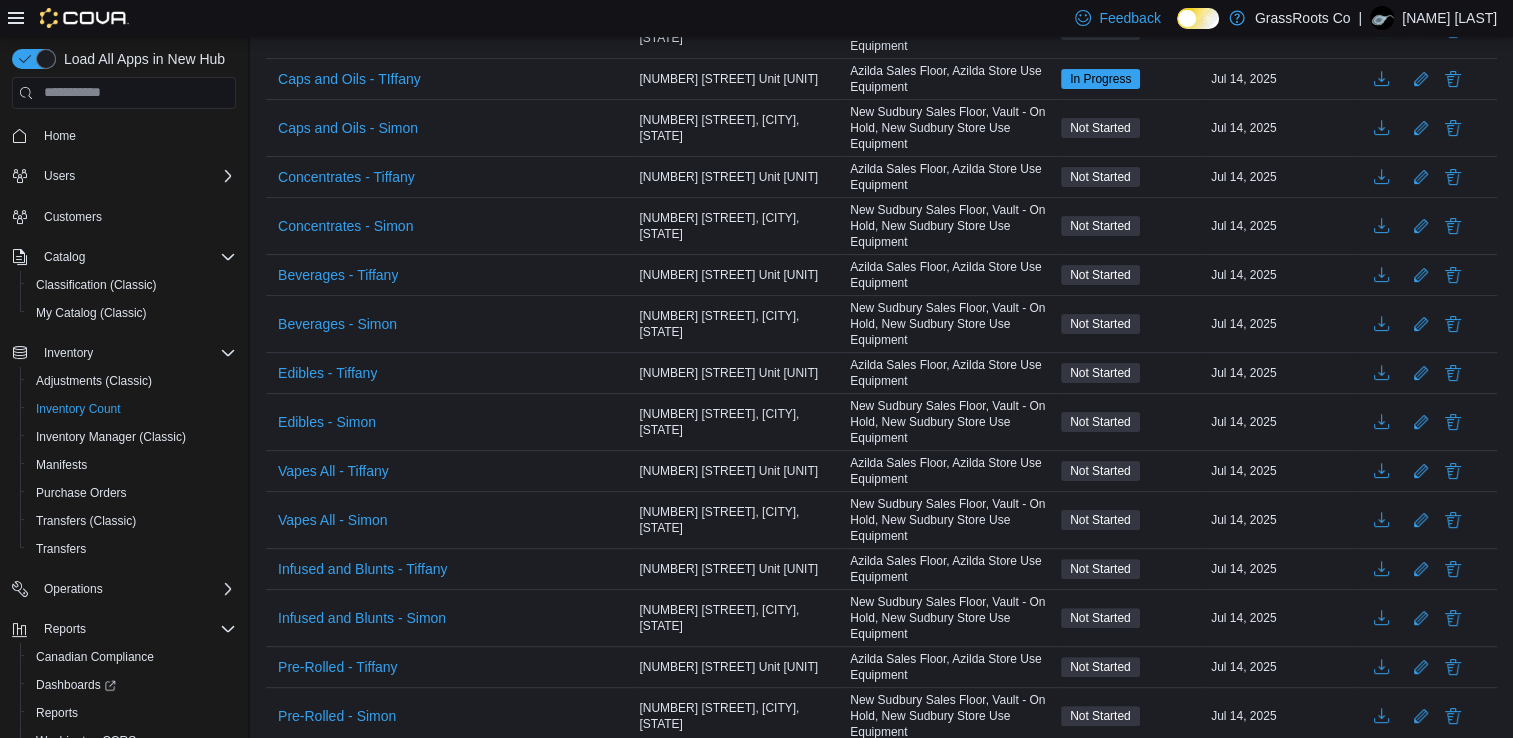 scroll, scrollTop: 623, scrollLeft: 0, axis: vertical 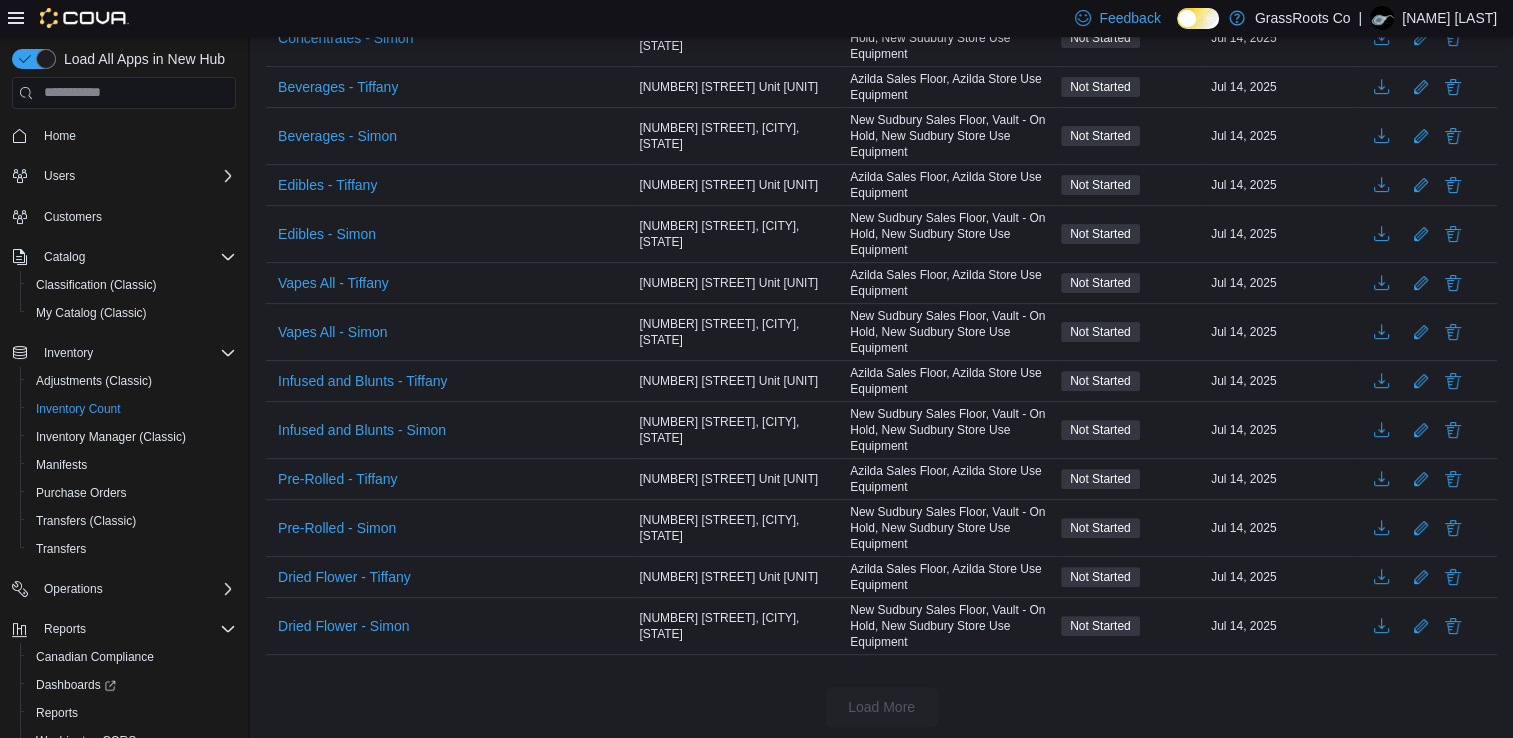 click on "Infused and Blunts - Tiffany" at bounding box center [450, 381] 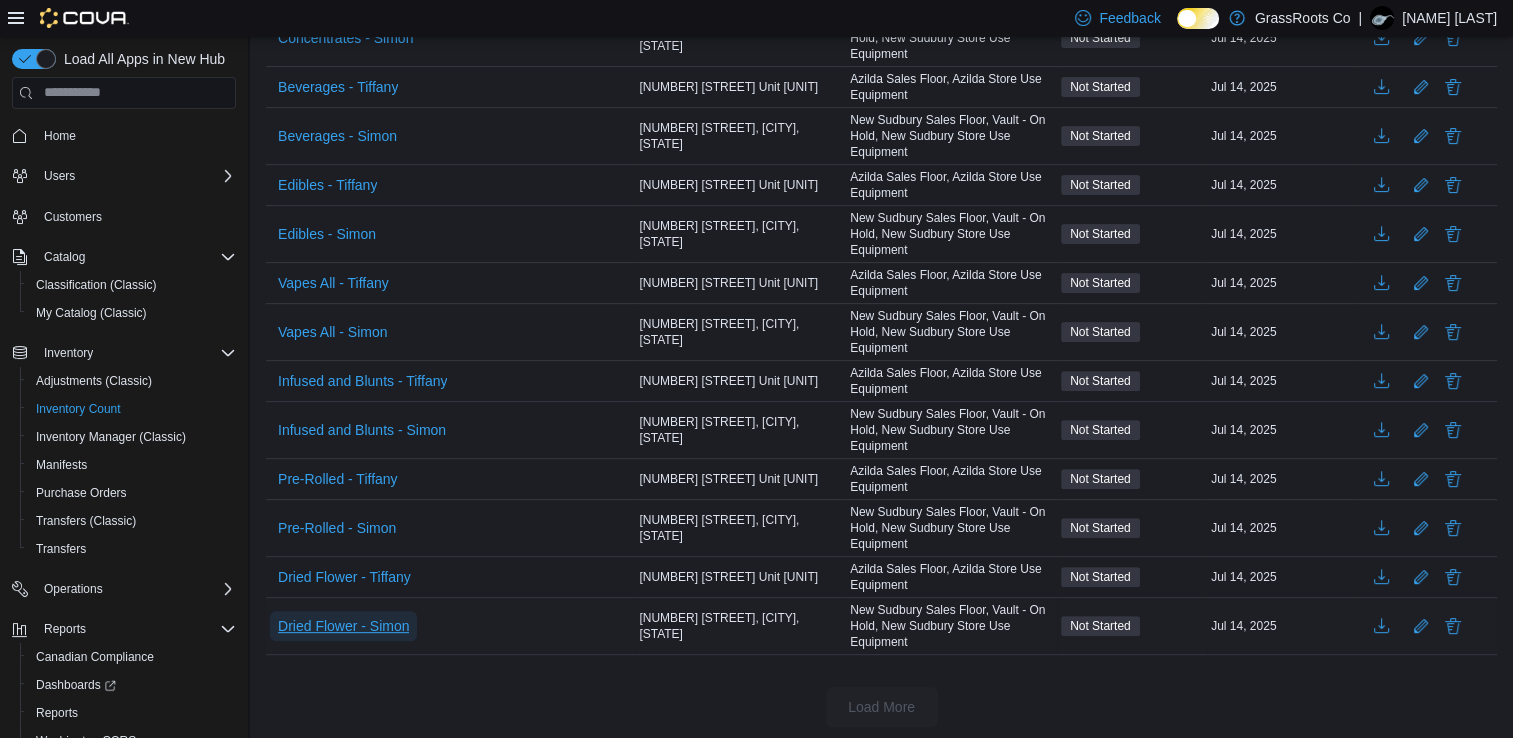 click on "Dried Flower - Simon" at bounding box center (343, 626) 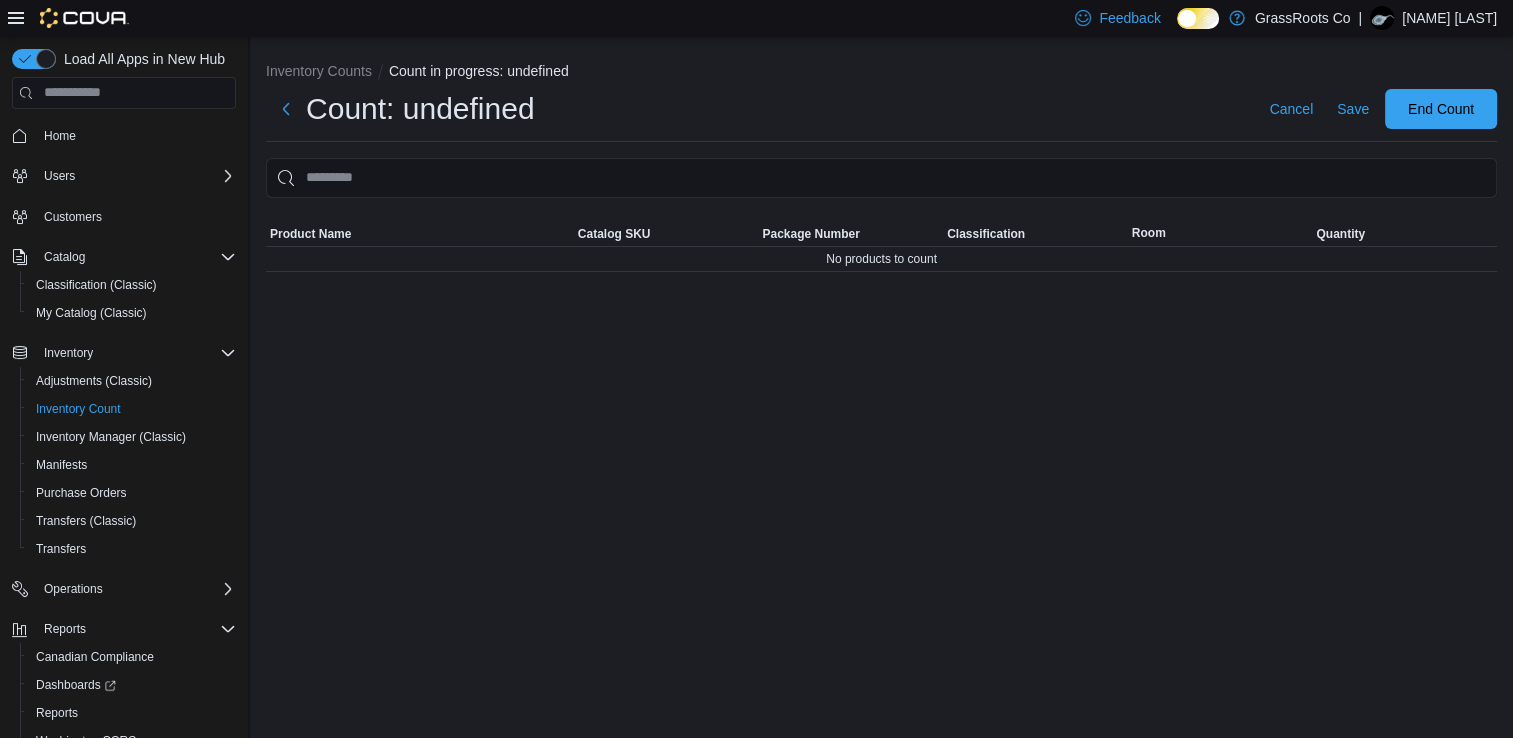 scroll, scrollTop: 0, scrollLeft: 0, axis: both 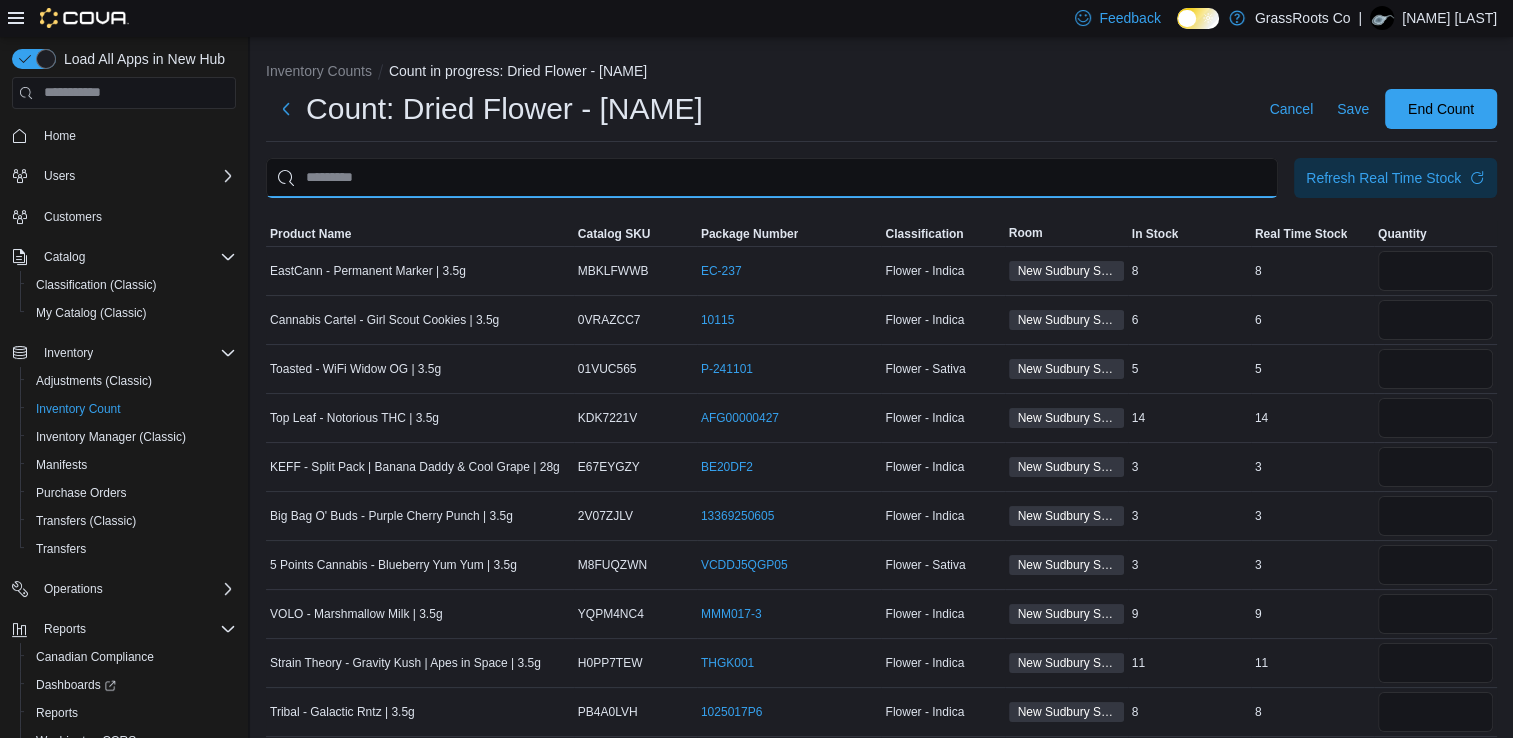 click at bounding box center [772, 178] 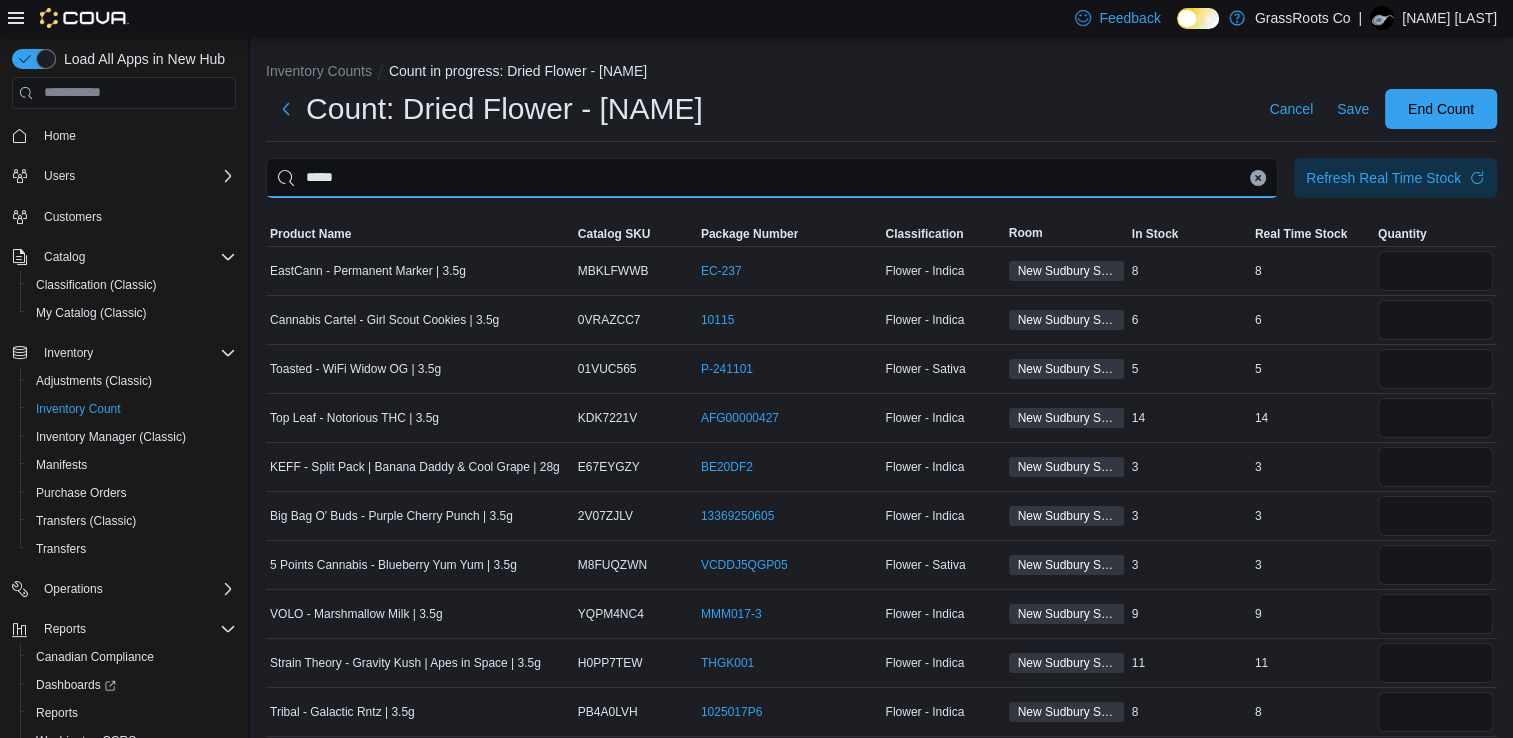 type on "*****" 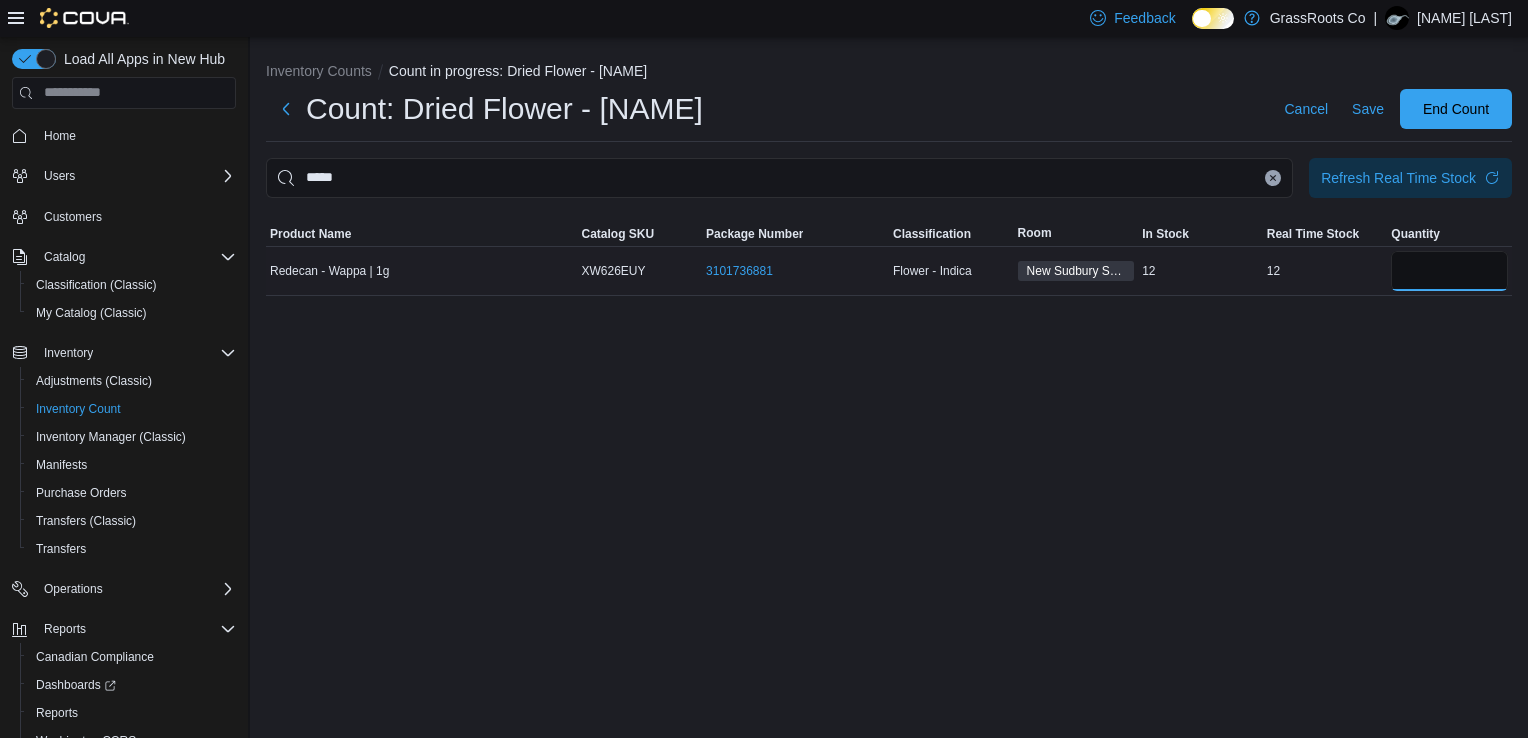 click at bounding box center (1449, 271) 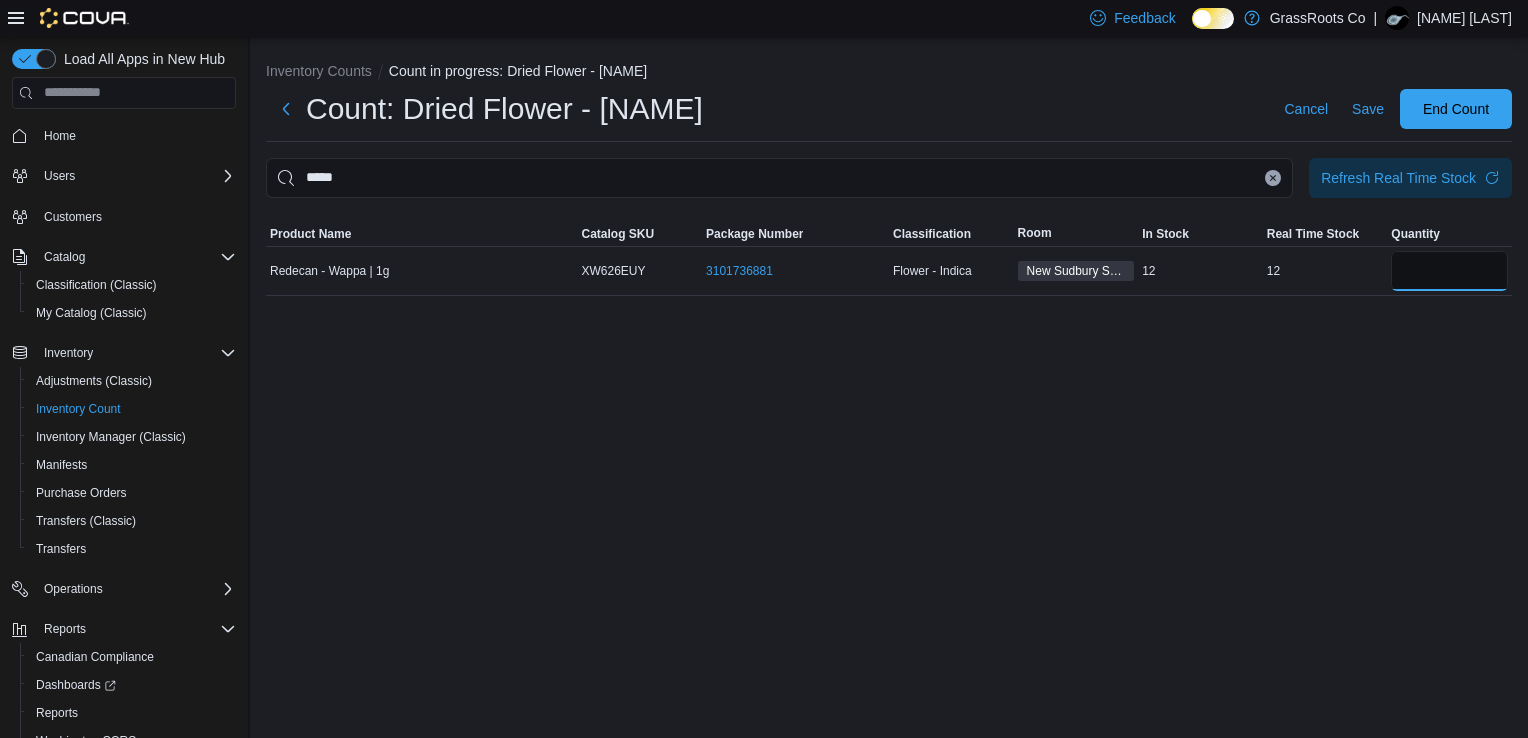 type on "*" 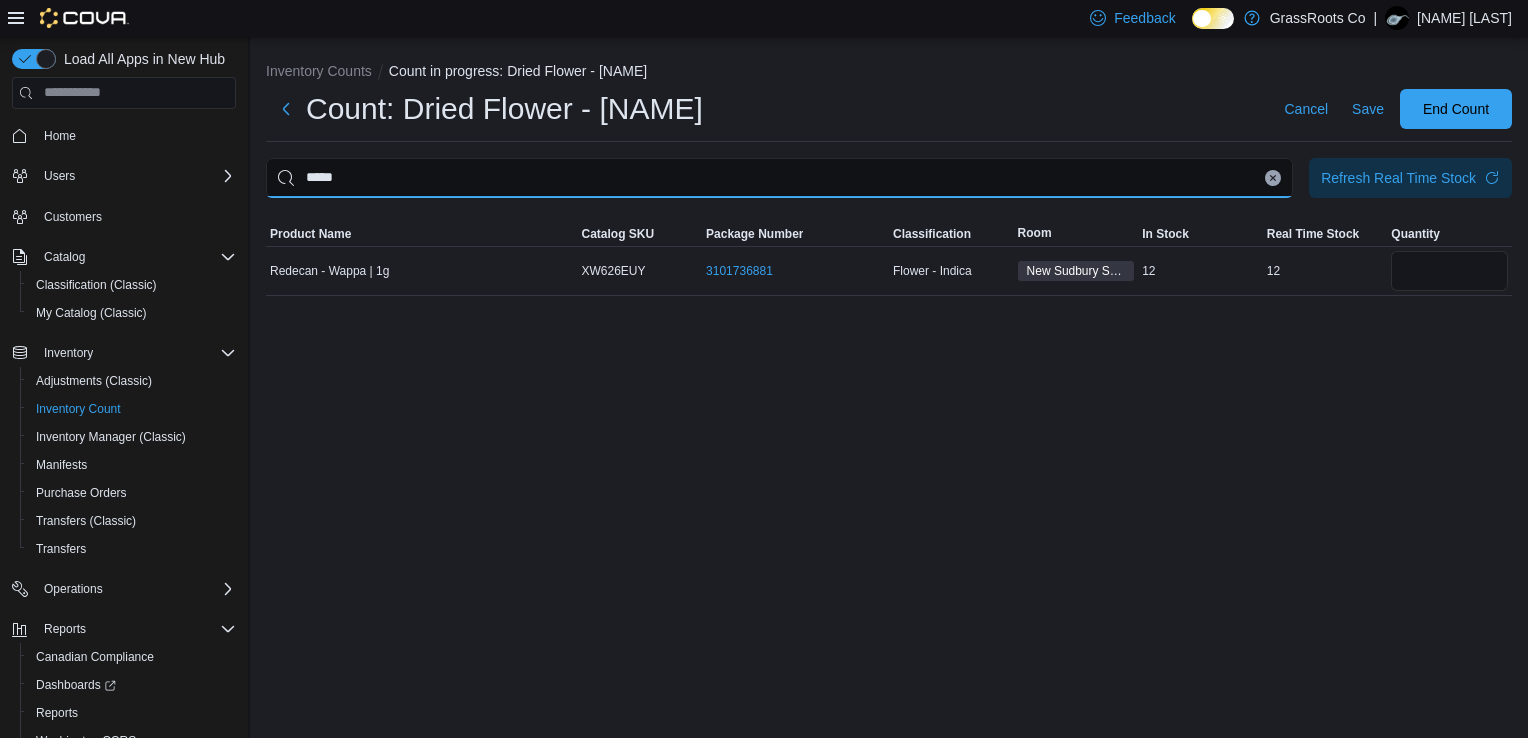 type 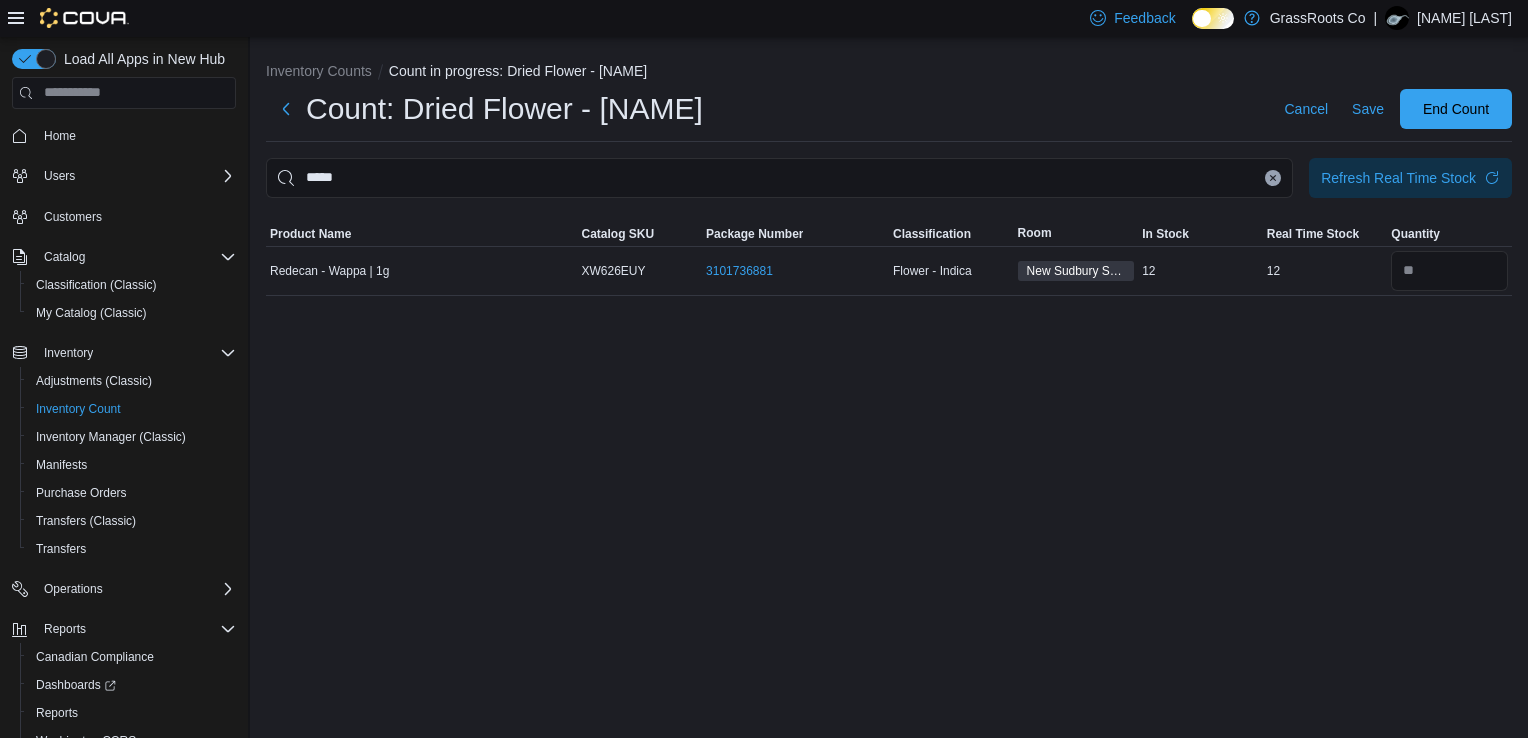 click 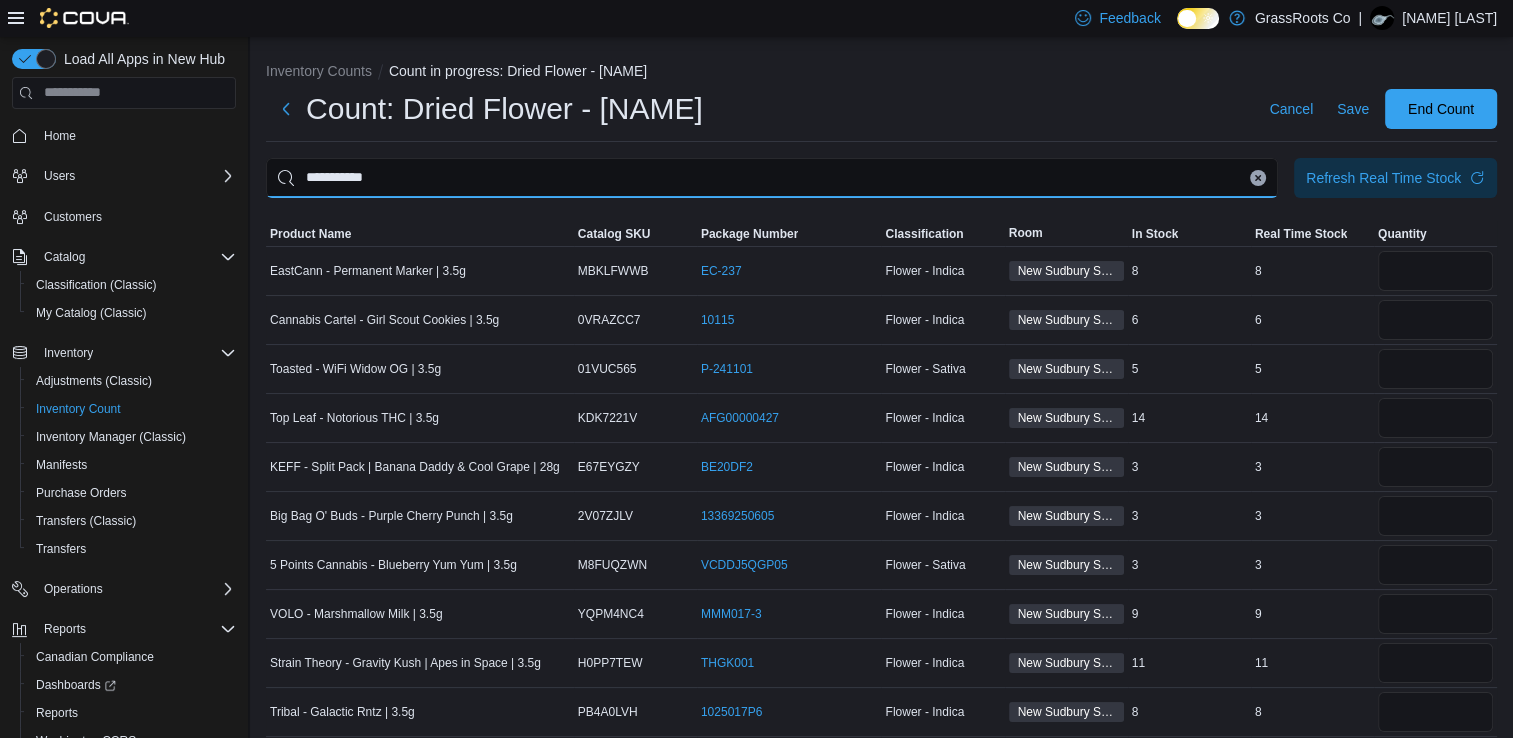 type on "**********" 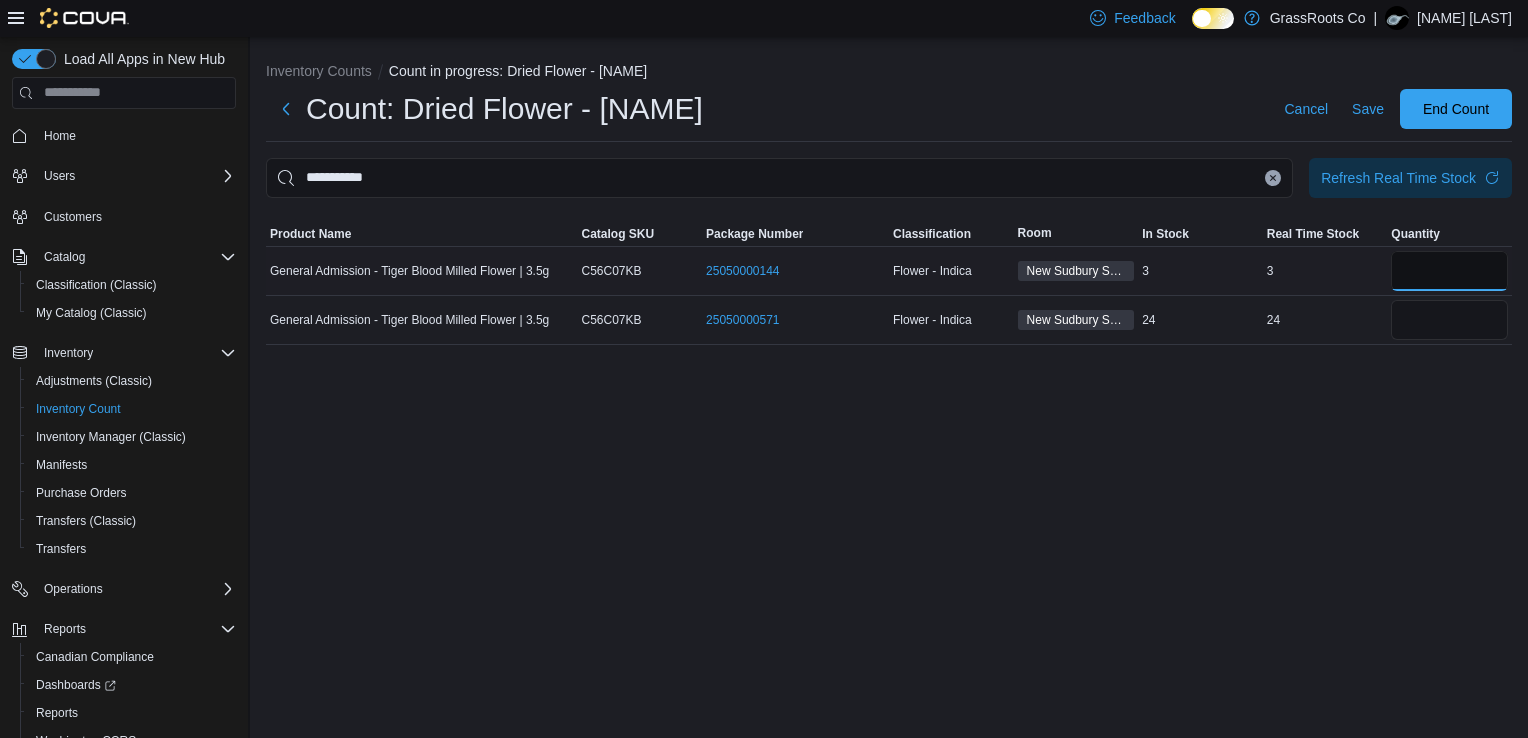 click at bounding box center (1449, 271) 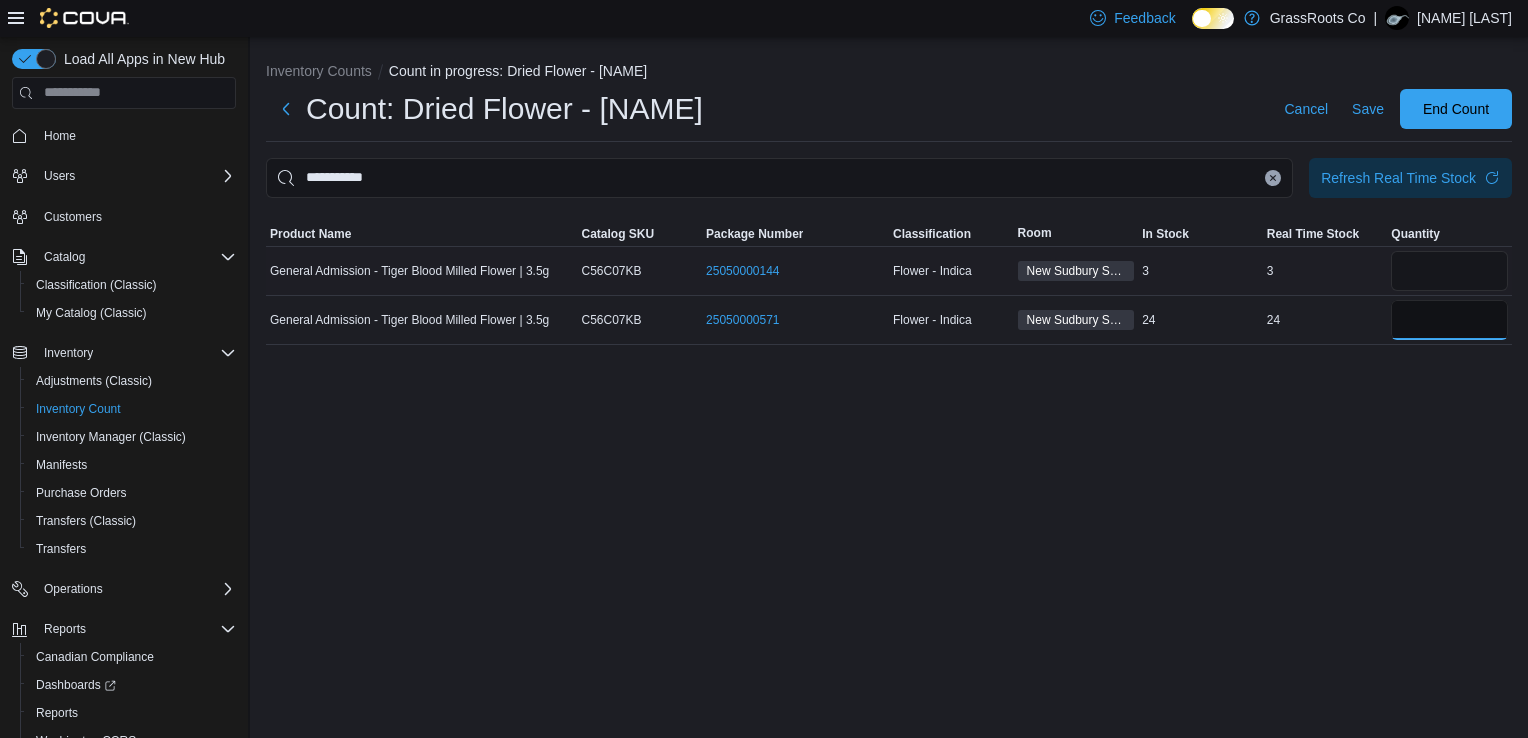 type 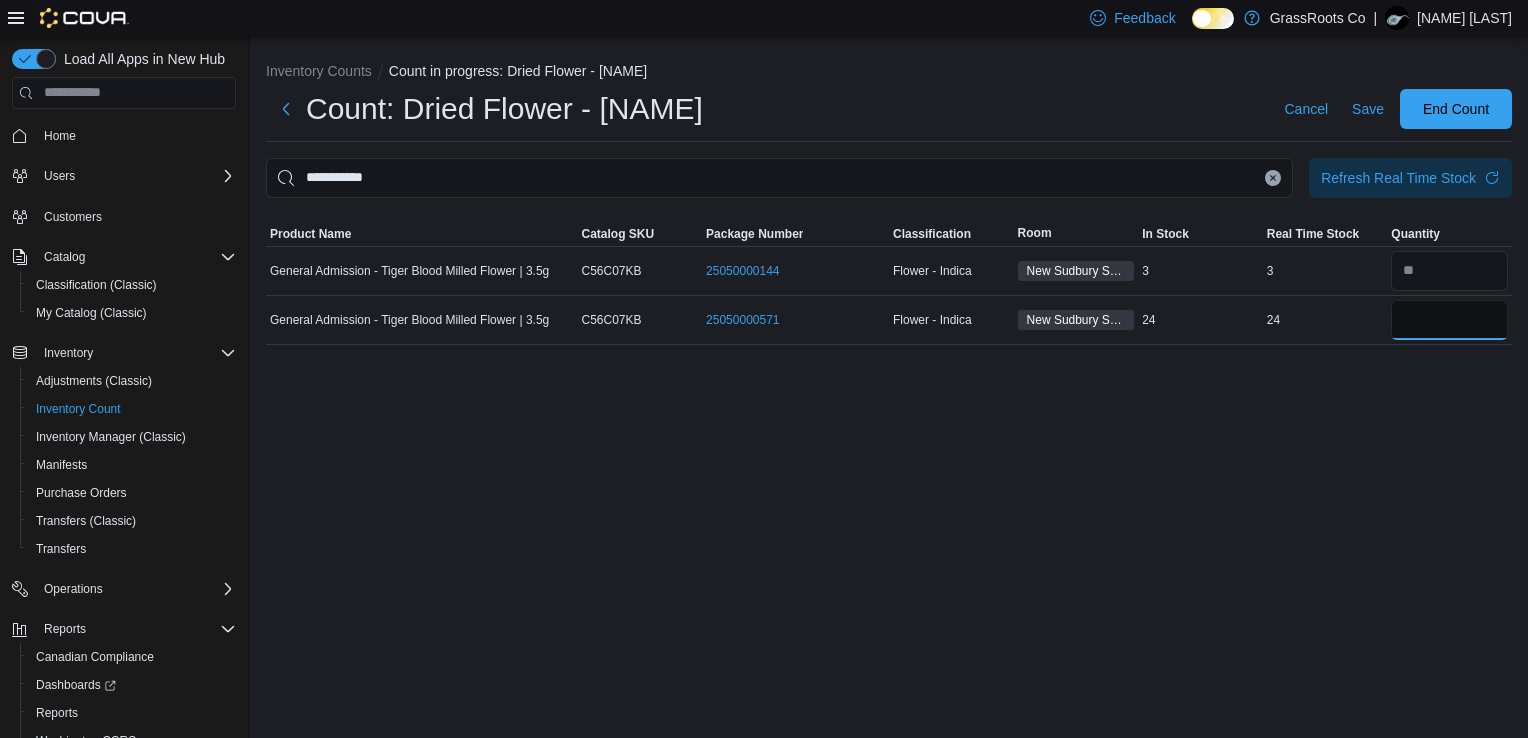 type on "**" 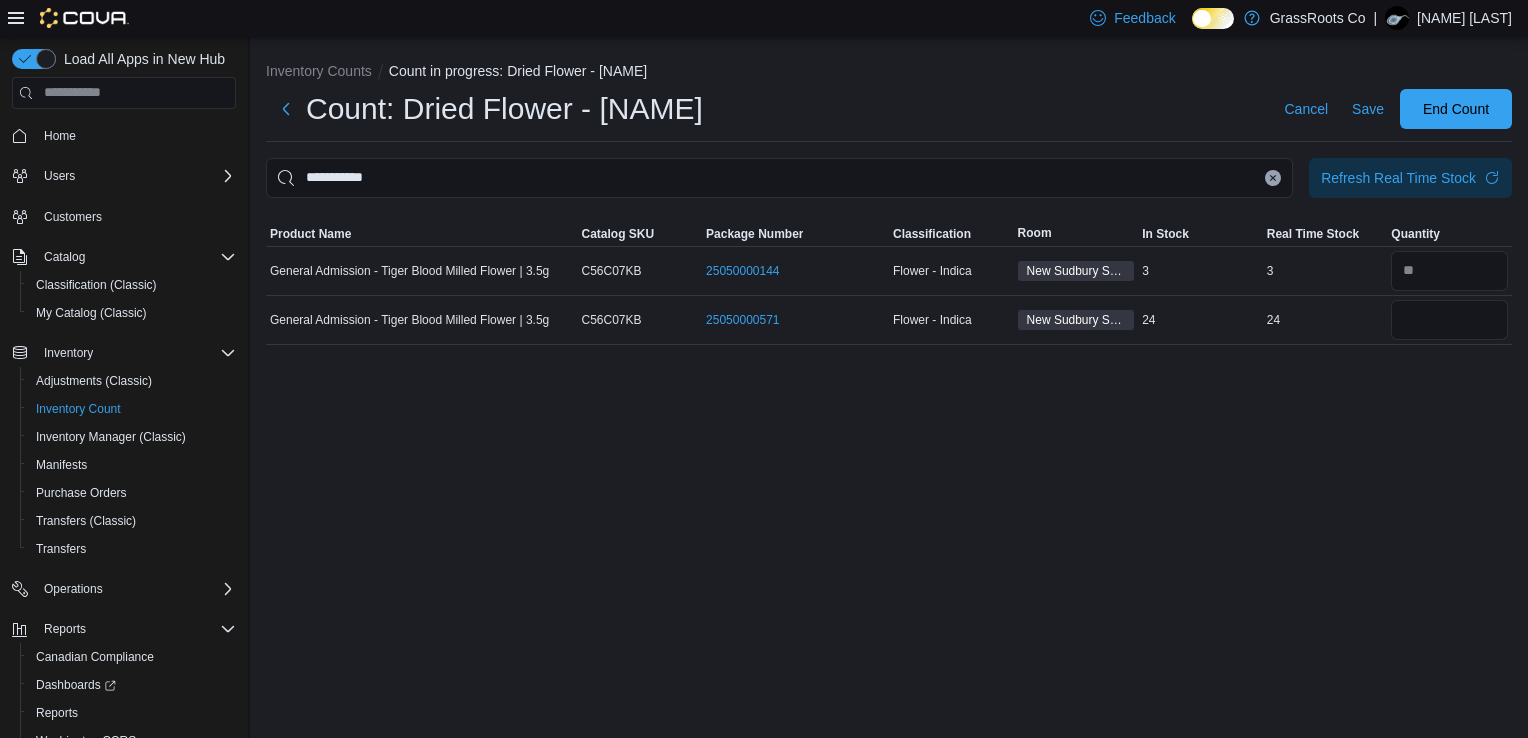 type 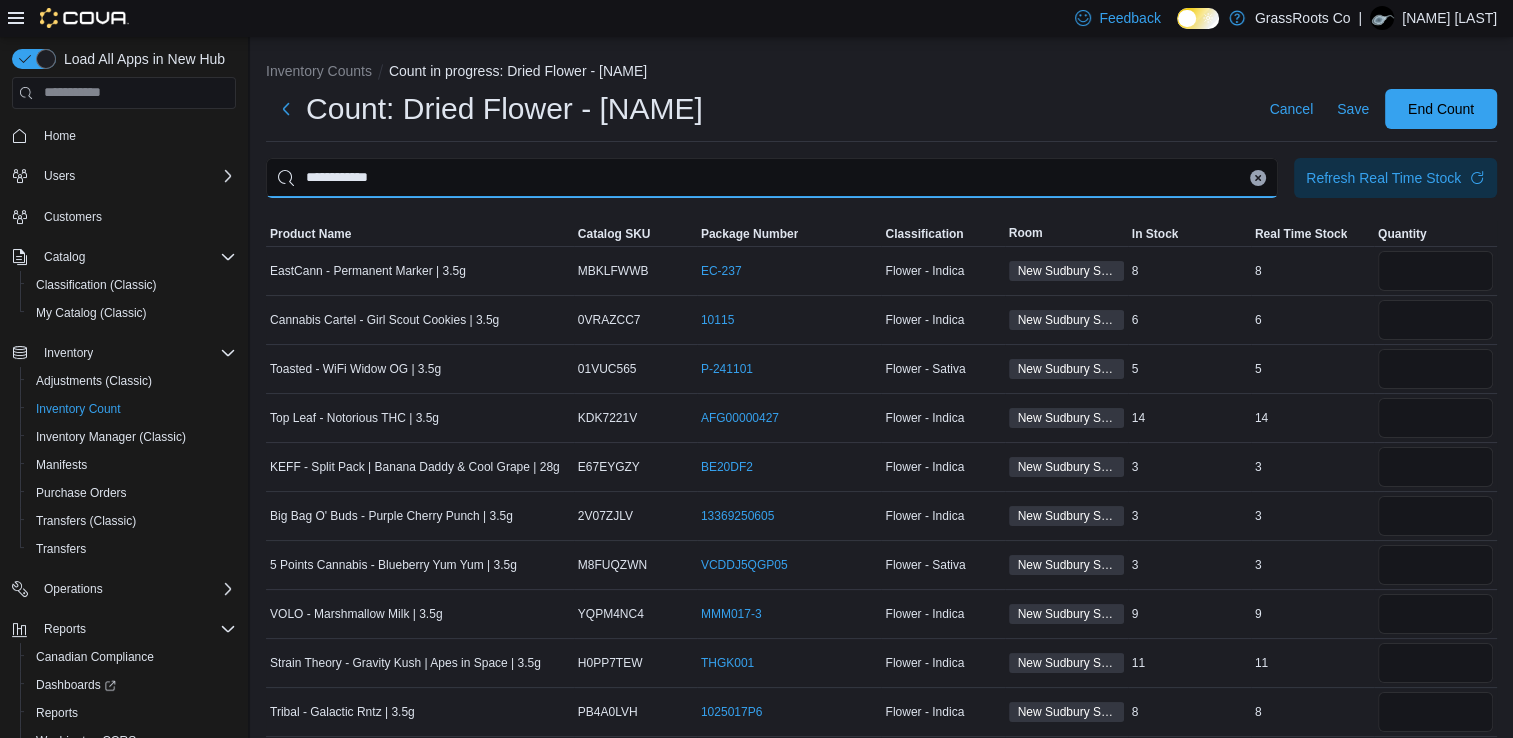 type on "**********" 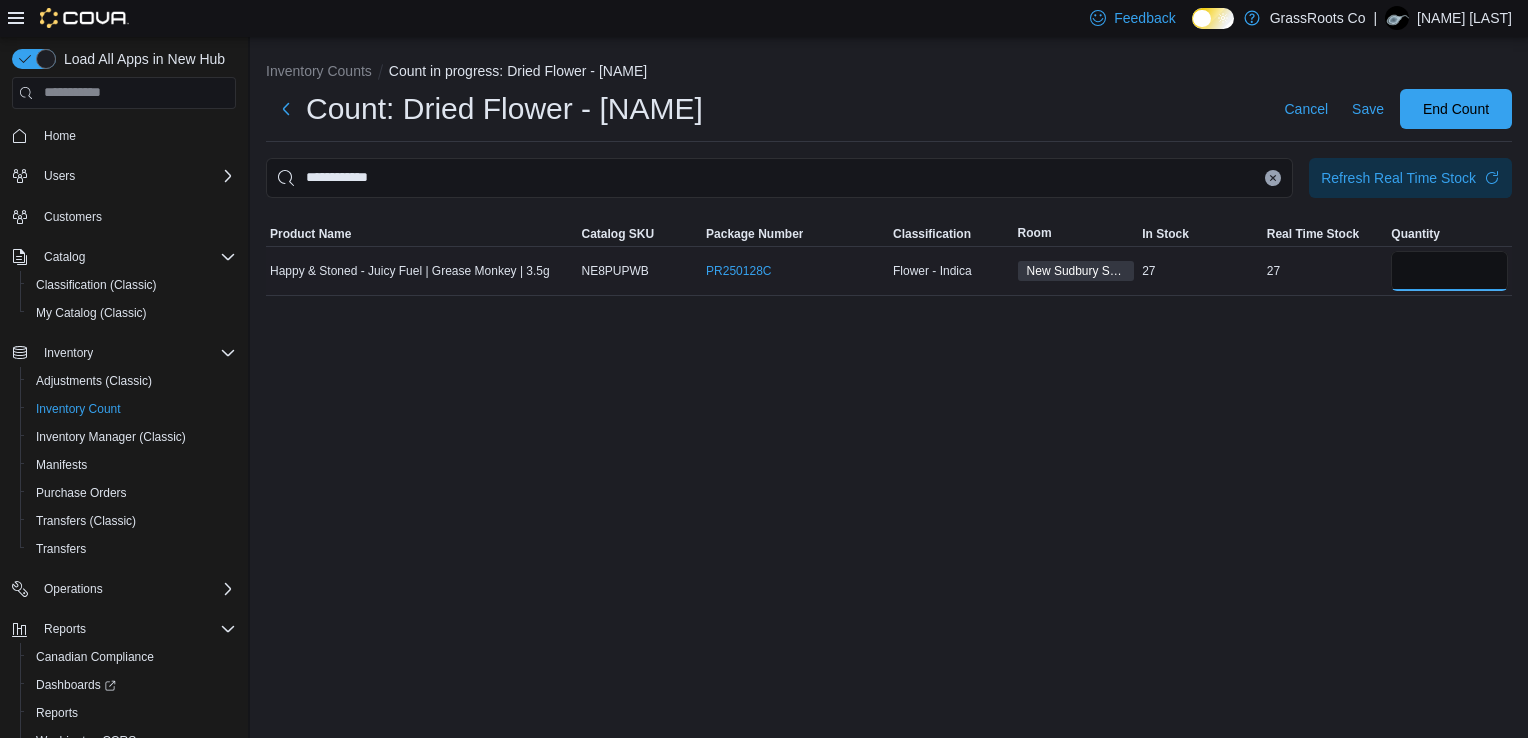 click at bounding box center [1449, 271] 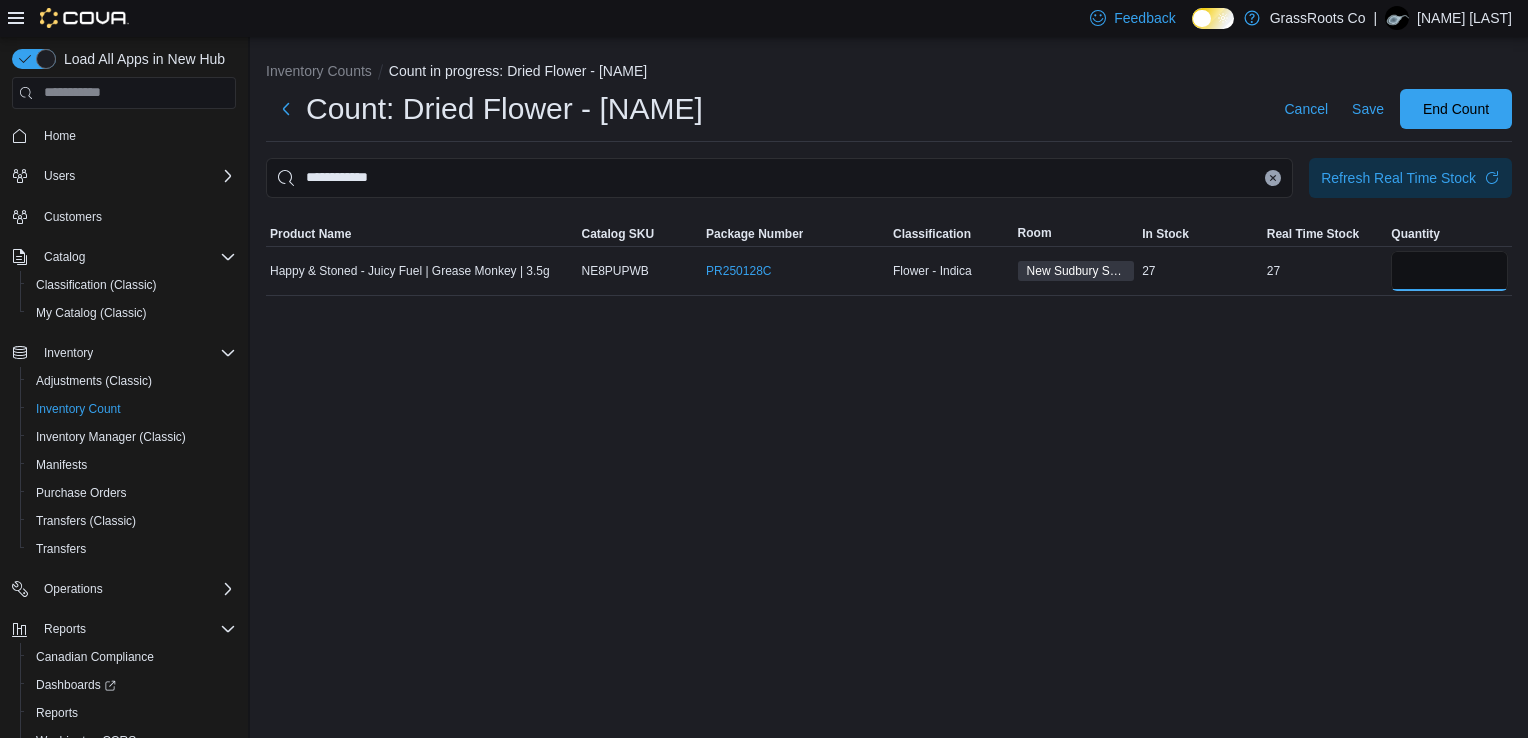 type on "*" 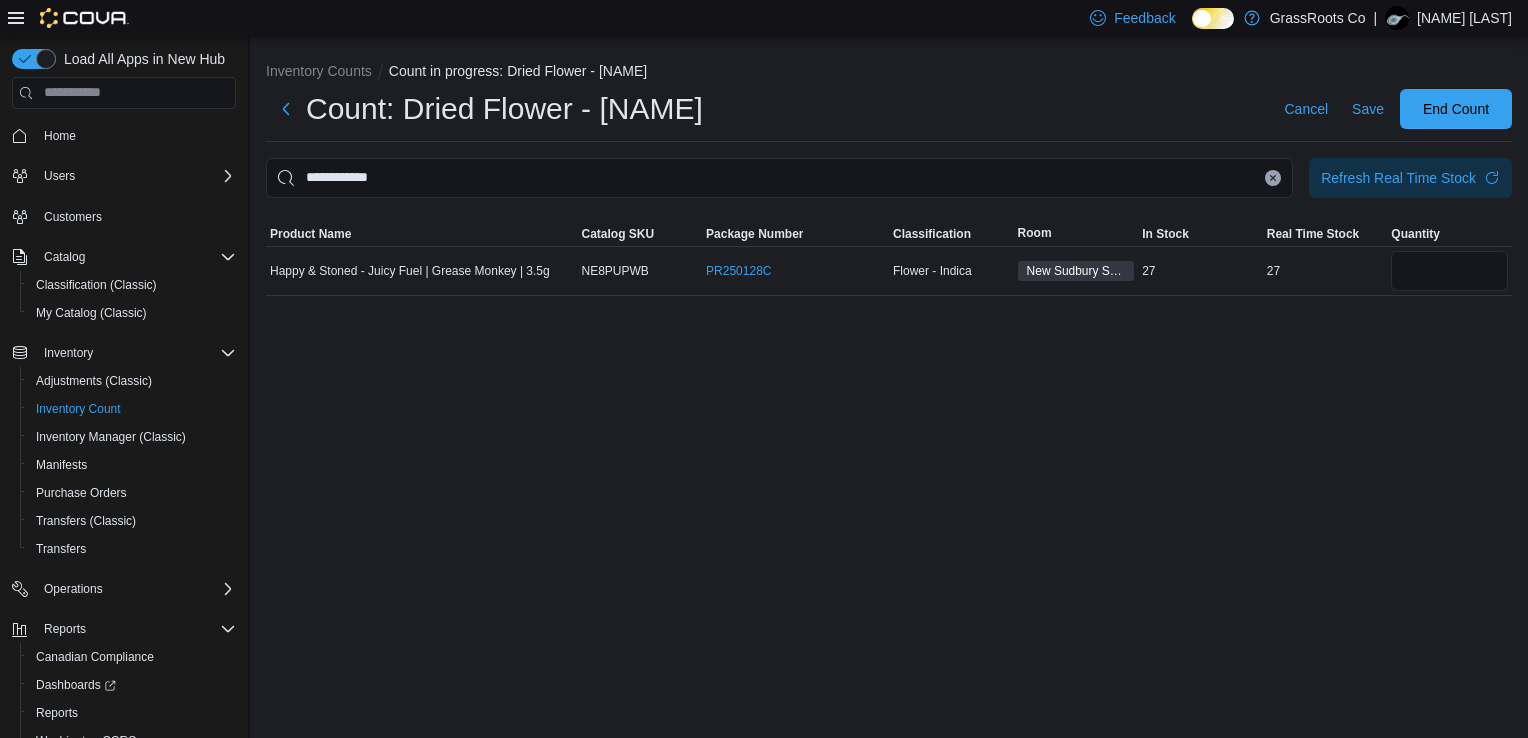 type 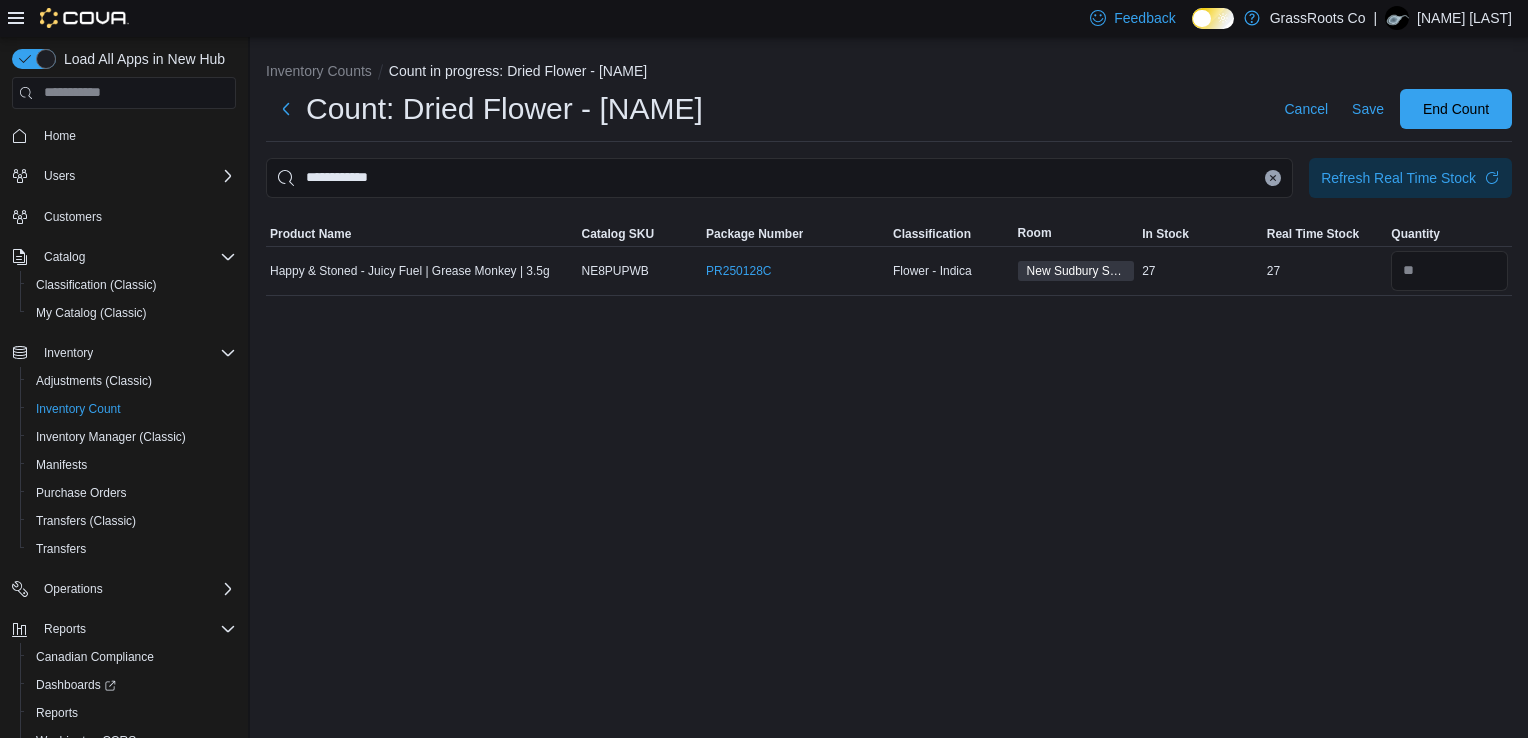 click at bounding box center (1273, 178) 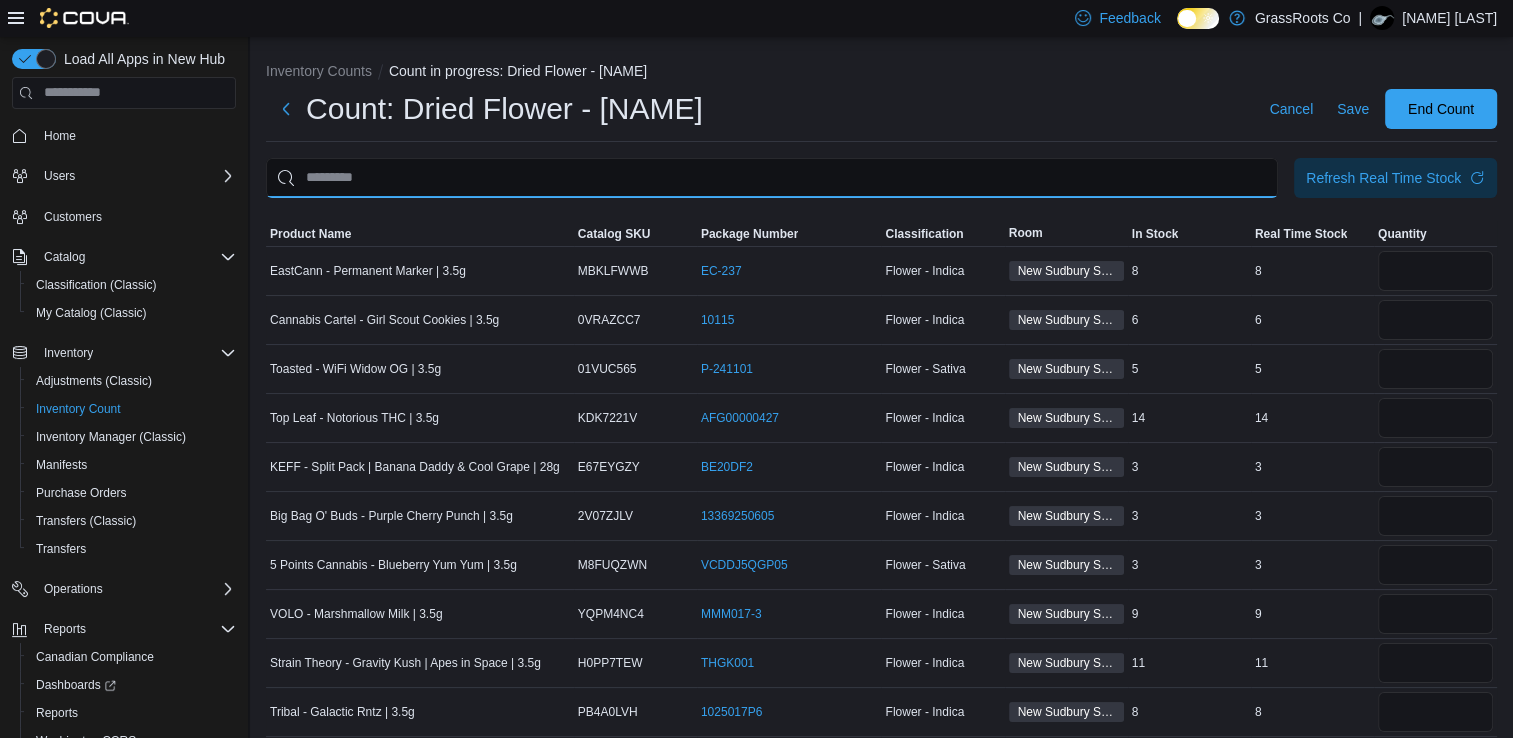 click at bounding box center (772, 178) 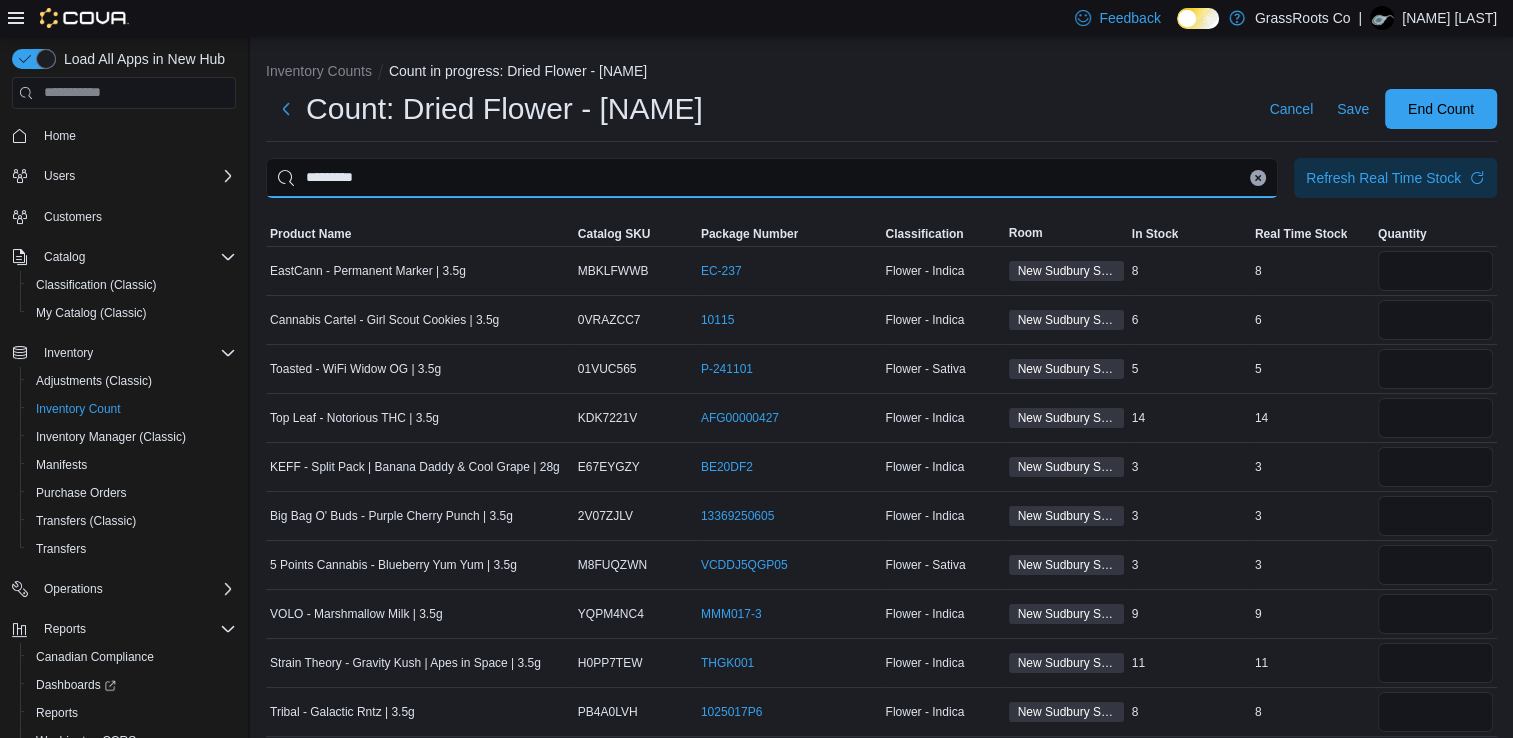 type on "*********" 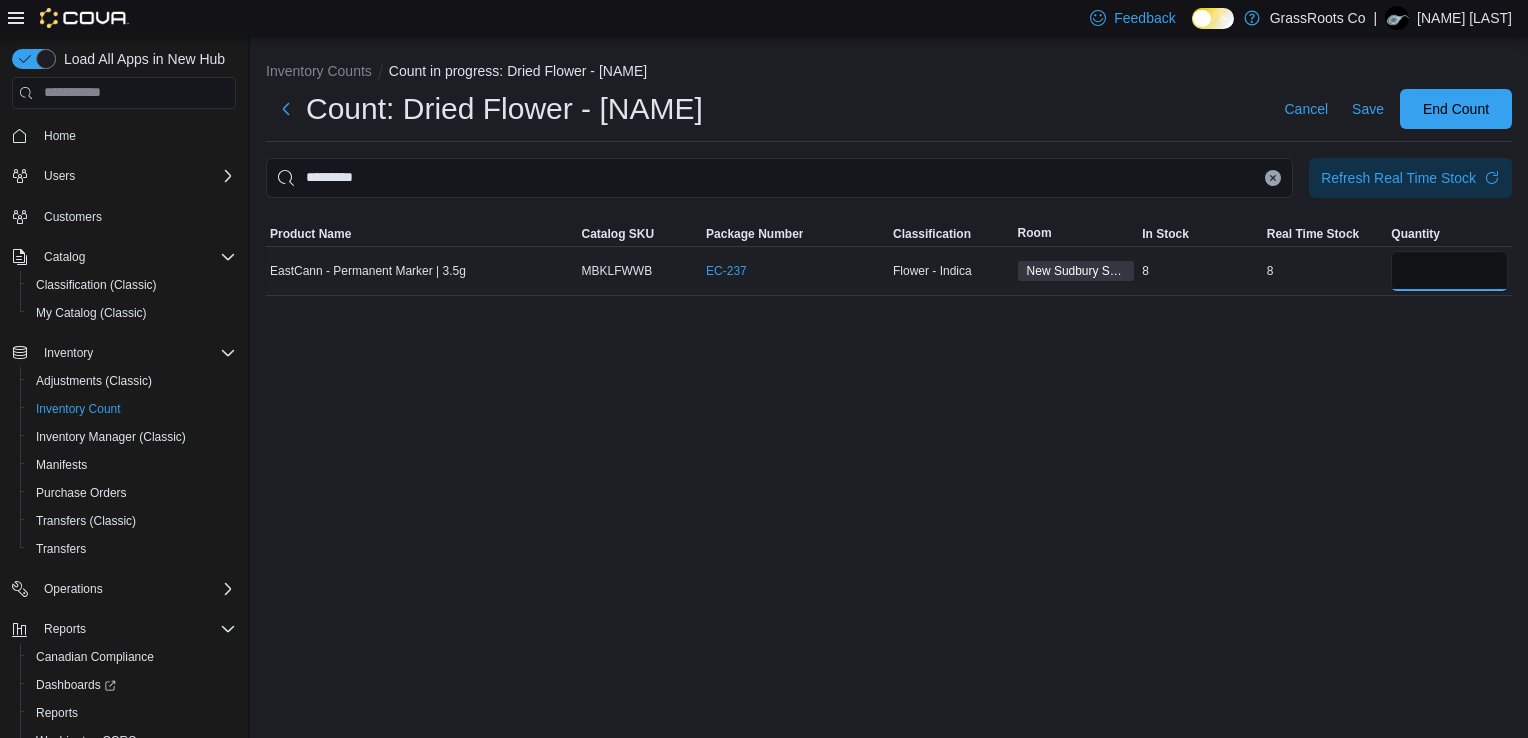 click at bounding box center [1449, 271] 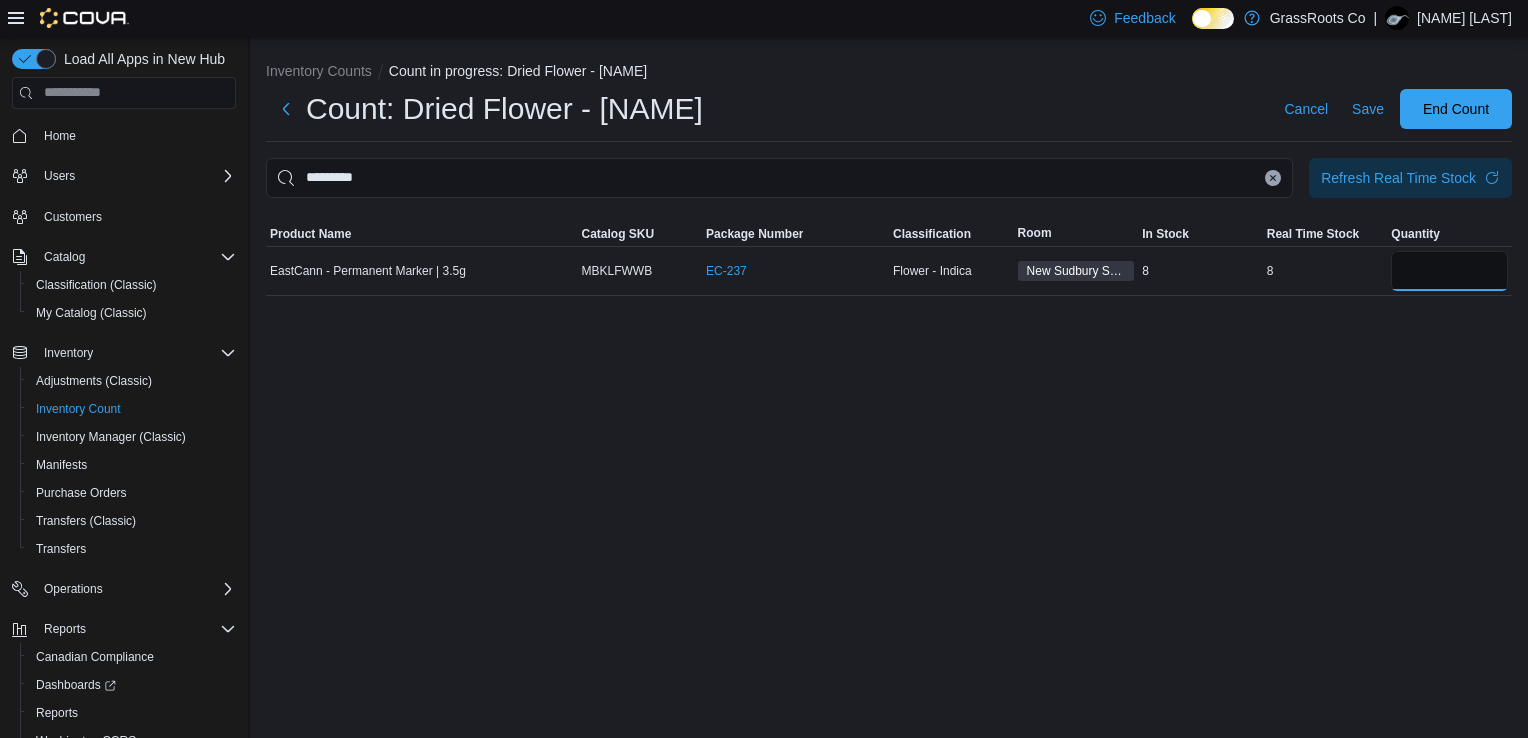 type on "*" 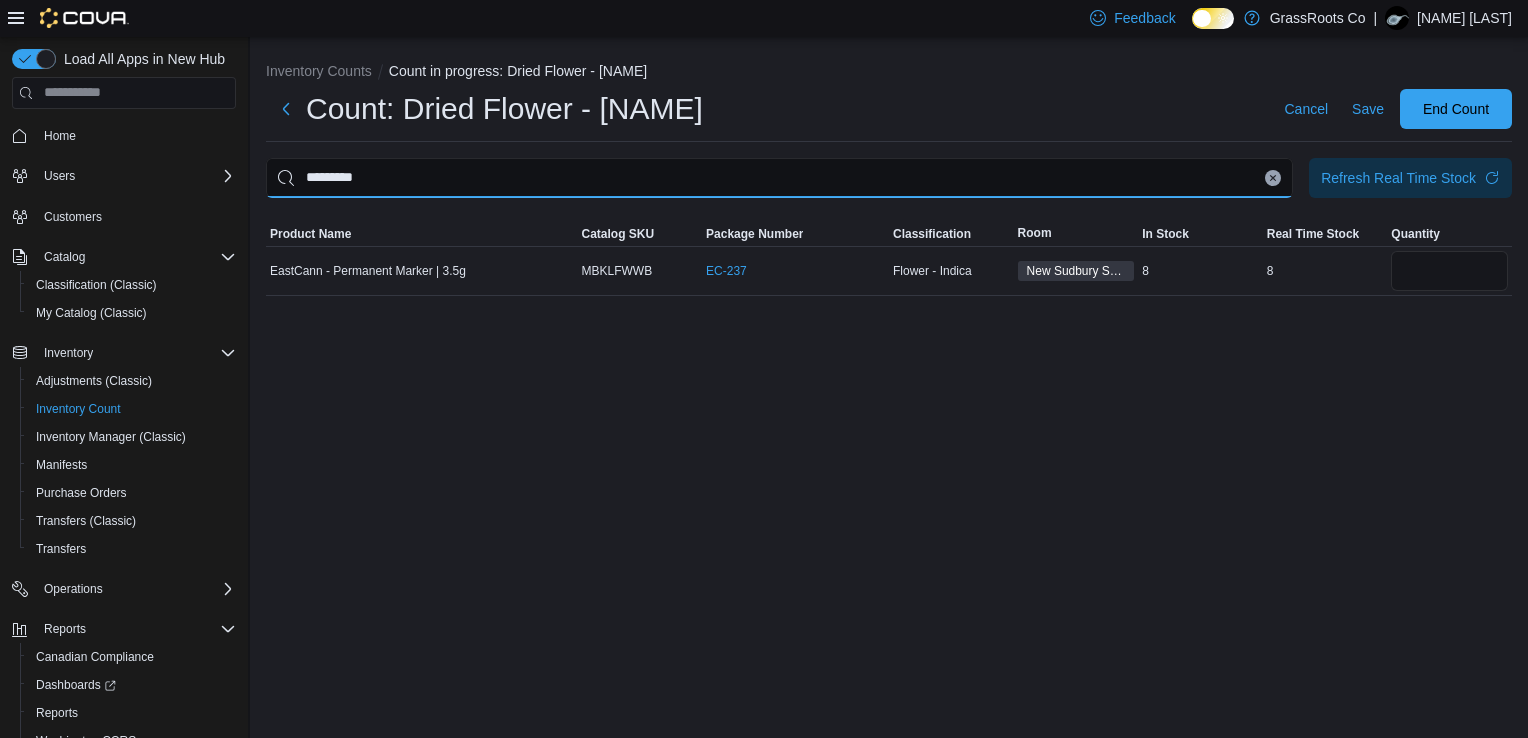 type 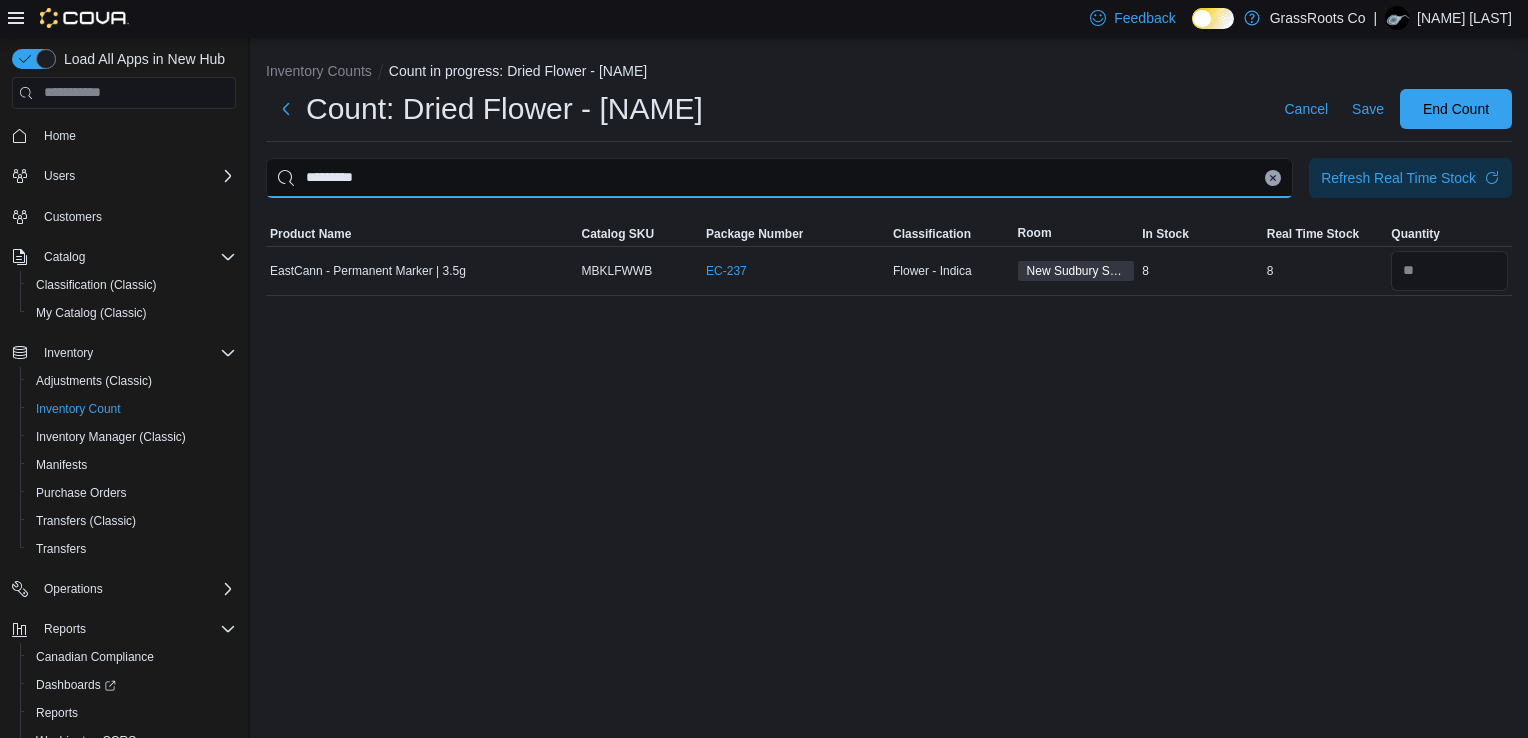 click on "*********" at bounding box center [779, 178] 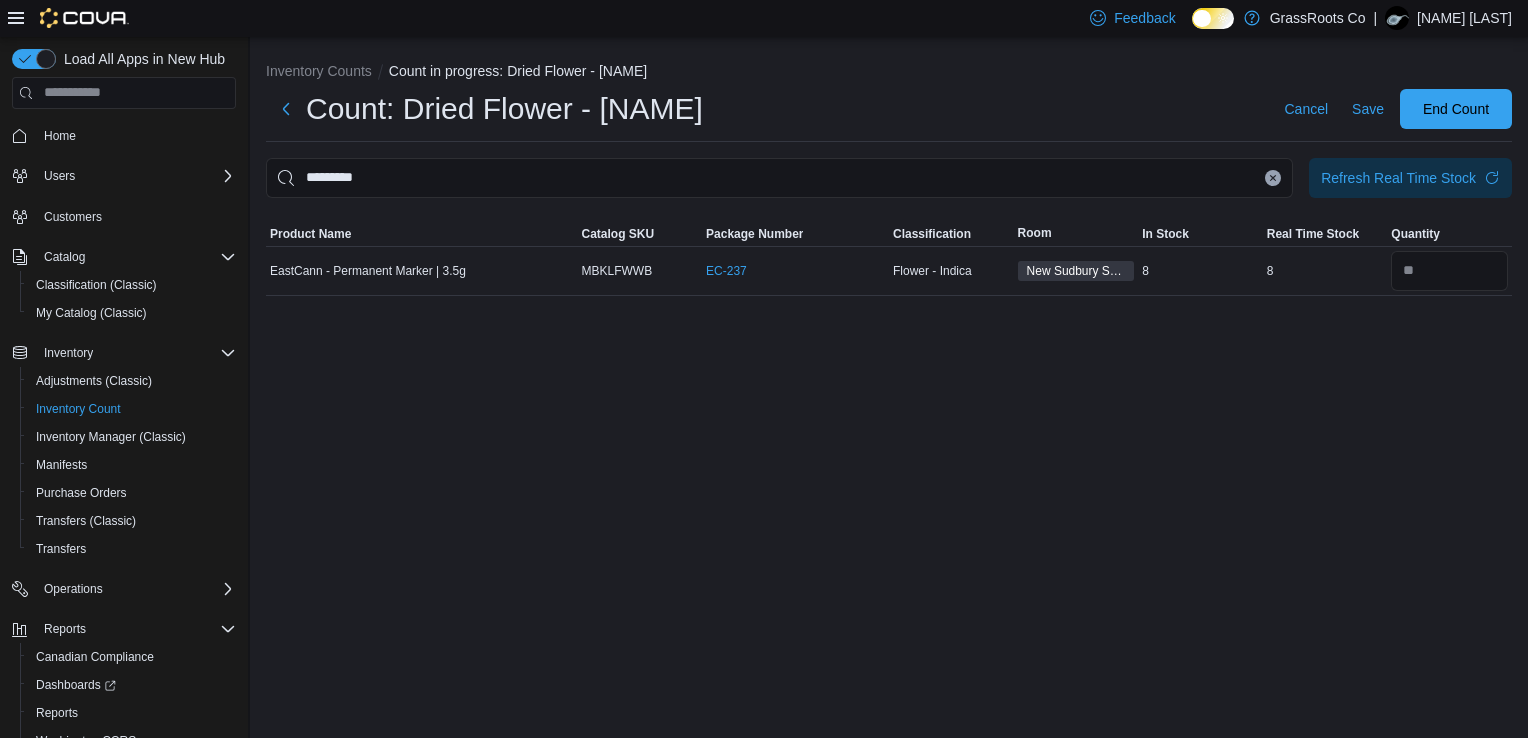 click at bounding box center [1273, 178] 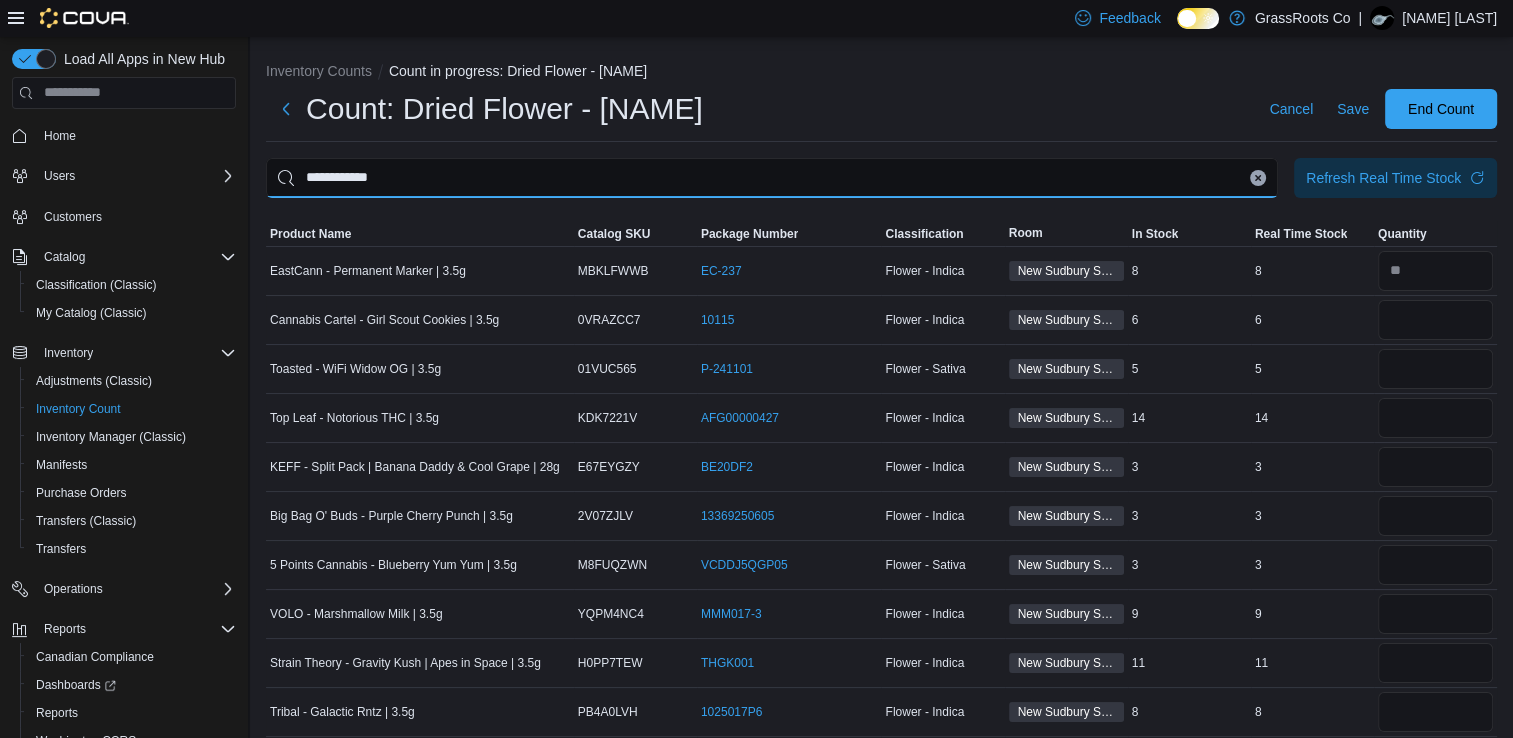 type on "**********" 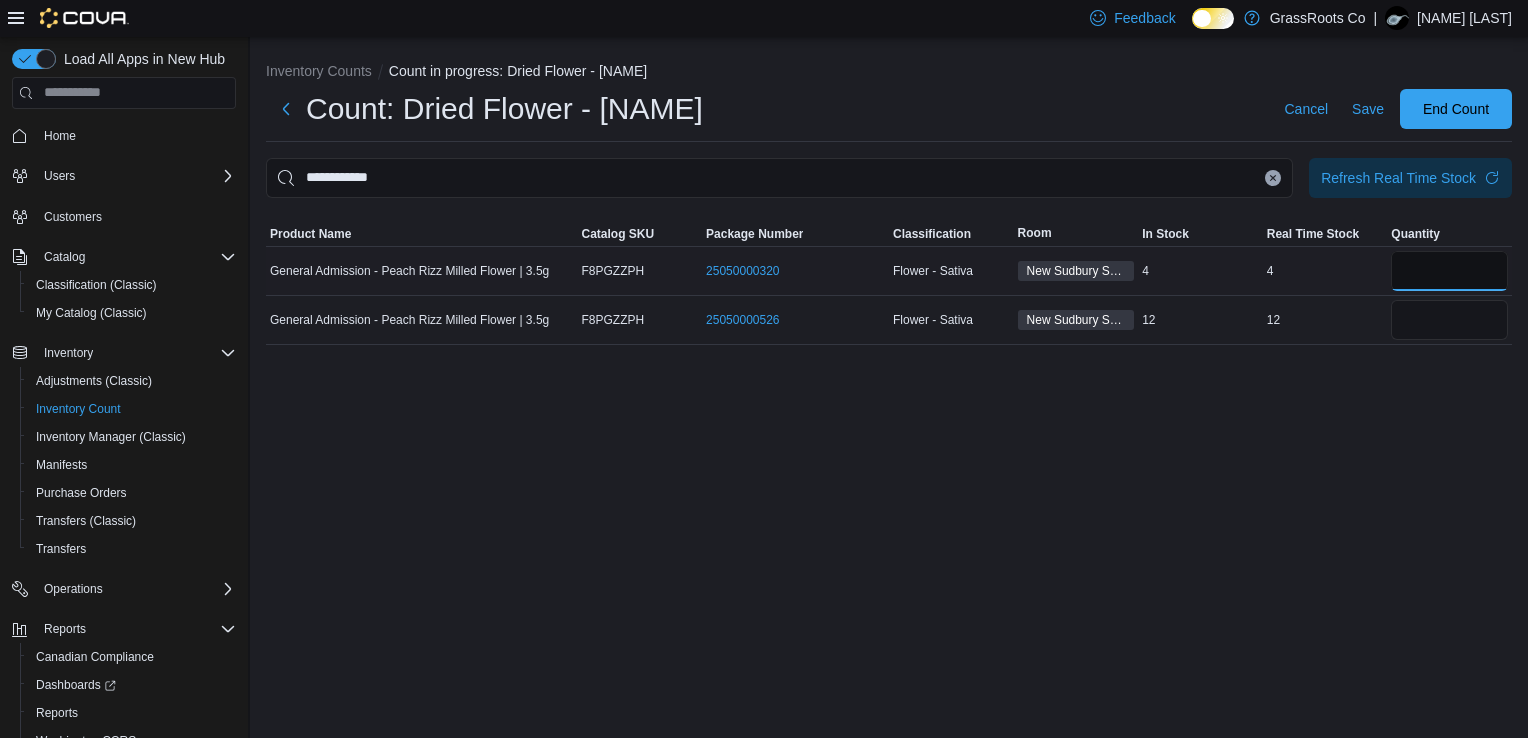 click at bounding box center (1449, 271) 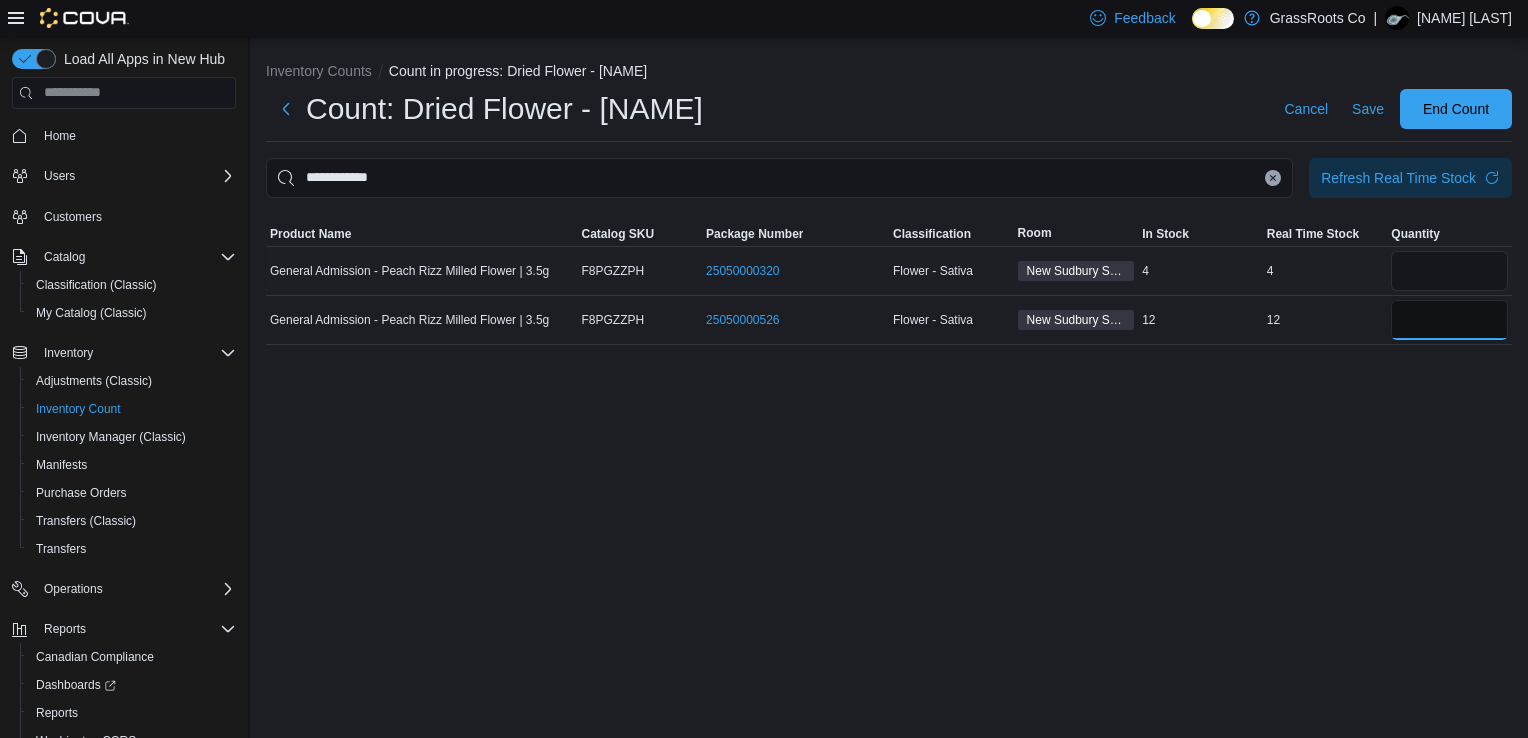 type 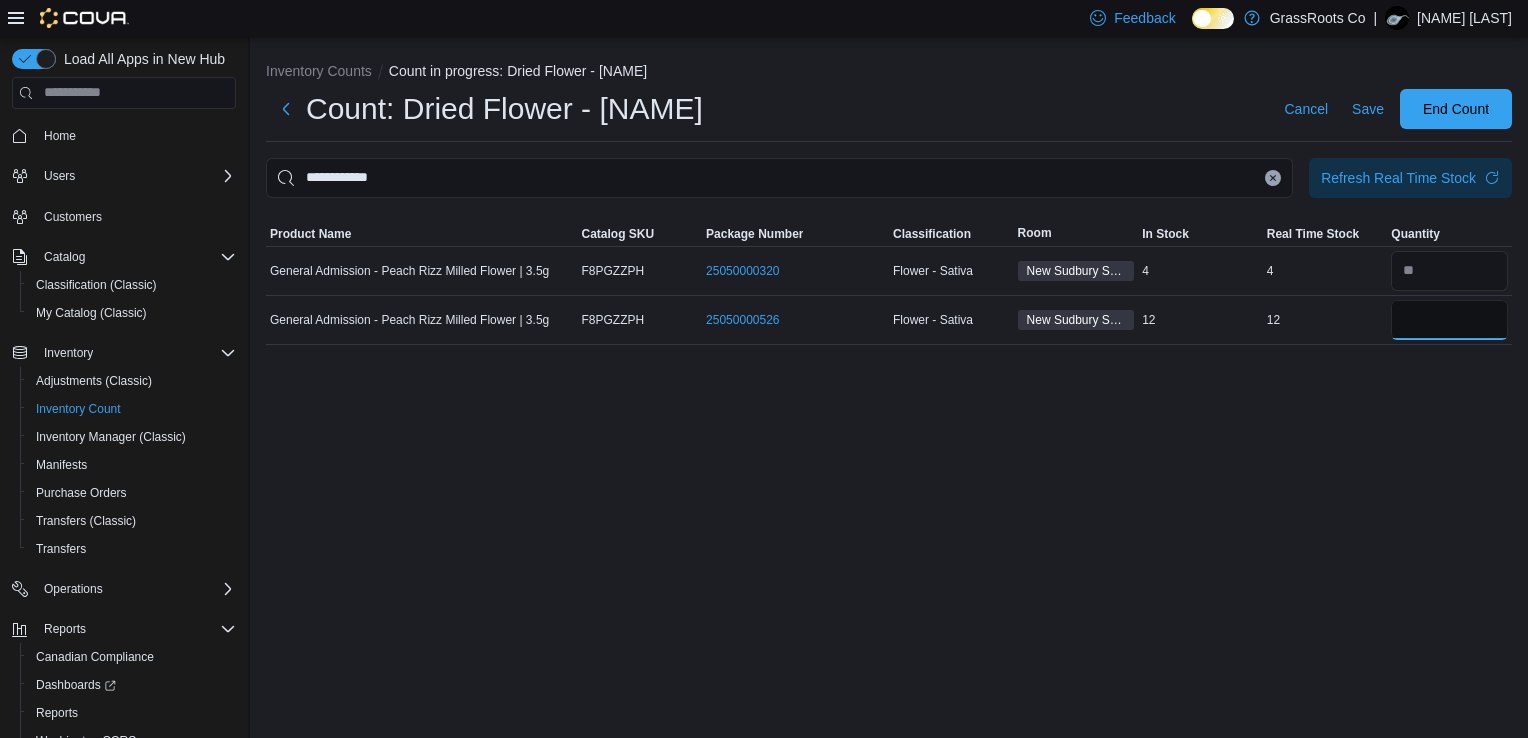 type on "**" 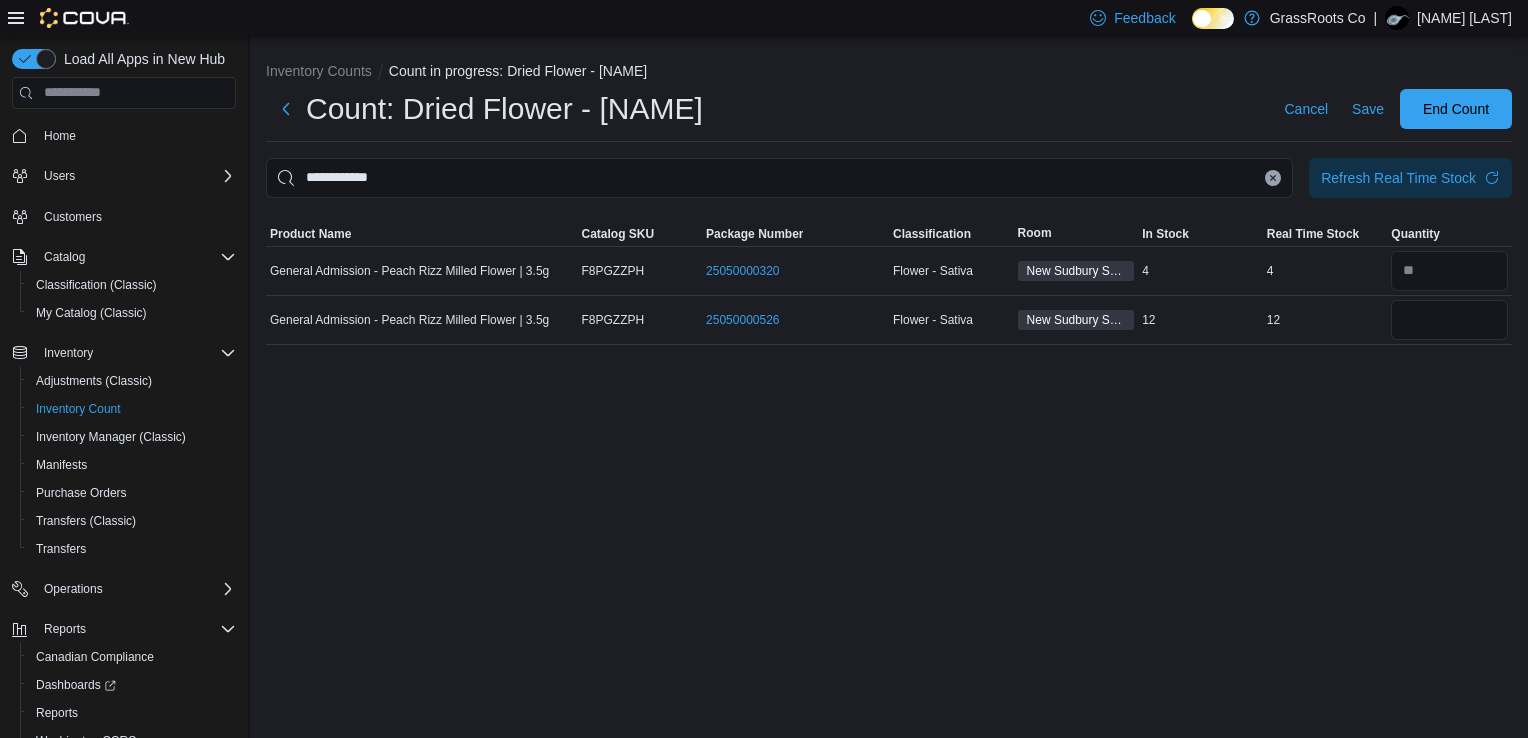 type 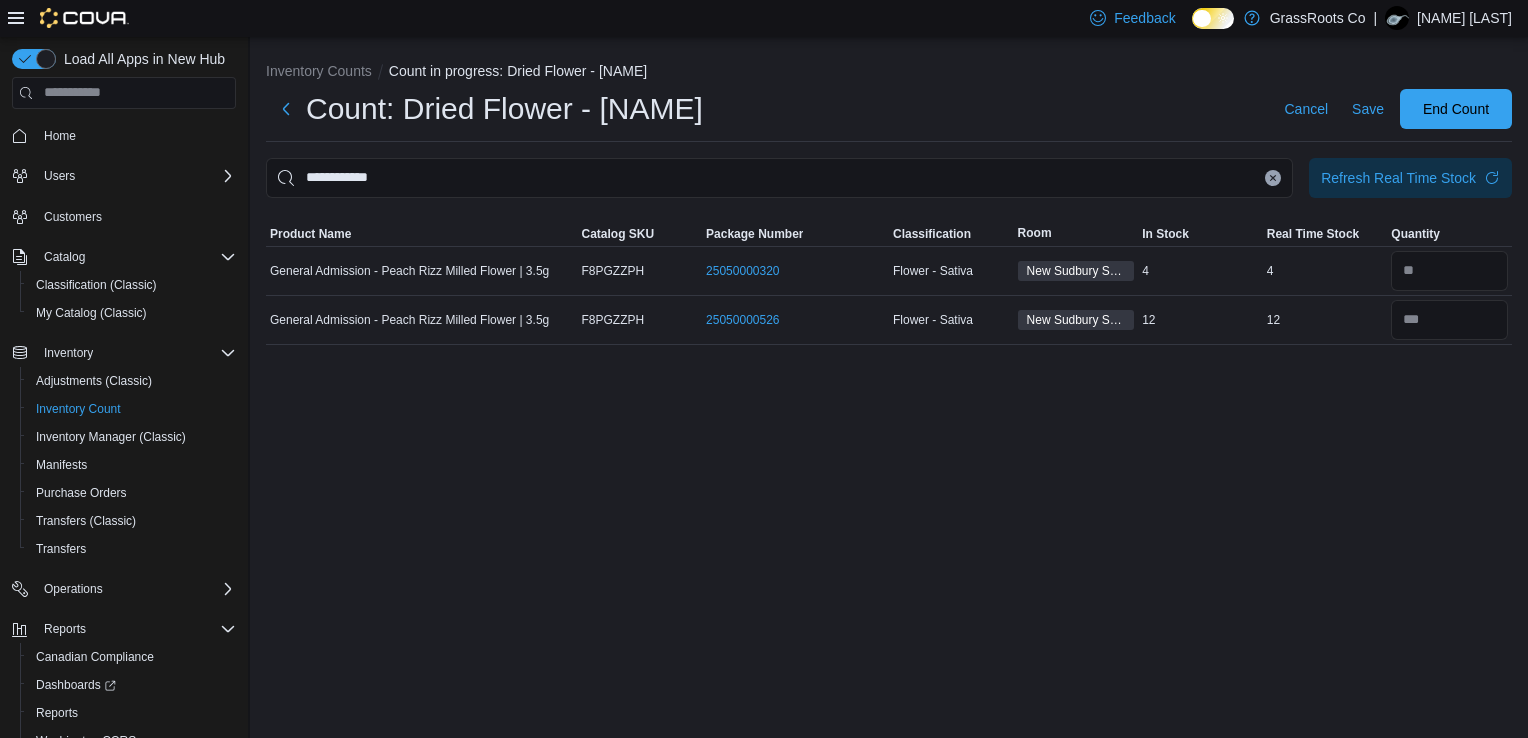 click 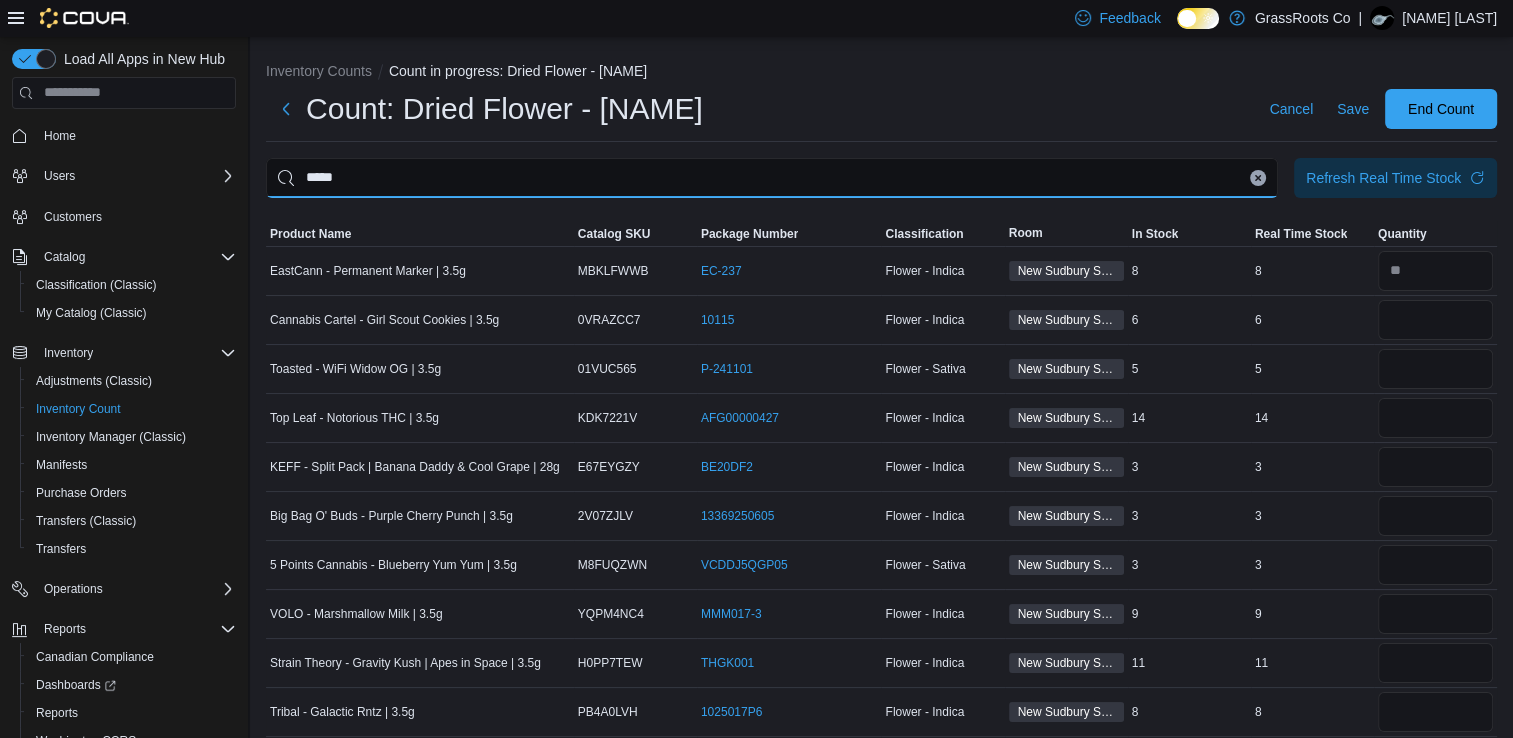 type on "*****" 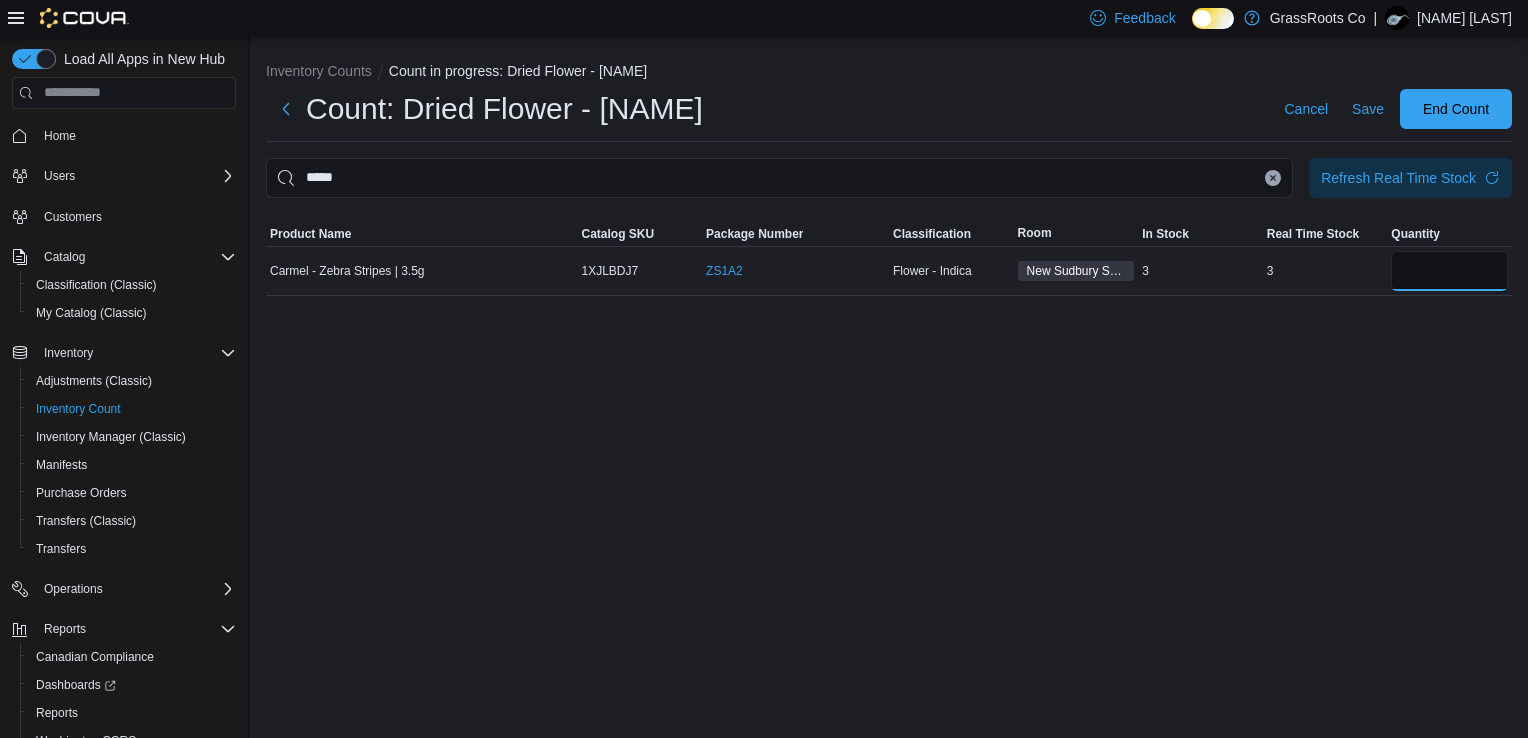 click at bounding box center (1449, 271) 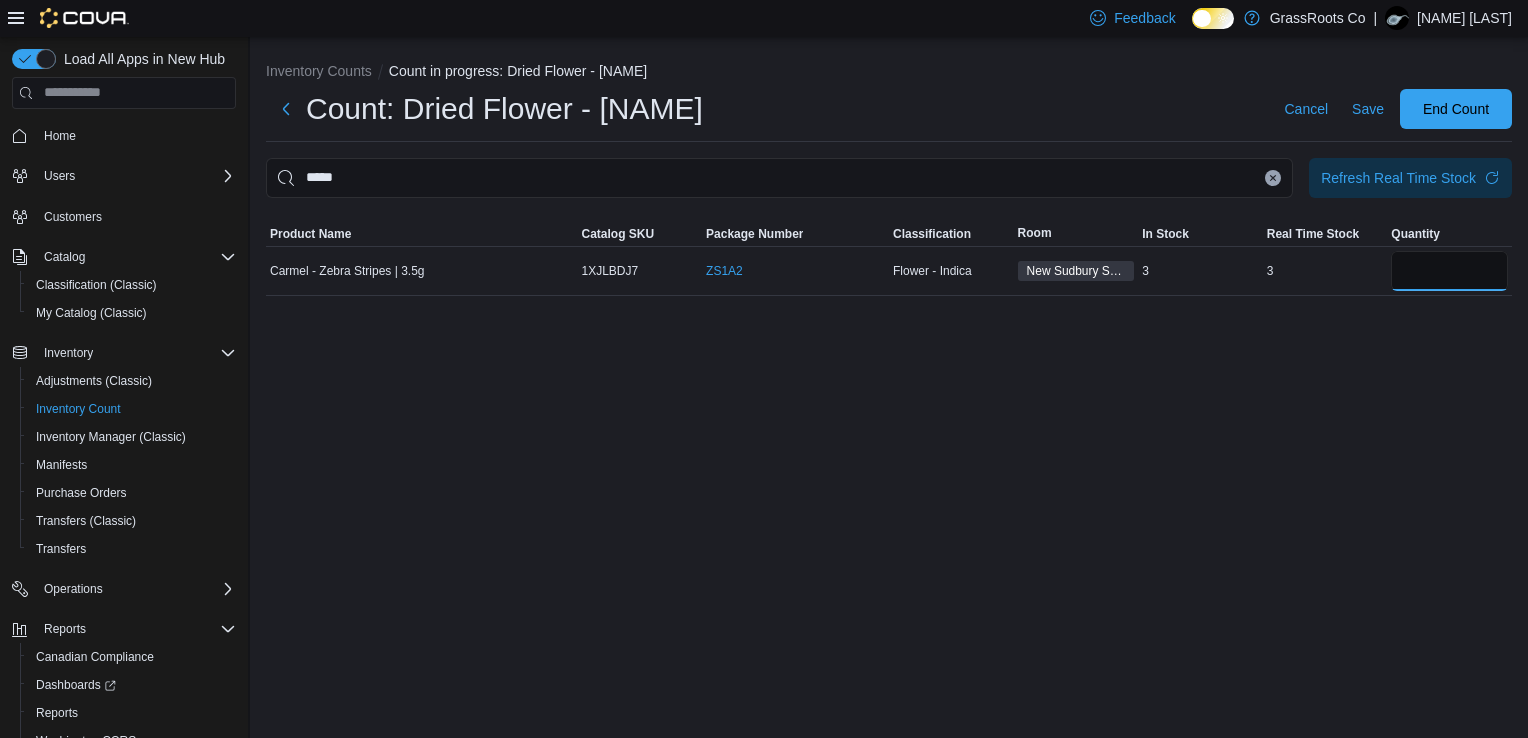 type on "*" 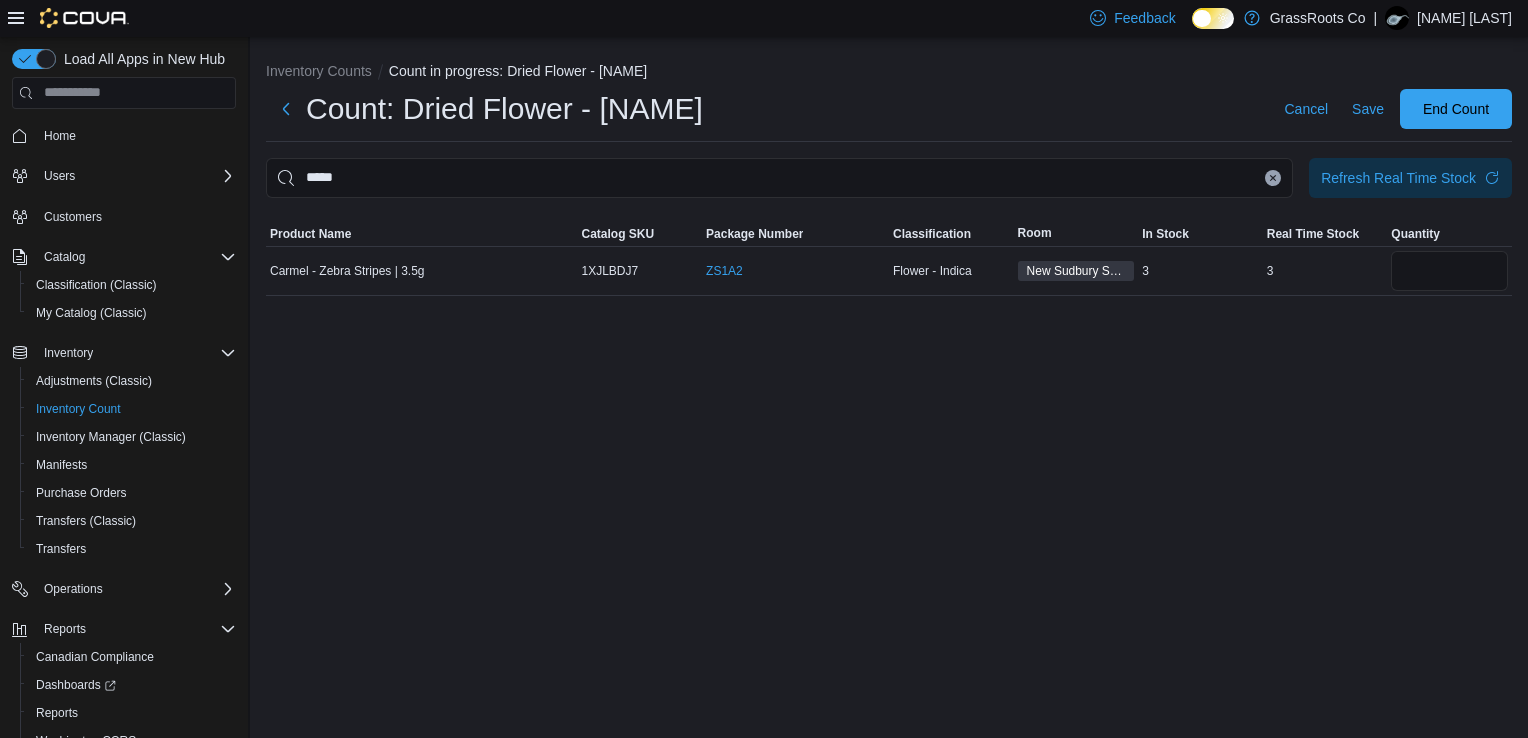 type 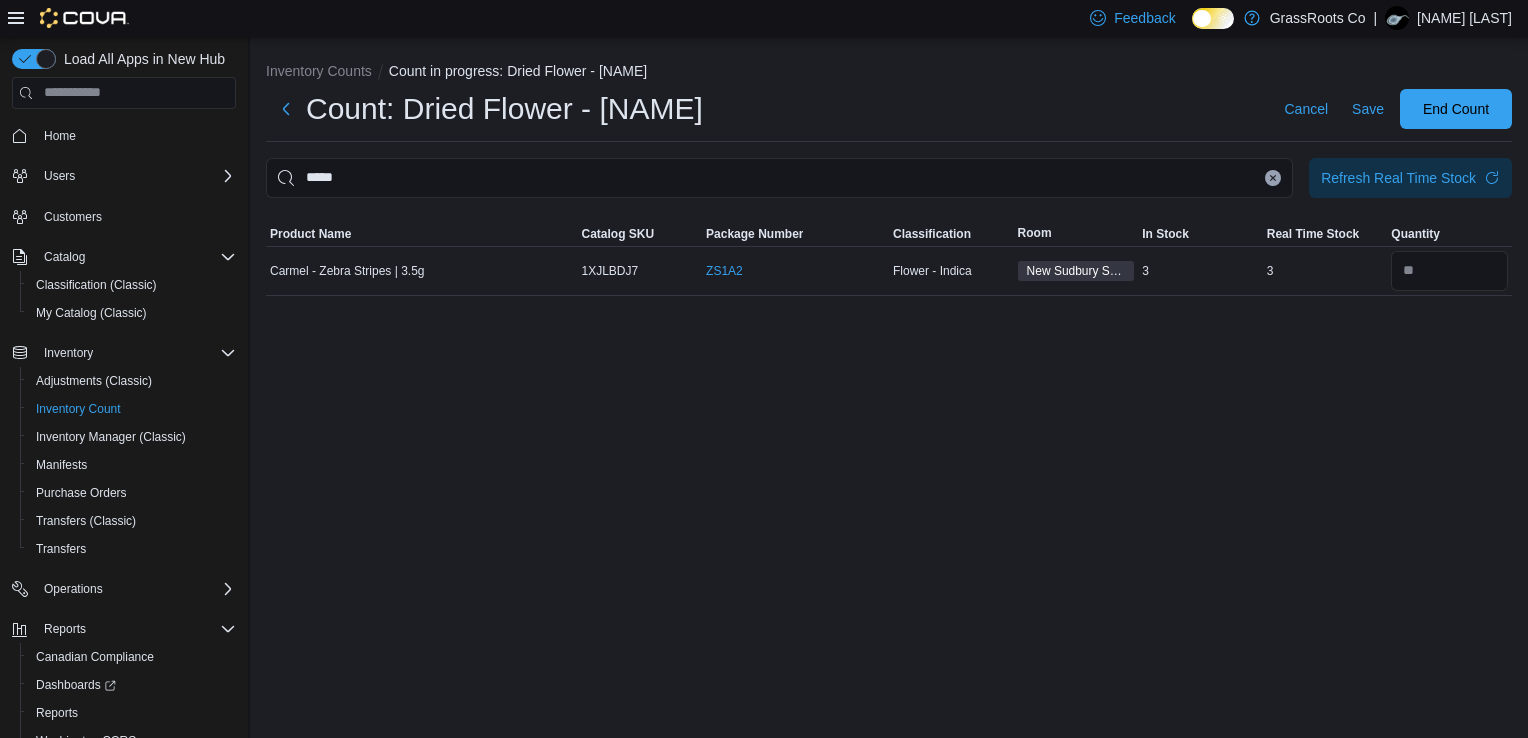 click 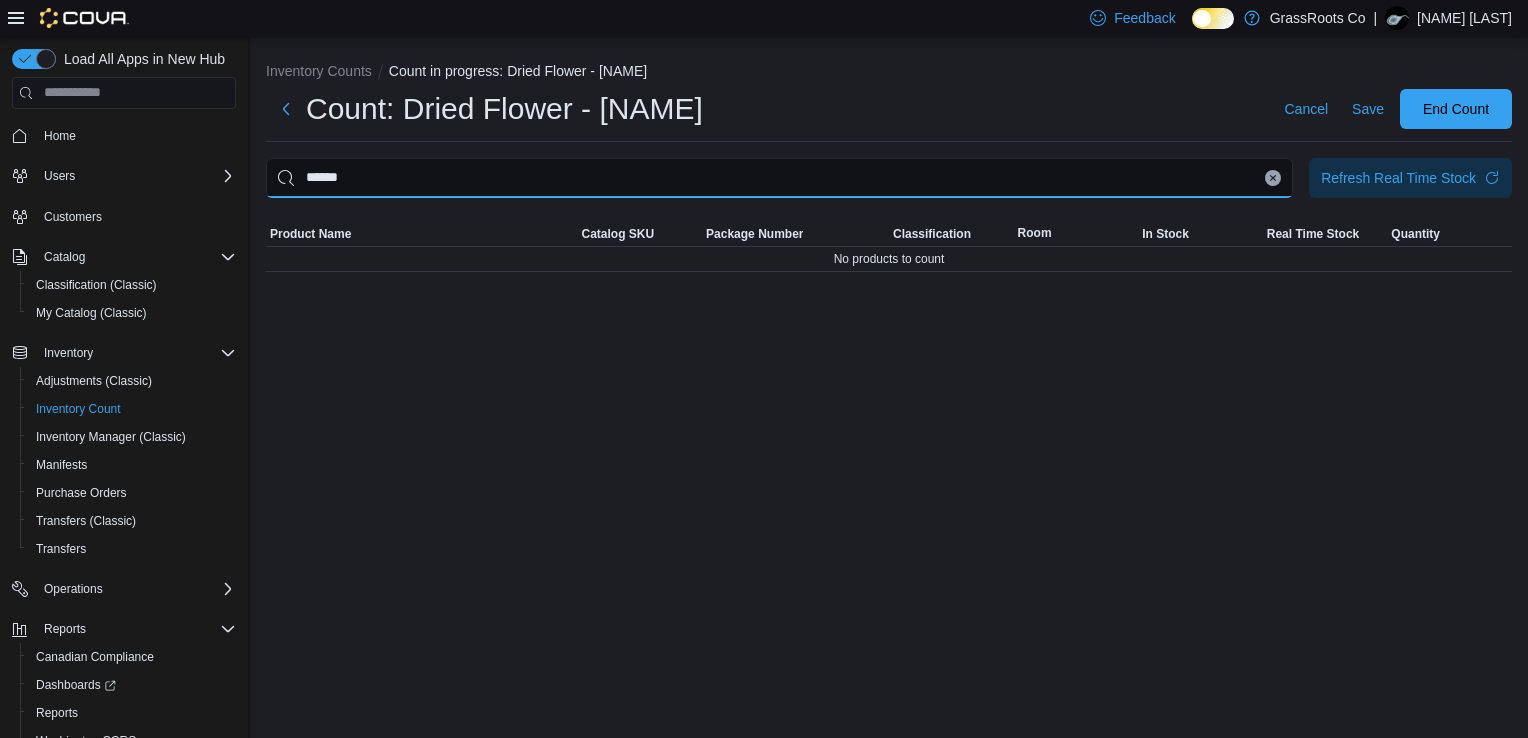 type on "******" 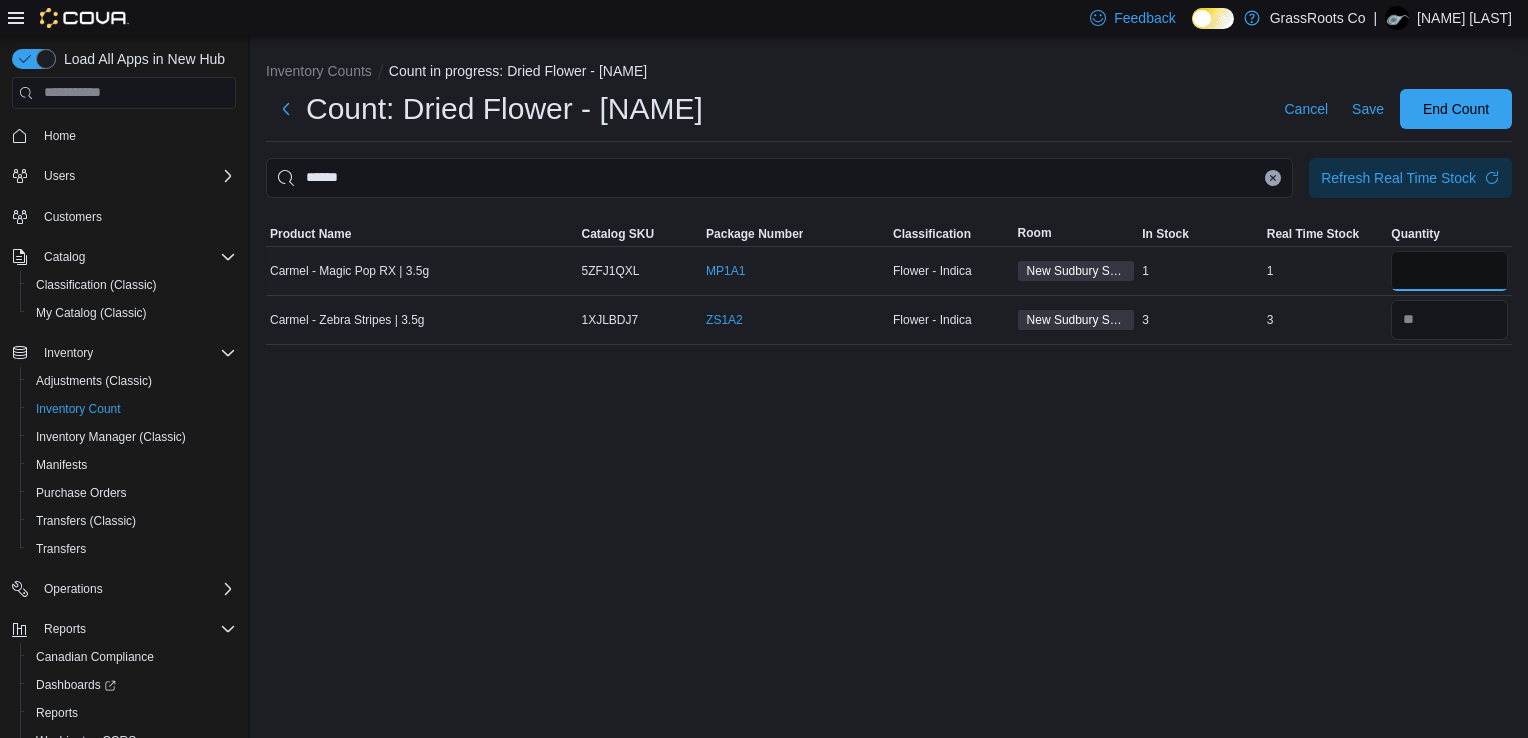click at bounding box center (1449, 271) 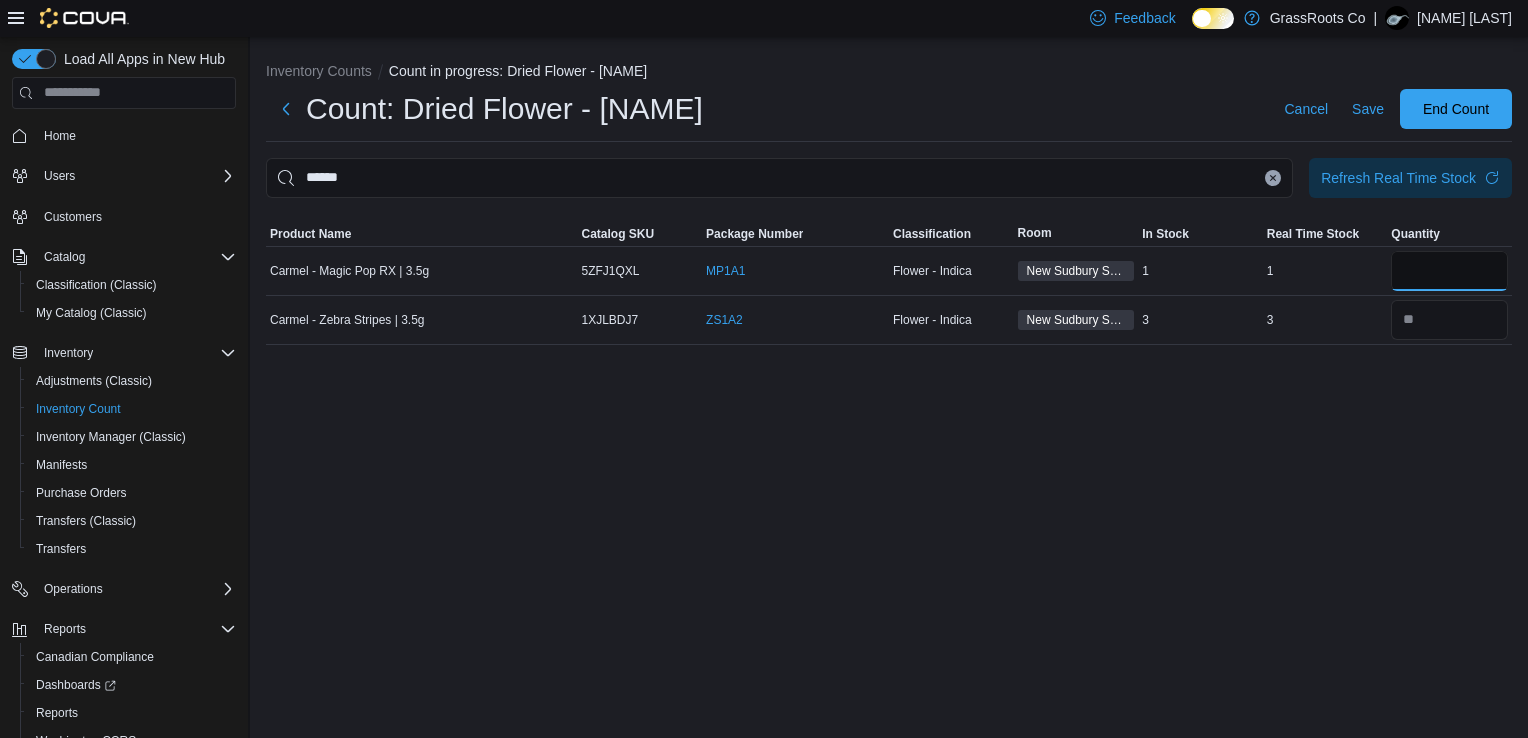 type on "*" 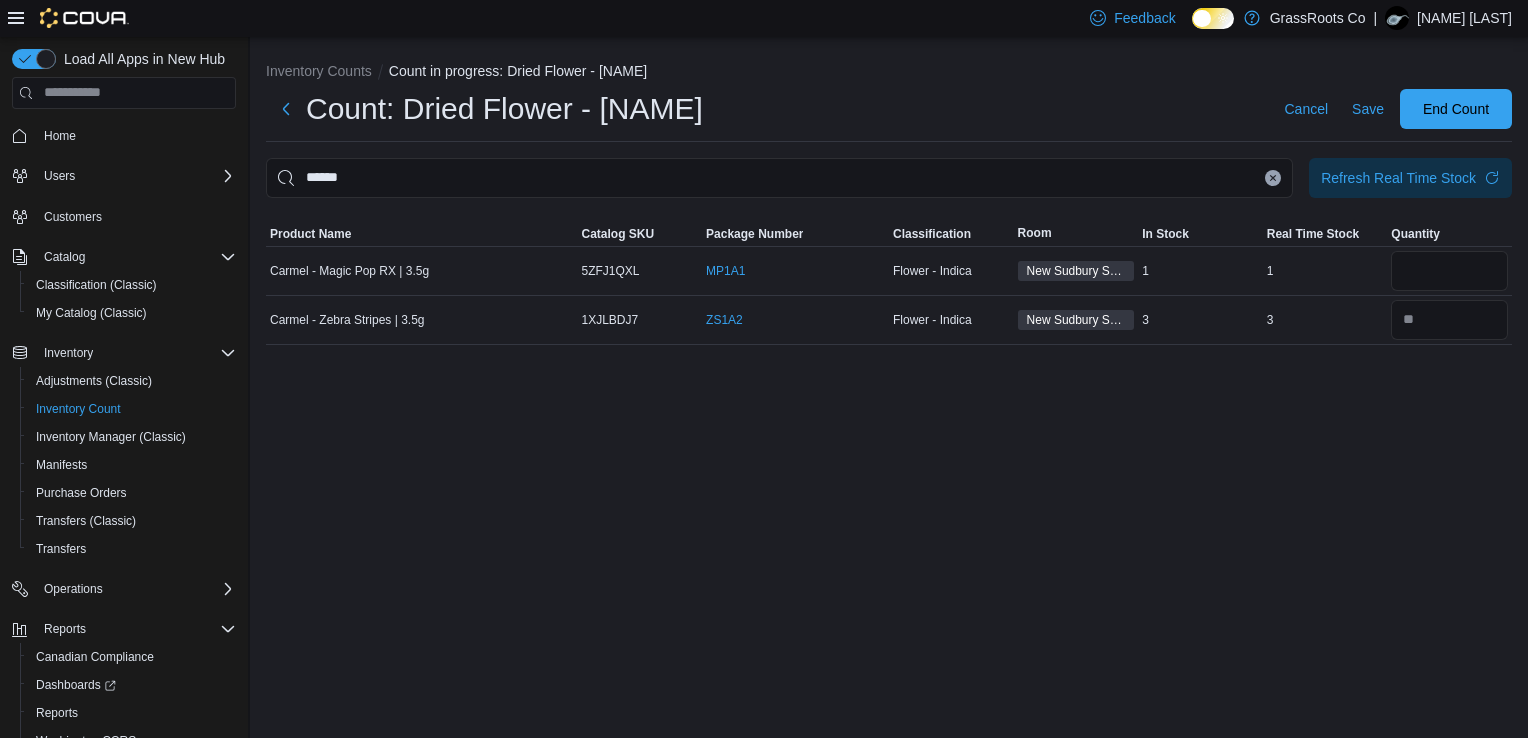 type 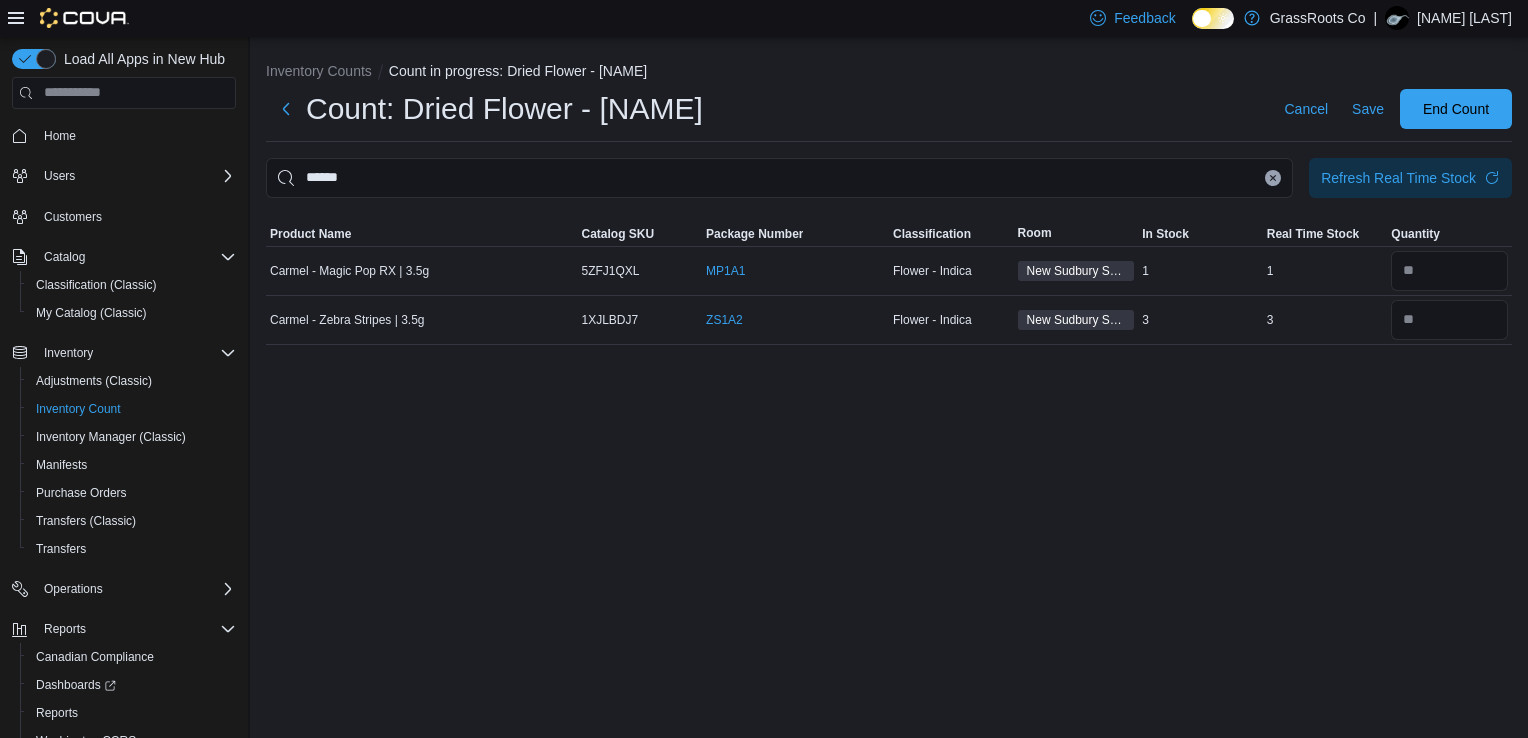 click 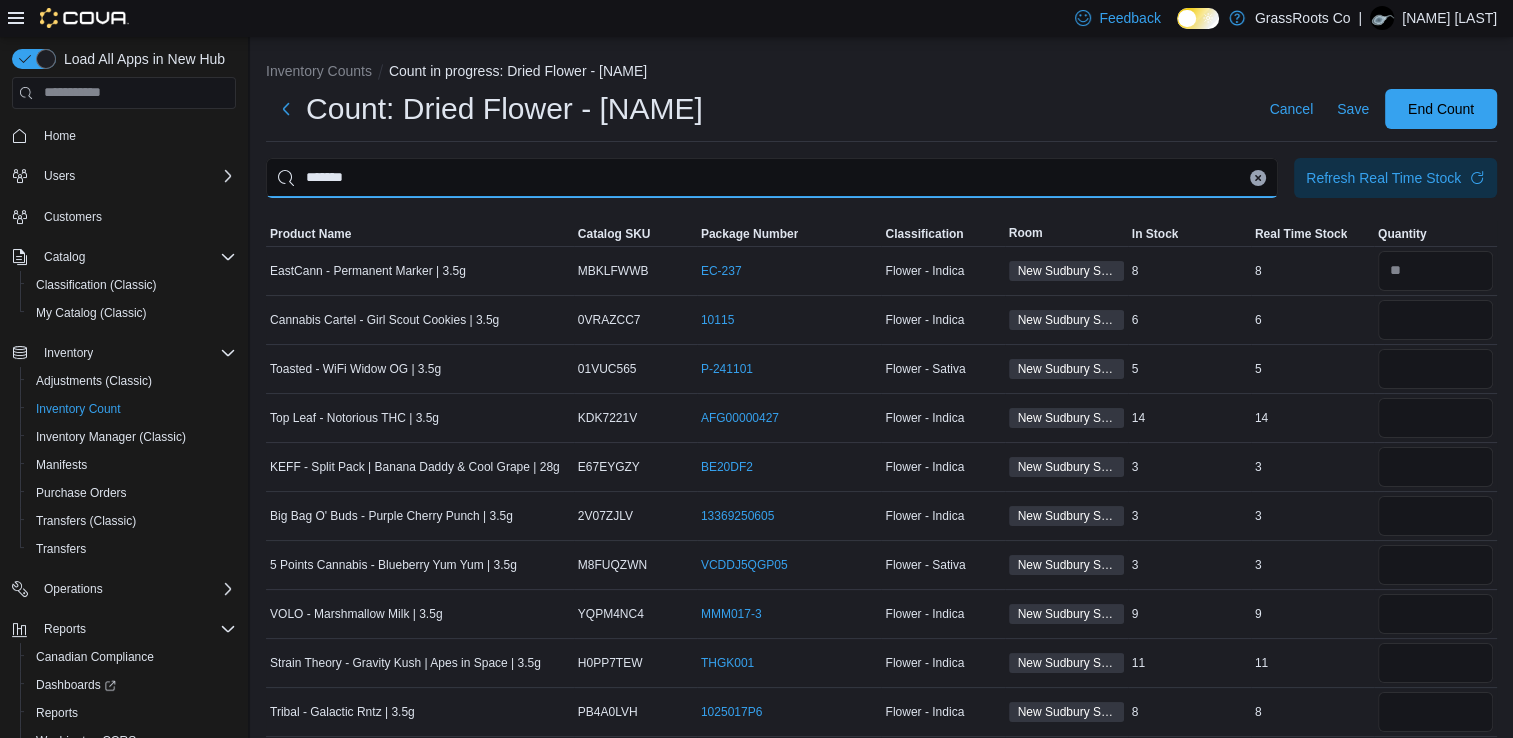 type on "*******" 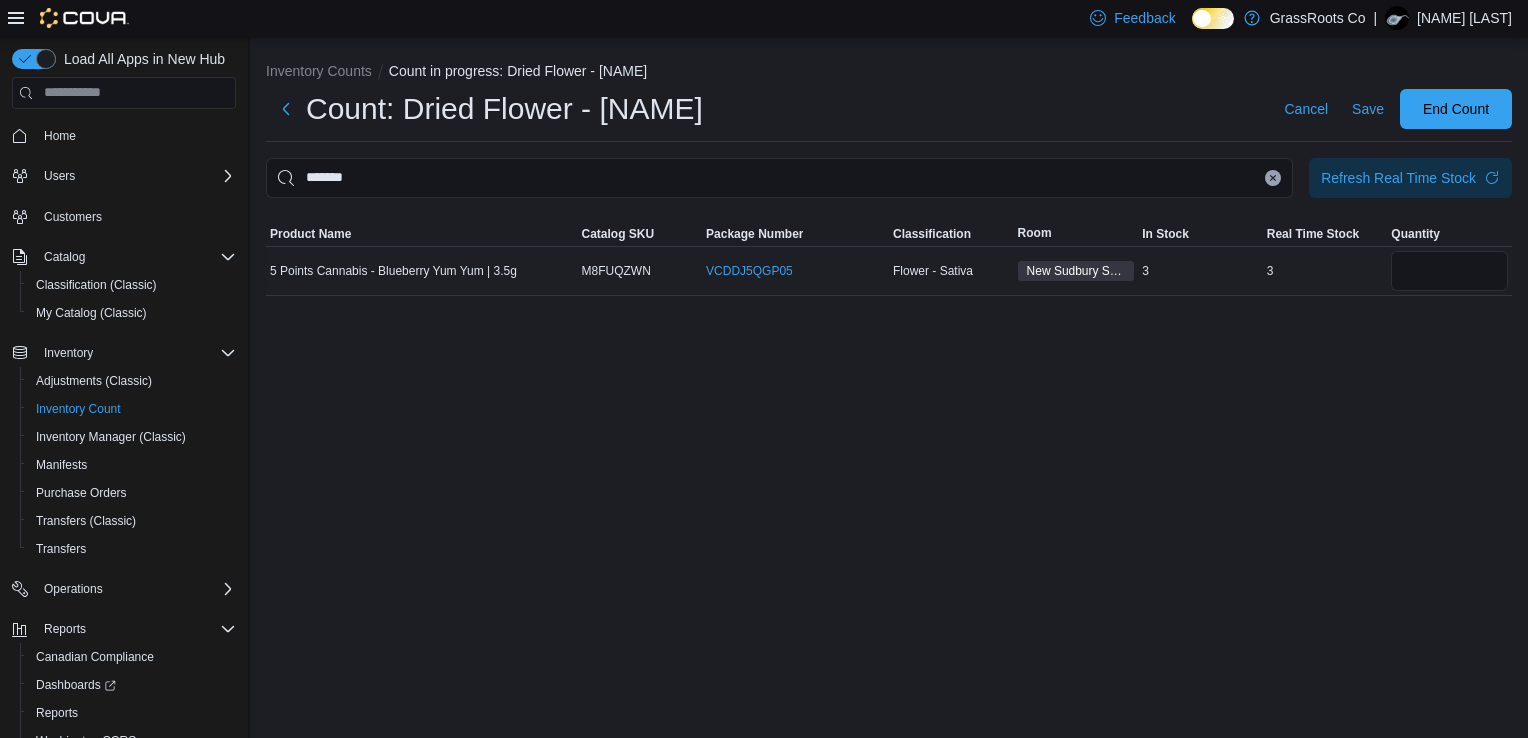 click at bounding box center [1449, 271] 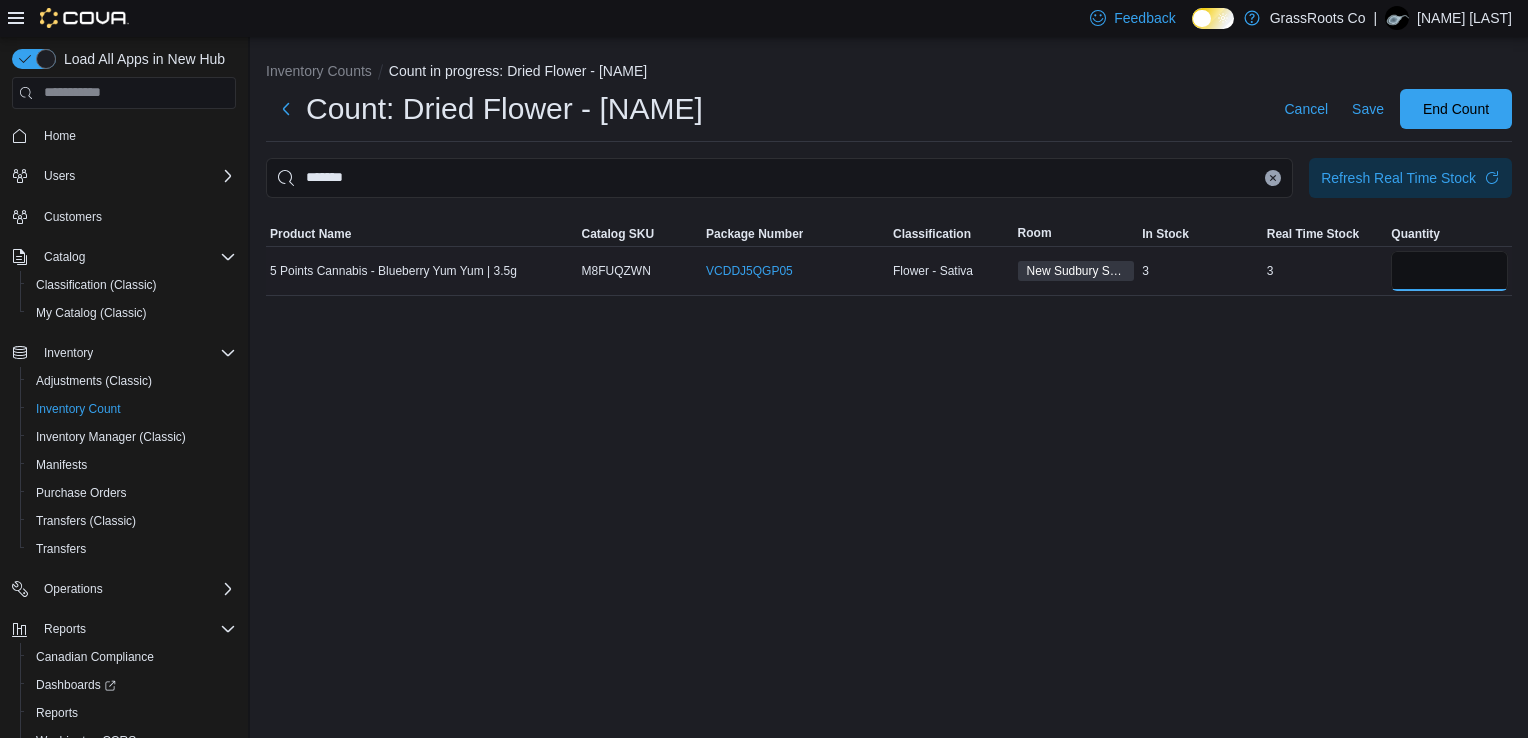 click at bounding box center (1449, 271) 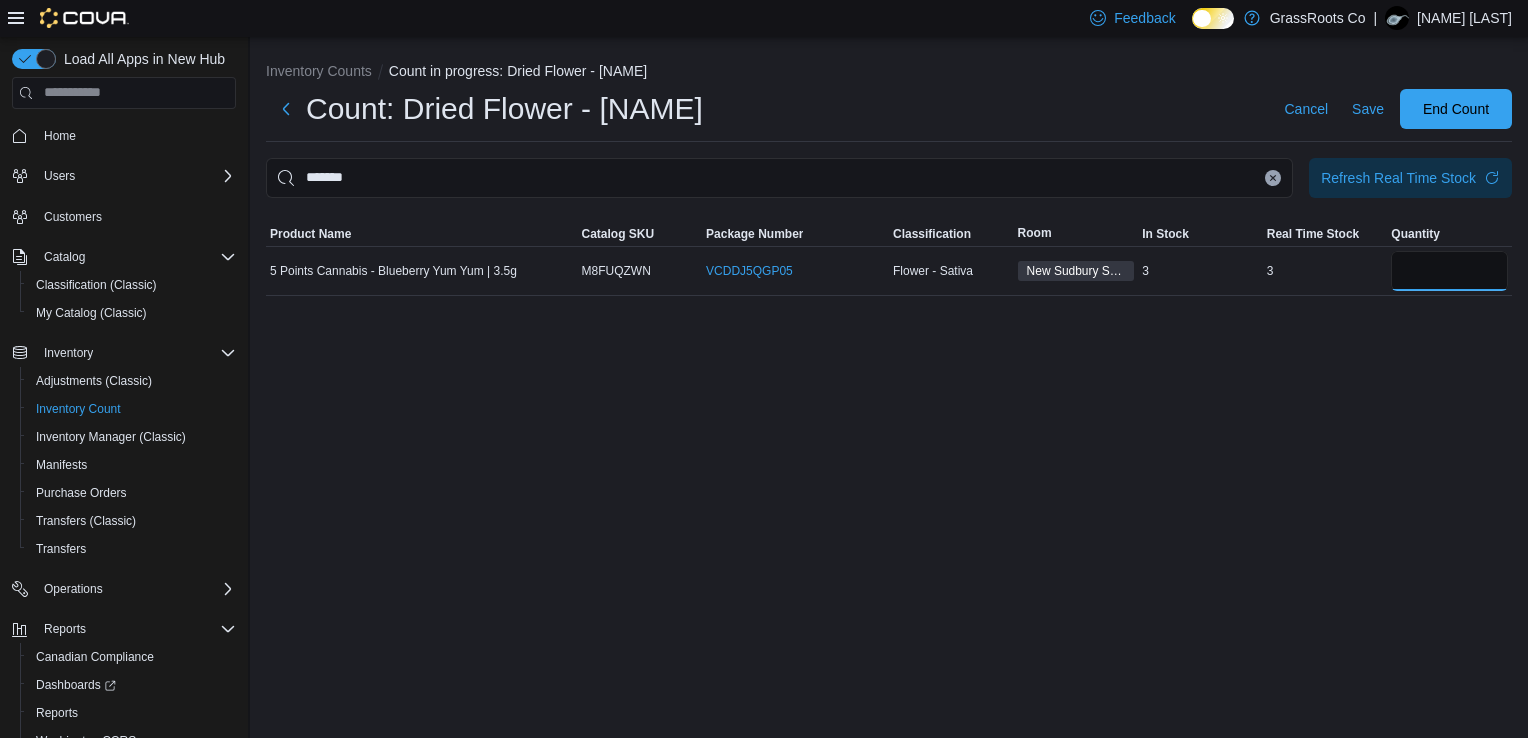 type on "*" 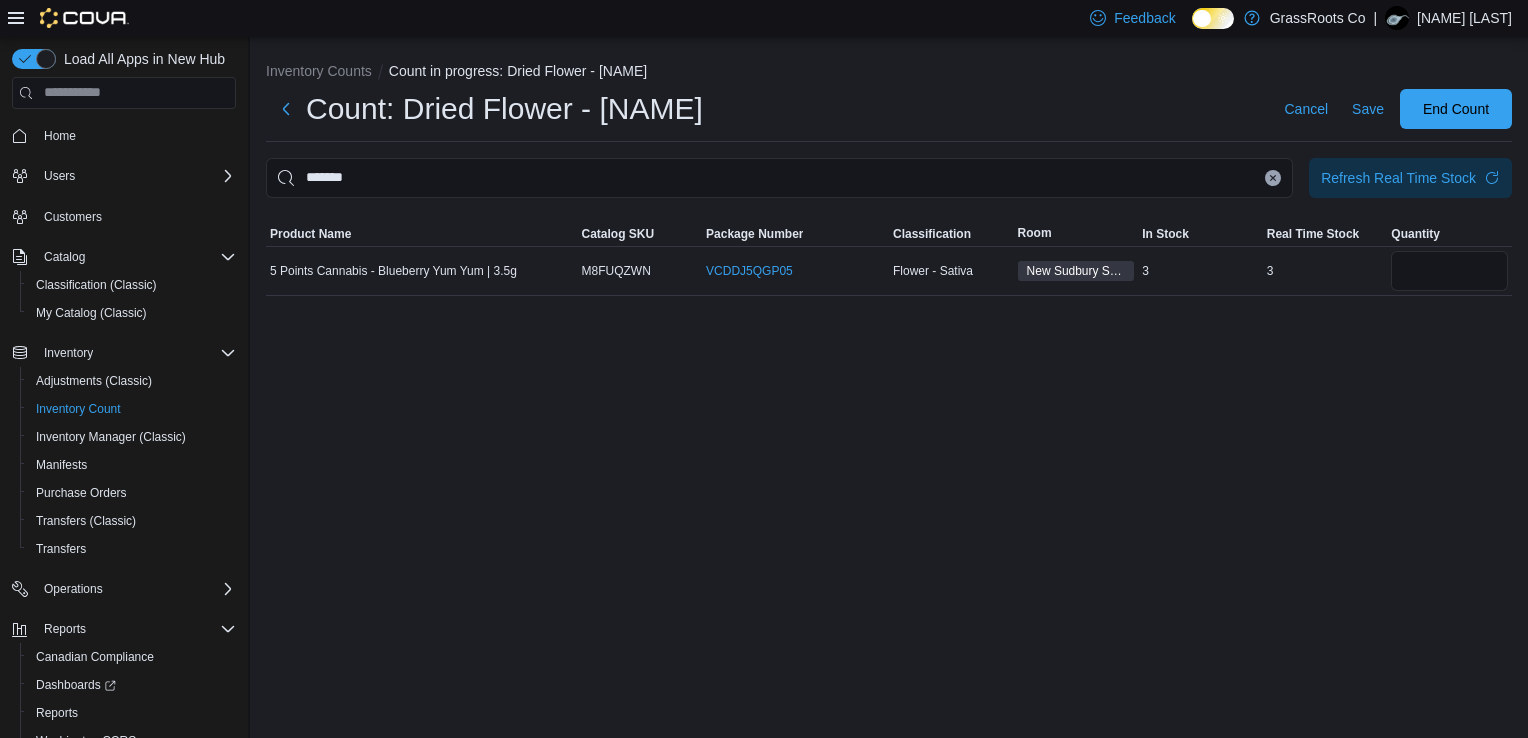 type 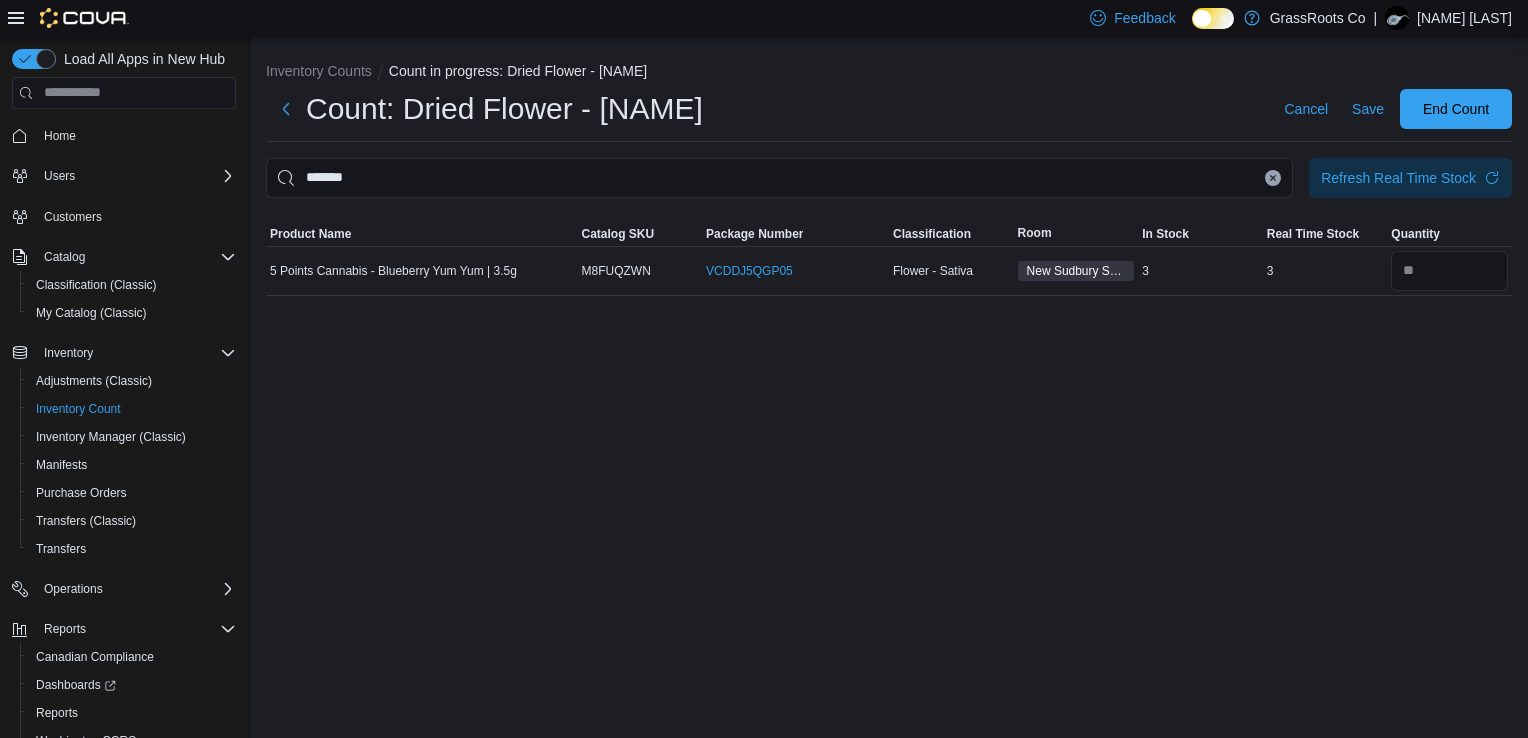 click 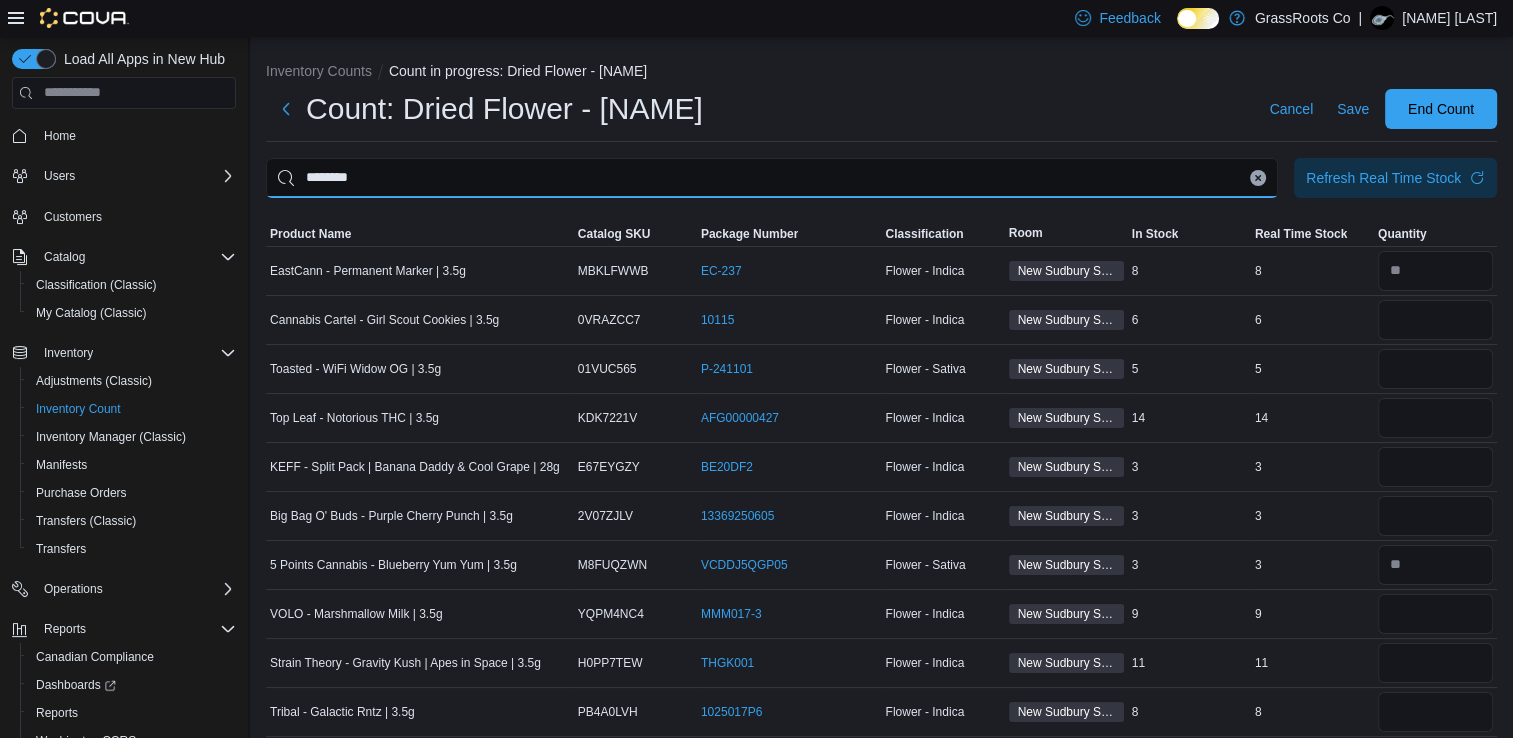 type on "********" 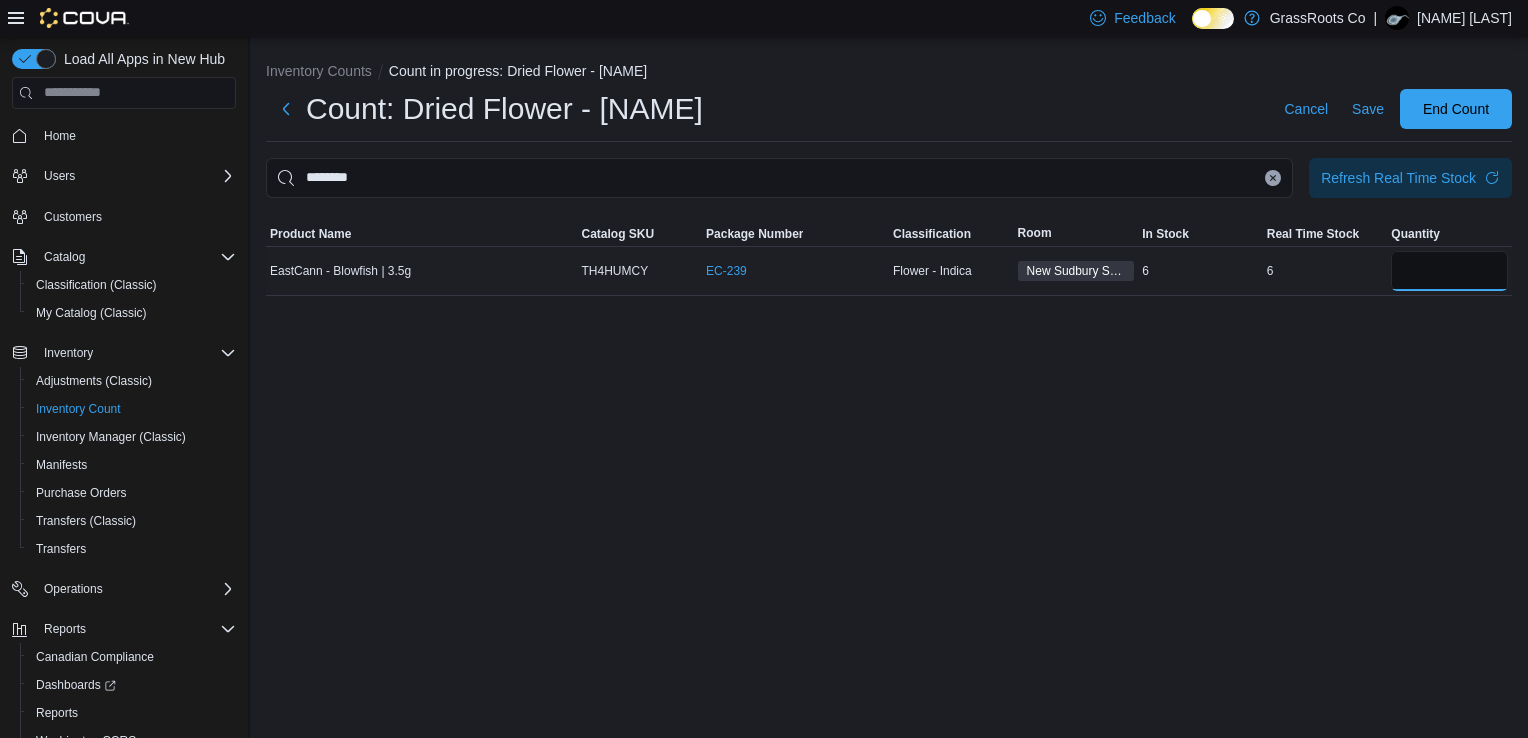click at bounding box center [1449, 271] 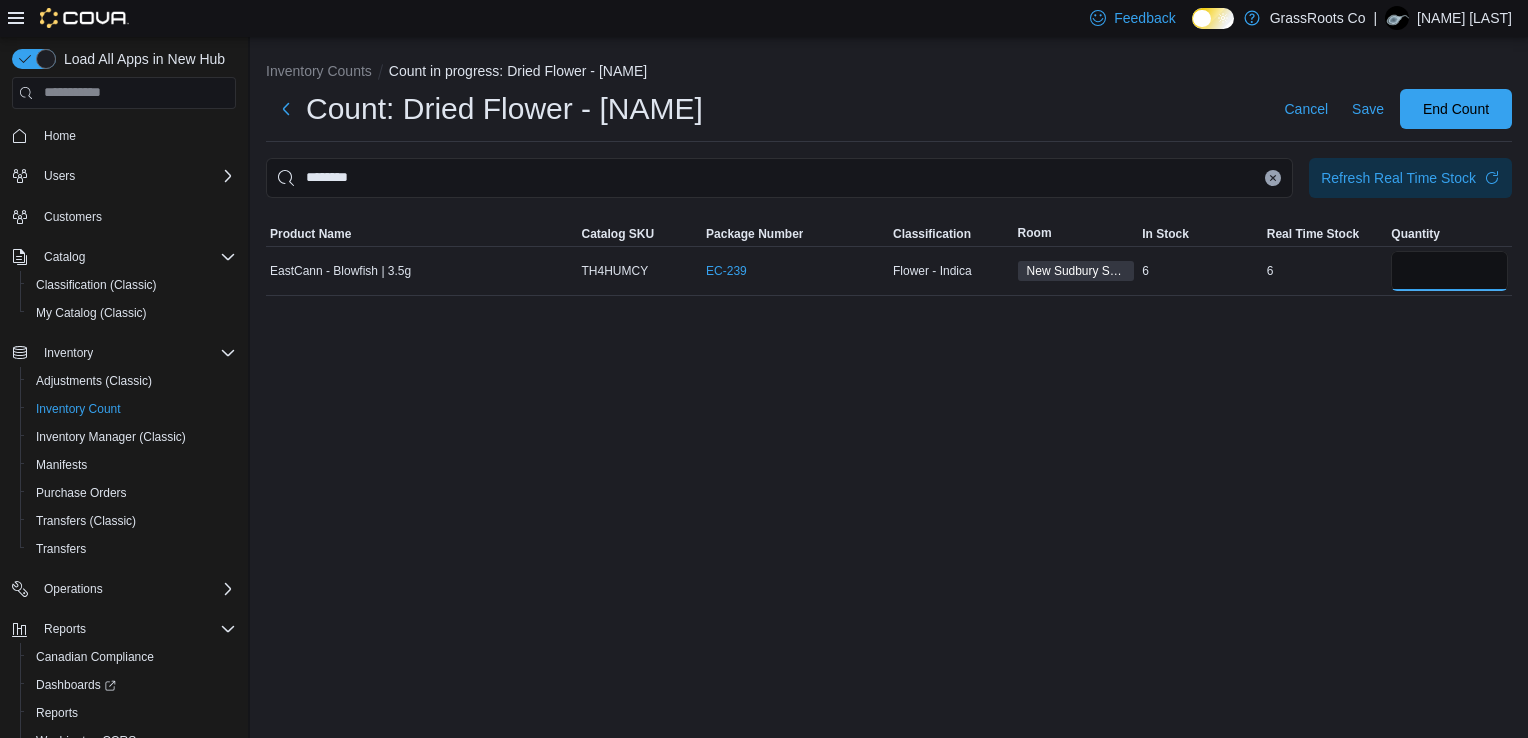 type on "*" 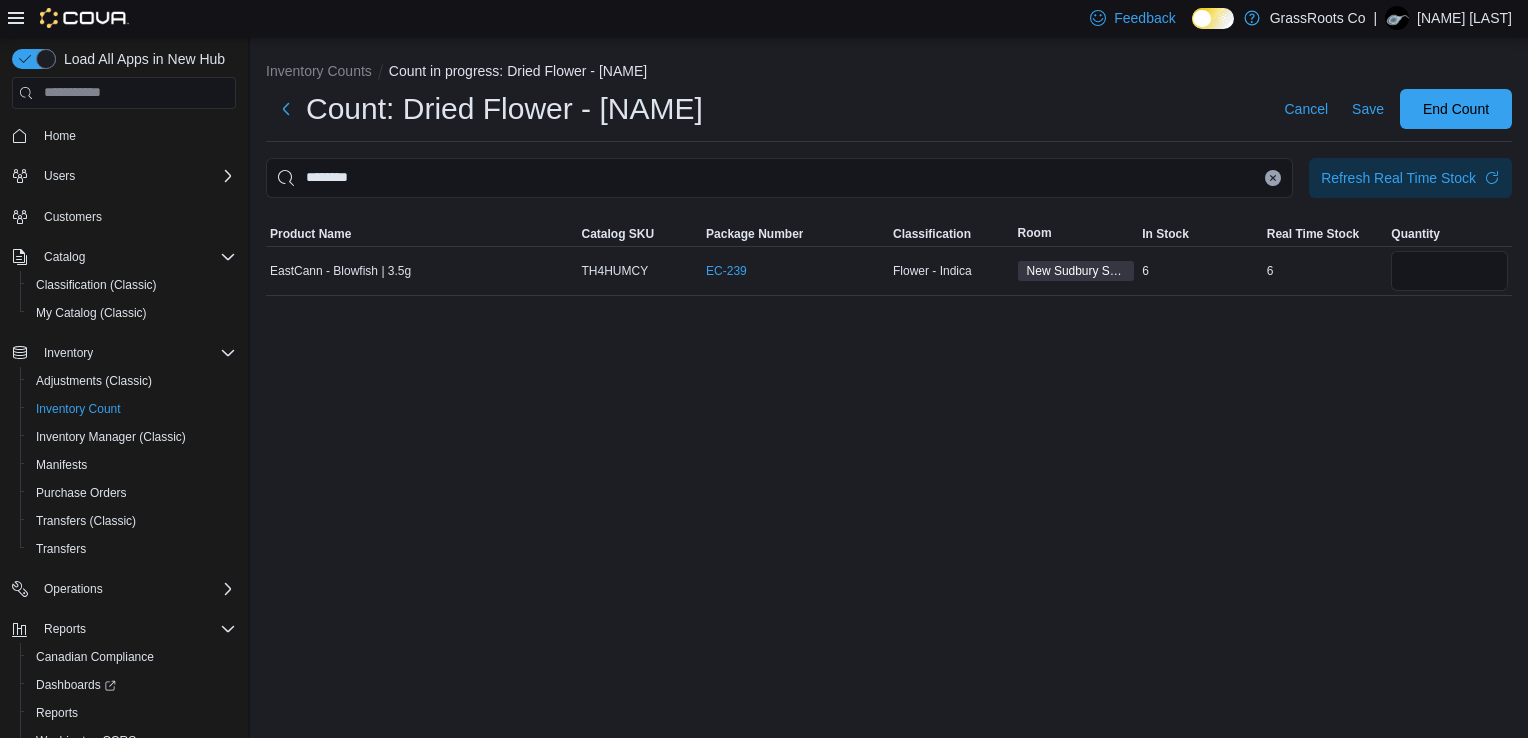 type 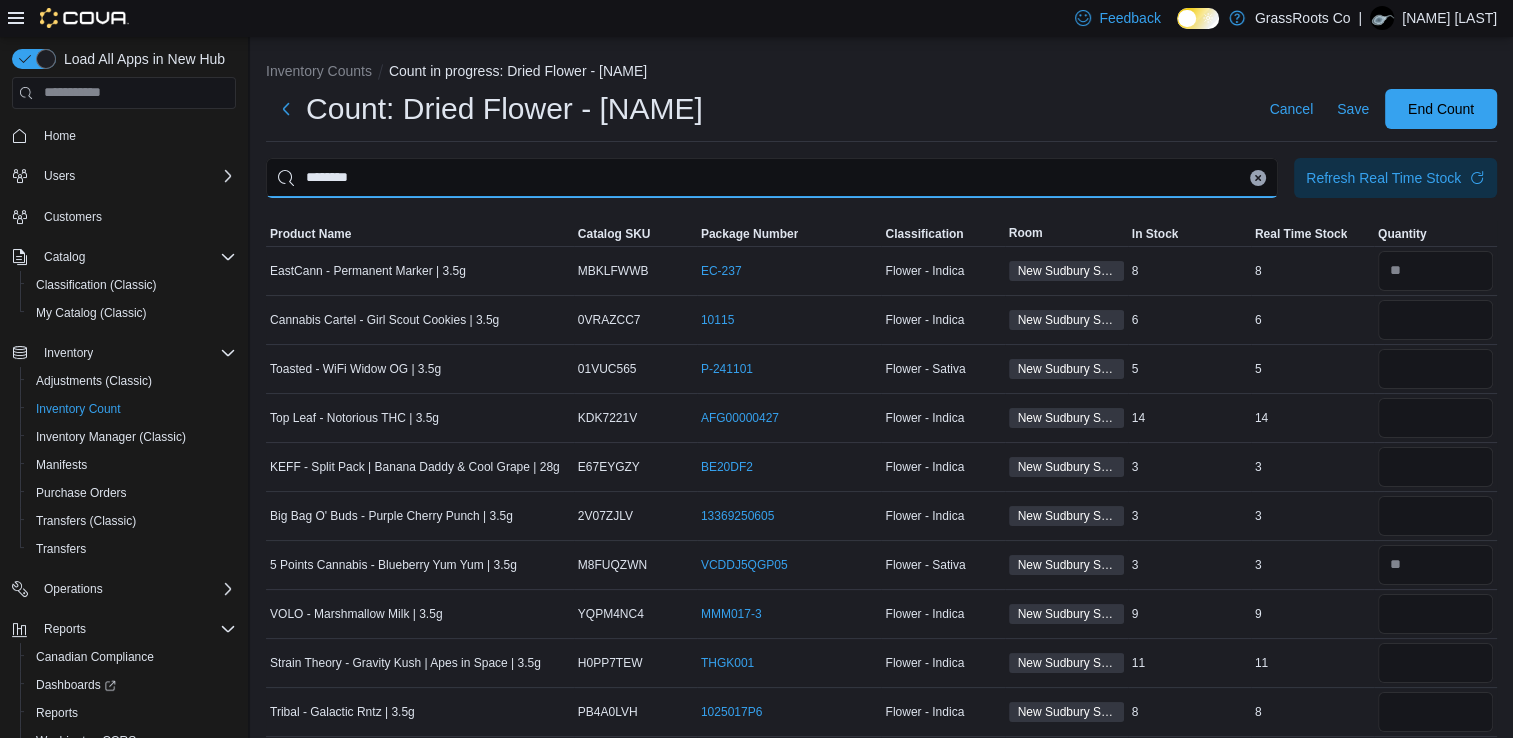 type on "********" 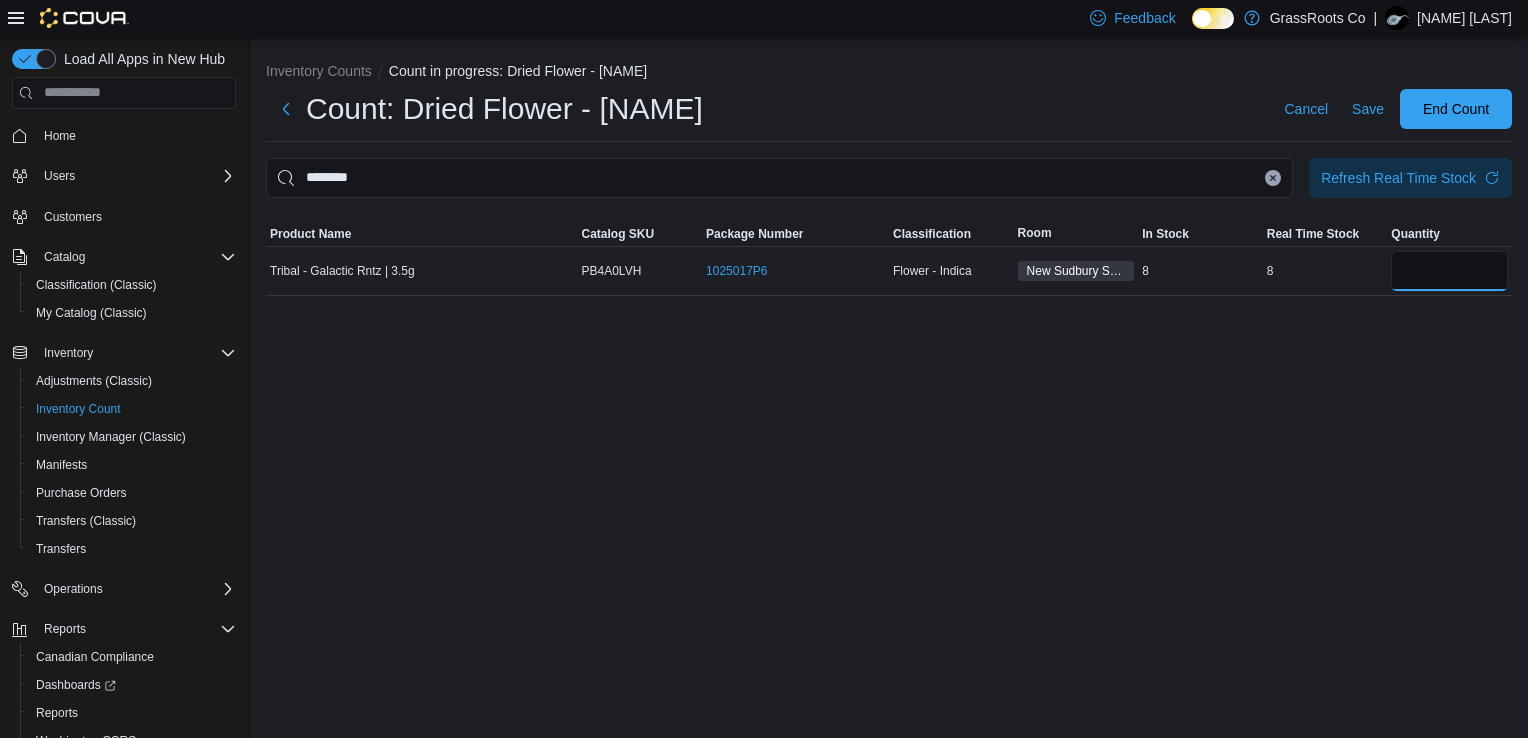 click at bounding box center [1449, 271] 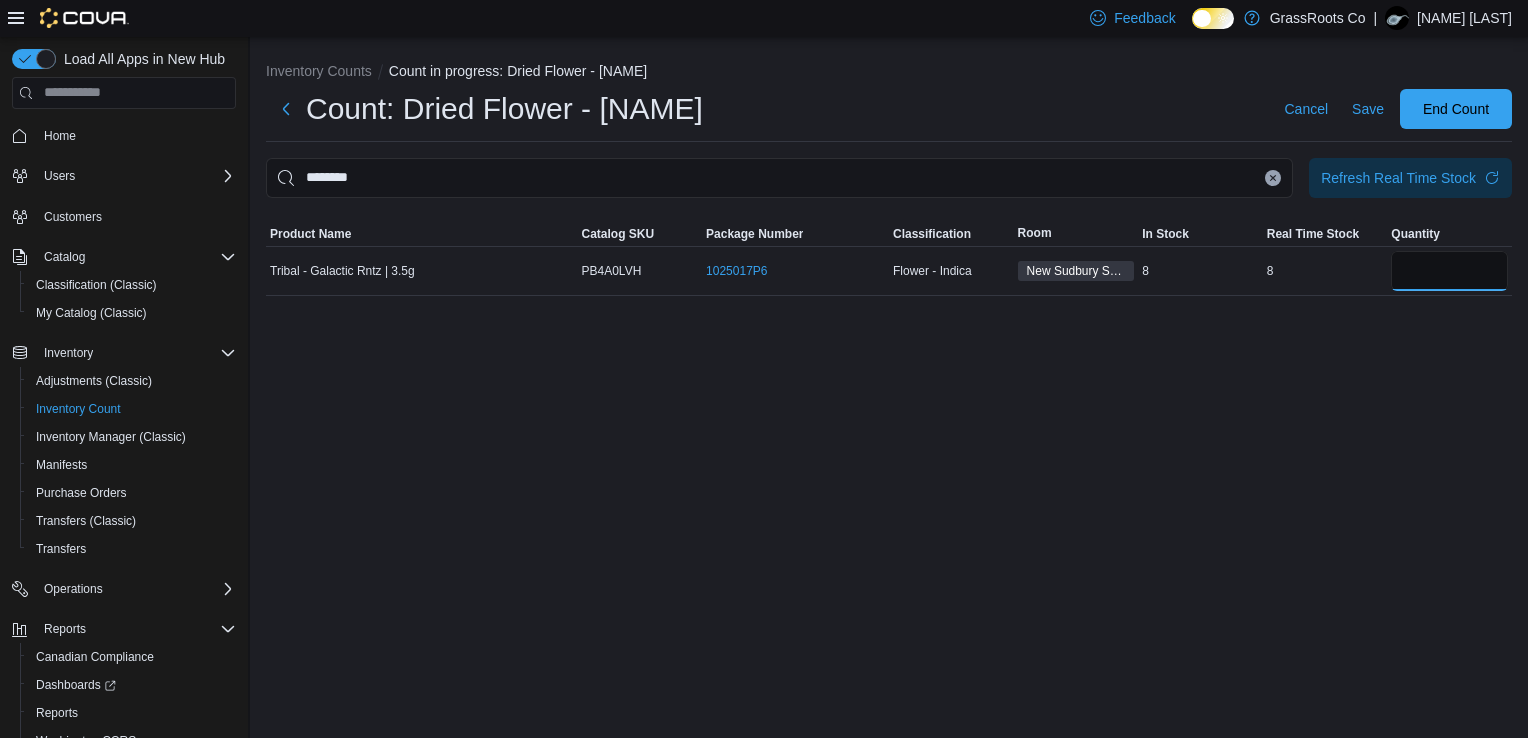 type on "*" 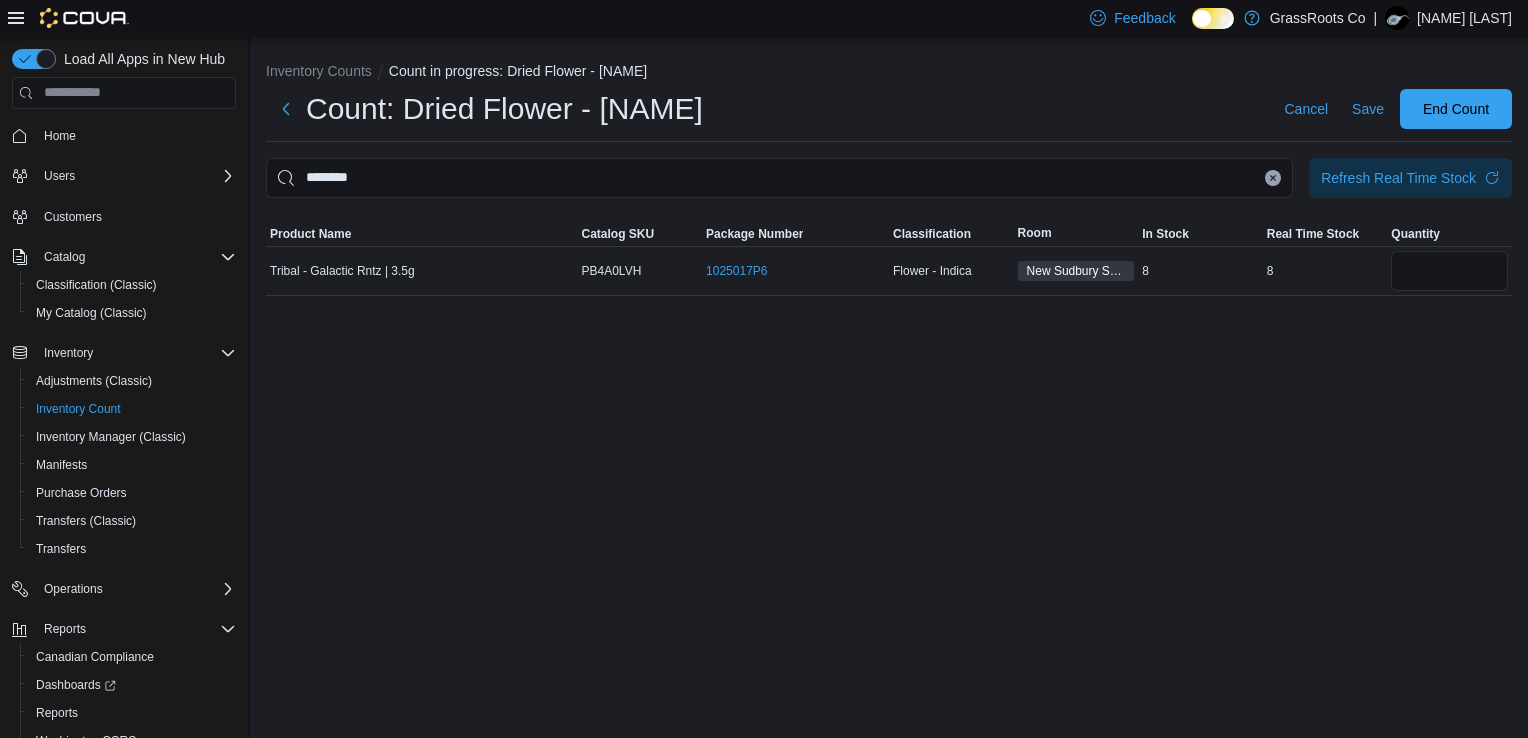 type 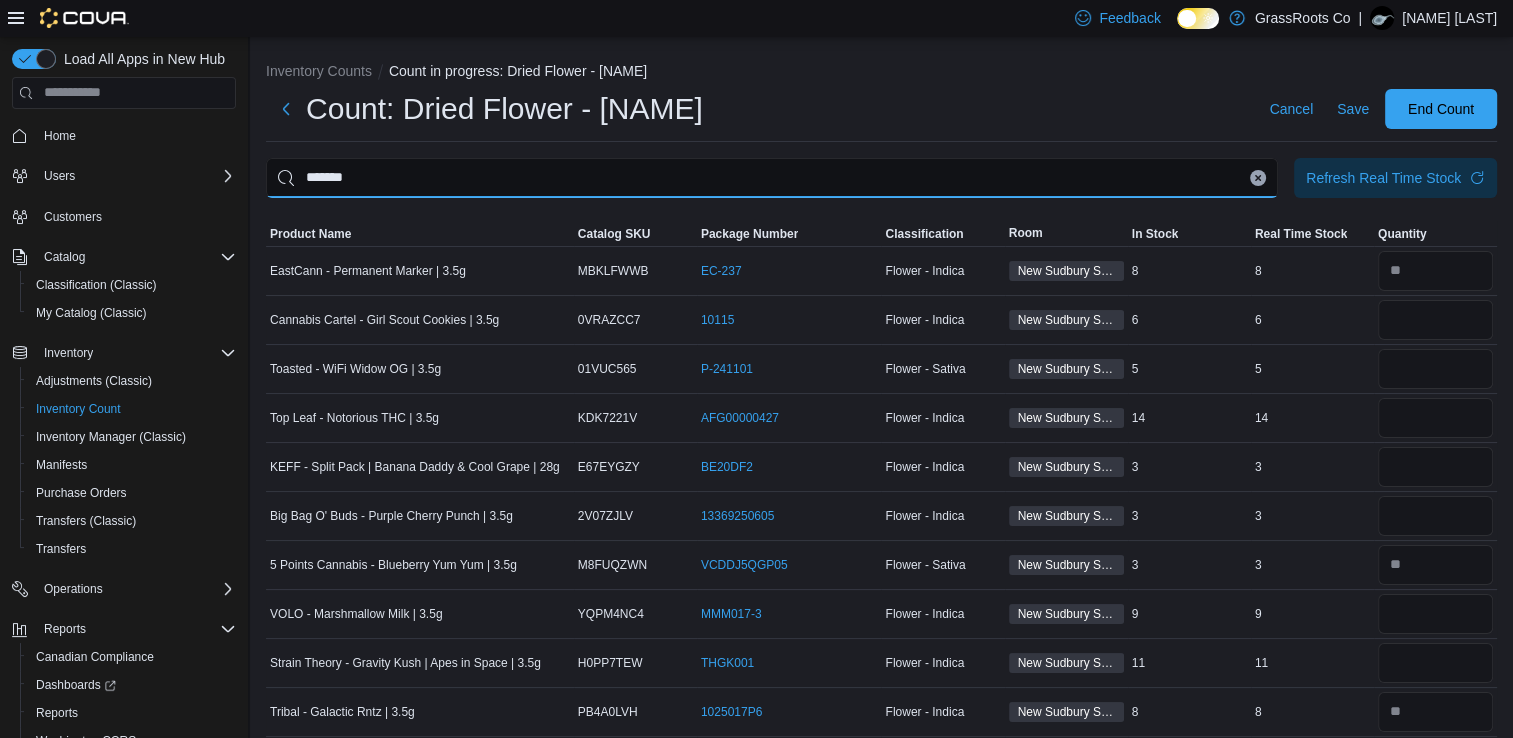 type on "*******" 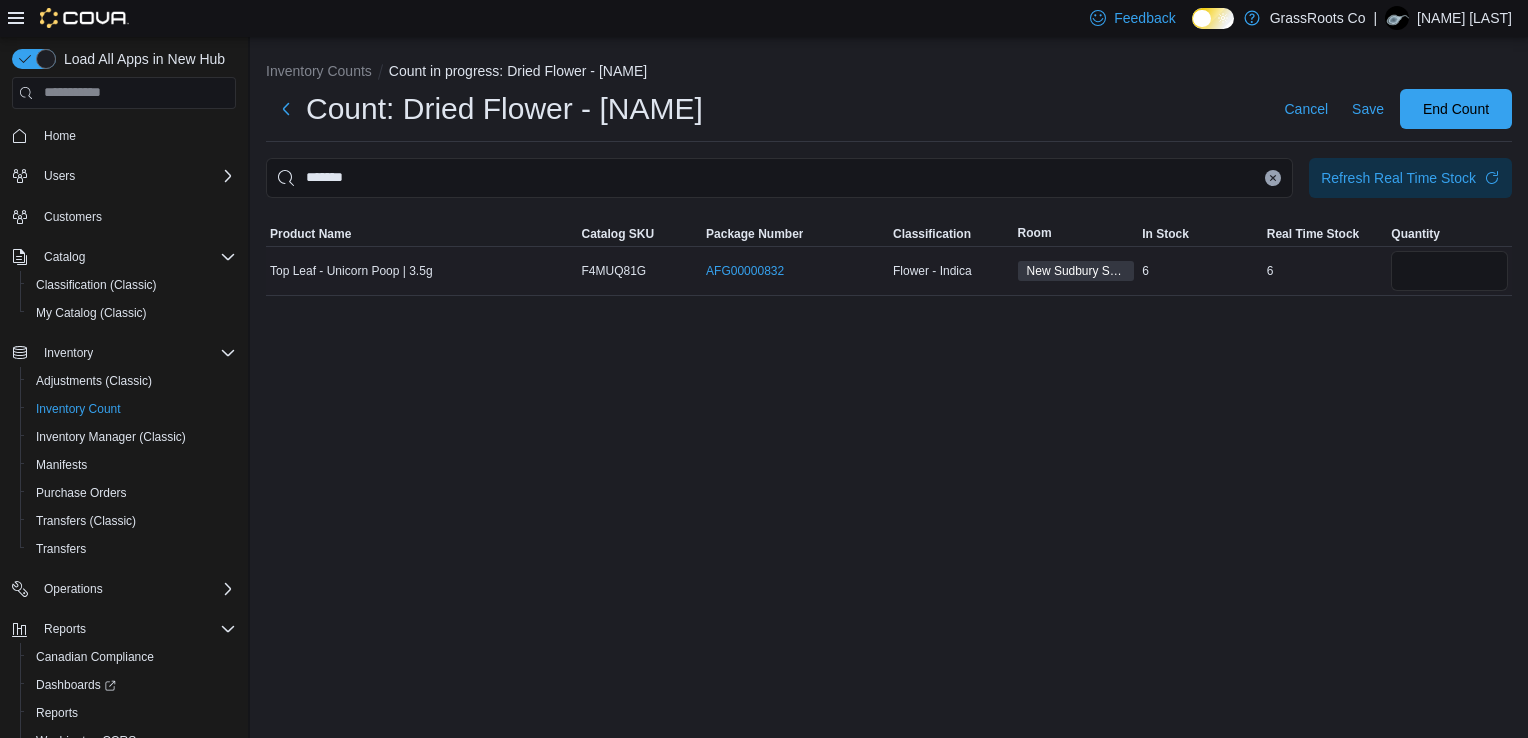 click at bounding box center (1449, 270) 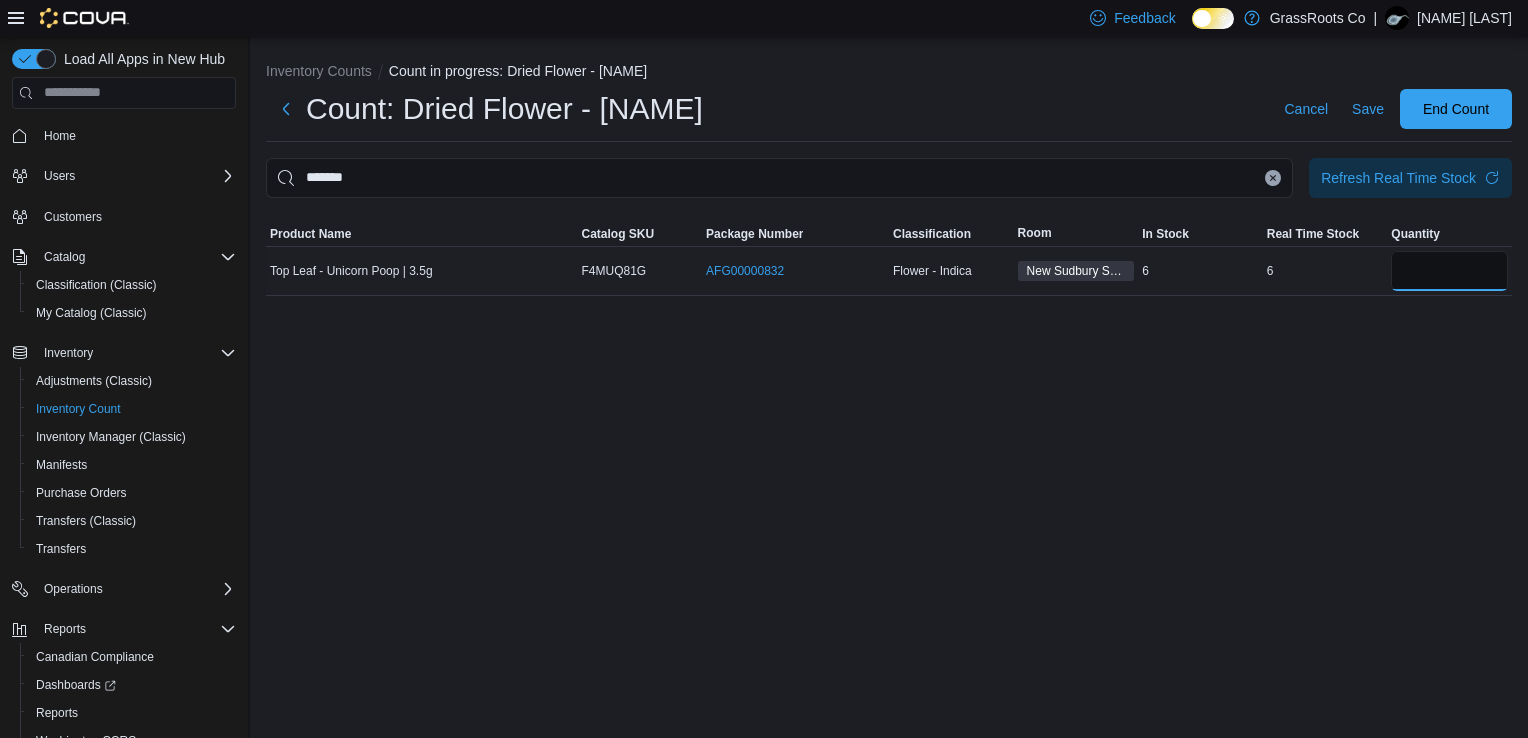 click at bounding box center [1449, 271] 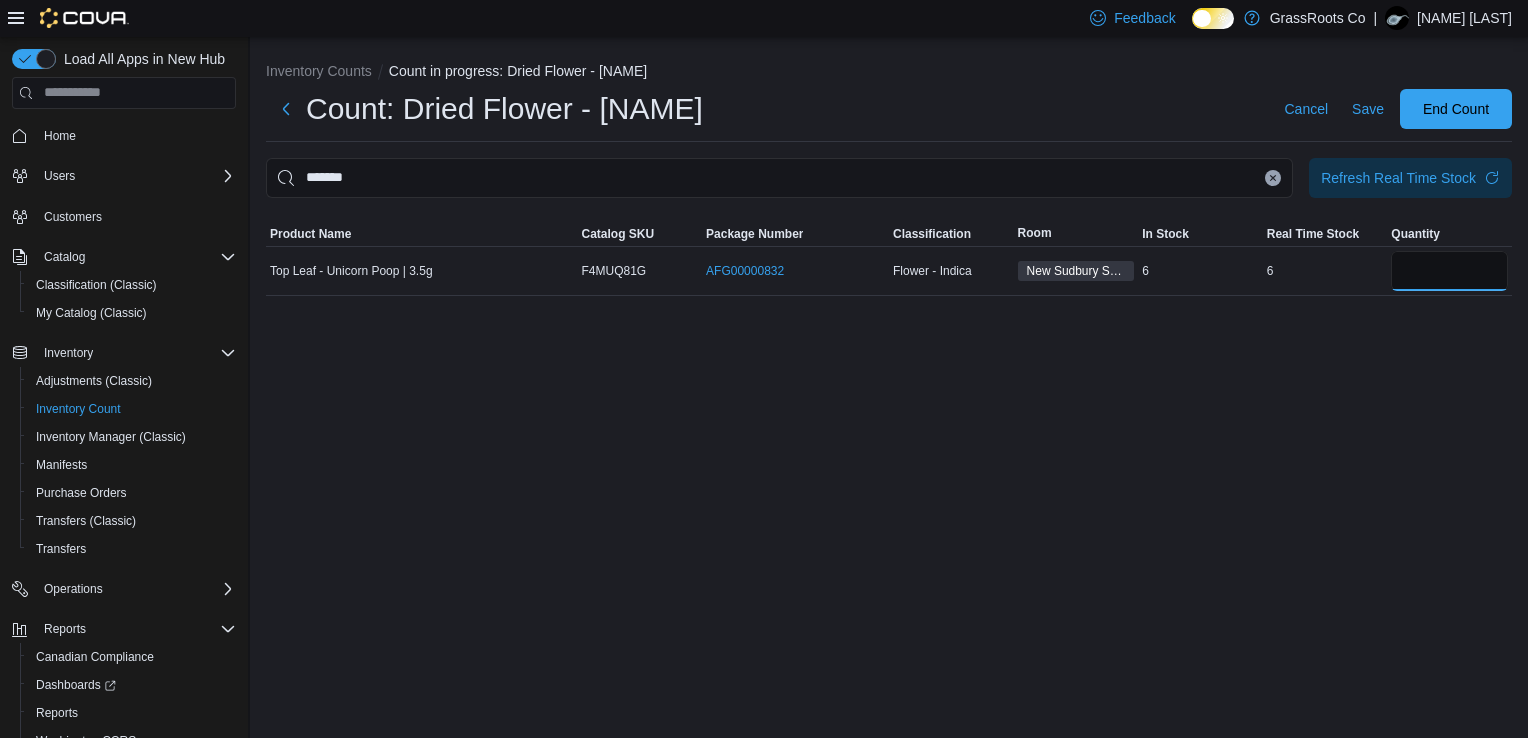 type on "*" 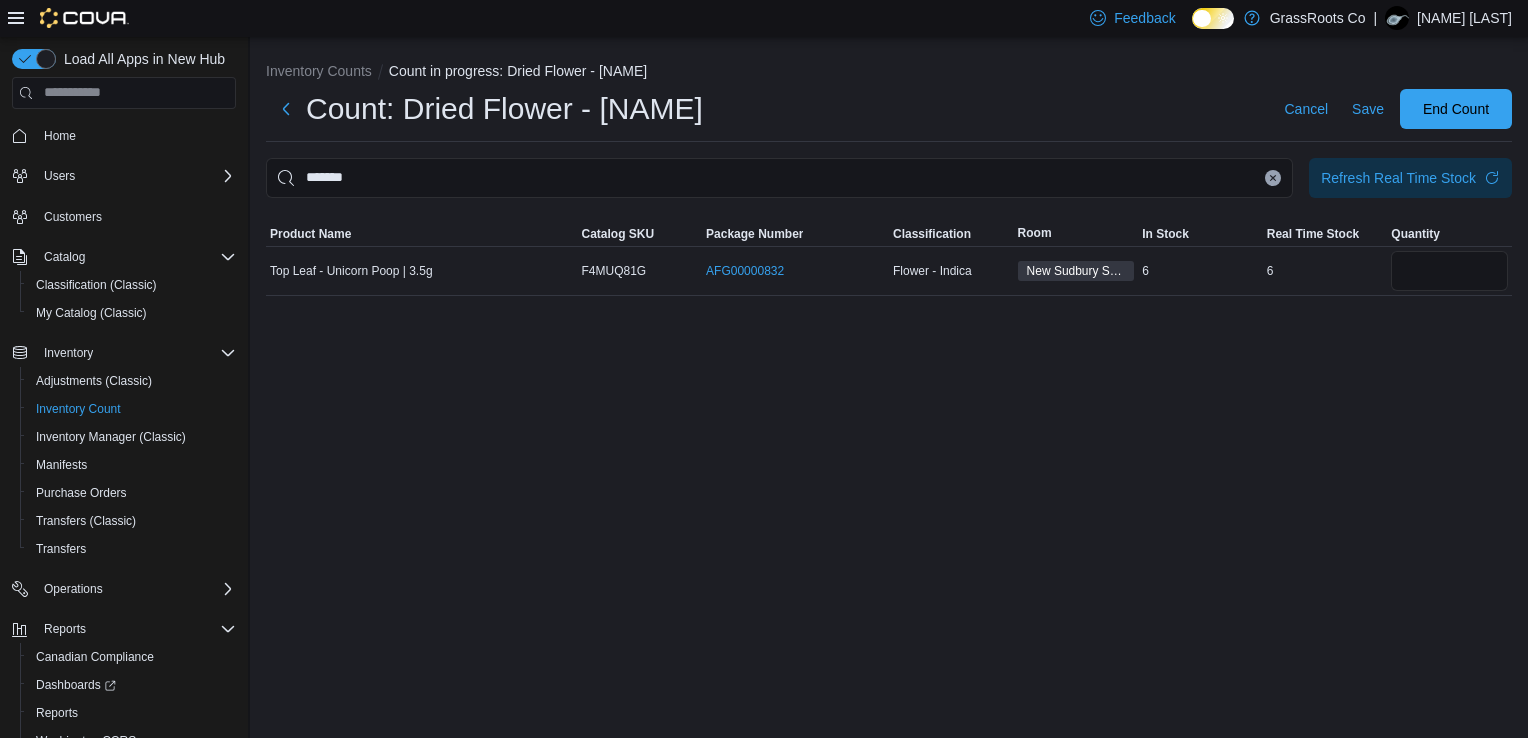 type 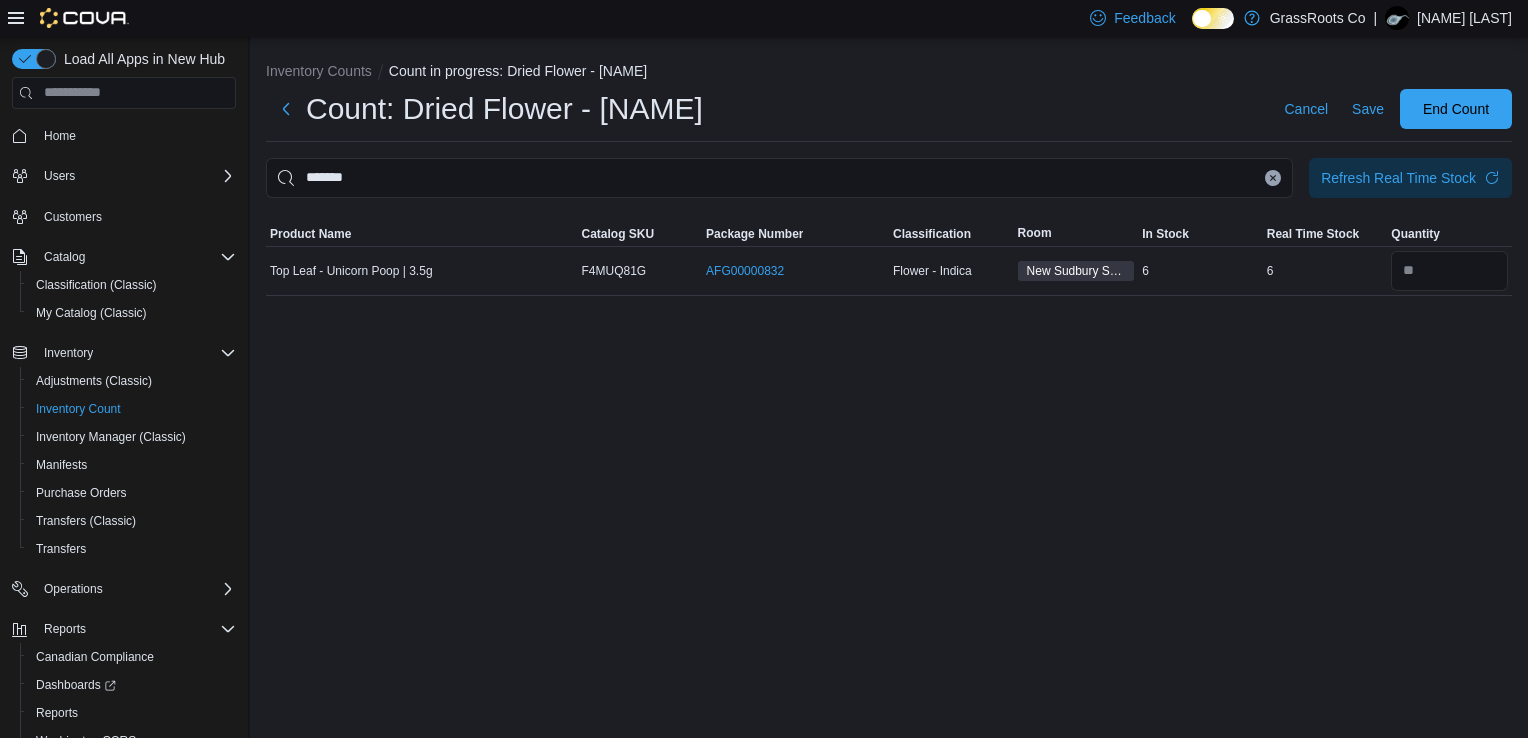 click 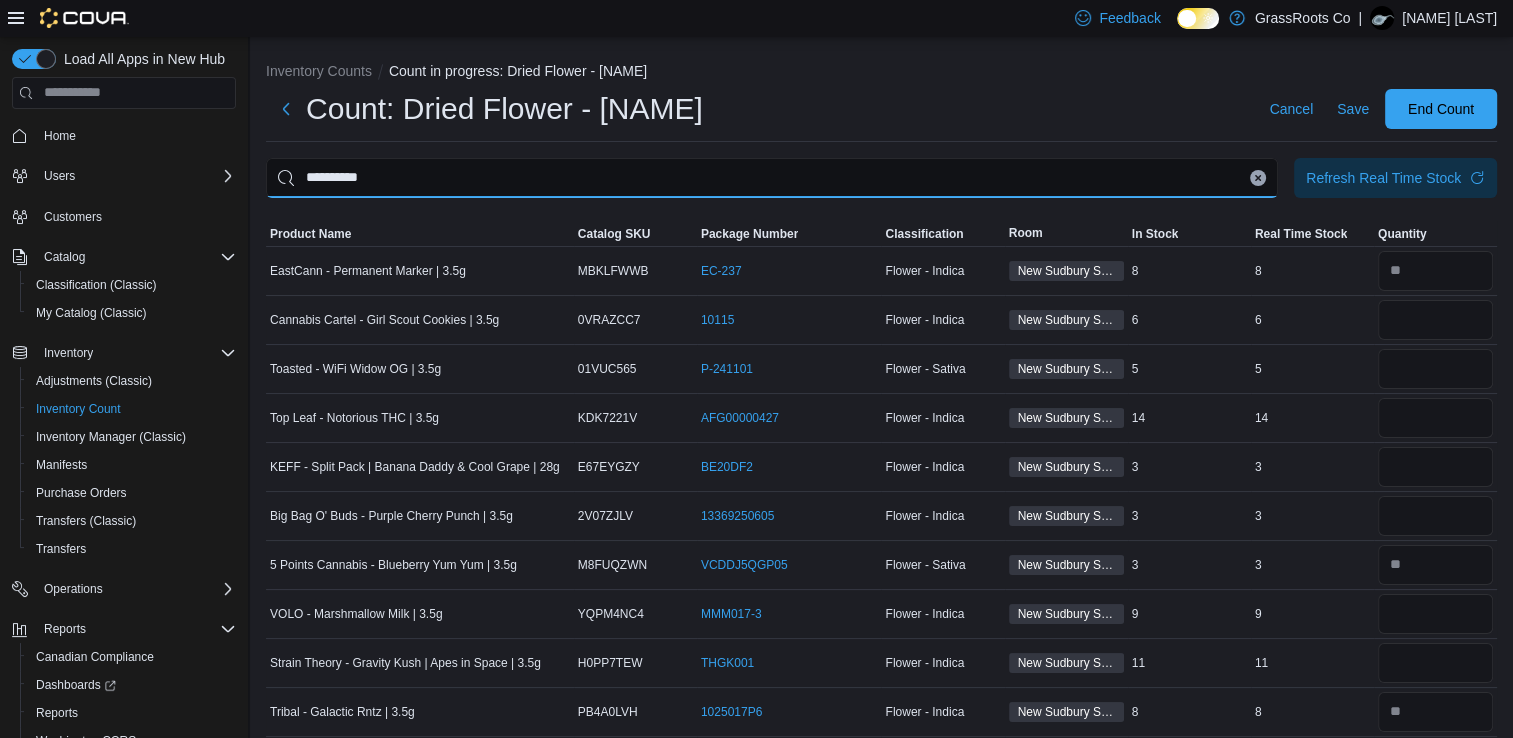 type on "**********" 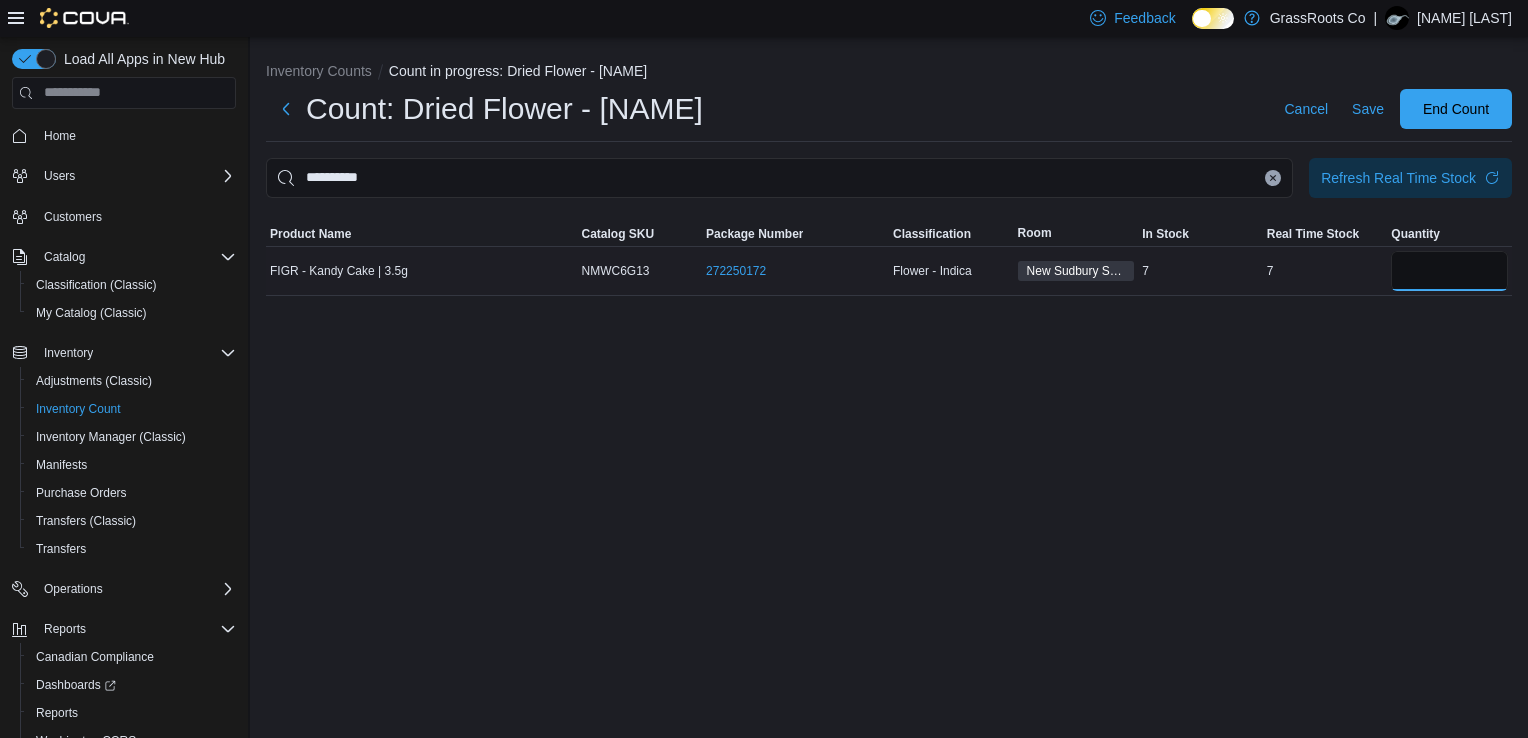 click at bounding box center (1449, 271) 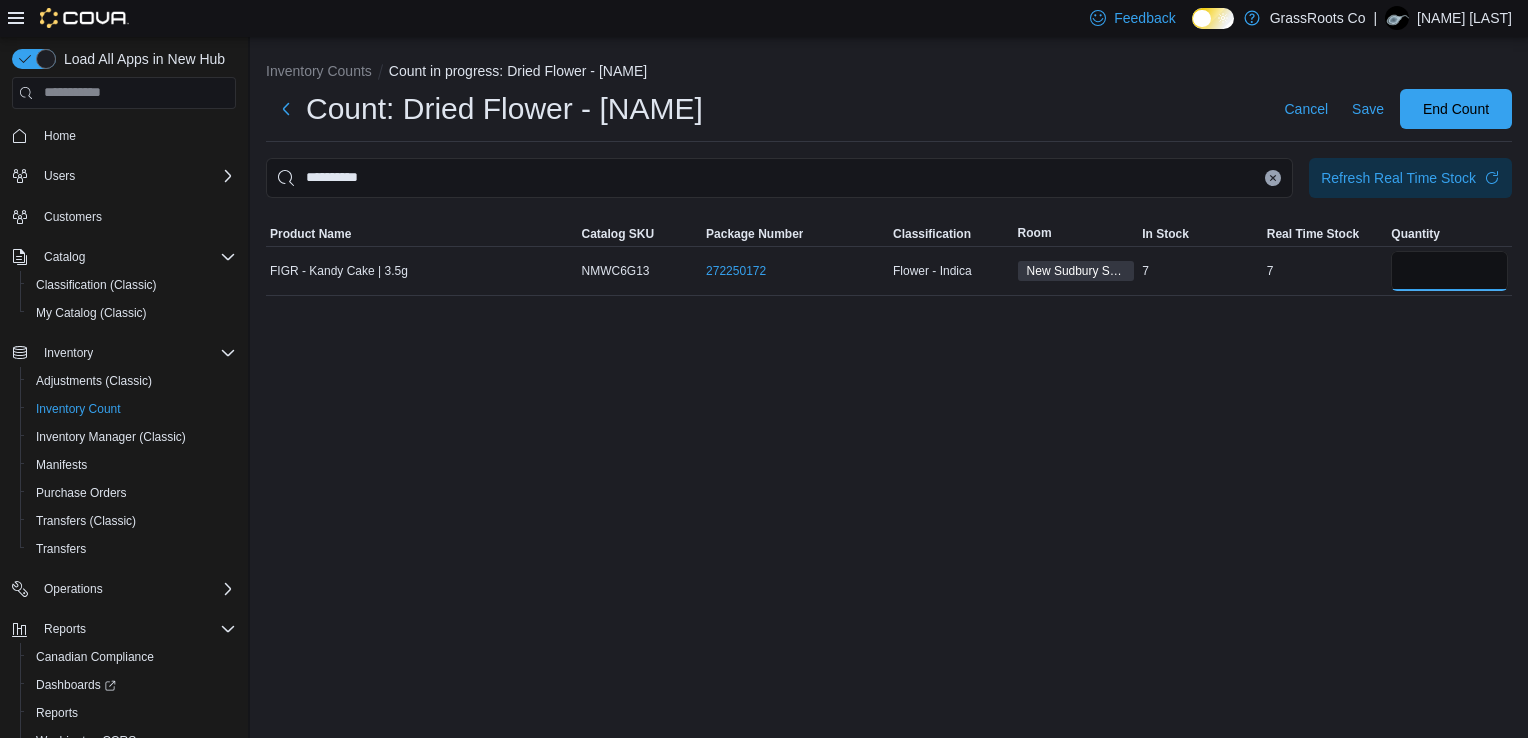 type on "*" 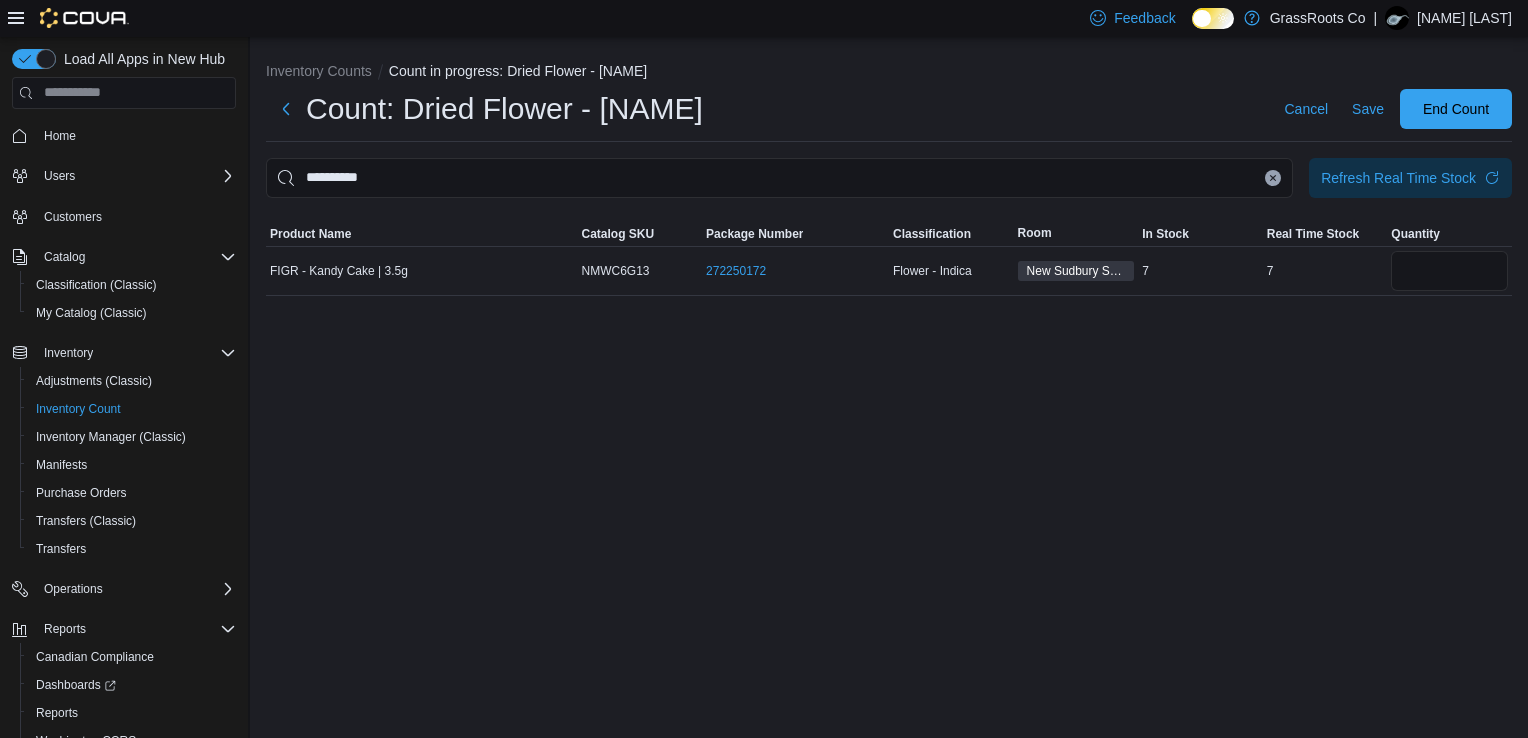 type 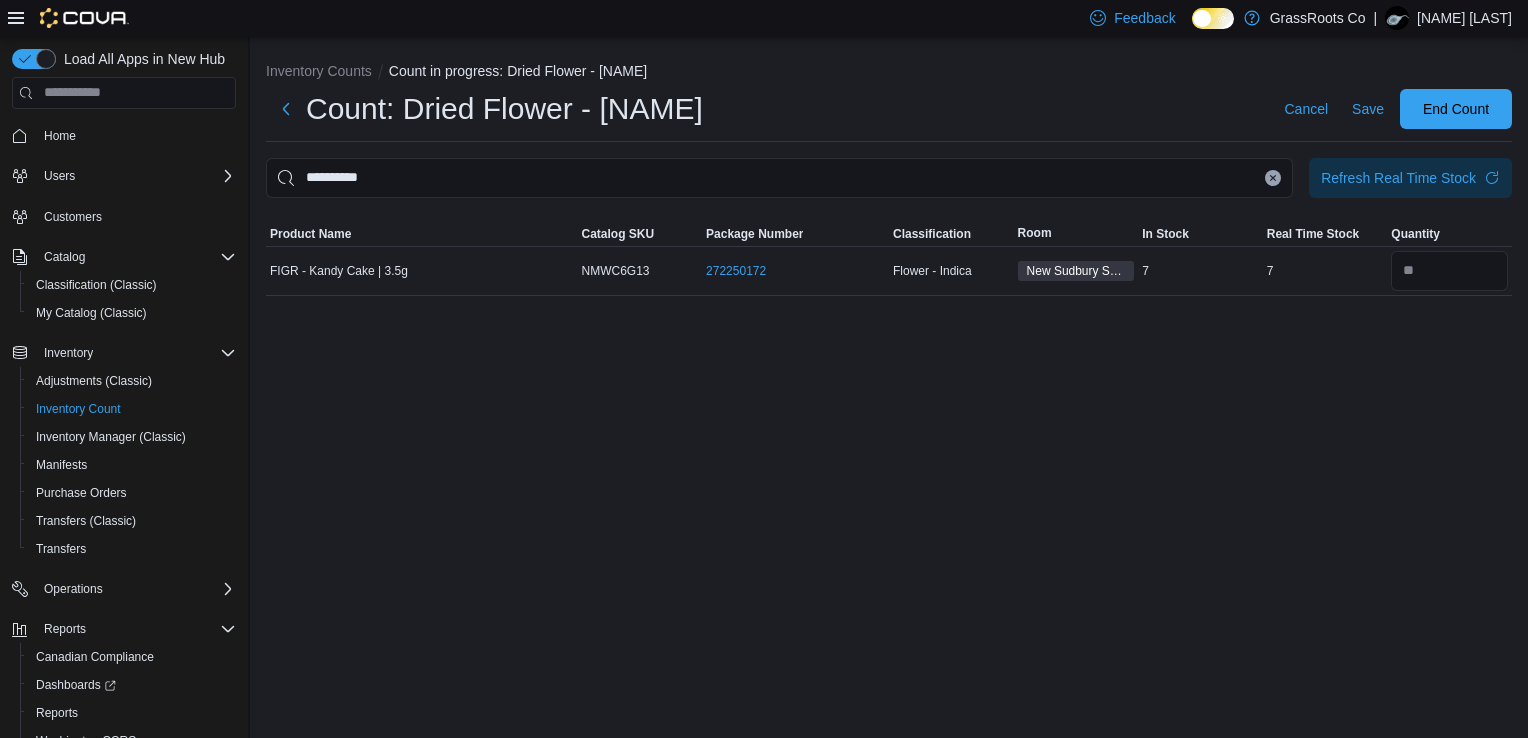 click at bounding box center [1273, 178] 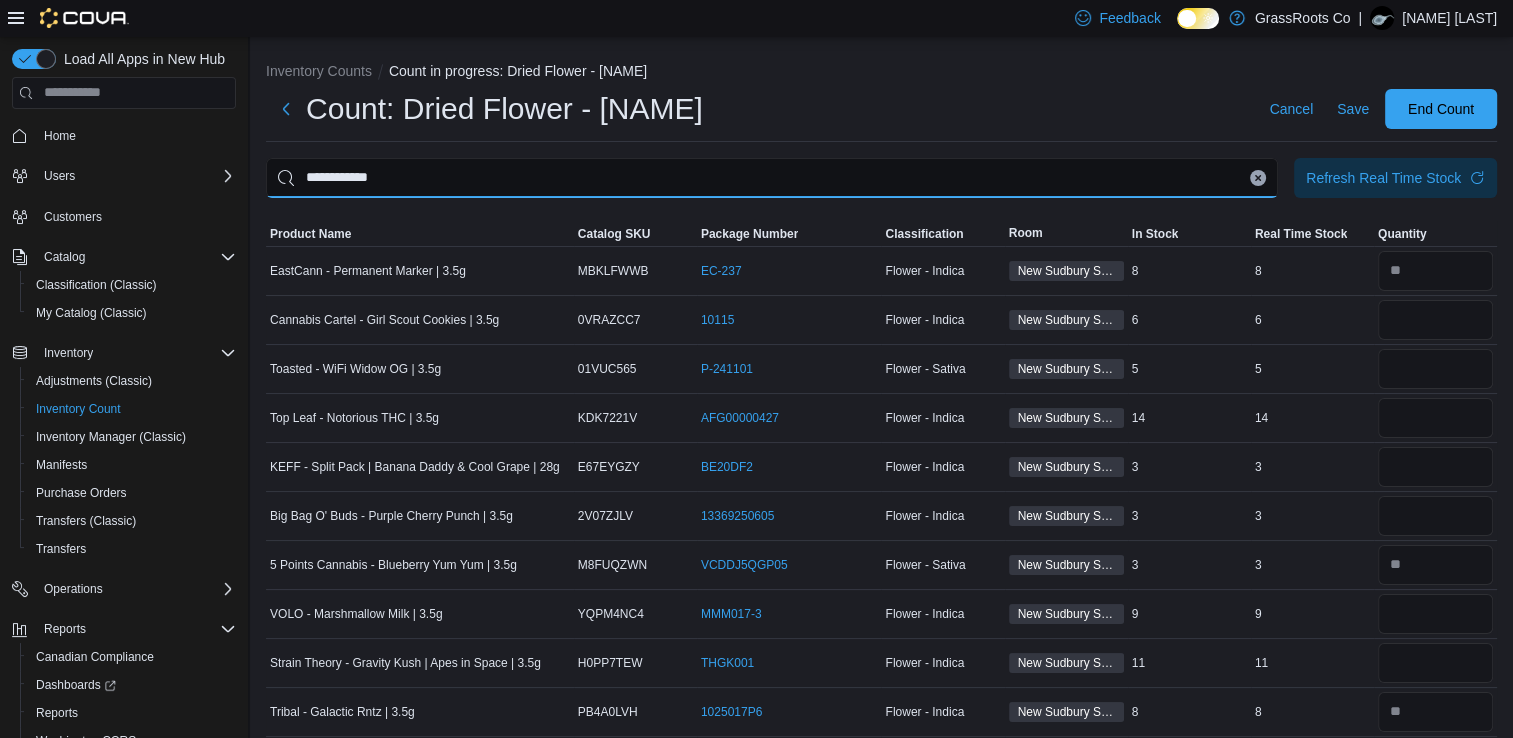 type on "**********" 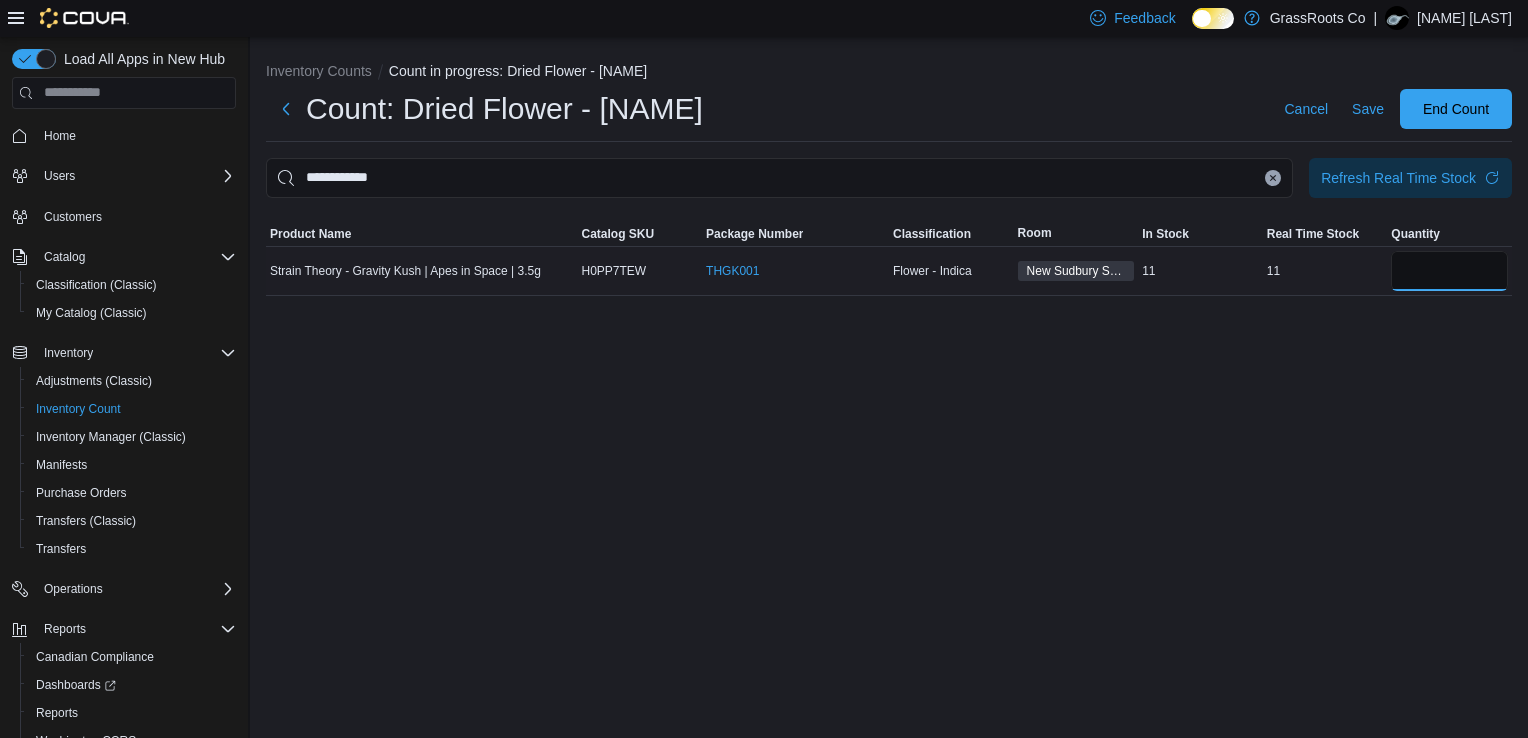 click at bounding box center [1449, 271] 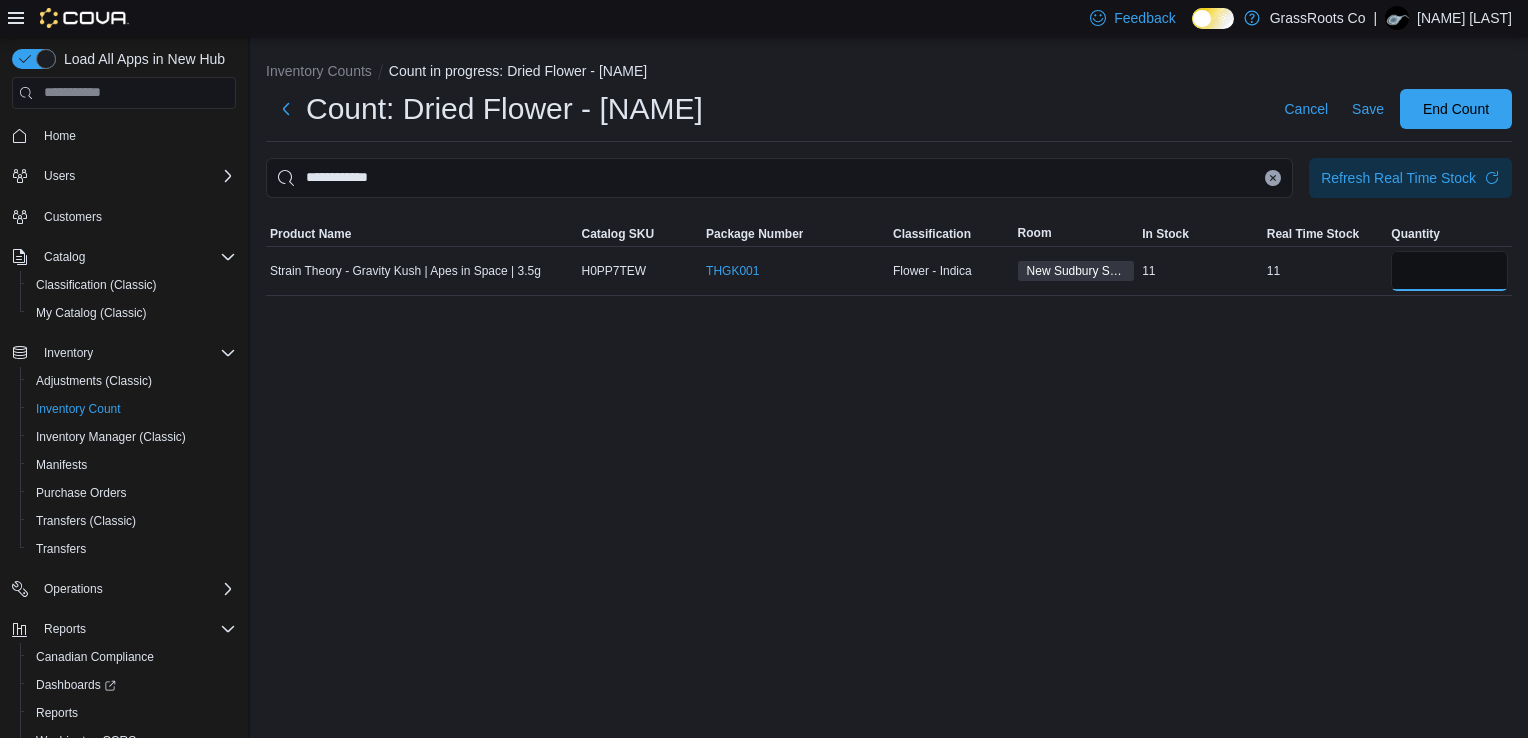 type on "**" 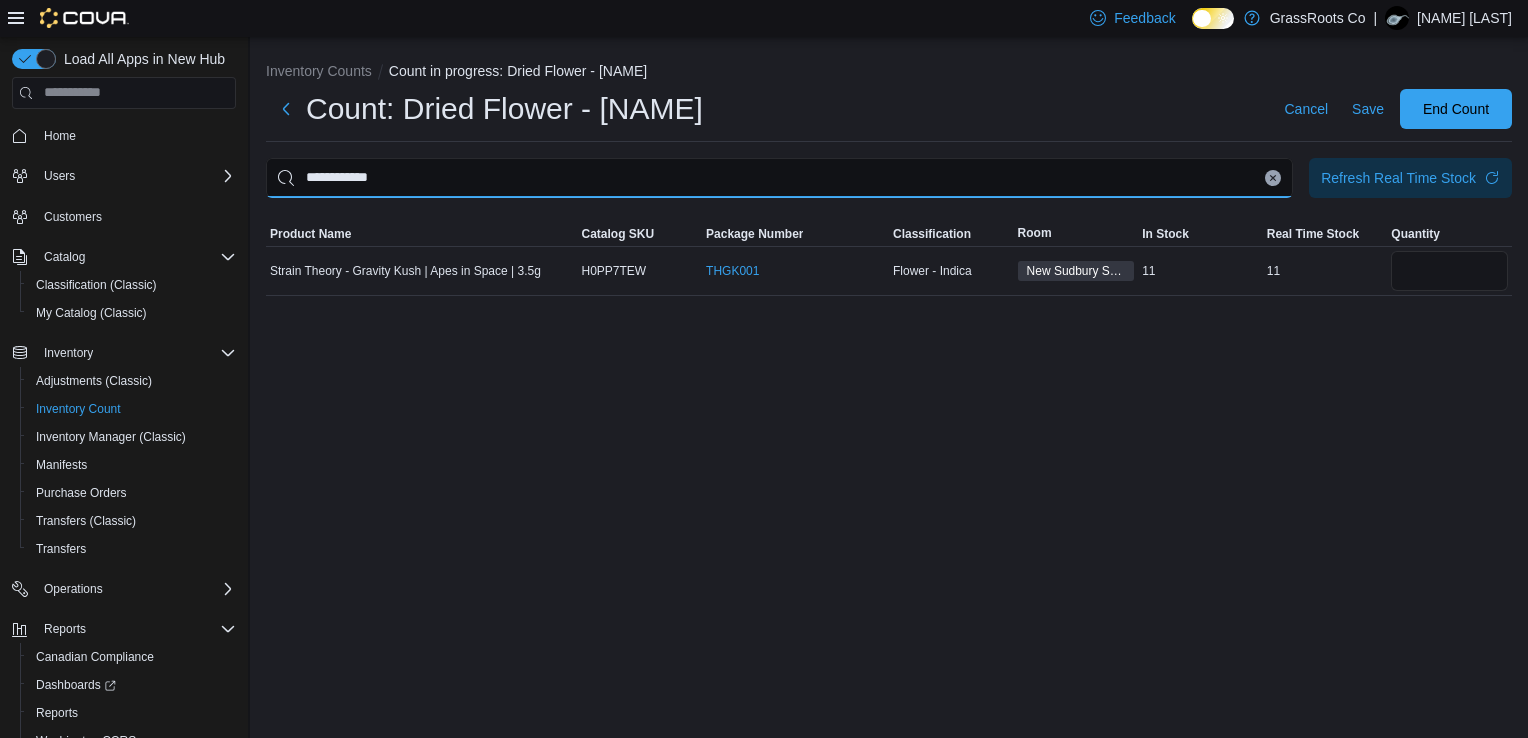 type 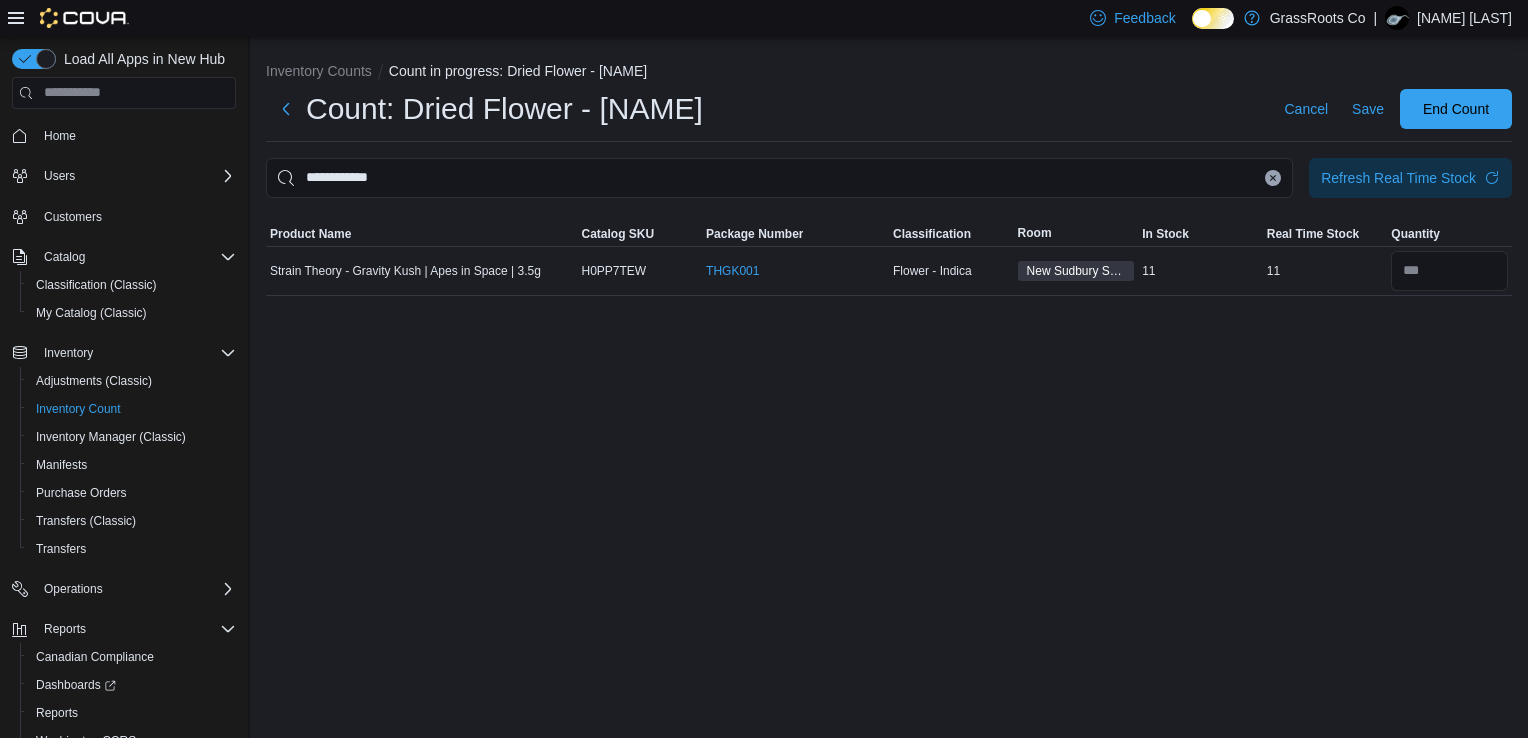 click 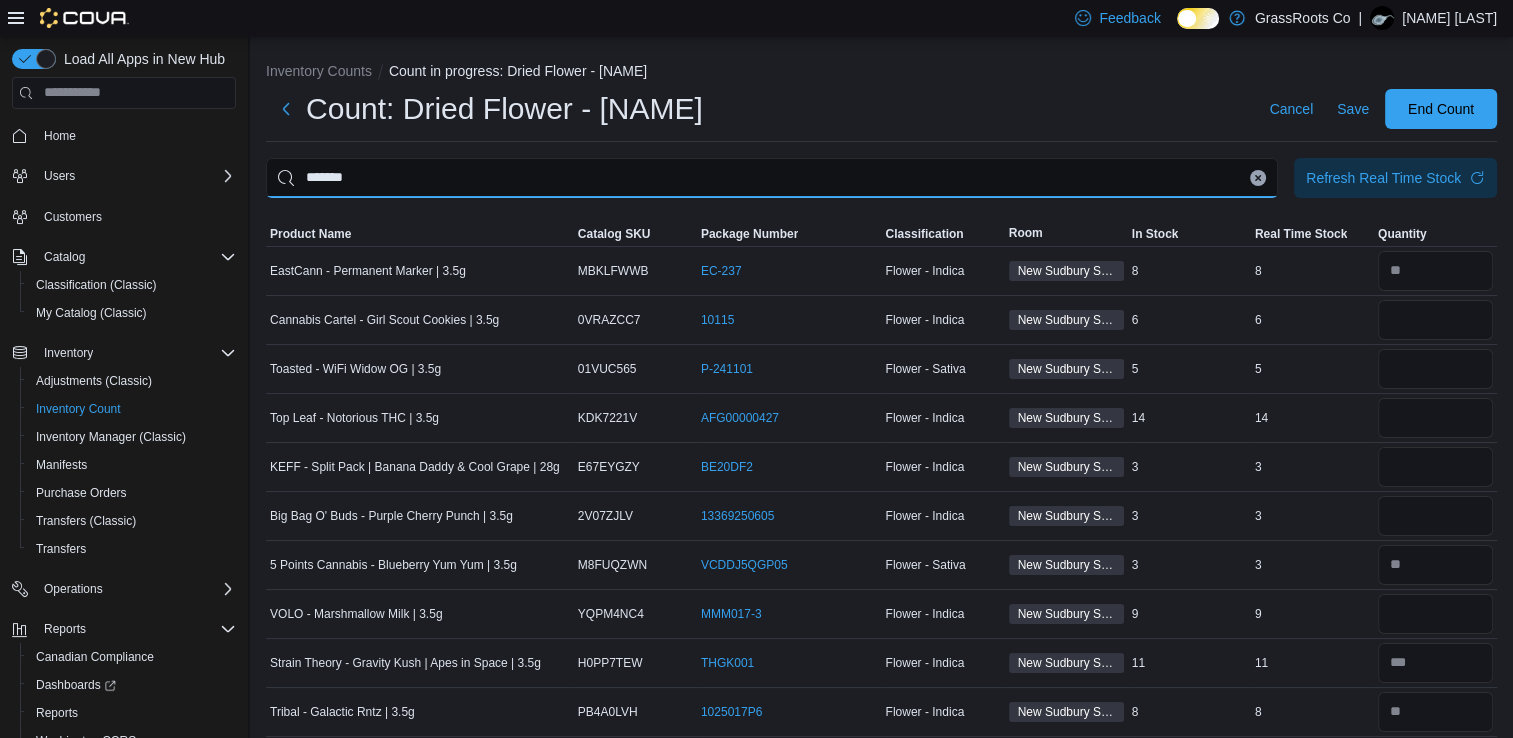 type on "*******" 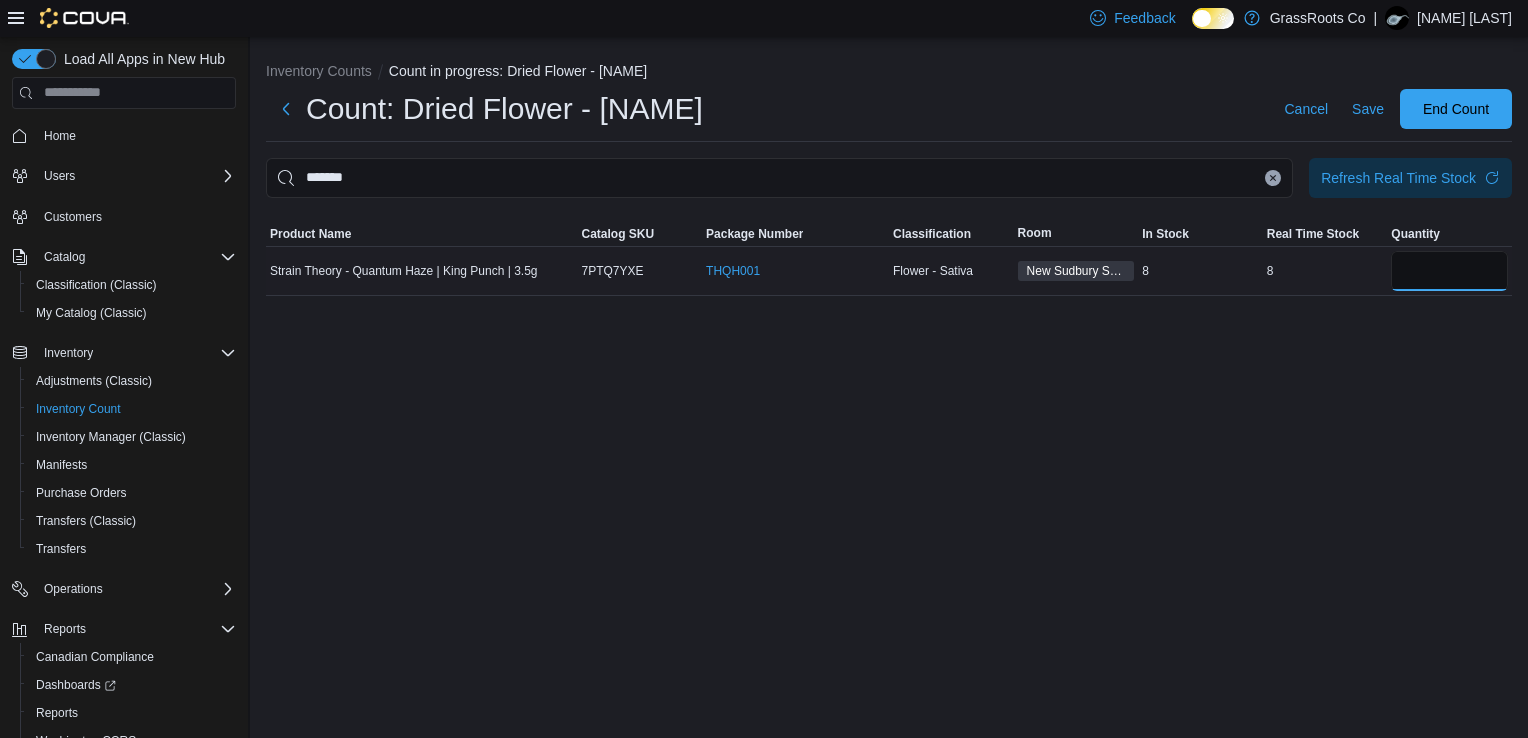 click at bounding box center (1449, 271) 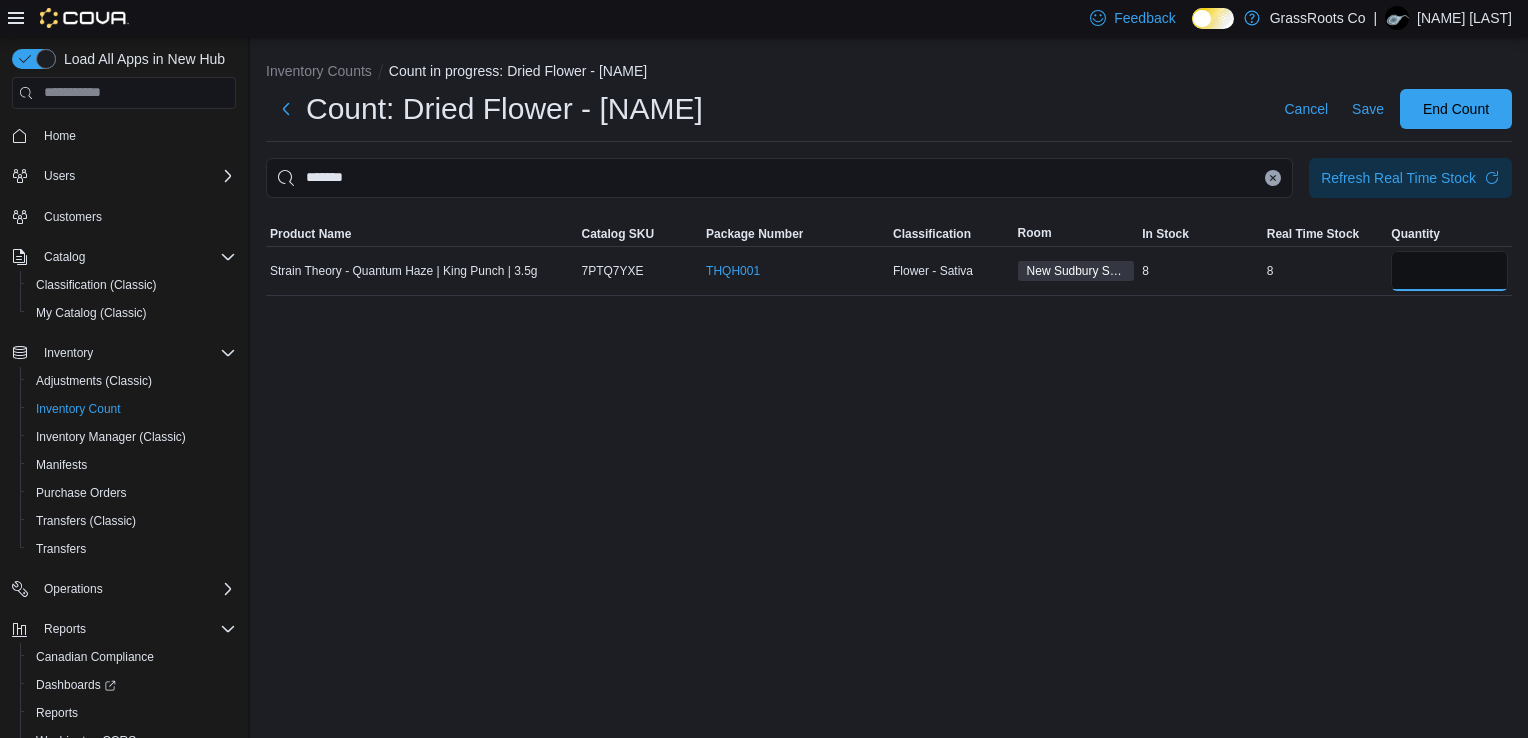 type on "*" 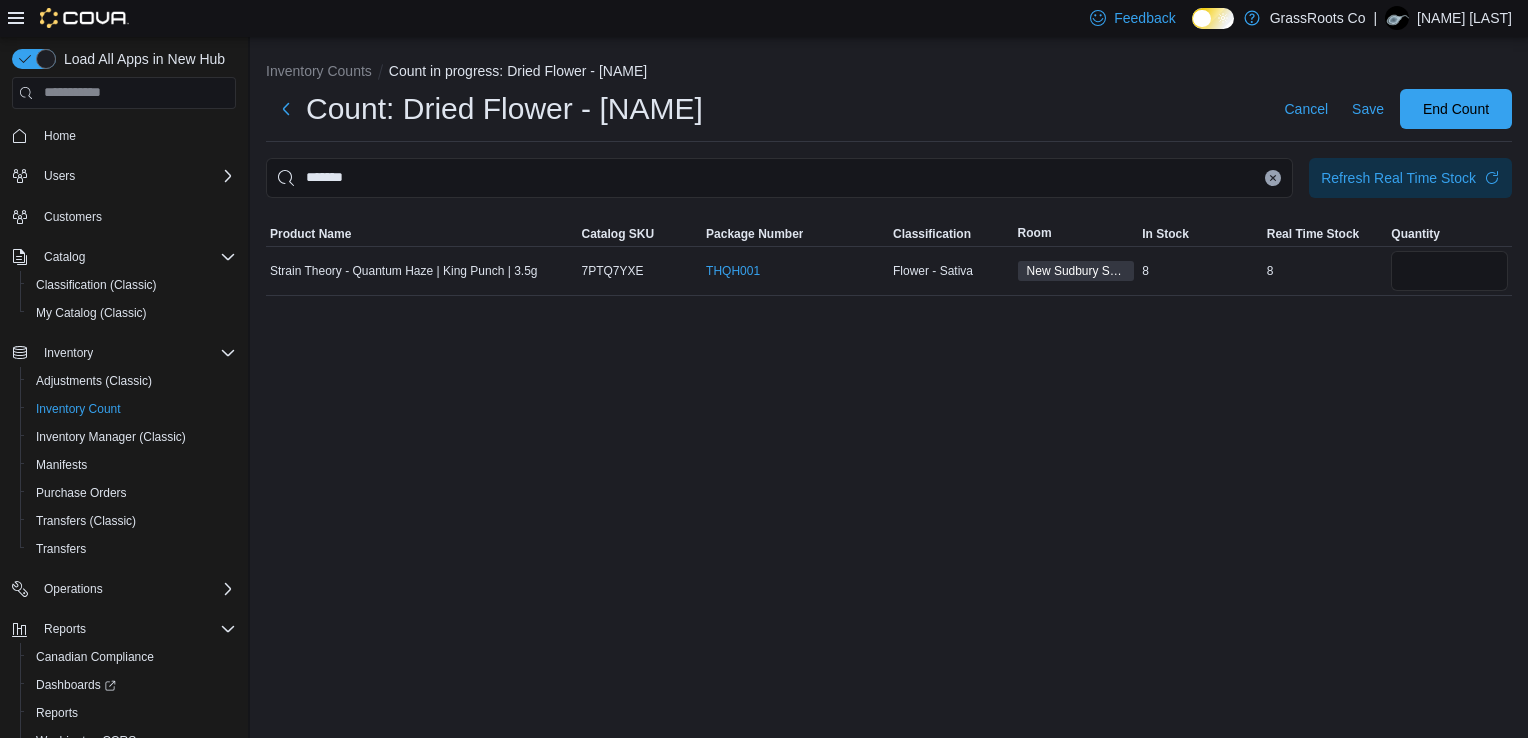 type 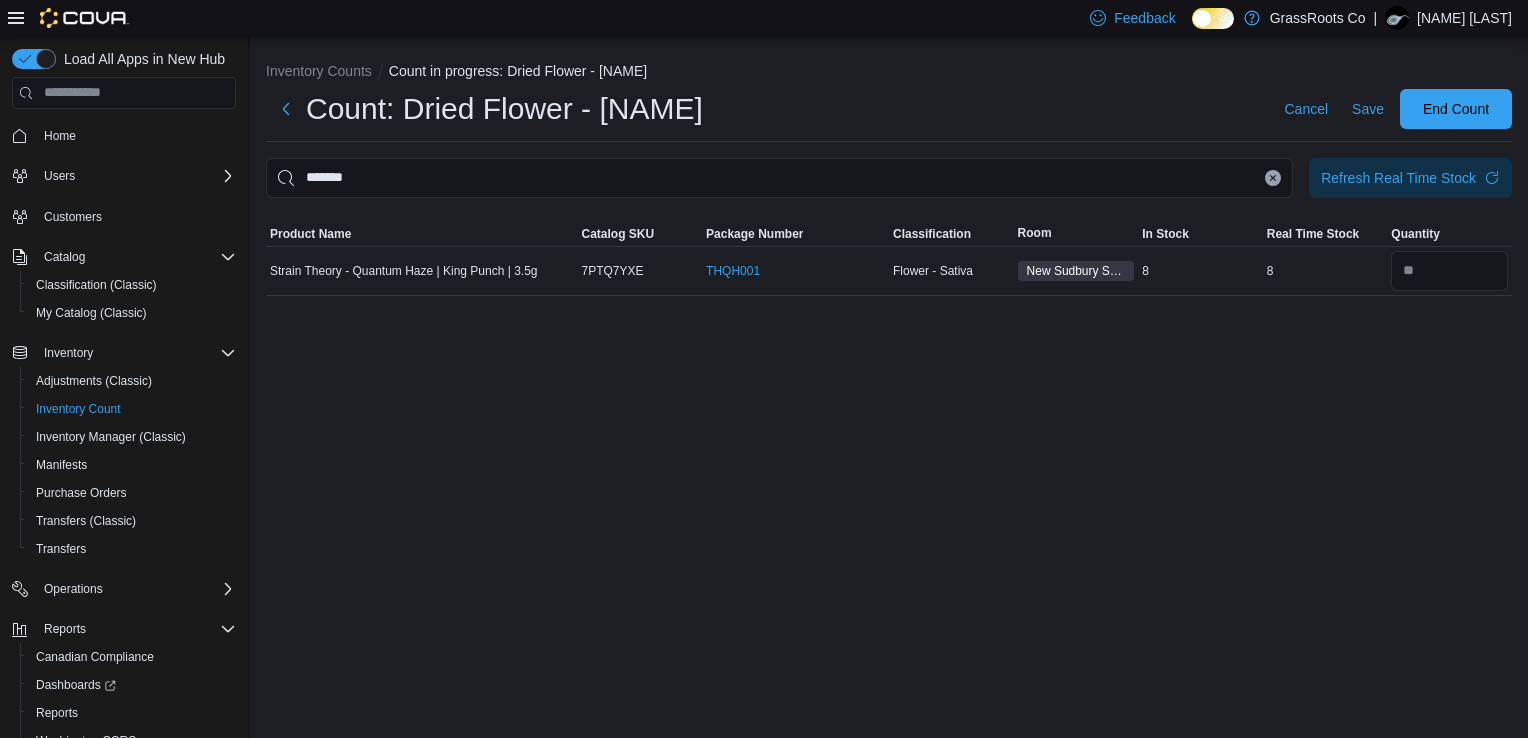 click 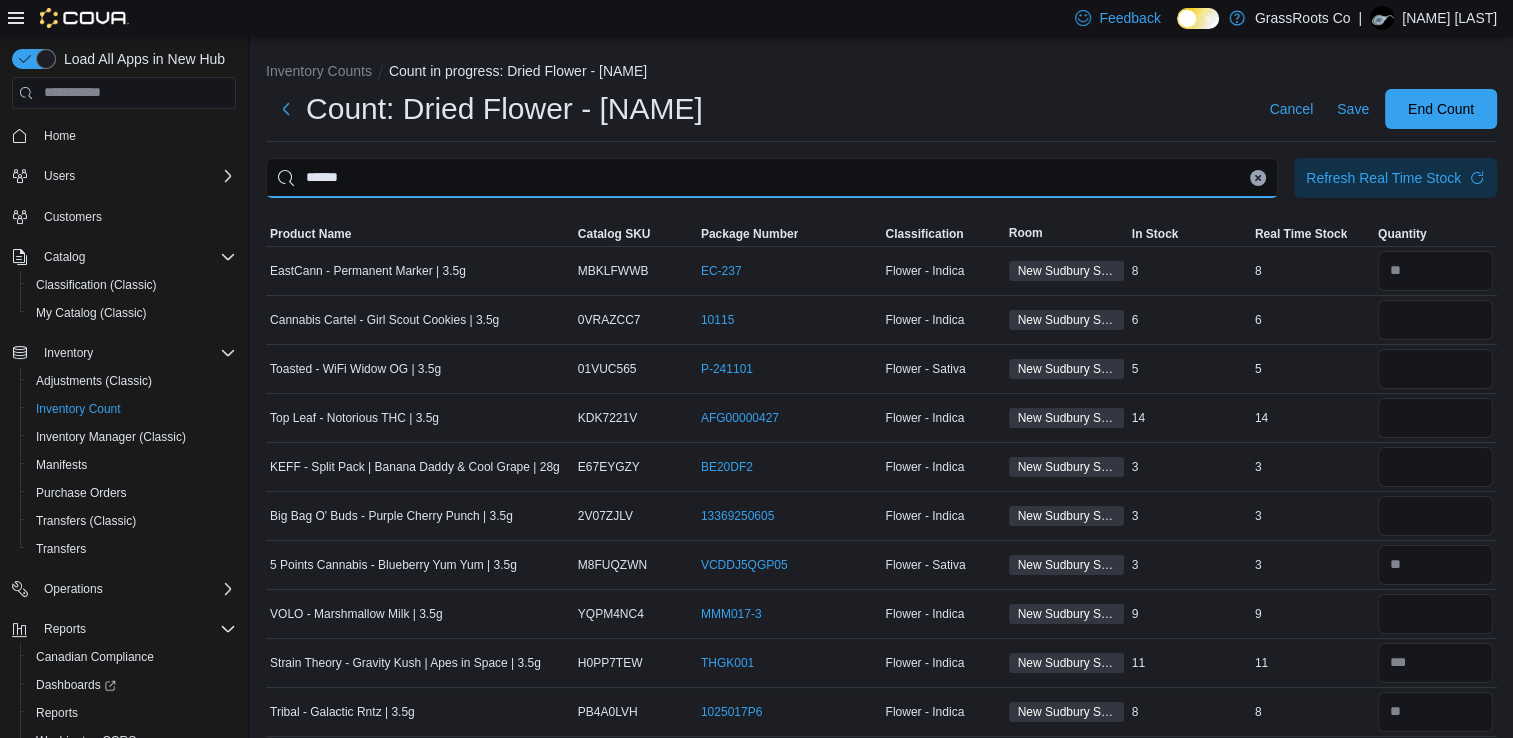 type on "******" 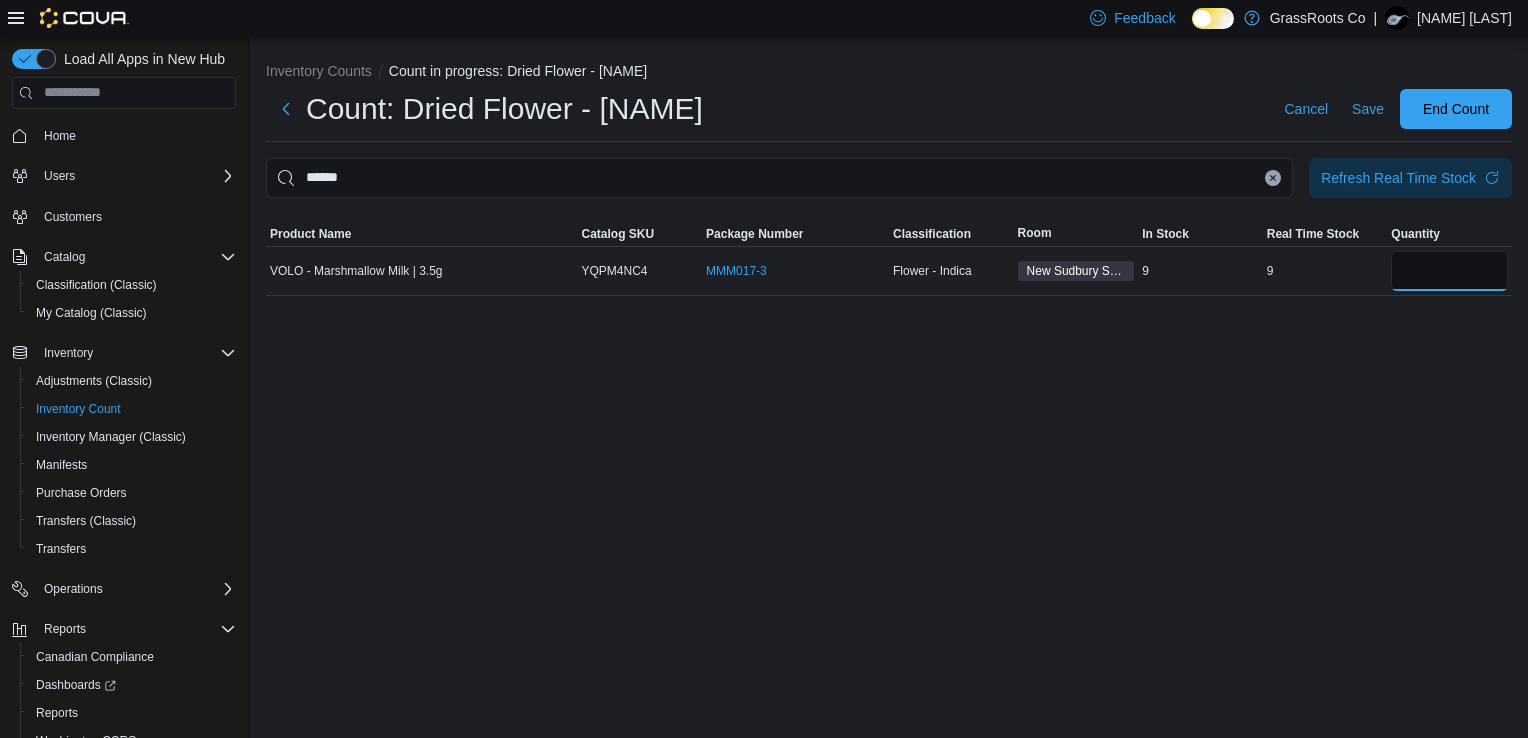 click at bounding box center [1449, 271] 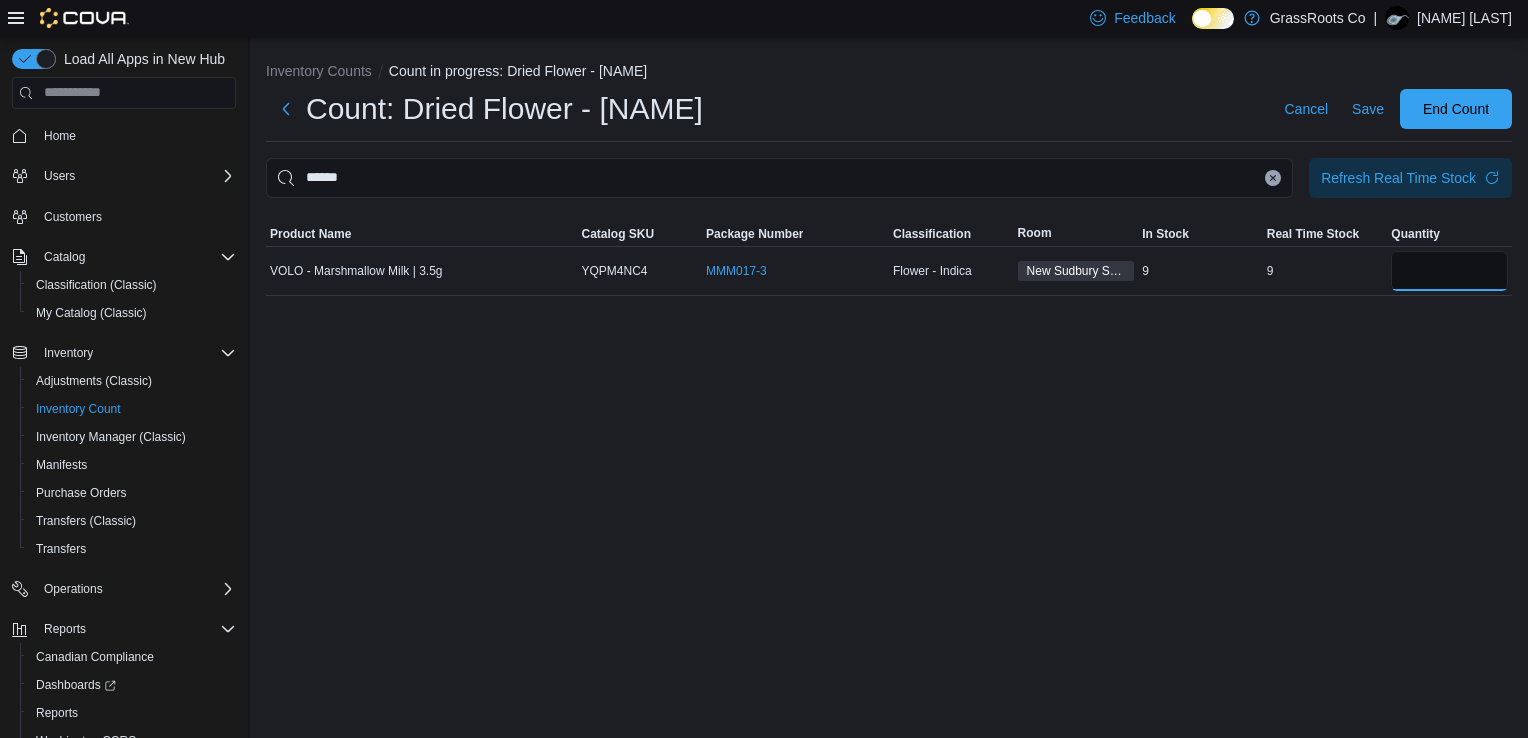 type on "*" 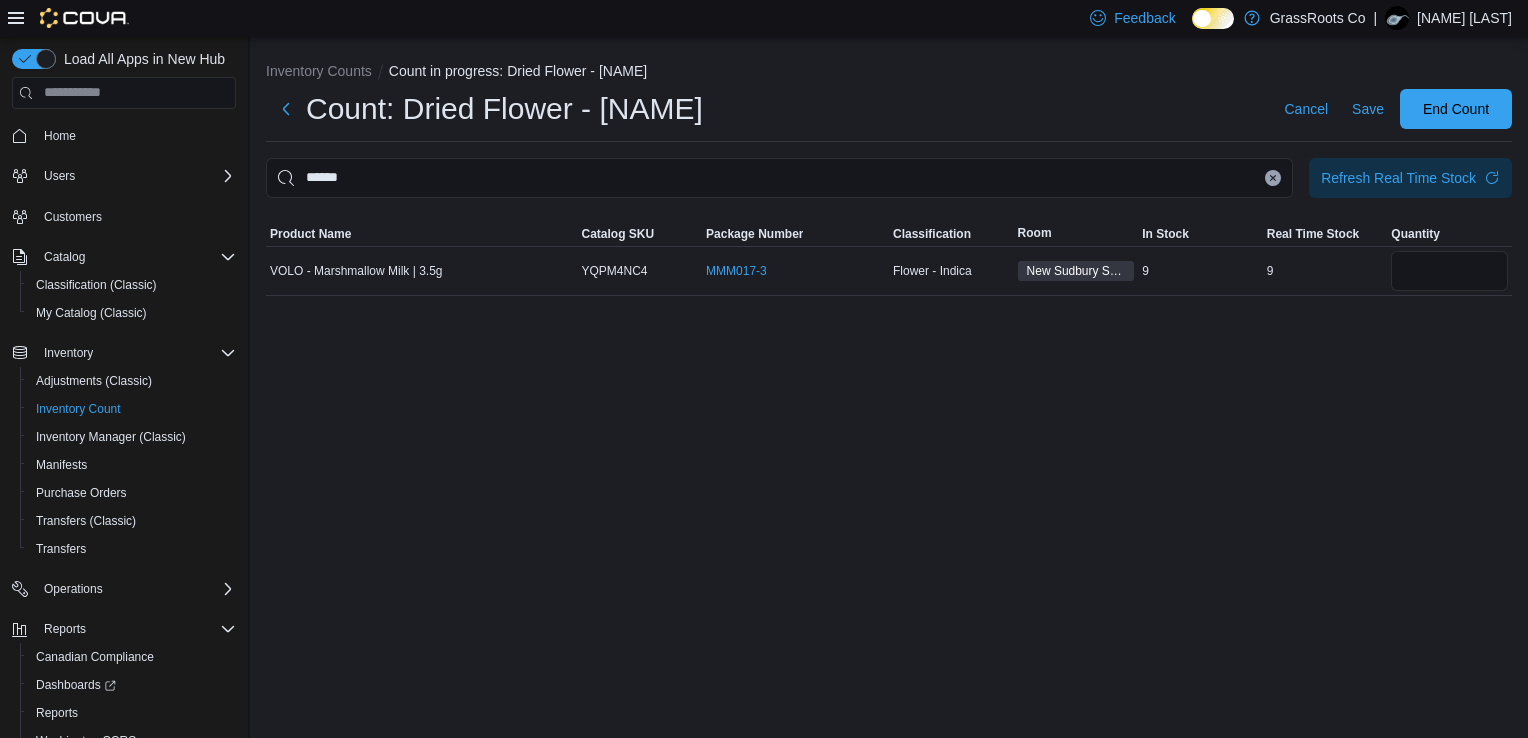 type 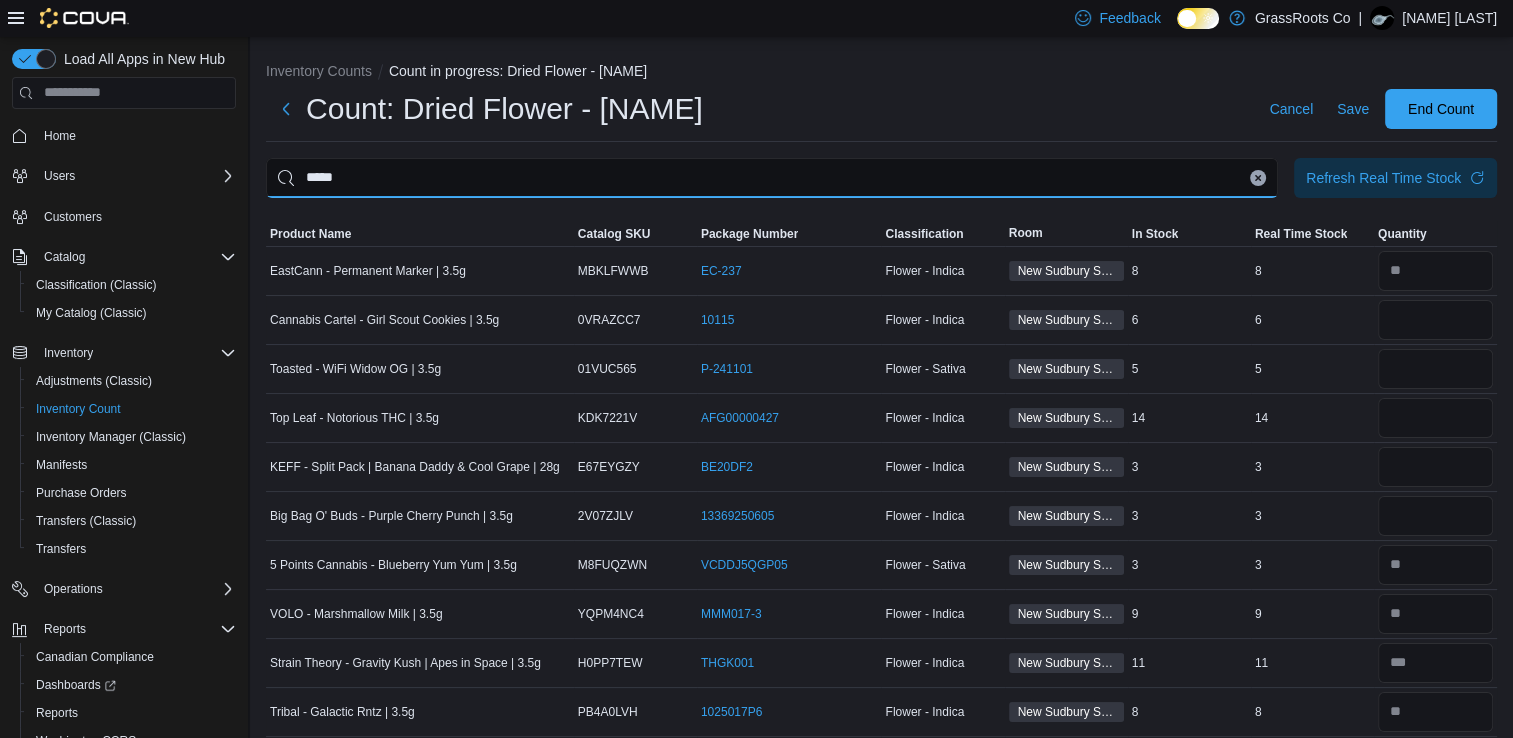 type on "*****" 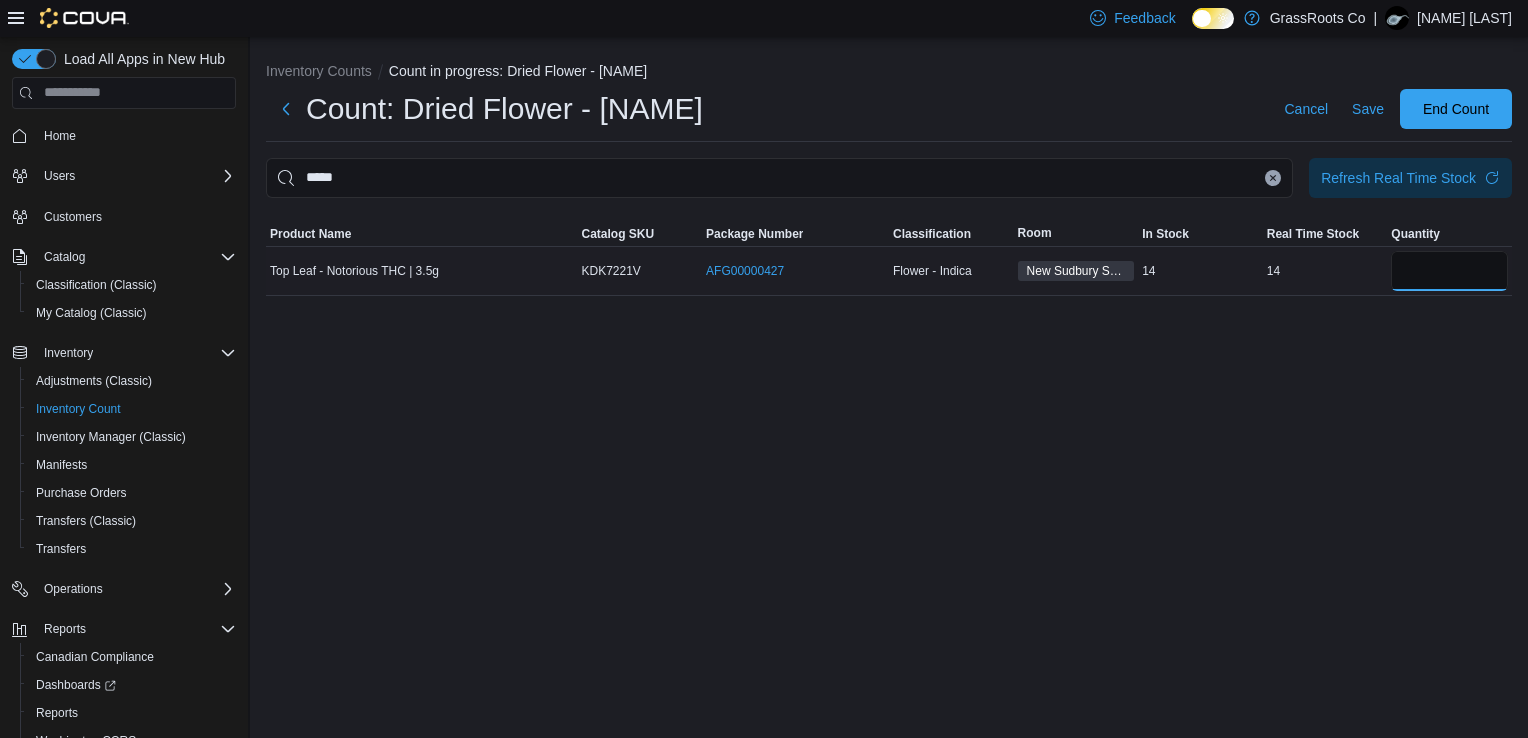 click at bounding box center (1449, 271) 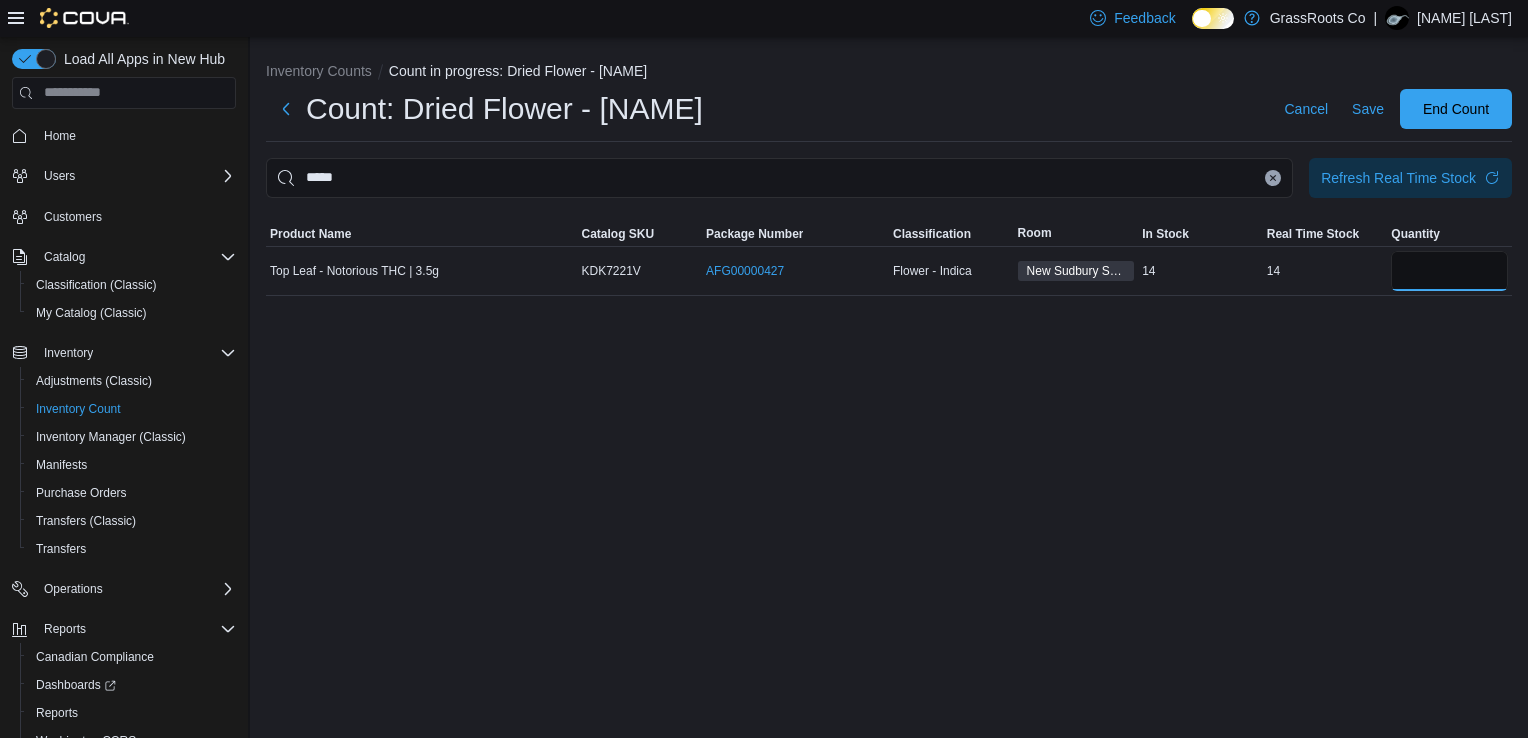 type on "**" 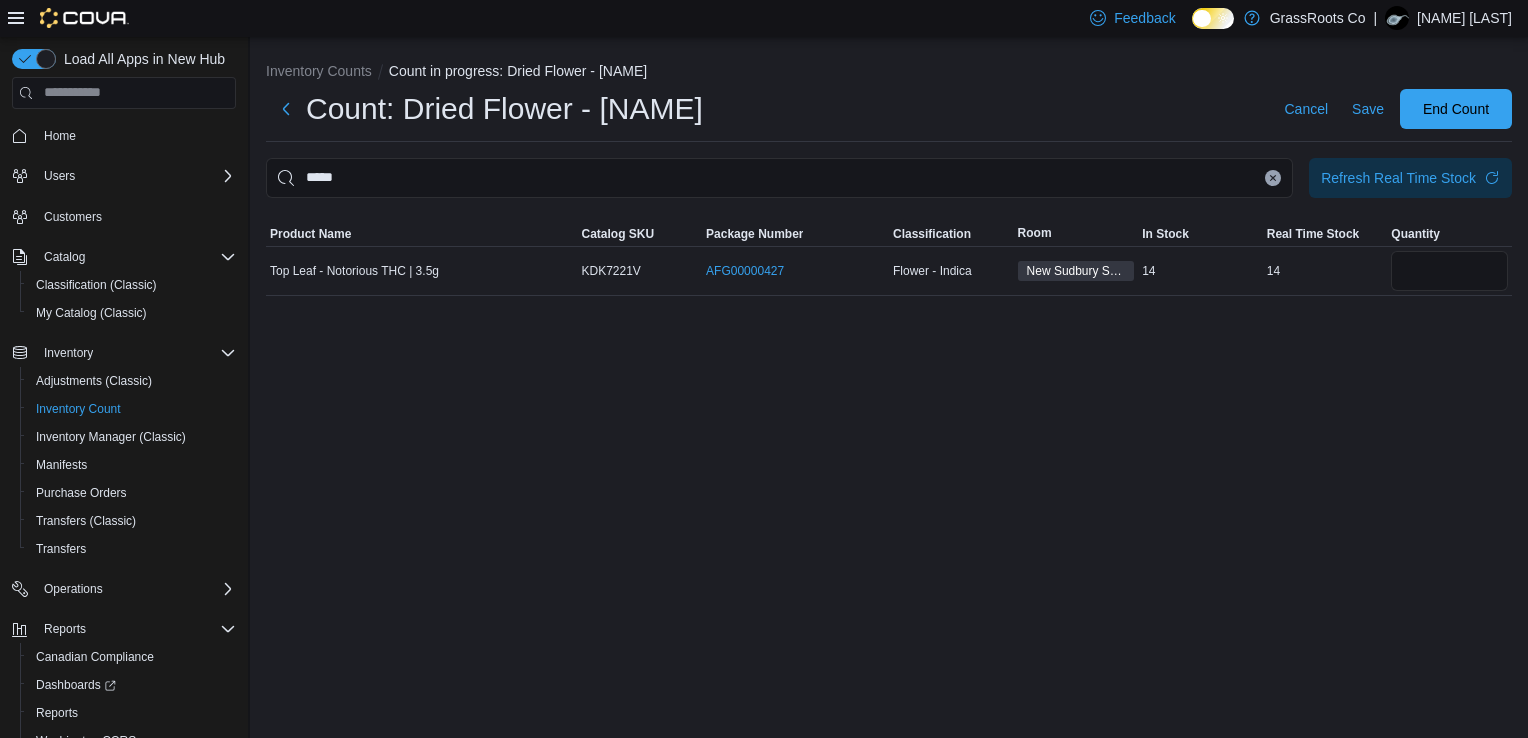 type 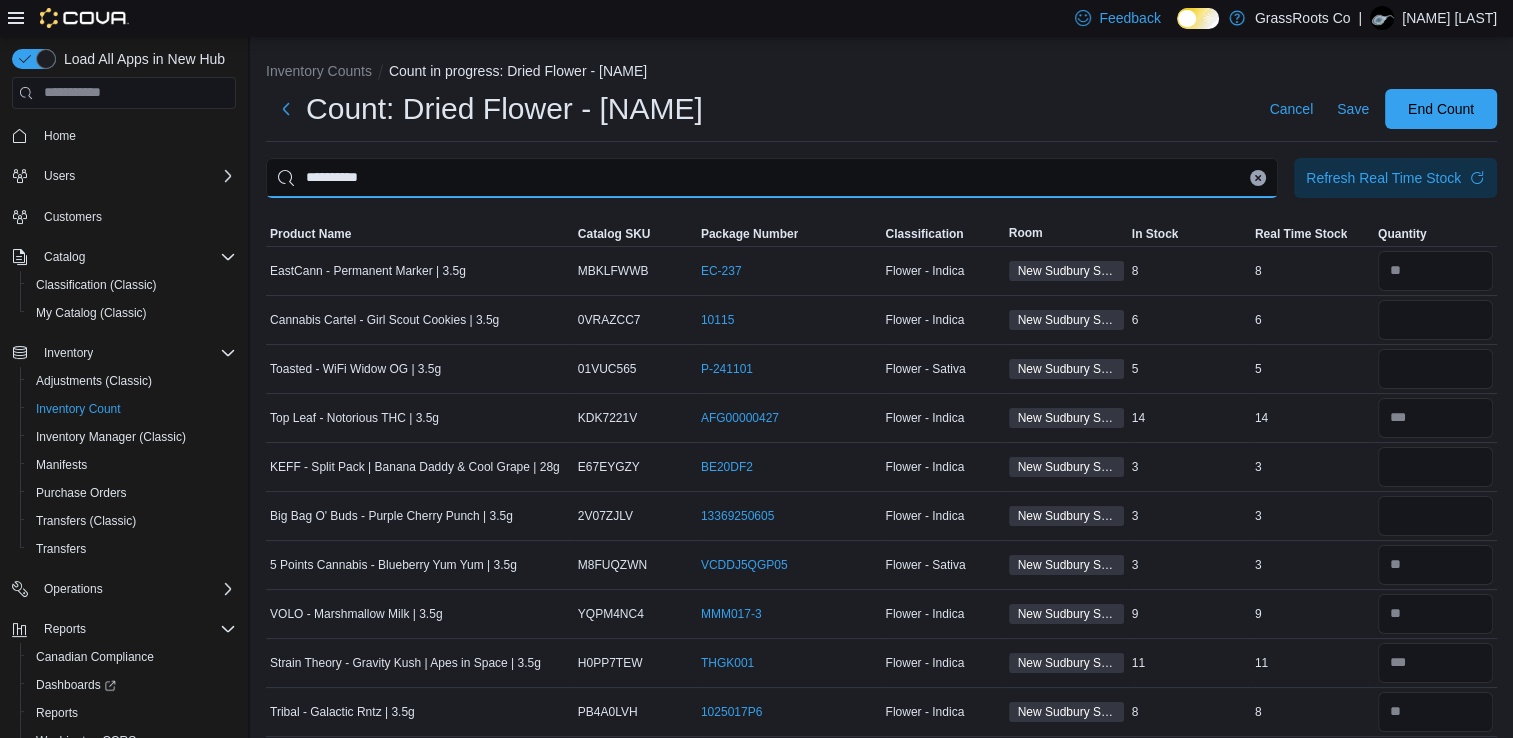 type on "**********" 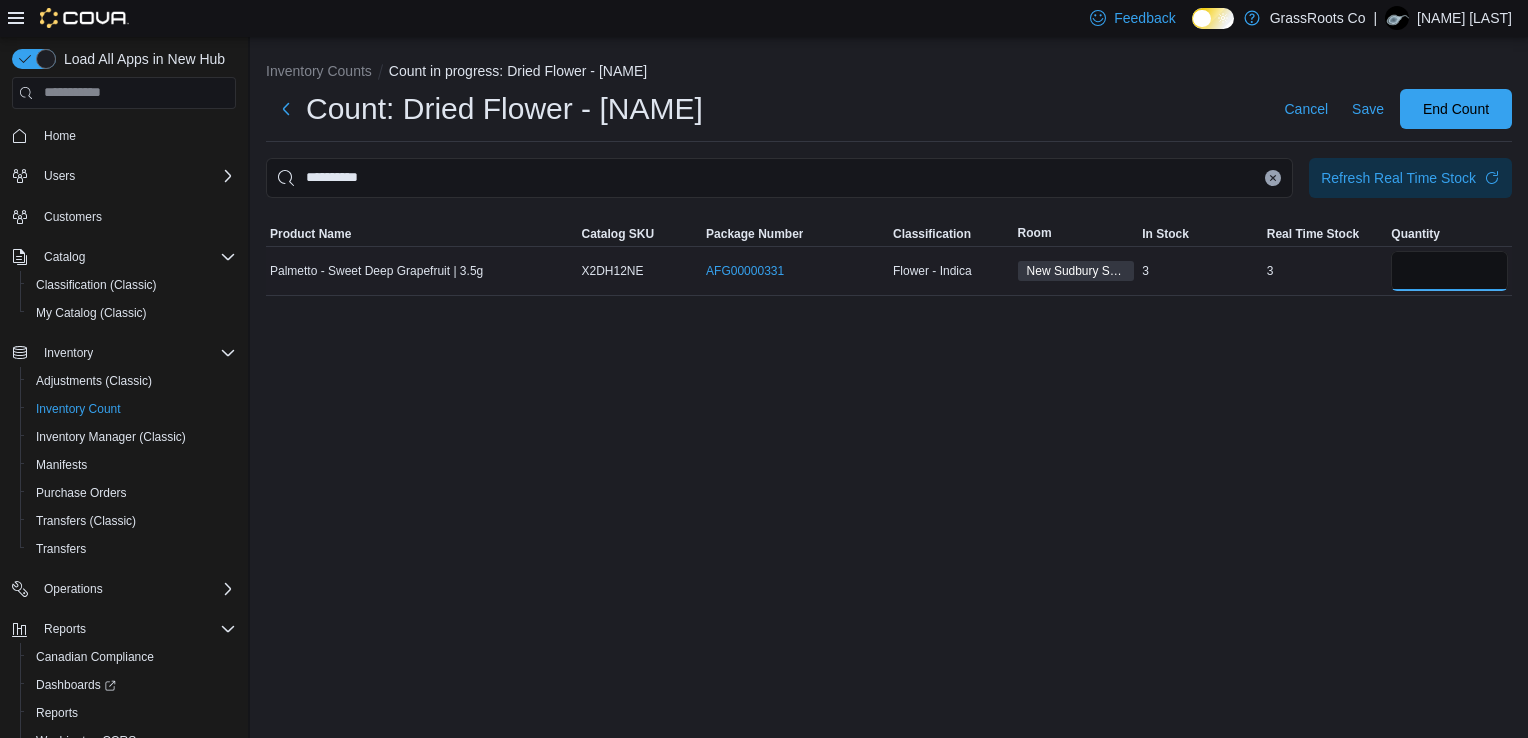 click at bounding box center [1449, 271] 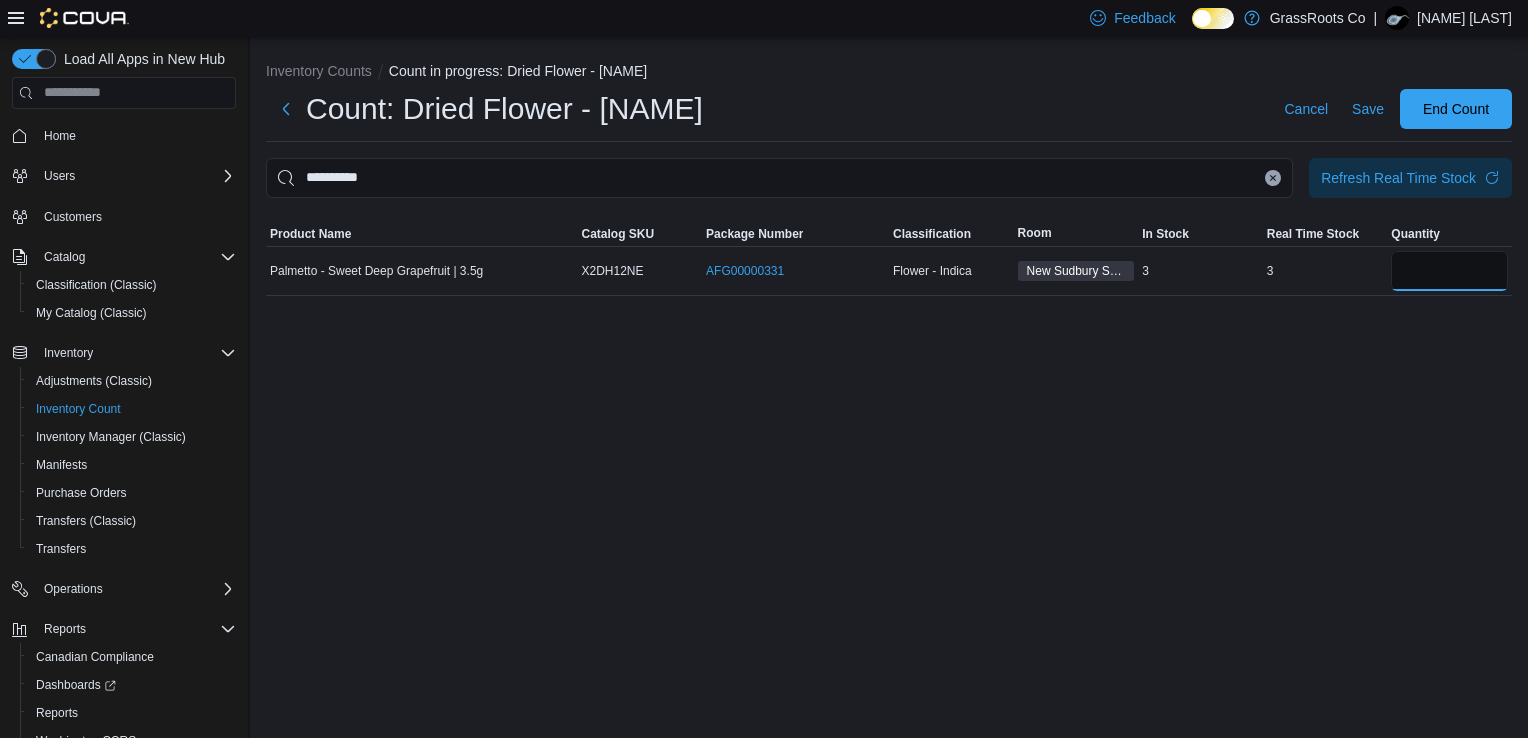 type on "*" 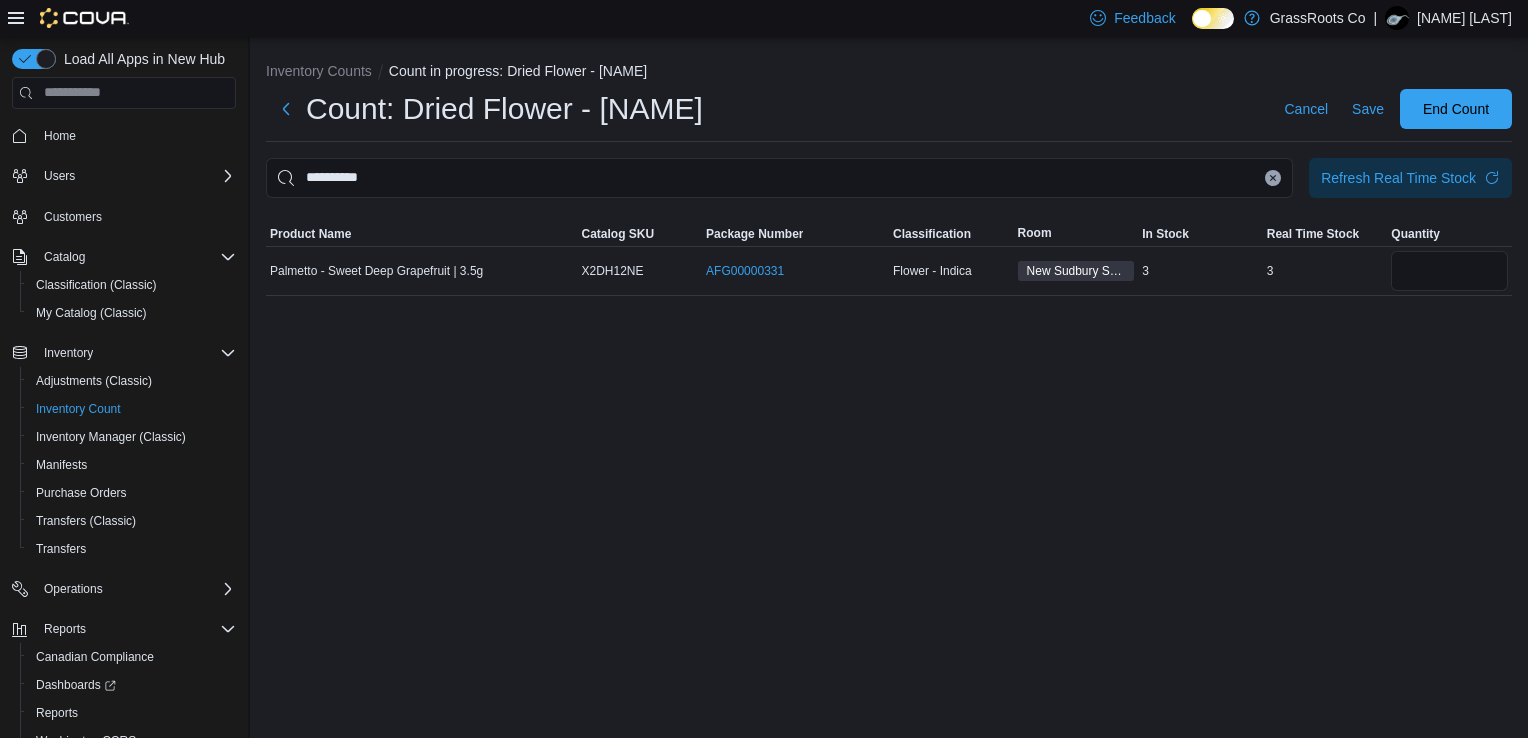 type 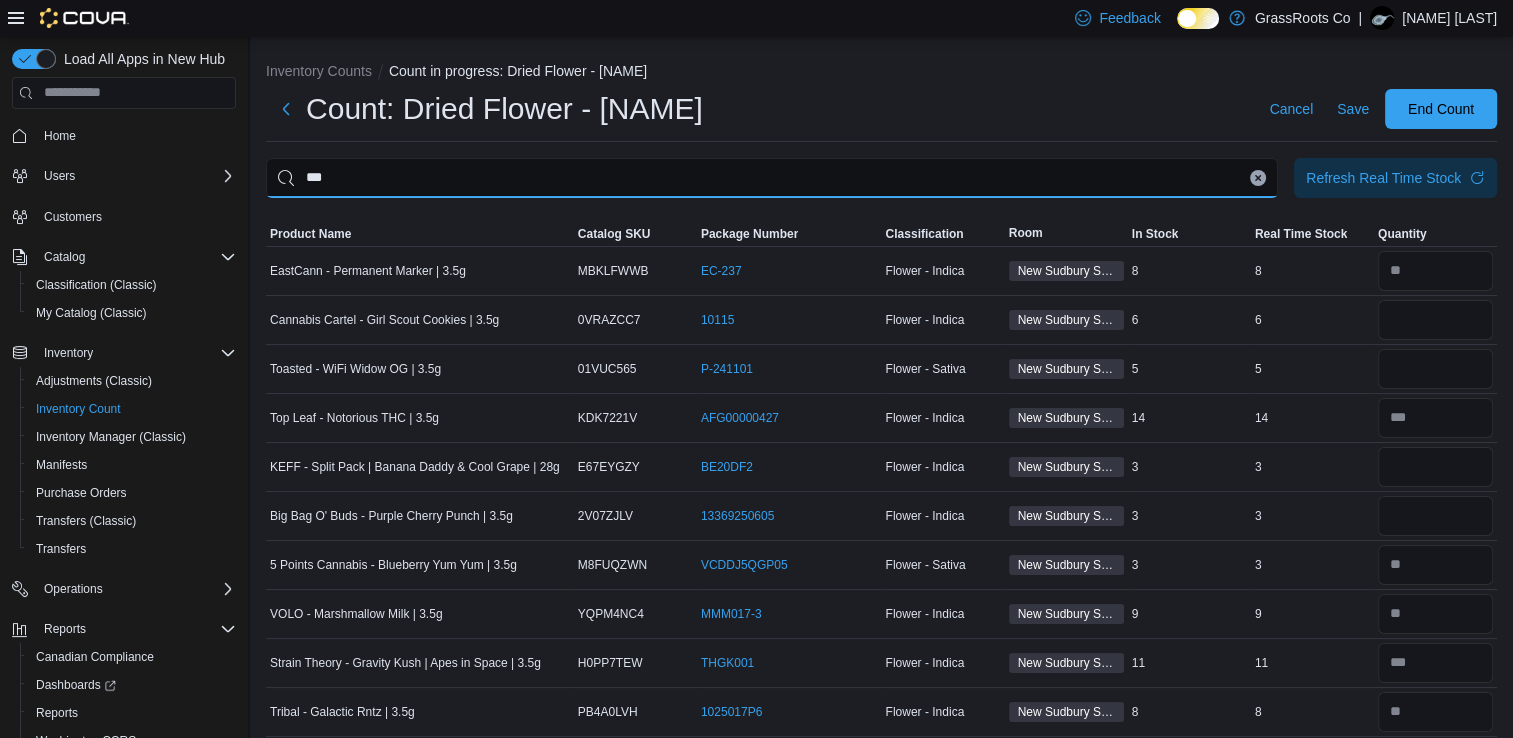 type on "***" 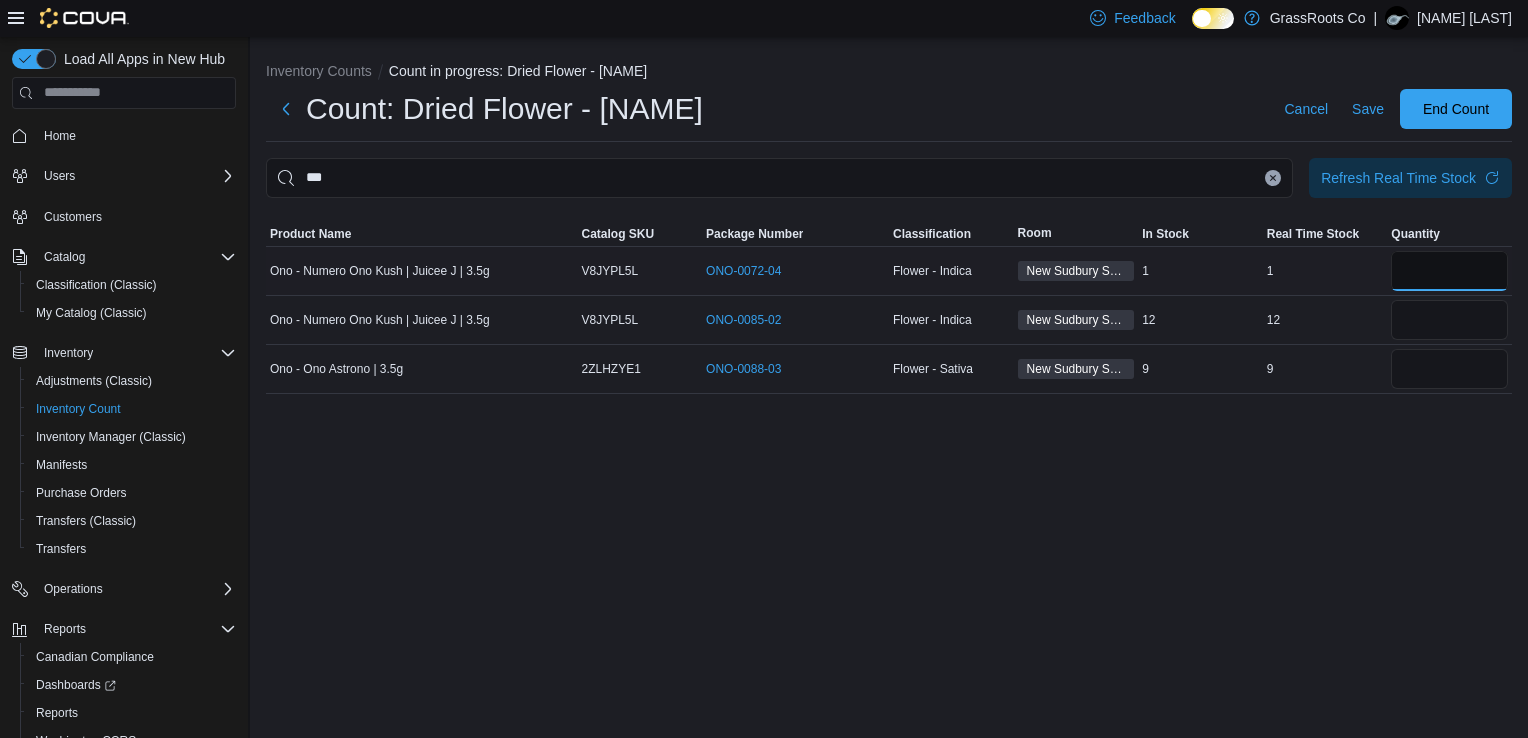 click at bounding box center (1449, 271) 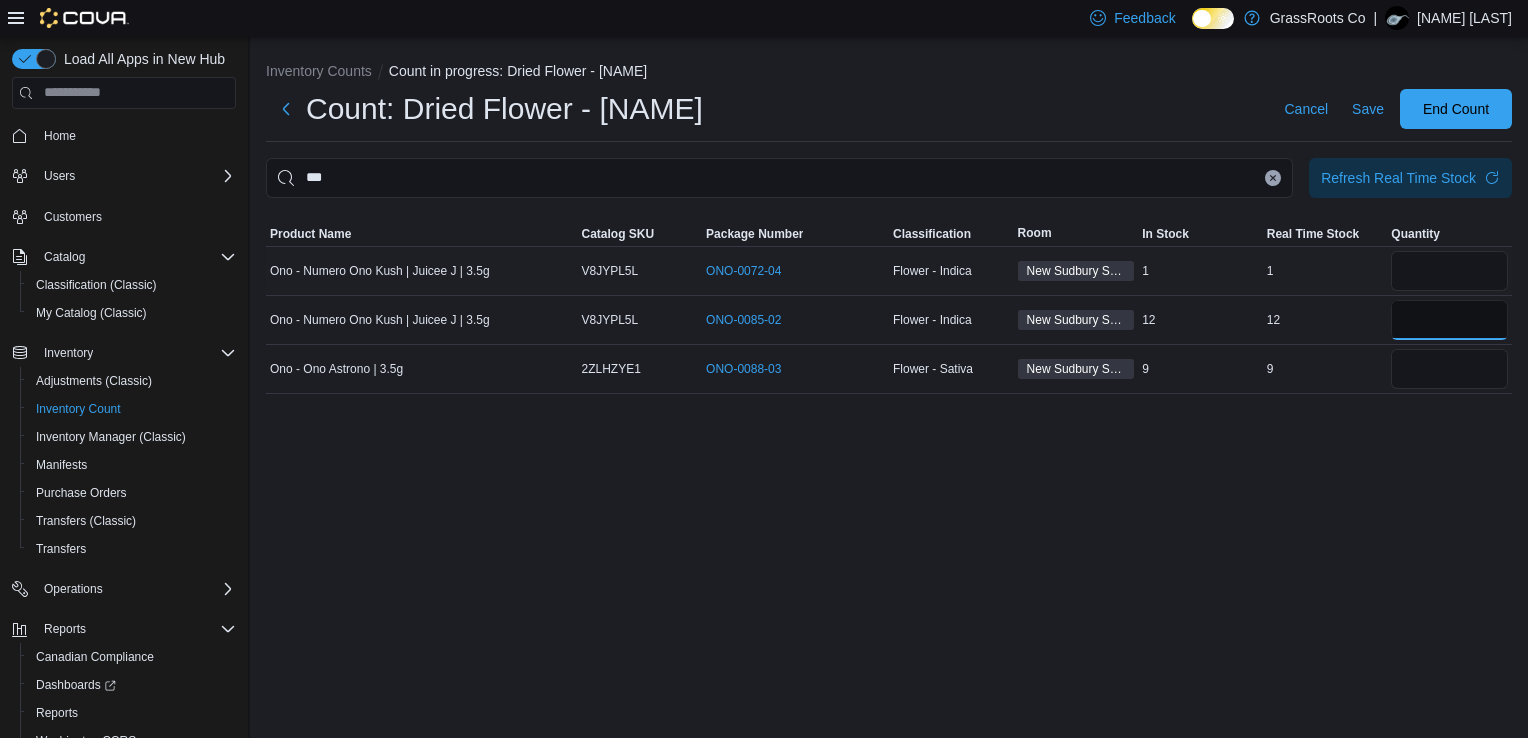 type 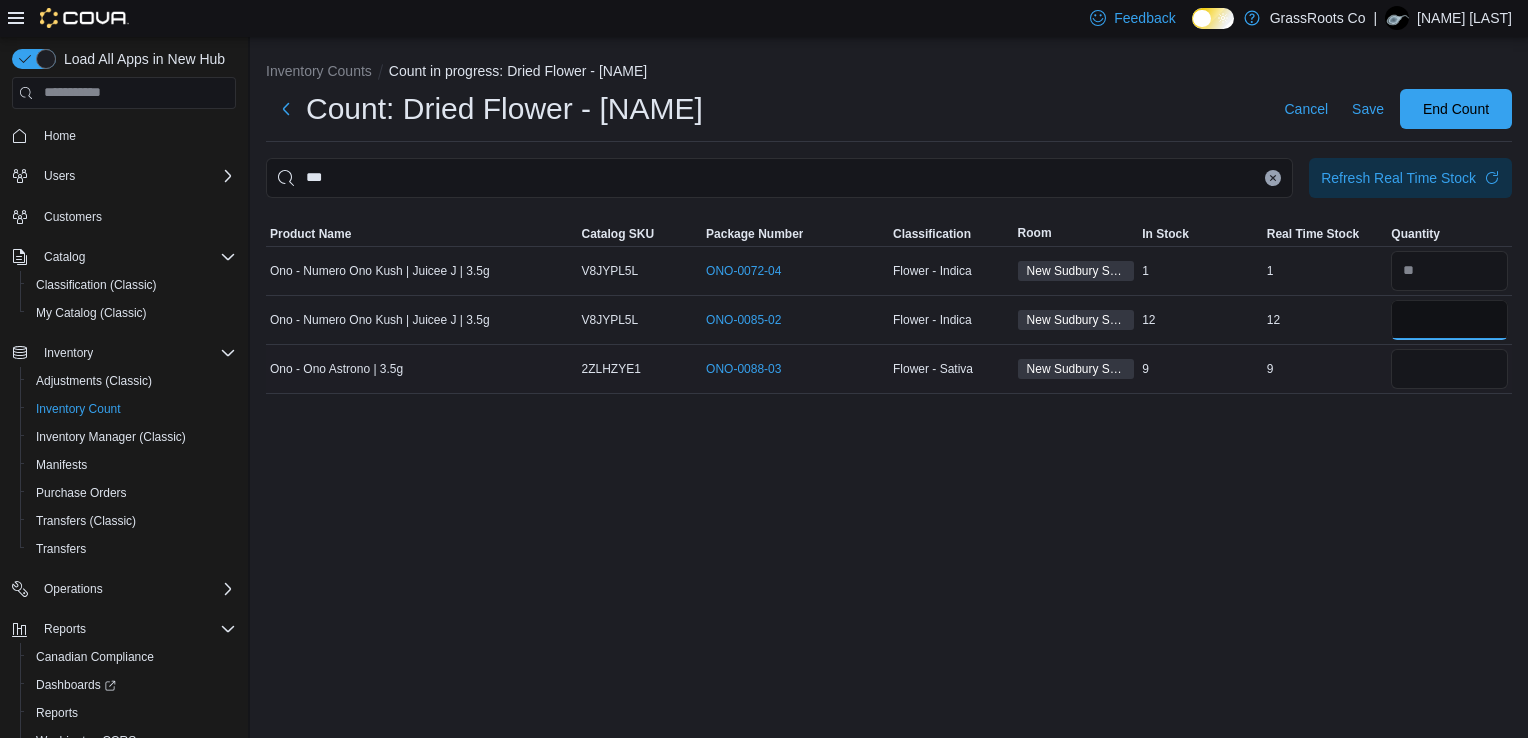 type on "*" 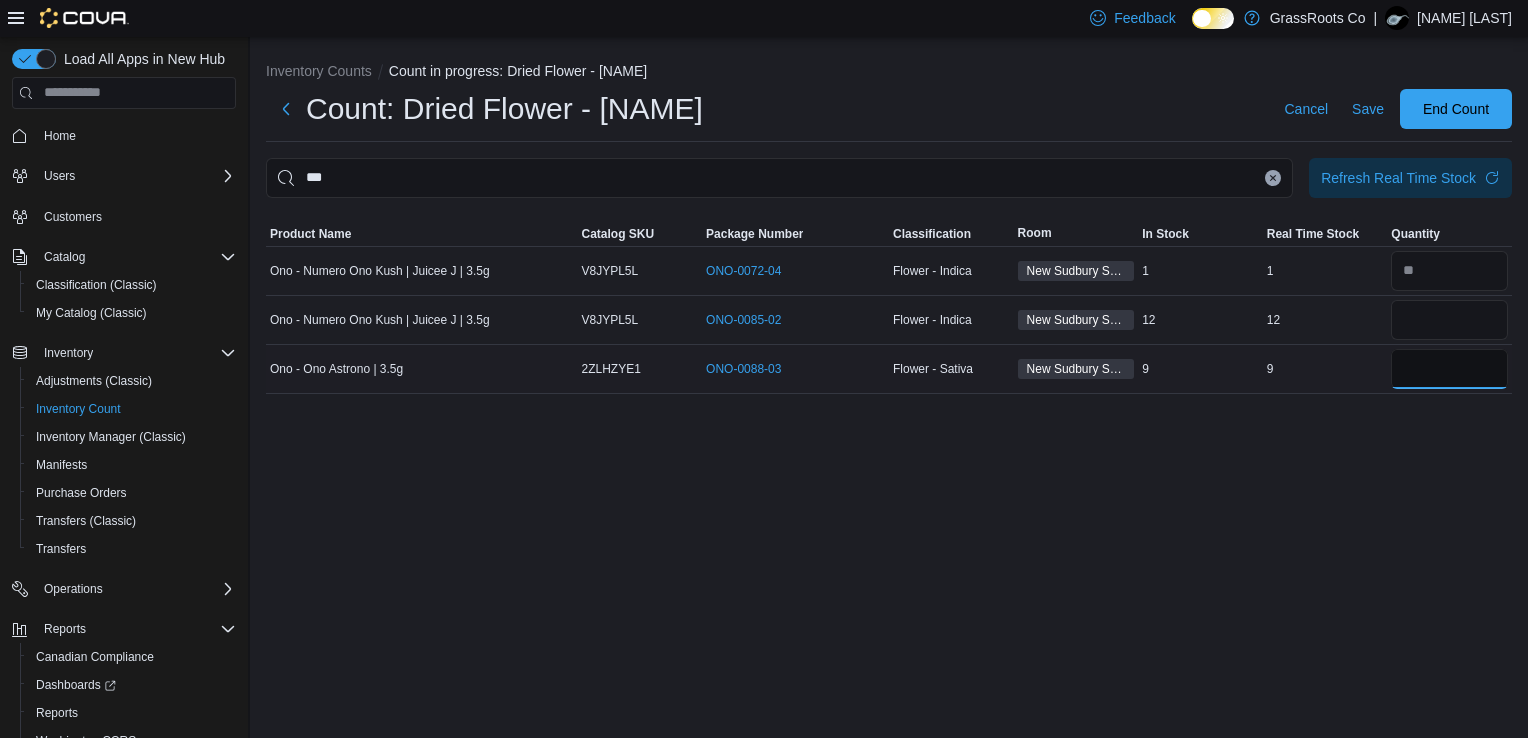 type 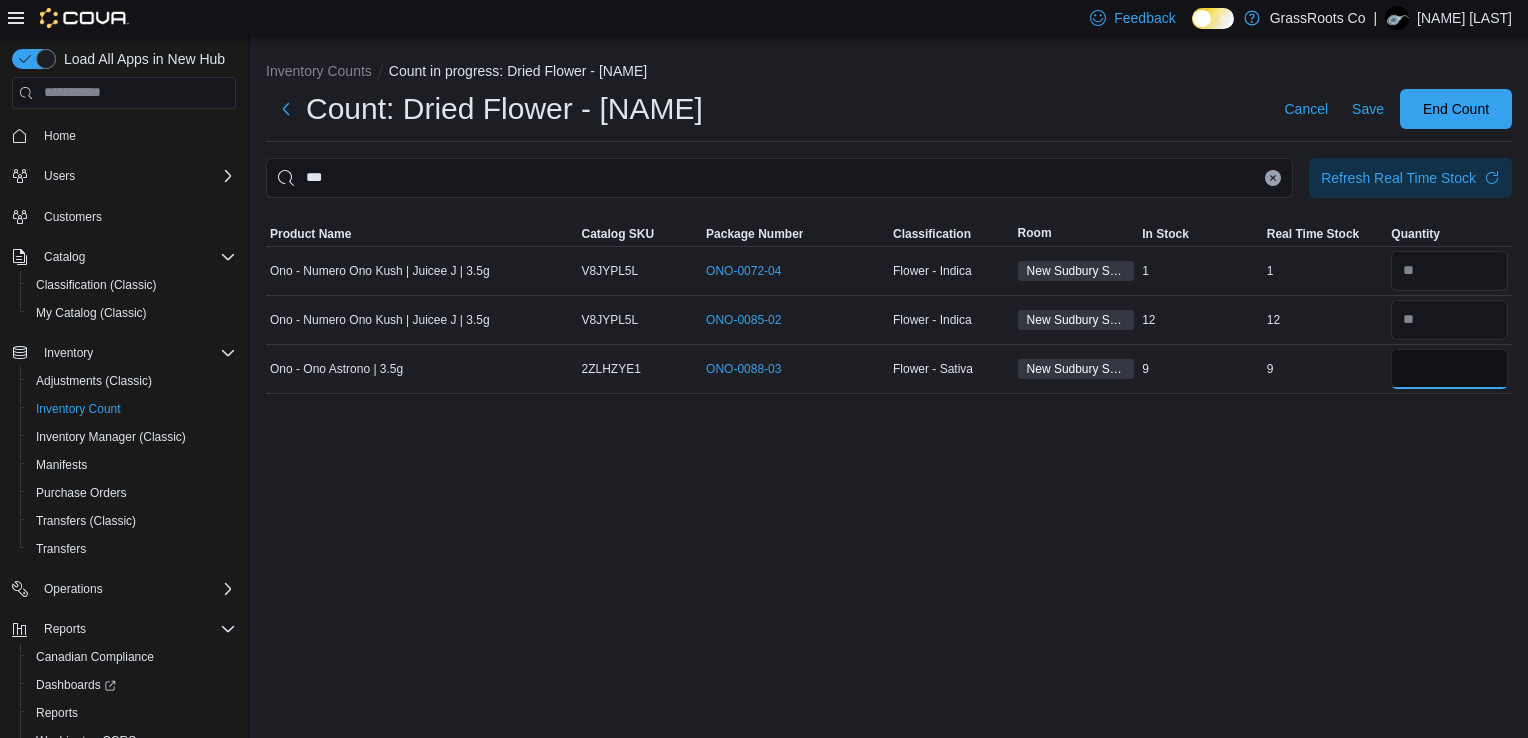 click at bounding box center [1449, 369] 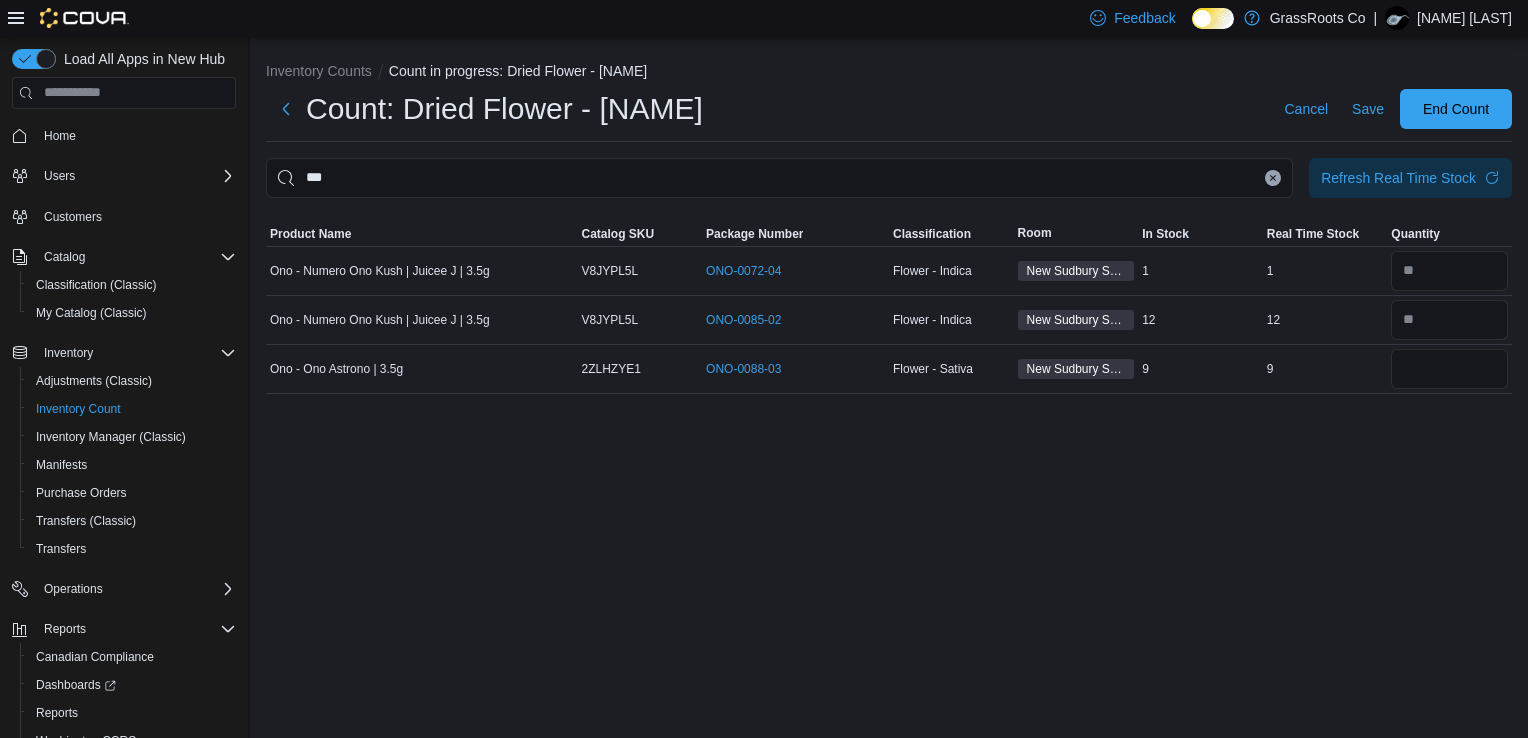 click 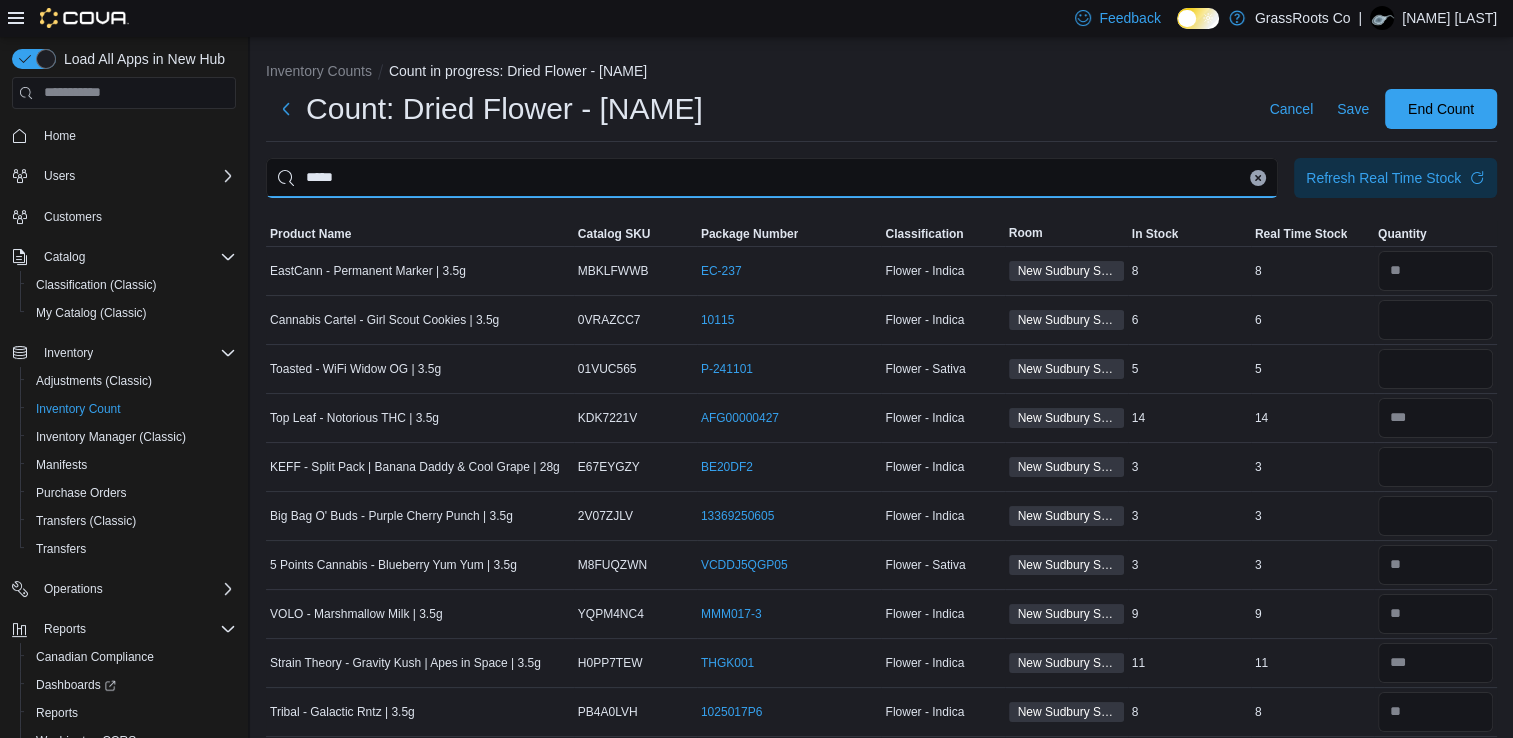 type on "*****" 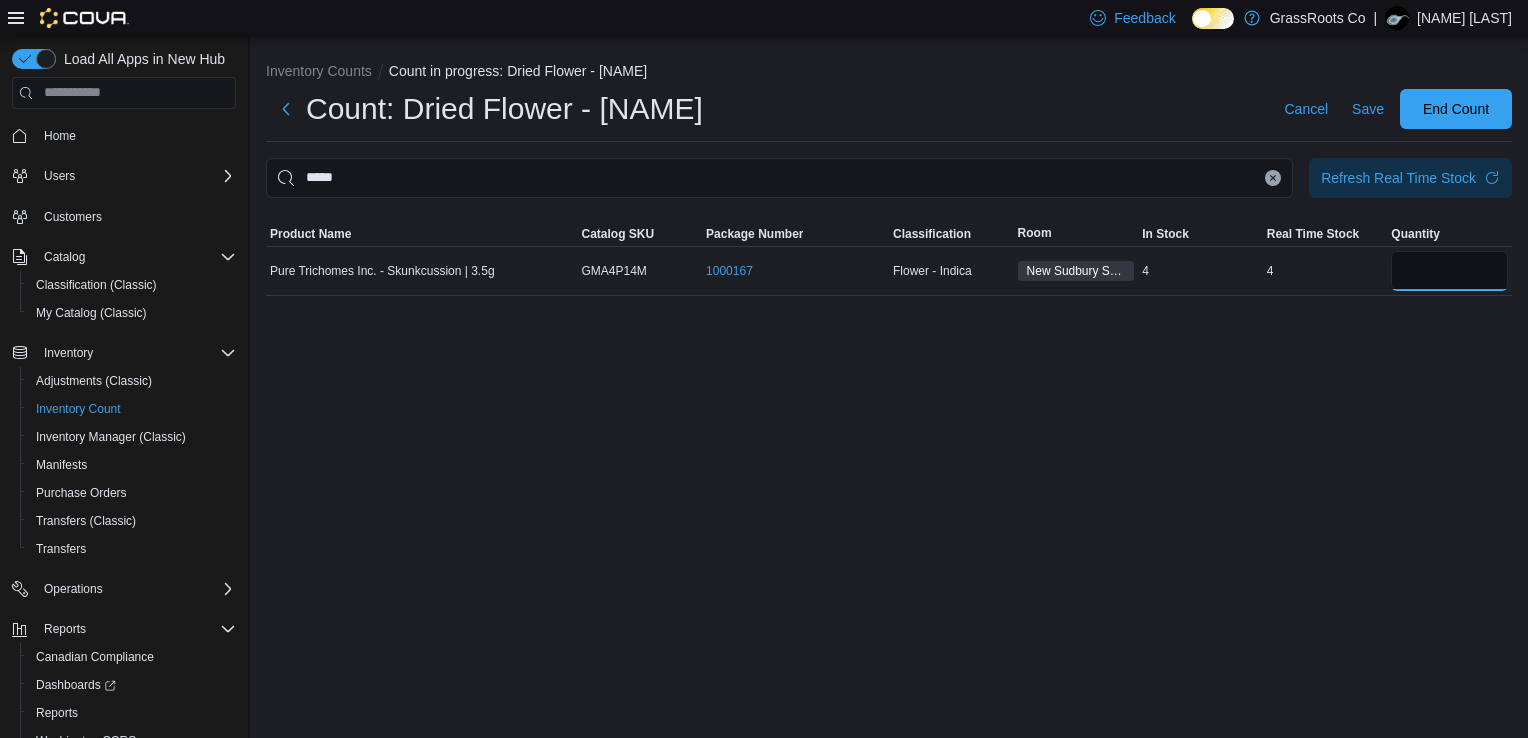 click at bounding box center [1449, 271] 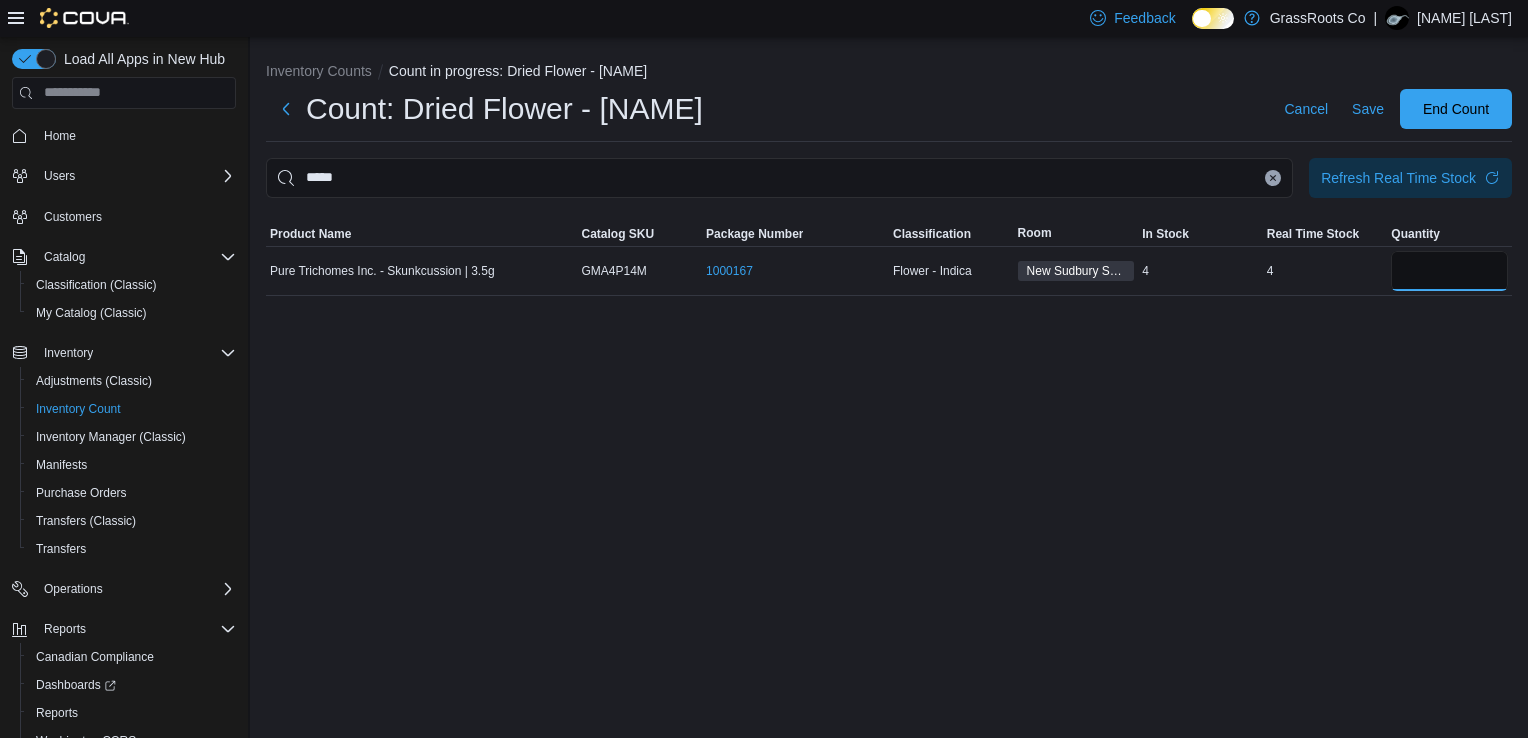 type on "*" 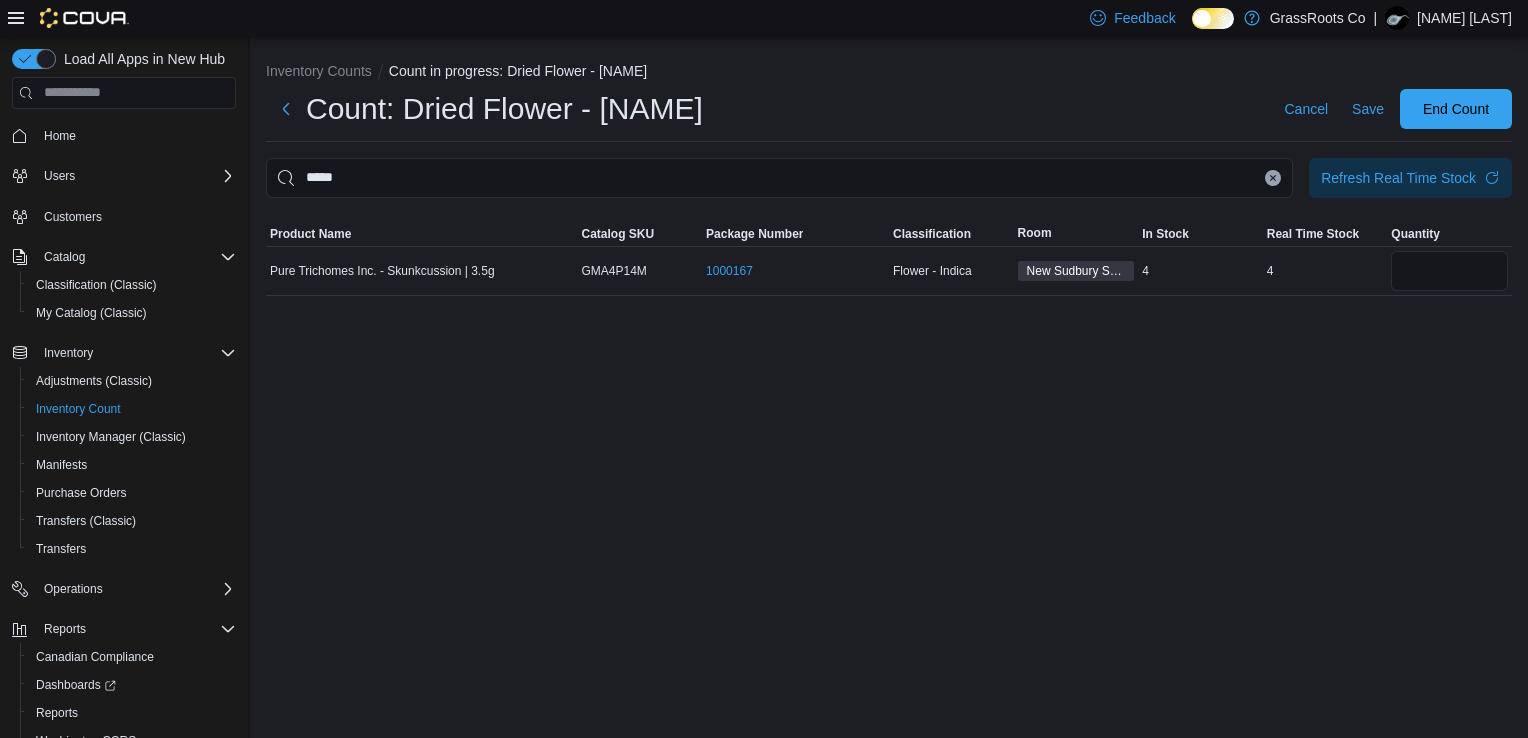 type 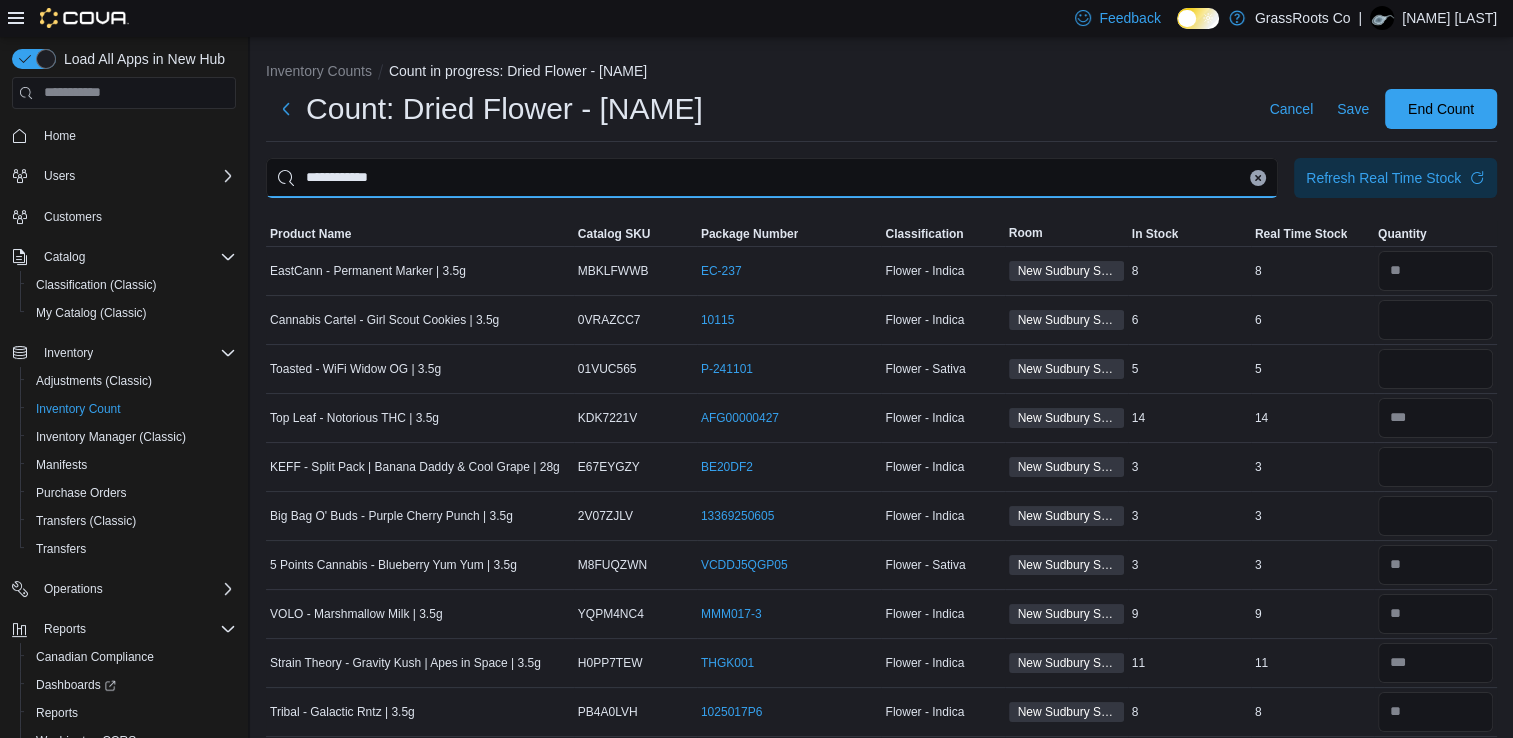 type on "**********" 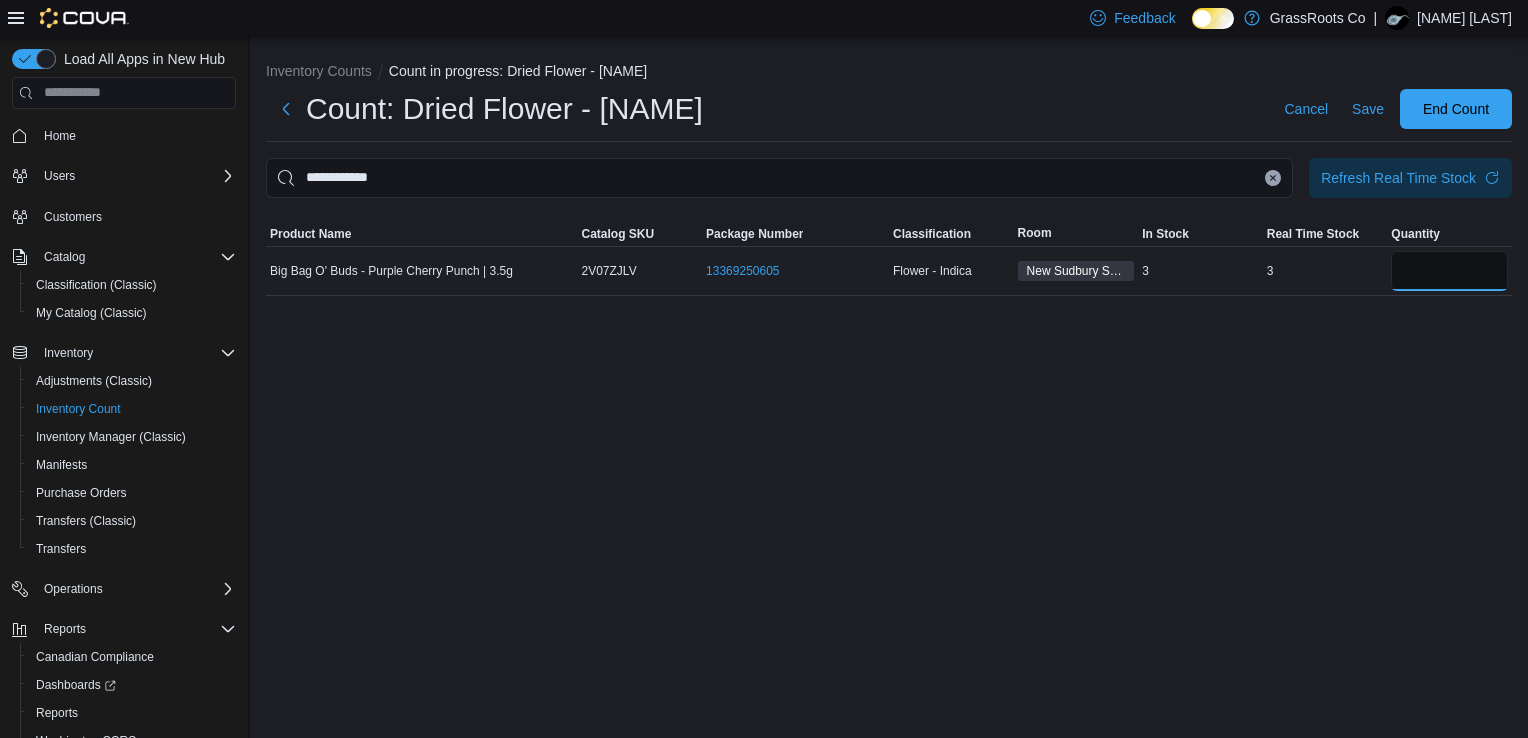 click at bounding box center [1449, 271] 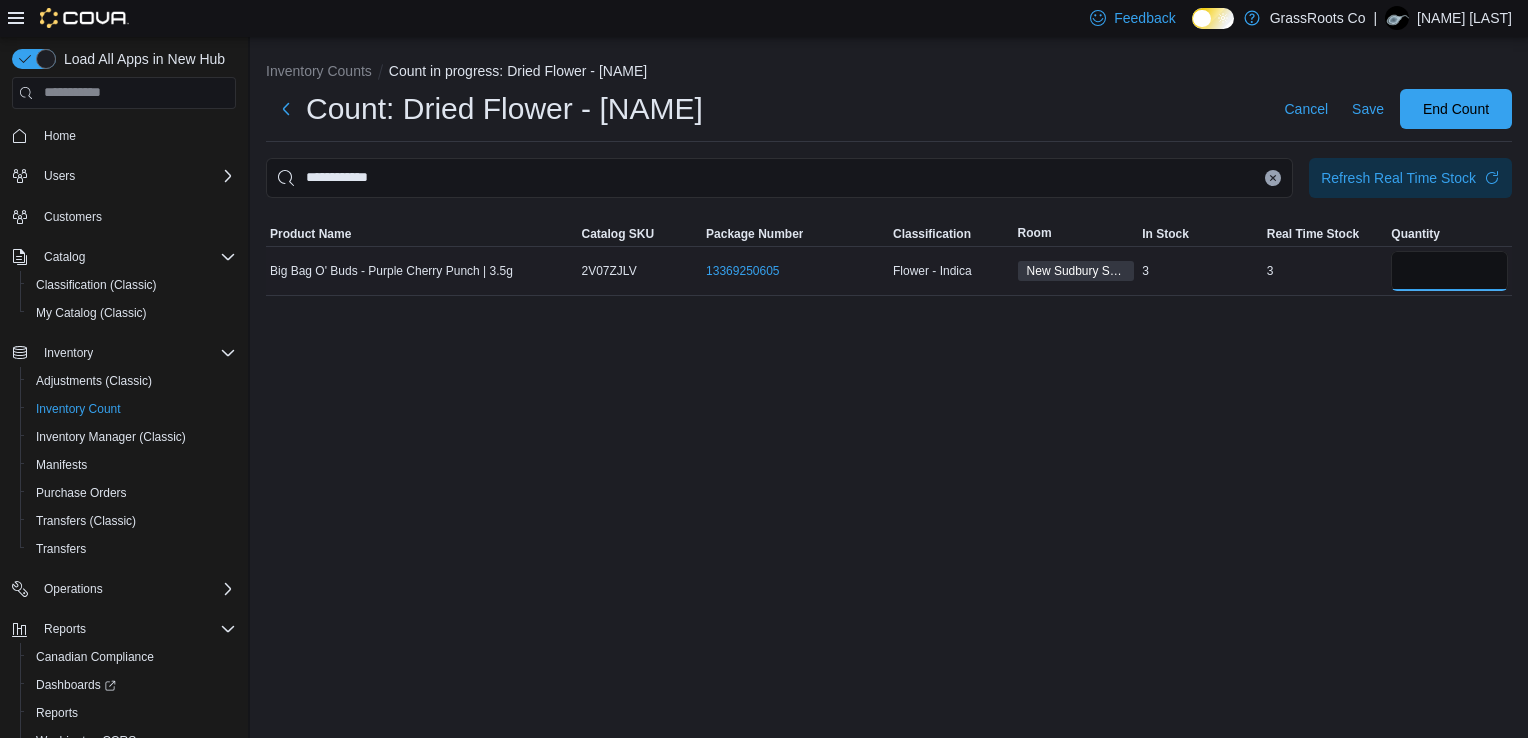 type on "*" 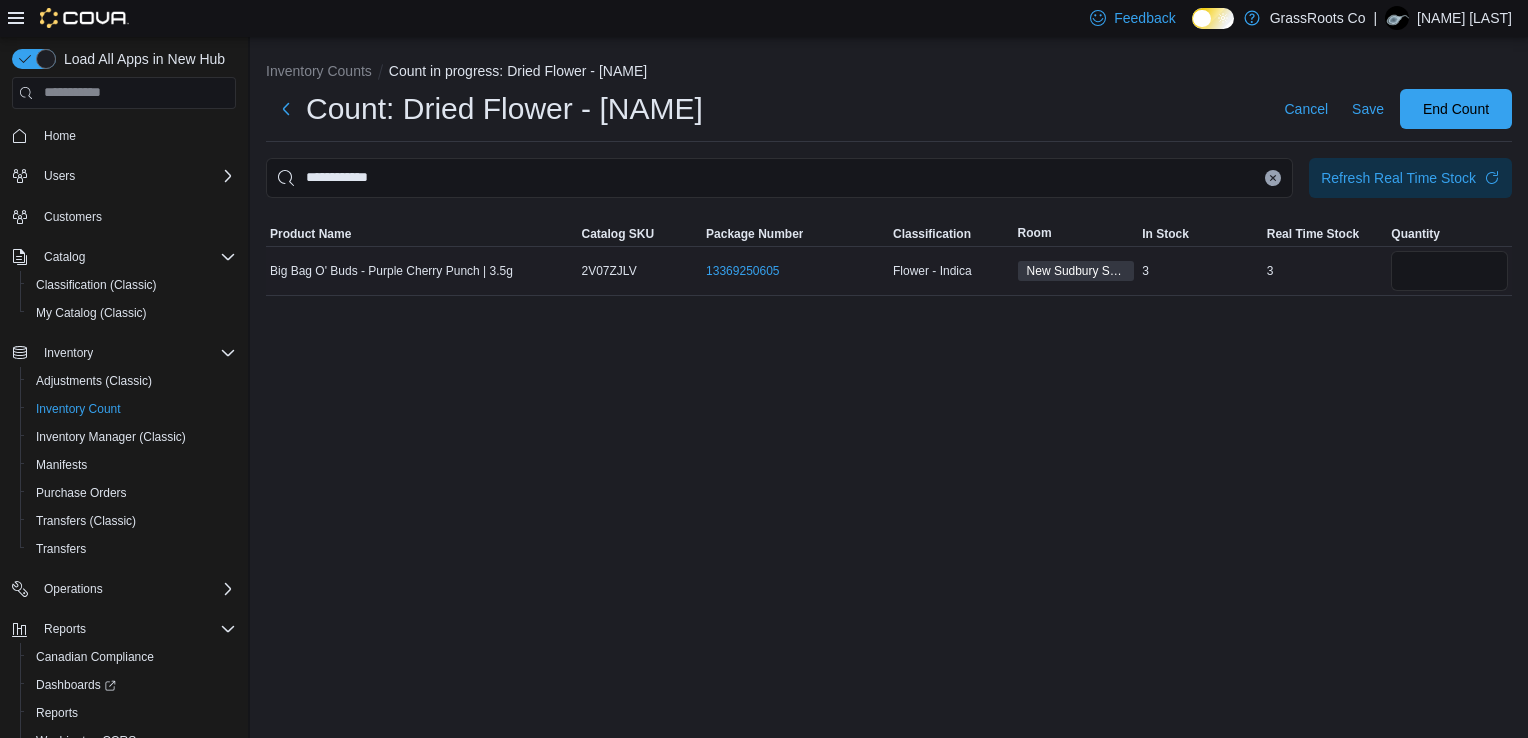 type 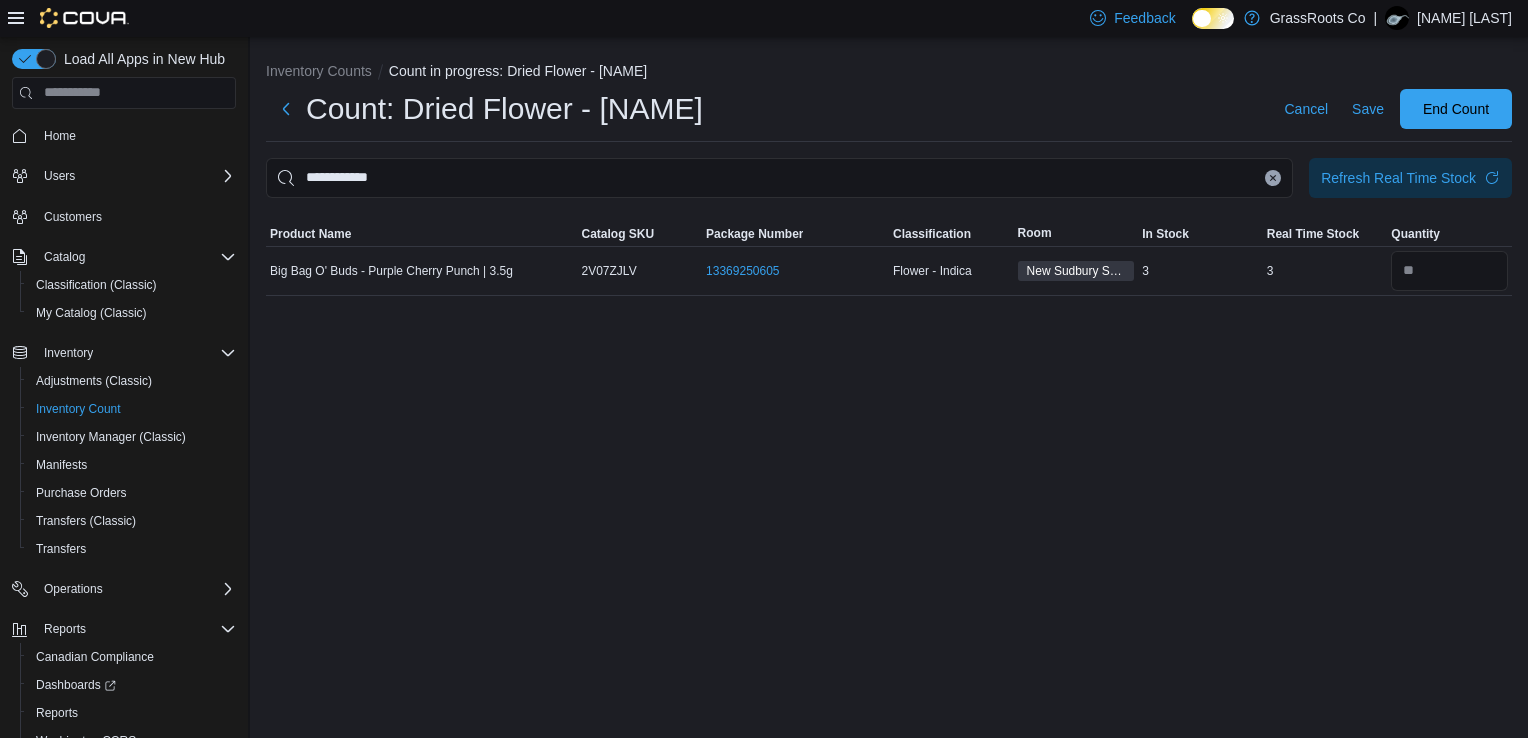 click at bounding box center (1273, 178) 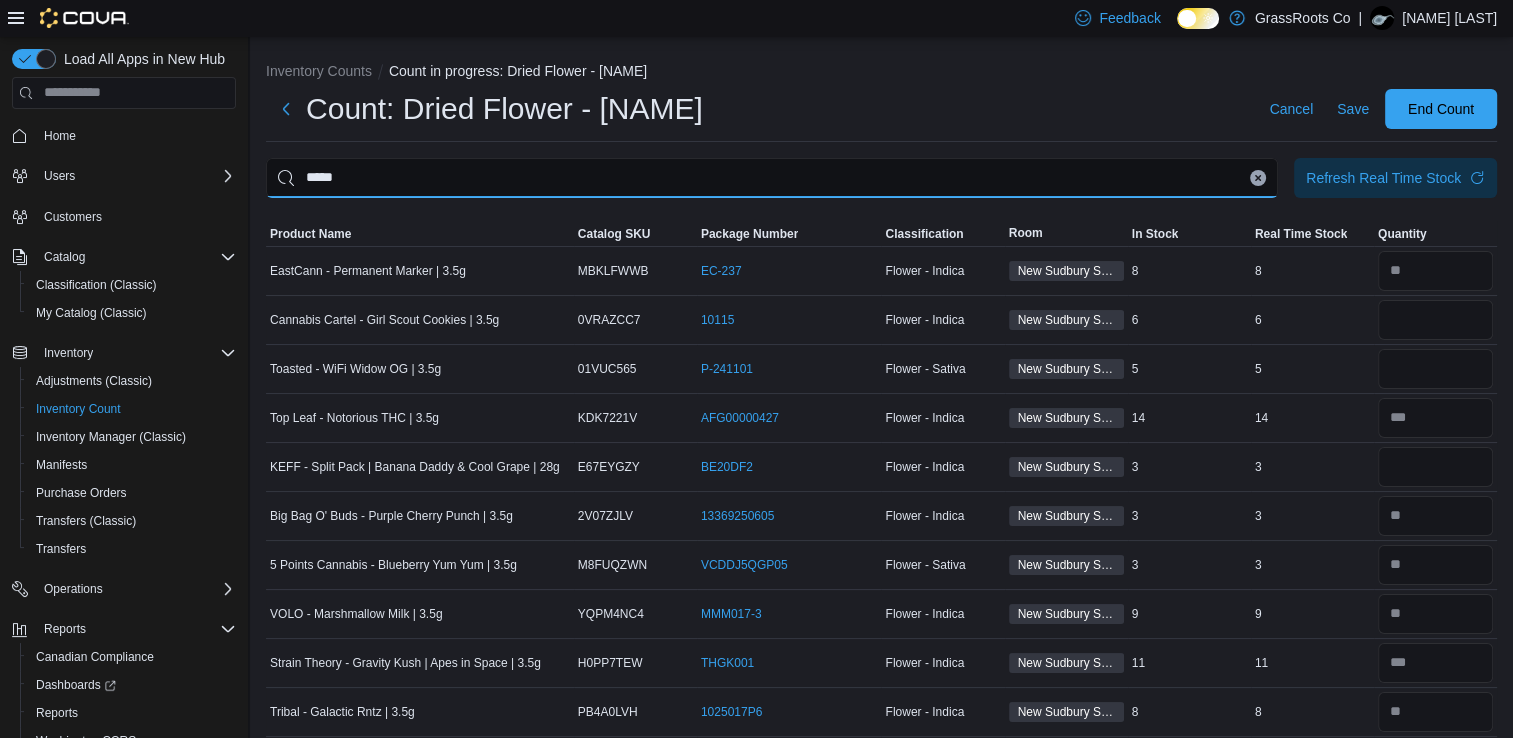 type on "*****" 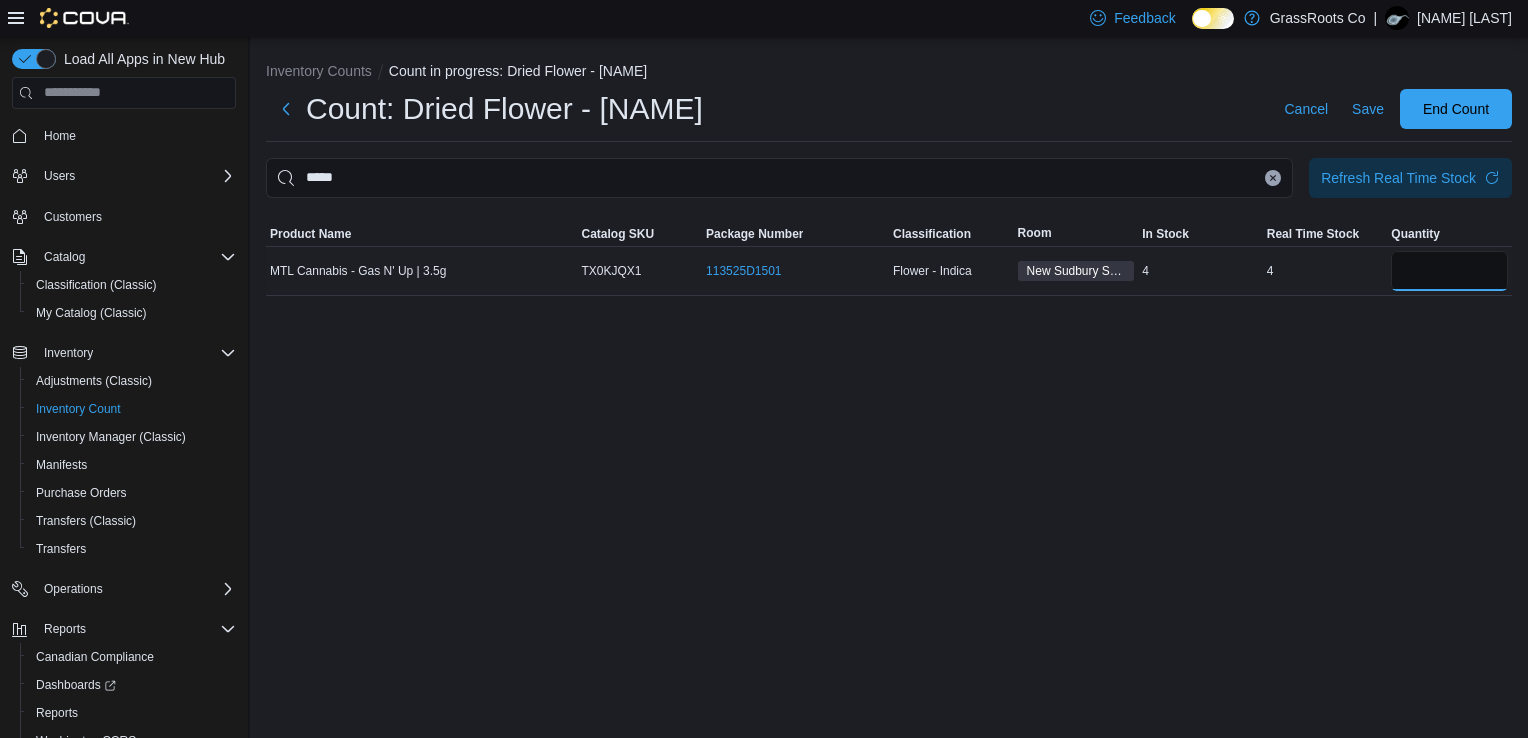 click at bounding box center (1449, 271) 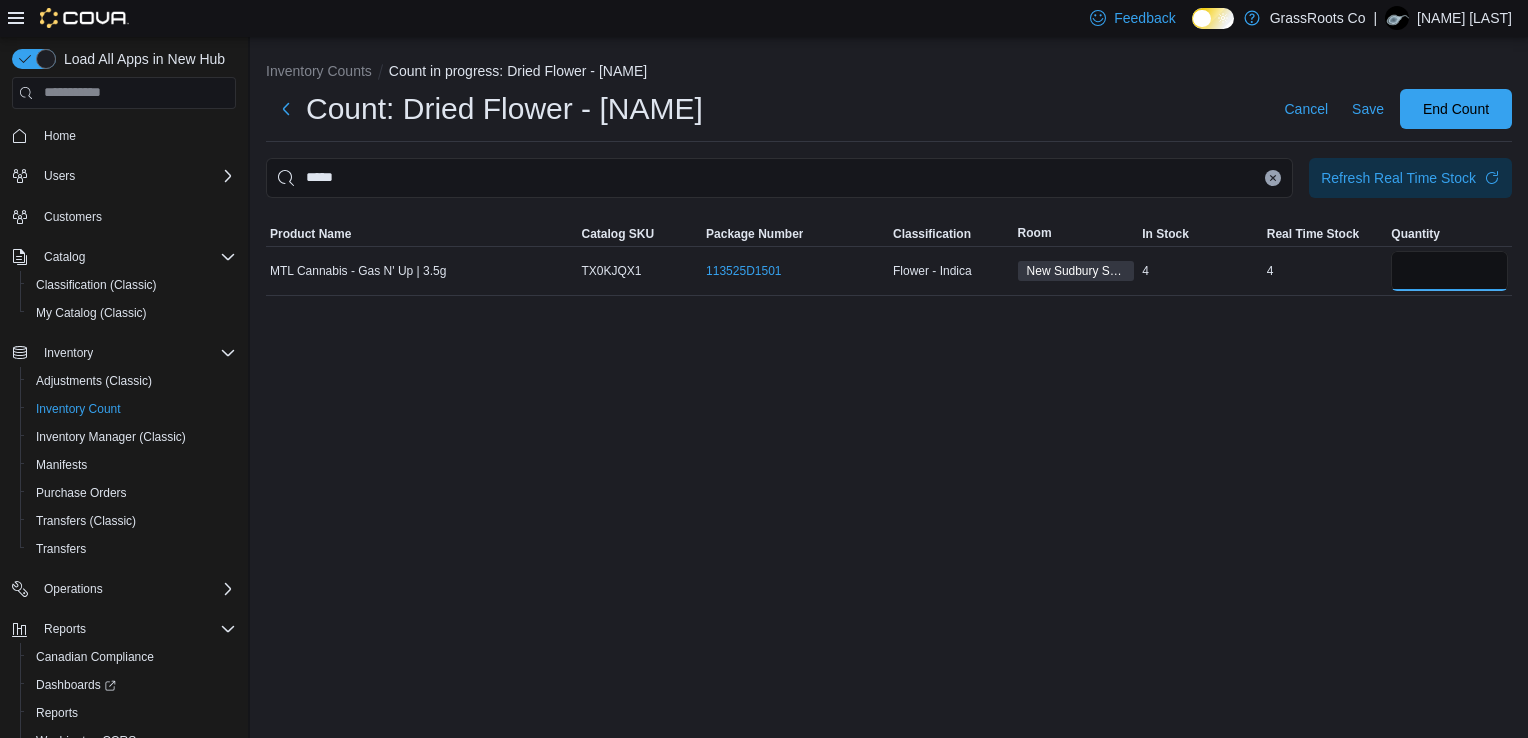 type on "*" 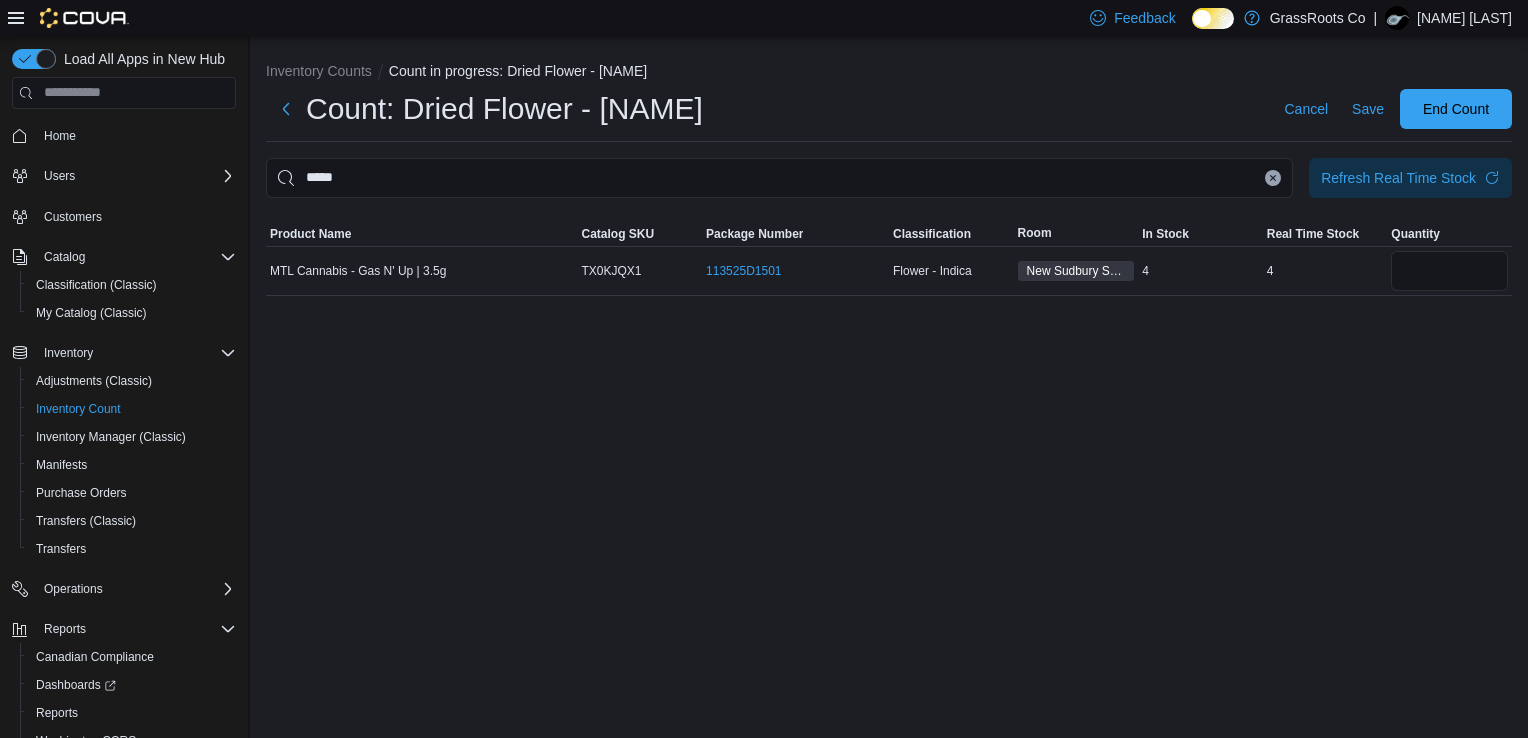 type 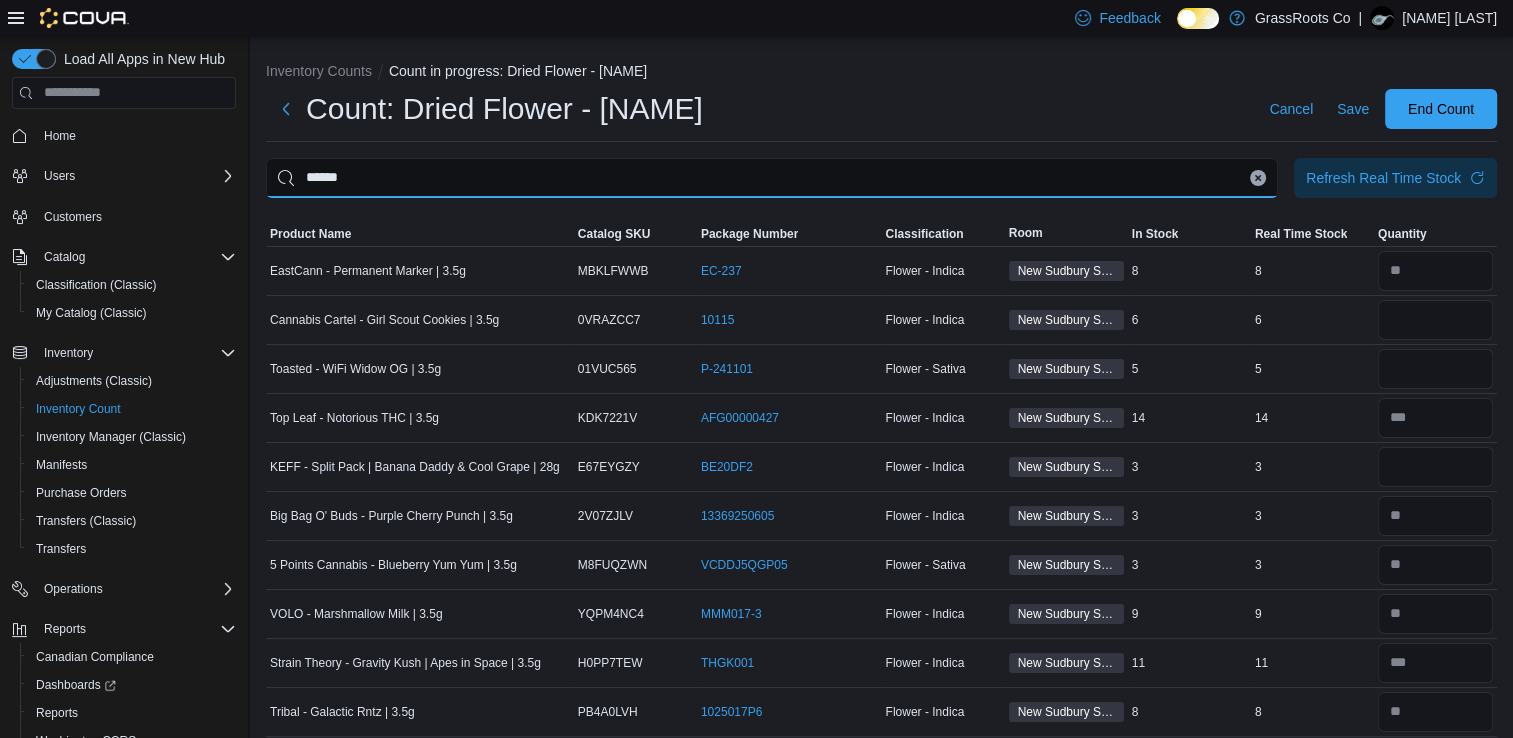 type on "******" 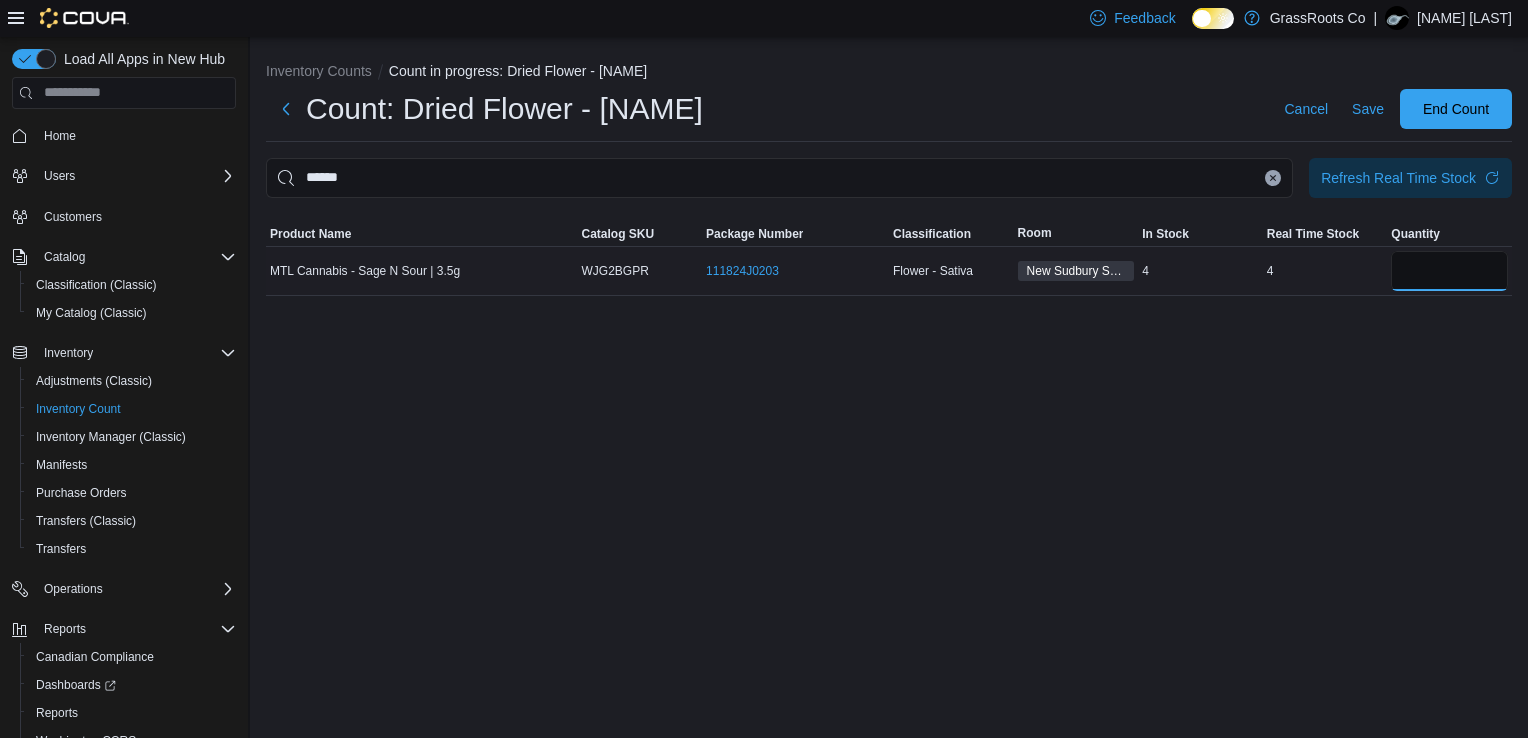 click at bounding box center [1449, 271] 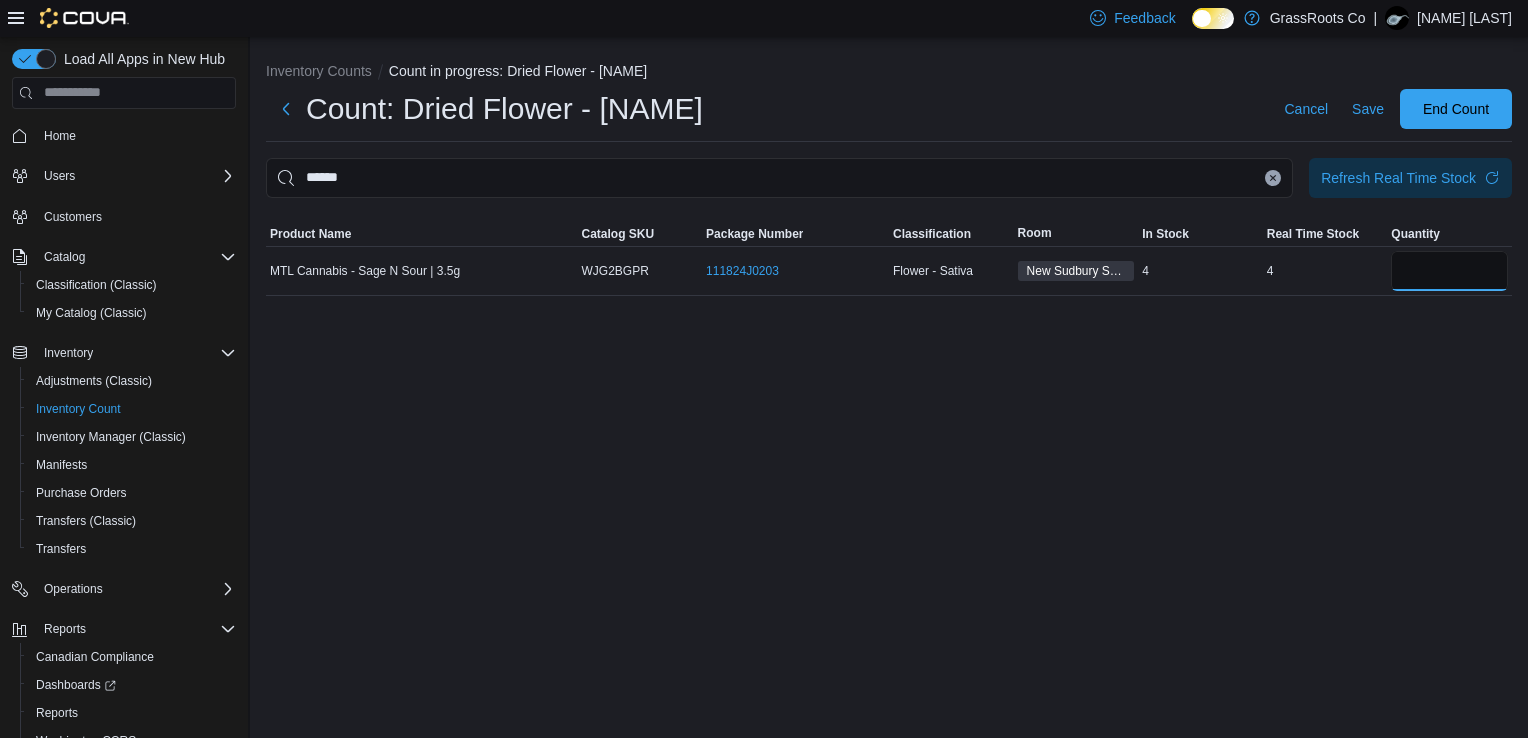 type on "*" 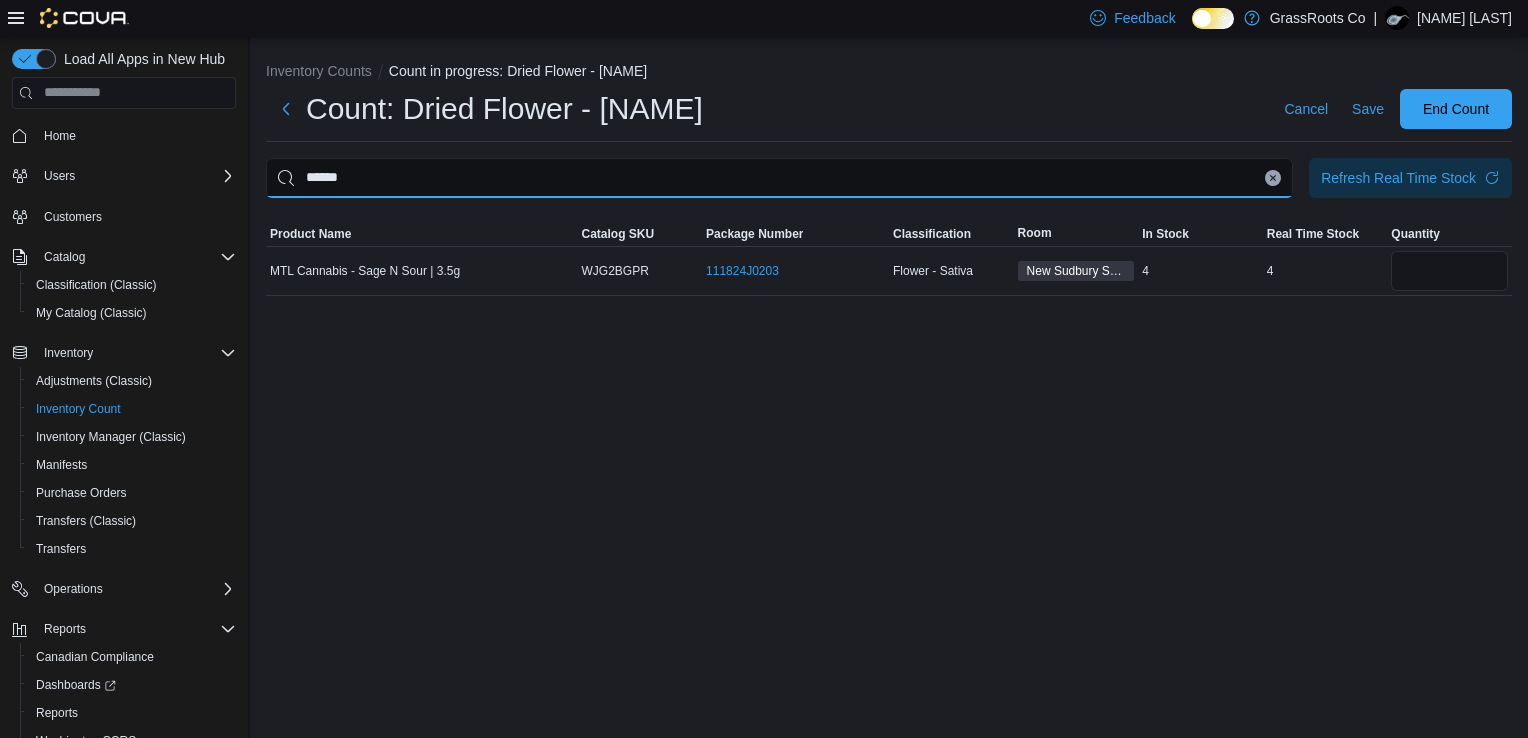 type 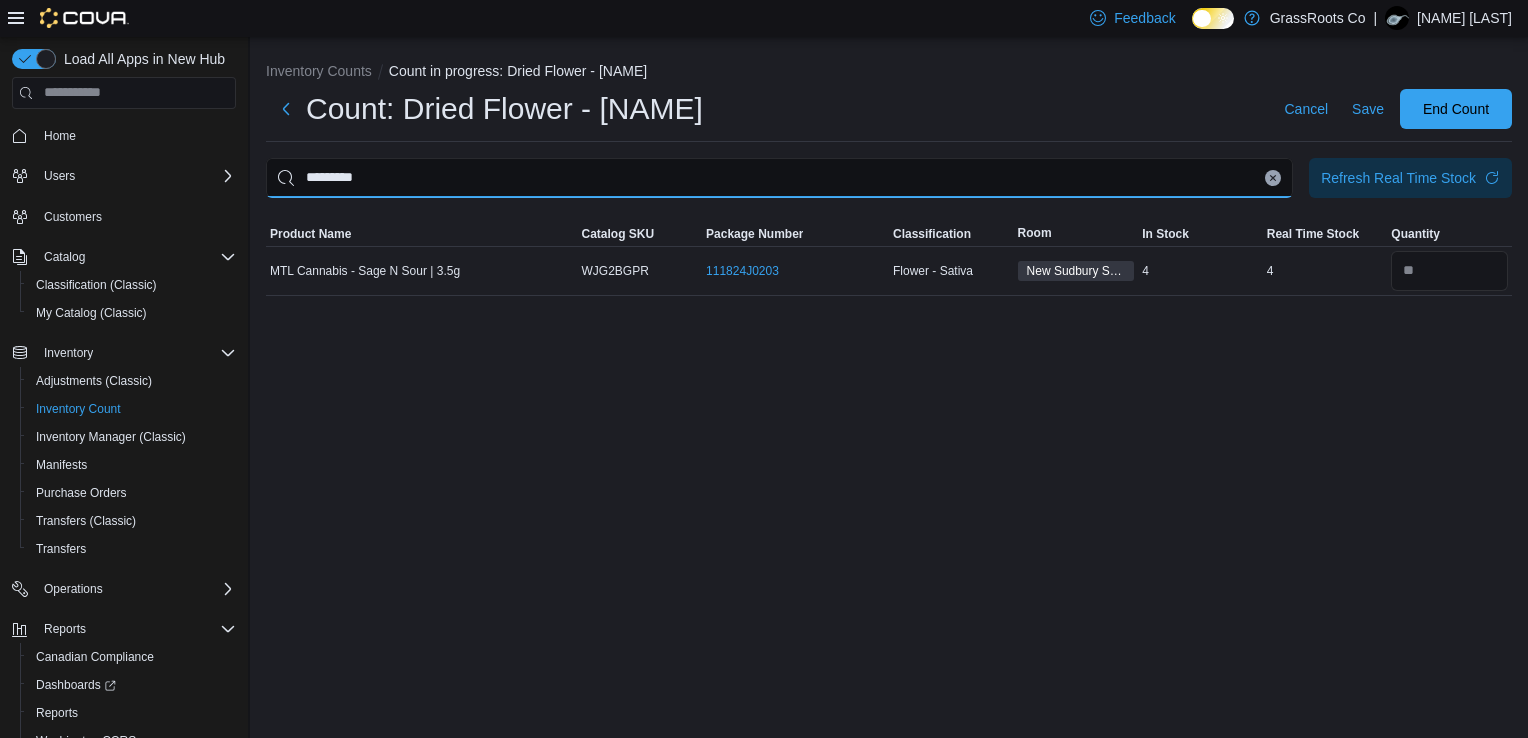 type on "********" 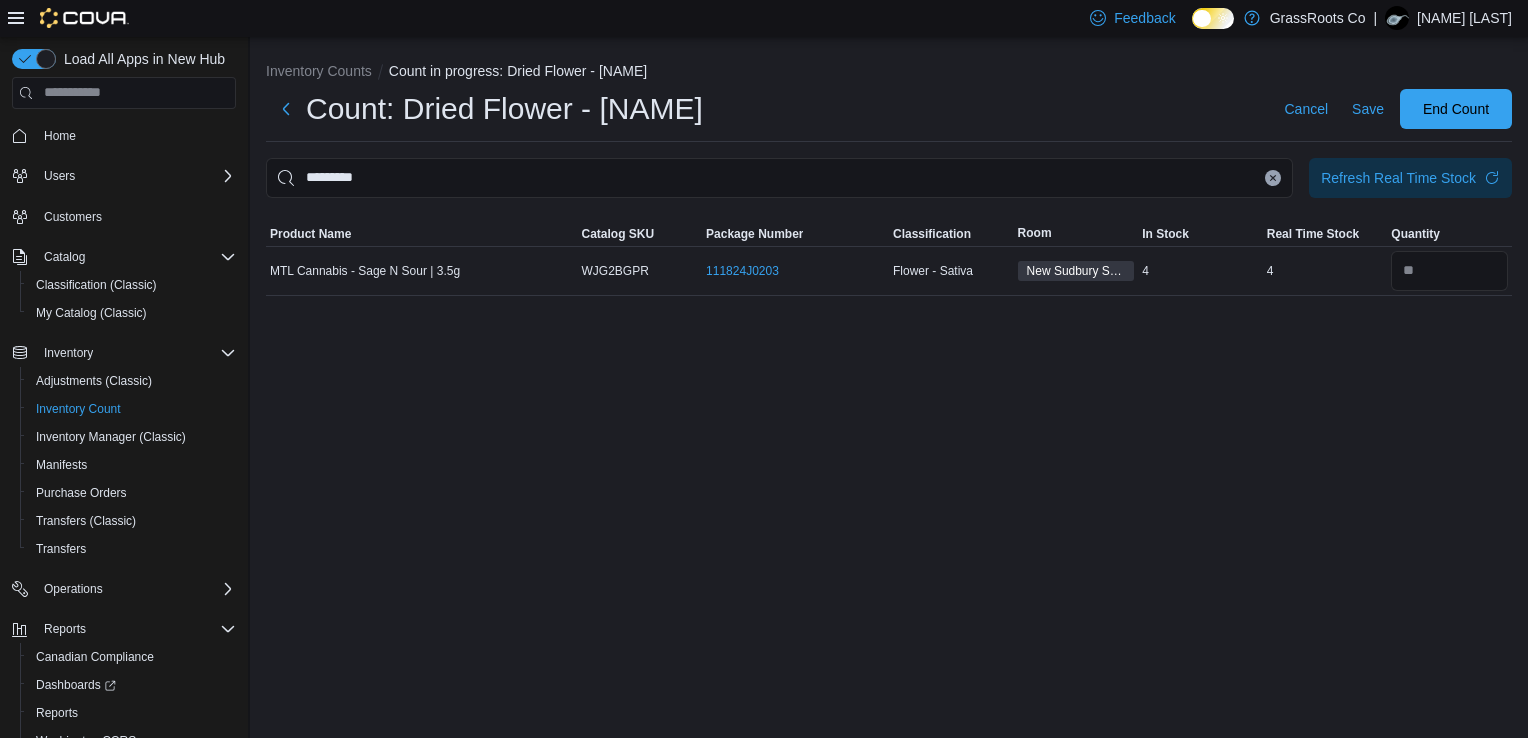 click 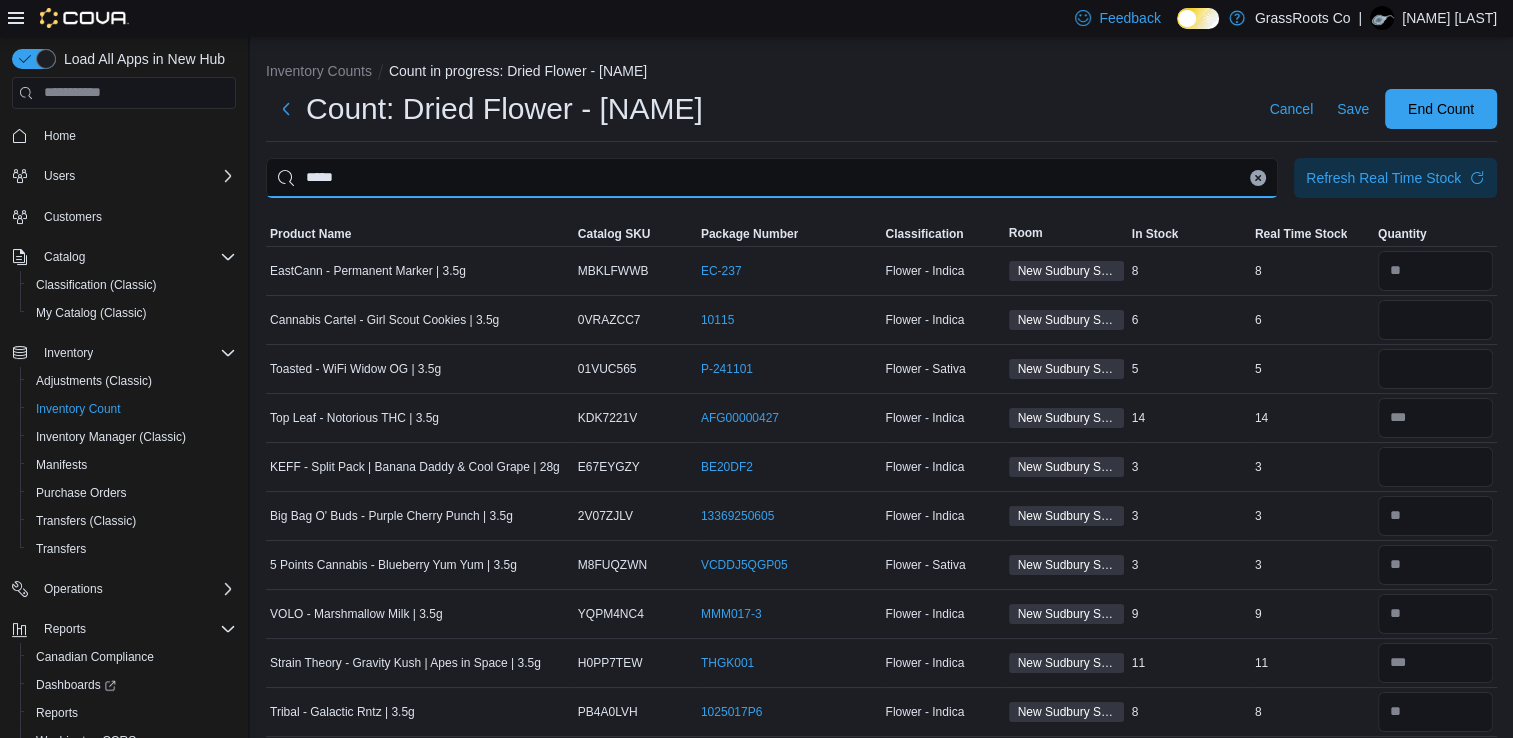type on "*****" 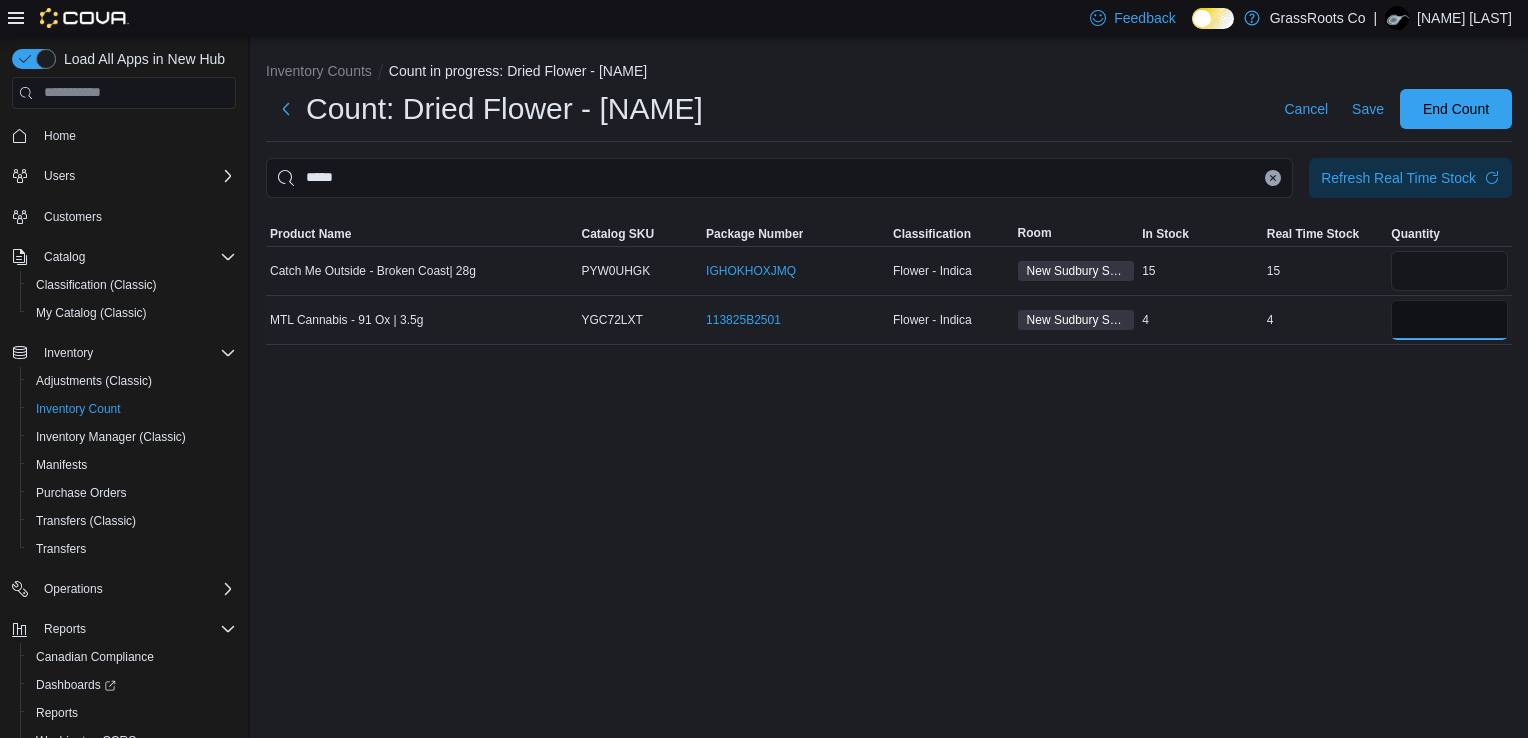 click at bounding box center (1449, 320) 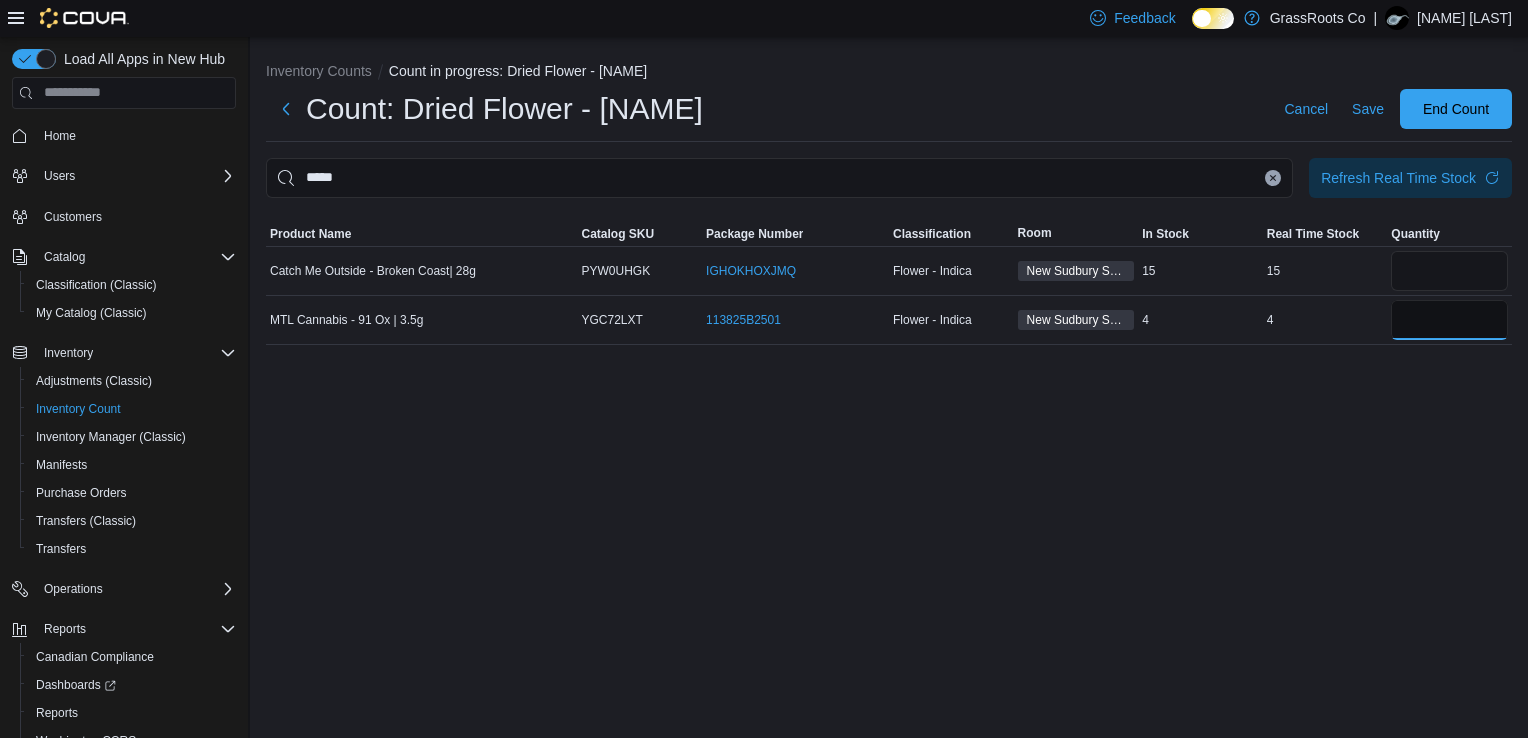 type on "*" 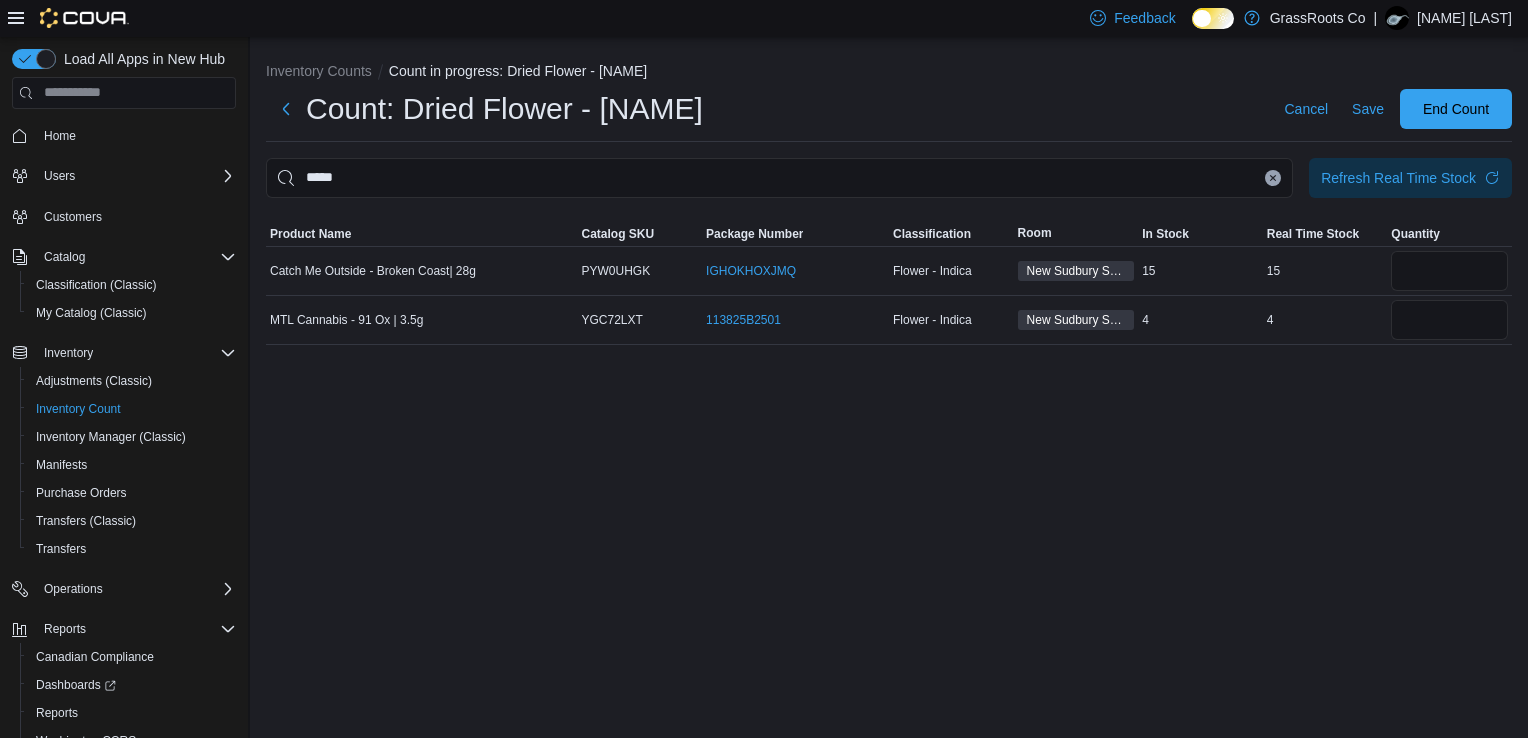 type 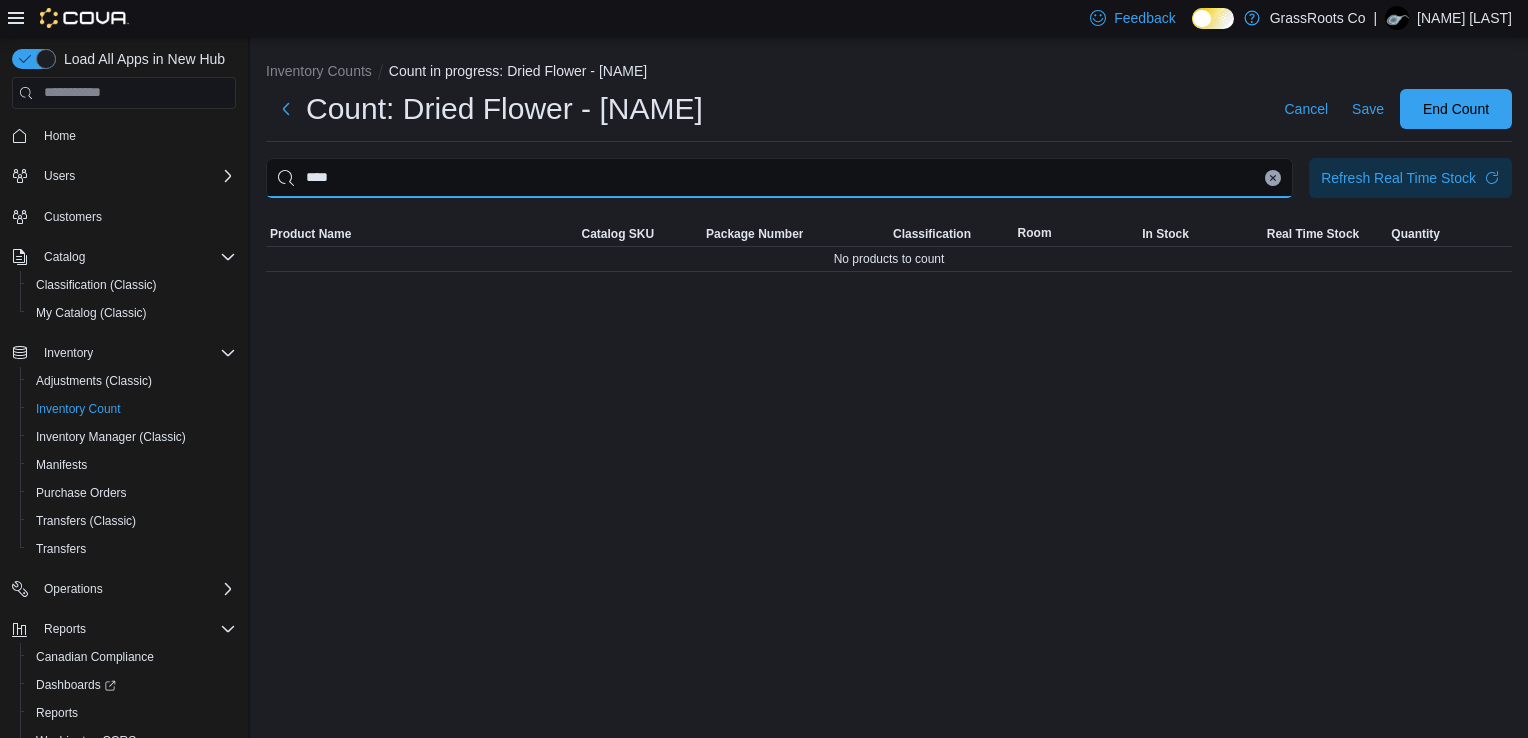 type on "****" 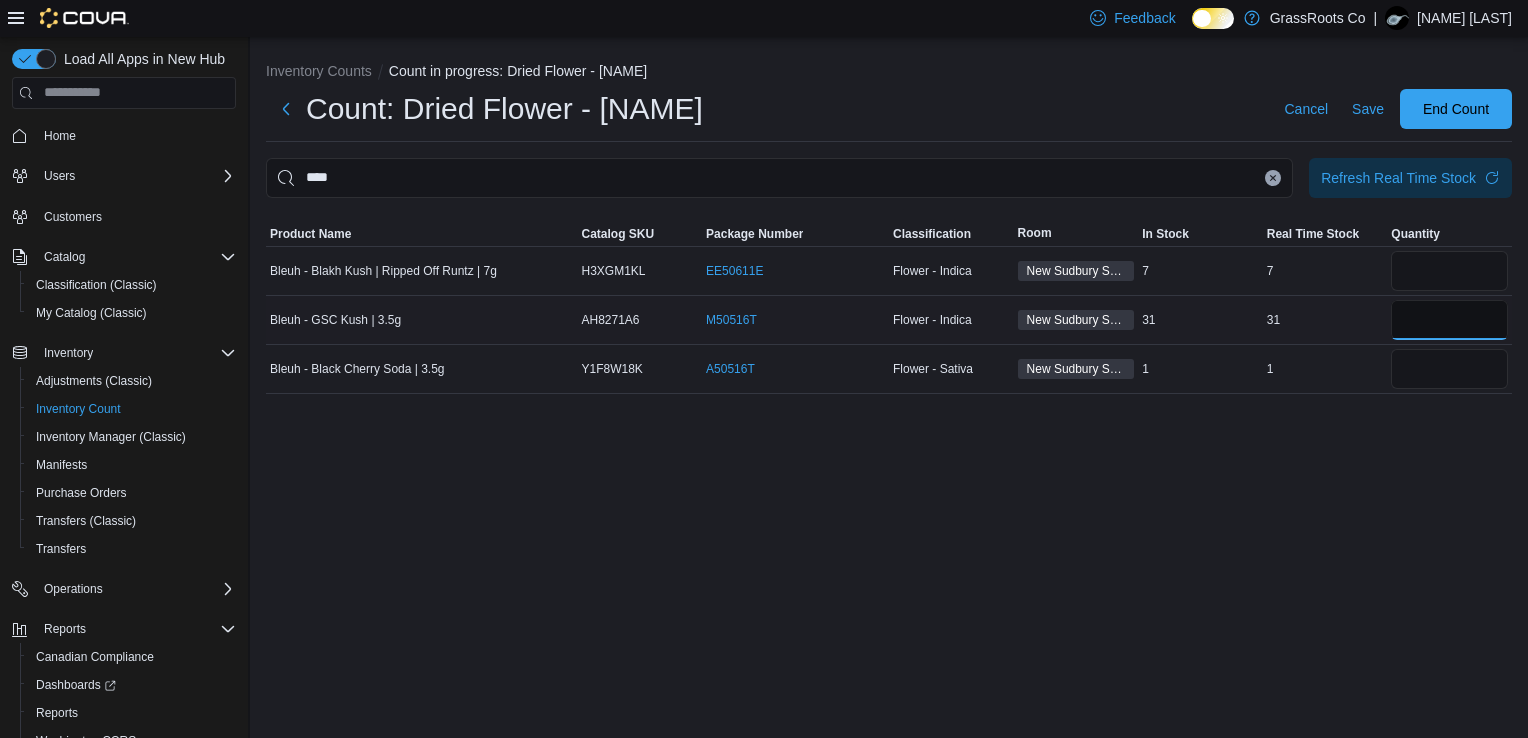 click at bounding box center [1449, 320] 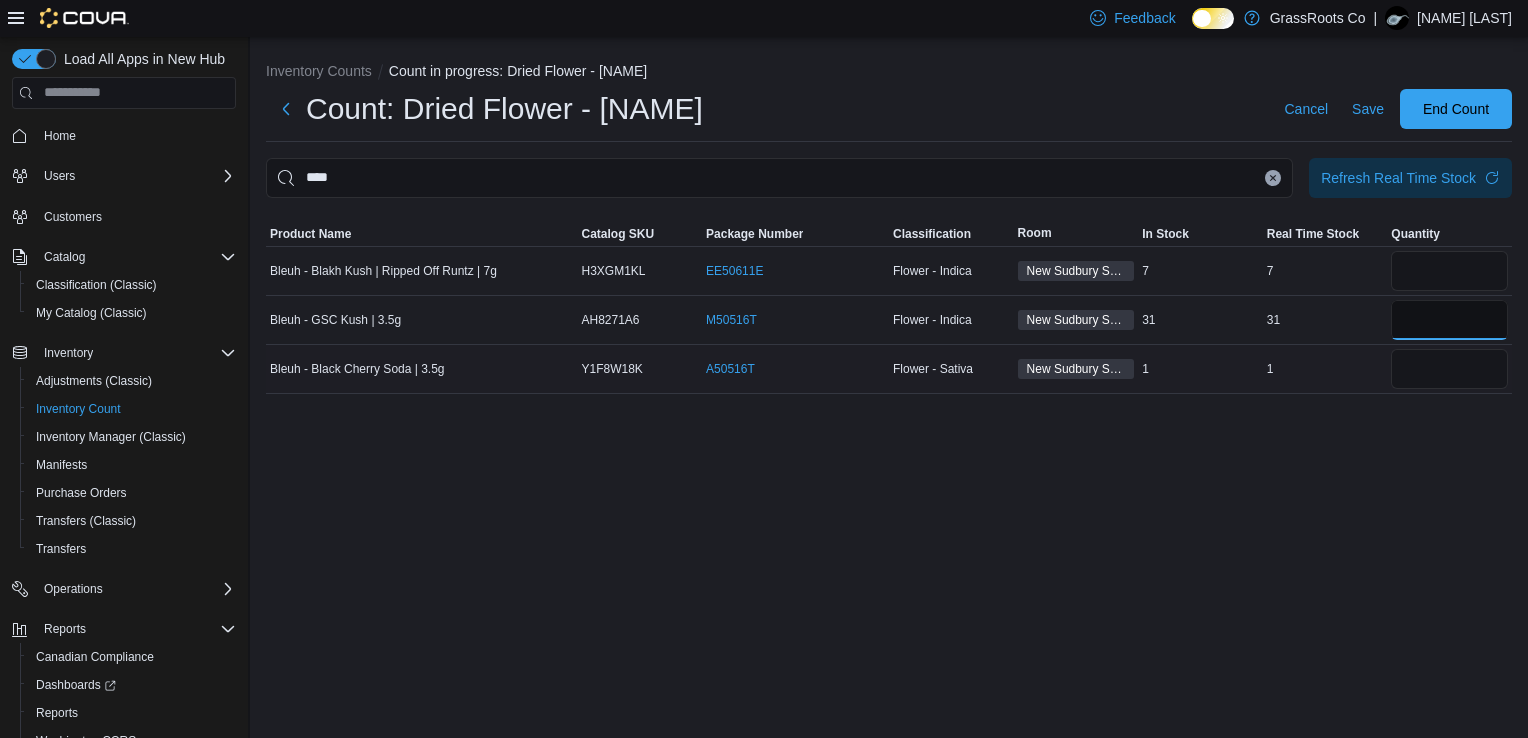 type on "**" 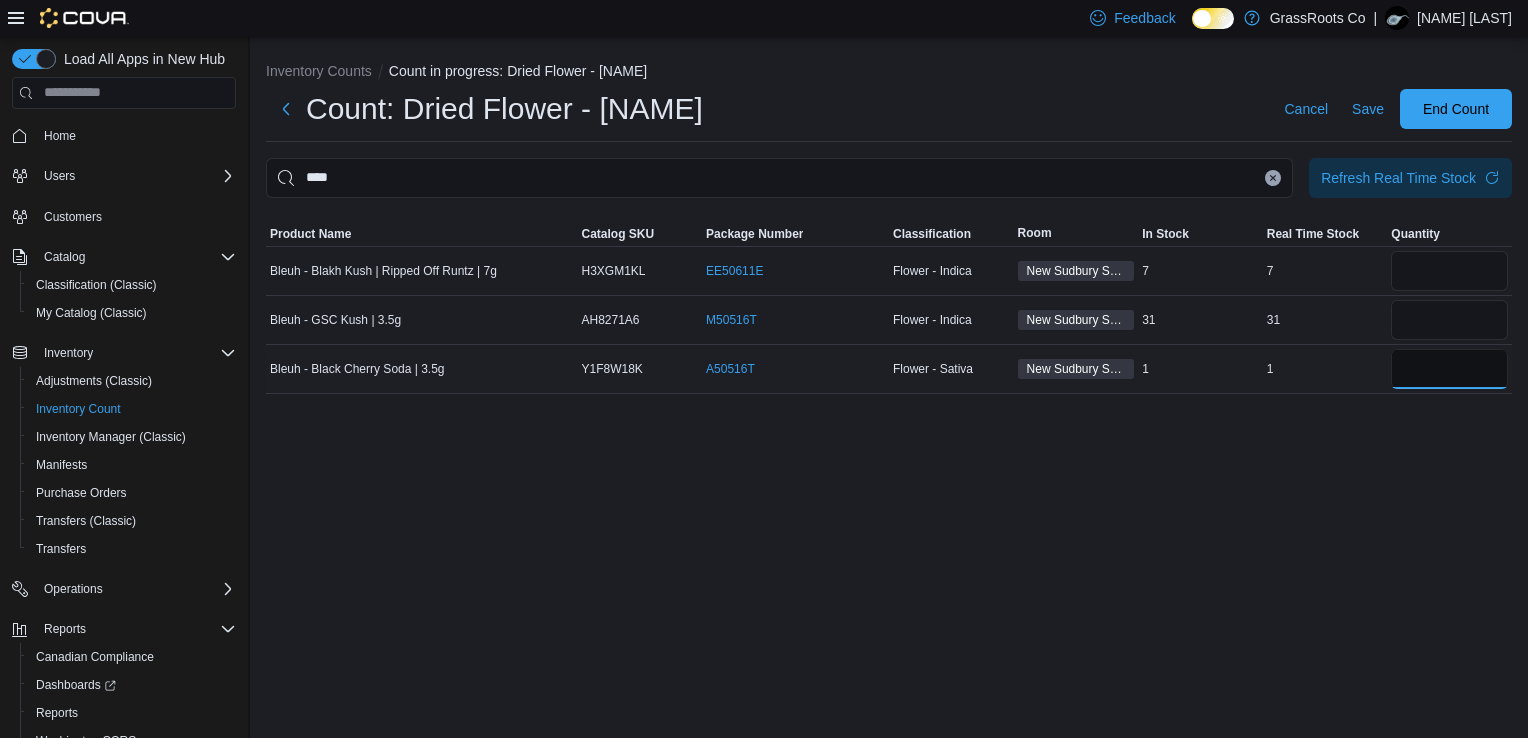 type 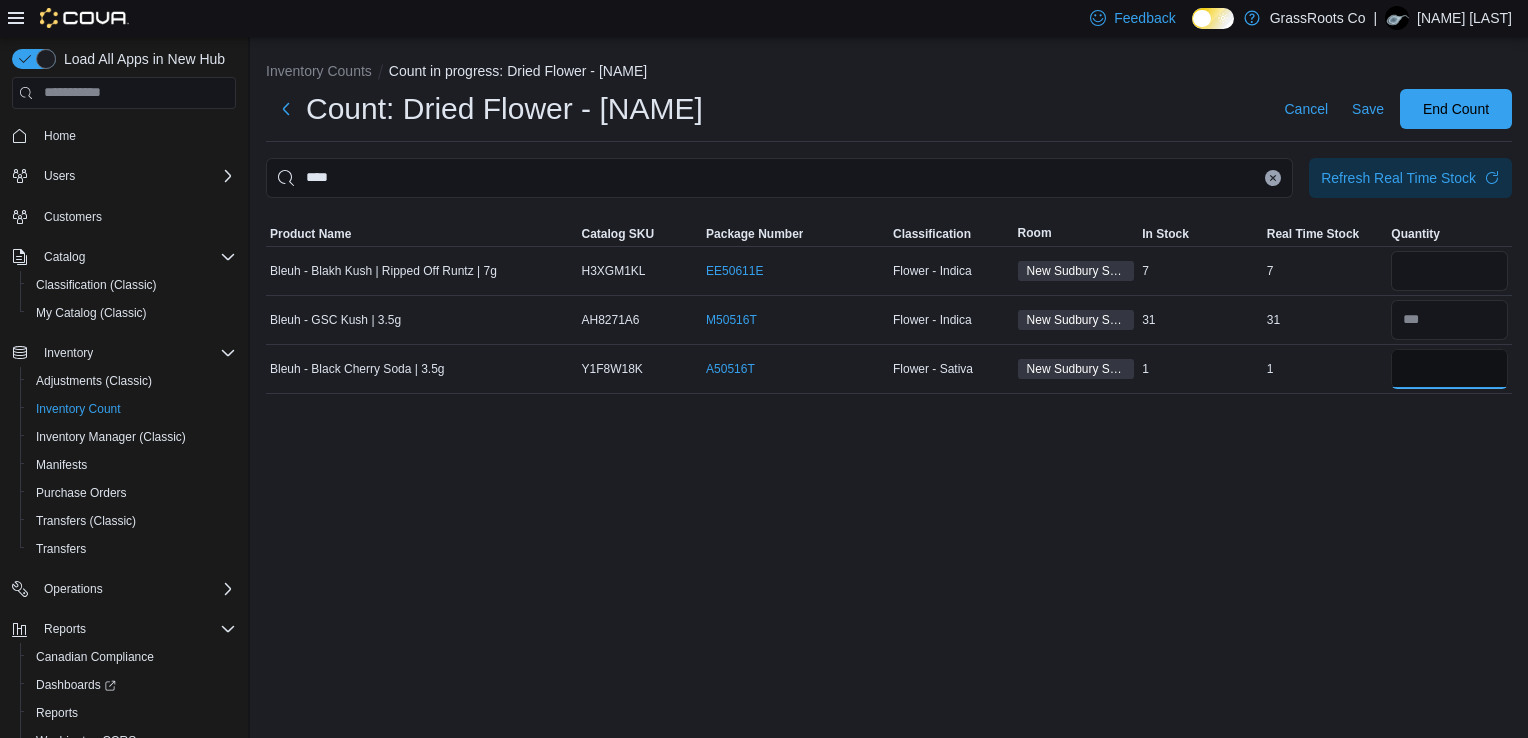 type on "*" 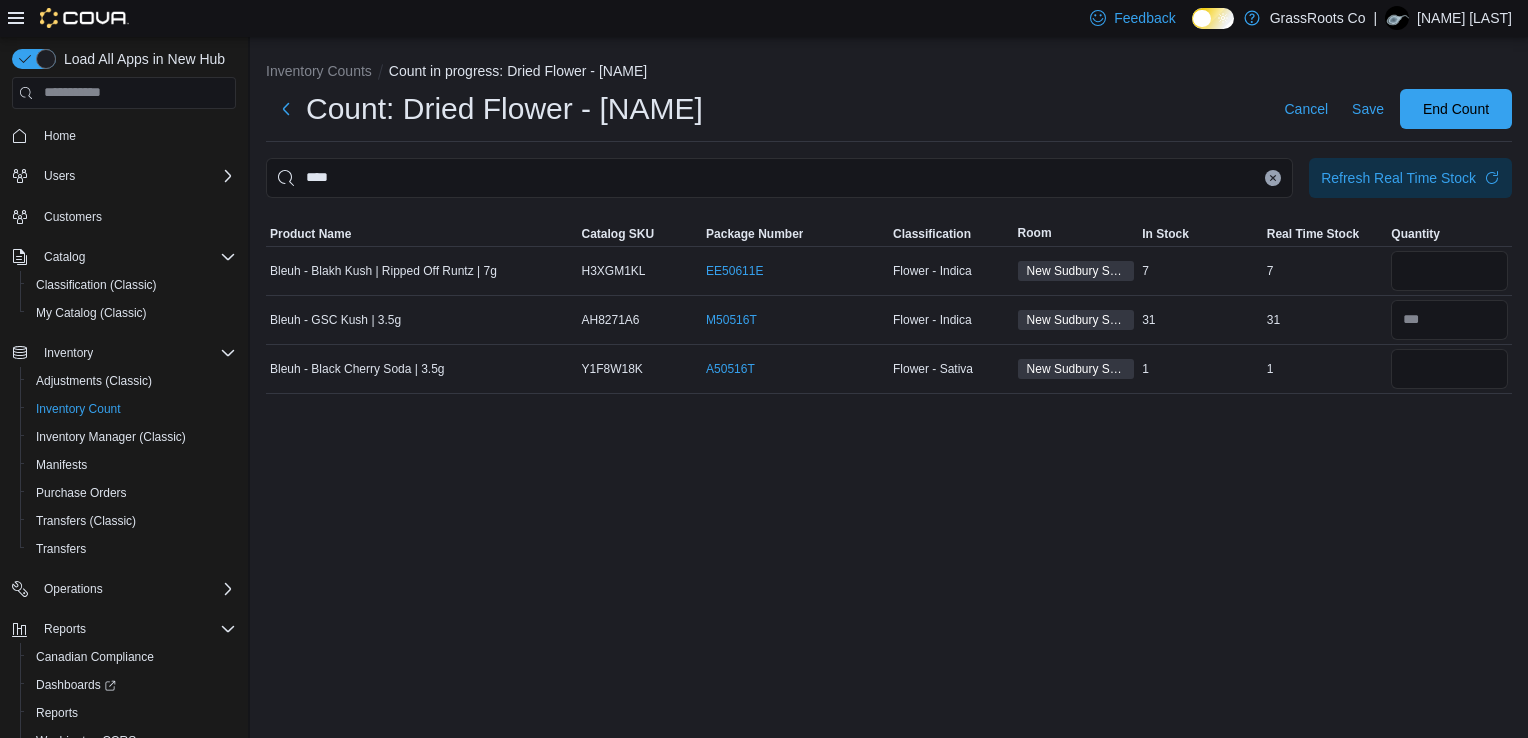 type 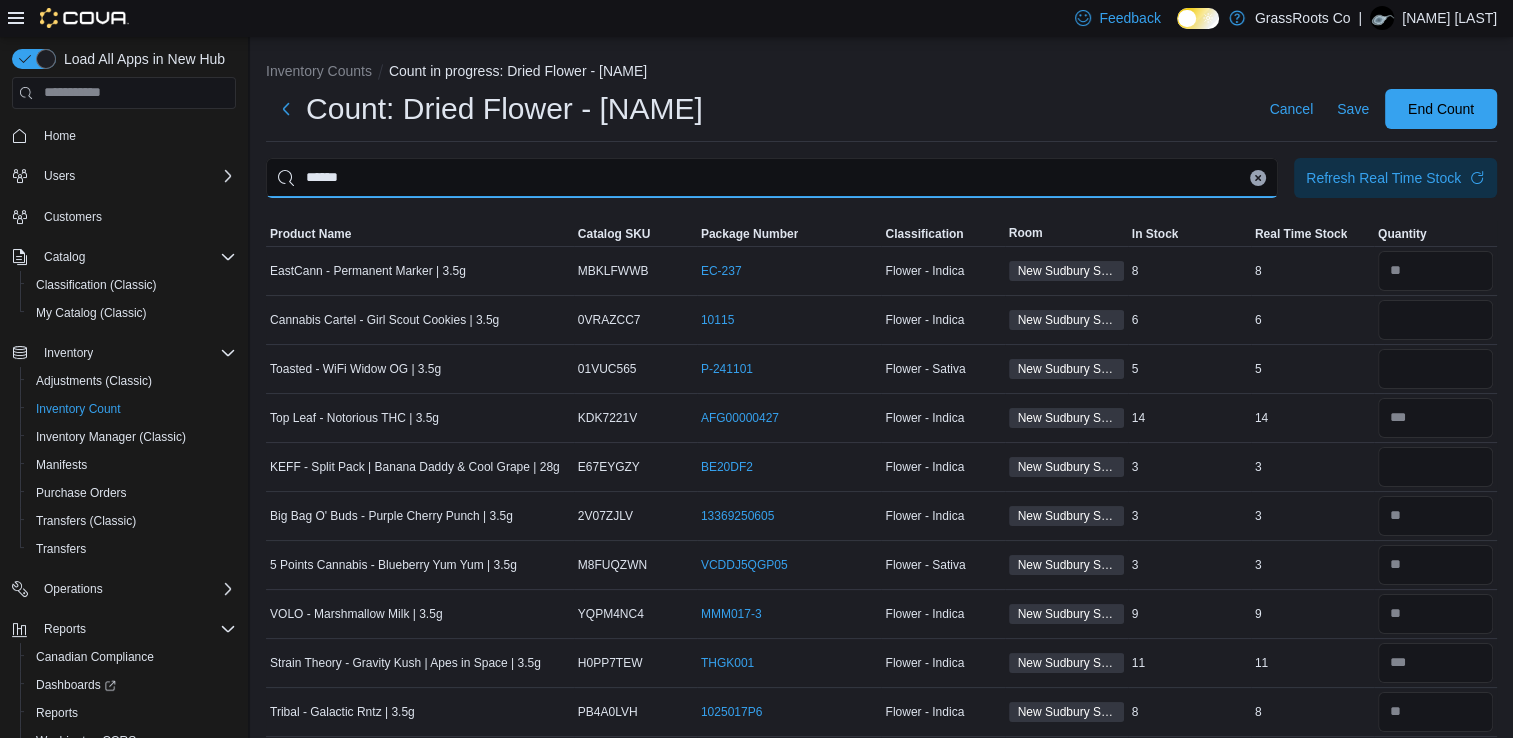 type on "******" 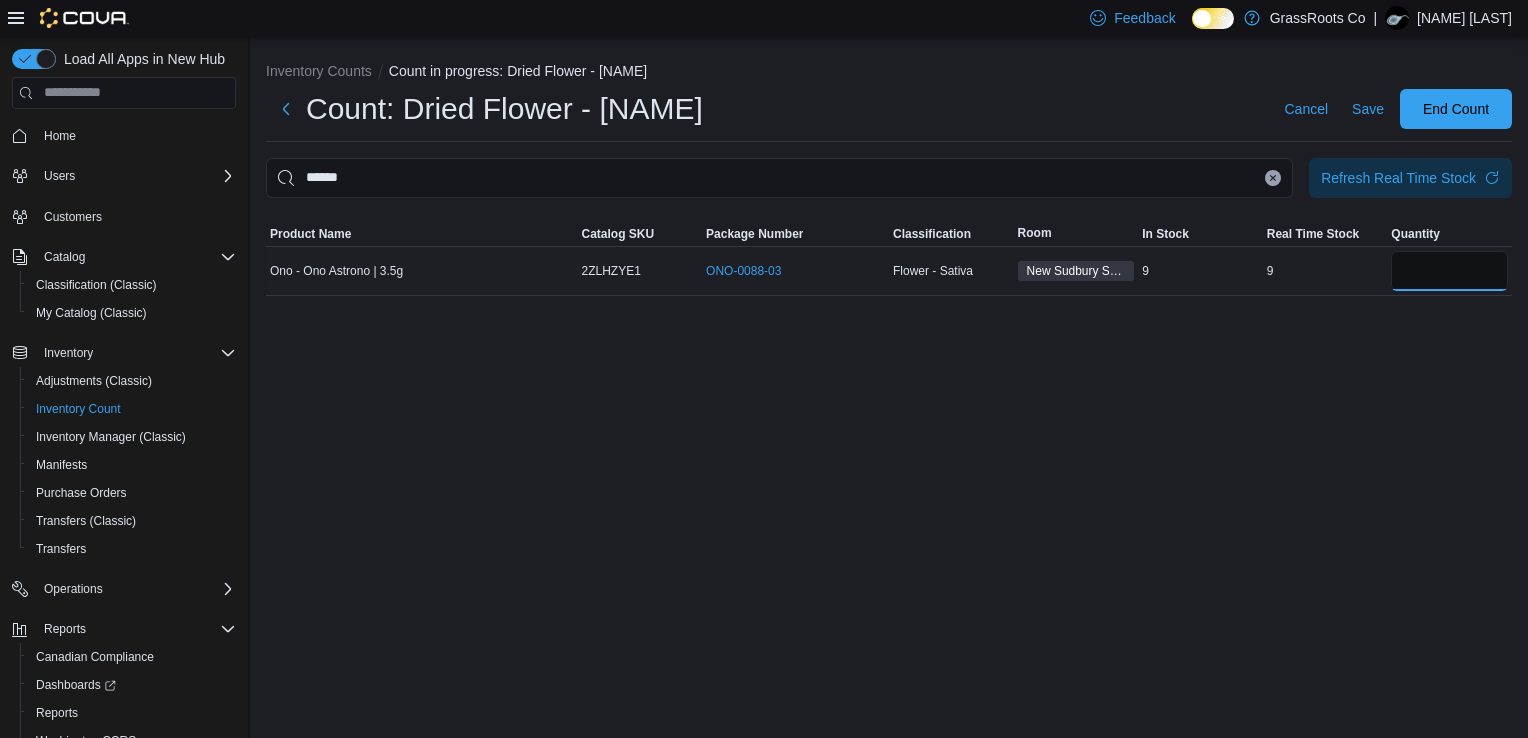 click at bounding box center (1449, 271) 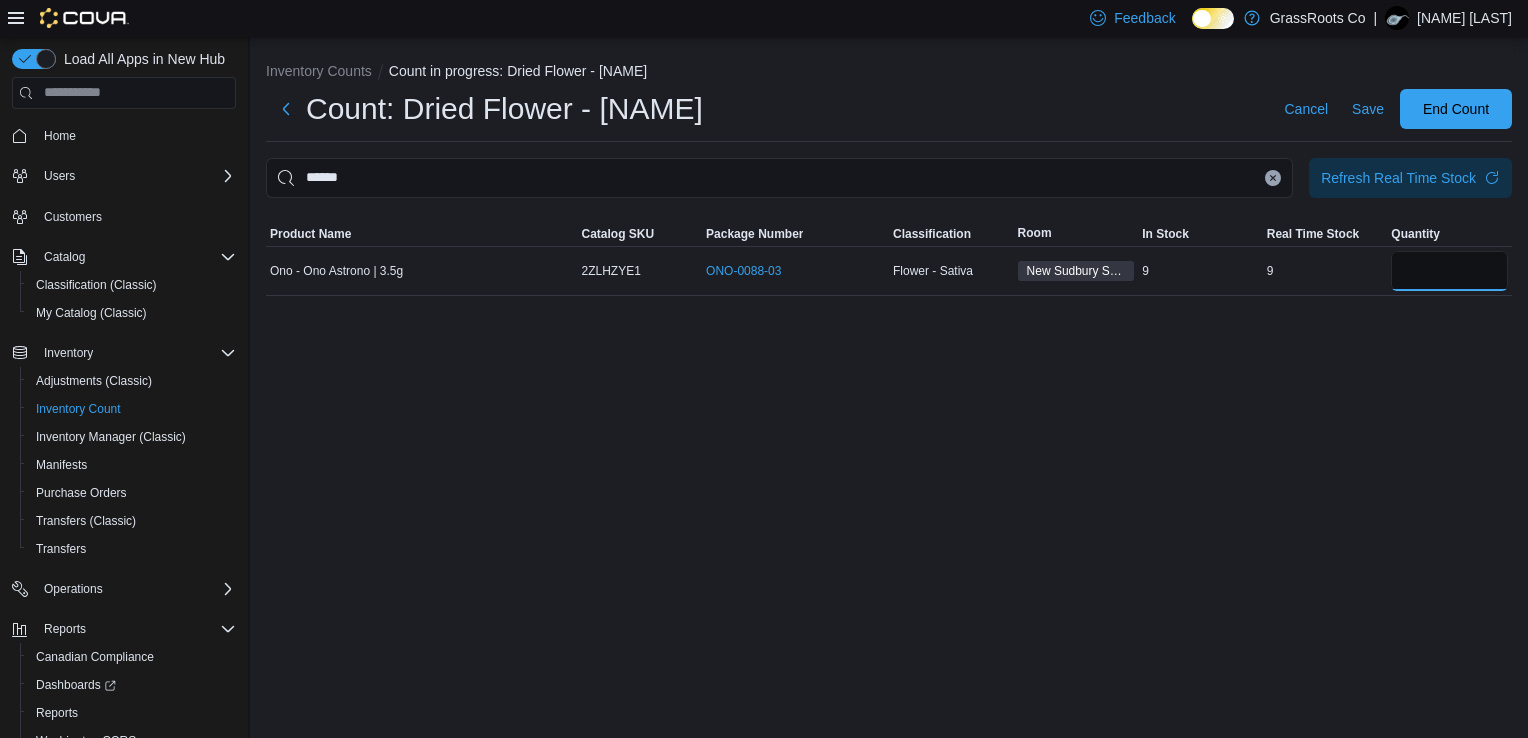 type on "*" 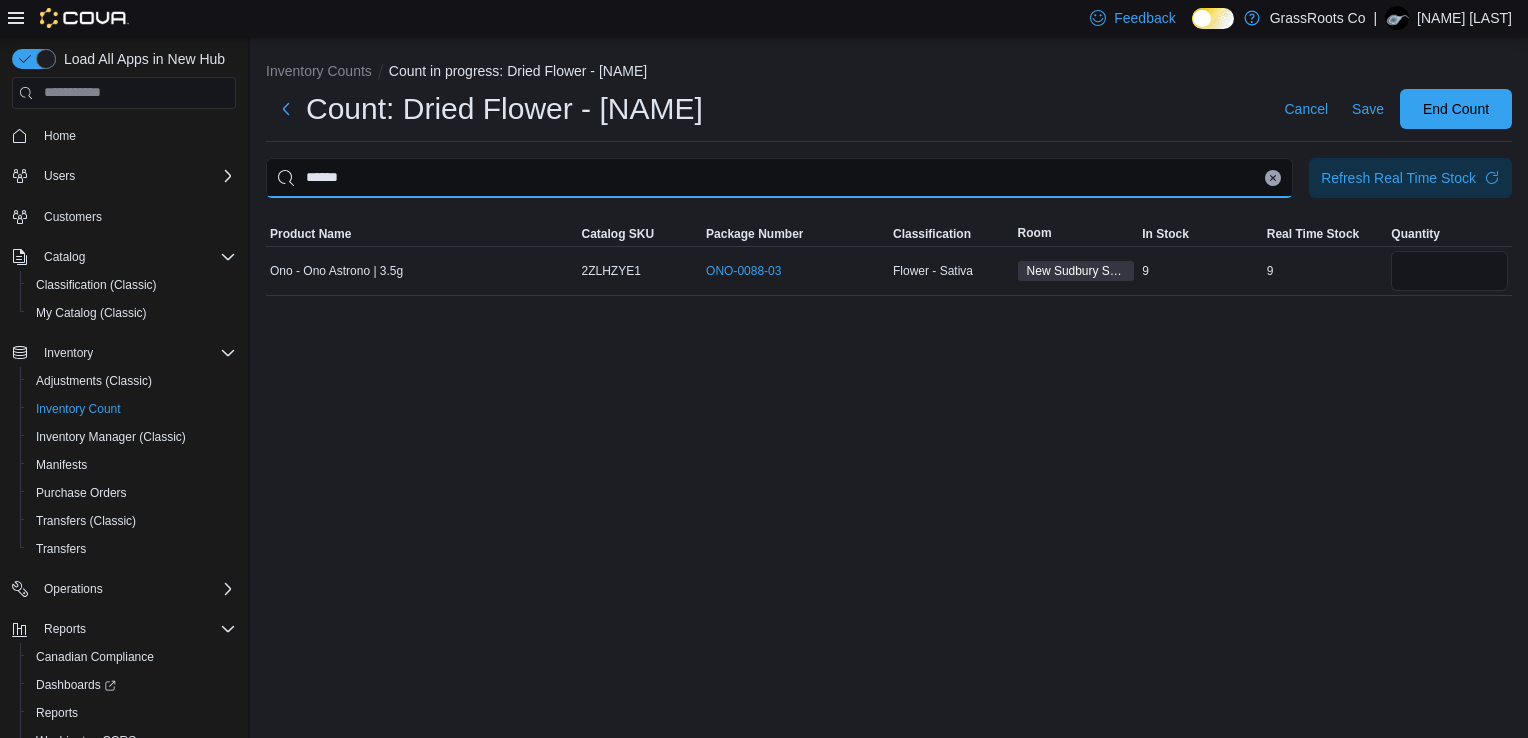 type 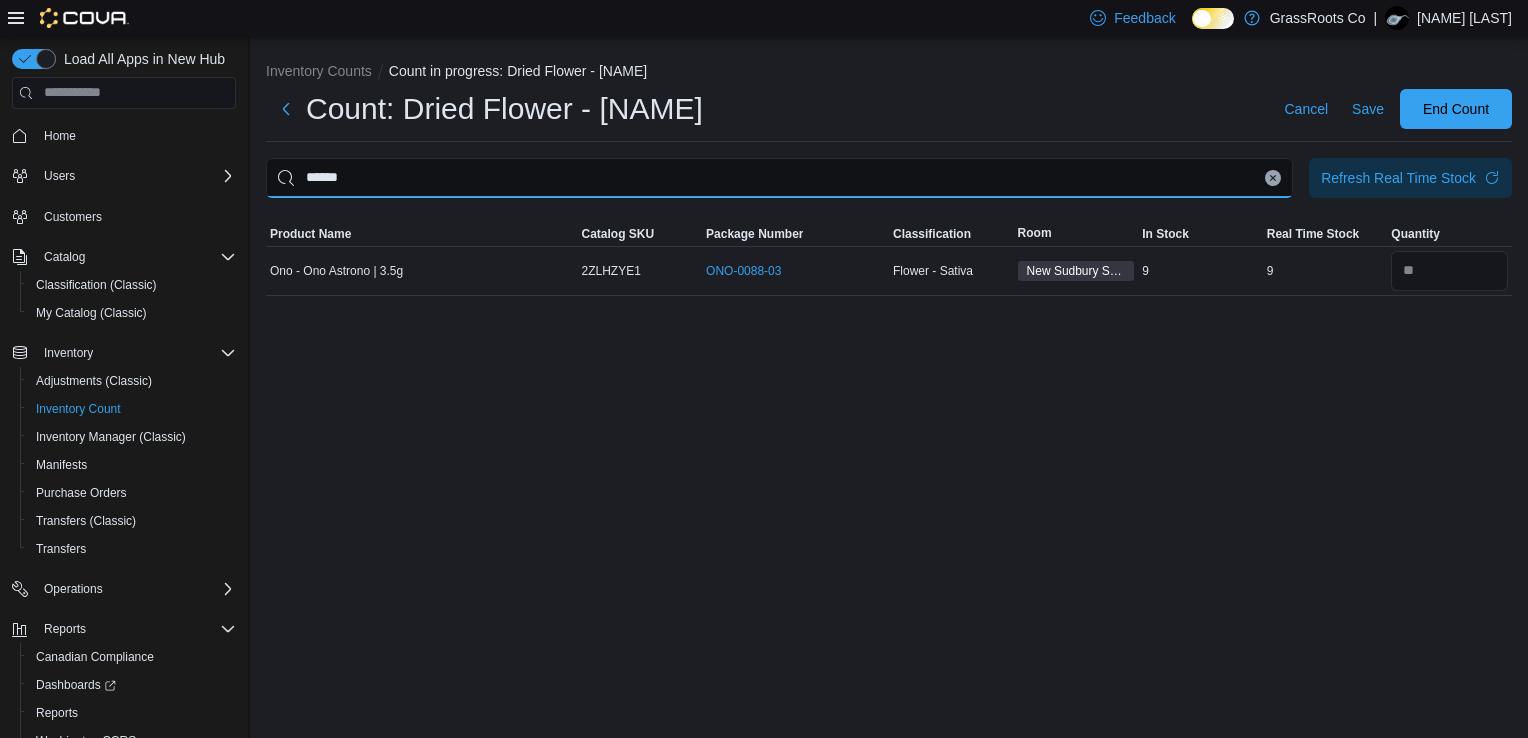 click on "******" at bounding box center [779, 178] 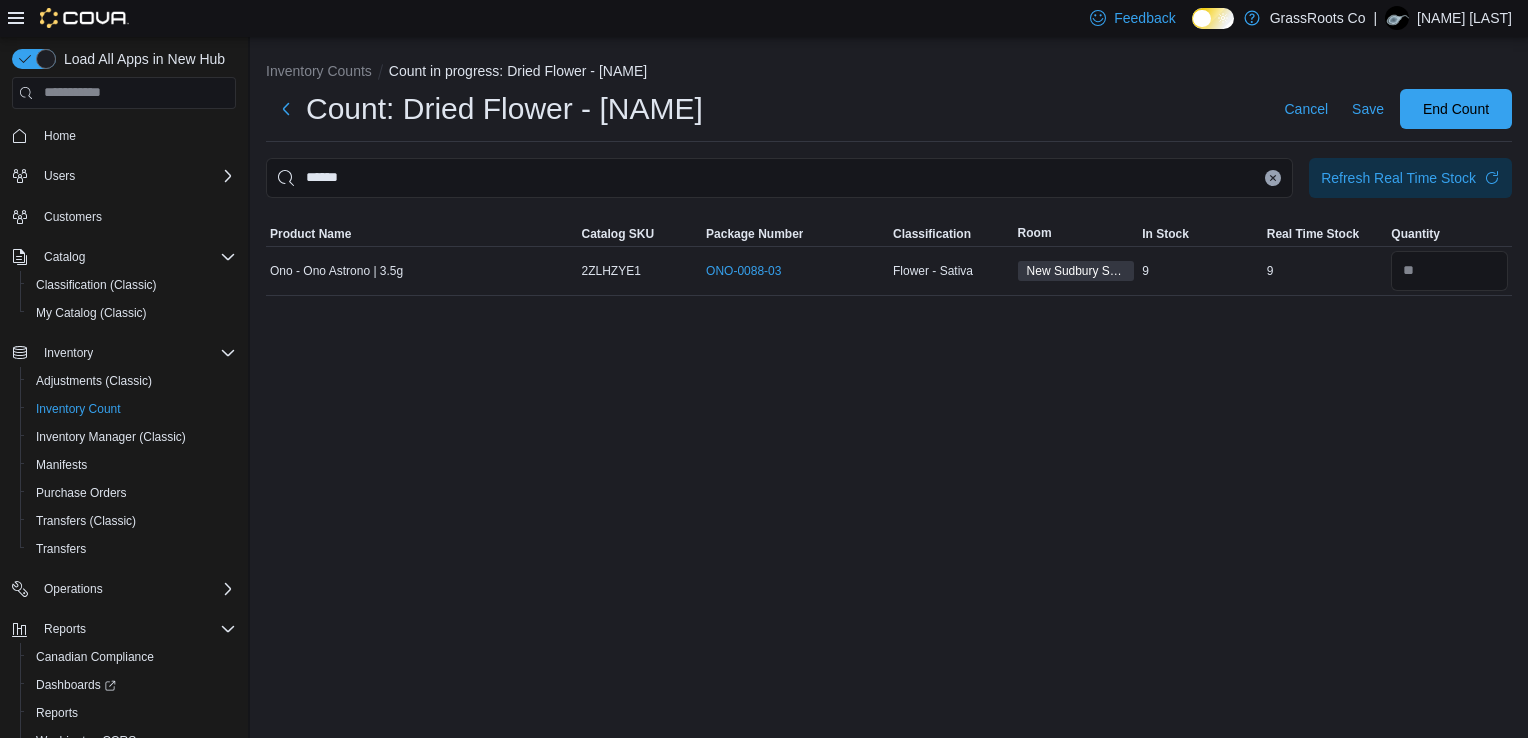 click at bounding box center [1273, 178] 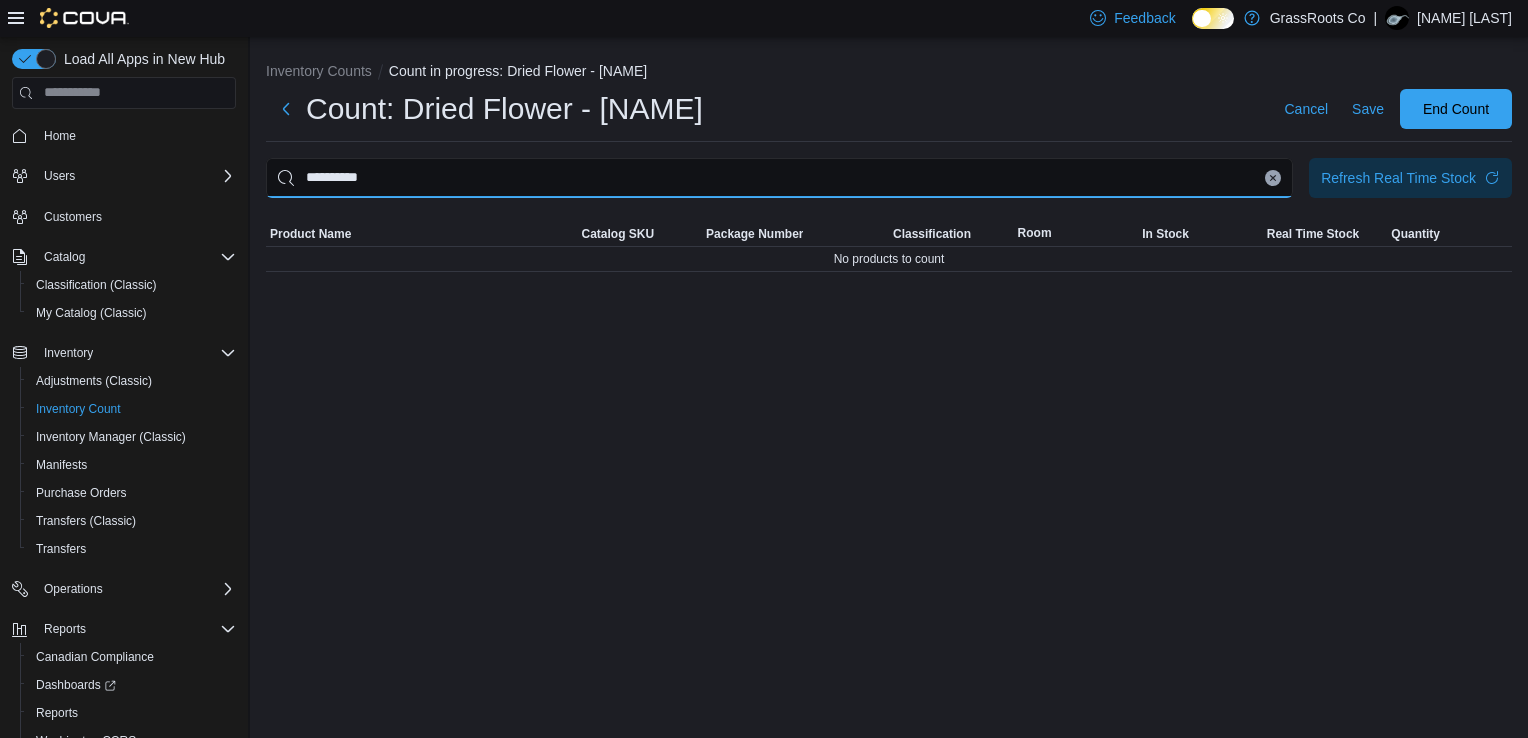 type on "**********" 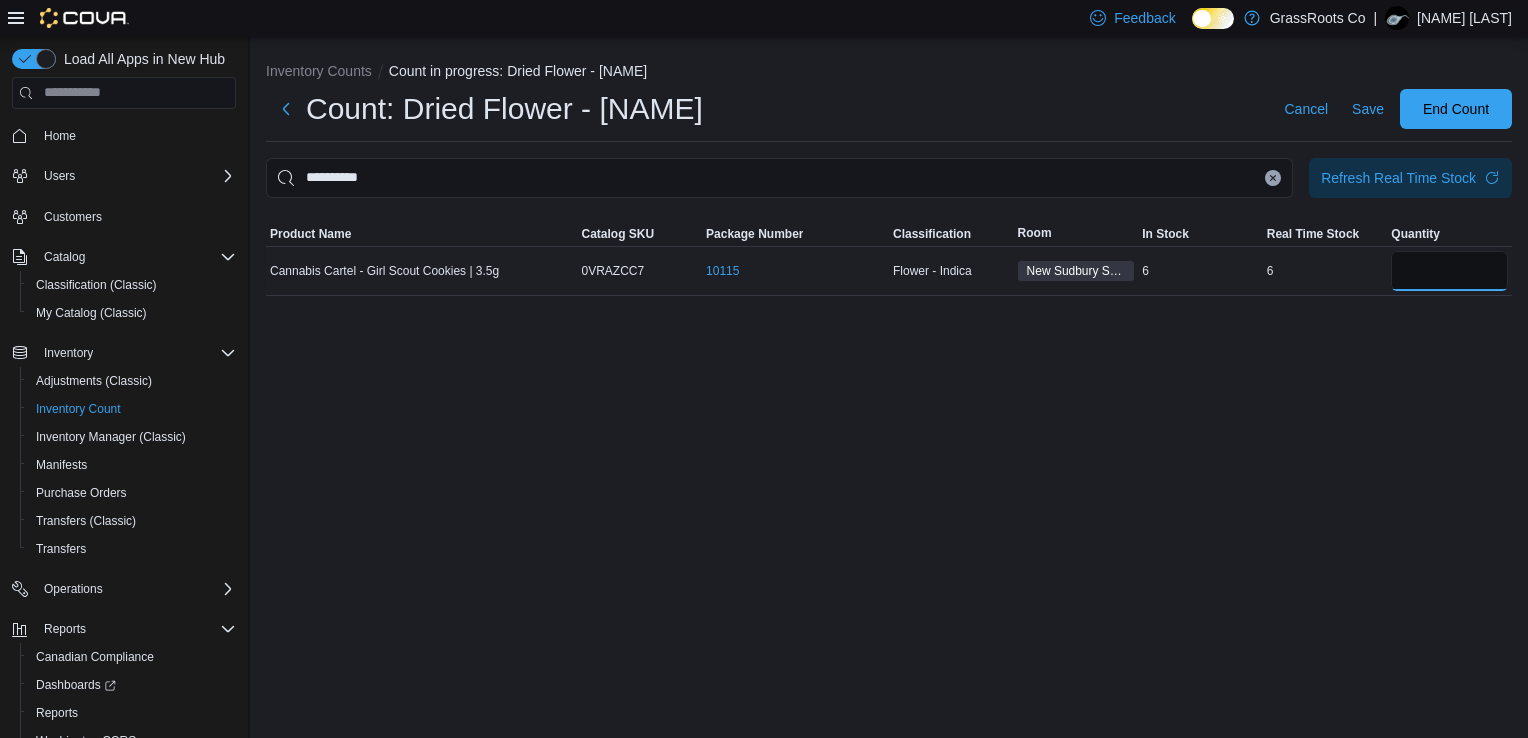 click at bounding box center (1449, 271) 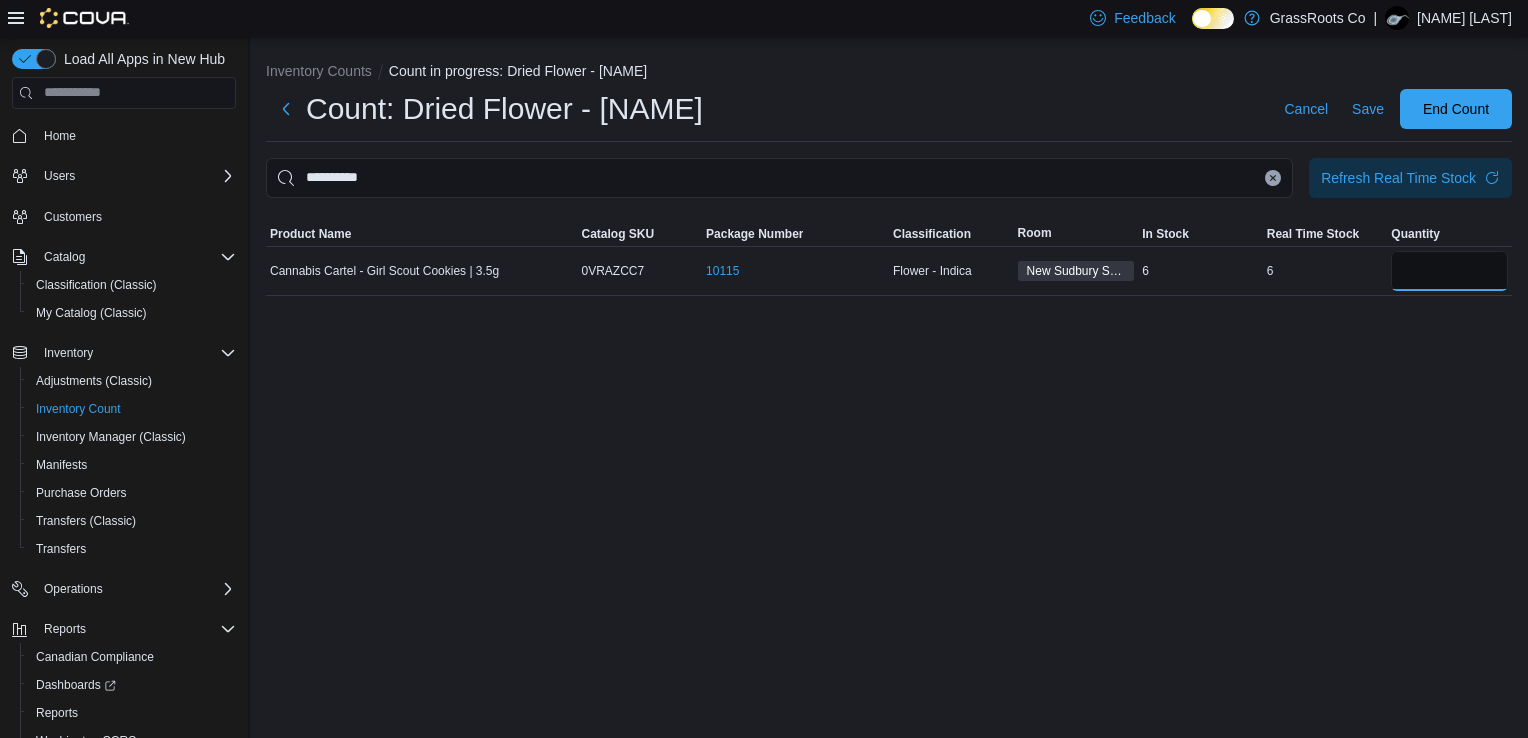 type on "*" 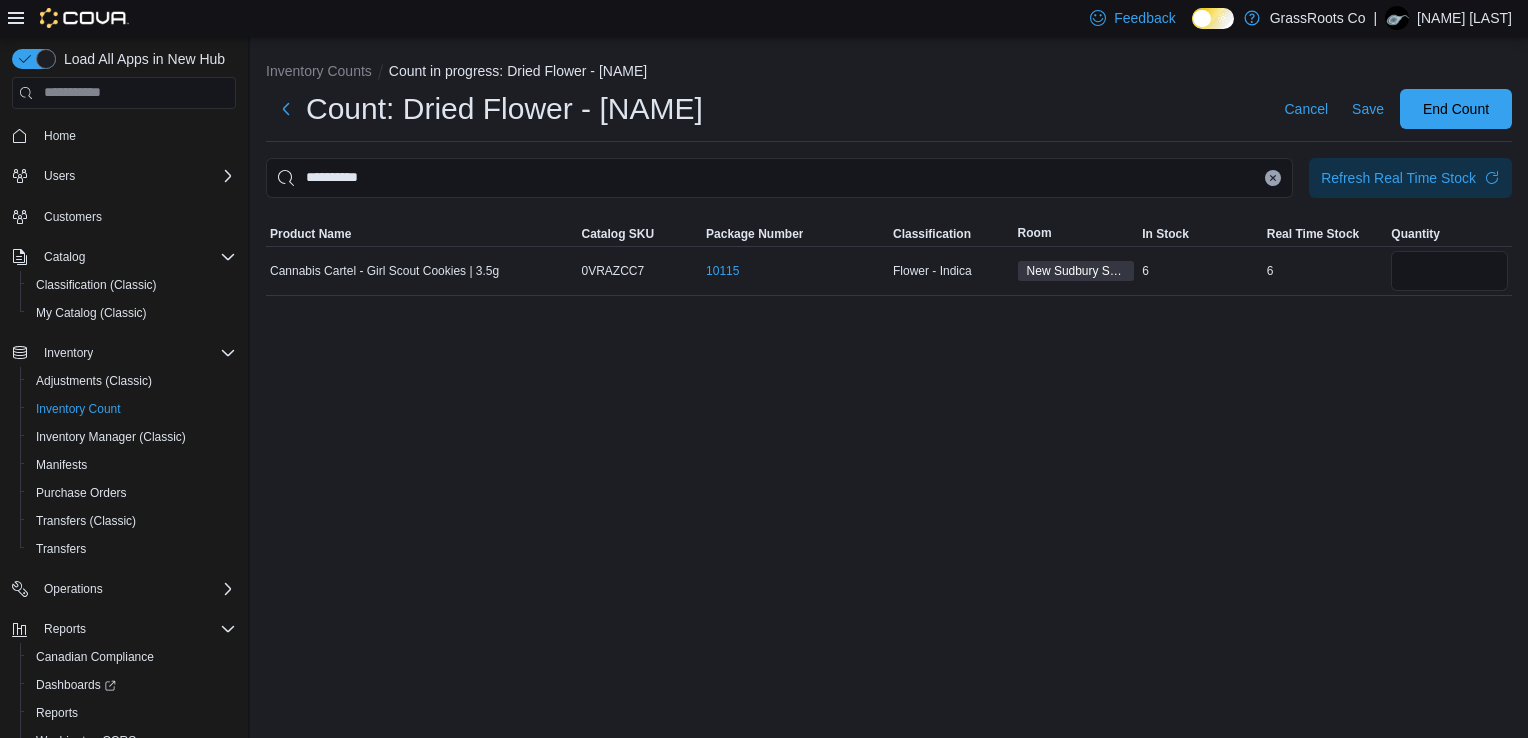 type 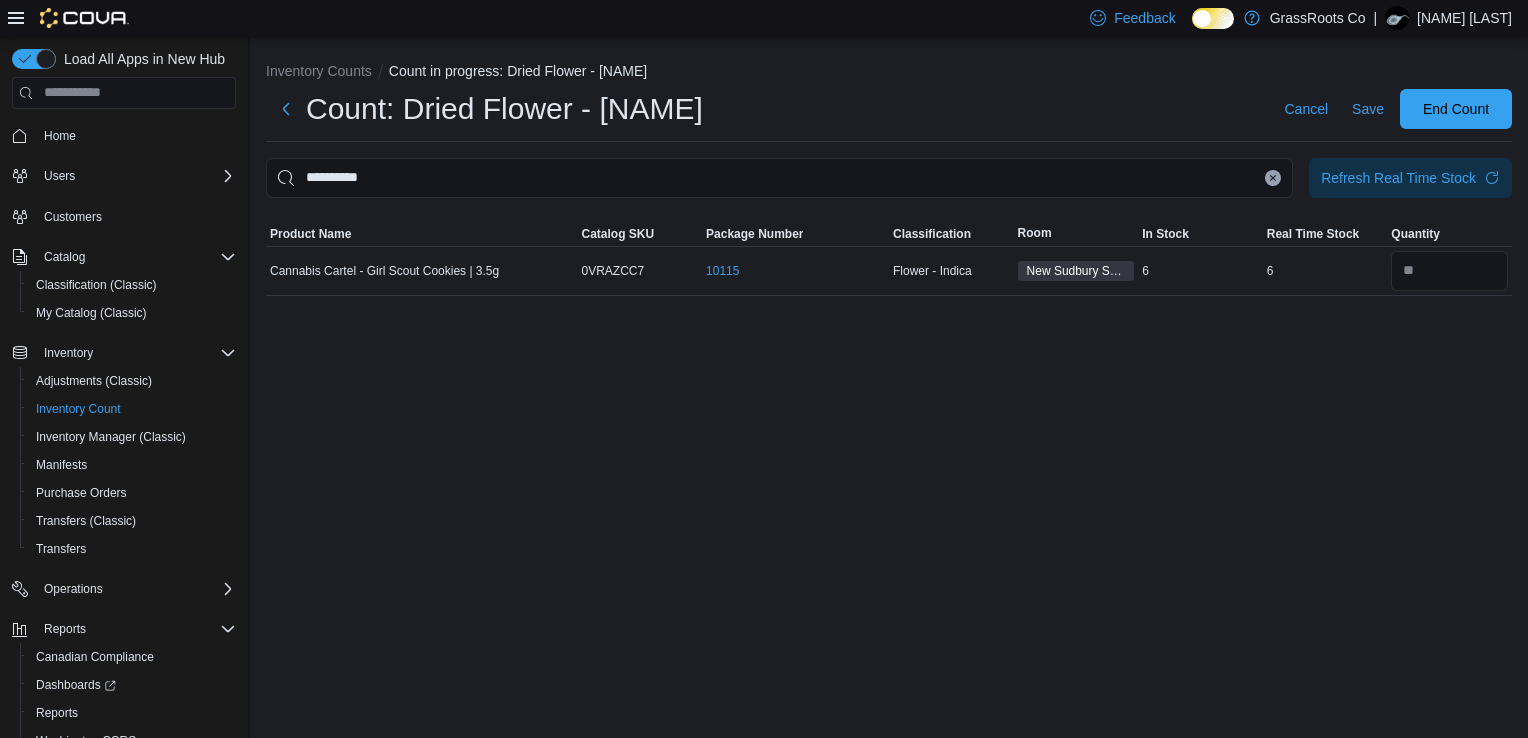 click 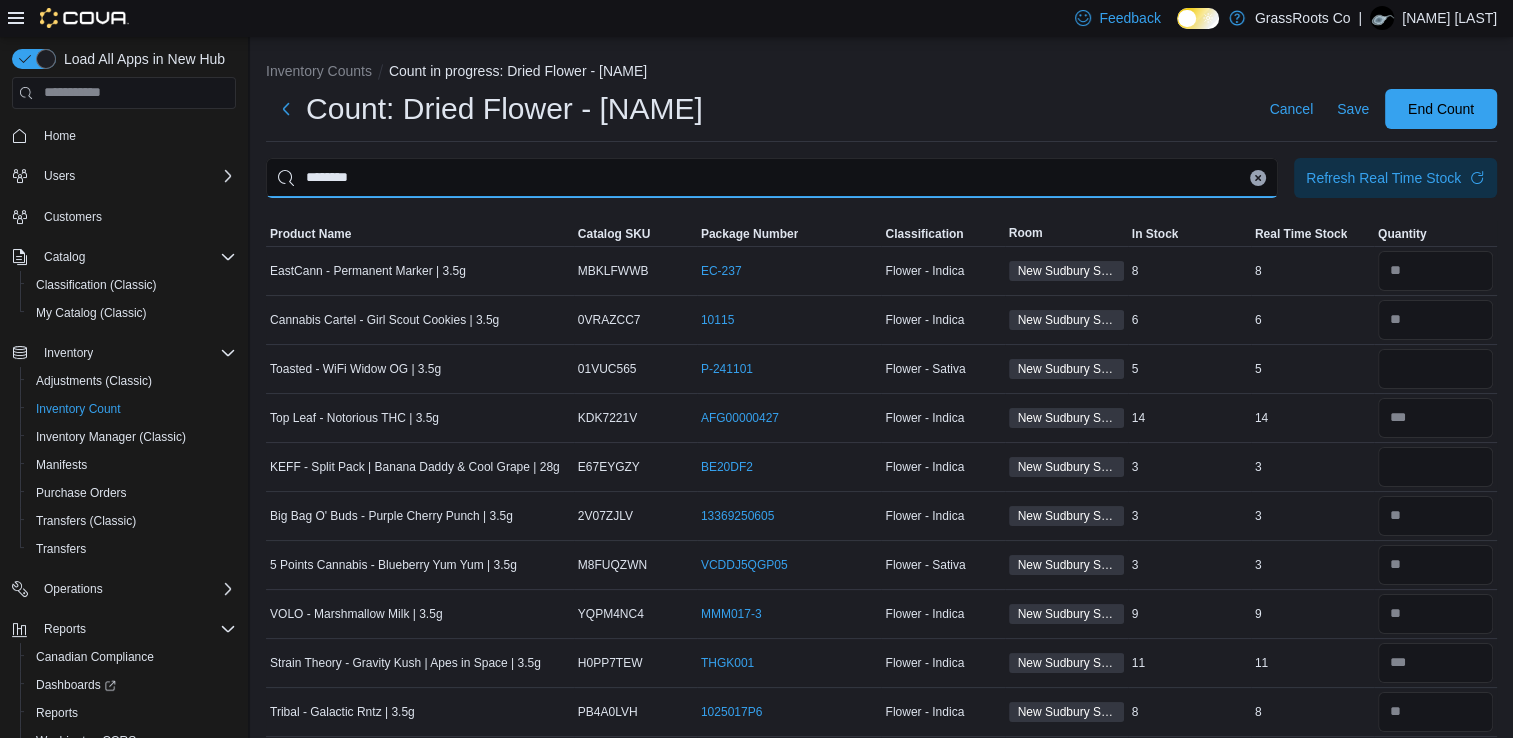 type on "********" 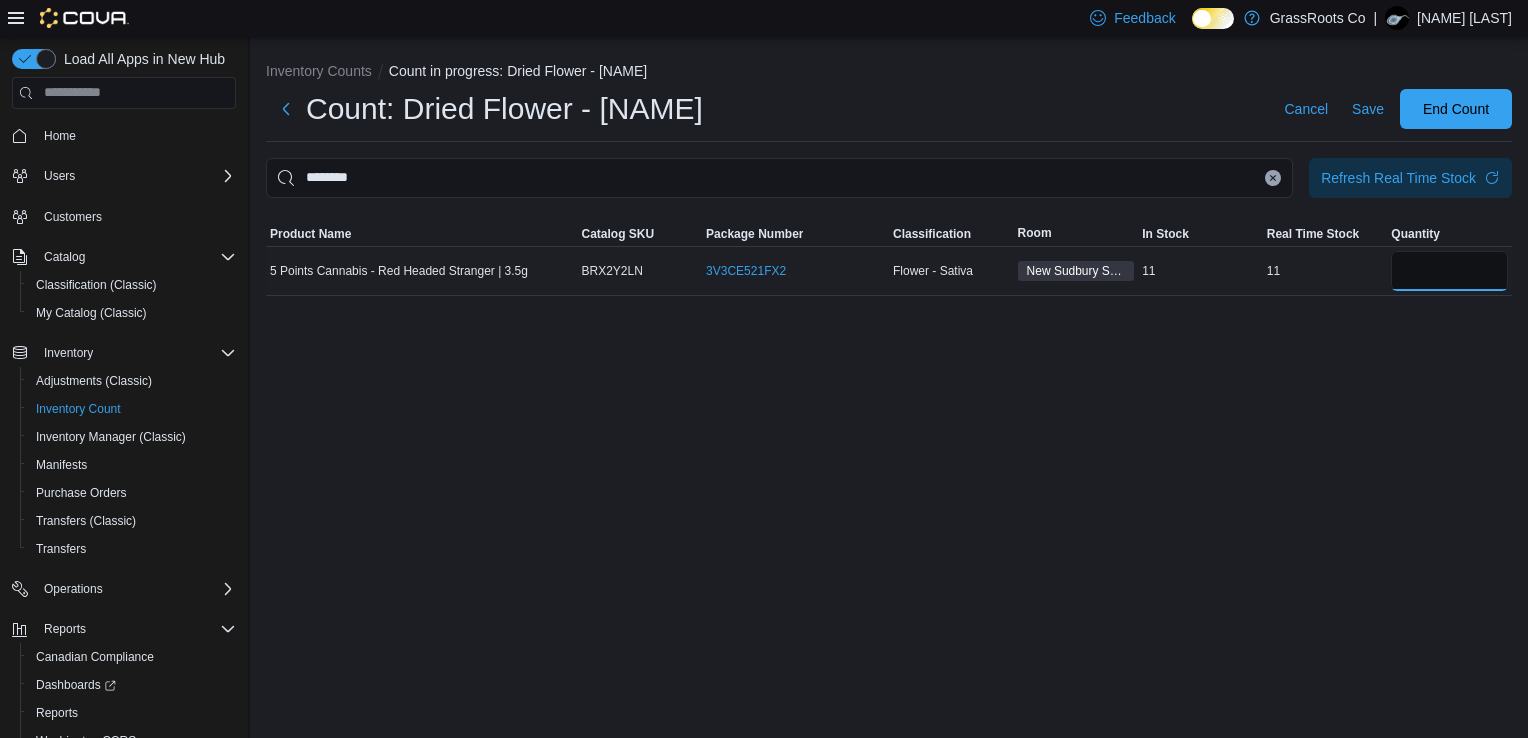 click at bounding box center (1449, 271) 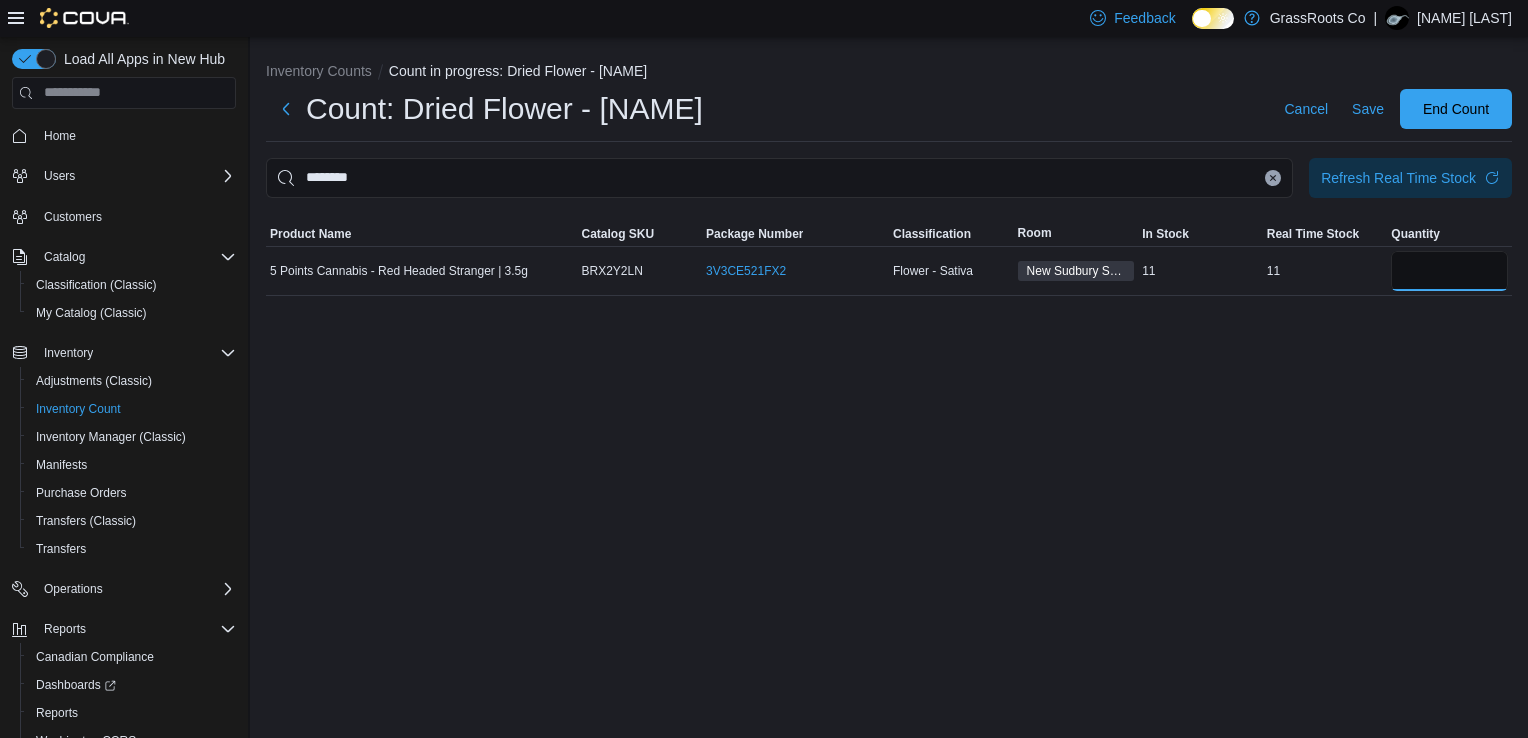 type on "**" 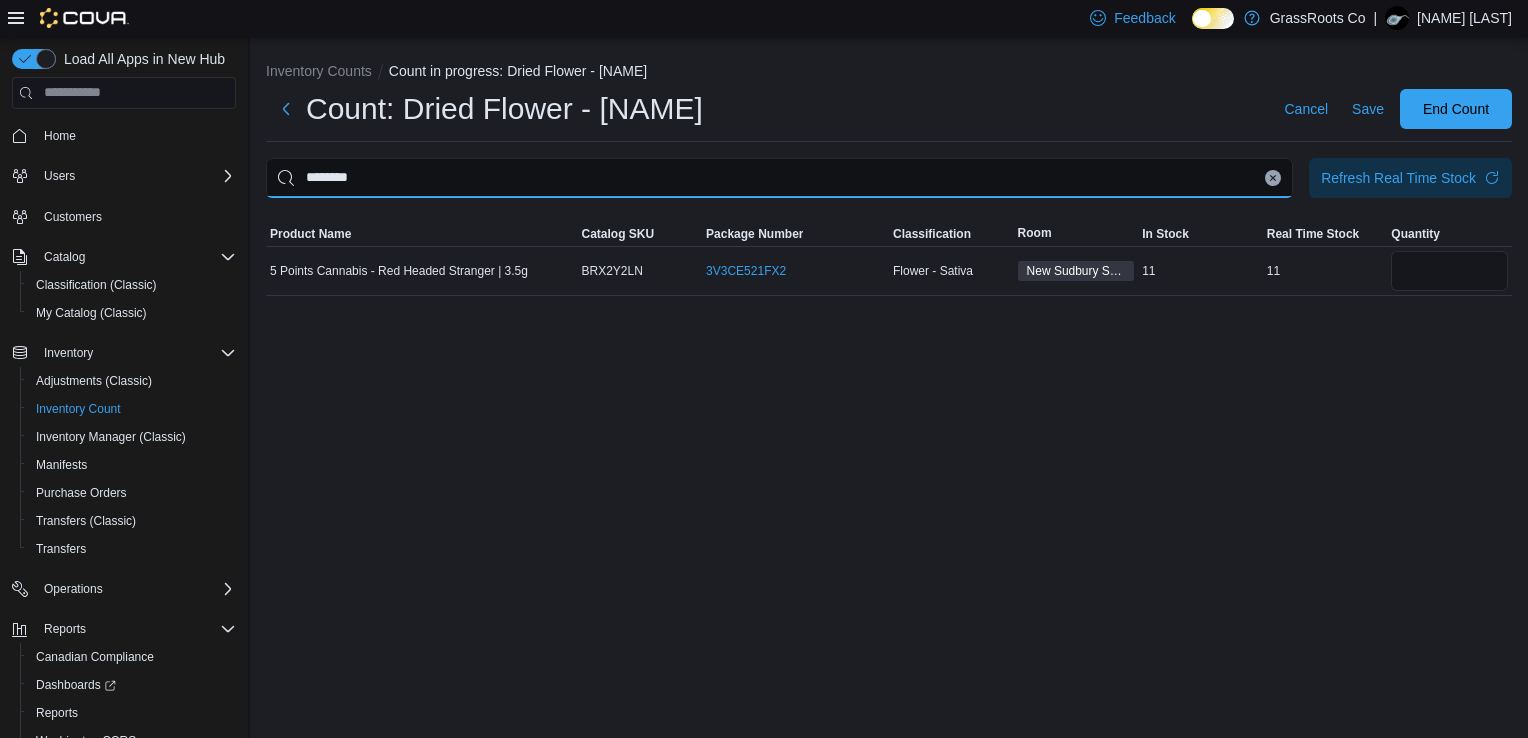 type 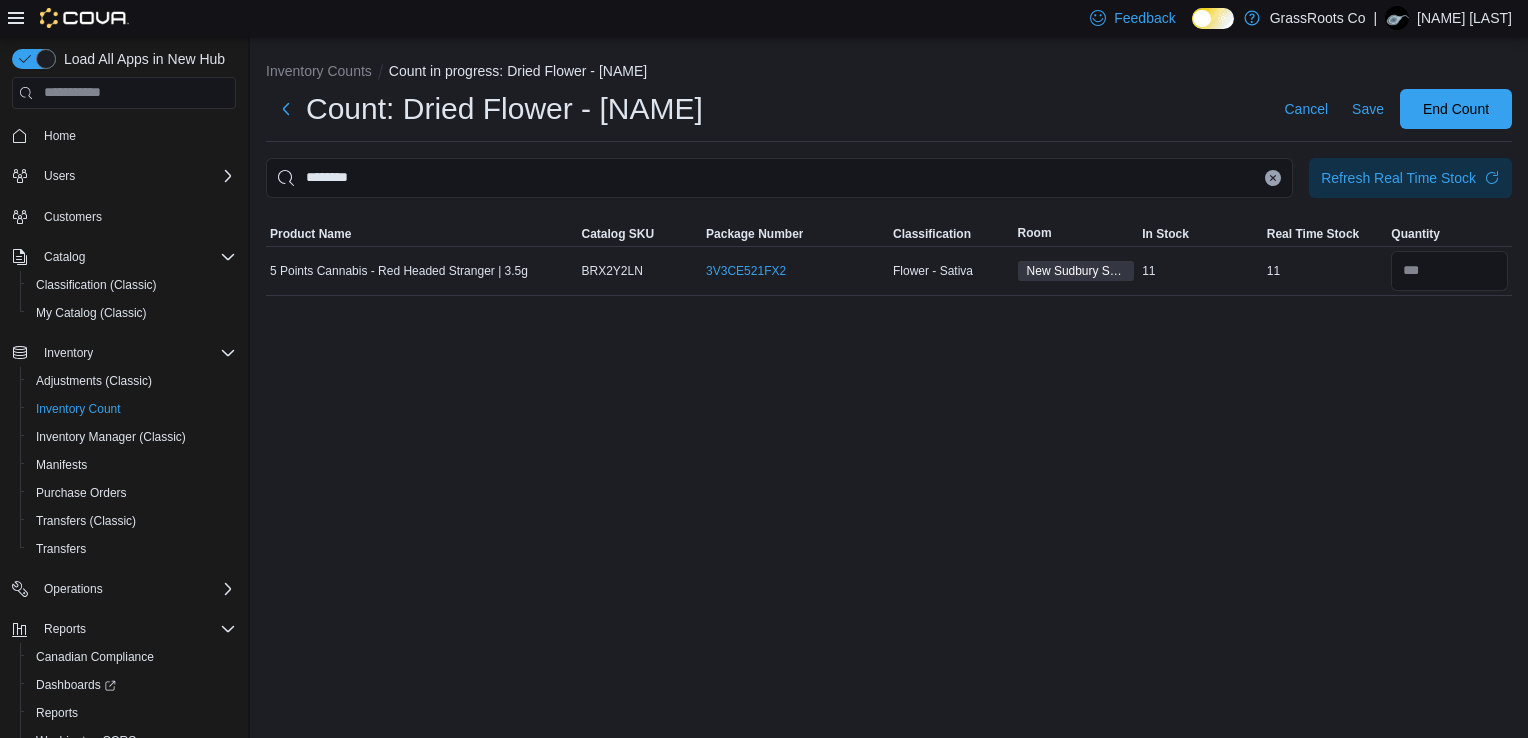 click at bounding box center [1273, 178] 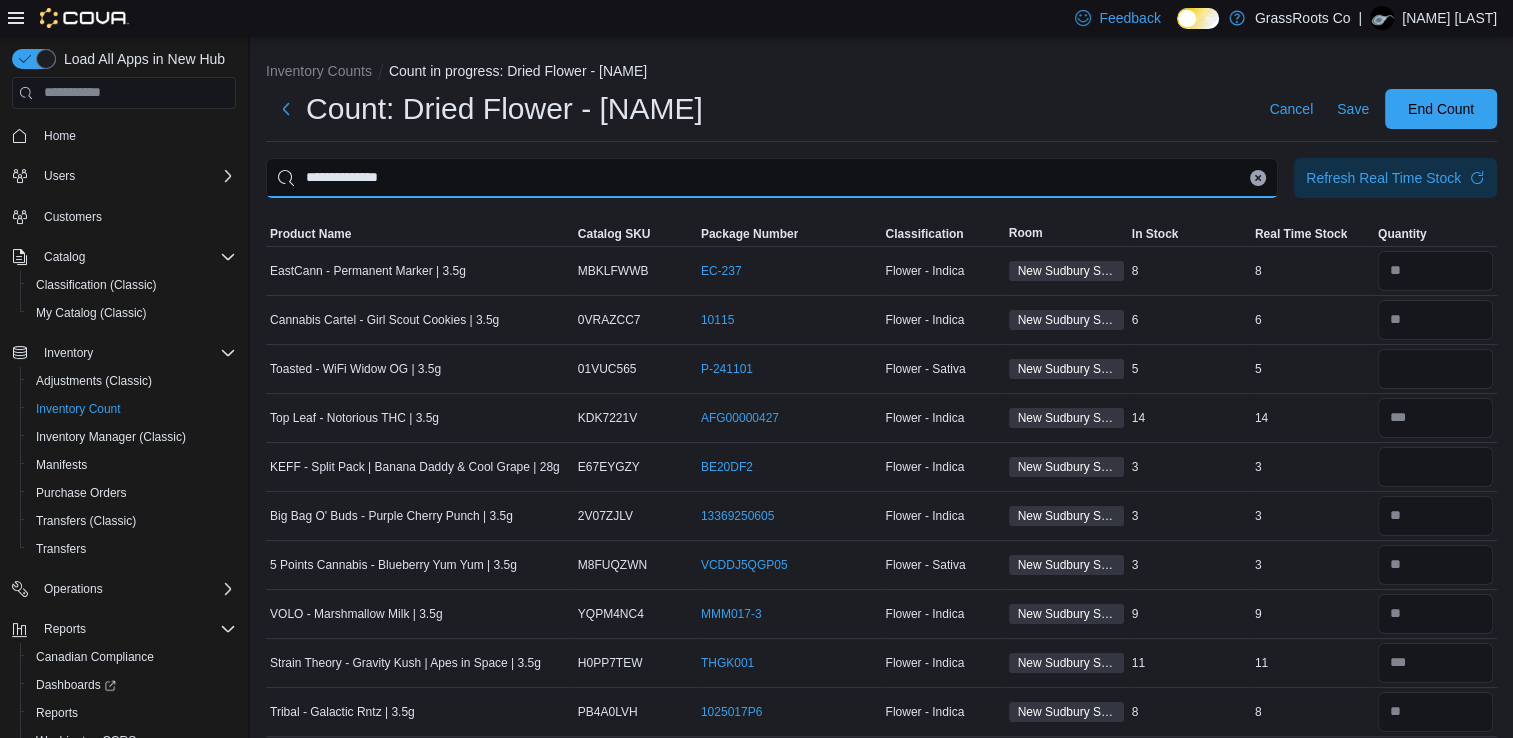 type on "**********" 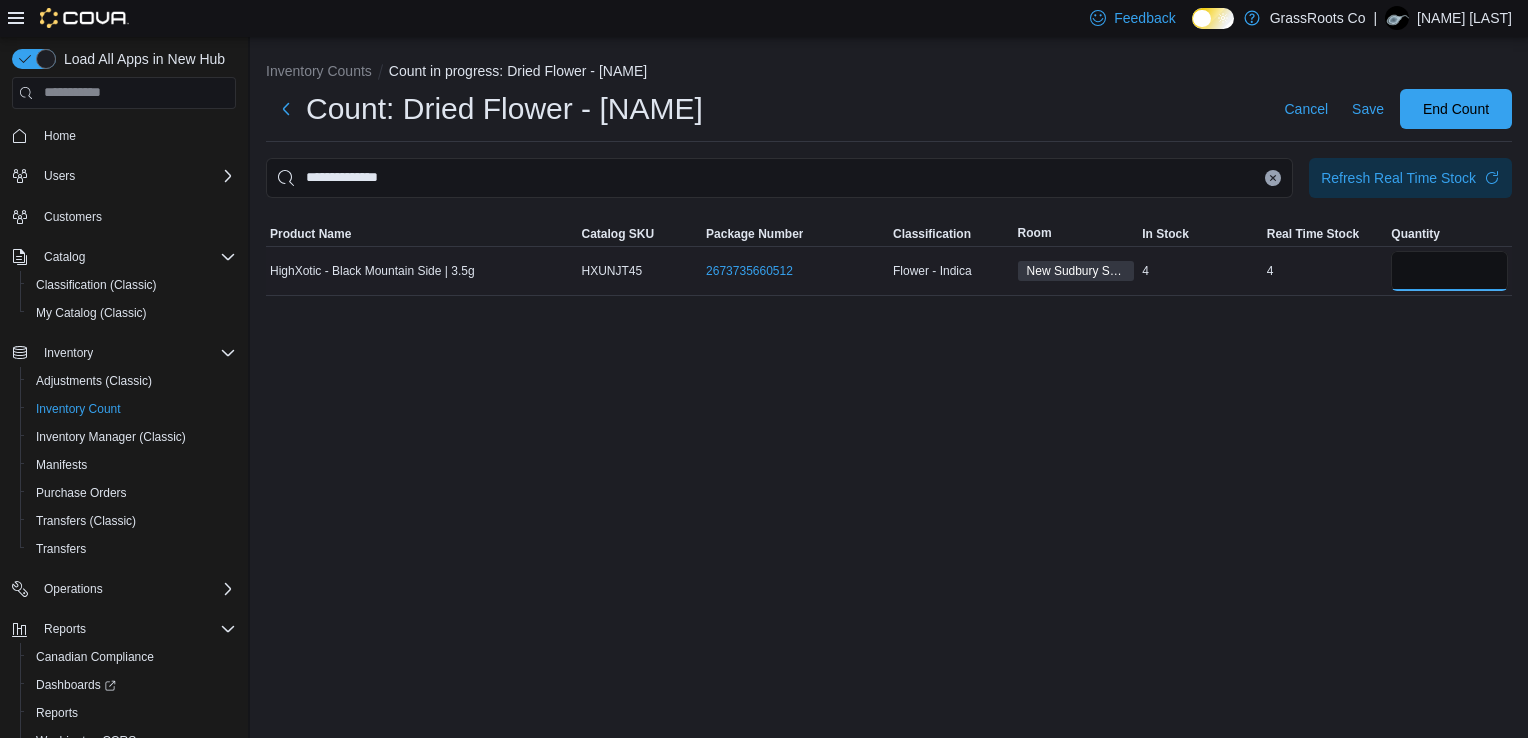 click at bounding box center (1449, 271) 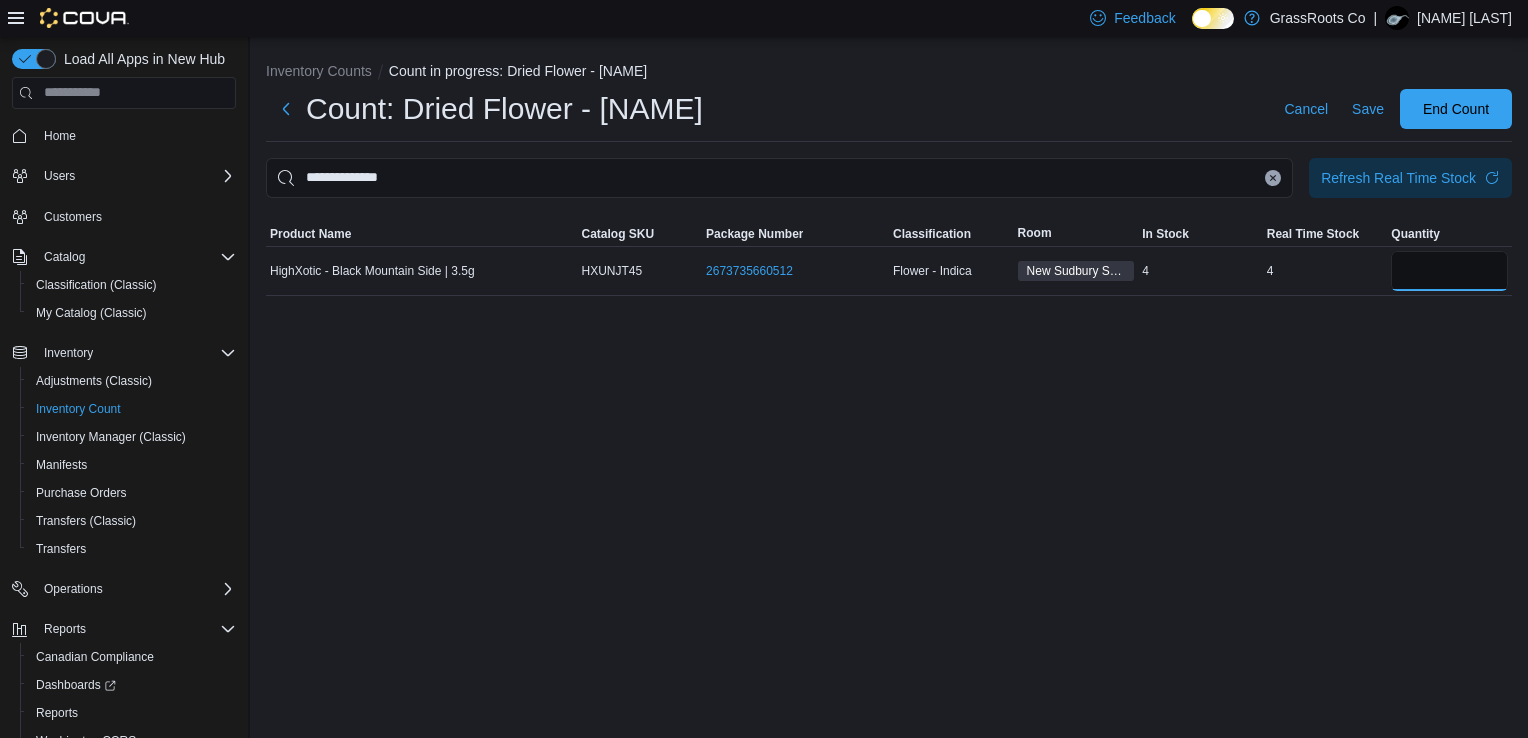 type on "*" 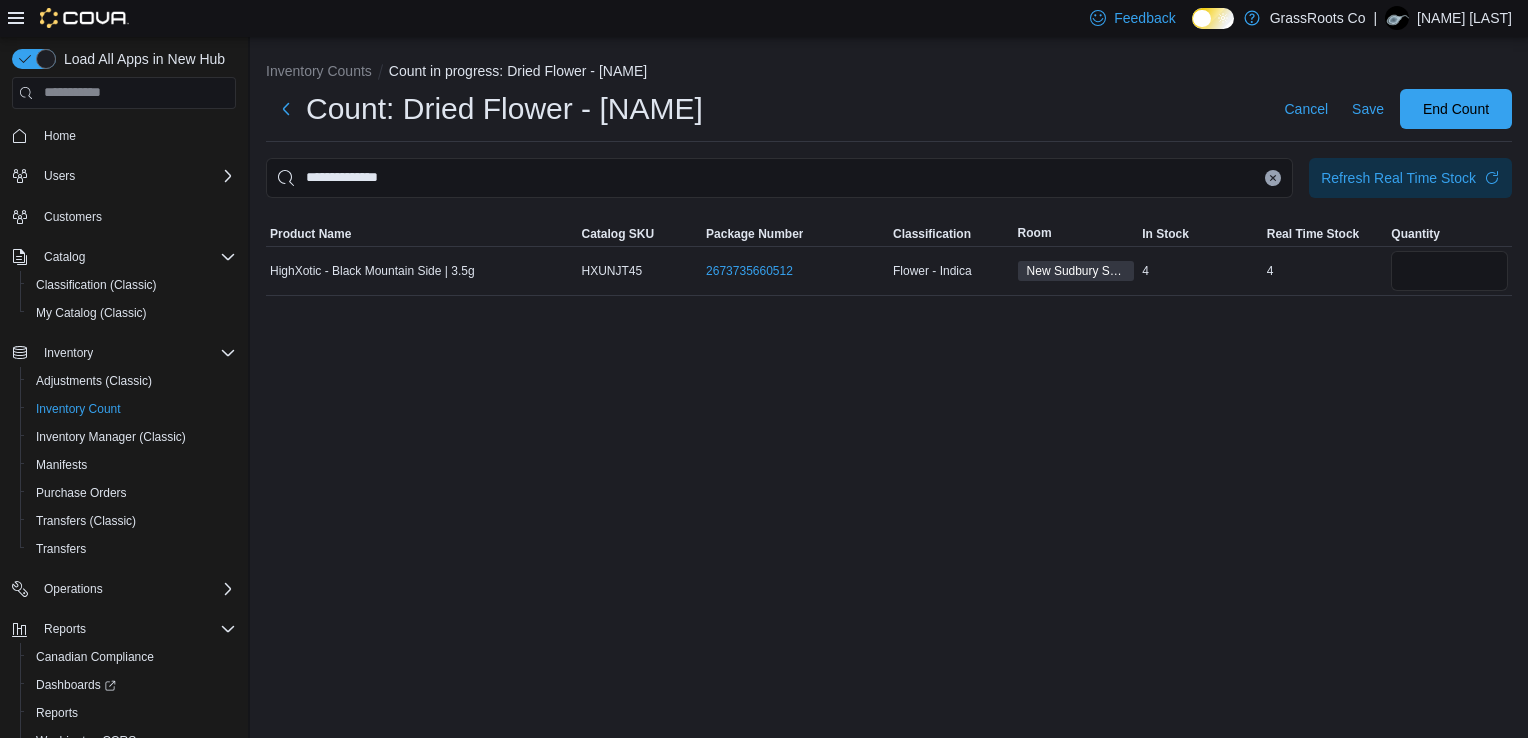 type 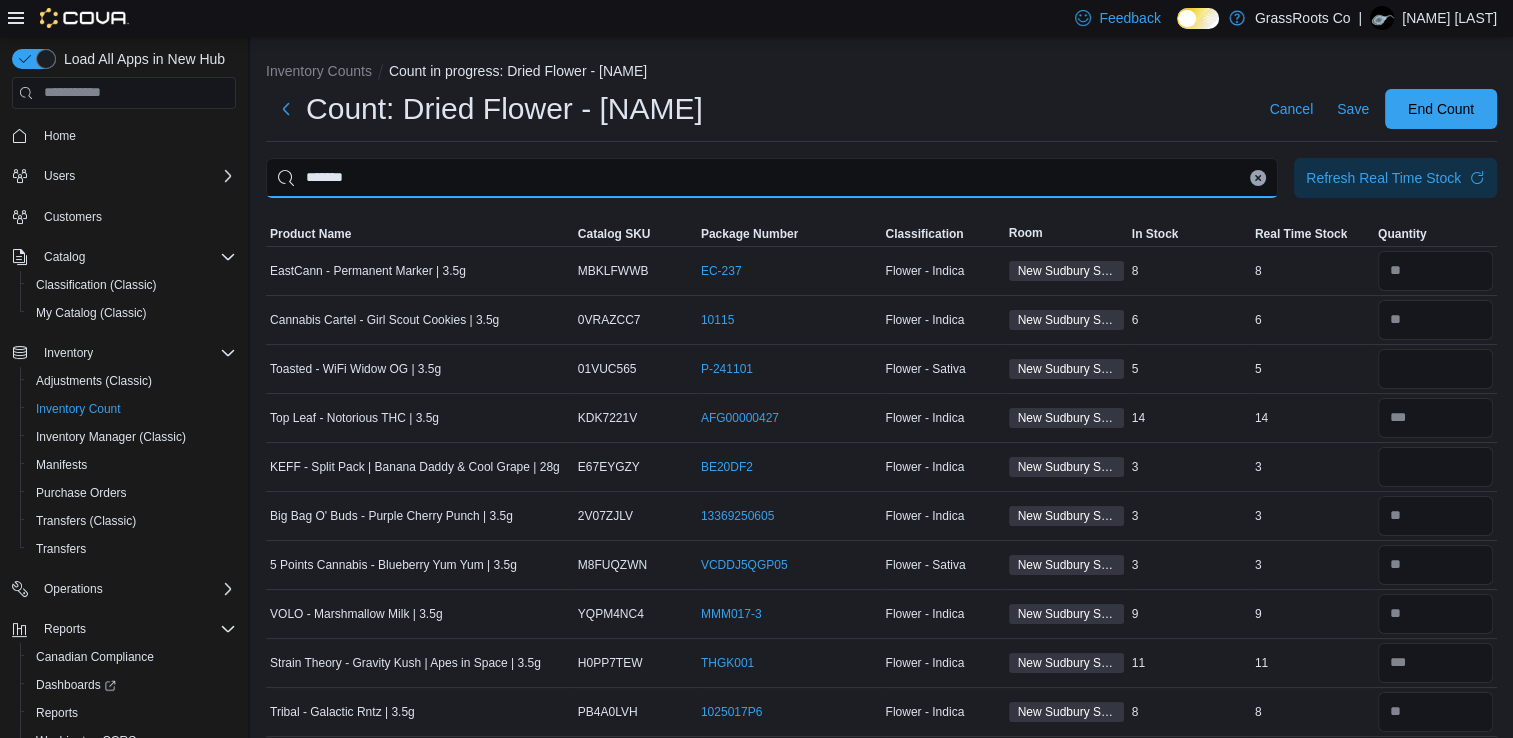type on "*******" 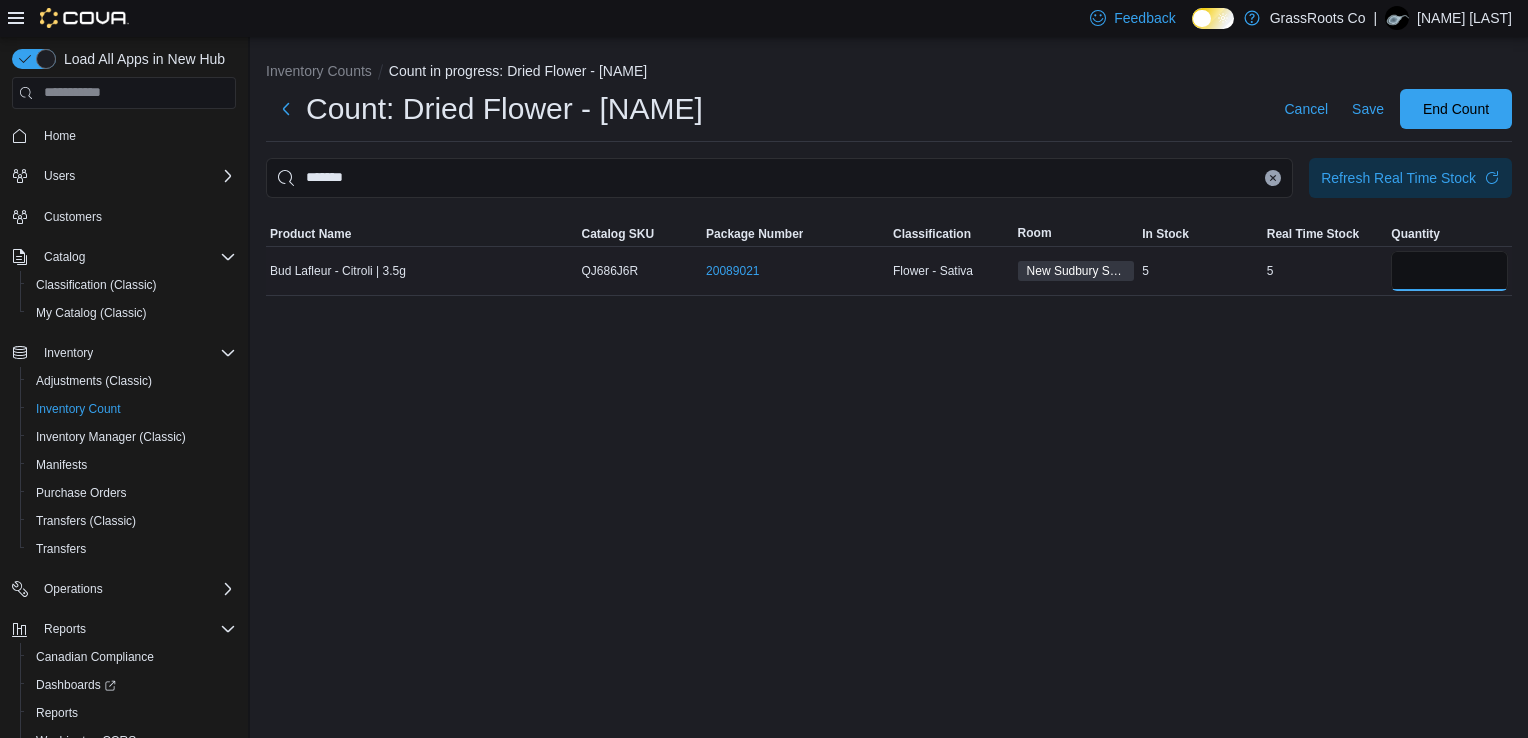 click at bounding box center [1449, 271] 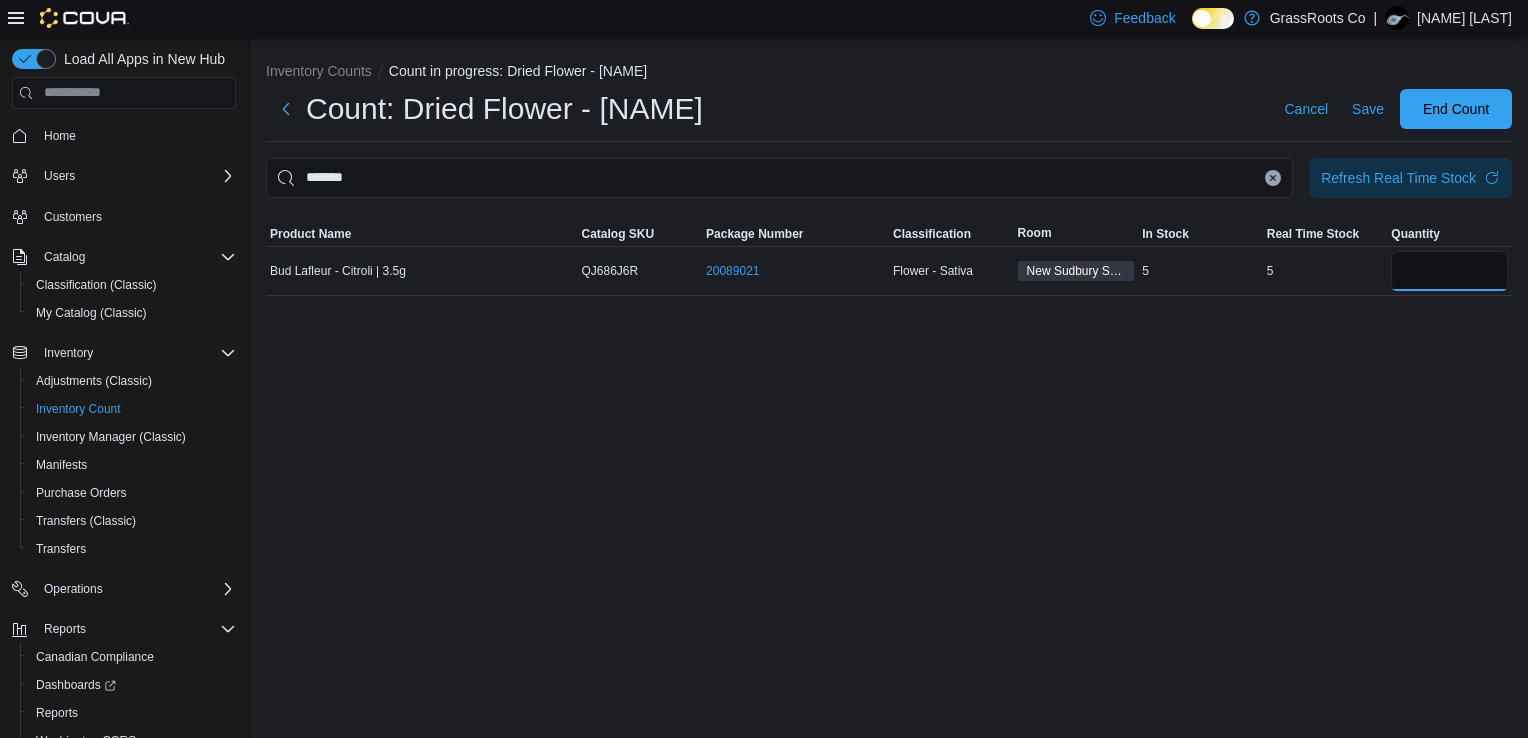 type on "*" 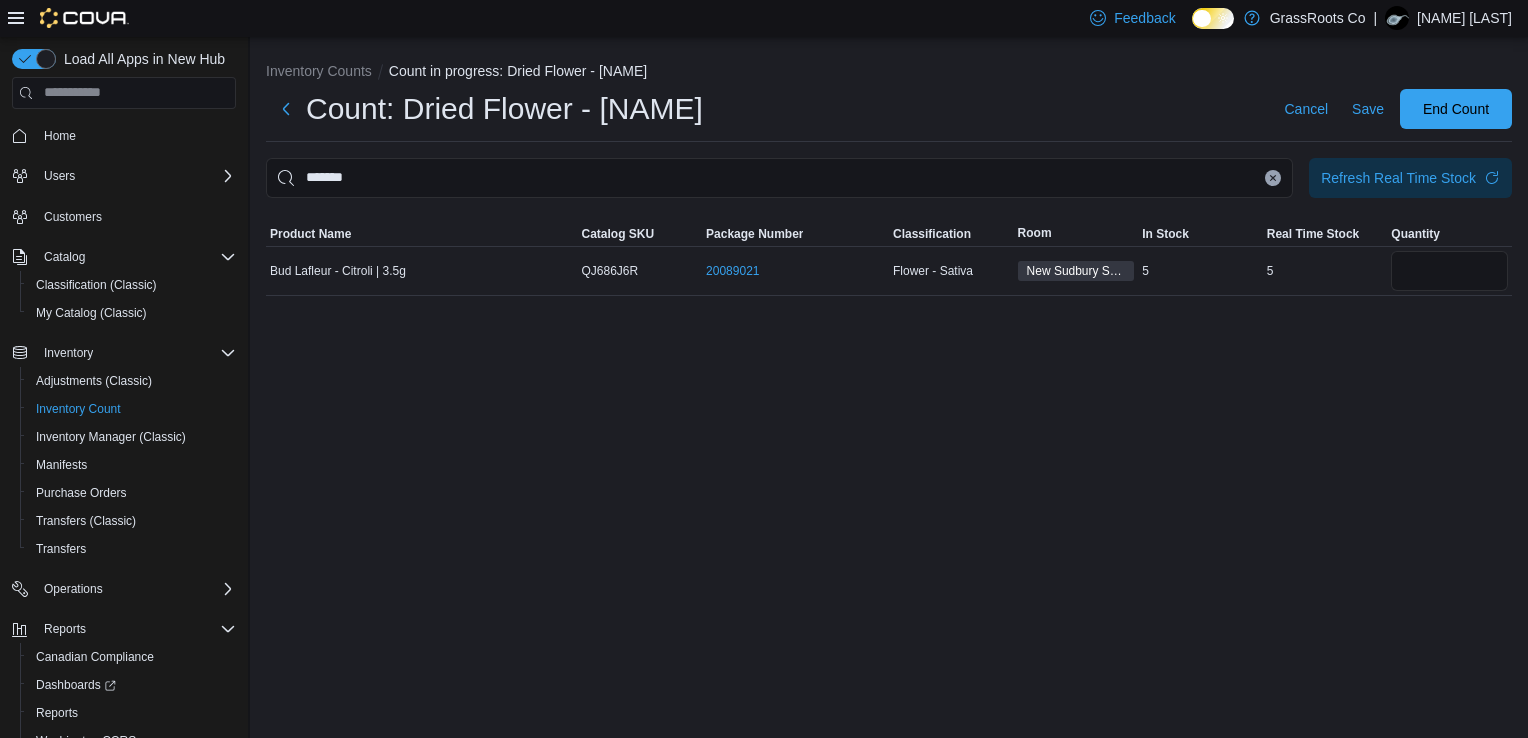 type 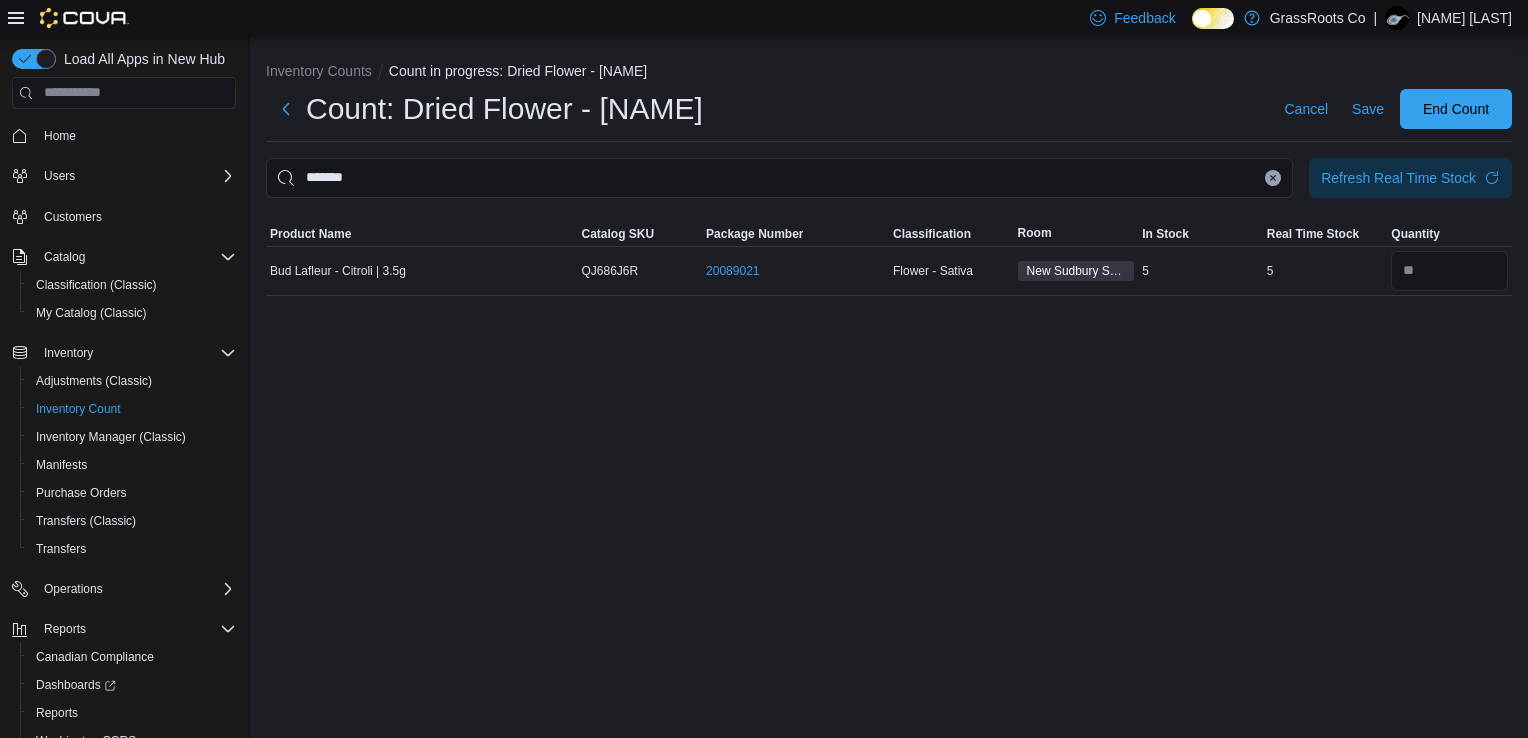 click 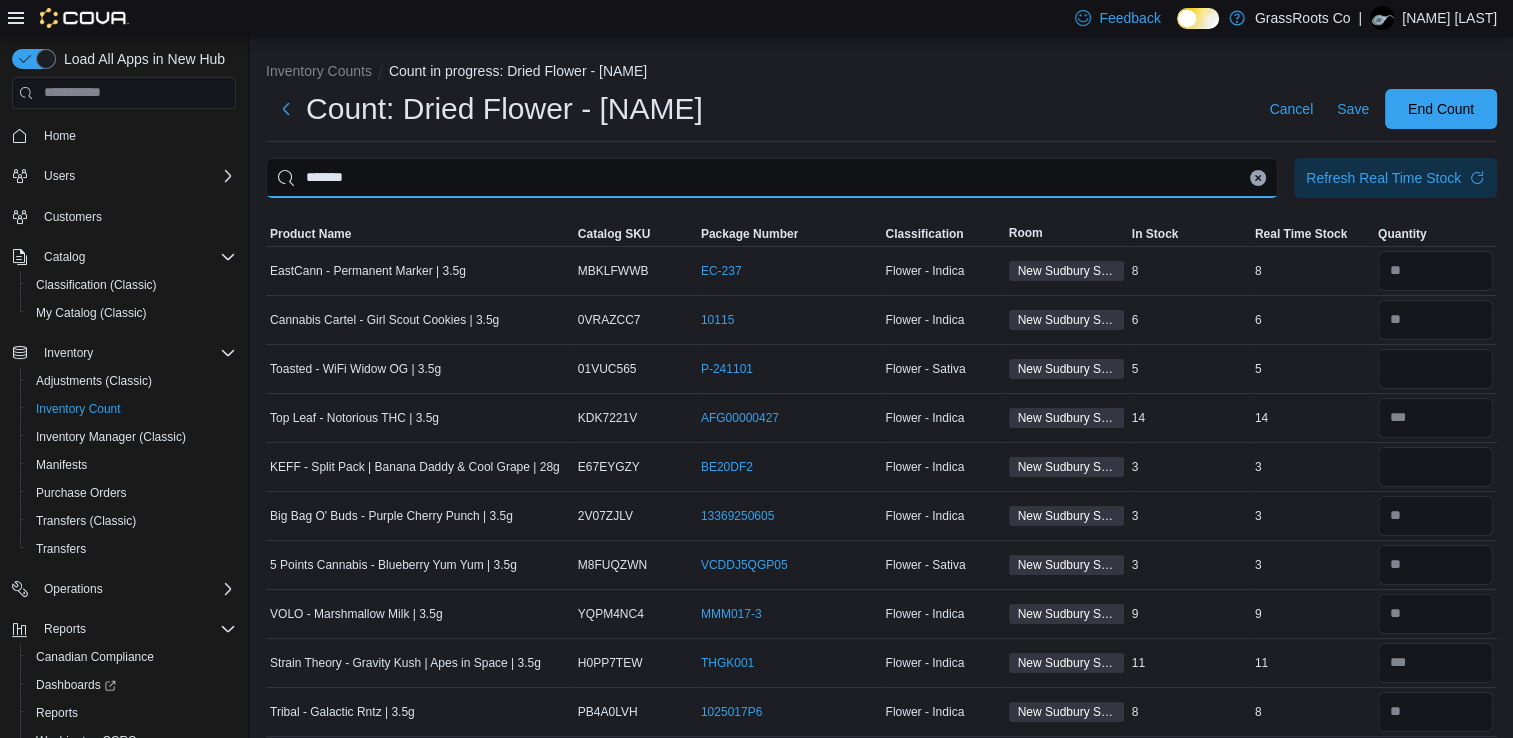 type on "*******" 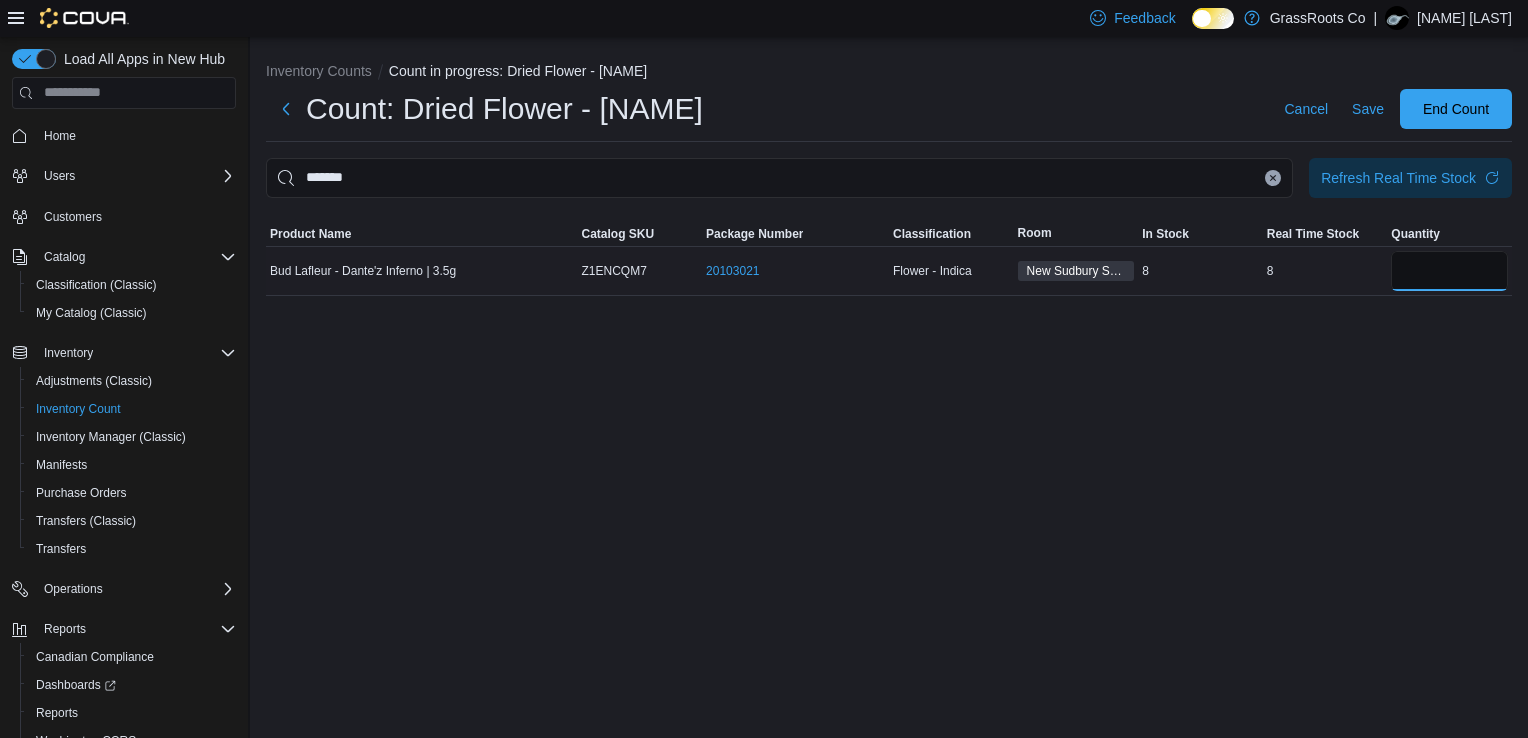 click at bounding box center [1449, 271] 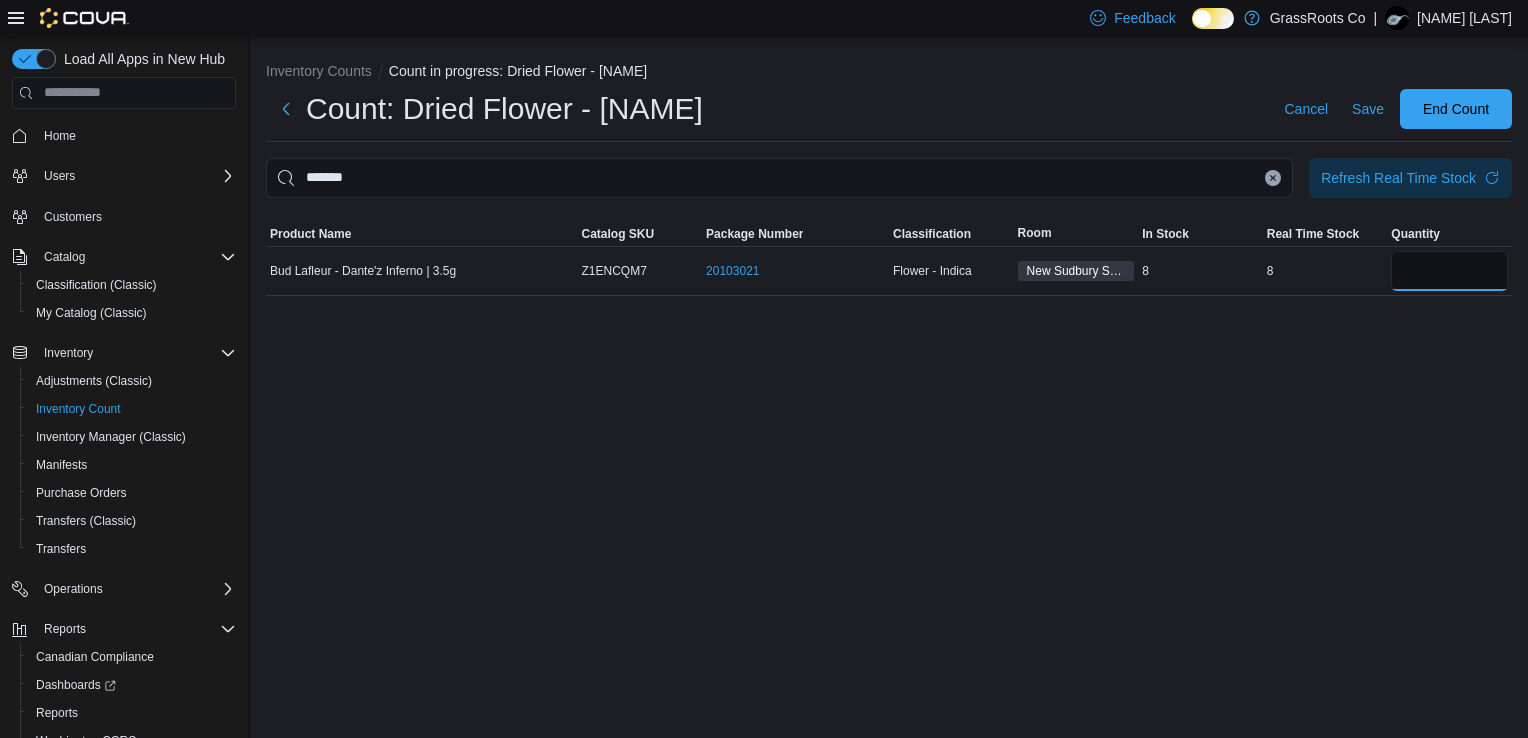 type on "*" 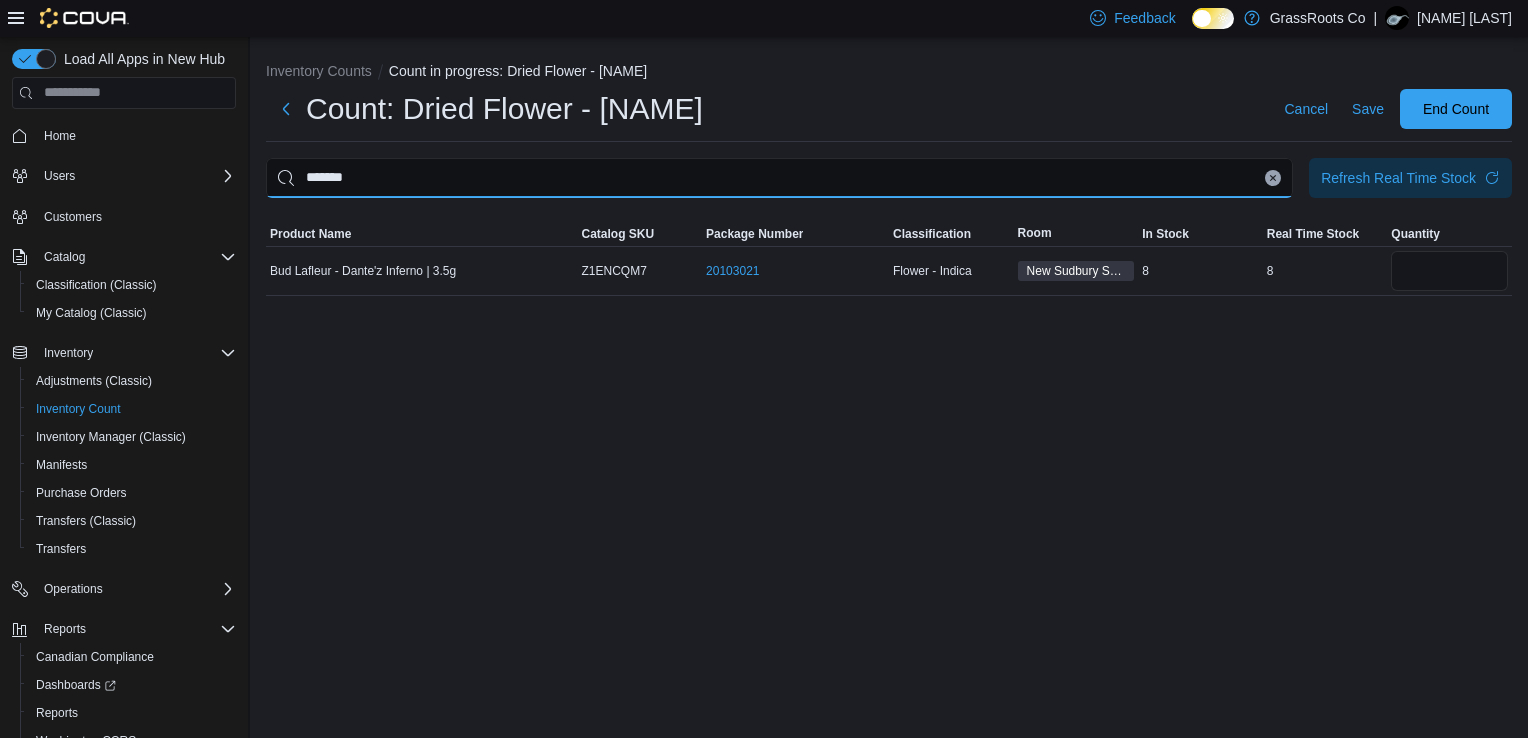 type 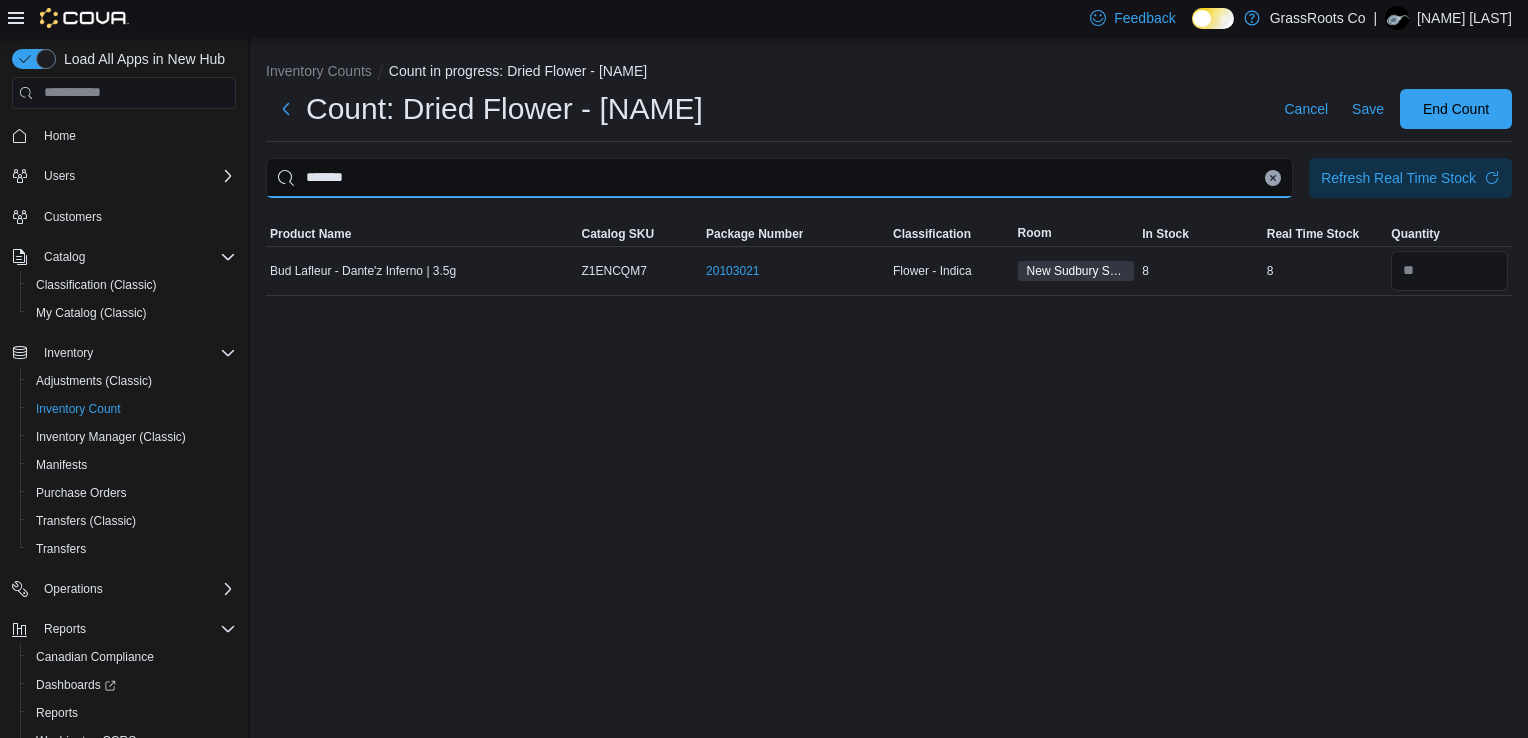 click on "*******" at bounding box center (779, 178) 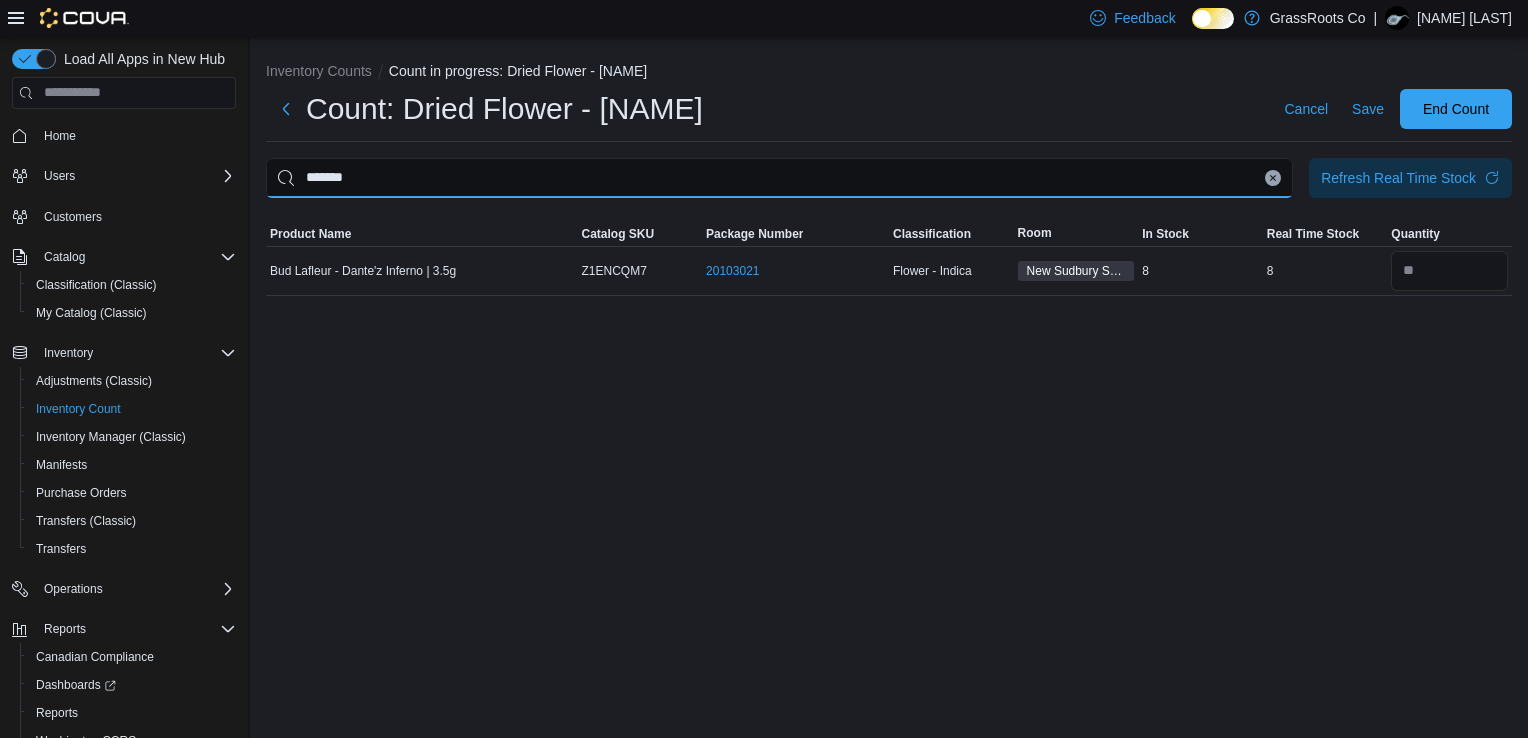 click on "*******" at bounding box center [779, 178] 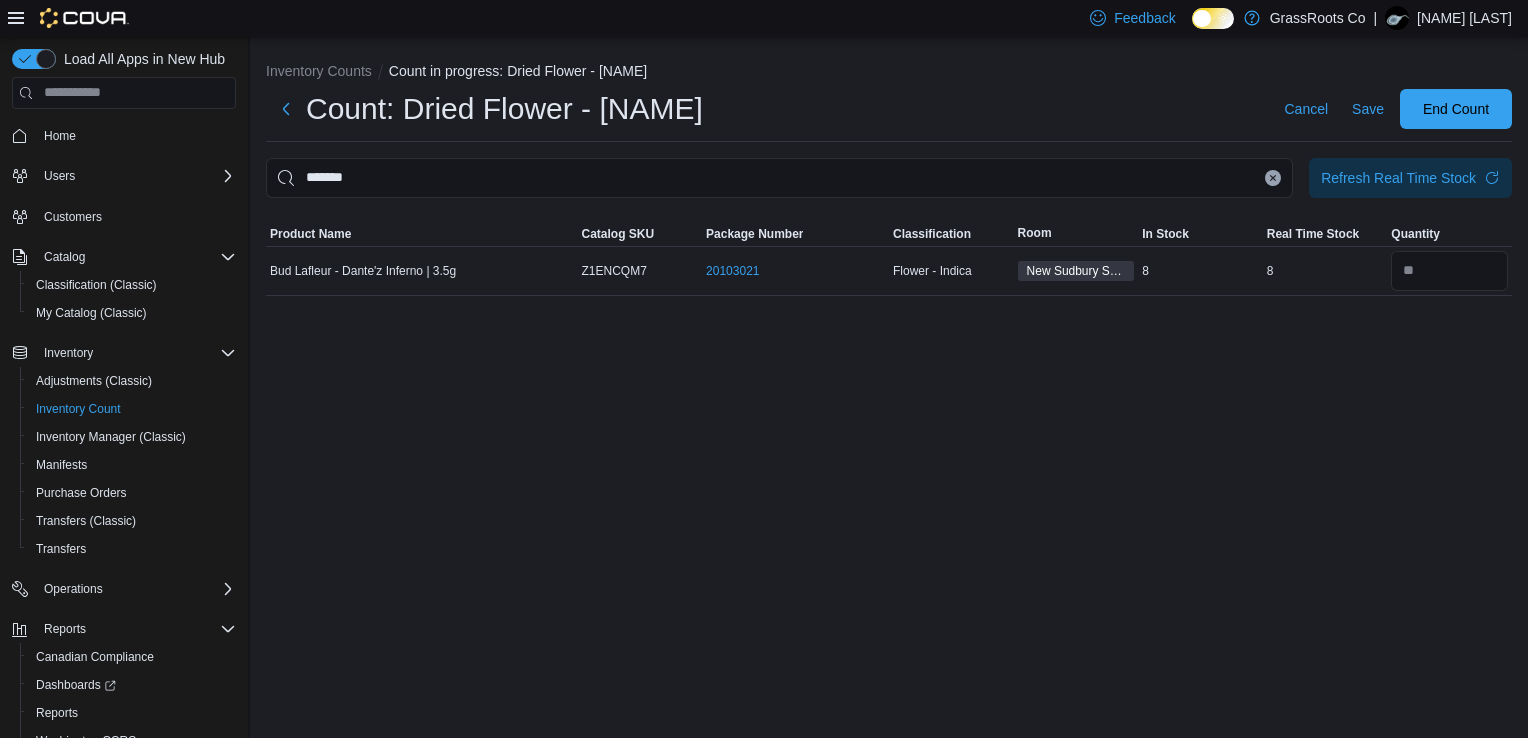 click 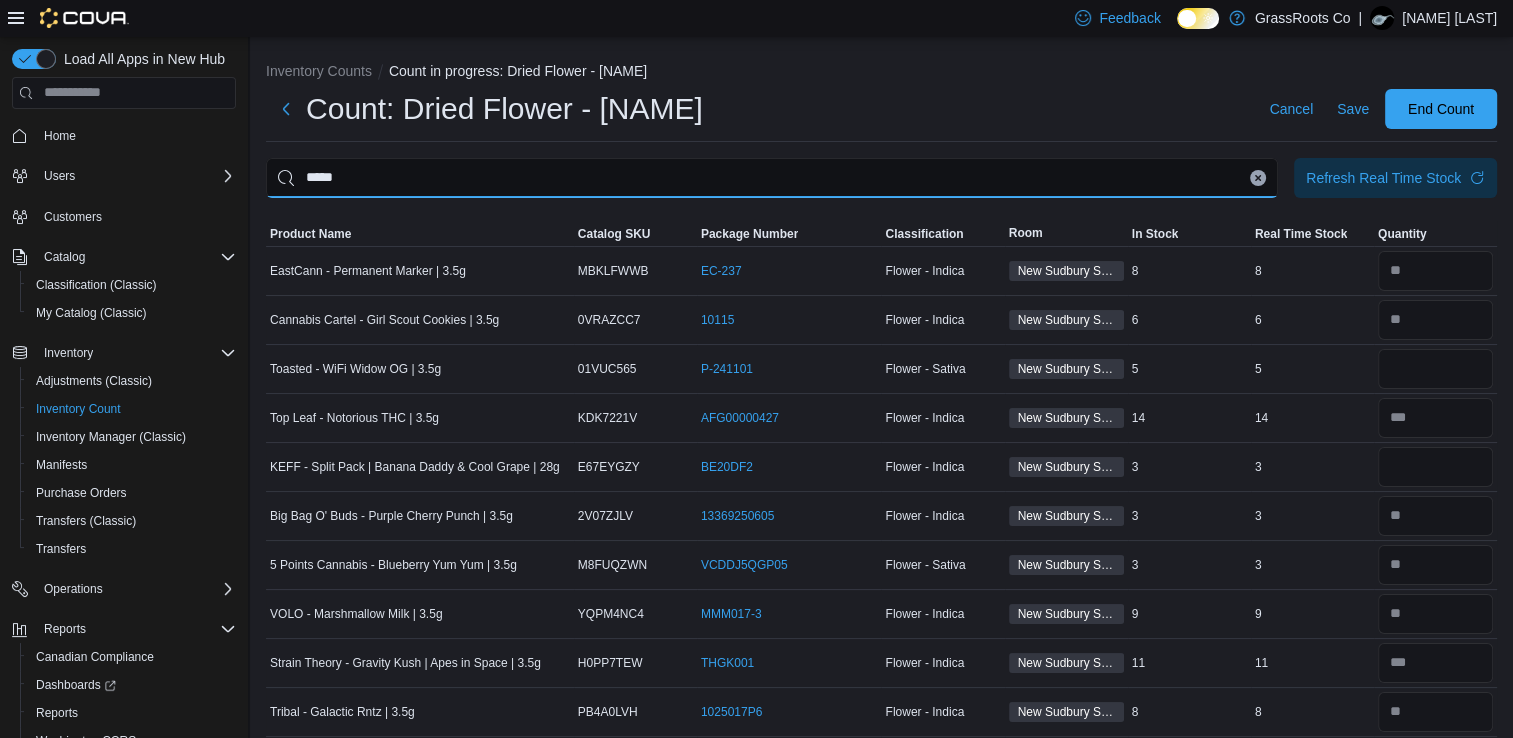 type on "*****" 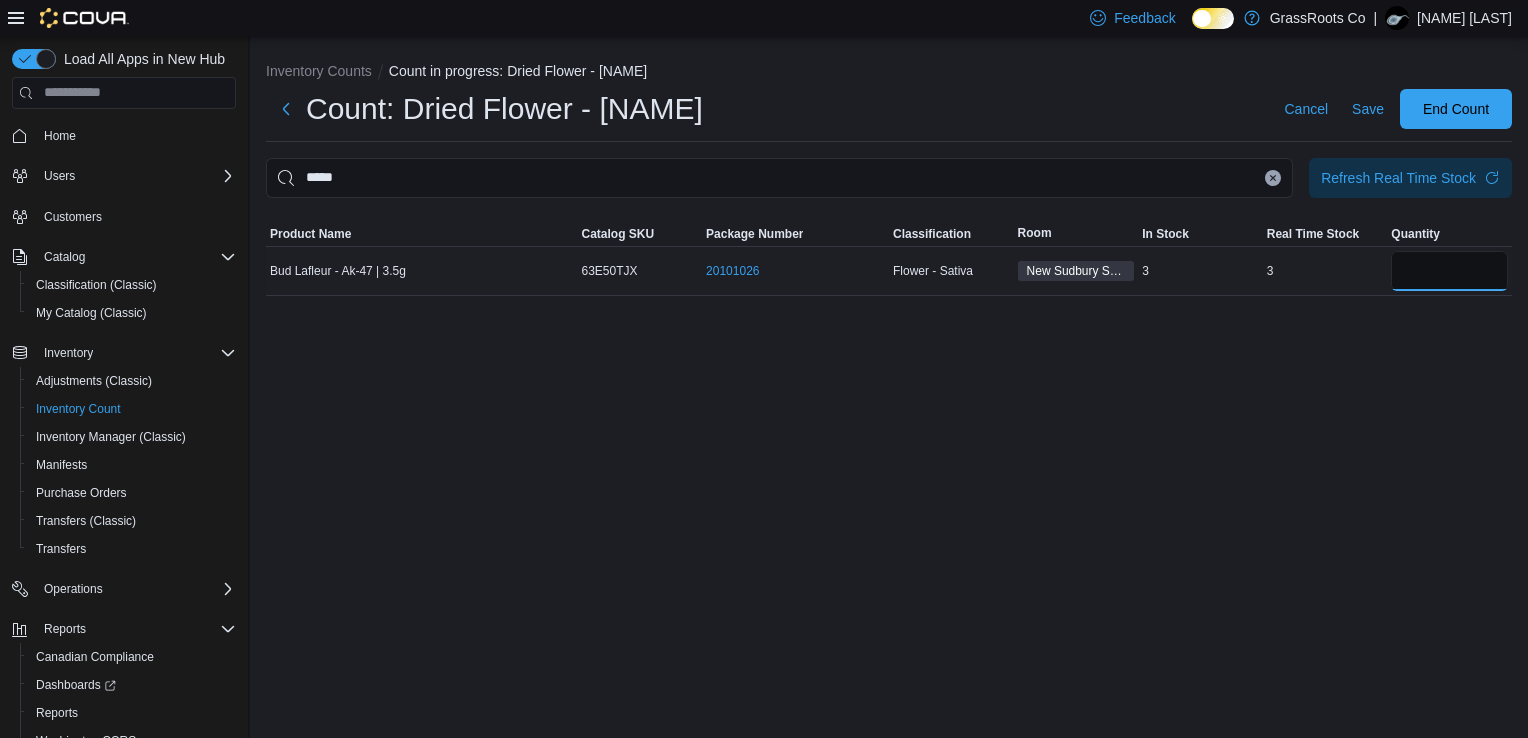 click at bounding box center [1449, 271] 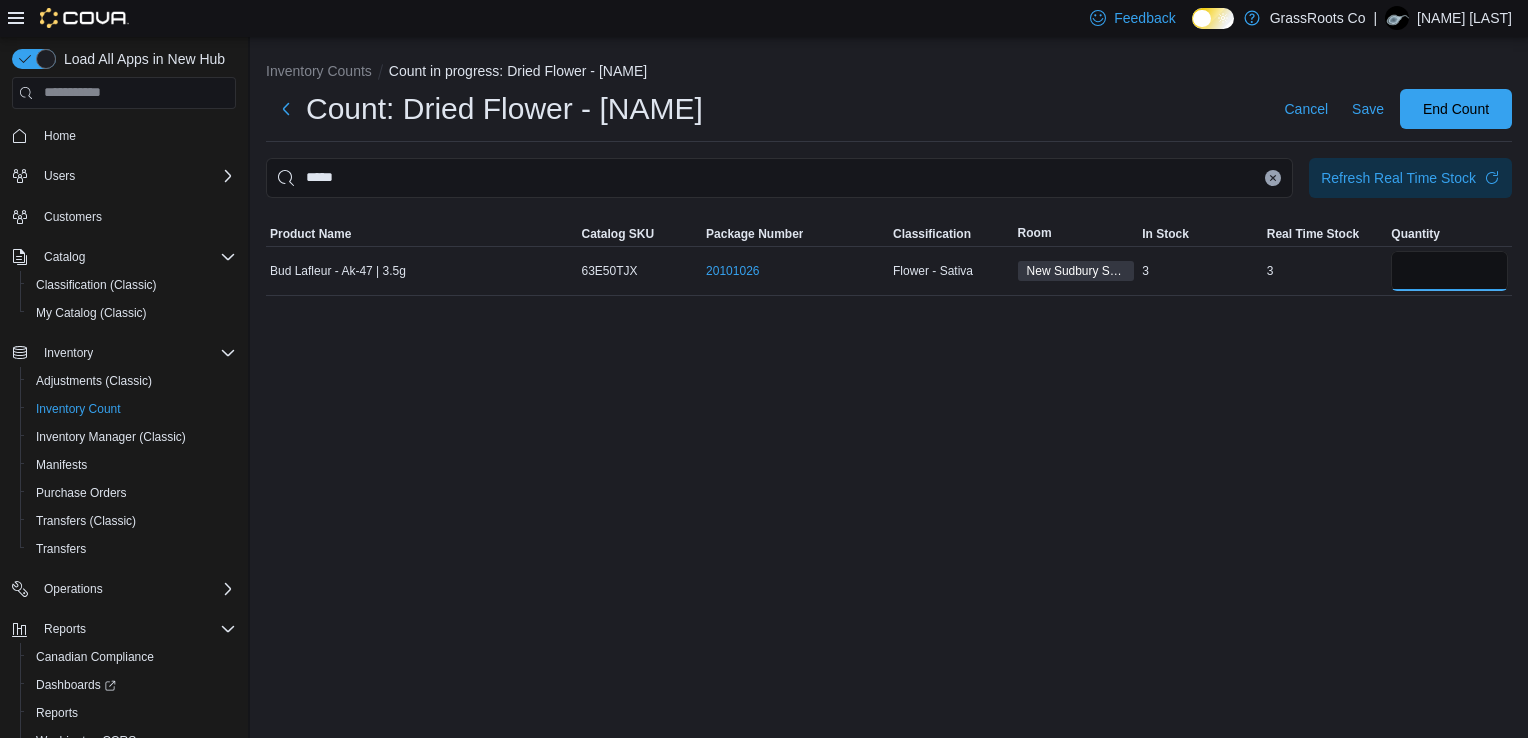 type on "*" 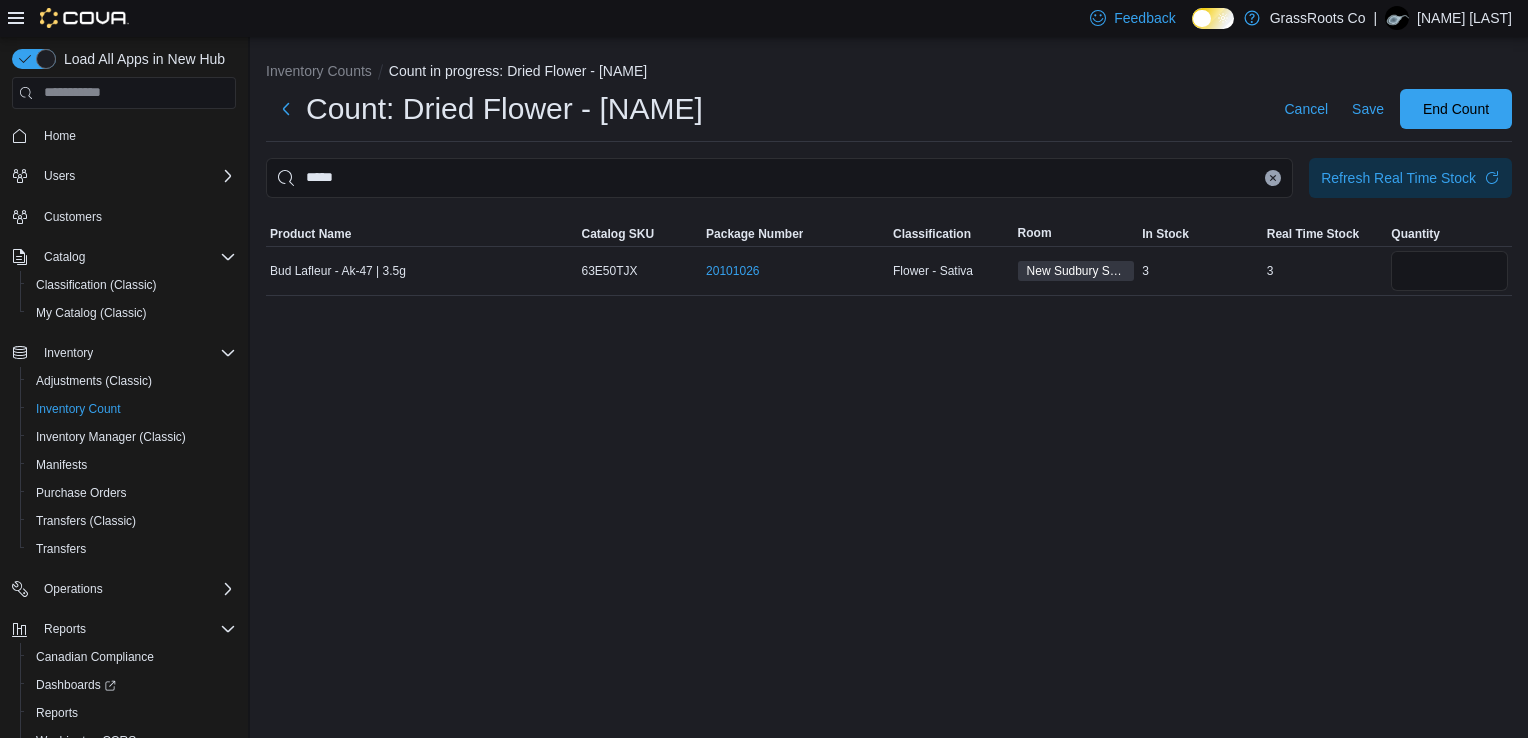type 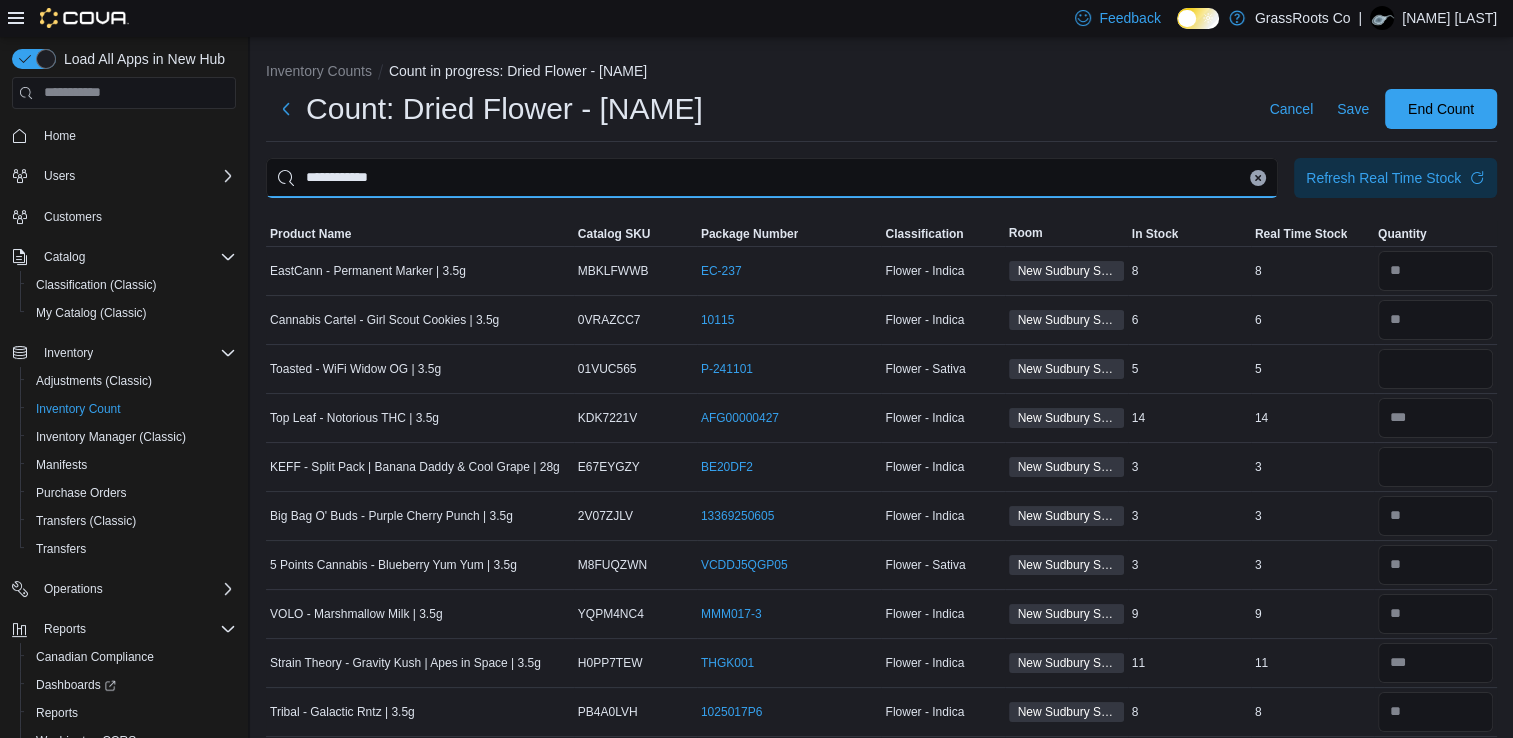type on "**********" 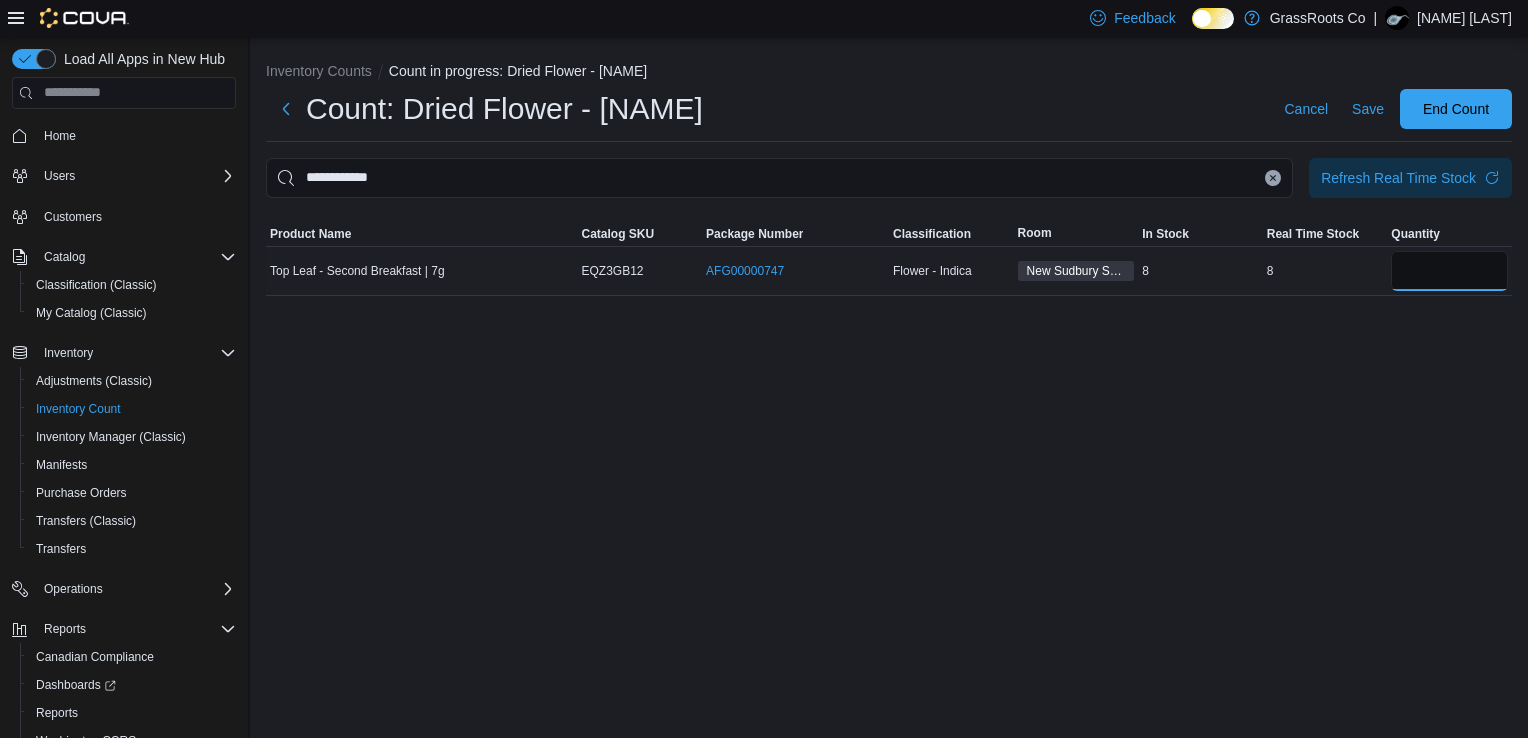 click at bounding box center (1449, 271) 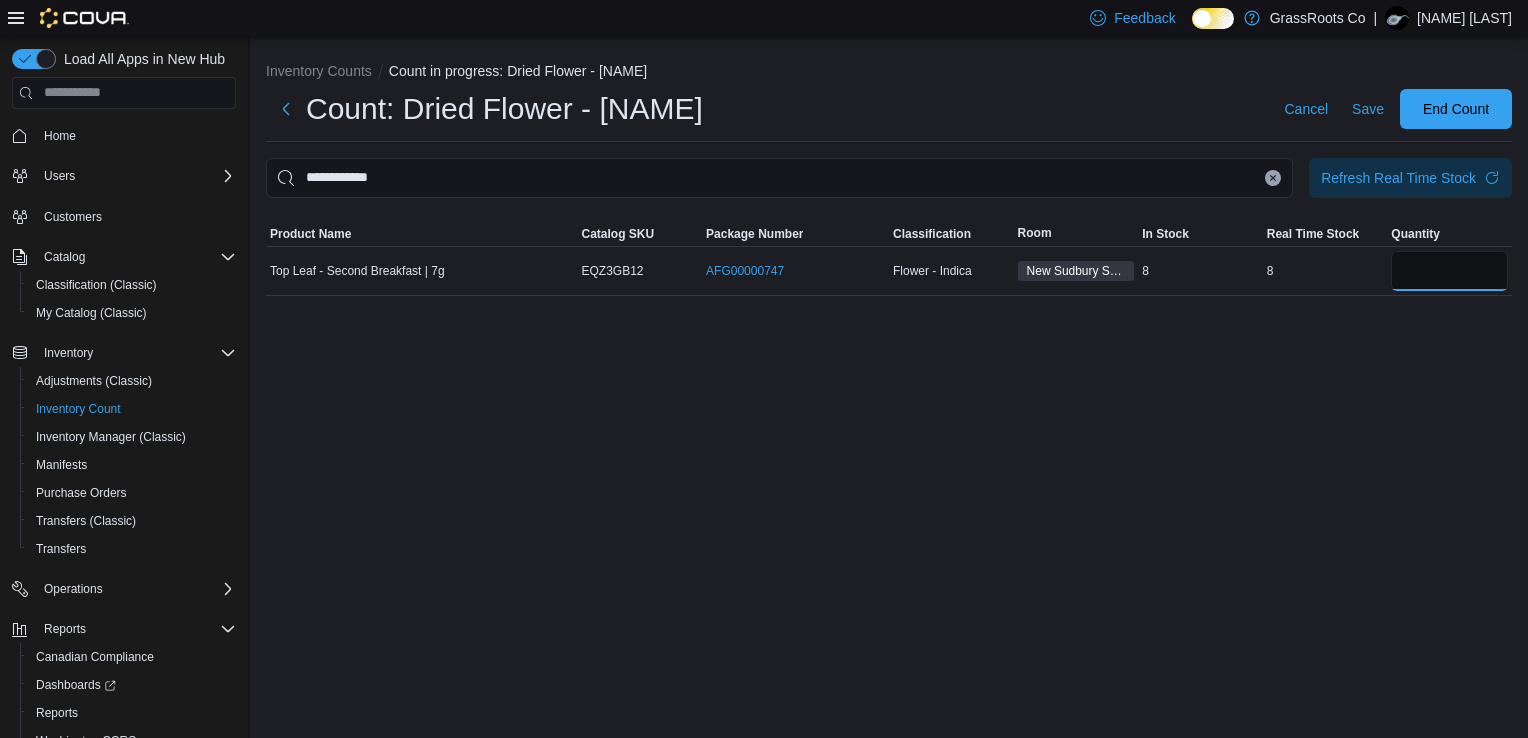 type on "*" 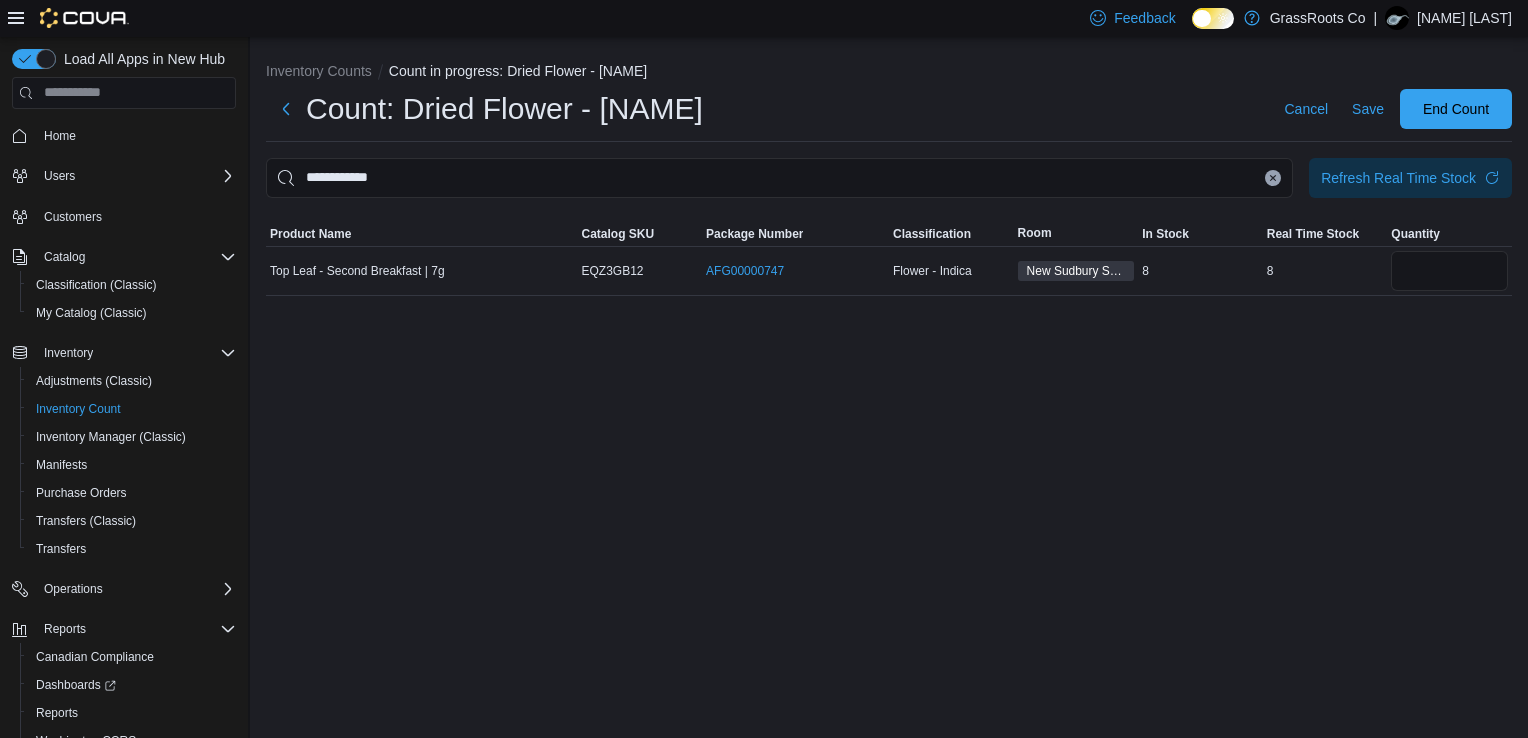 type 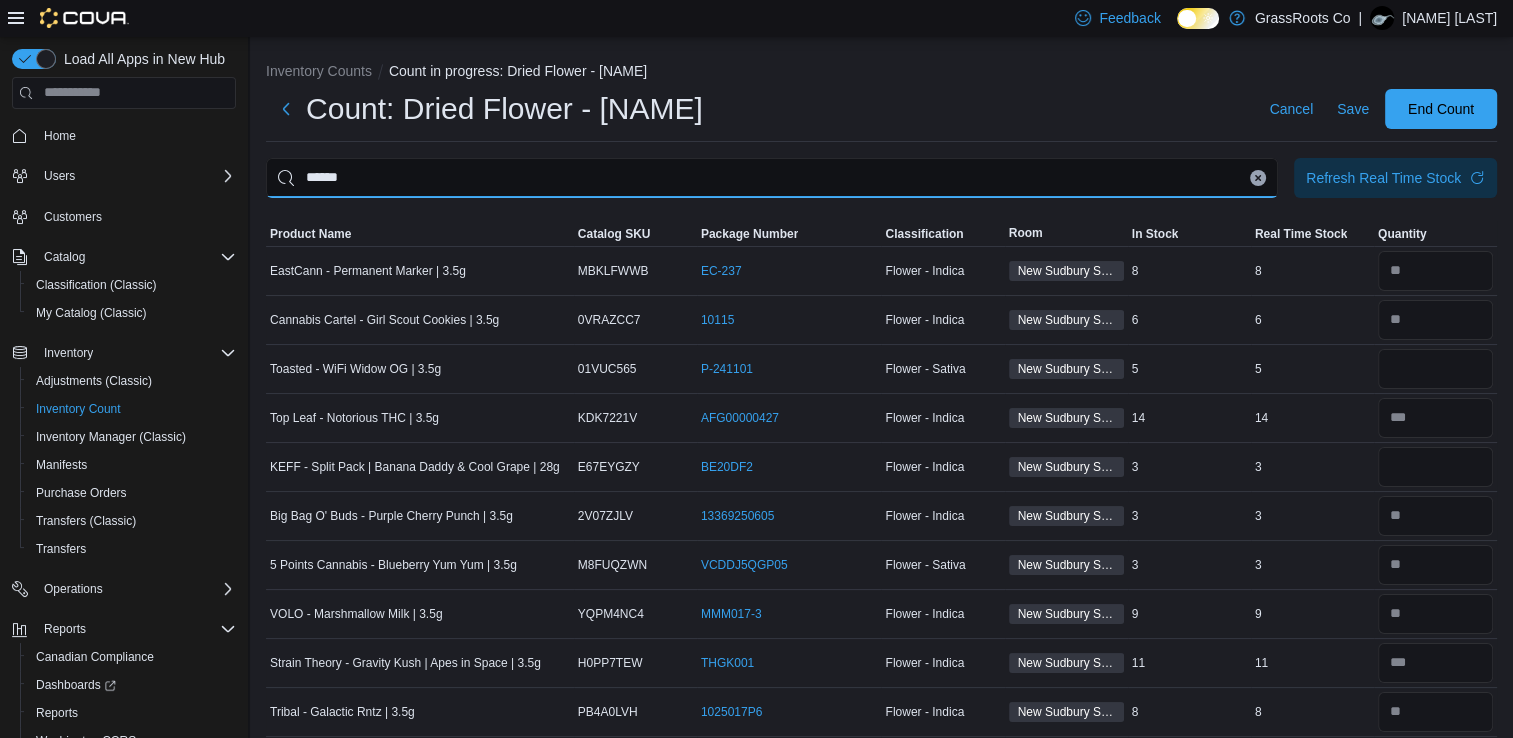 type on "******" 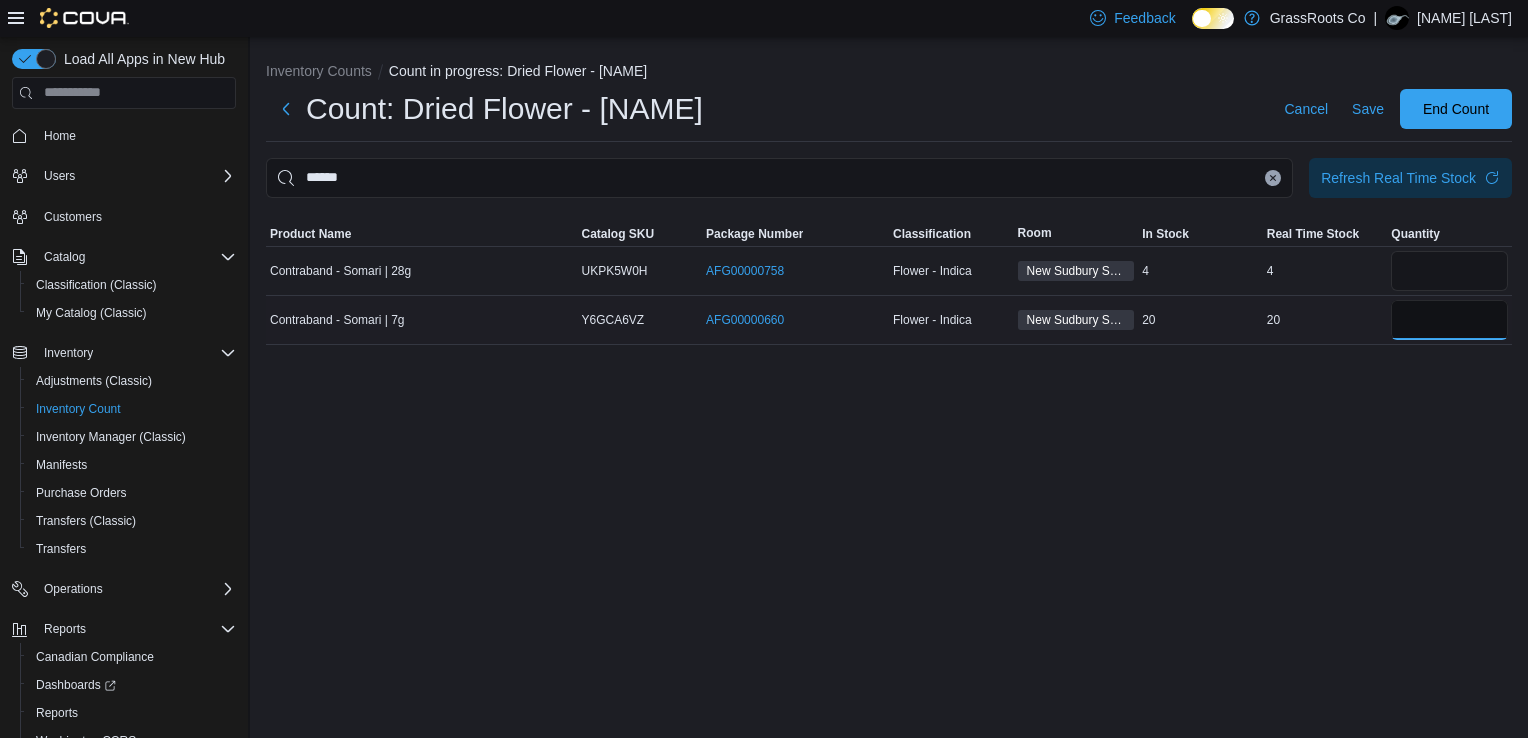 click at bounding box center (1449, 320) 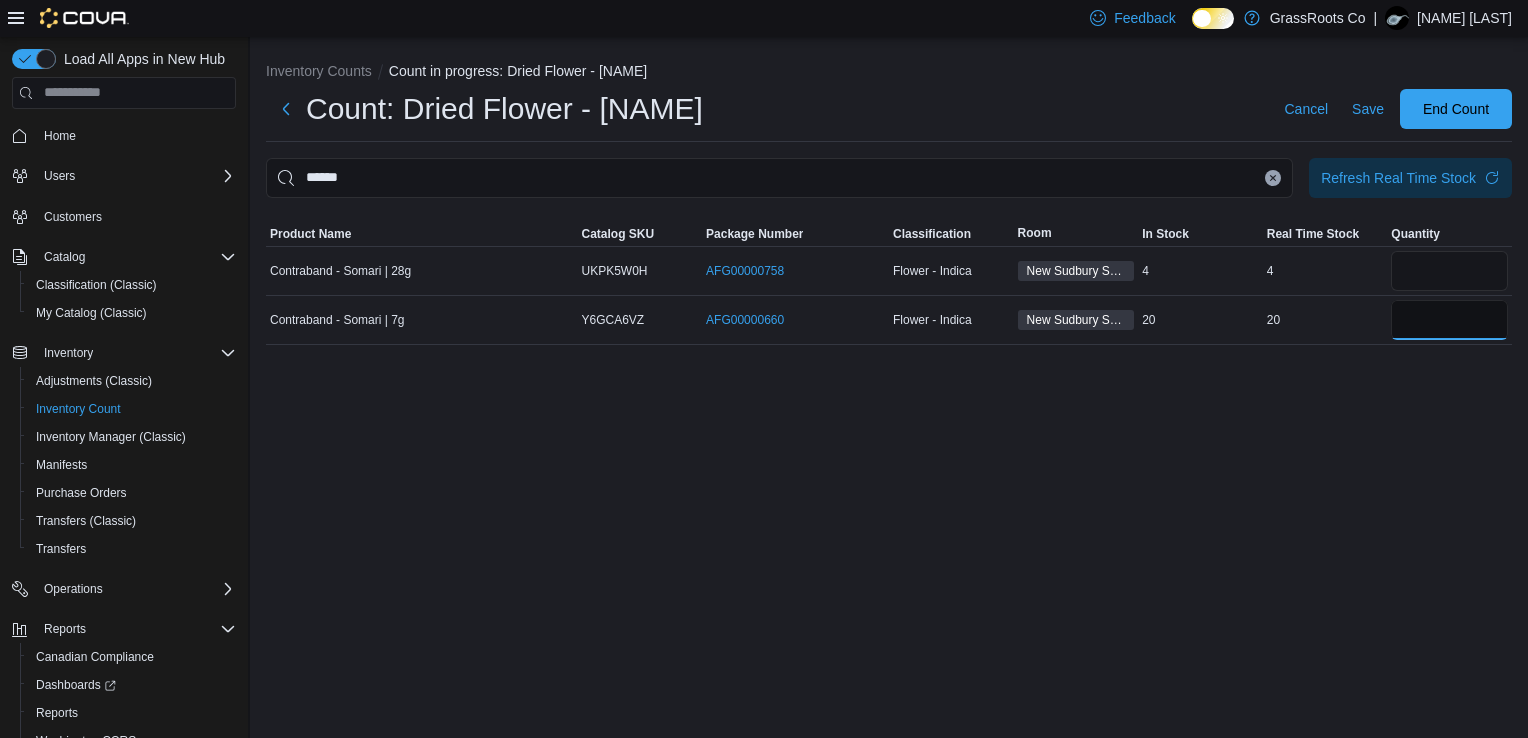 type on "**" 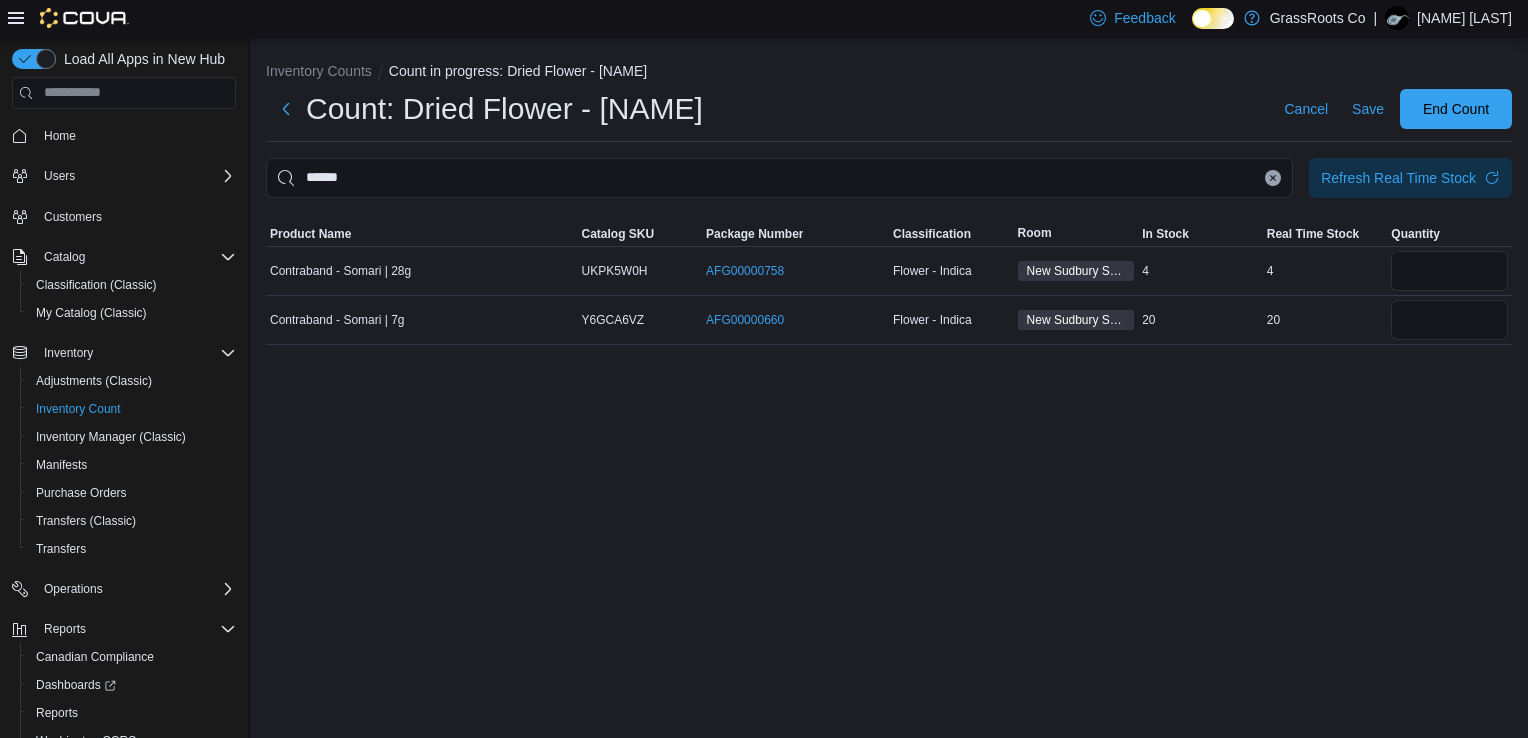type 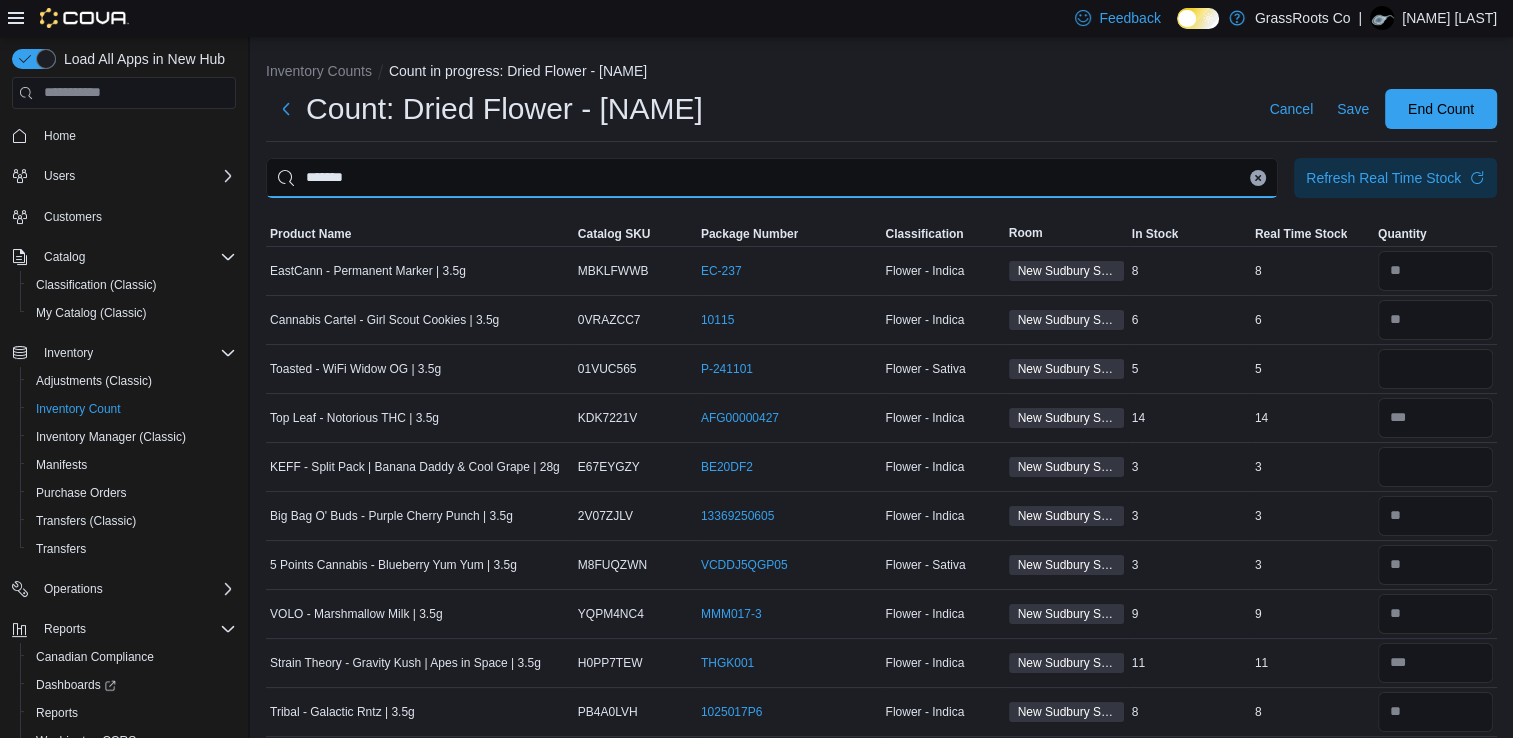 type on "*******" 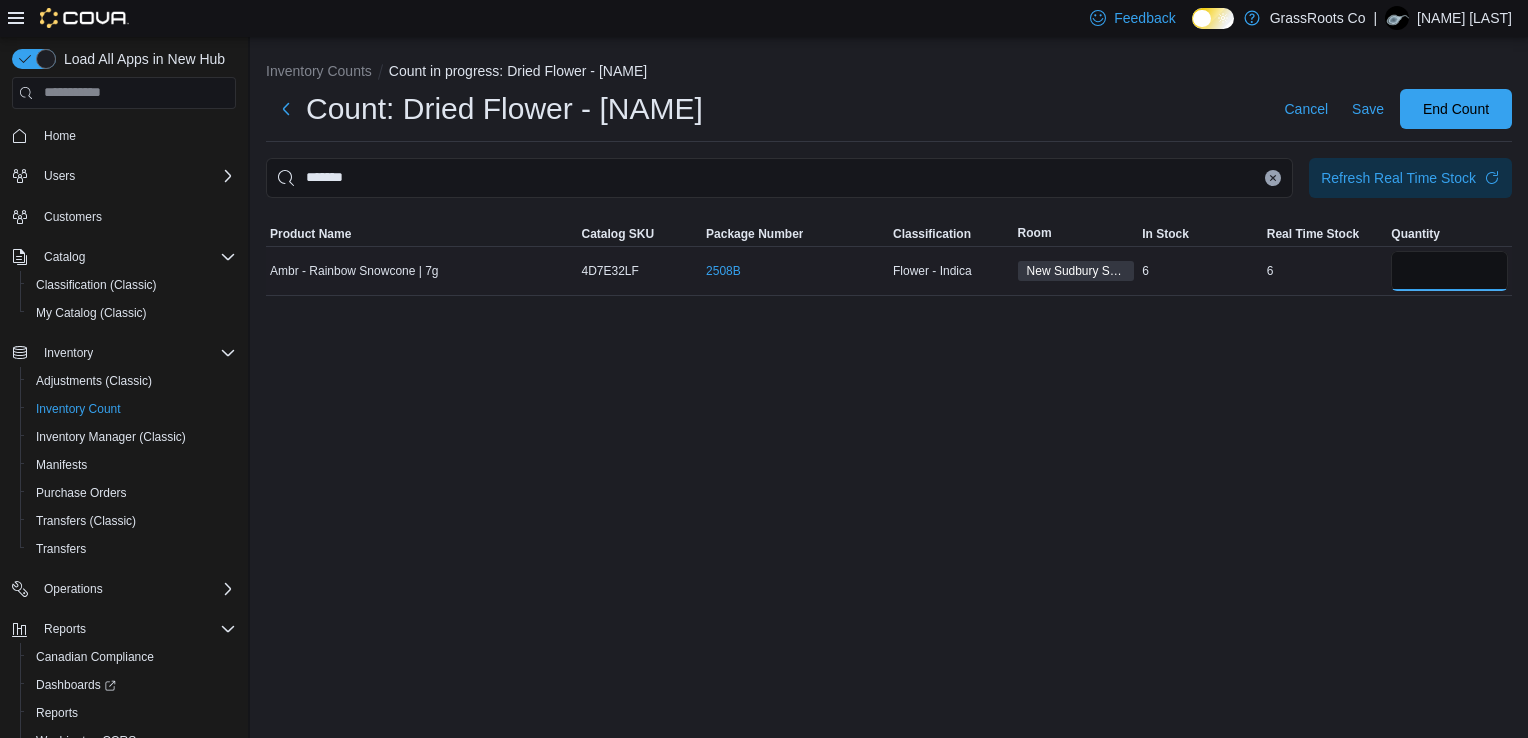 click at bounding box center (1449, 271) 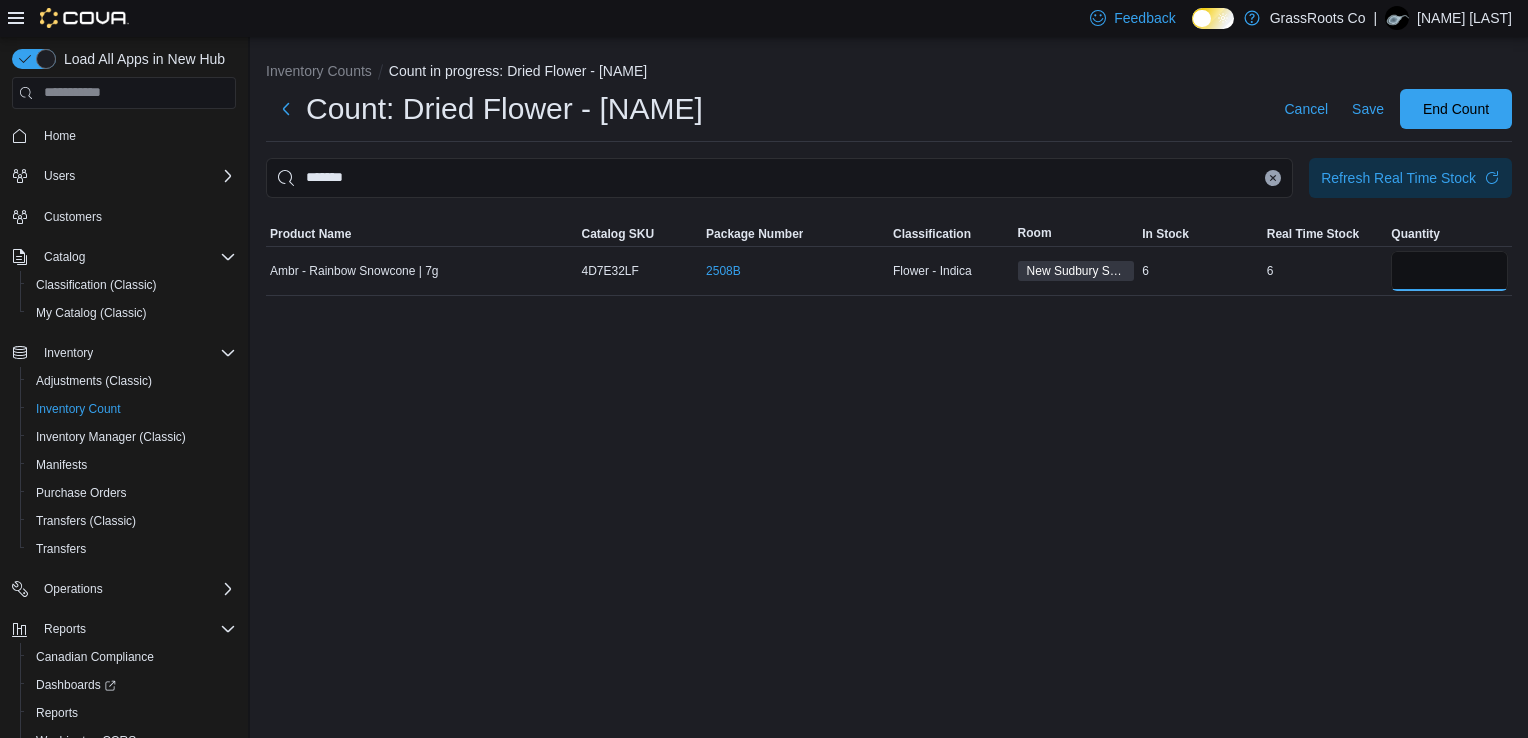 type on "*" 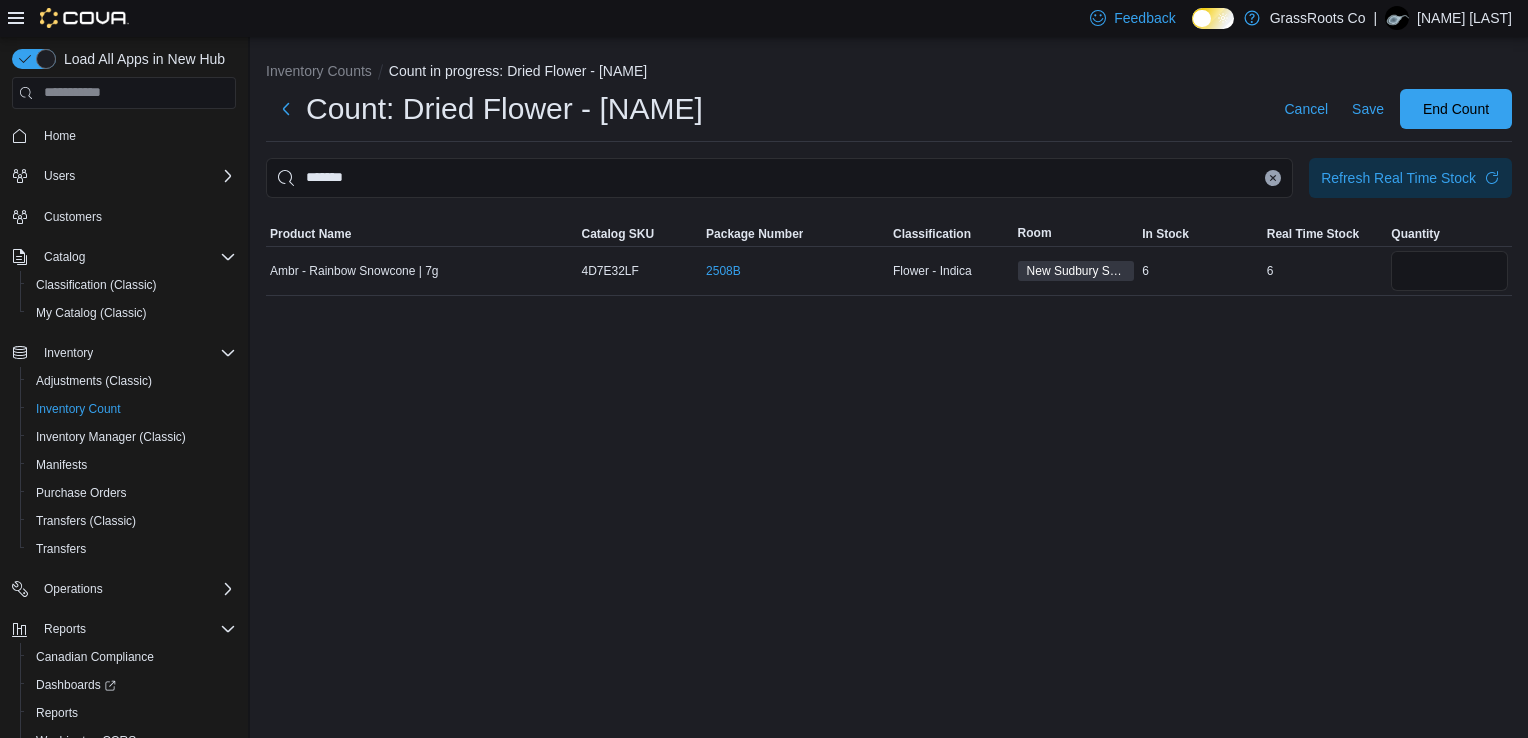 type 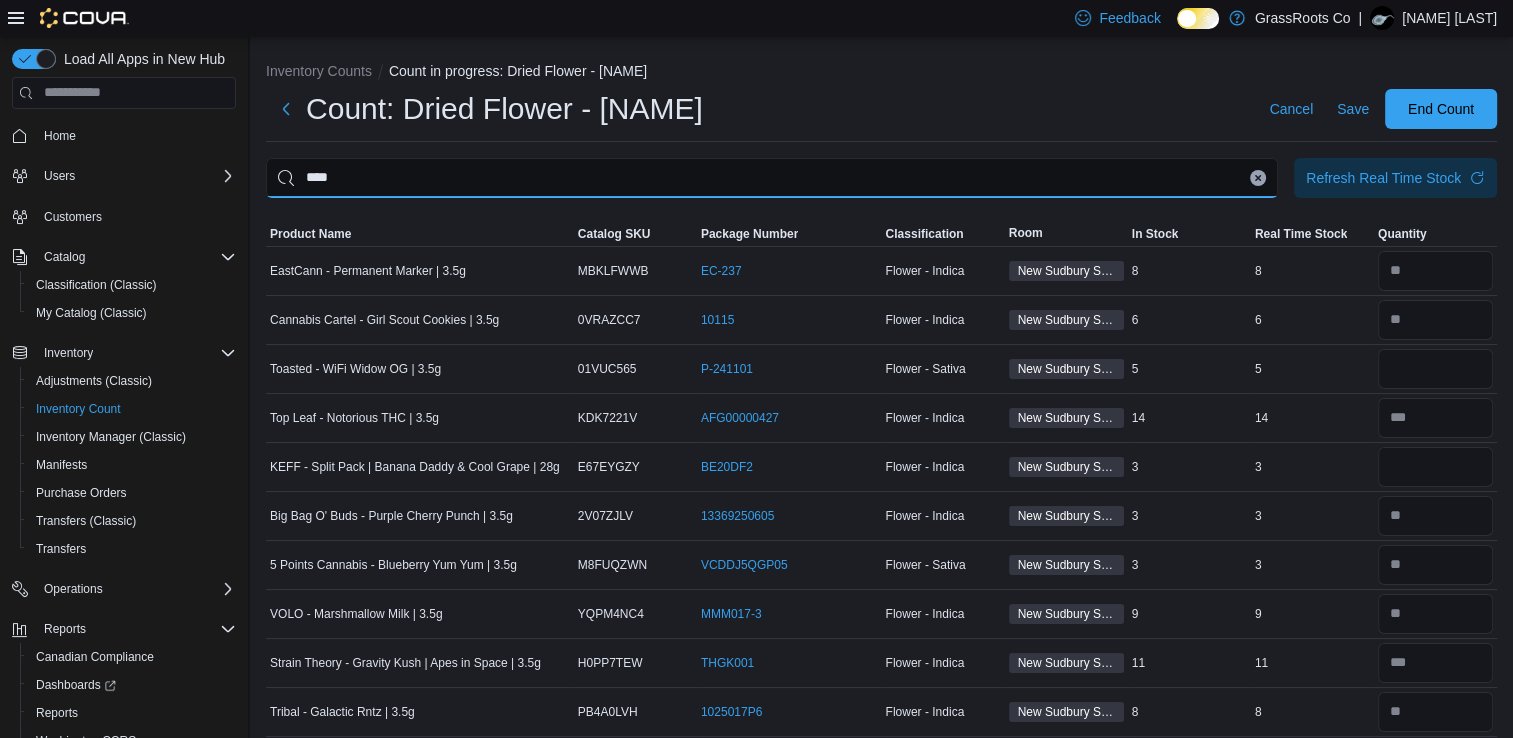 type on "****" 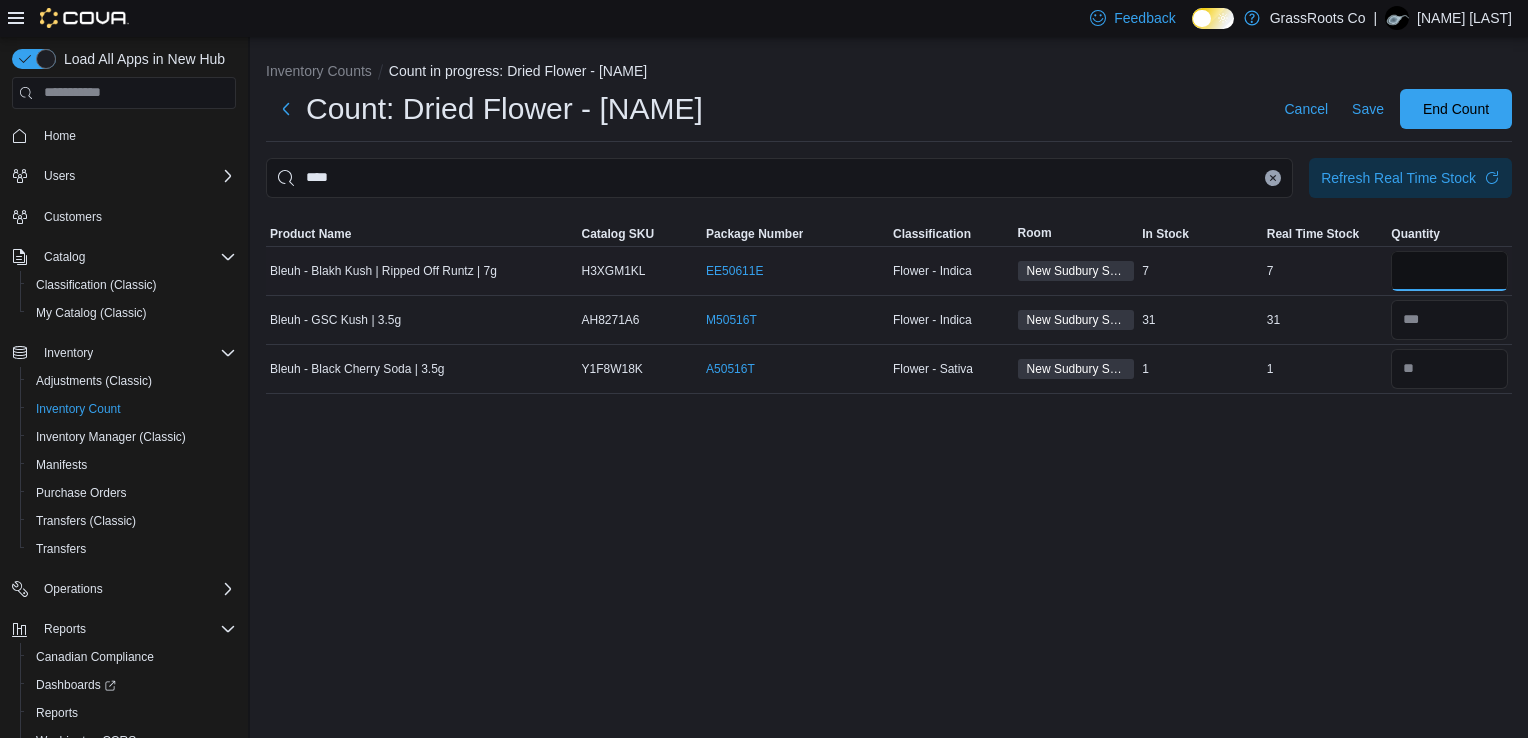 click at bounding box center [1449, 271] 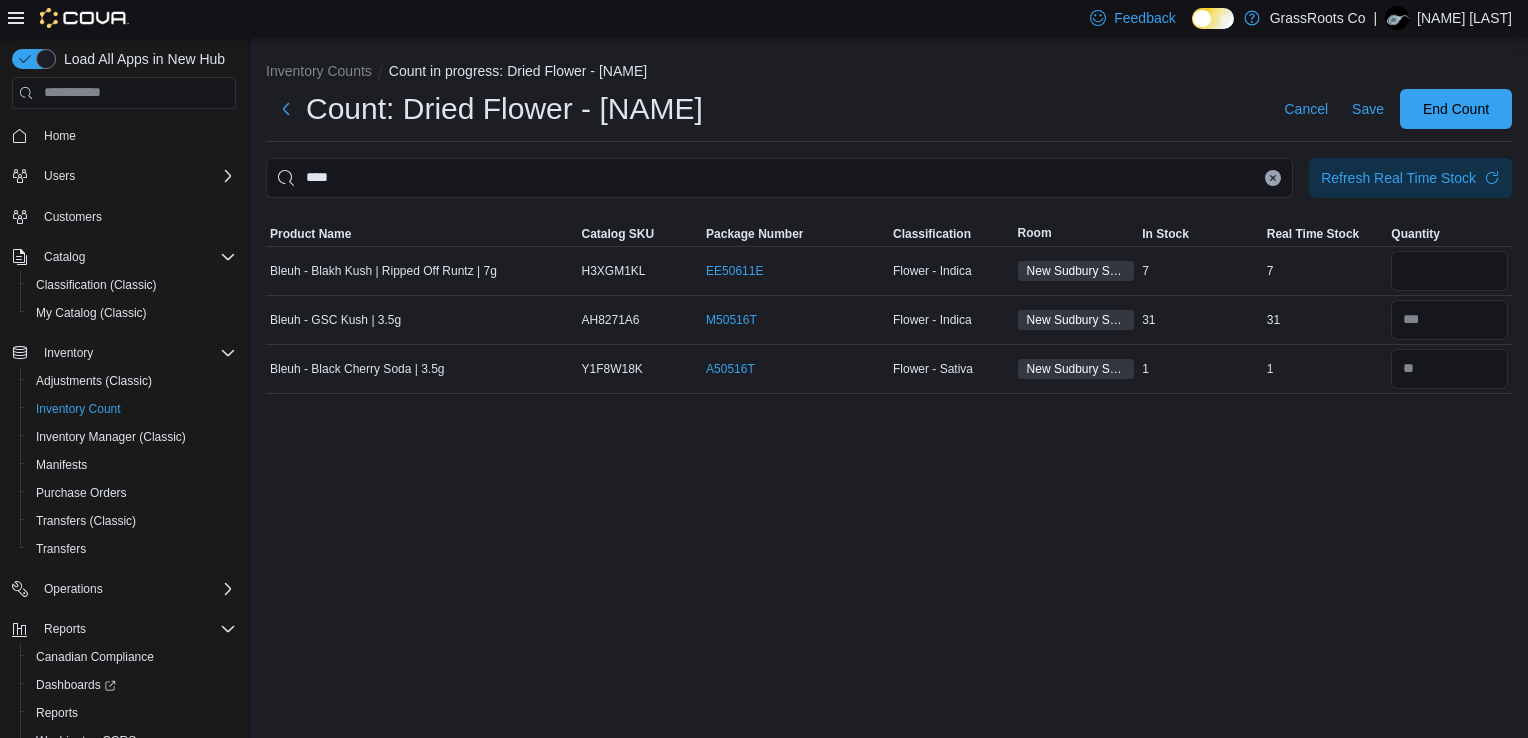 click 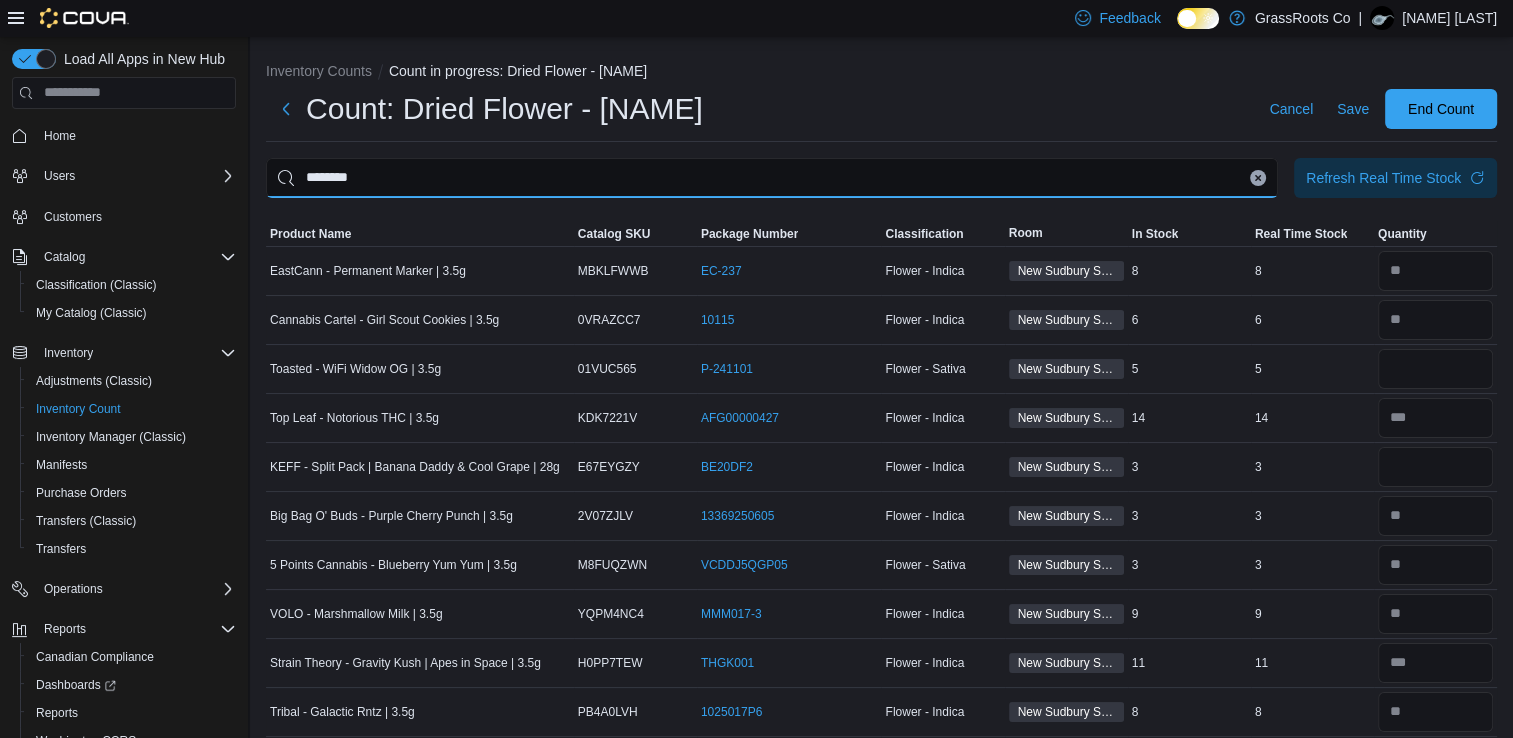 type on "********" 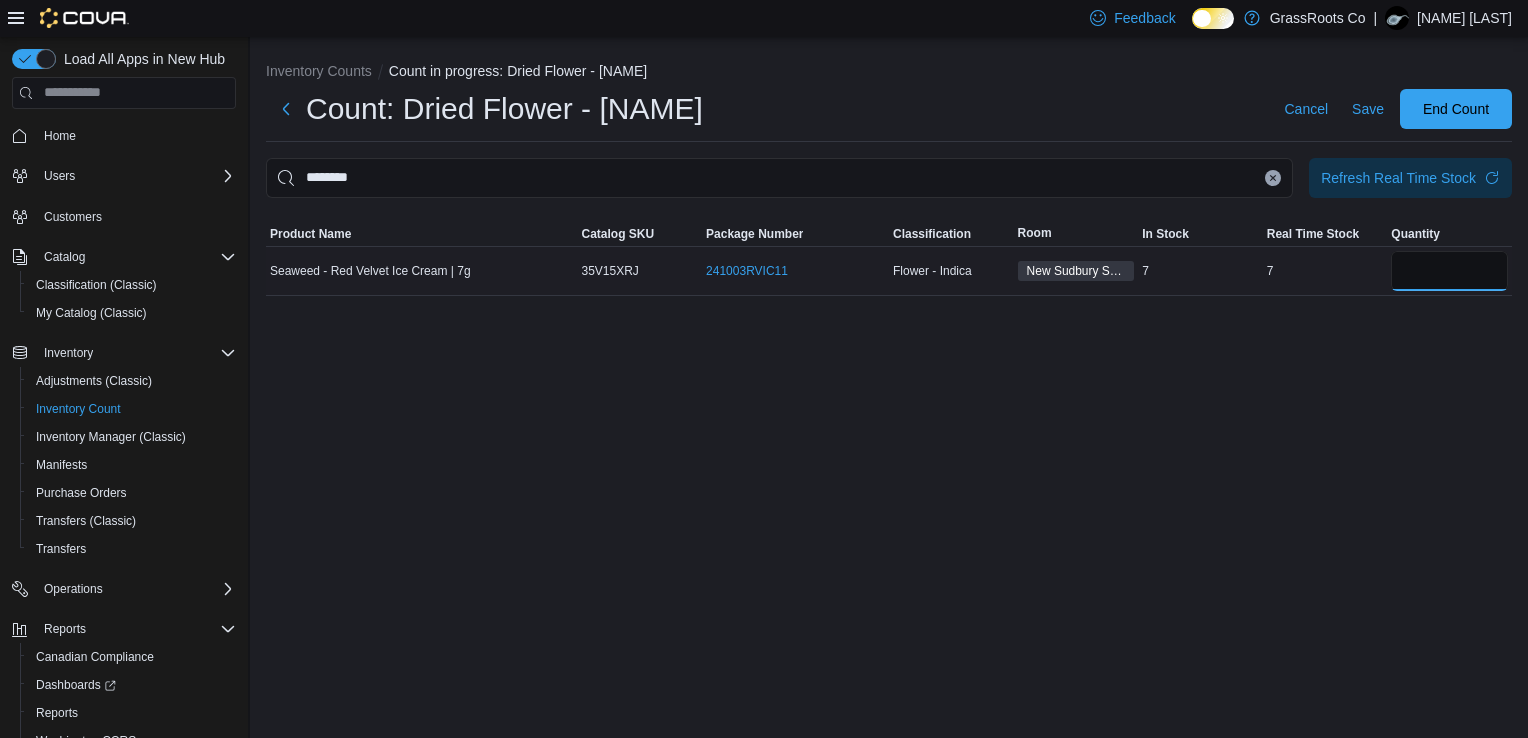 click at bounding box center (1449, 271) 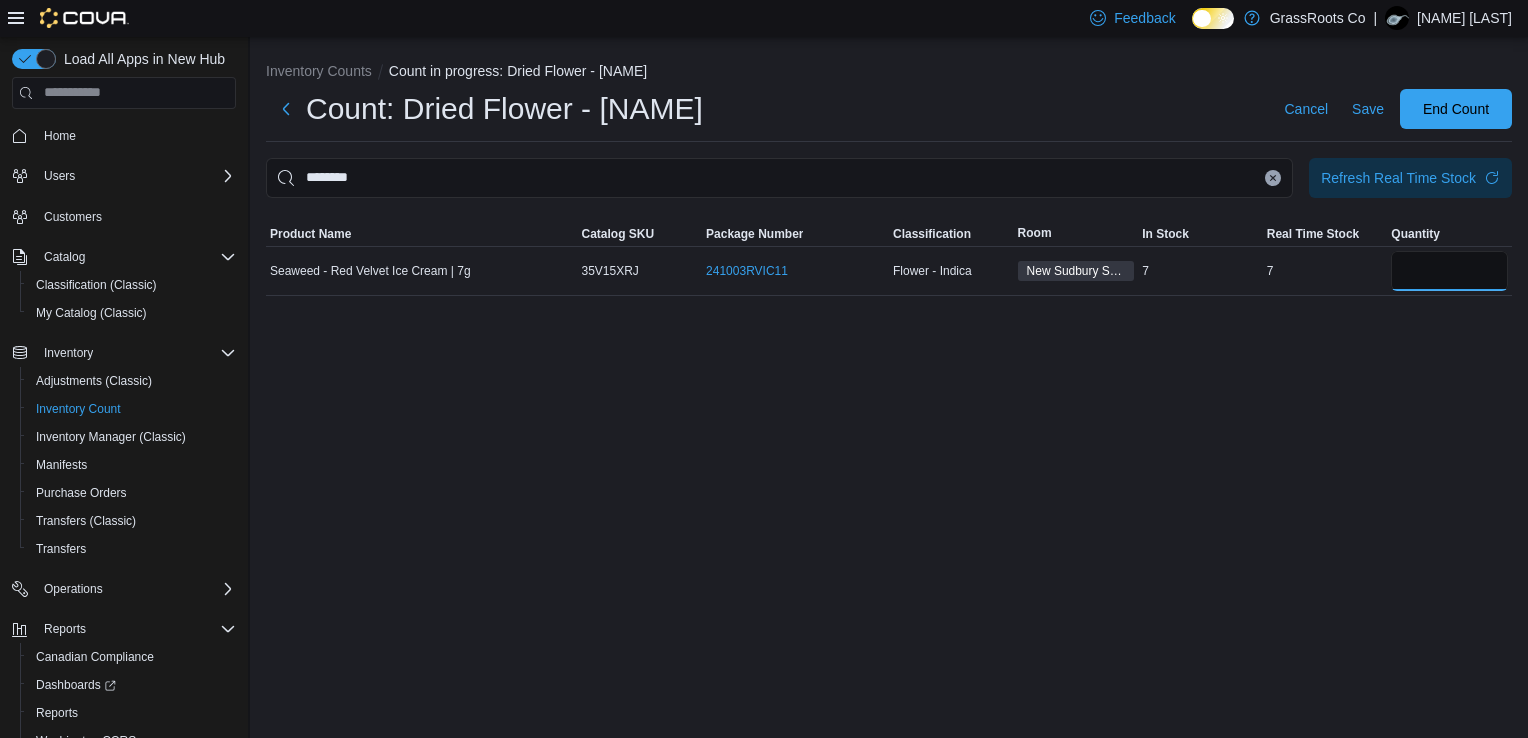 type on "*" 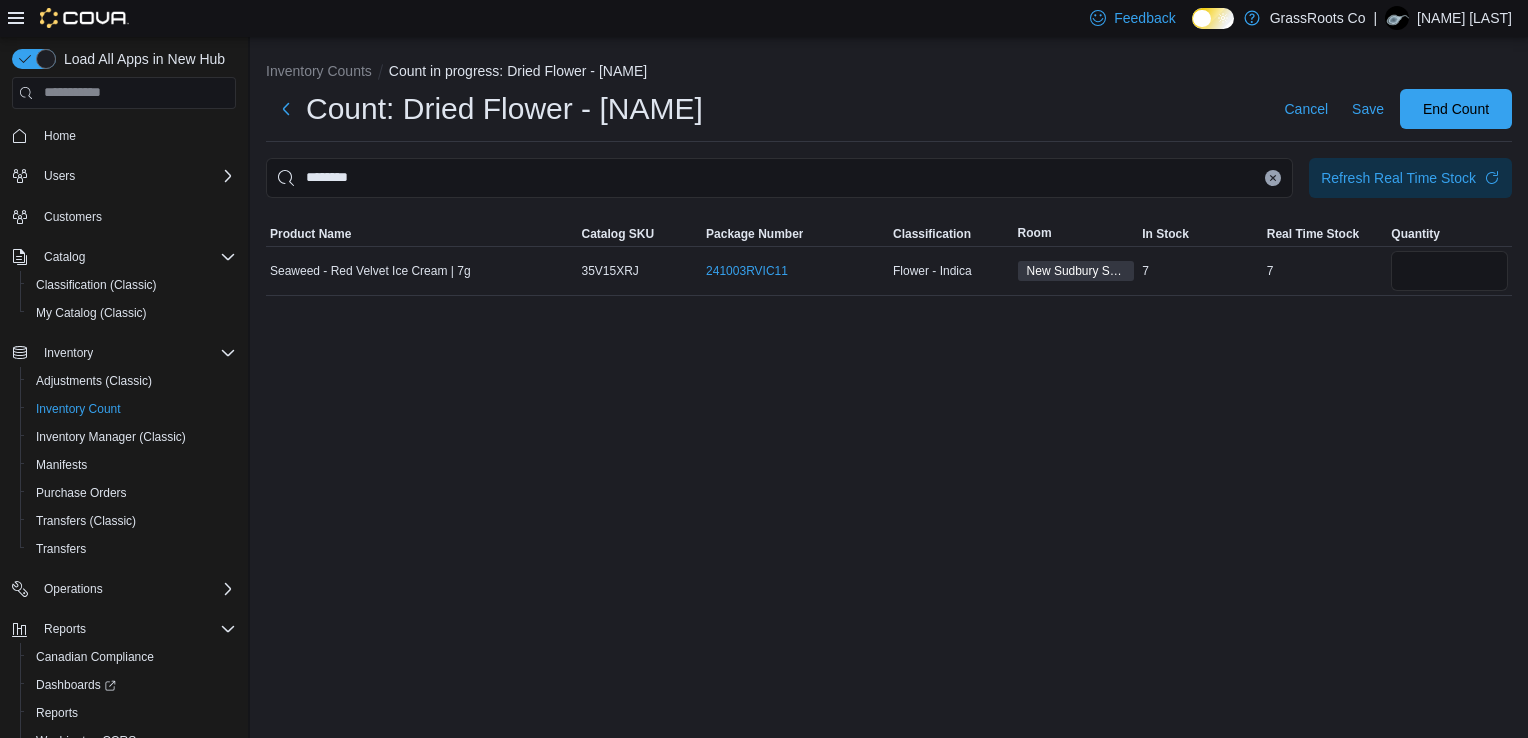 type 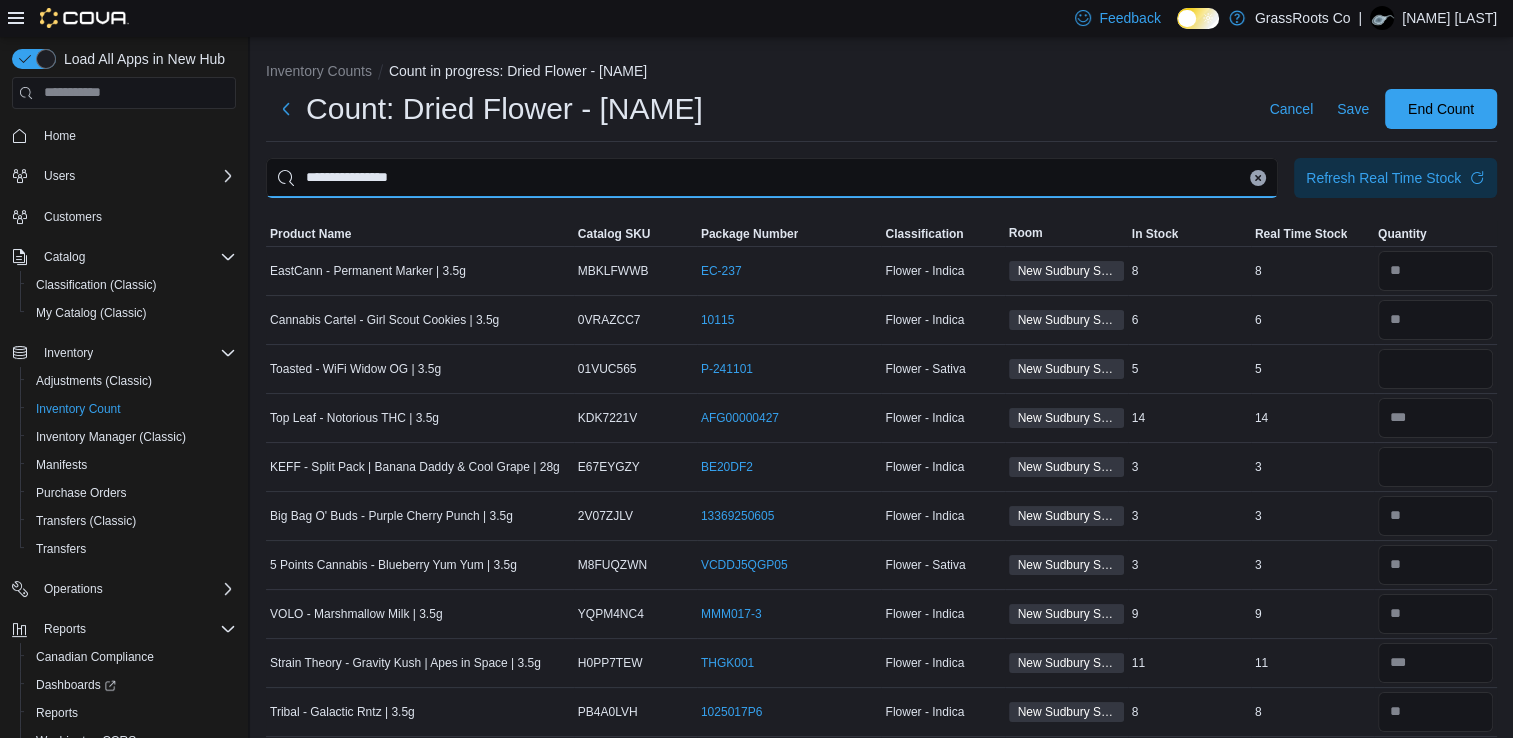 type on "**********" 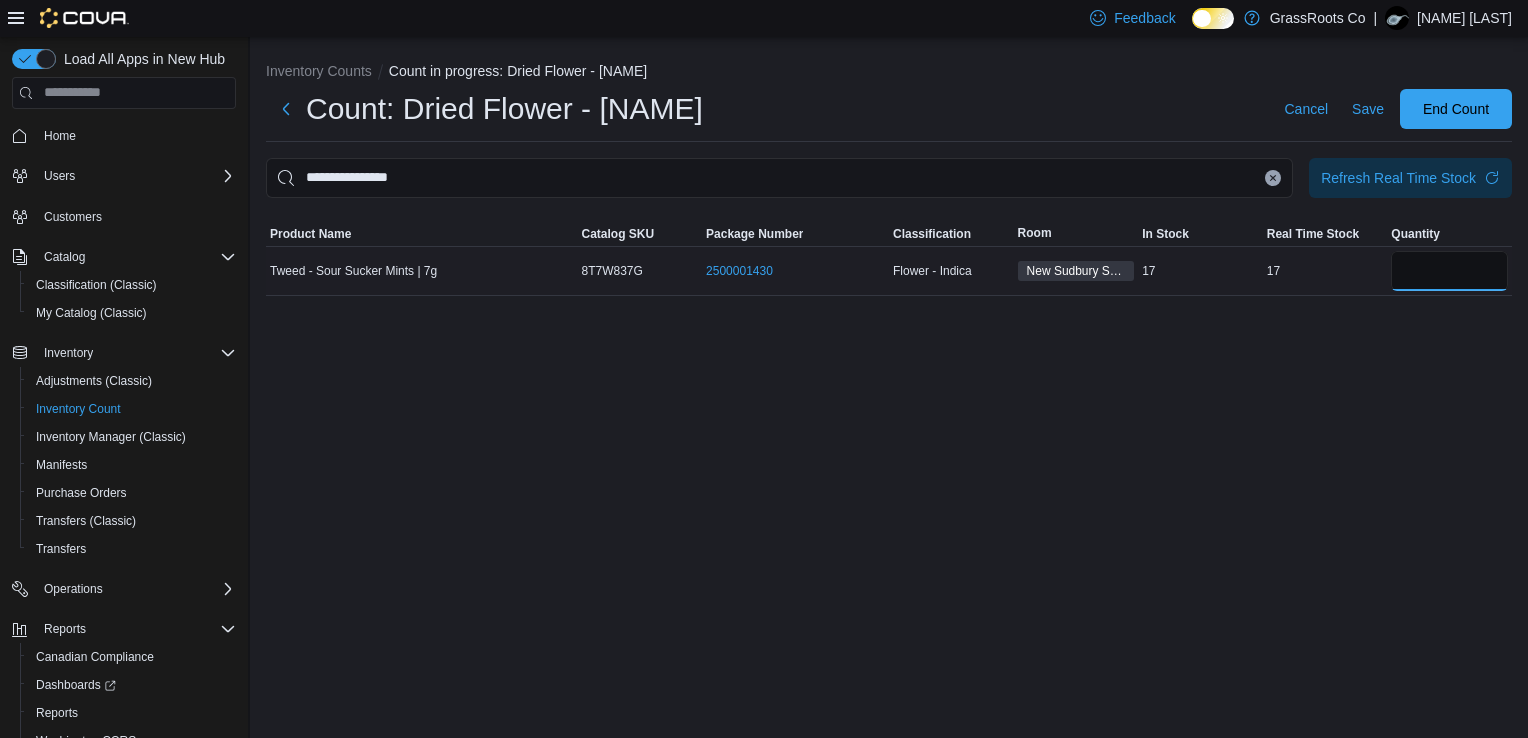 click at bounding box center [1449, 271] 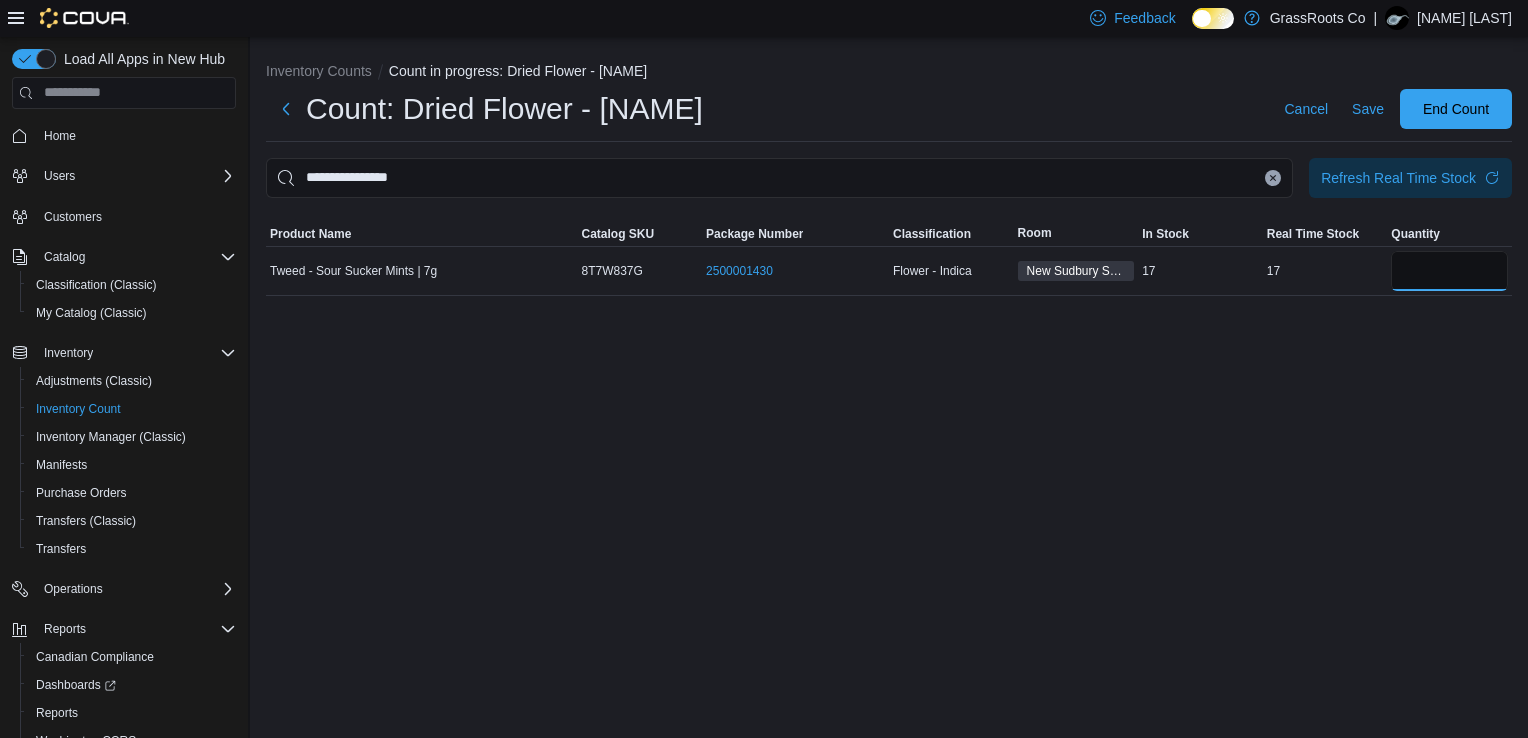 type on "**" 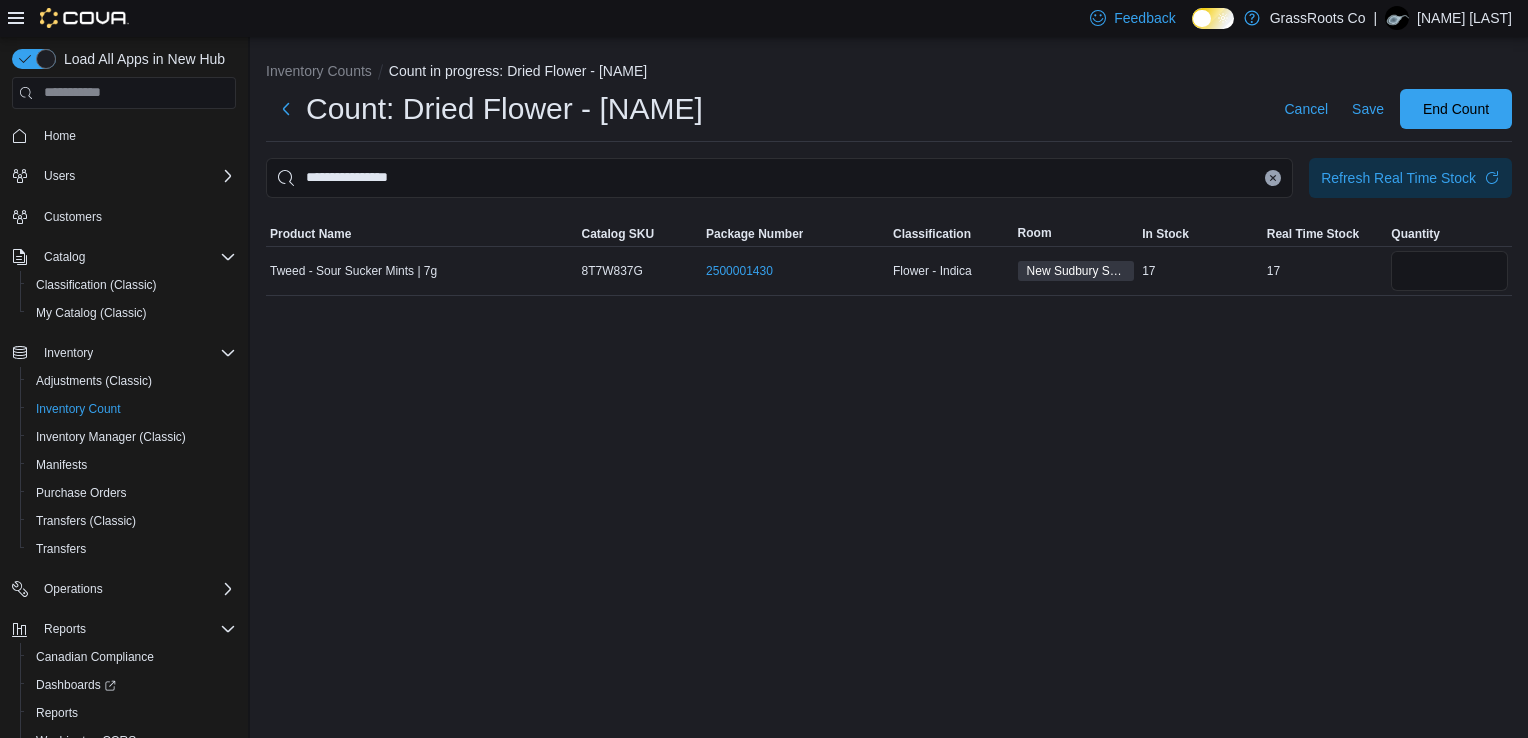 type 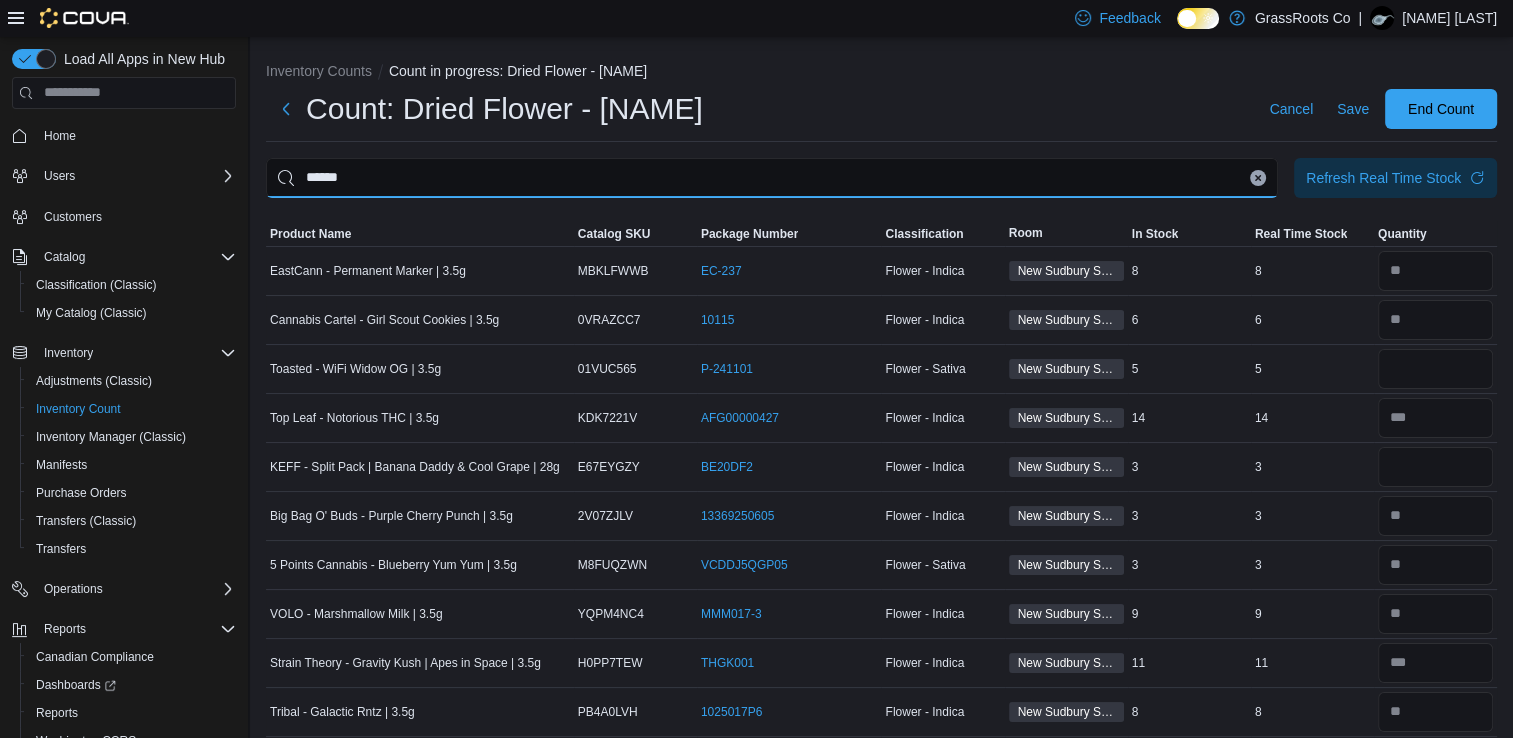 type on "******" 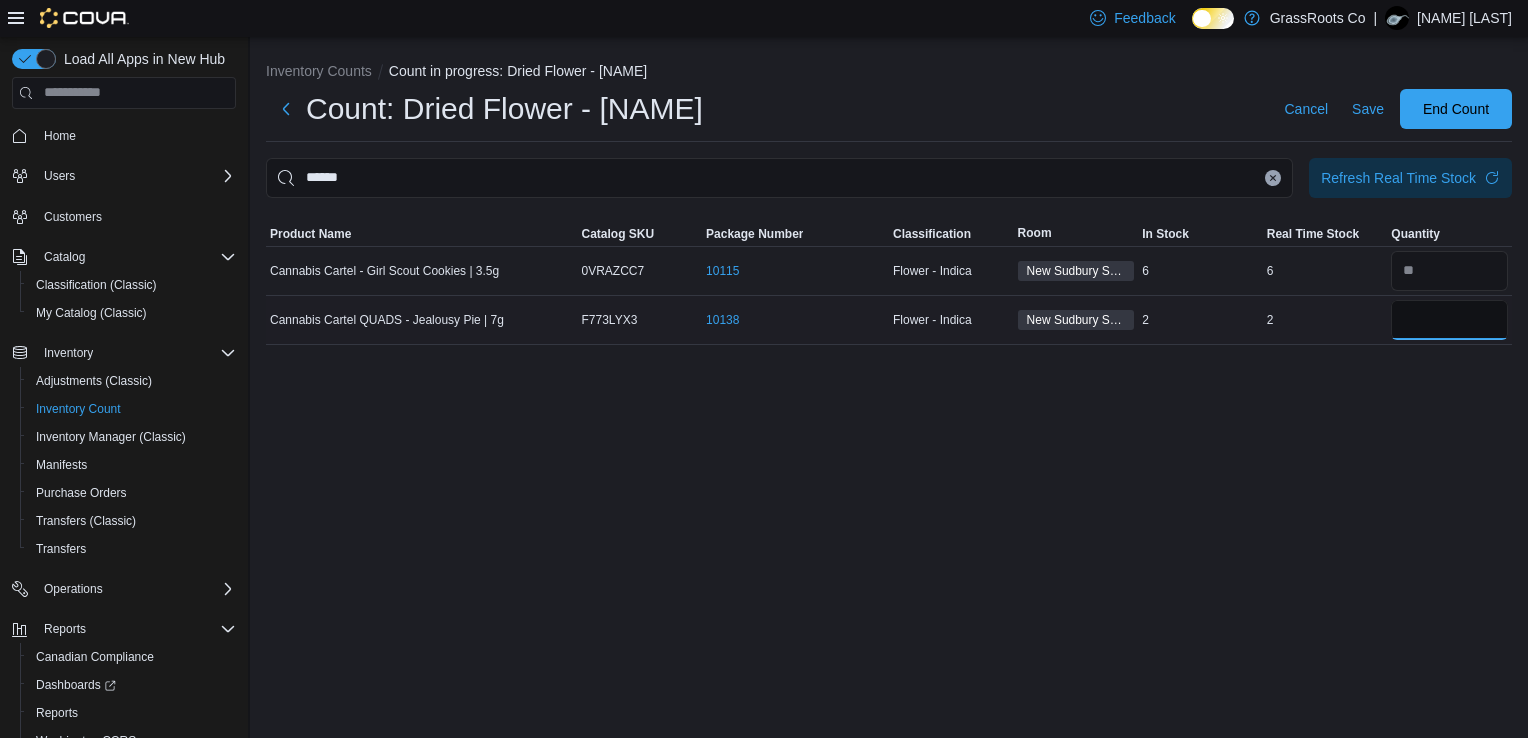 click at bounding box center [1449, 320] 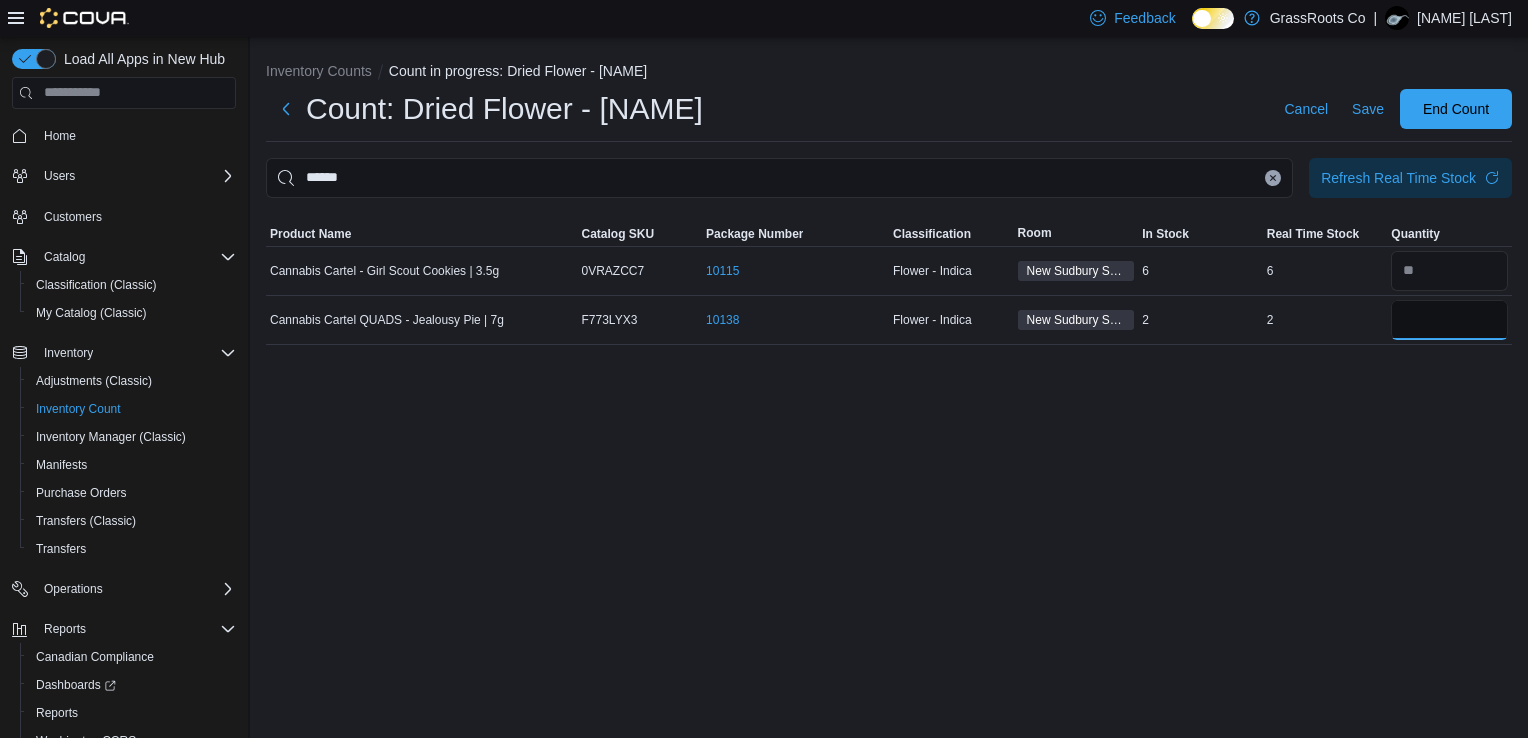 type on "*" 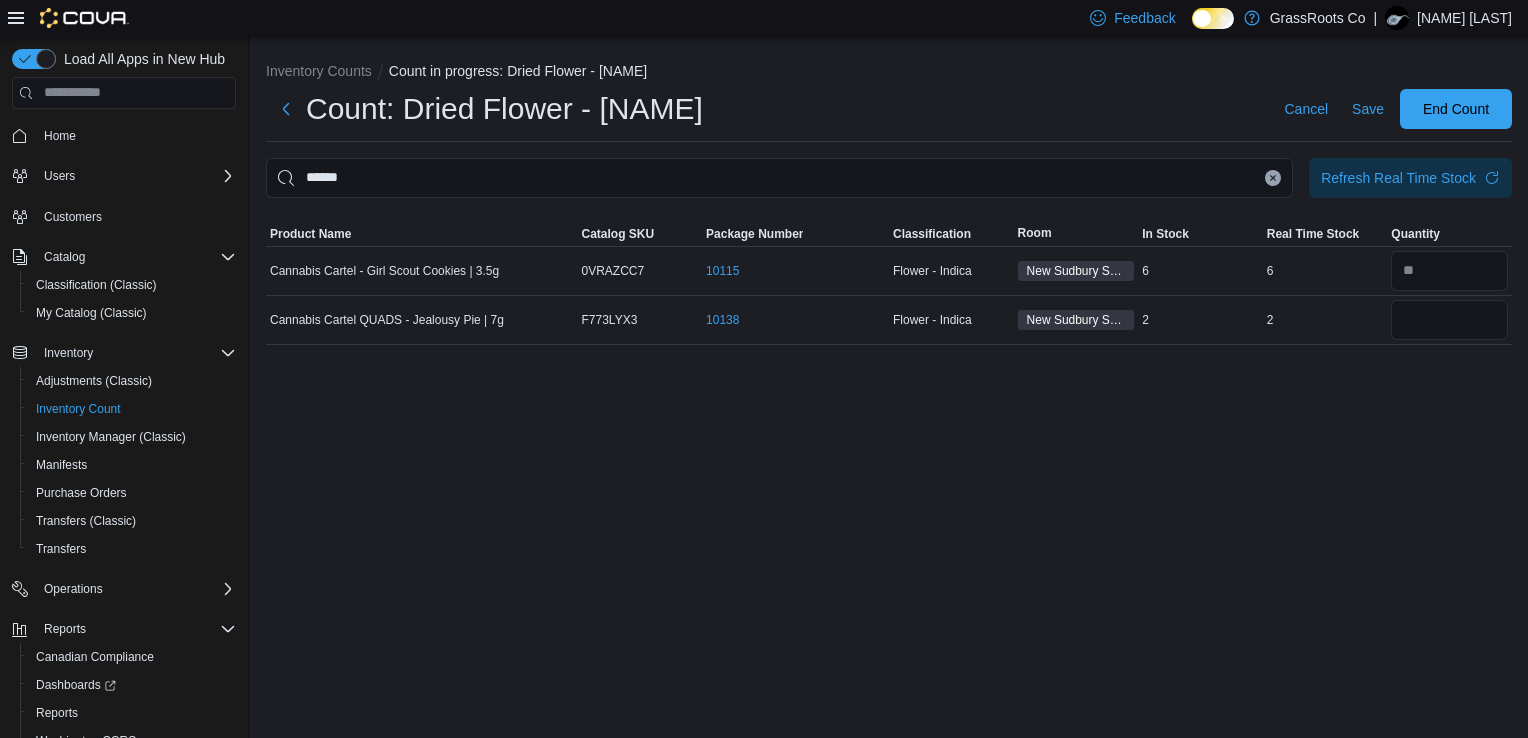 type 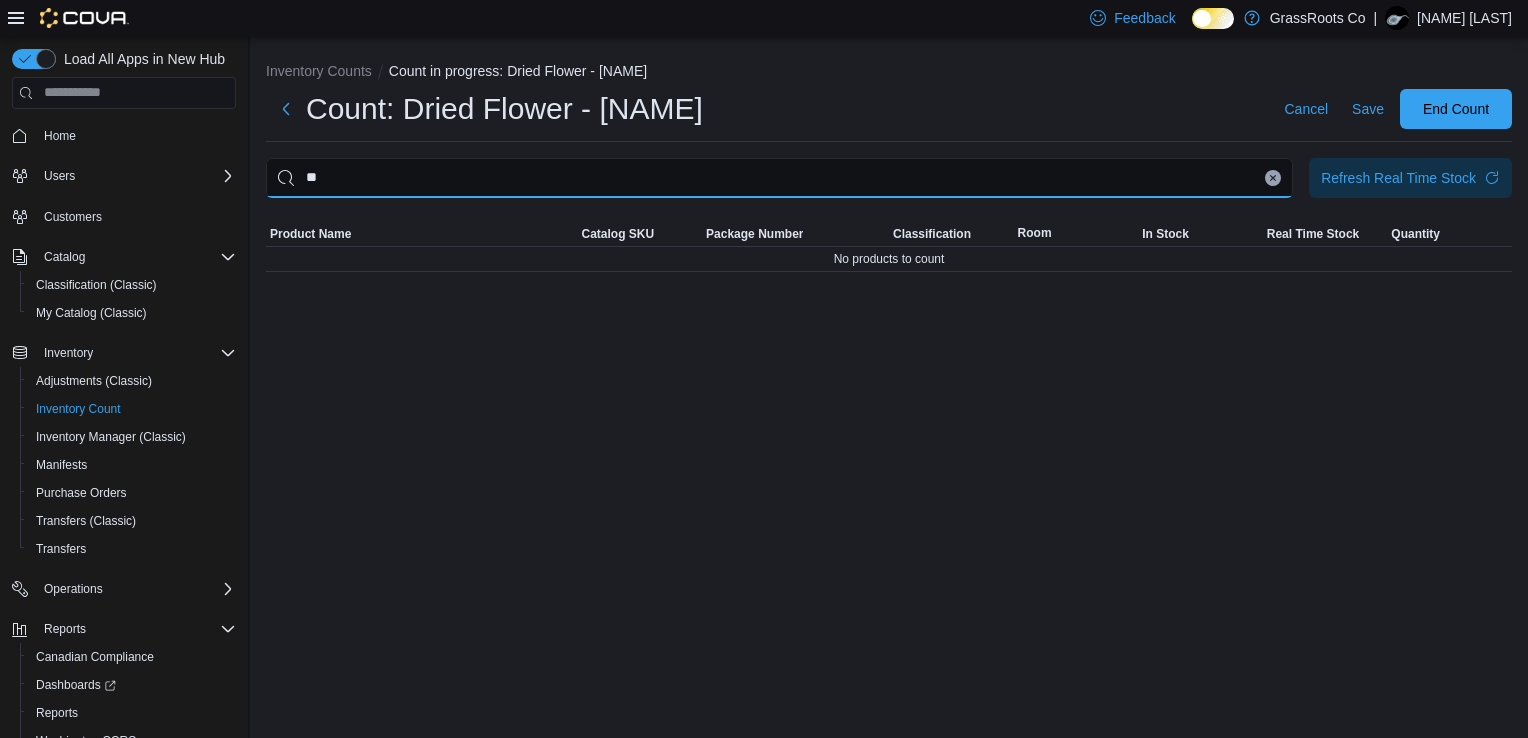 type on "*" 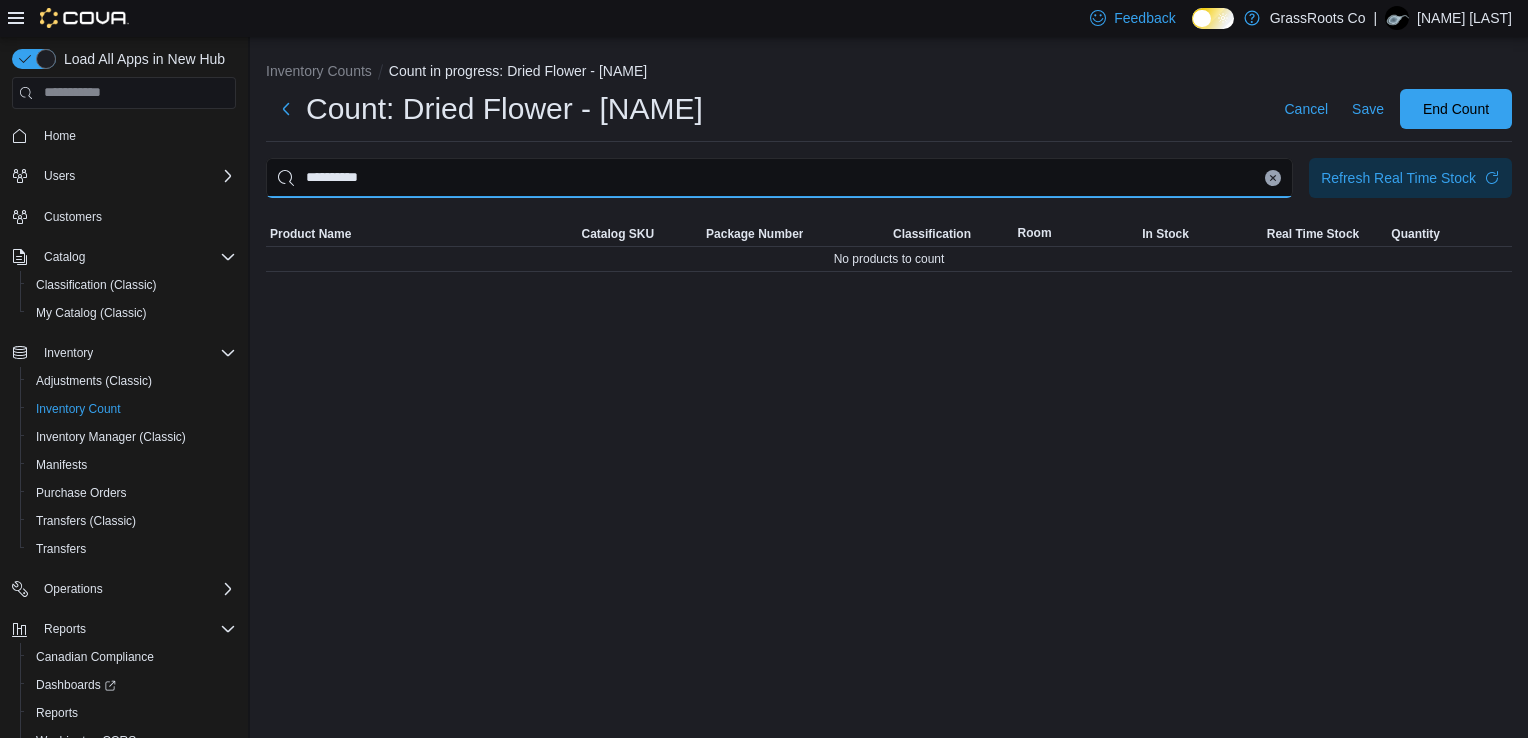 type on "**********" 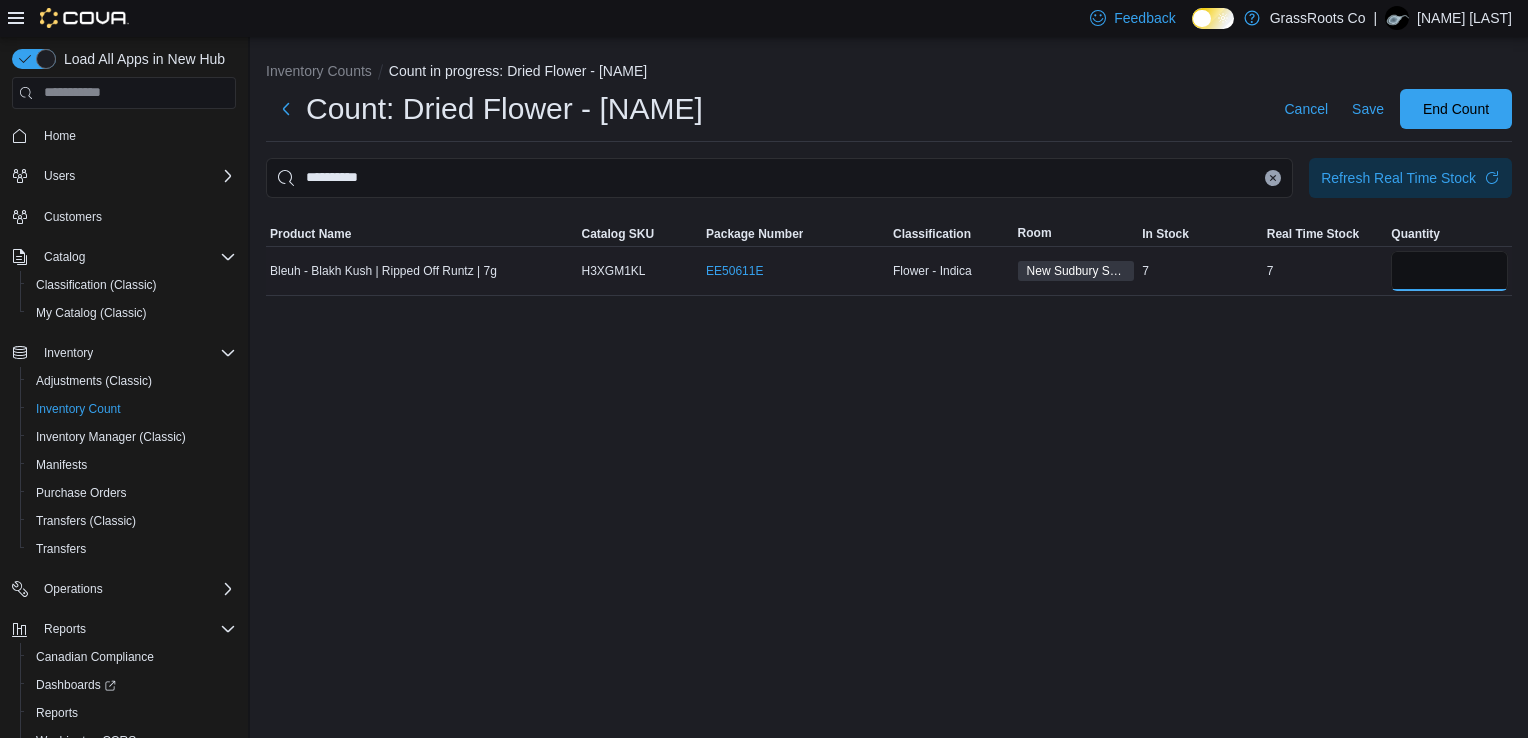 click at bounding box center [1449, 271] 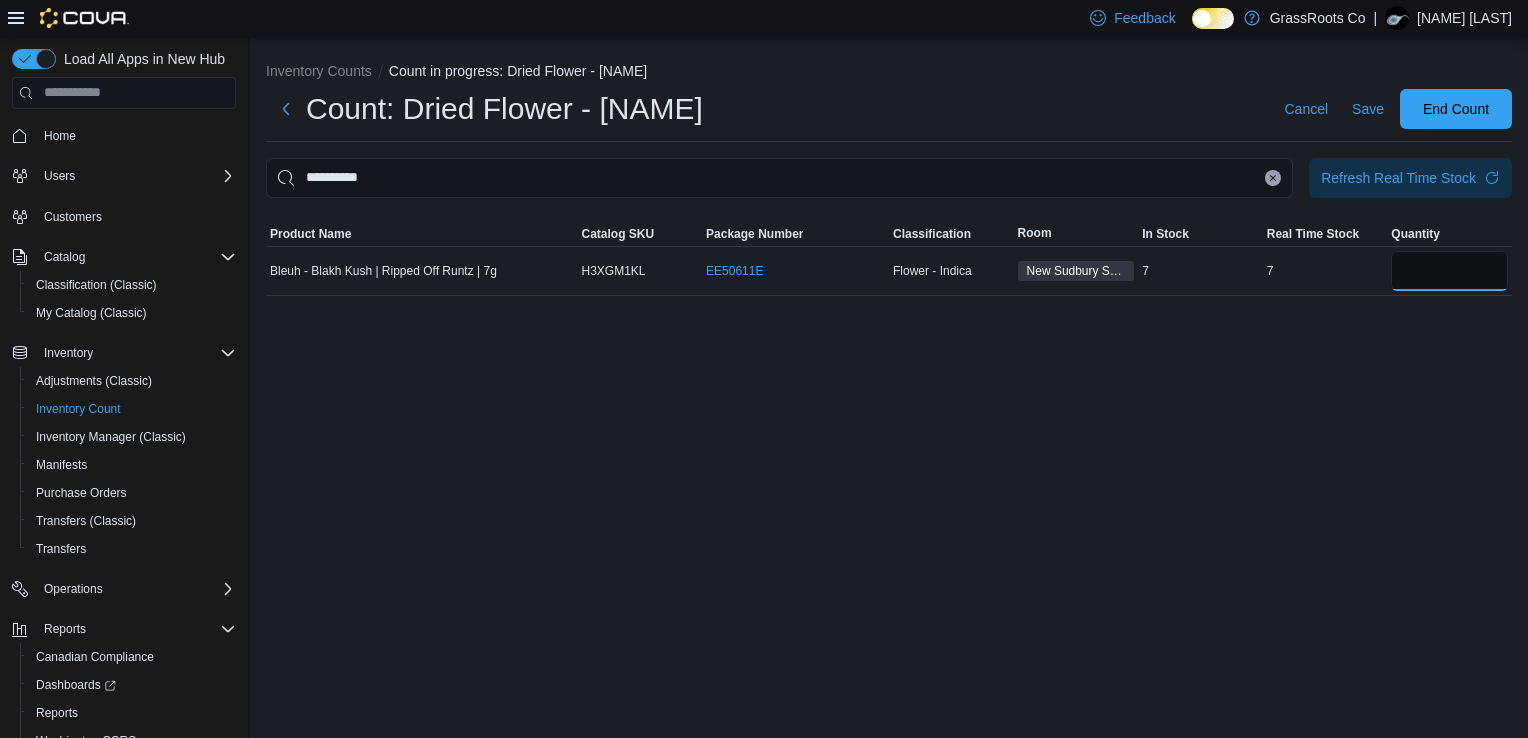 type on "*" 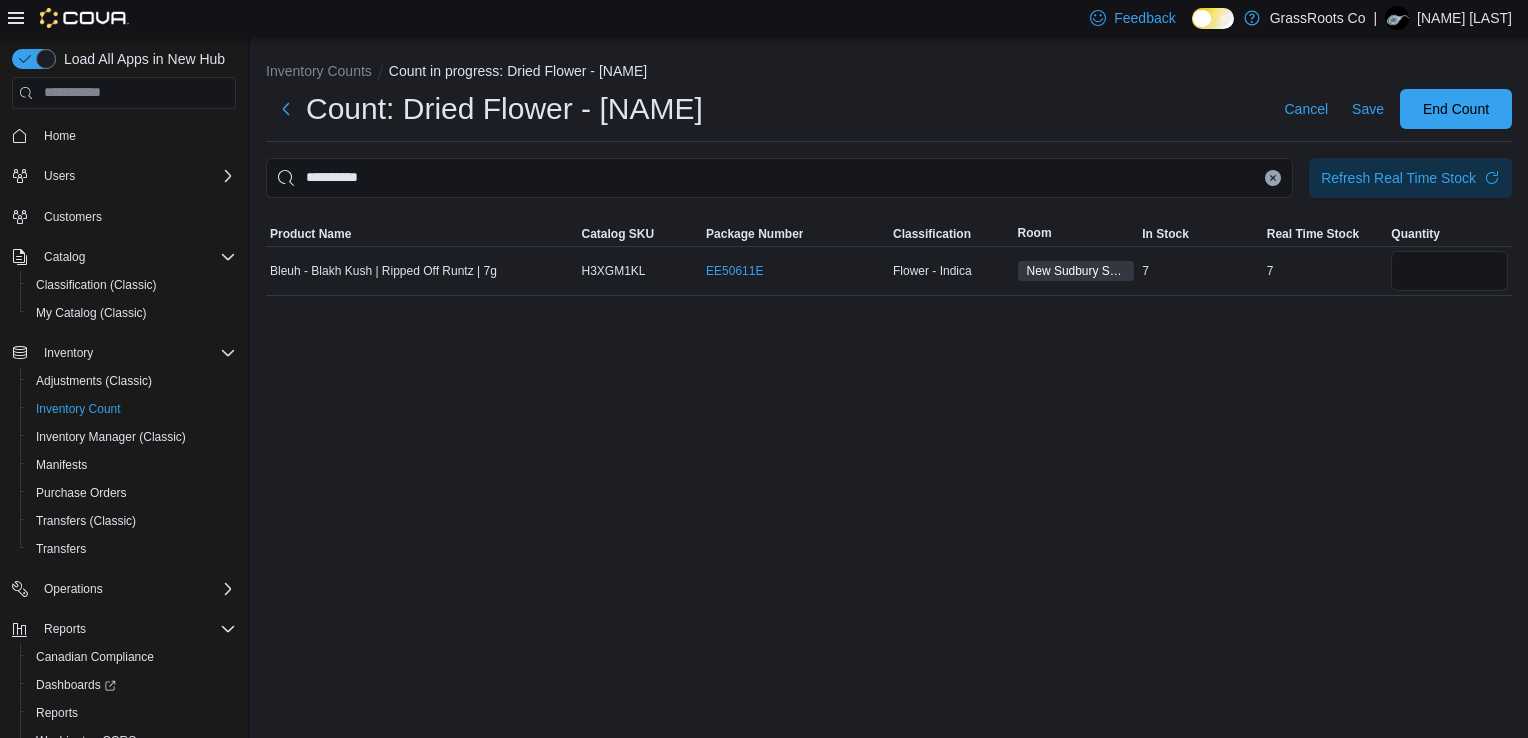type 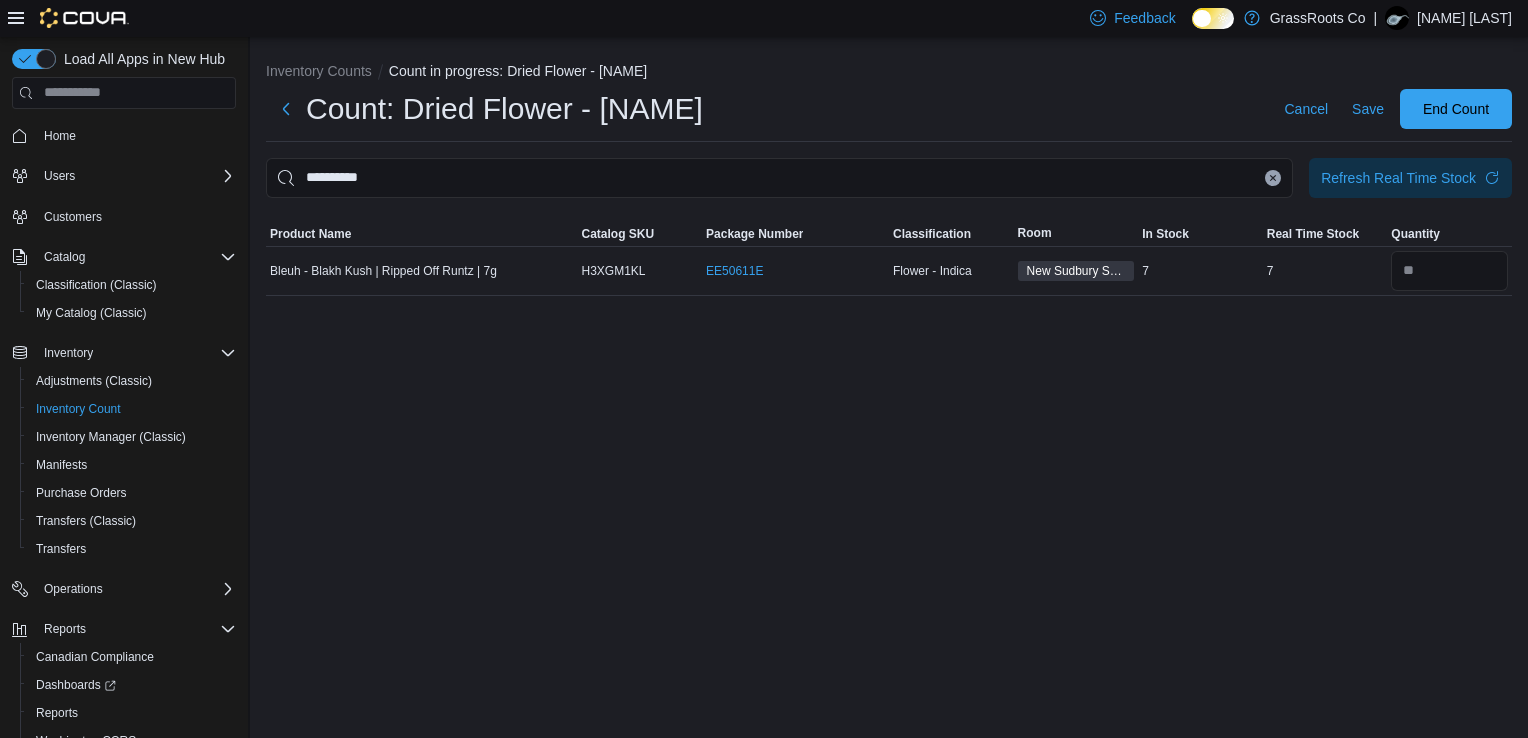 click 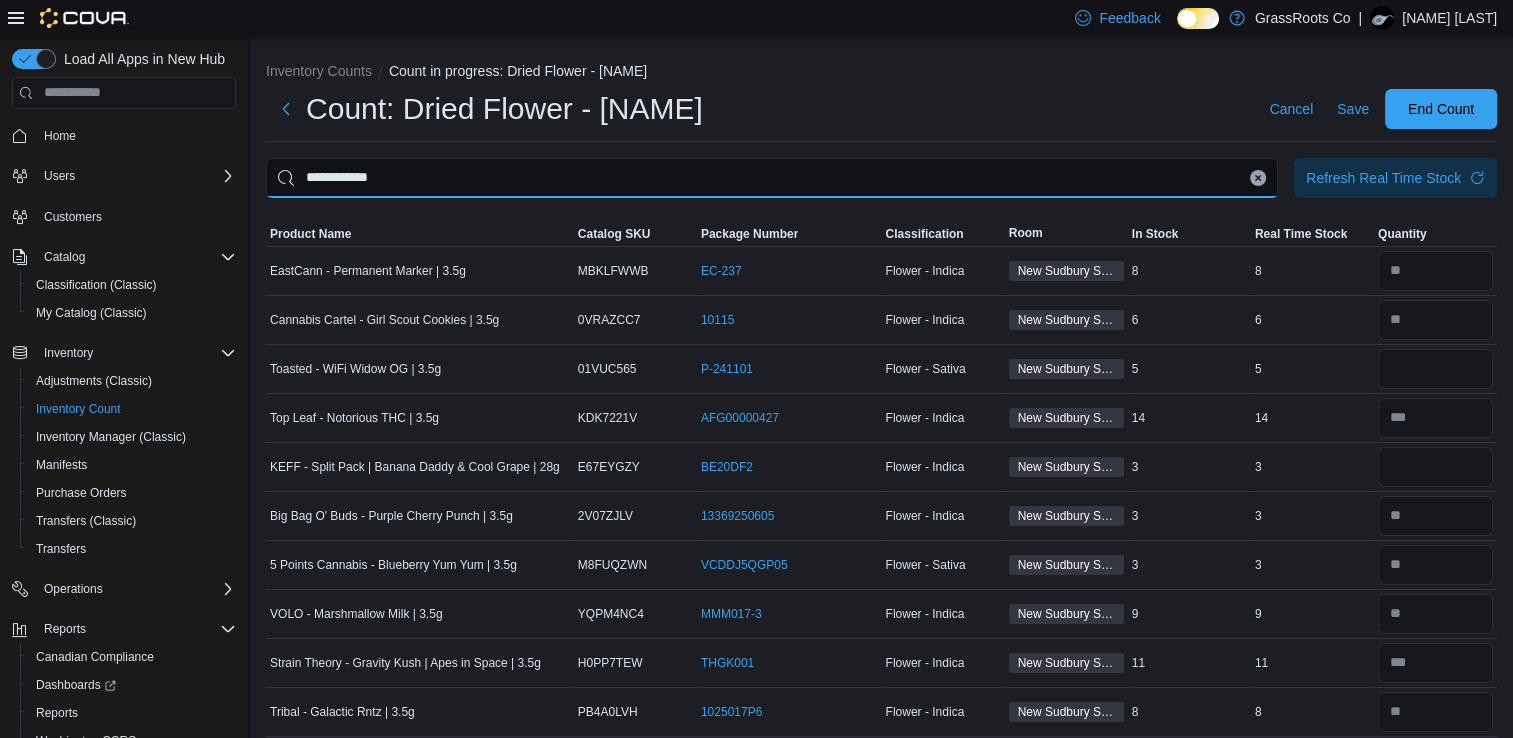 type on "**********" 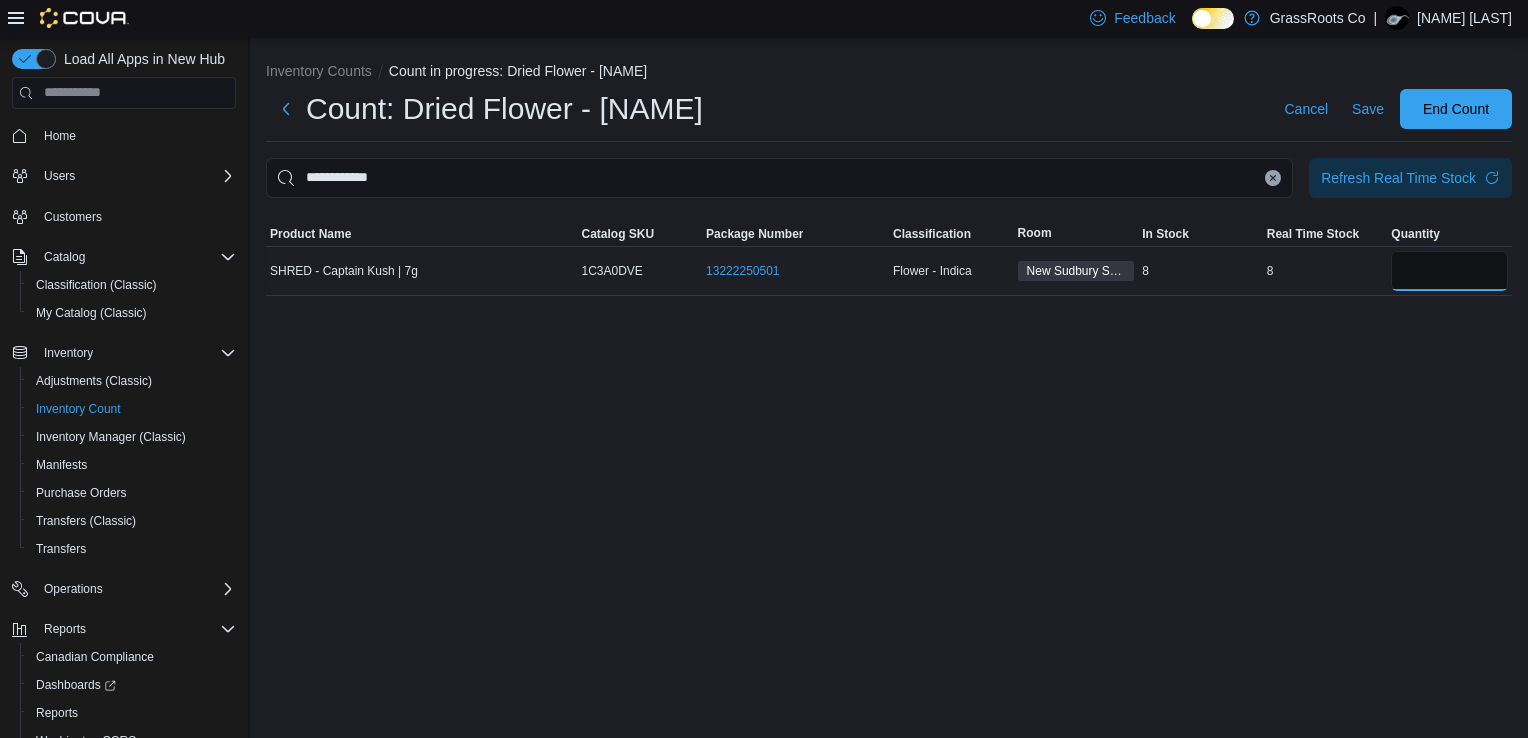 click at bounding box center [1449, 271] 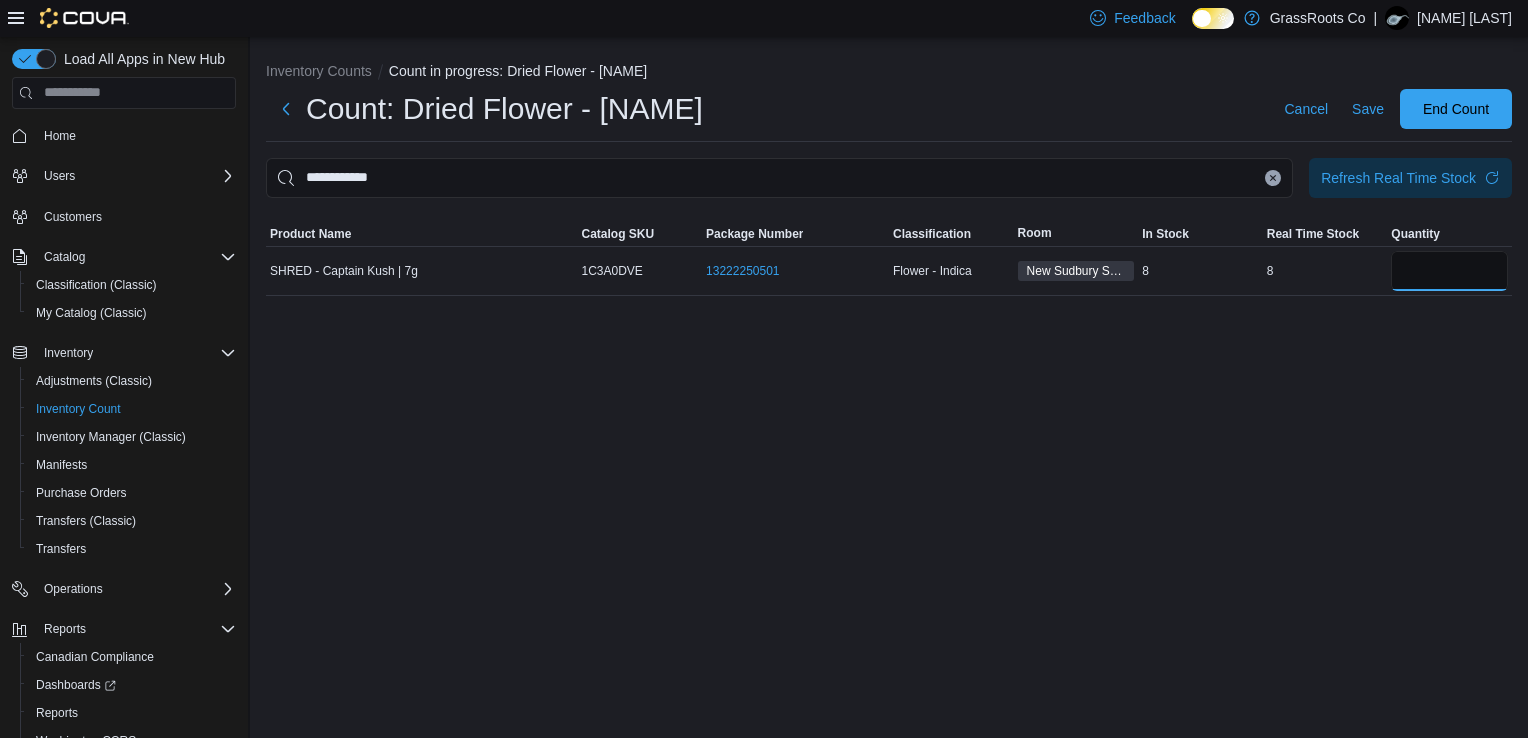 type on "*" 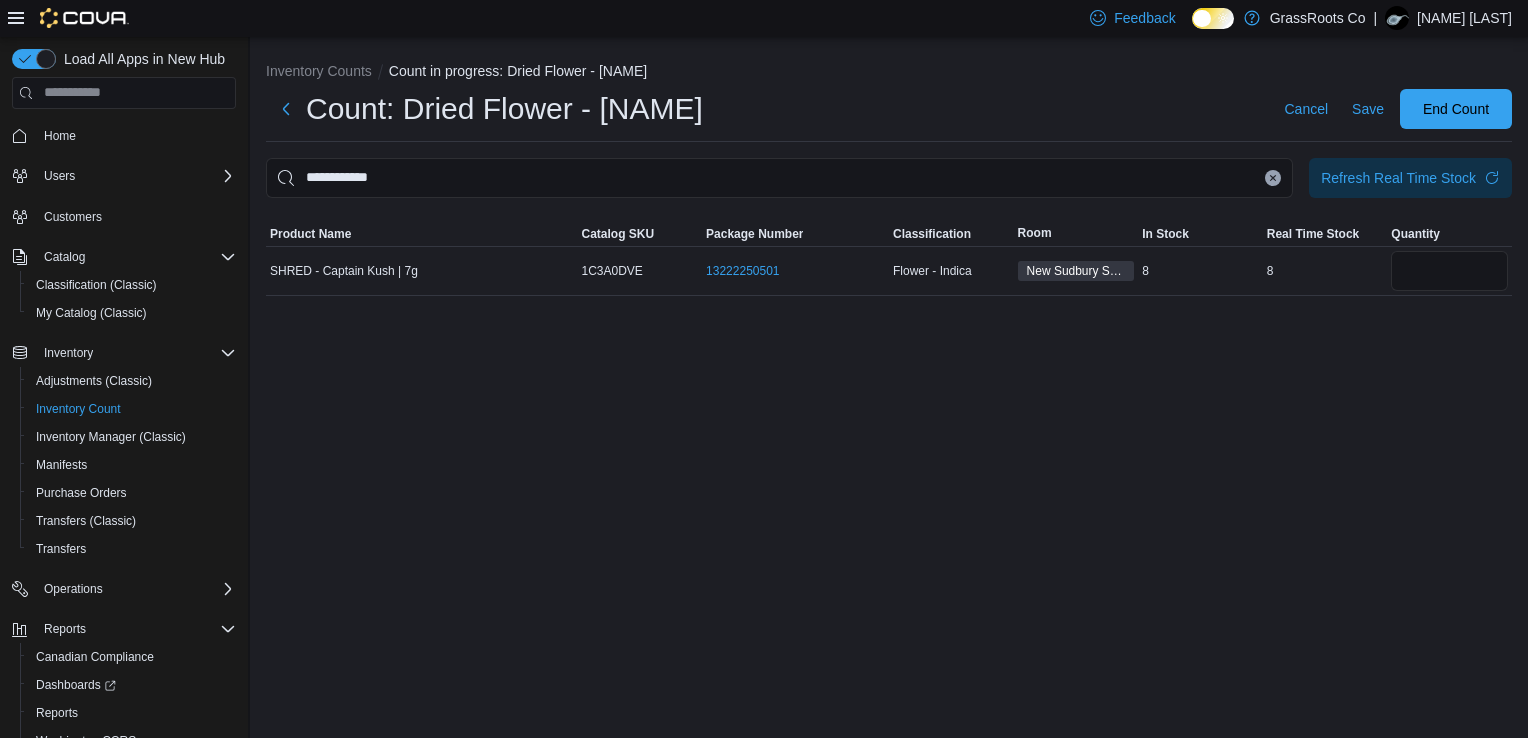 type 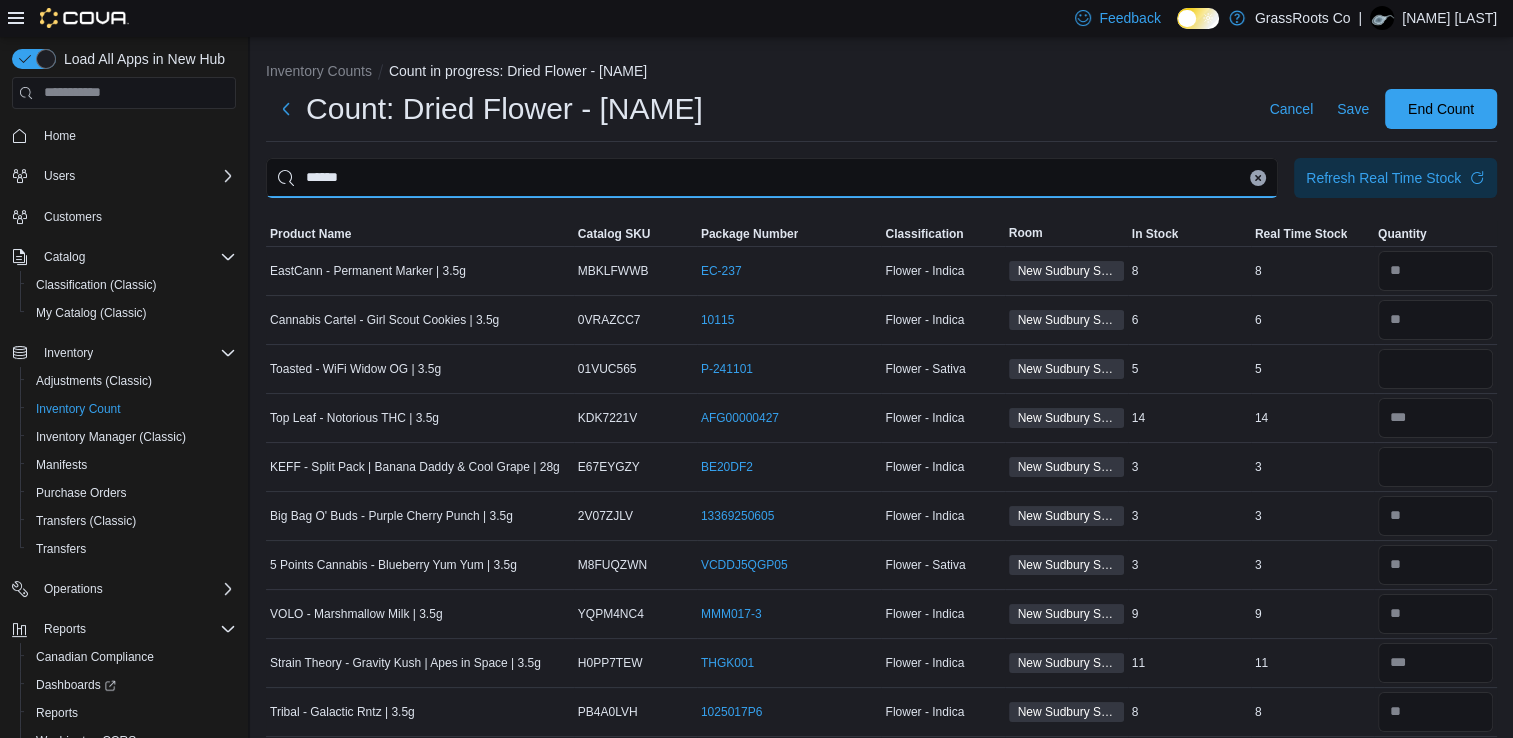 type on "******" 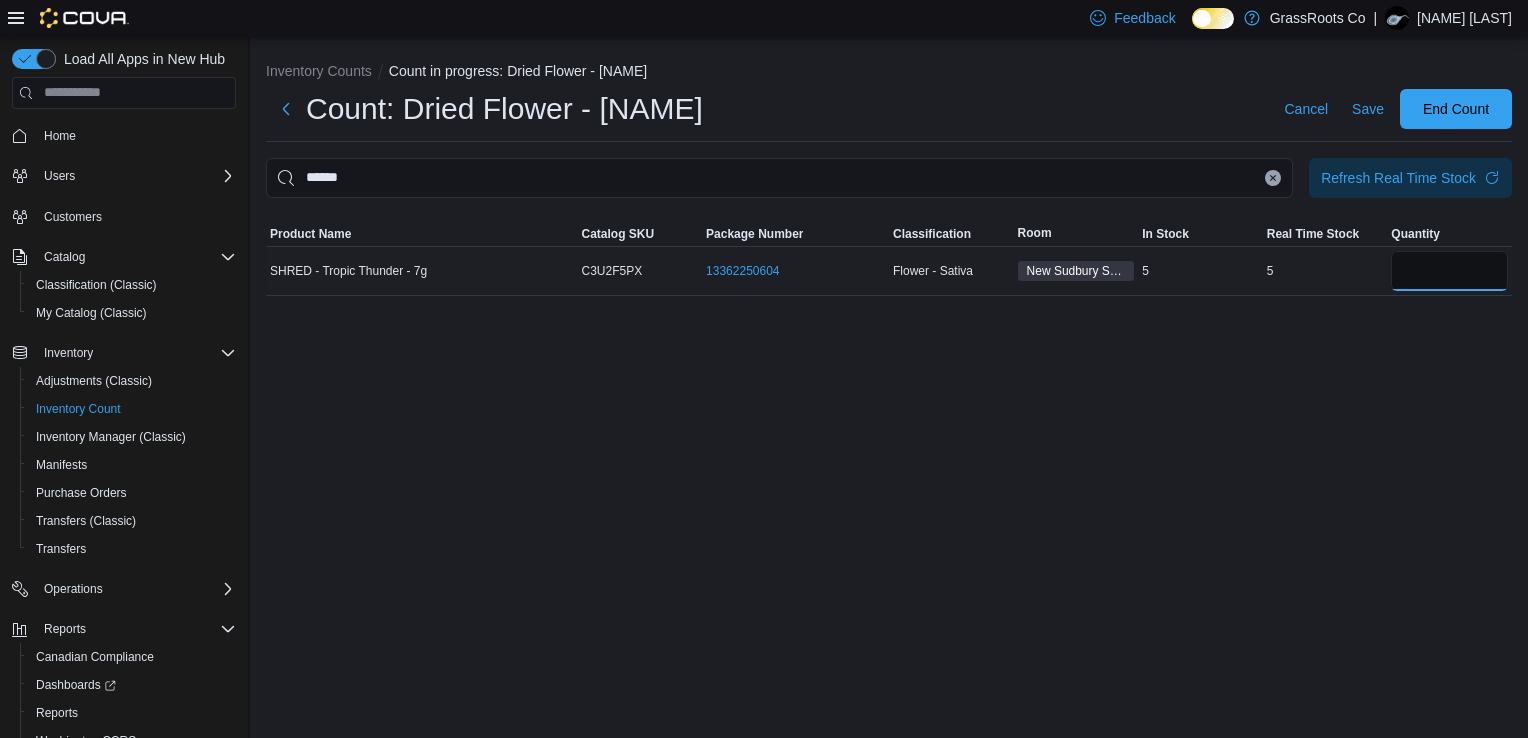 click at bounding box center [1449, 271] 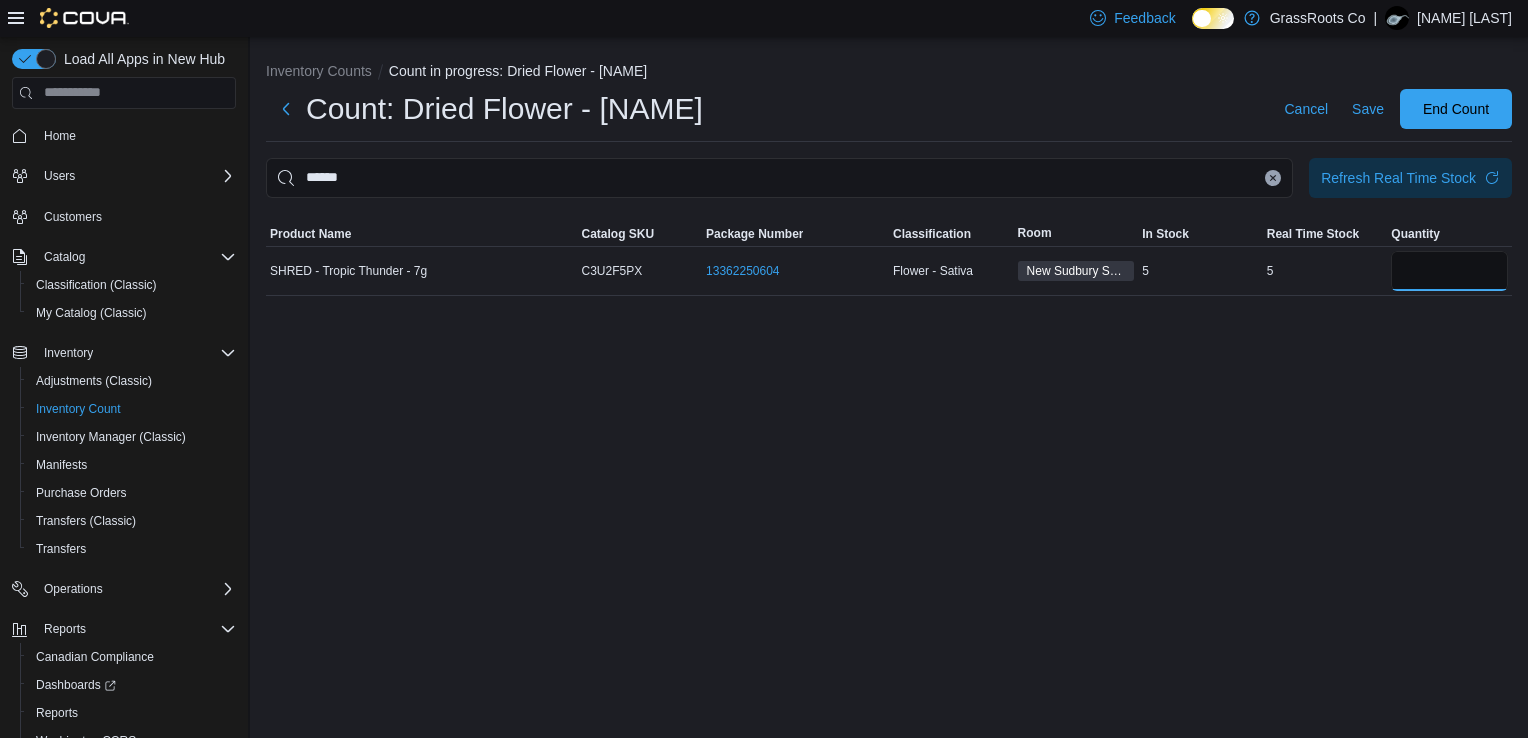 type on "*" 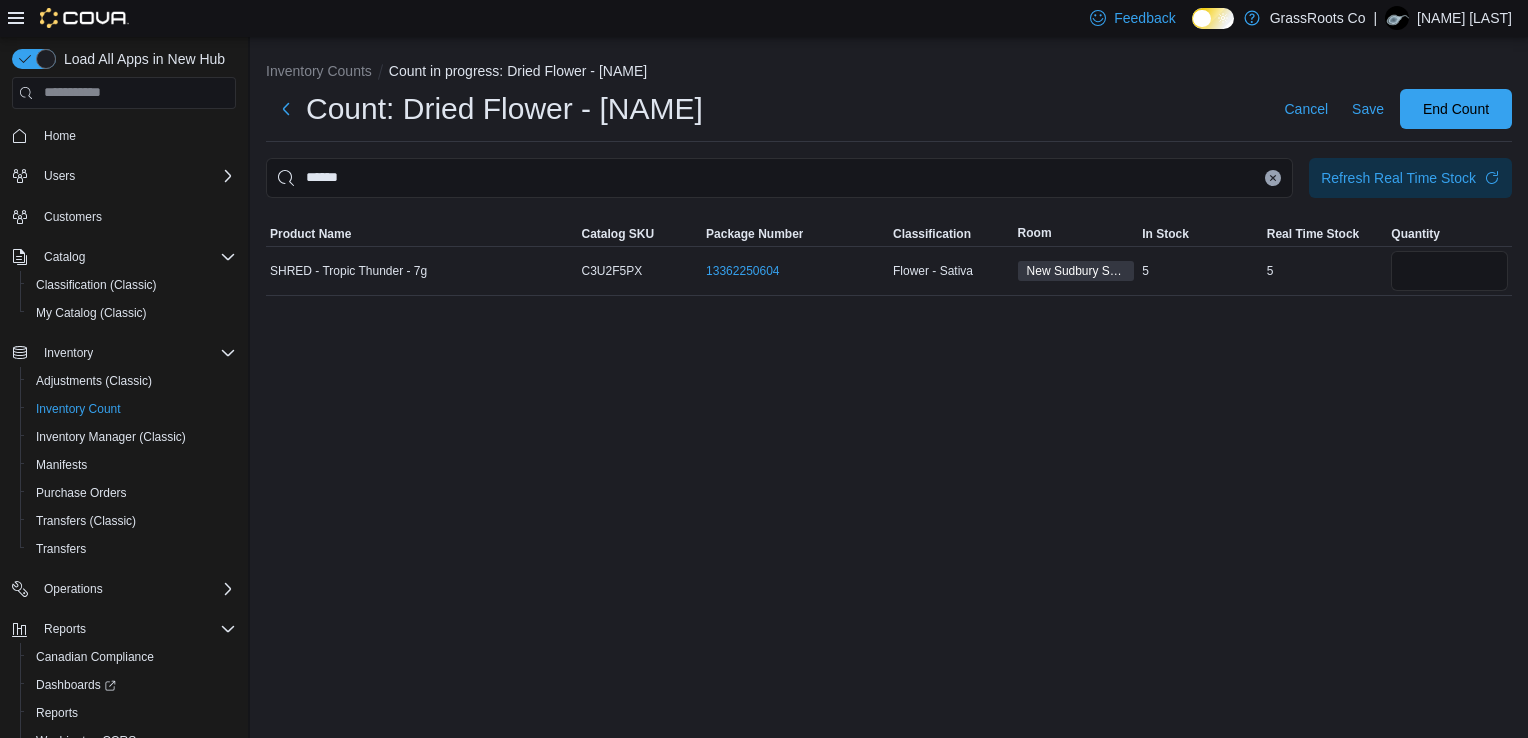 type 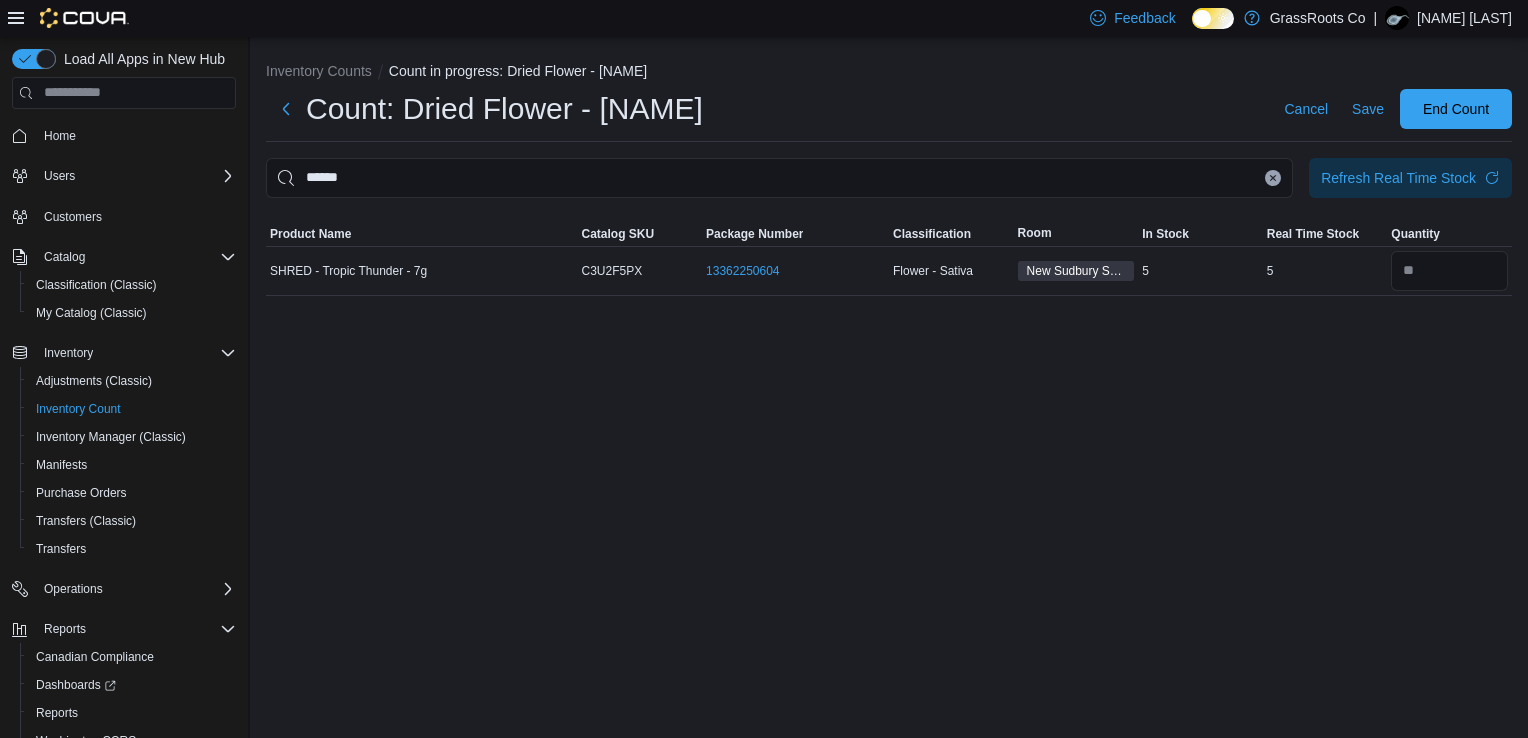 click 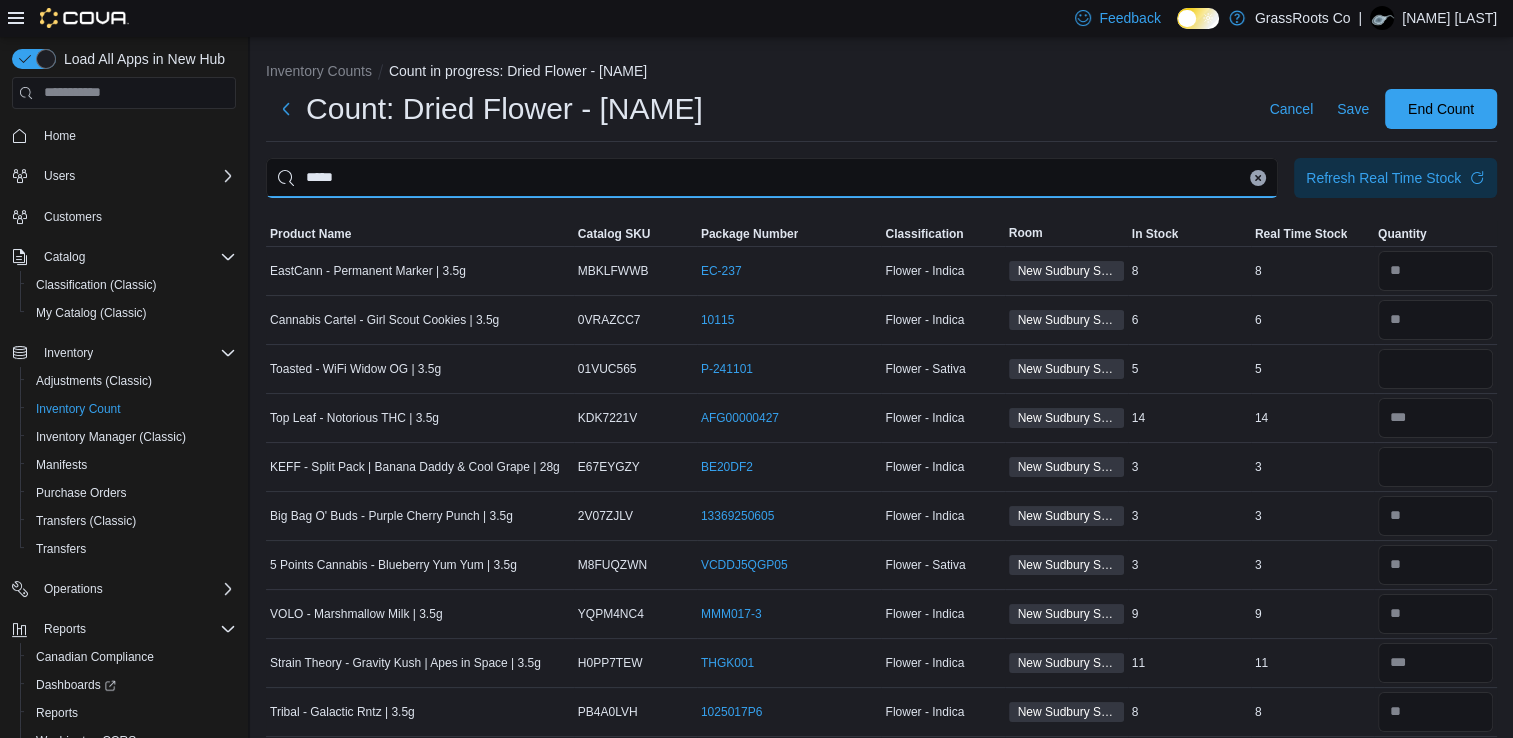 type on "*****" 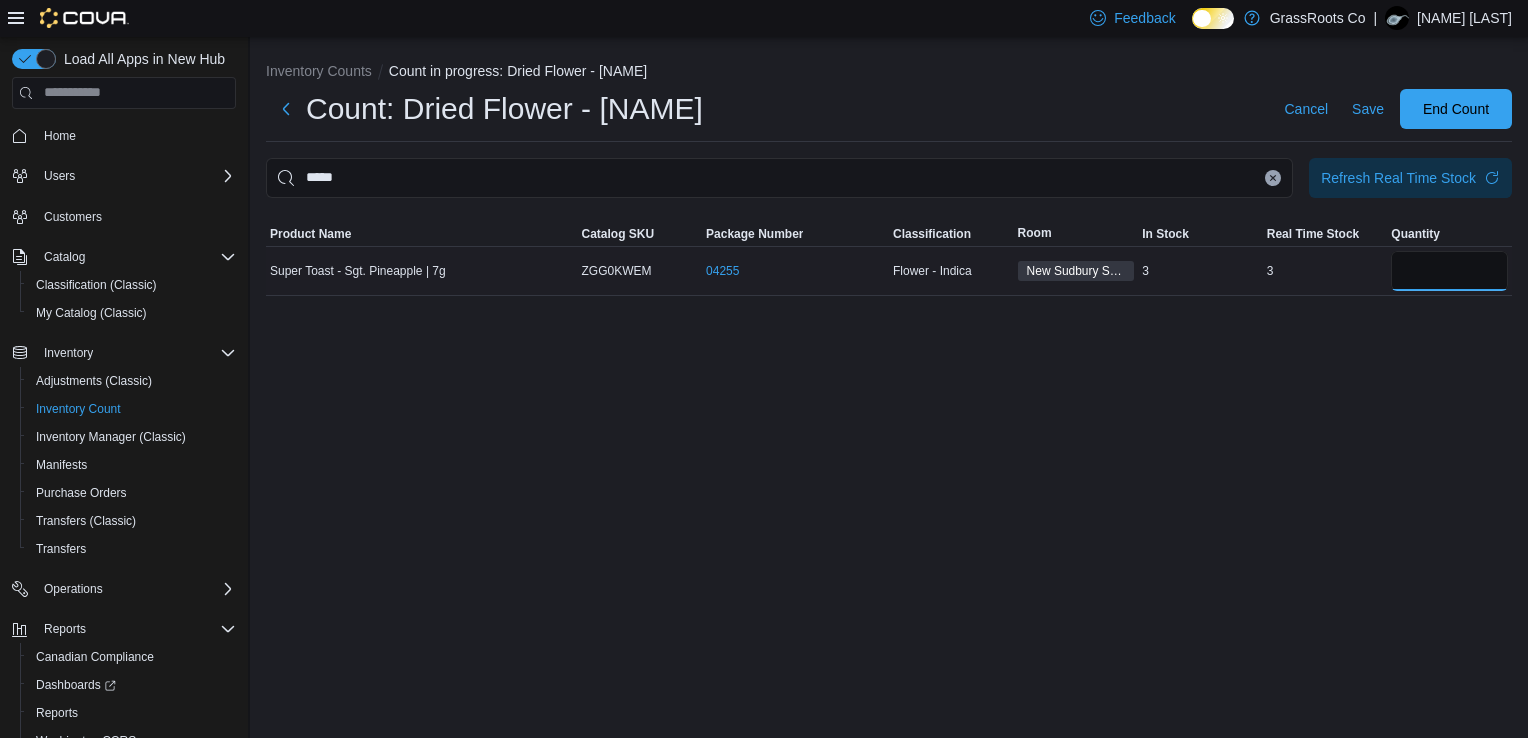 click at bounding box center [1449, 271] 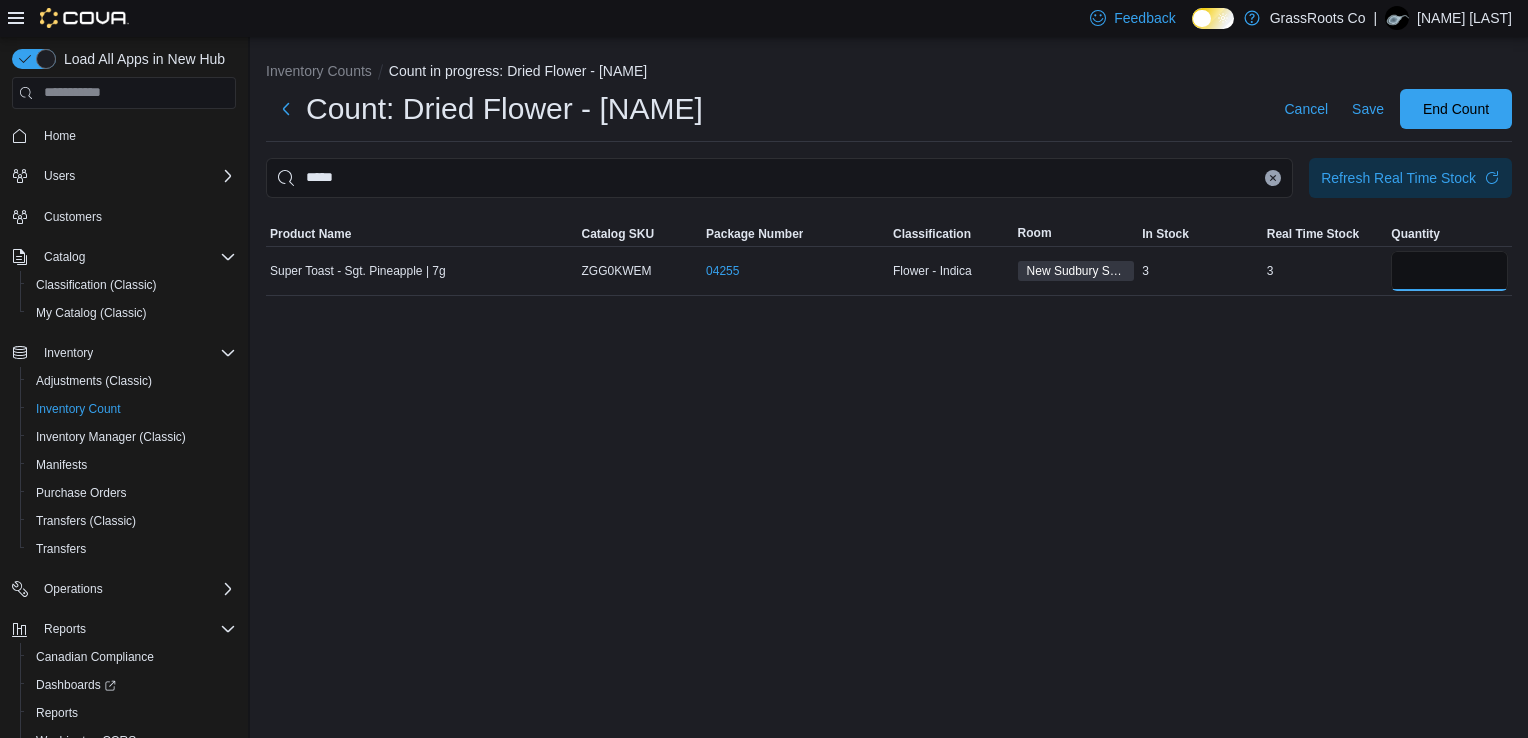 type on "*" 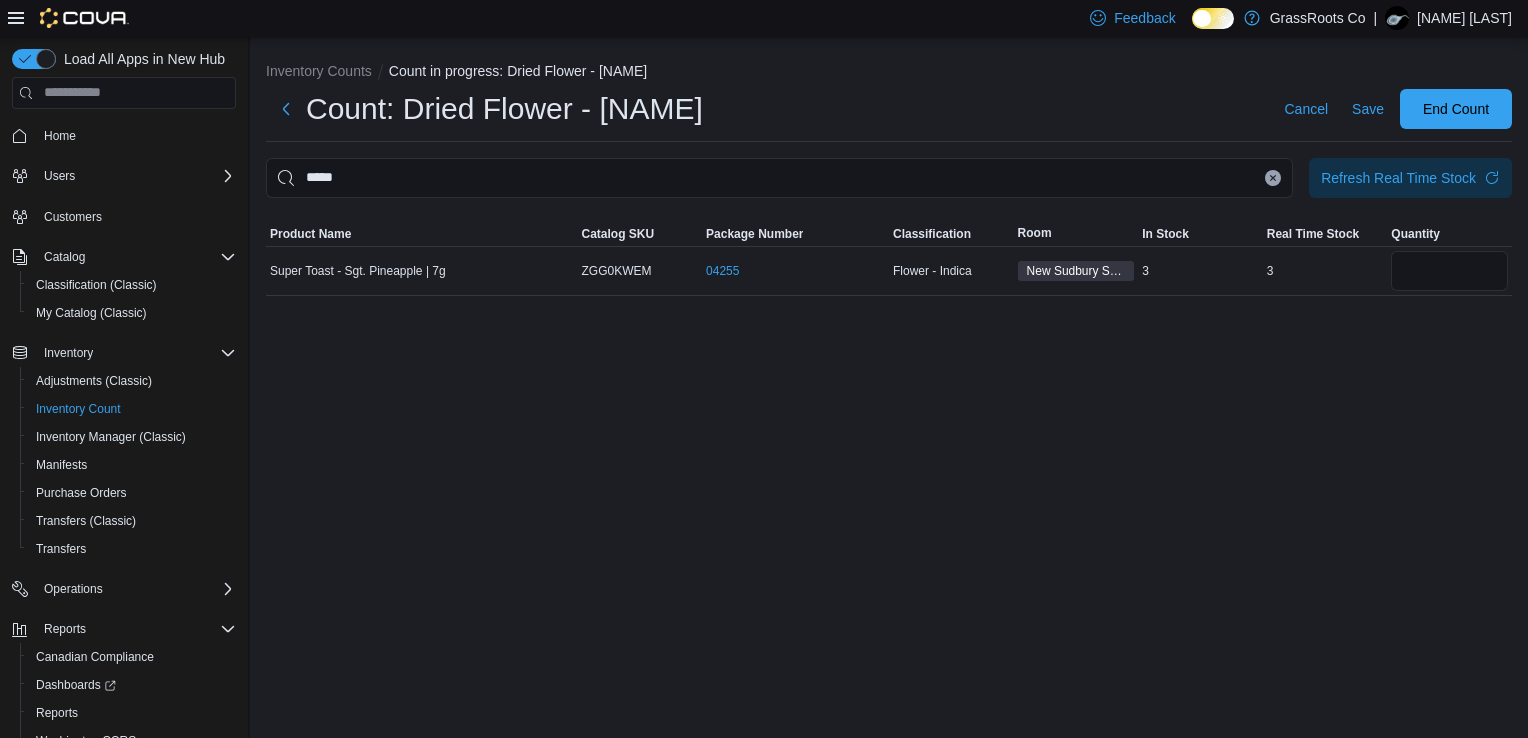 type 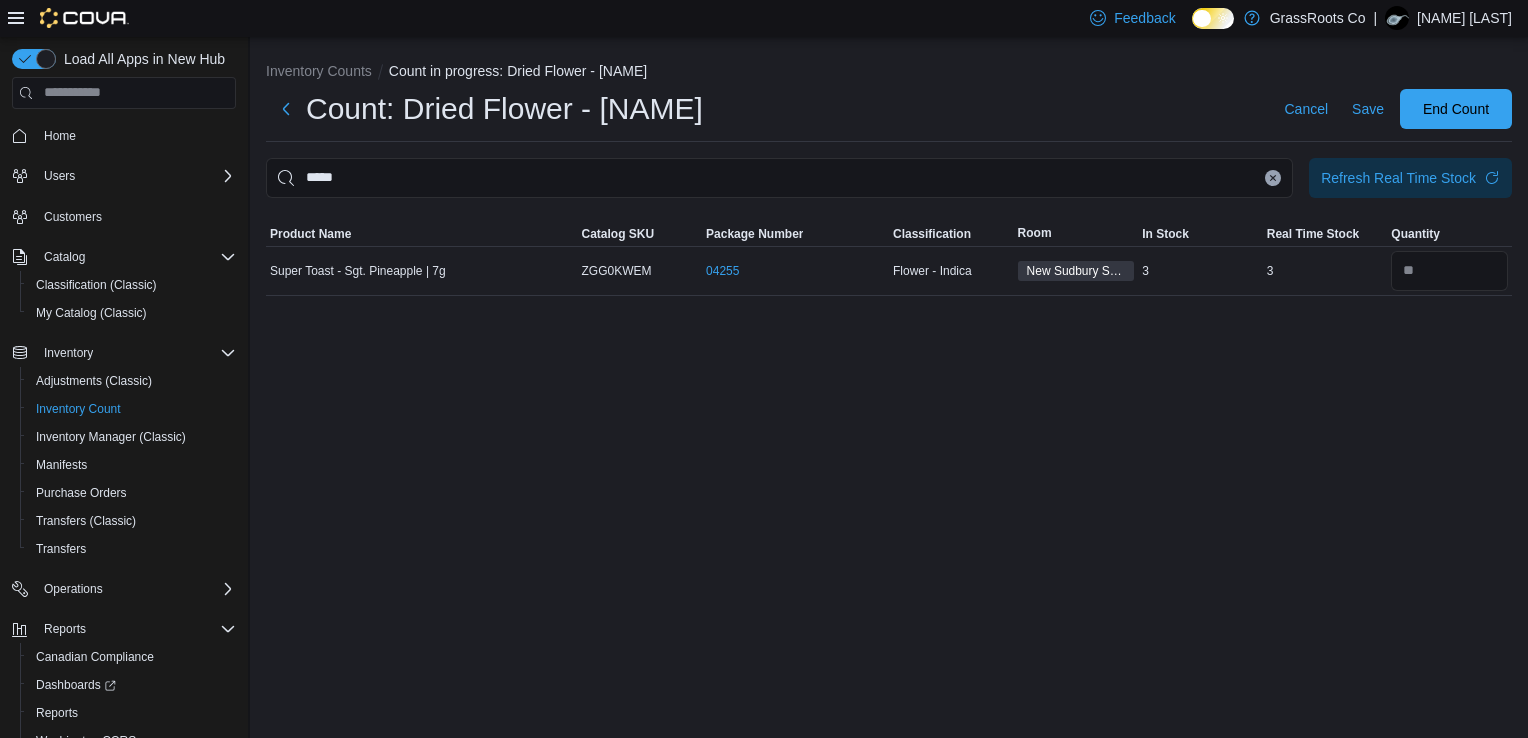 click at bounding box center (1273, 178) 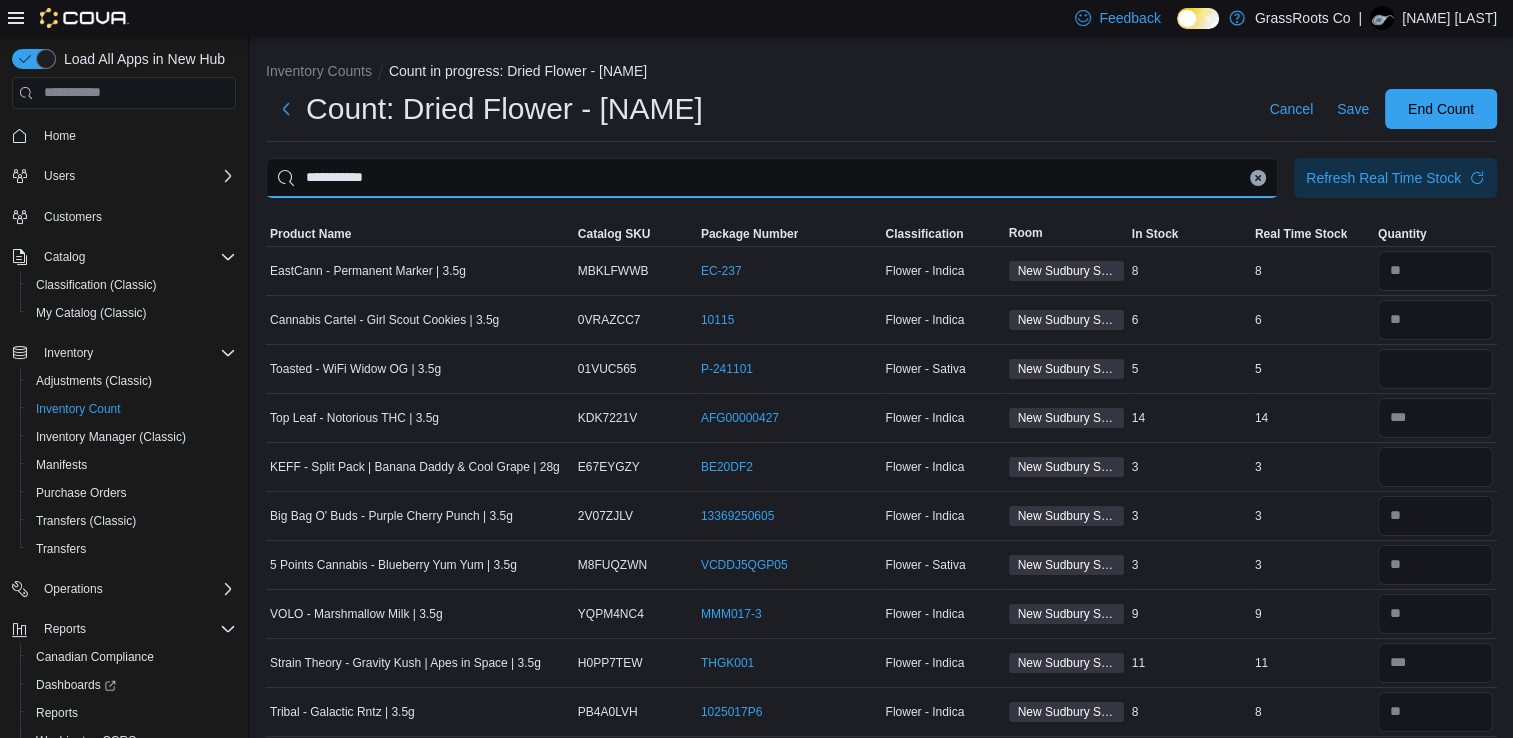 type on "**********" 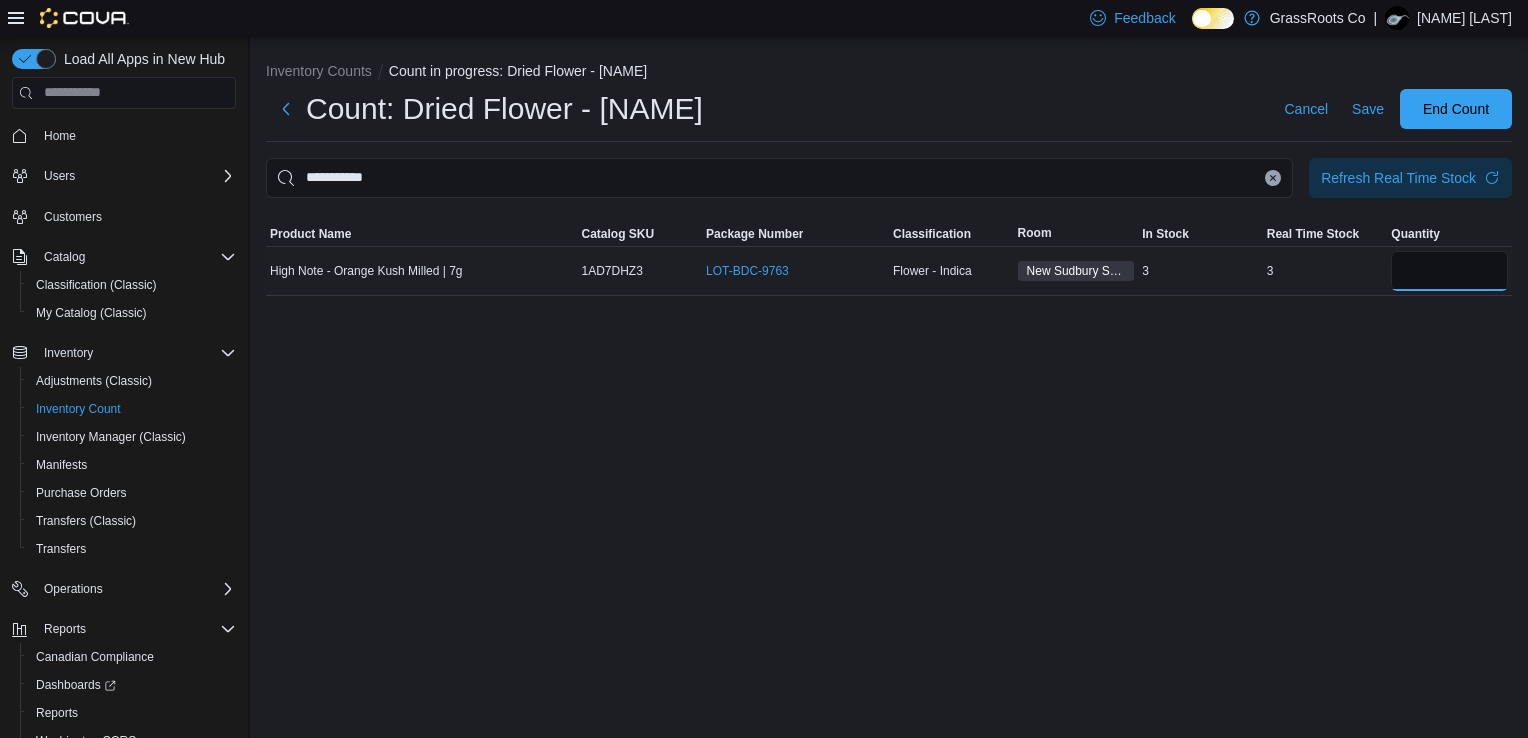 click at bounding box center [1449, 271] 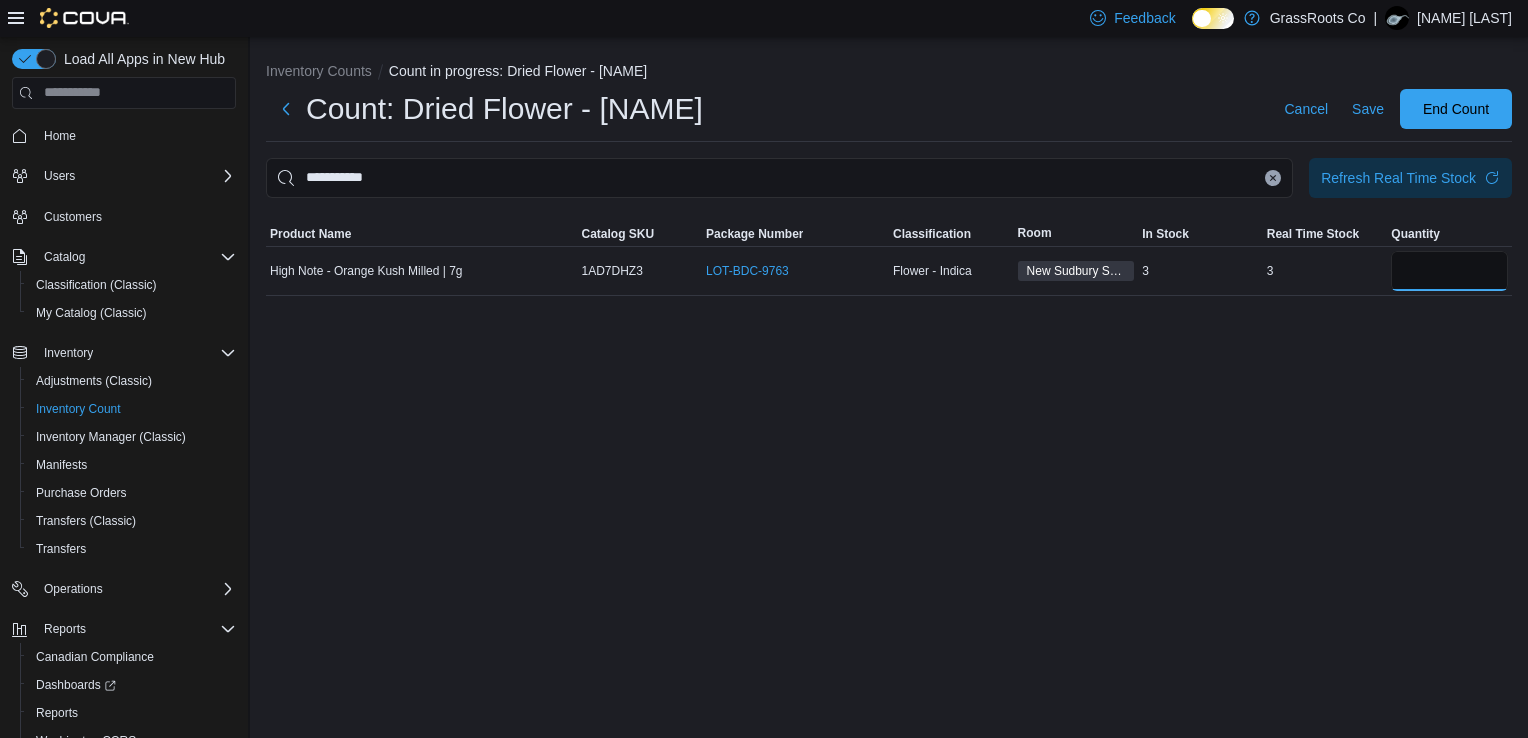 type on "*" 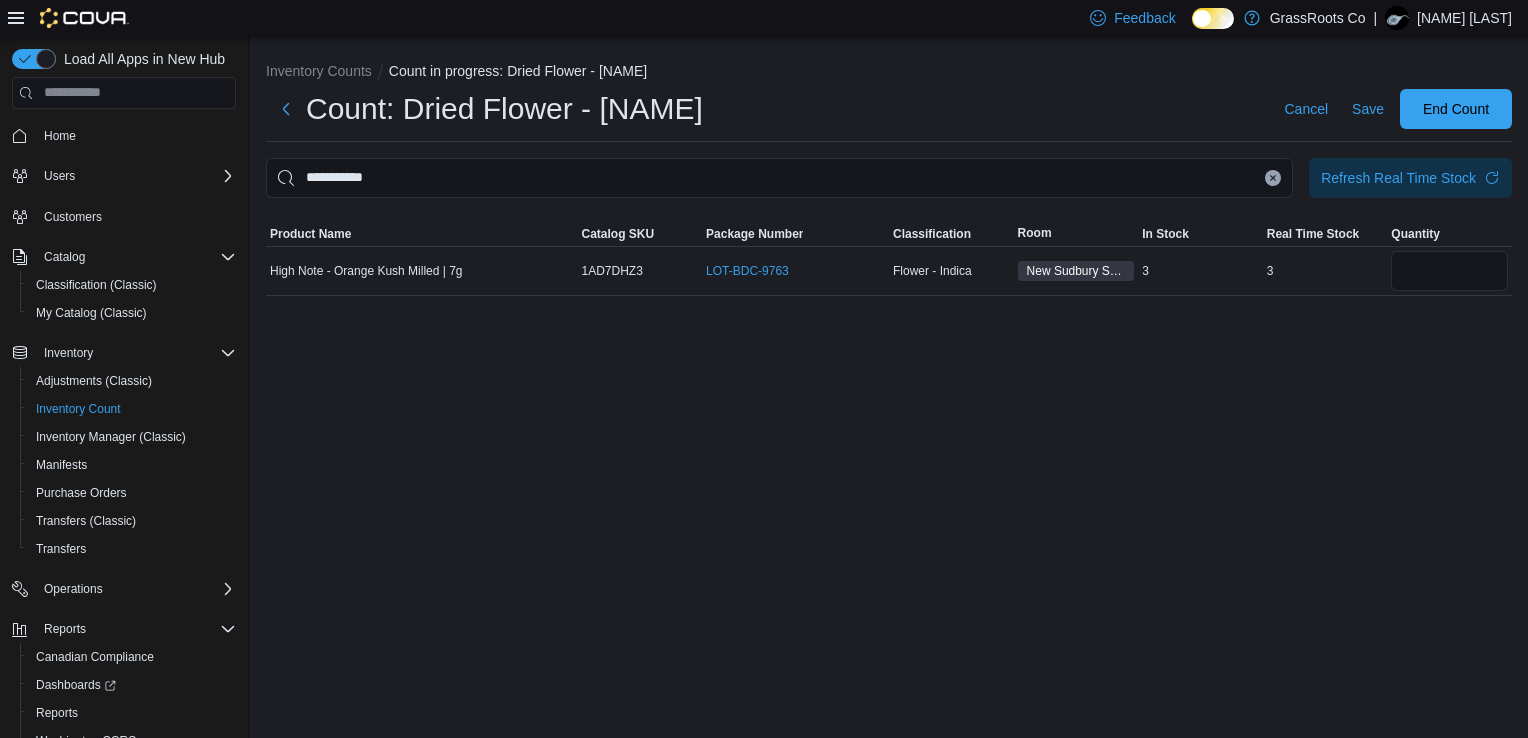 type 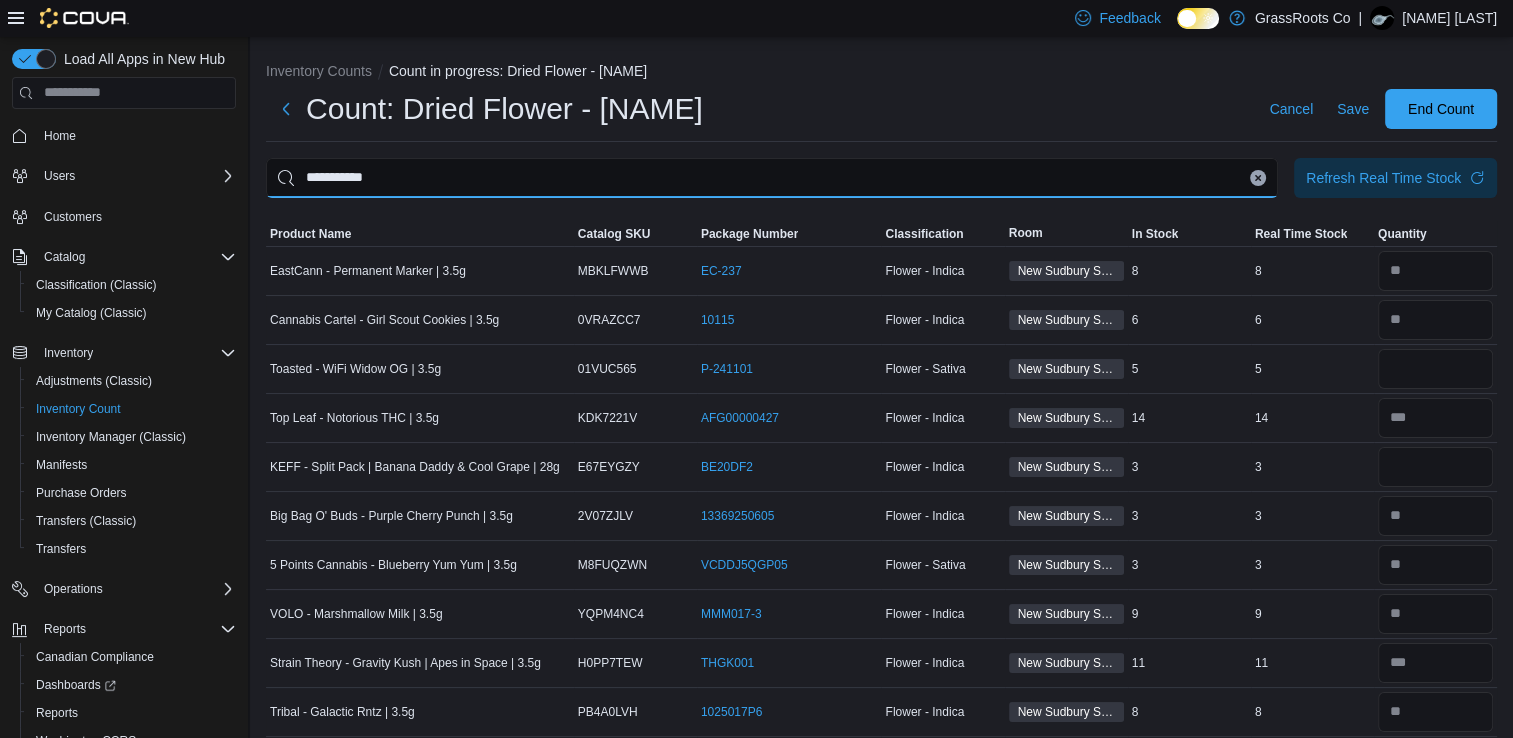 type on "**********" 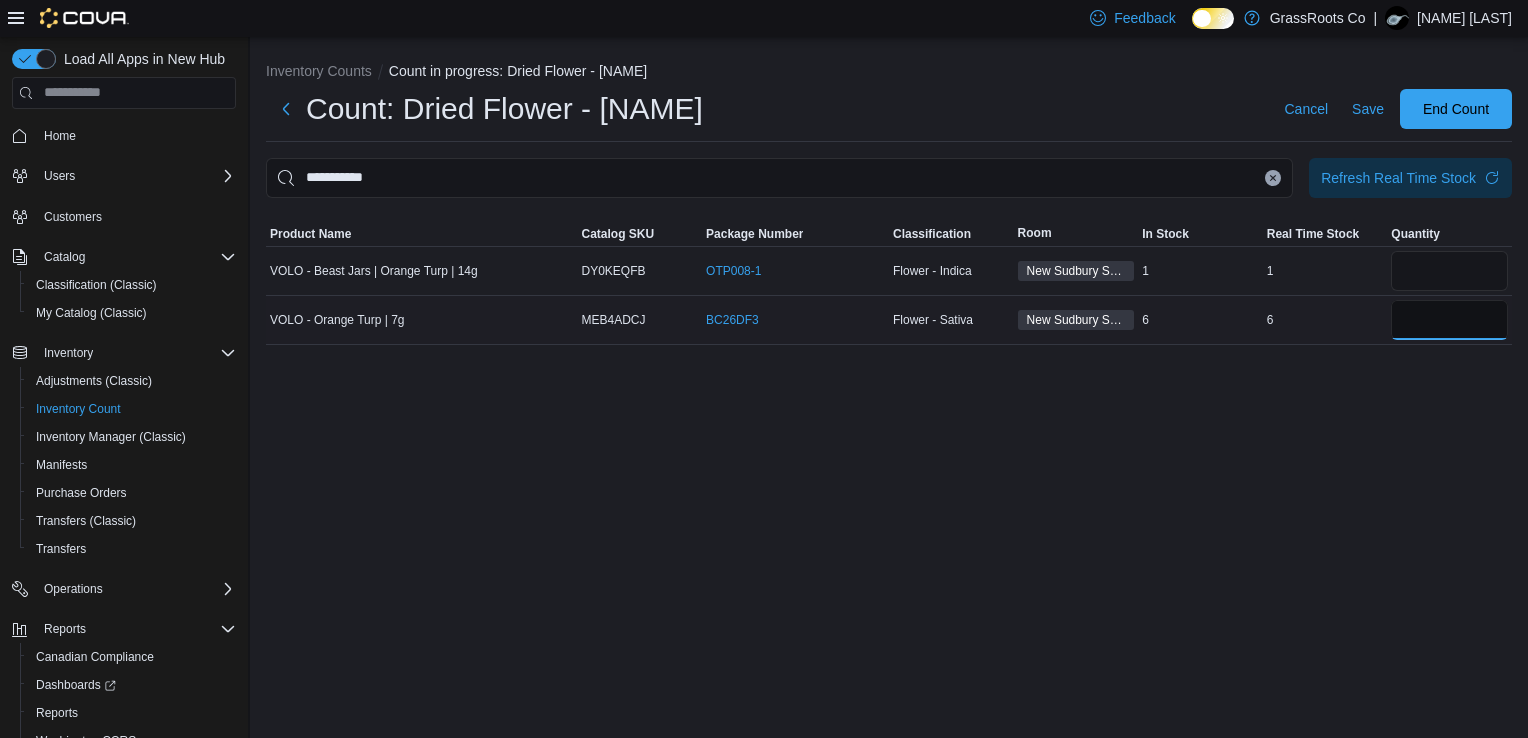 click at bounding box center (1449, 320) 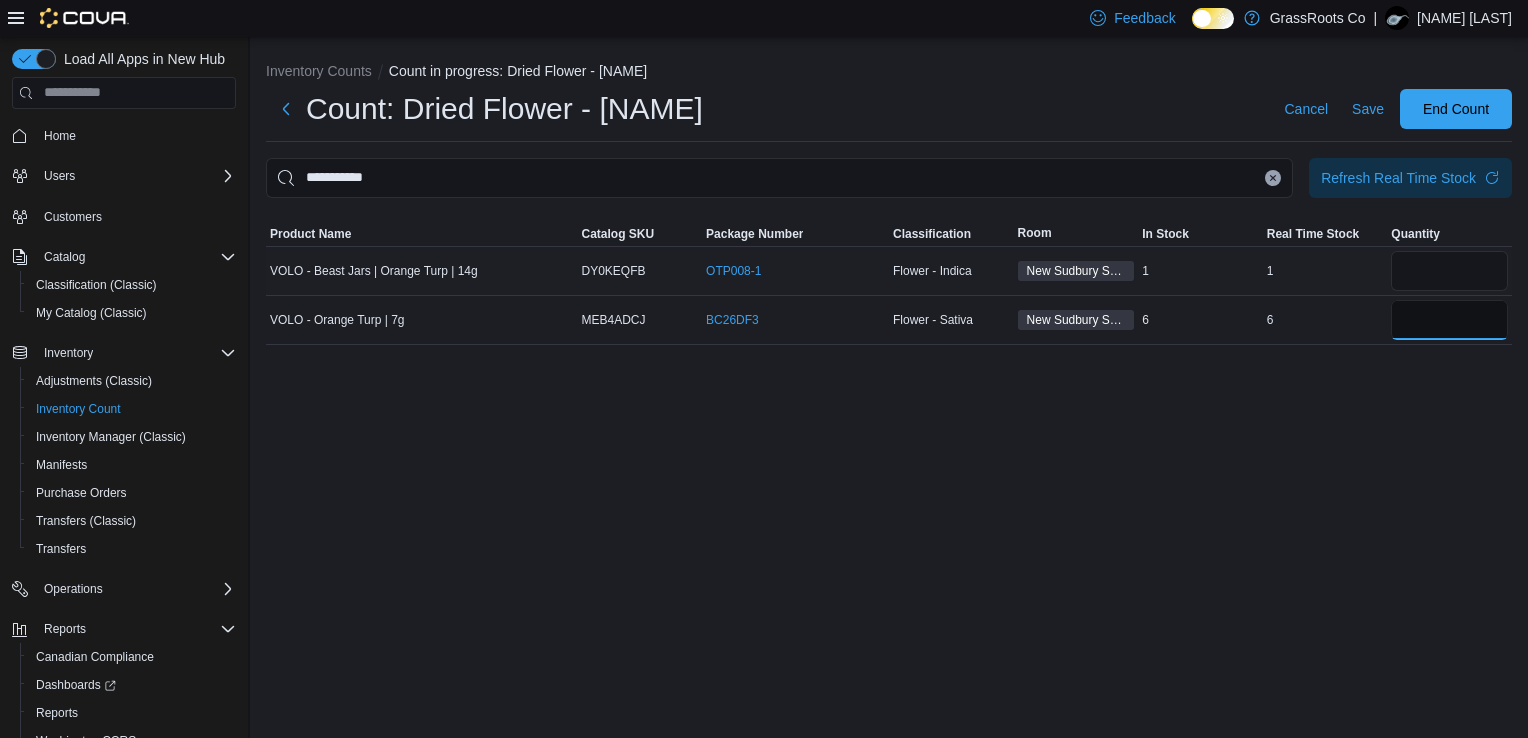 type on "*" 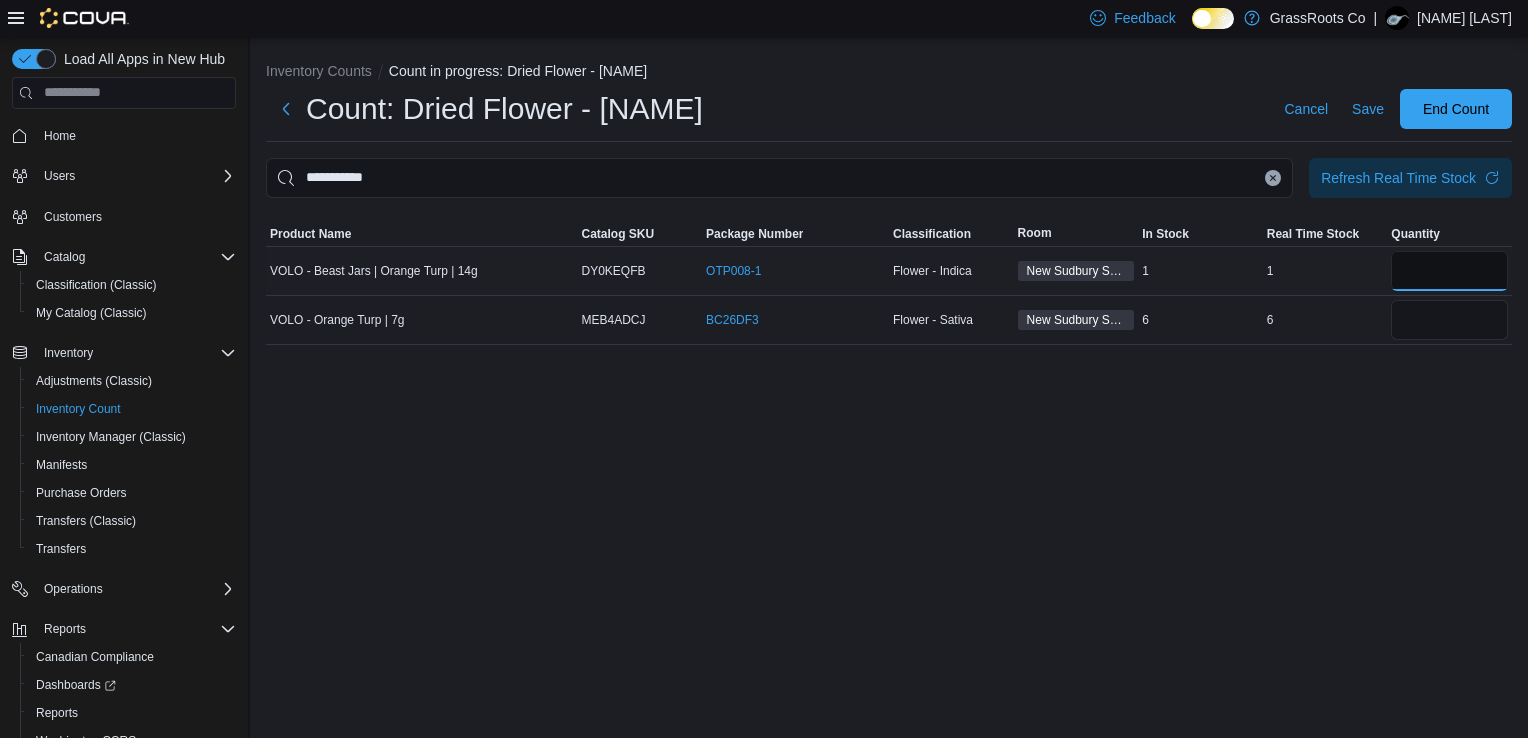 type 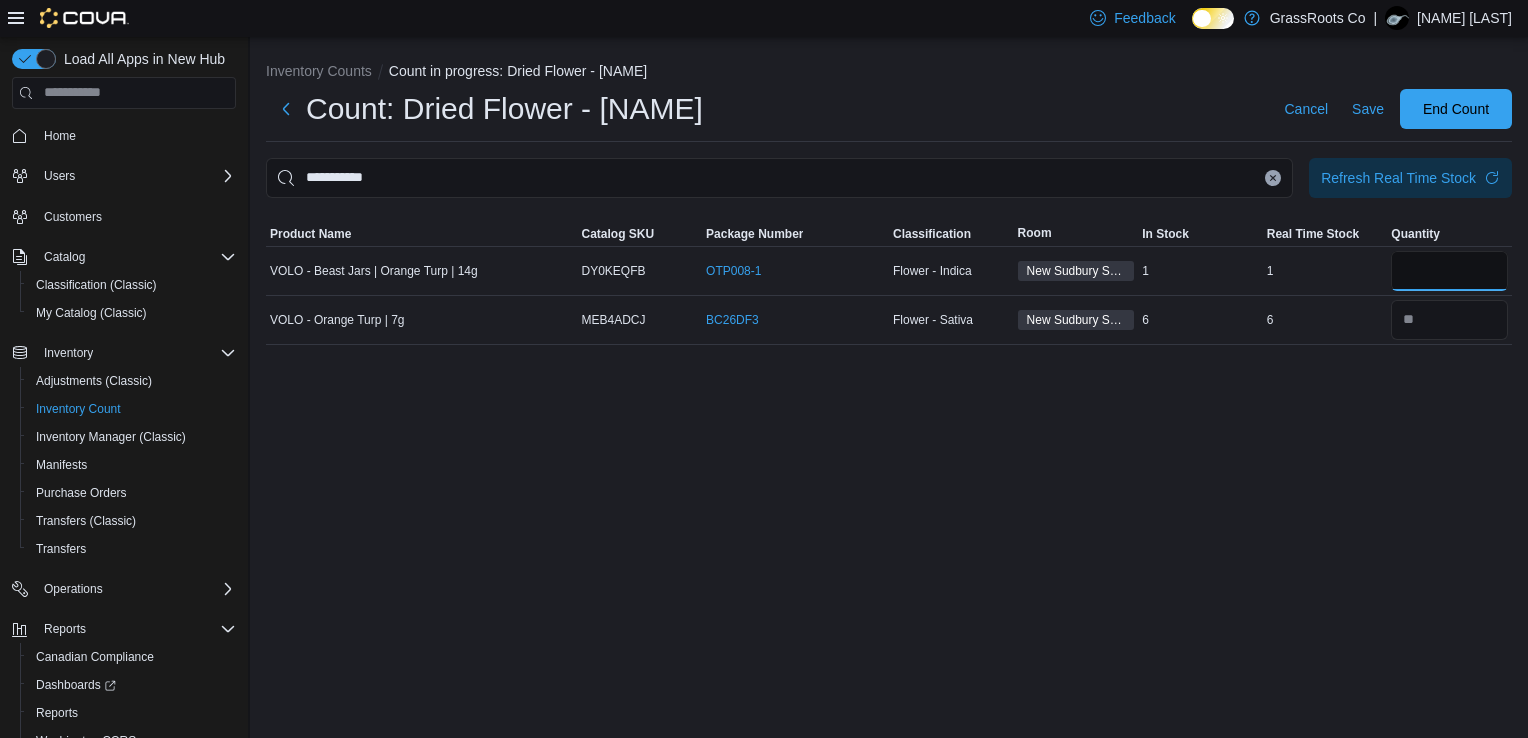type on "*" 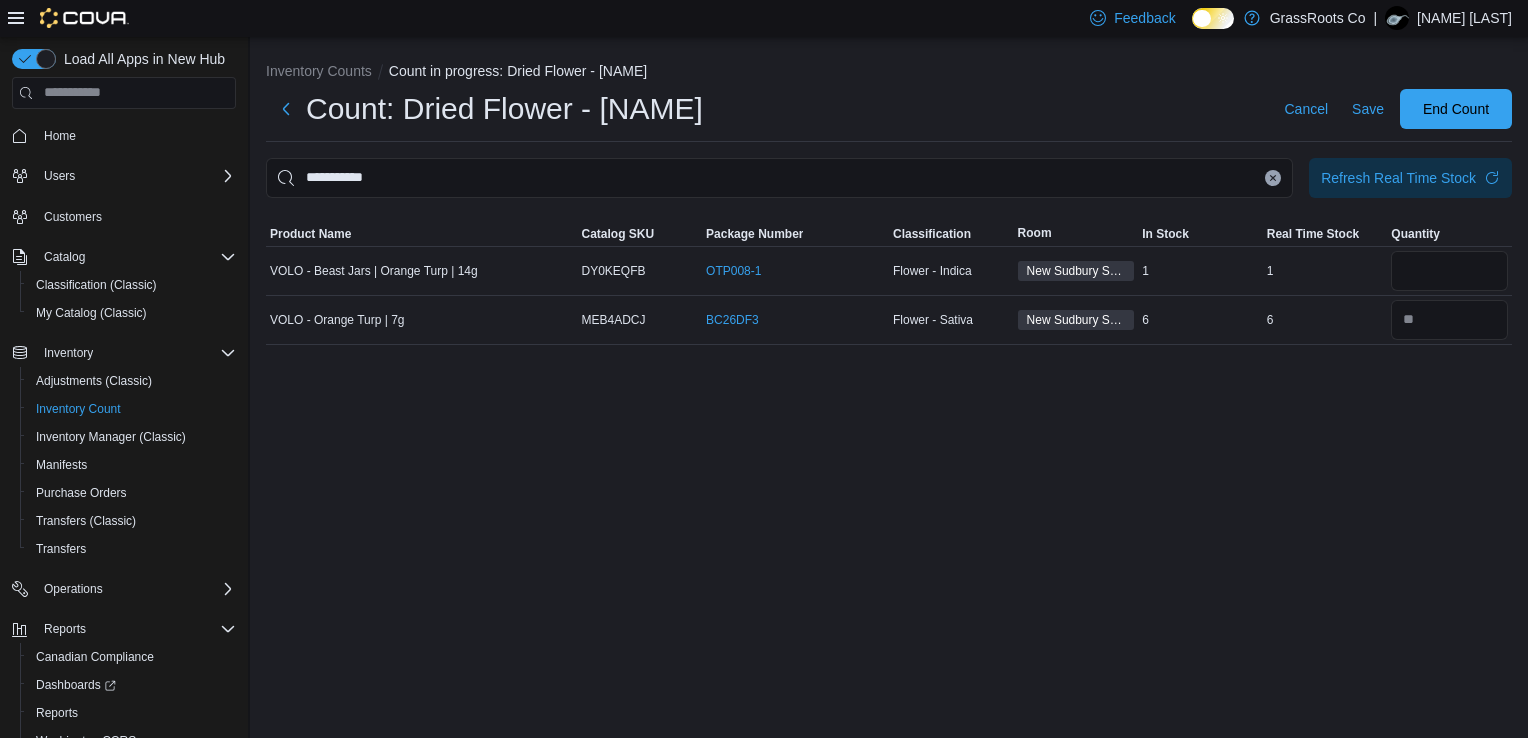 type 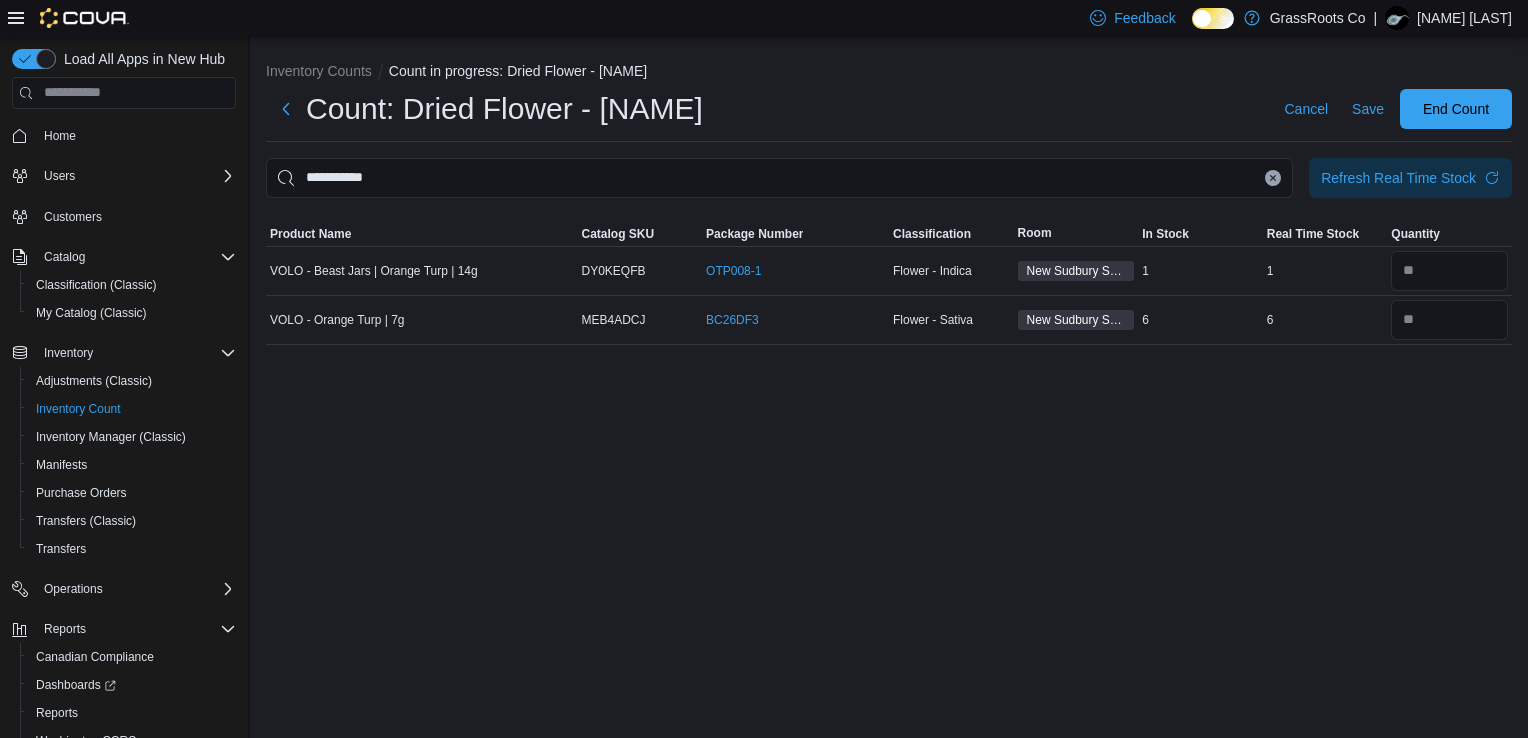 click at bounding box center (1273, 178) 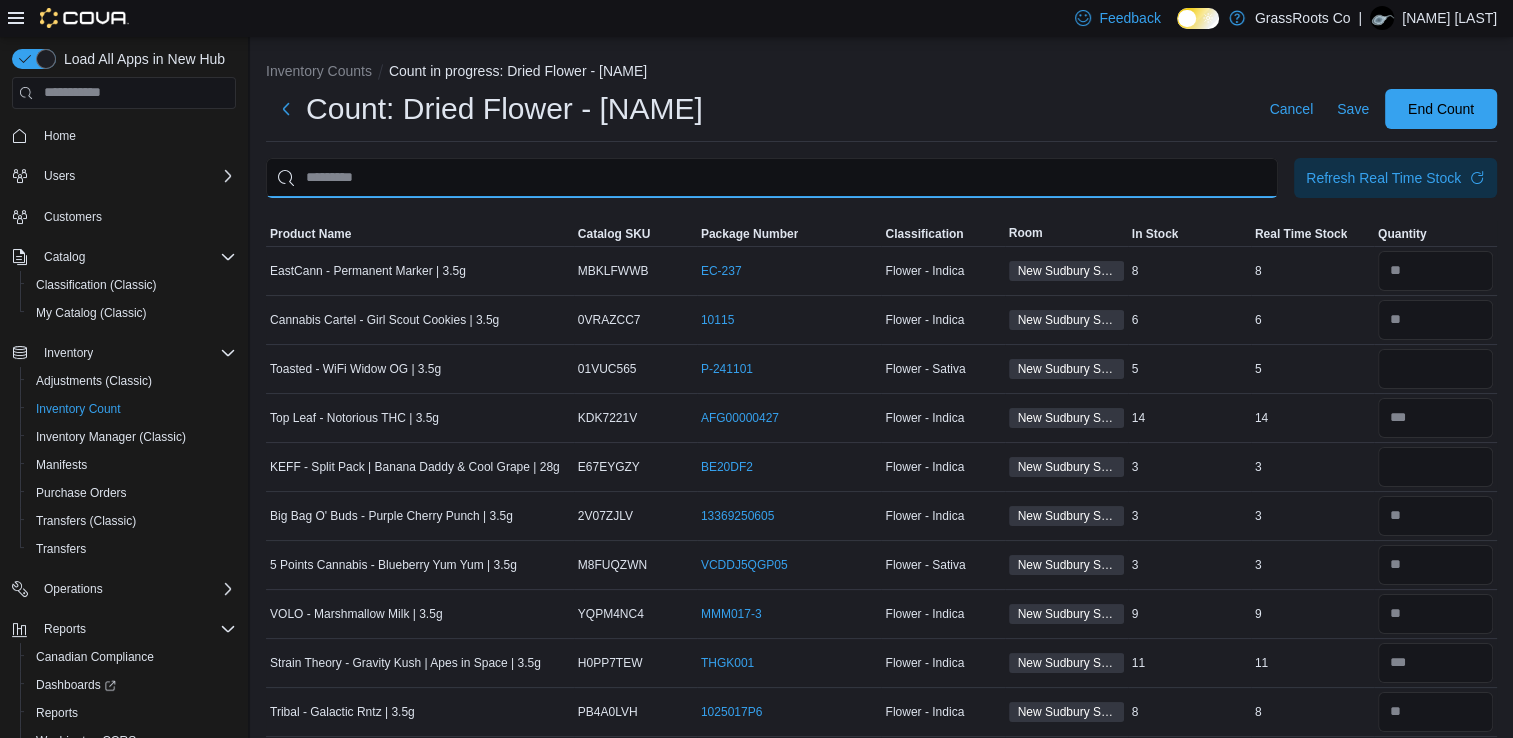 click at bounding box center [772, 178] 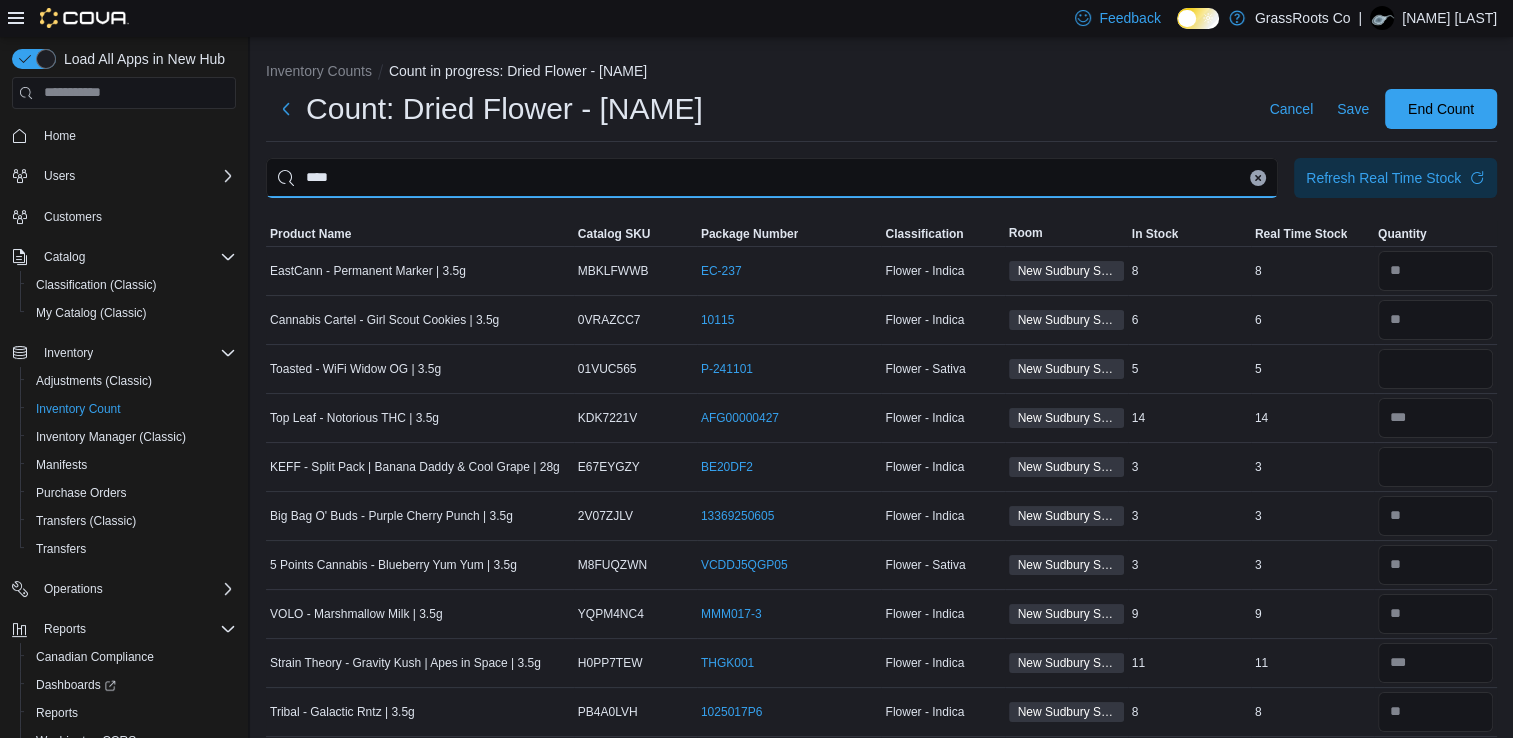 type on "****" 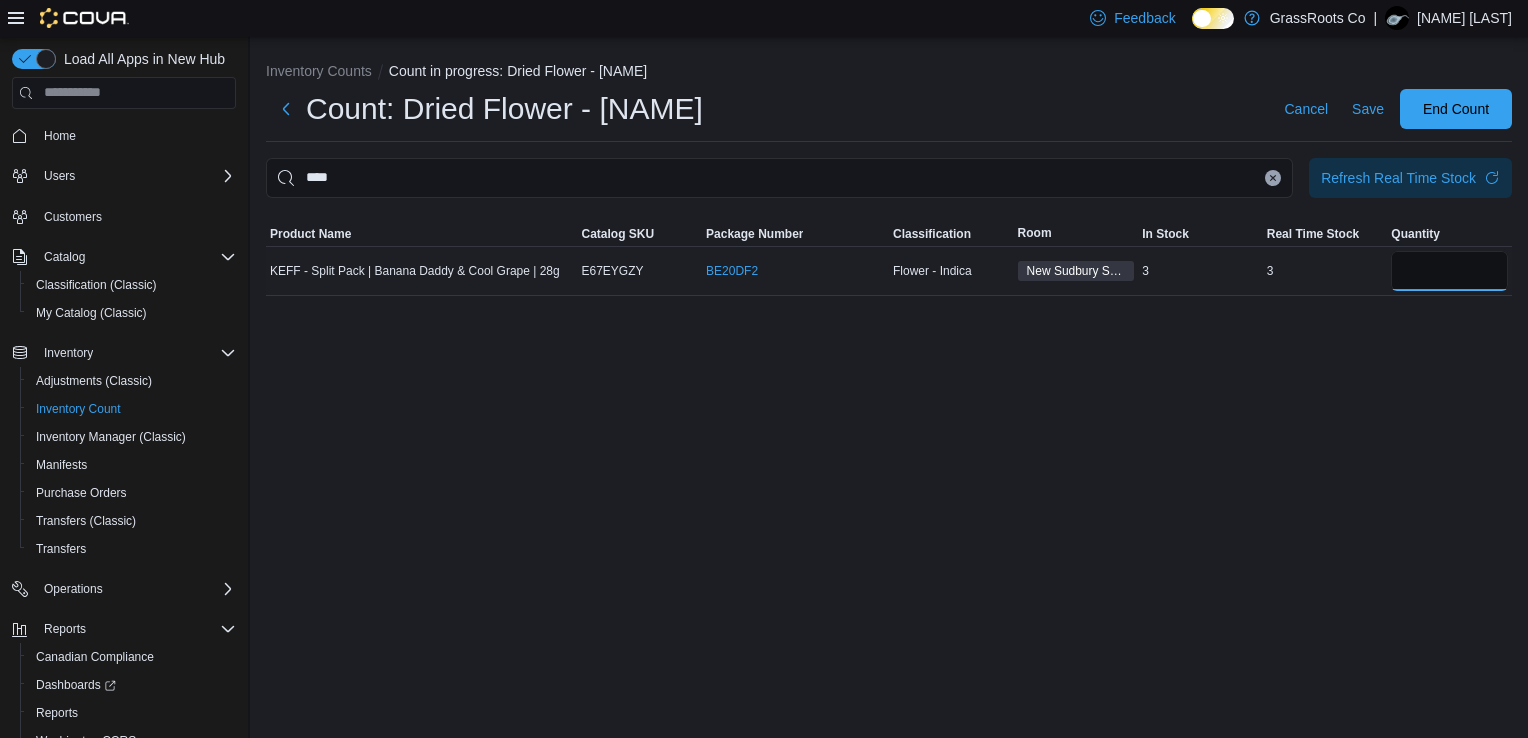 click at bounding box center (1449, 271) 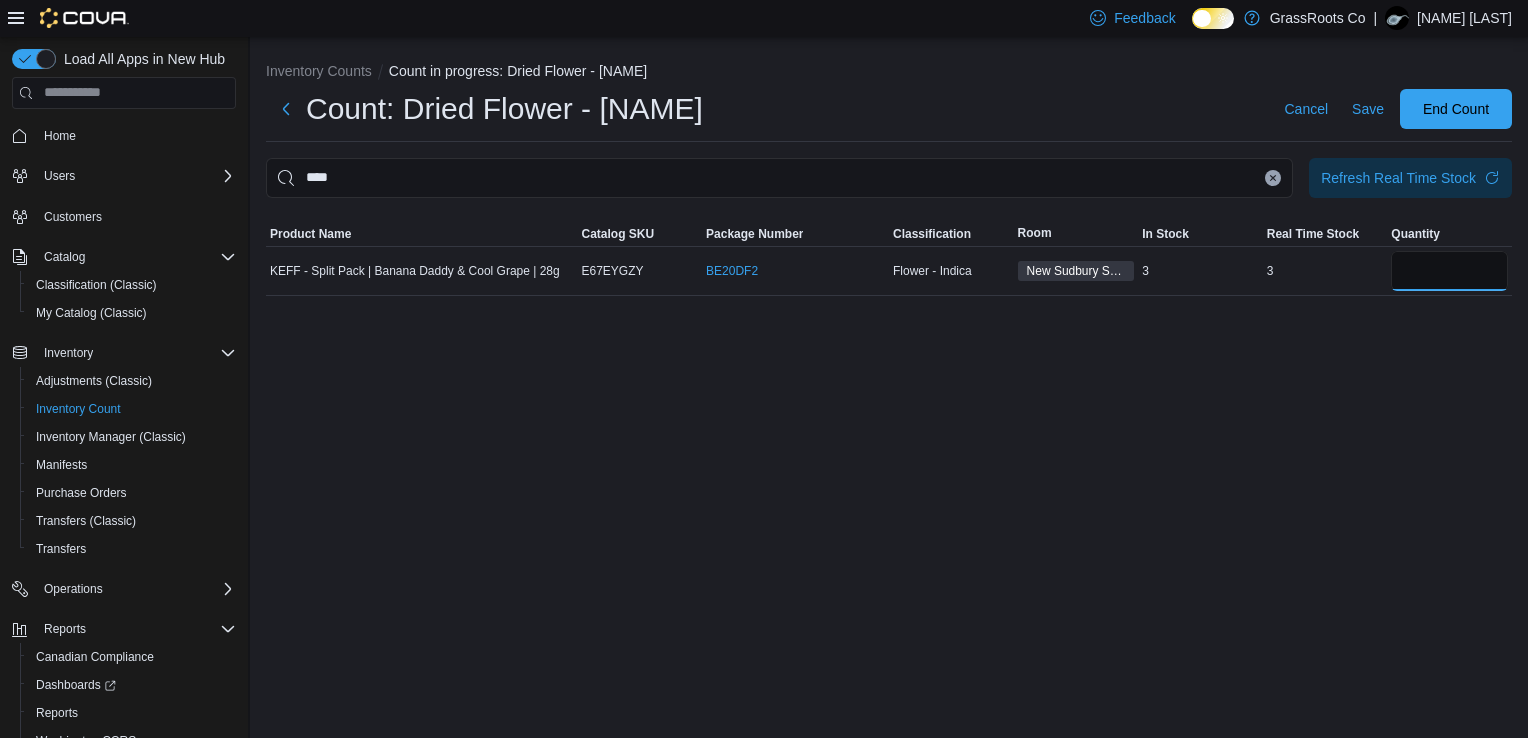 type on "*" 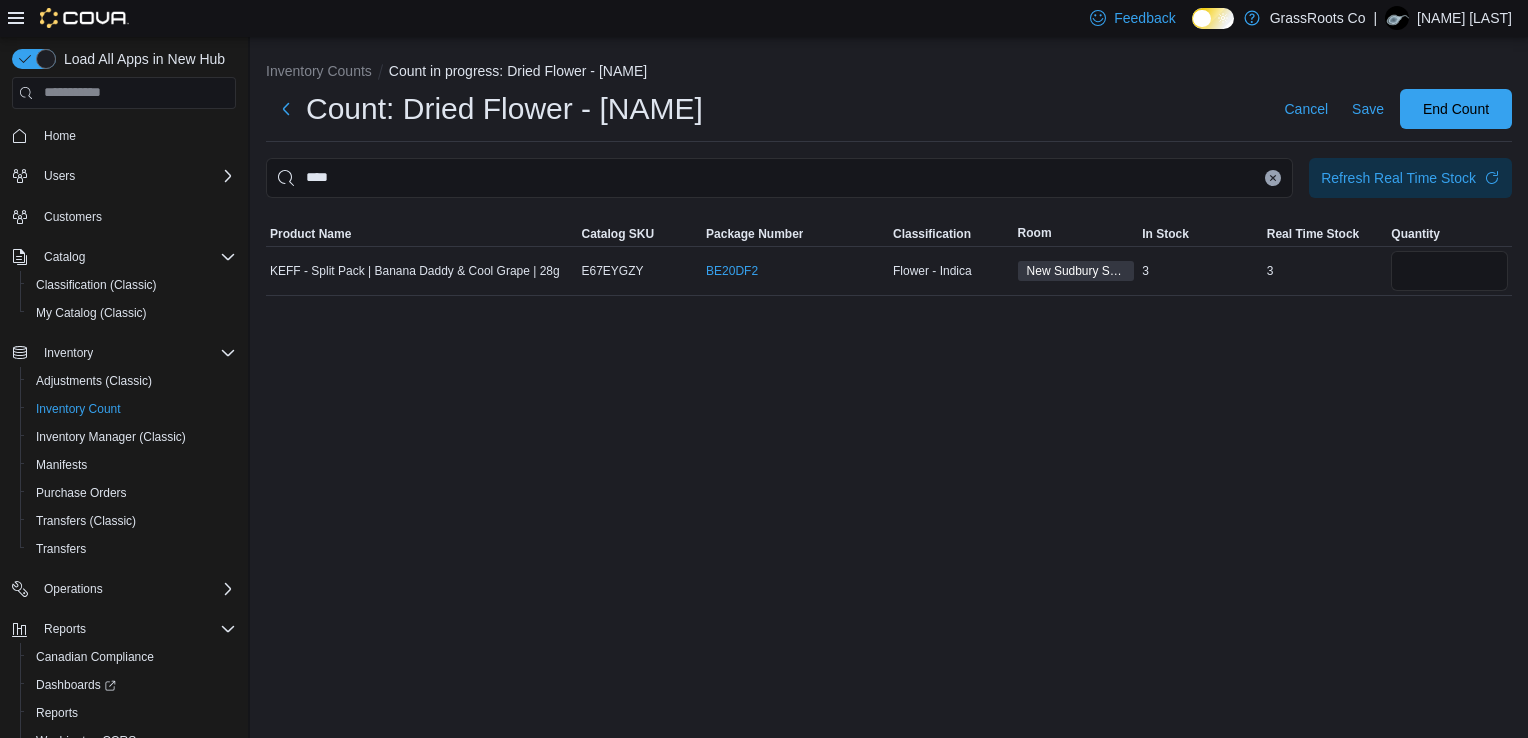 type 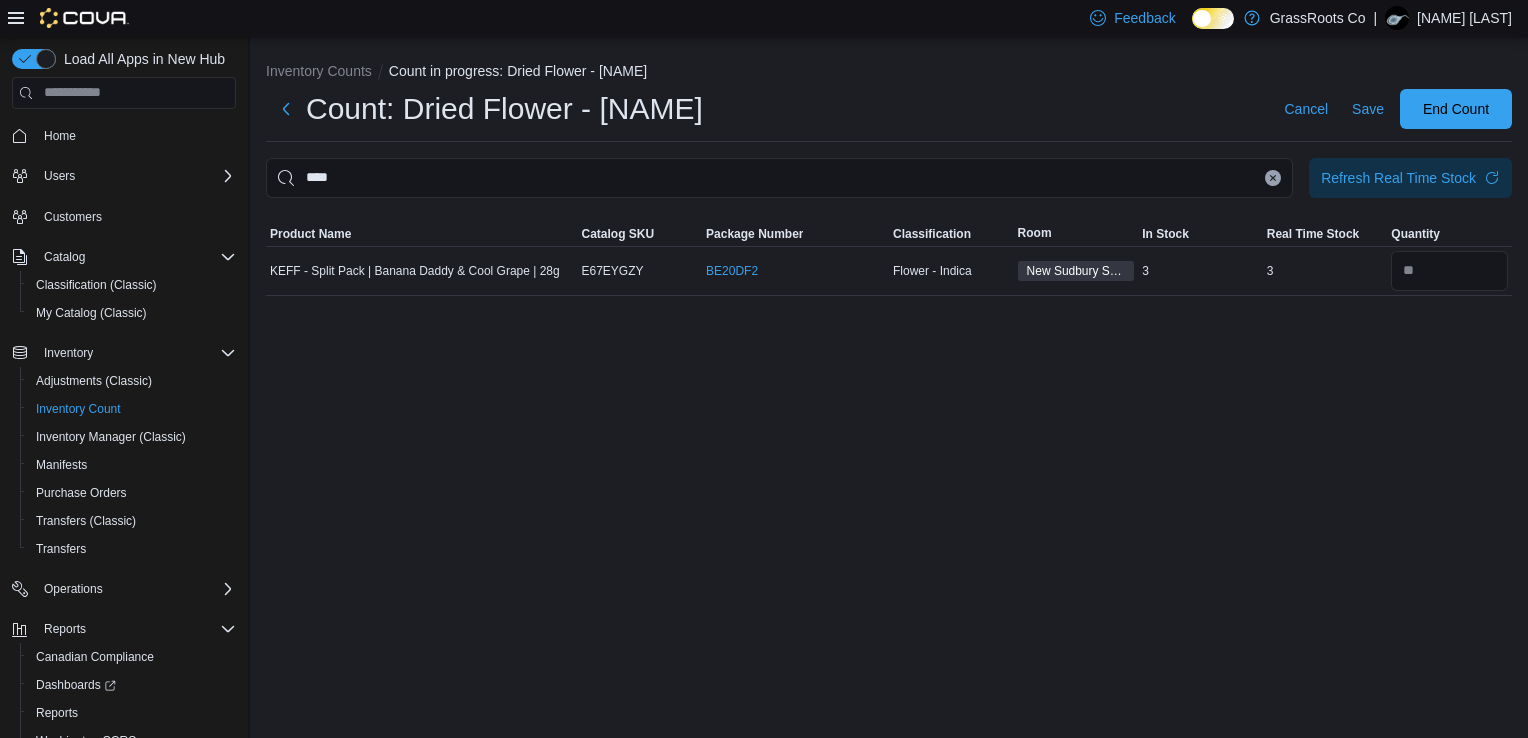 click 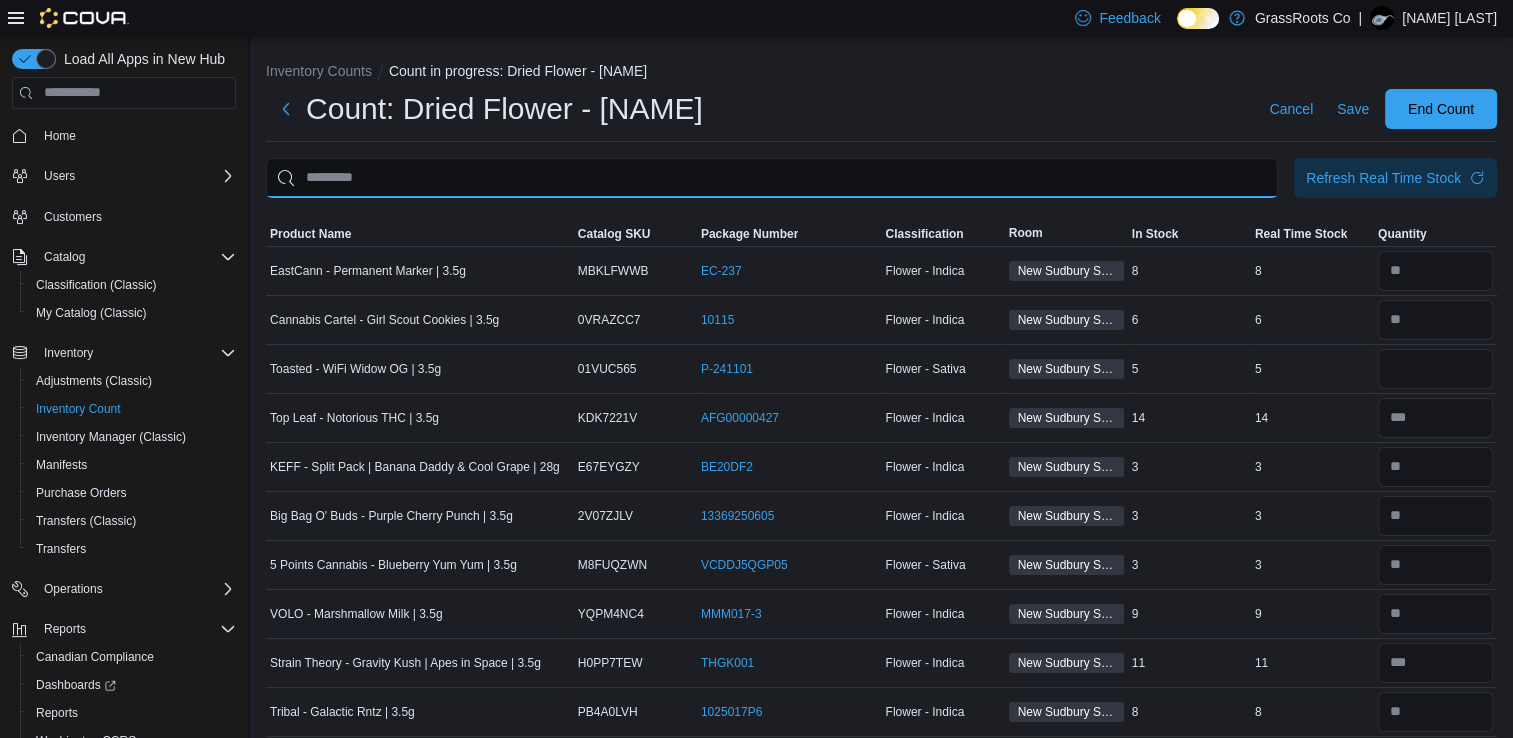 click at bounding box center (772, 178) 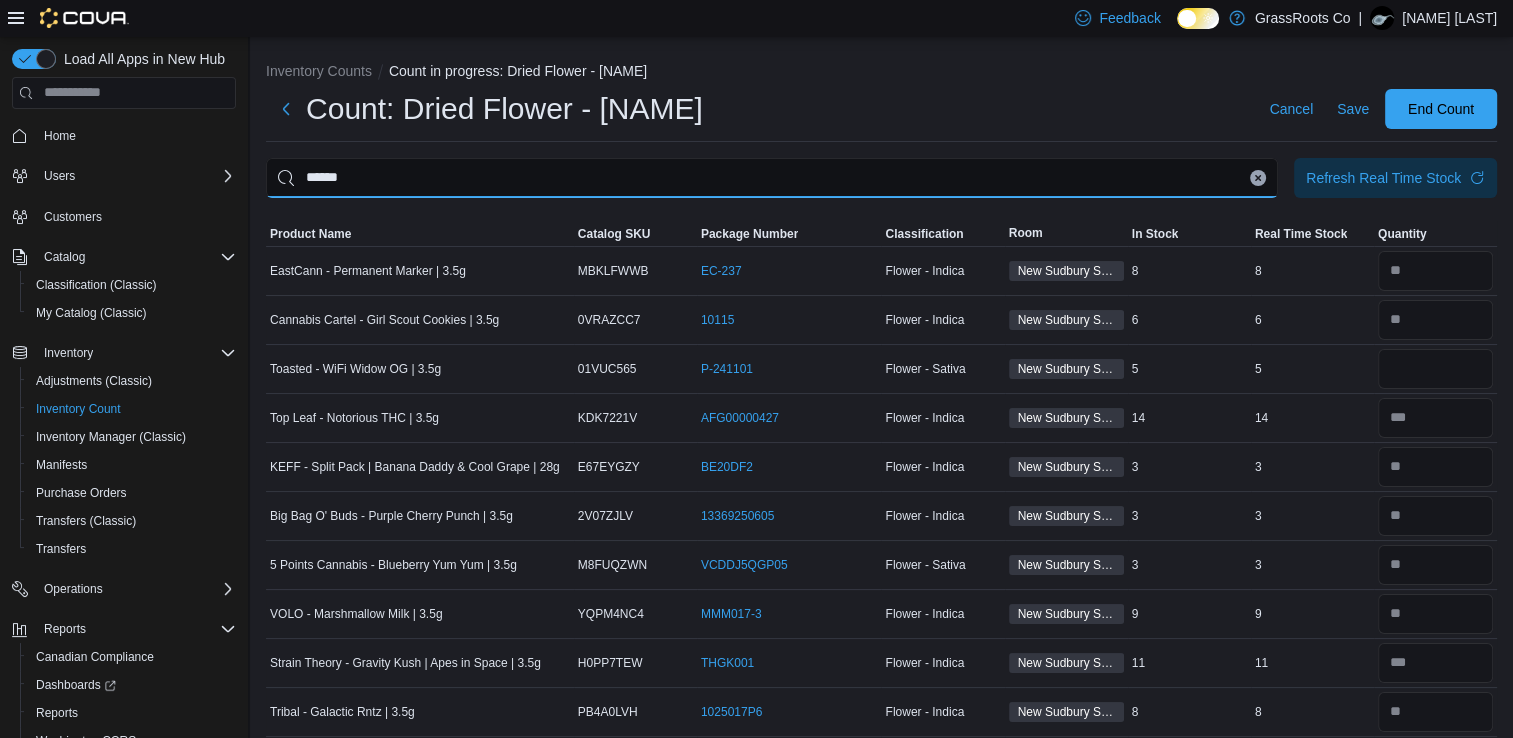 type on "******" 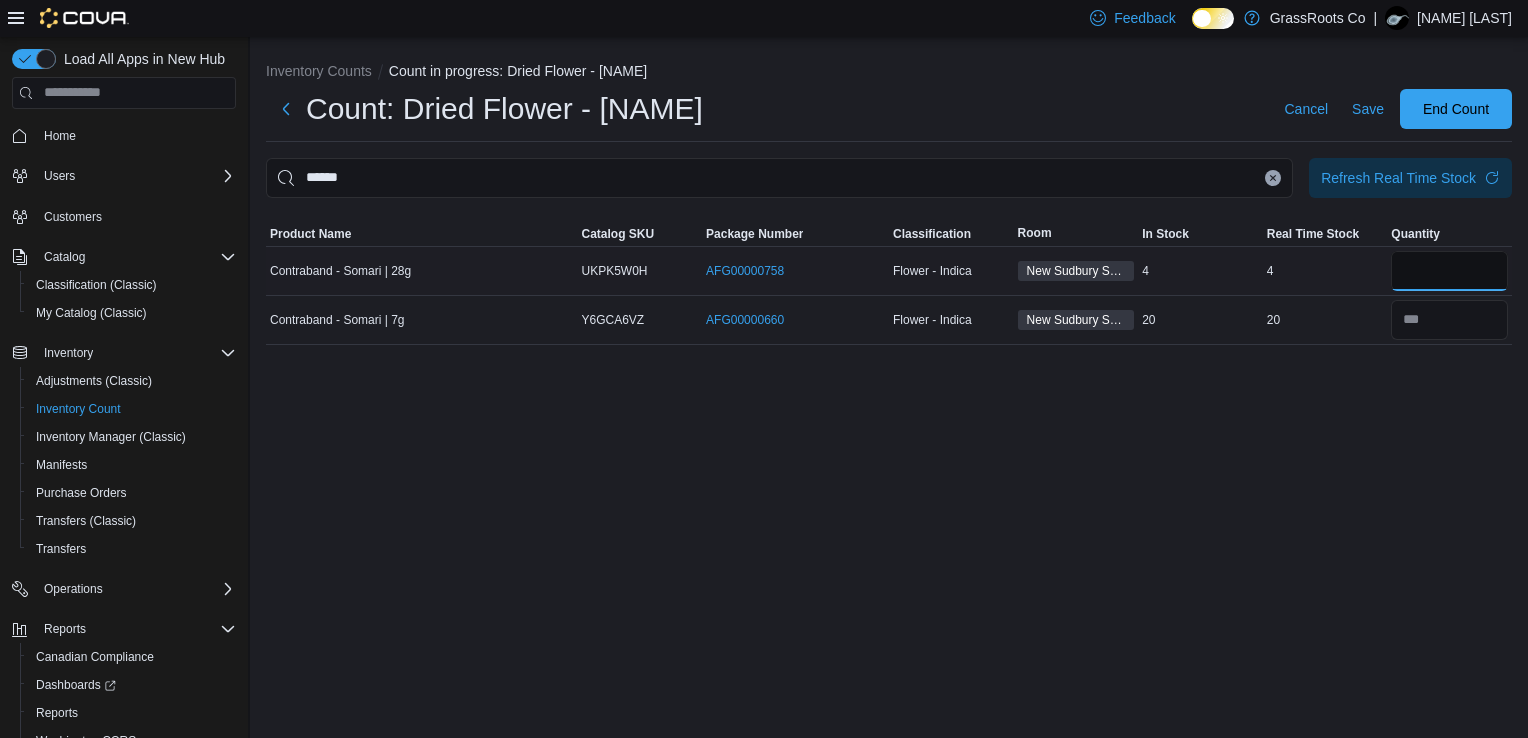 click at bounding box center (1449, 271) 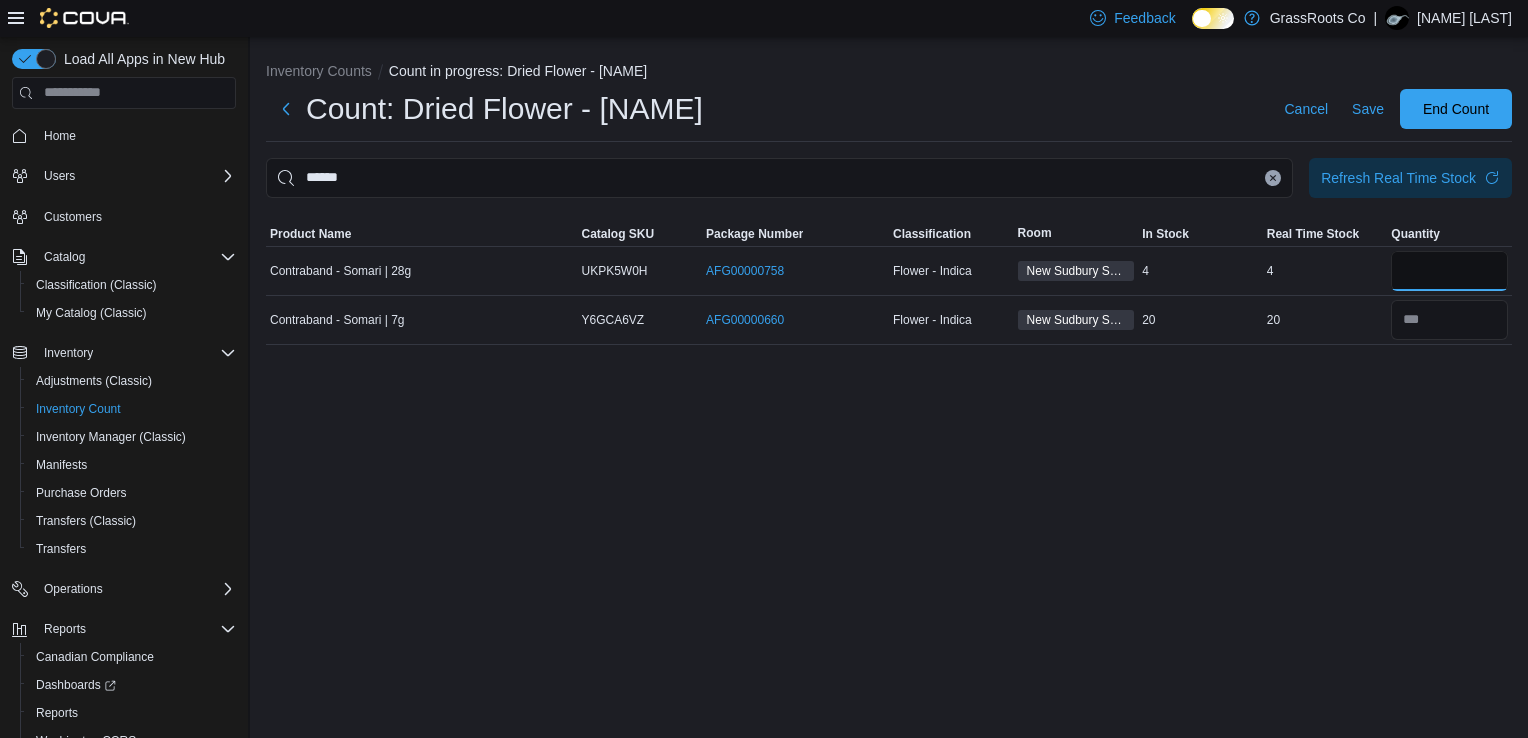 type on "*" 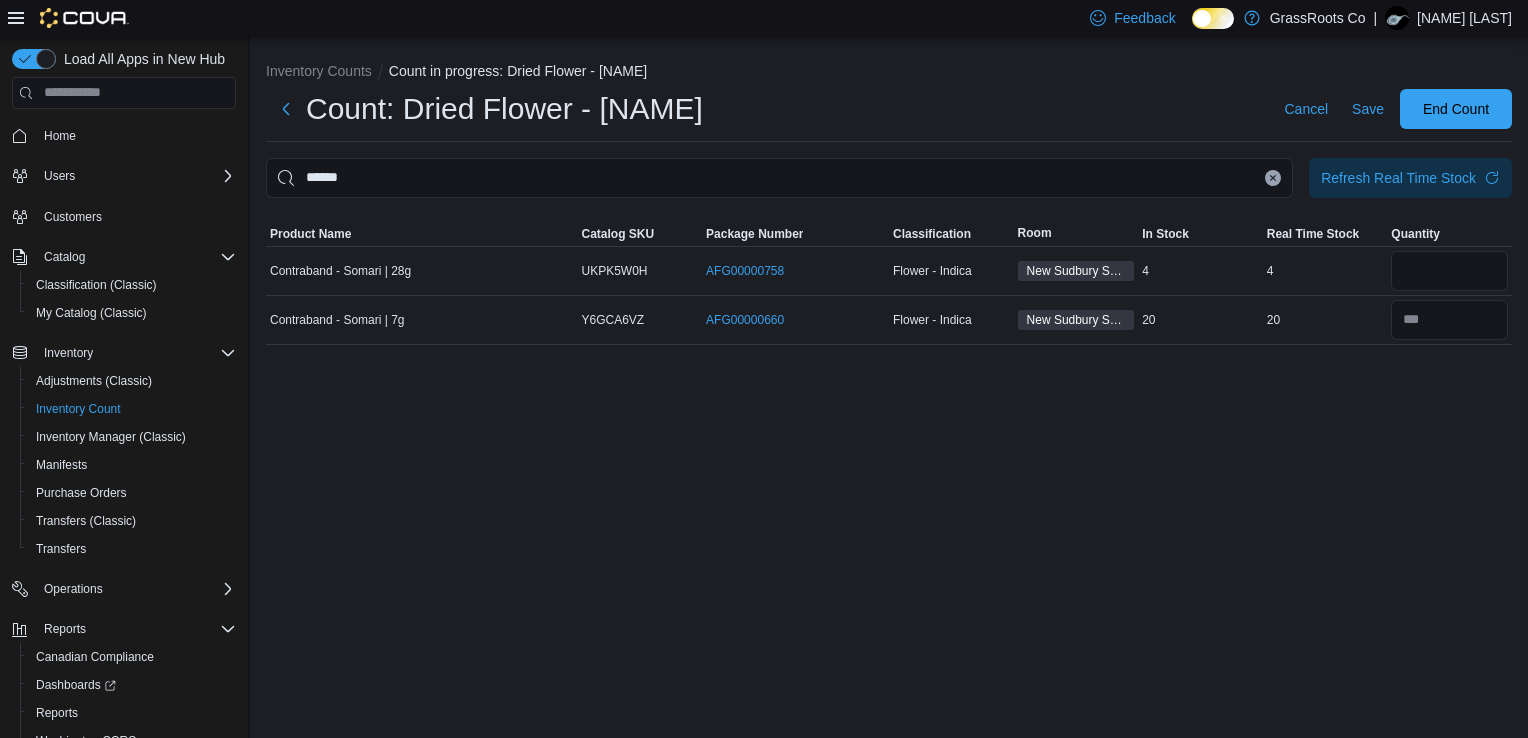 type 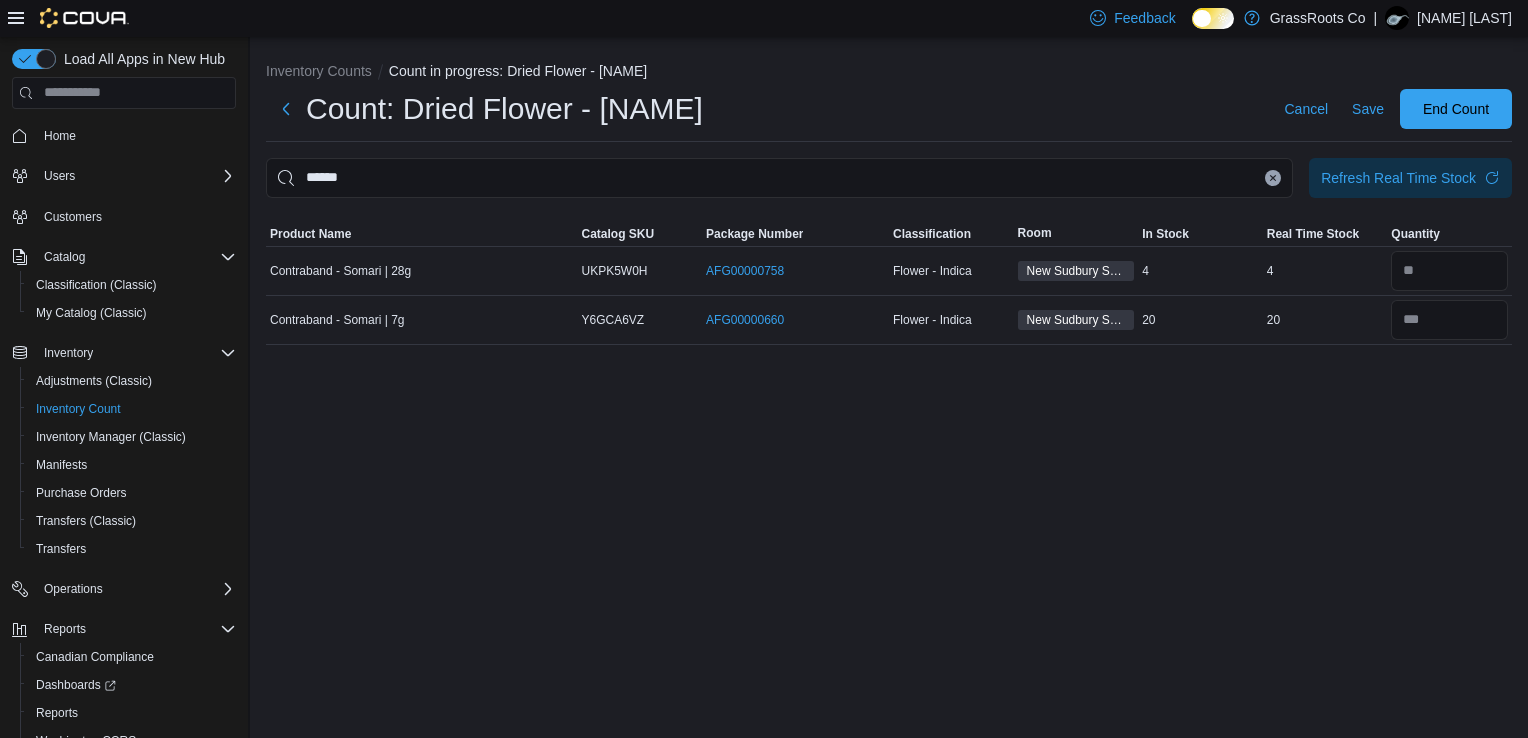 click at bounding box center [1273, 178] 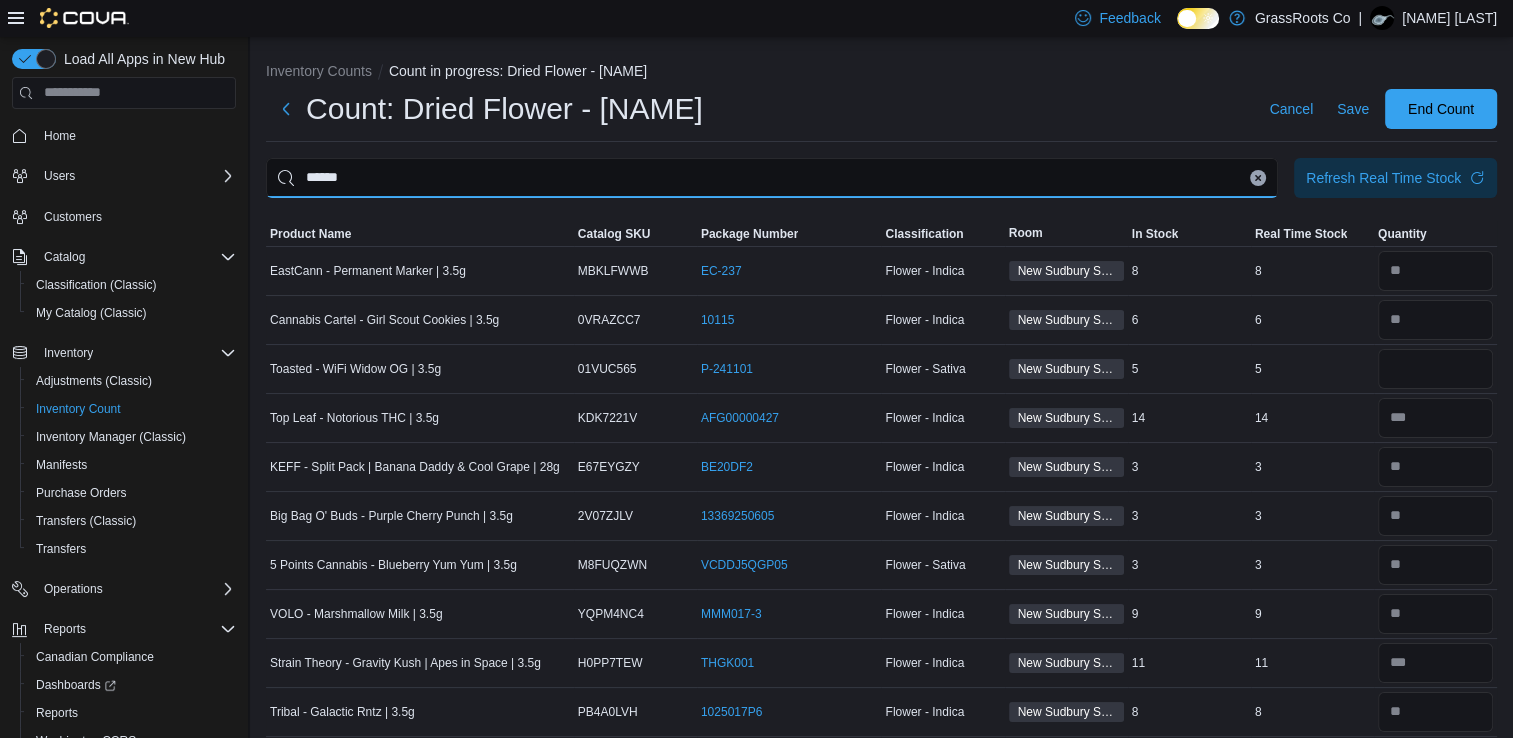 type on "******" 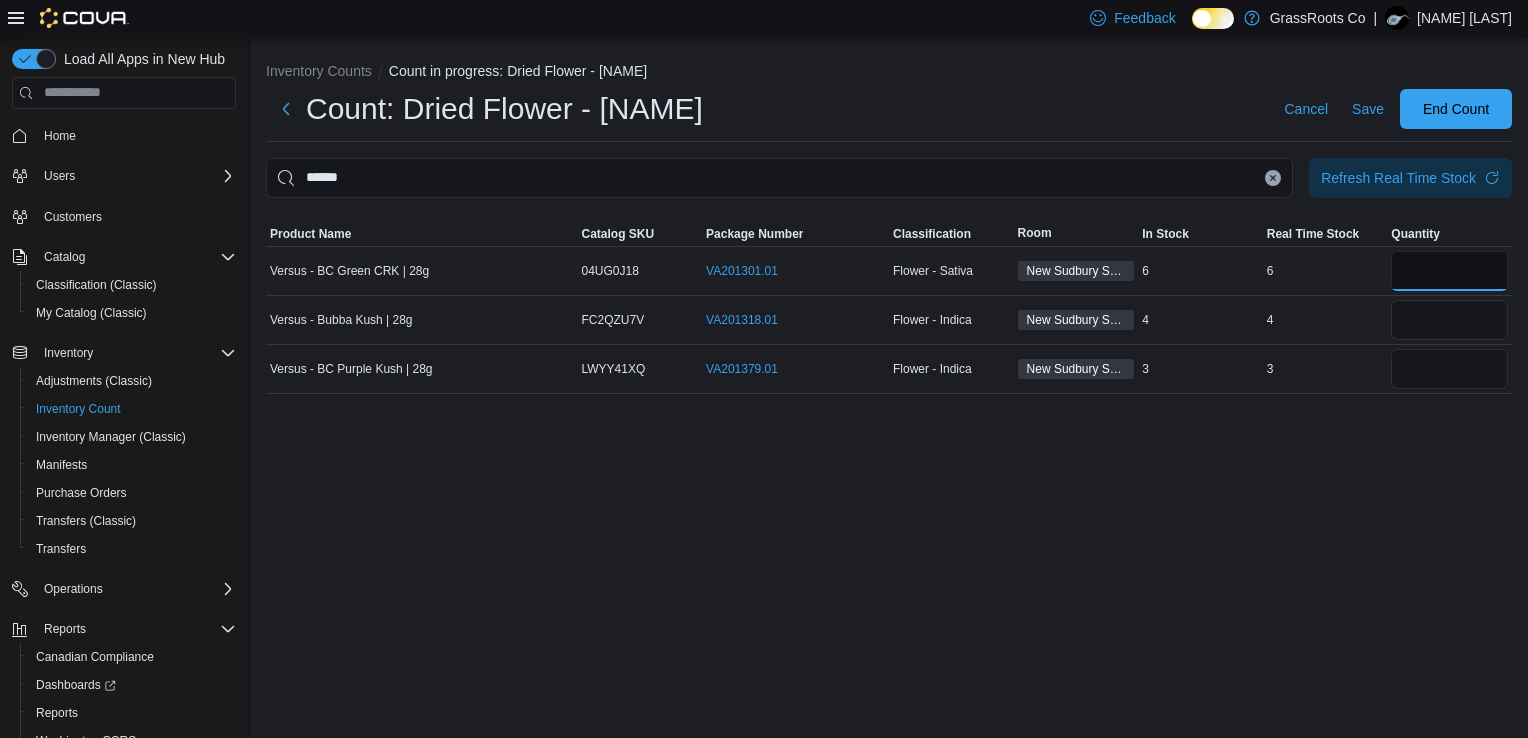 click at bounding box center (1449, 271) 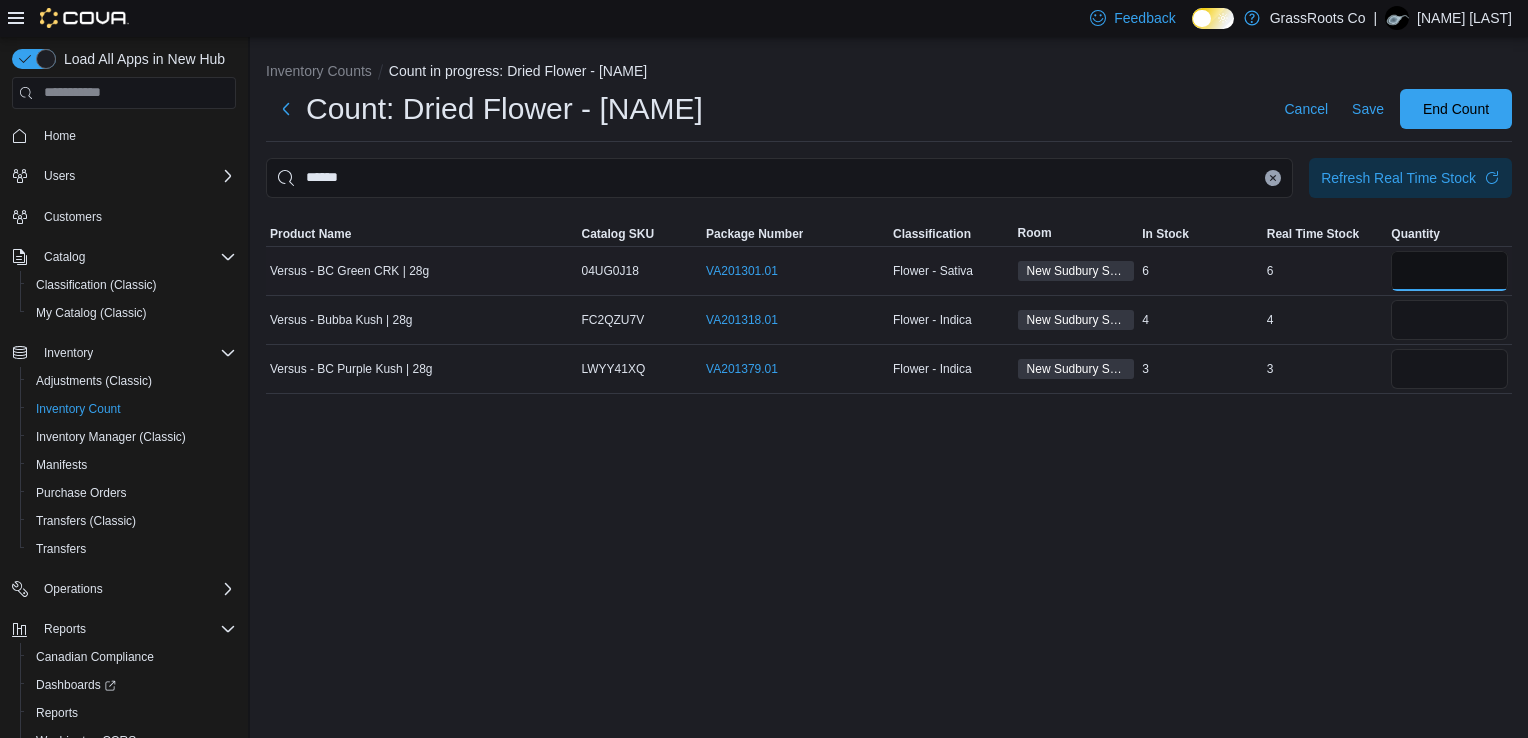 type on "*" 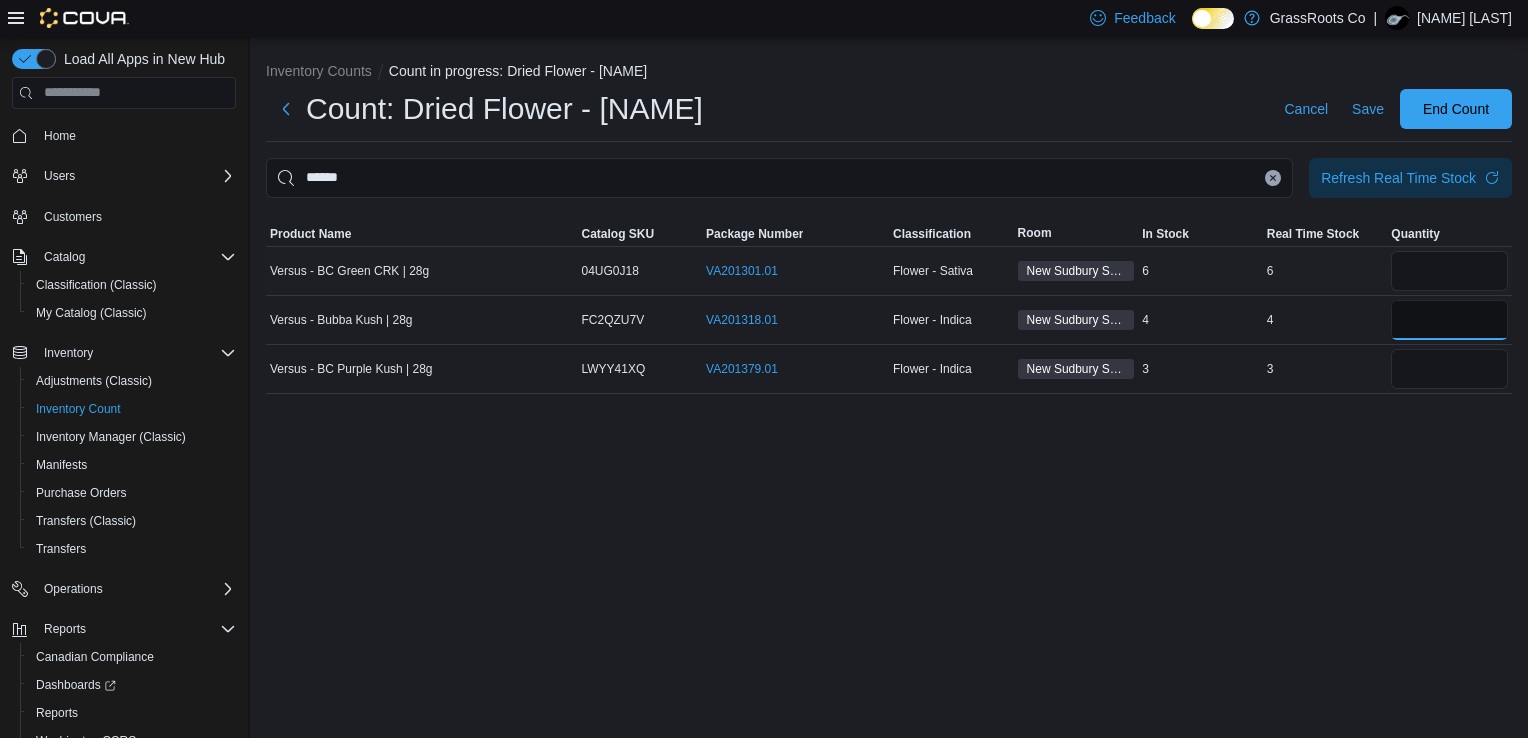 type 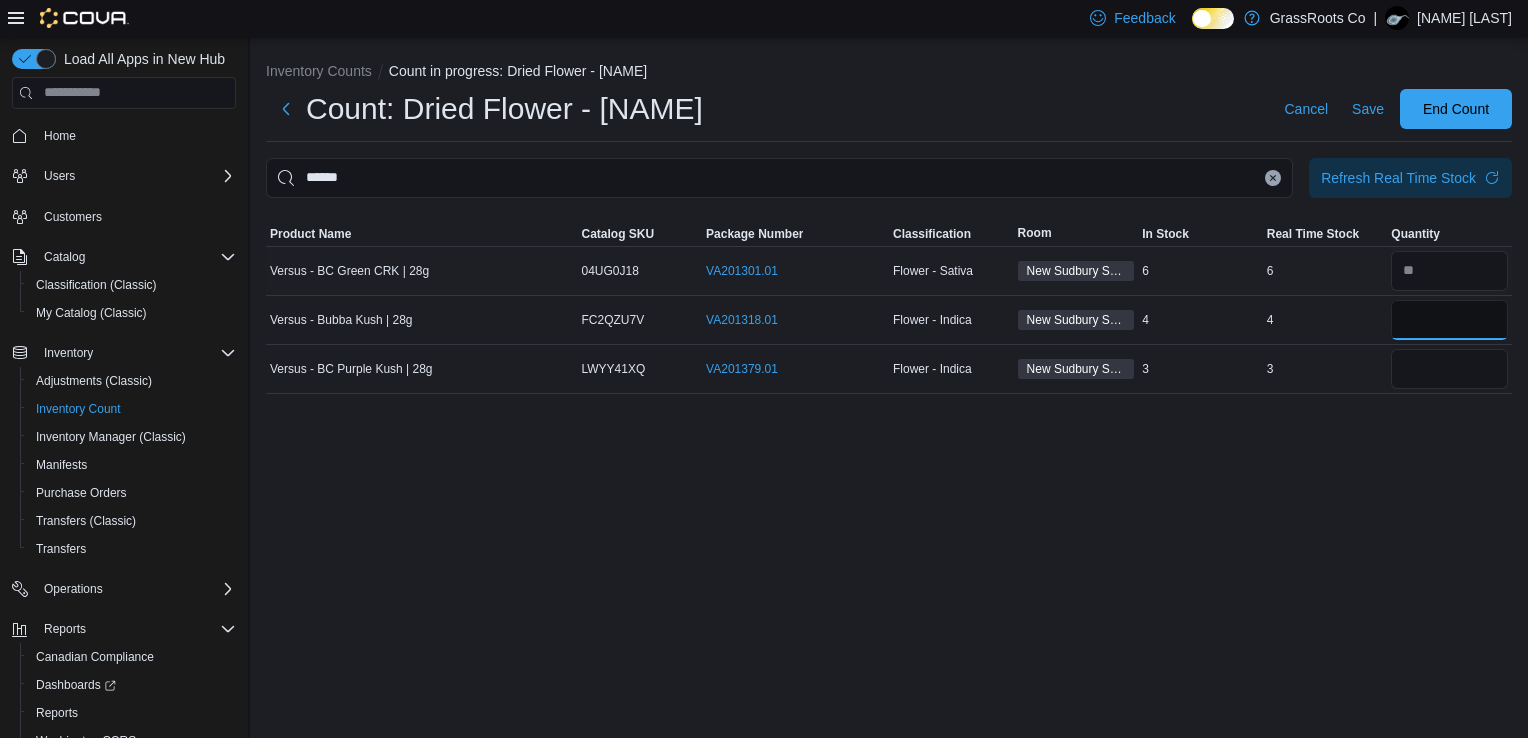 type on "*" 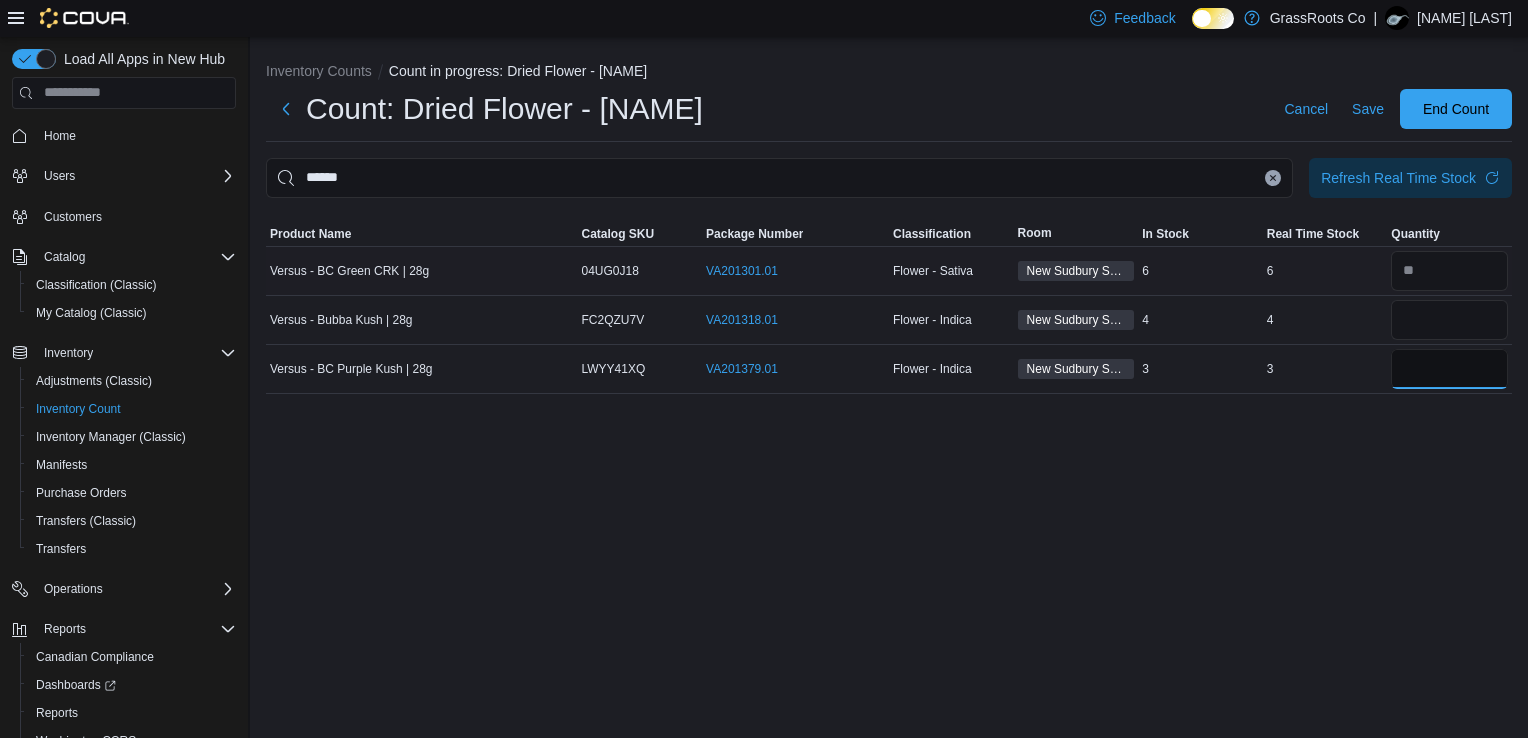 type 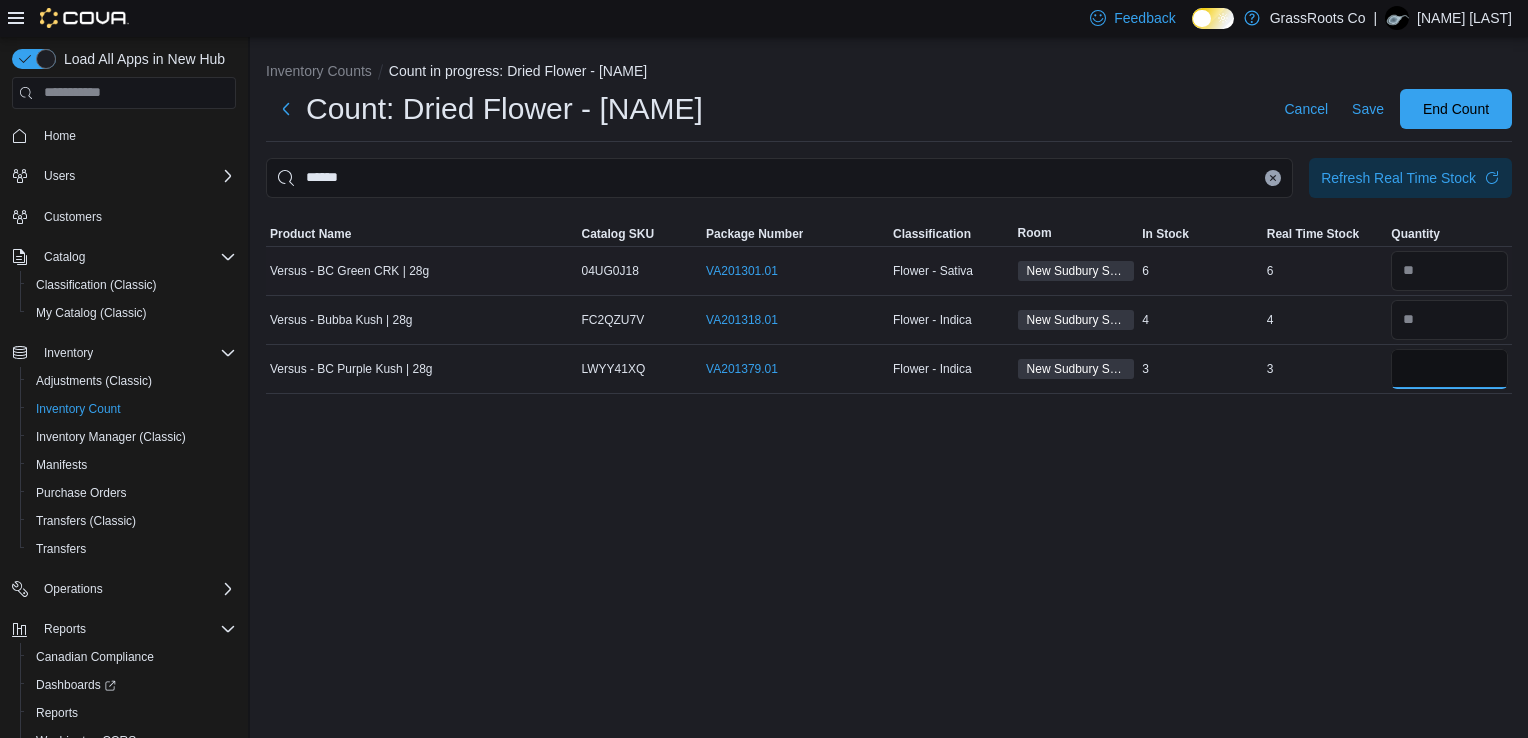type on "*" 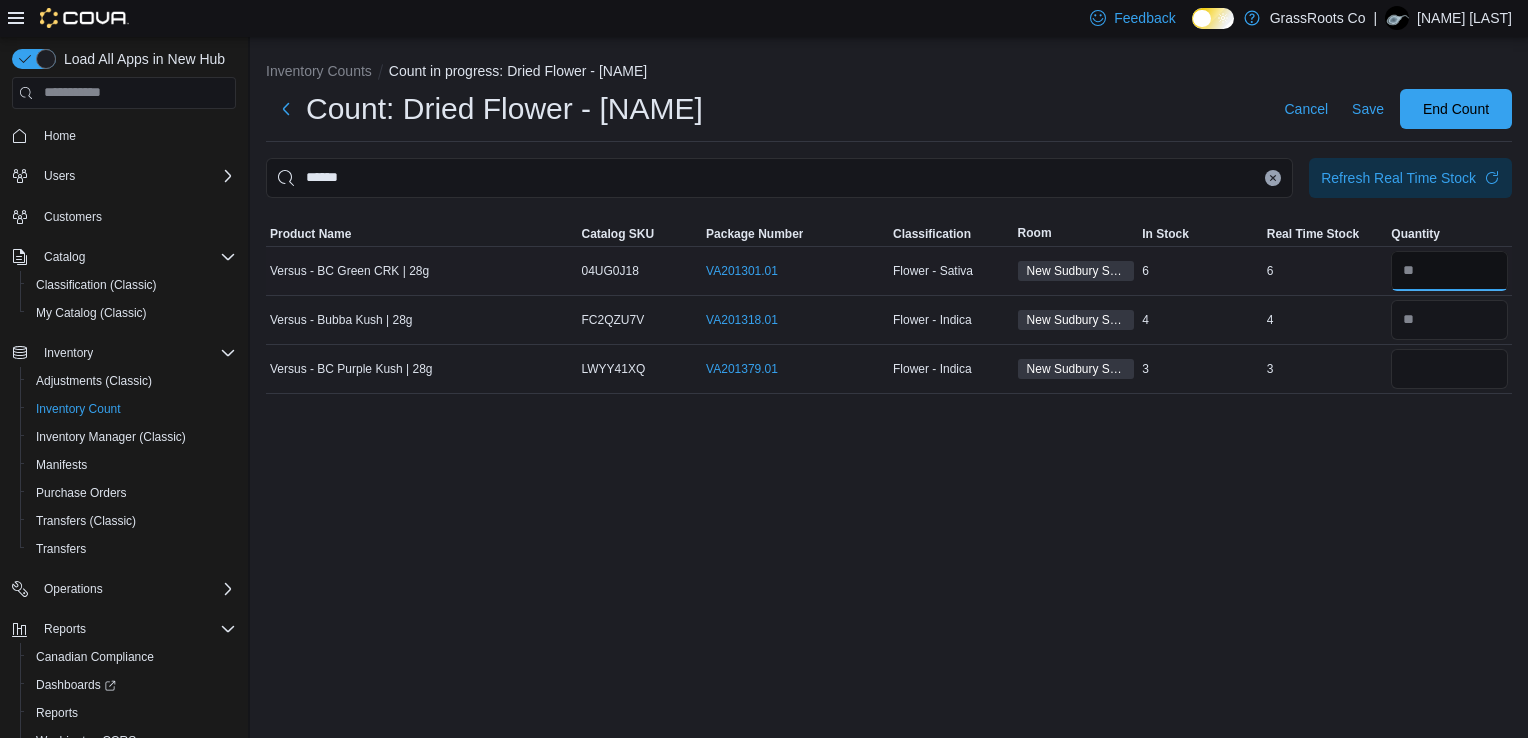 type 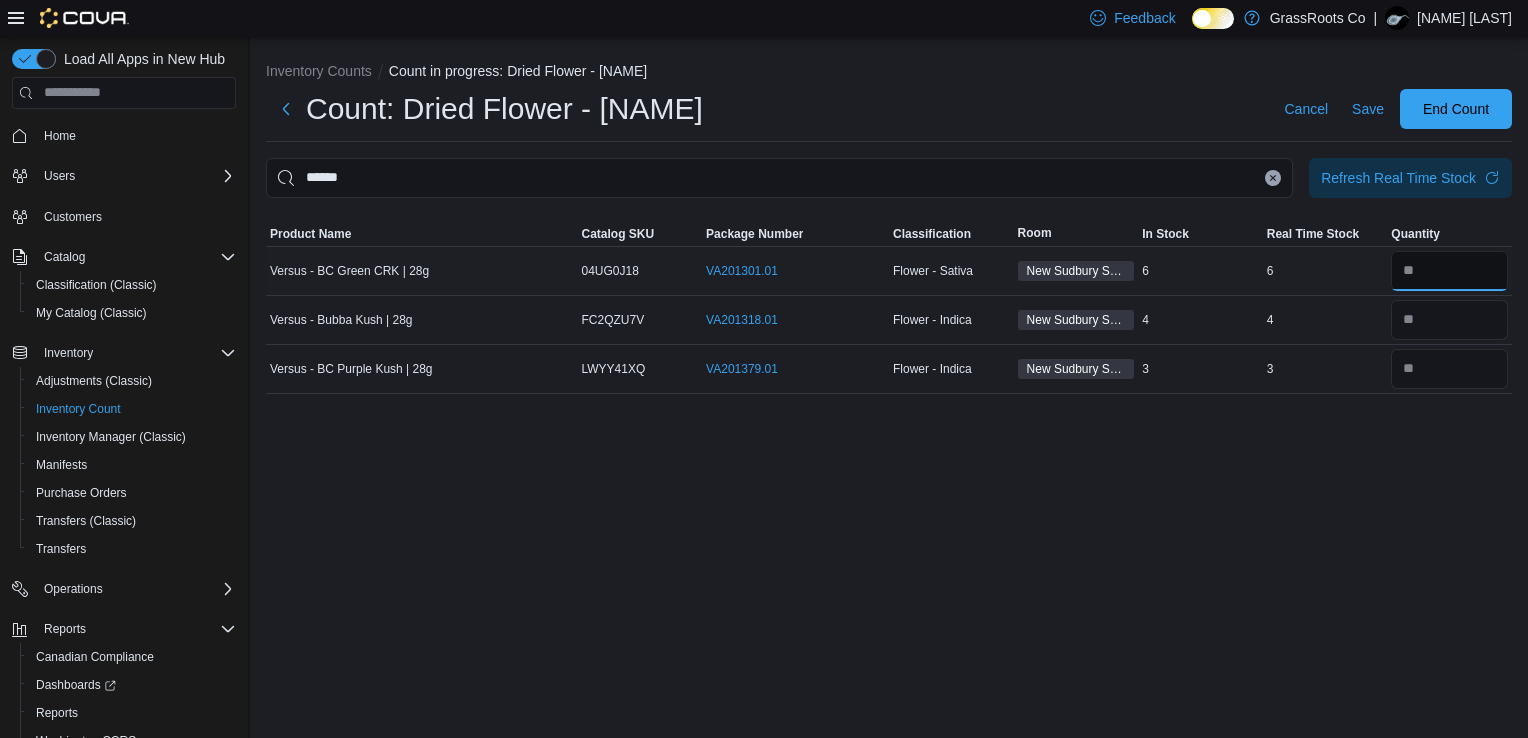 type on "*" 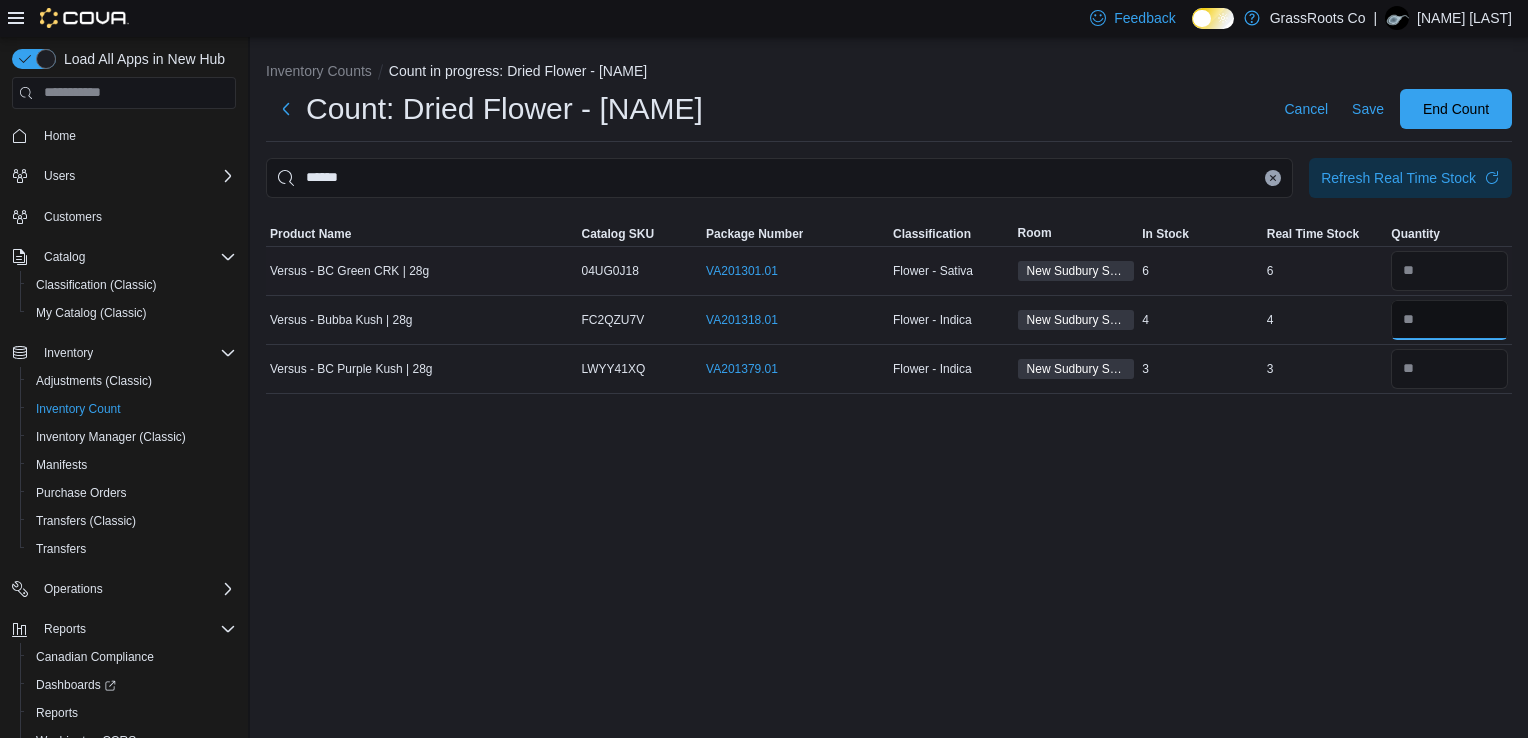 type 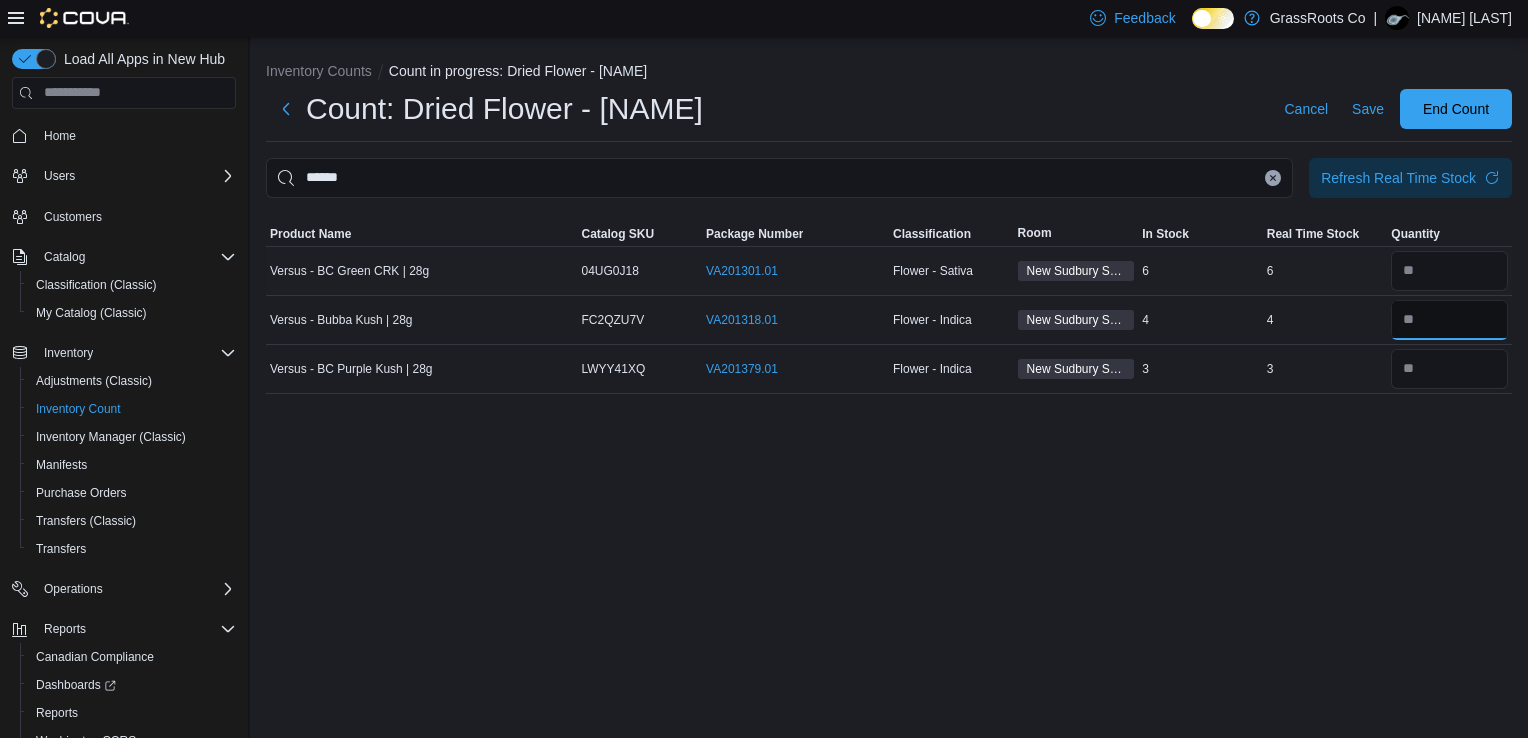 type on "*" 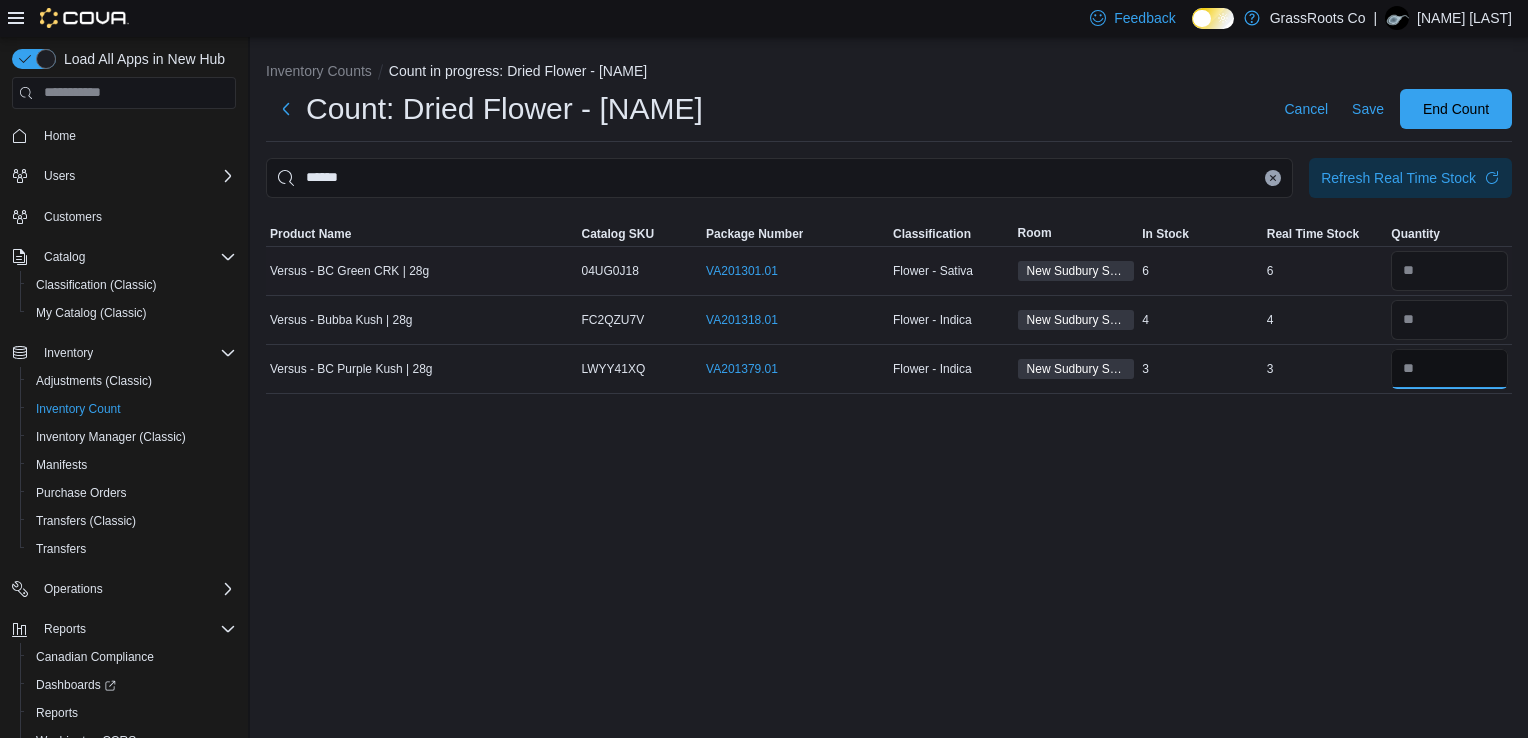 type 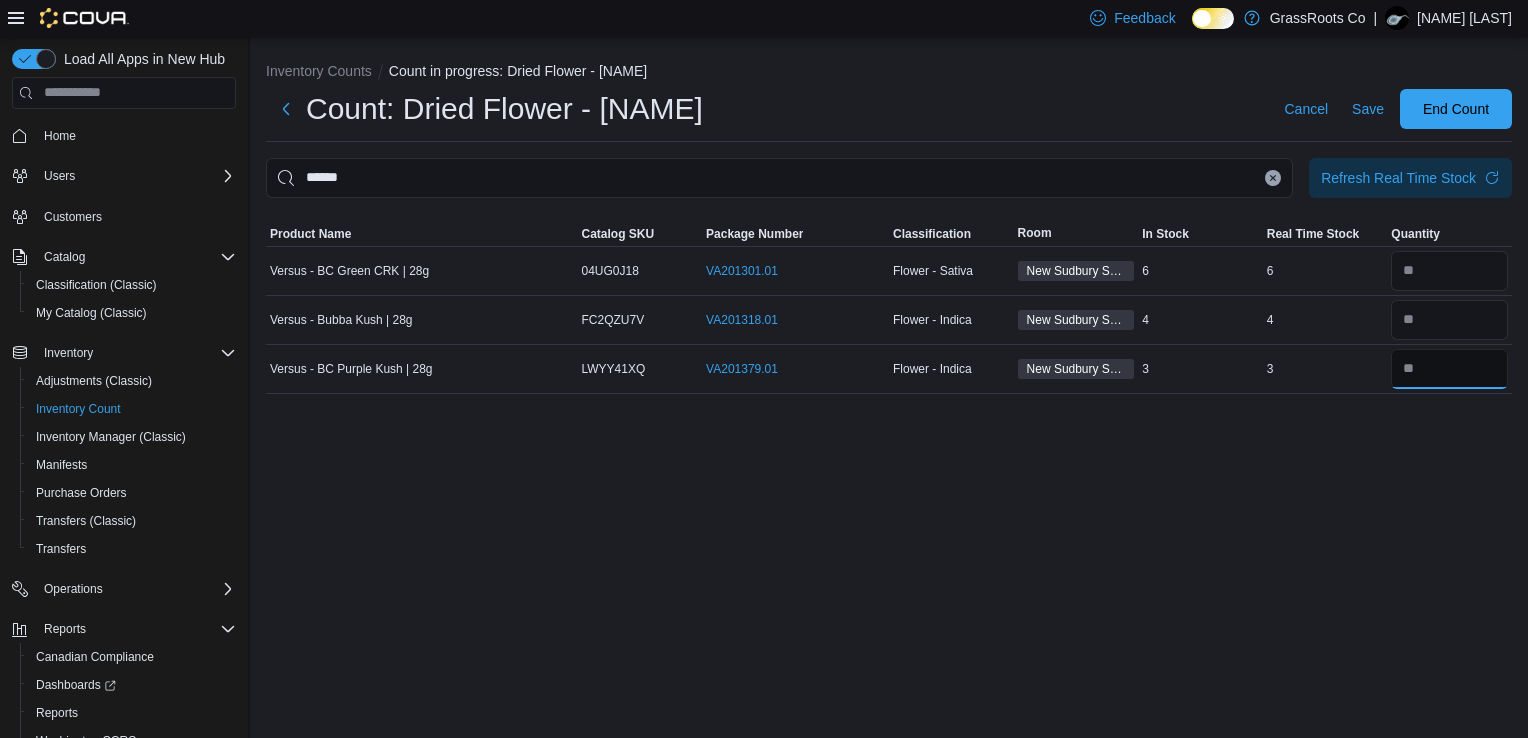 type on "*" 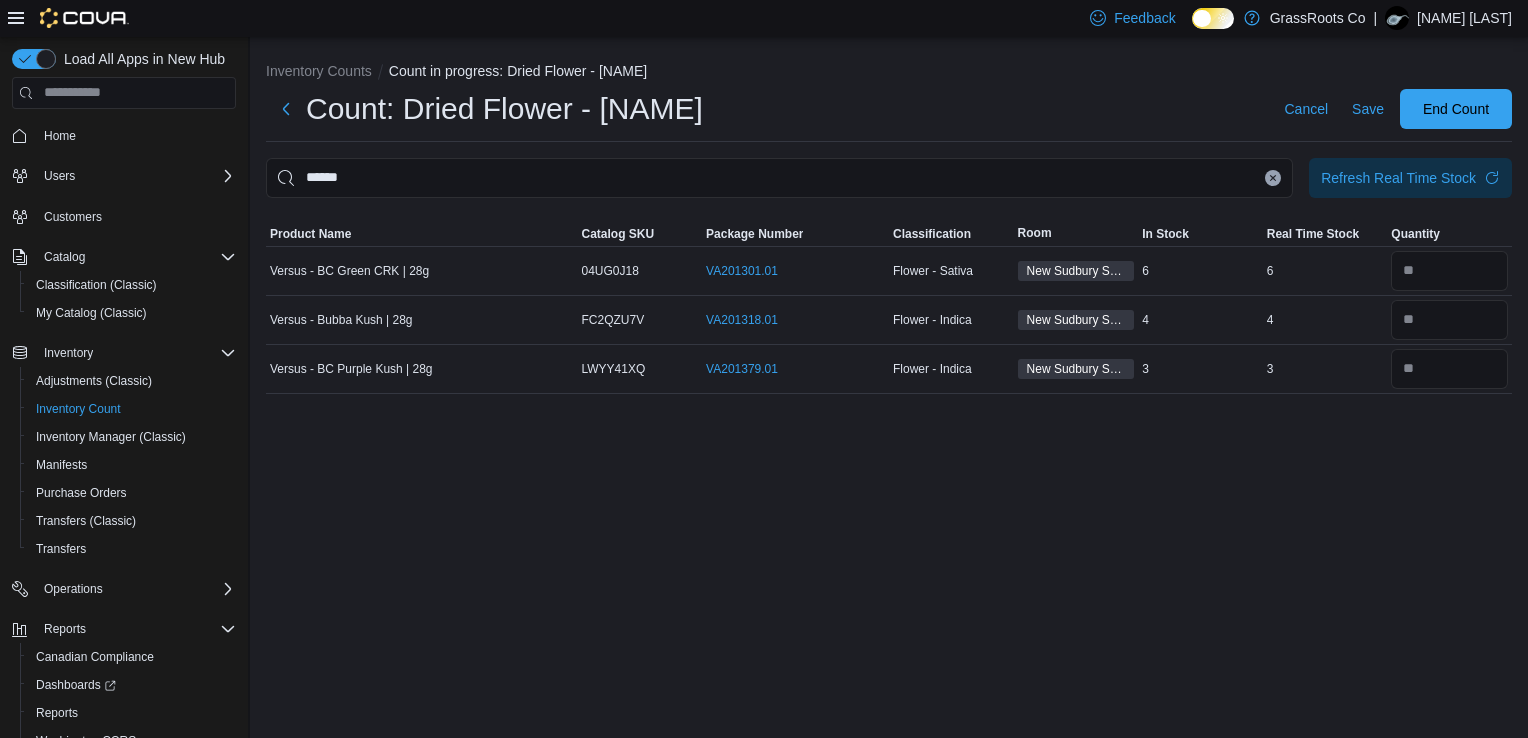 type 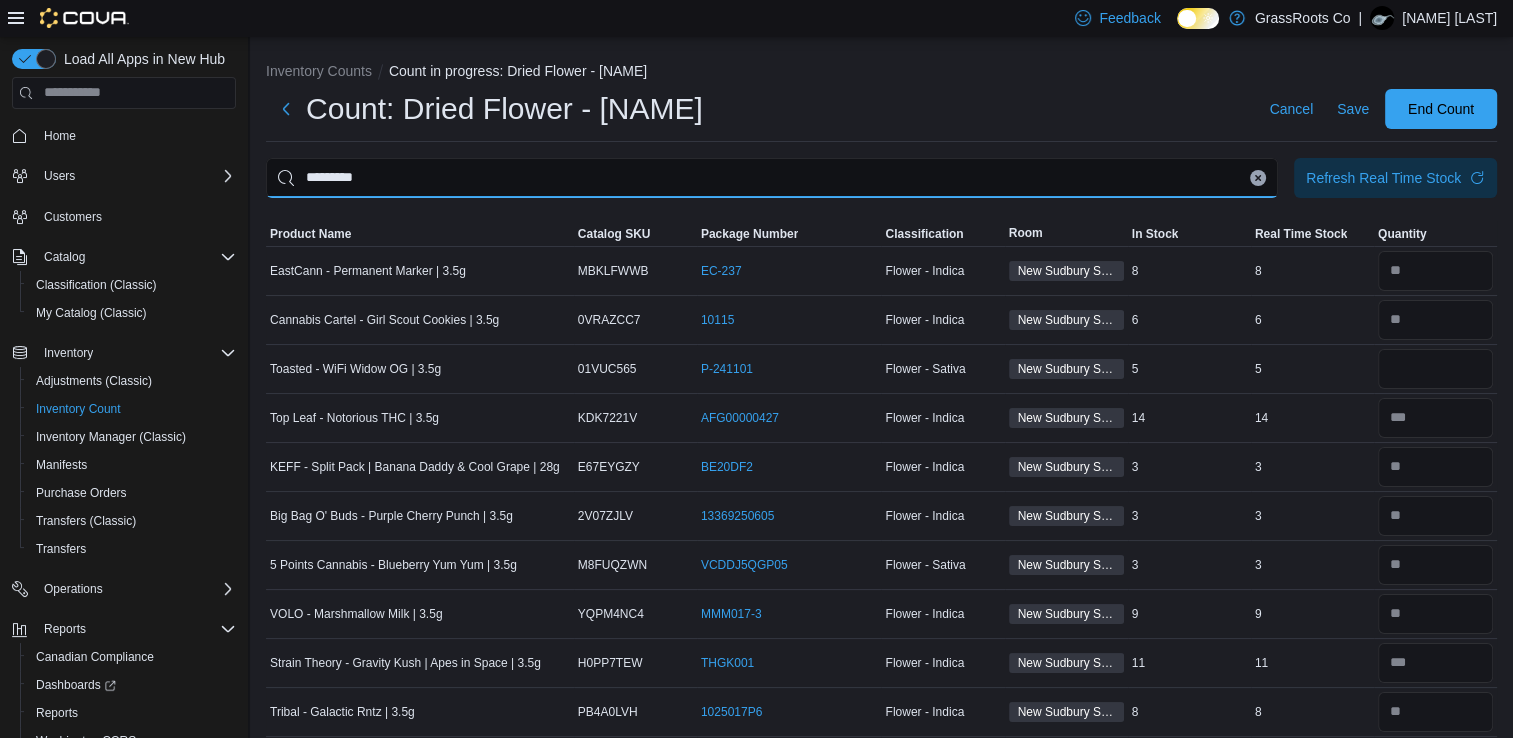 type on "*********" 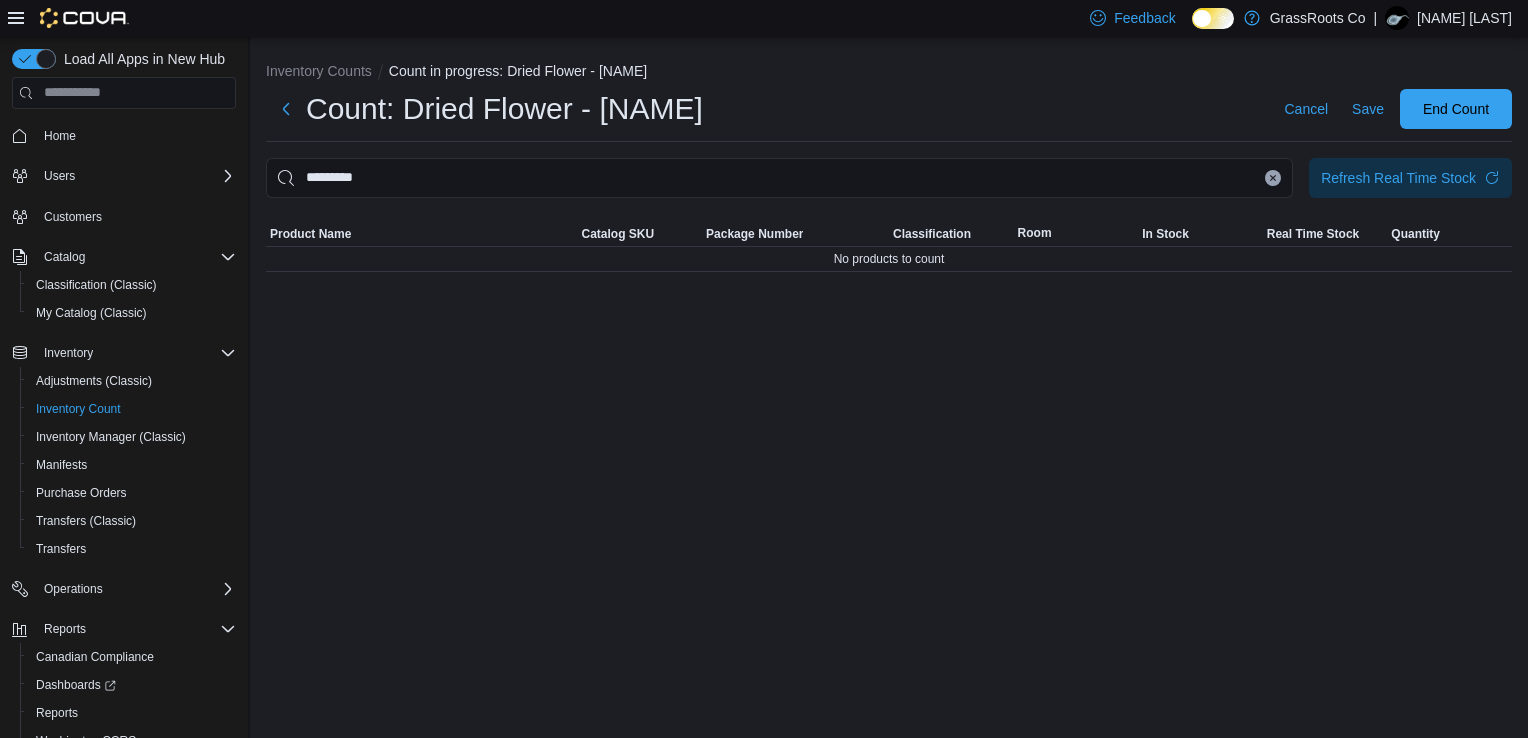 click at bounding box center (1273, 178) 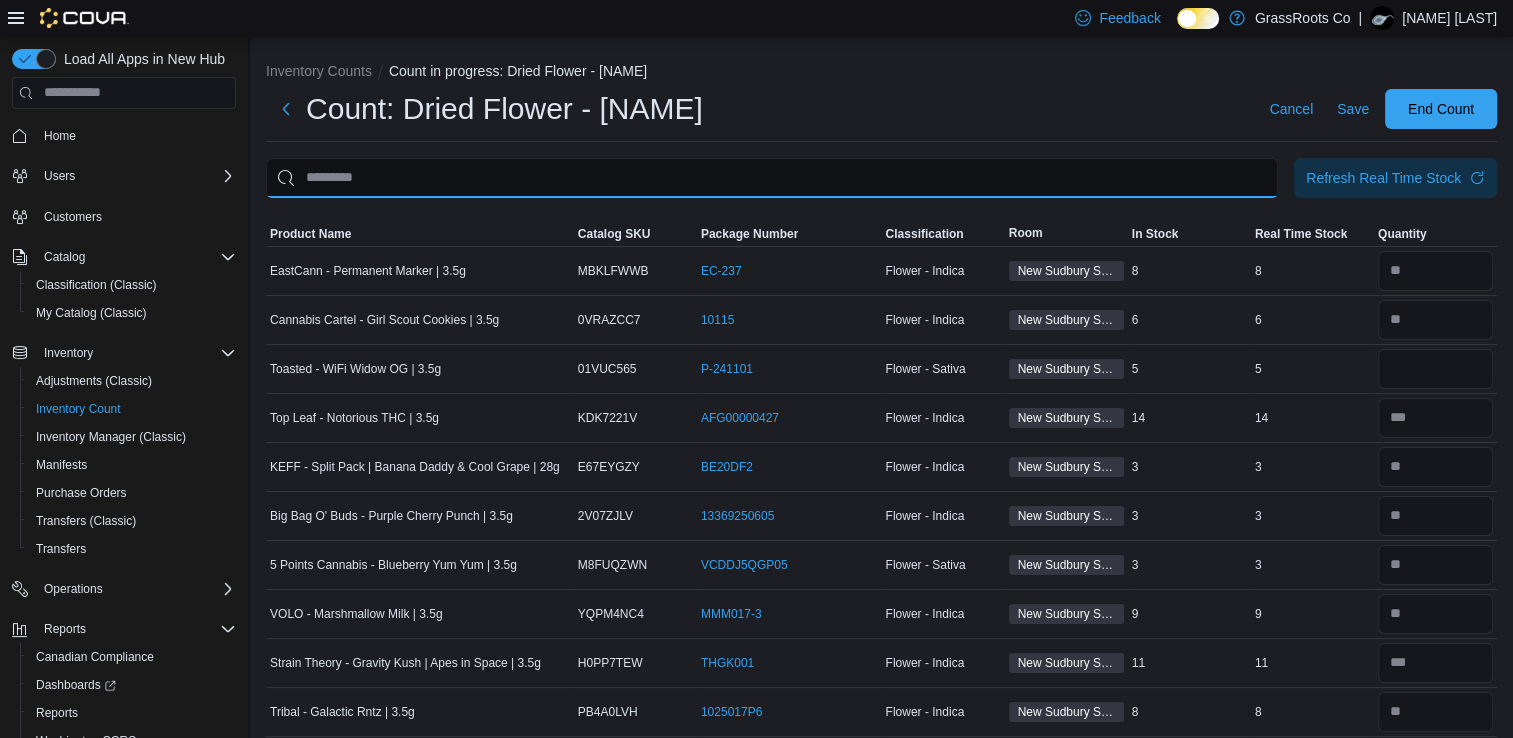 click at bounding box center [772, 178] 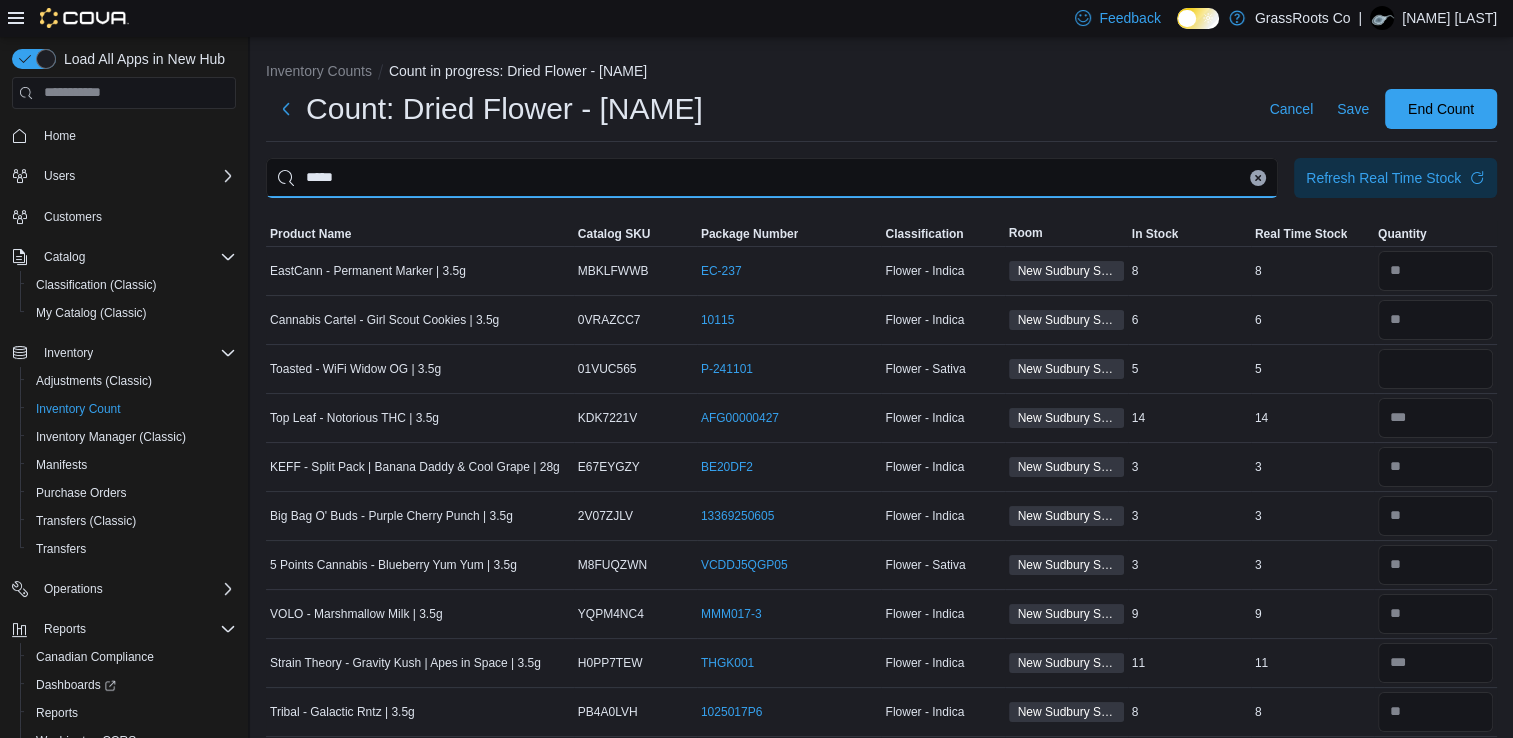 type on "*****" 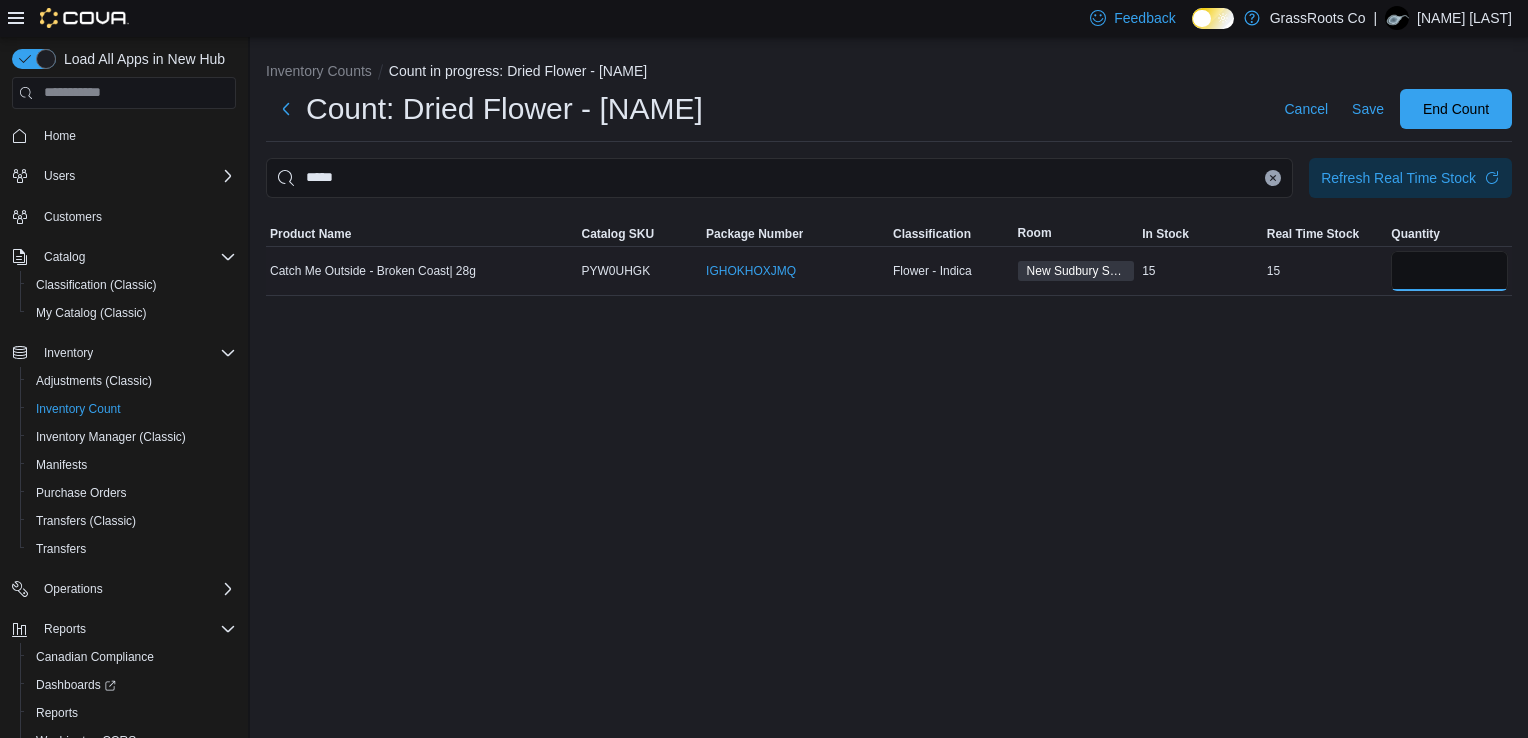 click at bounding box center [1449, 271] 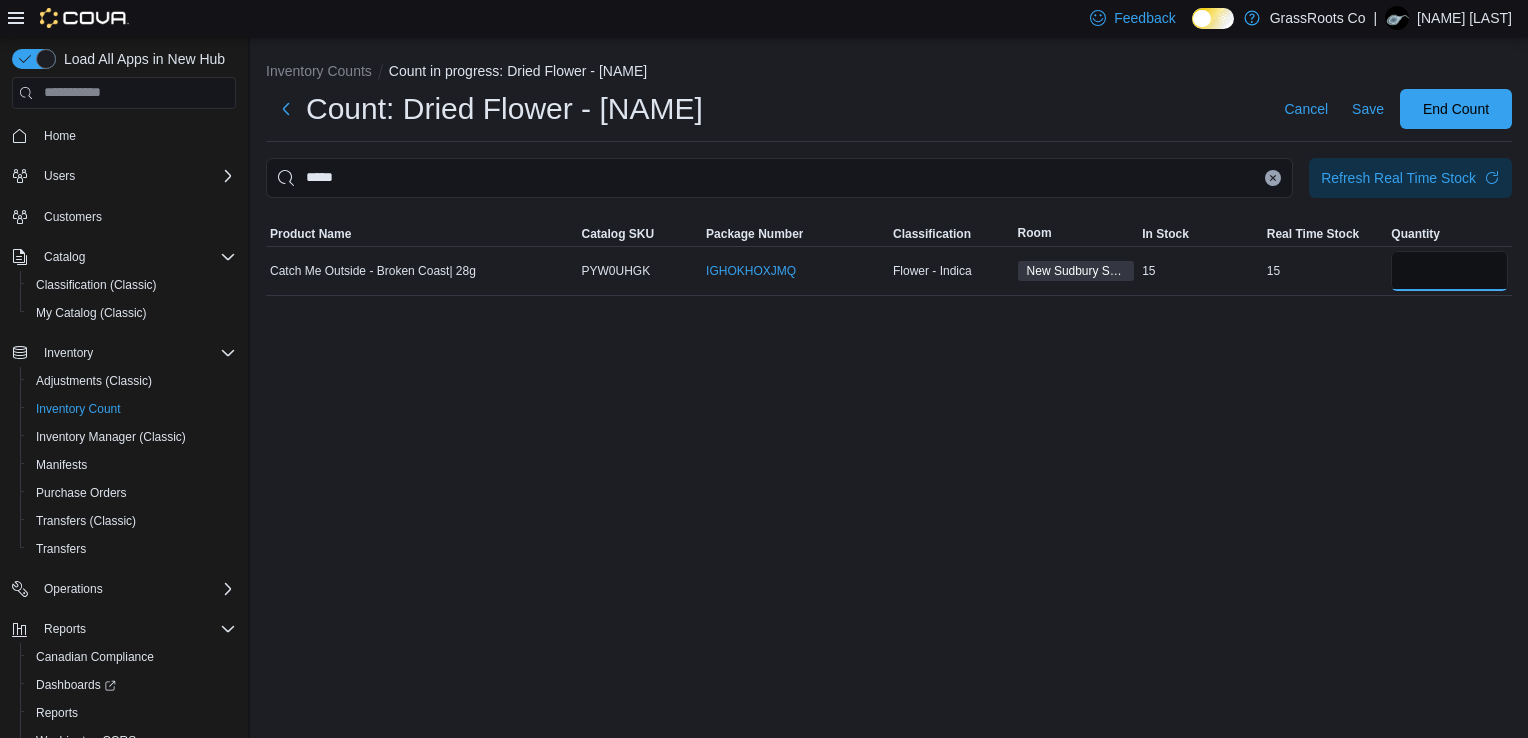 type on "*" 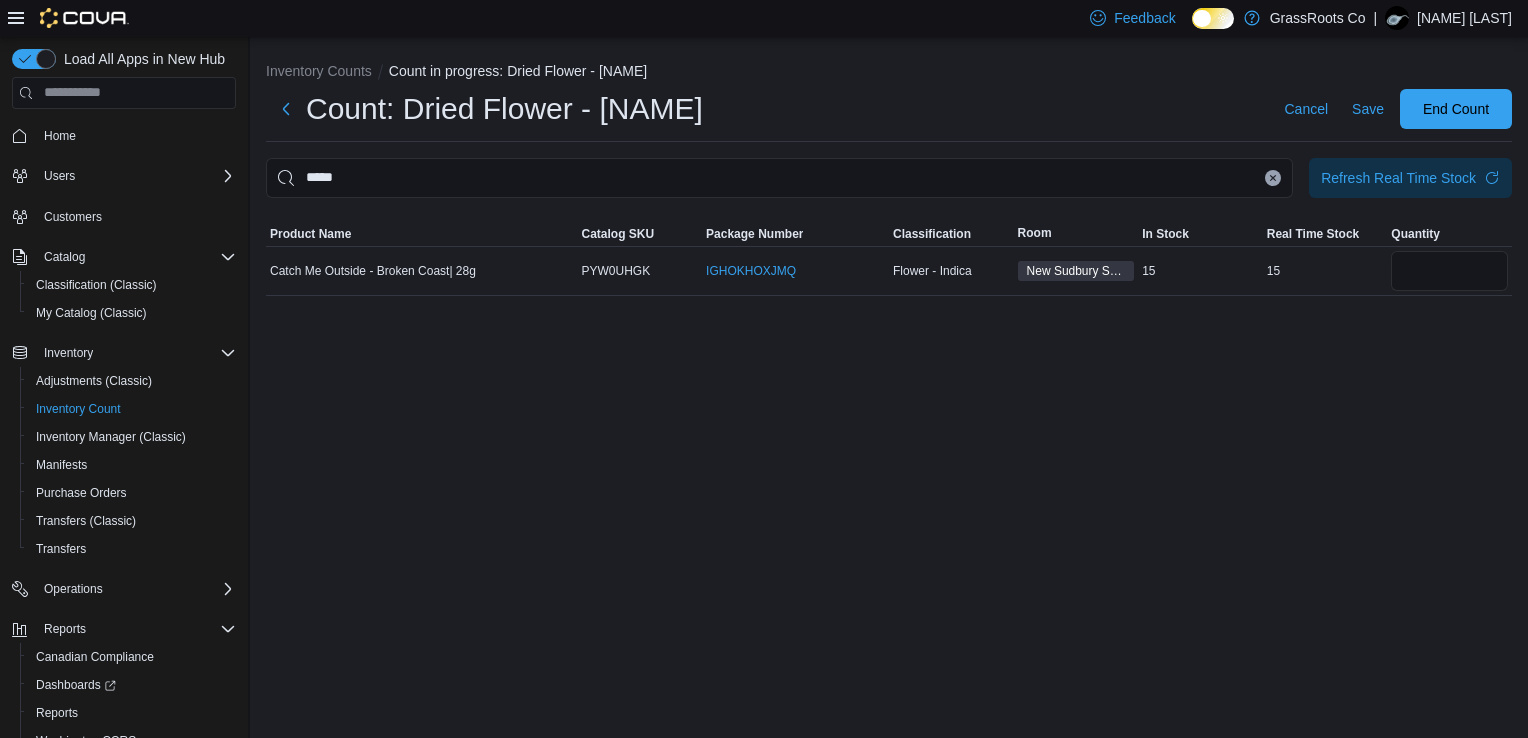 type 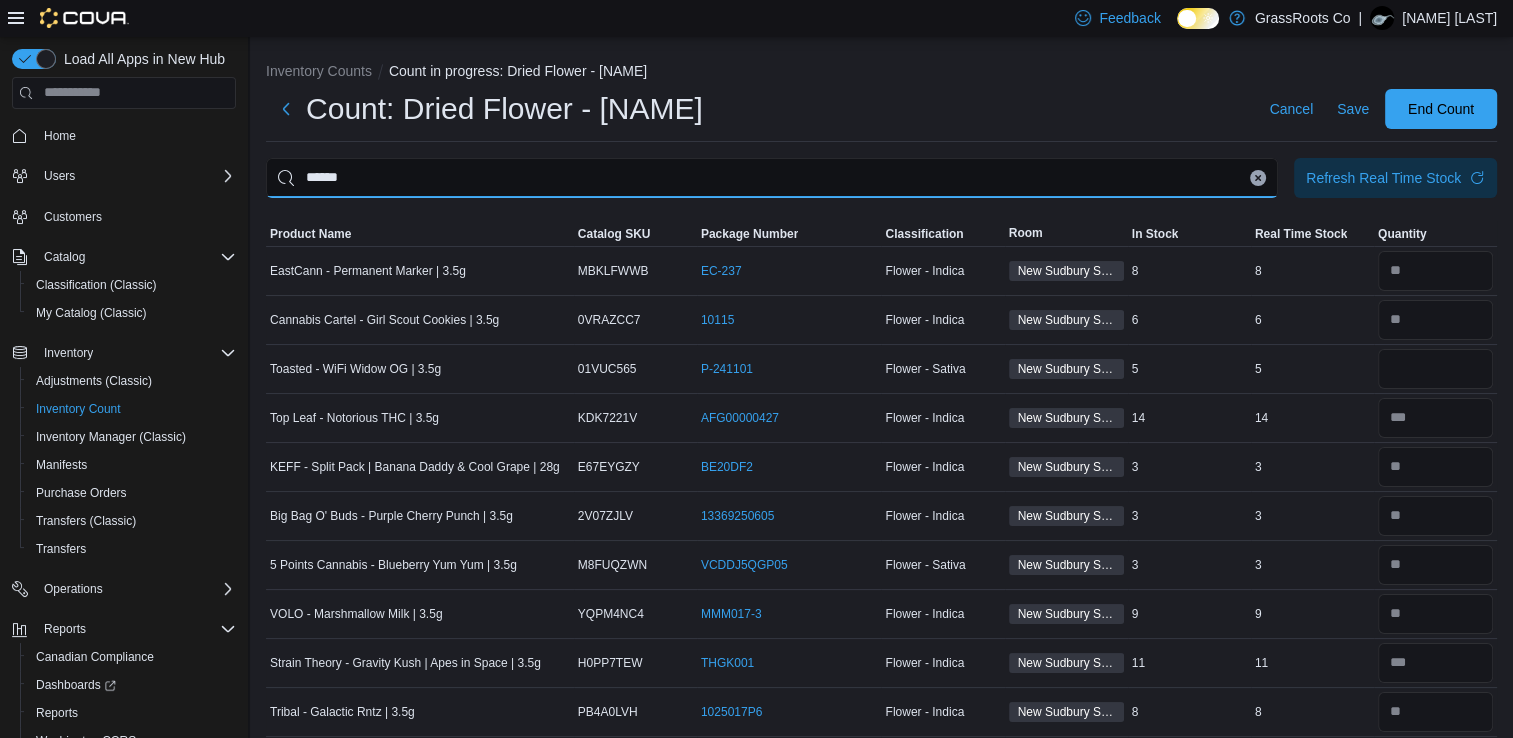 type on "******" 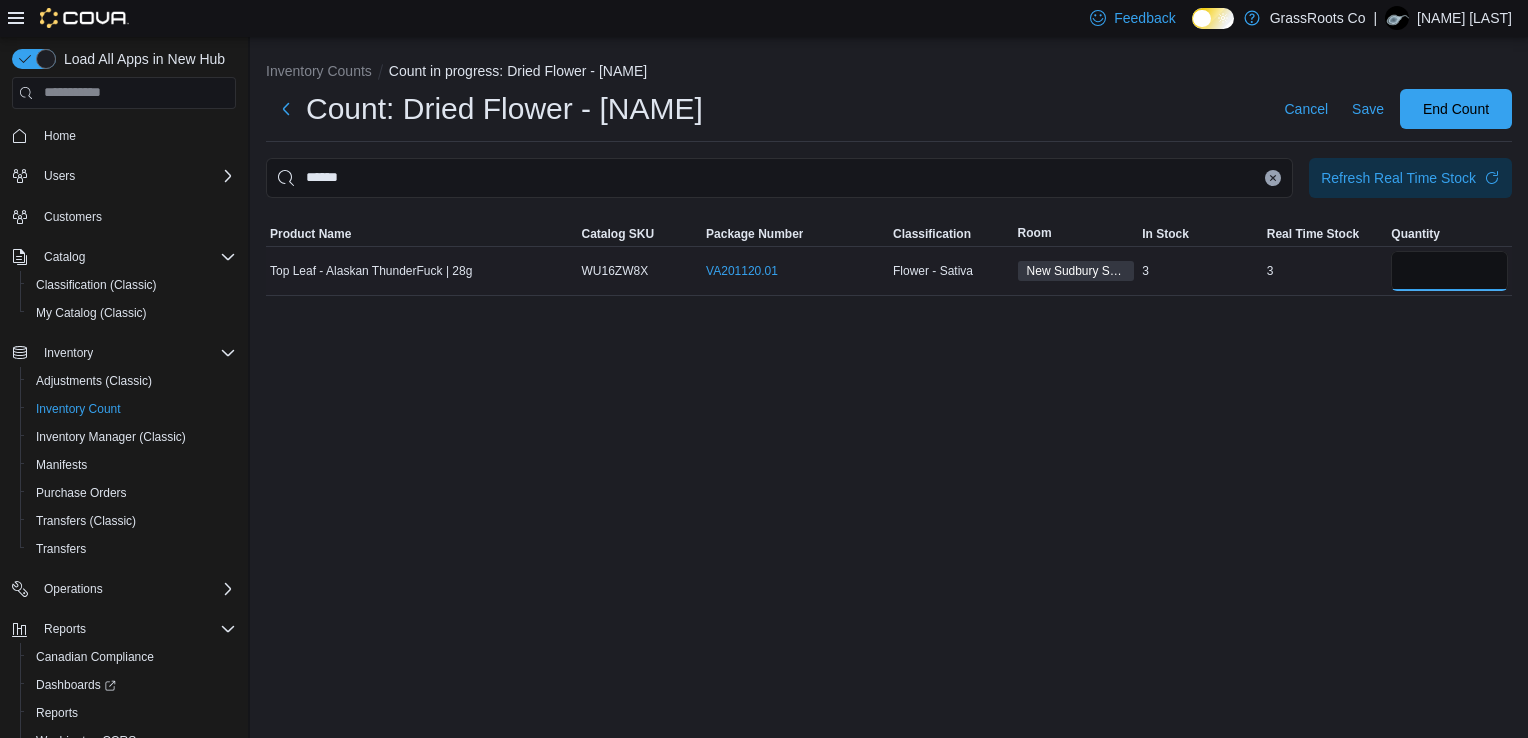 click at bounding box center [1449, 271] 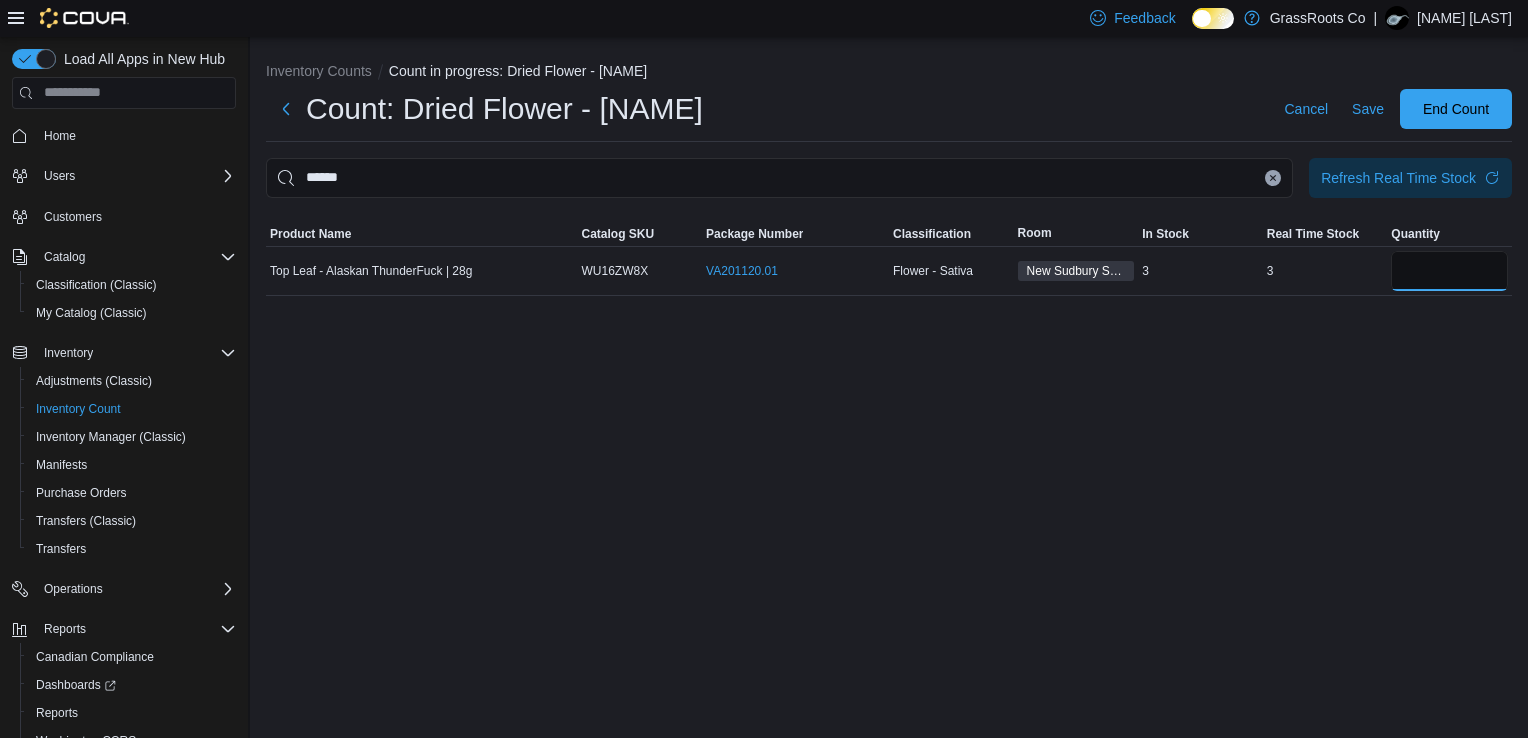 type on "*" 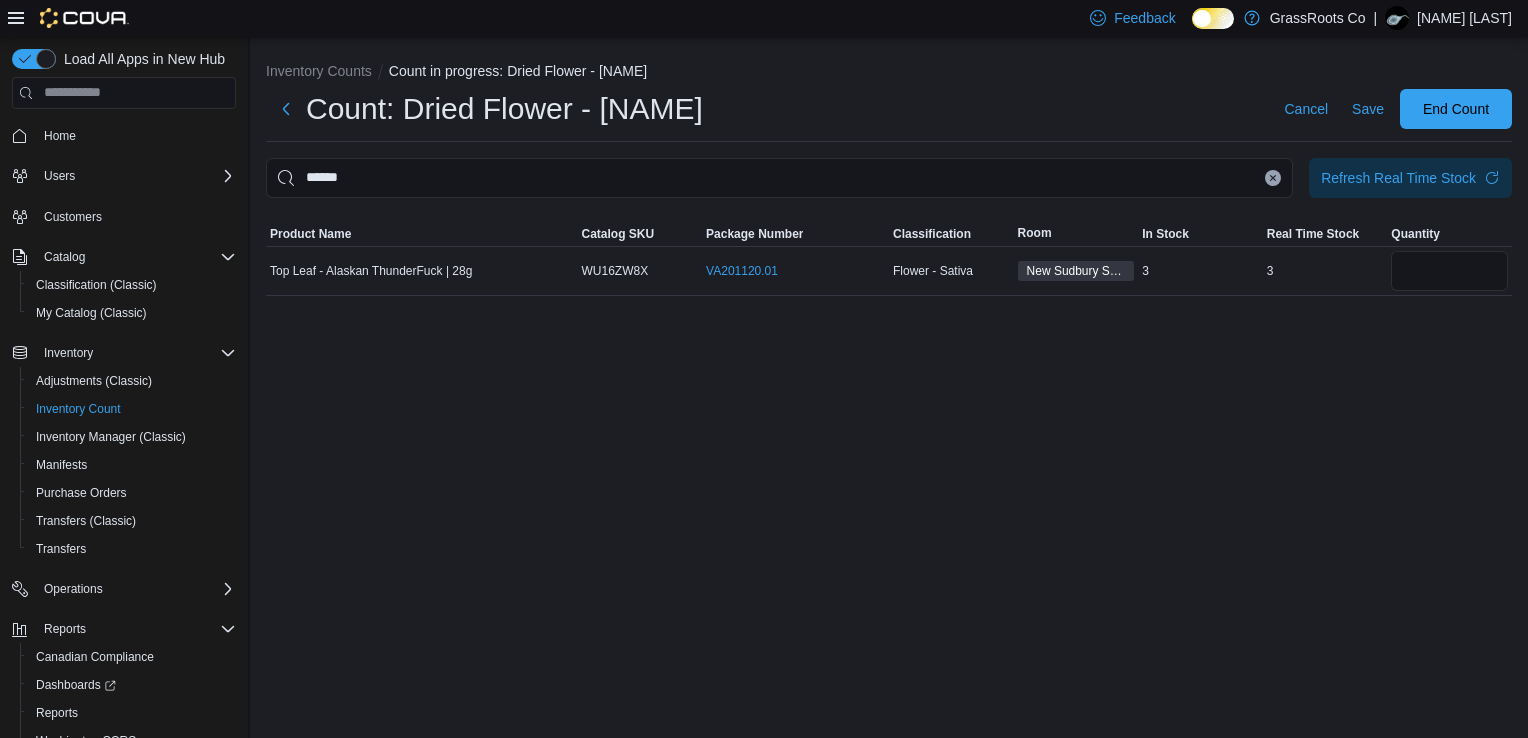 type 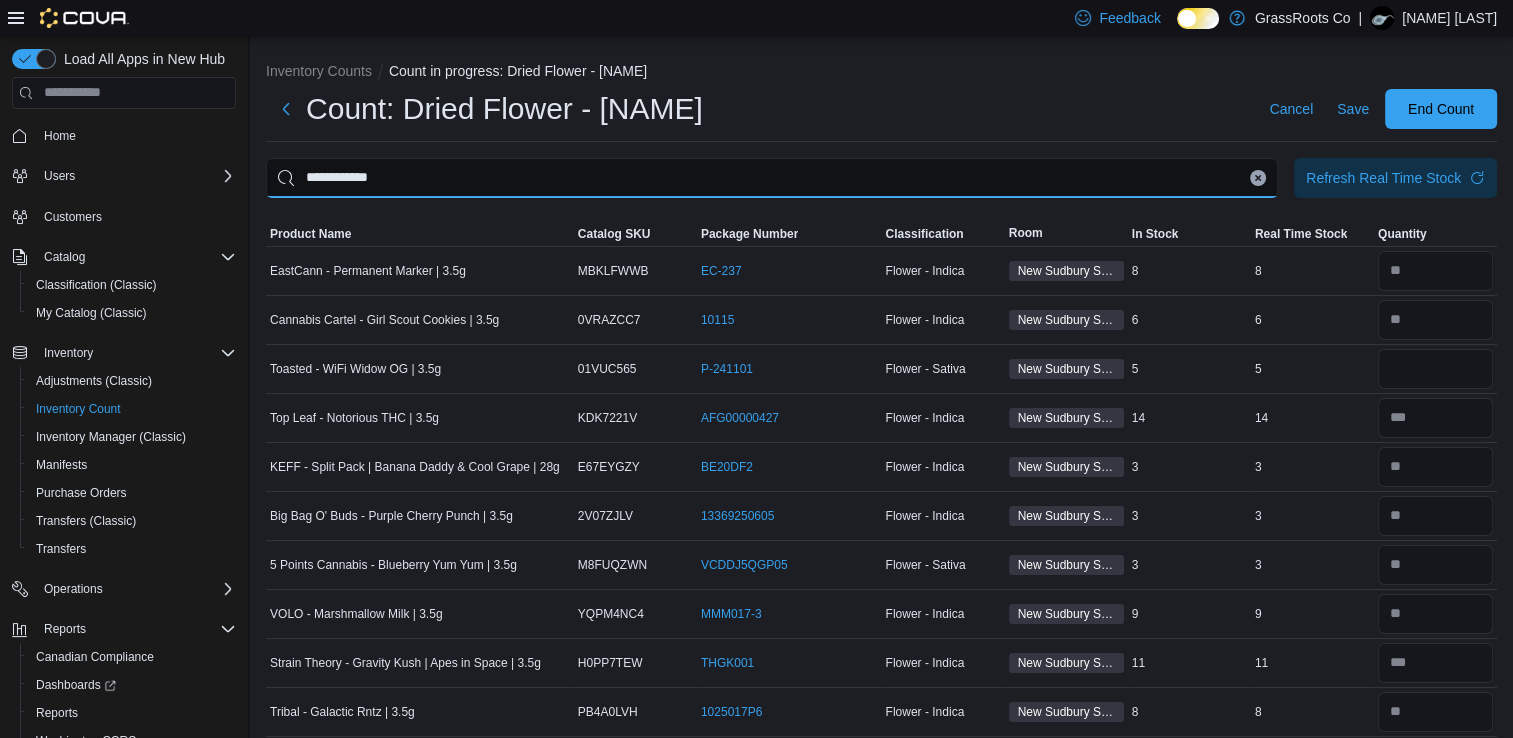 type on "**********" 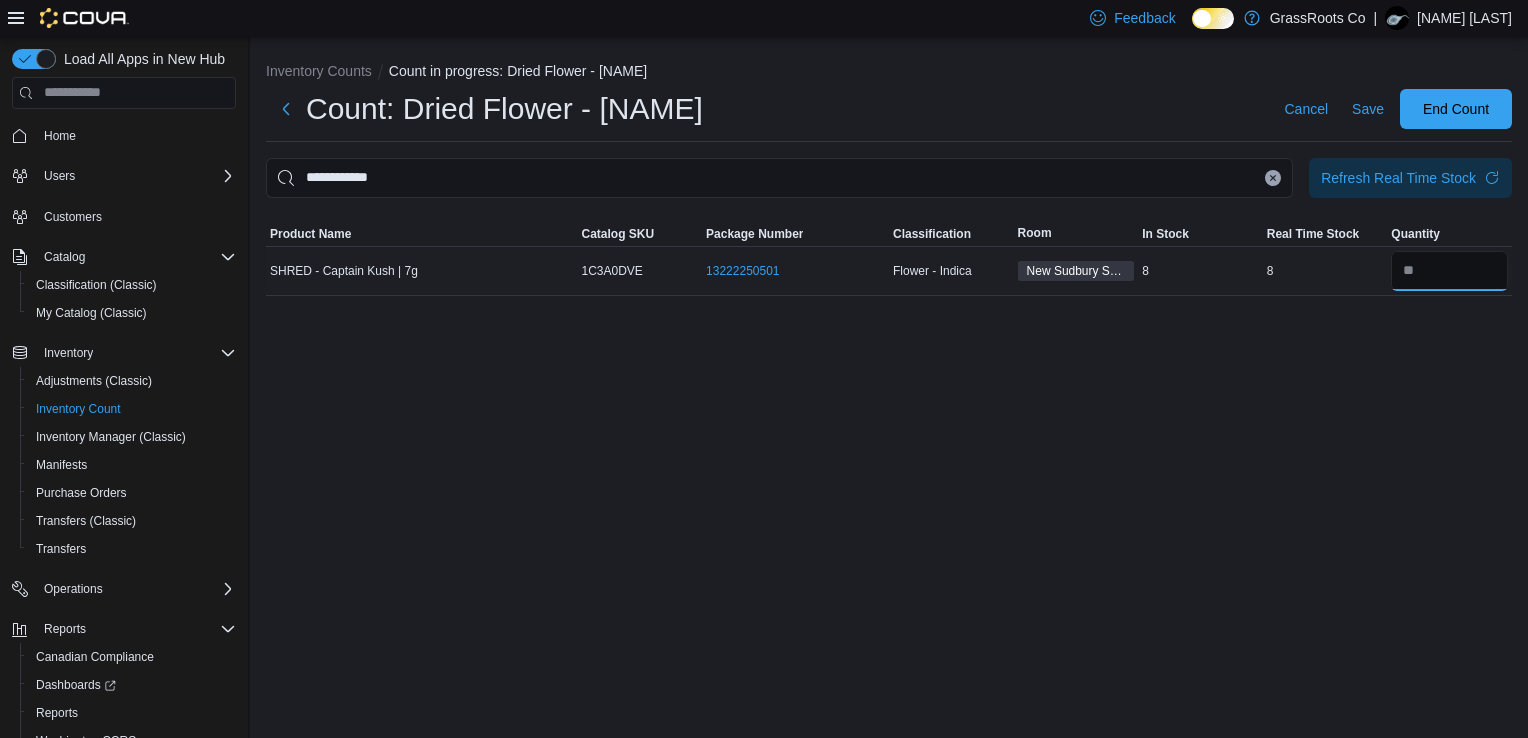 click at bounding box center [1449, 271] 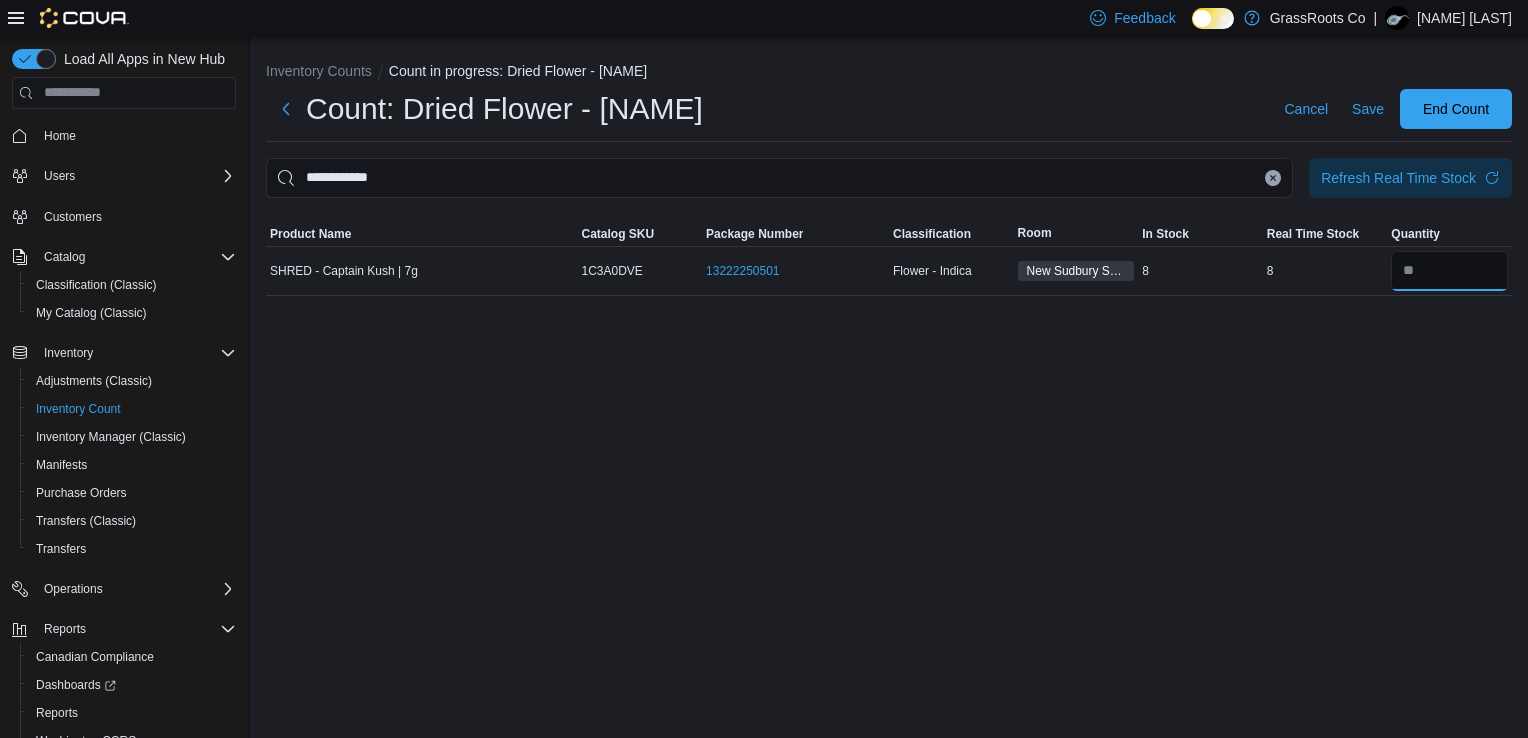 type on "*" 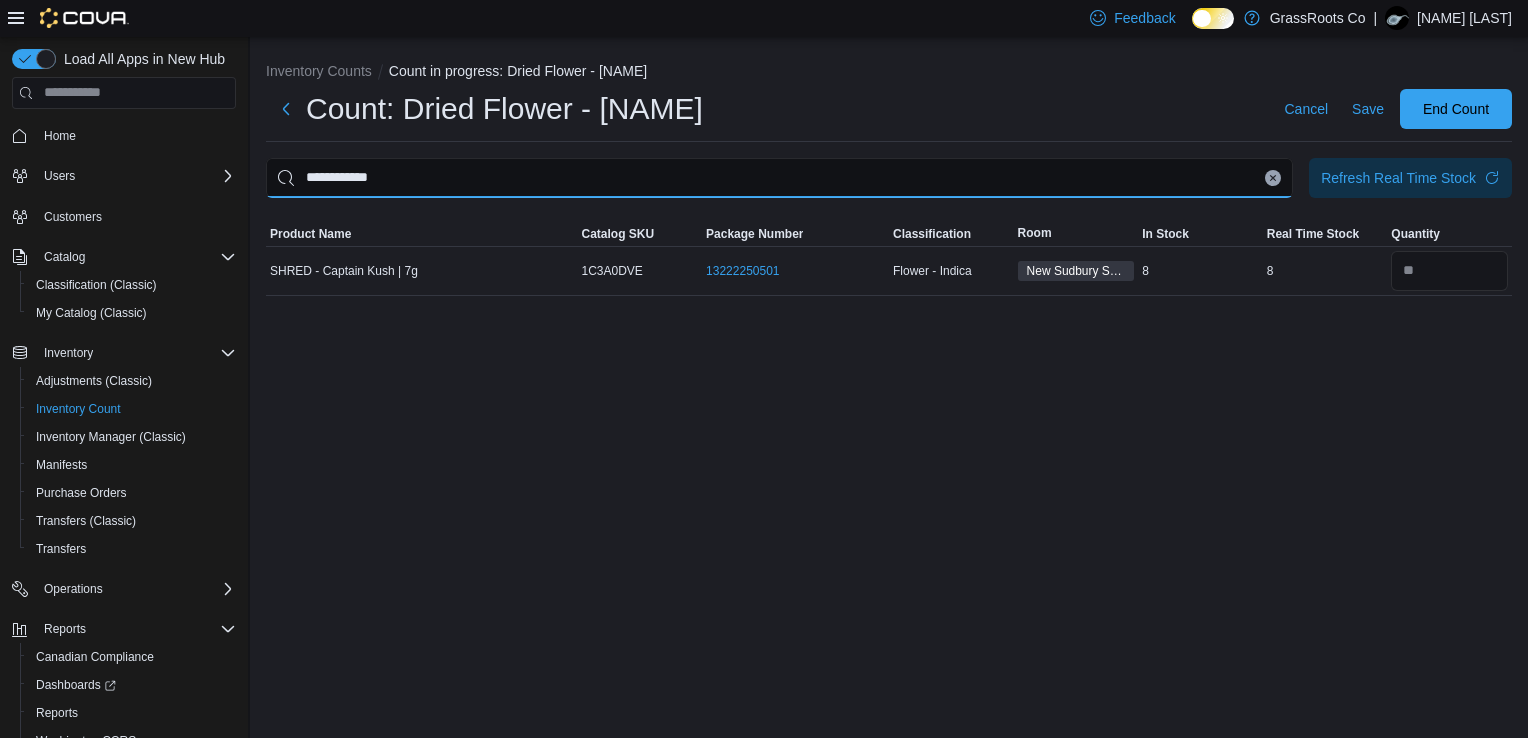 type 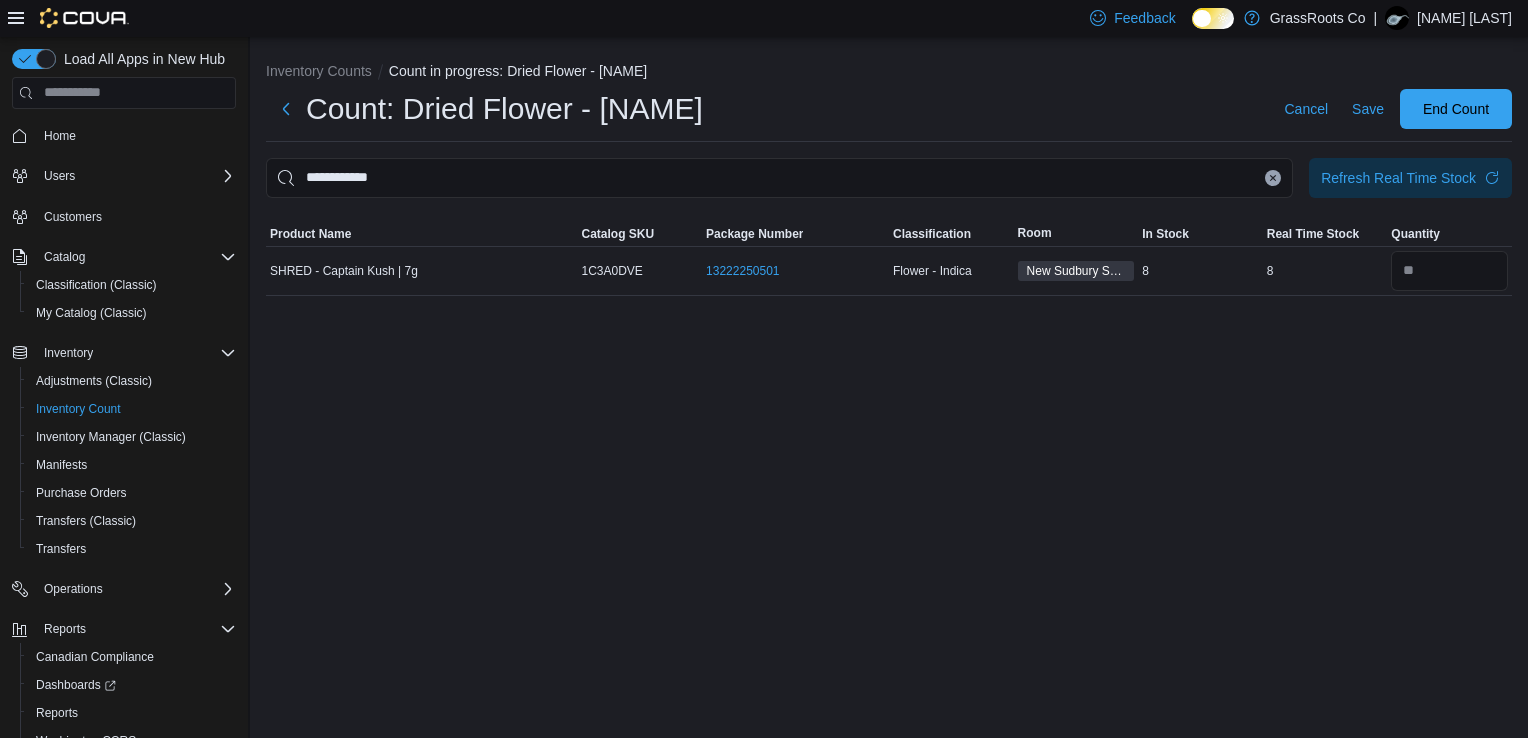 click 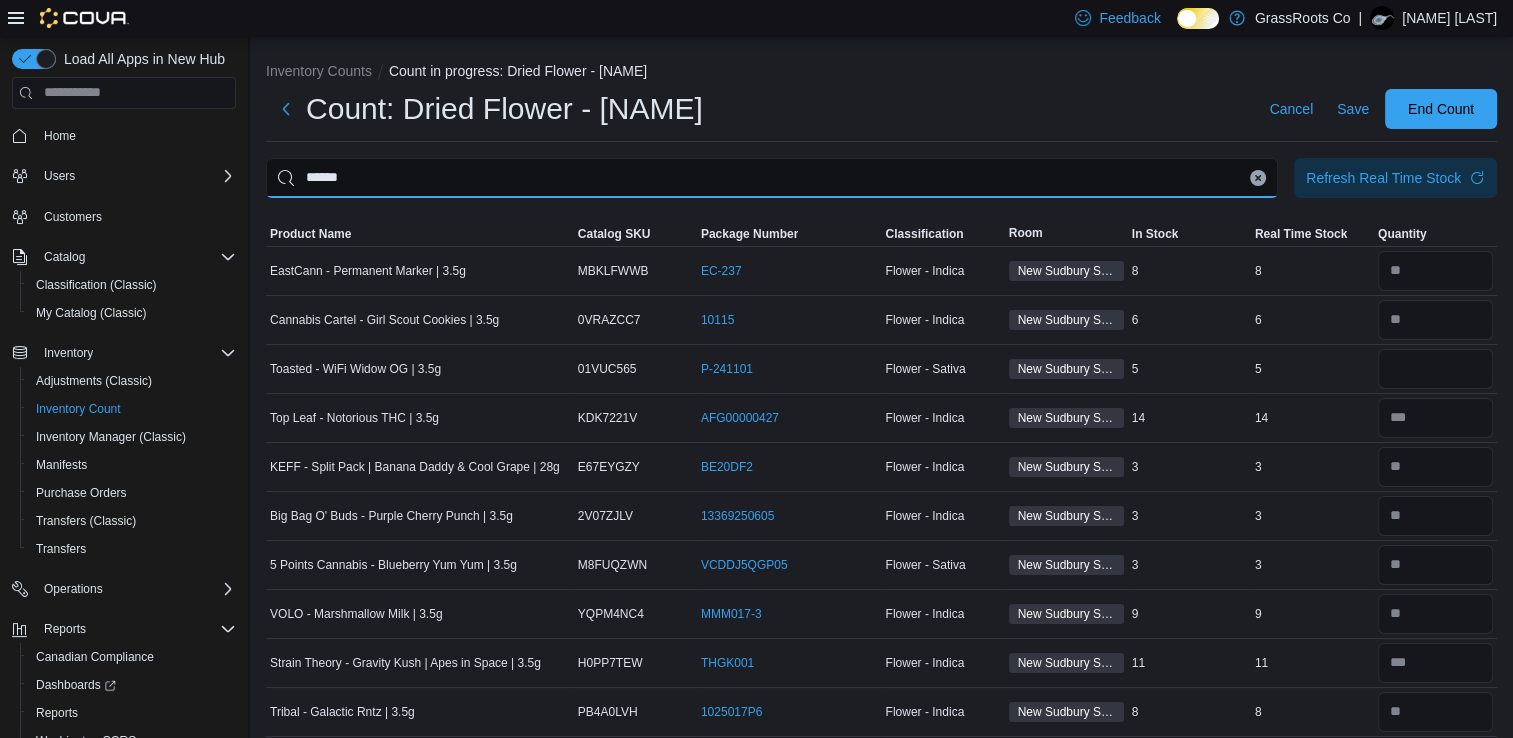 type on "******" 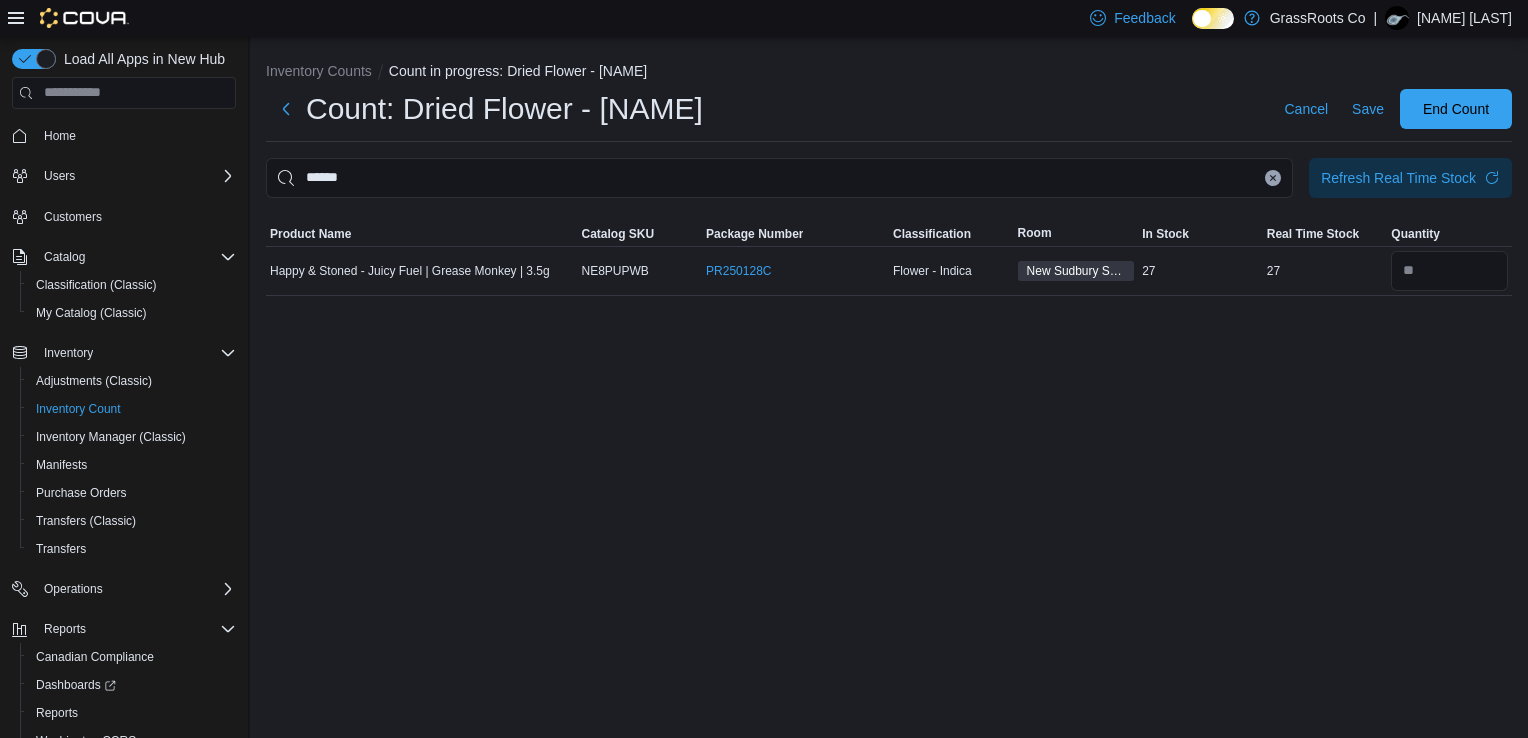 click on "Inventory Counts Count in progress: Dried Flower - Simon Count: Dried Flower - Simon  Cancel Save End Count ****** Refresh Real Time Stock Sorting This table contains 1 rows. Product Name Catalog SKU Package Number Classification Room In Stock Real Time Stock Quantity Happy & Stoned - Juicy Fuel | Grease Monkey | 3.5g Catalog SKU NE8PUPWB Package Number PR250128C (opens in a new tab or window) Flower - Indica New Sudbury Sales Floor In Stock 27  Real Time Stock 27" at bounding box center (889, 174) 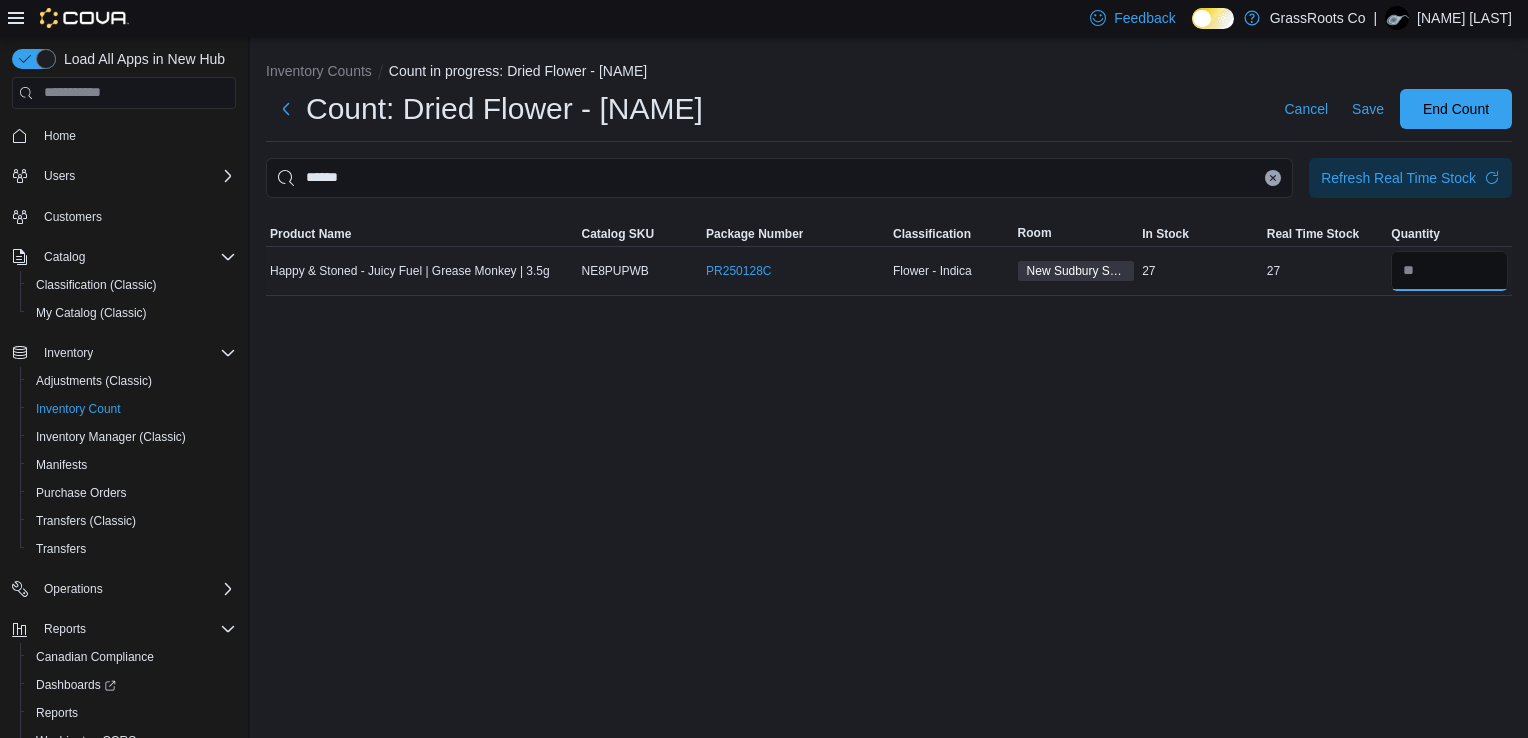 click at bounding box center (1449, 271) 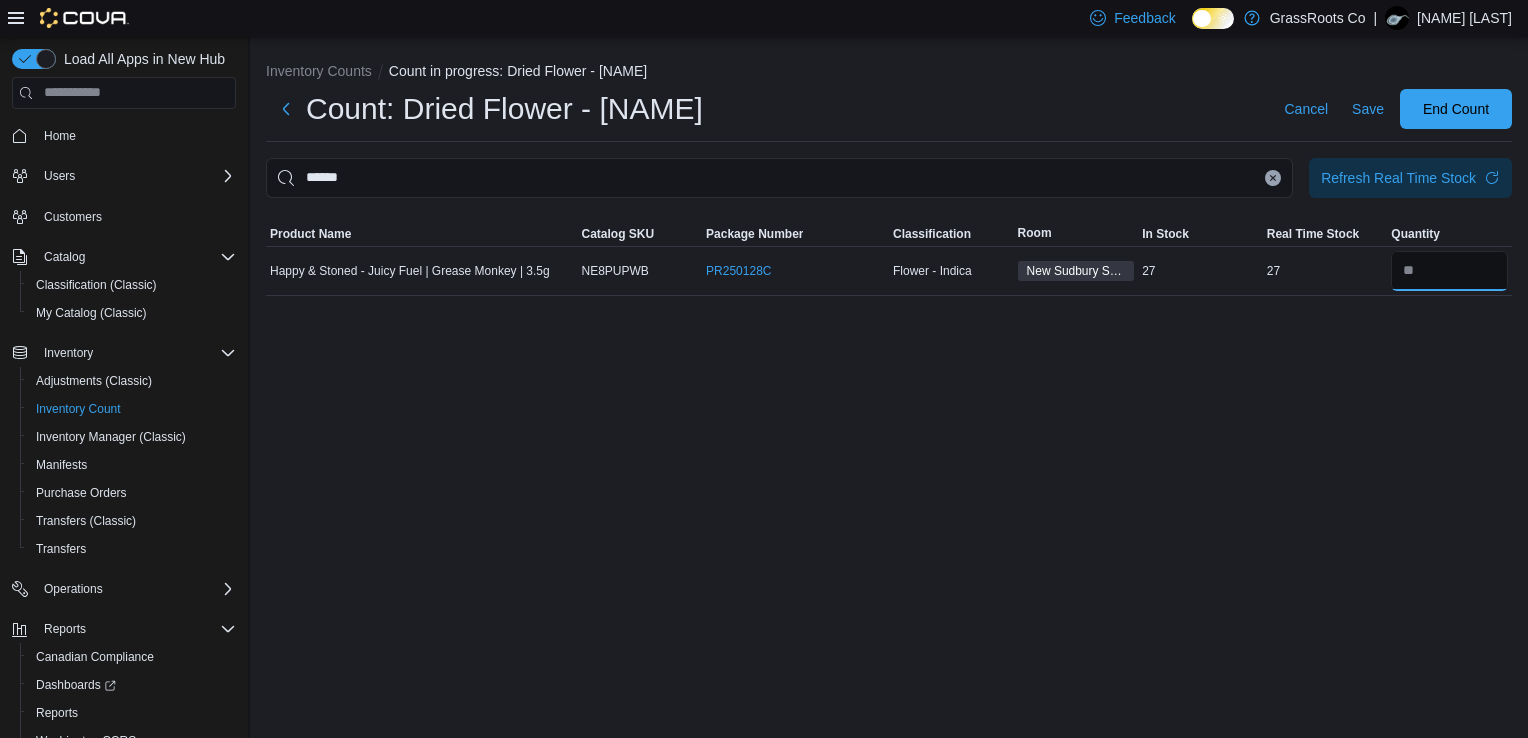 type on "**" 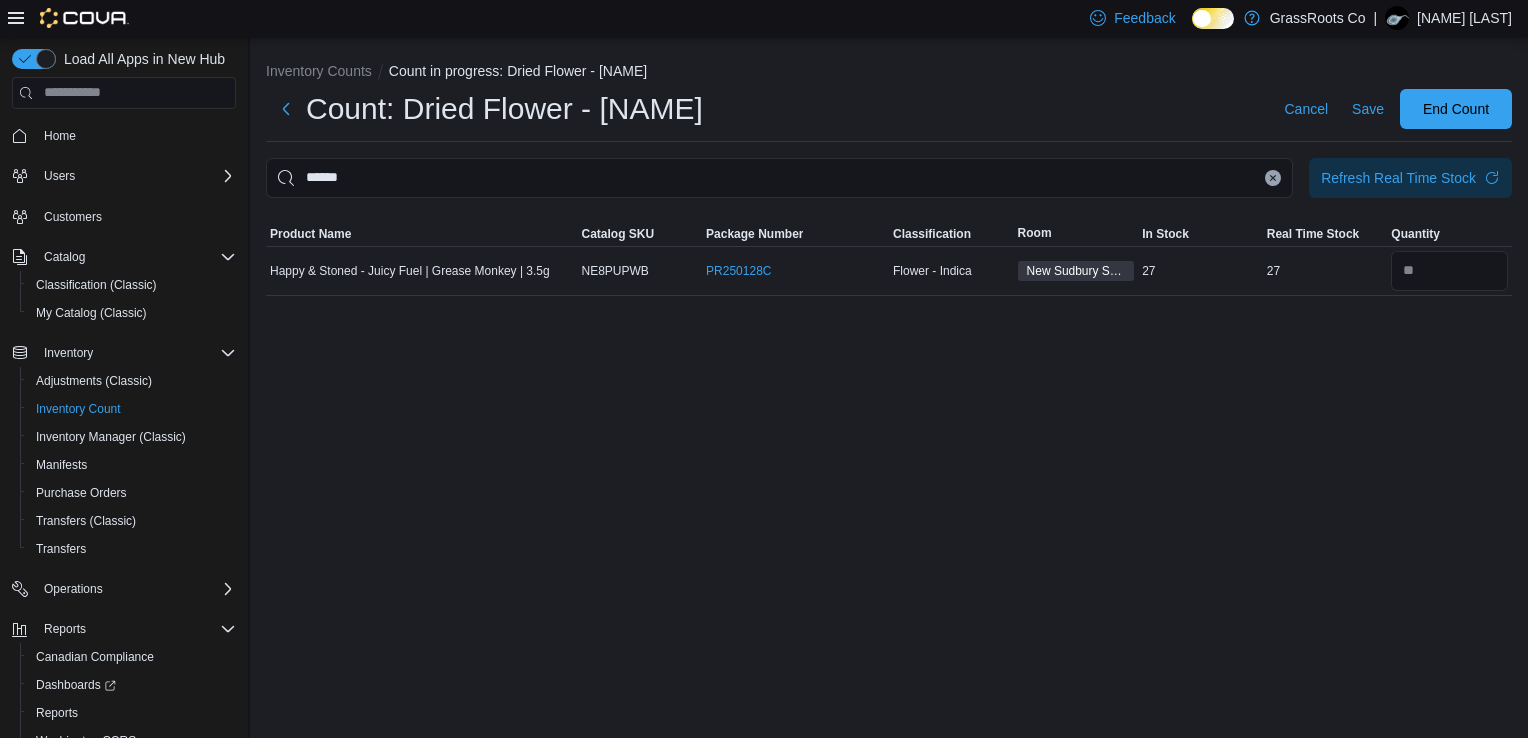 type 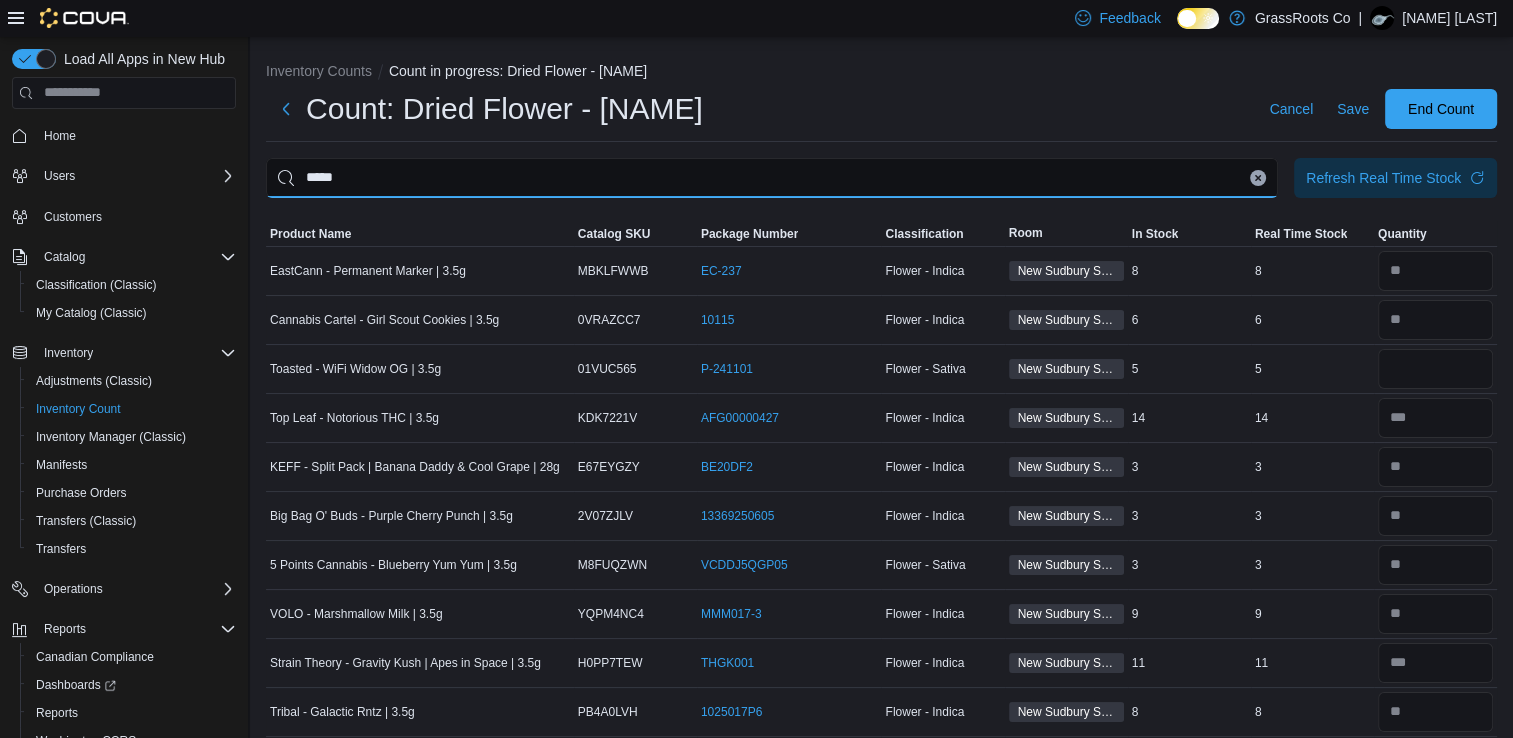 type on "*****" 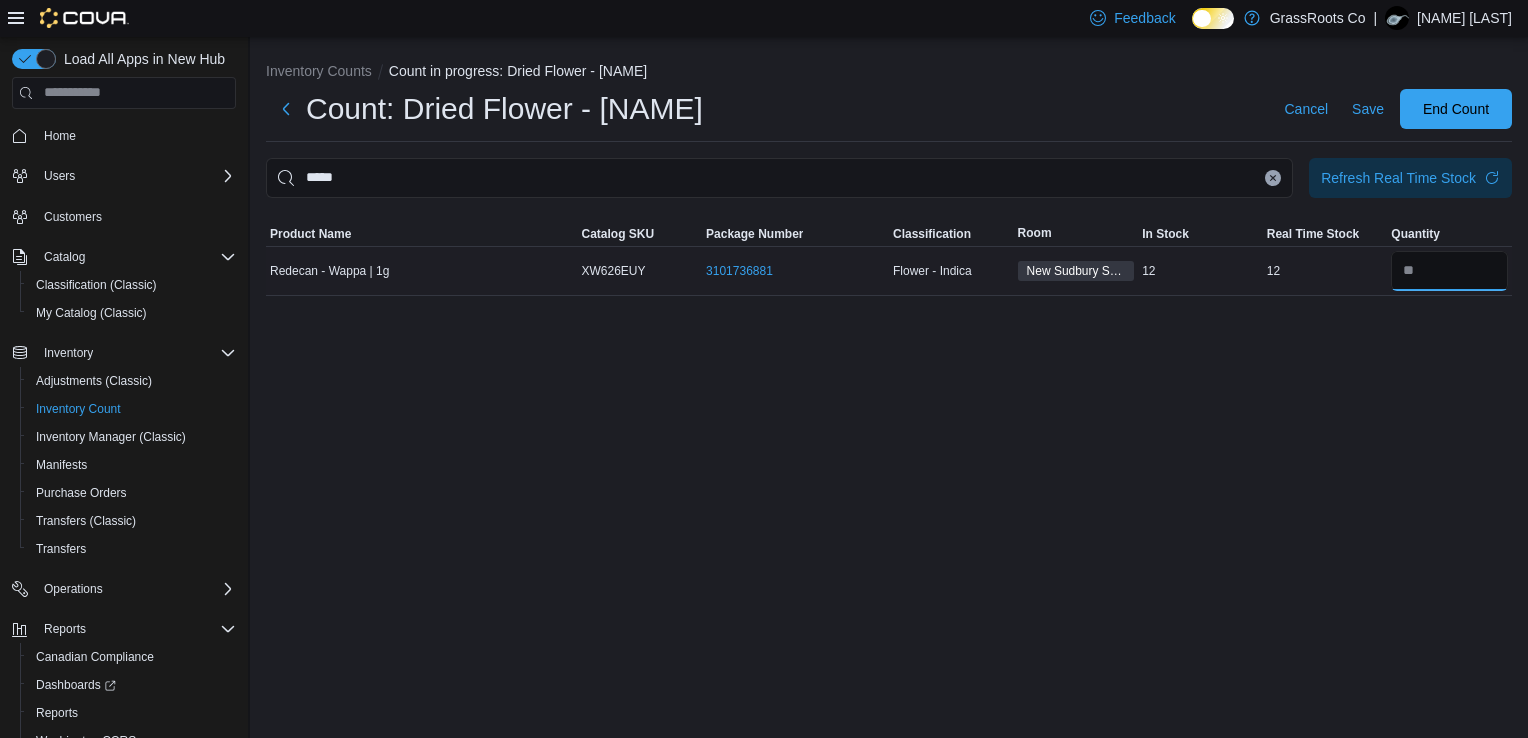 click at bounding box center [1449, 271] 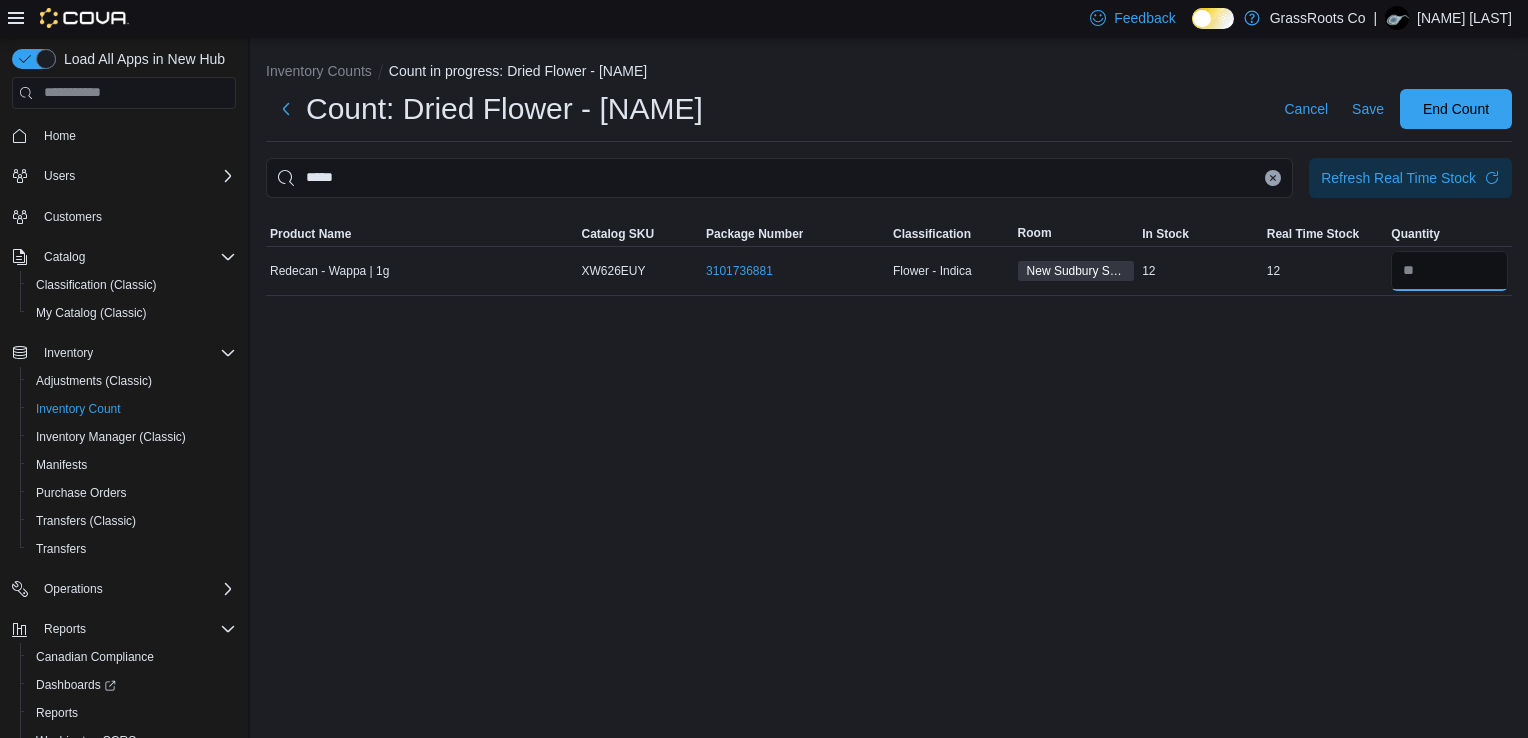 type on "**" 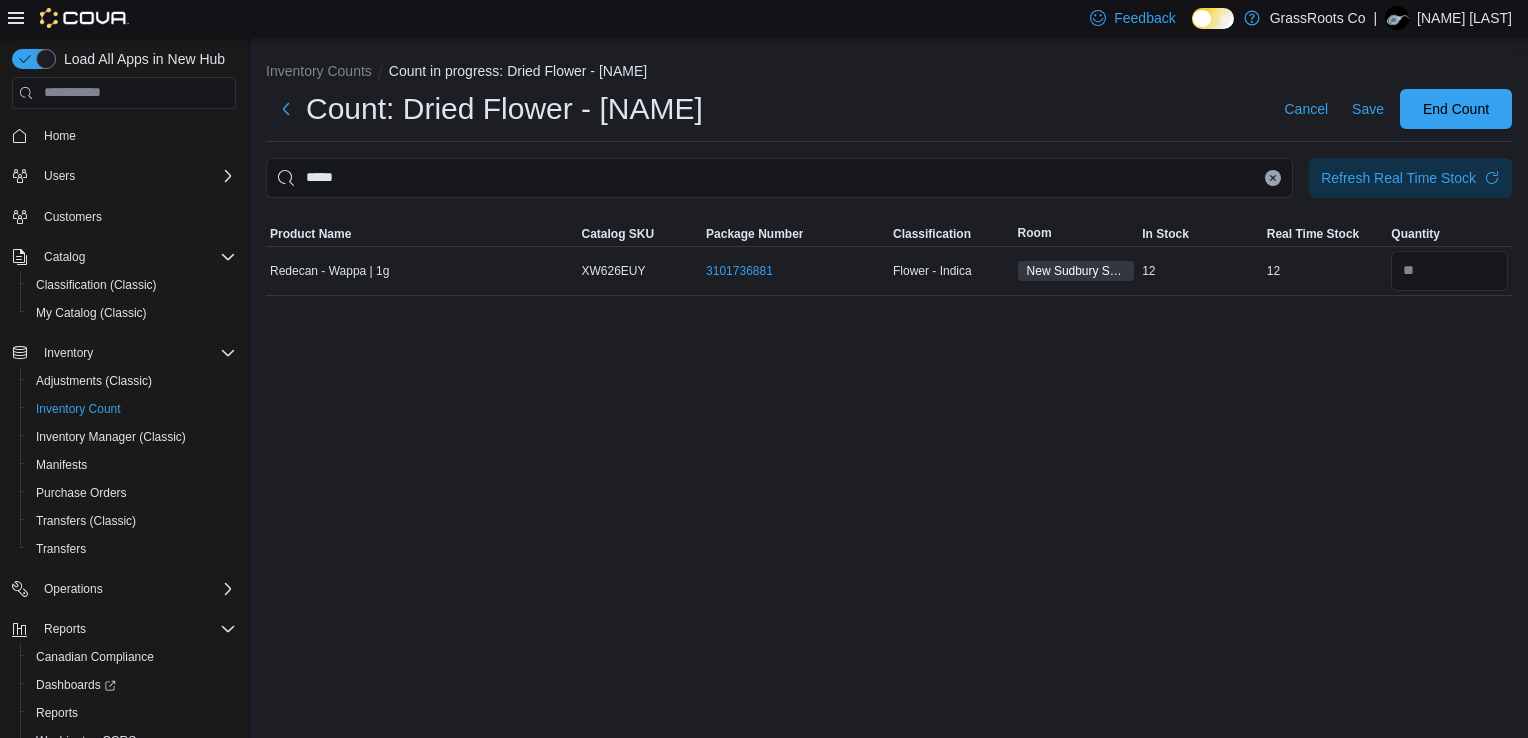 type 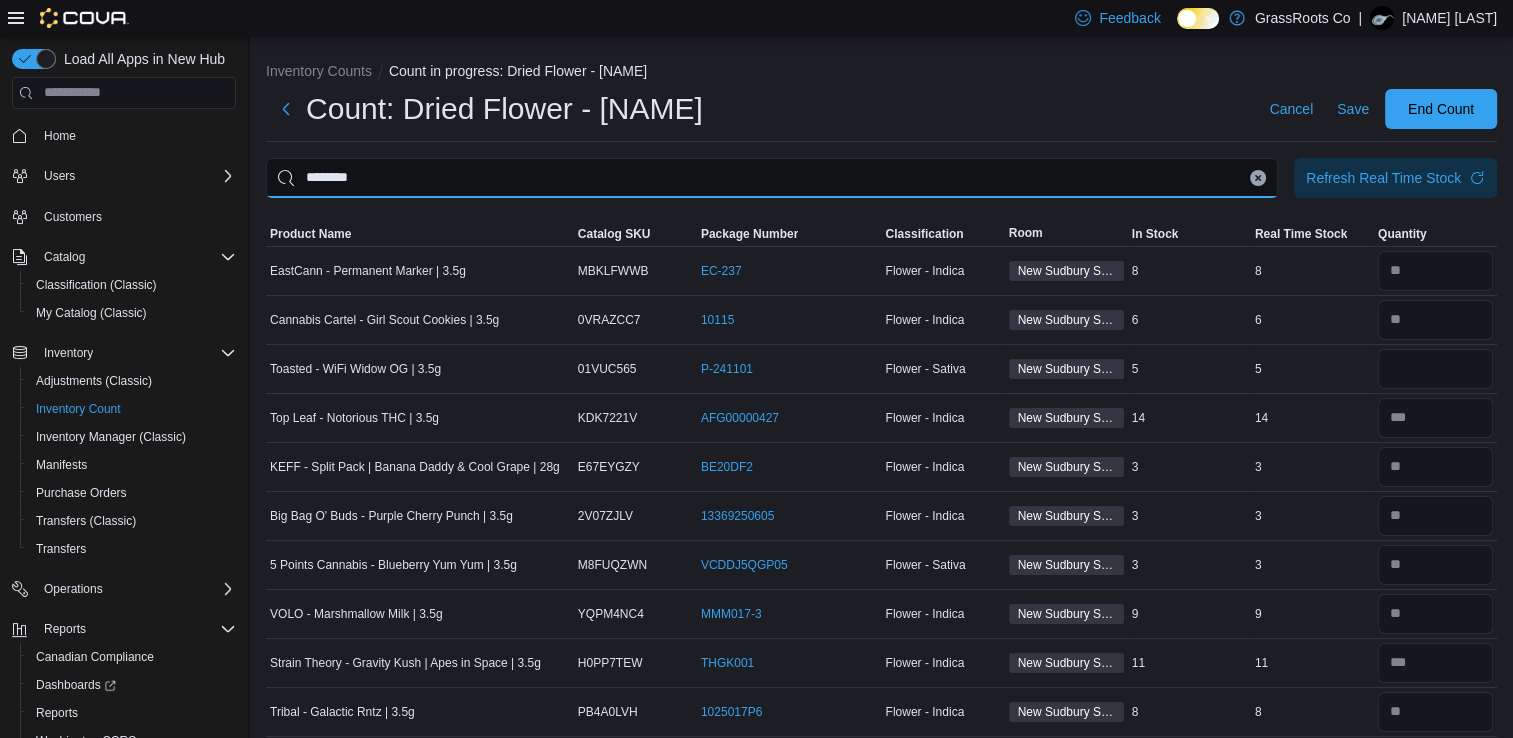 type on "********" 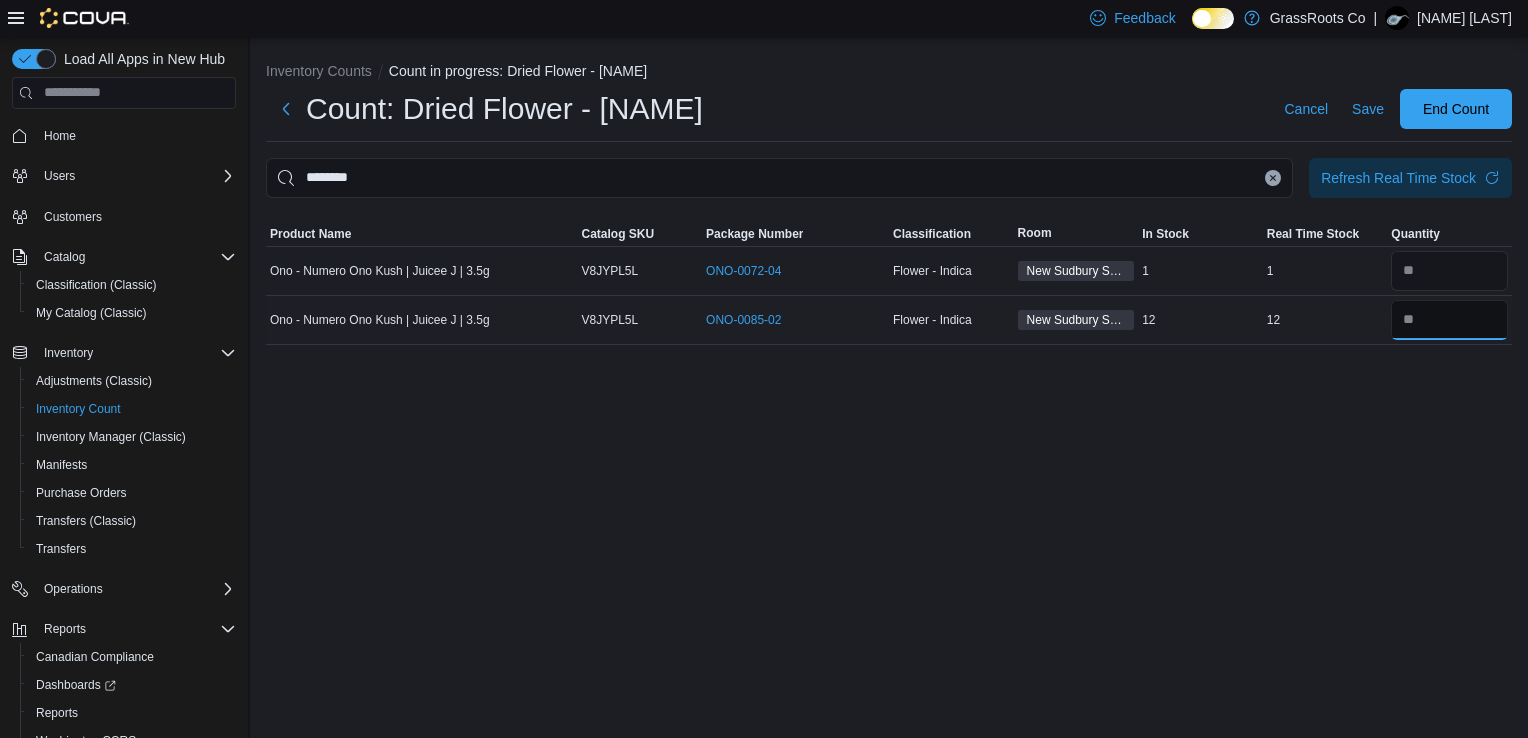 click at bounding box center (1449, 320) 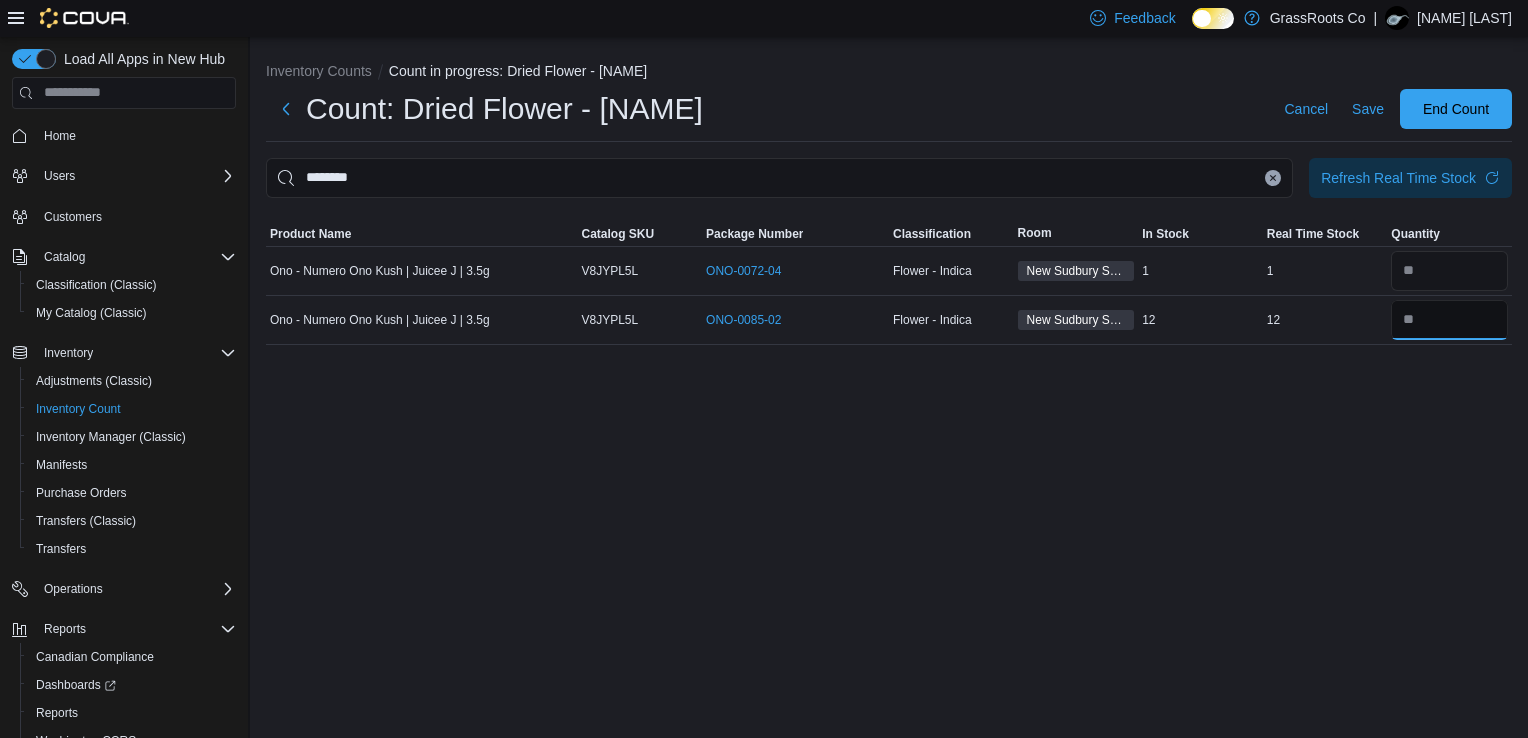 type on "**" 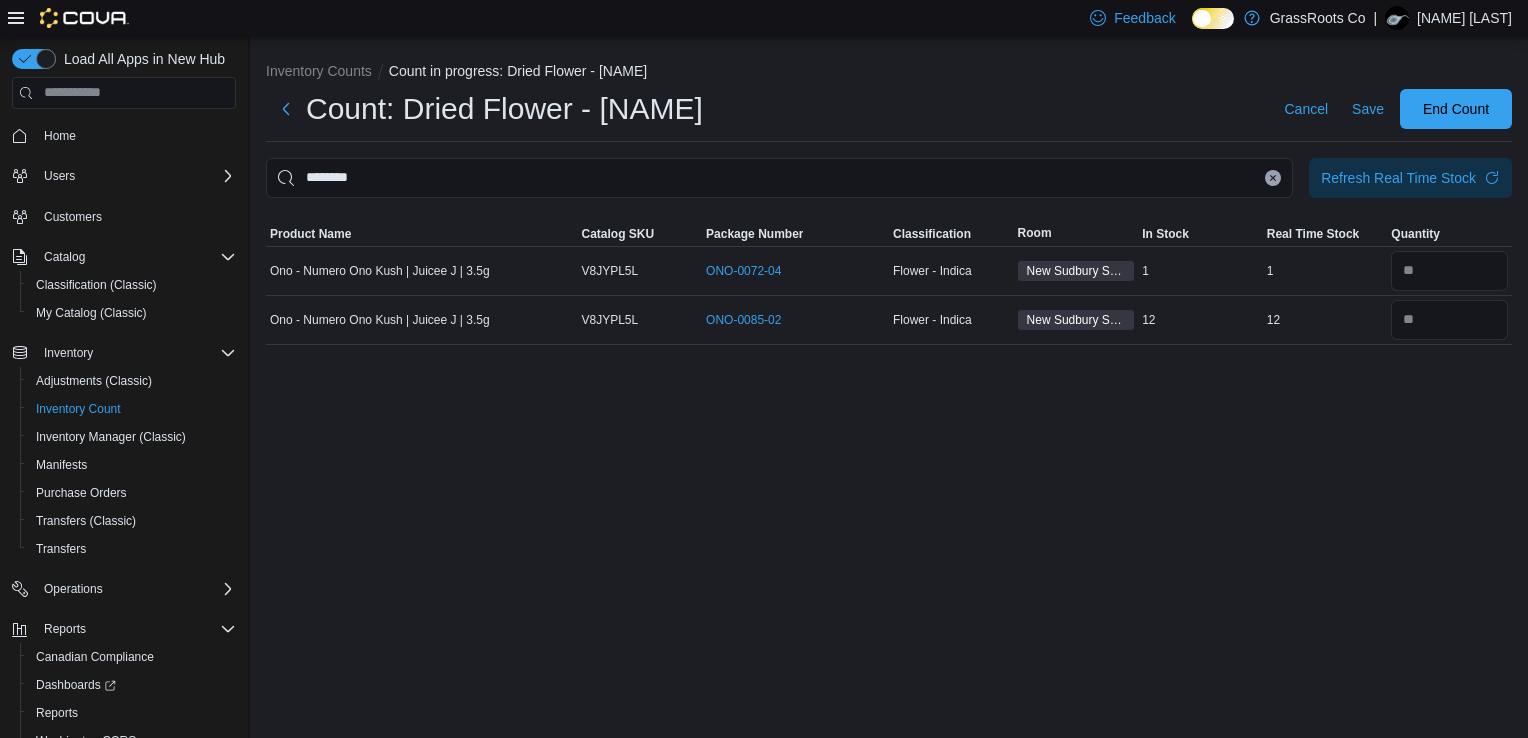 type 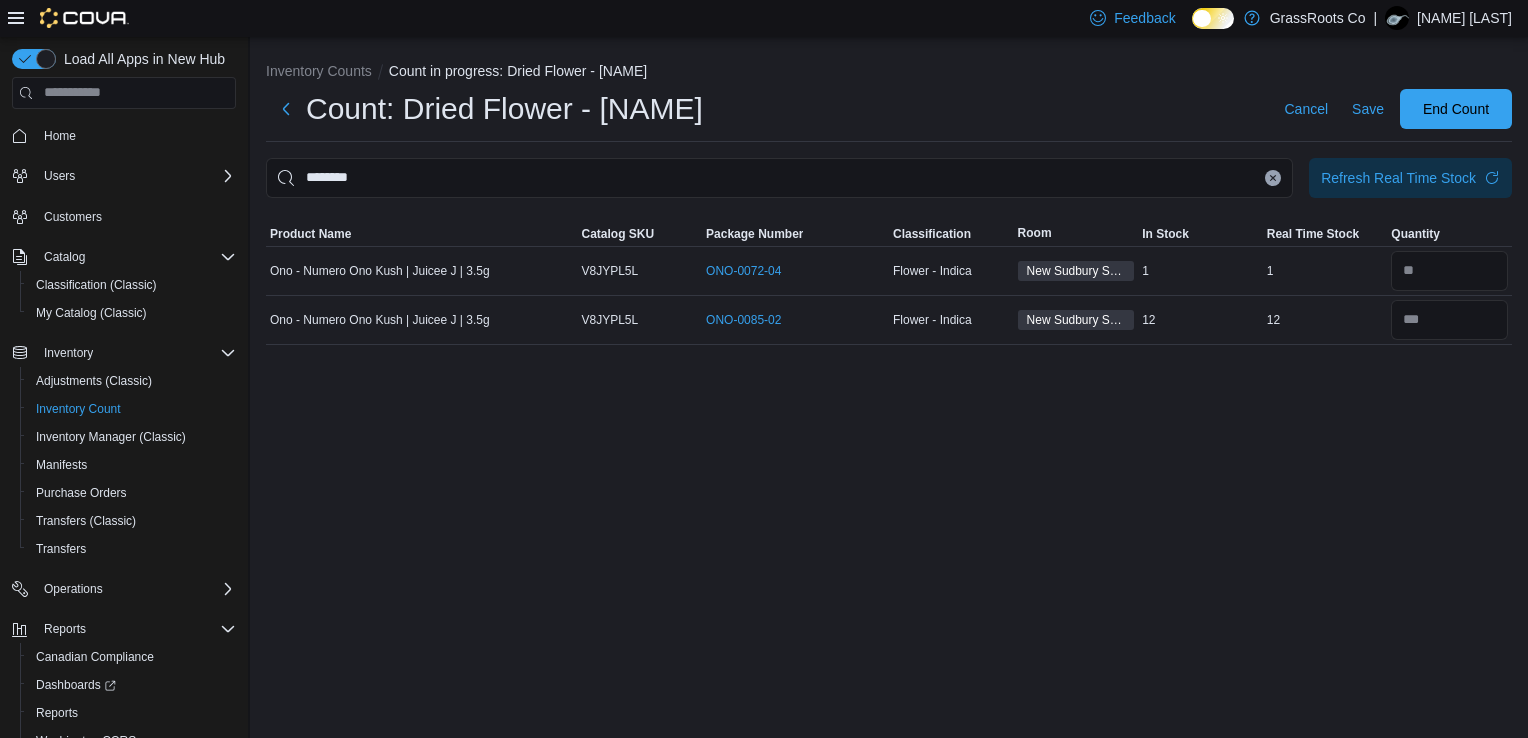 click 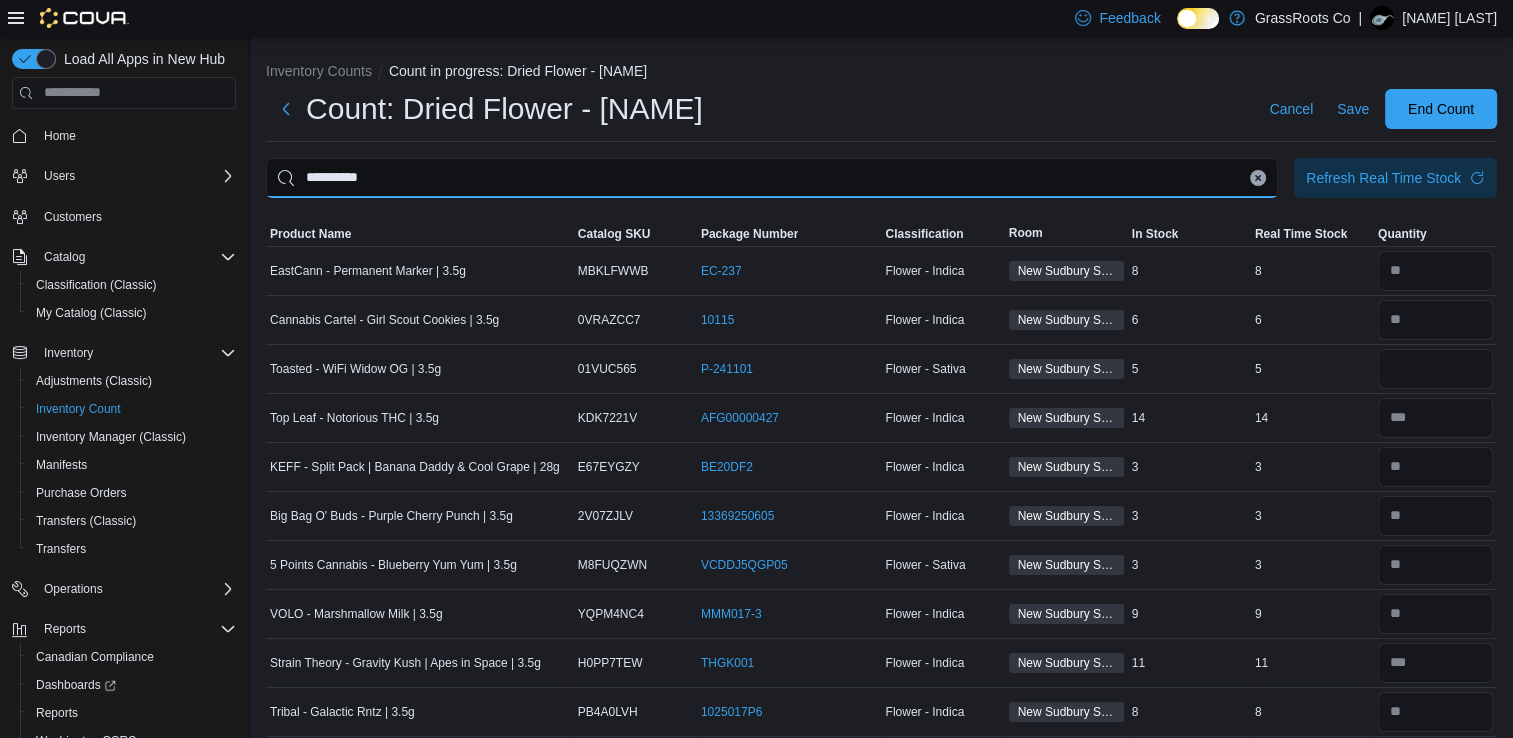type on "**********" 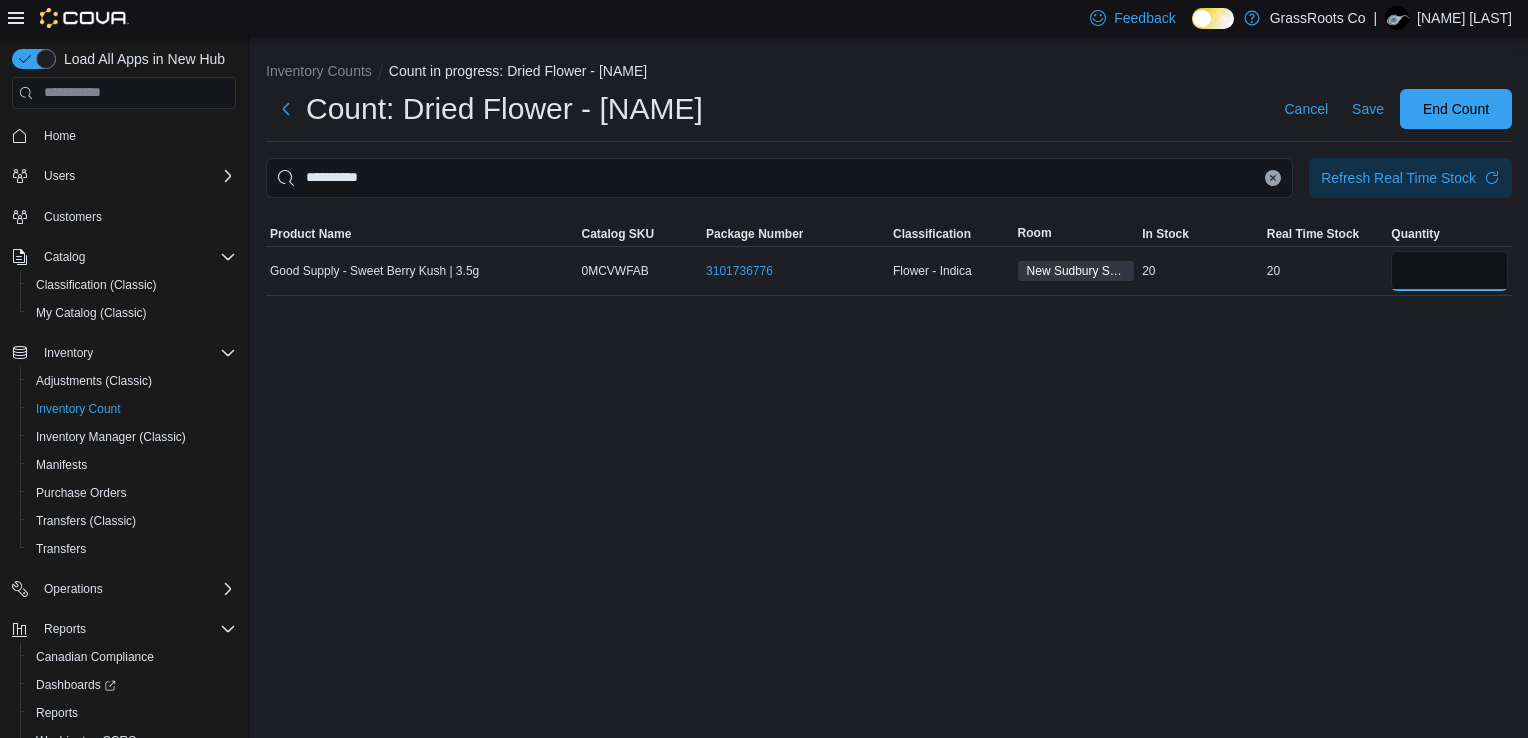 click at bounding box center (1449, 271) 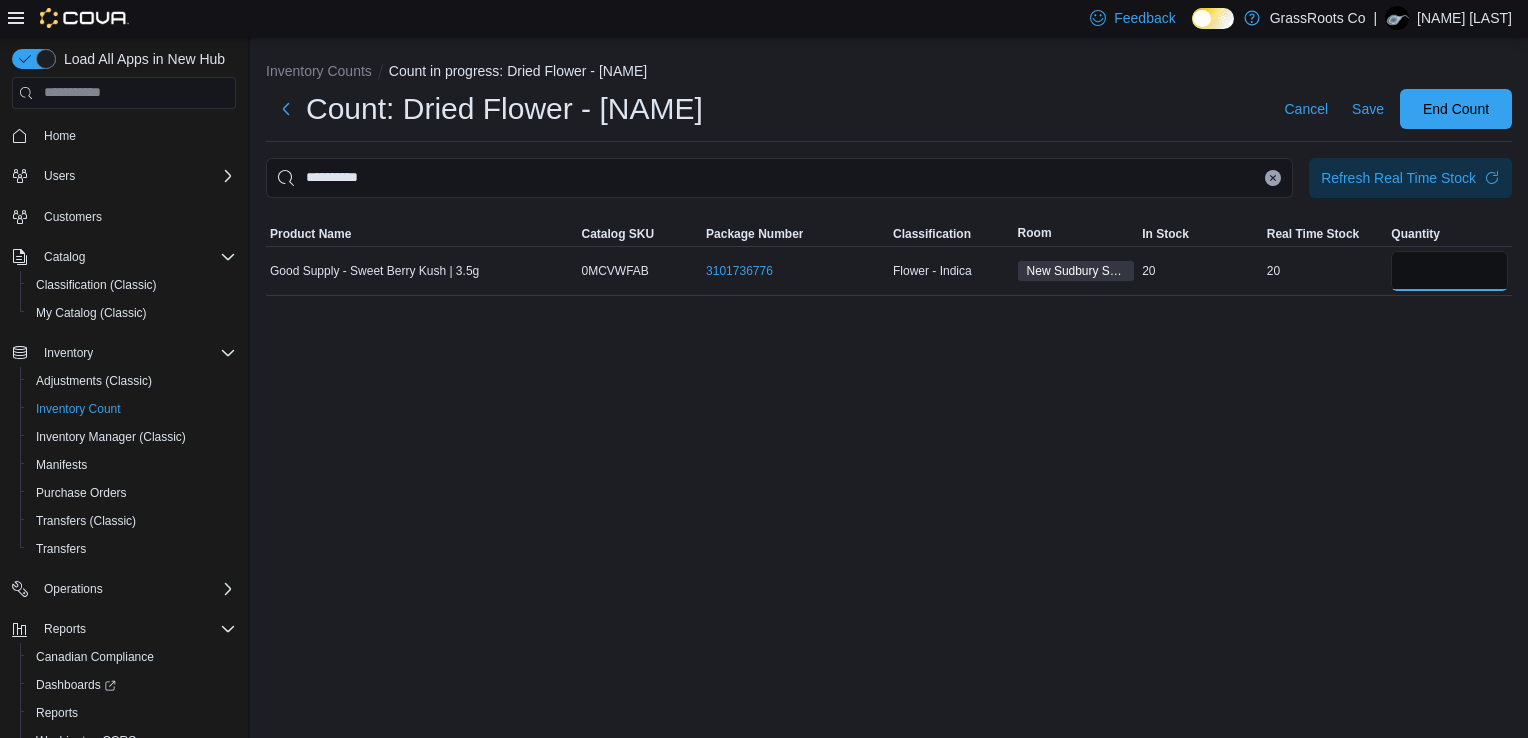 type on "**" 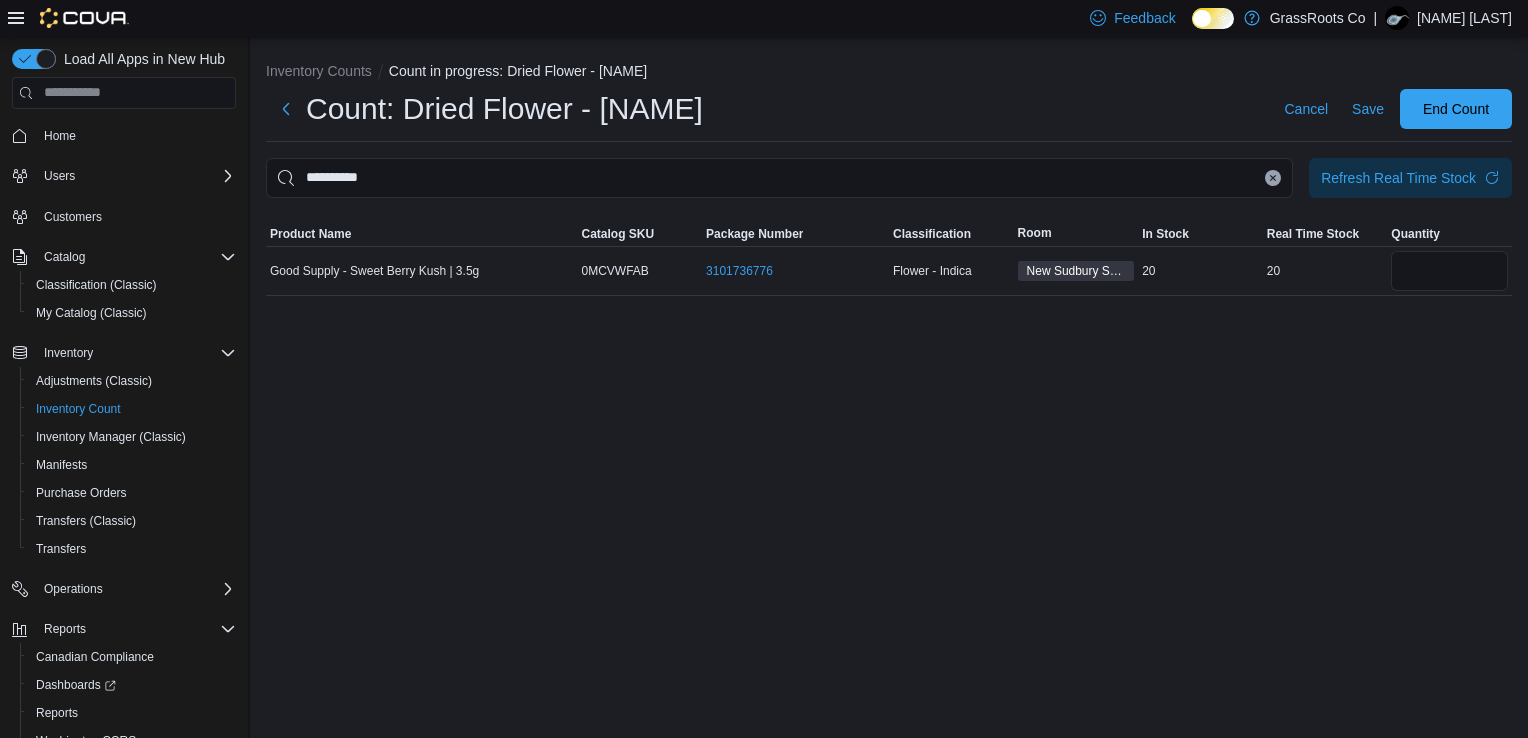 type 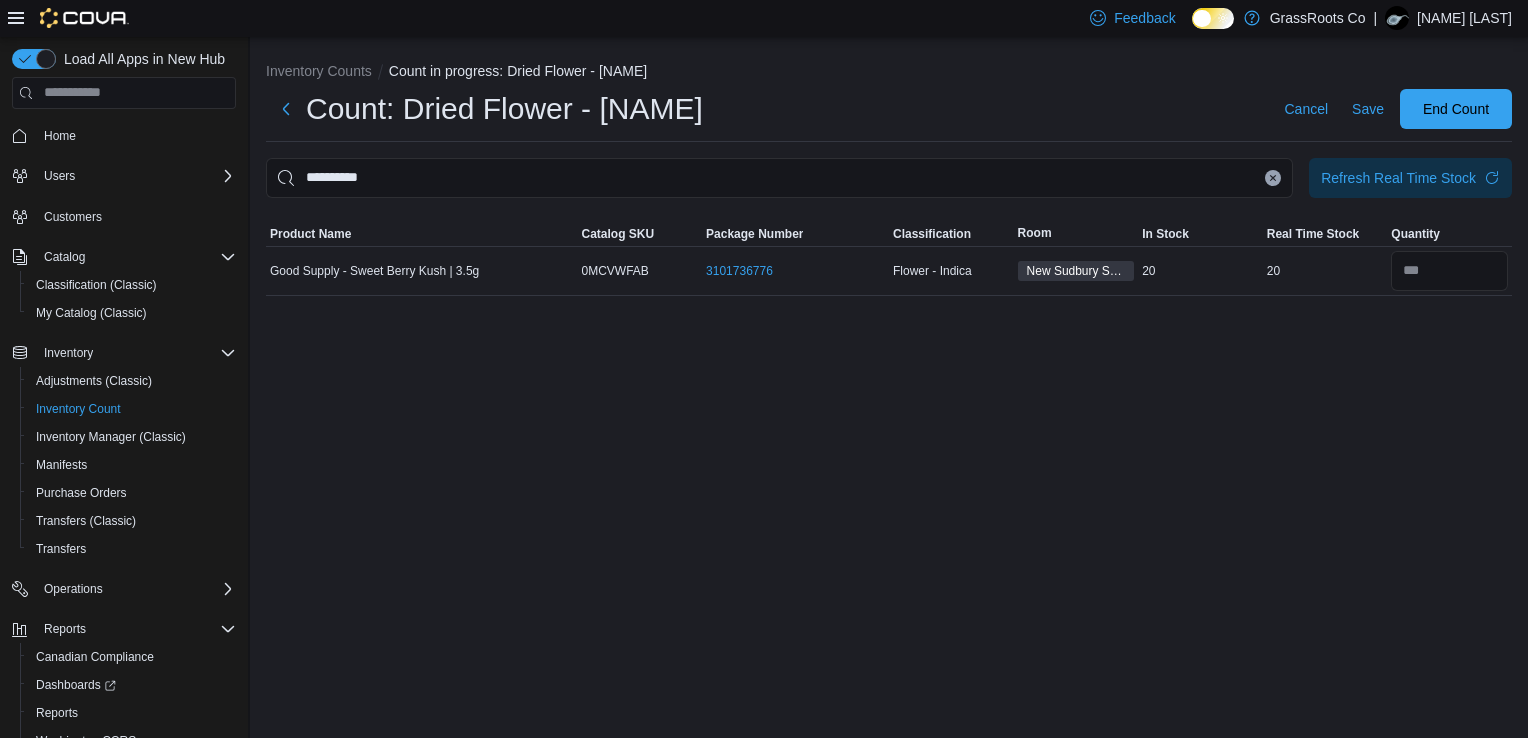 click 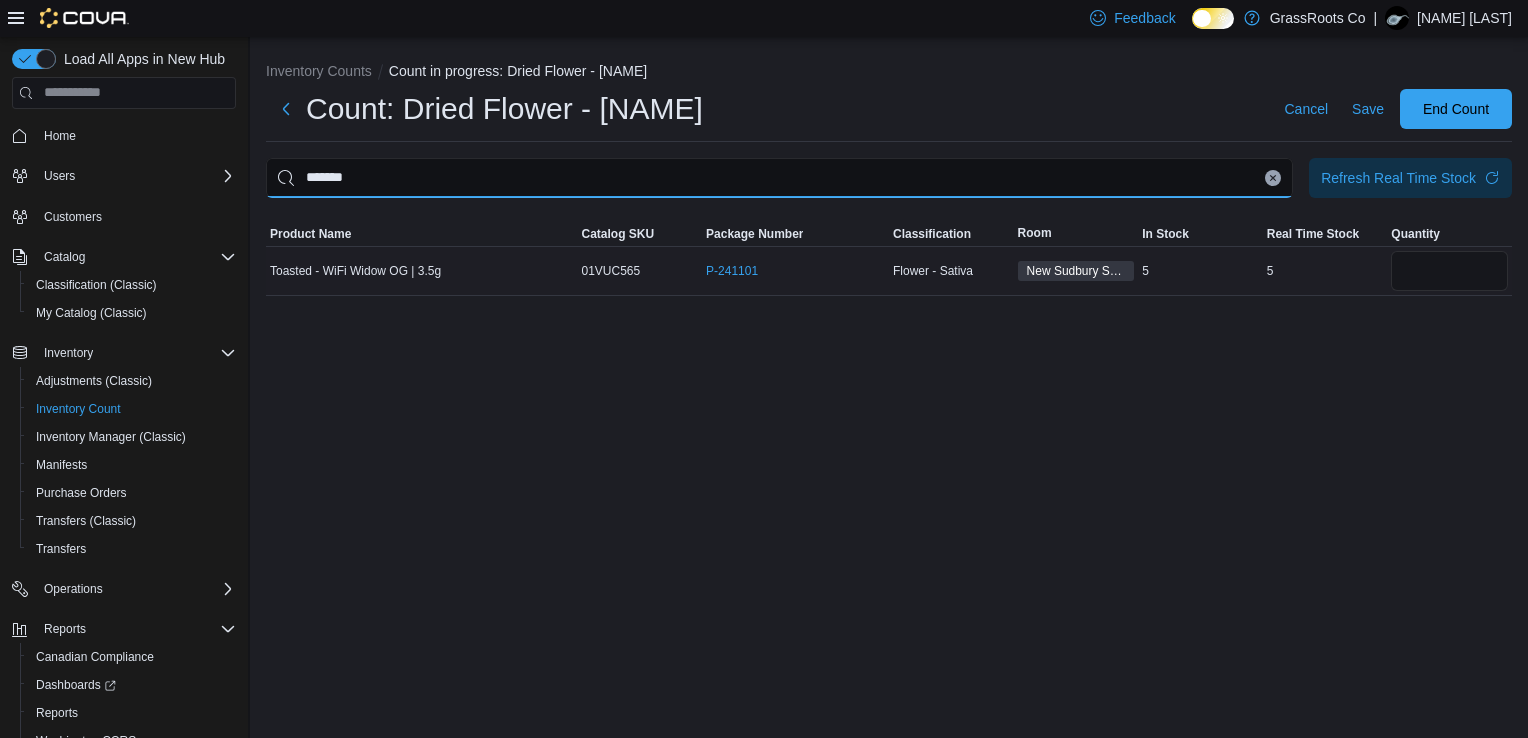 type on "*******" 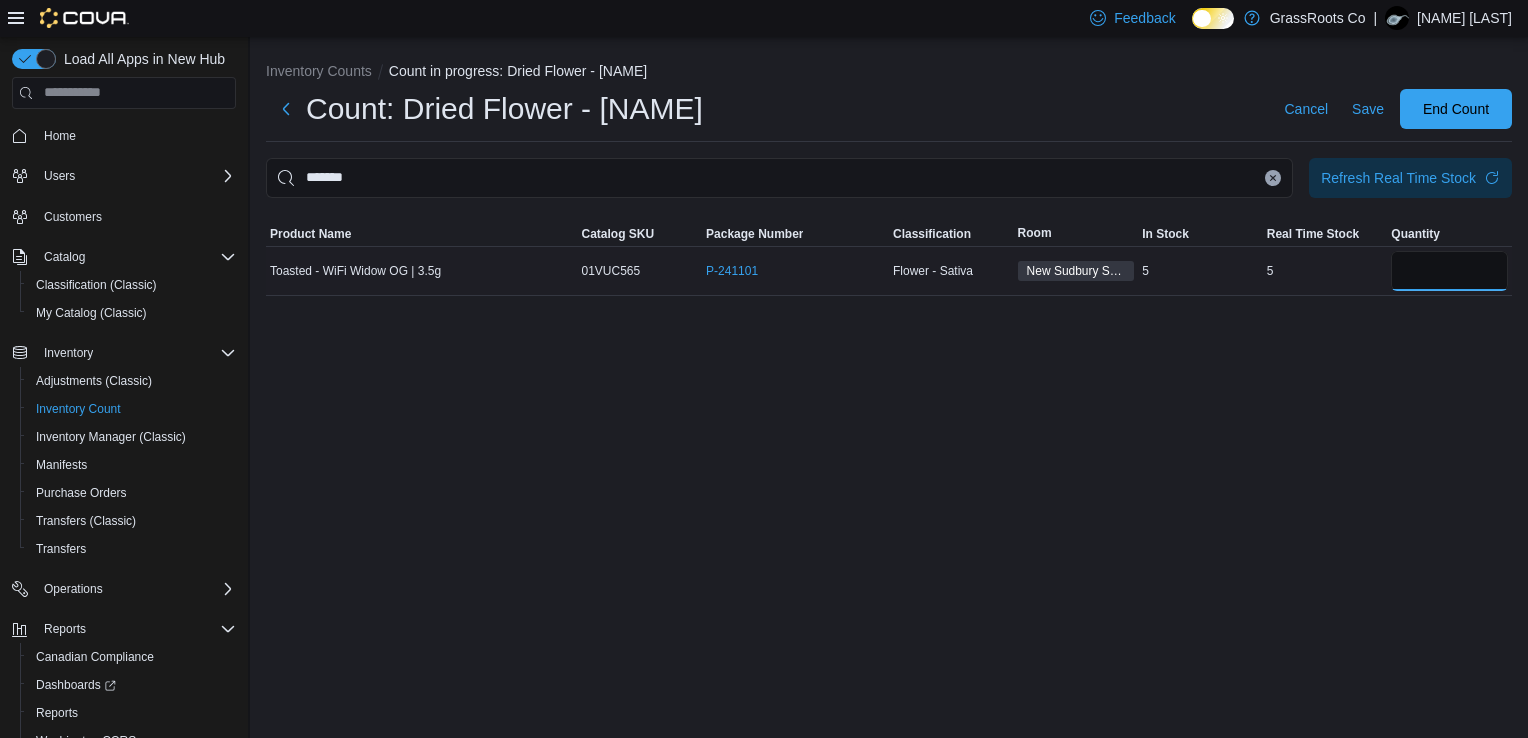 click at bounding box center [1449, 271] 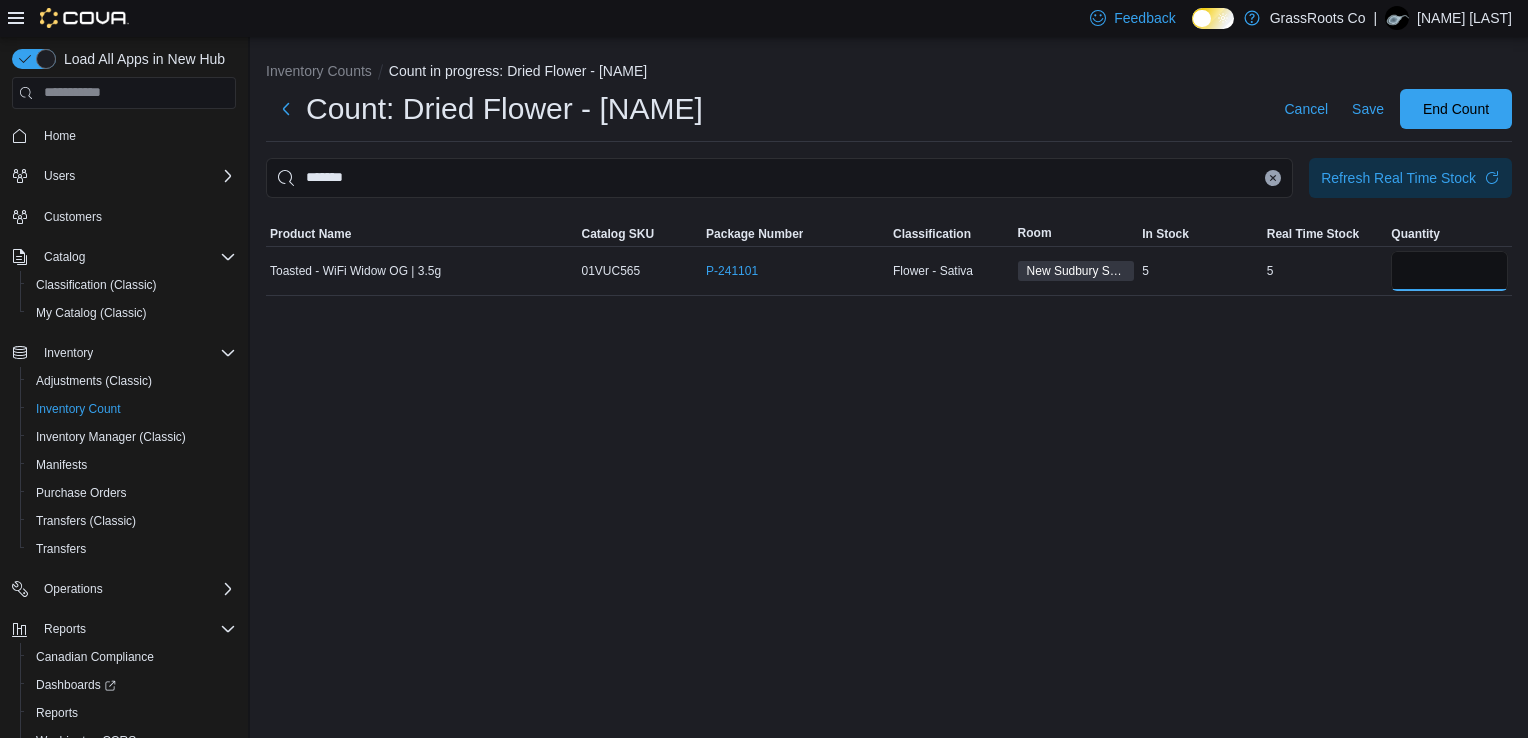 type on "*" 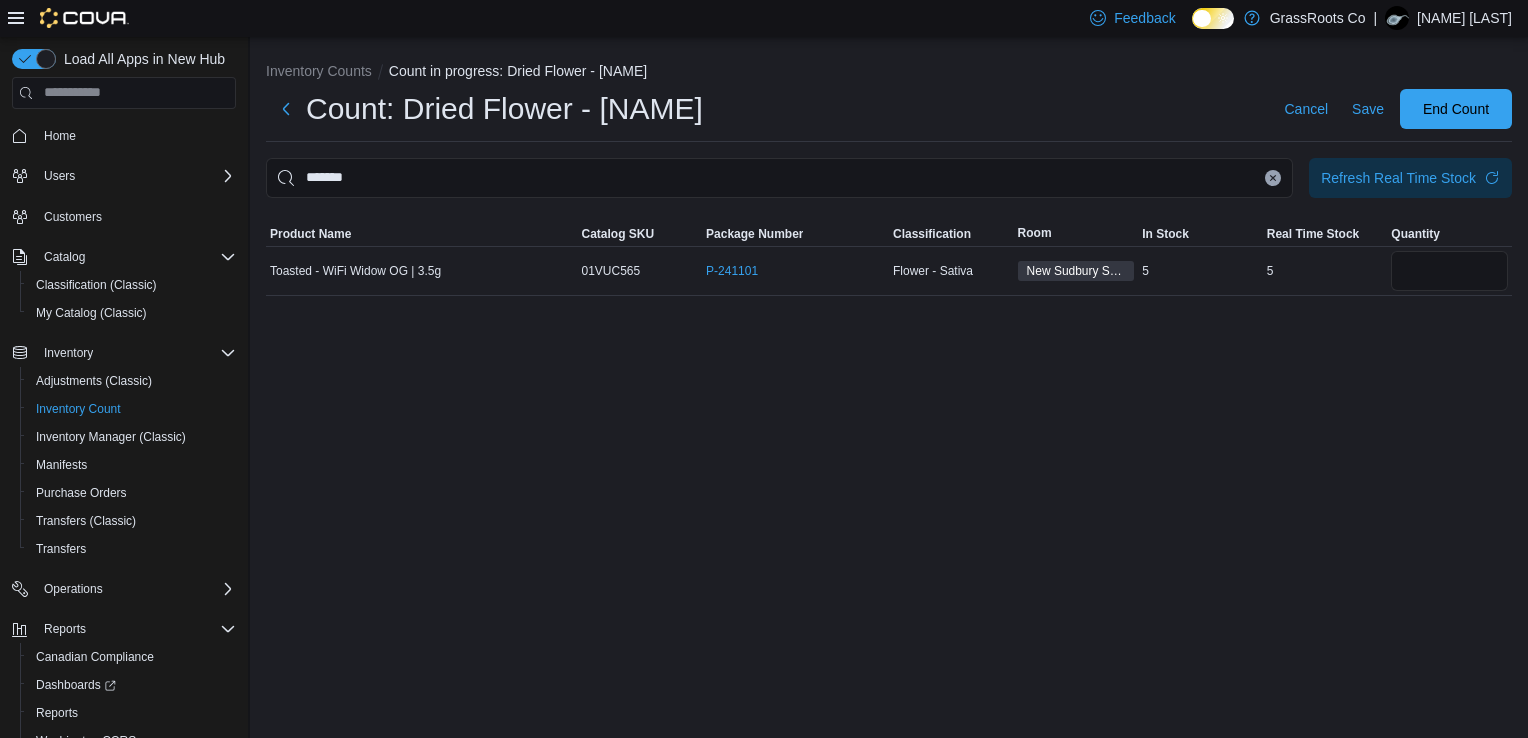 type 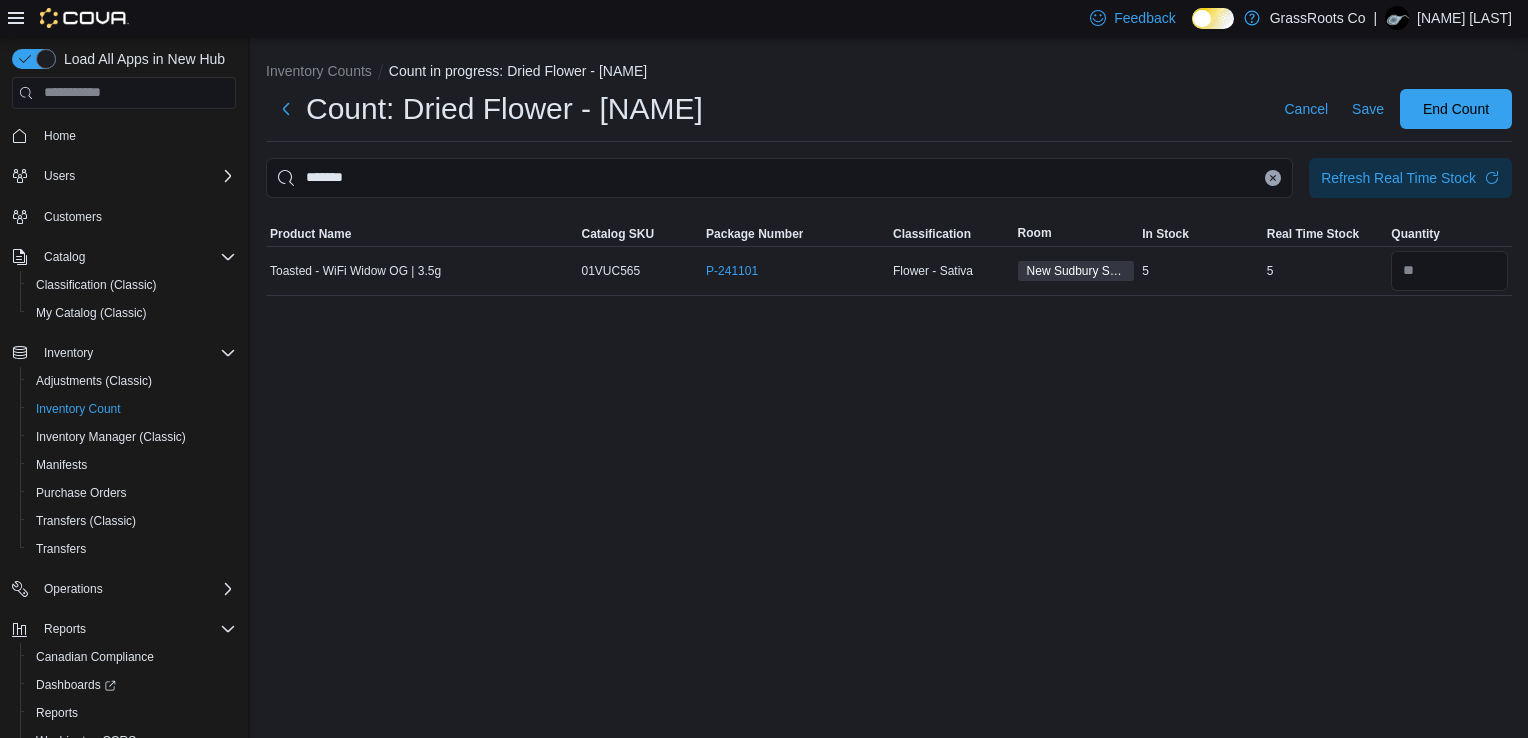 click 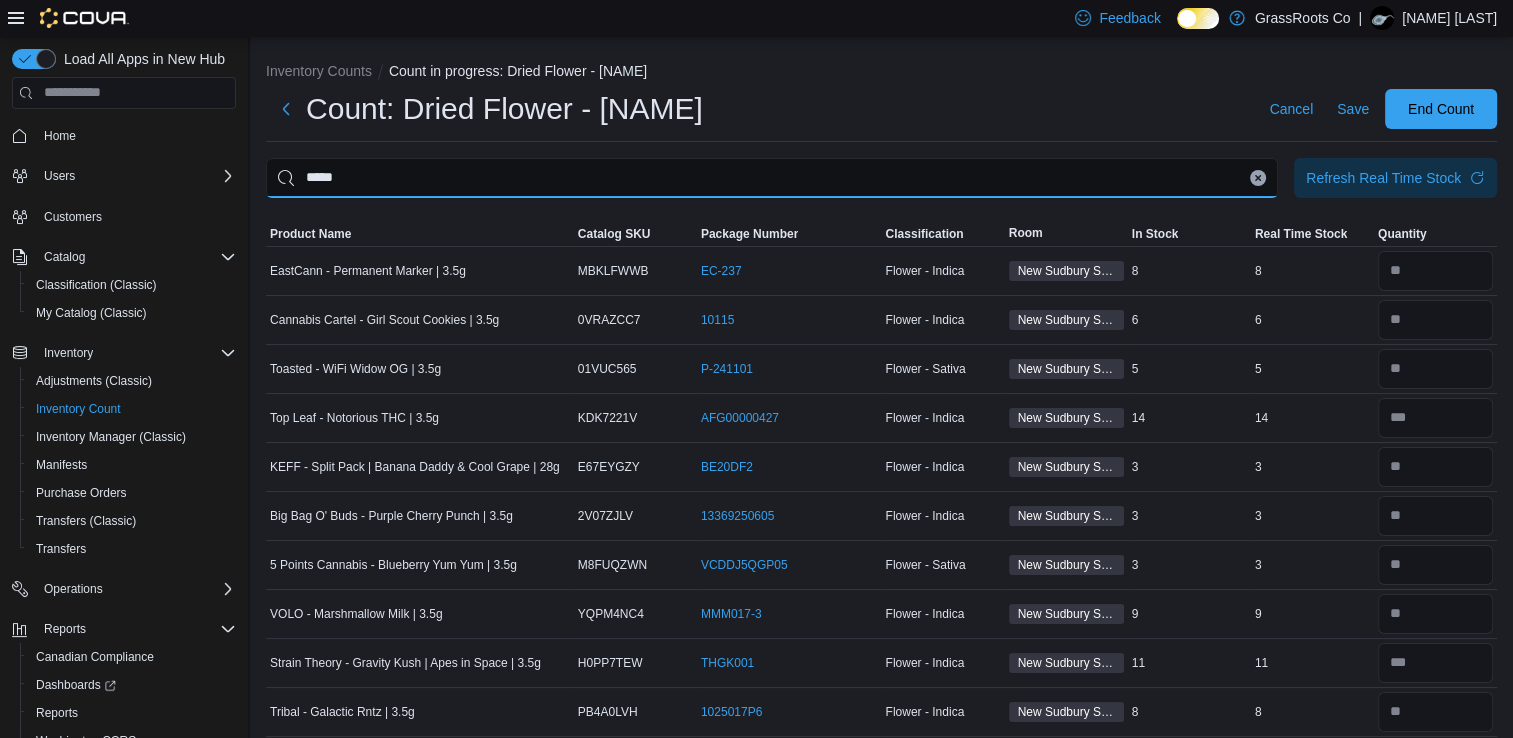 type on "*****" 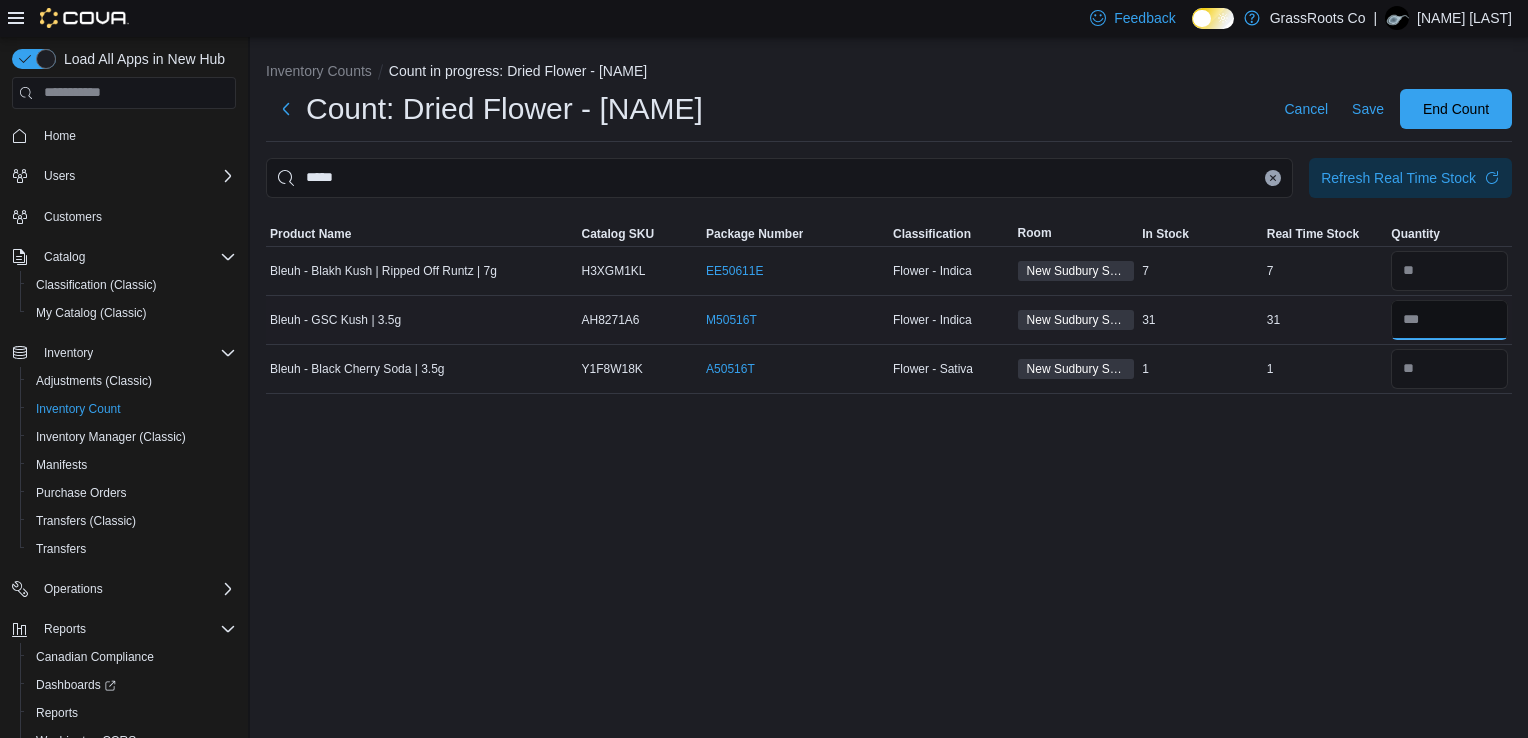 click at bounding box center [1449, 320] 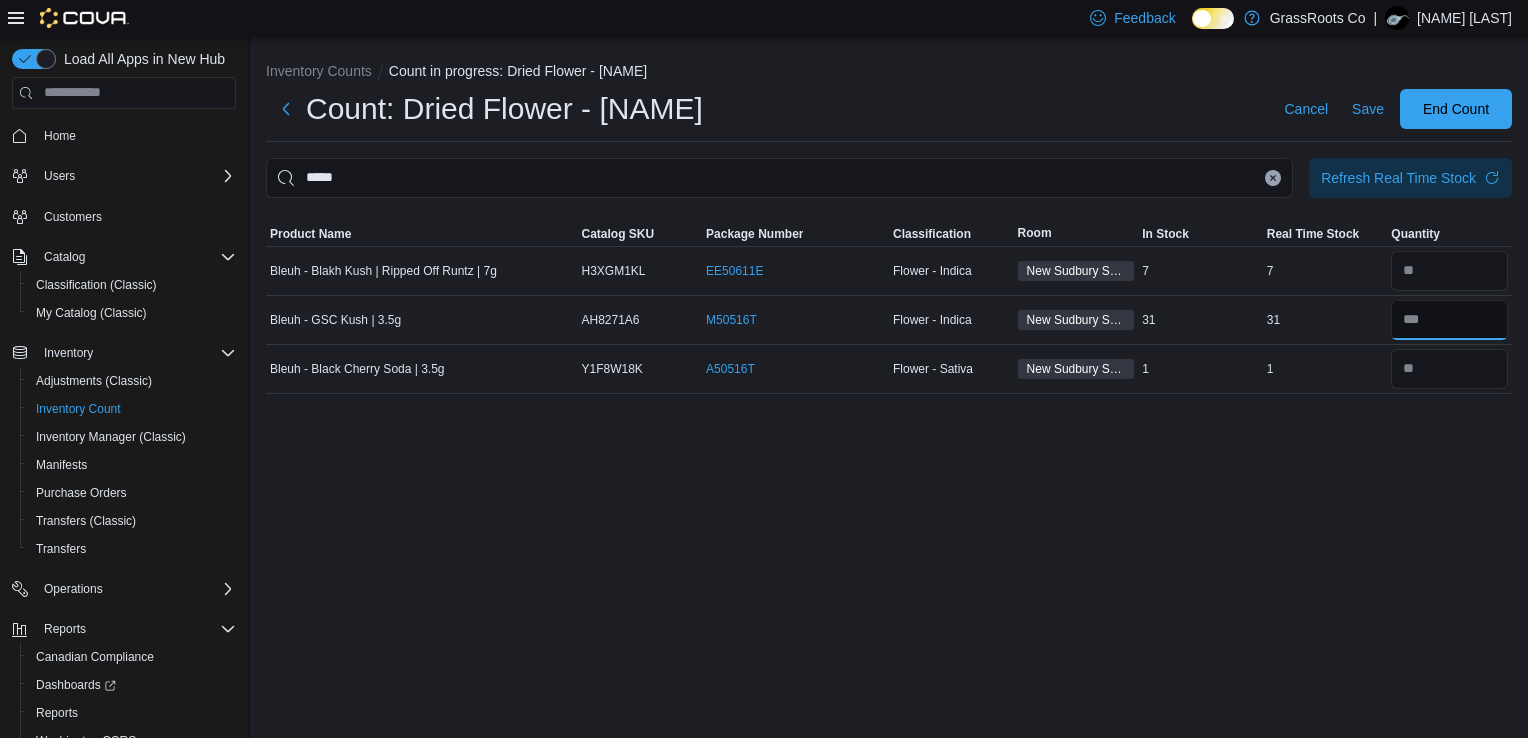 type on "*" 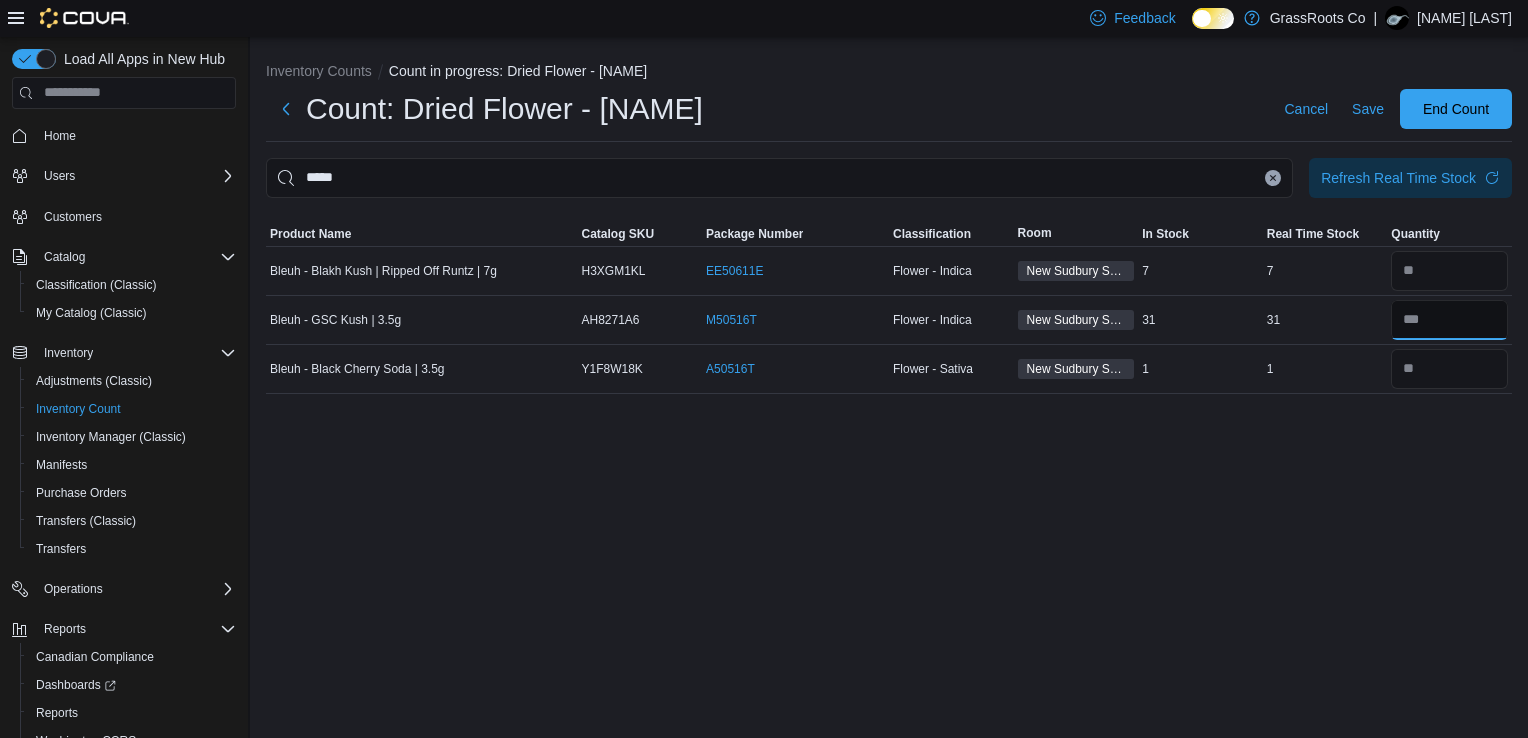 type on "**" 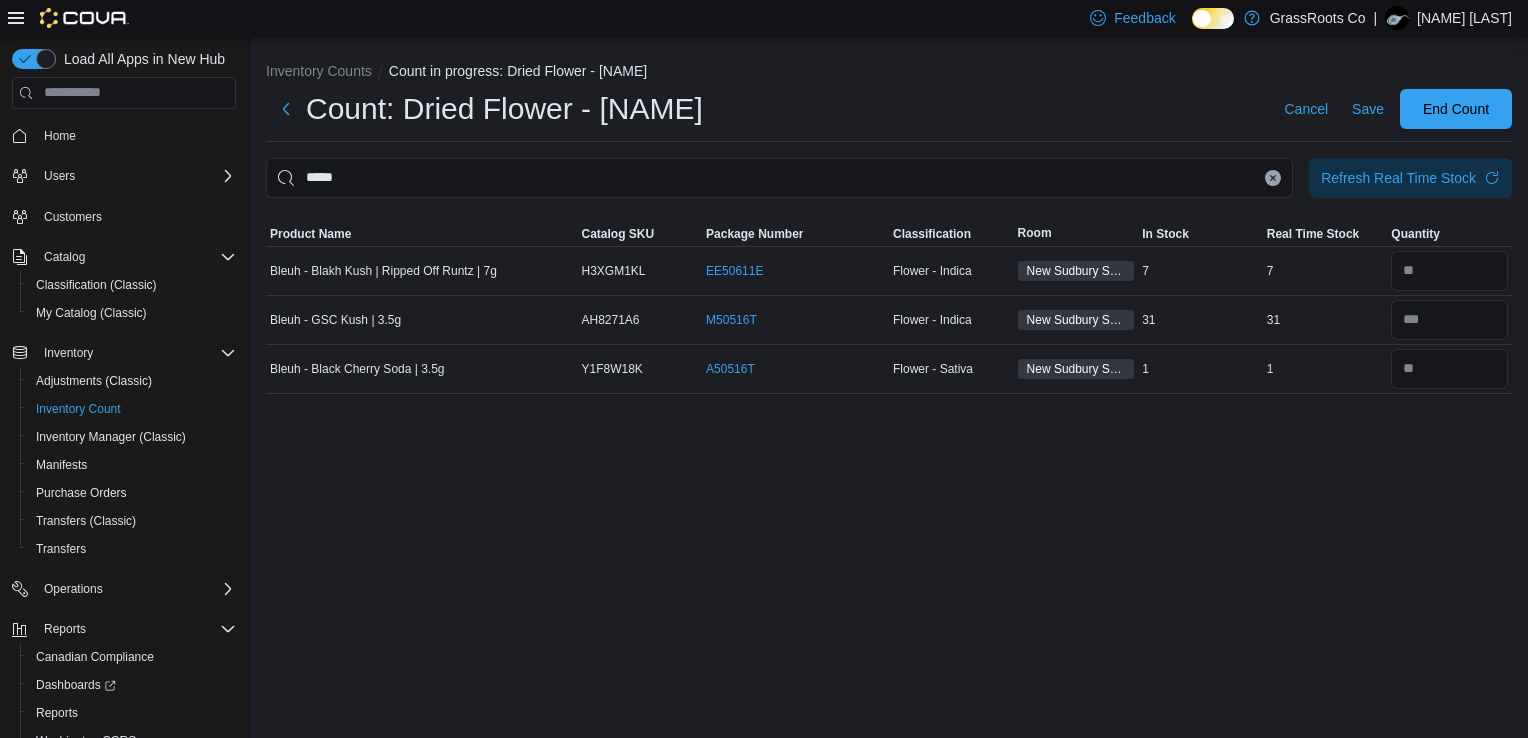type 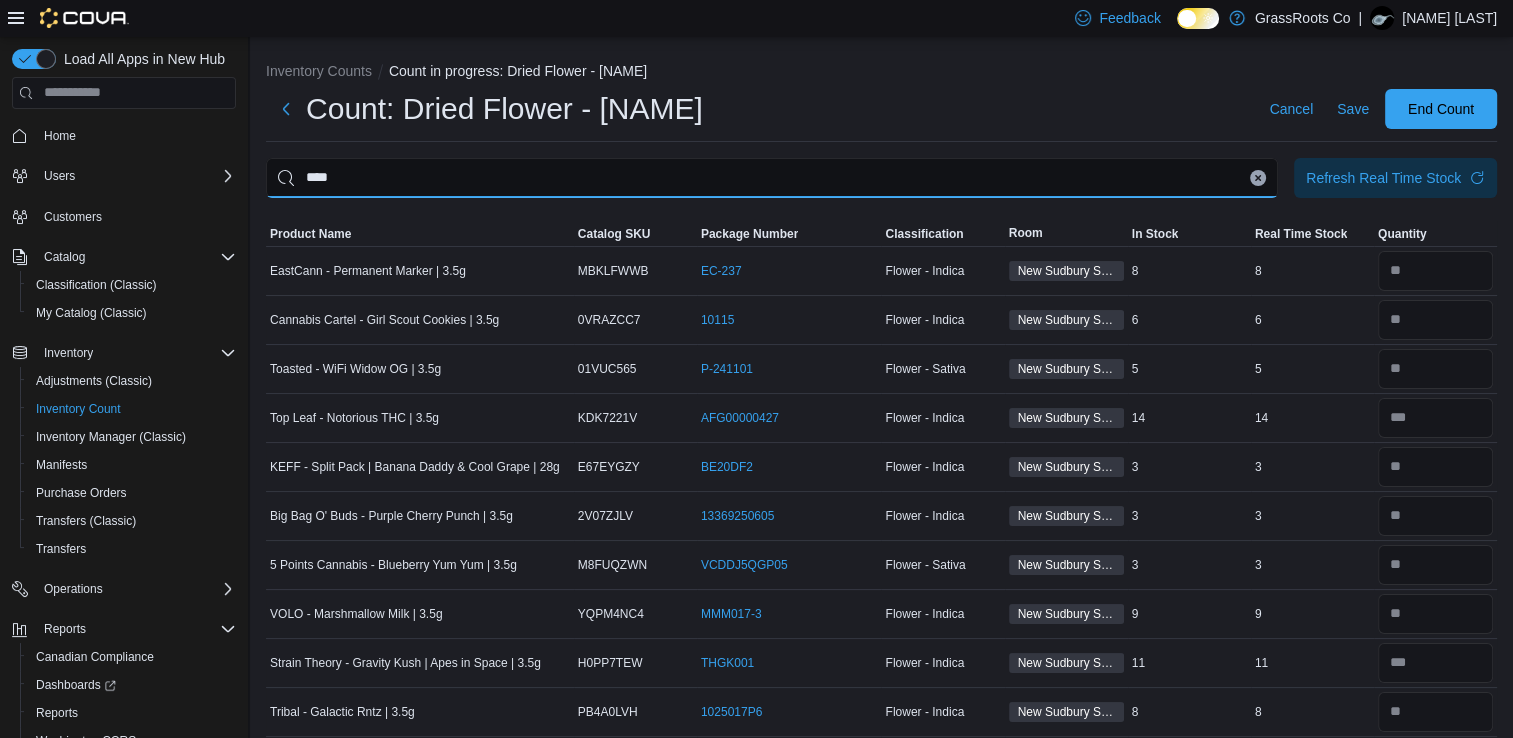 type on "****" 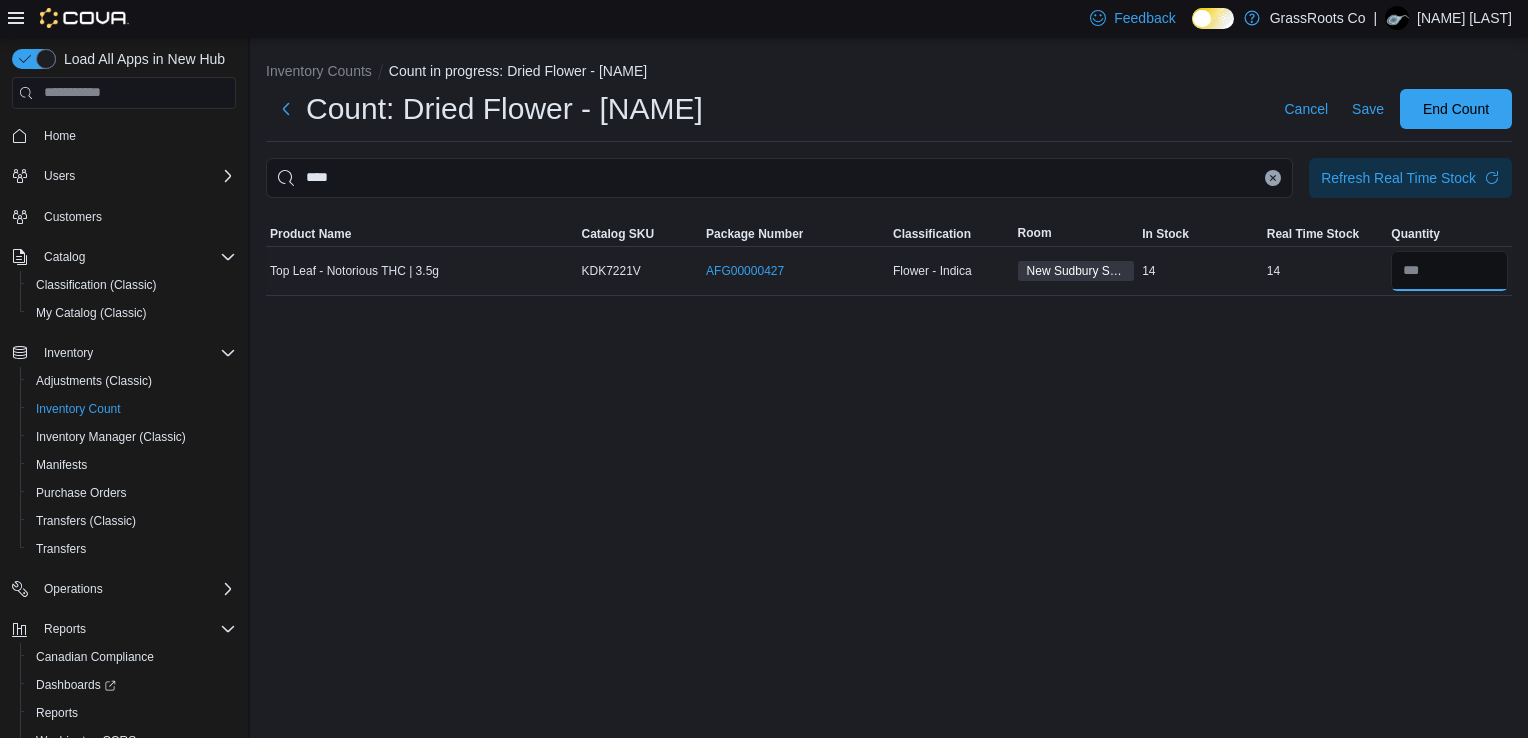click at bounding box center (1449, 271) 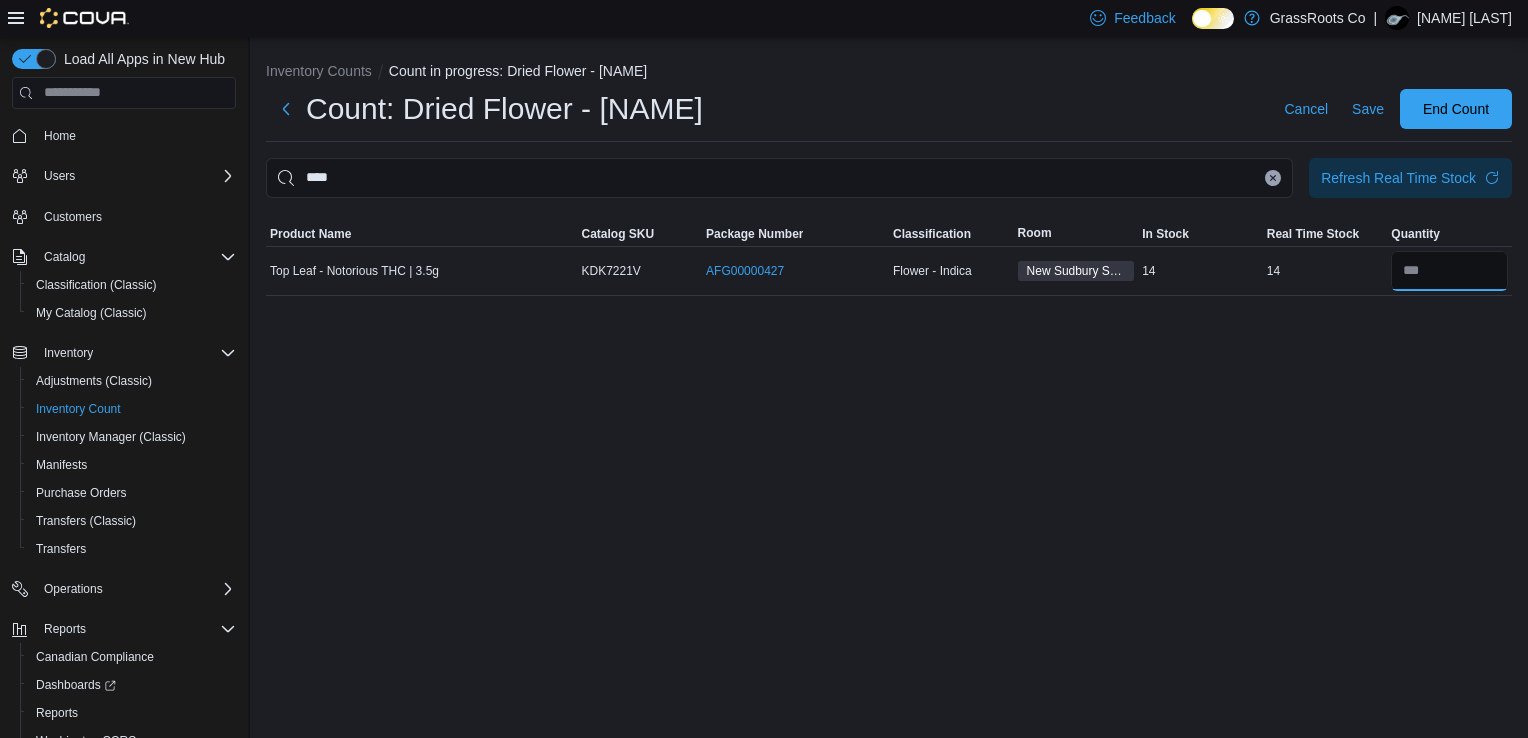 type on "**" 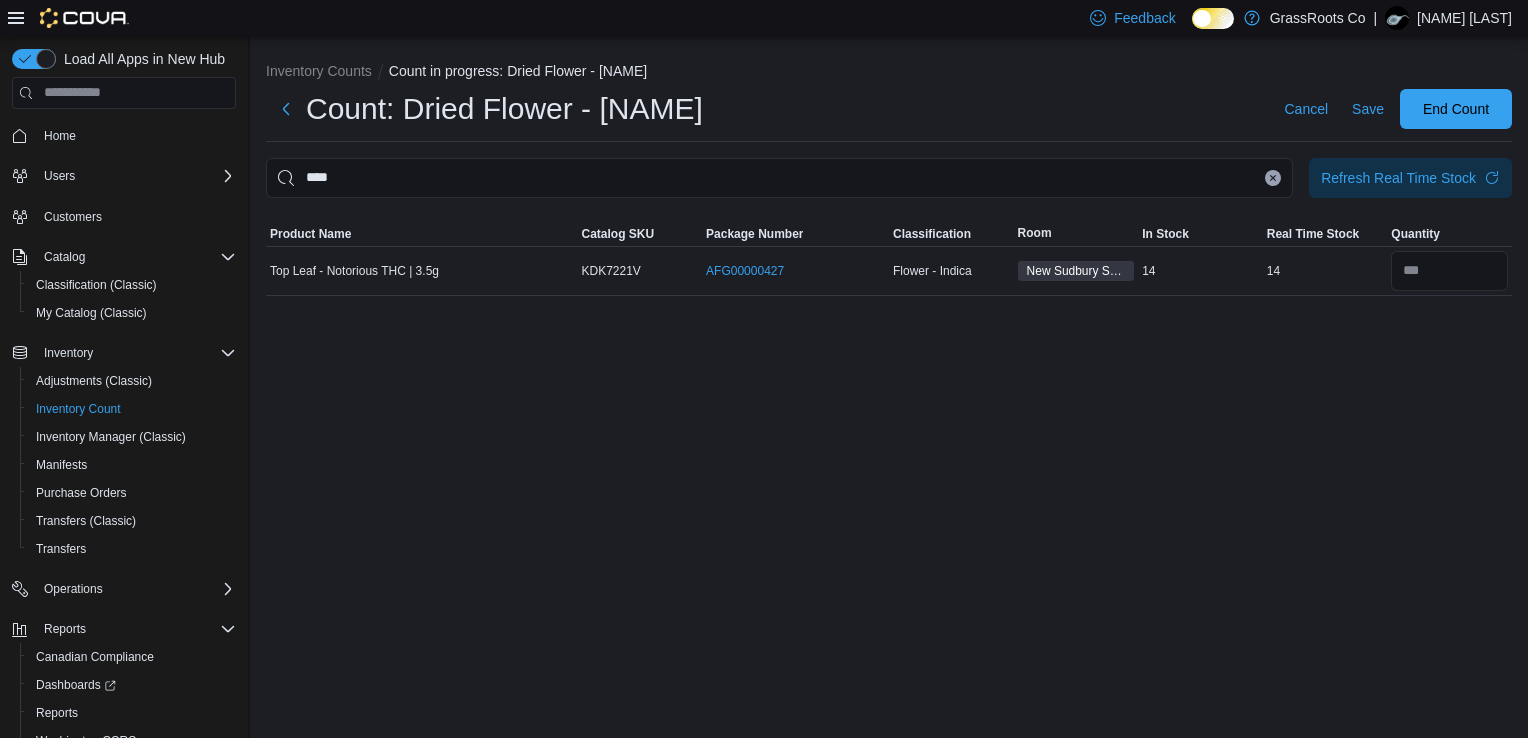 type 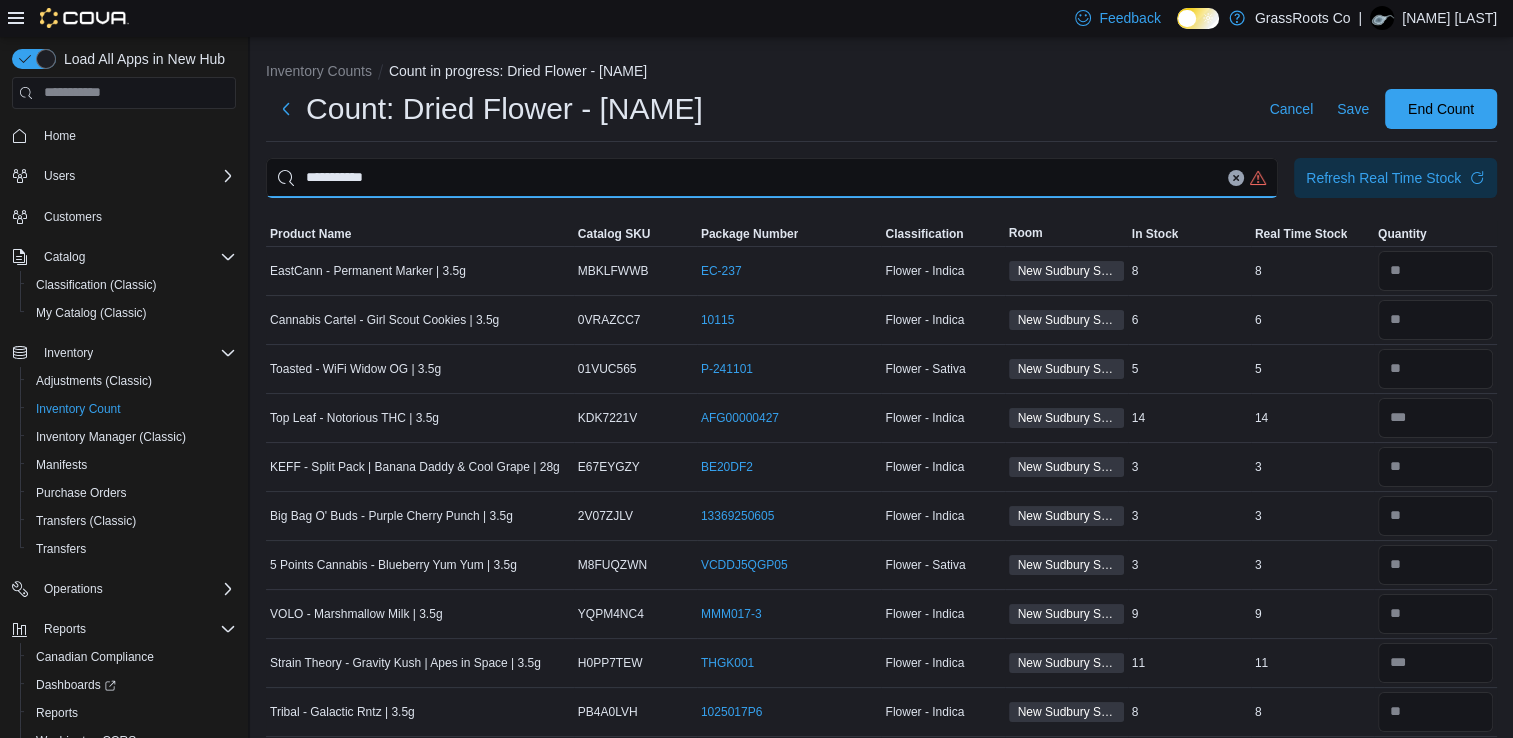 type on "**********" 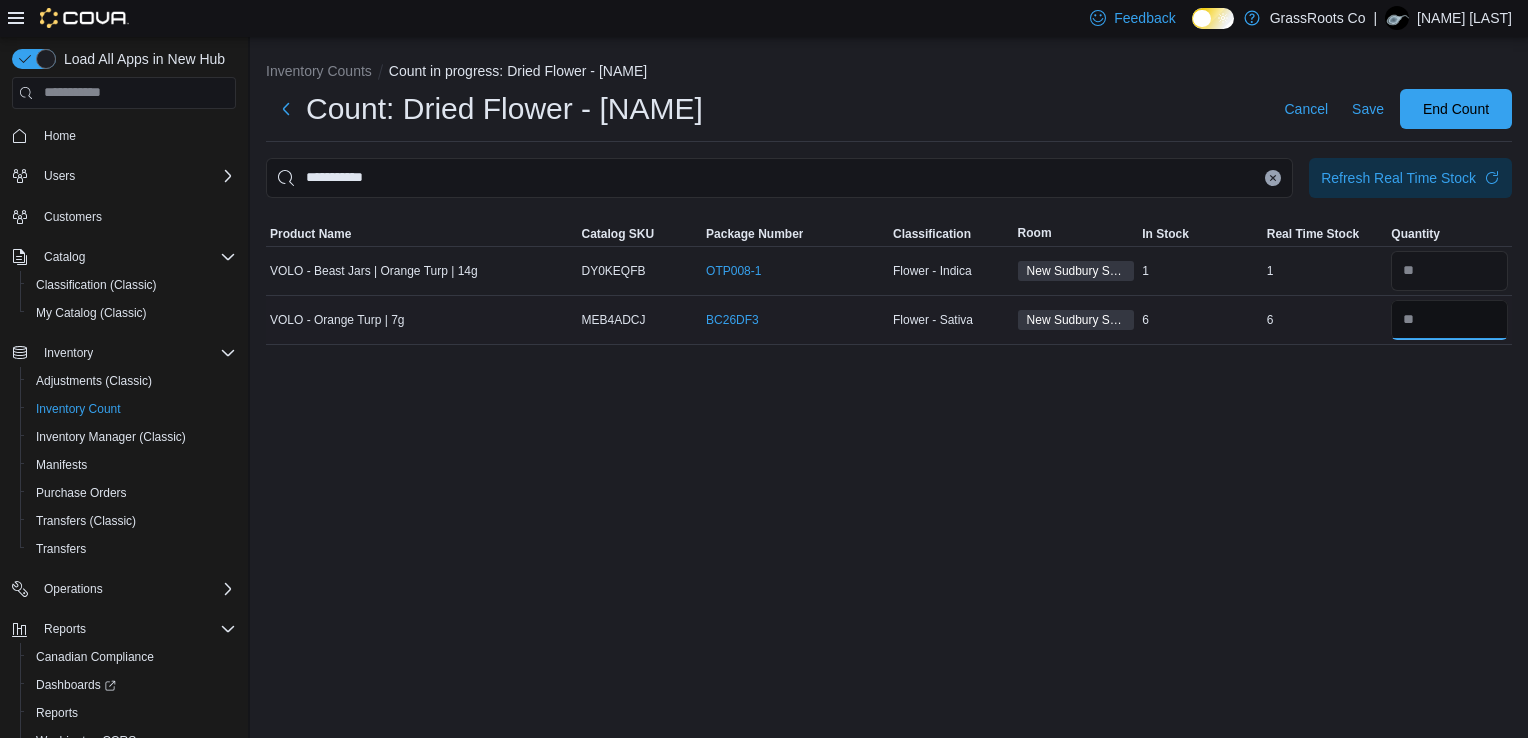 click at bounding box center (1449, 320) 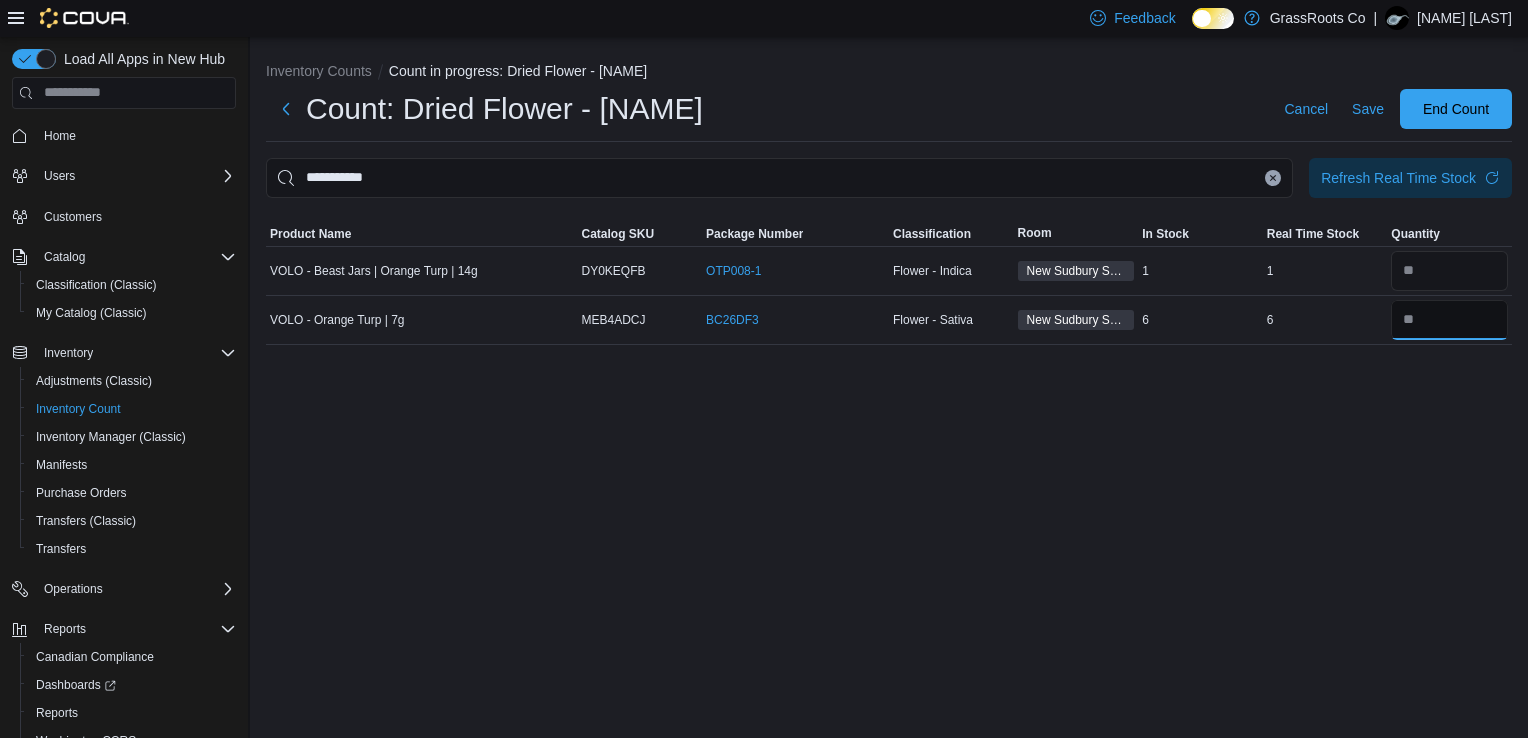 type on "*" 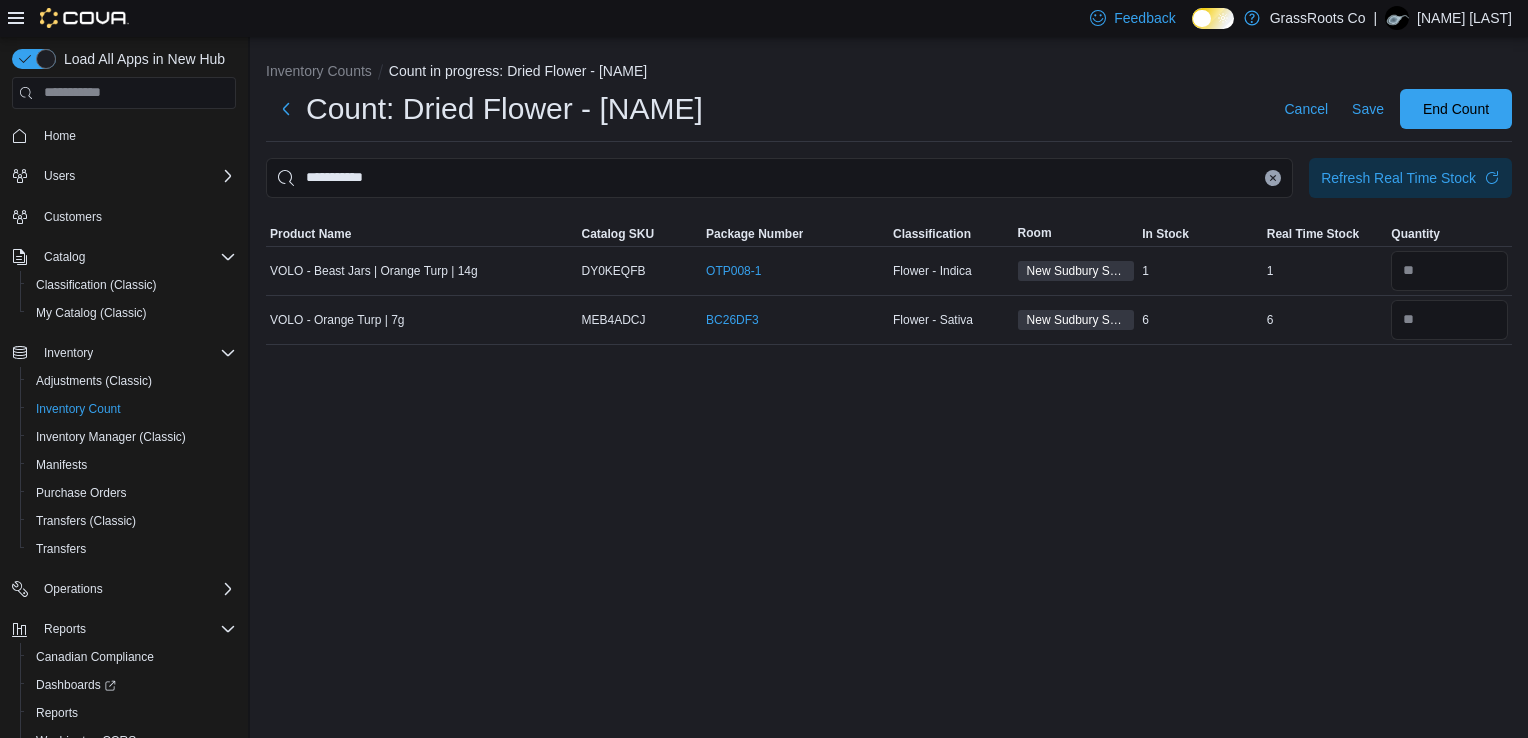 type 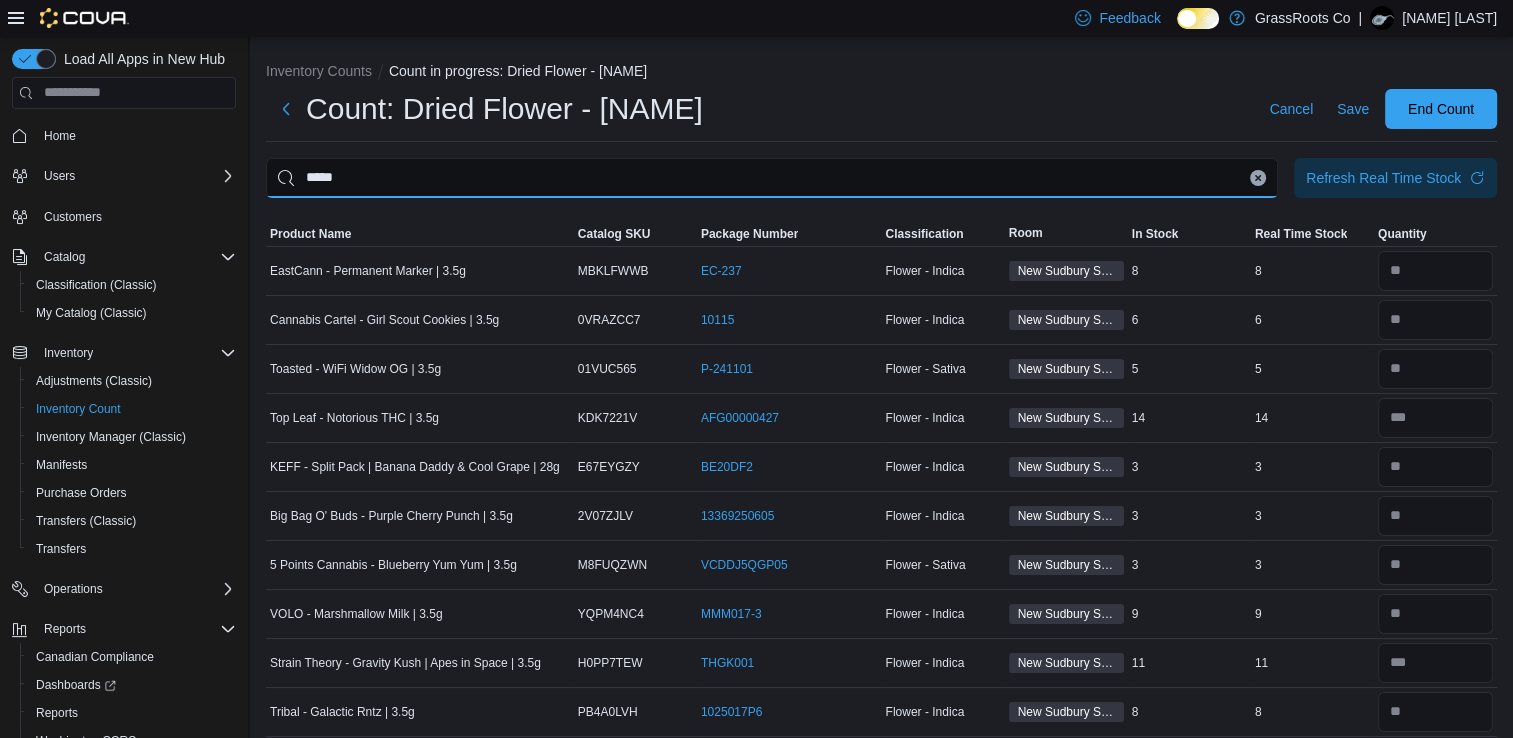type on "*****" 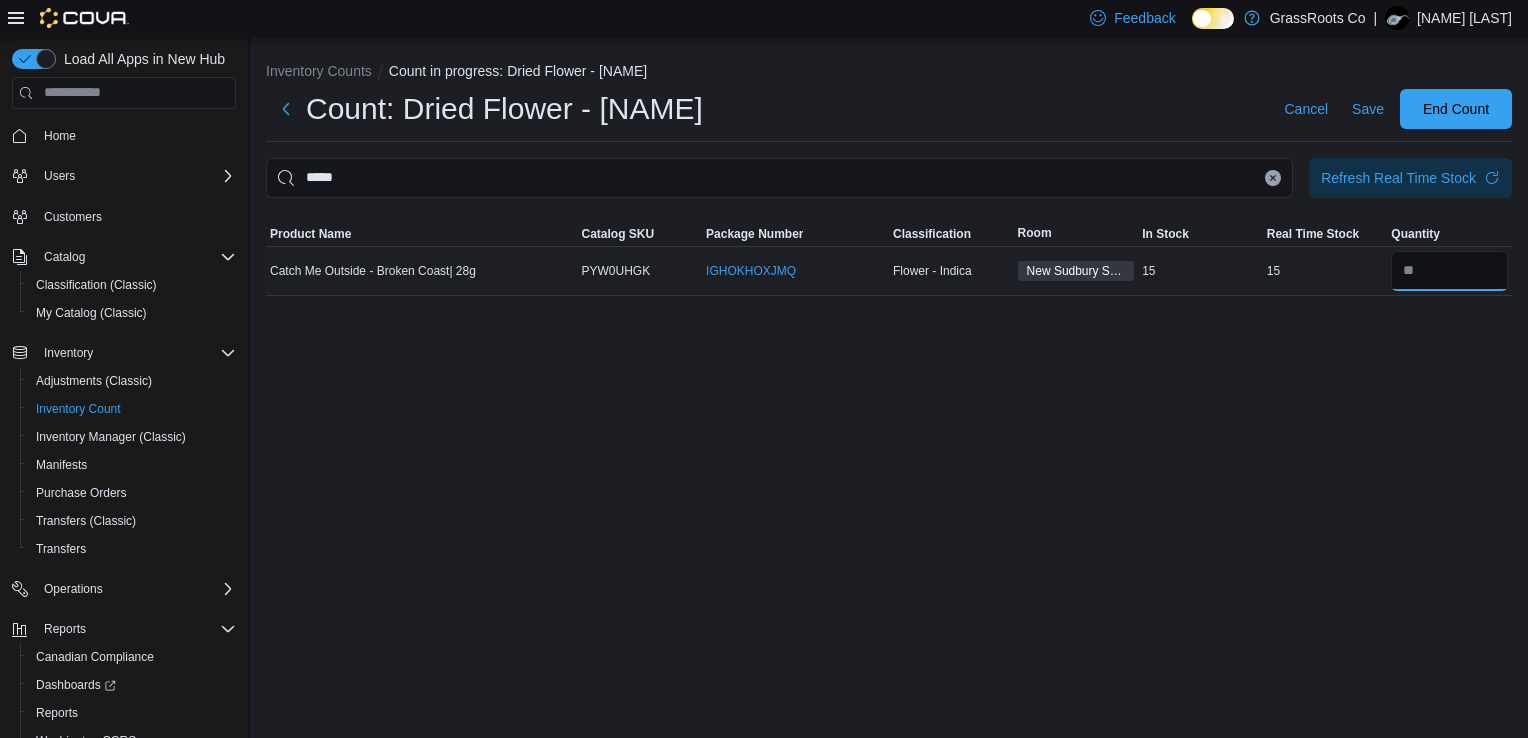 click at bounding box center [1449, 271] 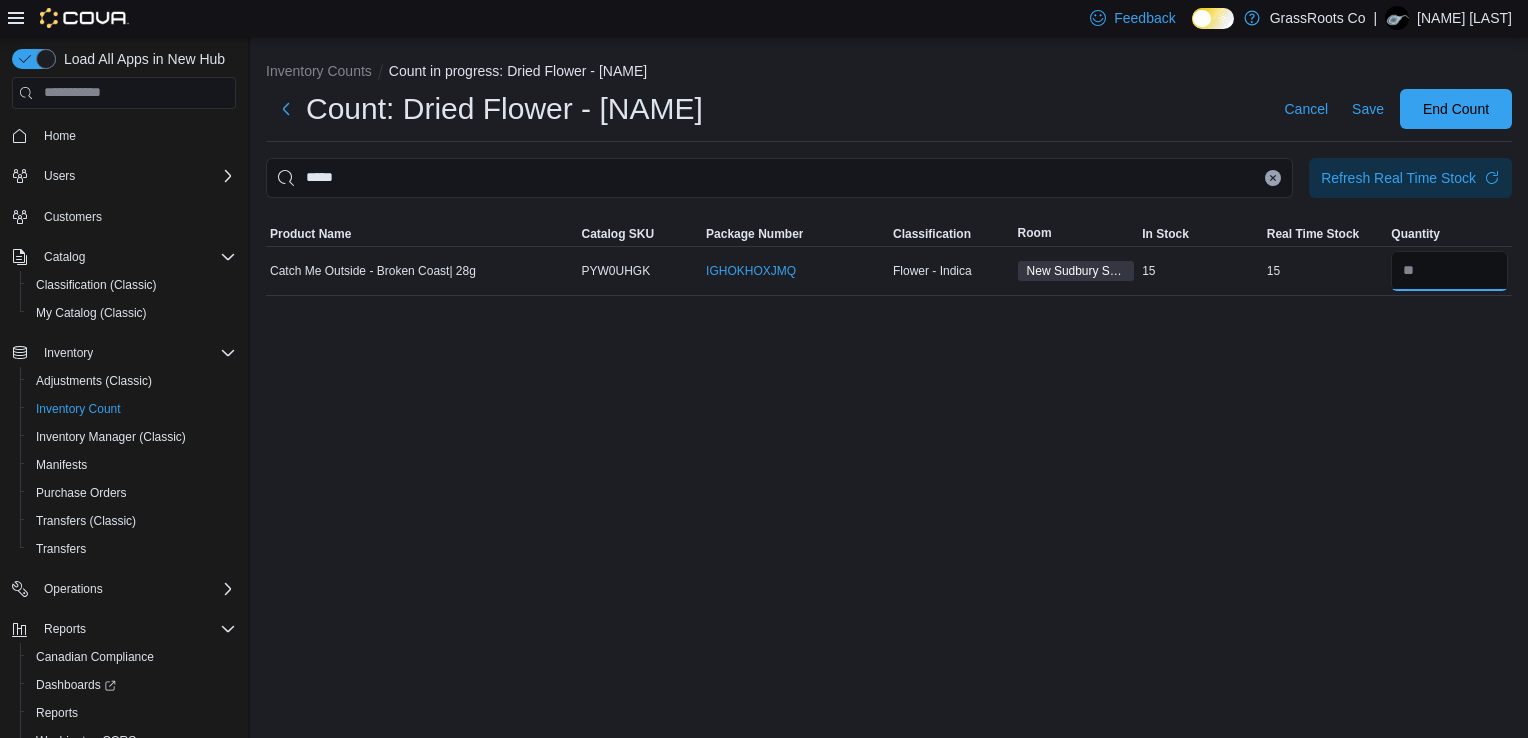type on "**" 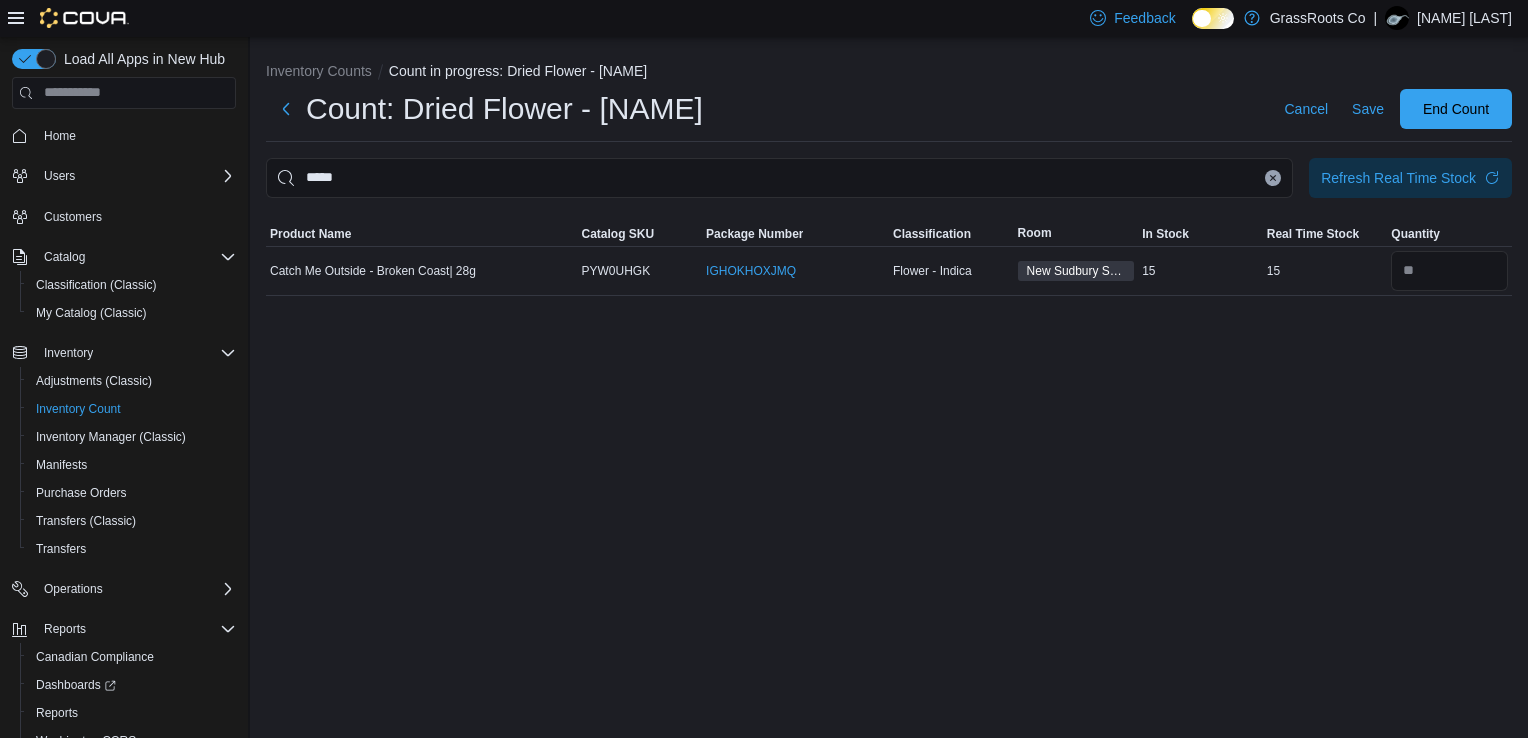 type 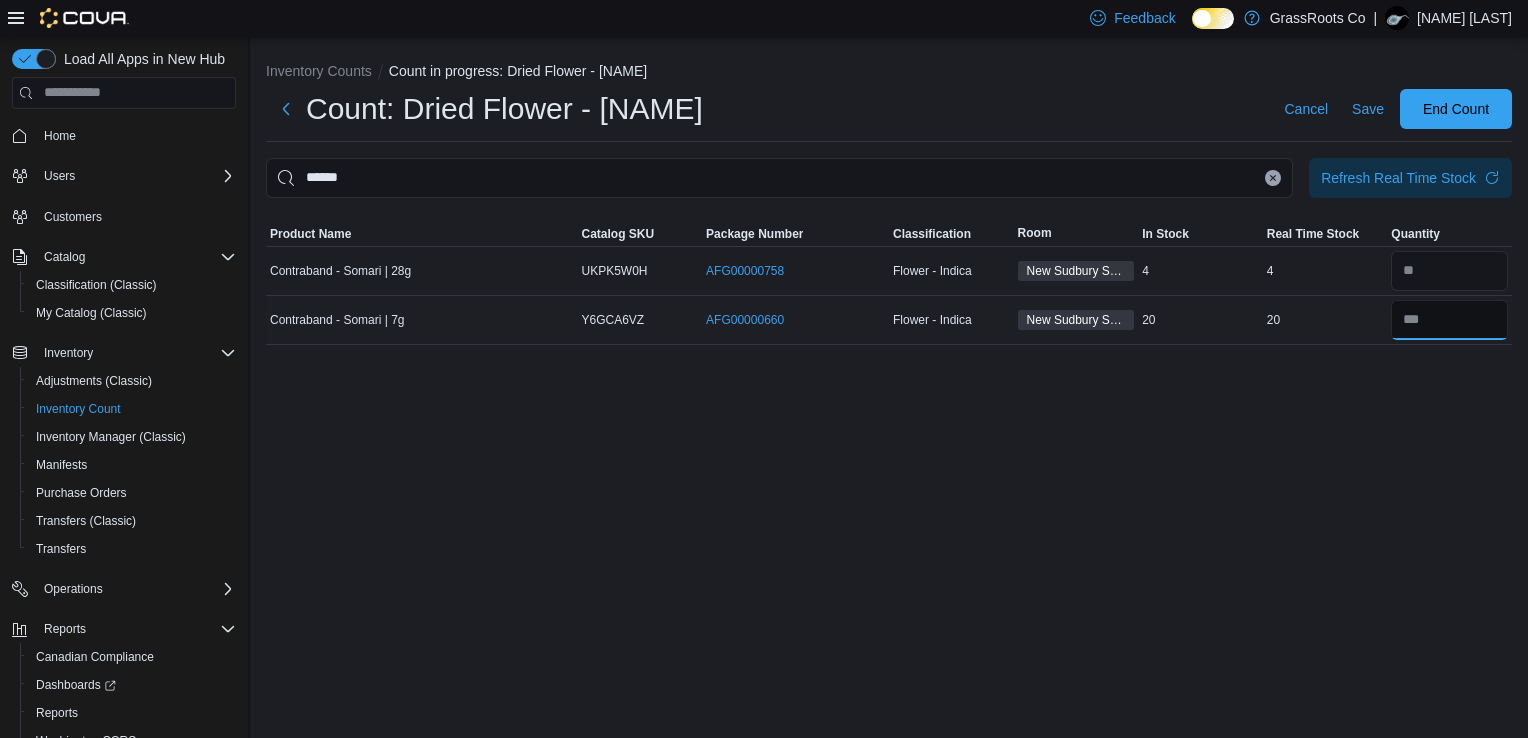 click at bounding box center (1449, 320) 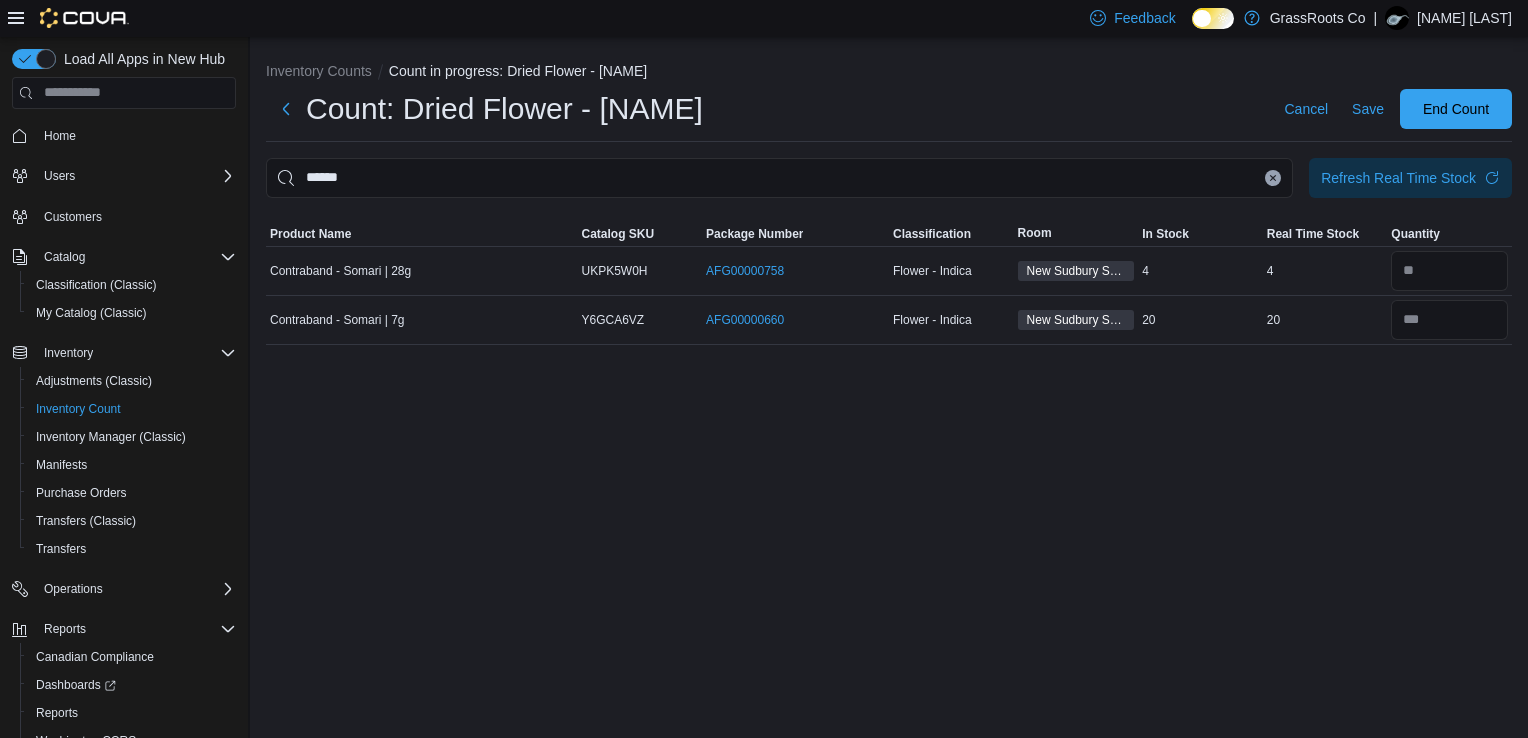 click at bounding box center [1273, 178] 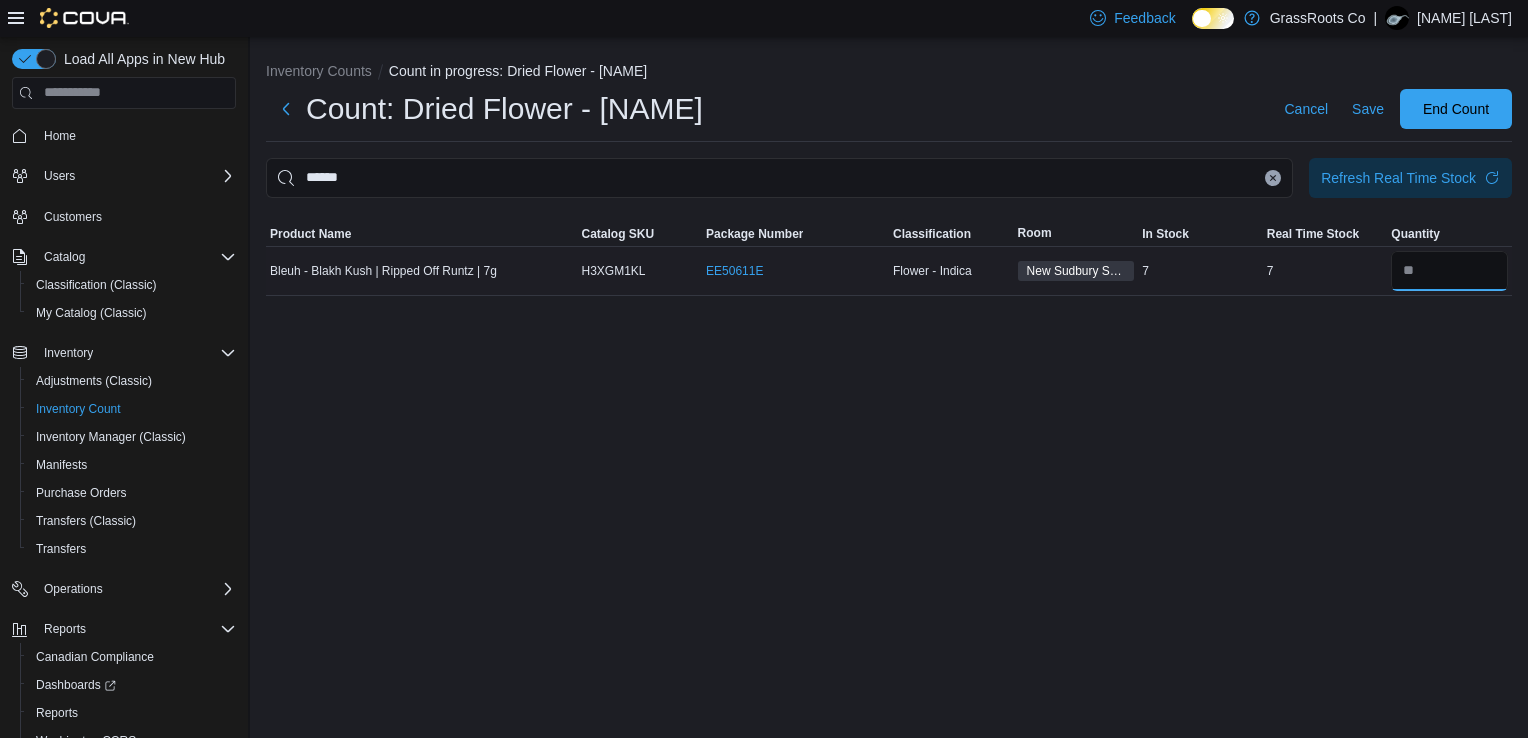 click at bounding box center (1449, 271) 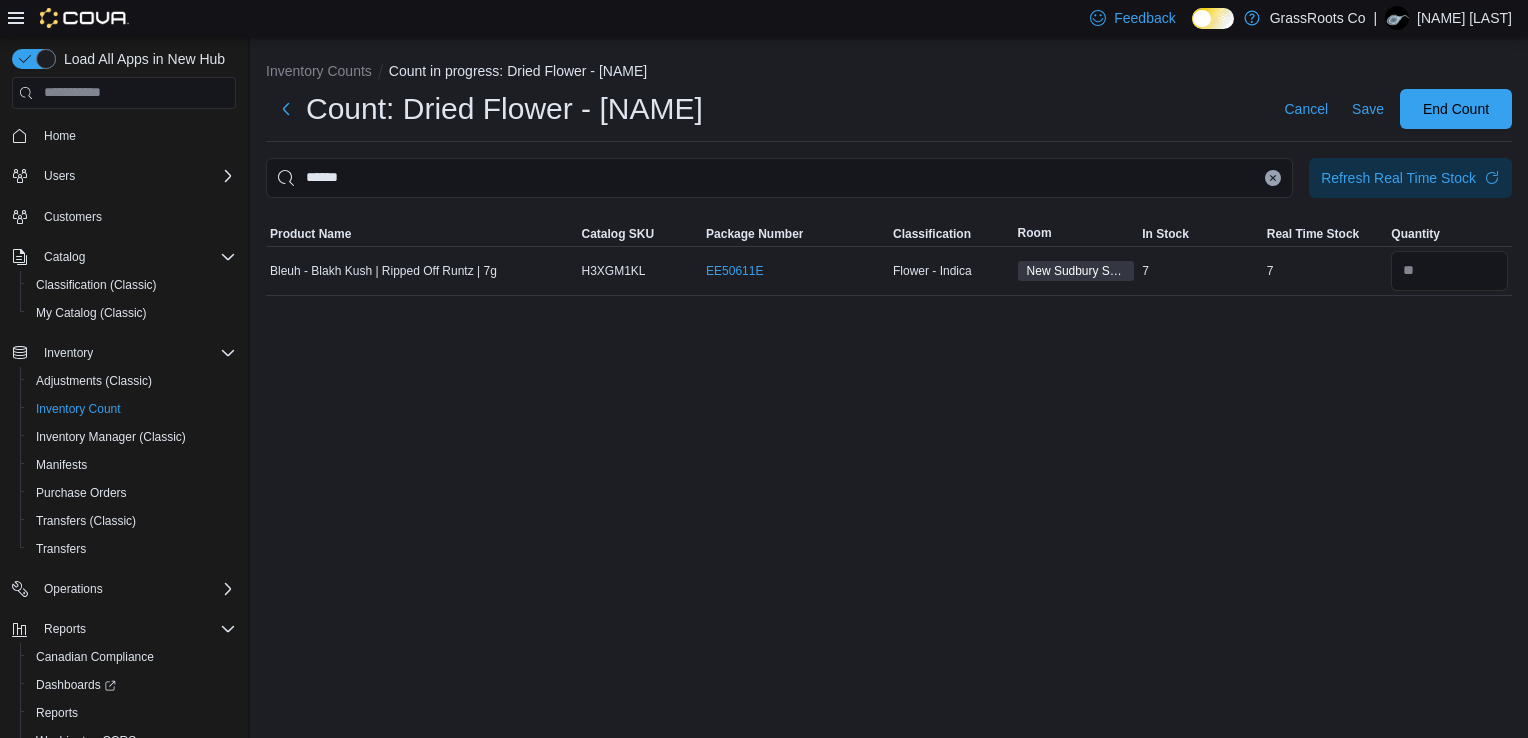 click 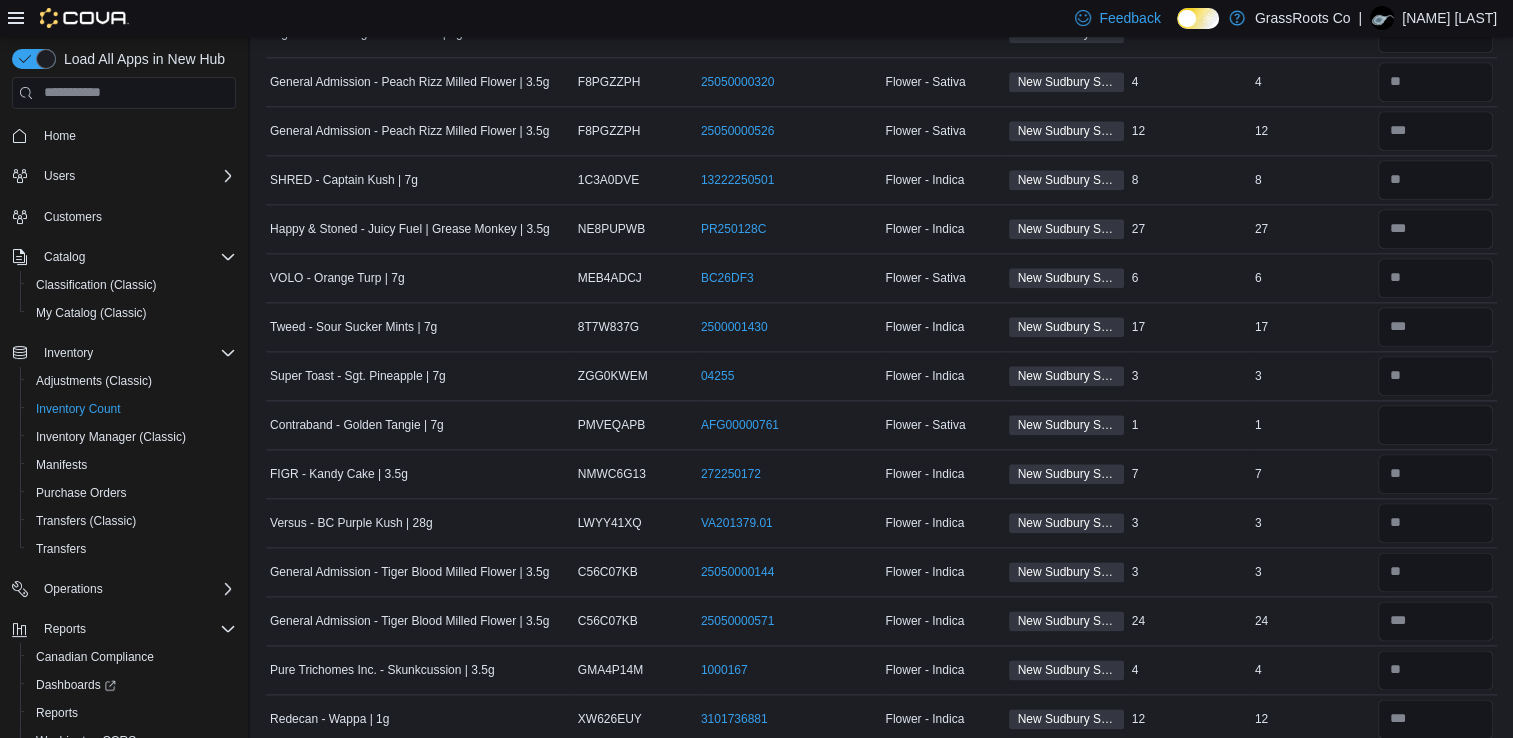 scroll, scrollTop: 2296, scrollLeft: 0, axis: vertical 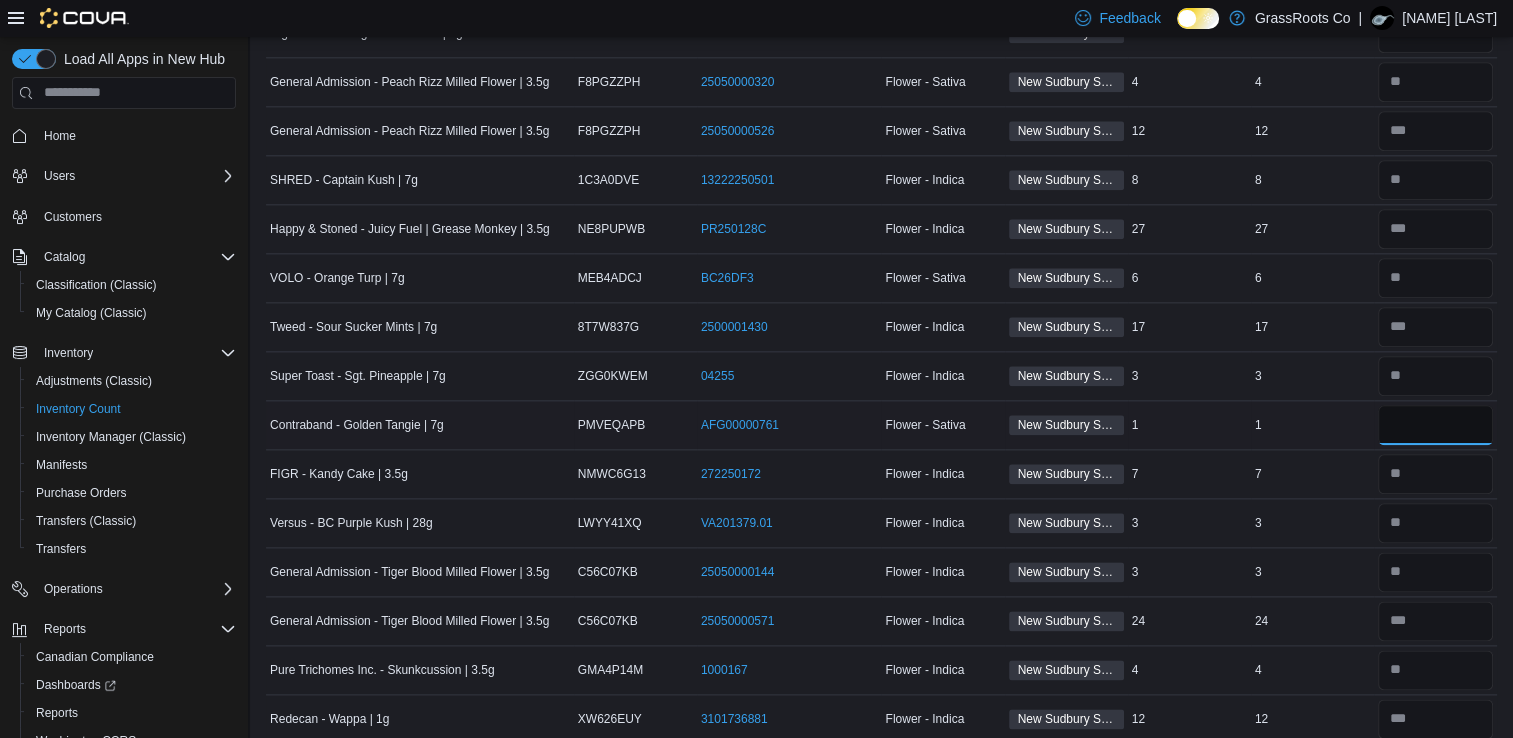 click at bounding box center (1435, 425) 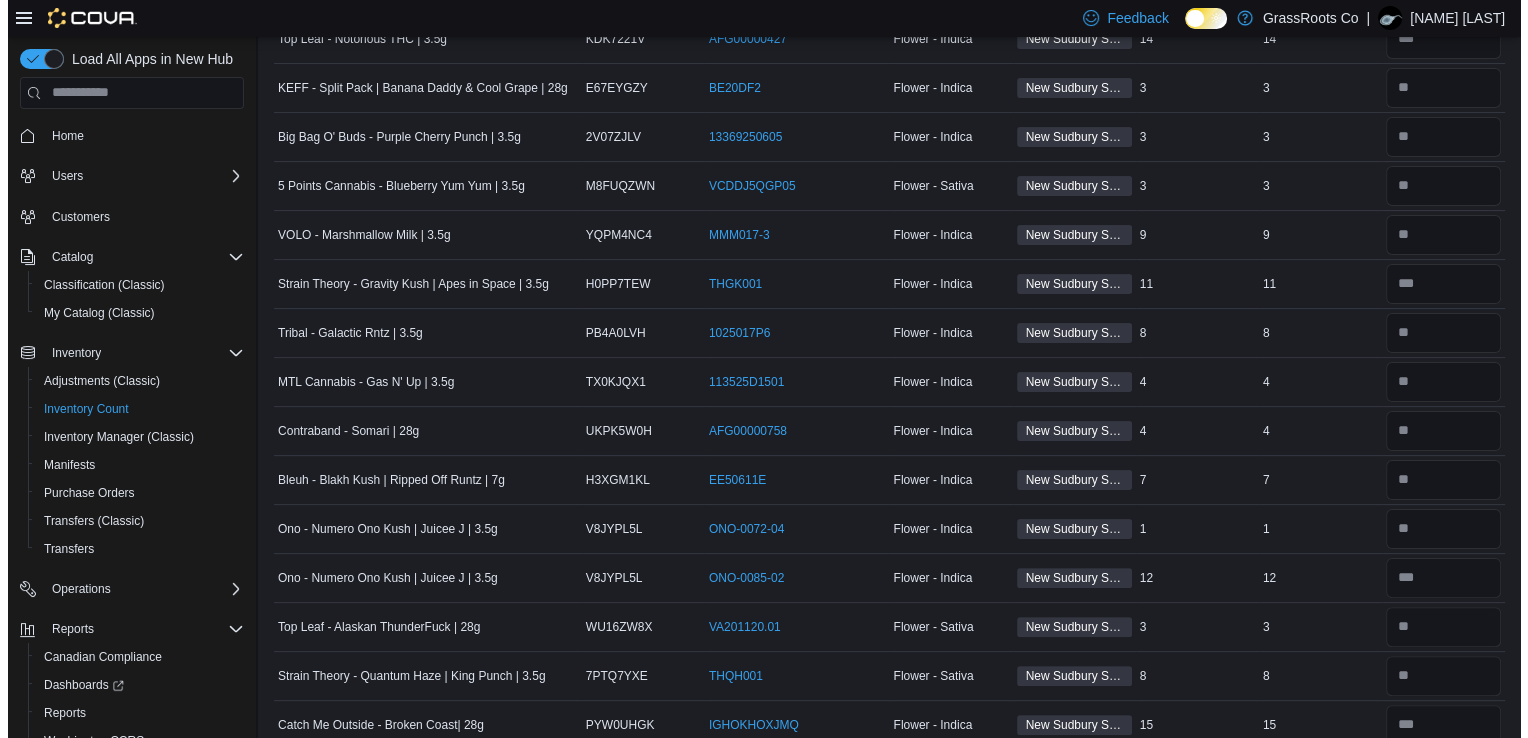 scroll, scrollTop: 0, scrollLeft: 0, axis: both 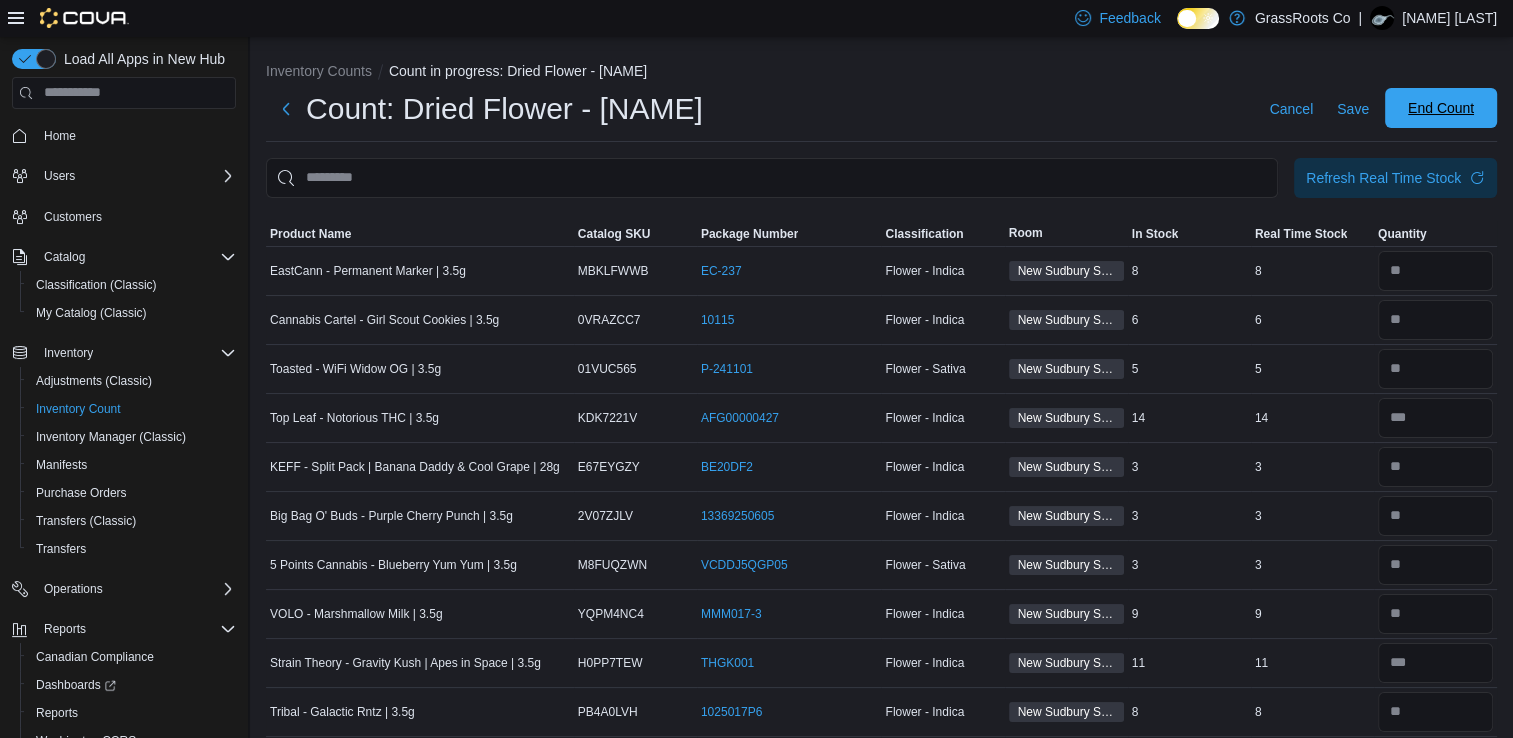 click on "End Count" at bounding box center [1441, 108] 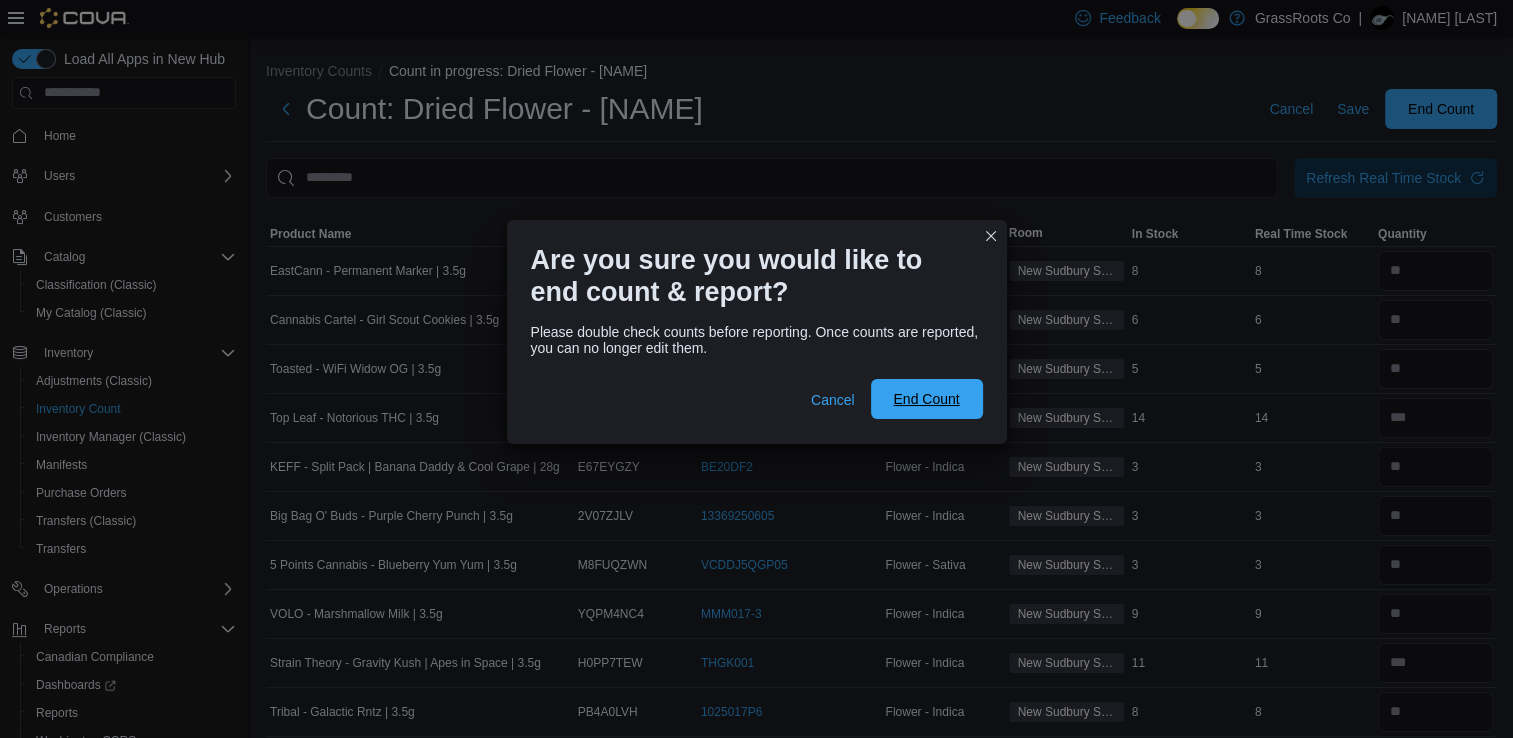 click on "End Count" at bounding box center (926, 399) 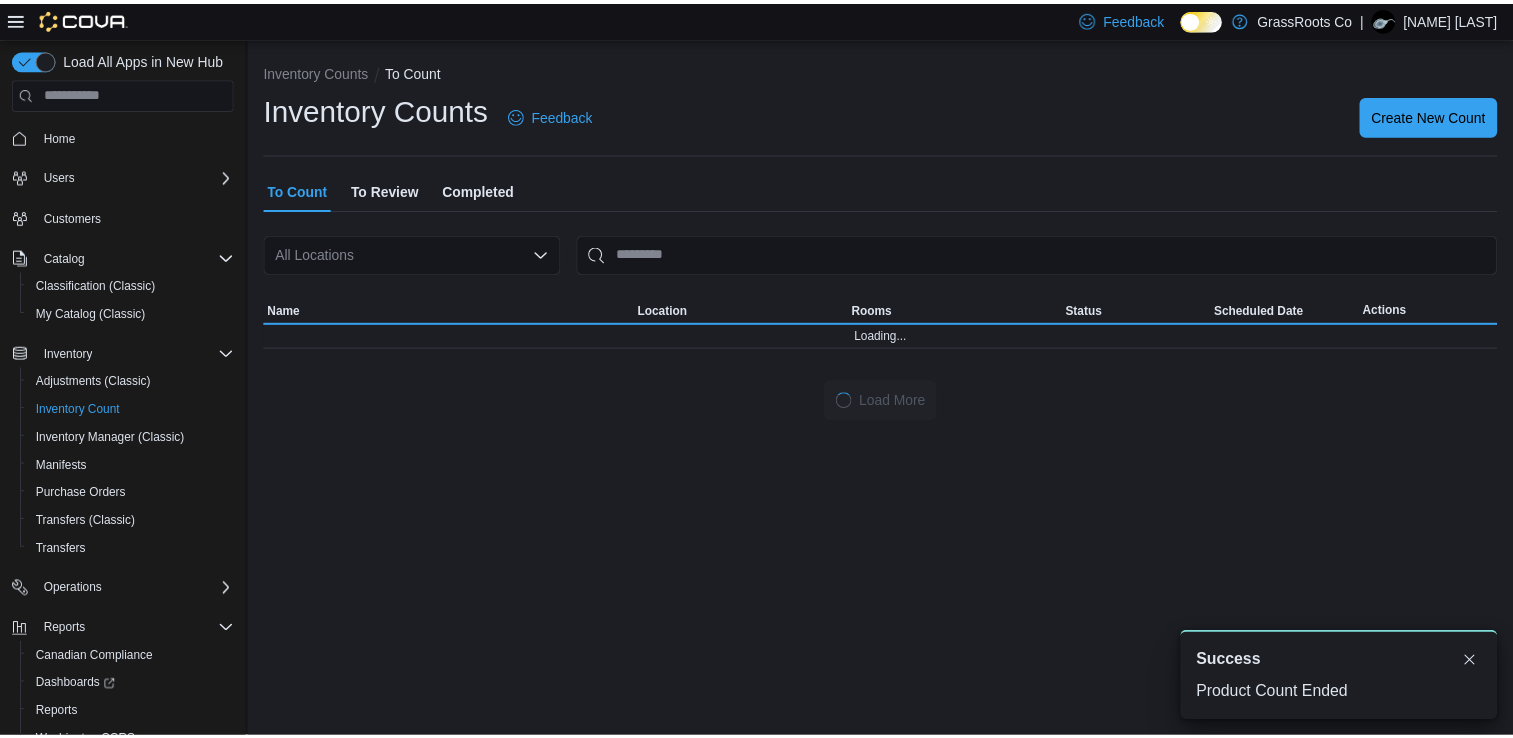 scroll, scrollTop: 0, scrollLeft: 0, axis: both 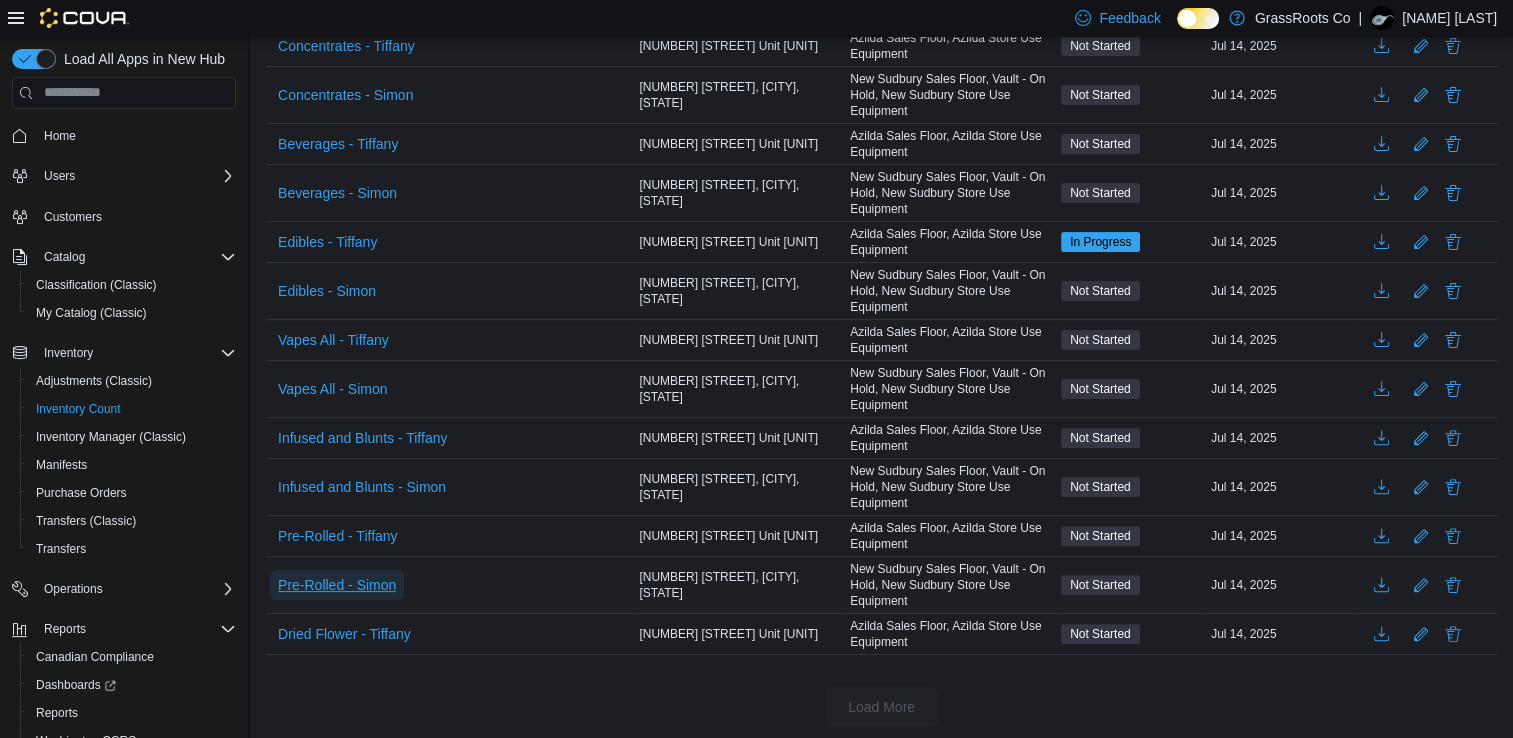 click on "Pre-Rolled - Simon" at bounding box center [337, 585] 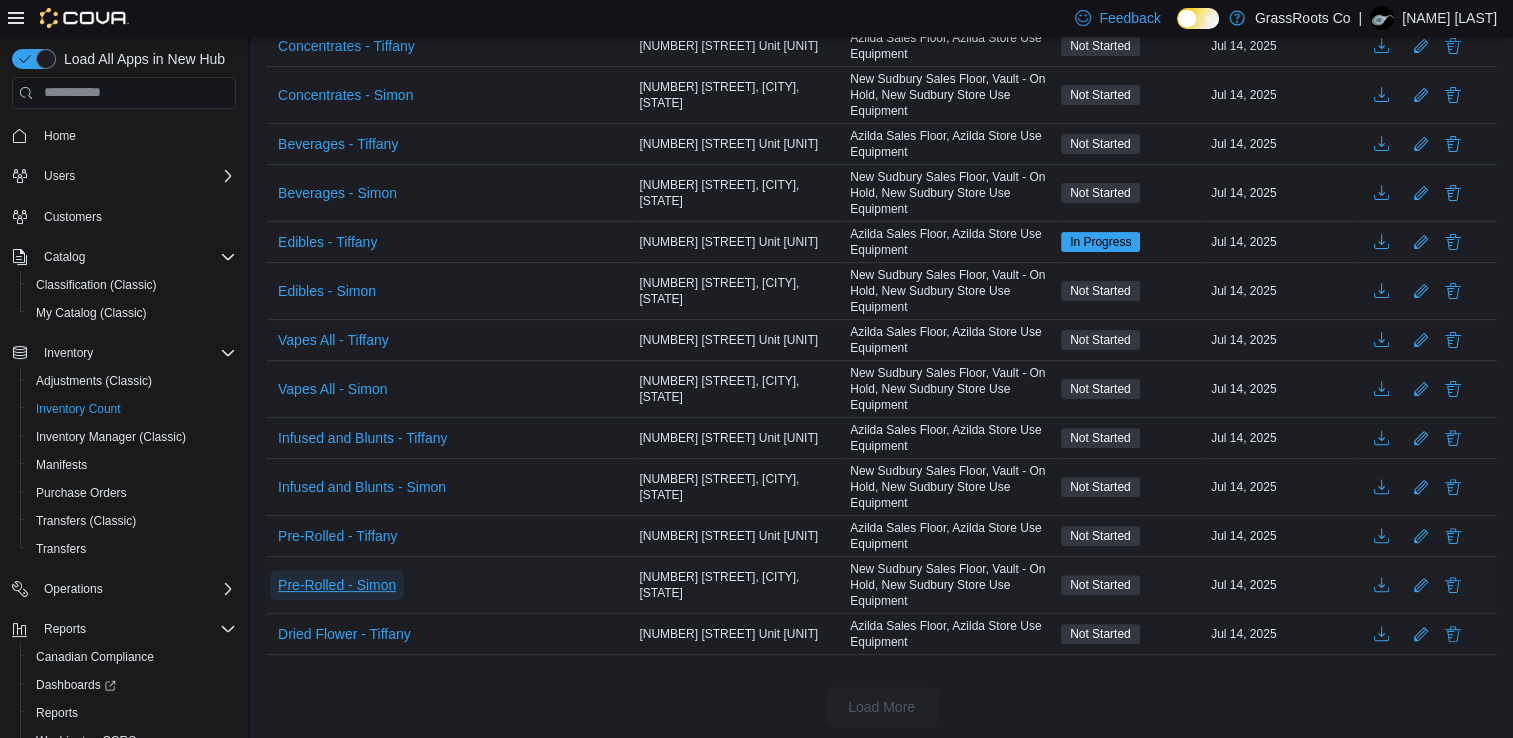 click on "Pre-Rolled - Simon" at bounding box center (337, 585) 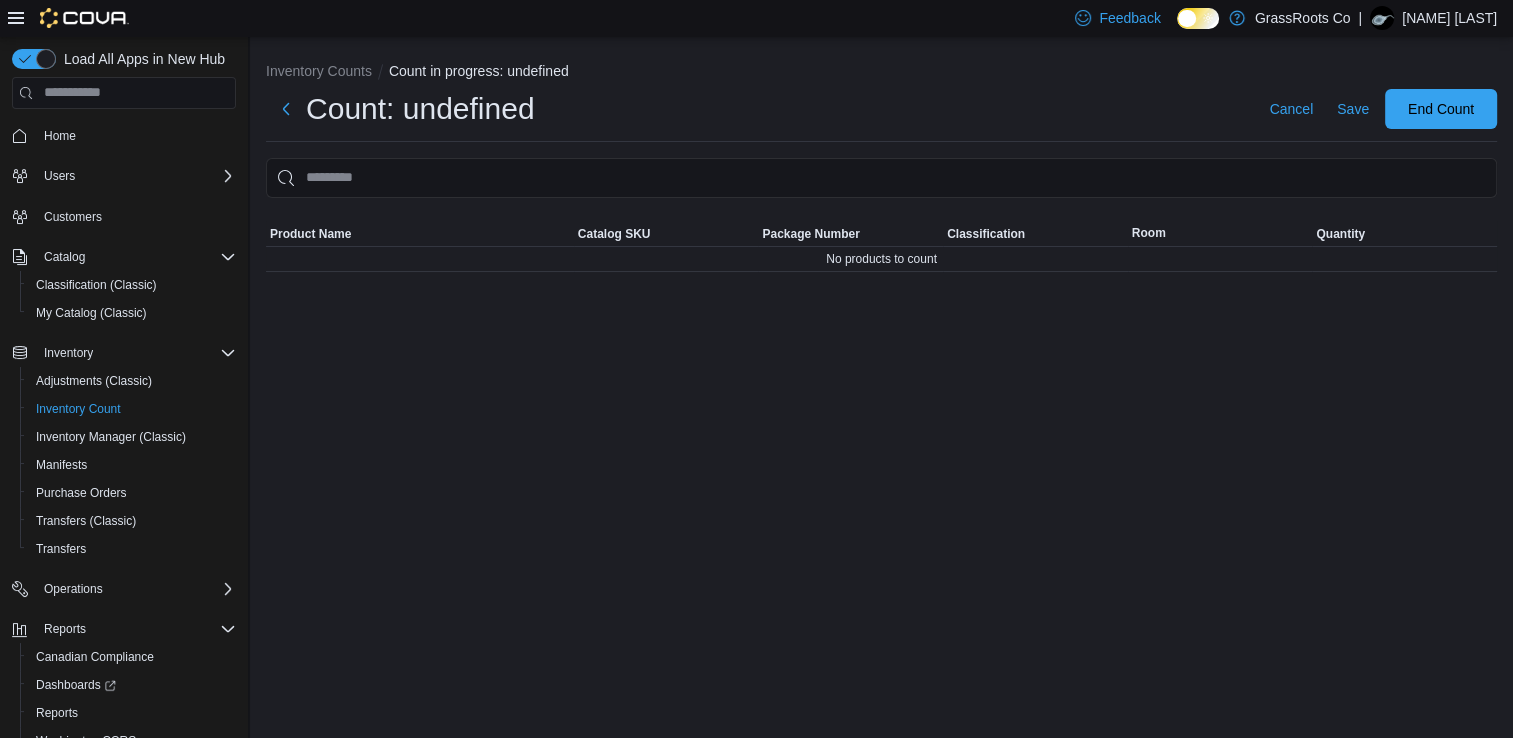 scroll, scrollTop: 0, scrollLeft: 0, axis: both 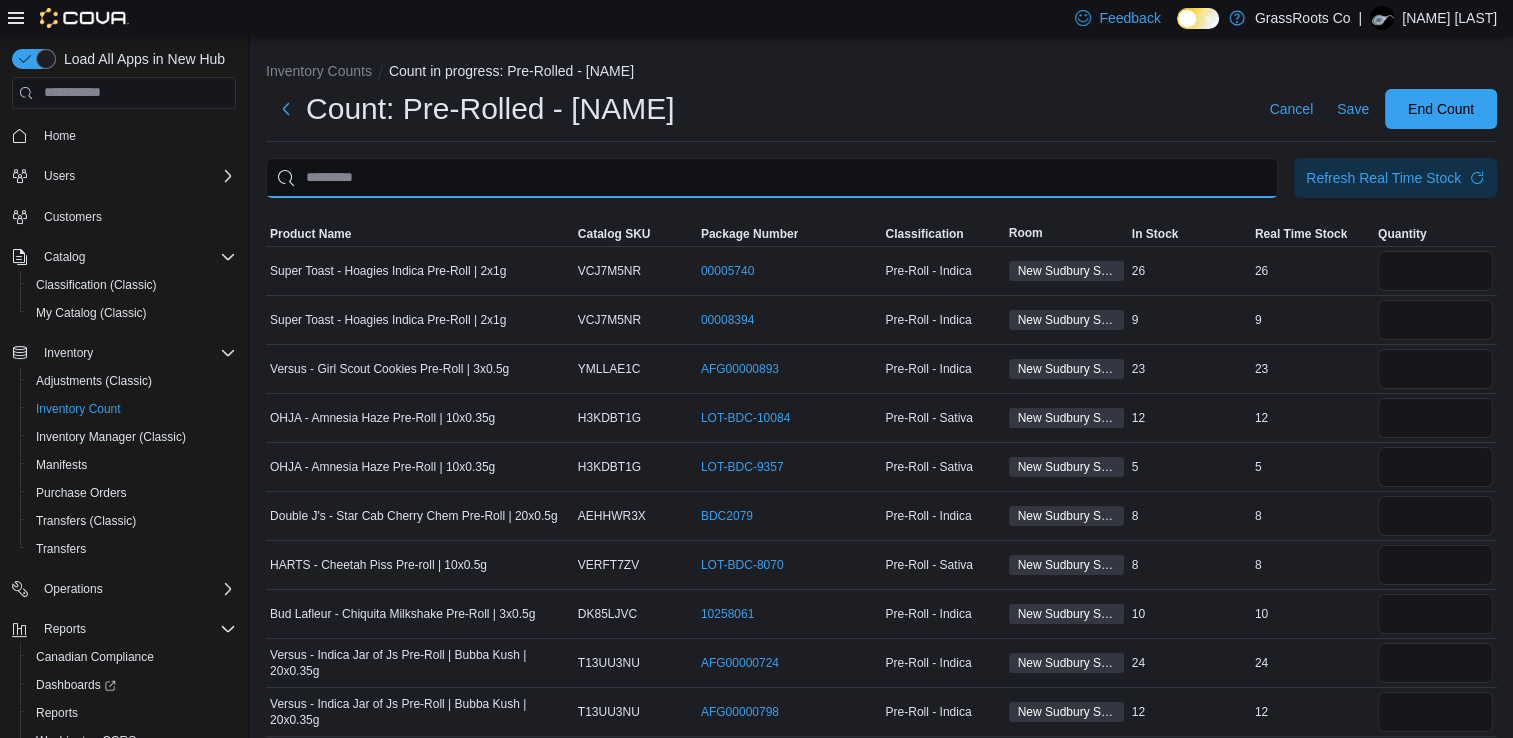 click at bounding box center (772, 178) 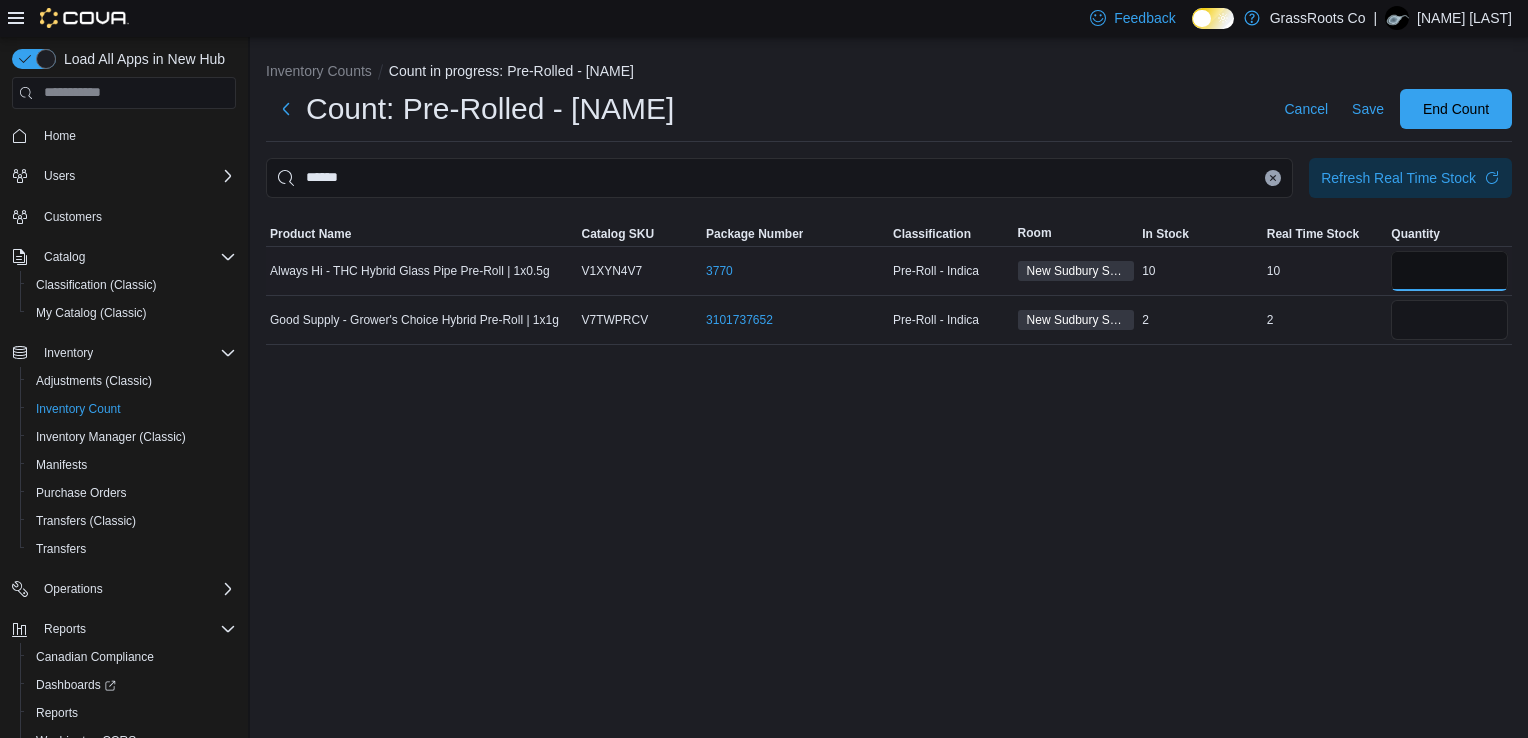 click at bounding box center [1449, 271] 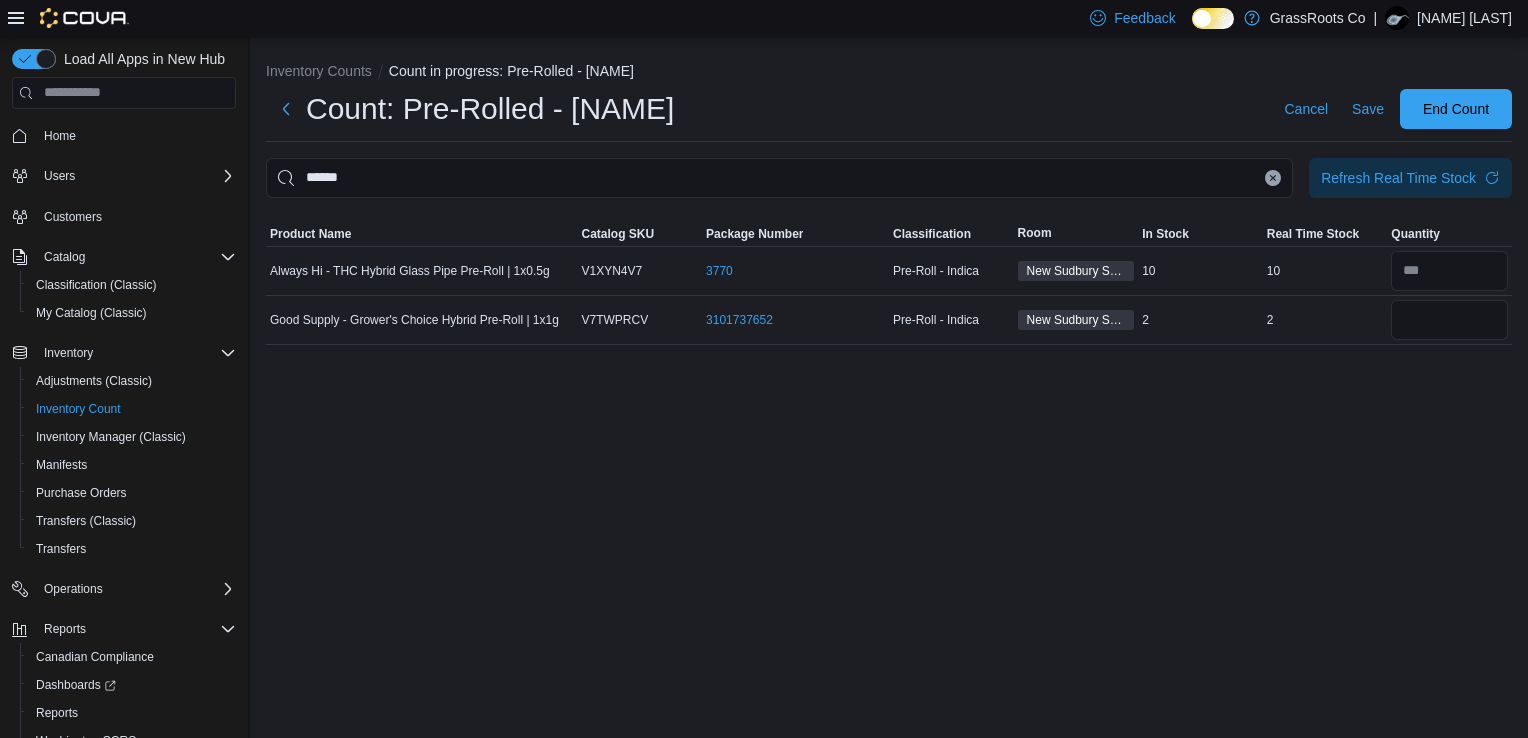 click 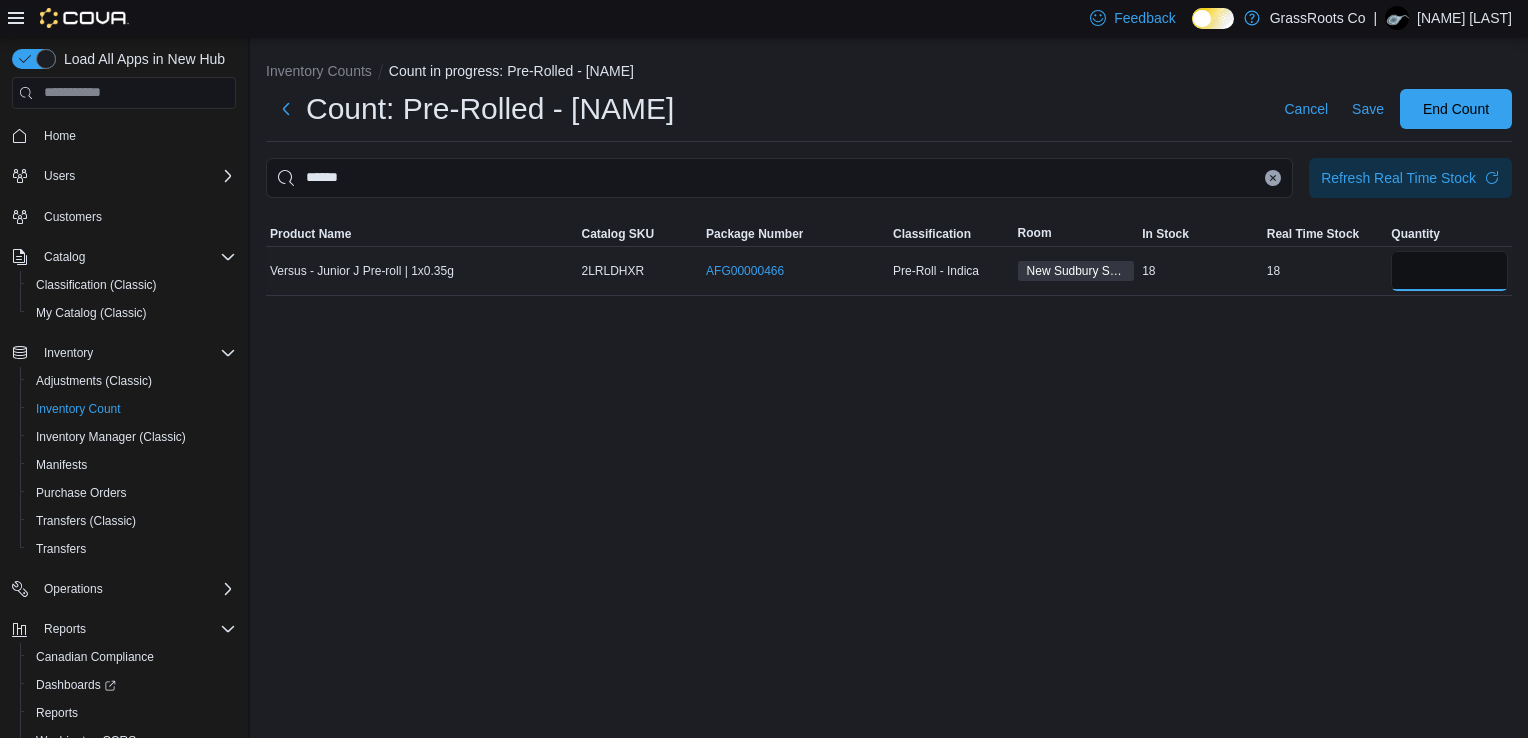 click at bounding box center [1449, 271] 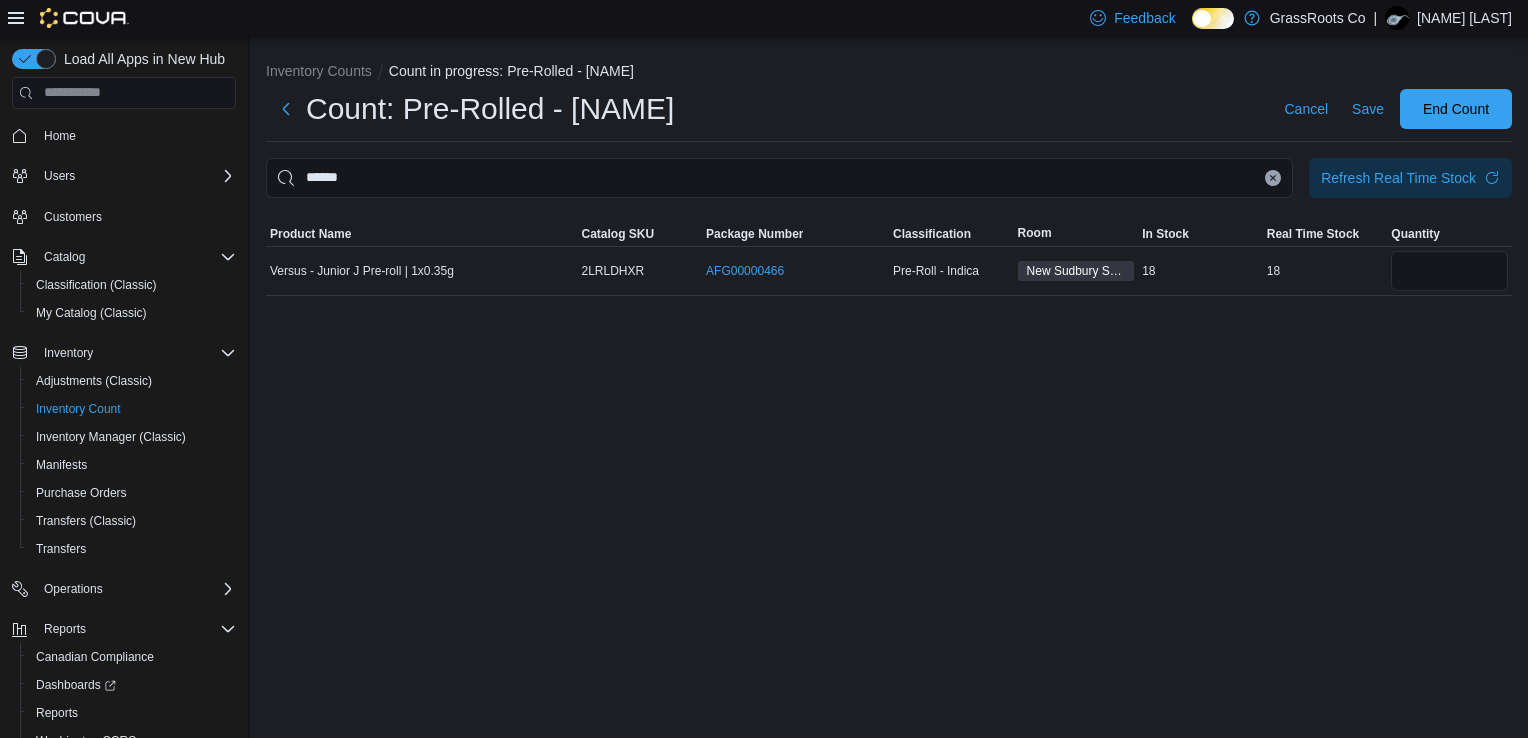 click 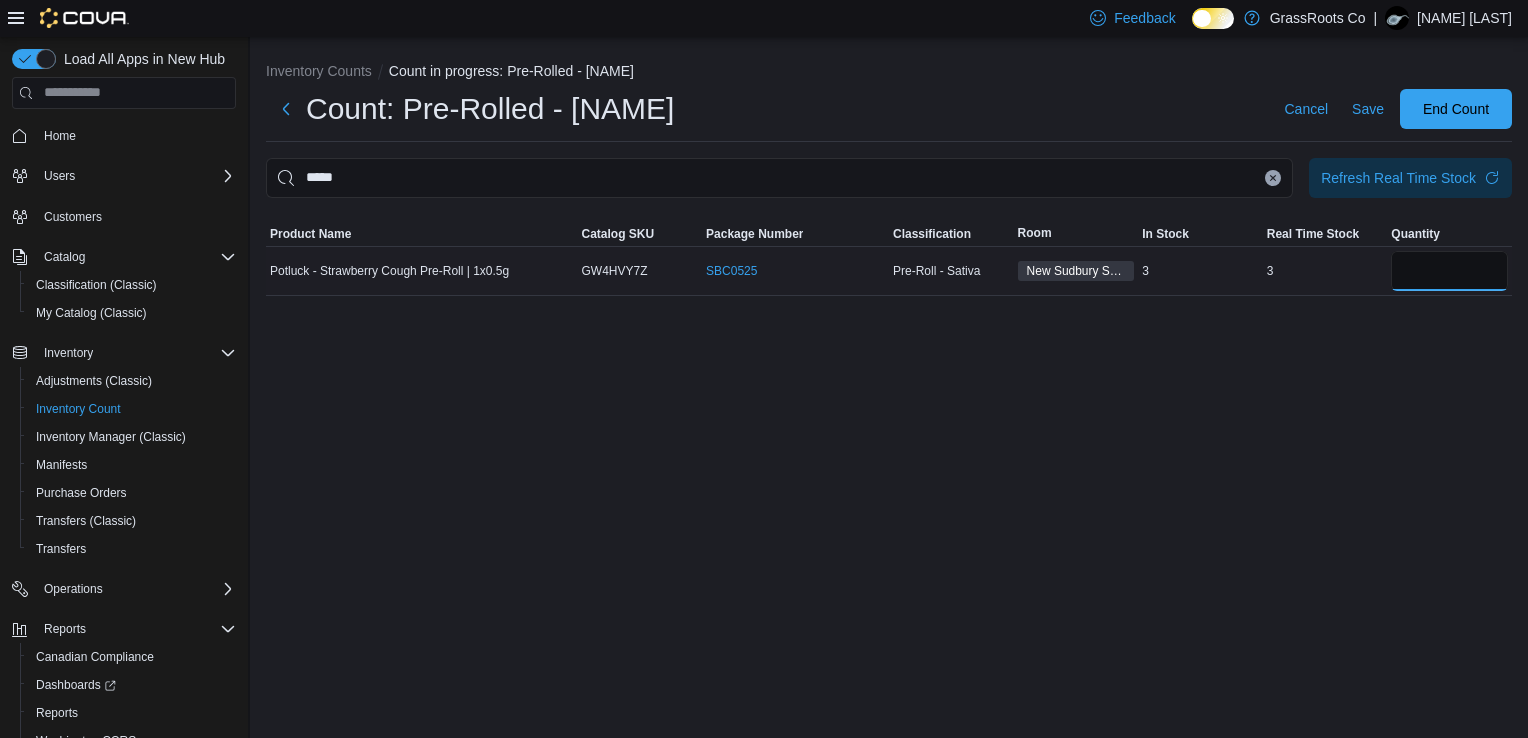 click at bounding box center [1449, 271] 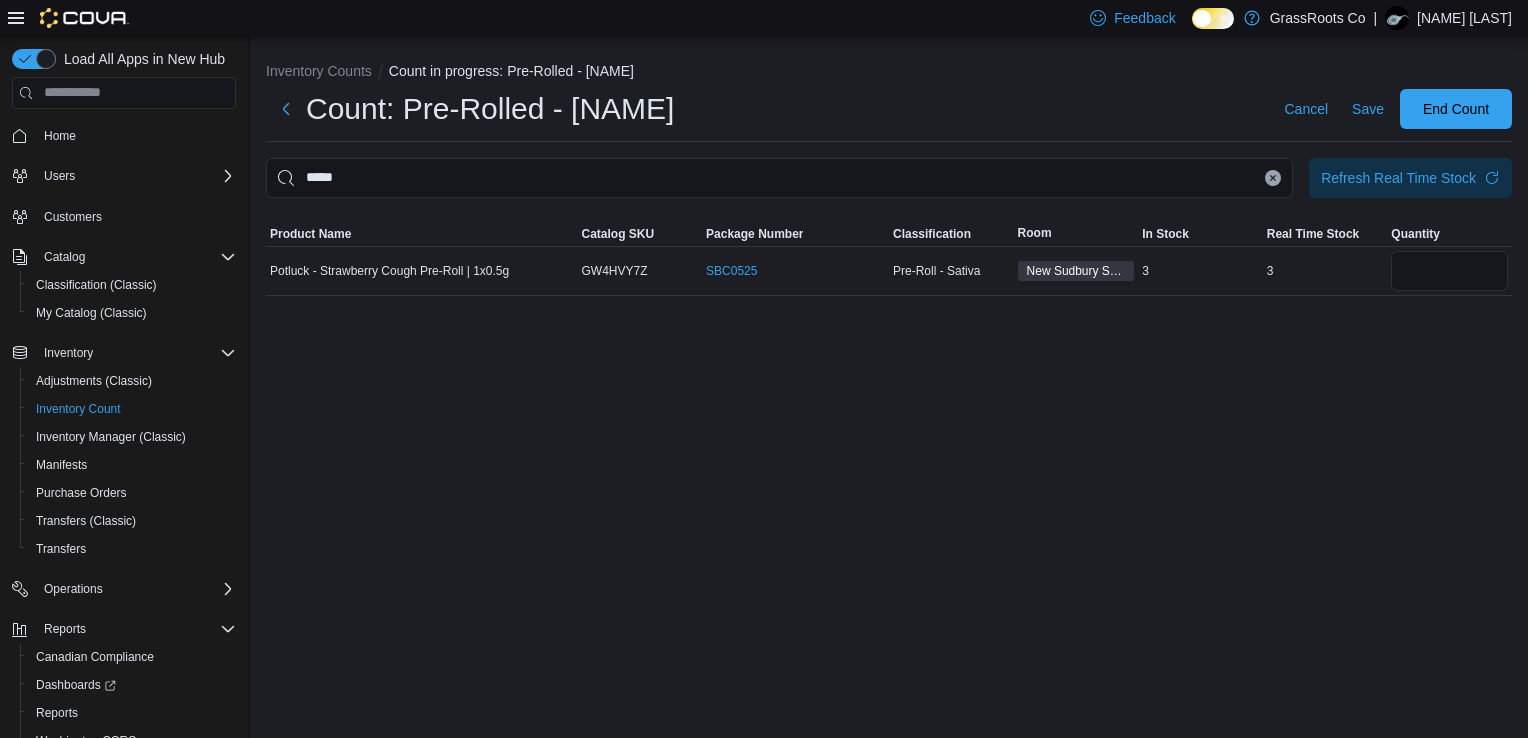 click 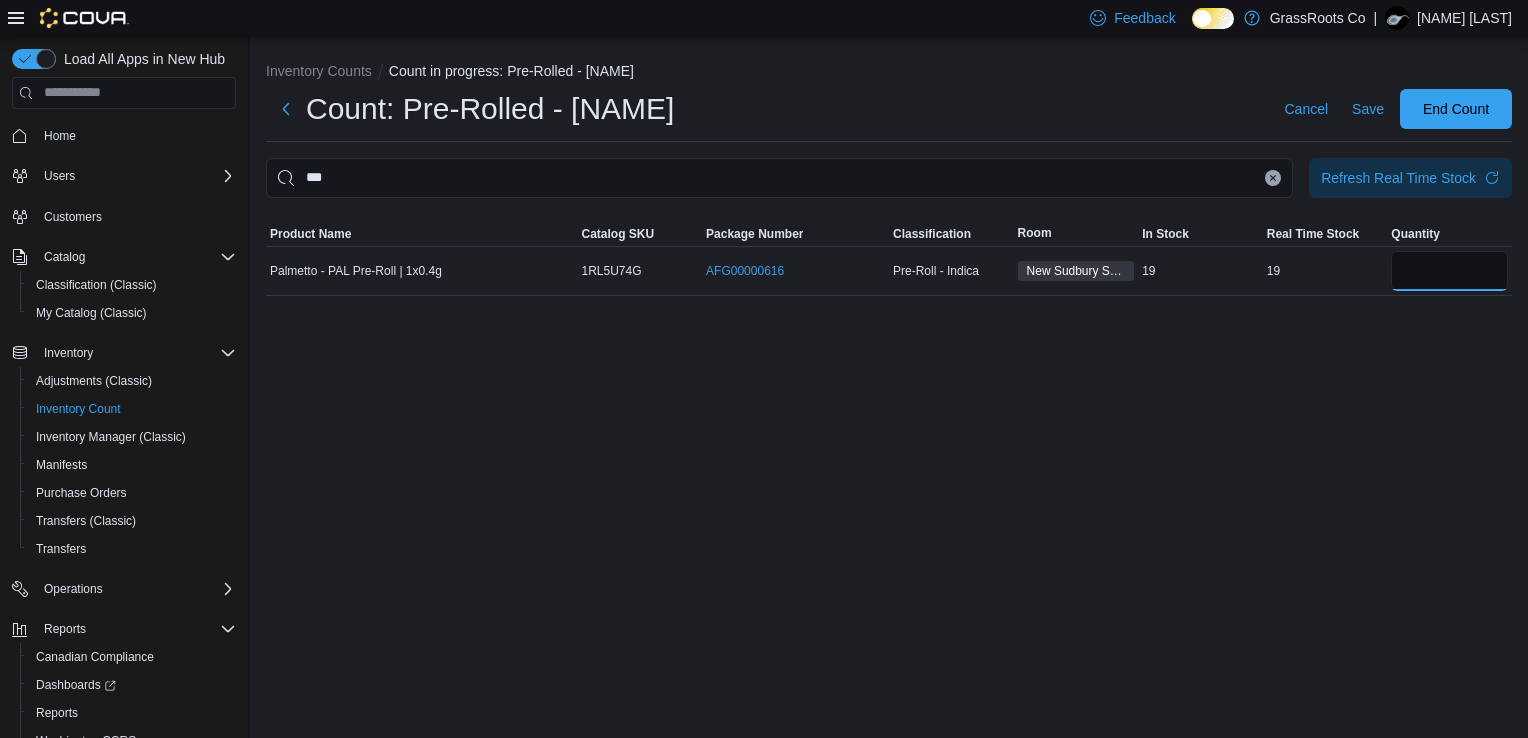 click at bounding box center [1449, 271] 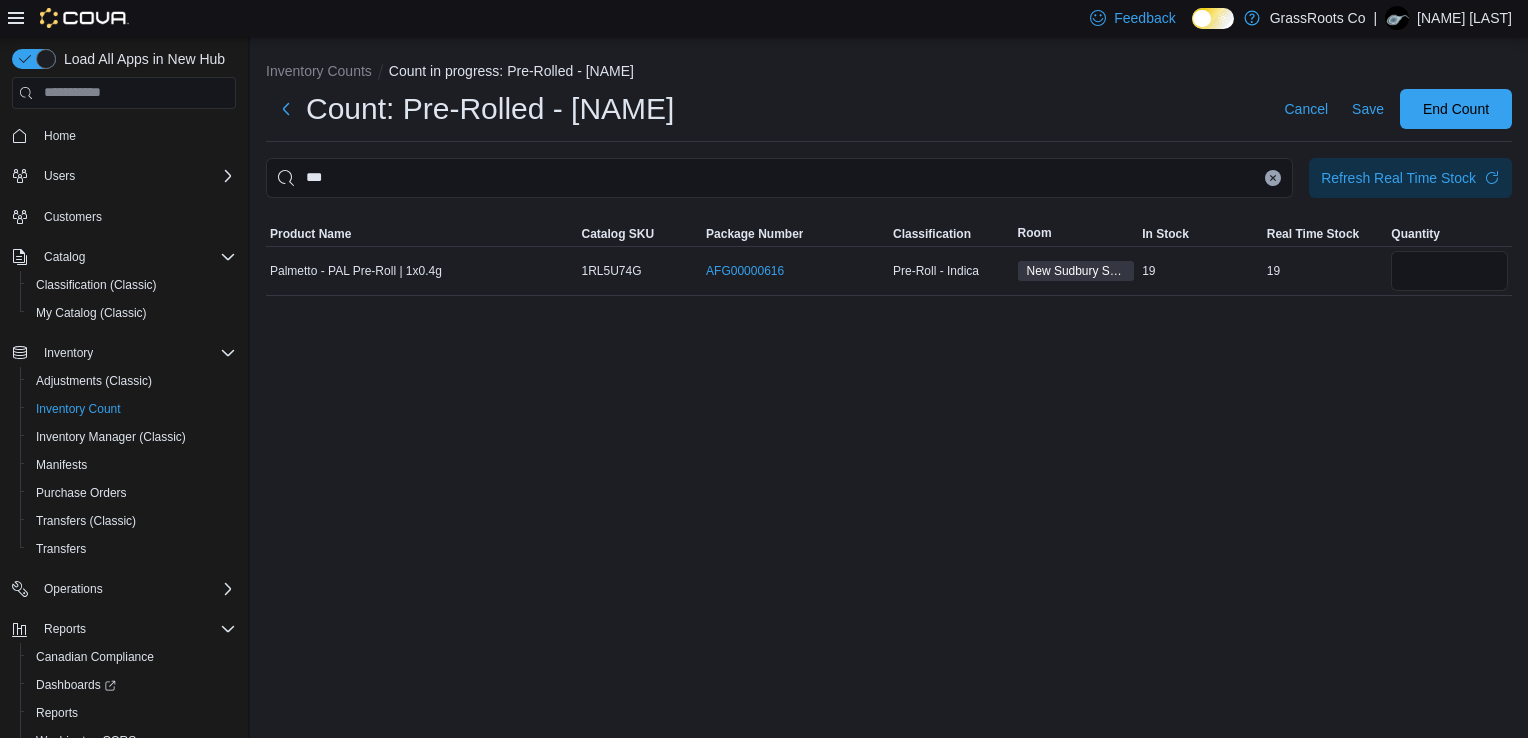 click 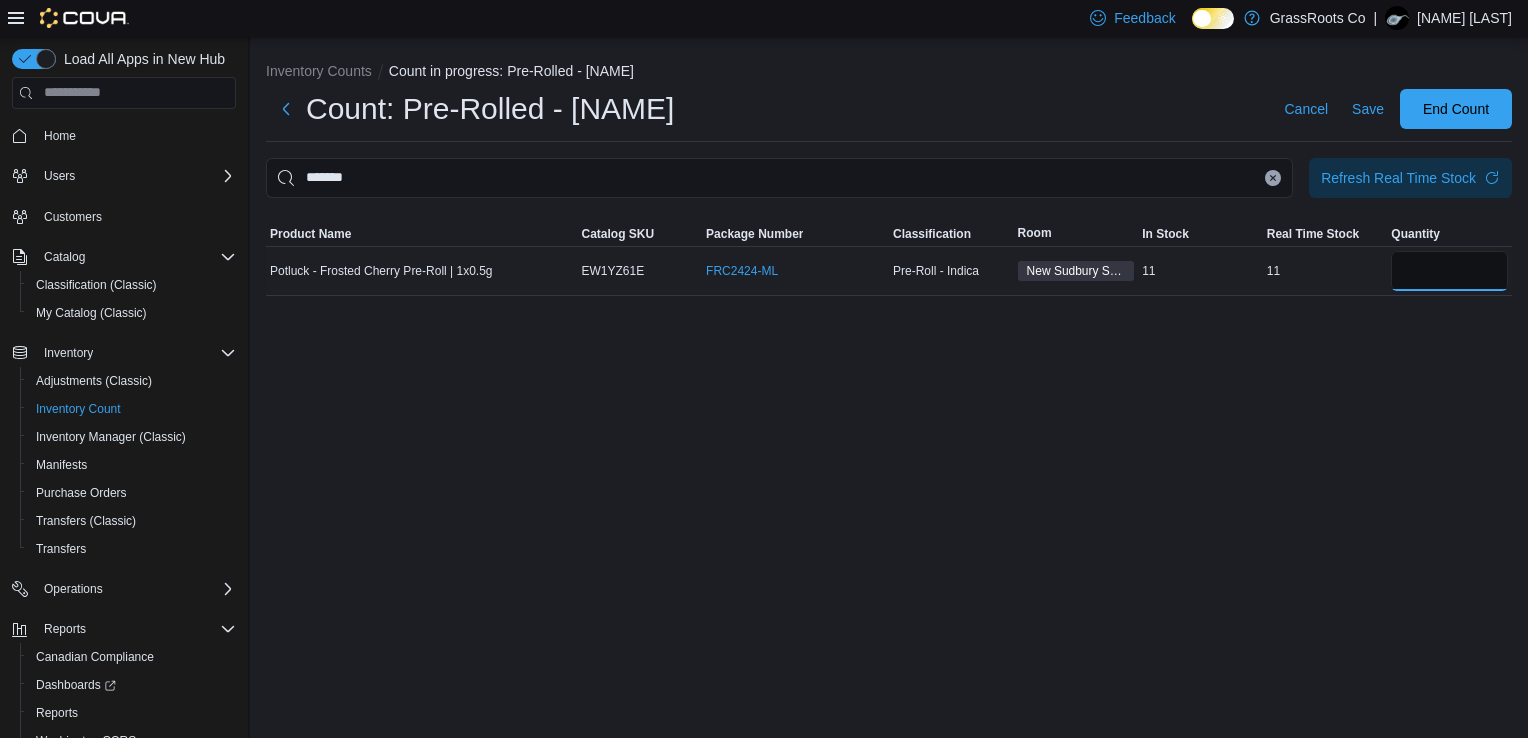 click at bounding box center (1449, 271) 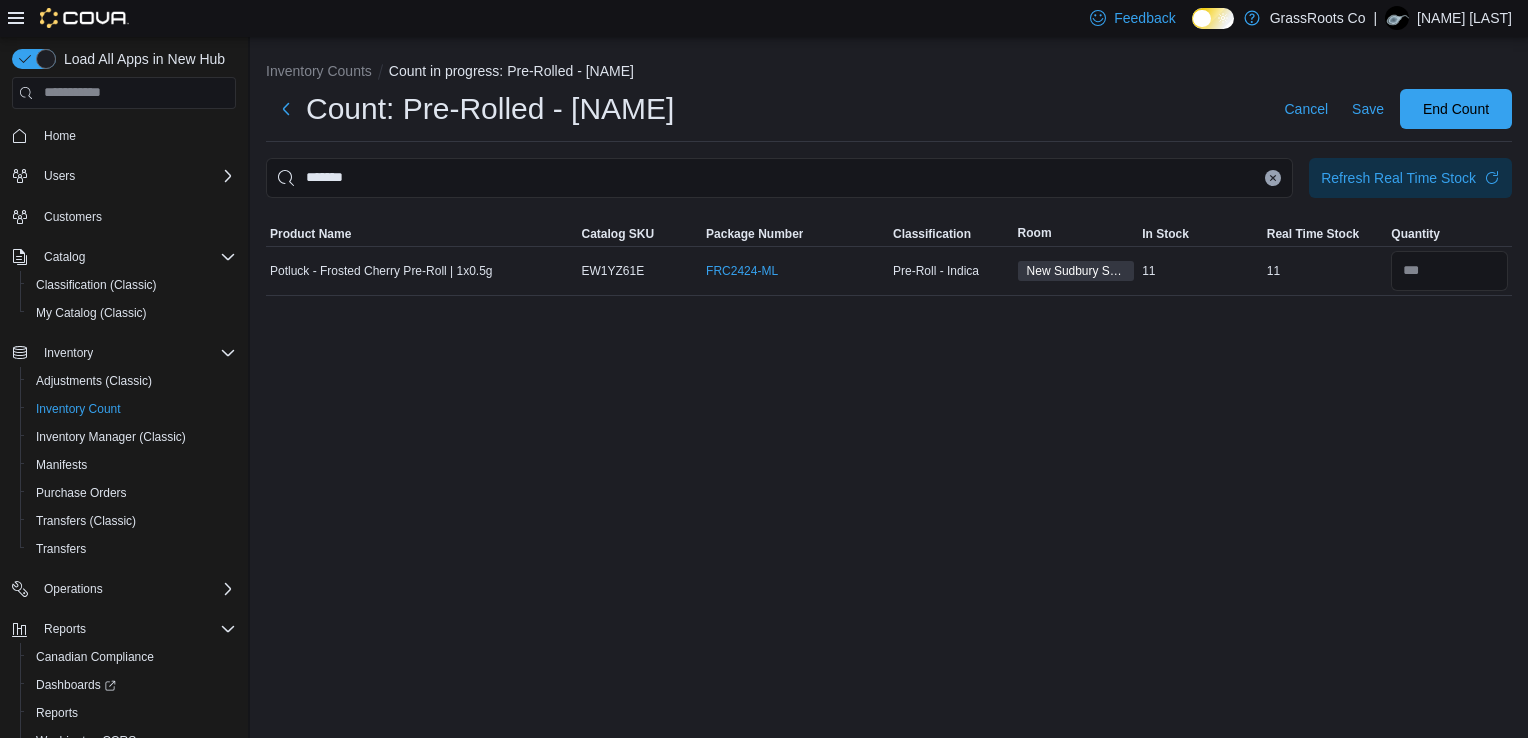 click 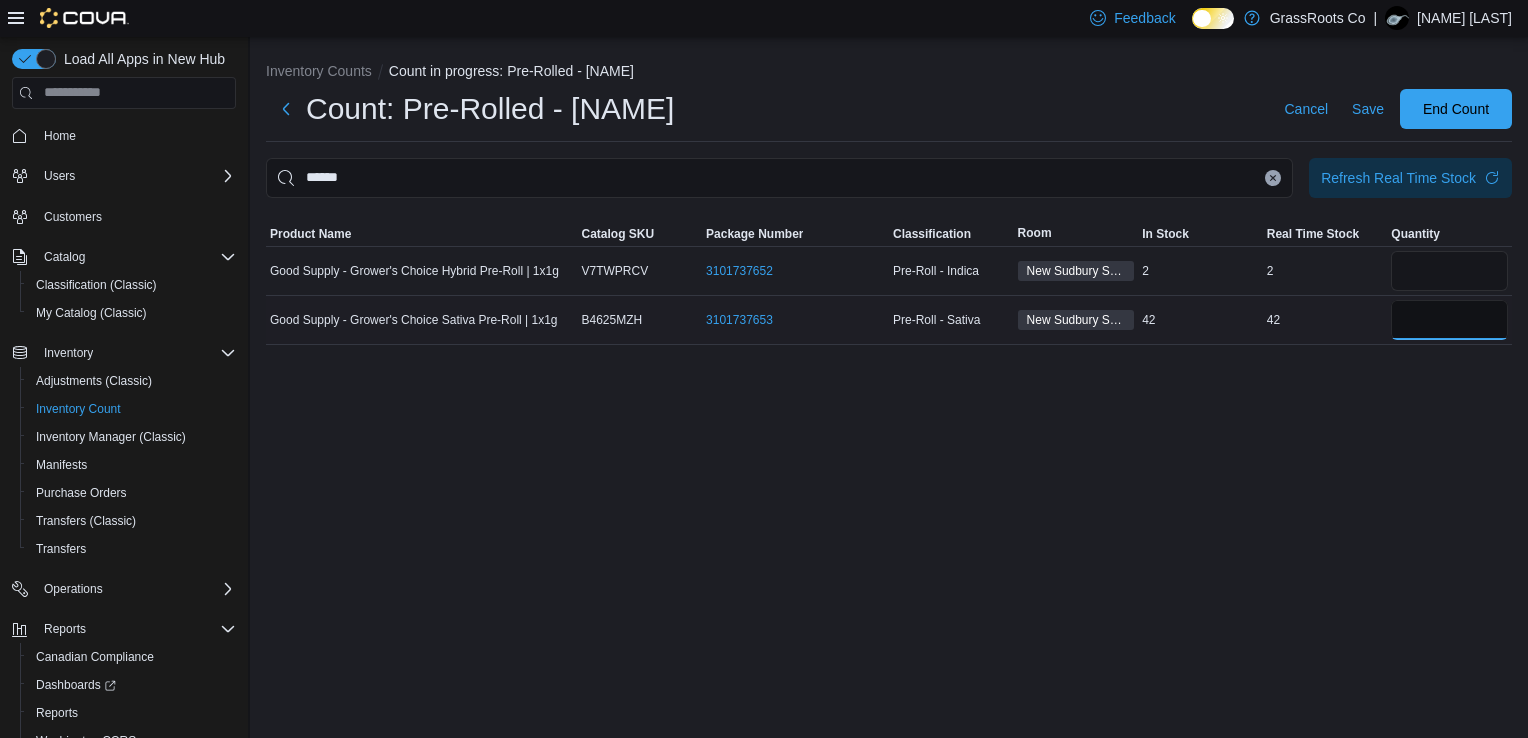 click at bounding box center [1449, 320] 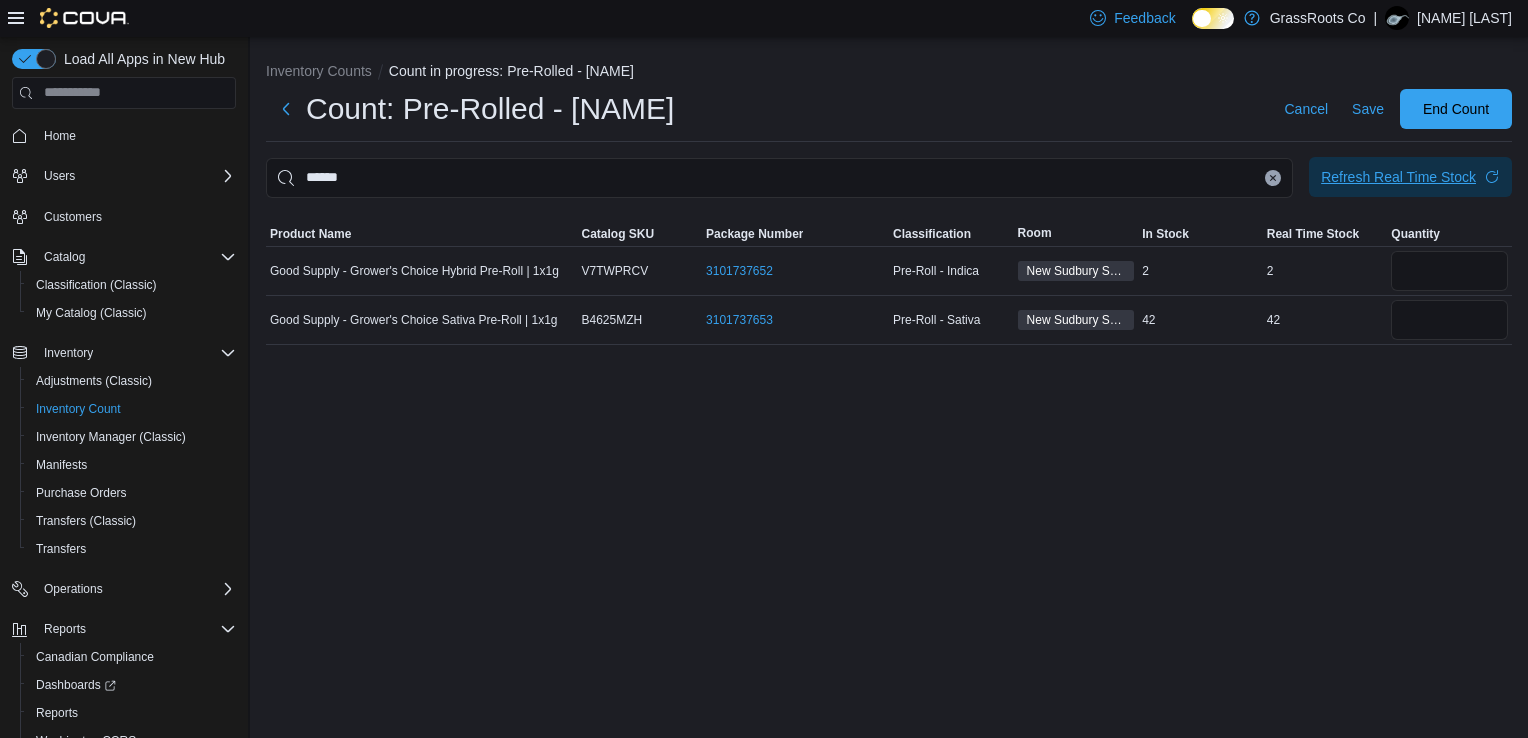 click on "Refresh Real Time Stock" at bounding box center [1398, 177] 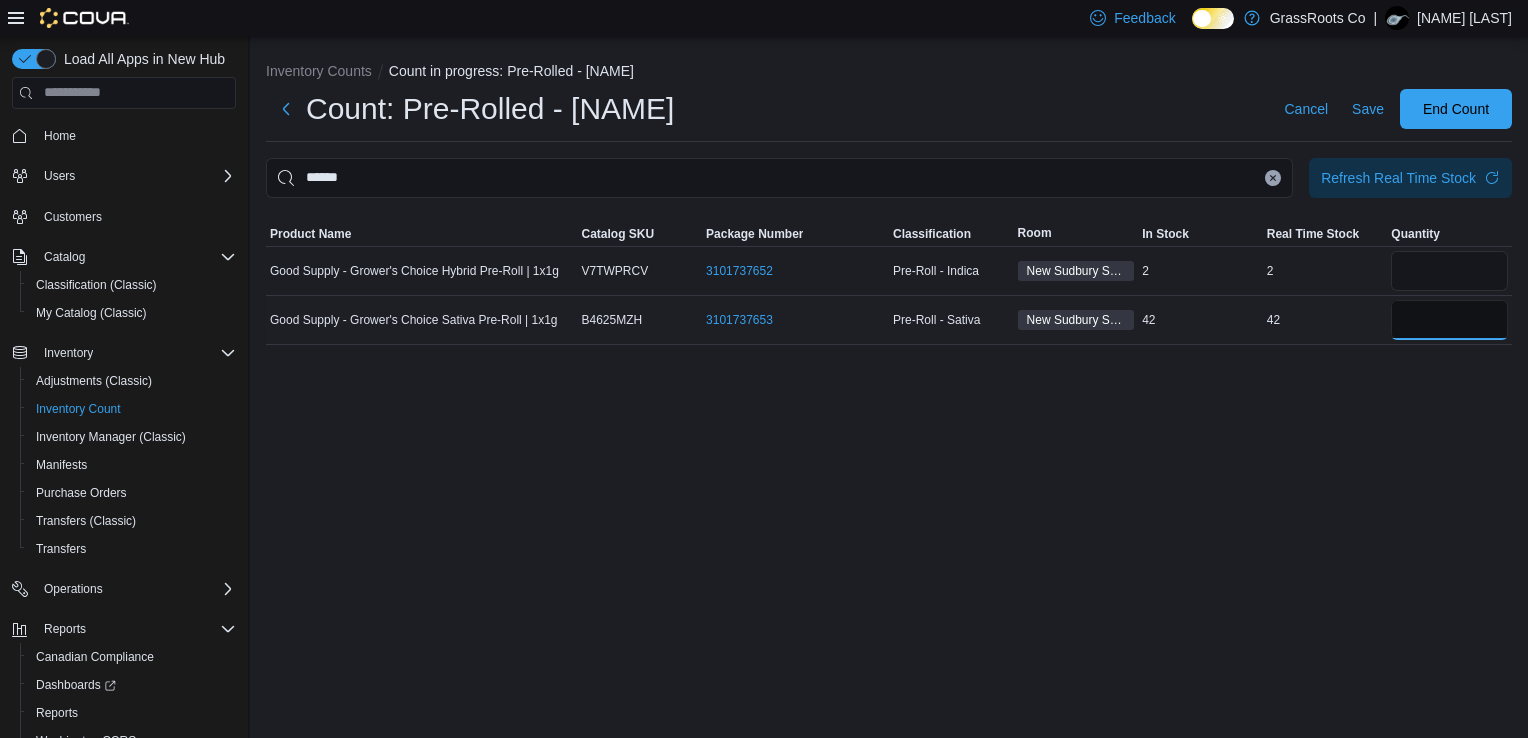 click at bounding box center [1449, 320] 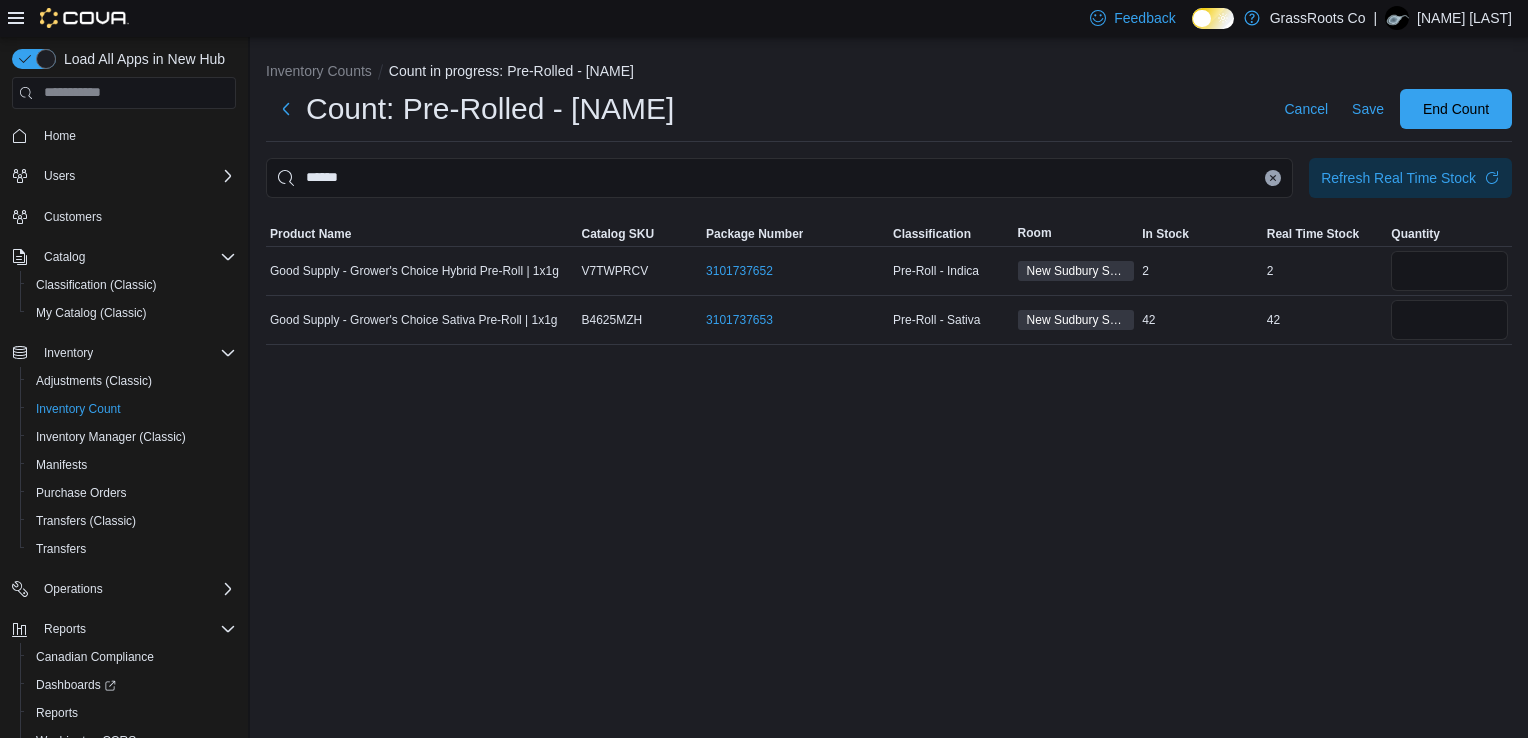 click 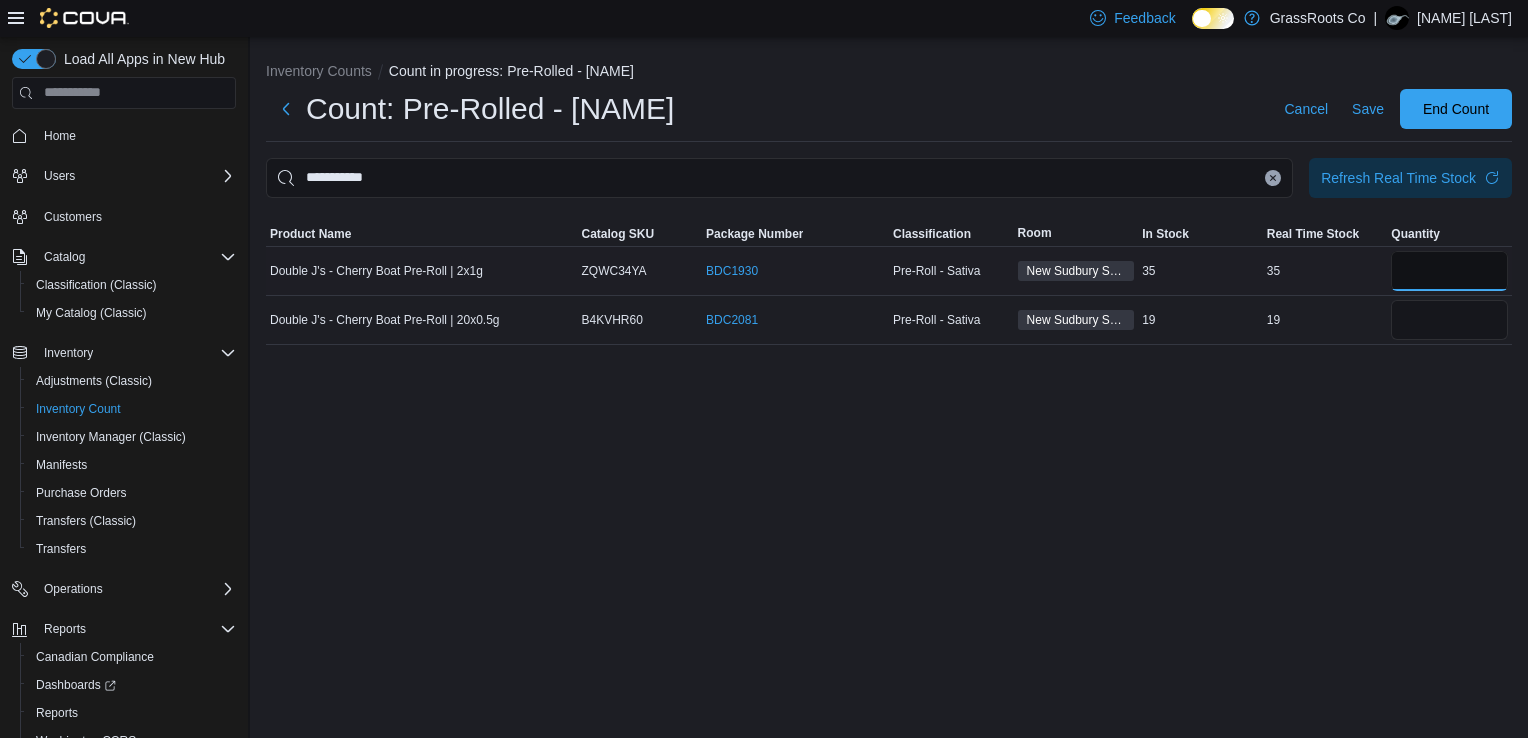 click at bounding box center (1449, 271) 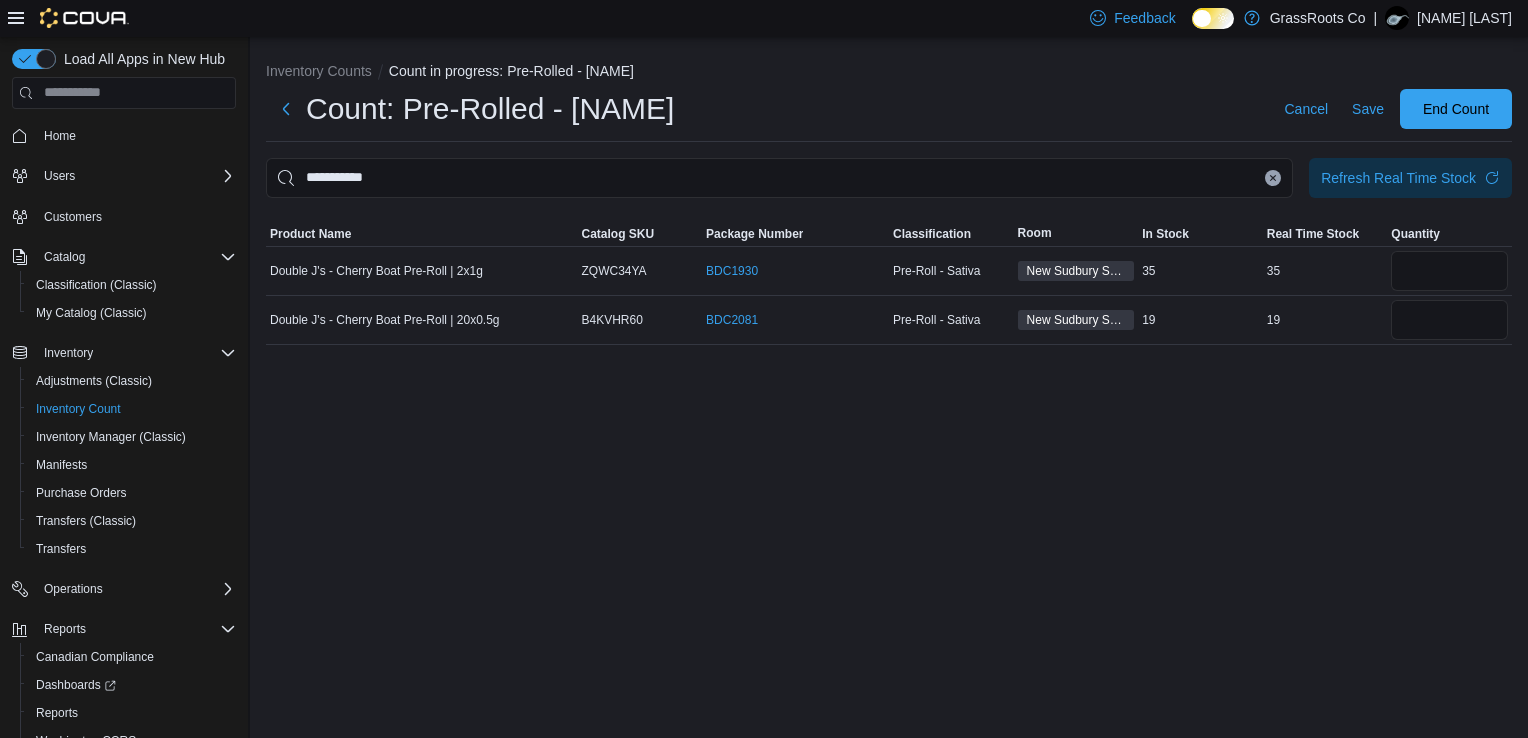click 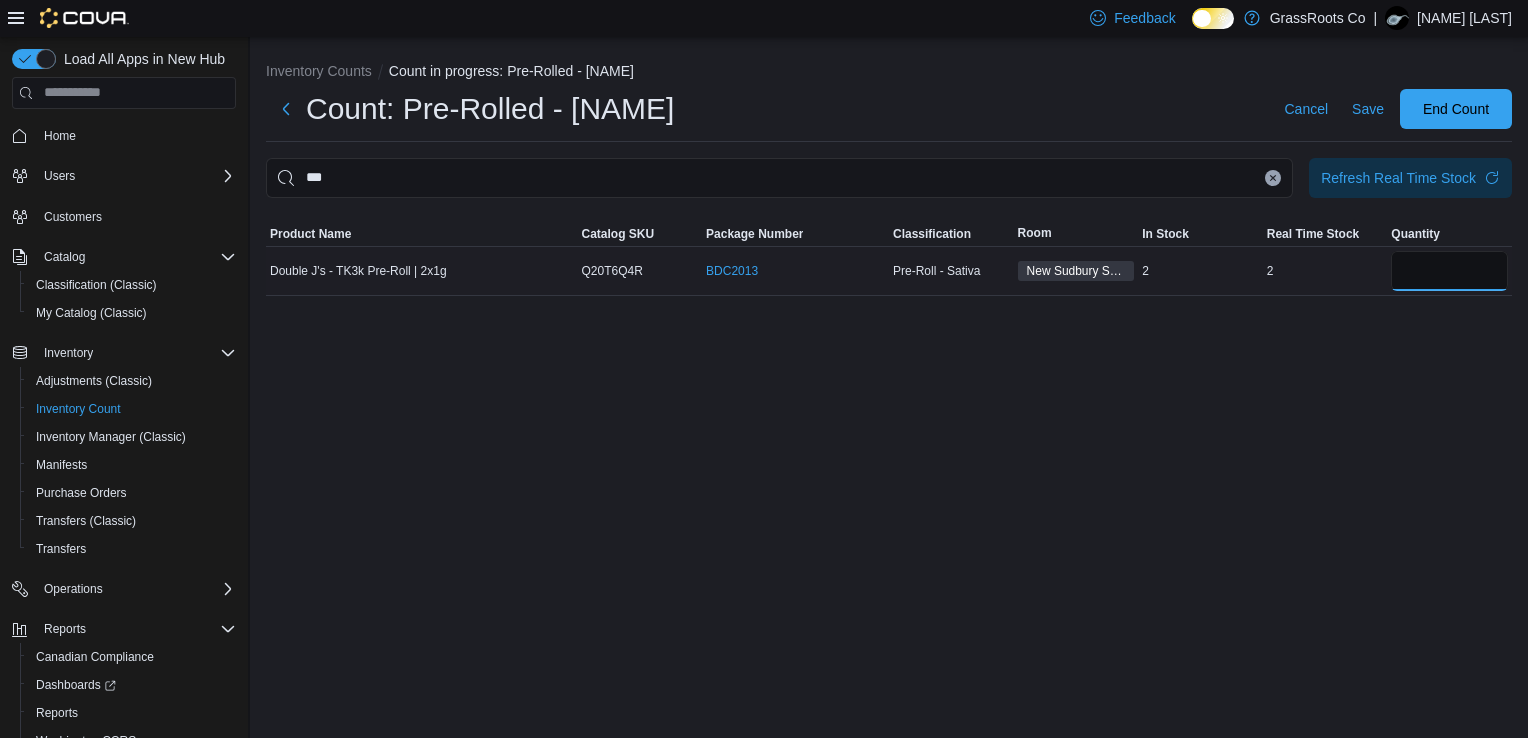 click at bounding box center (1449, 271) 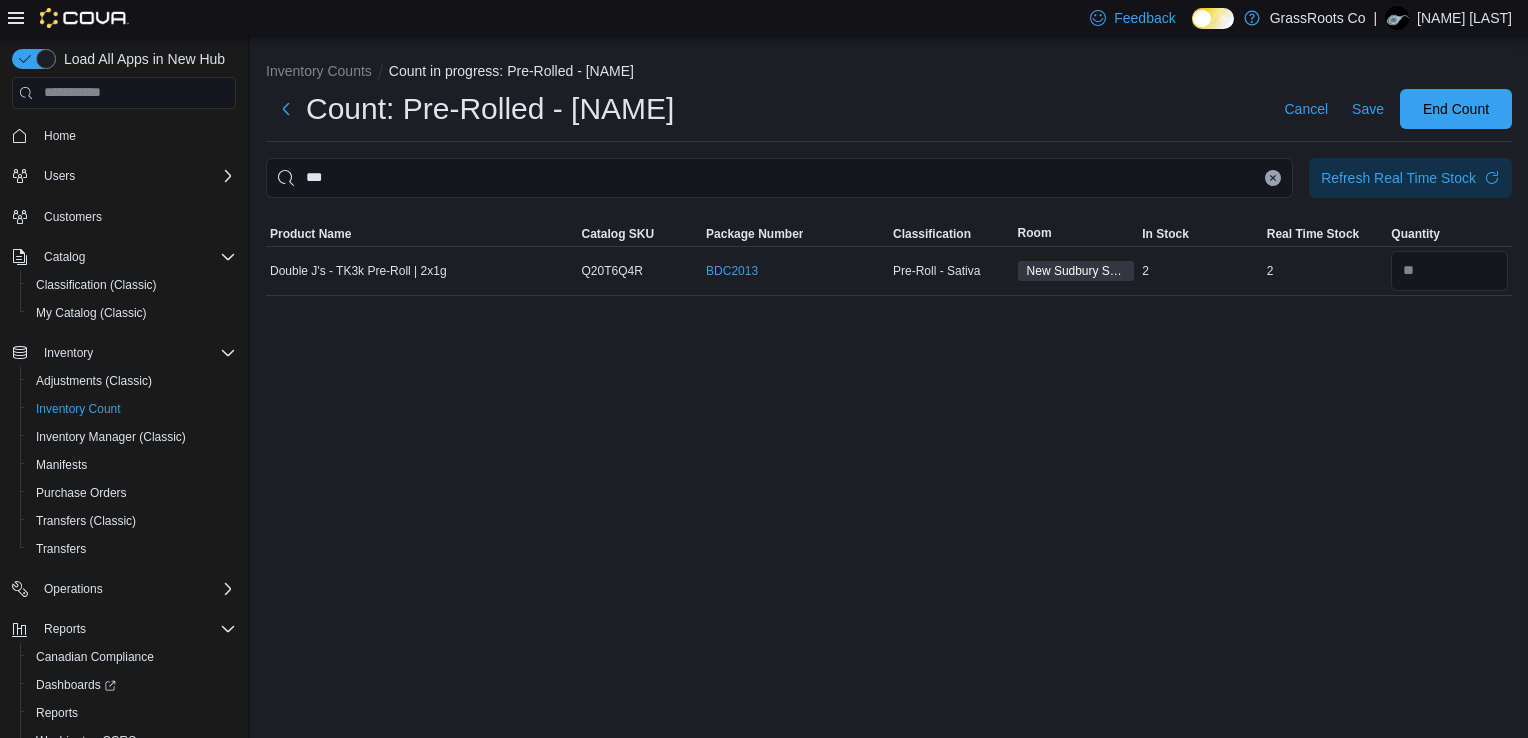 click 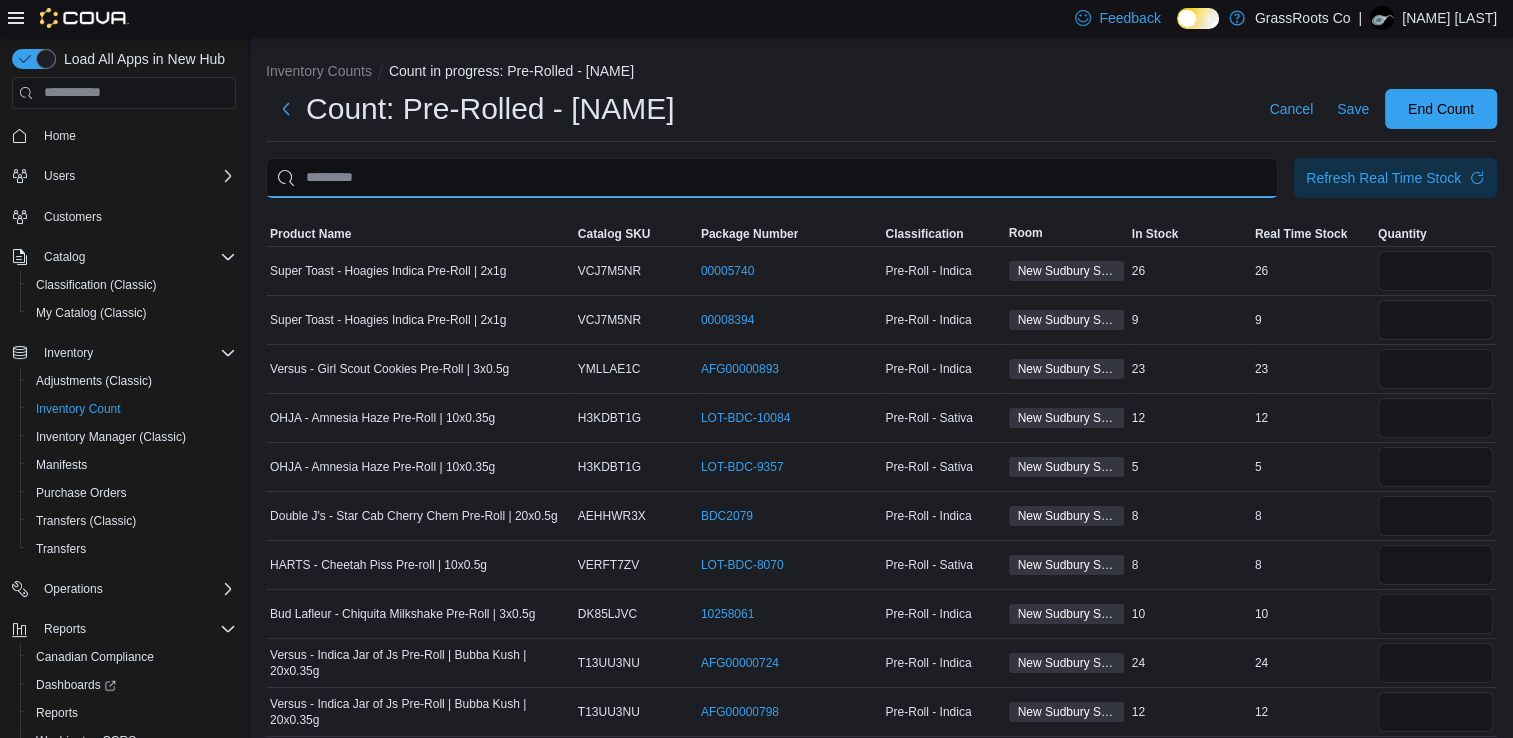 click at bounding box center (772, 178) 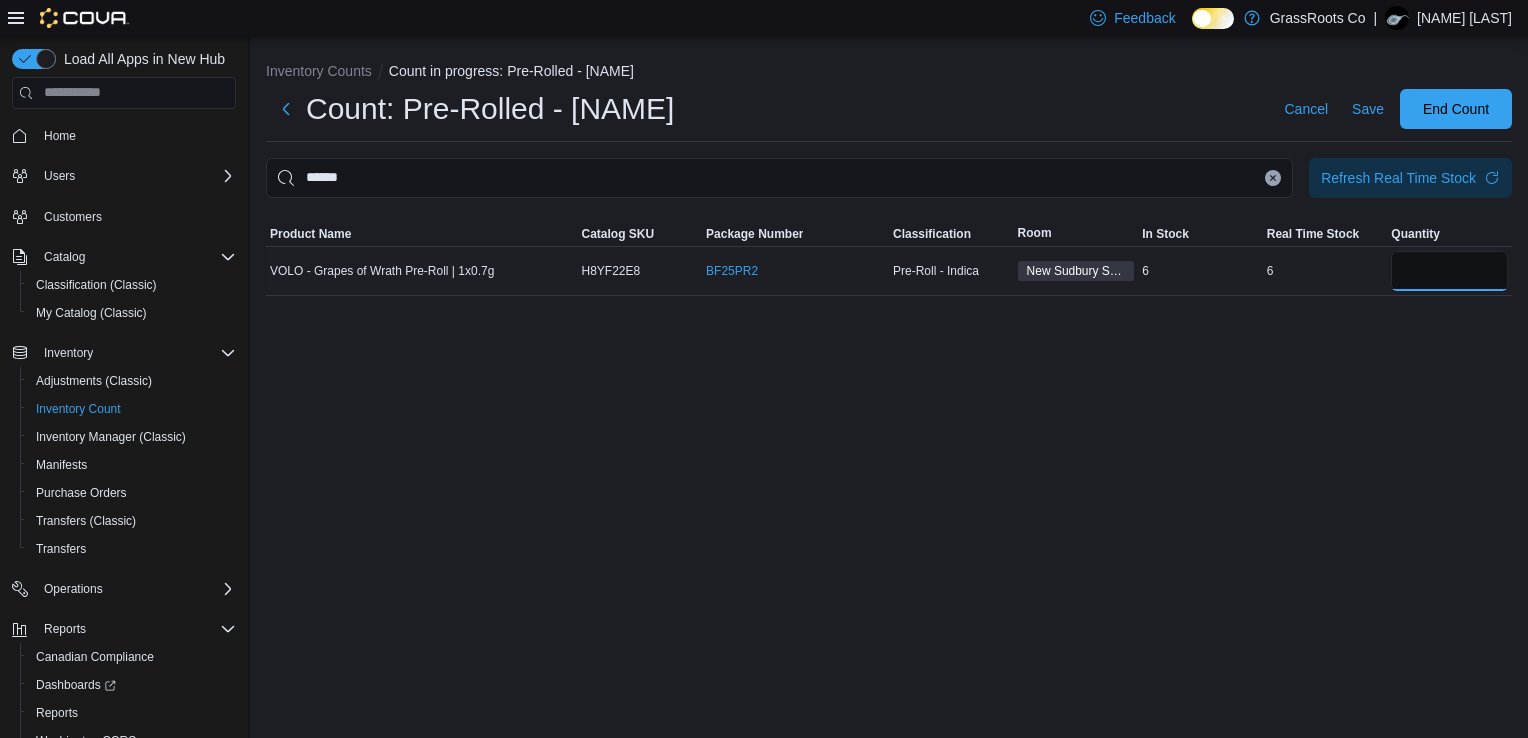 click at bounding box center (1449, 271) 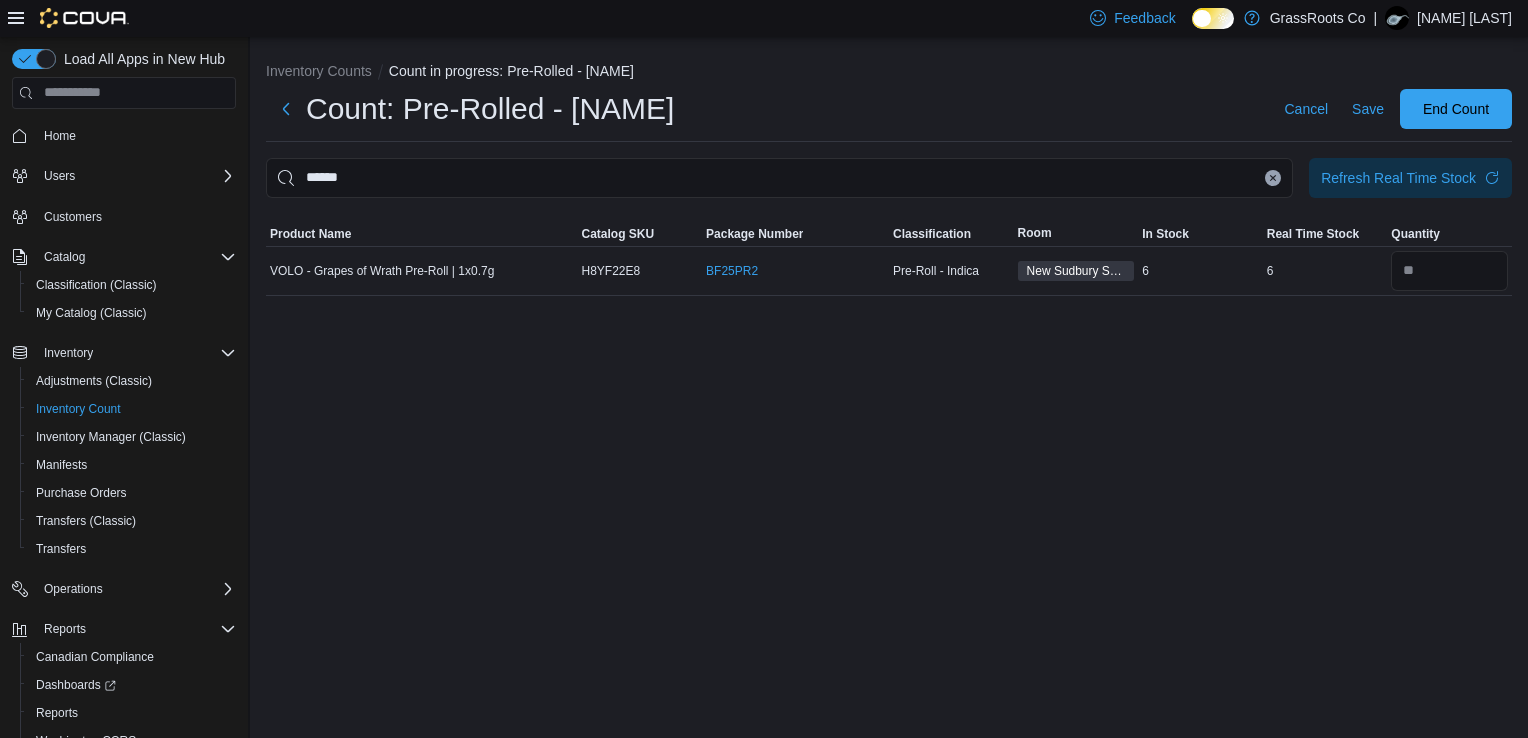 click 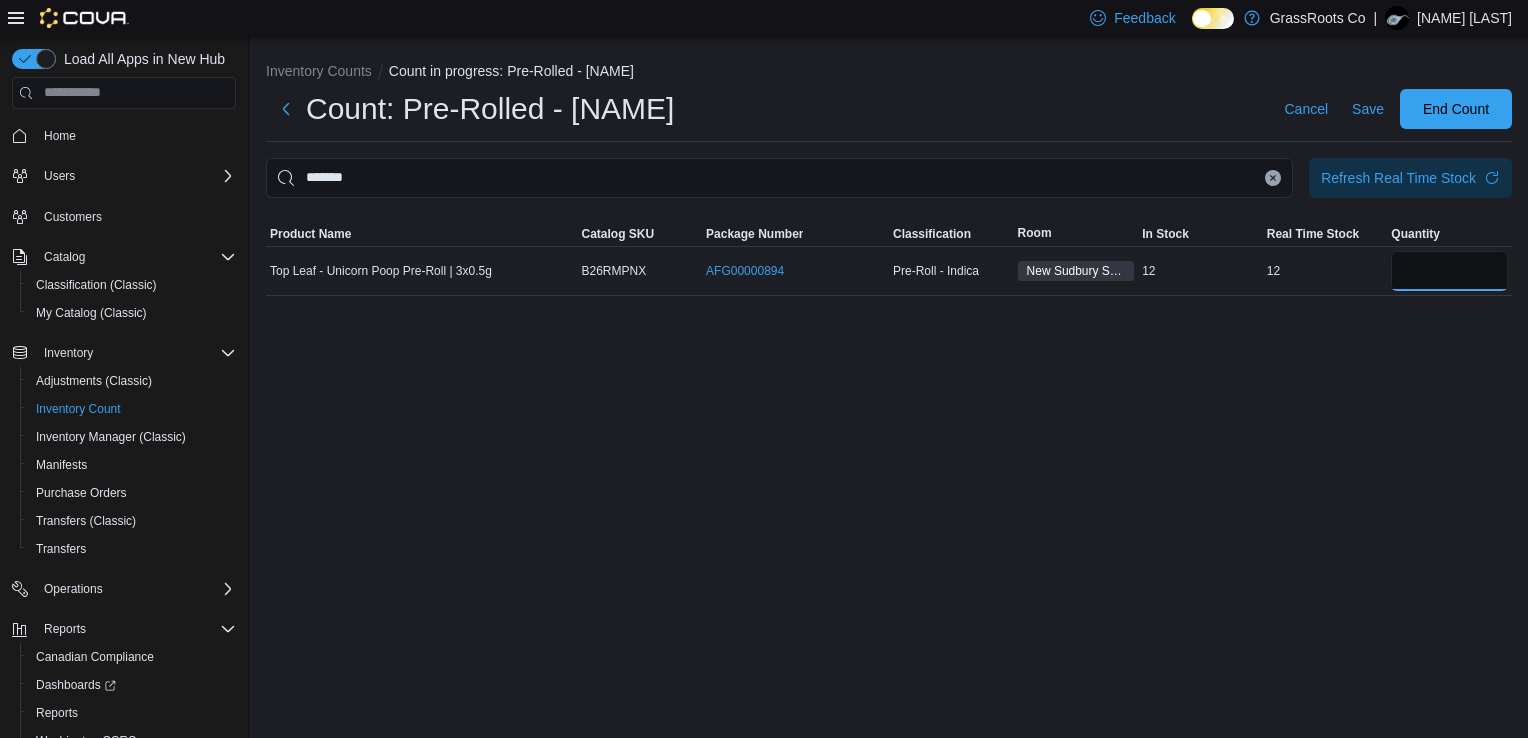 click at bounding box center [1449, 271] 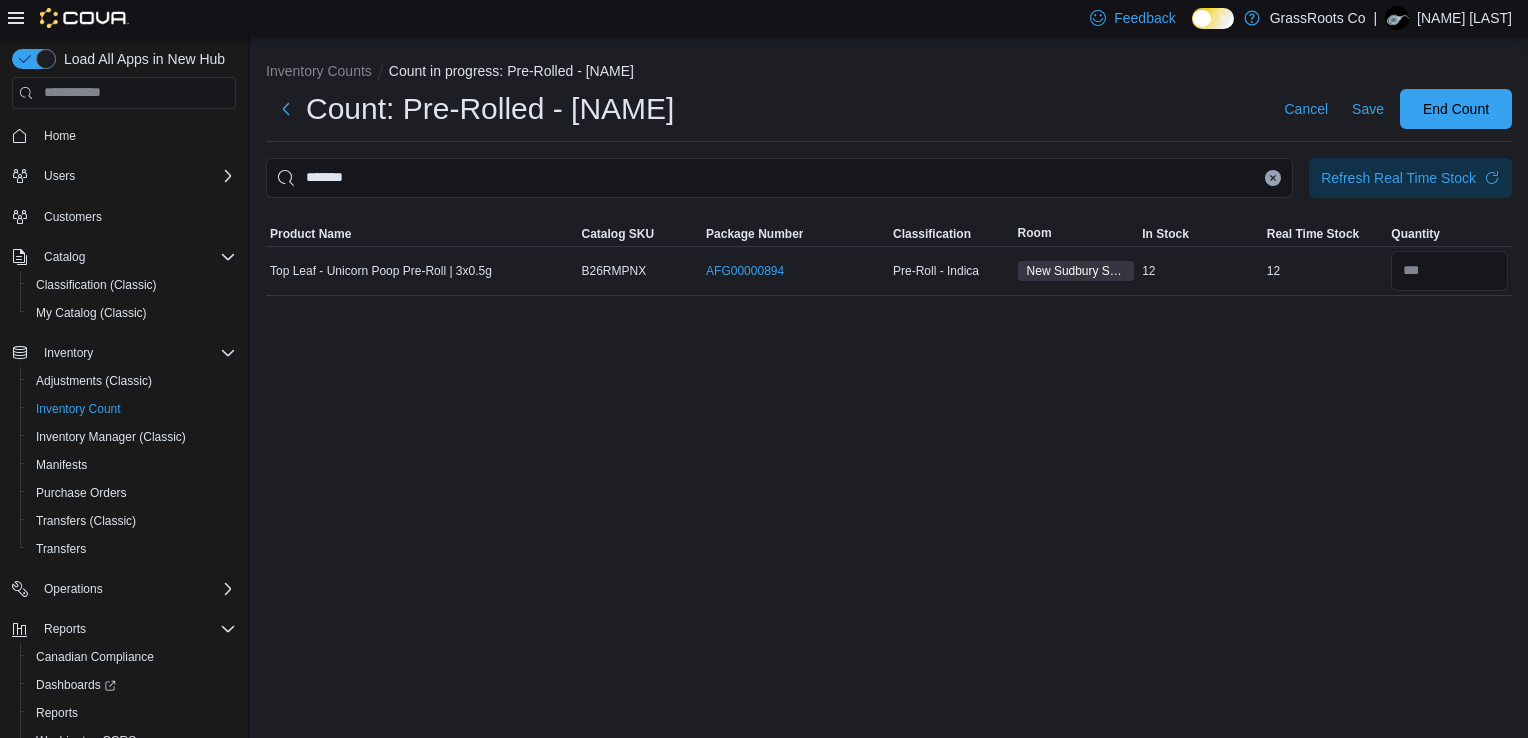 click 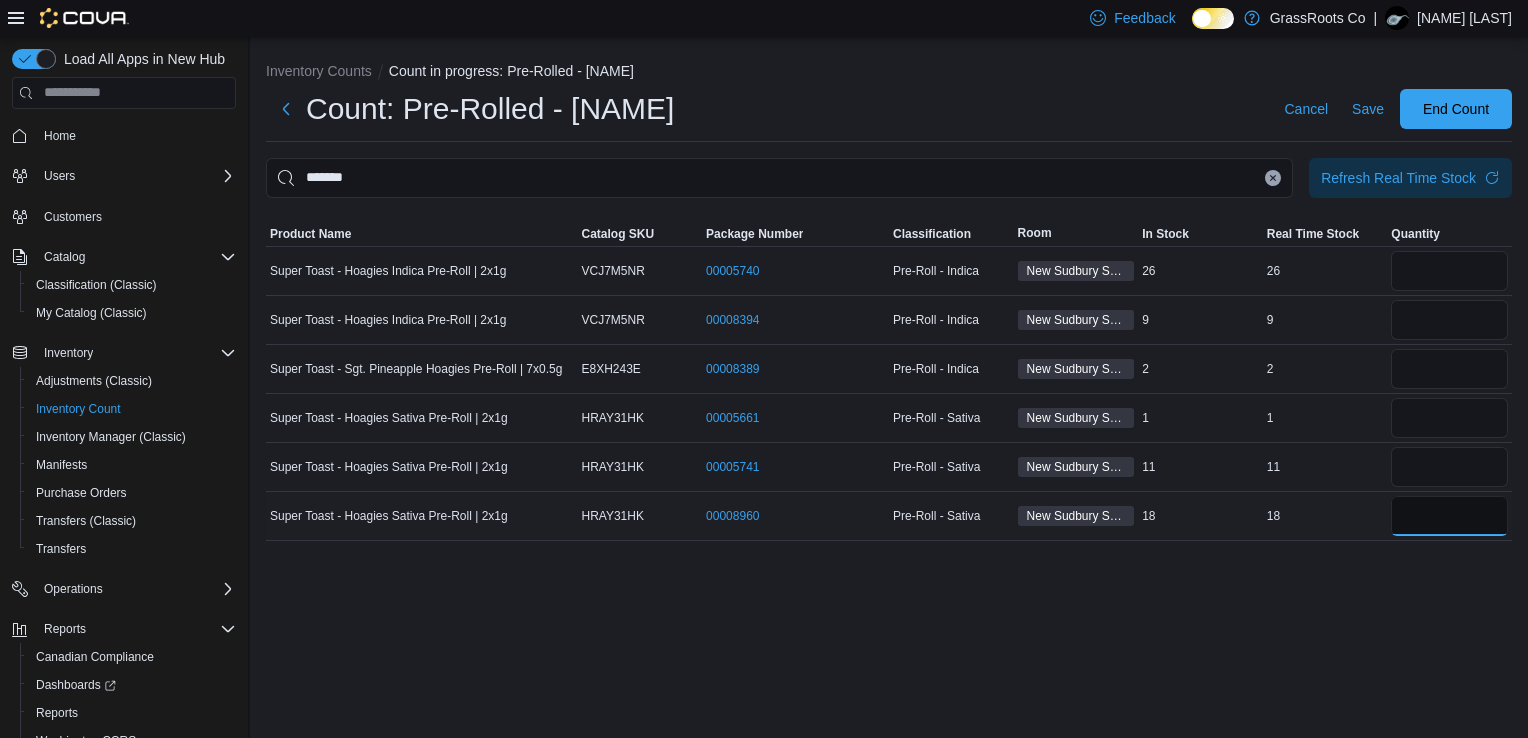 click at bounding box center [1449, 516] 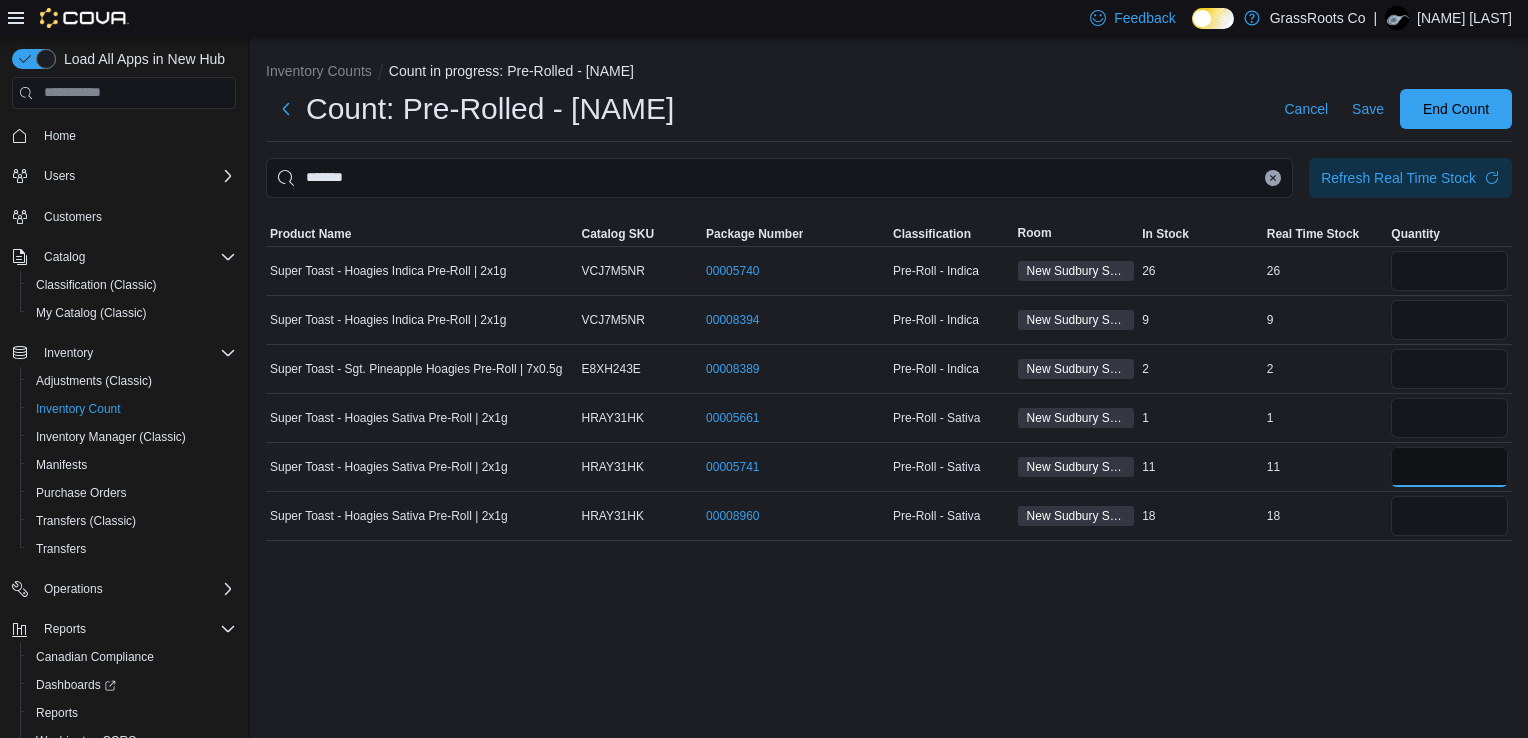 click at bounding box center (1449, 467) 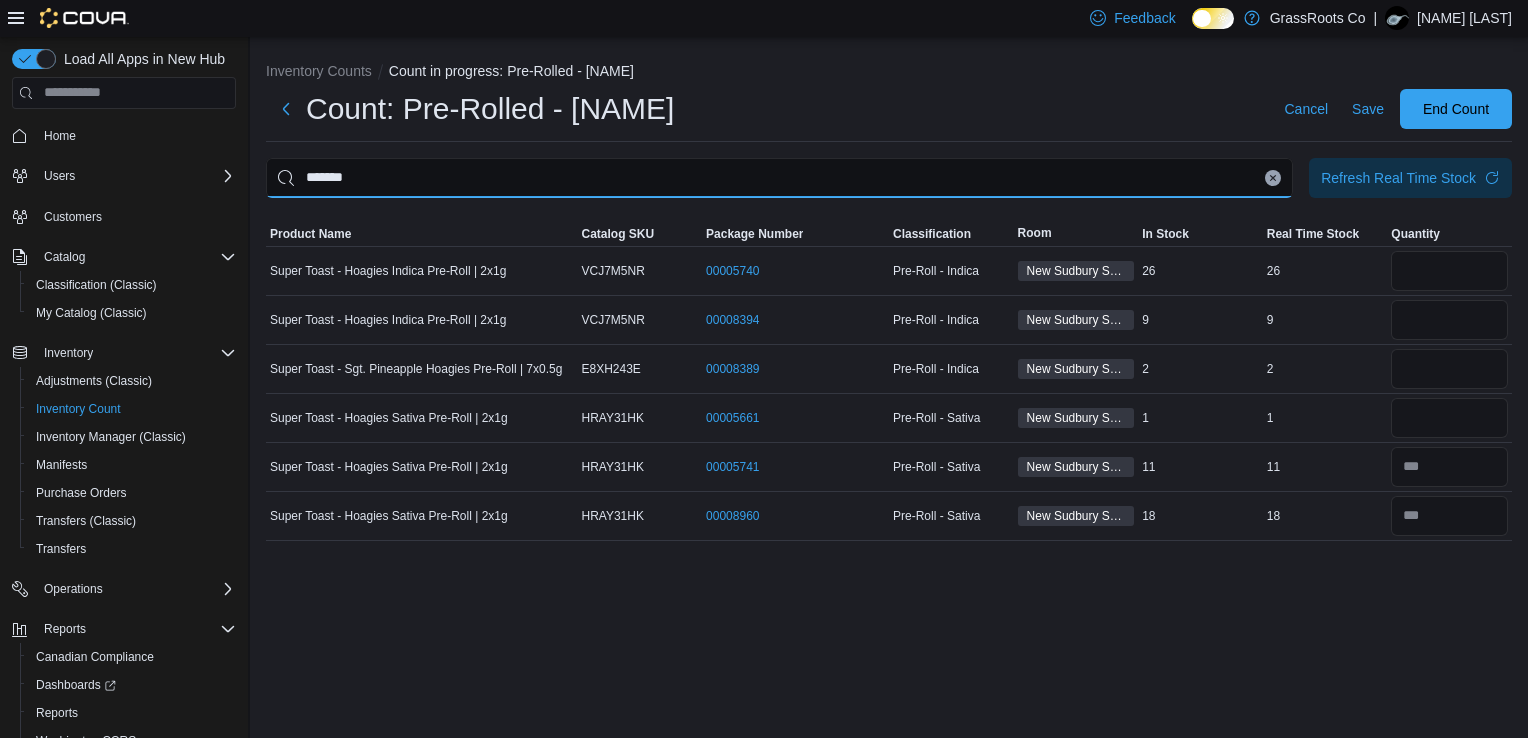 click on "*******" at bounding box center [779, 178] 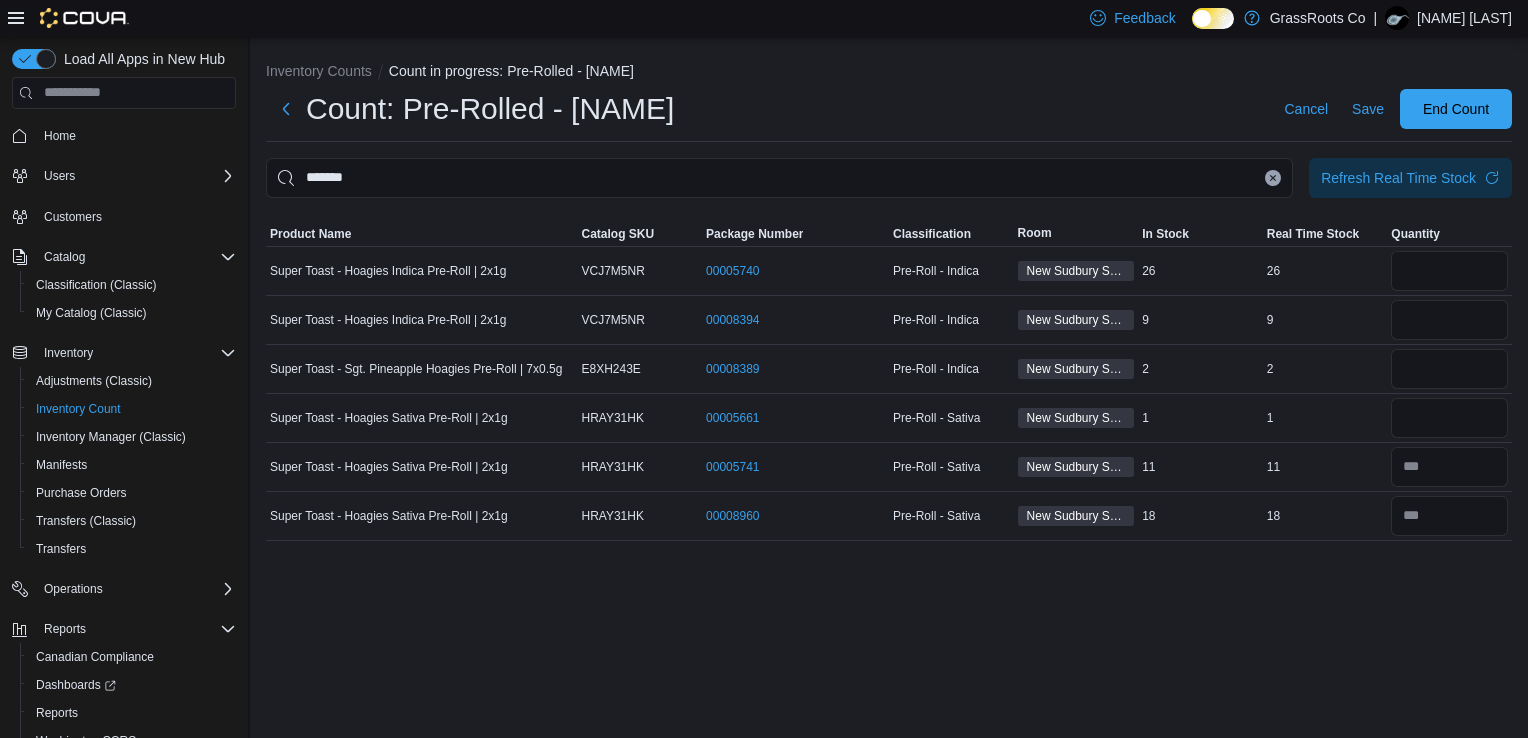click 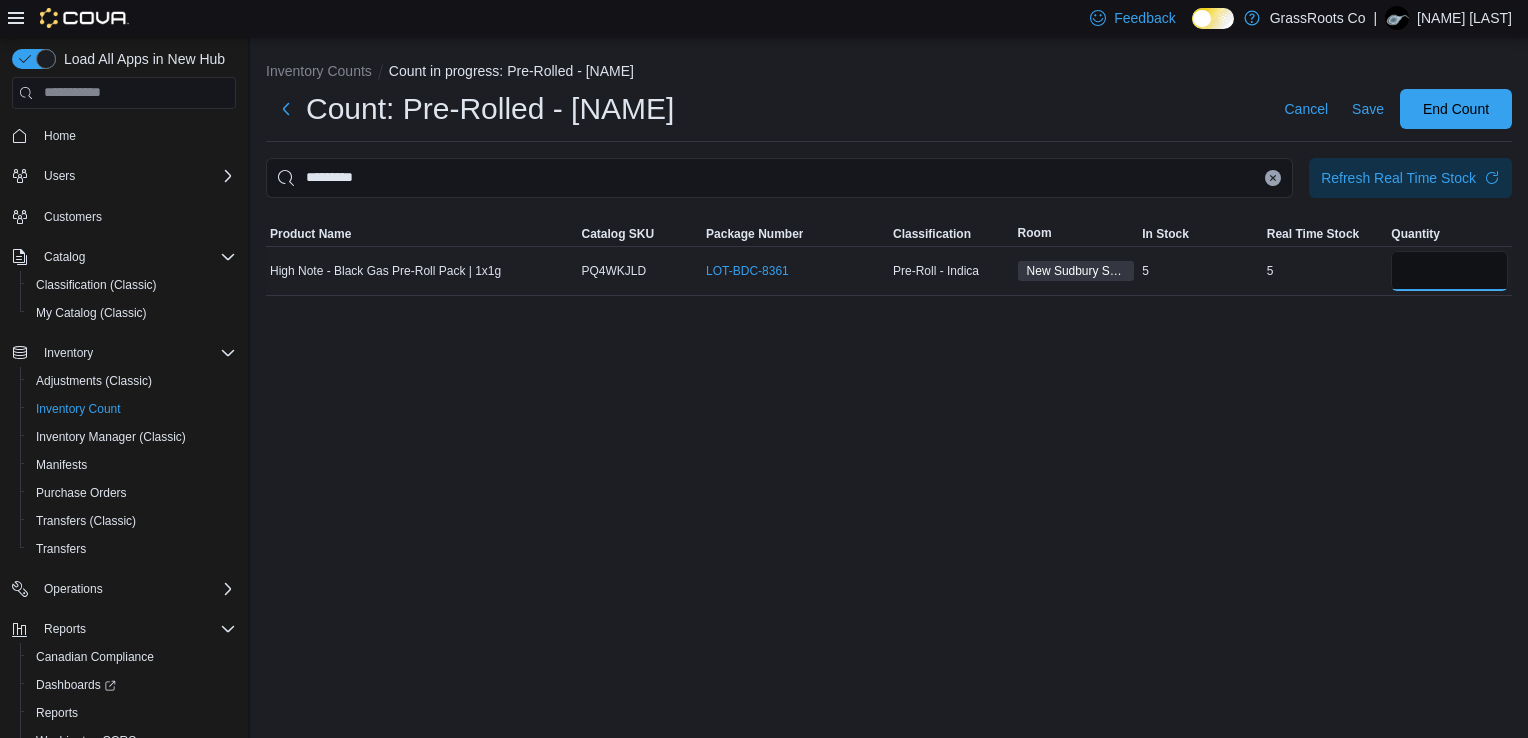 click at bounding box center [1449, 271] 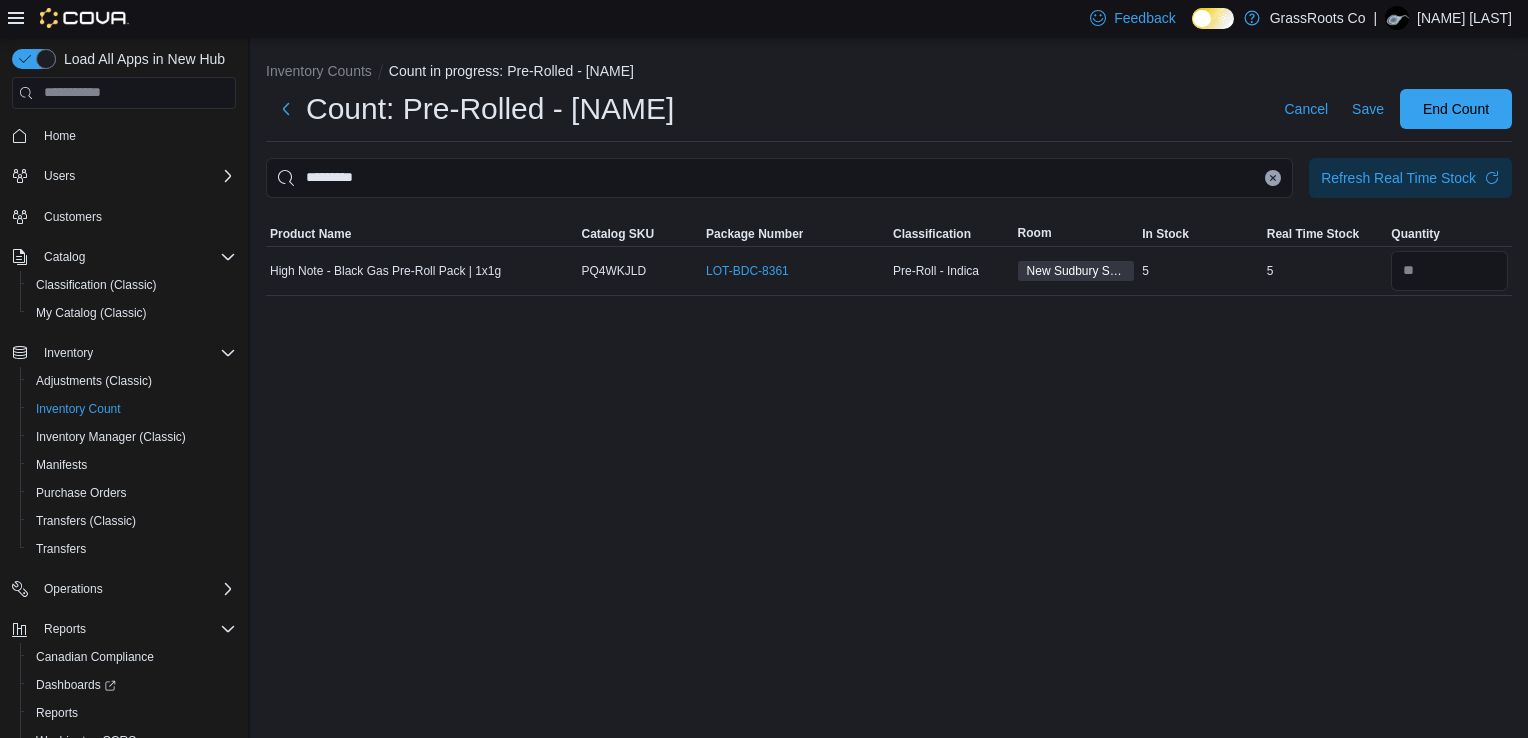 click 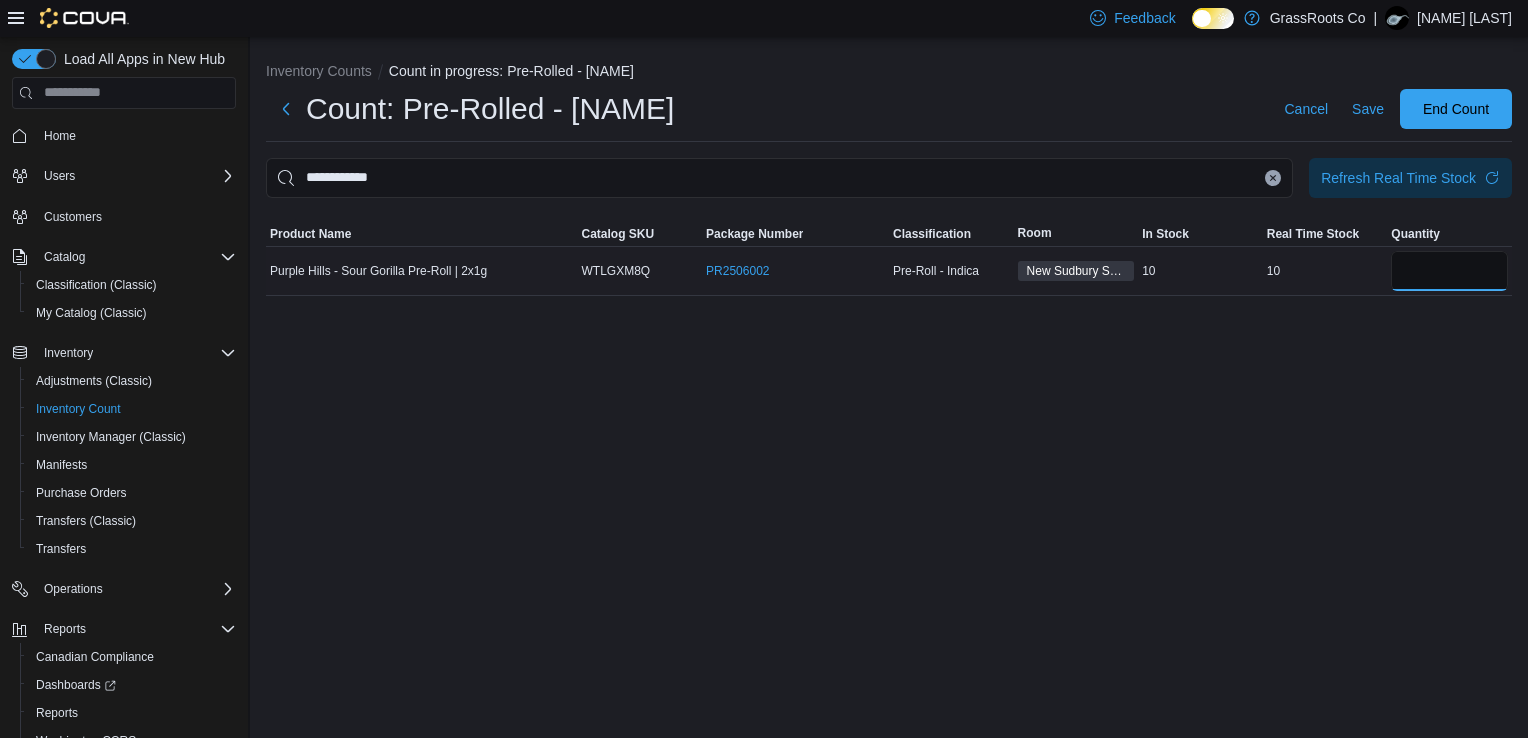 click at bounding box center [1449, 271] 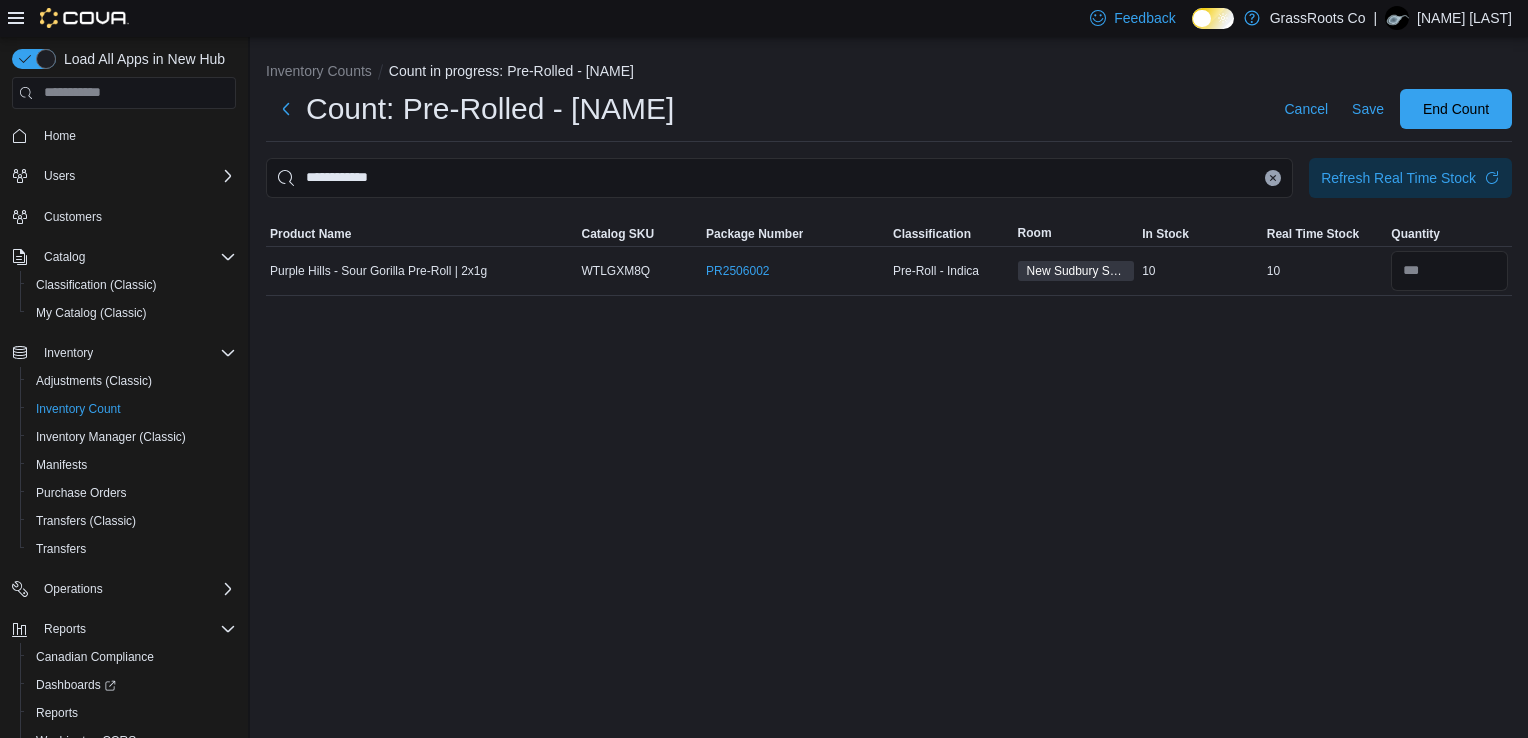 click 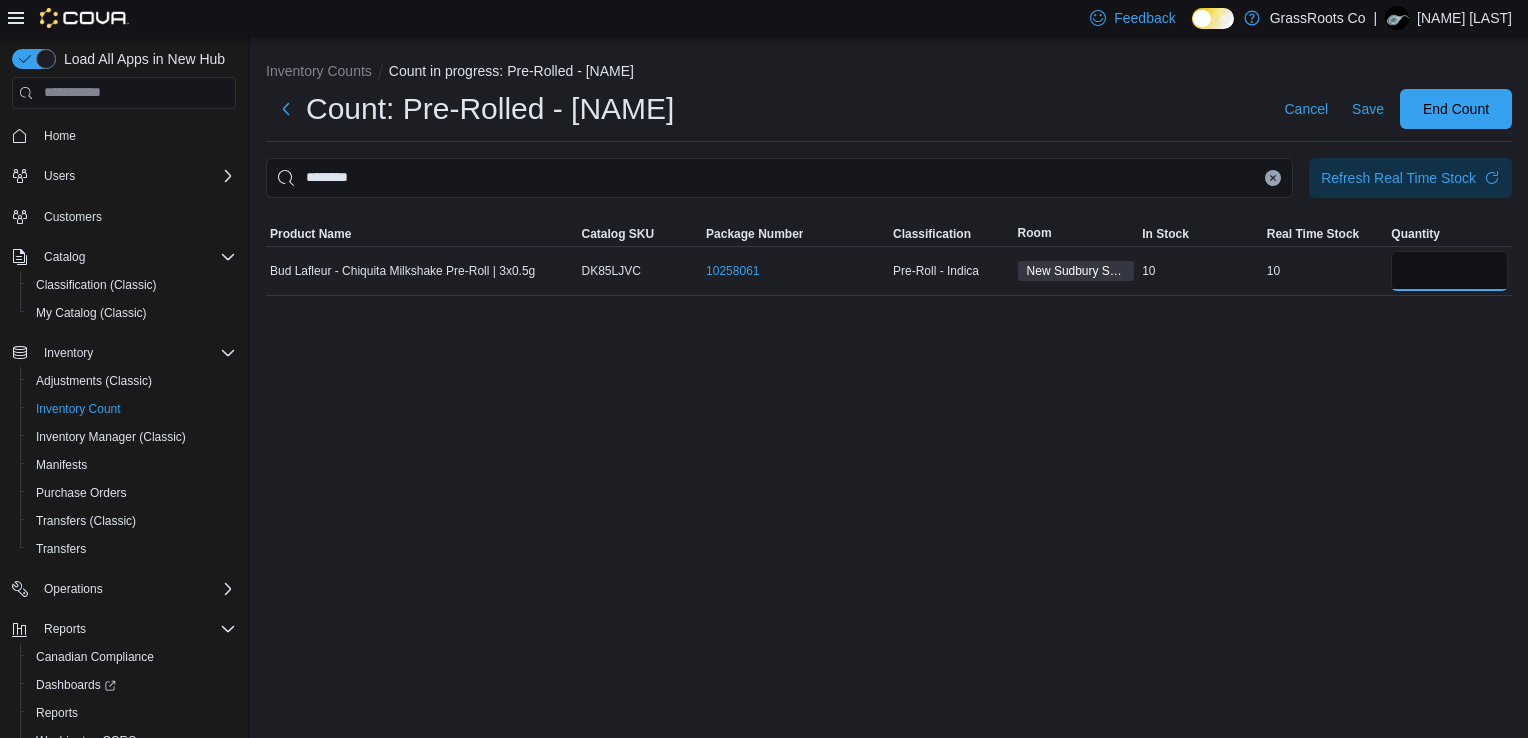 click at bounding box center (1449, 271) 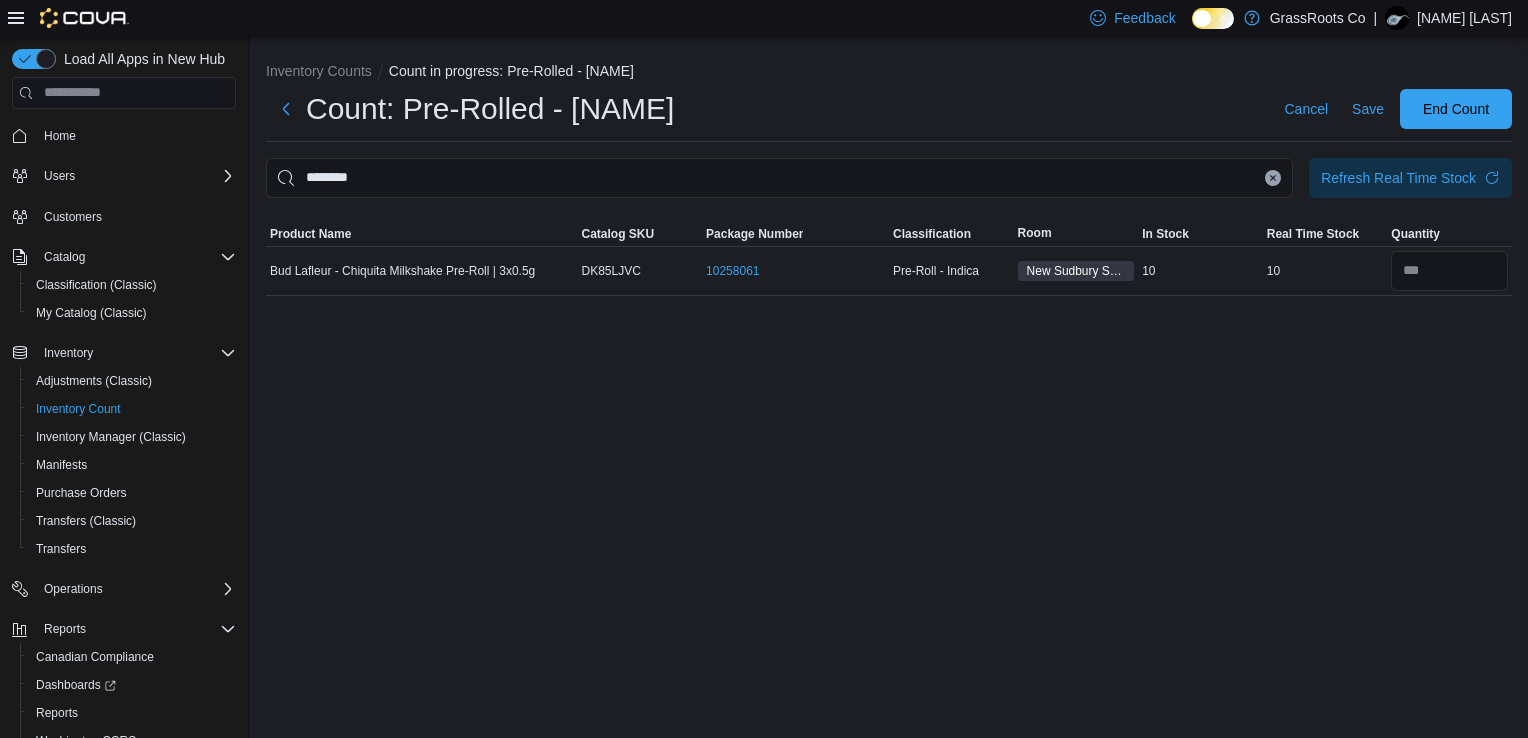 click 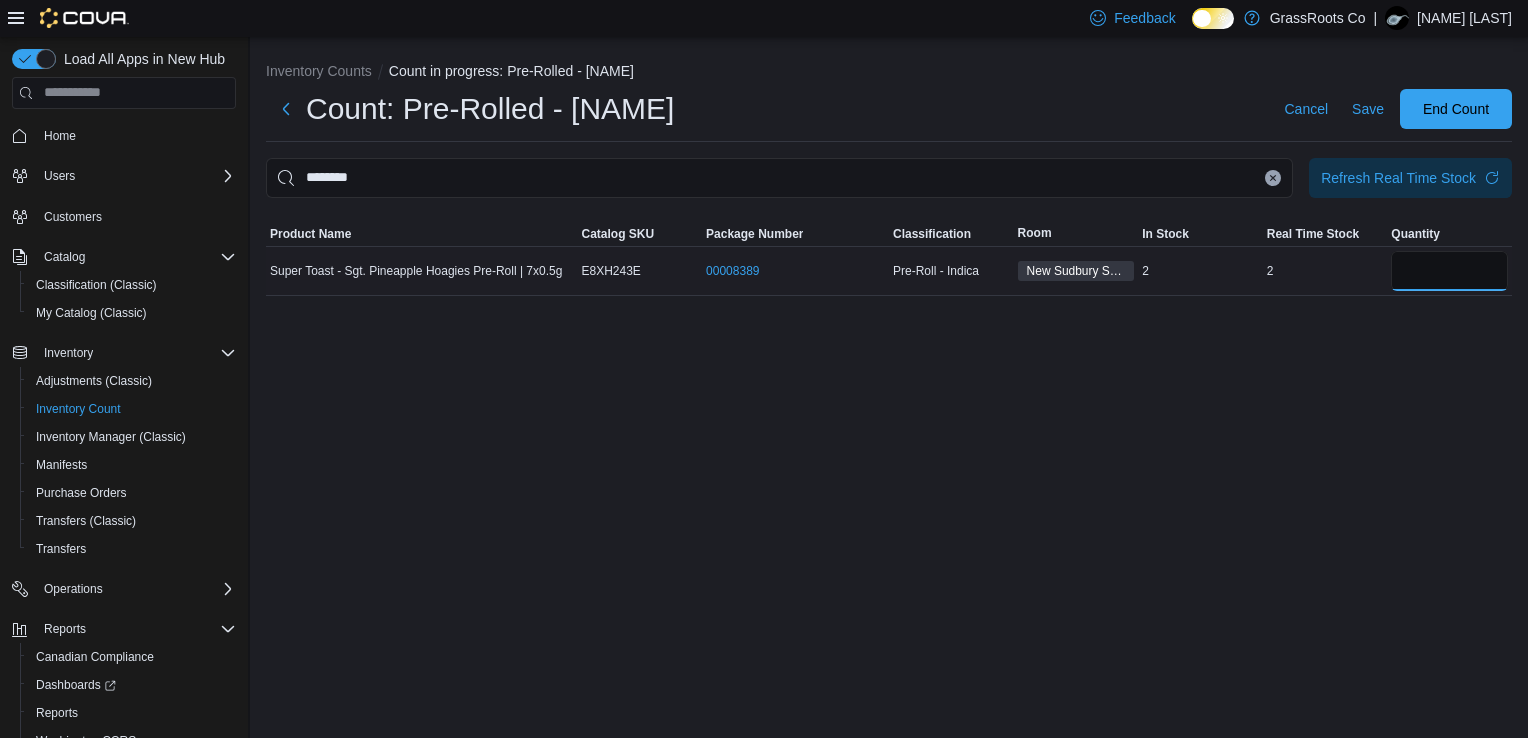 click at bounding box center (1449, 271) 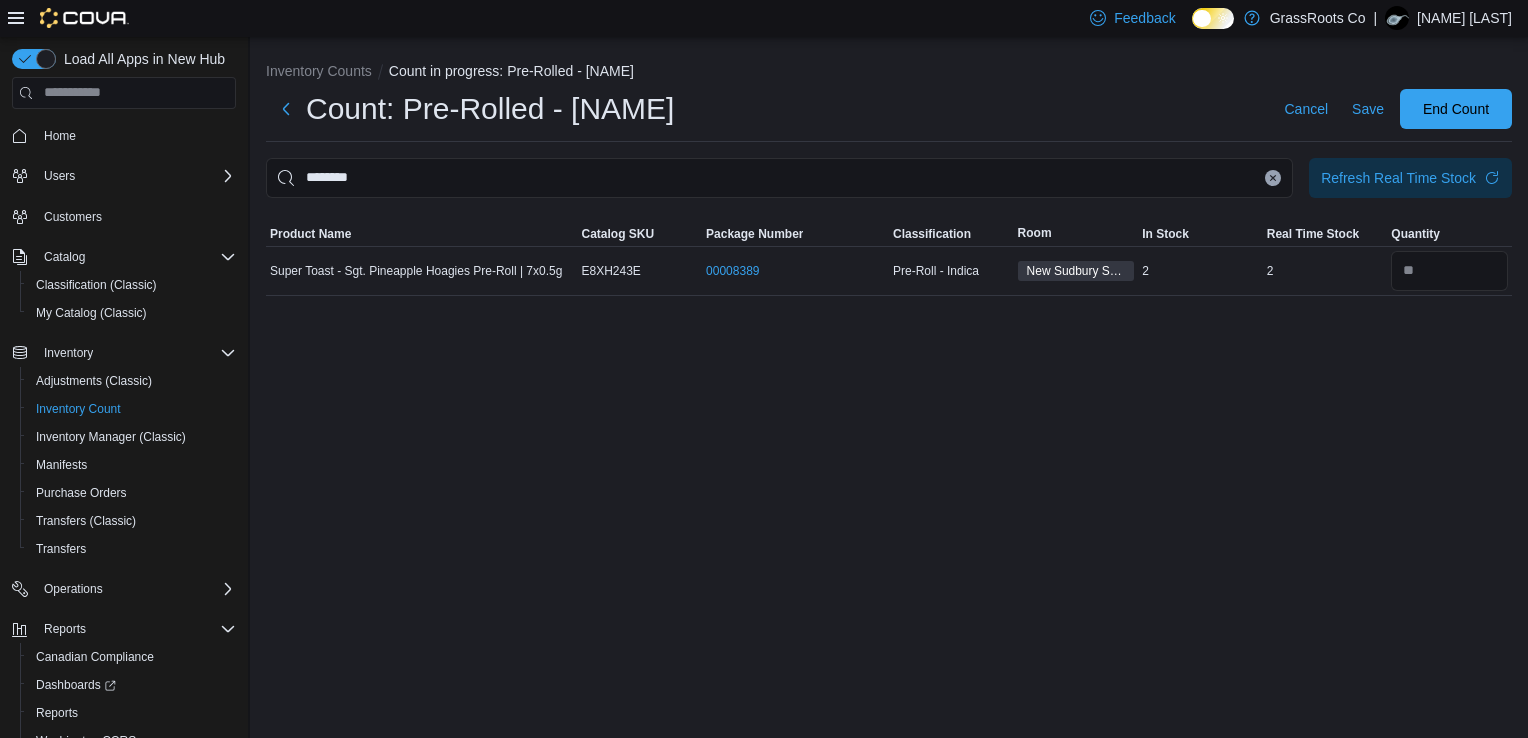 click 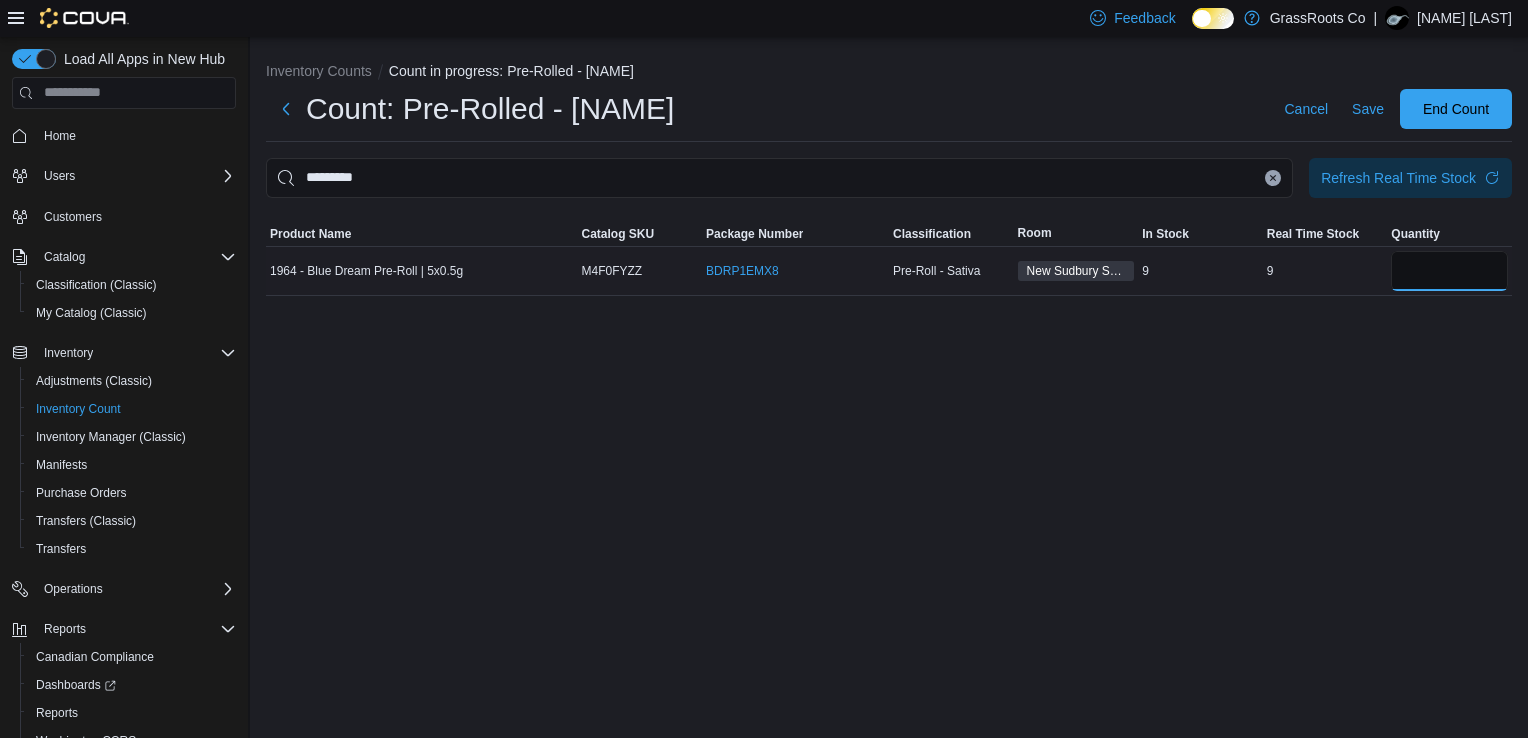 click at bounding box center [1449, 271] 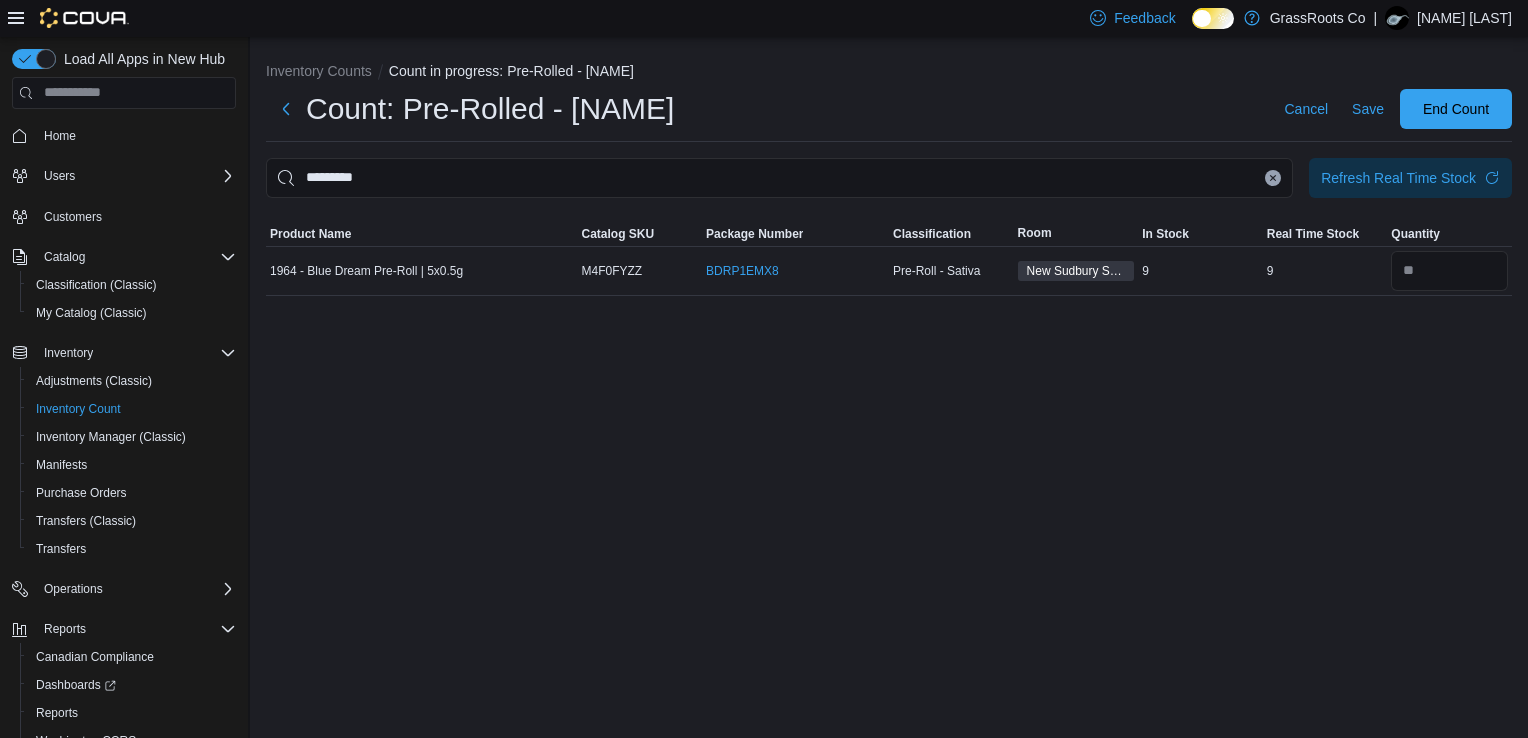 click at bounding box center (1273, 178) 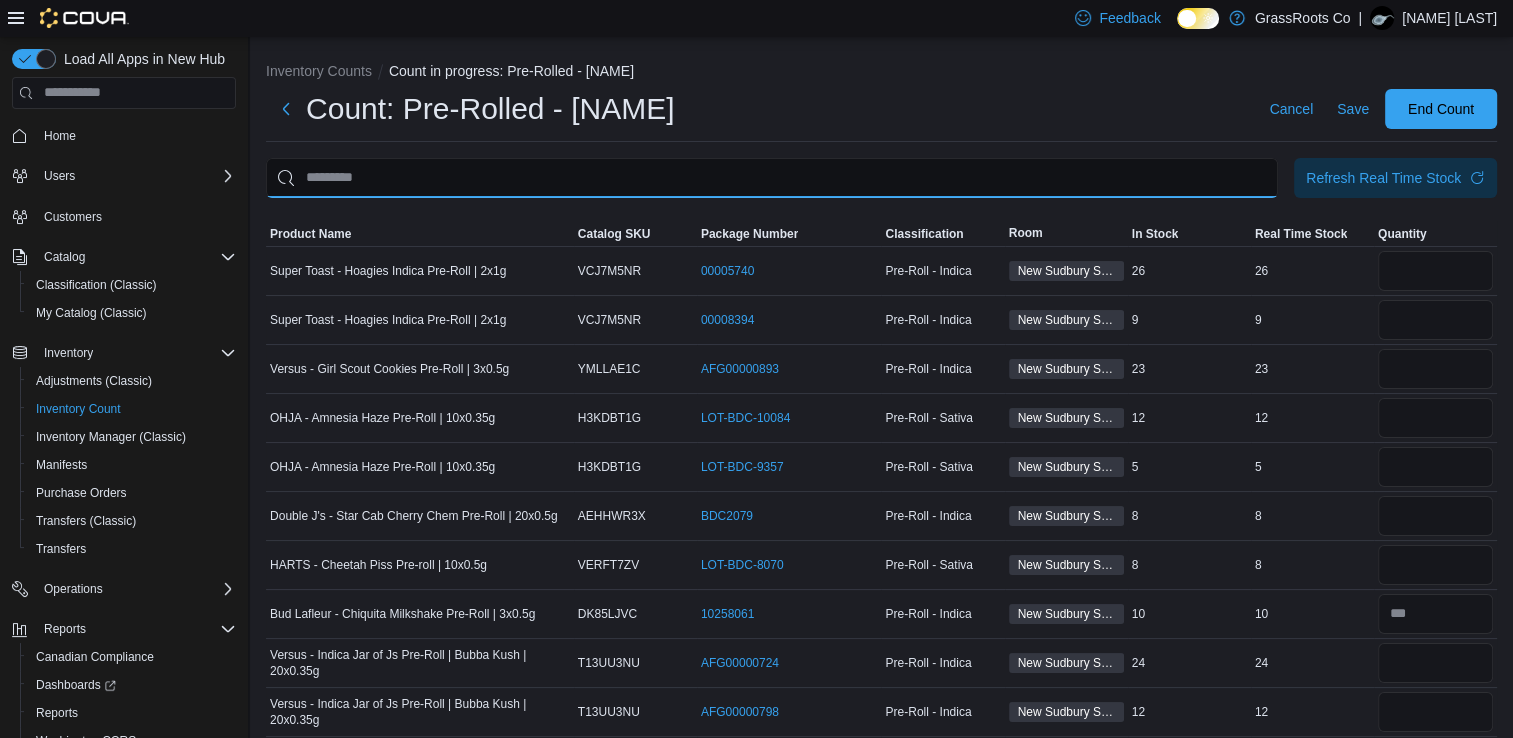 click at bounding box center (772, 178) 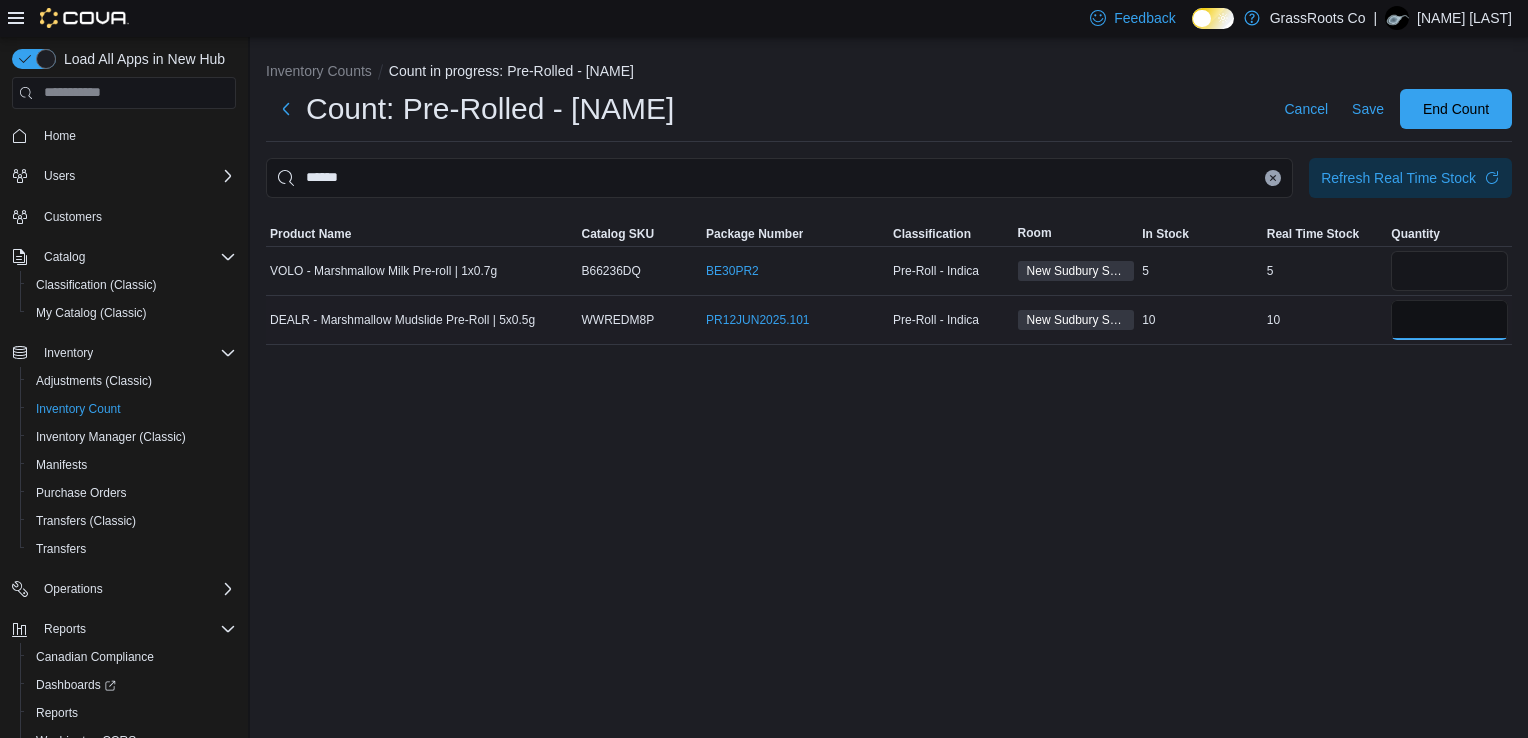 click at bounding box center (1449, 320) 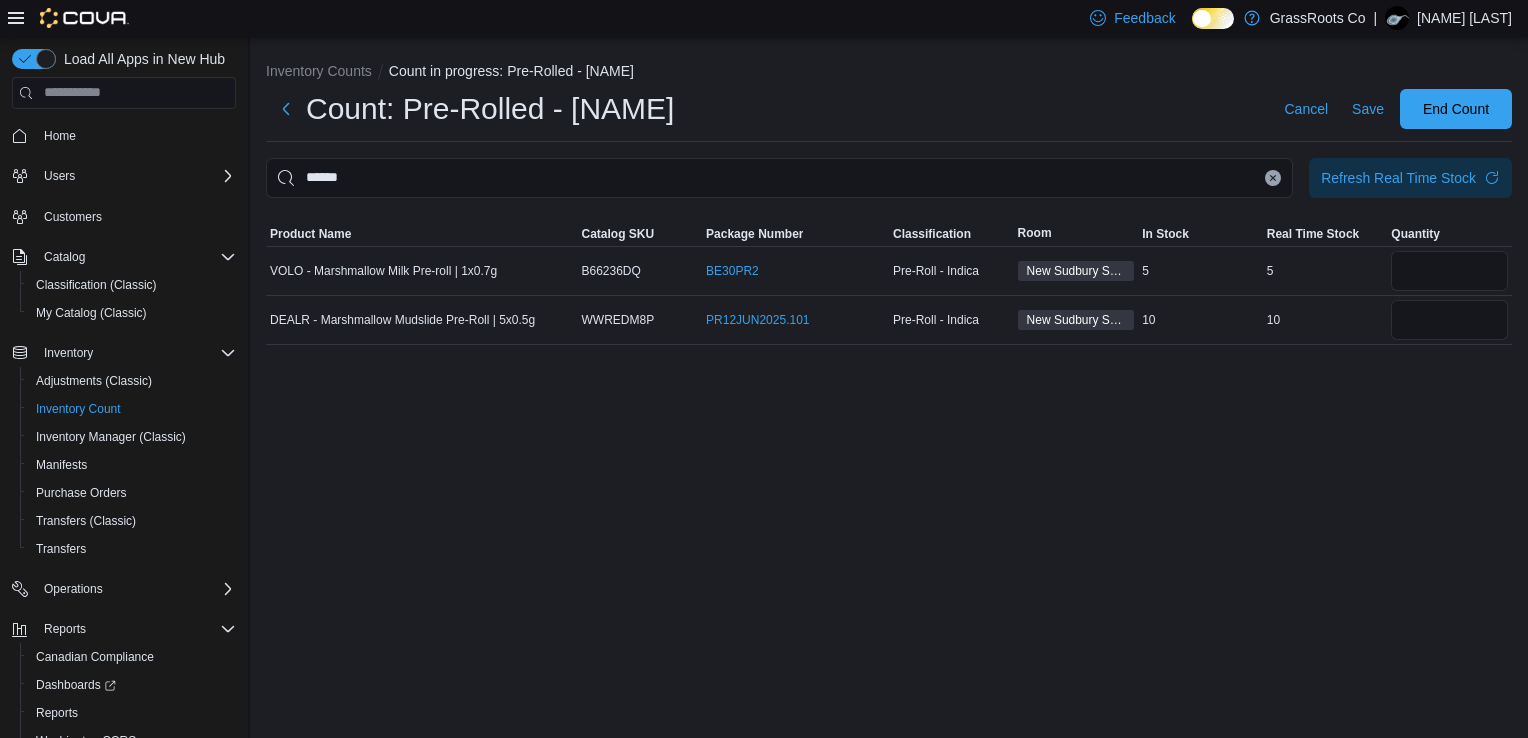 click 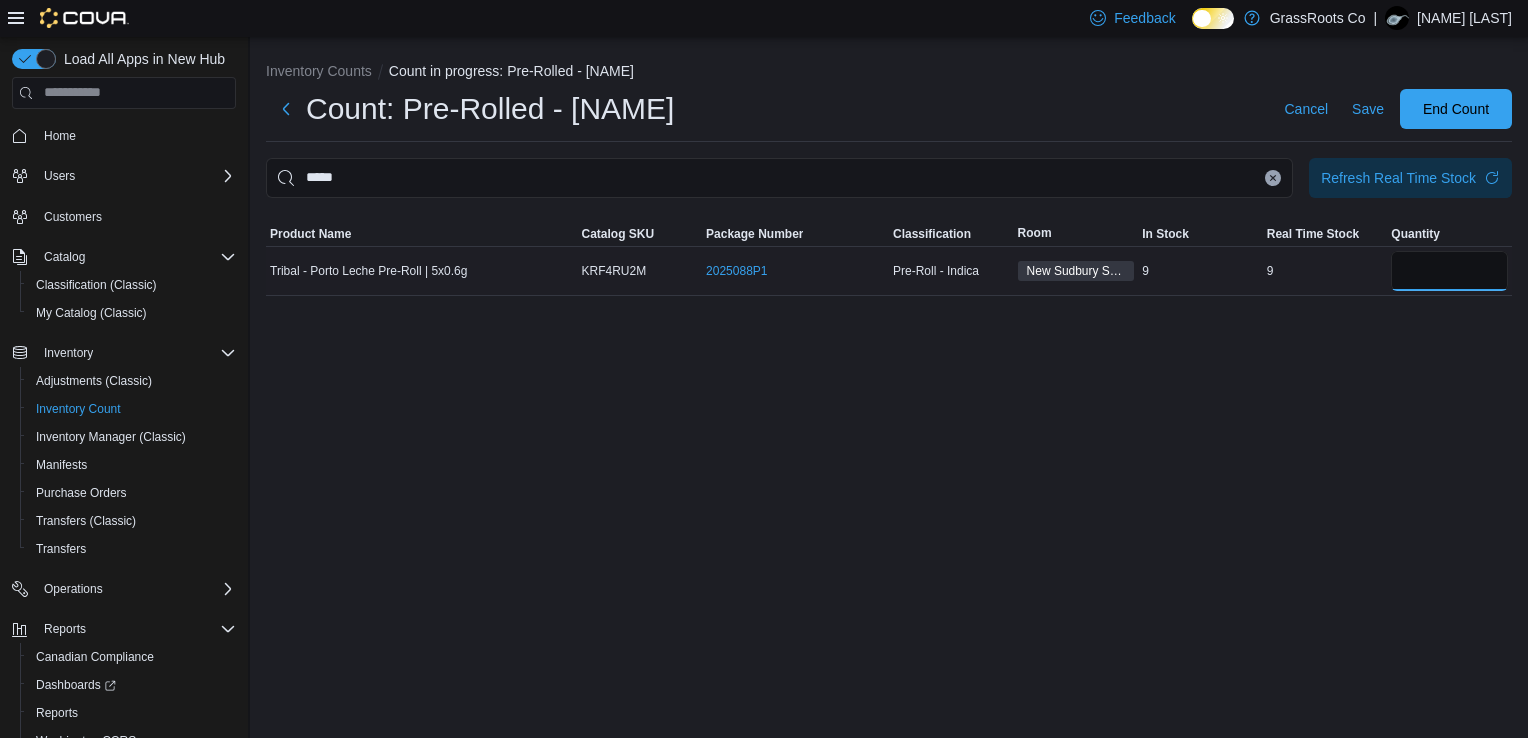 click at bounding box center [1449, 271] 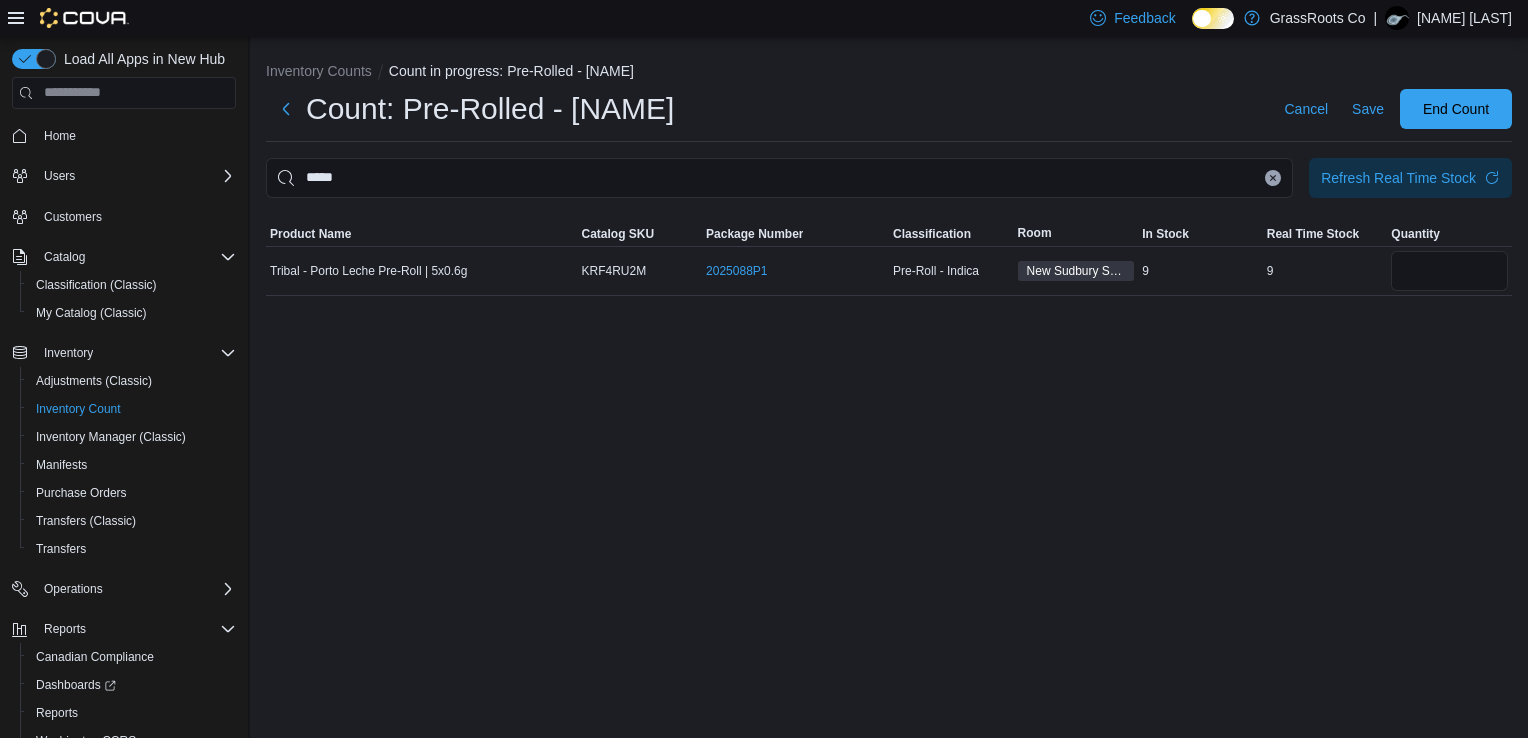 click at bounding box center [1273, 178] 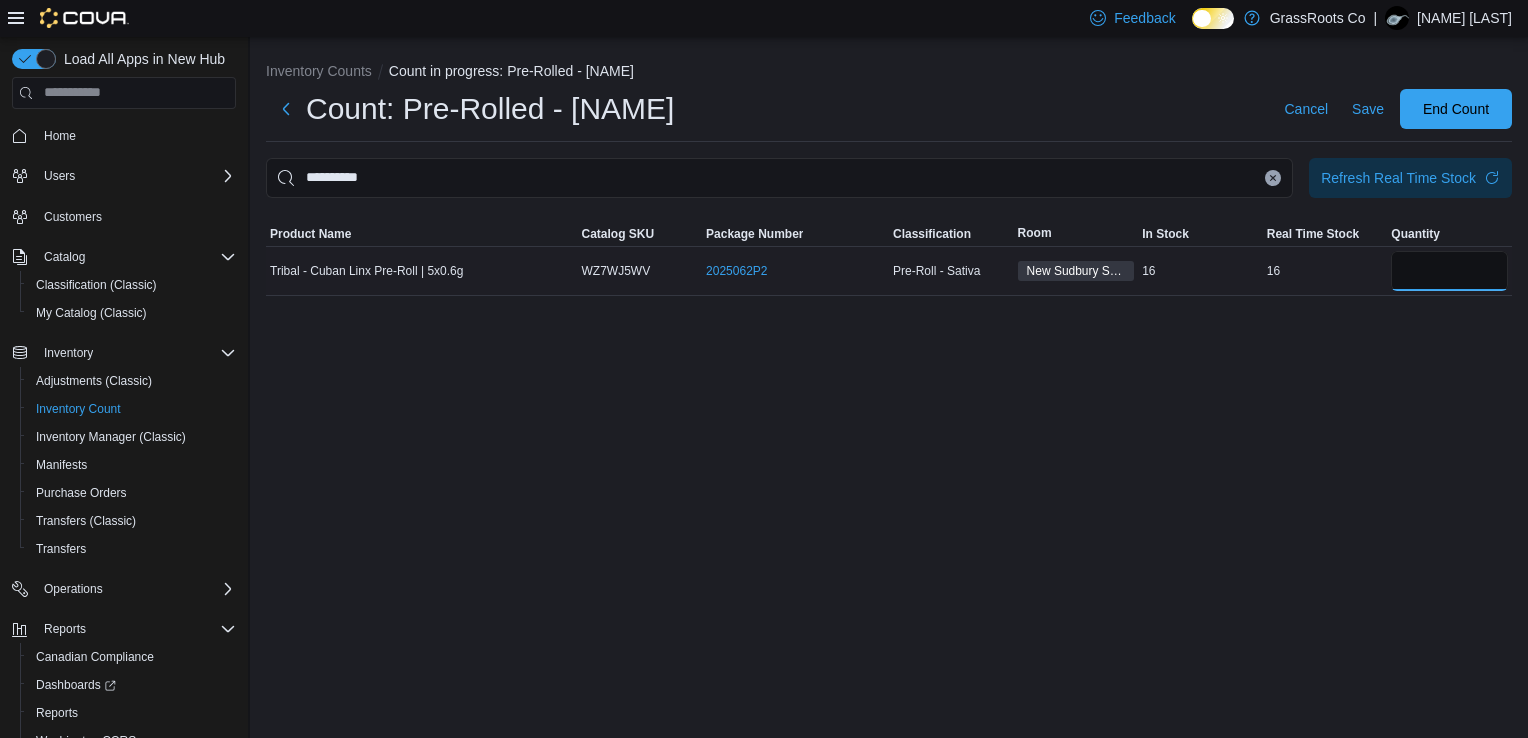 click at bounding box center (1449, 271) 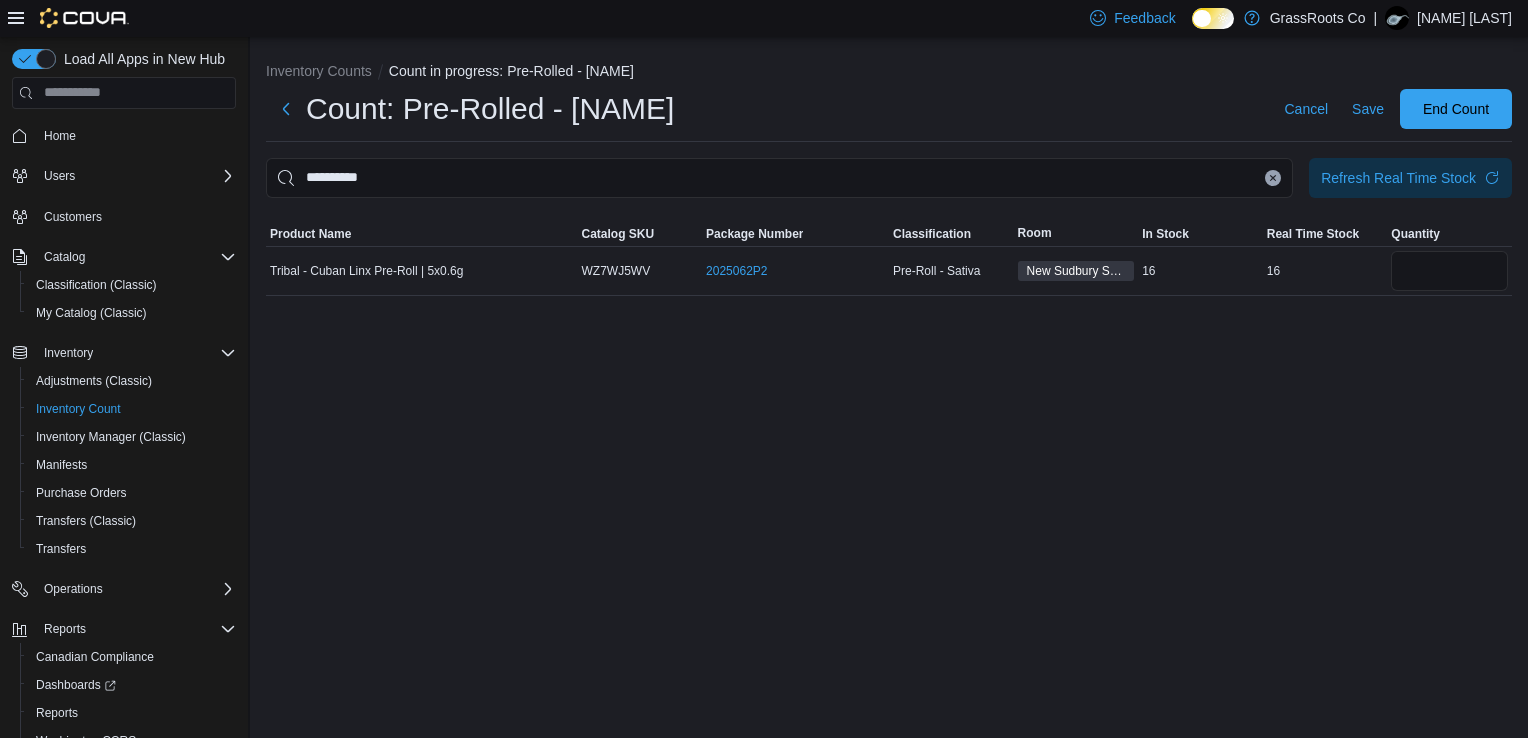 click 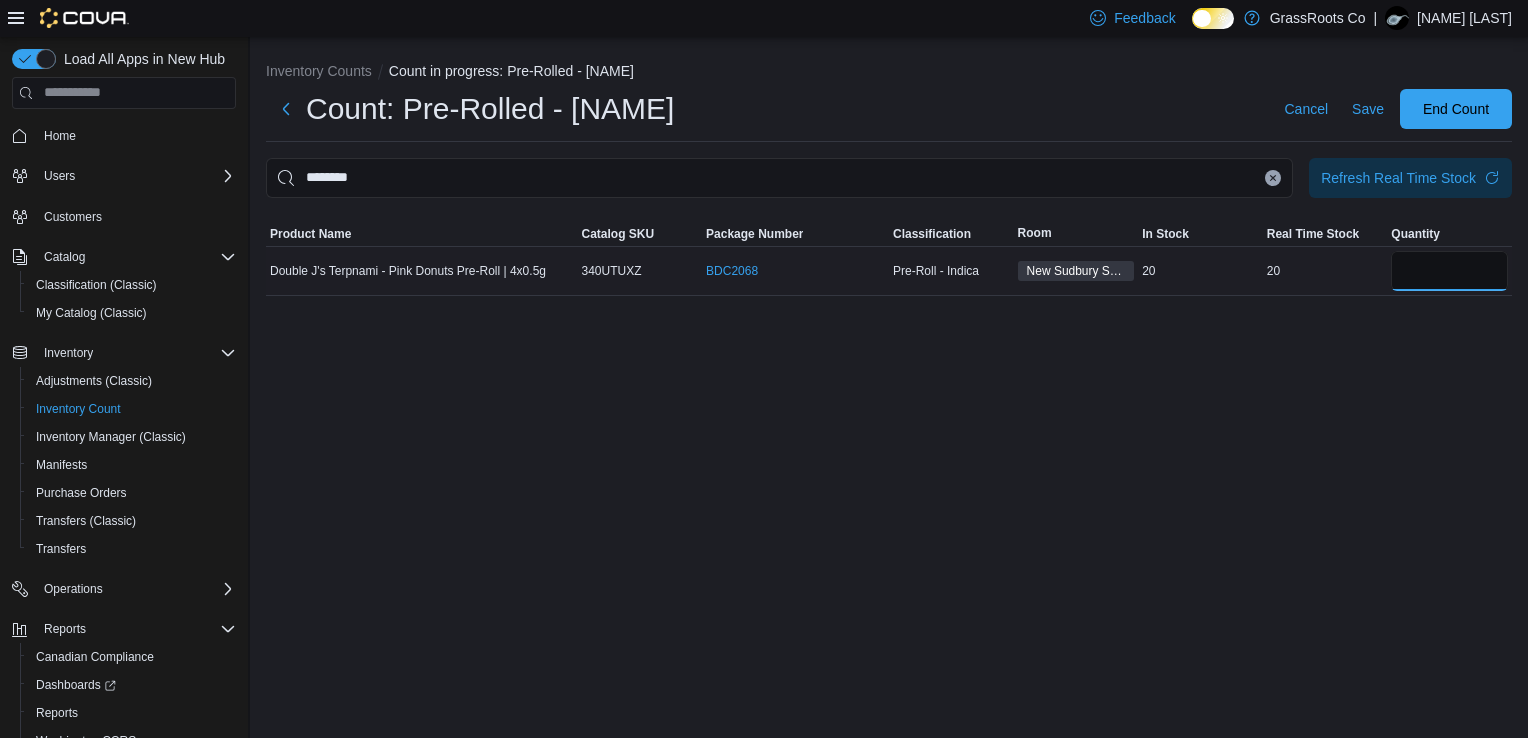 click at bounding box center (1449, 271) 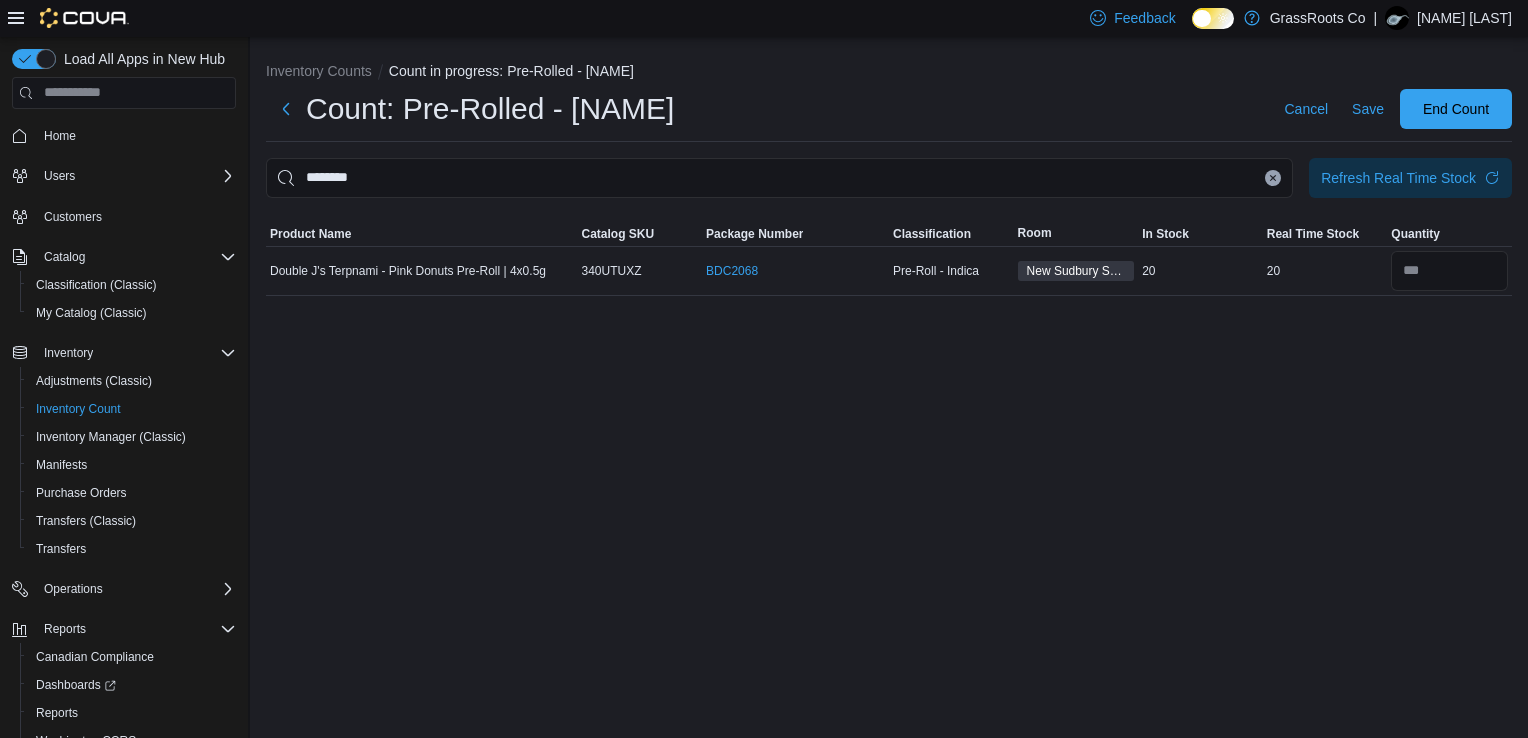click 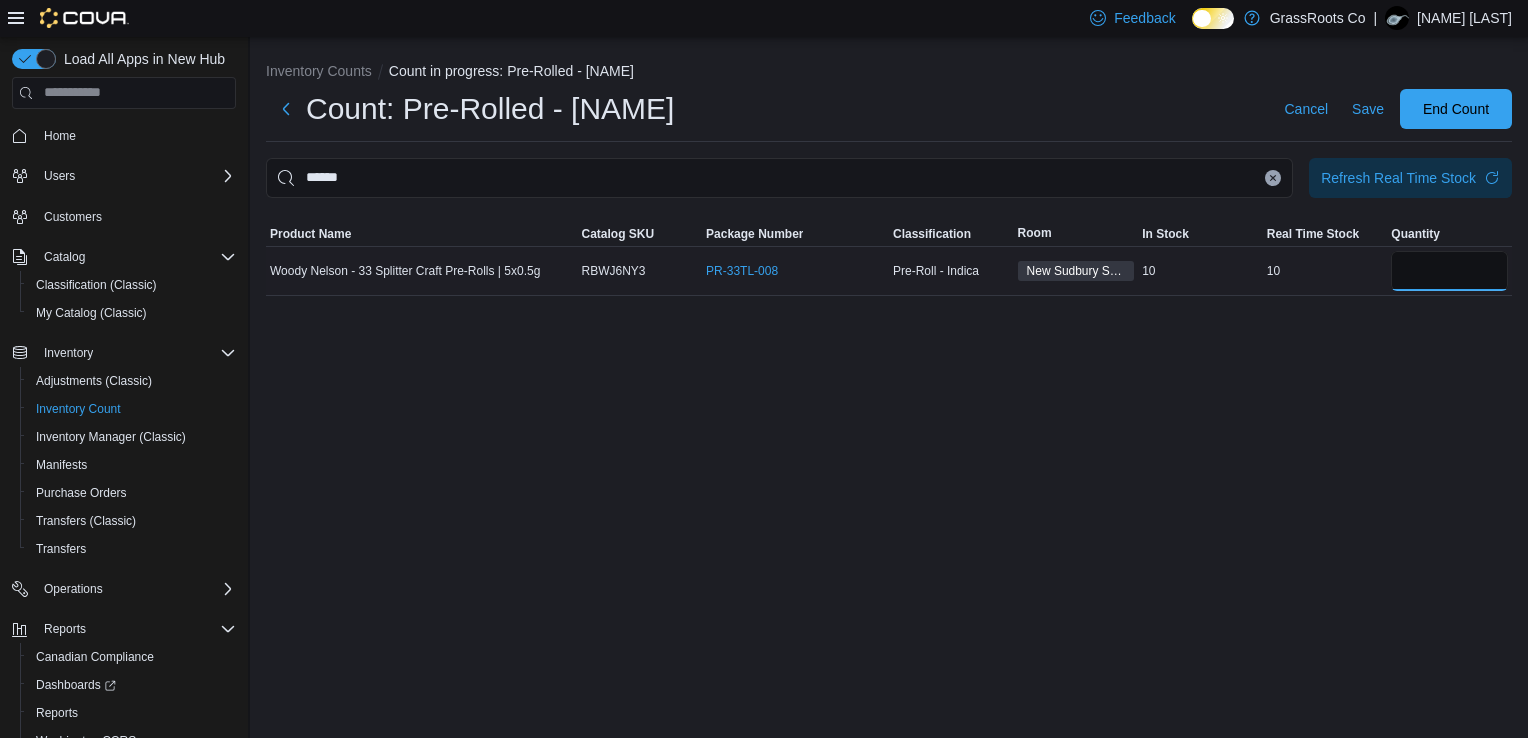 click at bounding box center (1449, 271) 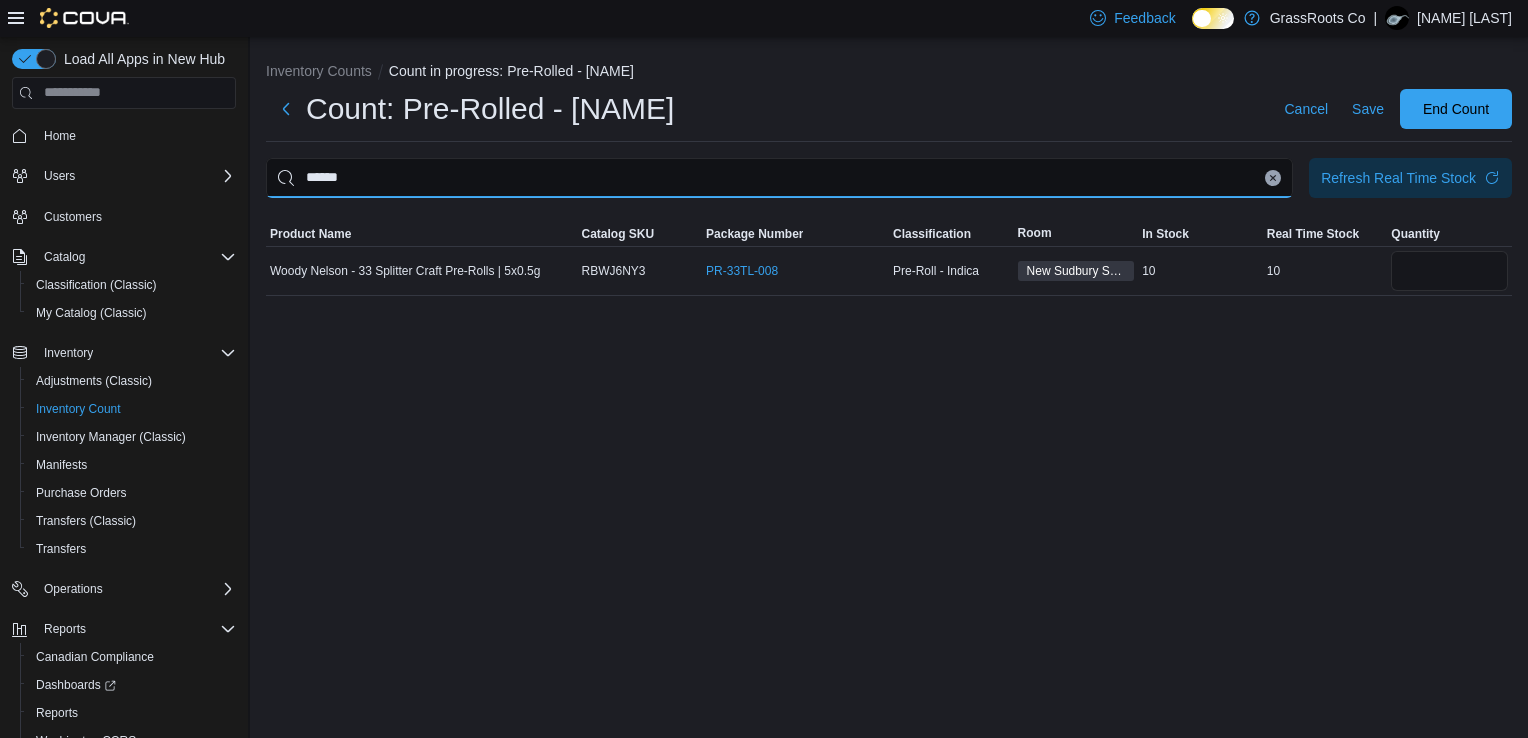 click on "******" at bounding box center [779, 178] 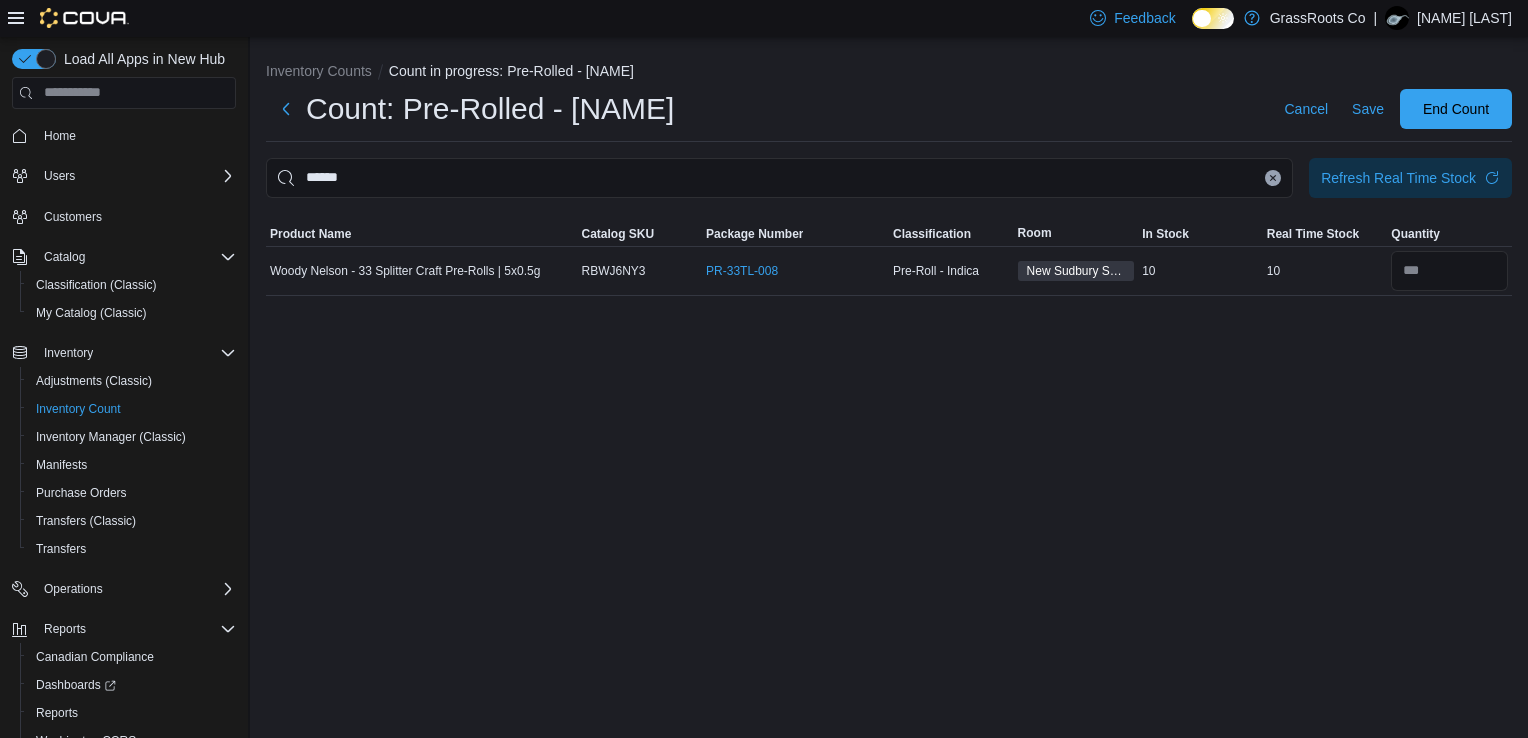 click 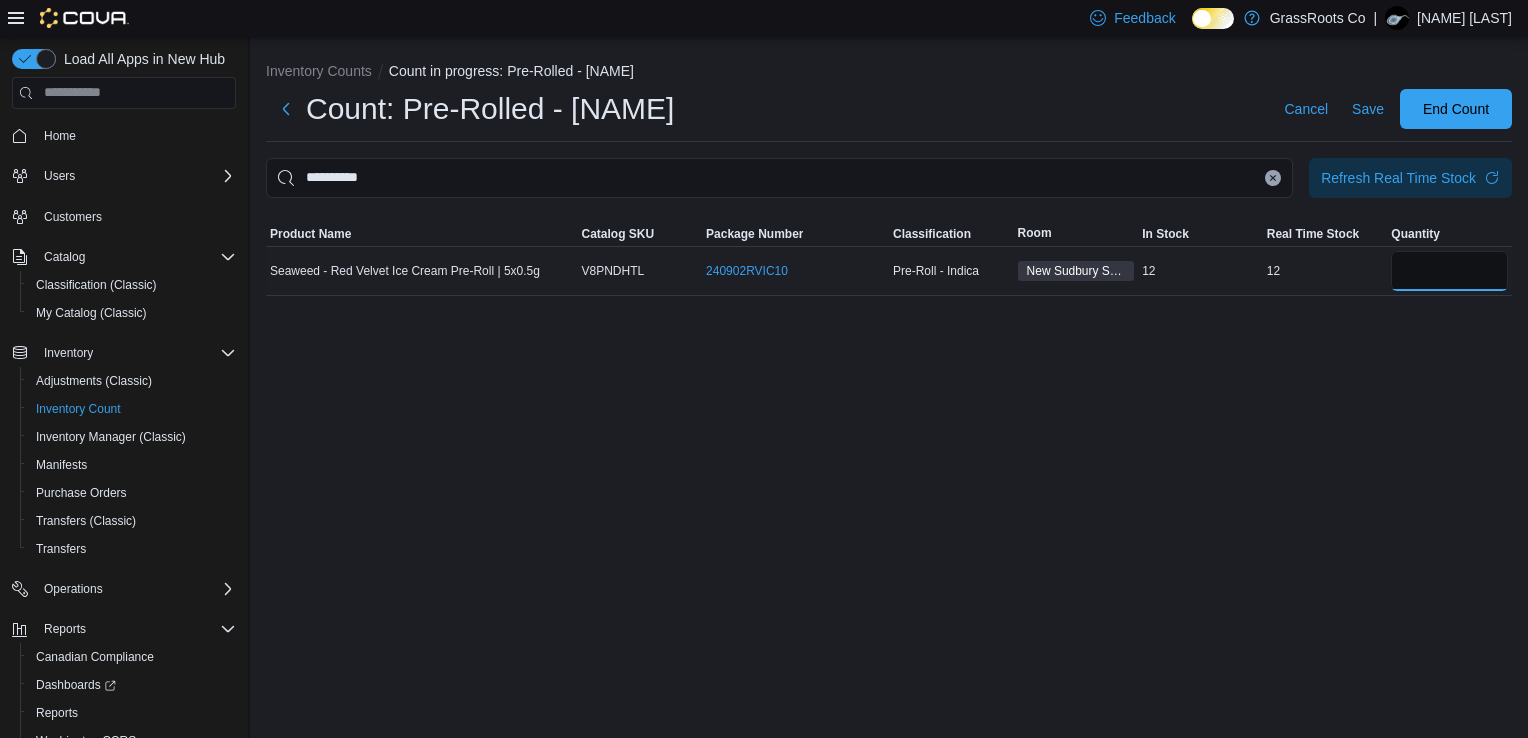 click at bounding box center (1449, 271) 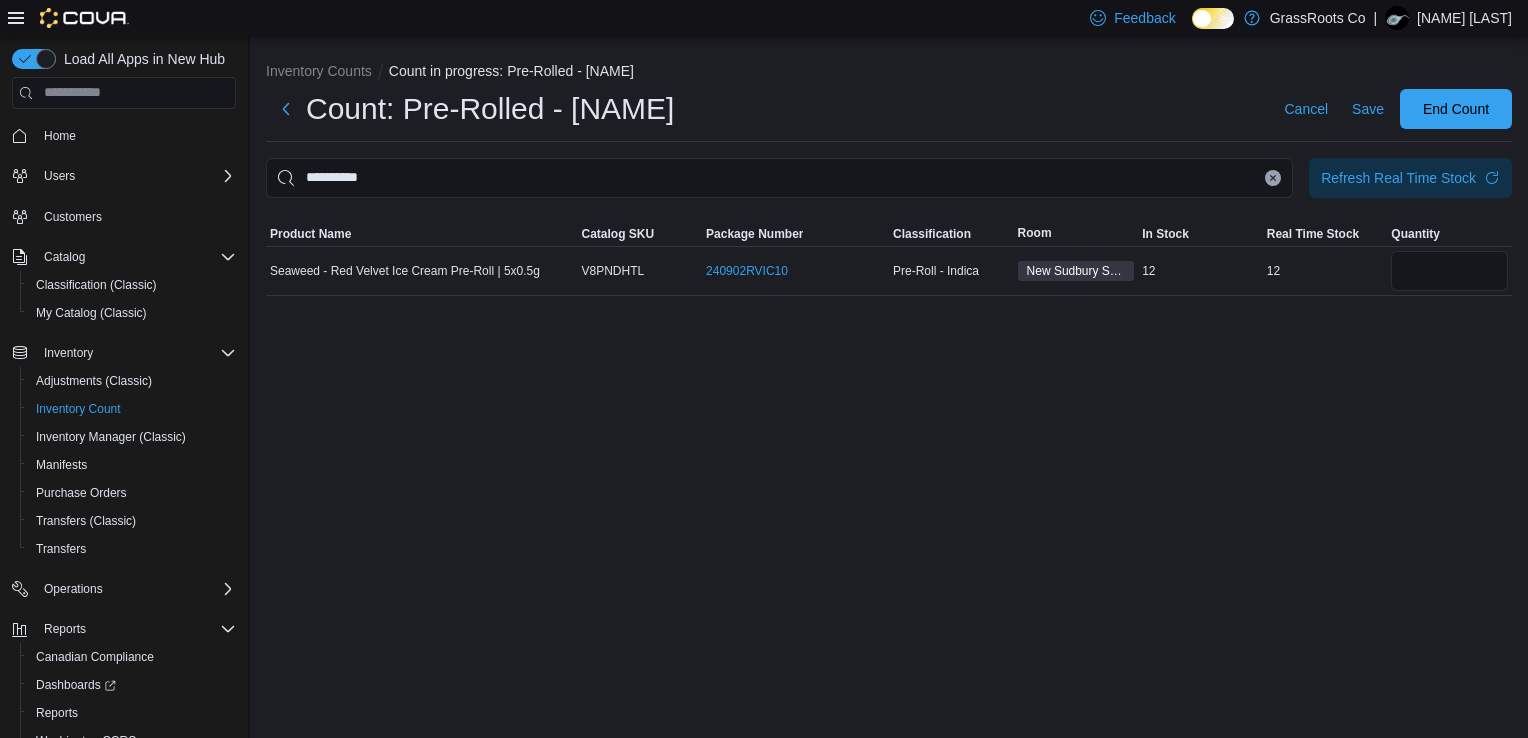 click at bounding box center (1273, 178) 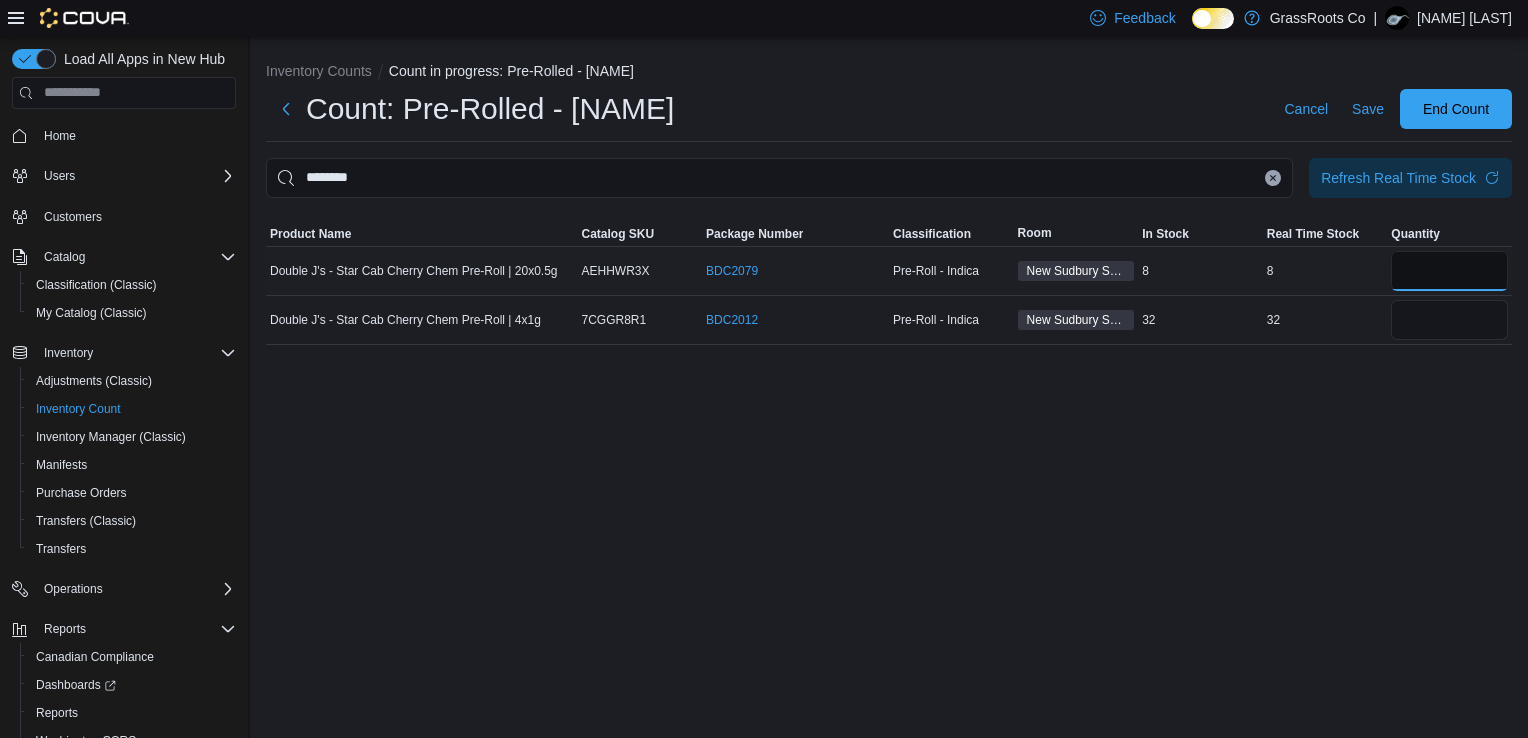 click at bounding box center (1449, 271) 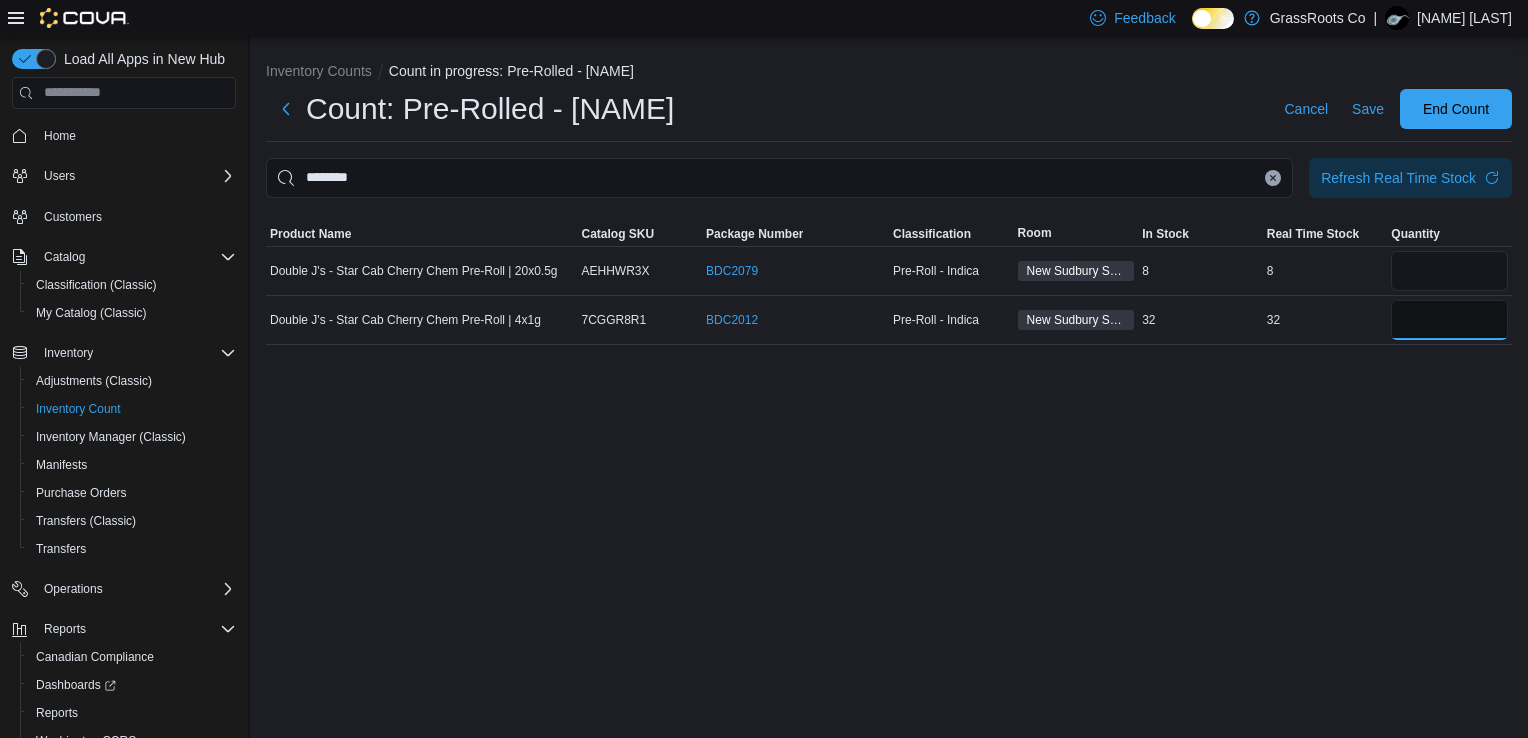 click at bounding box center (1449, 320) 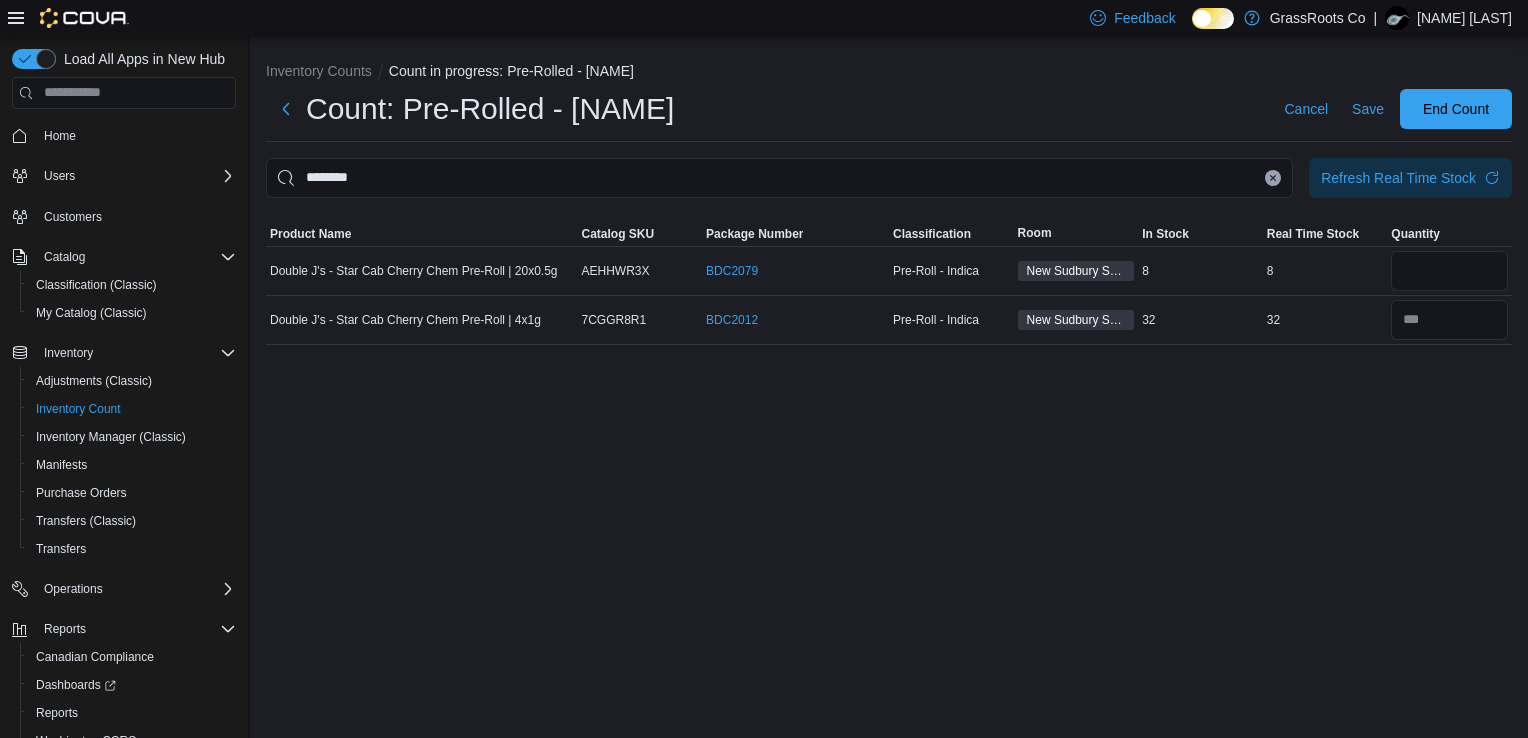 click 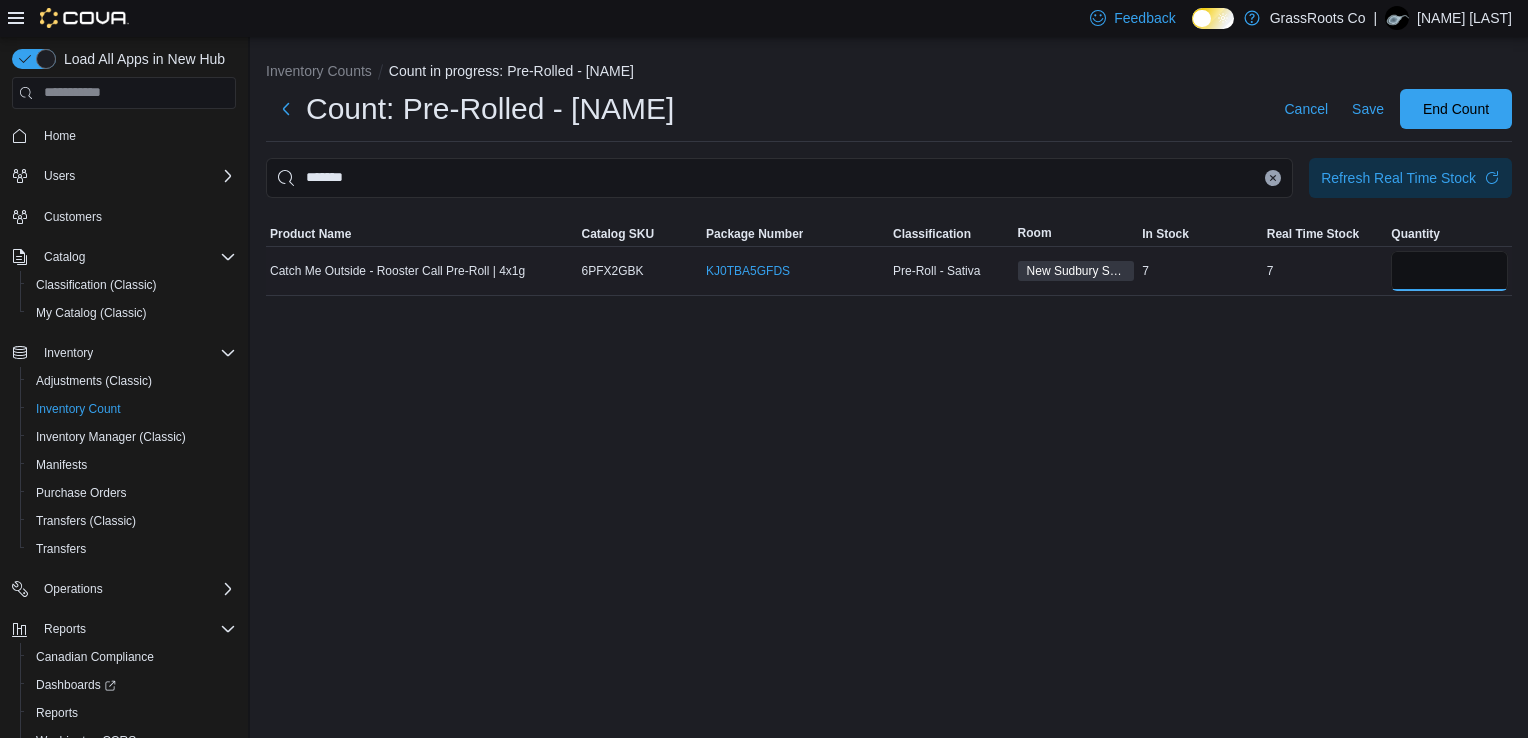click at bounding box center (1449, 271) 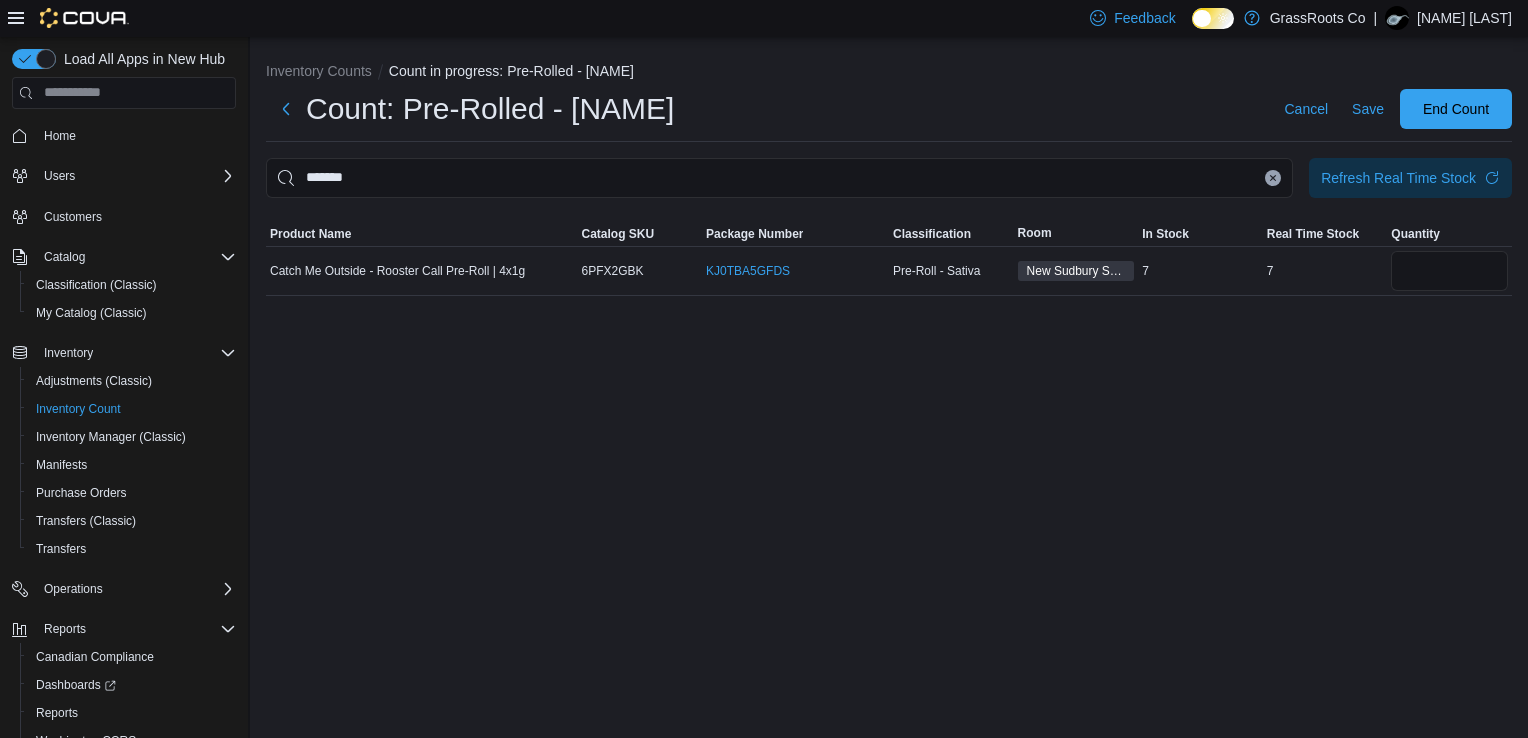 click 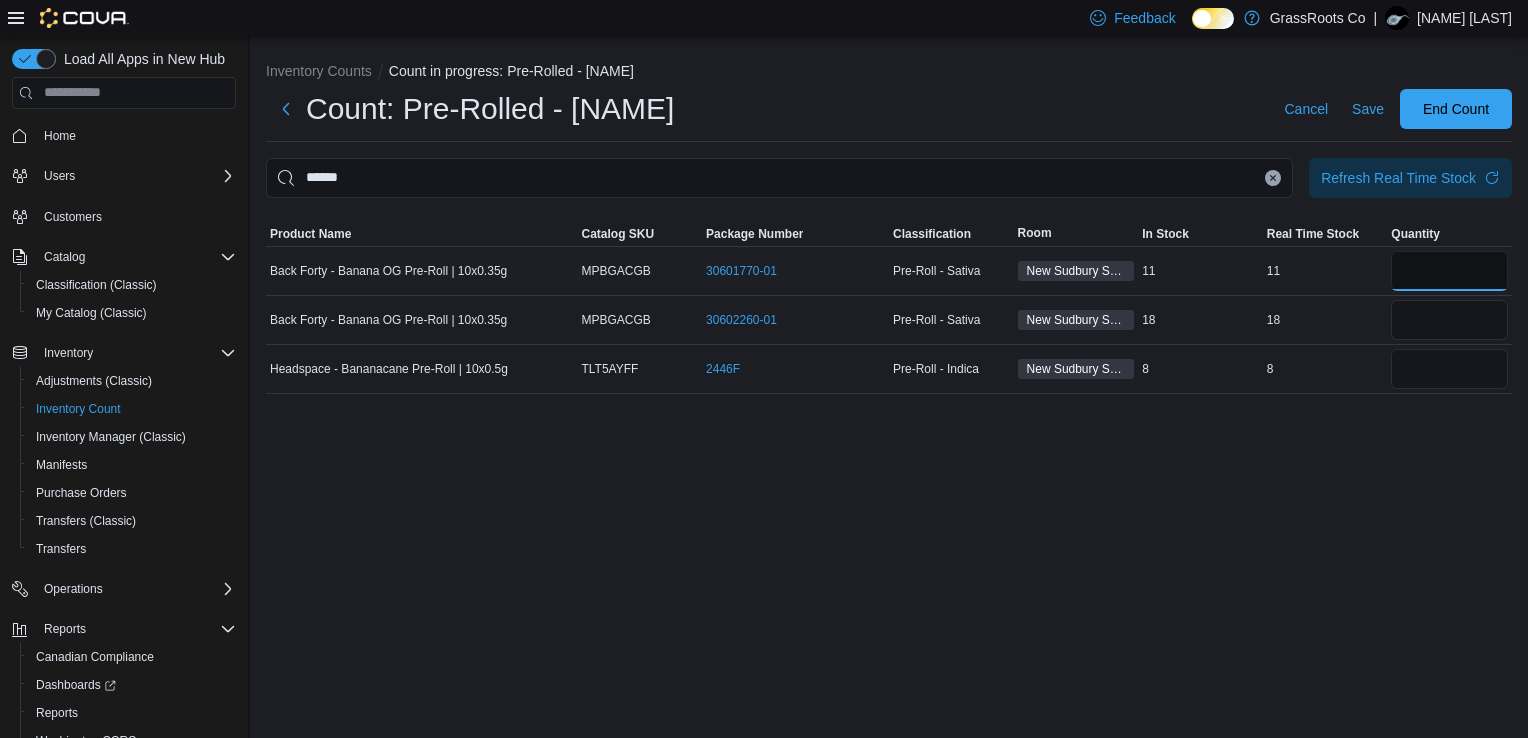 click at bounding box center [1449, 271] 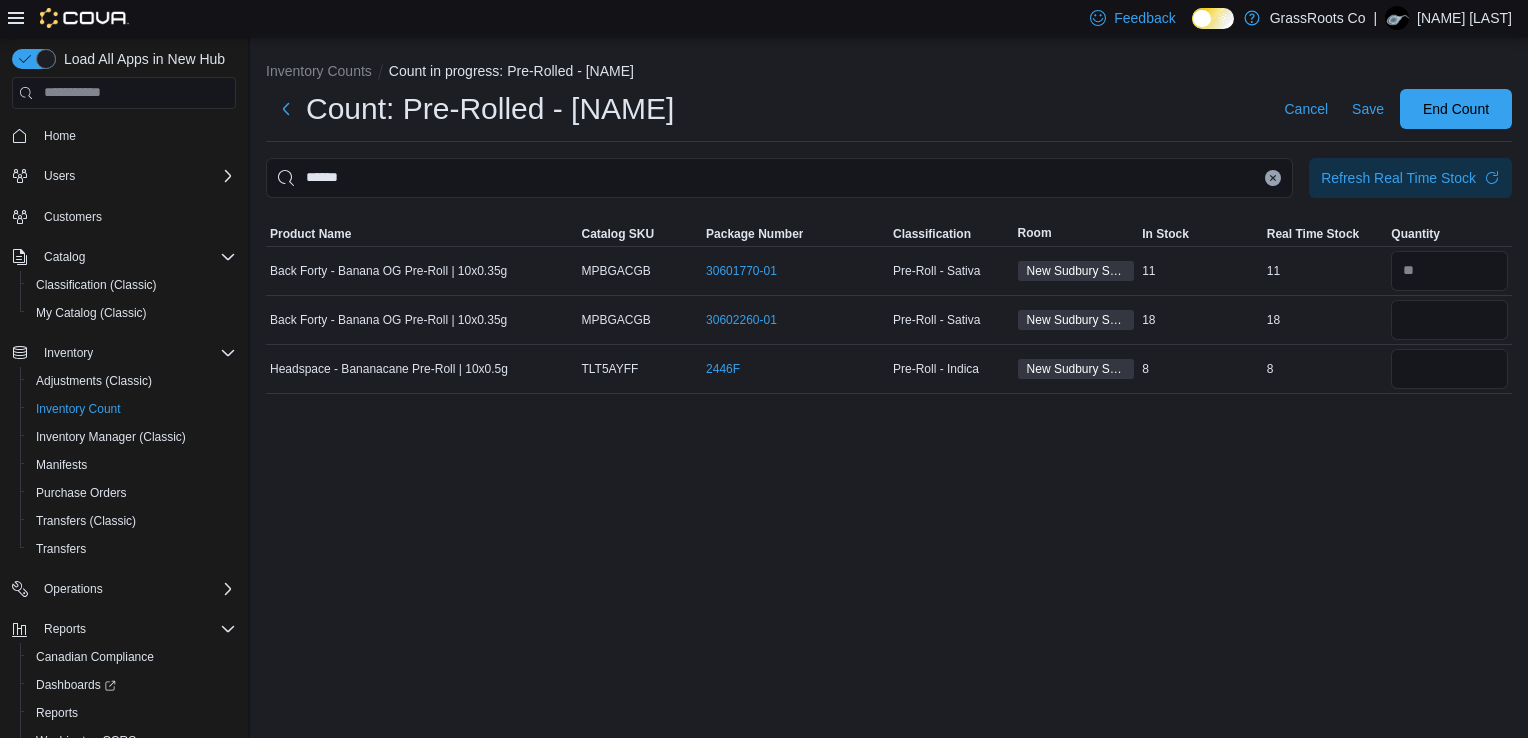 click 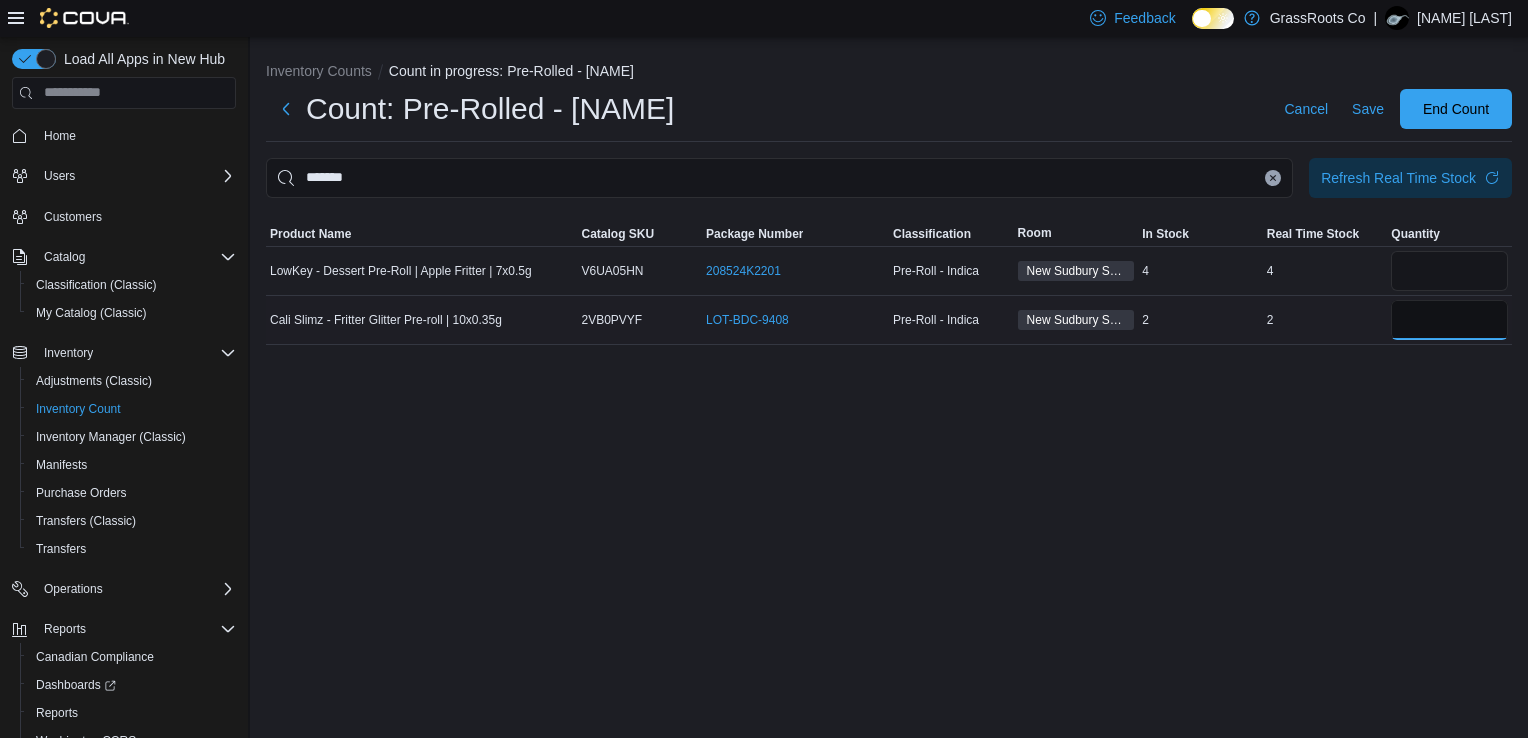 click at bounding box center [1449, 320] 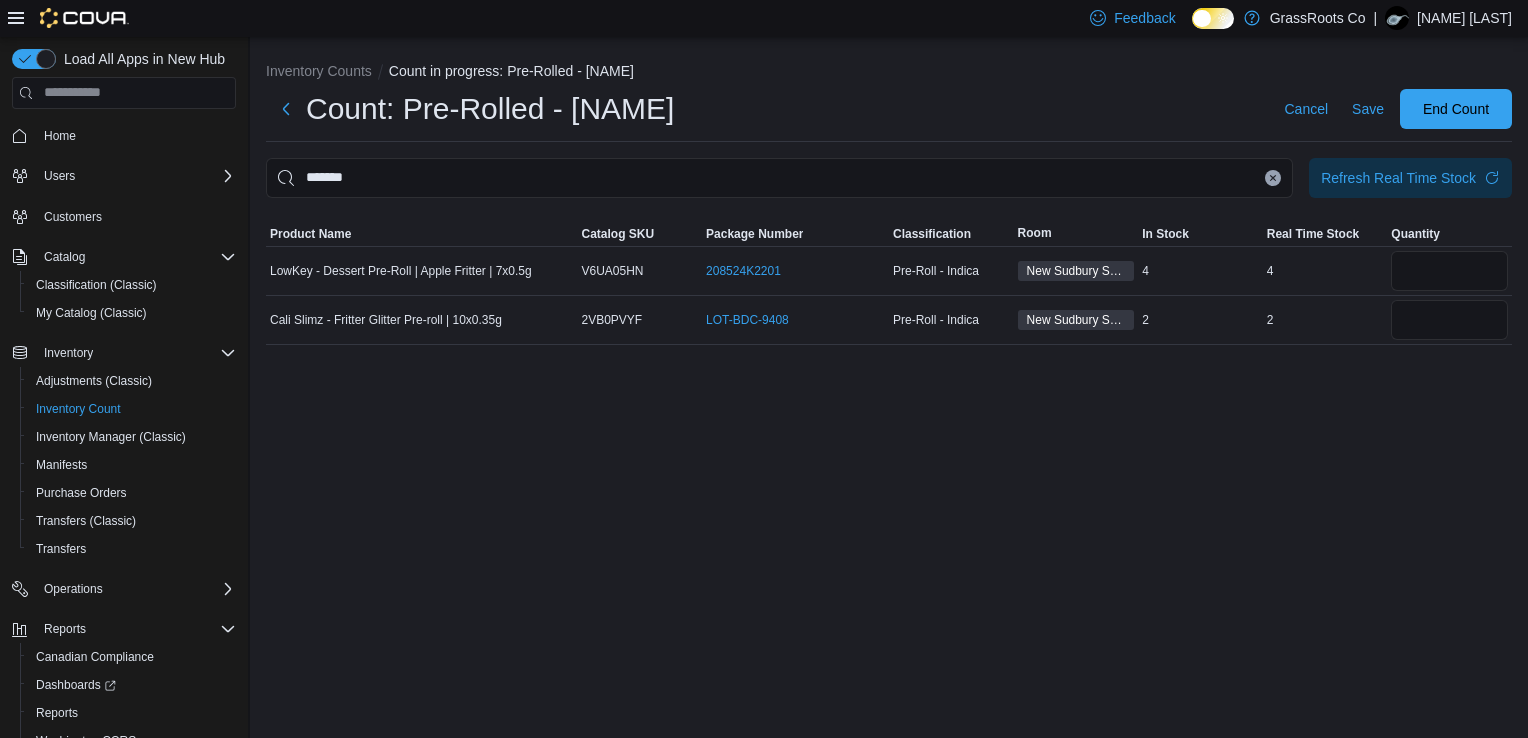 click 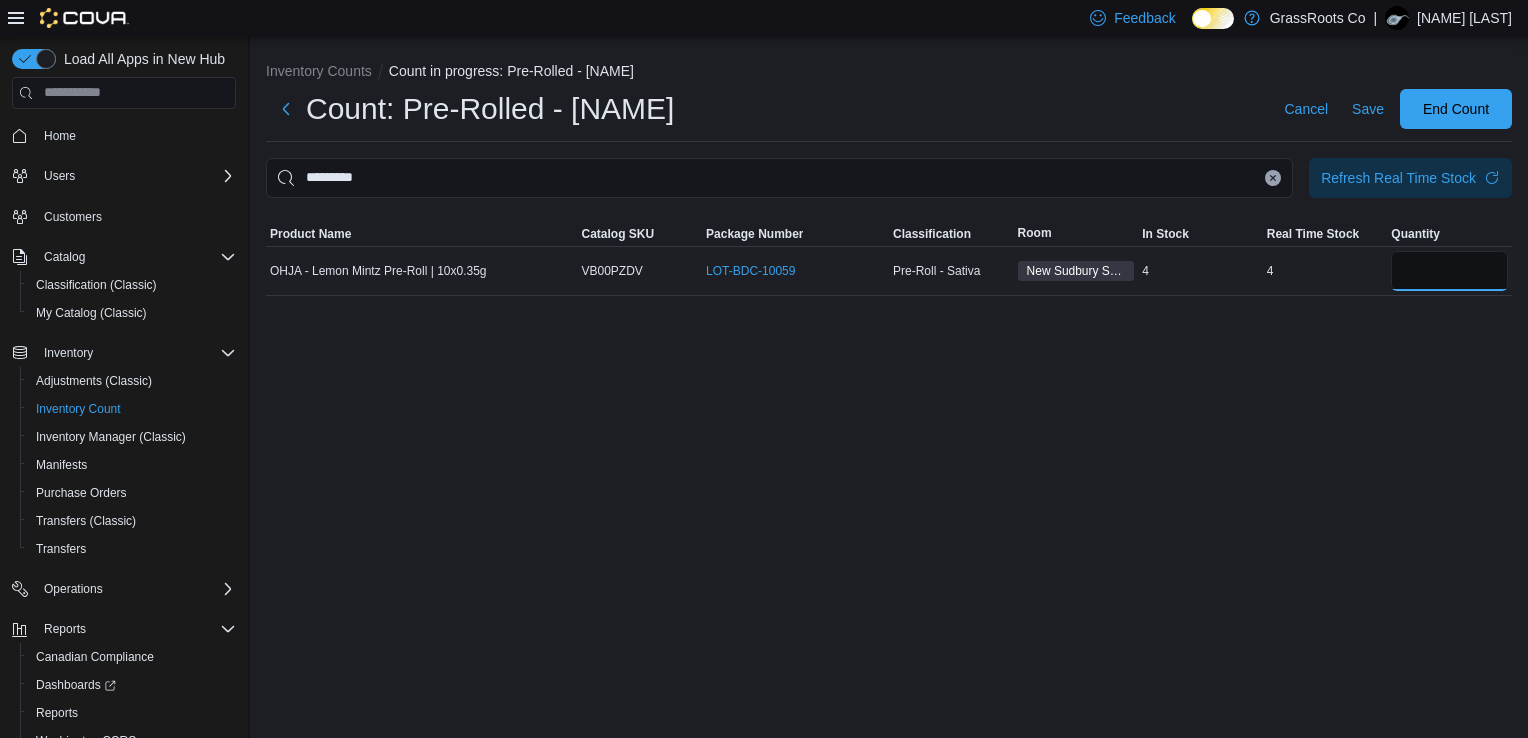 click at bounding box center (1449, 271) 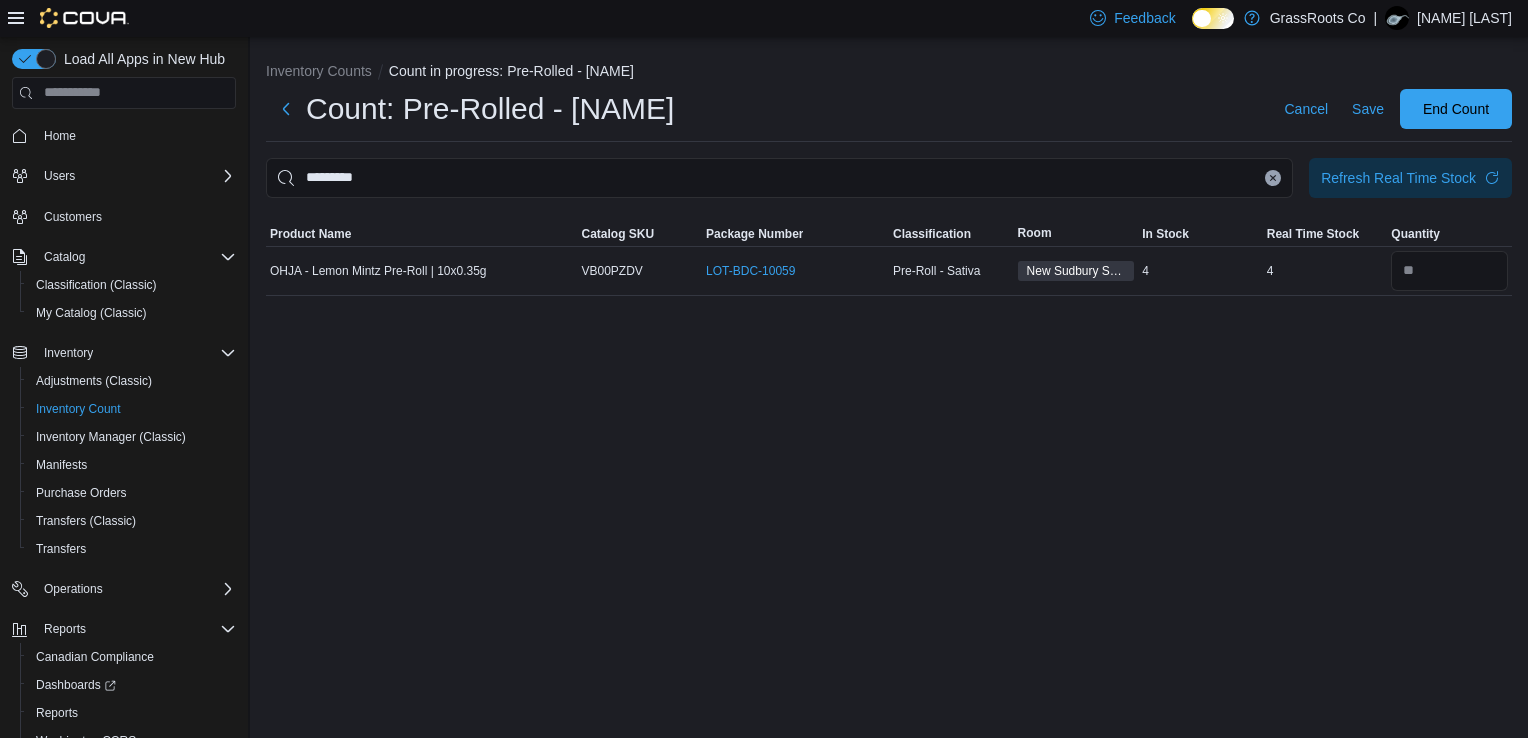 click 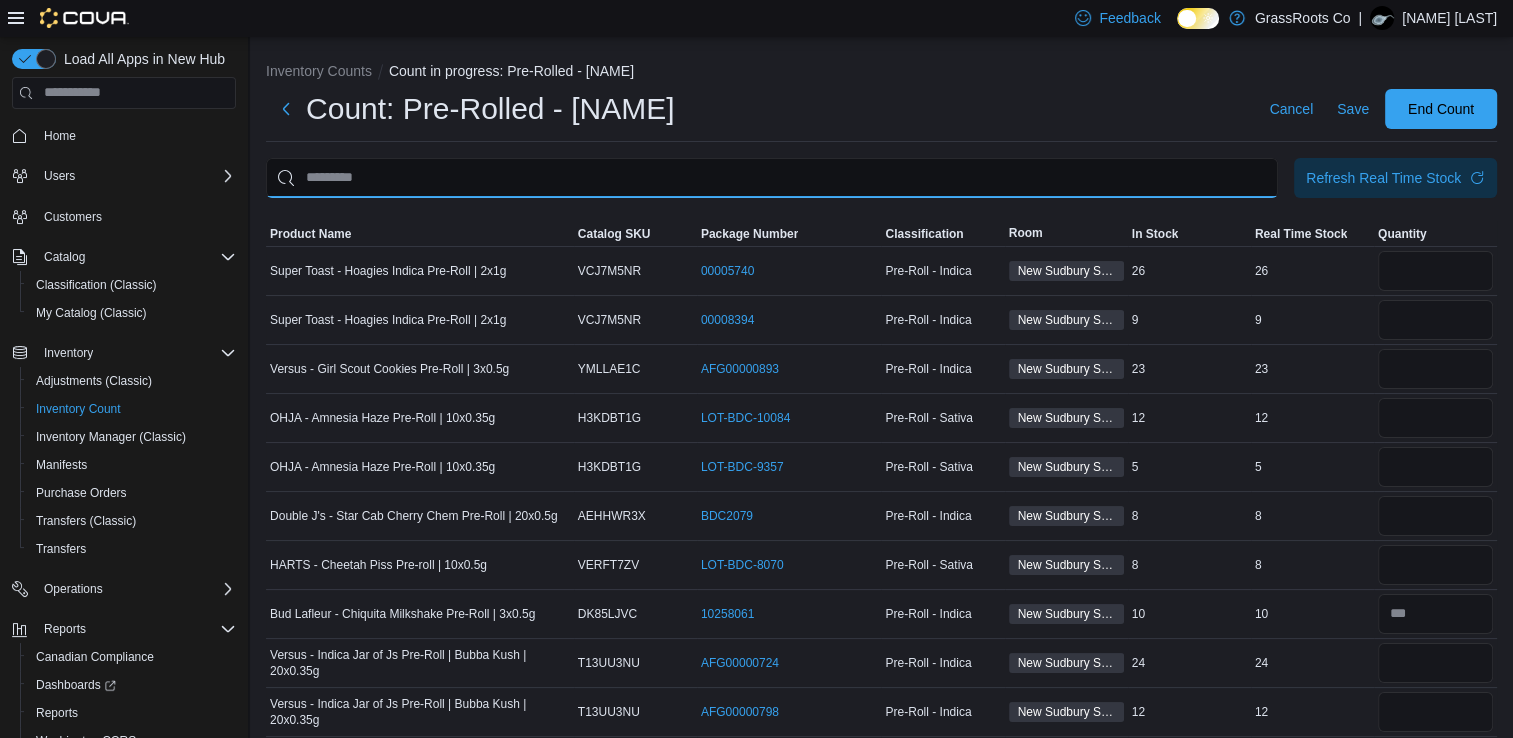 click at bounding box center (772, 178) 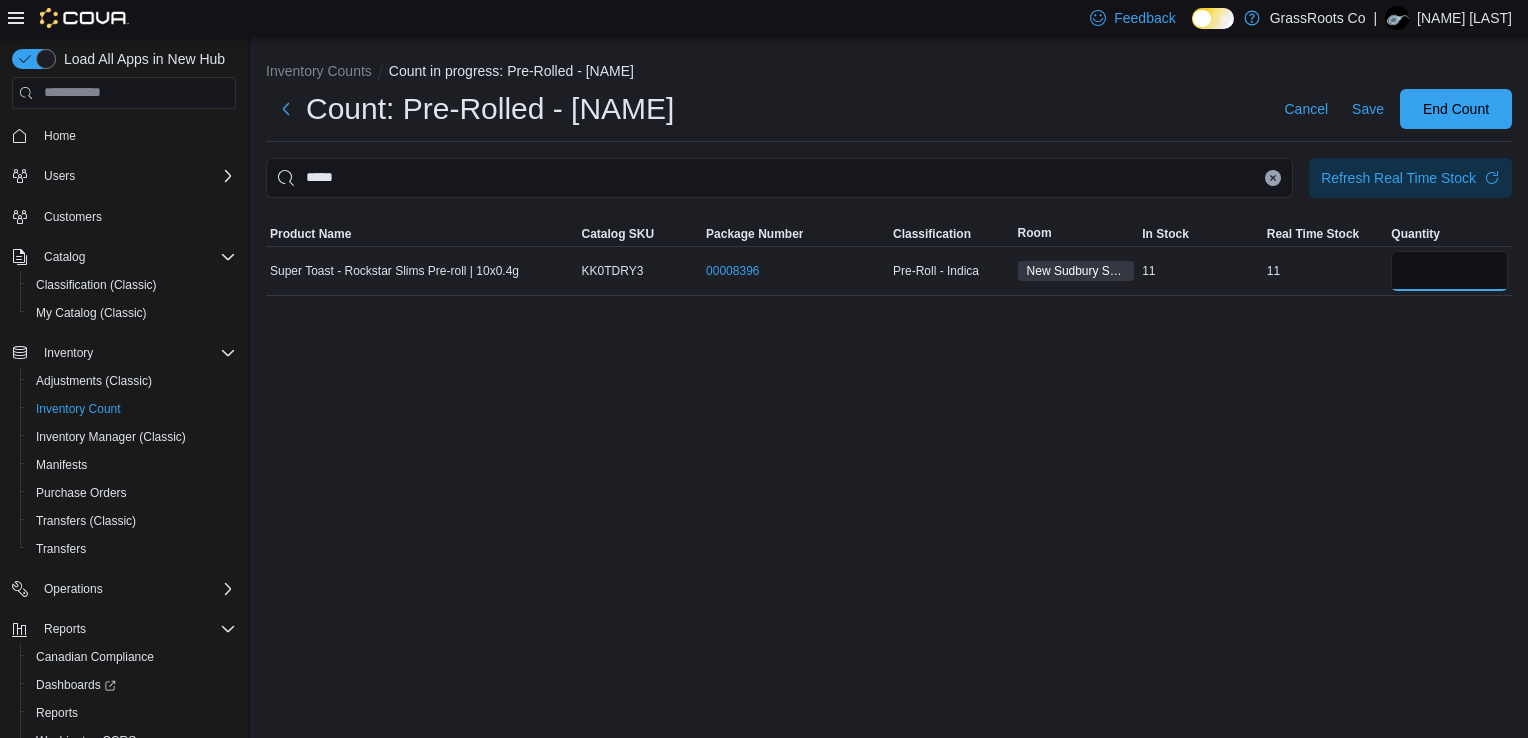 click at bounding box center [1449, 271] 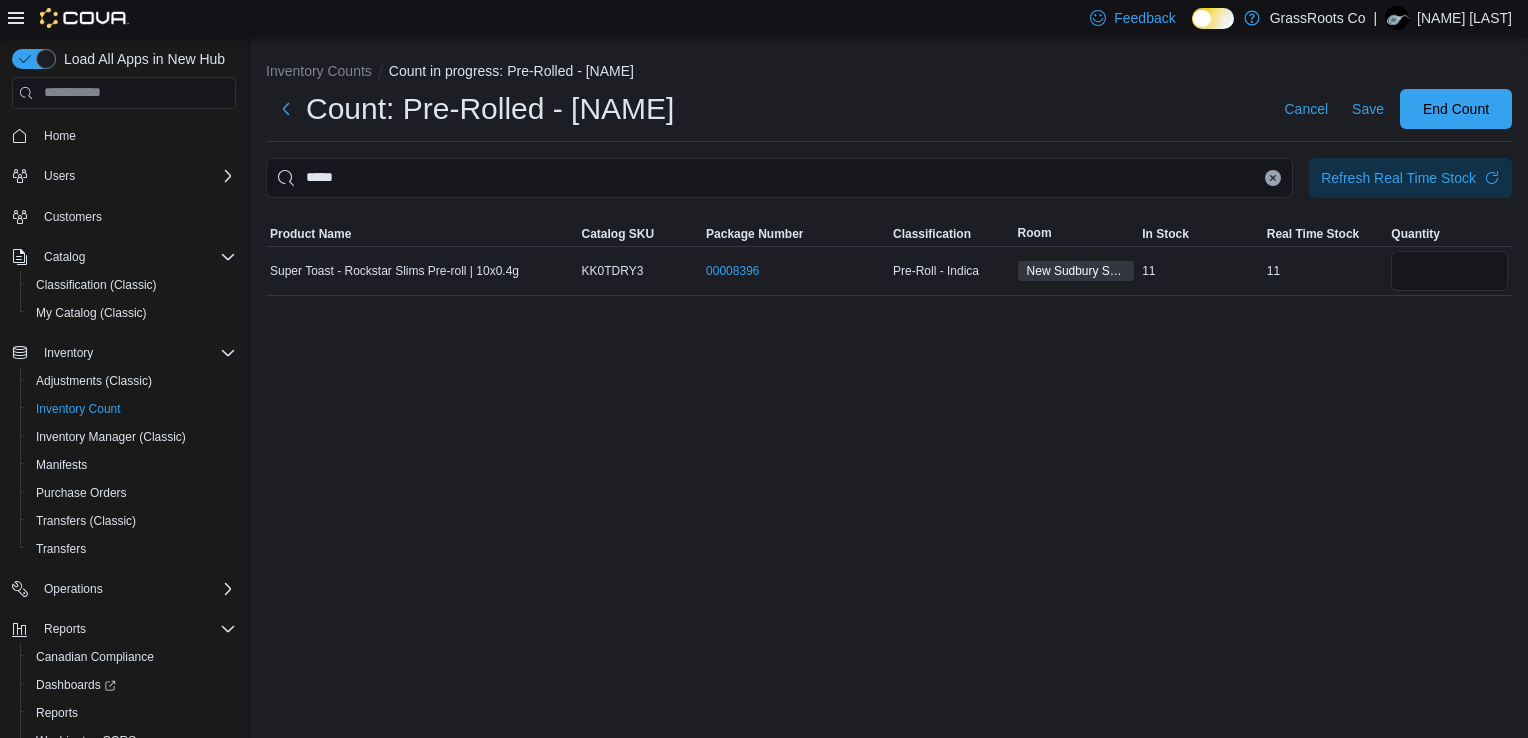 click at bounding box center (1273, 178) 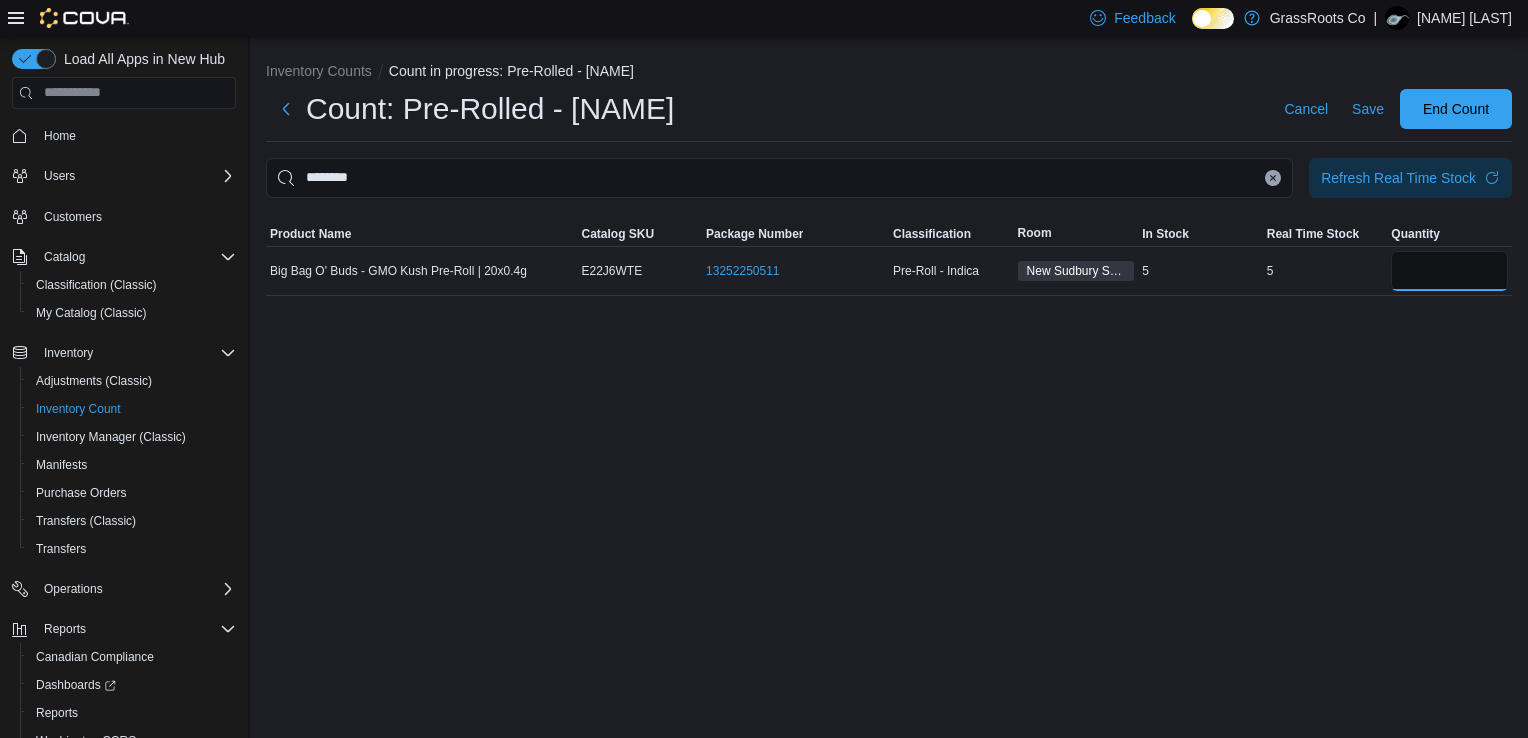 click at bounding box center [1449, 271] 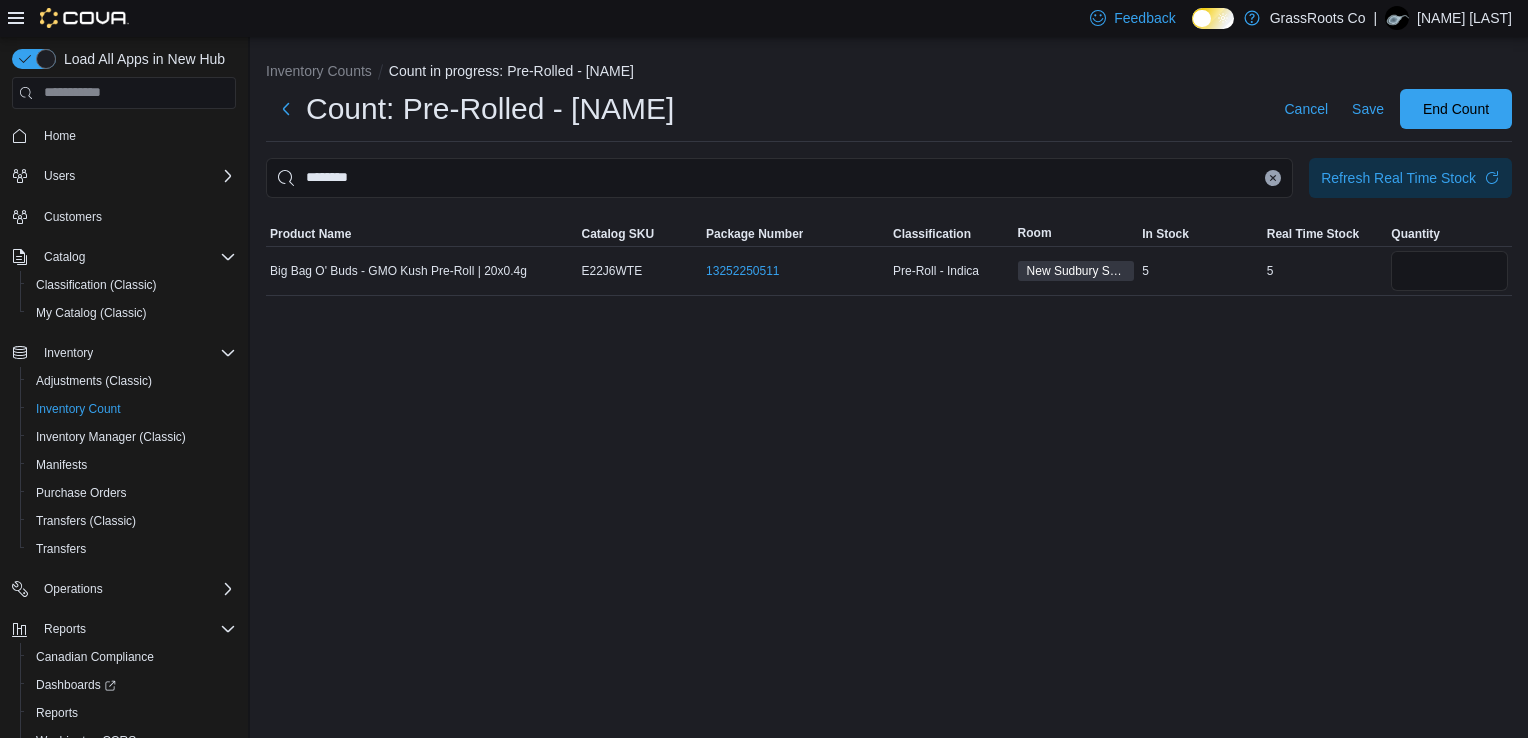 click at bounding box center [1273, 178] 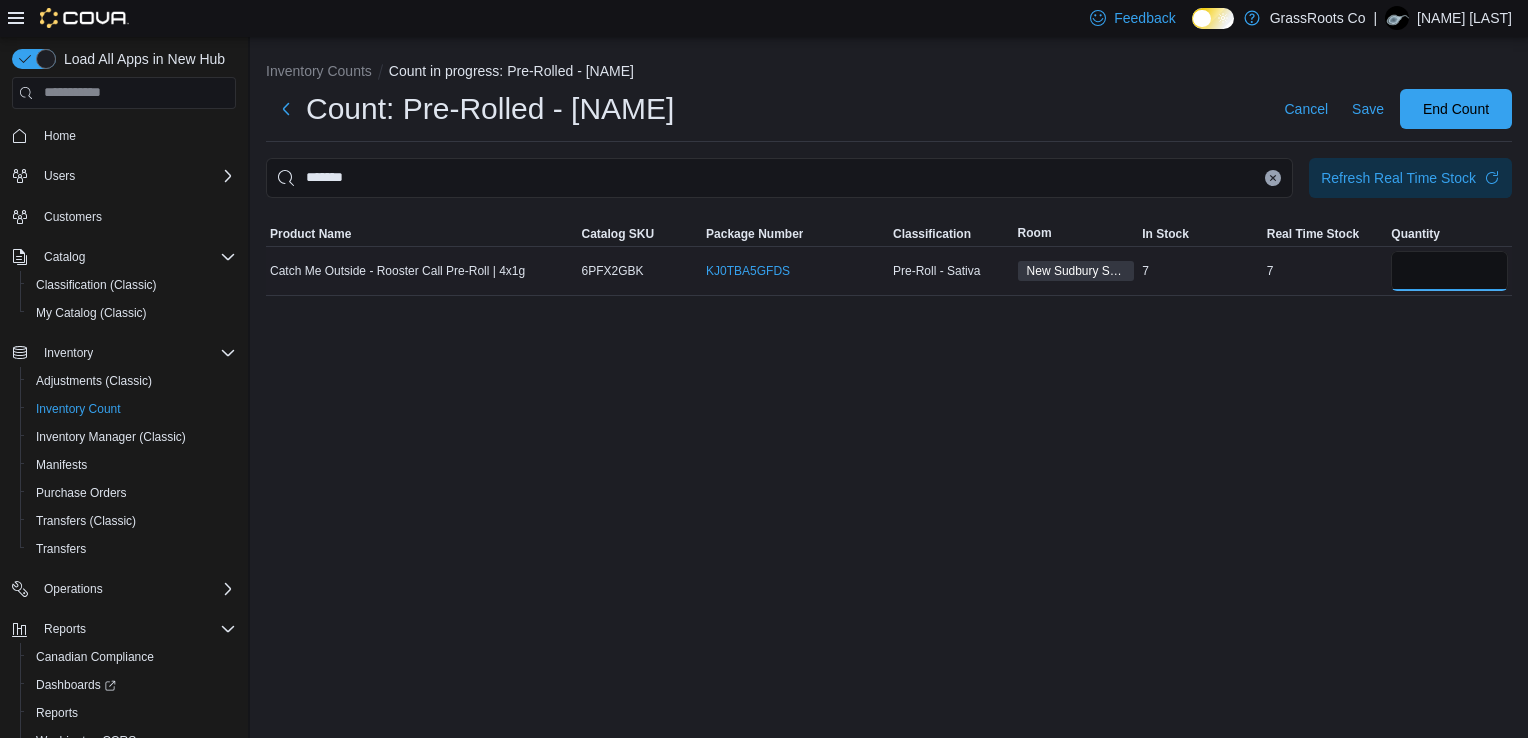 click at bounding box center (1449, 271) 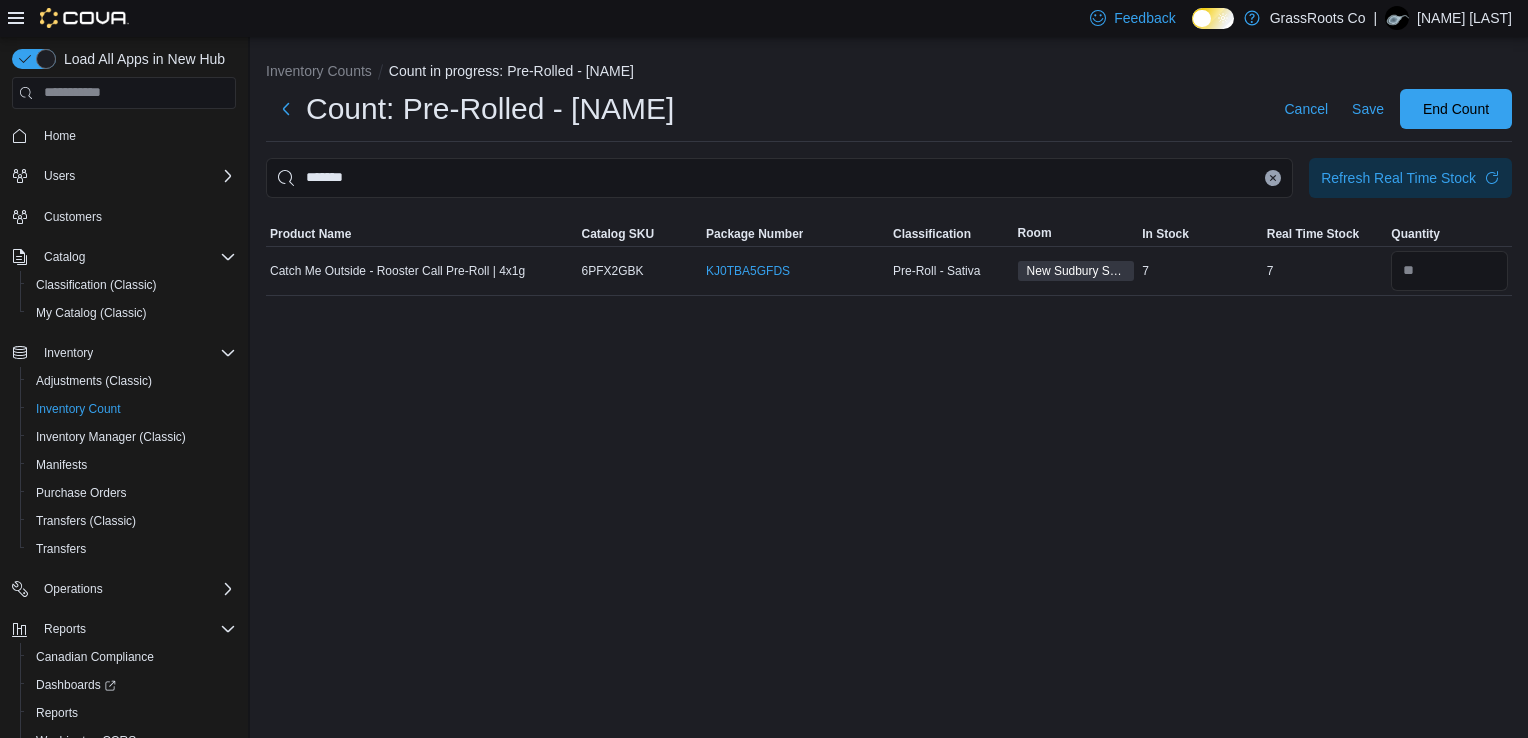 click at bounding box center [1273, 178] 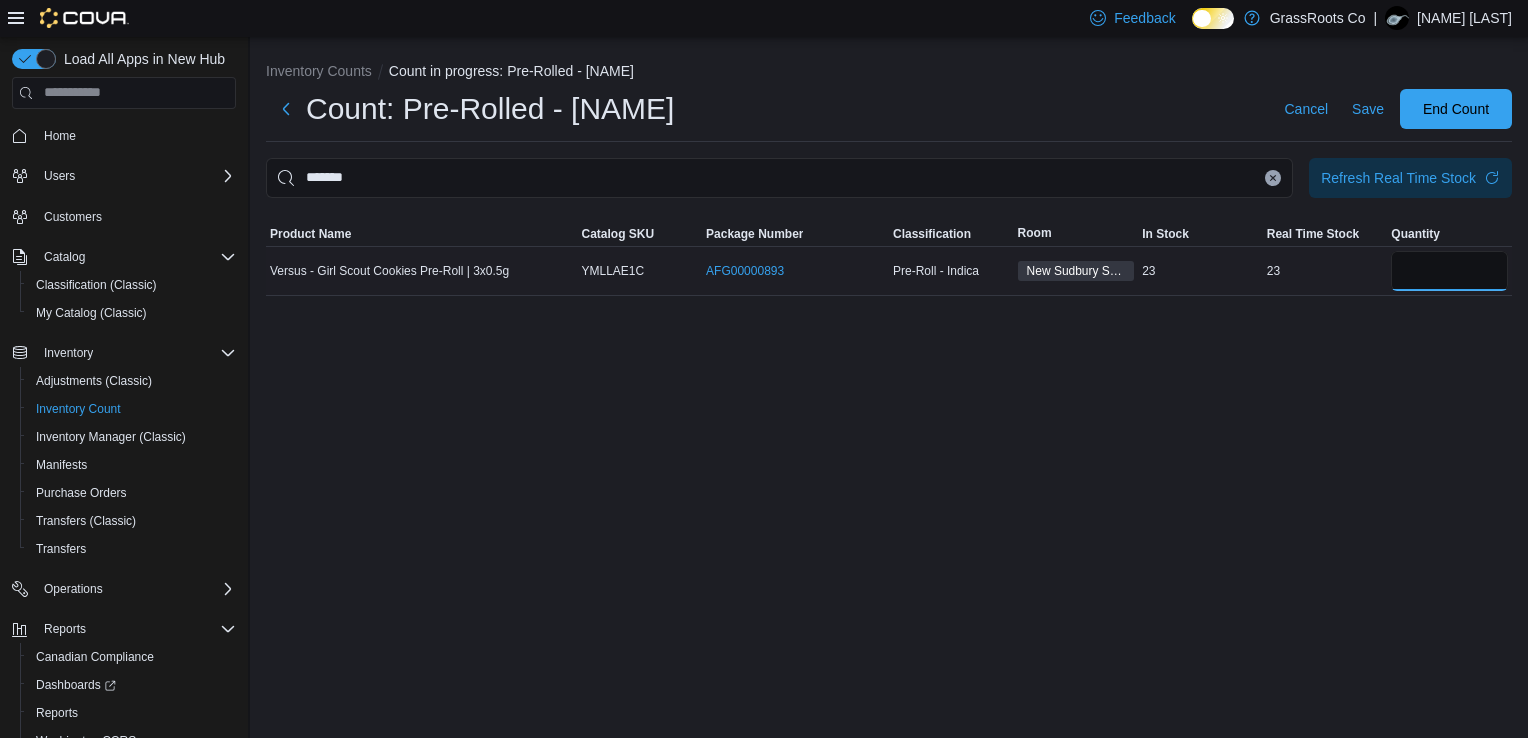 click at bounding box center (1449, 271) 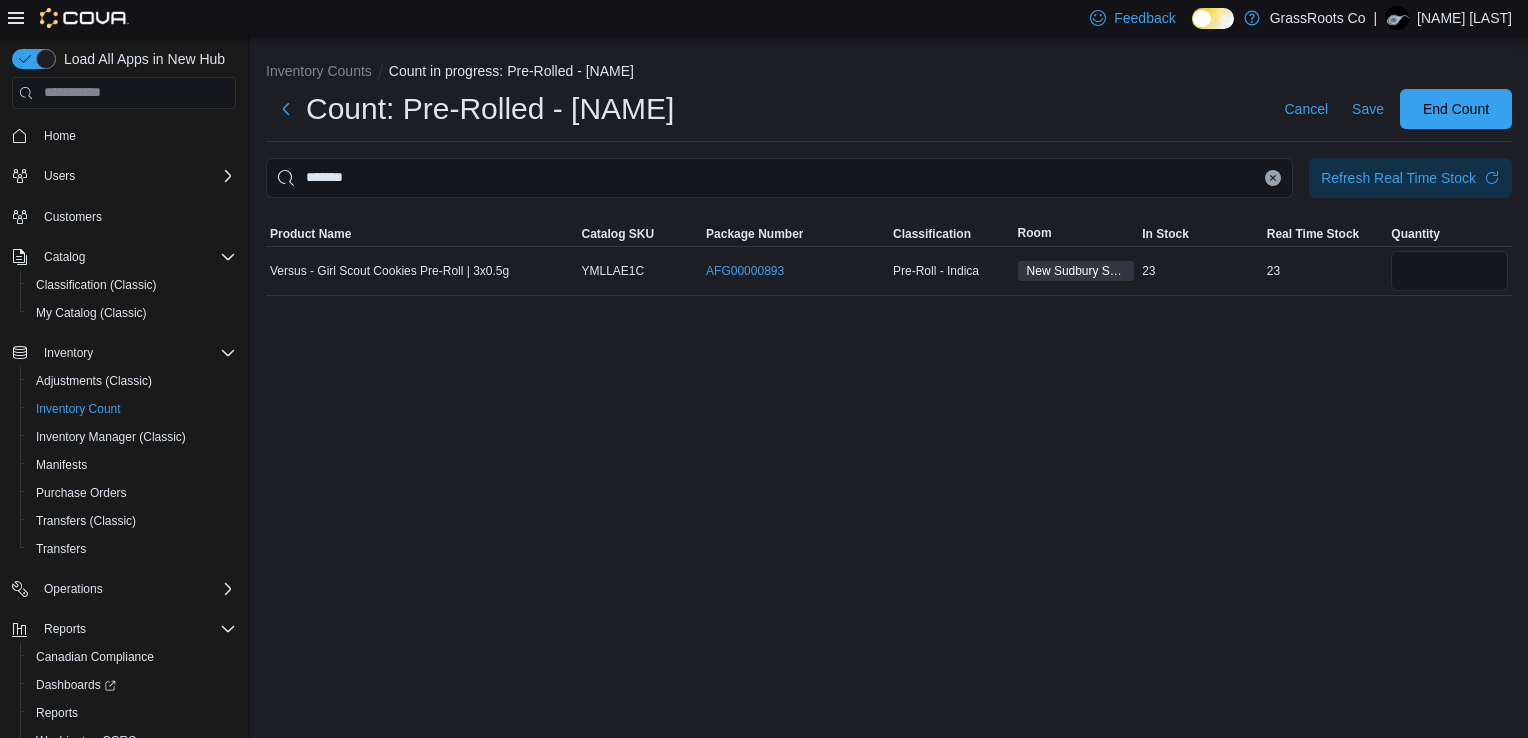click at bounding box center (1273, 178) 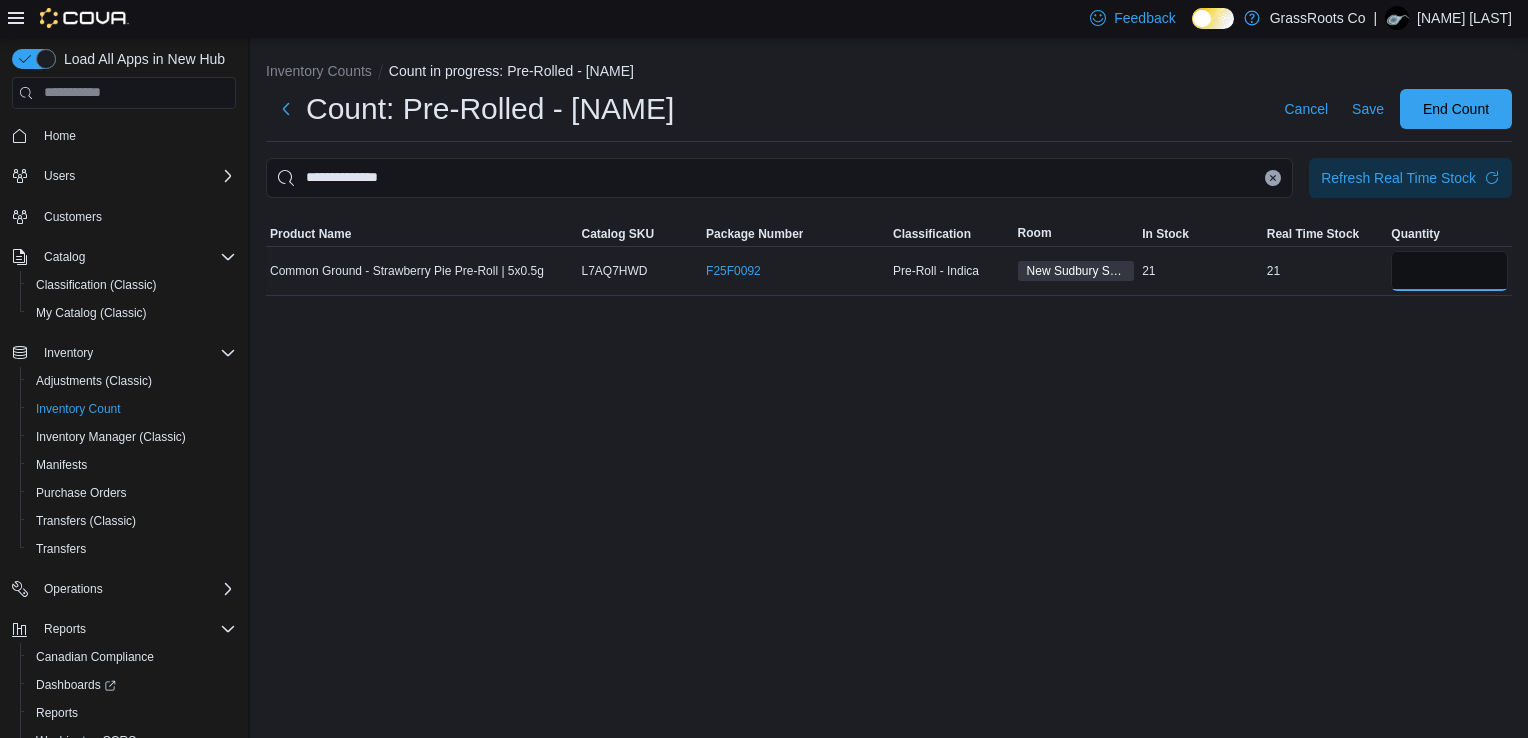 click at bounding box center [1449, 271] 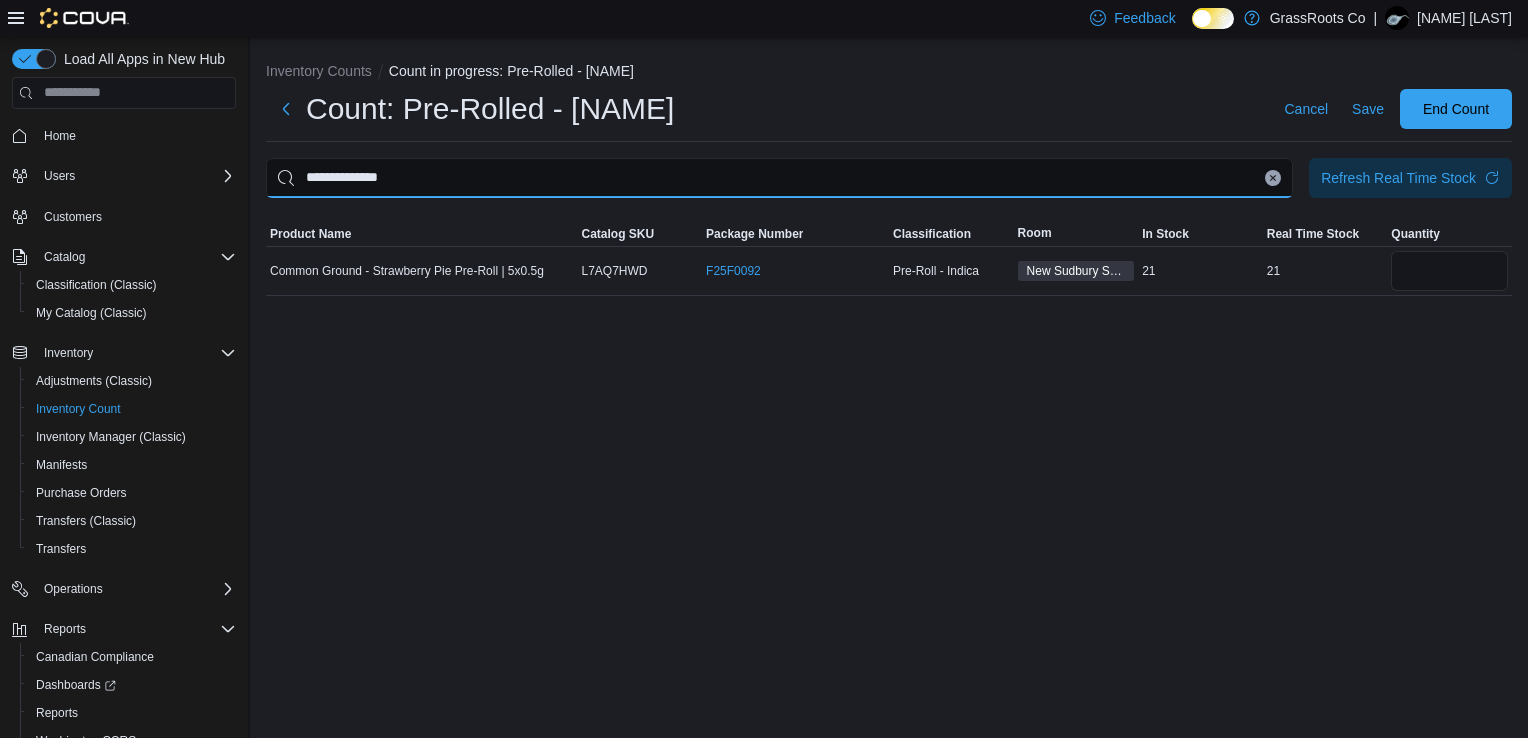 click on "**********" at bounding box center [779, 178] 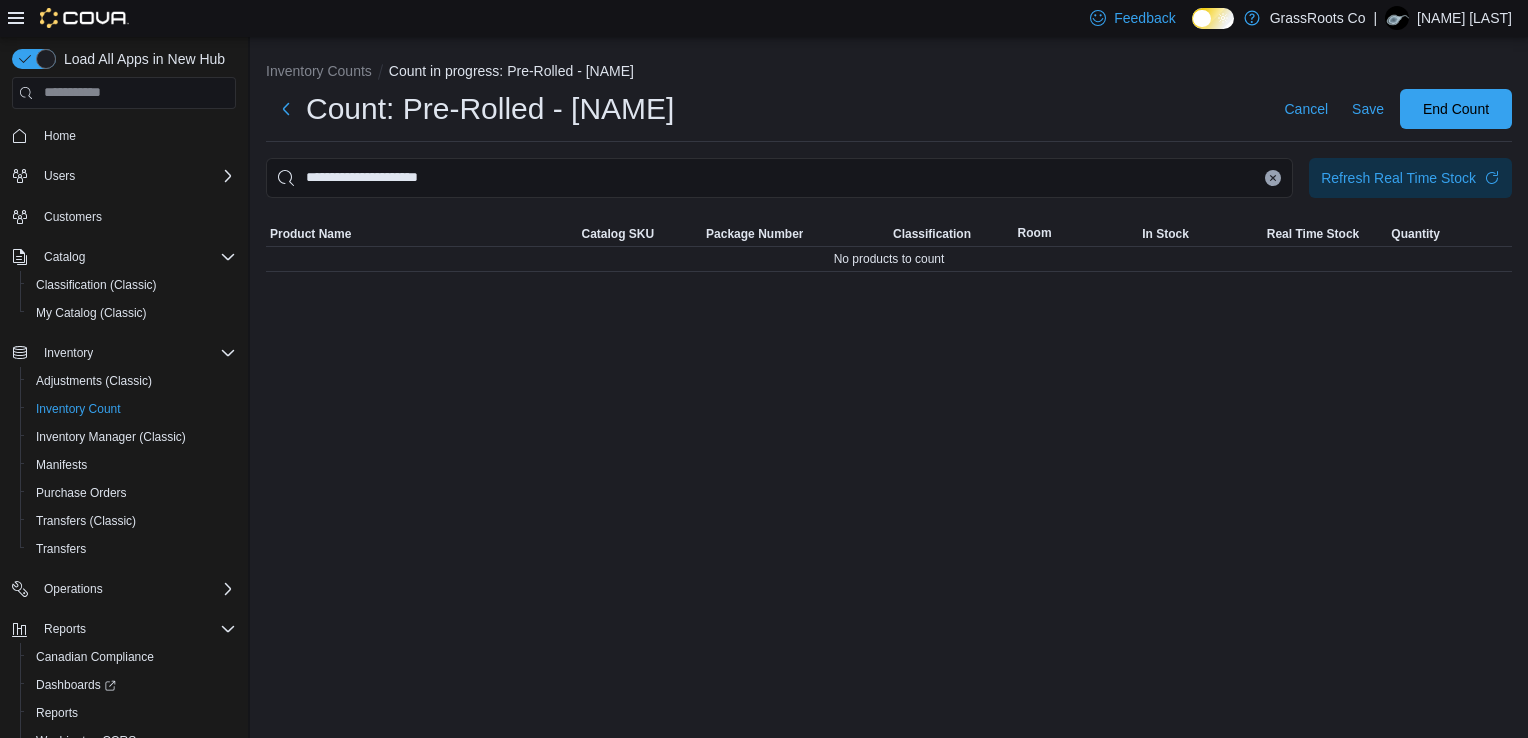 click 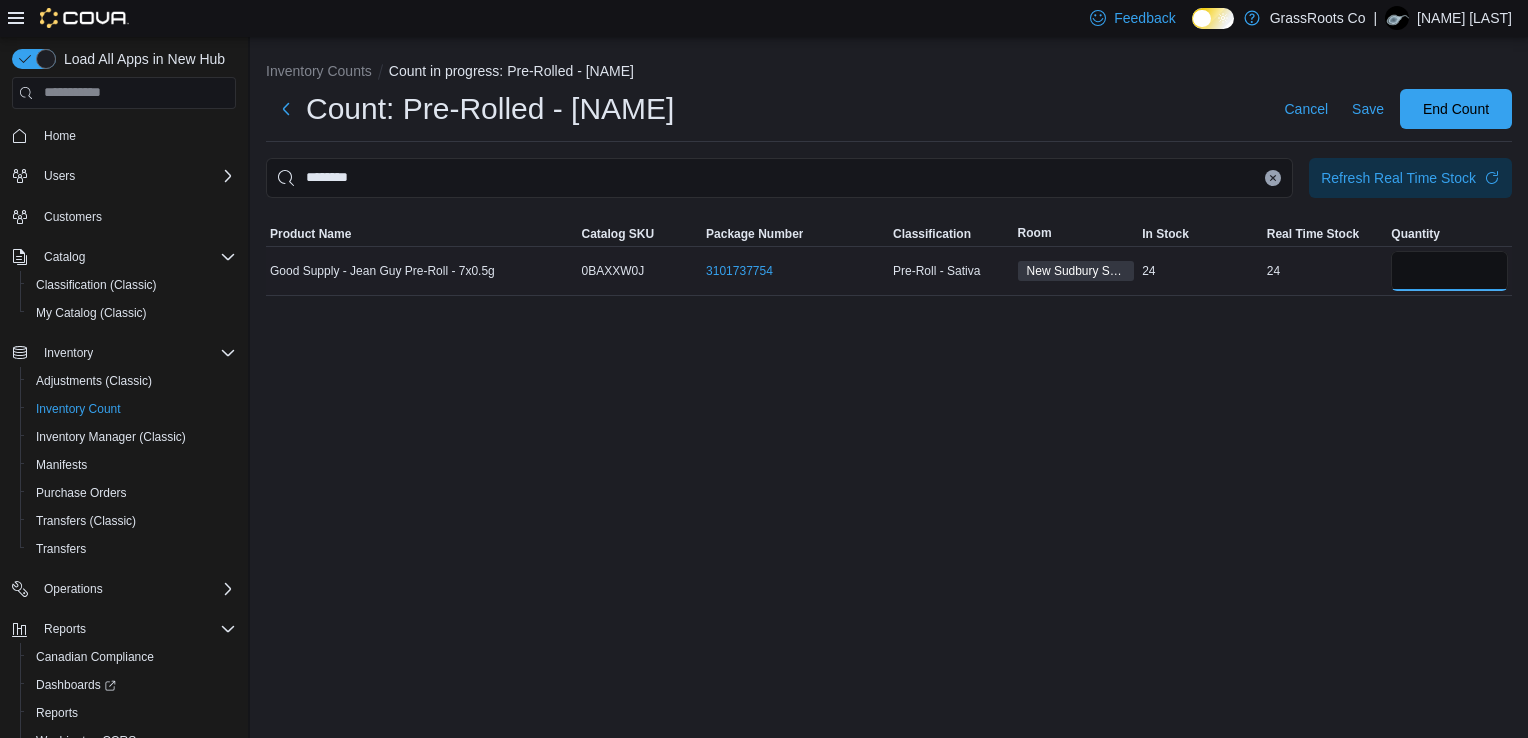 click at bounding box center (1449, 271) 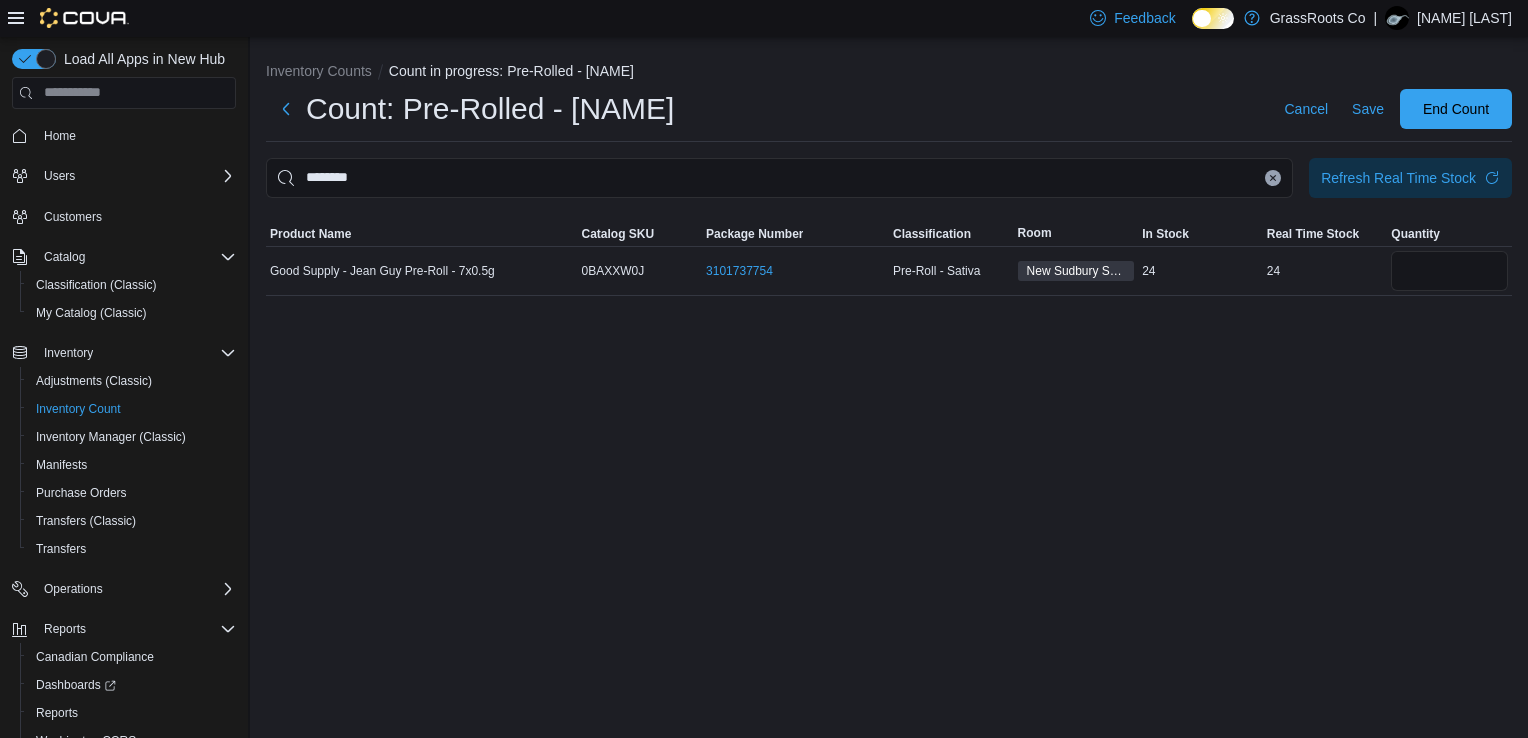 click 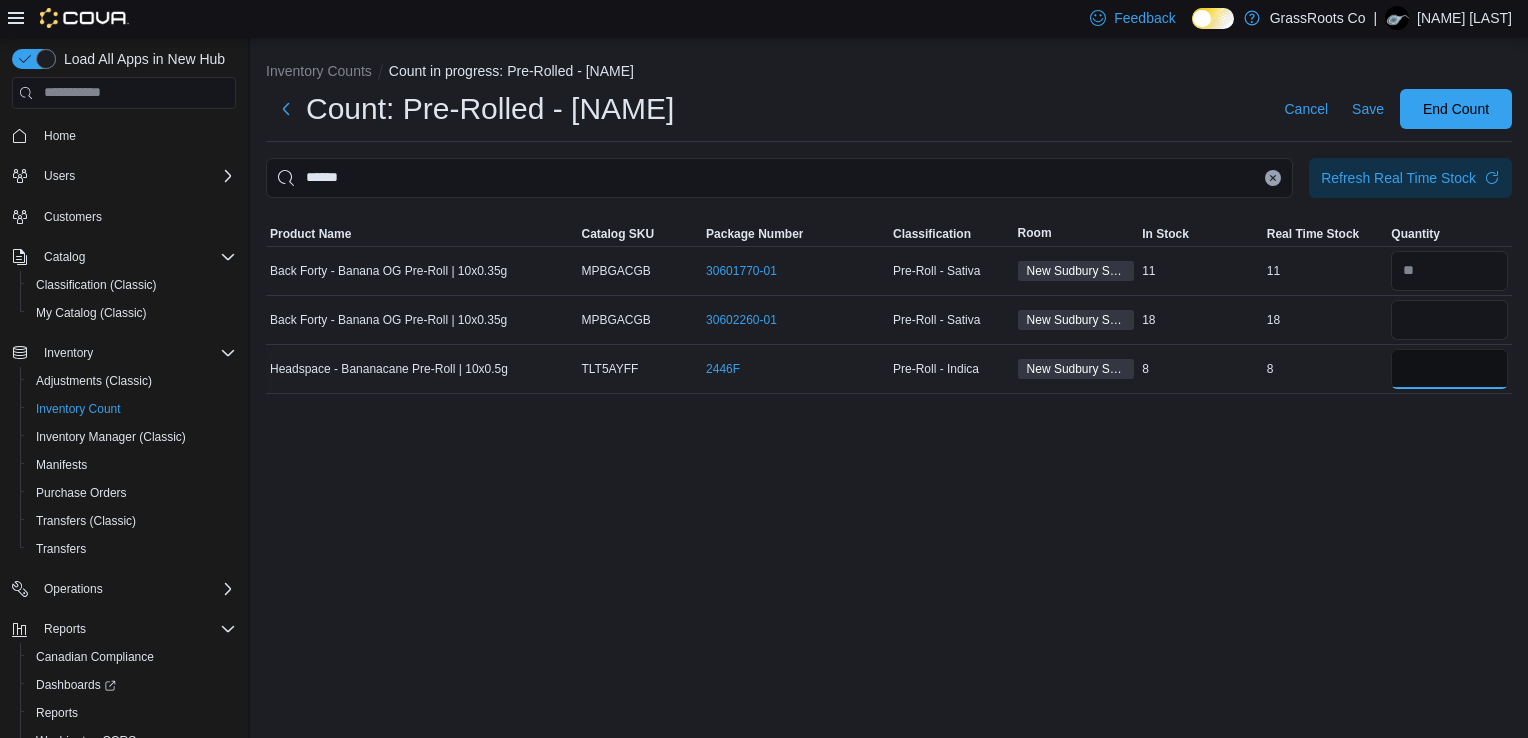 click at bounding box center [1449, 369] 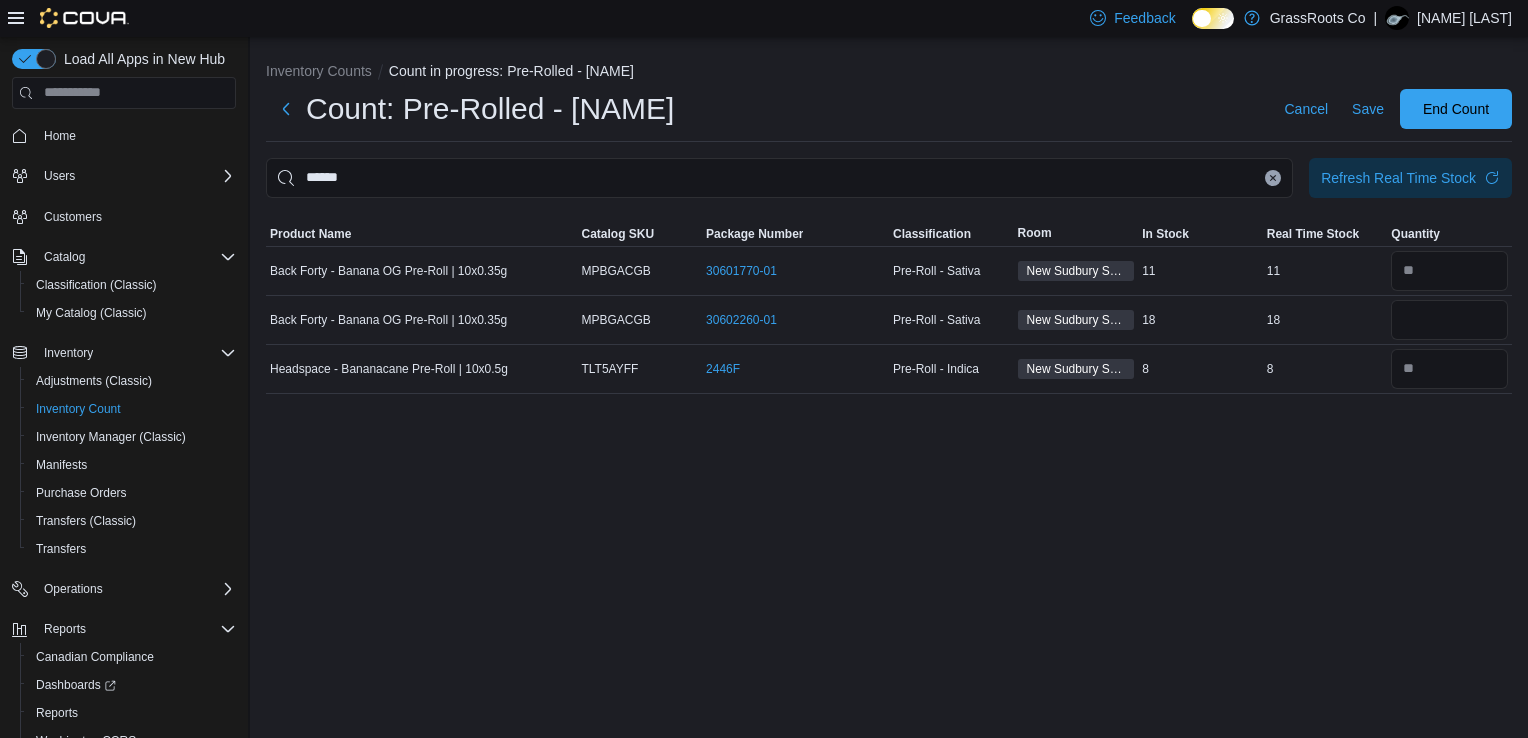 click 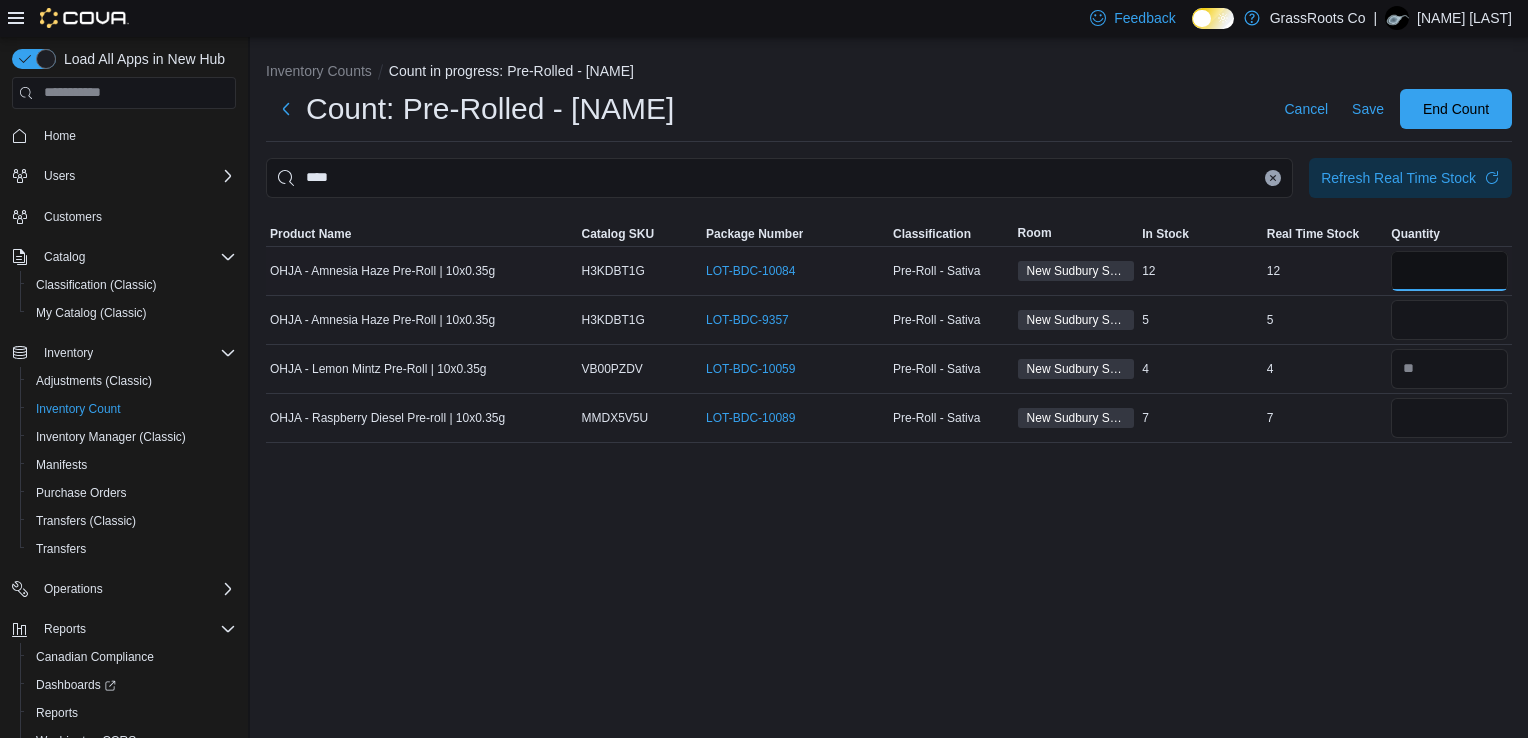 click at bounding box center [1449, 271] 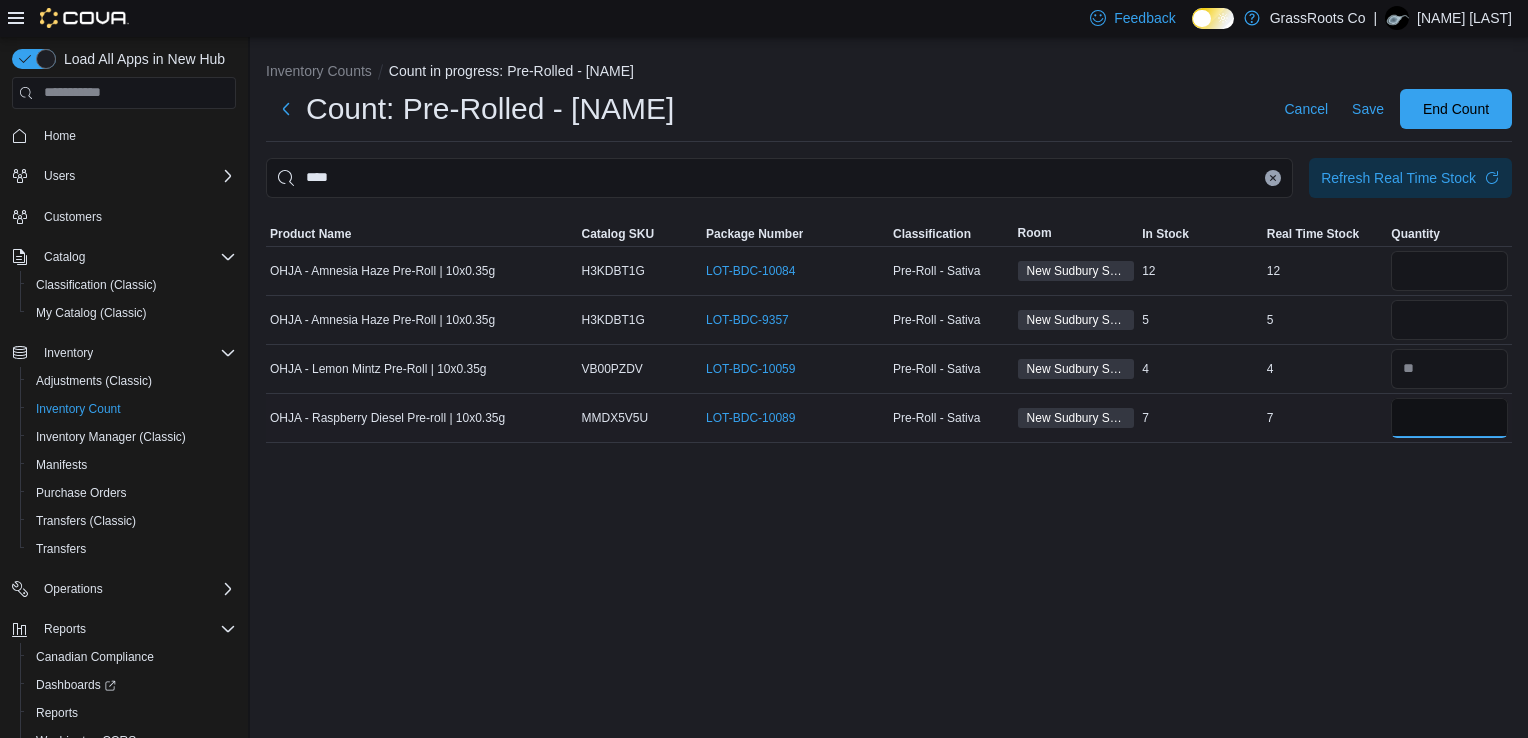 click at bounding box center (1449, 418) 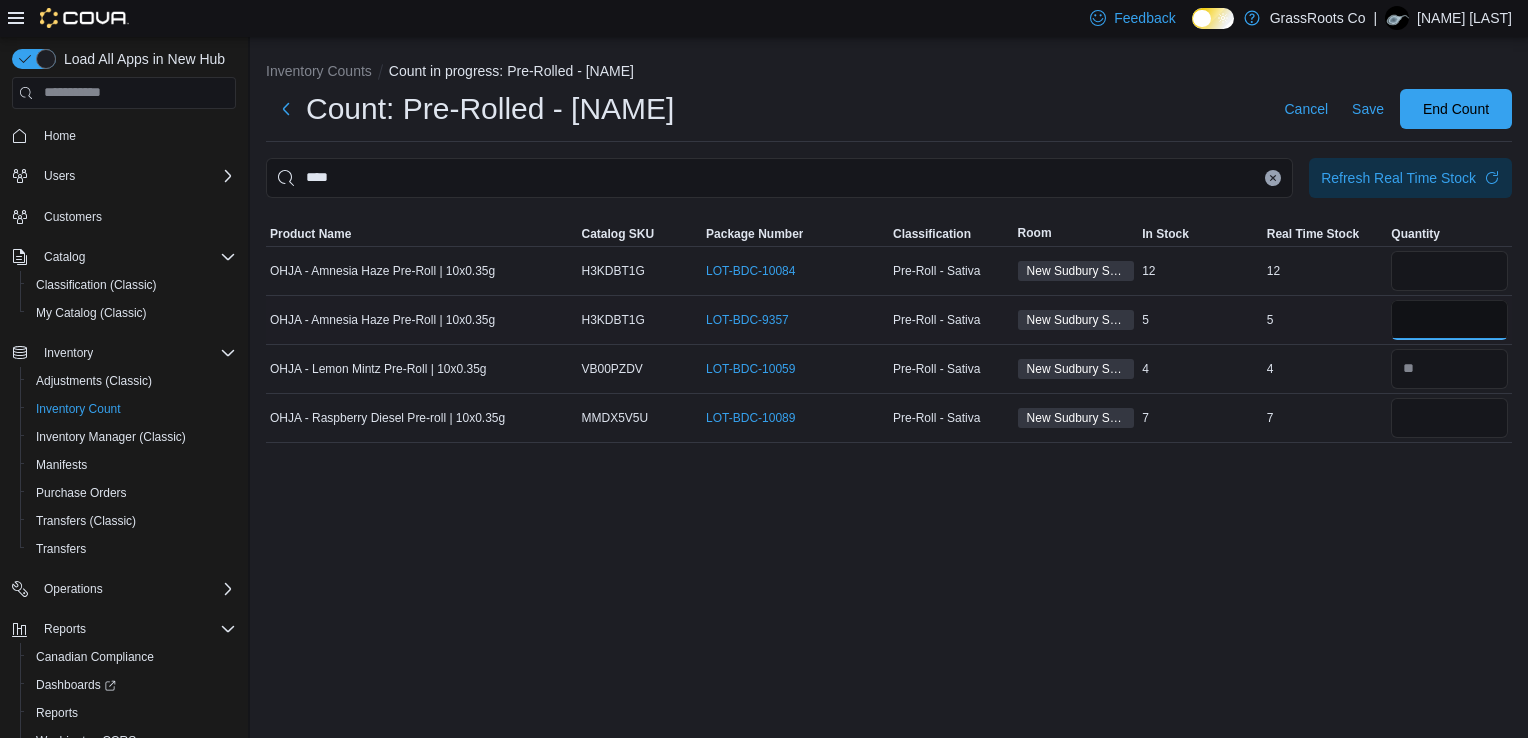 click at bounding box center [1449, 320] 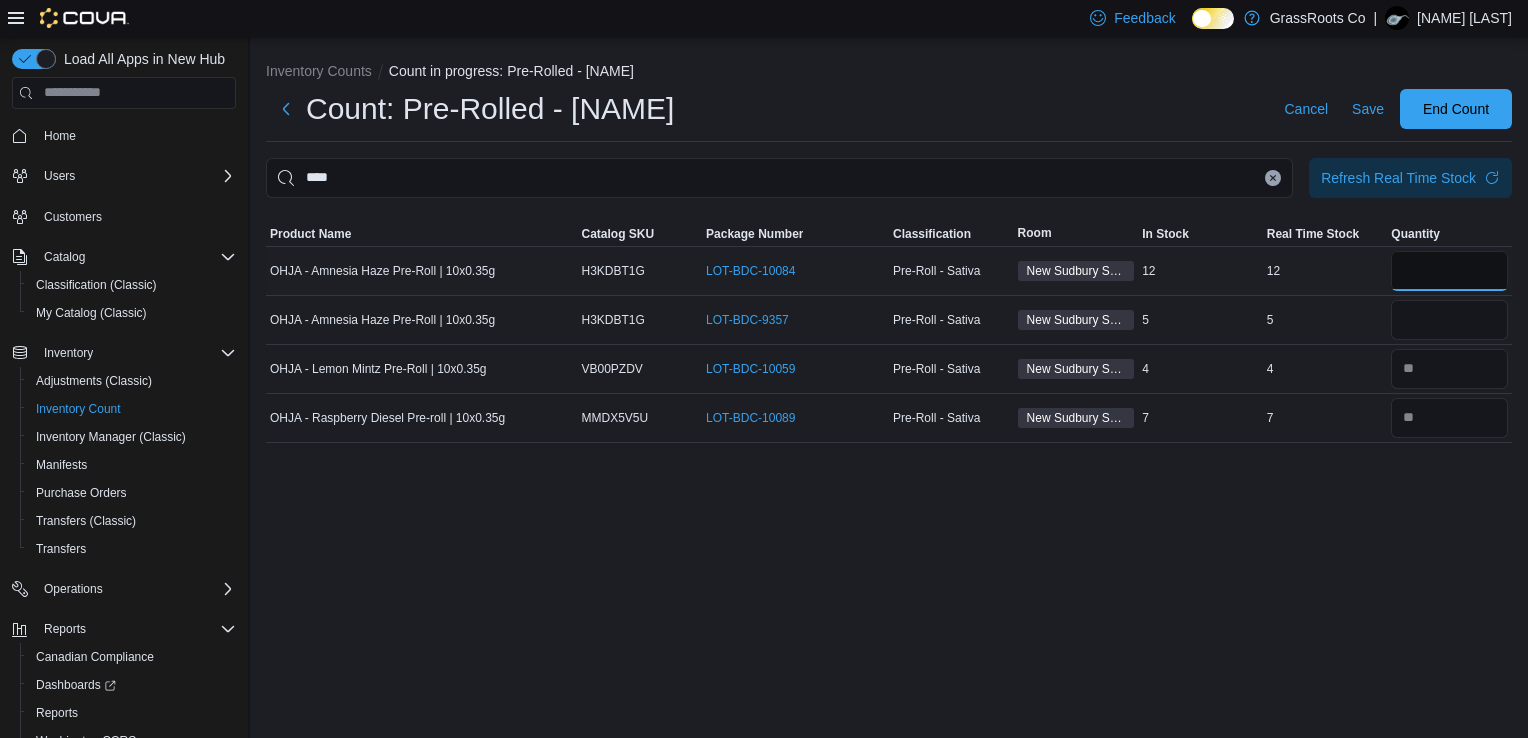 click at bounding box center (1449, 271) 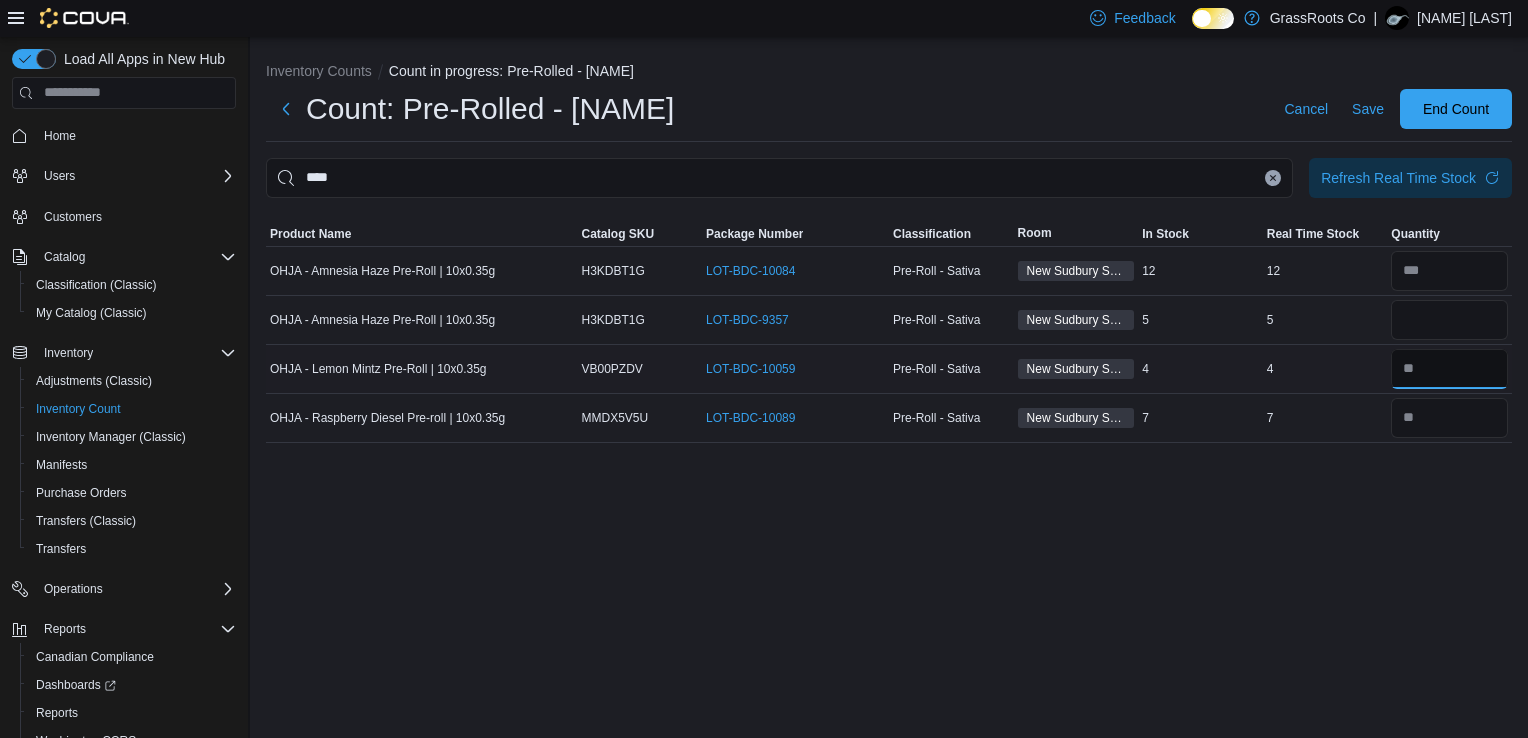 click at bounding box center (1449, 369) 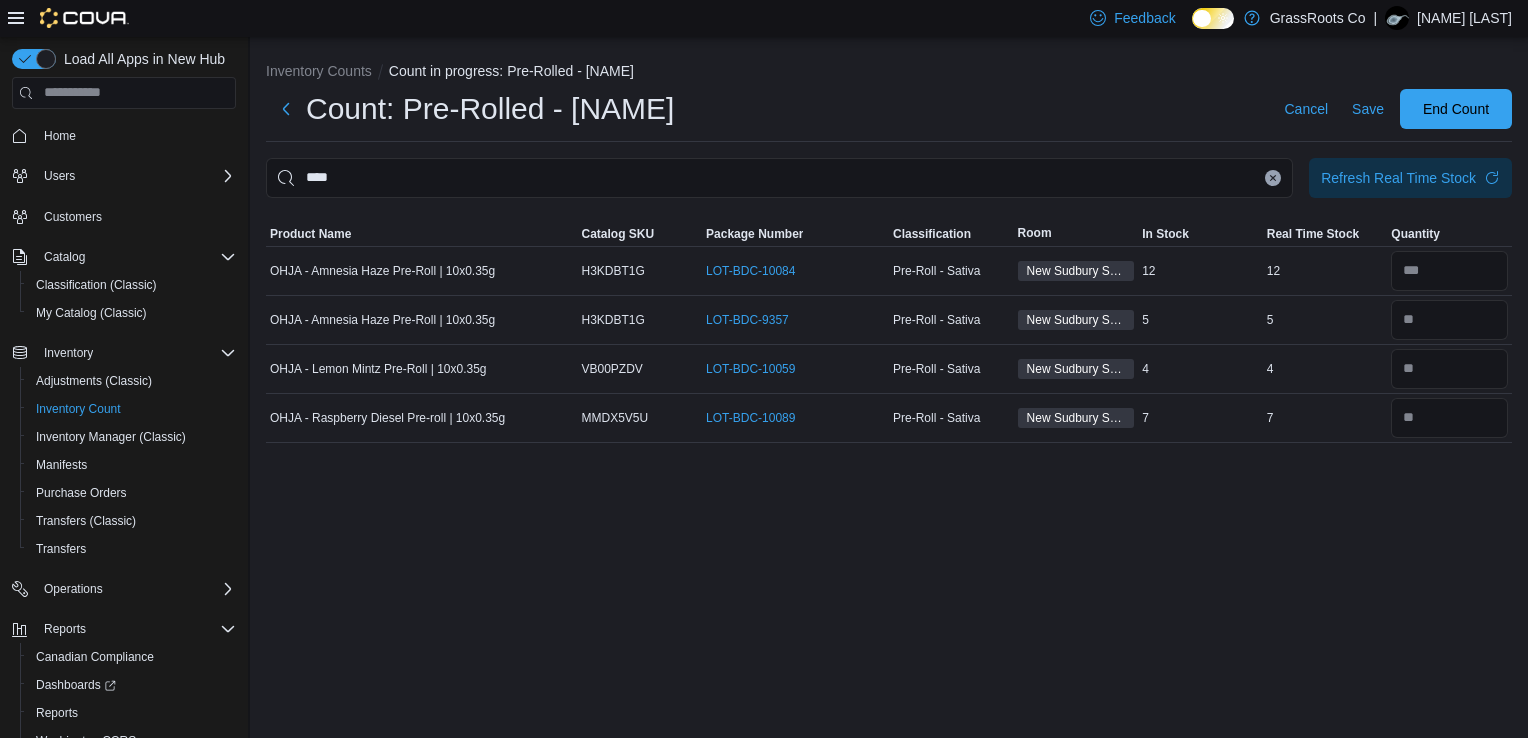 click at bounding box center (1273, 178) 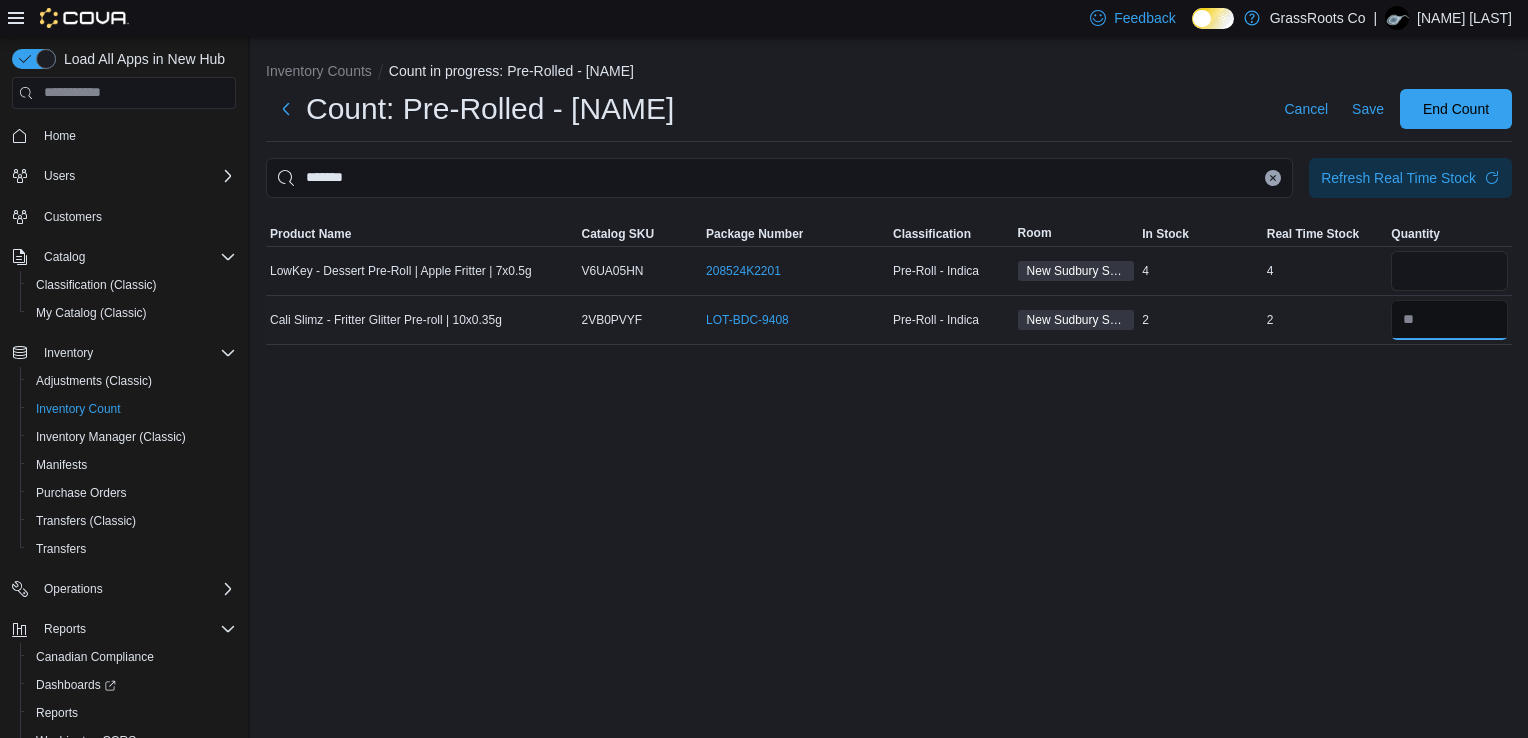 click at bounding box center [1449, 320] 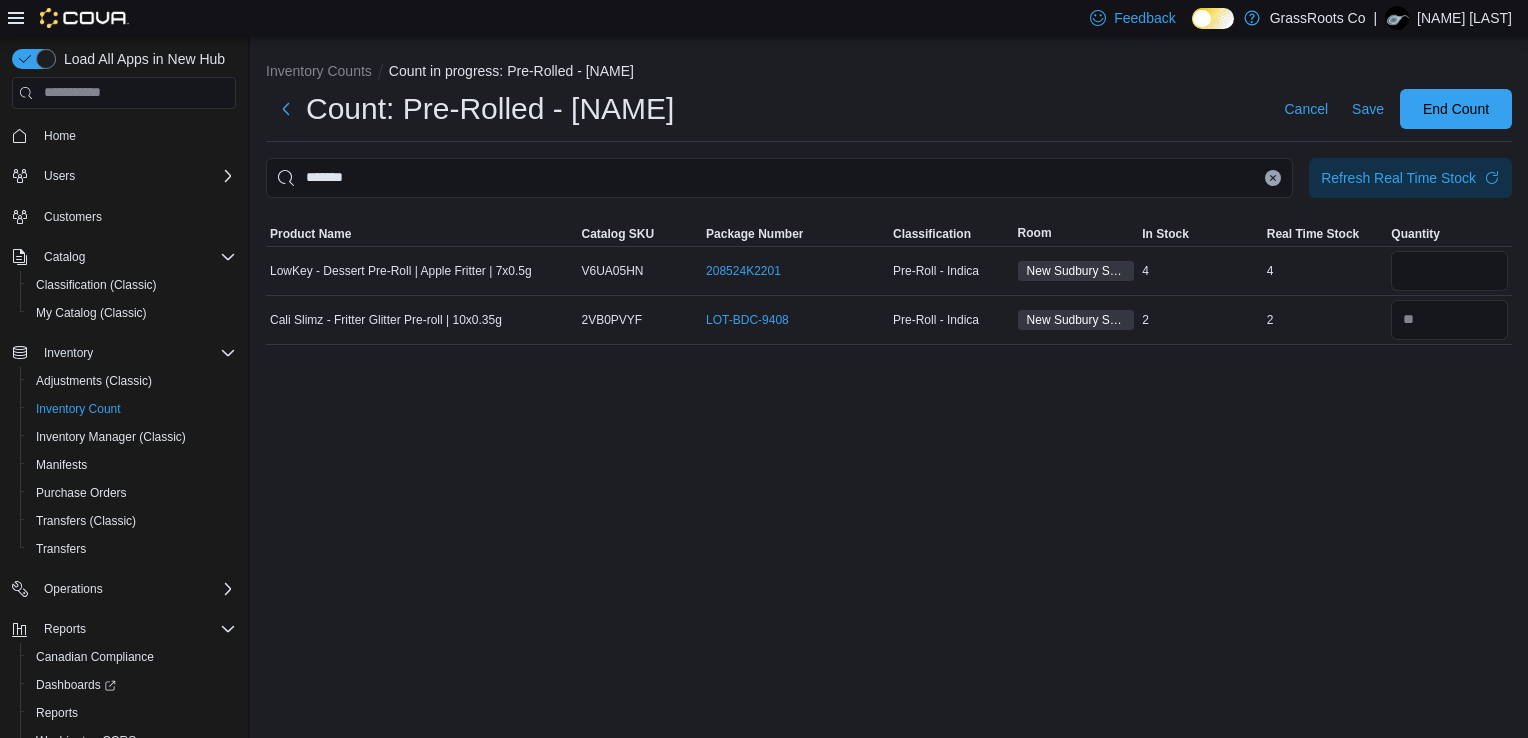 click 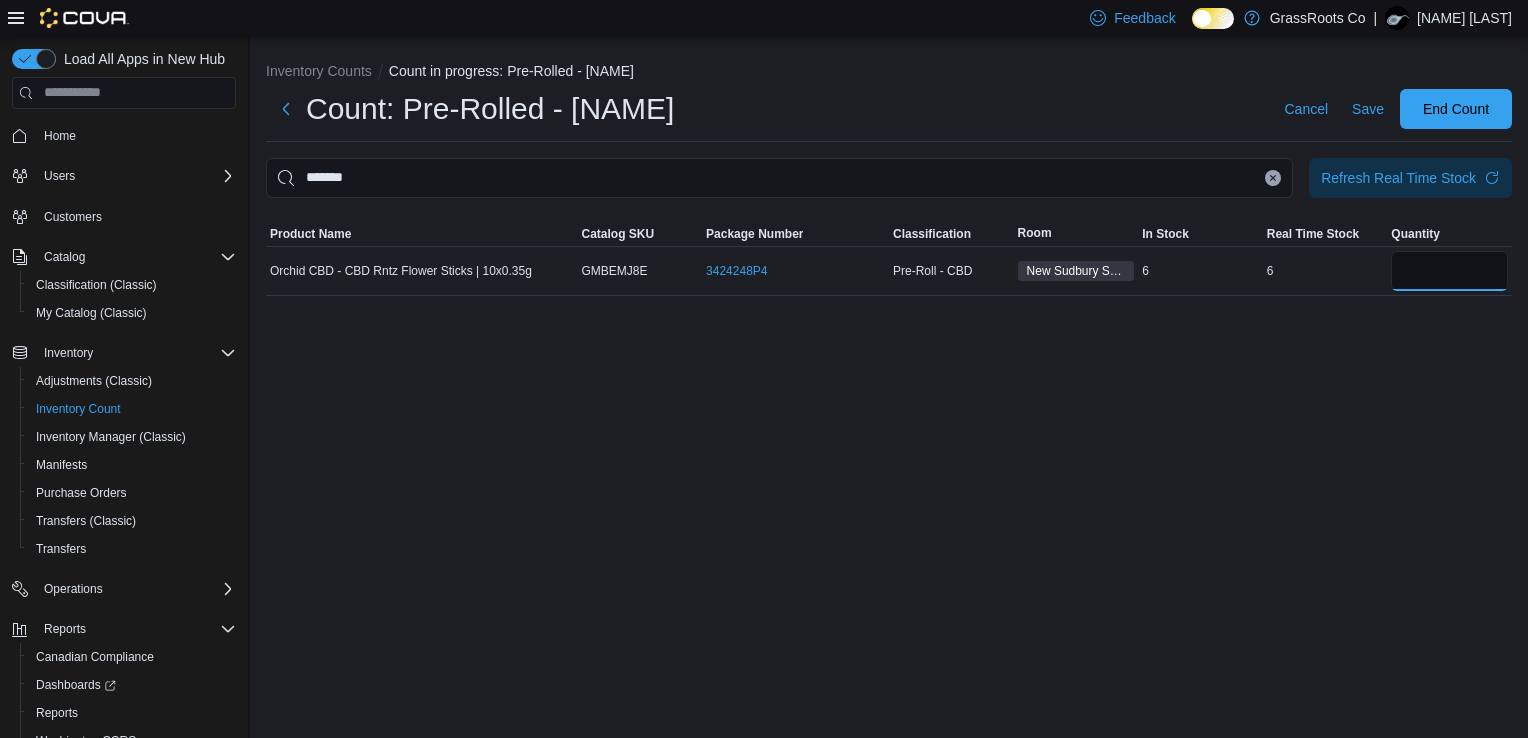click at bounding box center (1449, 271) 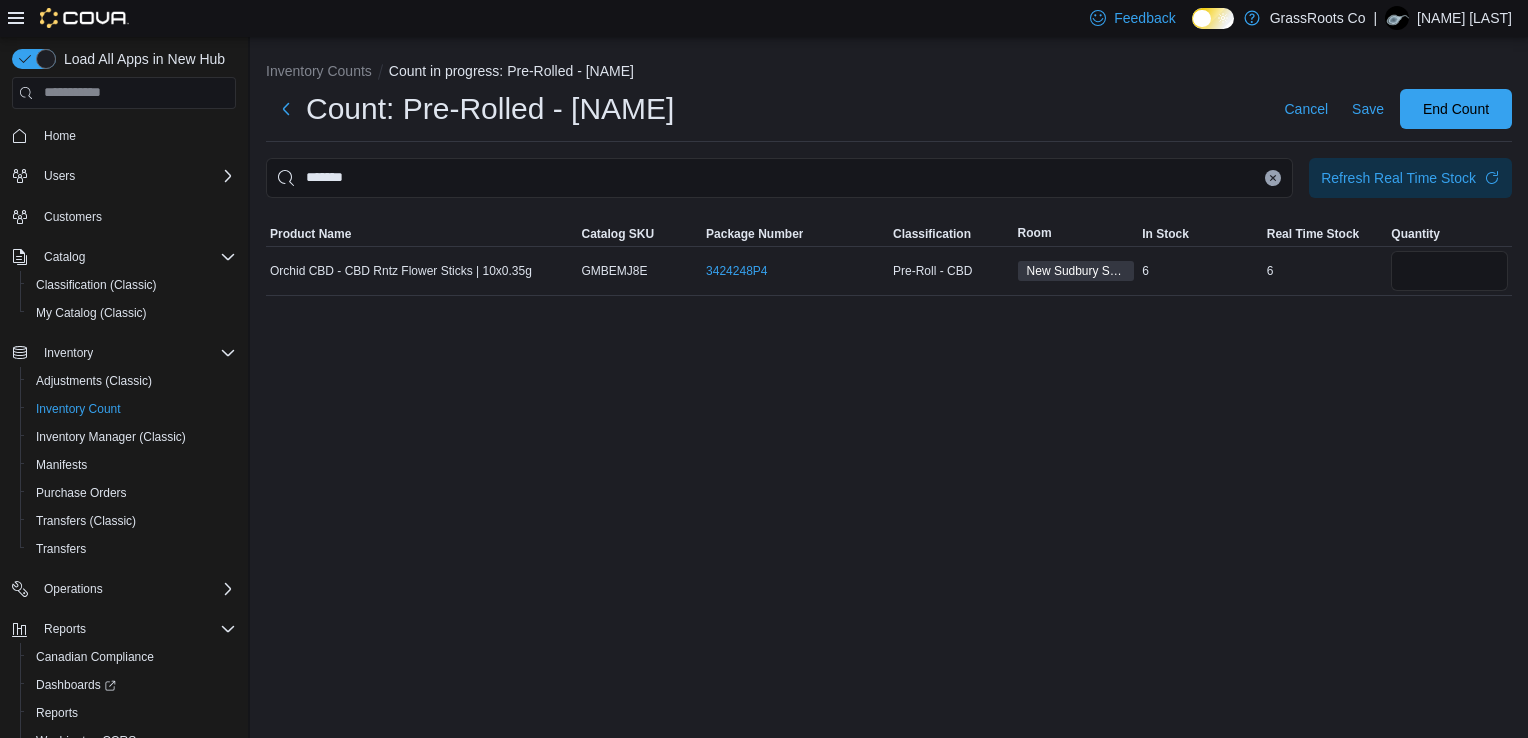 click at bounding box center (1273, 178) 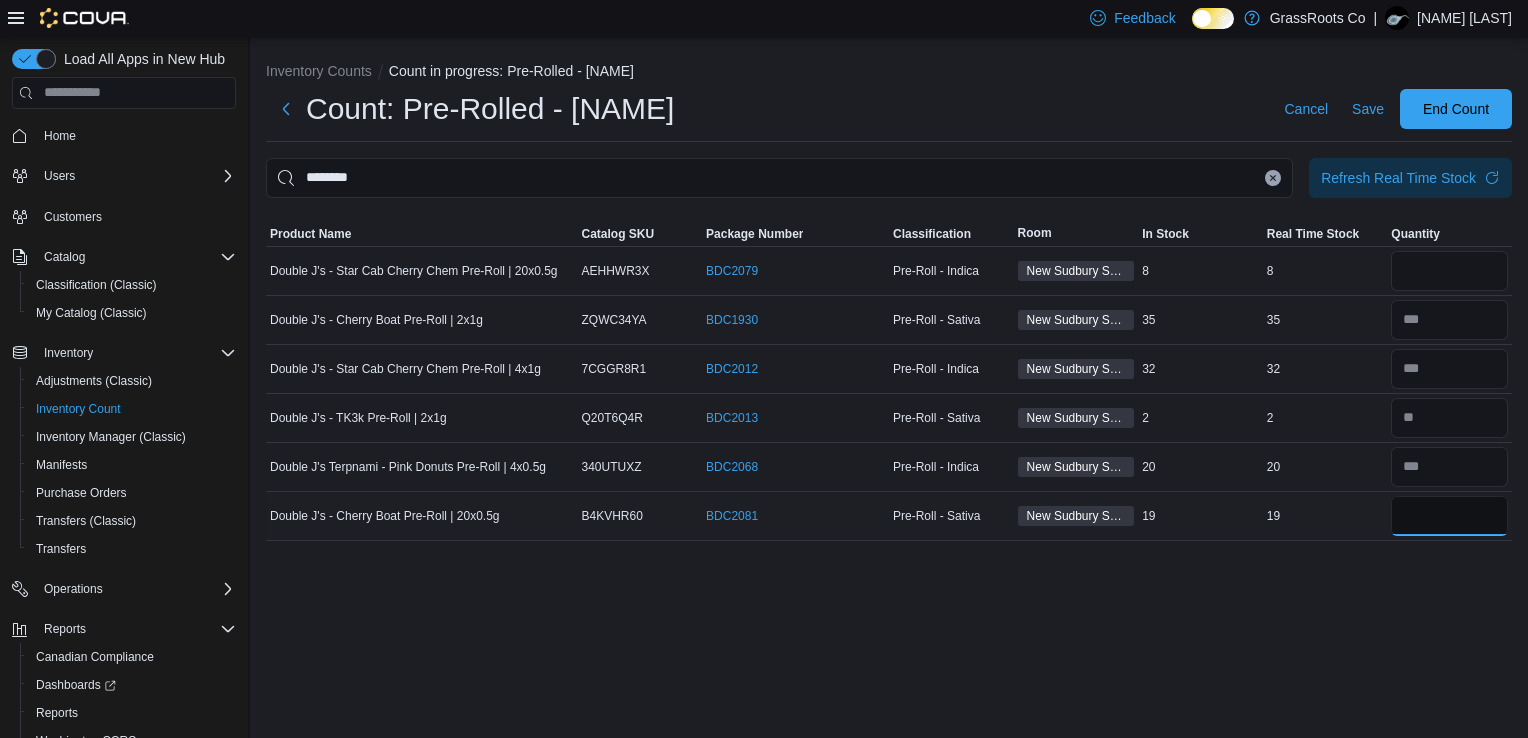 click at bounding box center (1449, 516) 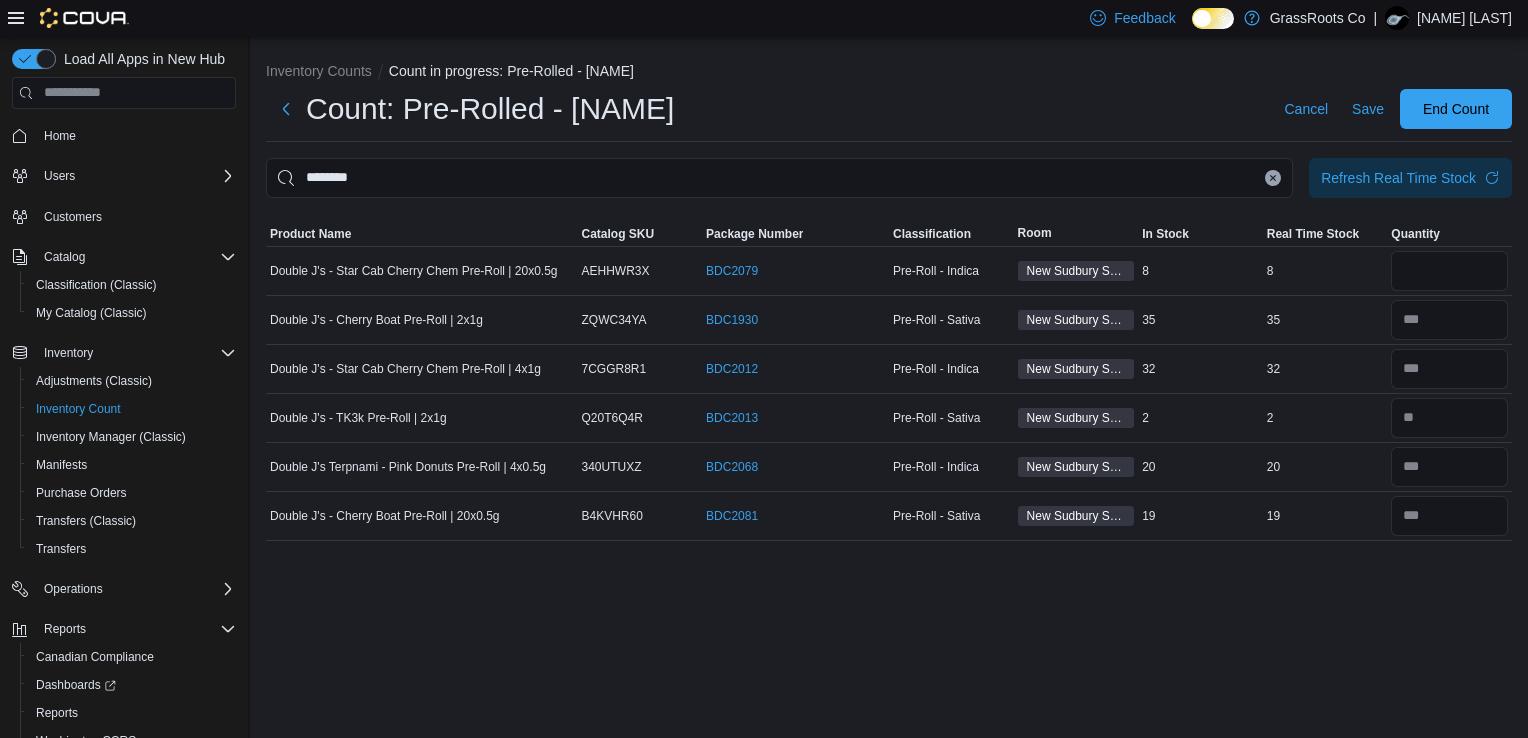 click 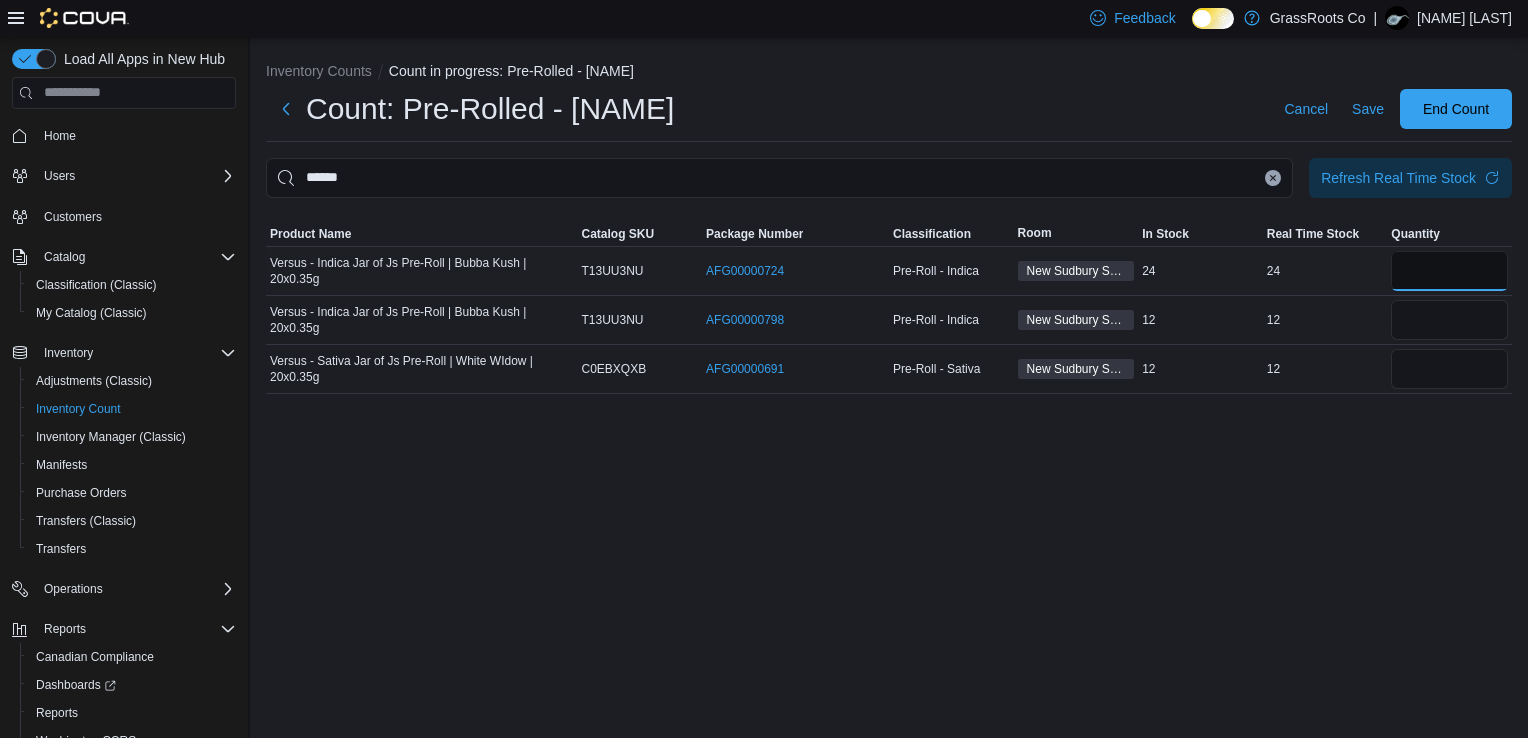 click at bounding box center (1449, 271) 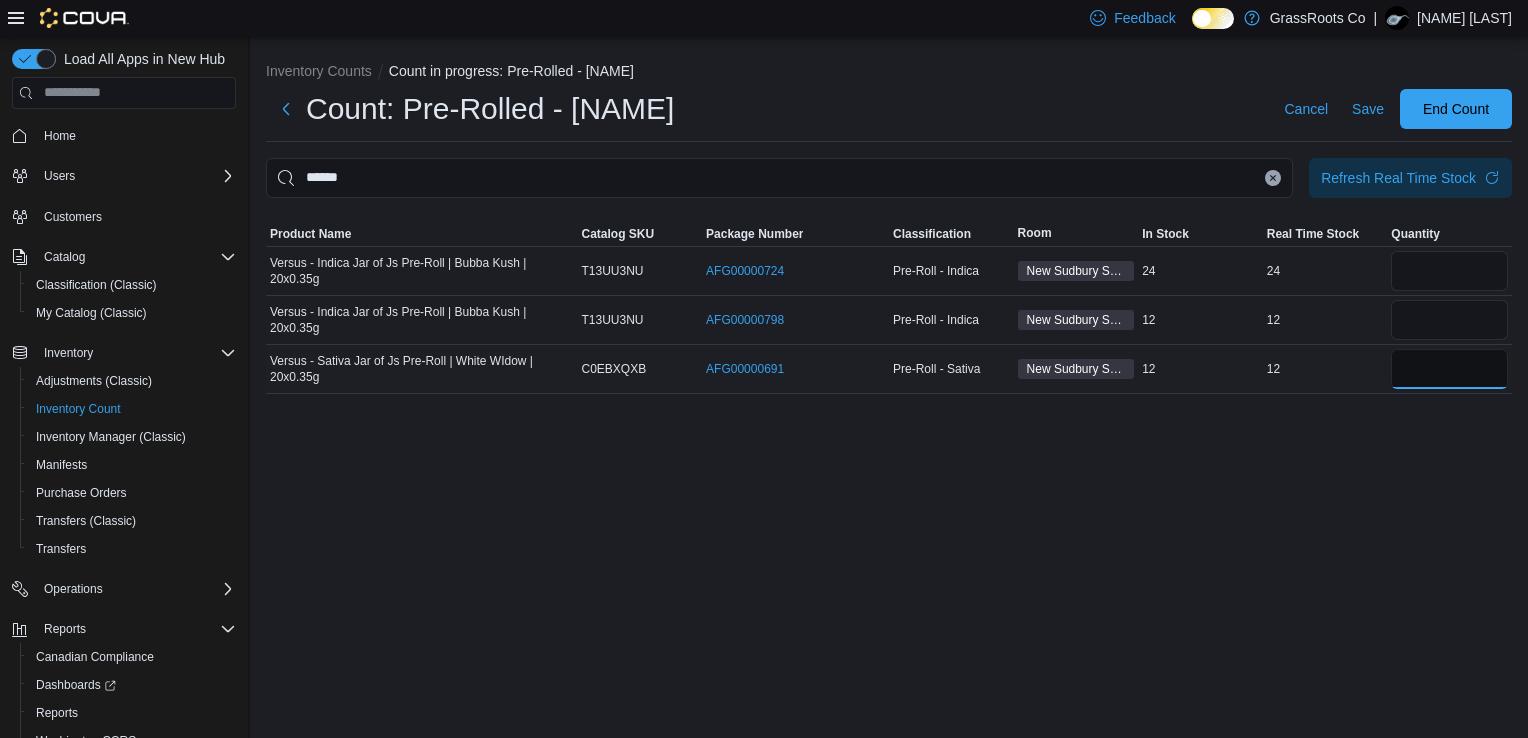 click at bounding box center [1449, 369] 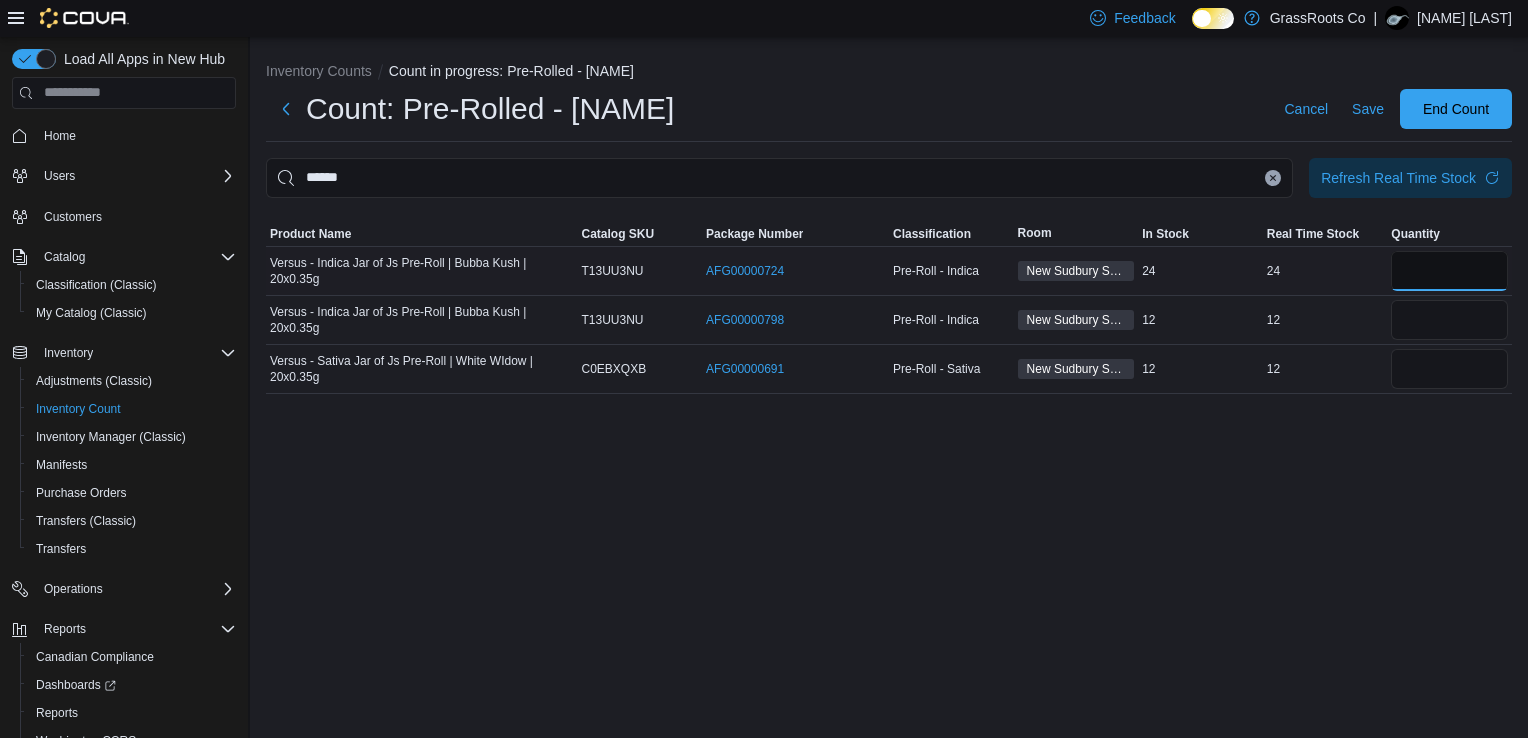 click at bounding box center [1449, 271] 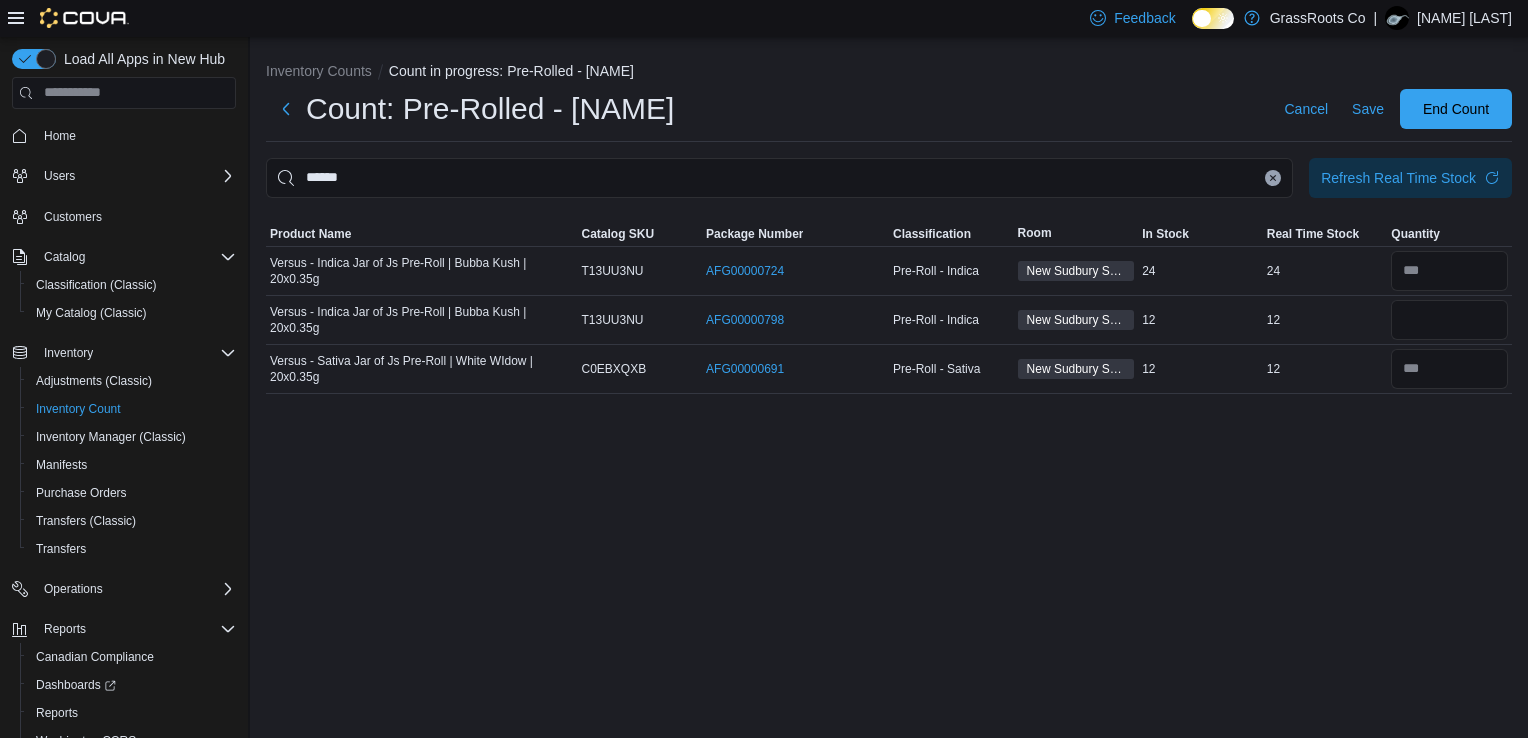 click 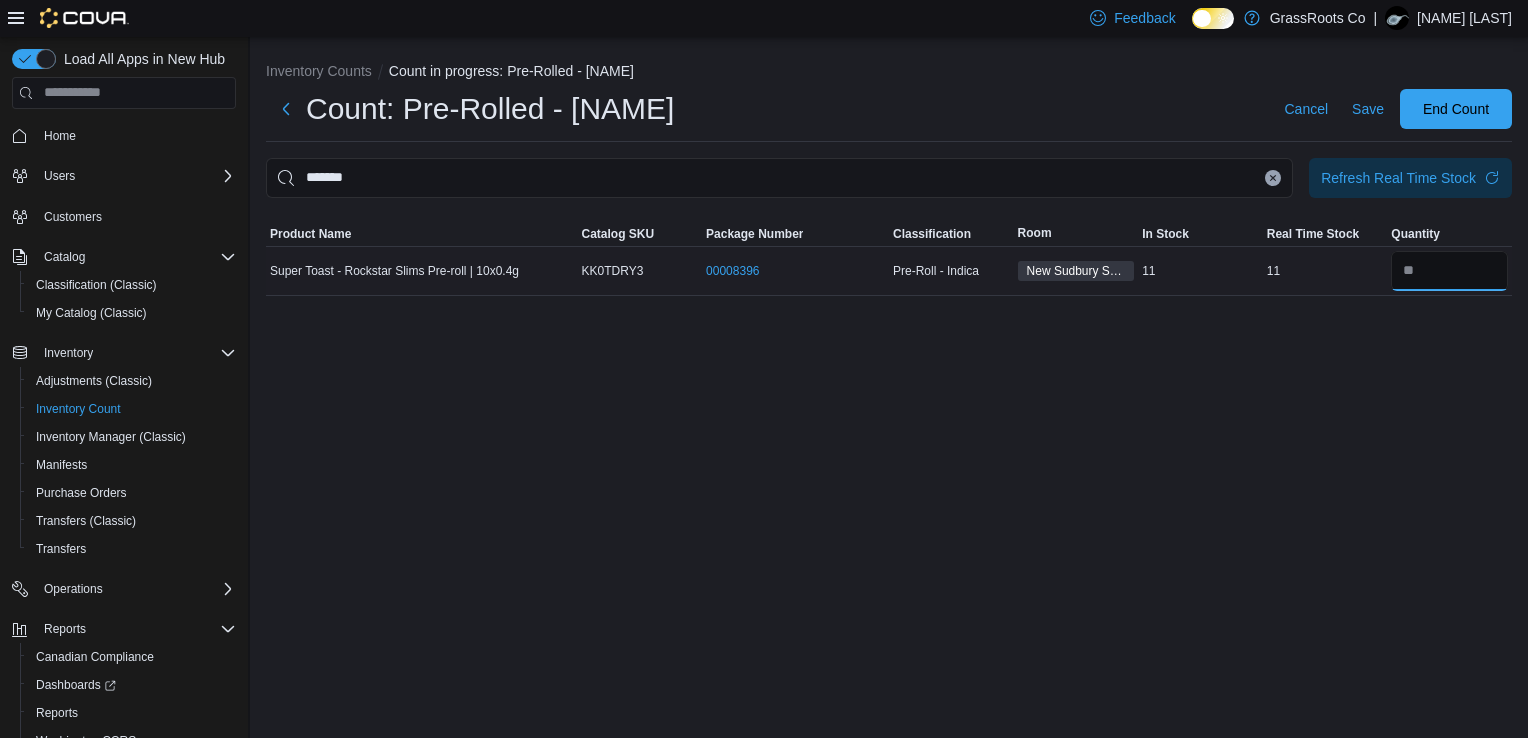 click at bounding box center (1449, 271) 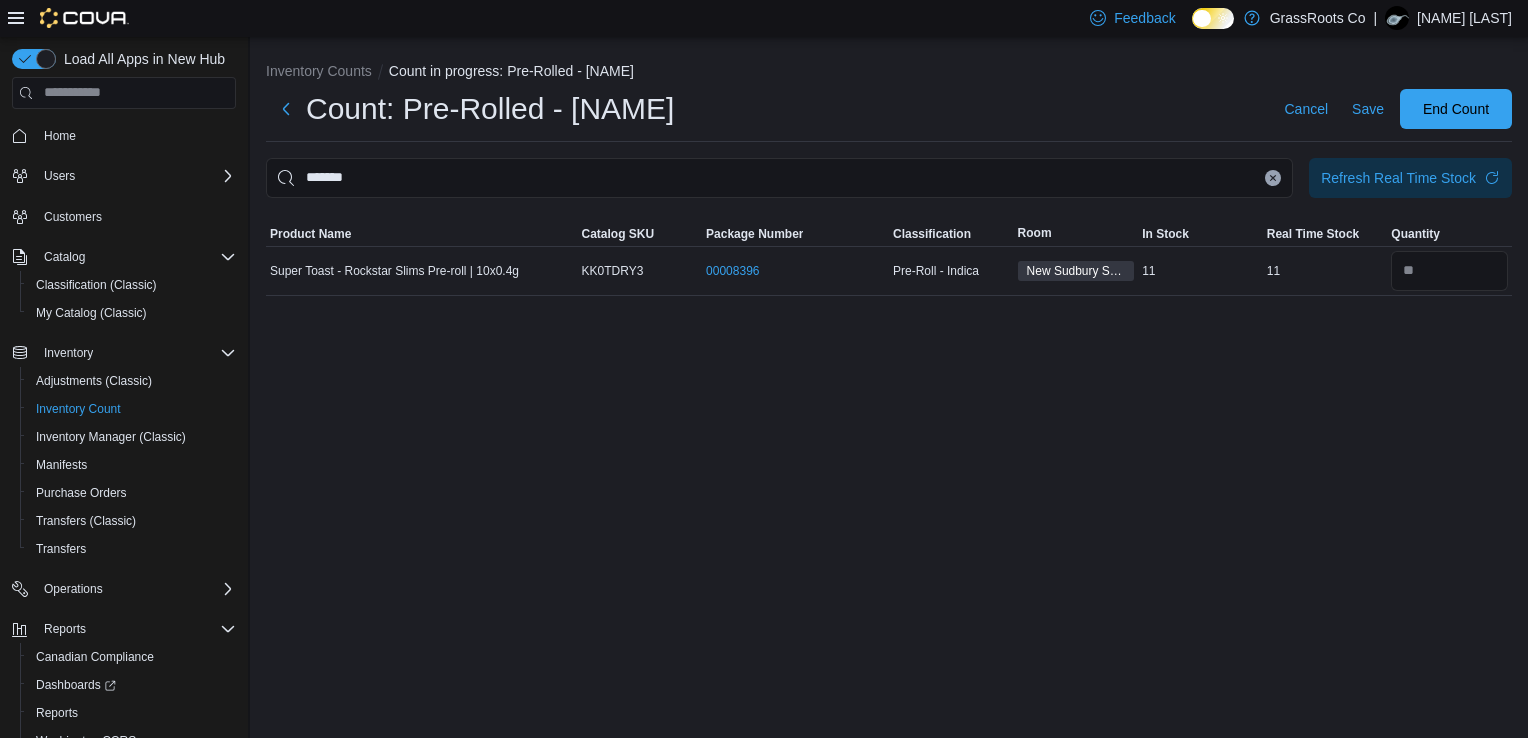 click 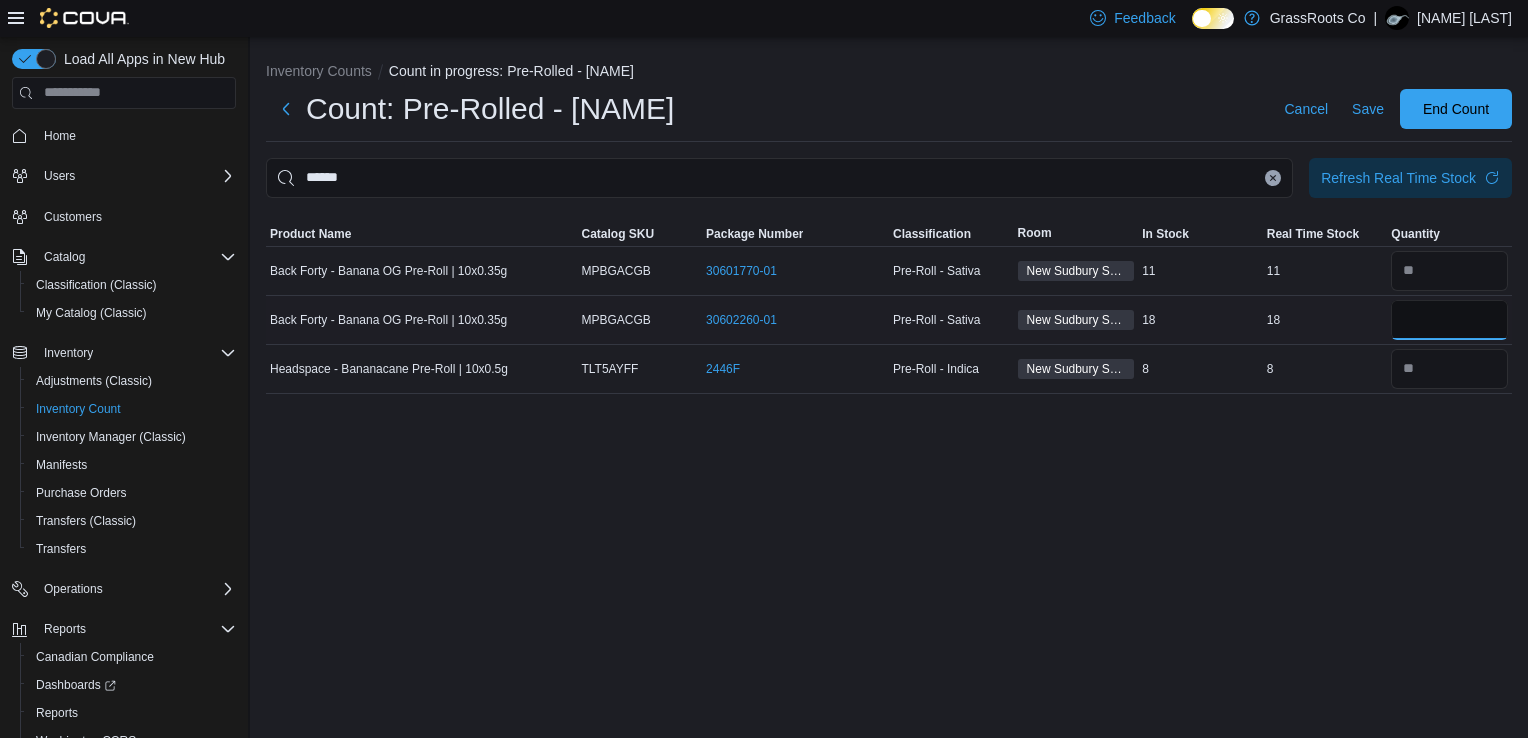 click at bounding box center (1449, 320) 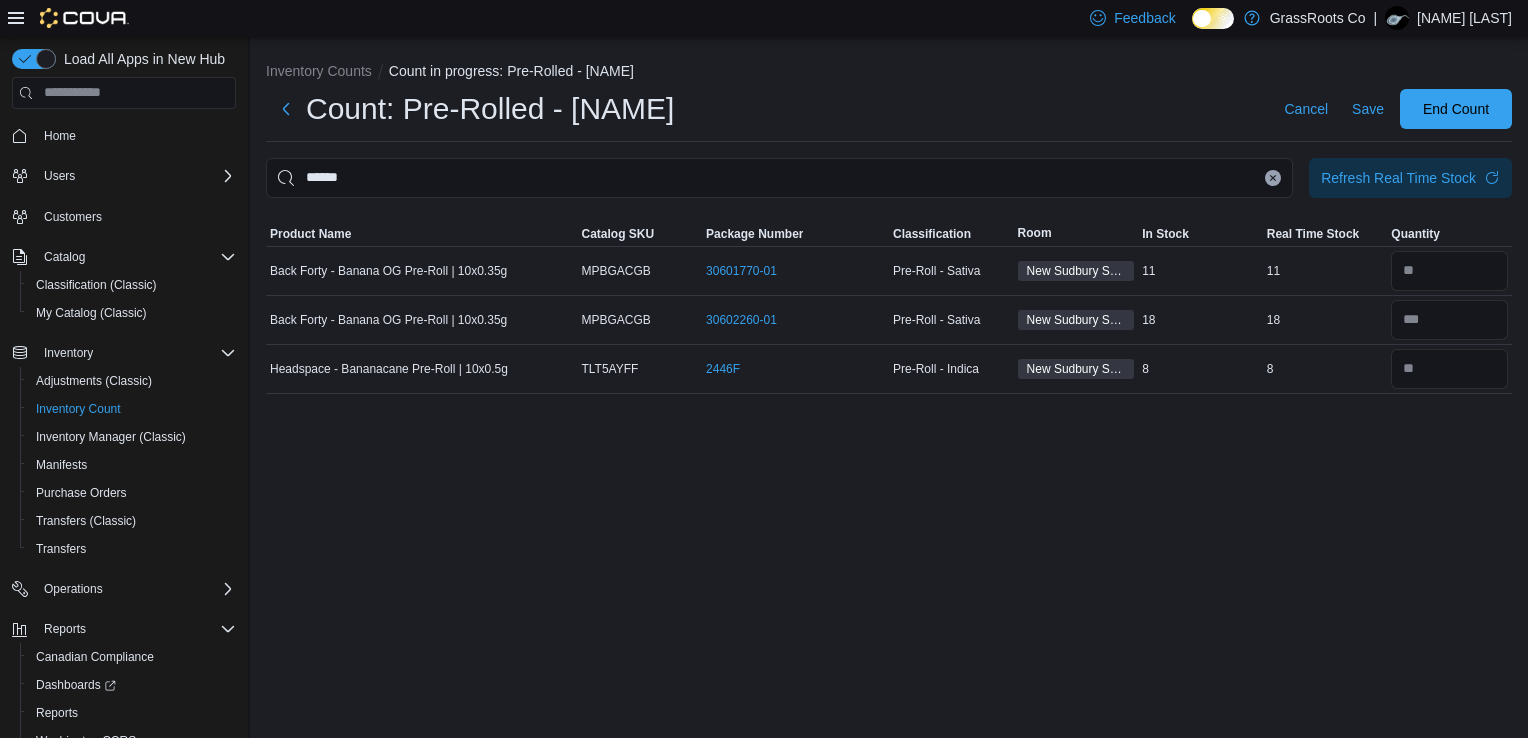 click 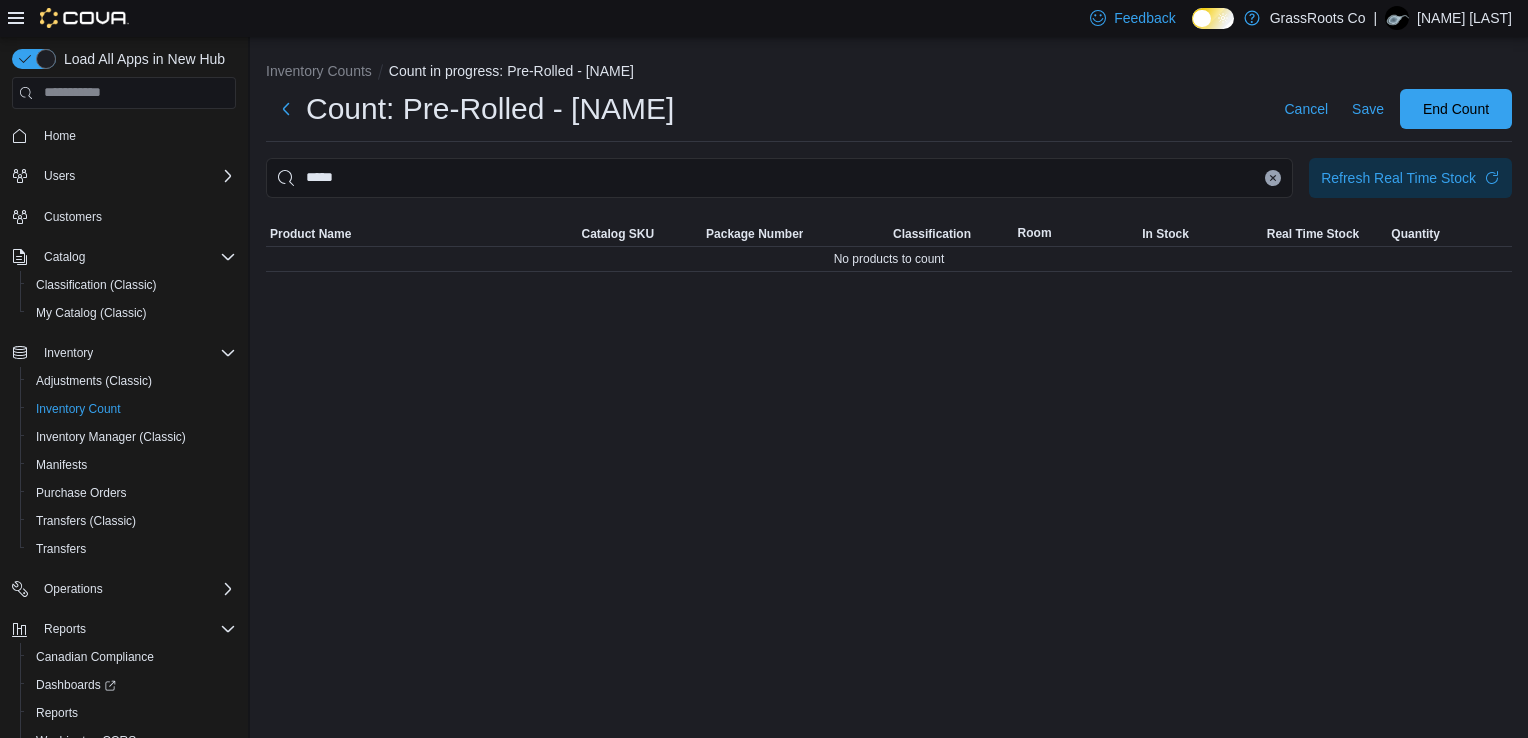 click 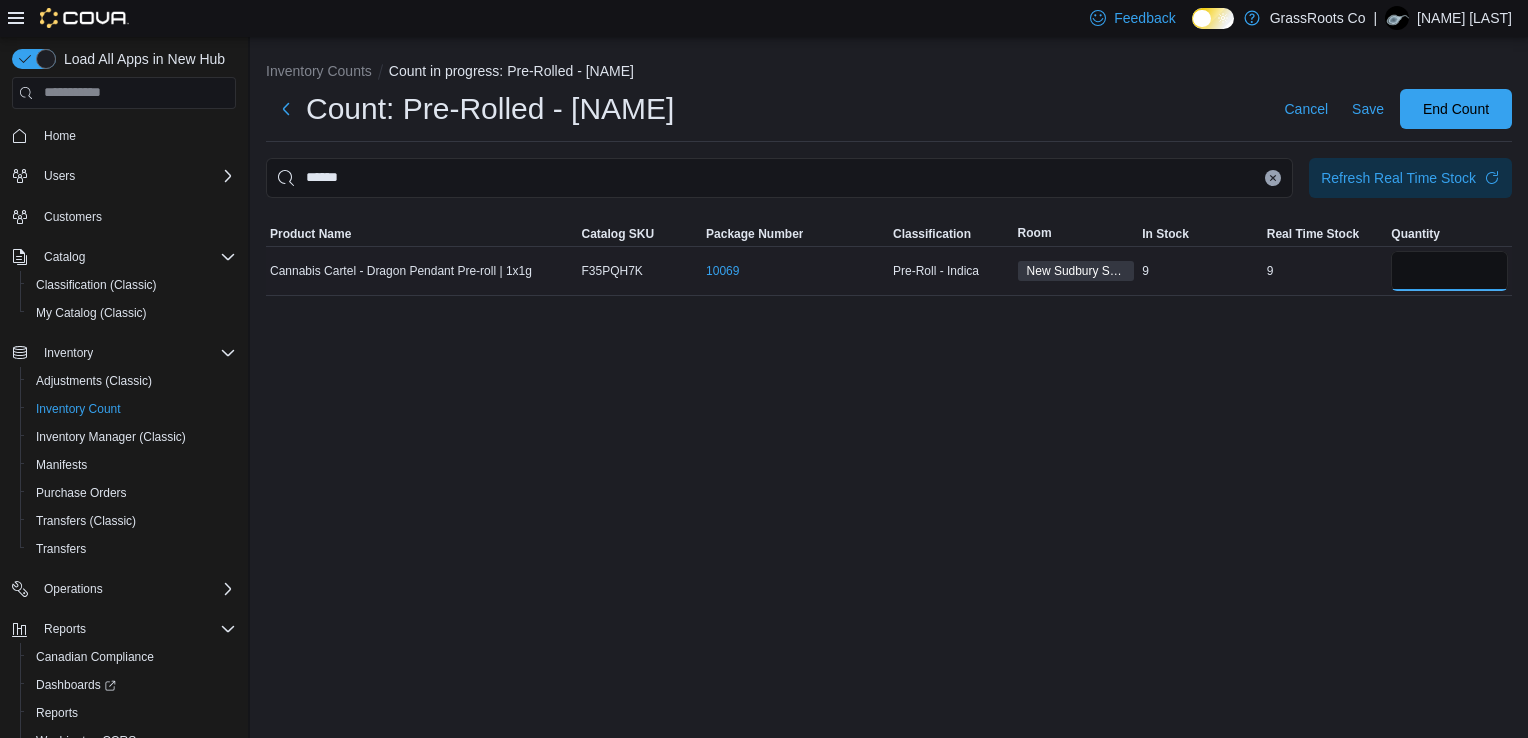 click at bounding box center [1449, 271] 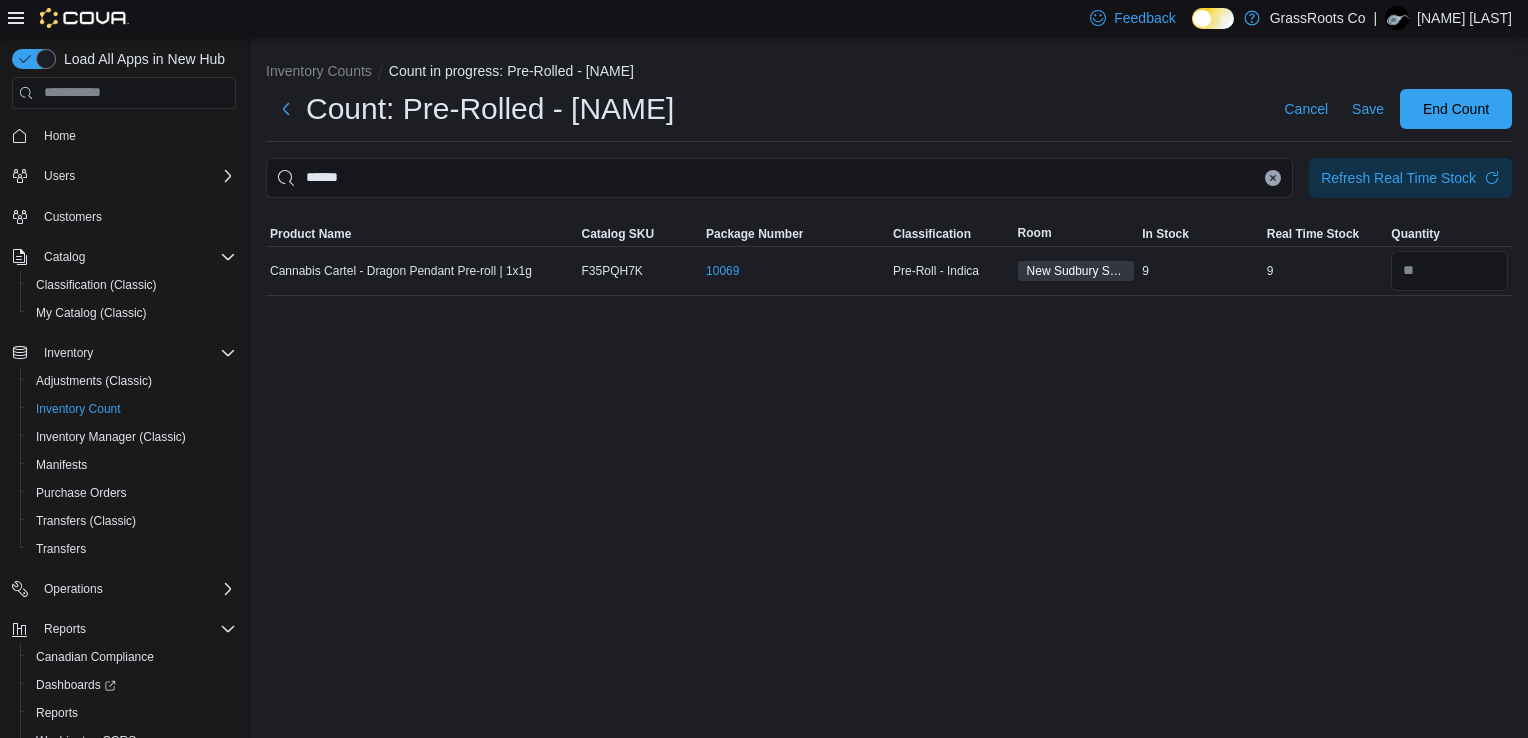 click 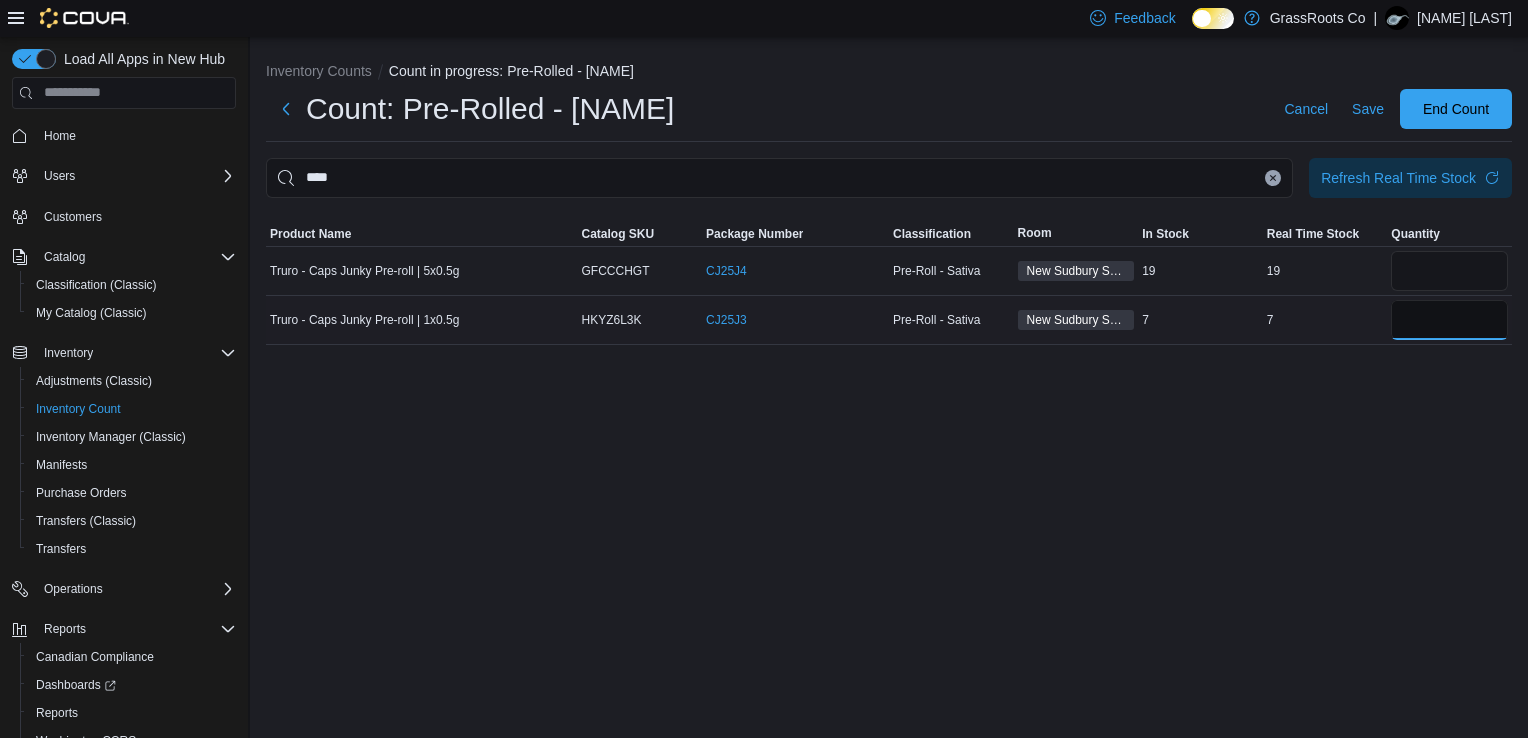 click at bounding box center [1449, 320] 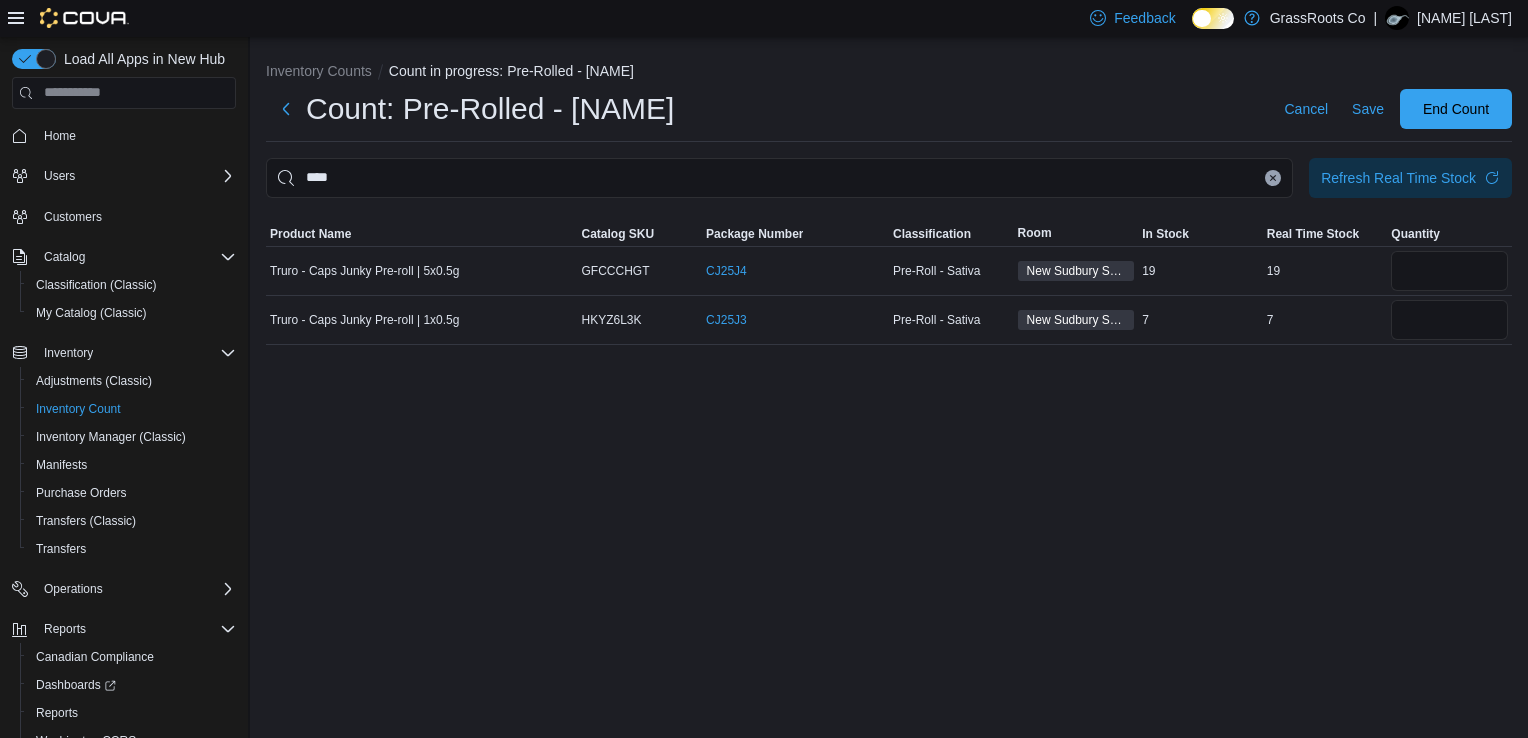 click 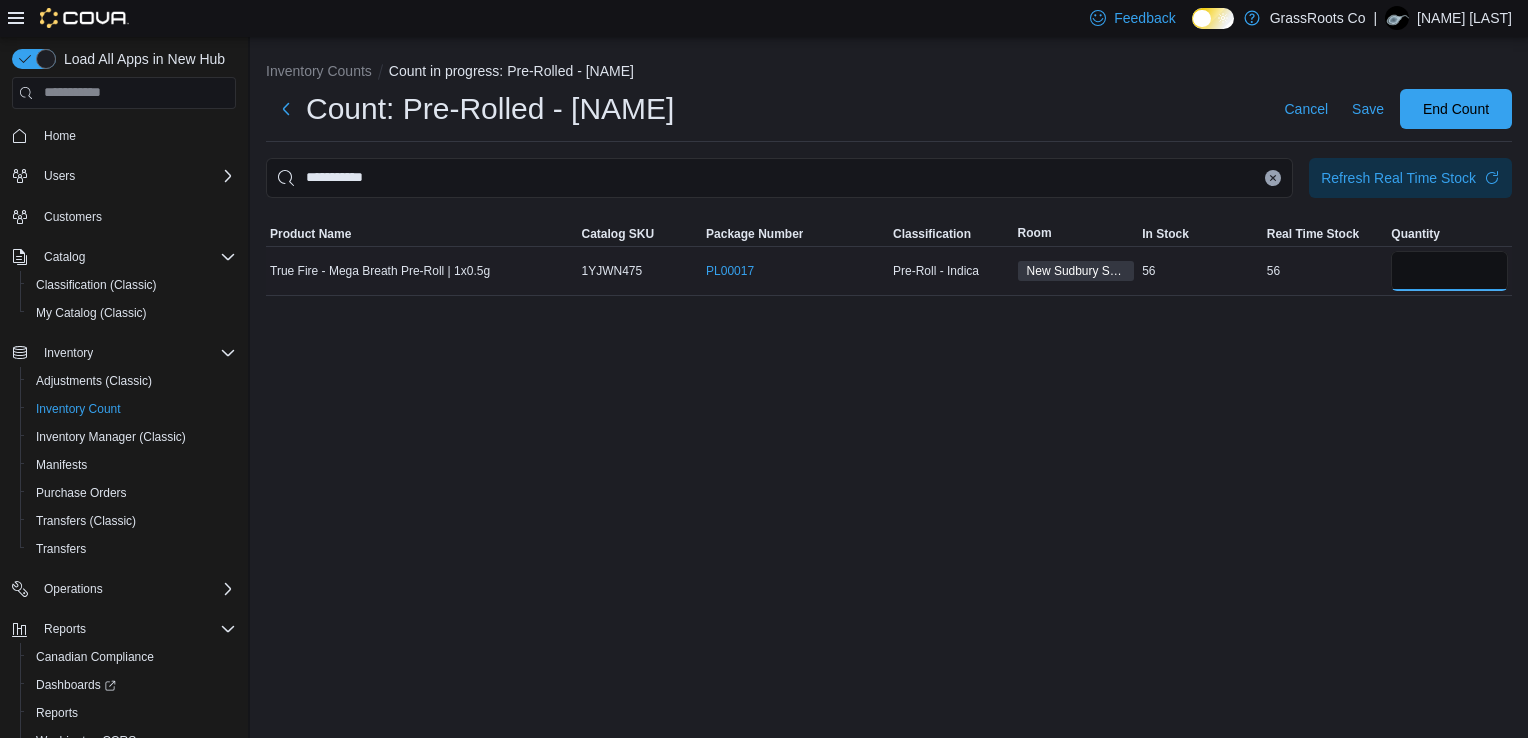 click at bounding box center [1449, 271] 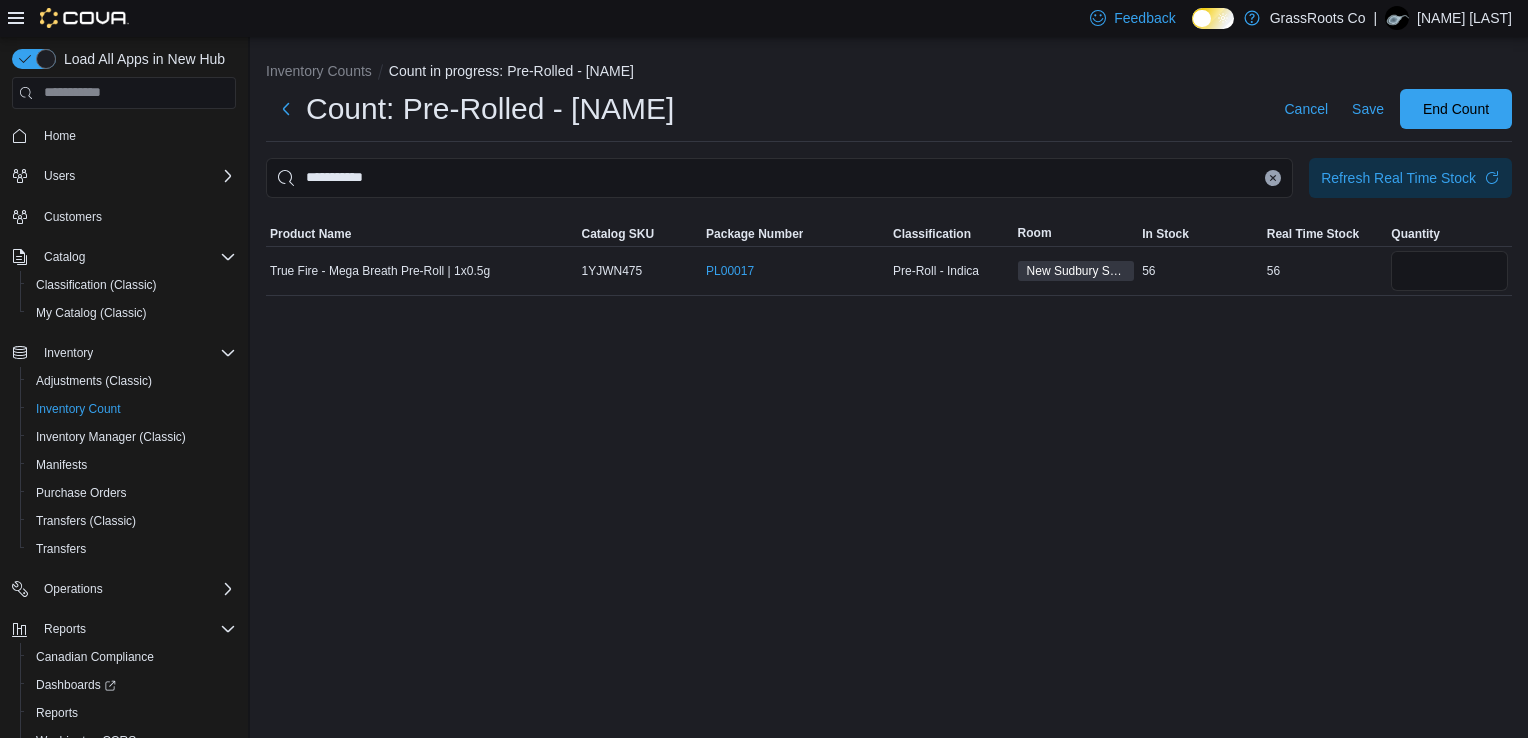 click 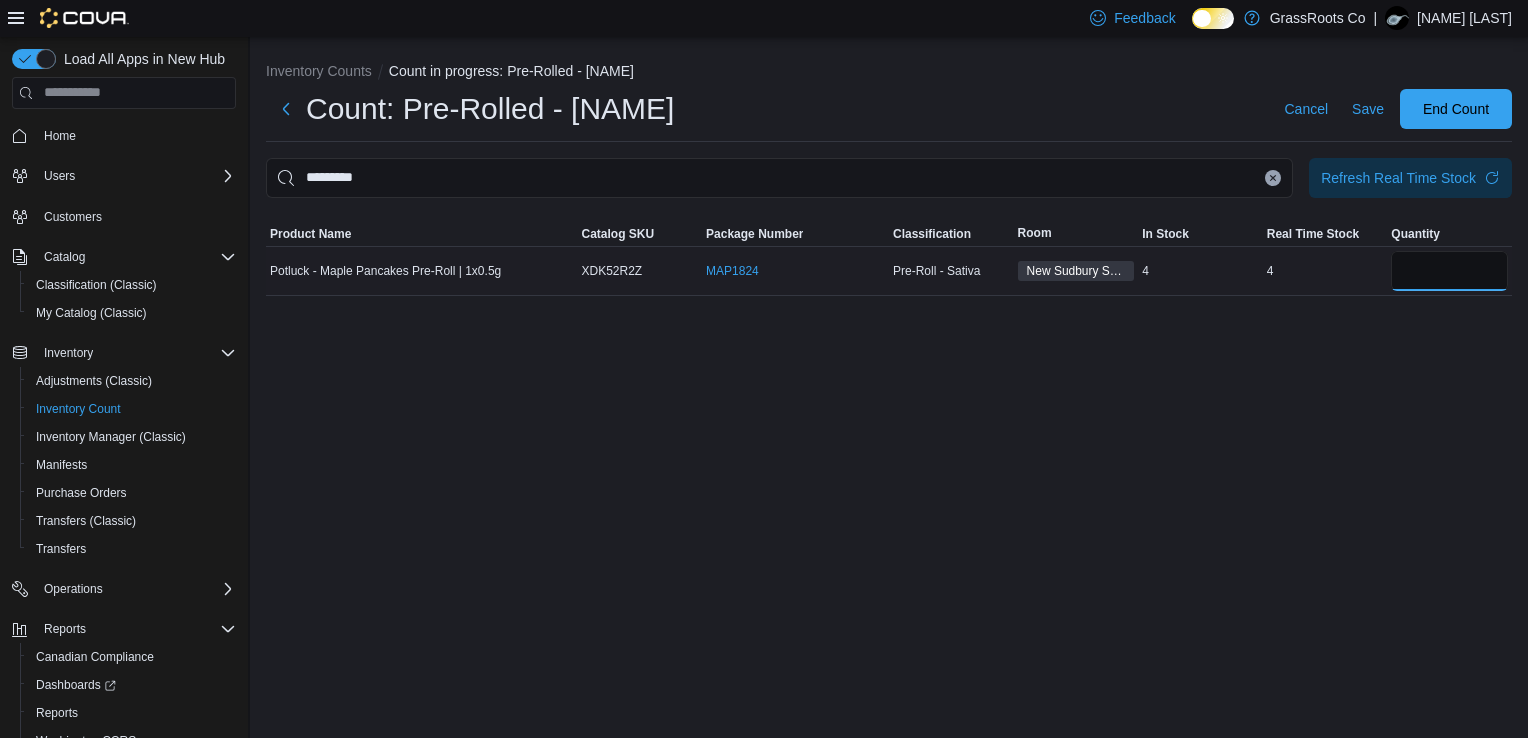 click at bounding box center (1449, 271) 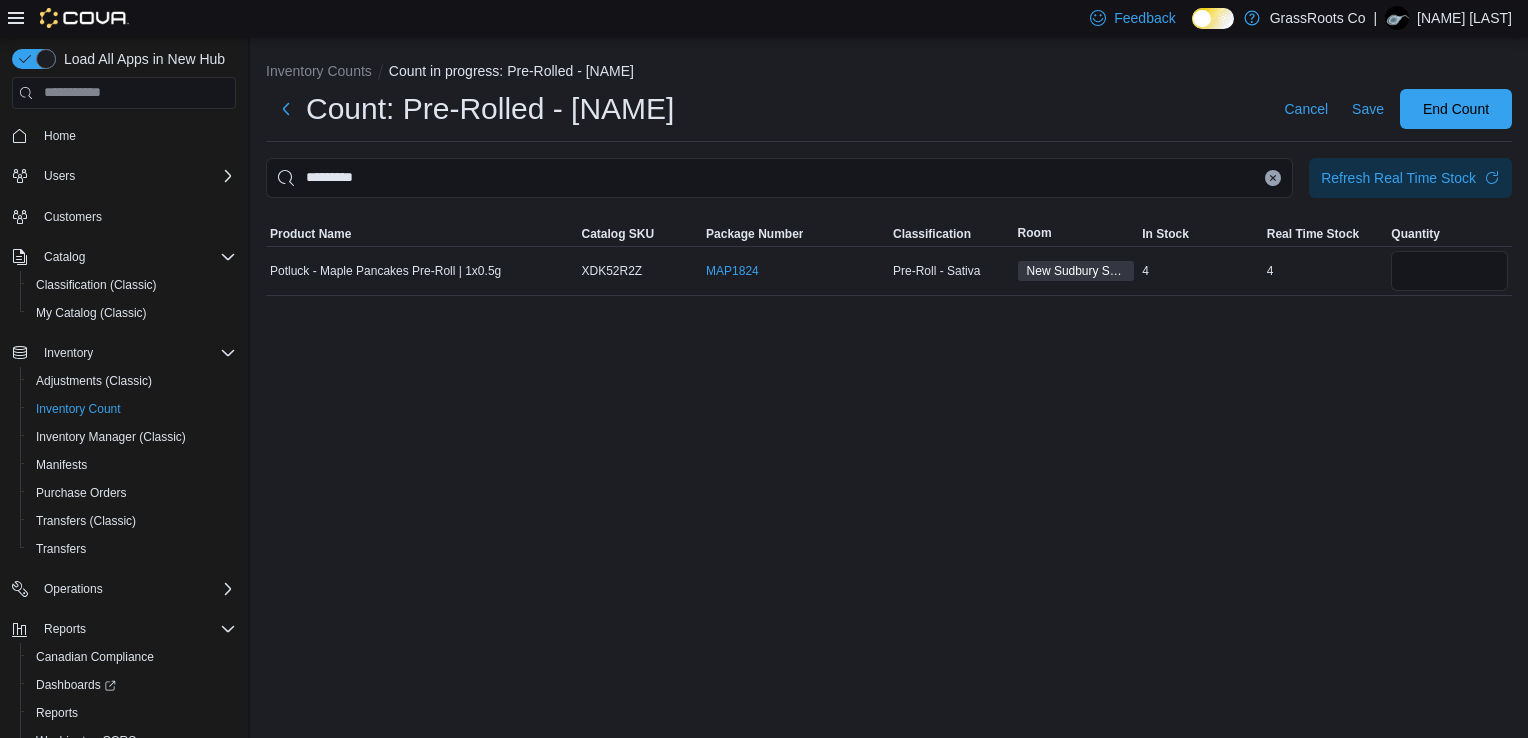 click at bounding box center [1273, 178] 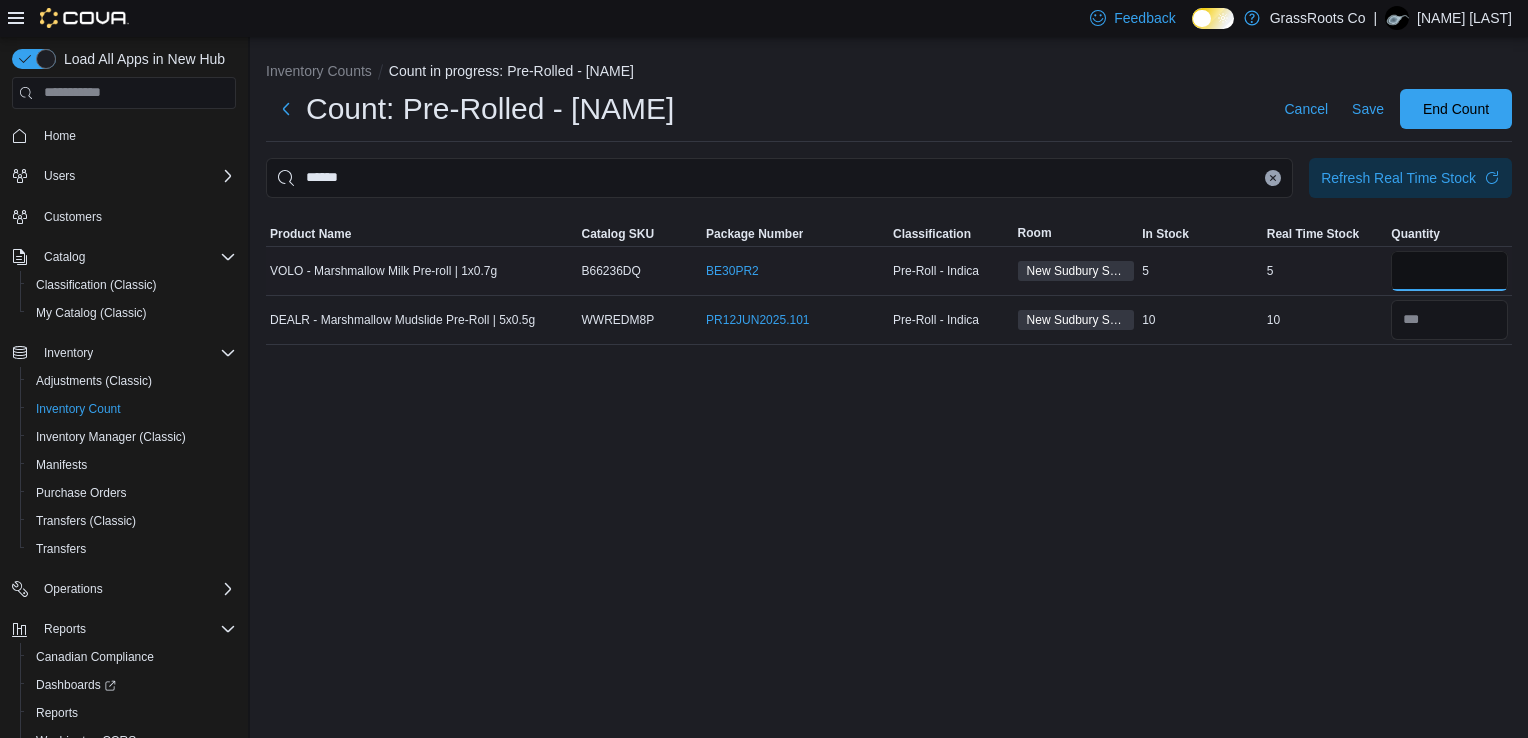 click at bounding box center [1449, 271] 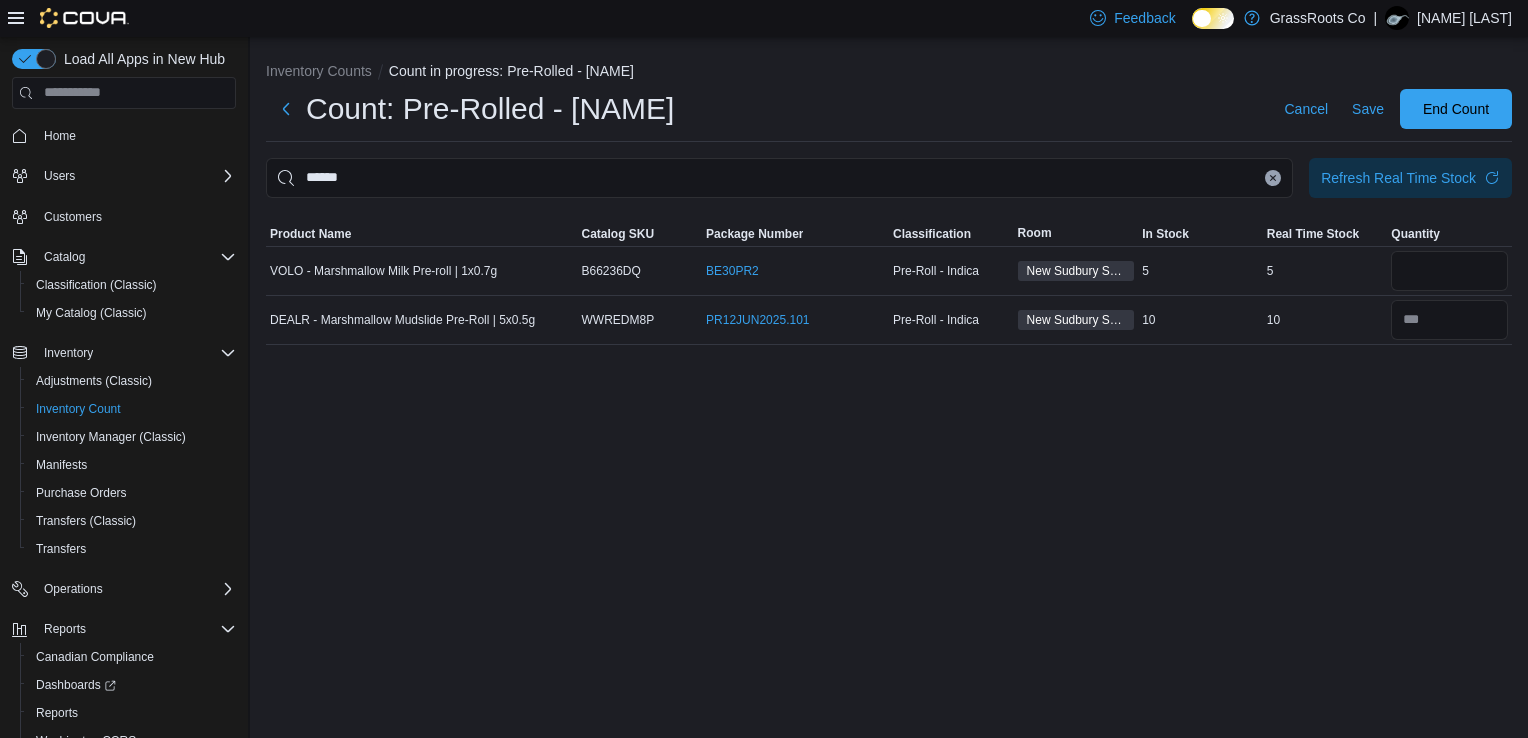 click 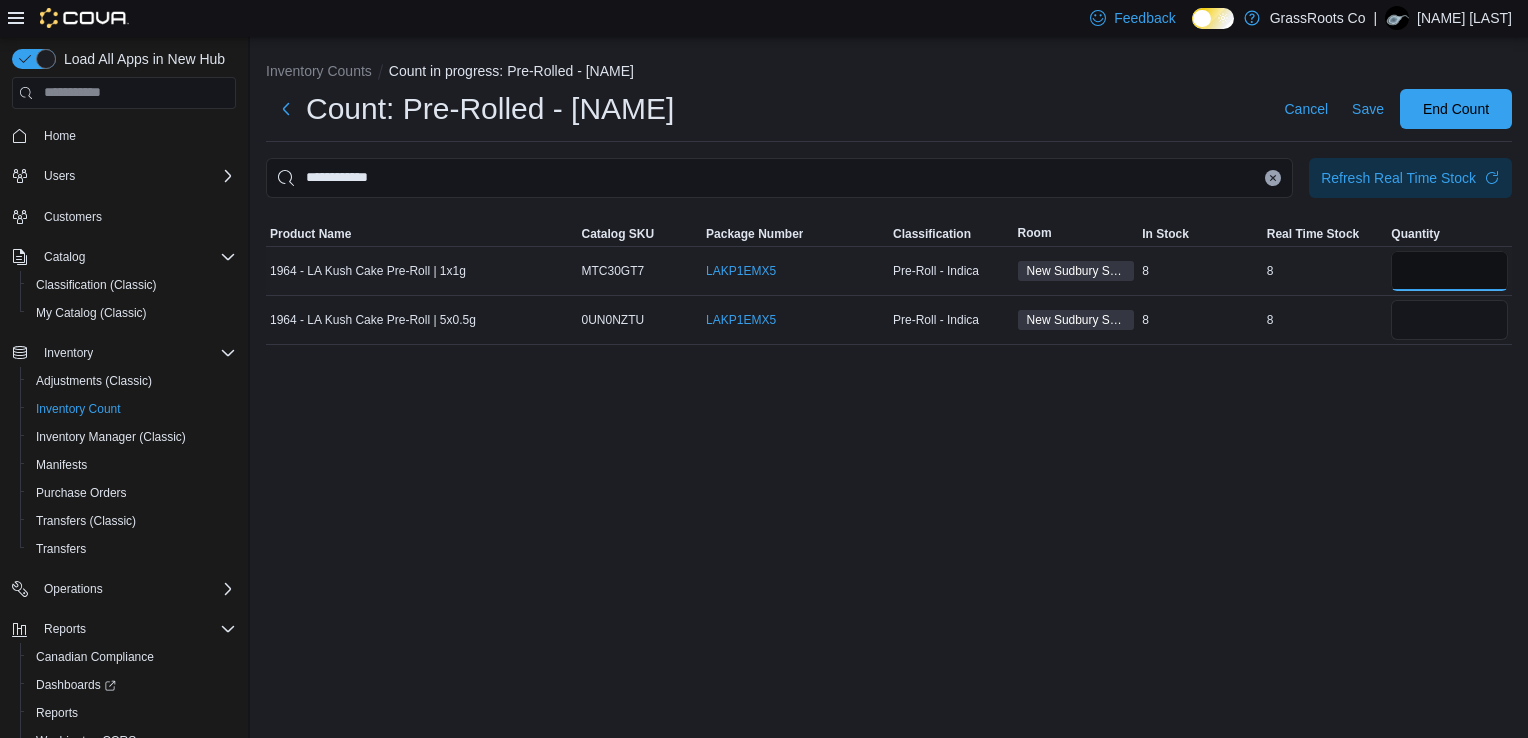 click at bounding box center [1449, 271] 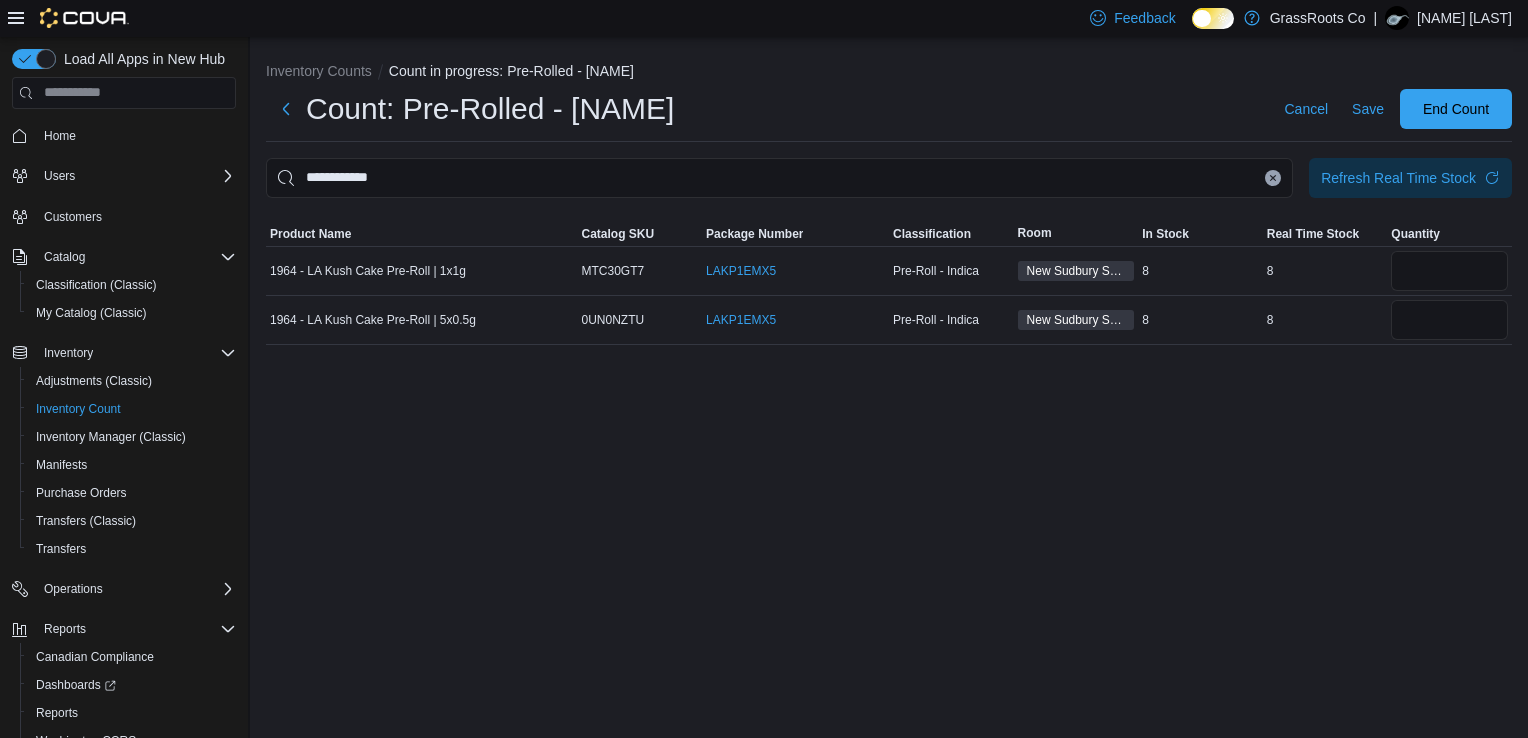 click 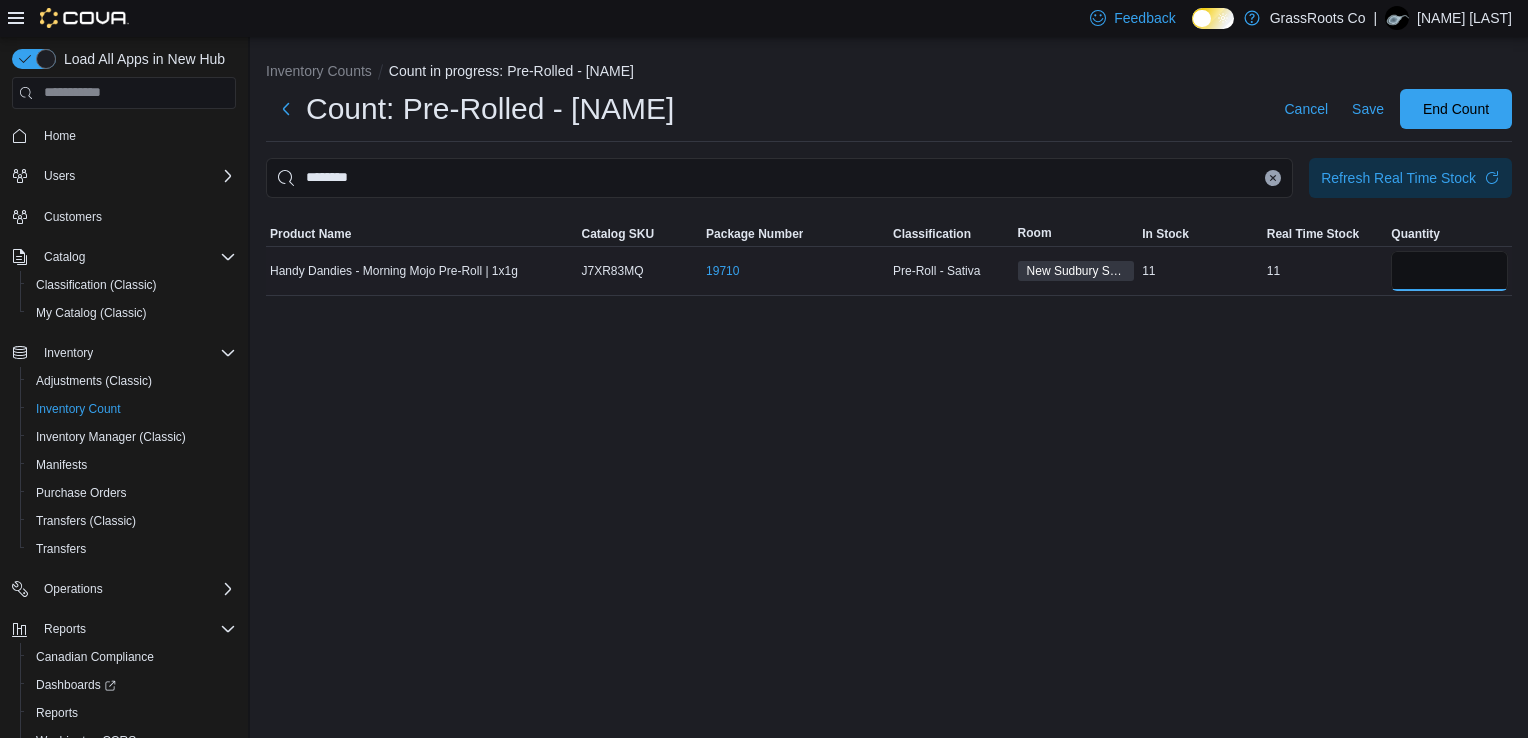 click at bounding box center (1449, 271) 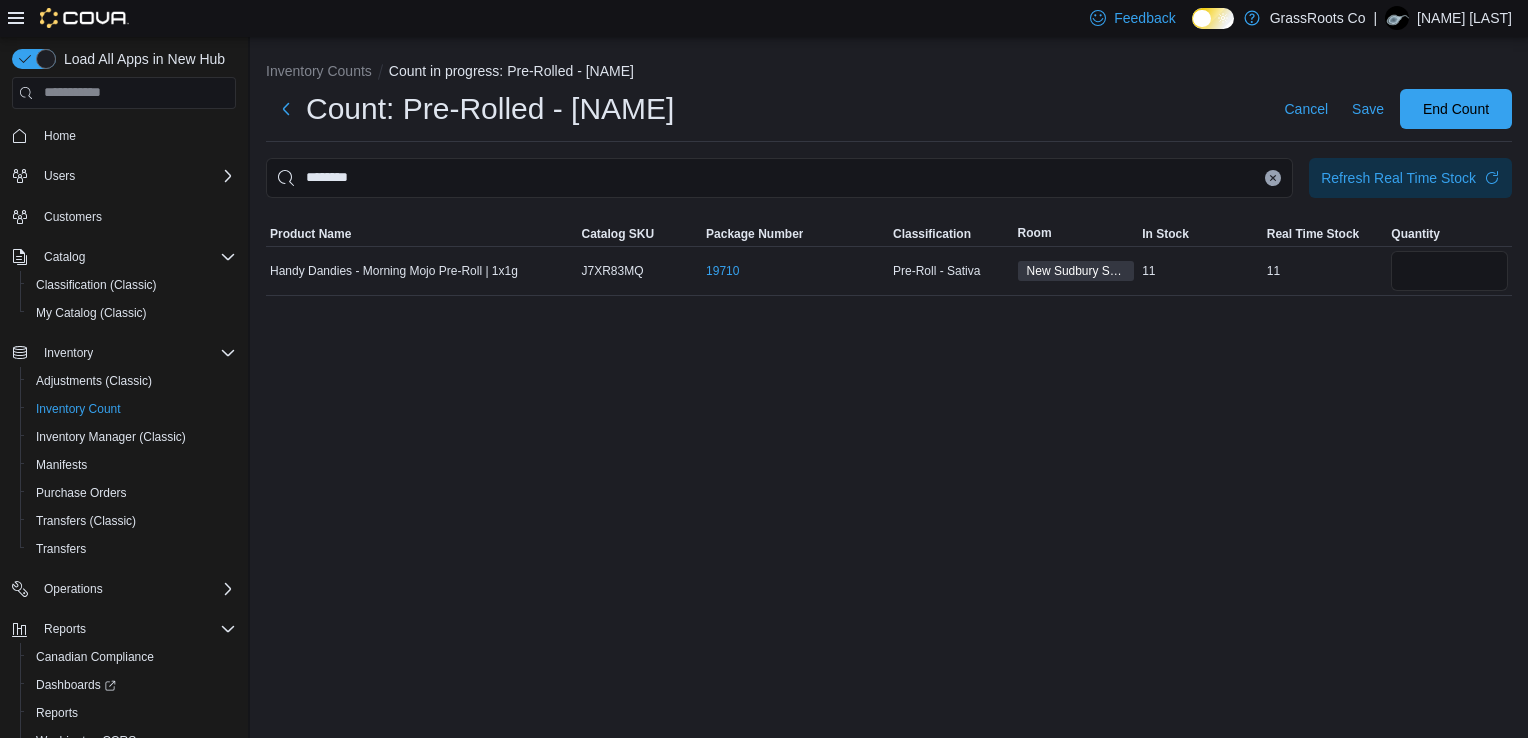 click at bounding box center (1273, 178) 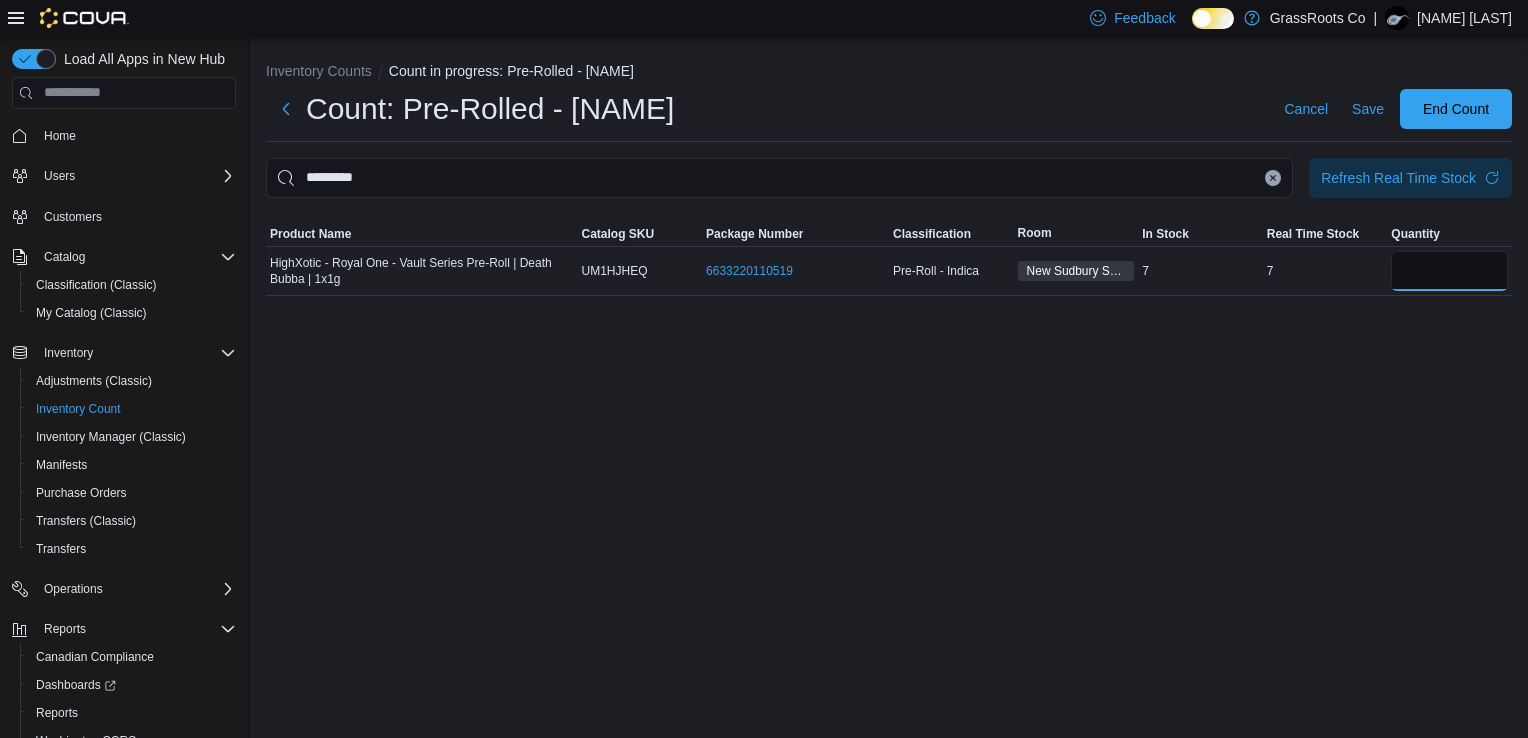 click at bounding box center (1449, 271) 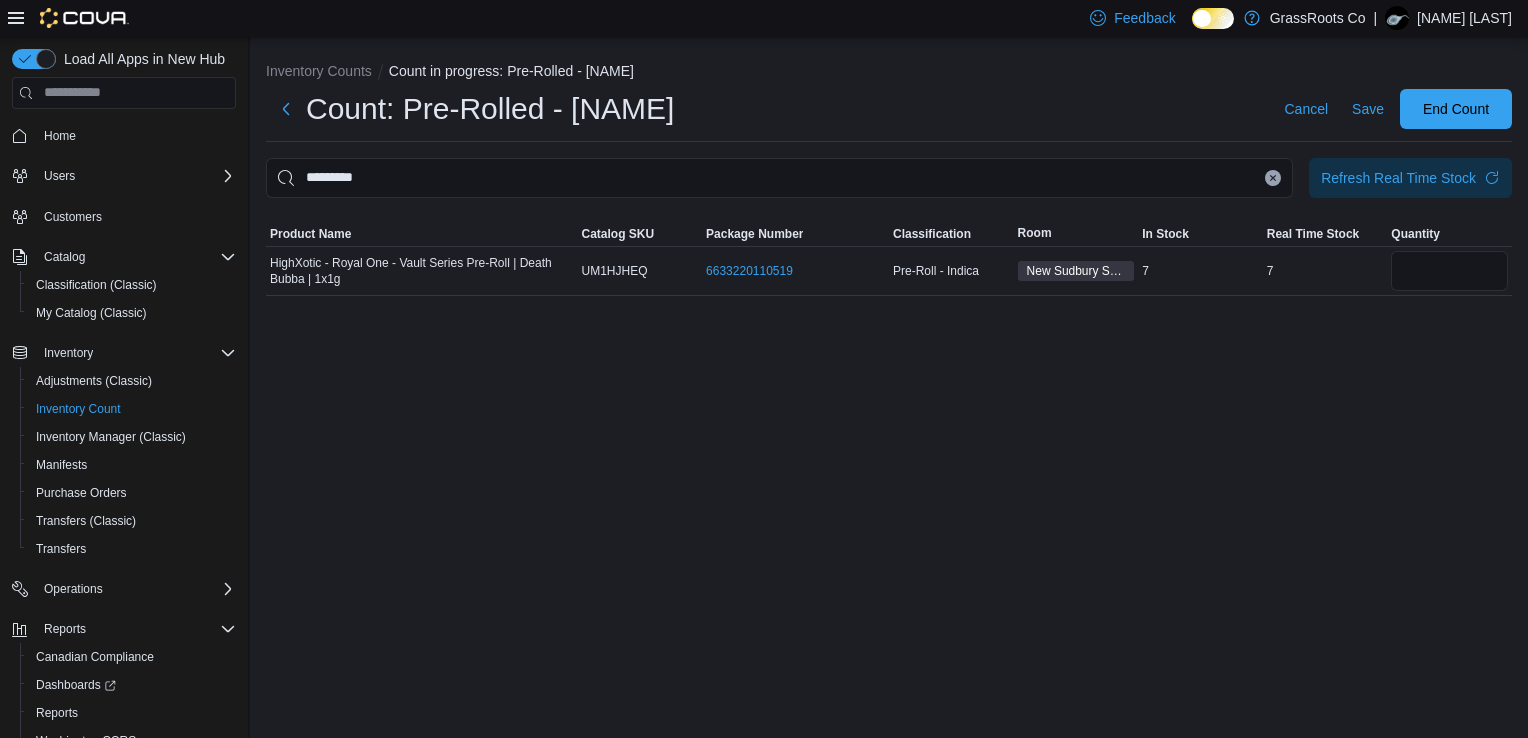 click 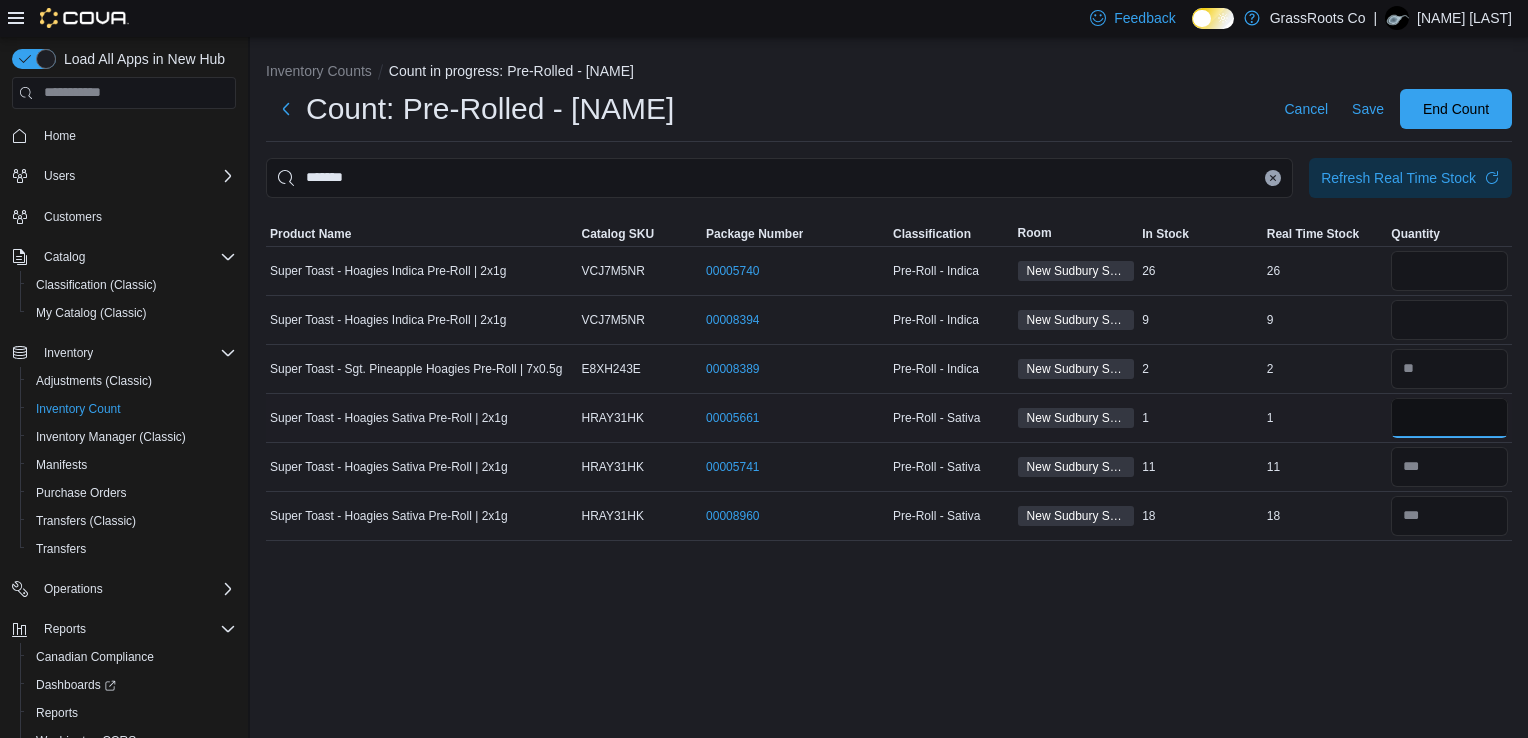 click at bounding box center [1449, 418] 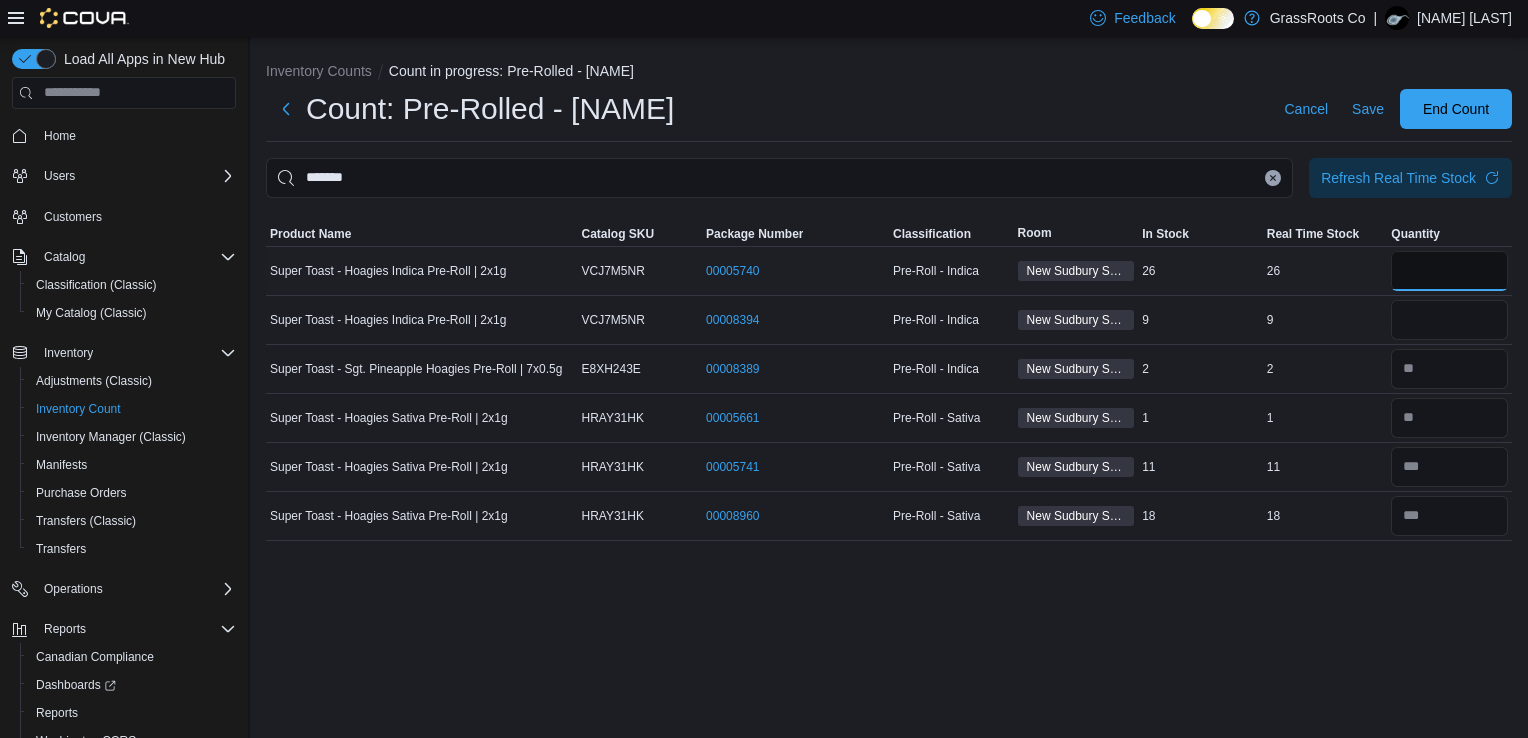 click at bounding box center (1449, 271) 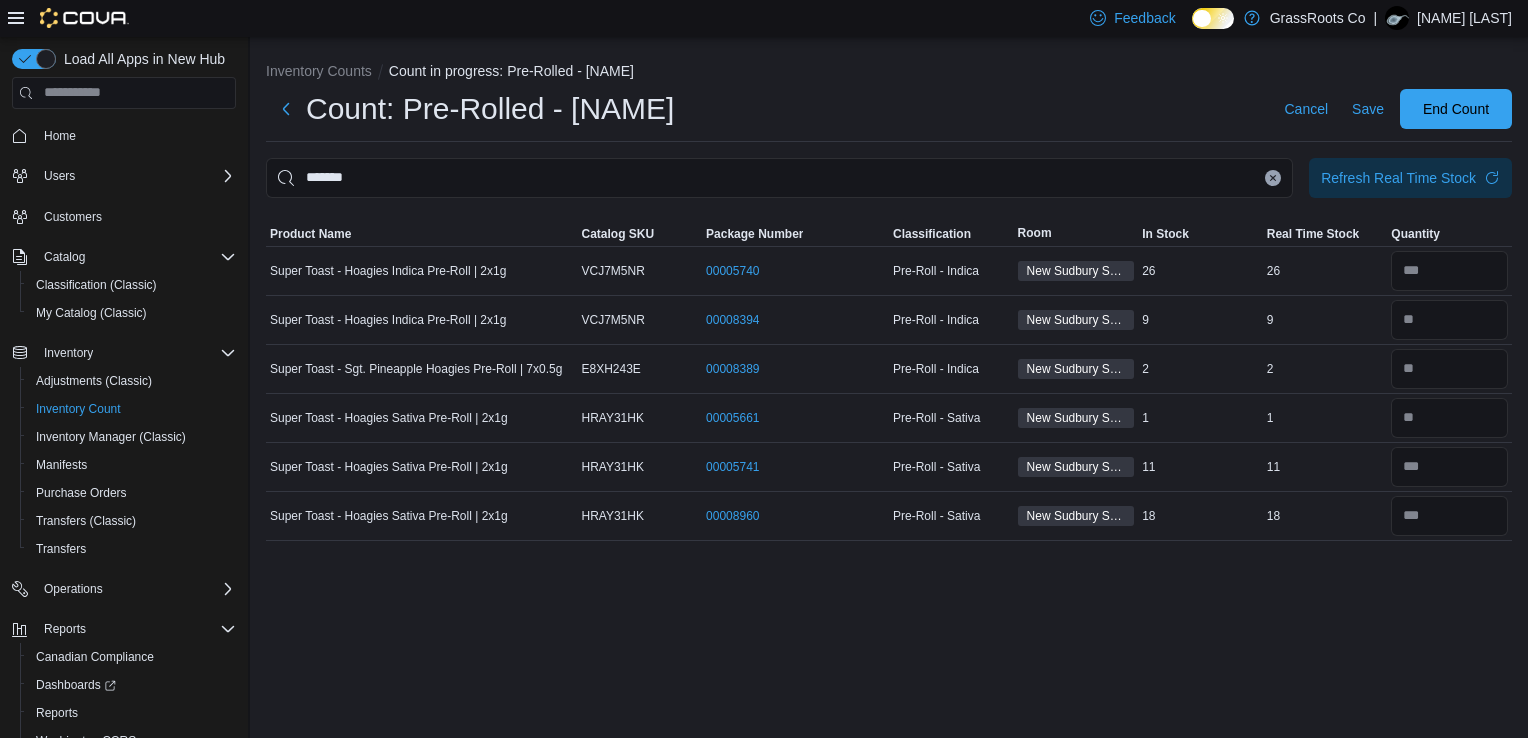 click at bounding box center [1273, 178] 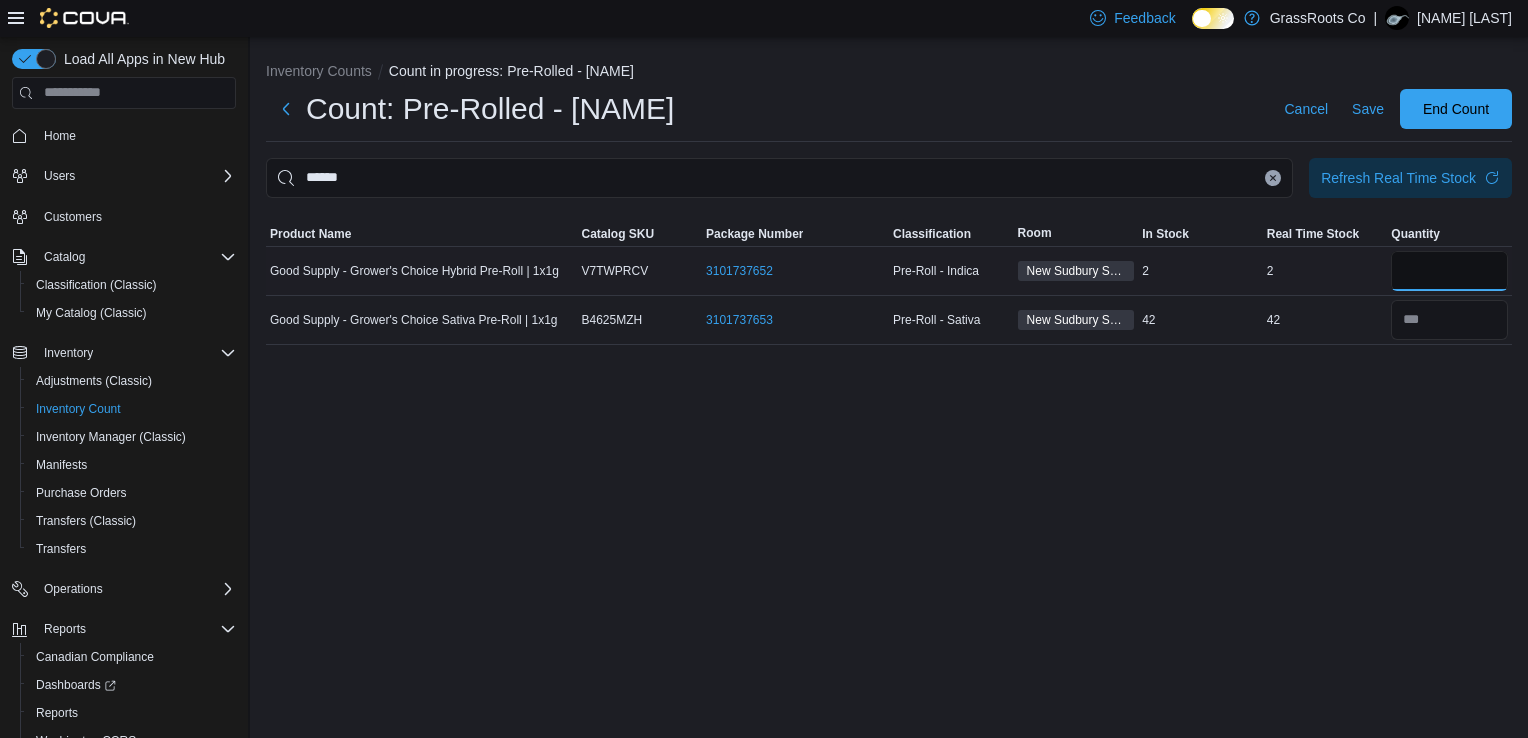 click at bounding box center [1449, 271] 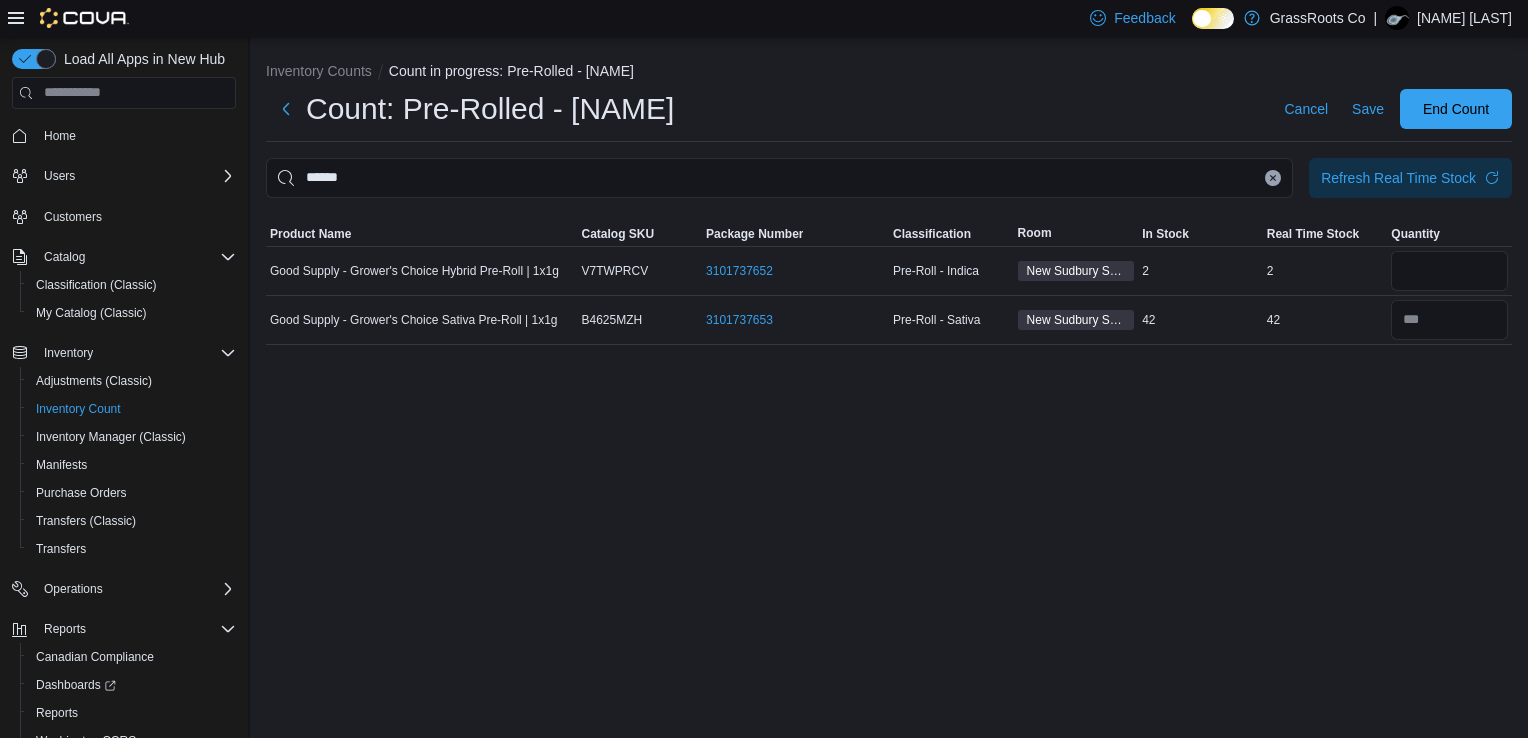 click 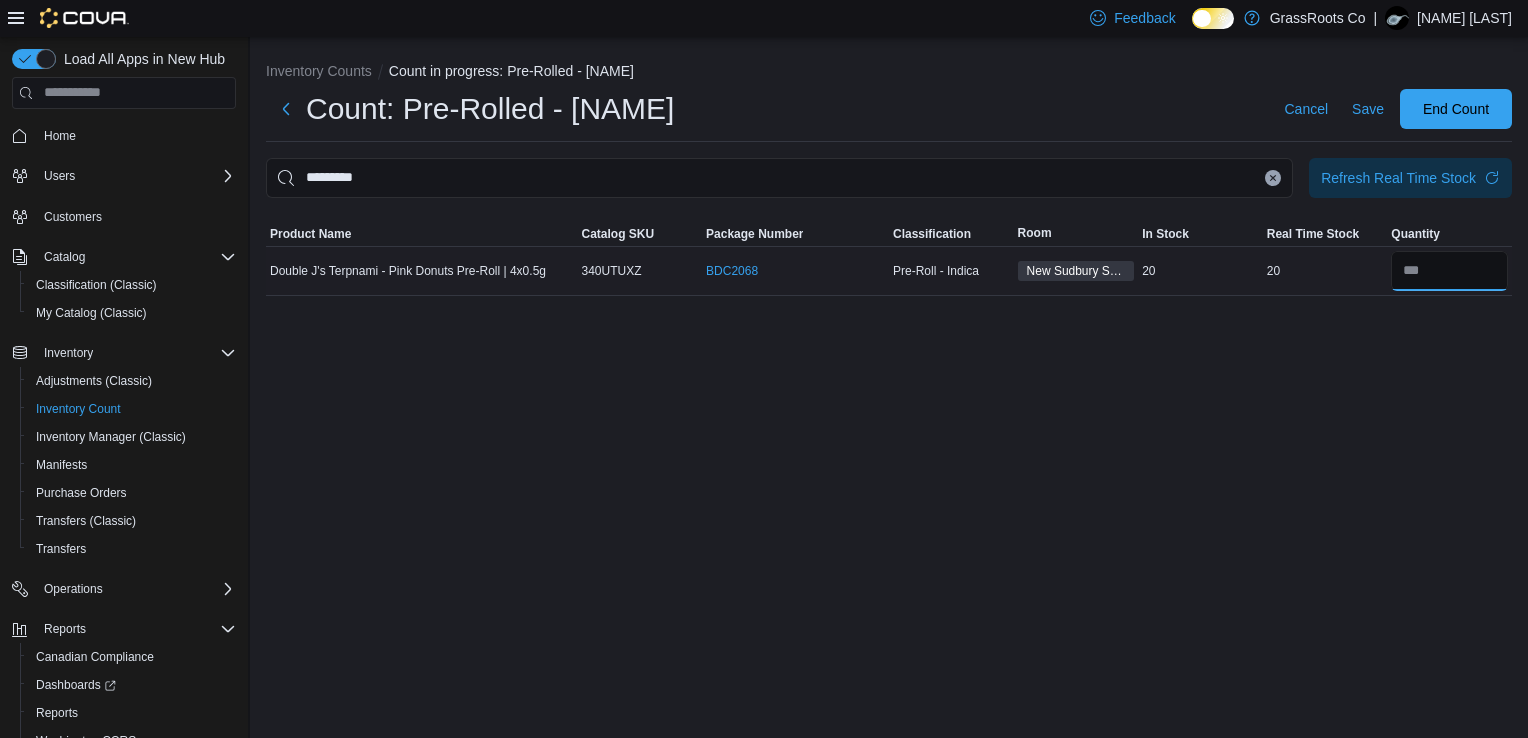 click at bounding box center (1449, 271) 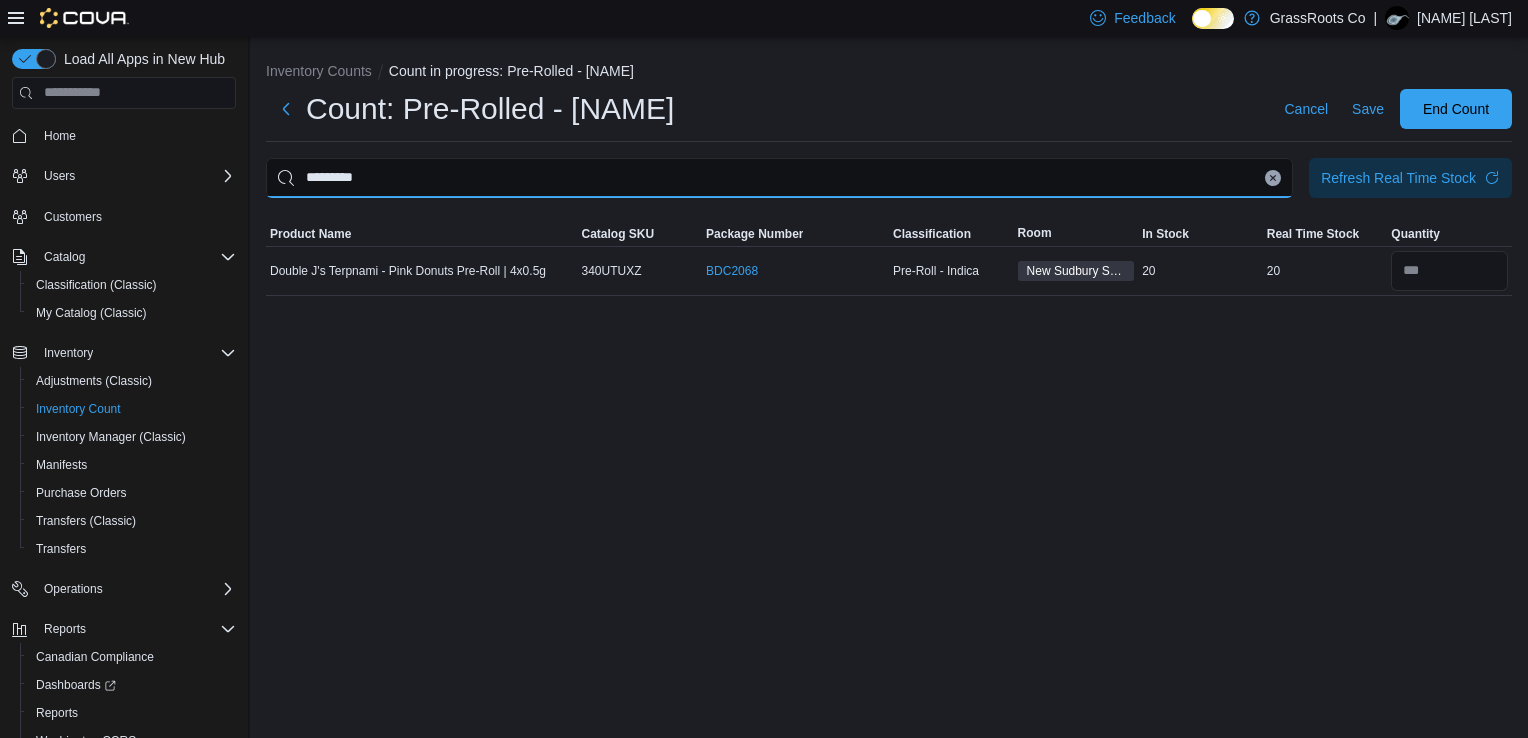 click on "*********" at bounding box center [779, 178] 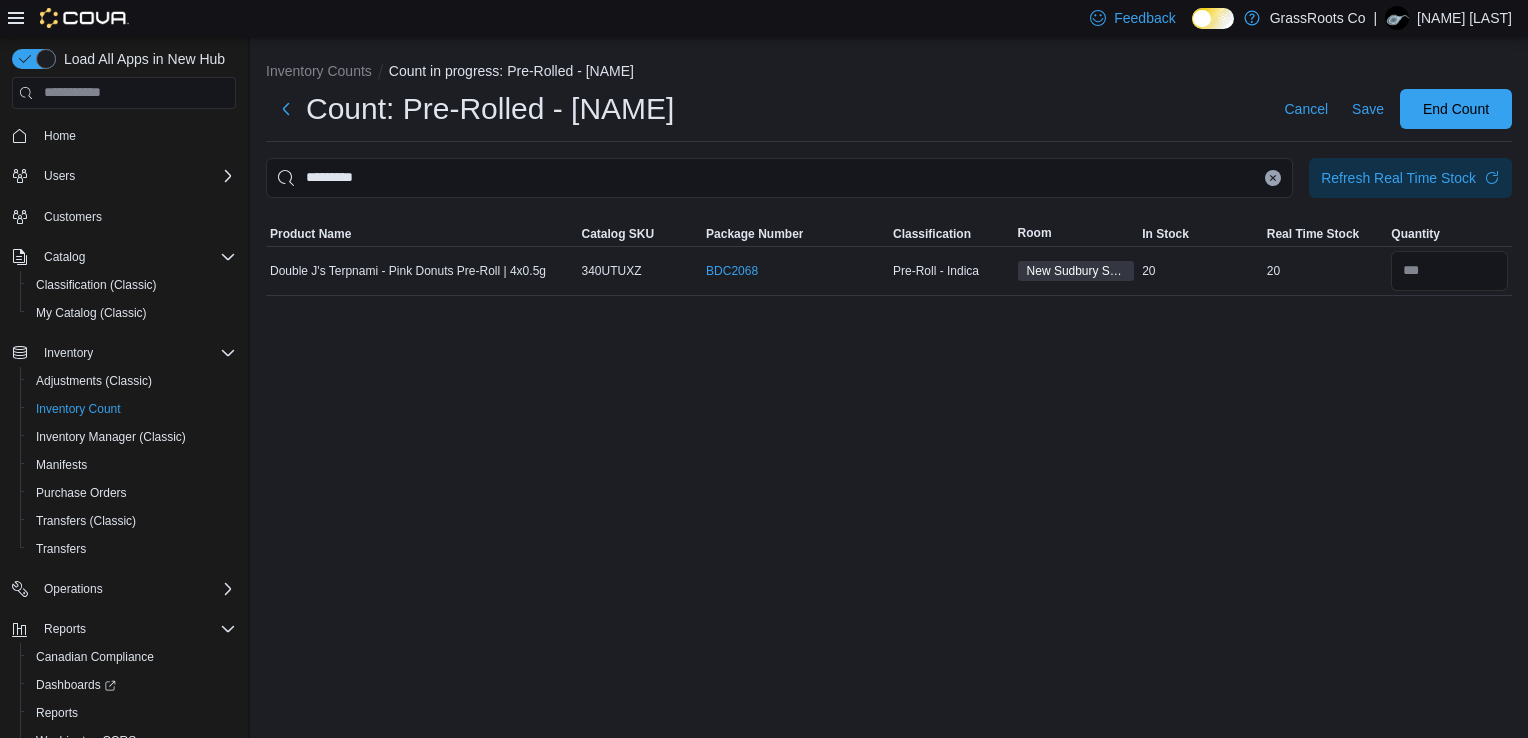 click 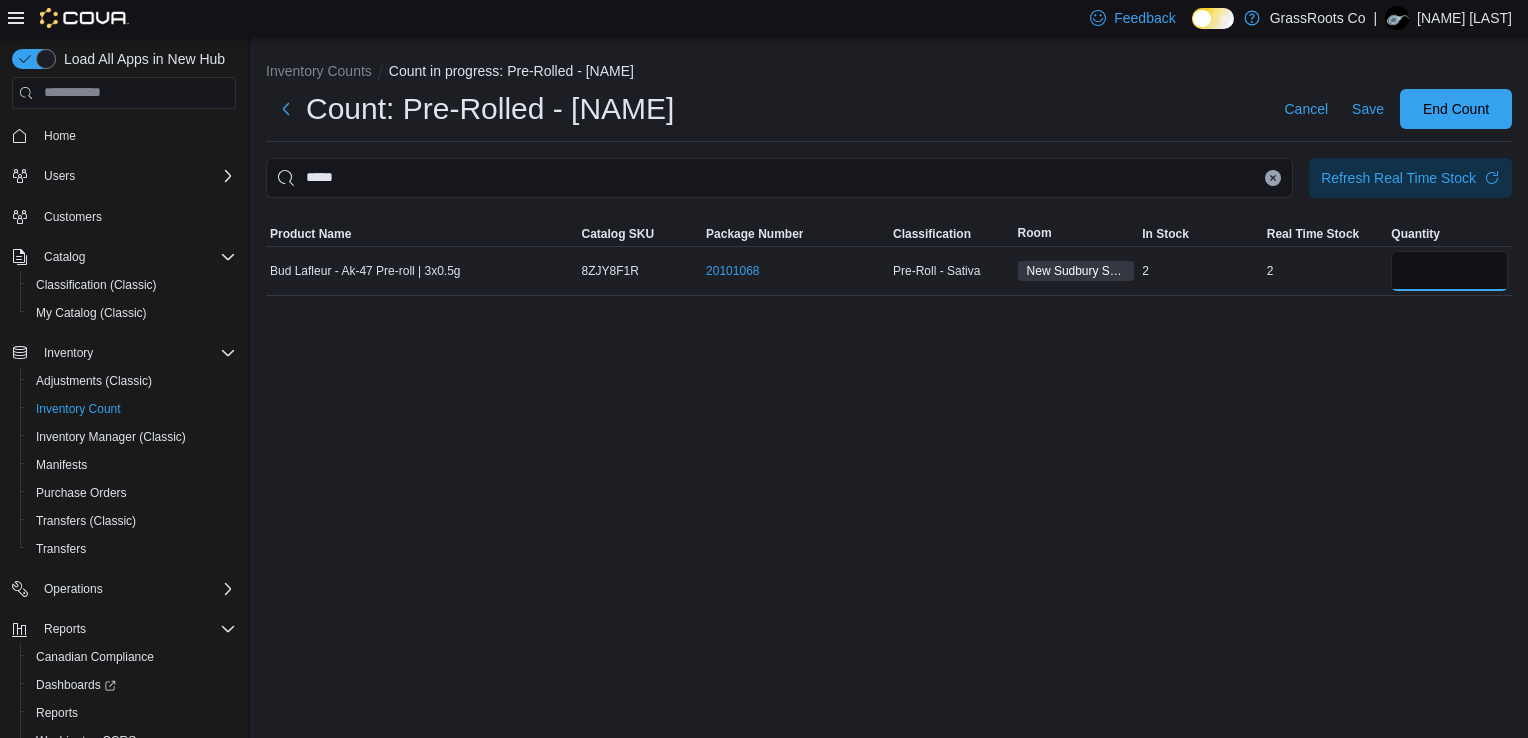 click at bounding box center [1449, 271] 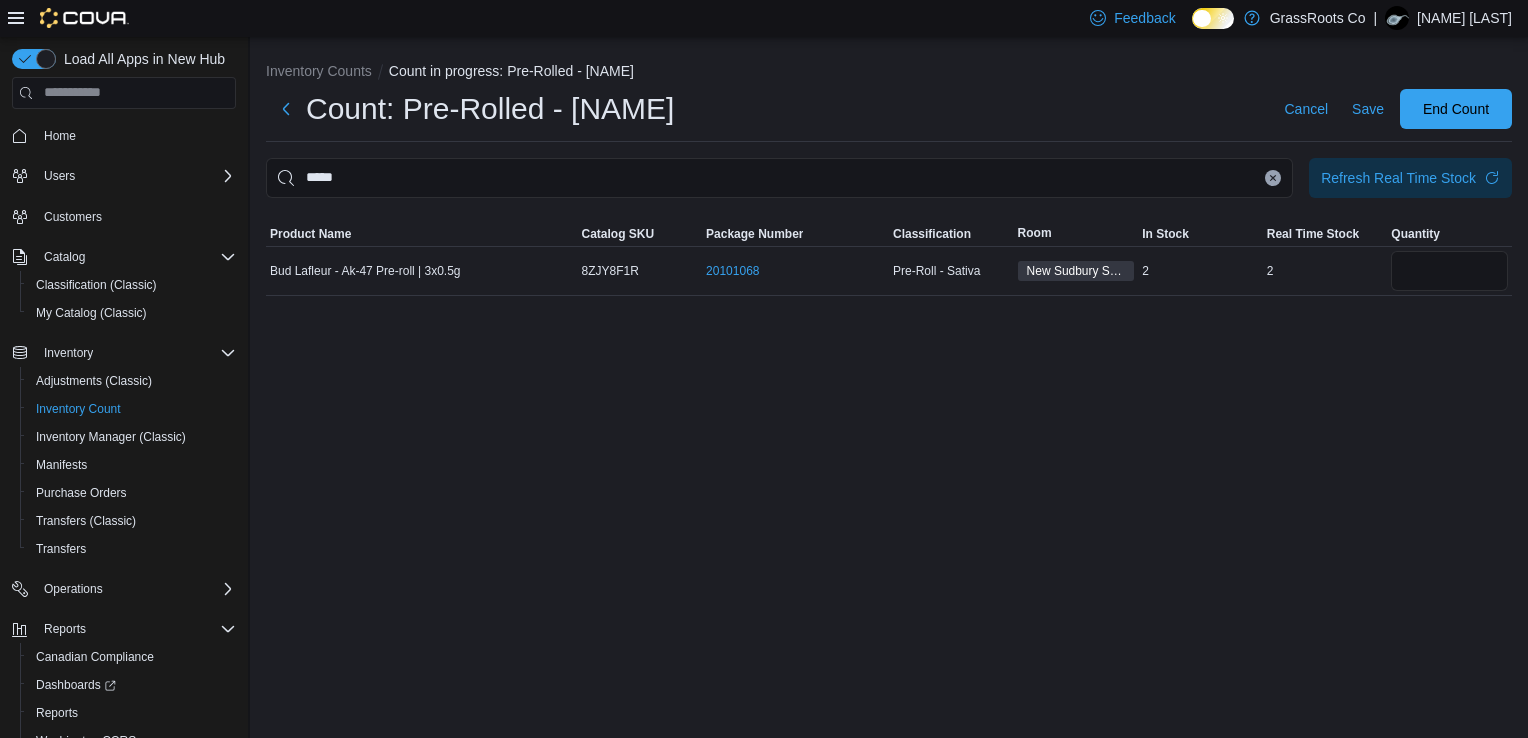 click 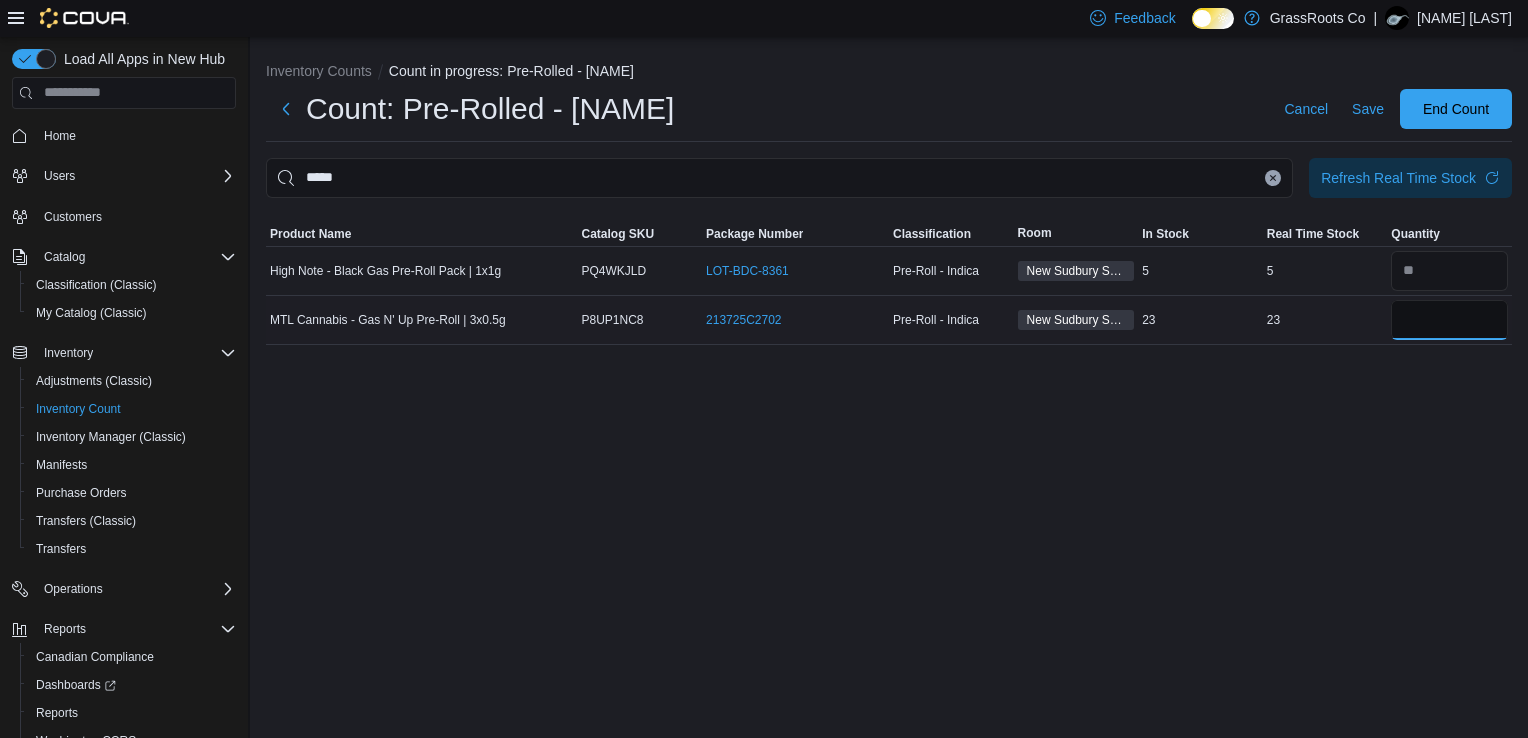 click at bounding box center [1449, 320] 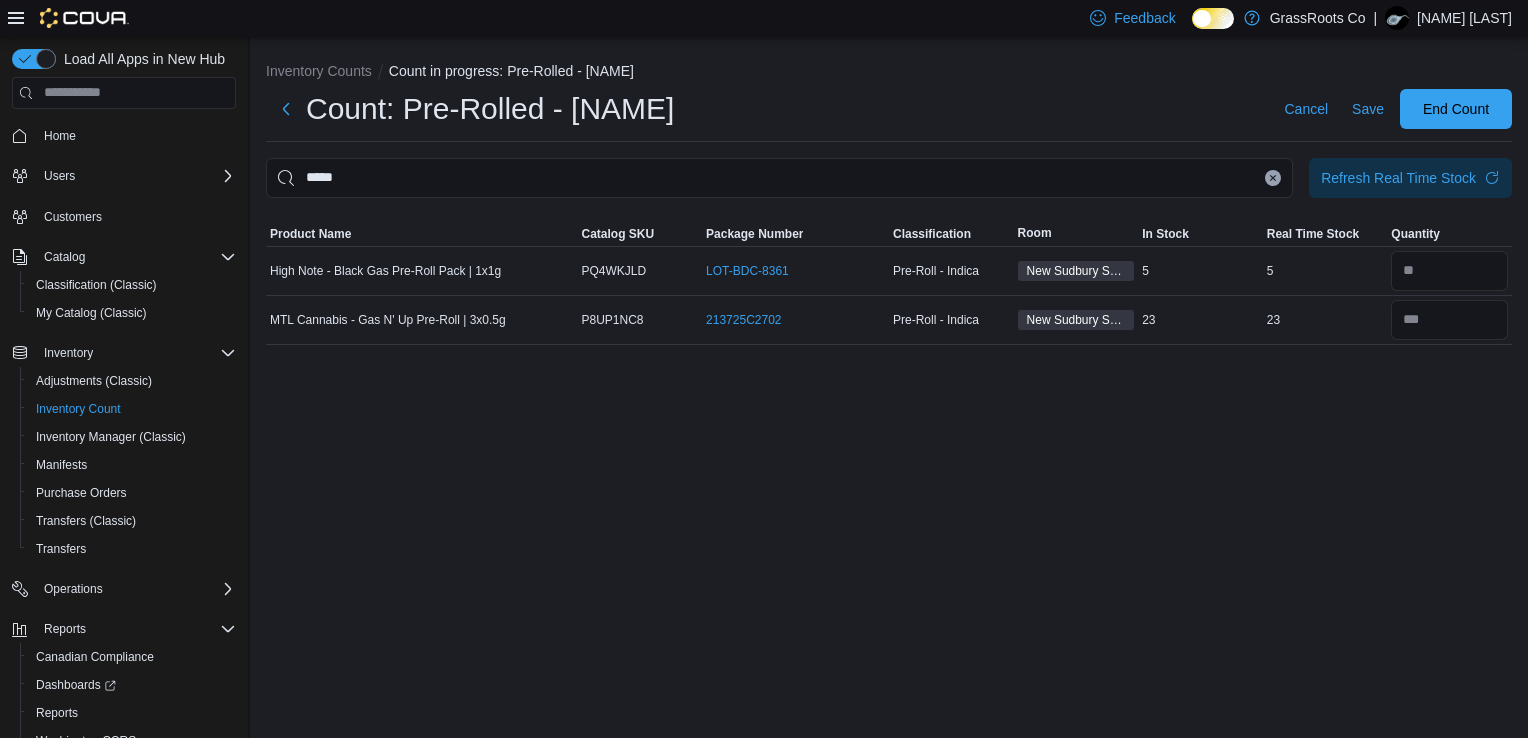 click 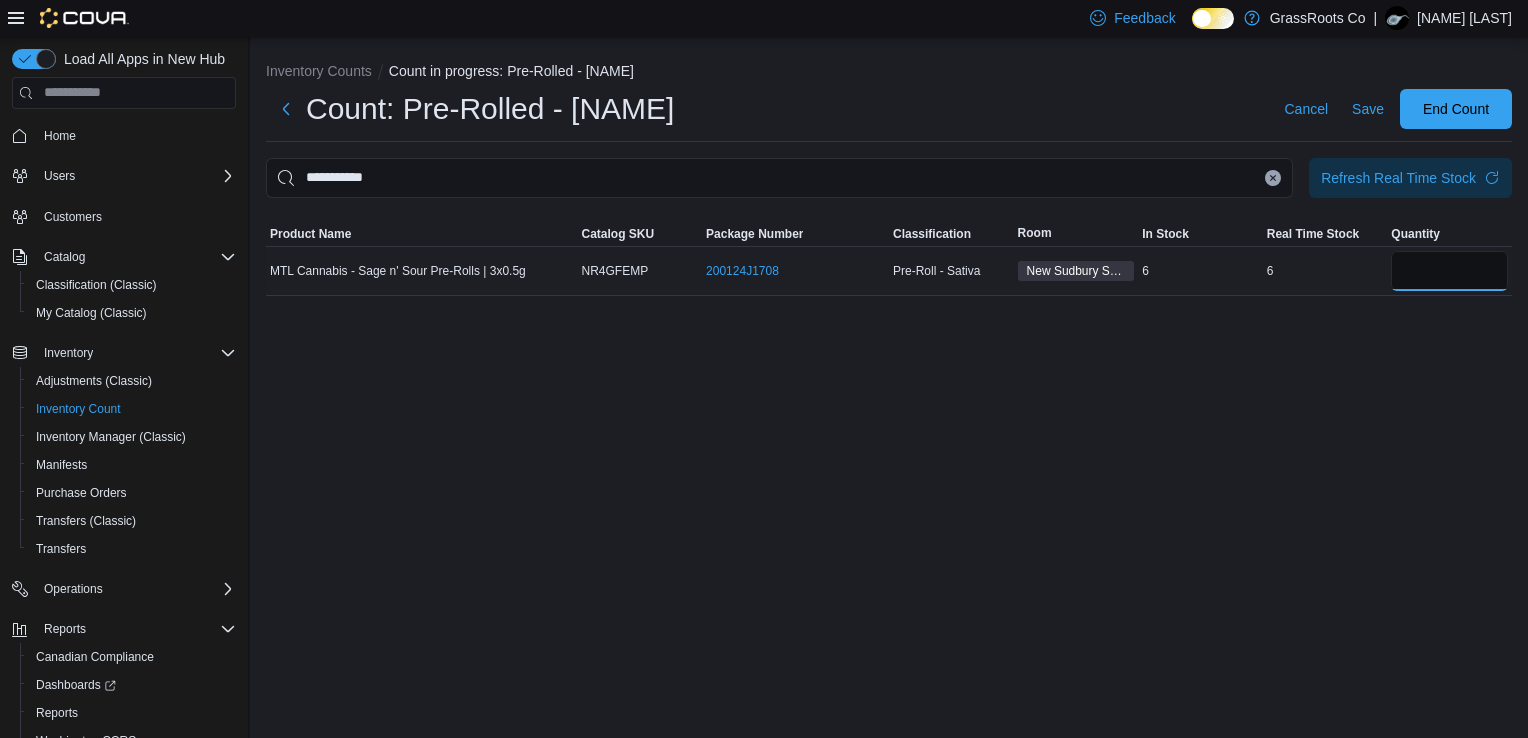 click at bounding box center (1449, 271) 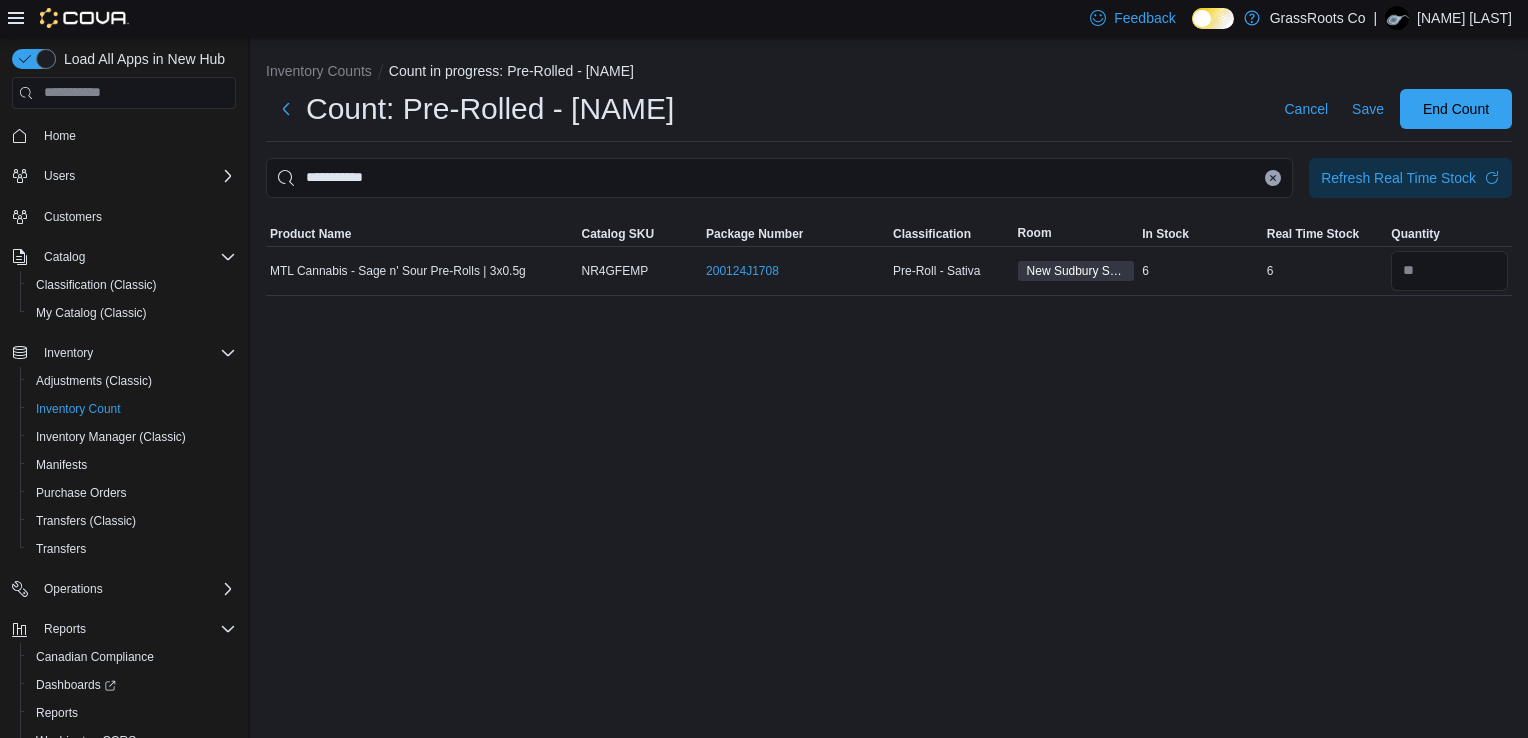 click 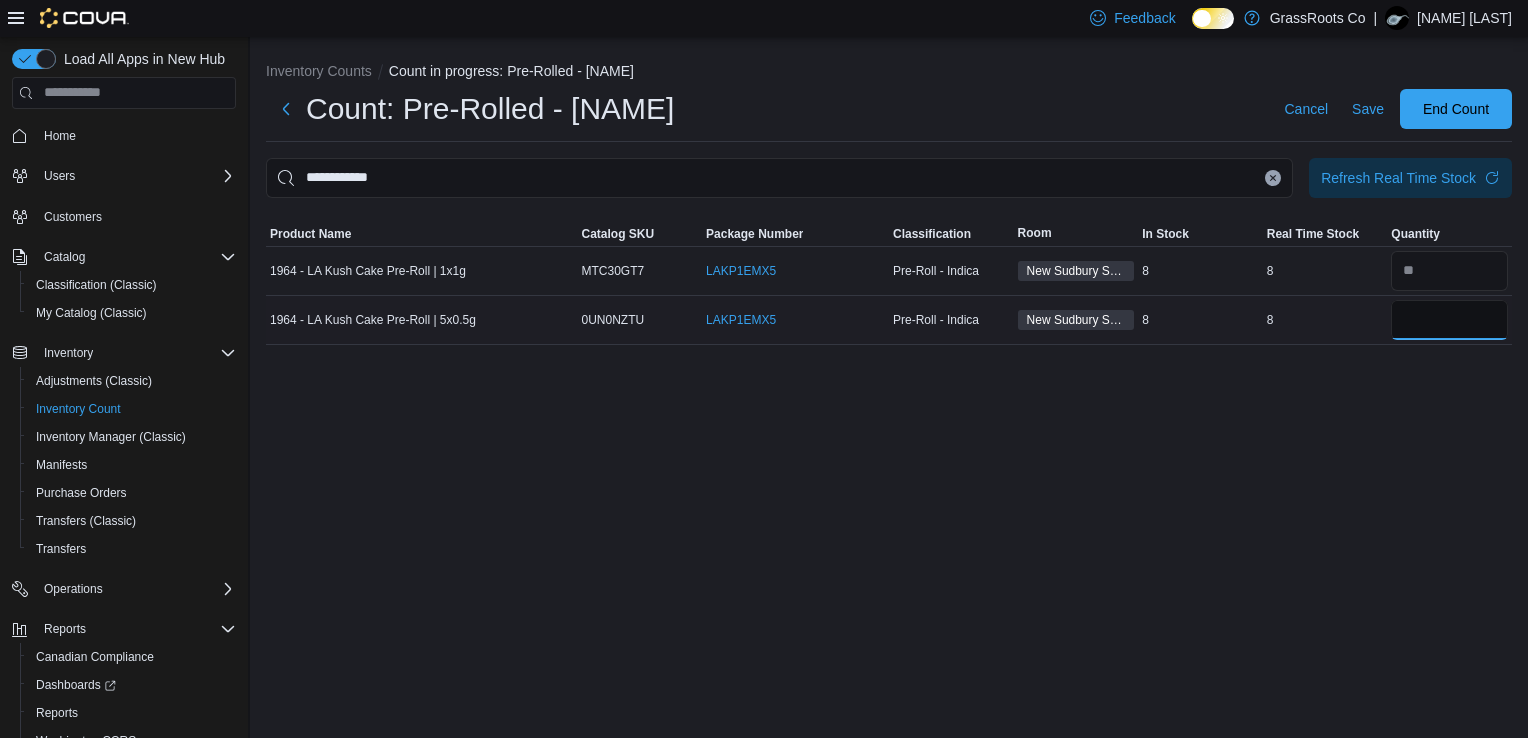 click at bounding box center [1449, 320] 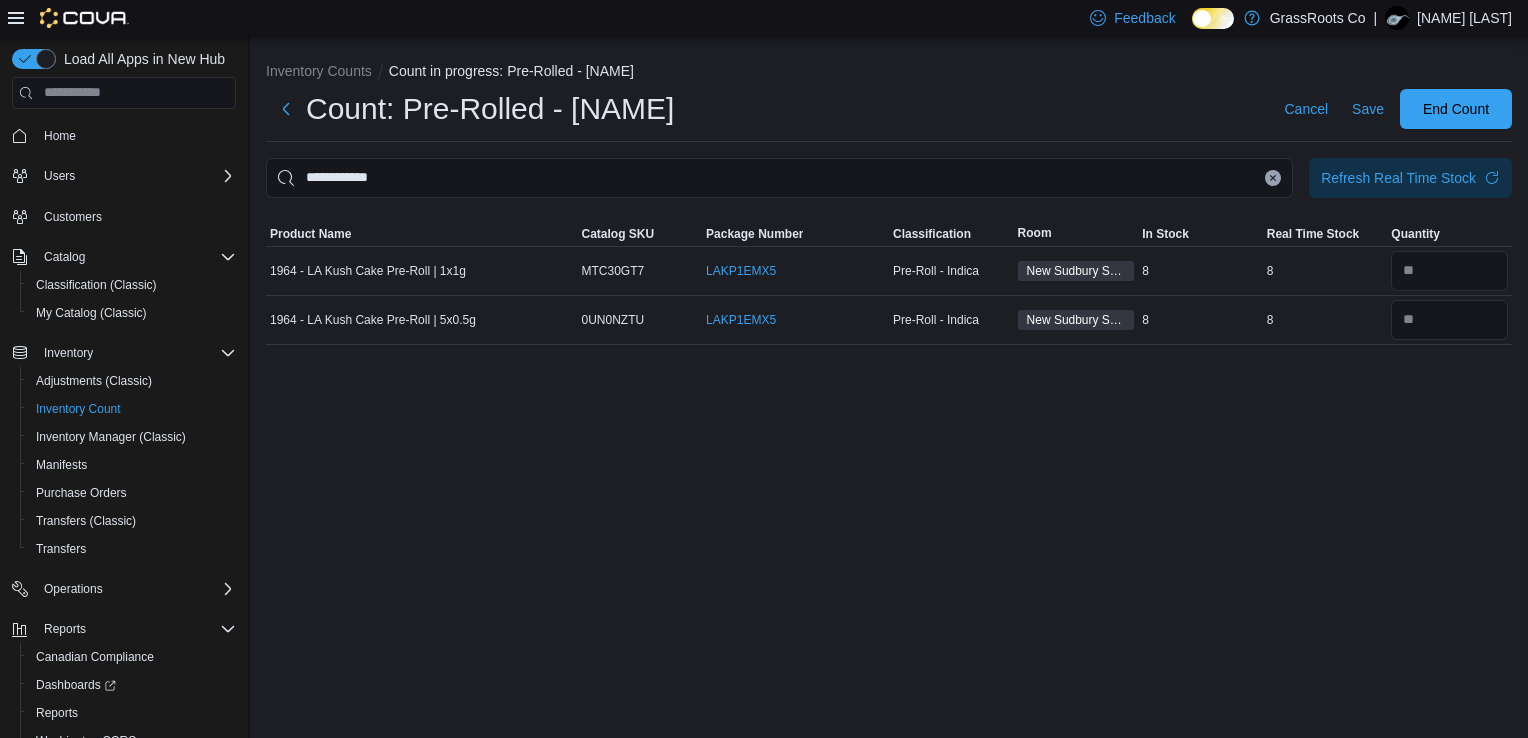 click 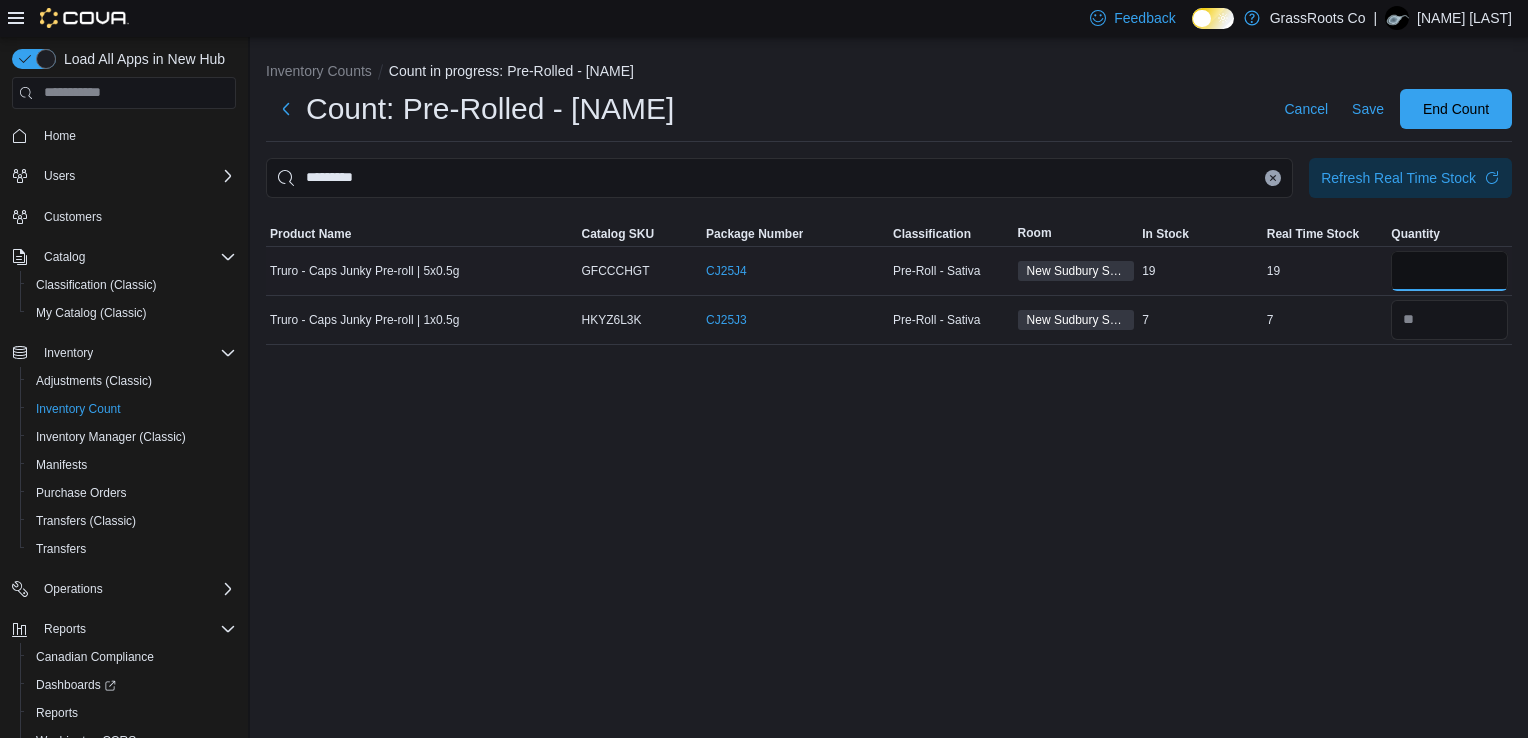 click at bounding box center (1449, 271) 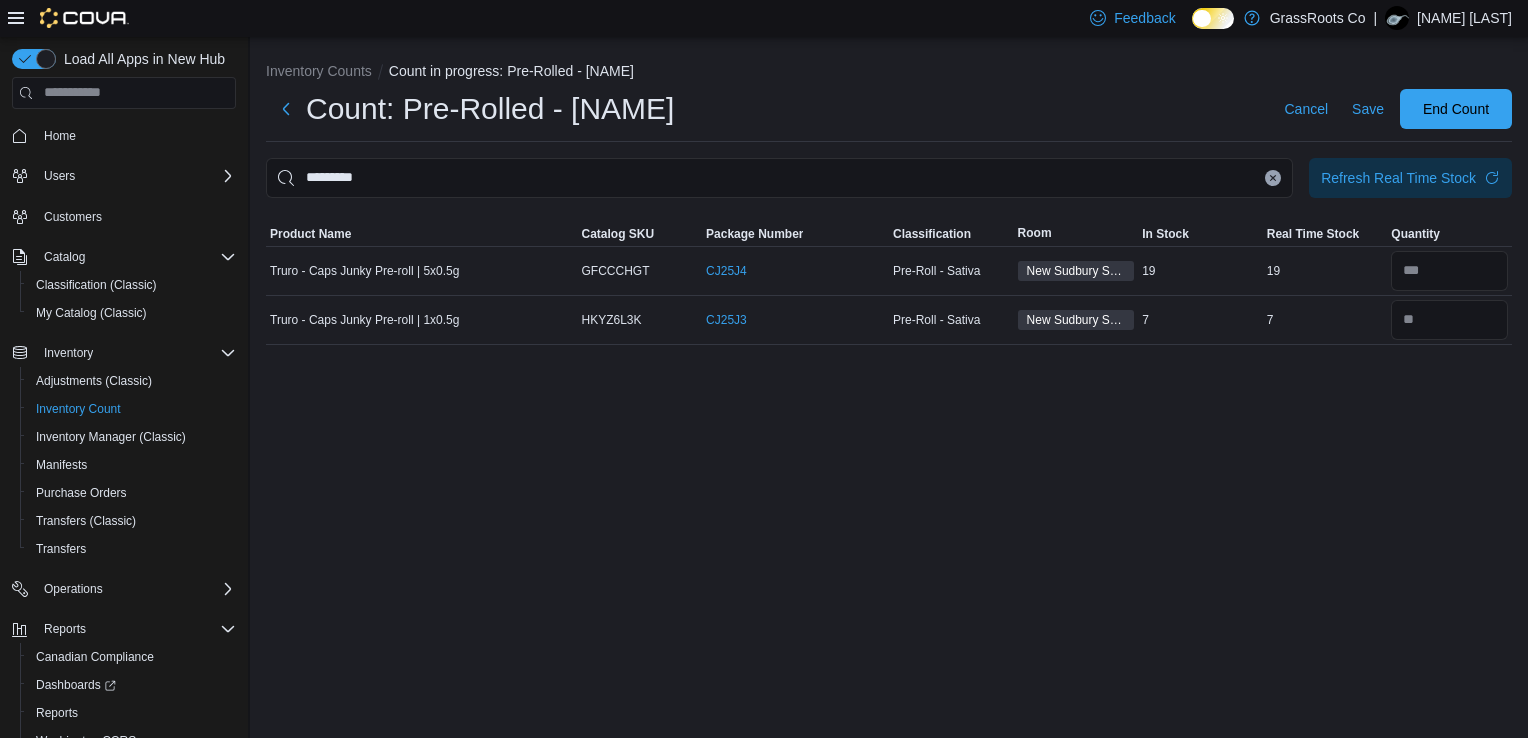 click 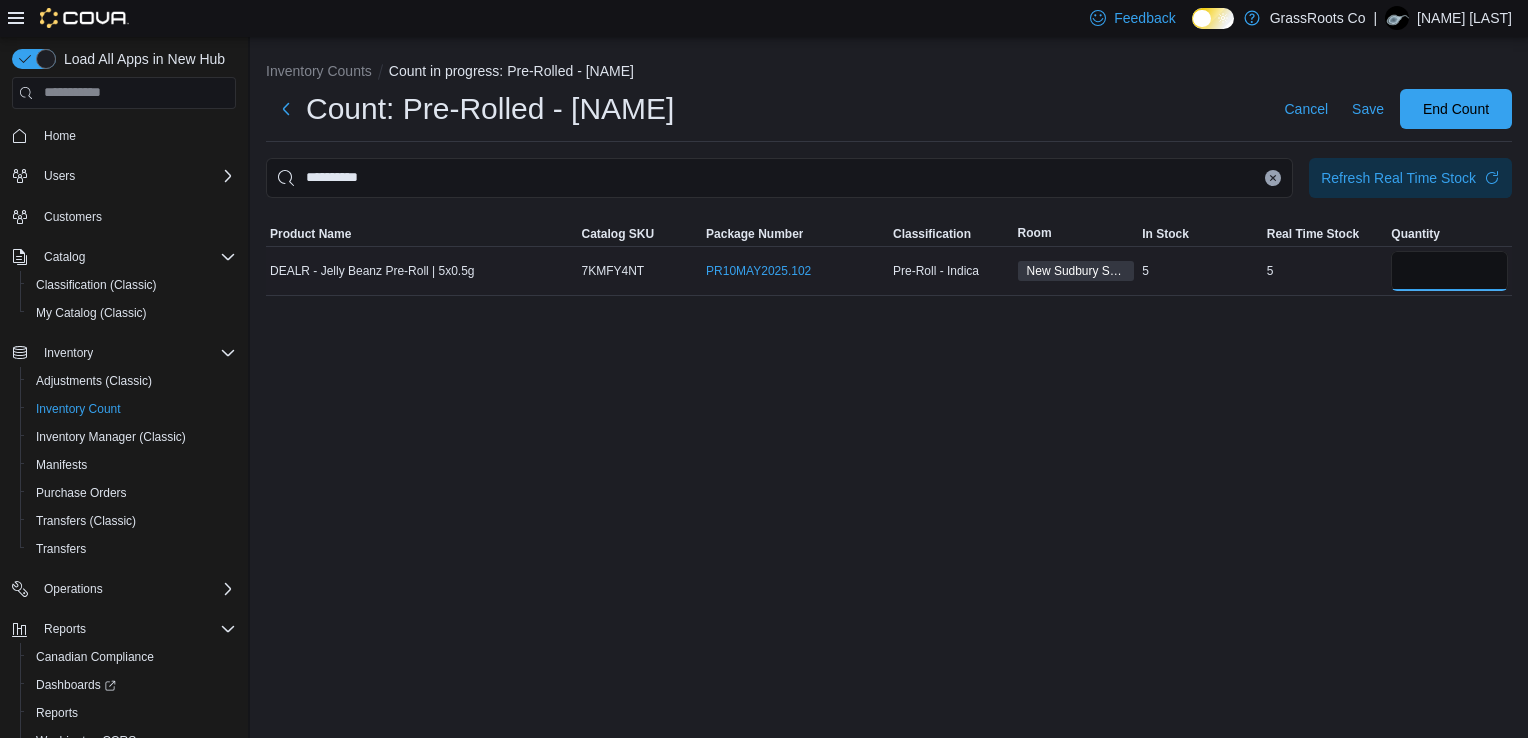 click at bounding box center (1449, 271) 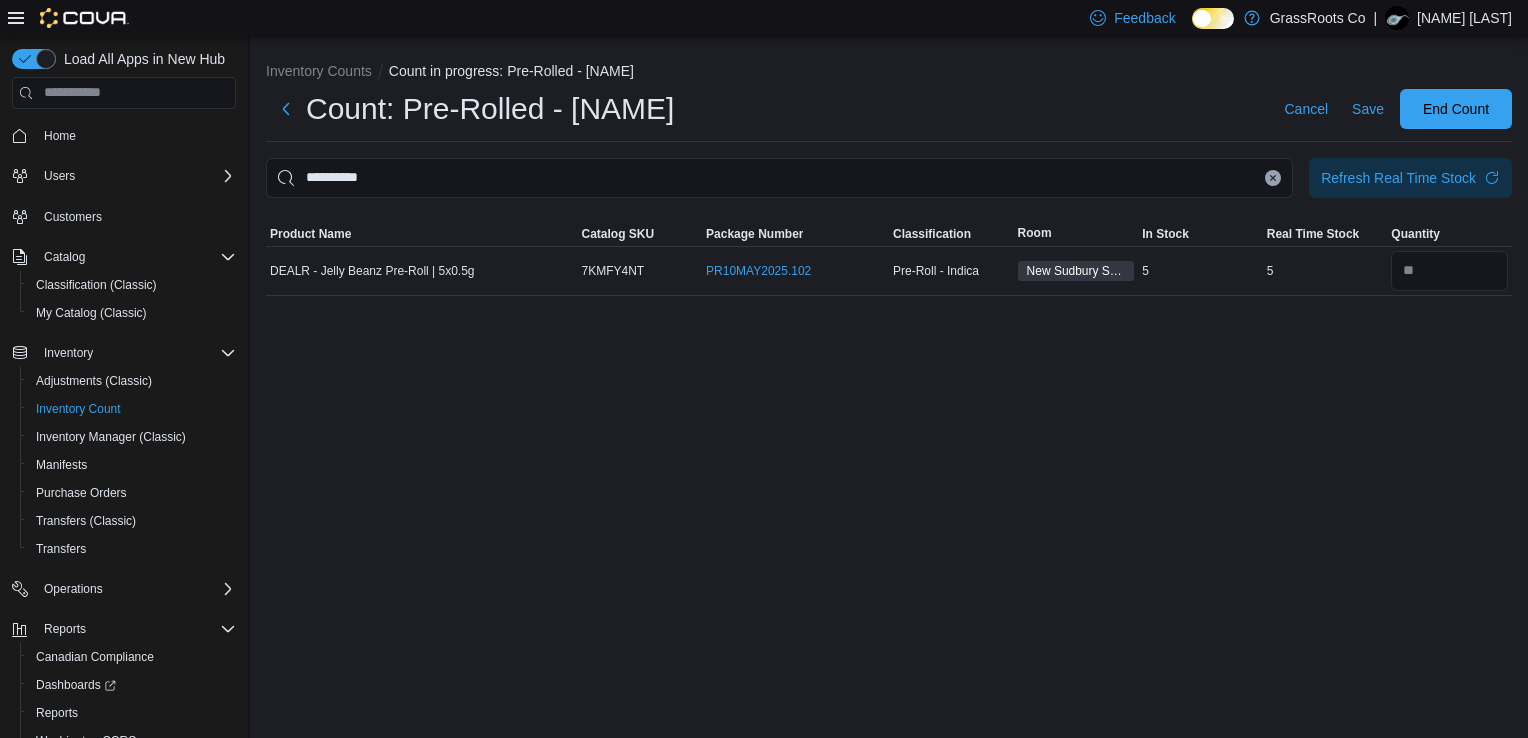 click at bounding box center (1273, 178) 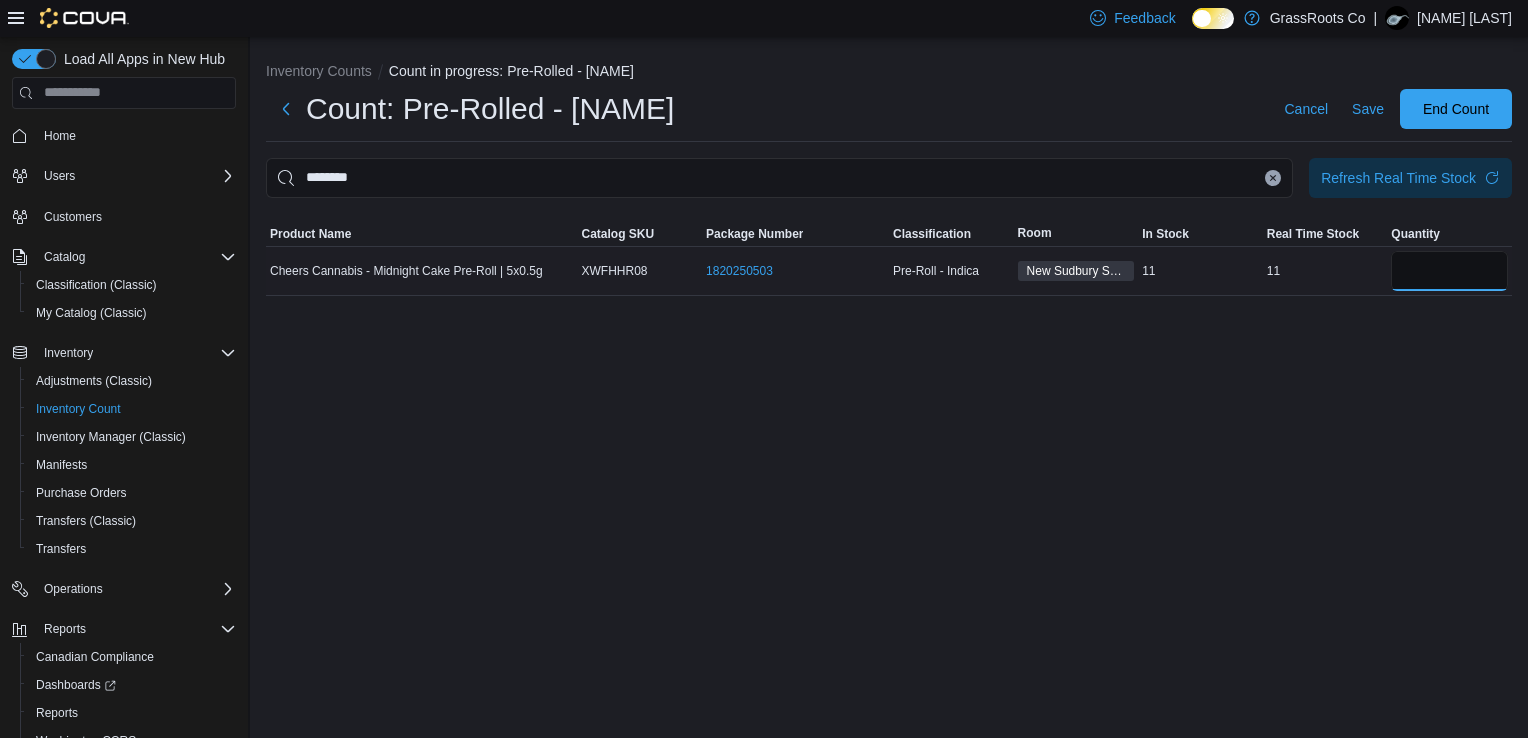click at bounding box center (1449, 271) 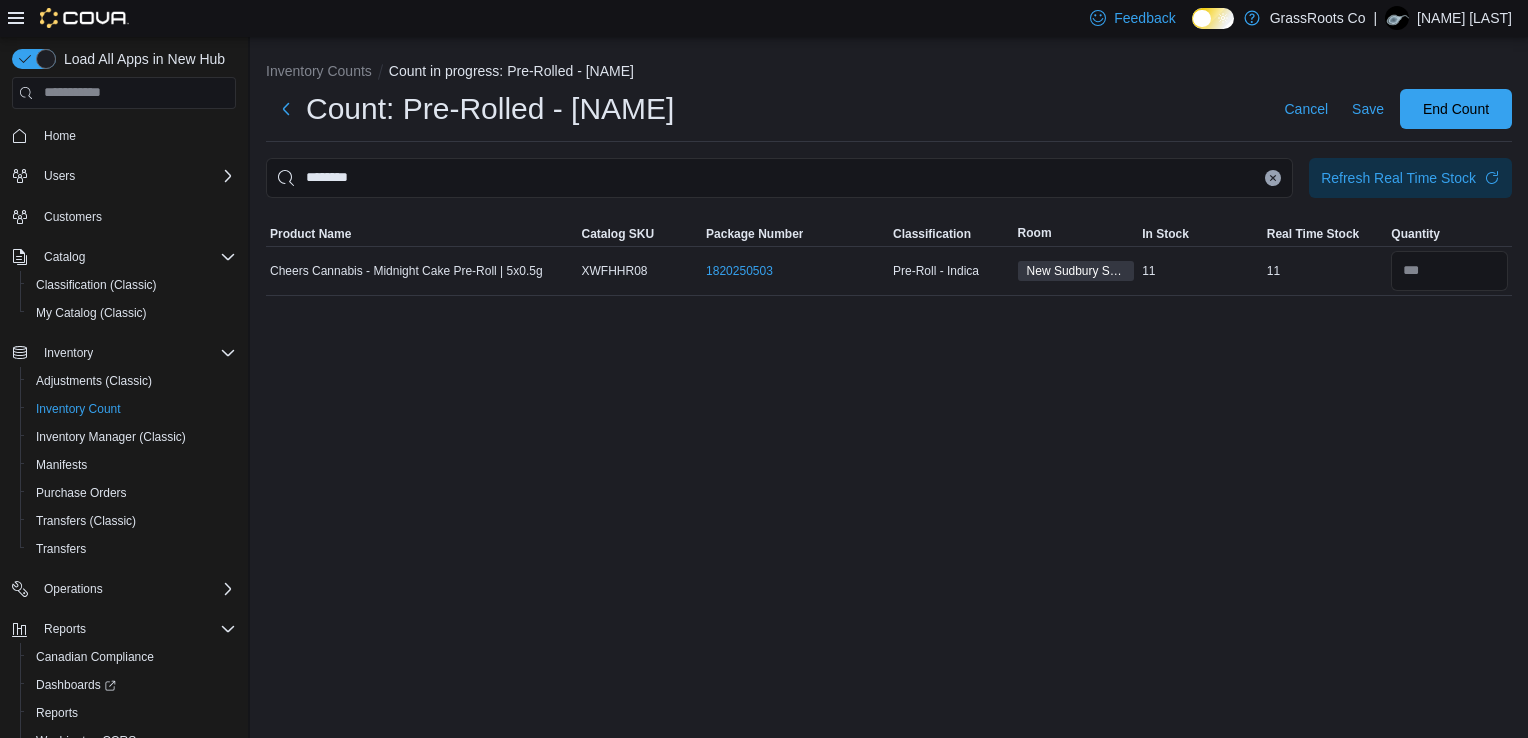 click 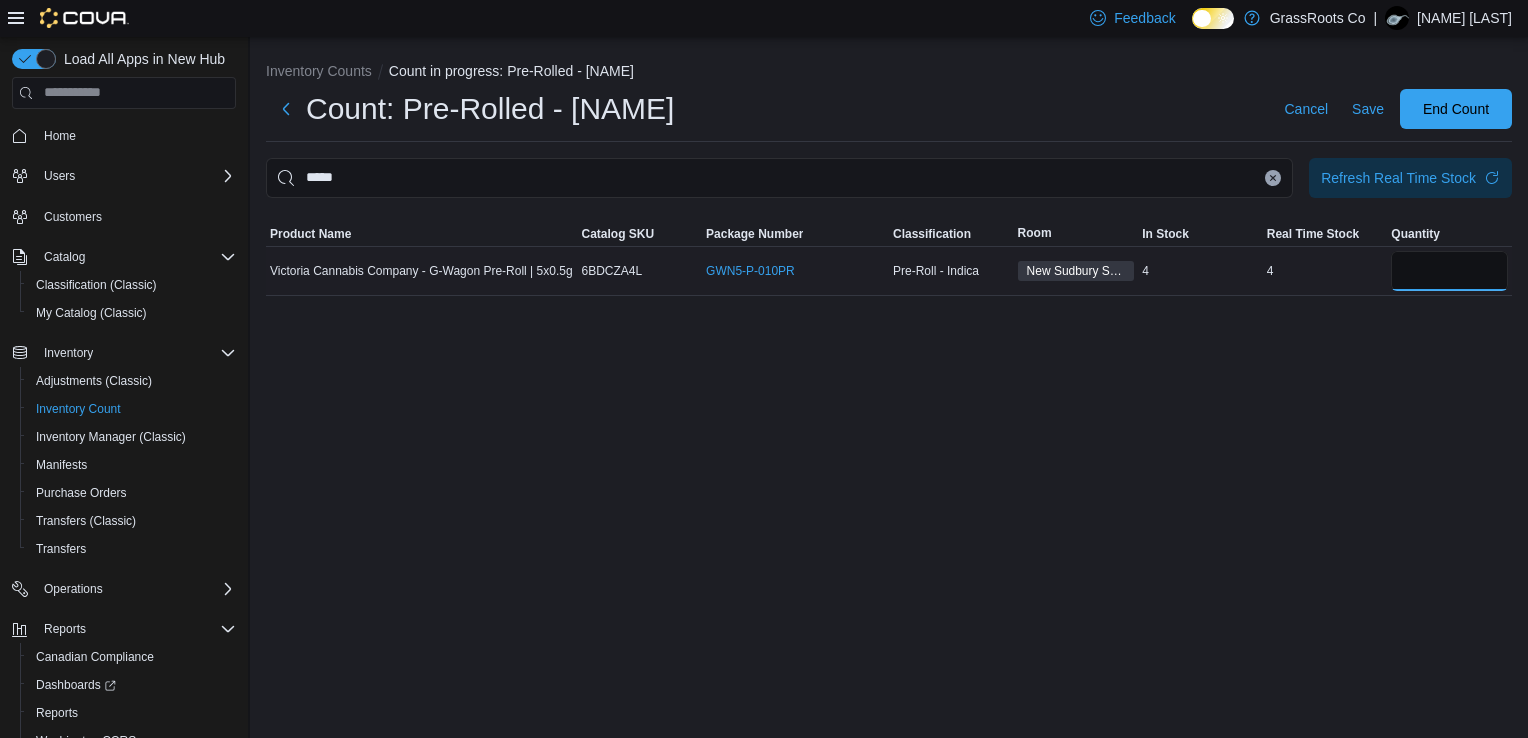 click at bounding box center (1449, 271) 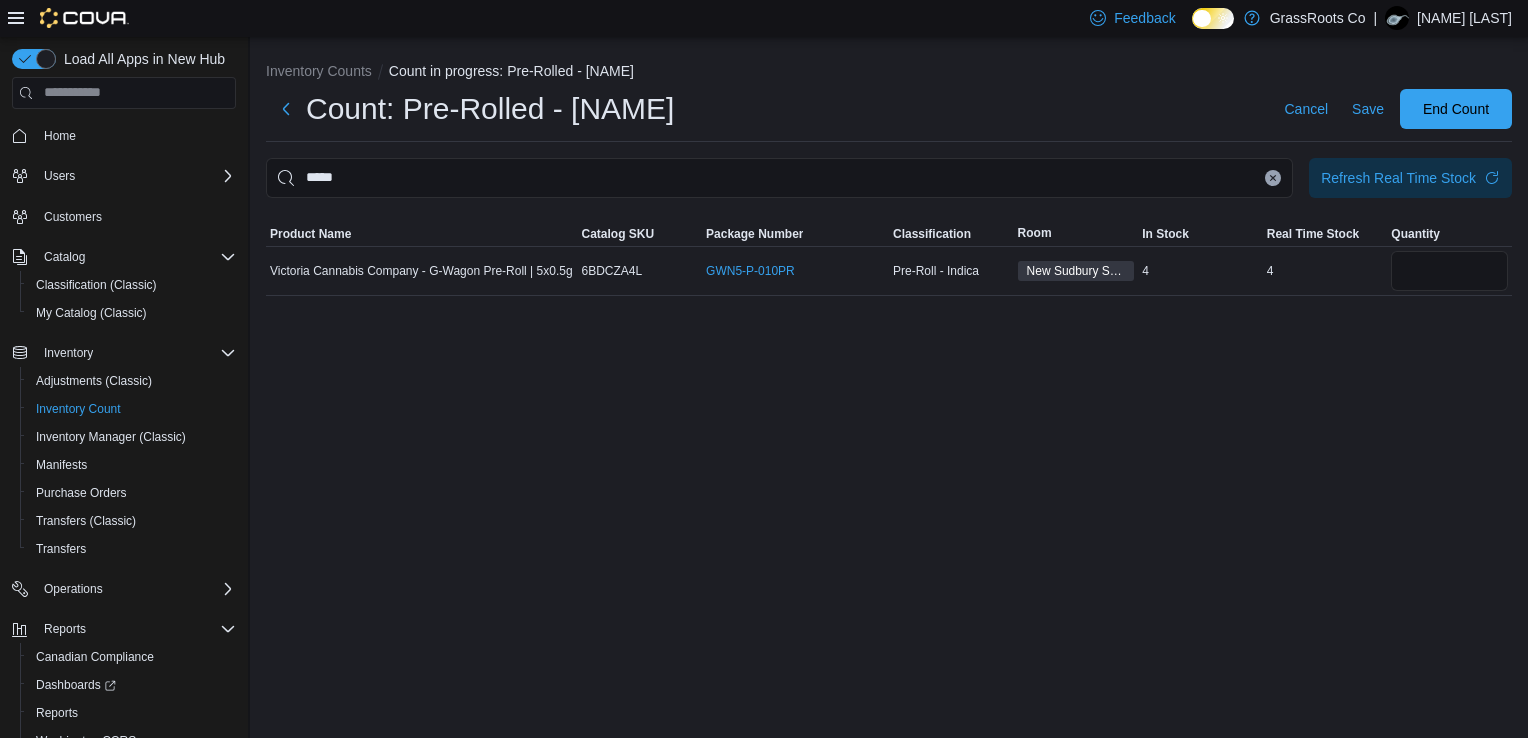 click 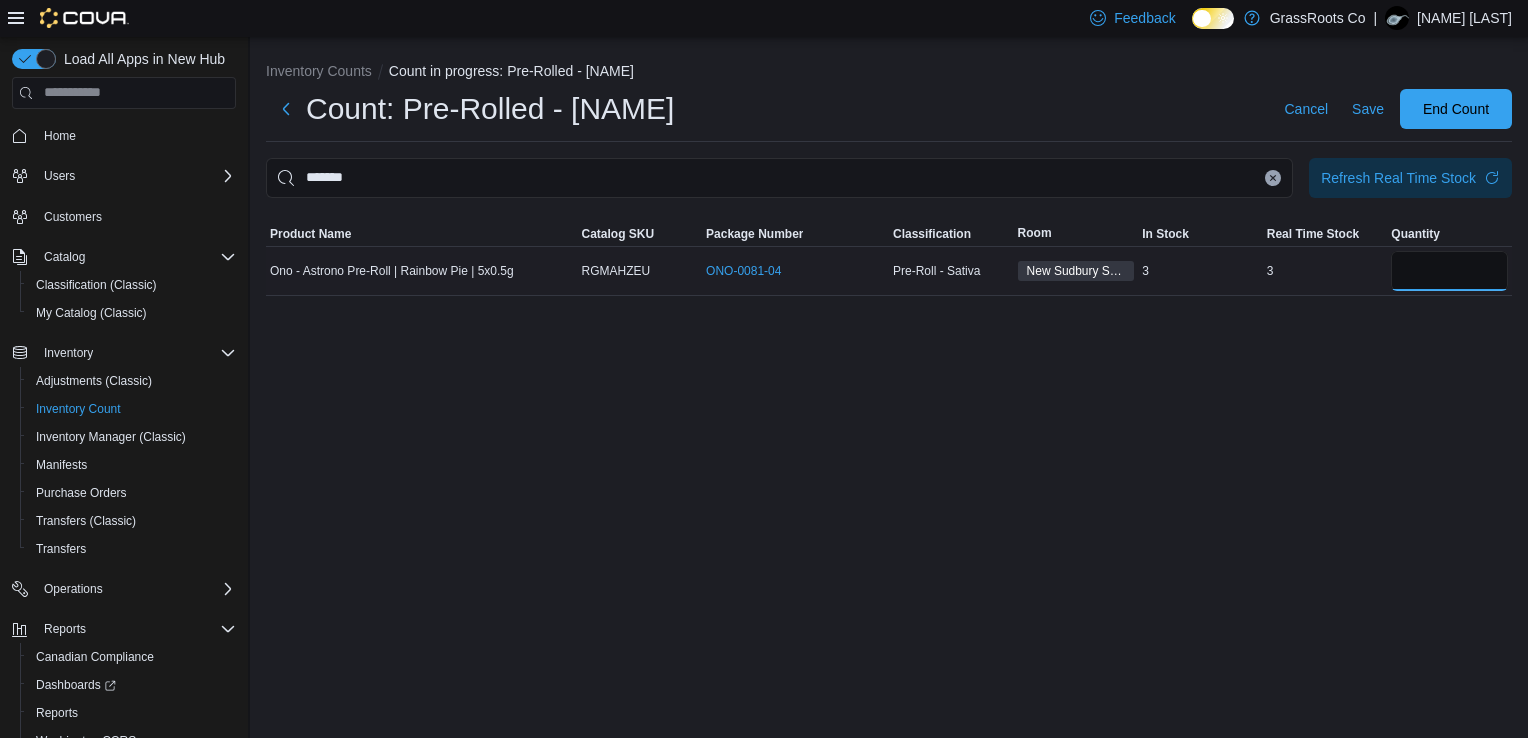 click at bounding box center [1449, 271] 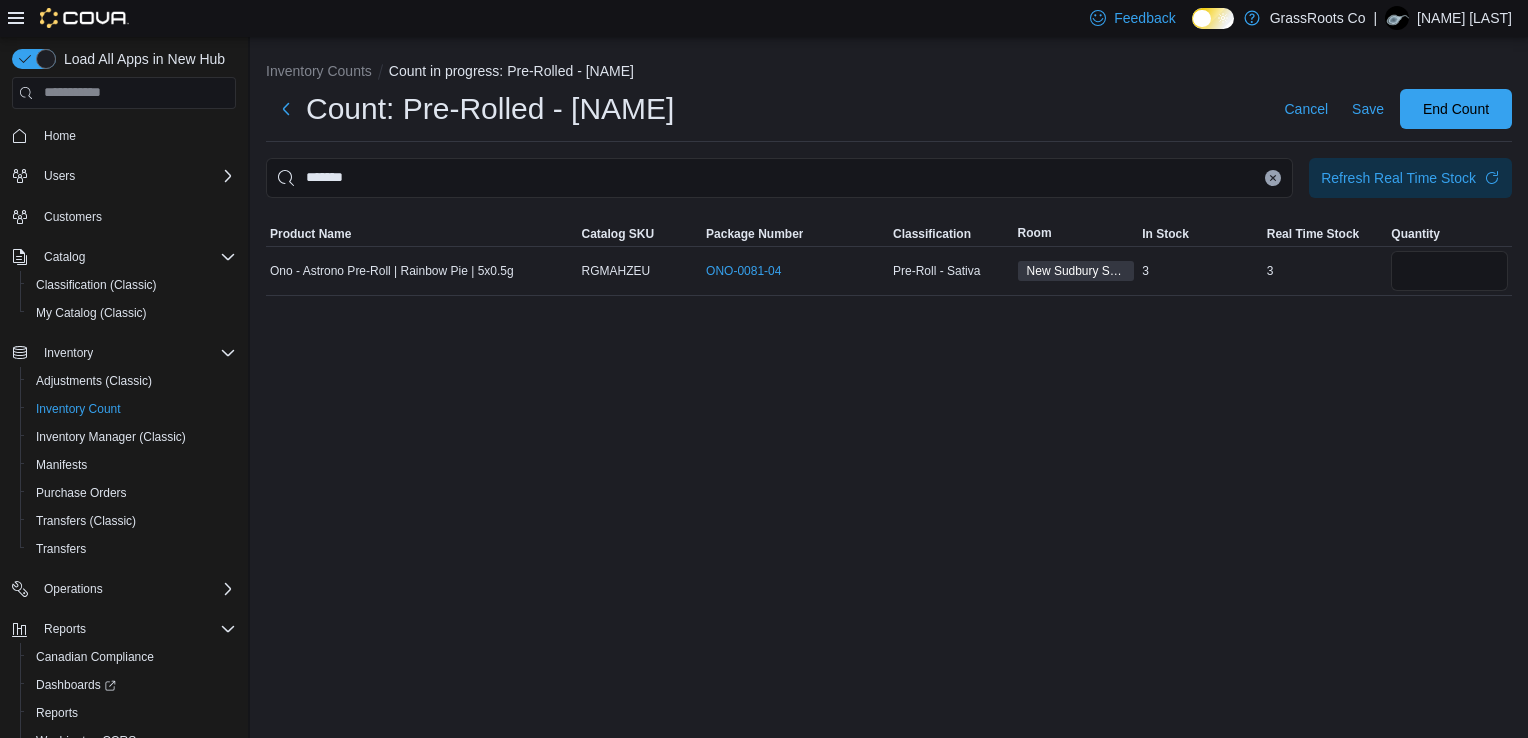 click 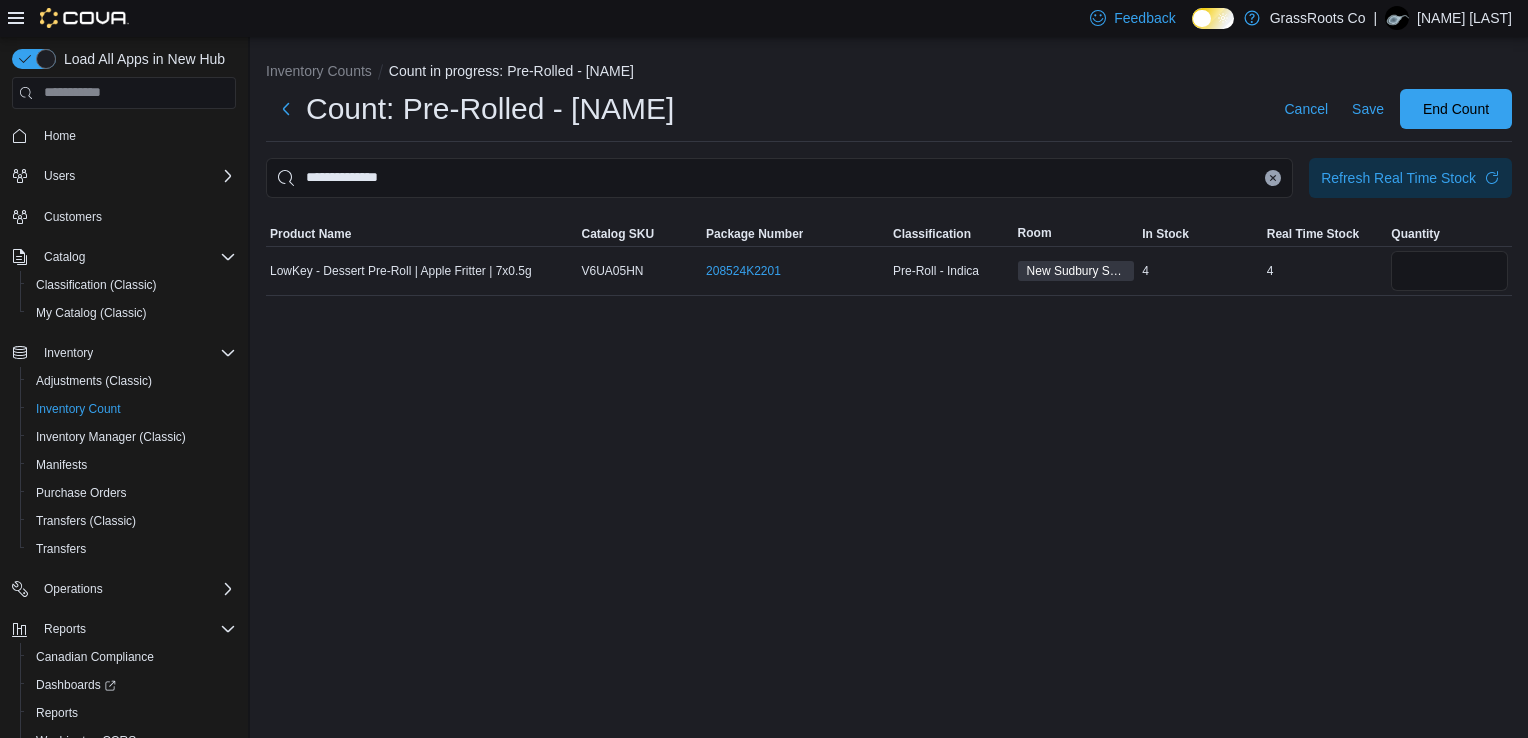 click 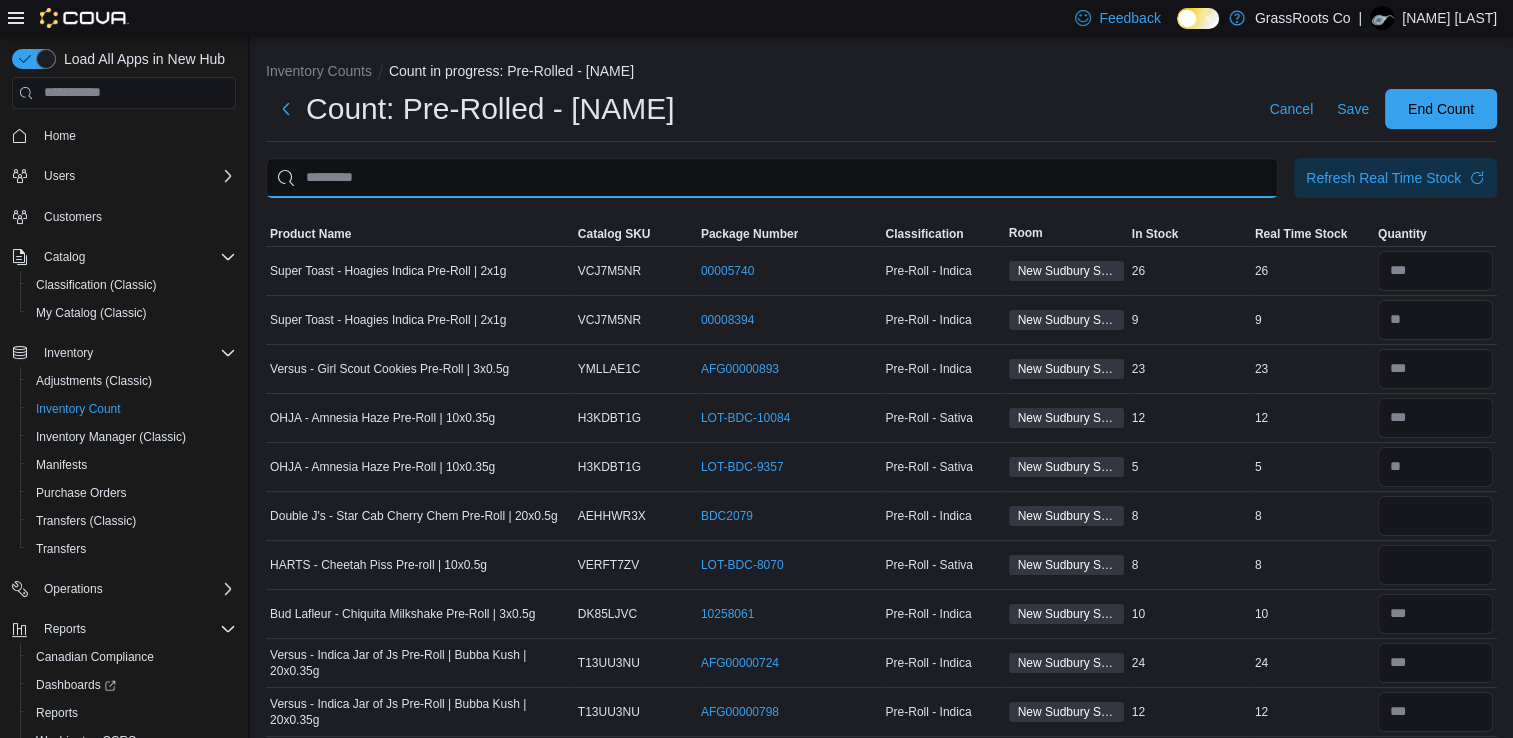 click at bounding box center [772, 178] 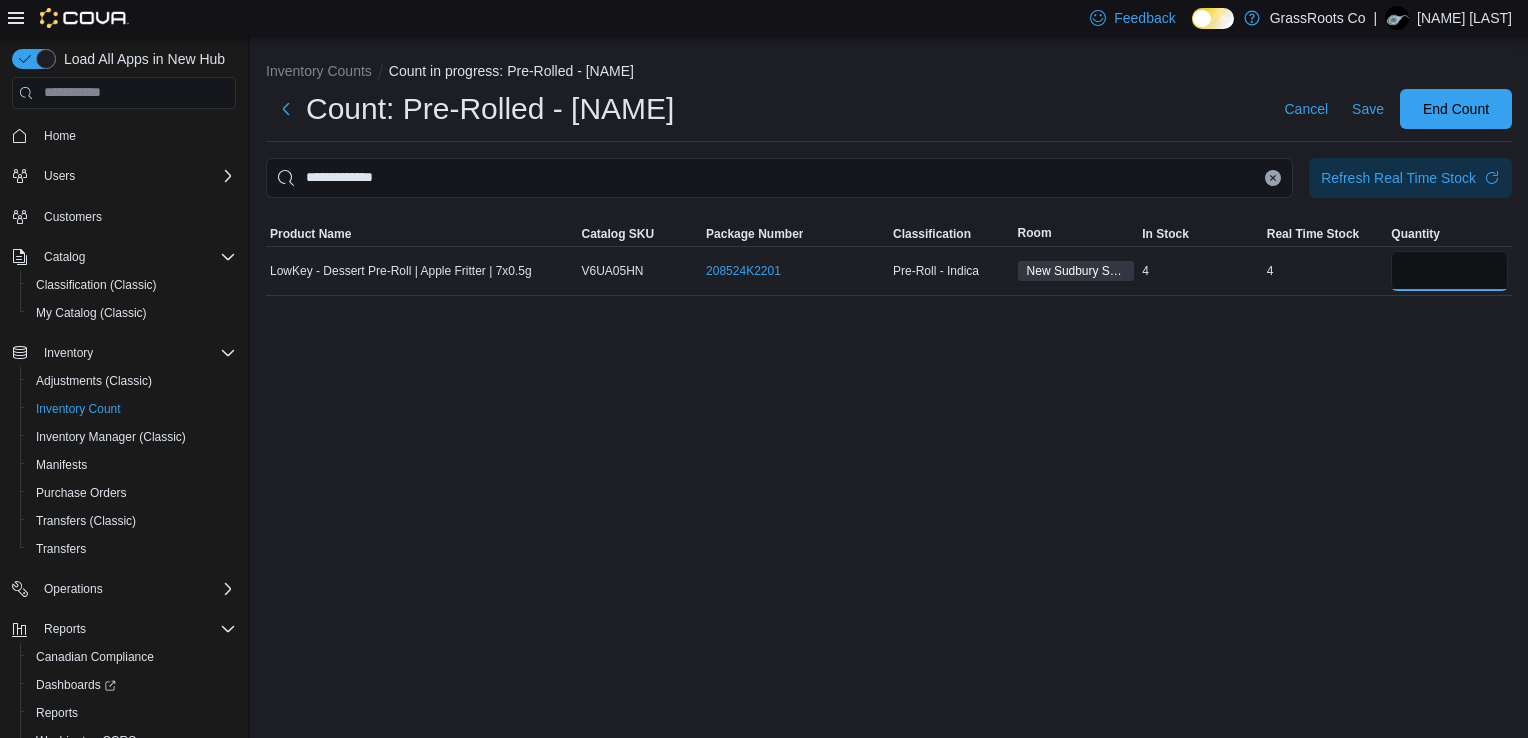 click at bounding box center (1449, 271) 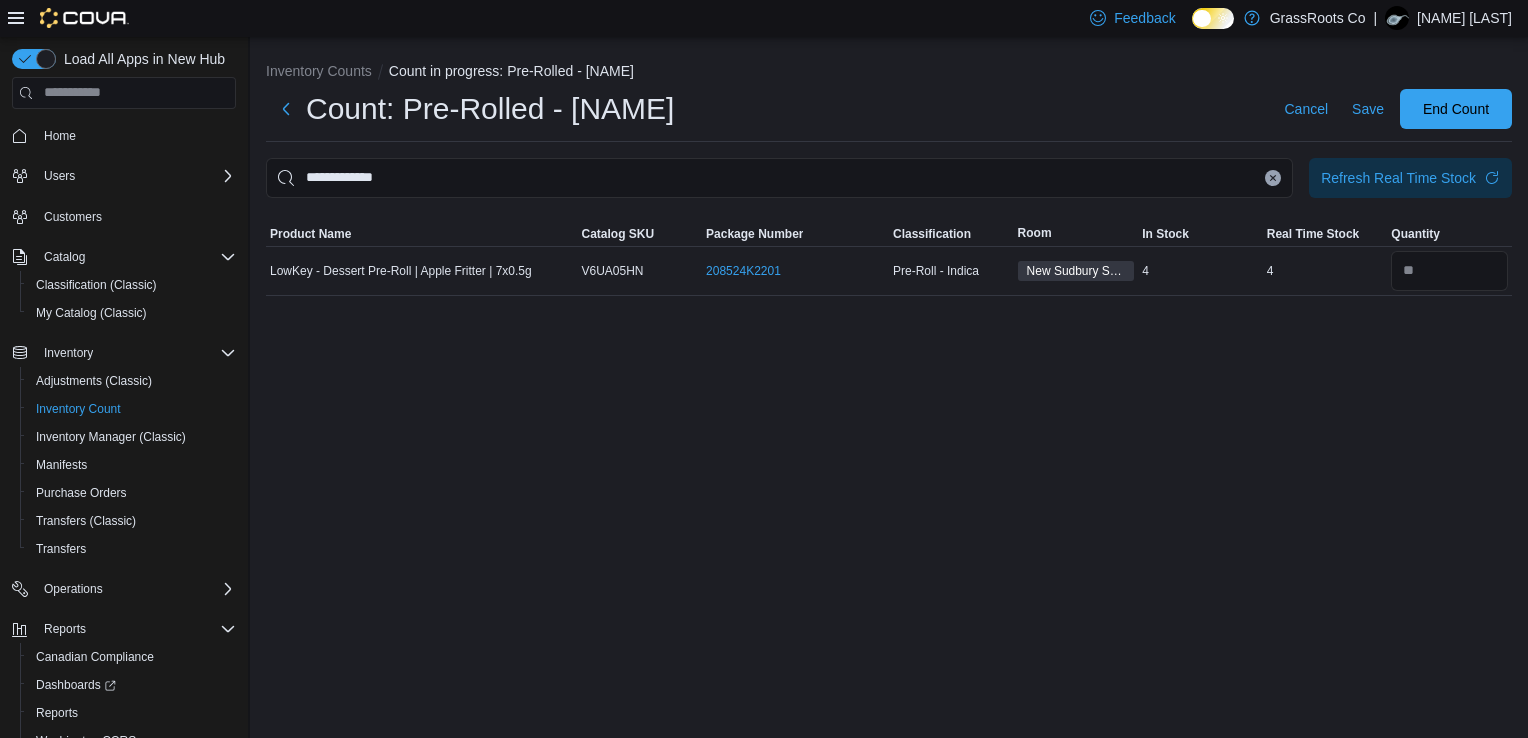 click at bounding box center (1273, 178) 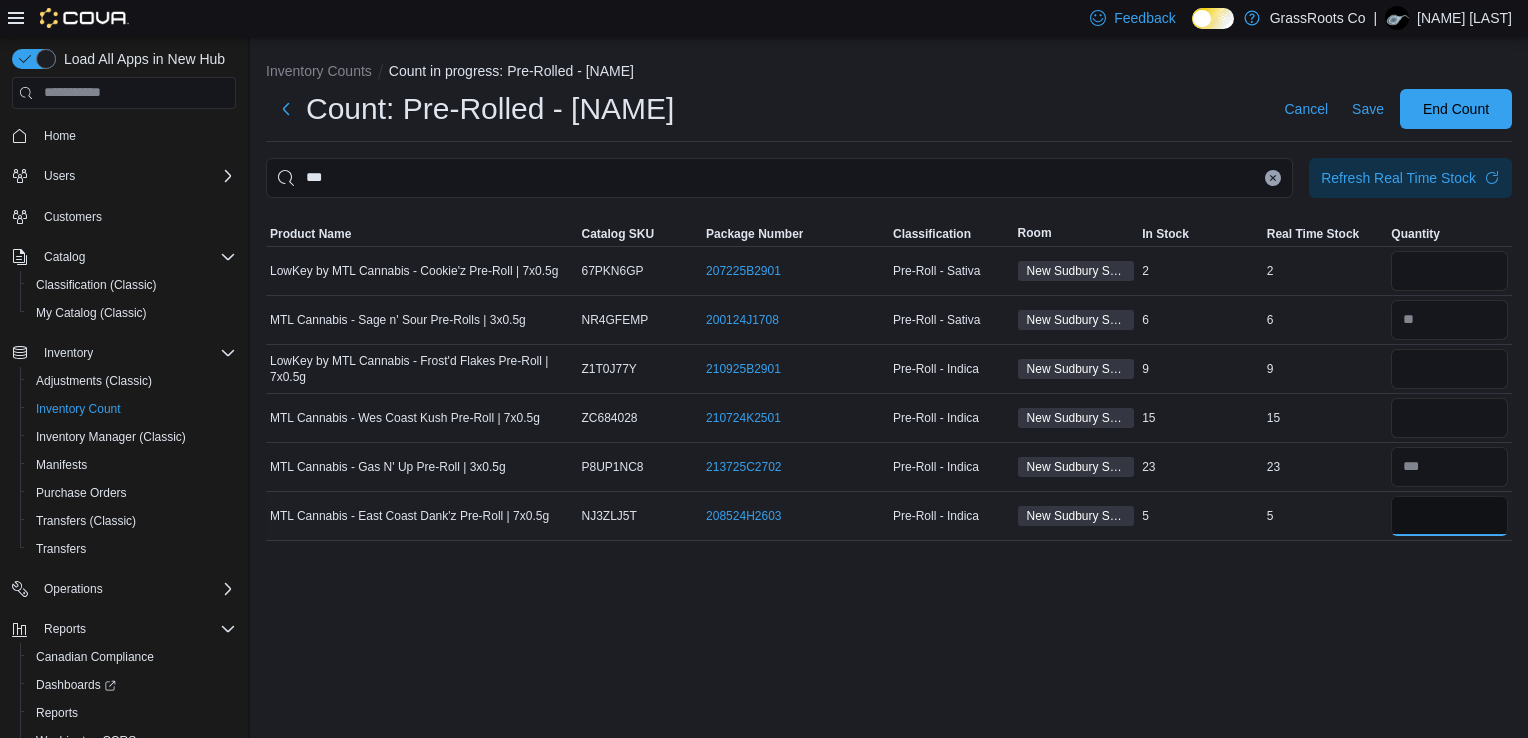 click at bounding box center (1449, 516) 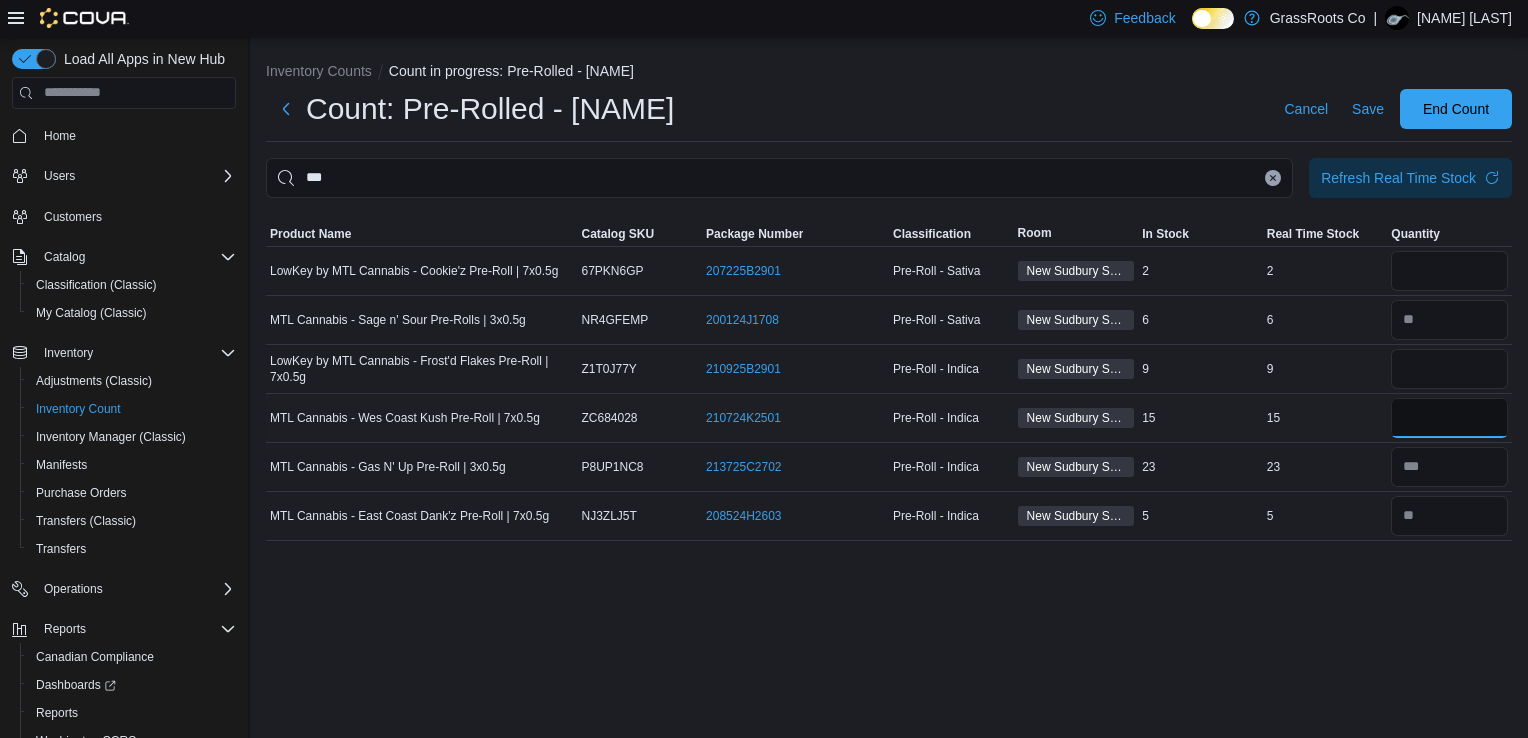 click at bounding box center (1449, 418) 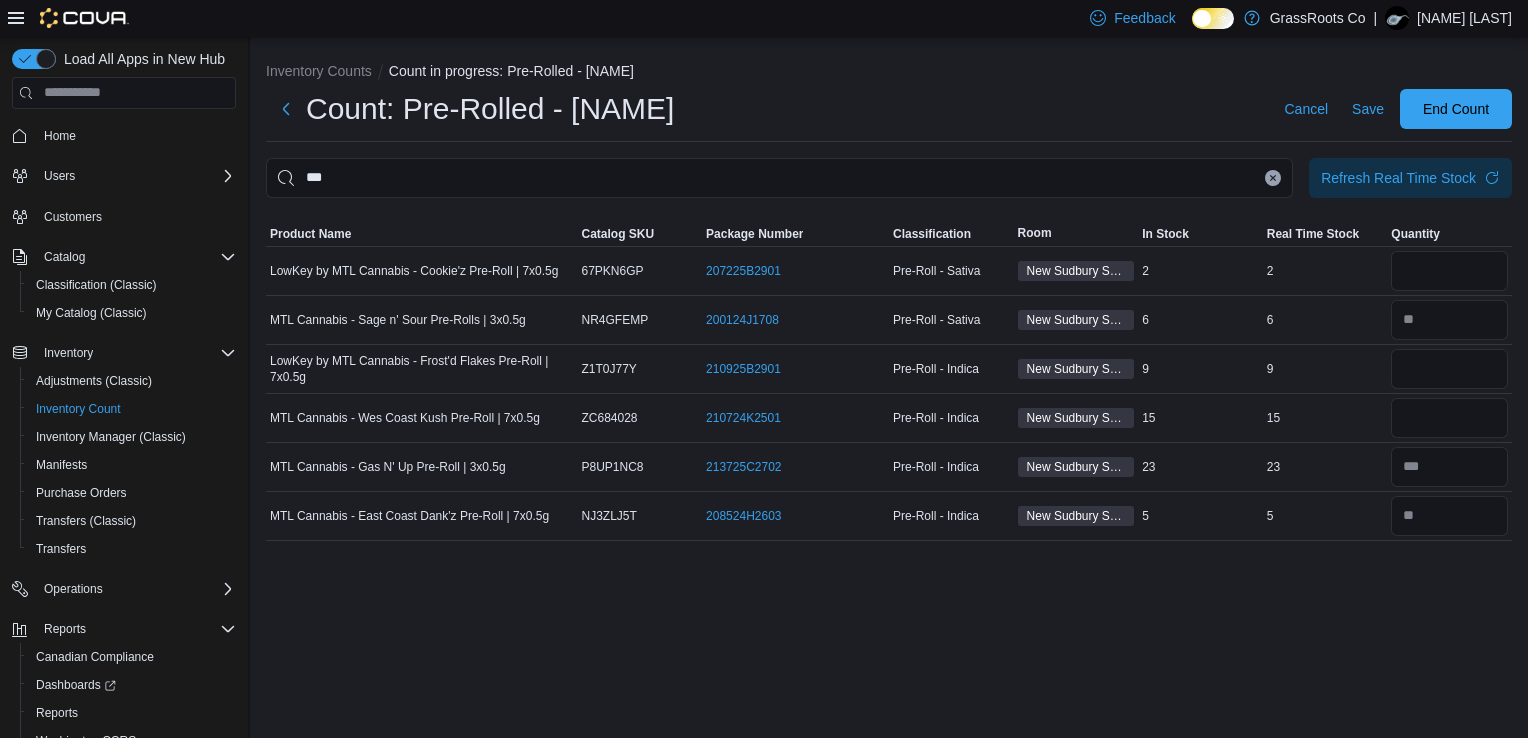 click at bounding box center (1273, 178) 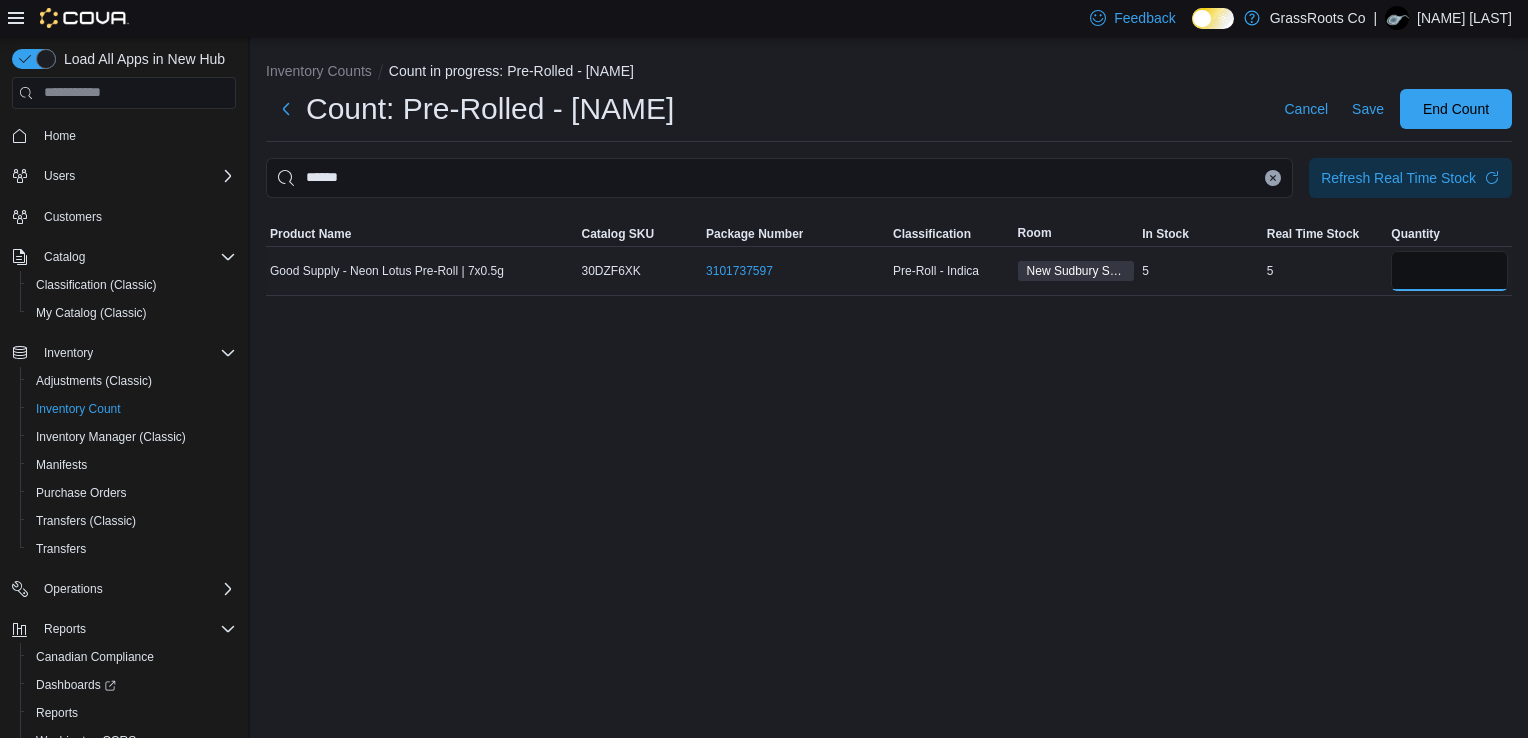 click at bounding box center [1449, 271] 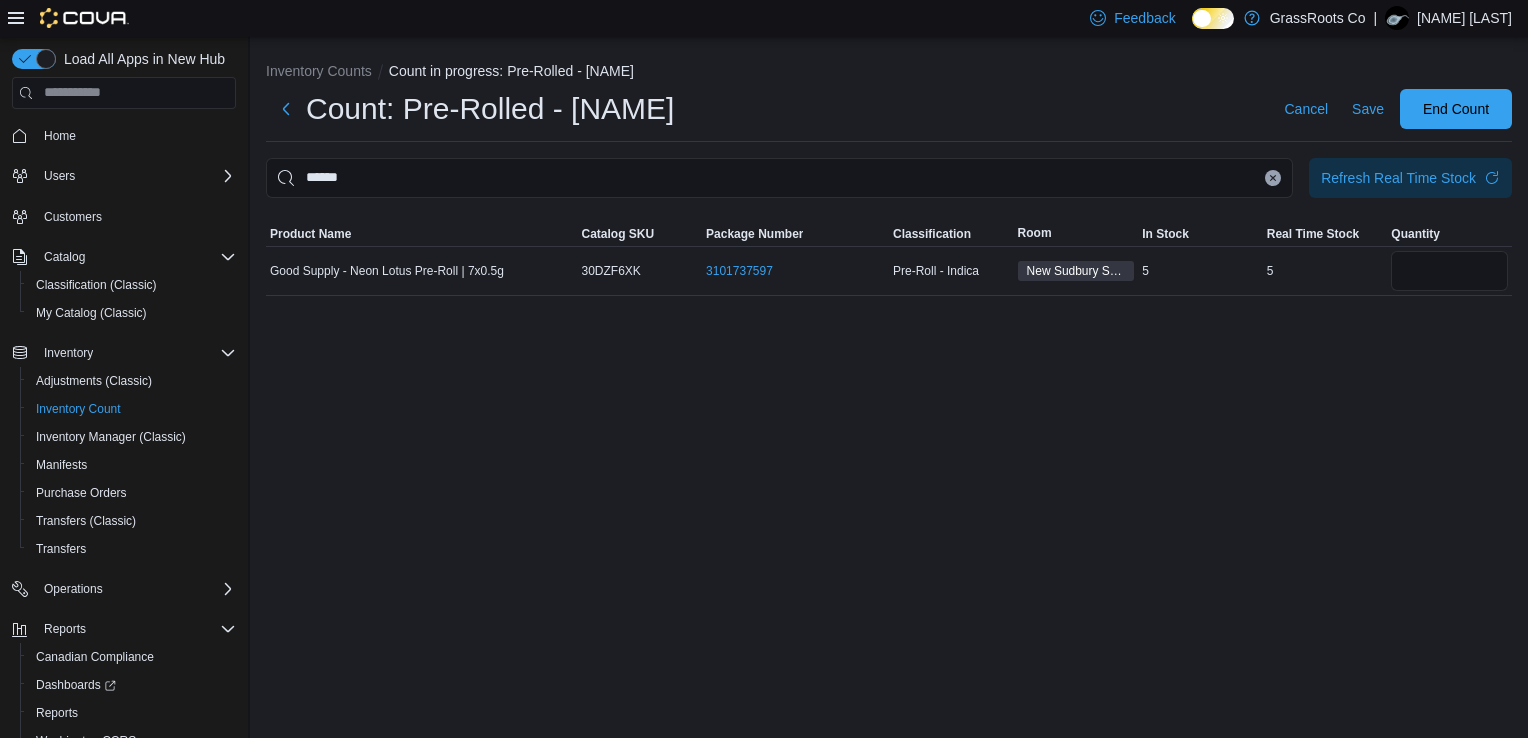click 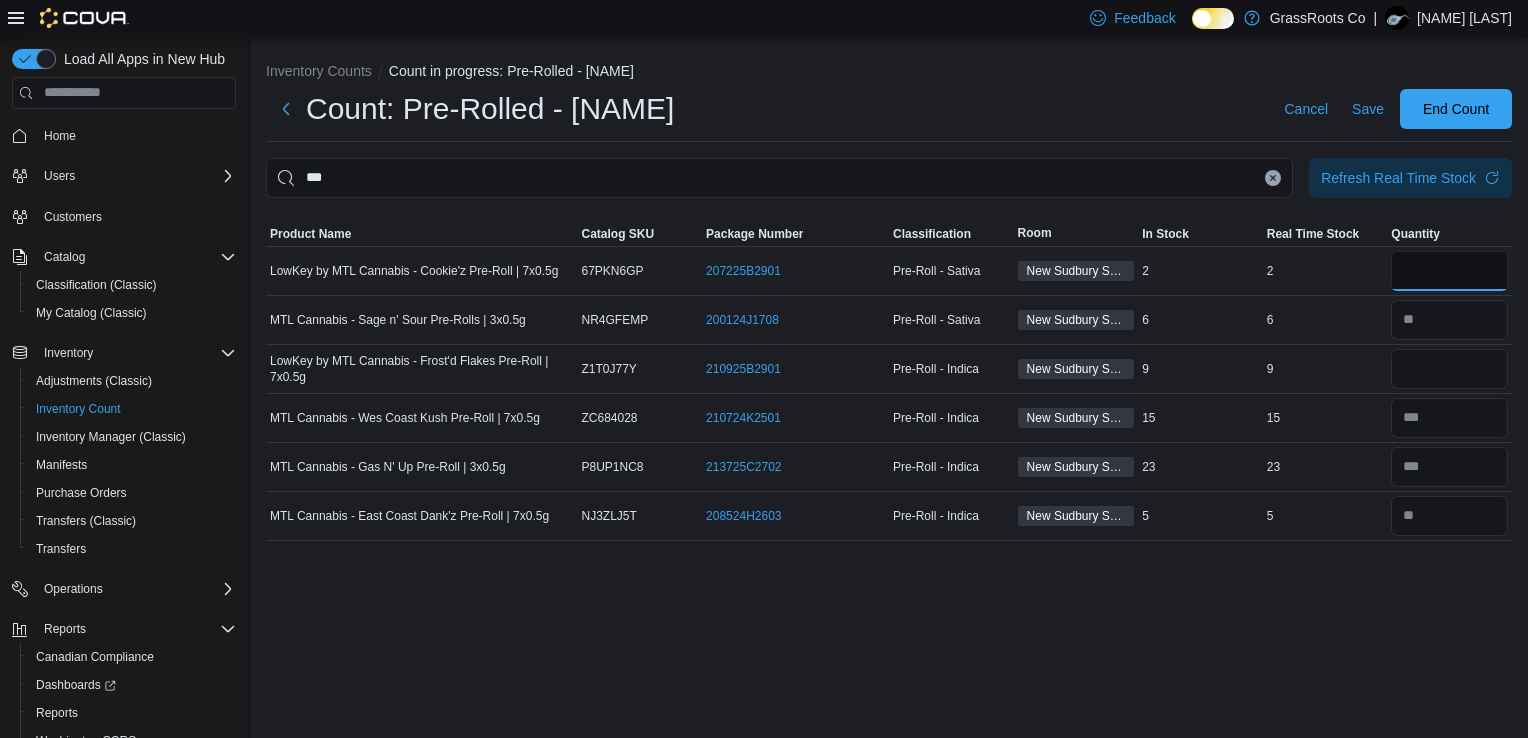 click at bounding box center [1449, 271] 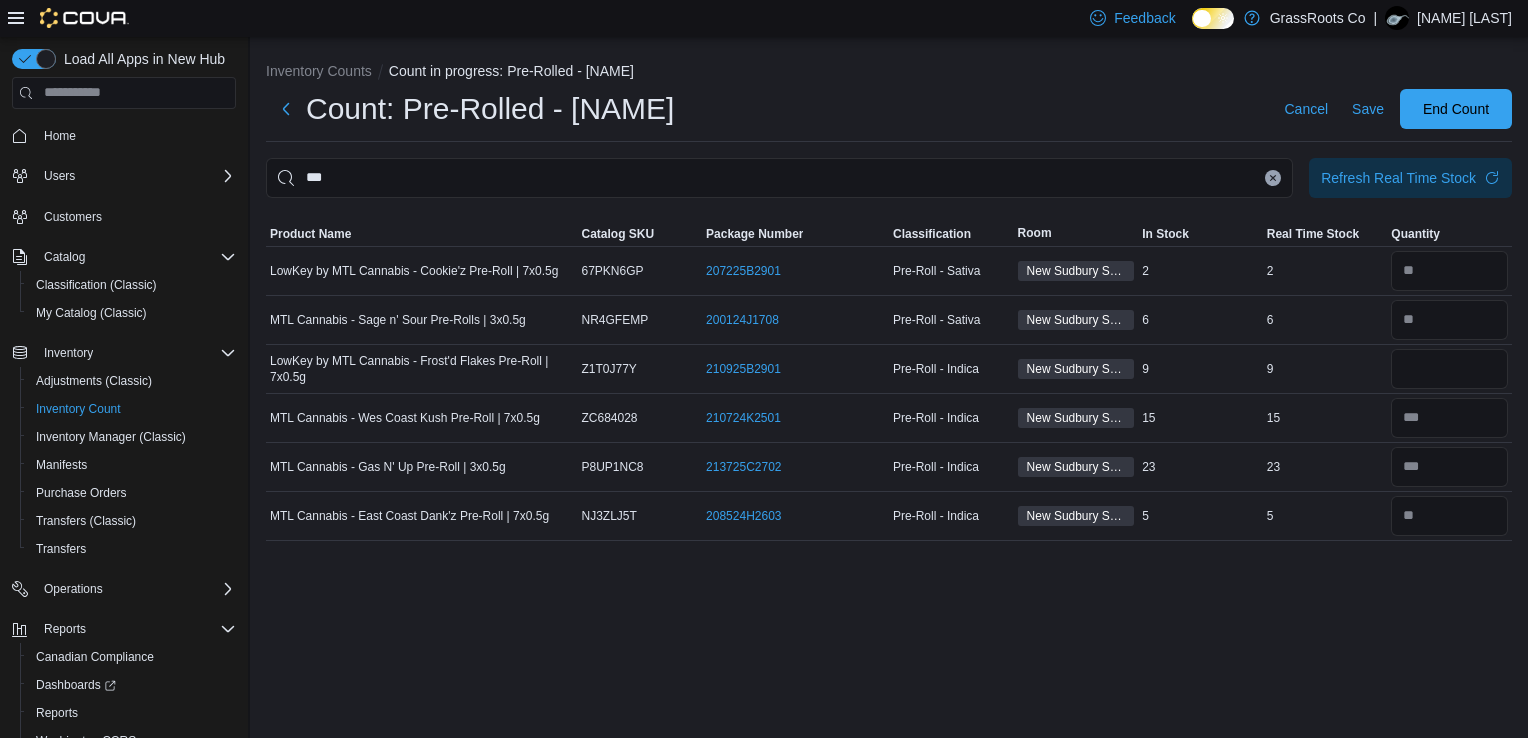 click 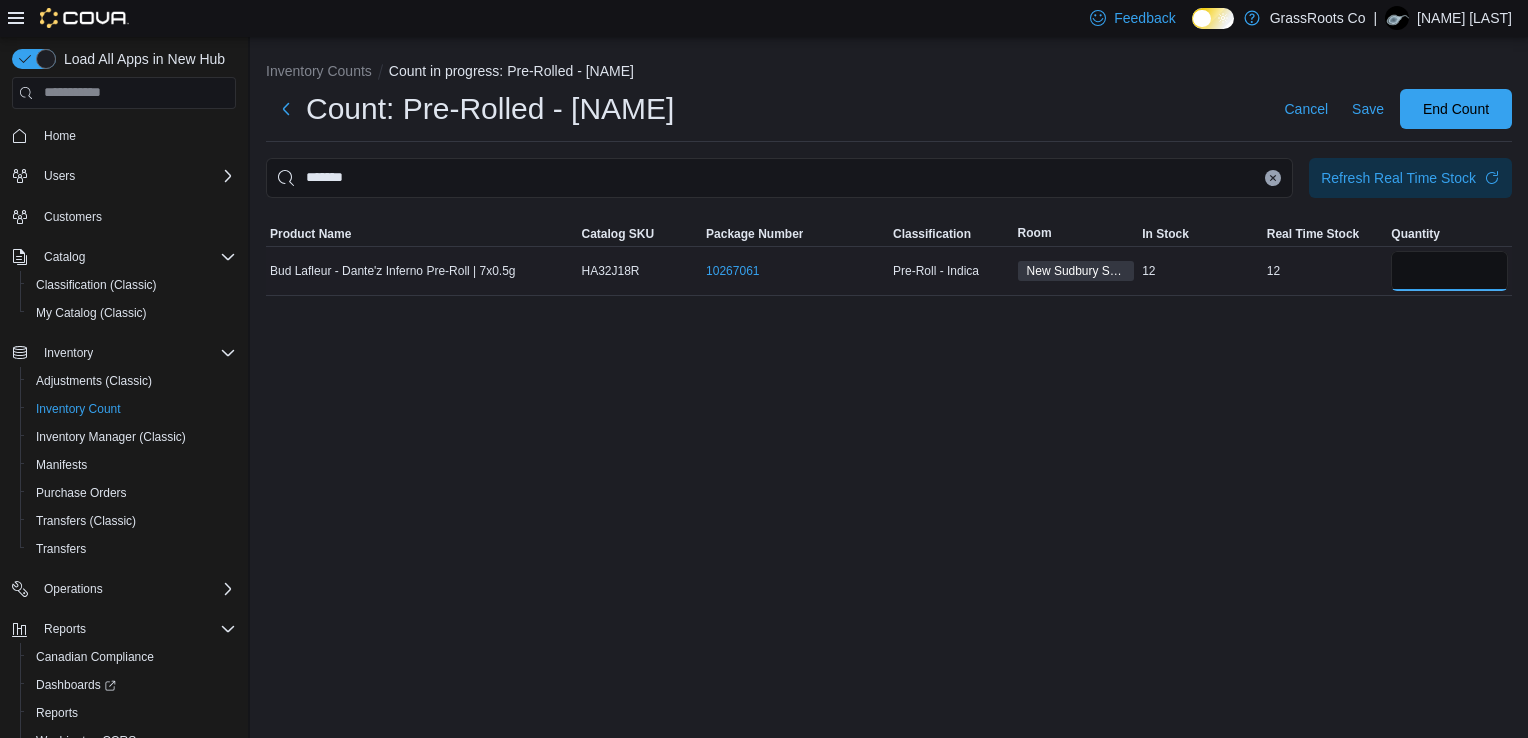 click at bounding box center [1449, 271] 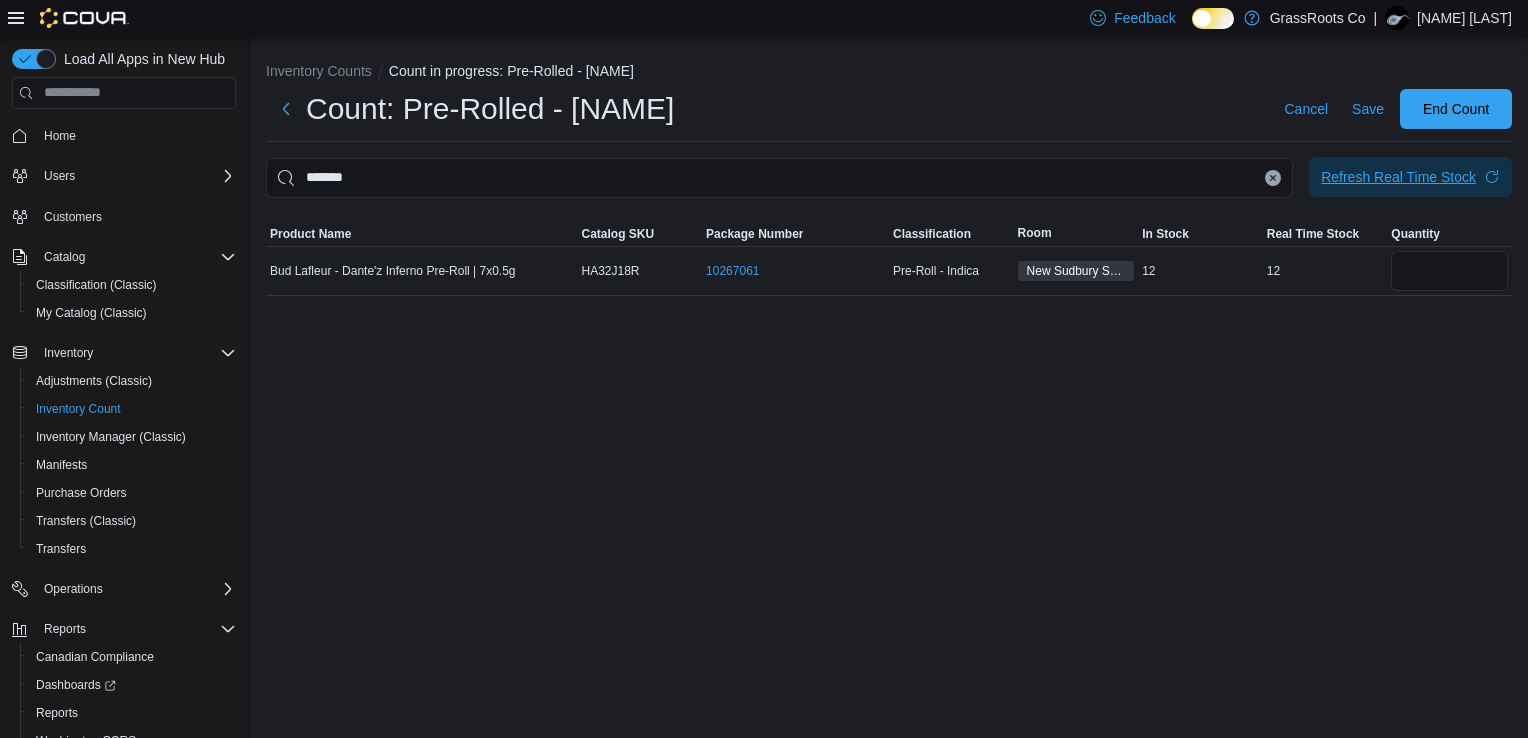 click on "Refresh Real Time Stock" at bounding box center [1398, 177] 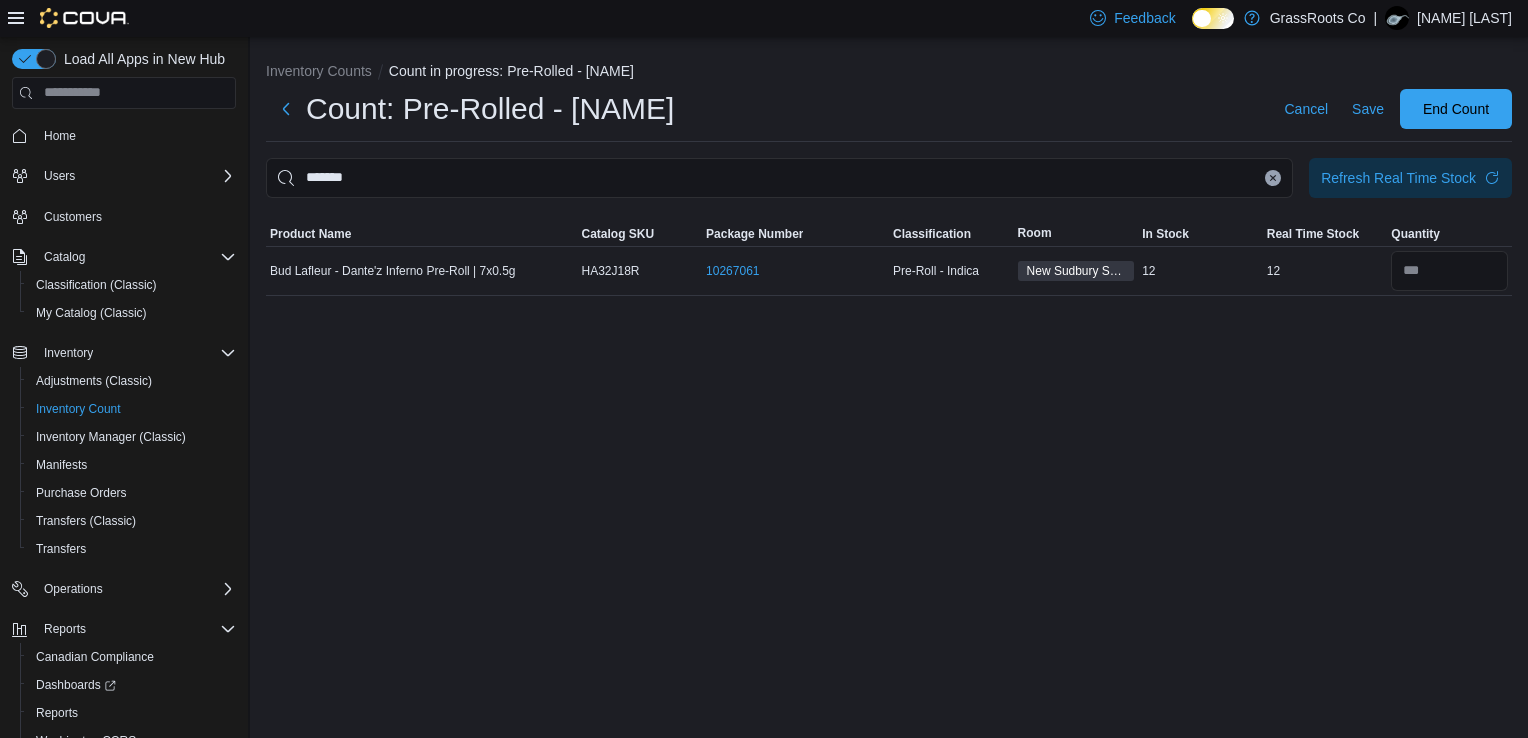 click 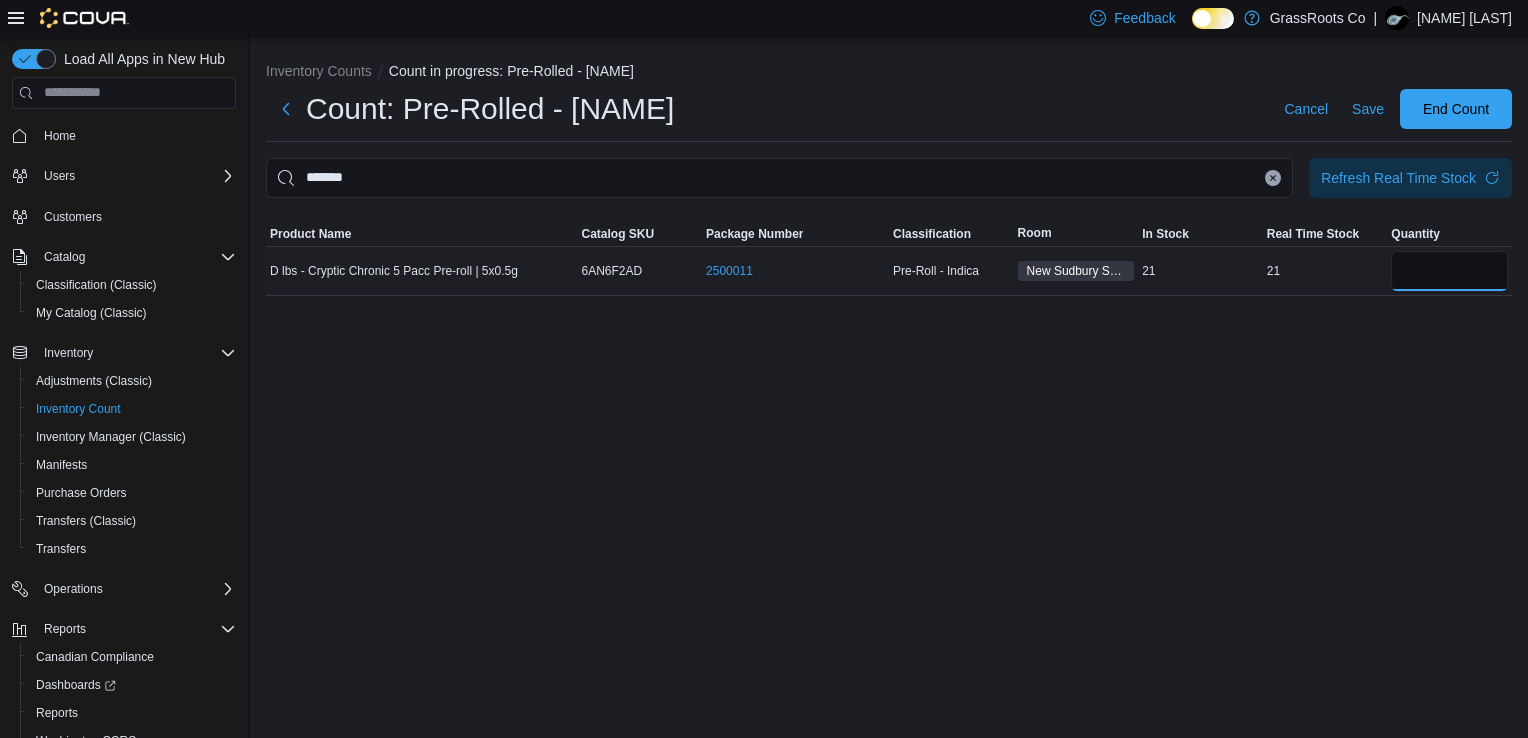 click at bounding box center (1449, 271) 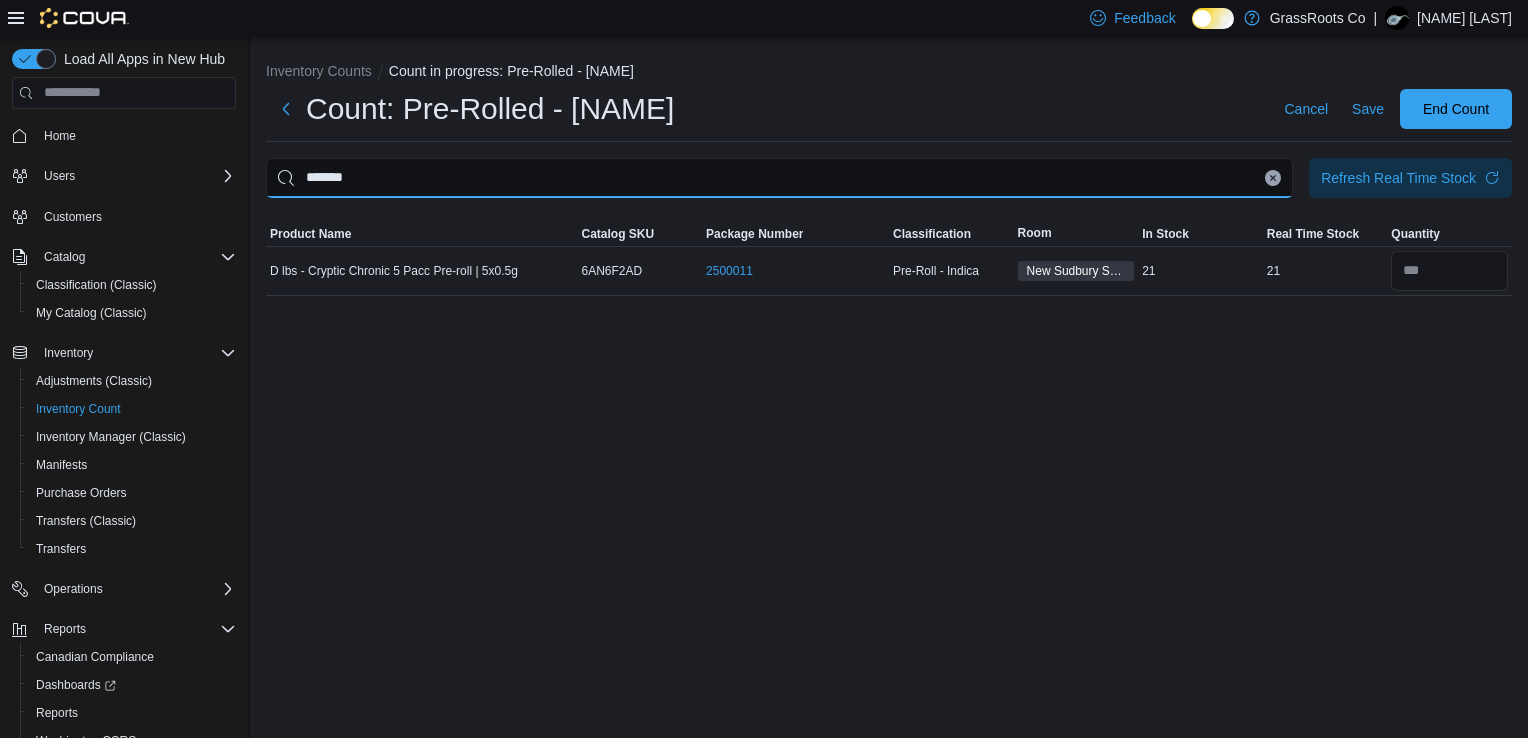 click on "*******" at bounding box center [779, 178] 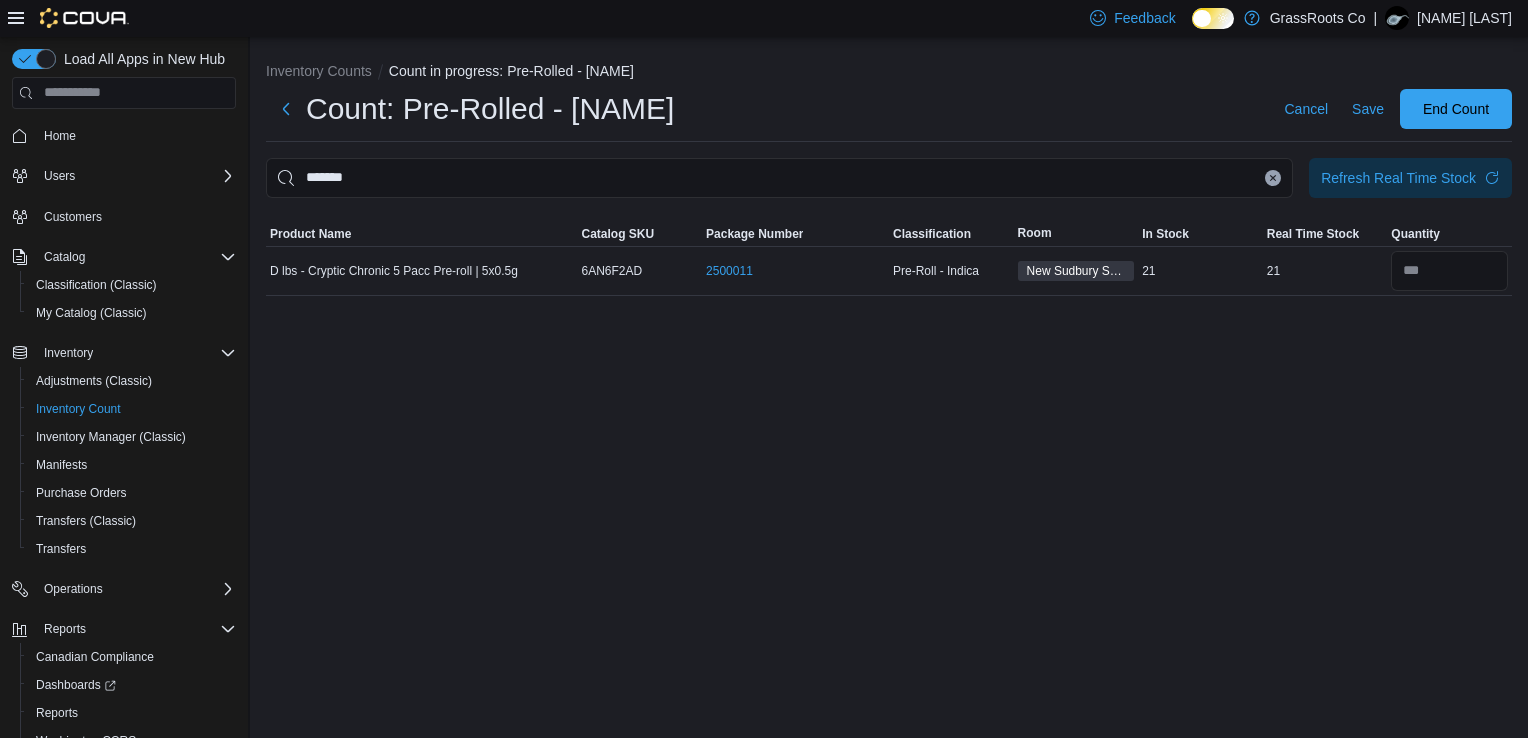 click 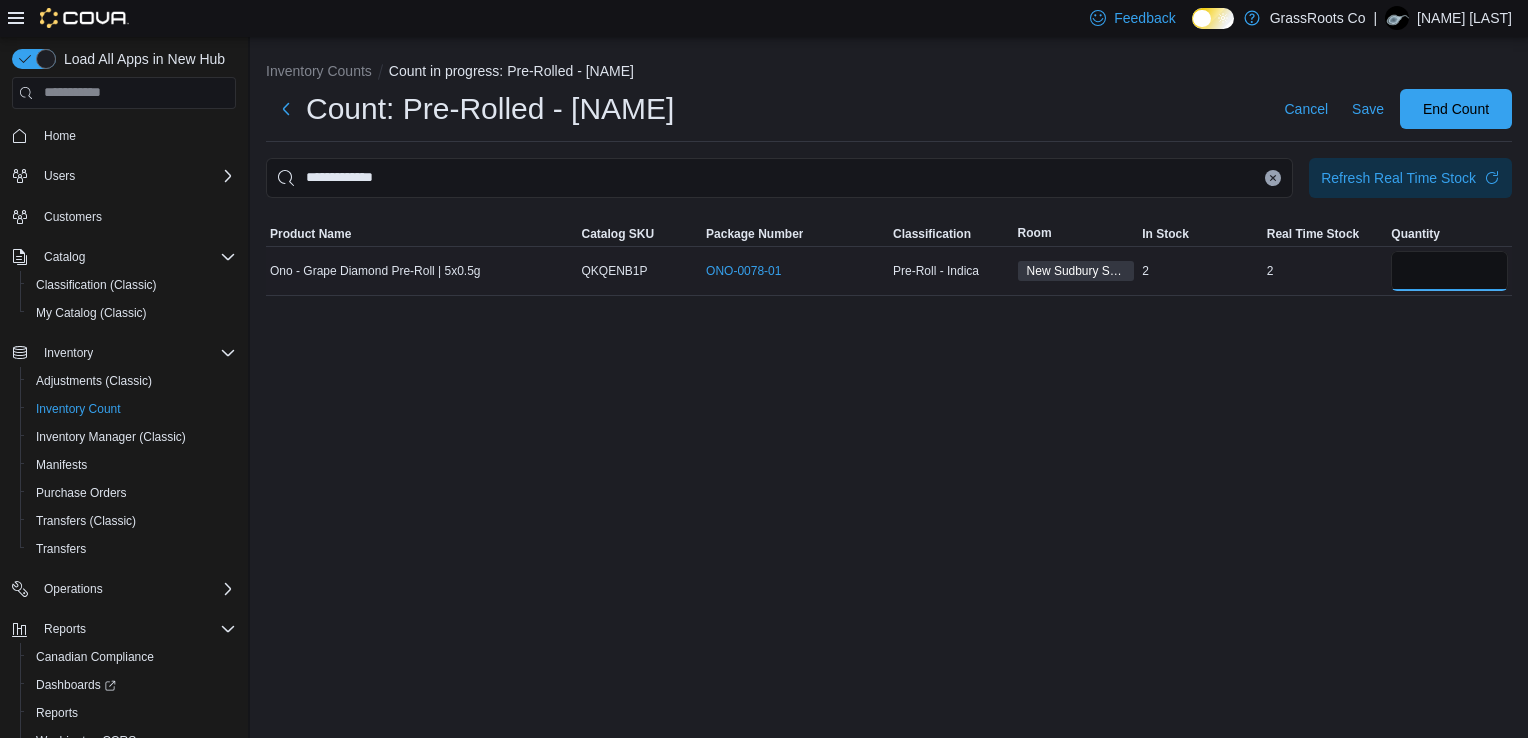 click at bounding box center [1449, 271] 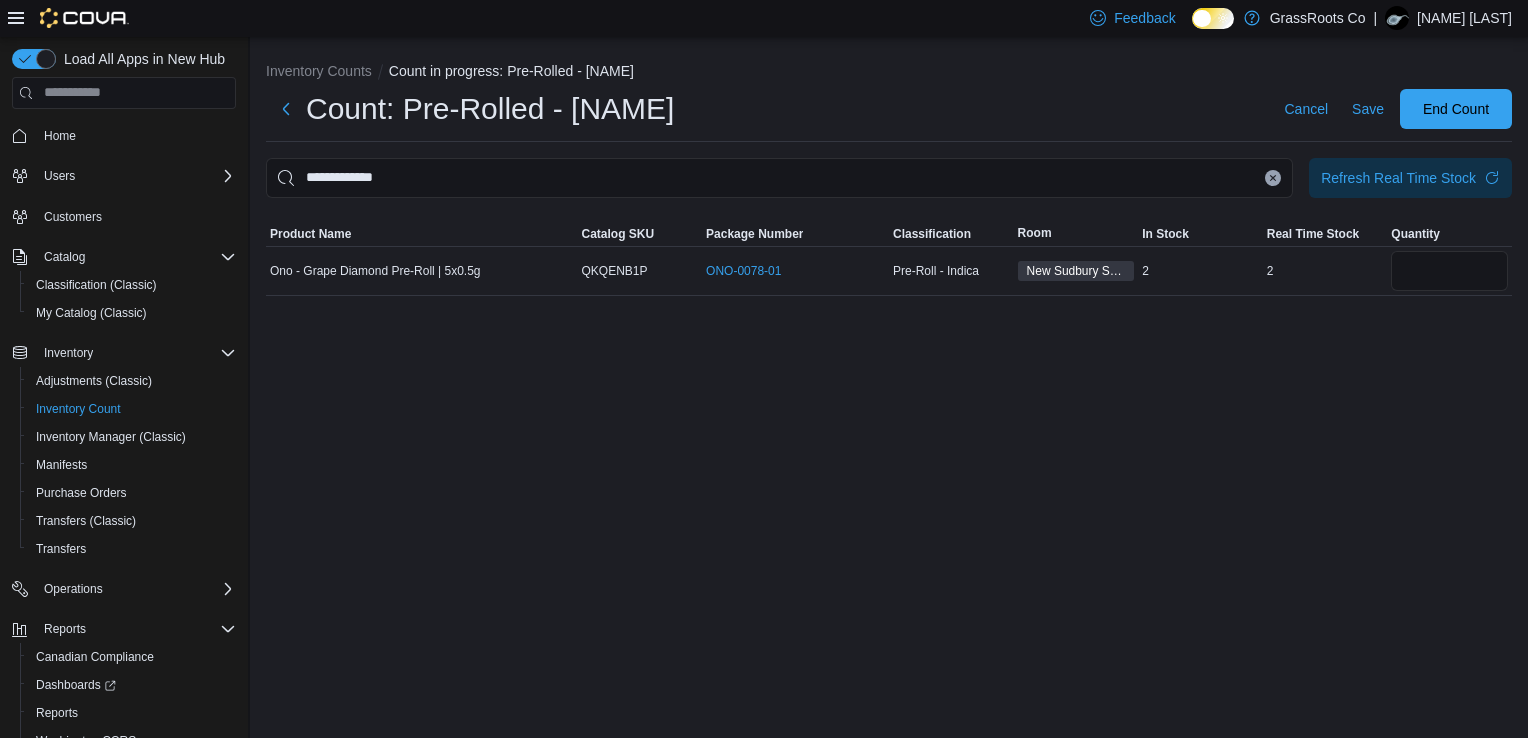 click at bounding box center (1273, 178) 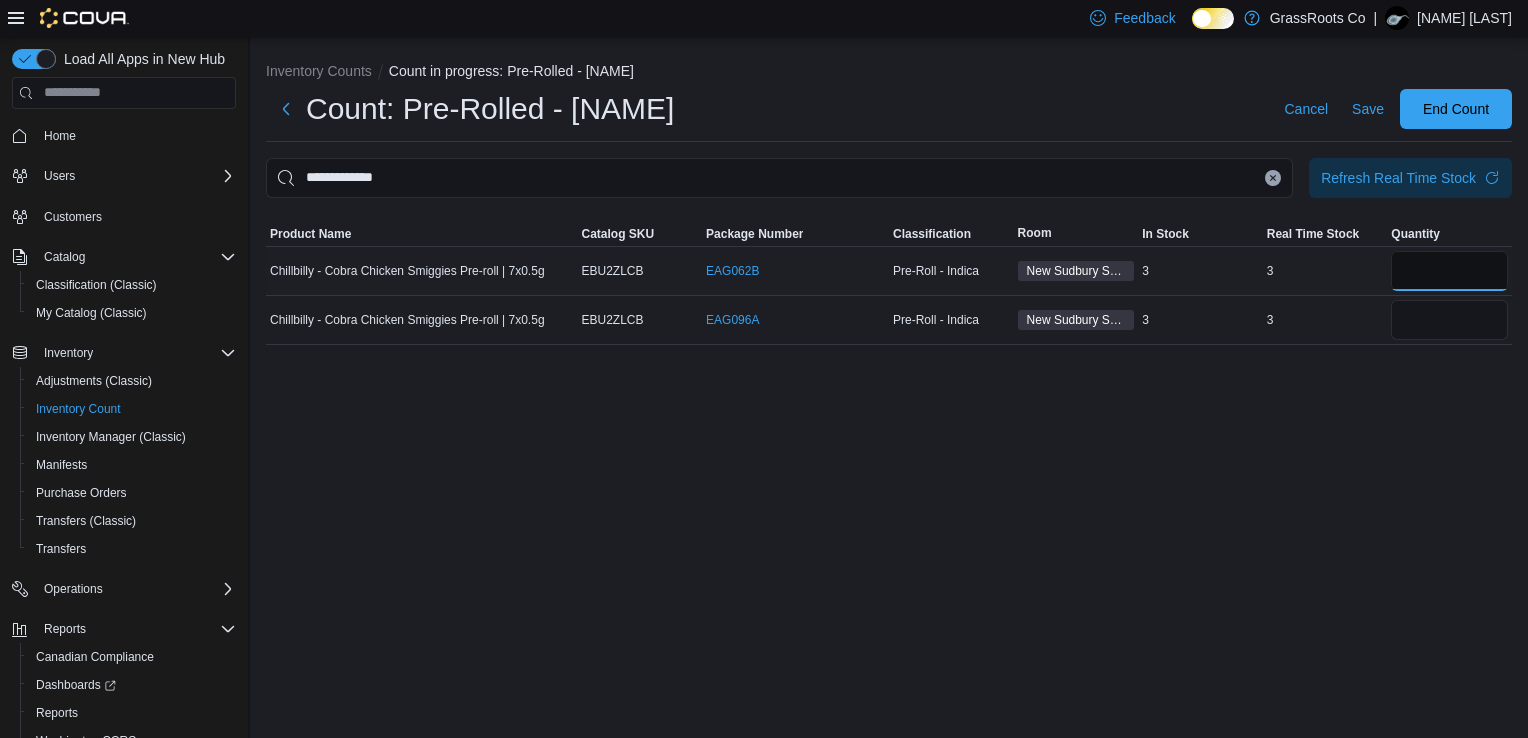 click at bounding box center [1449, 271] 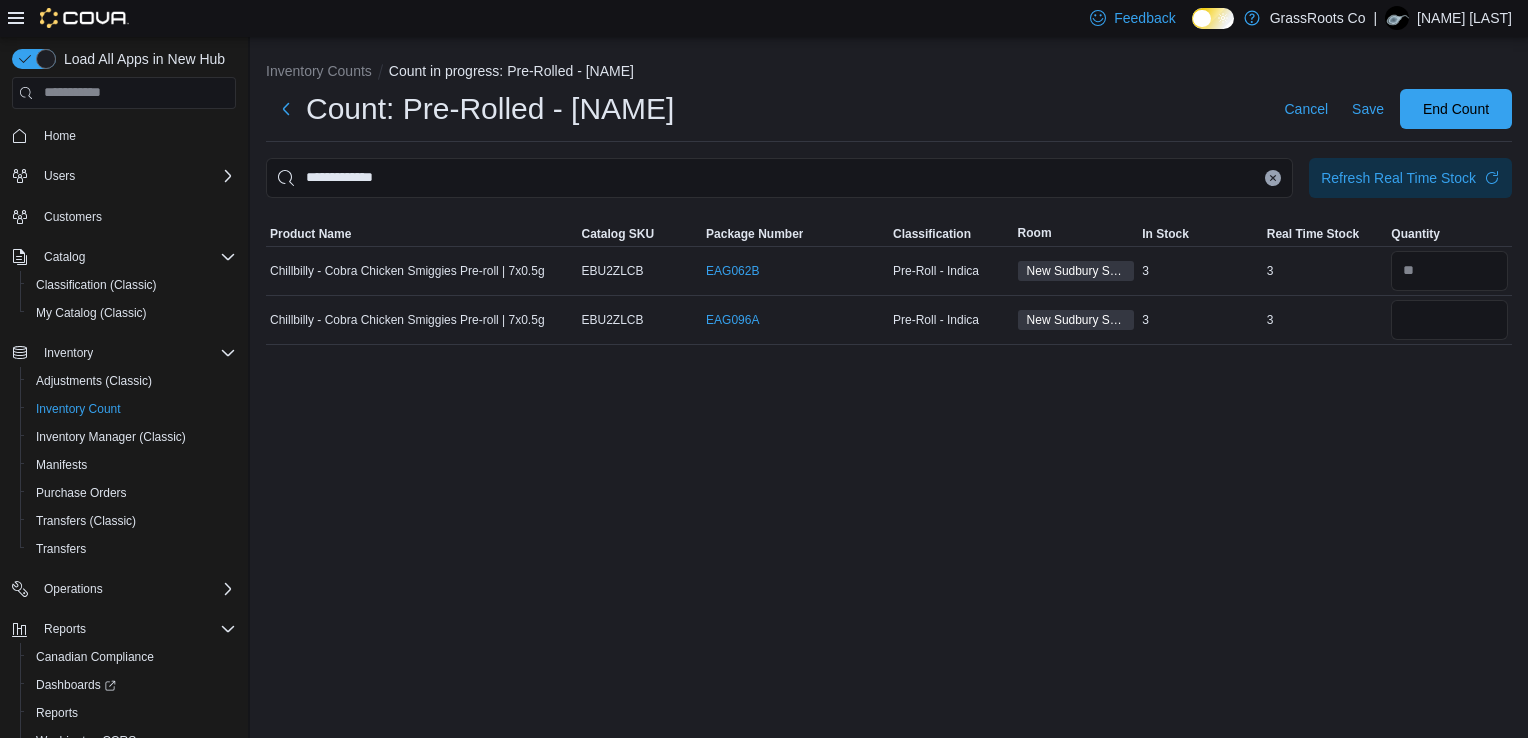 click at bounding box center (1273, 178) 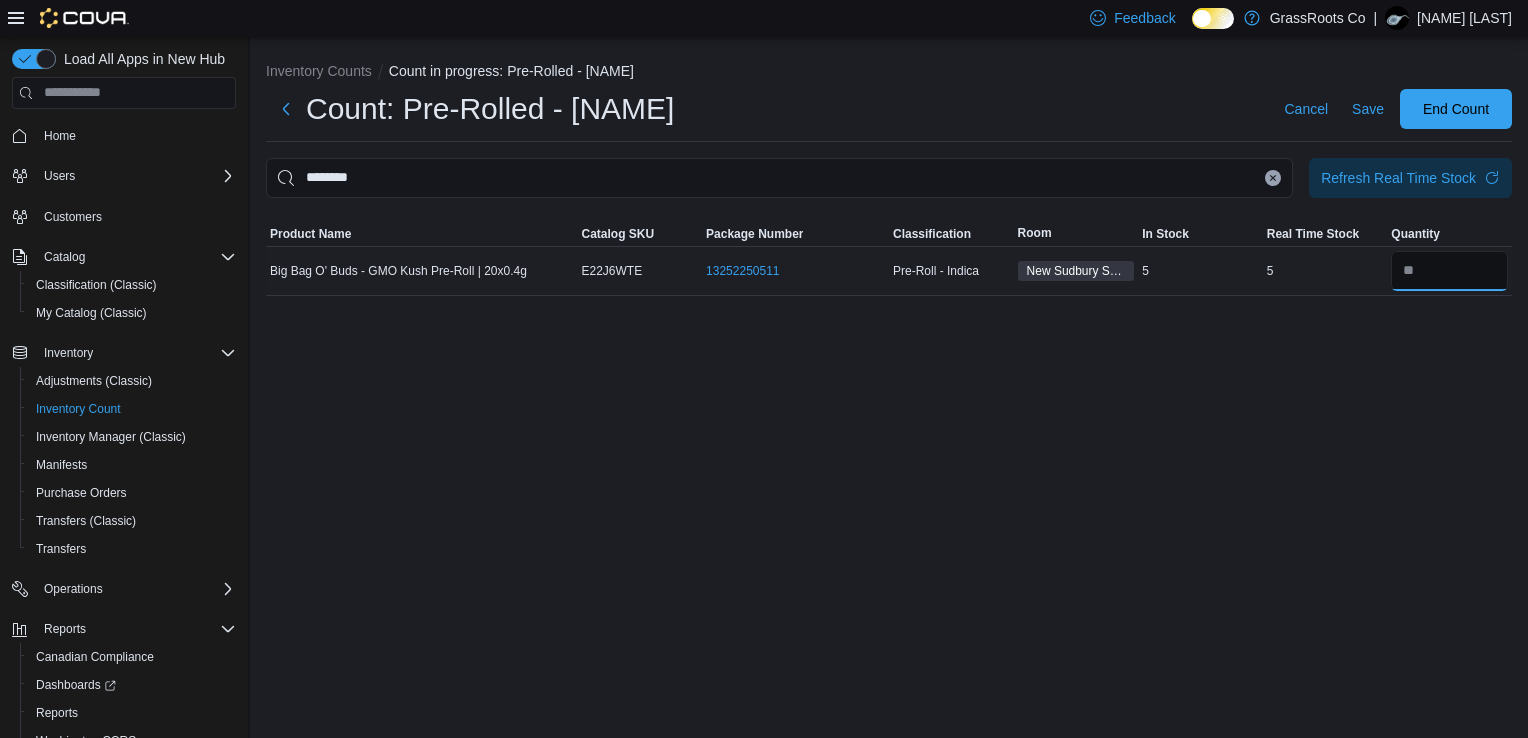 click at bounding box center [1449, 271] 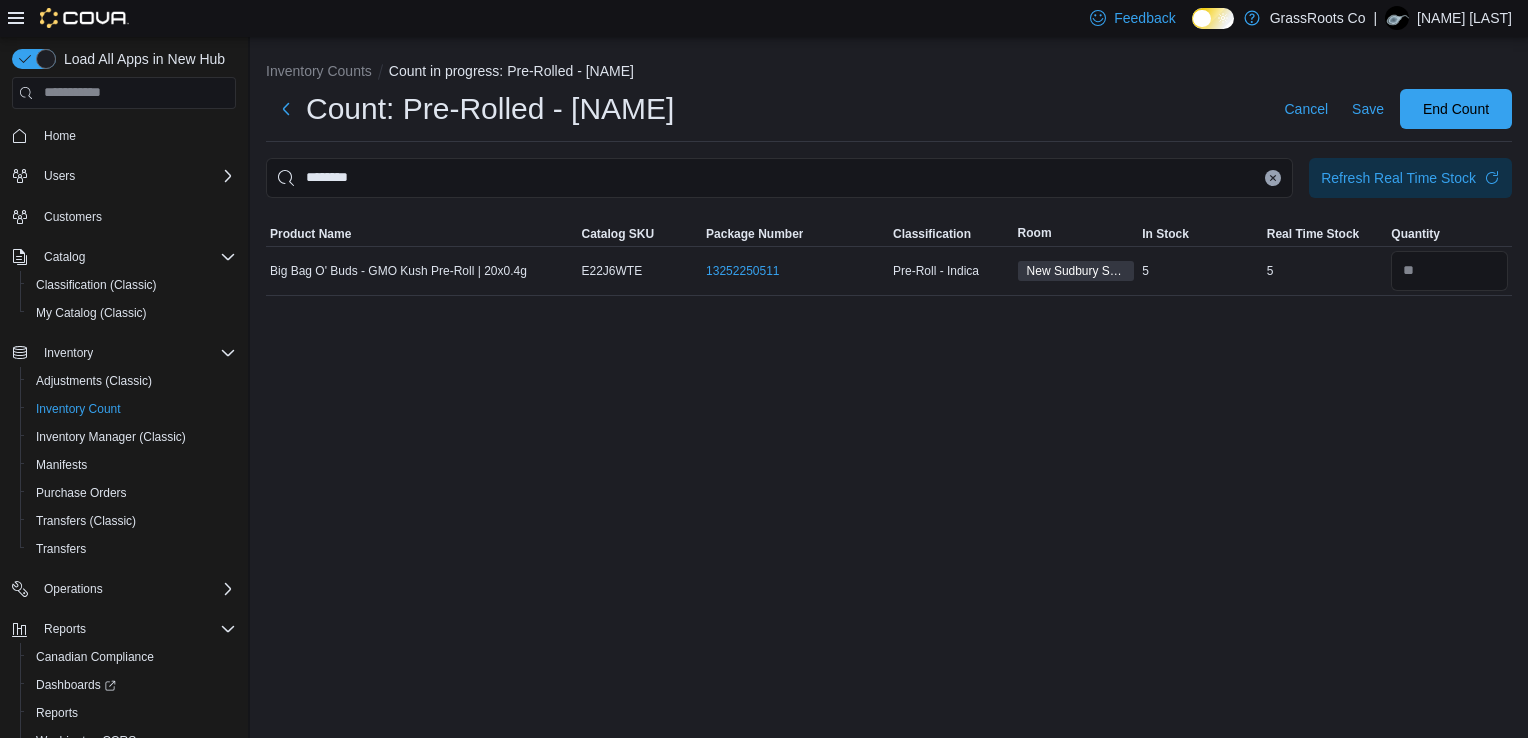 click 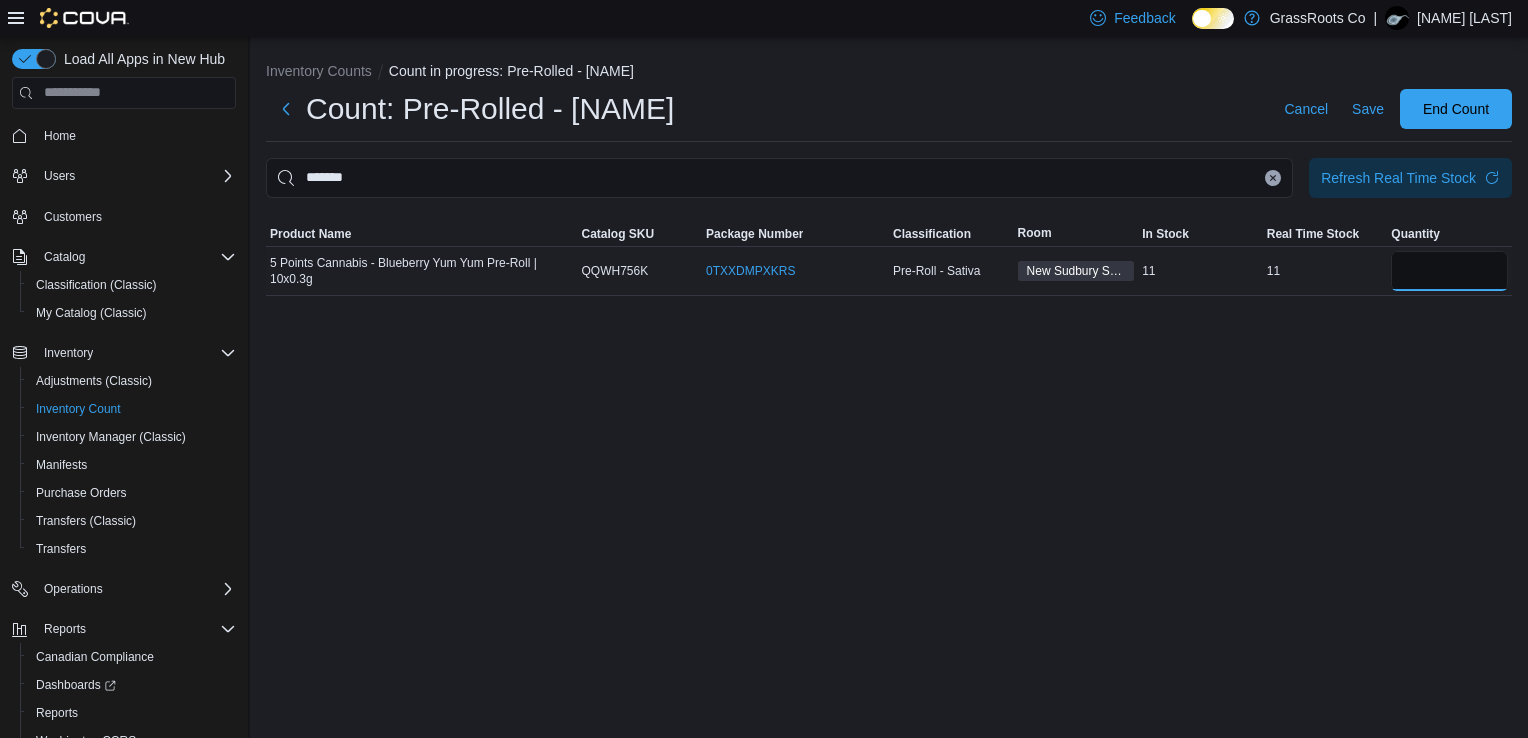 click at bounding box center (1449, 271) 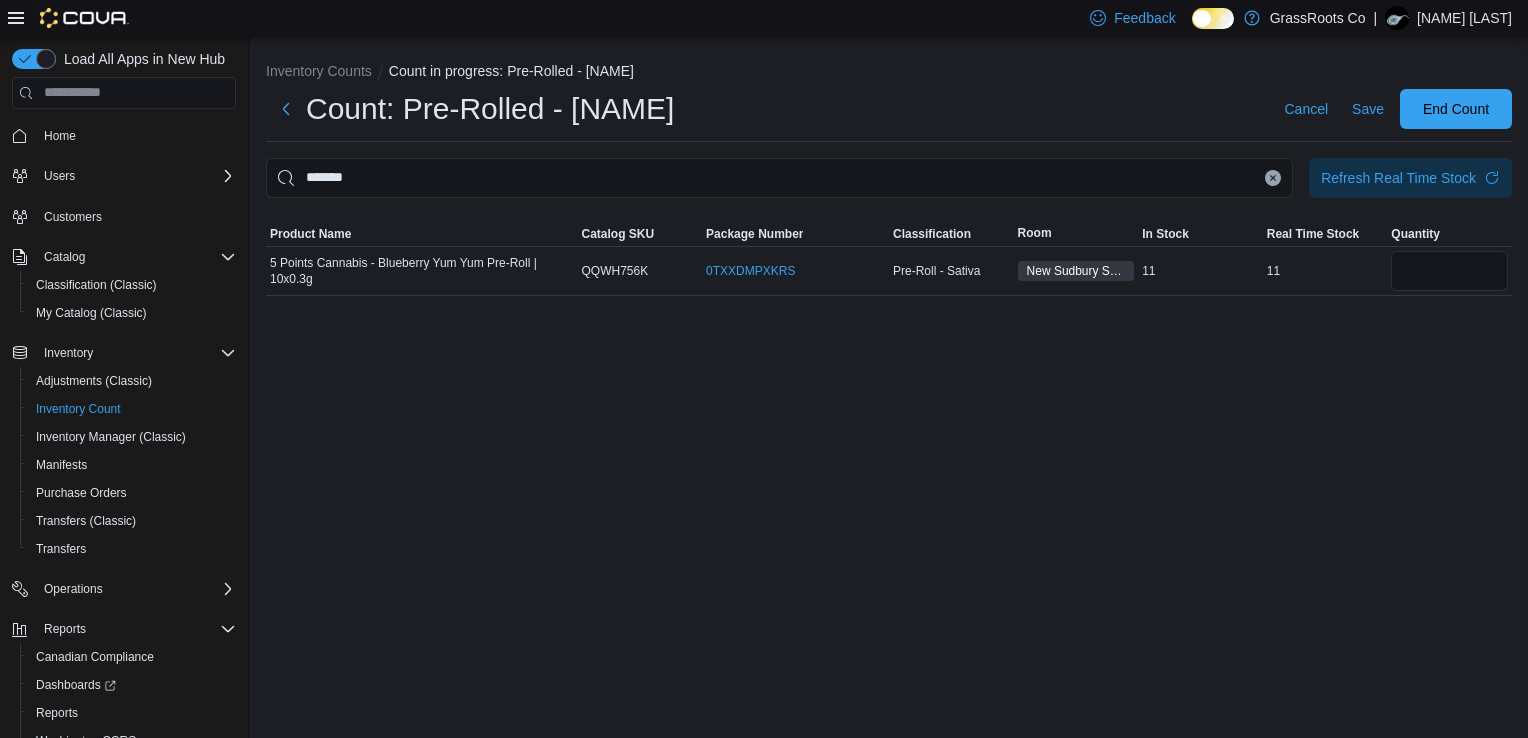 click at bounding box center (1273, 178) 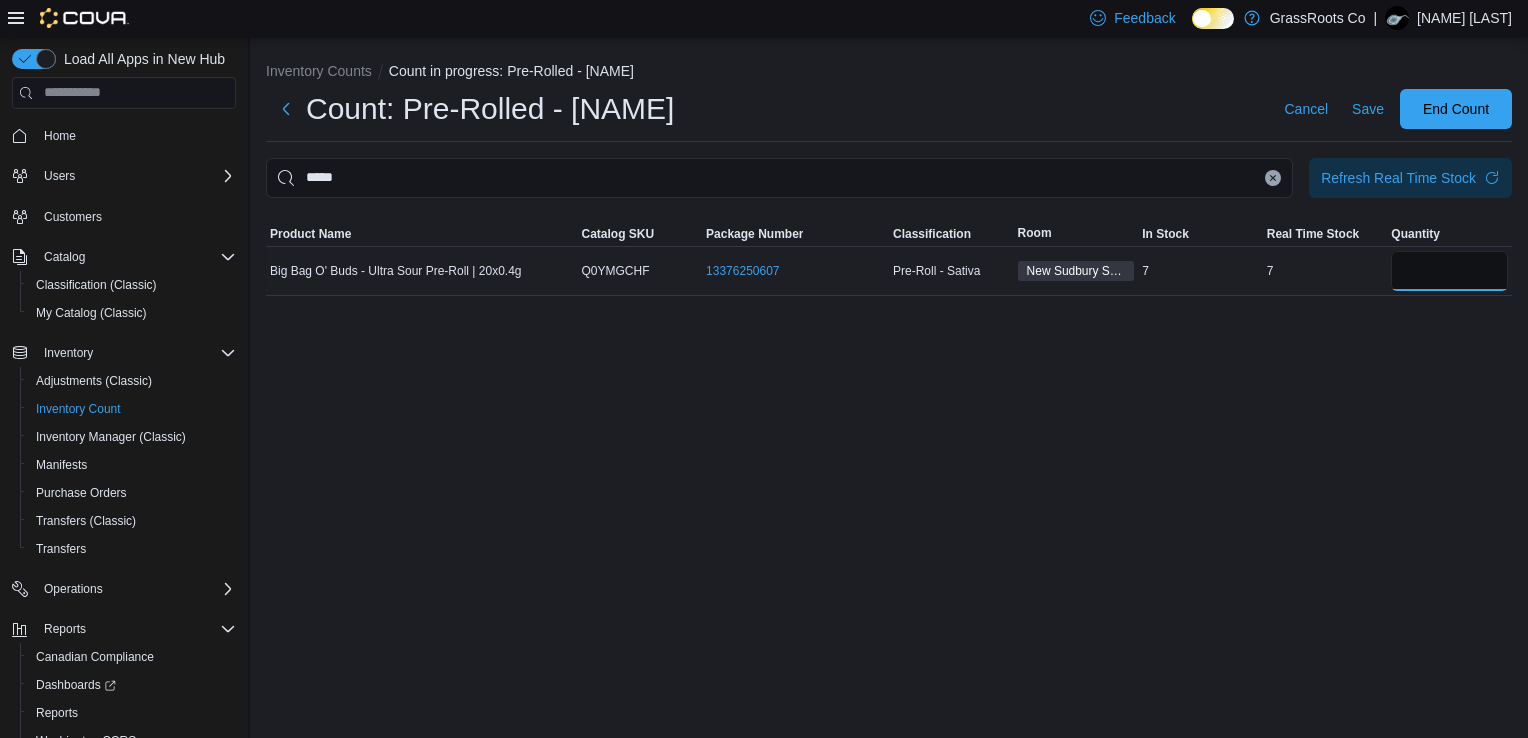 click at bounding box center [1449, 271] 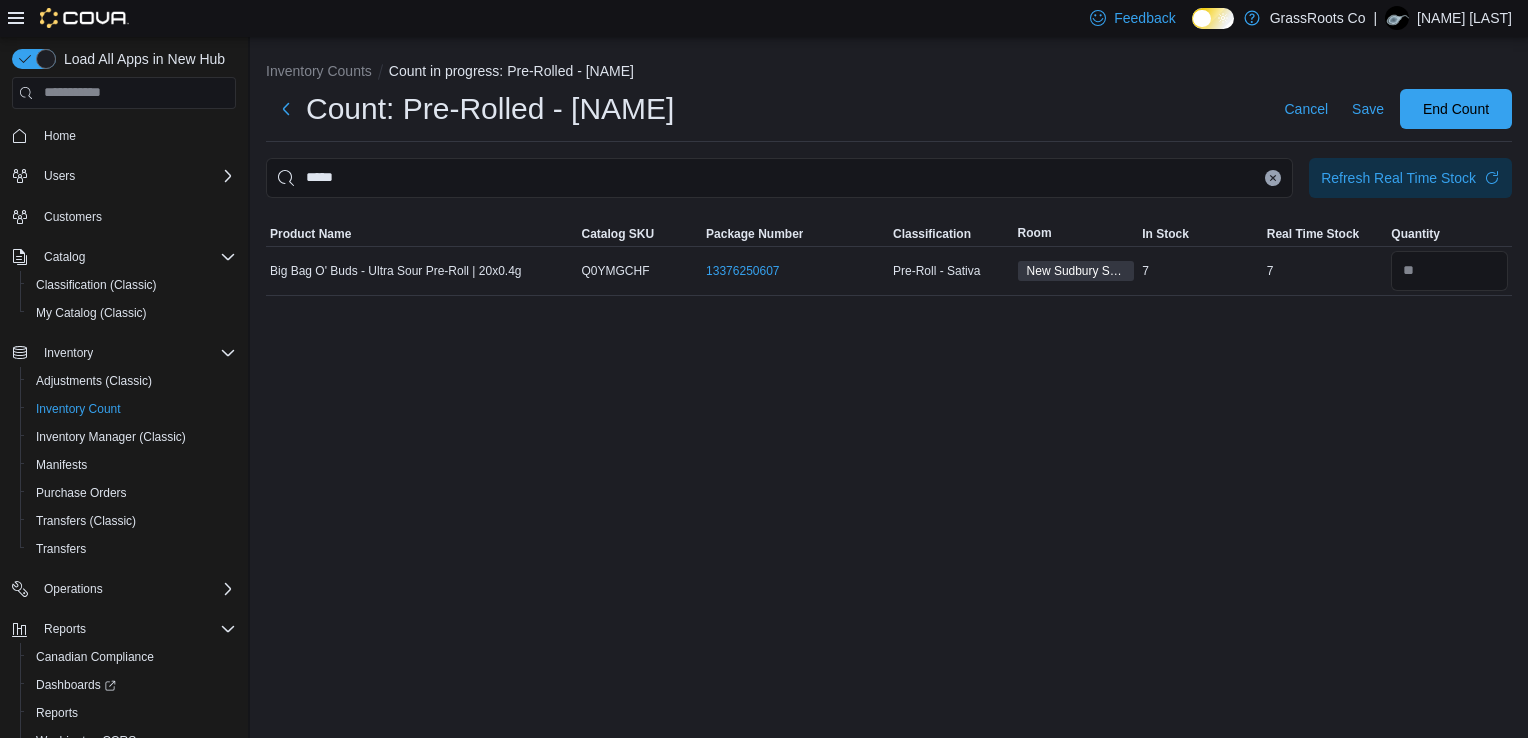 click at bounding box center (1273, 178) 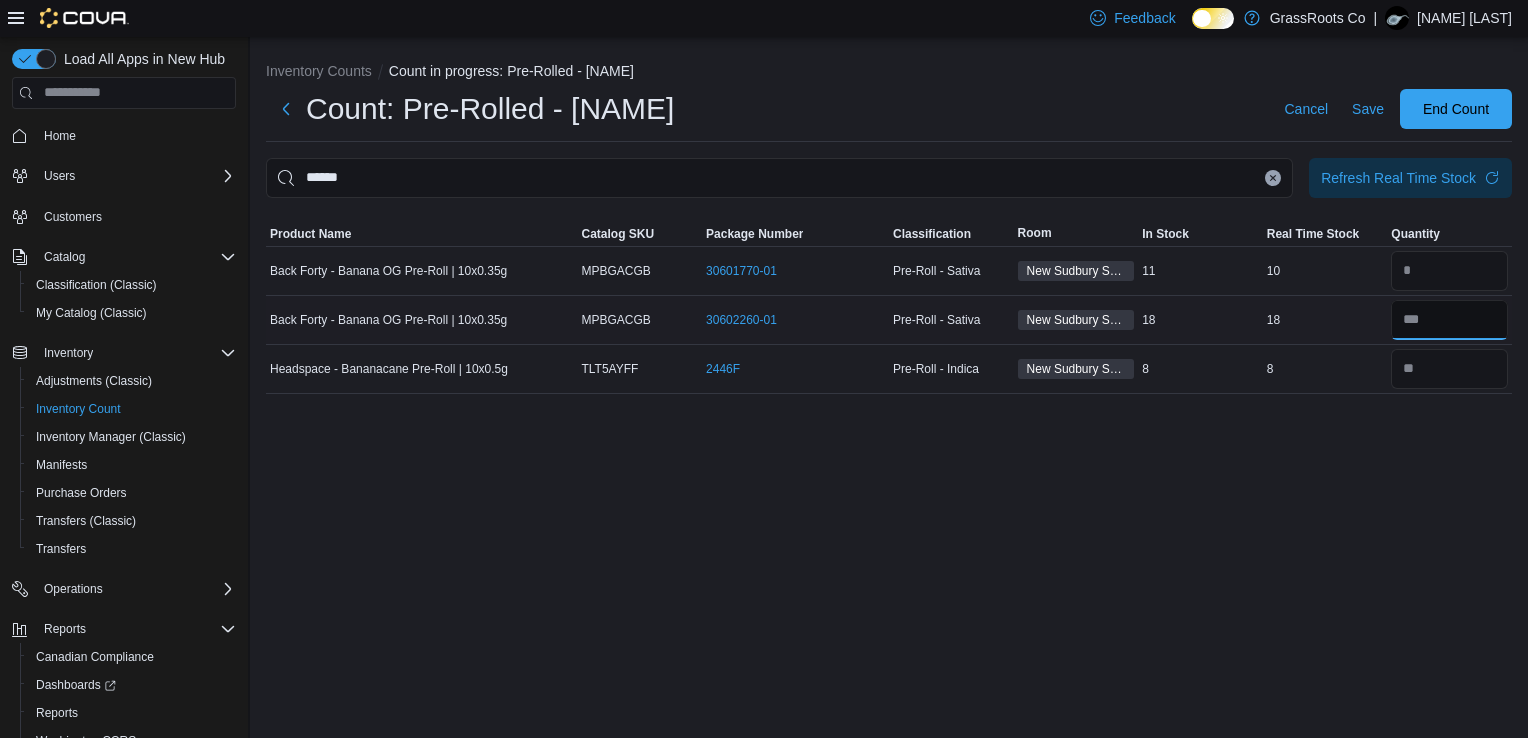 click at bounding box center (1449, 320) 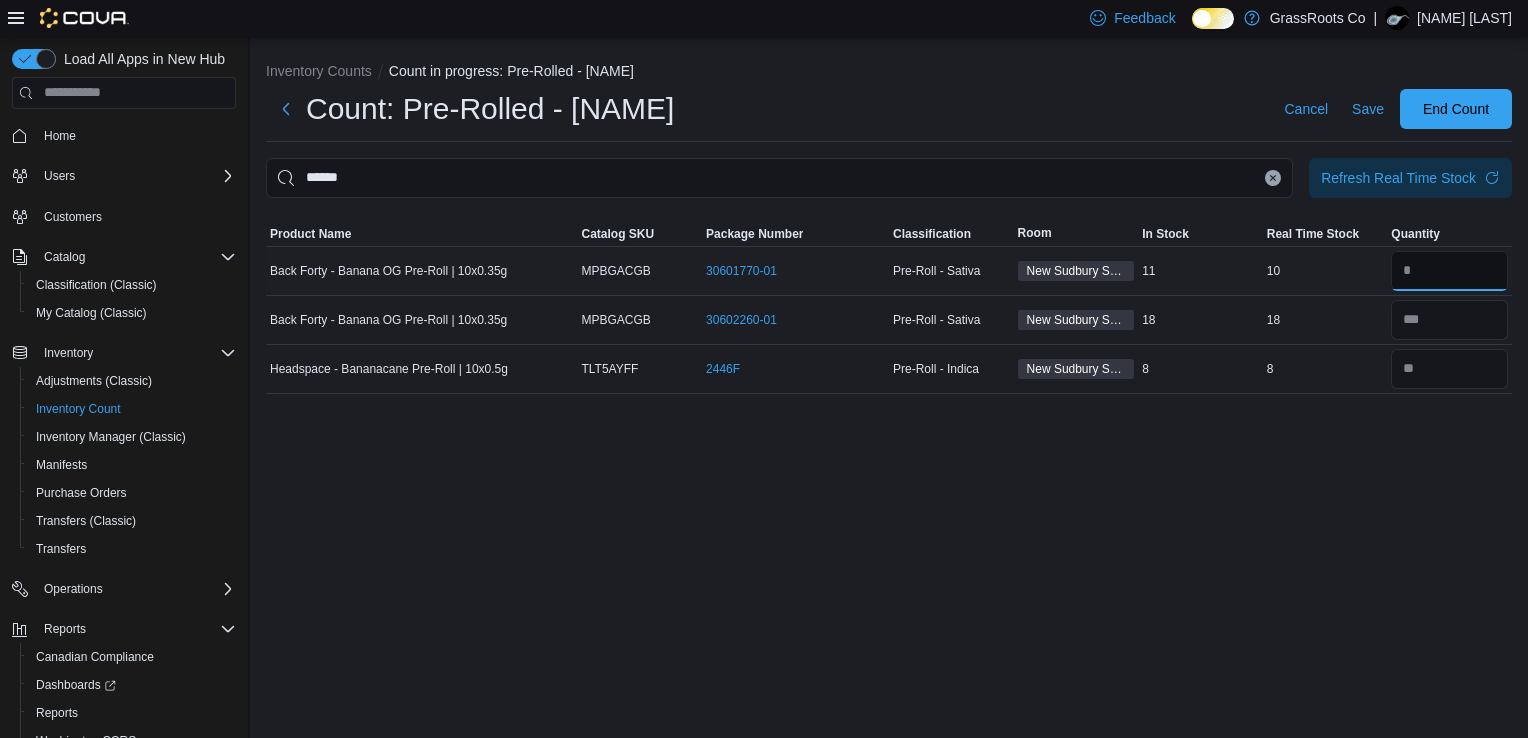 click at bounding box center [1449, 271] 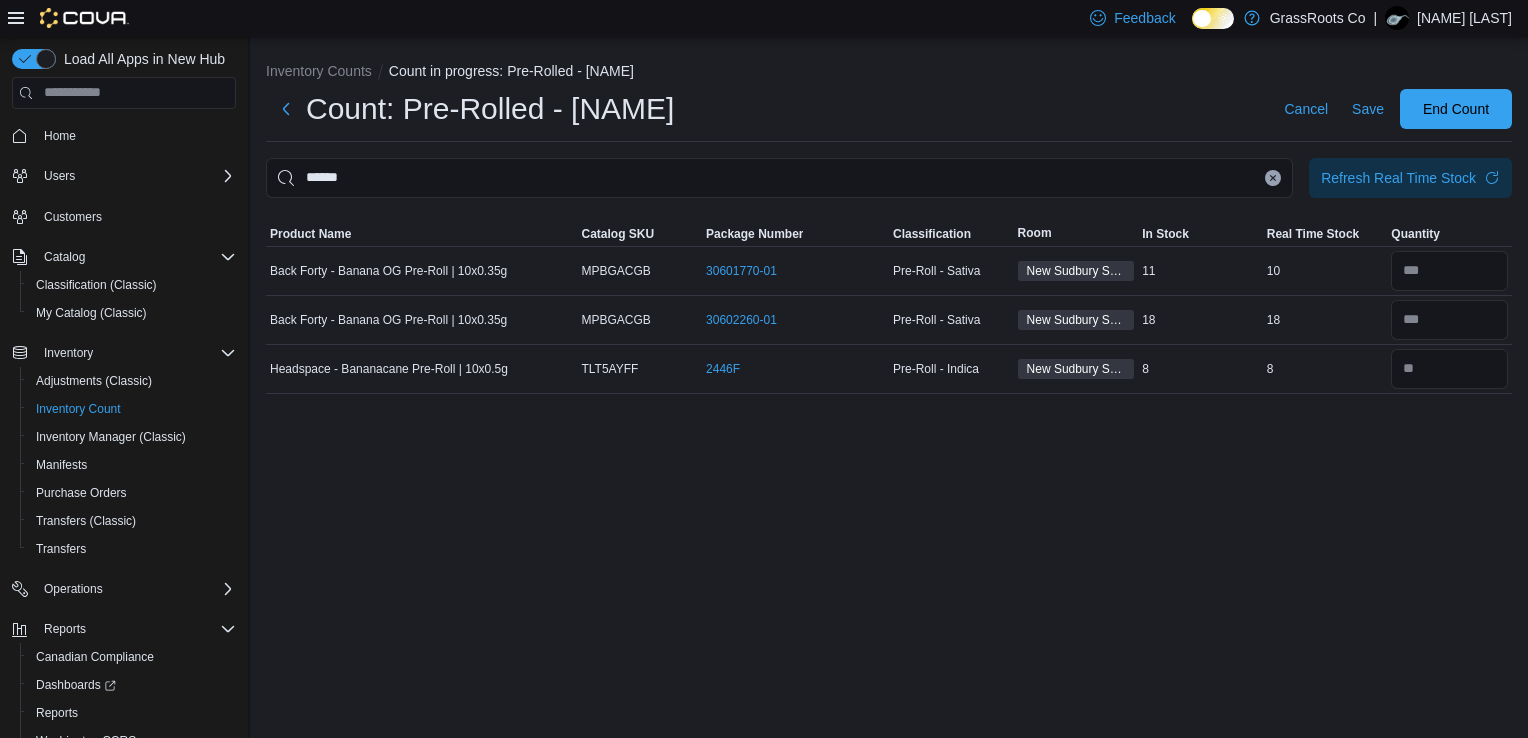 click 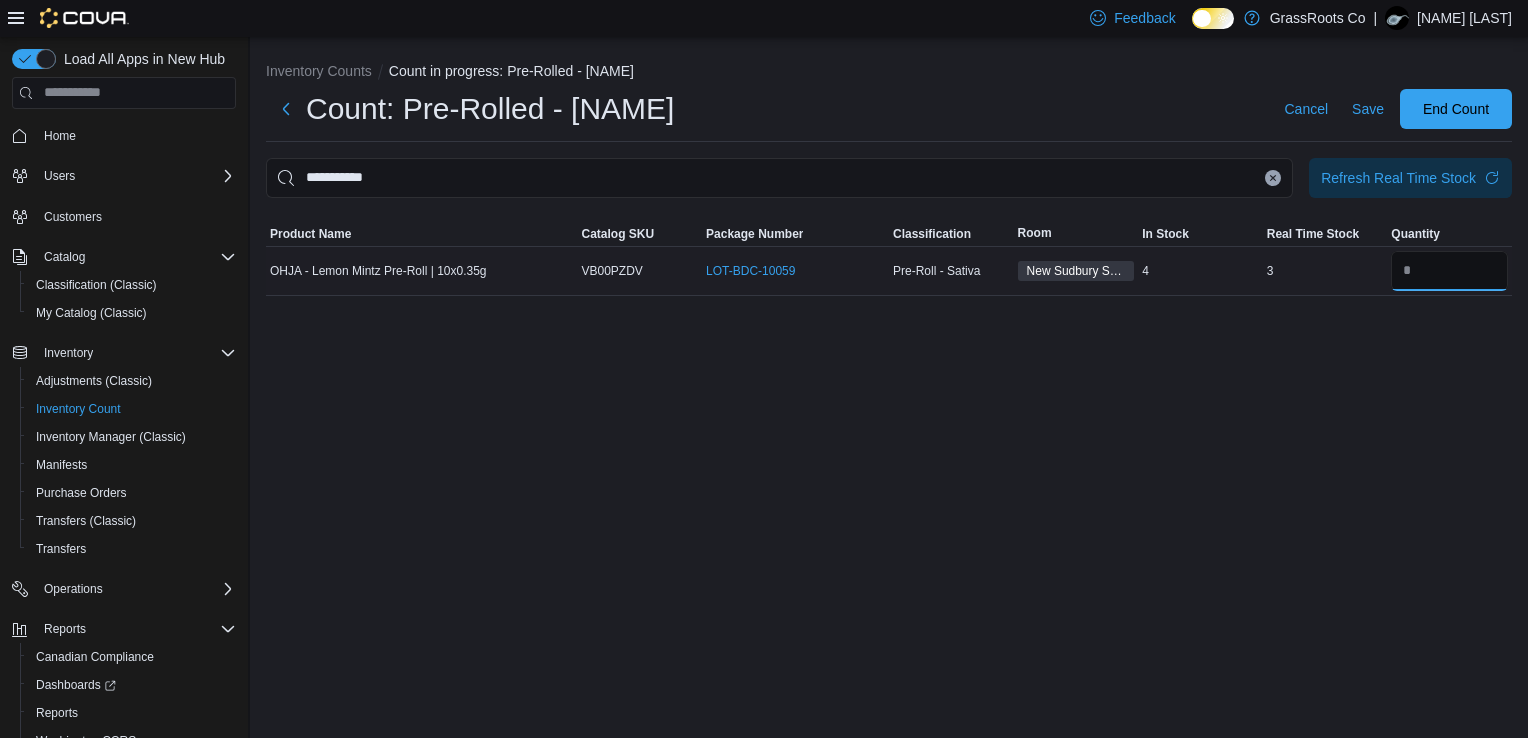 click at bounding box center (1449, 271) 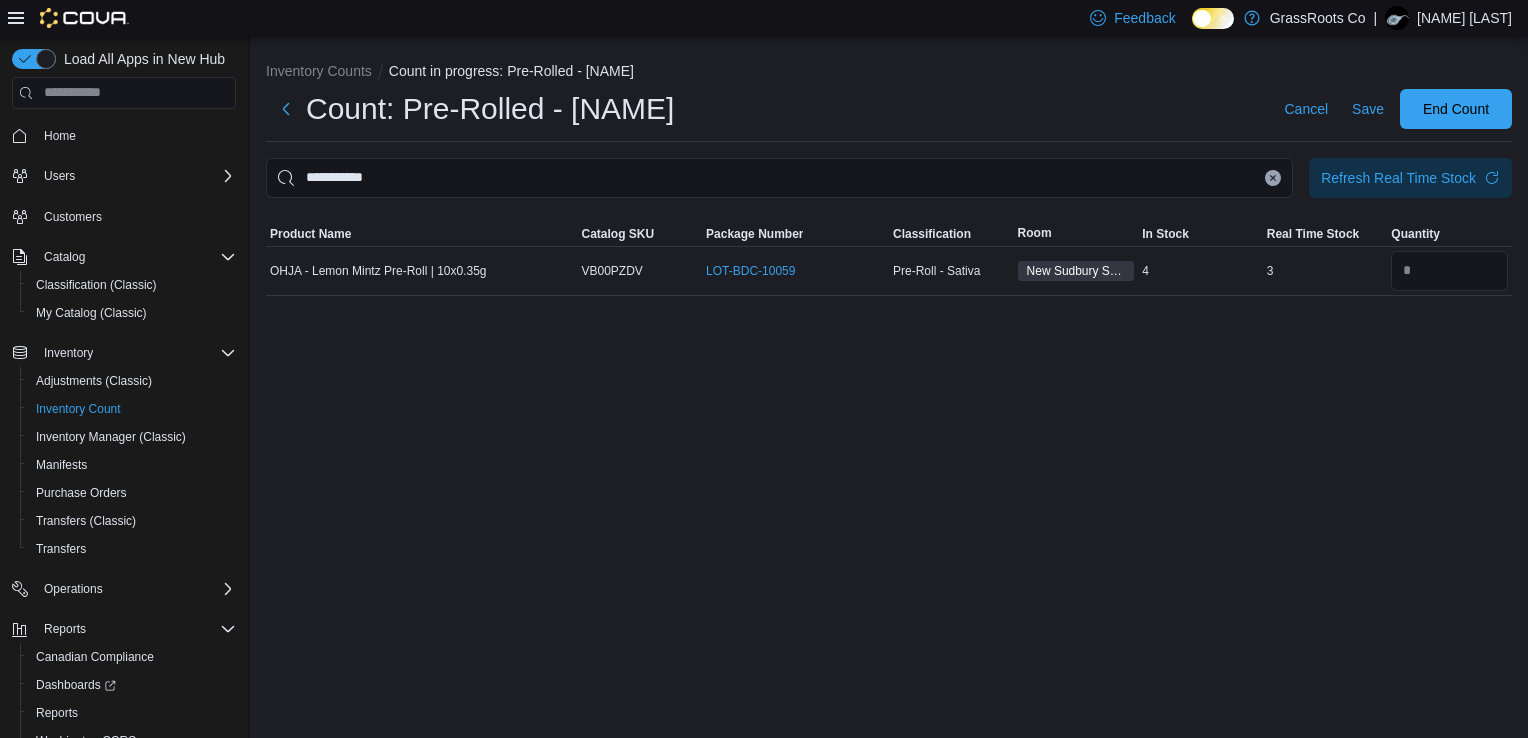 click 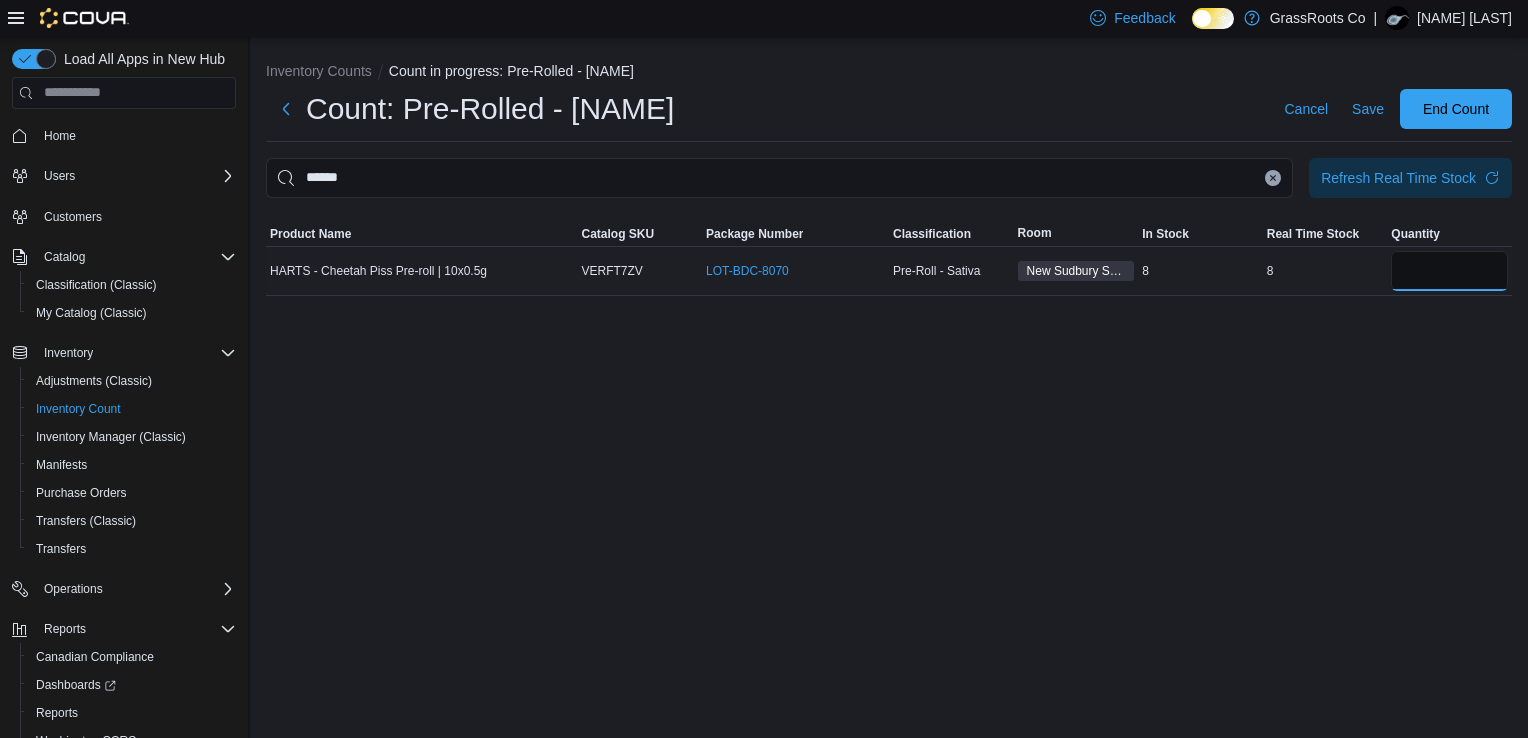 click at bounding box center [1449, 271] 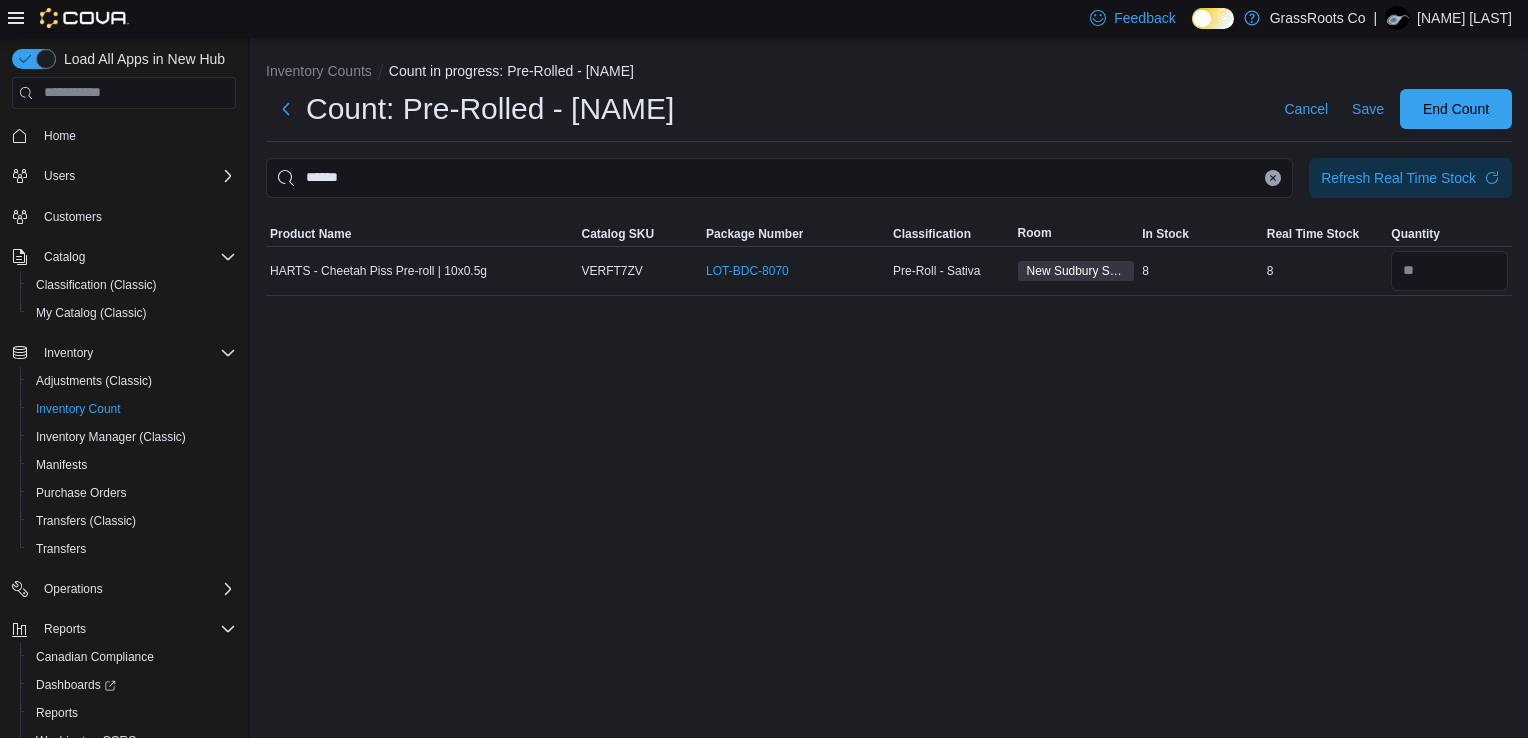 click 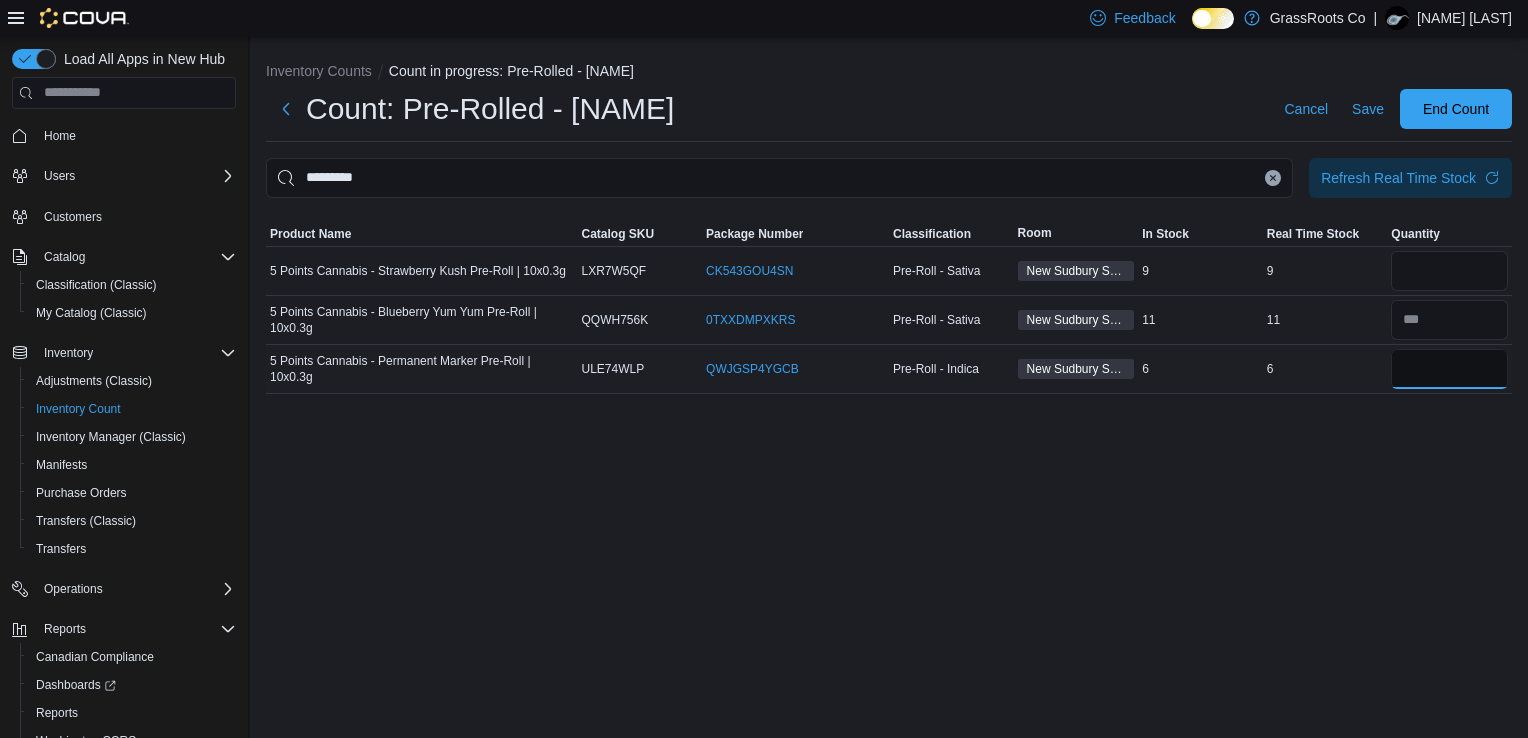 click at bounding box center (1449, 369) 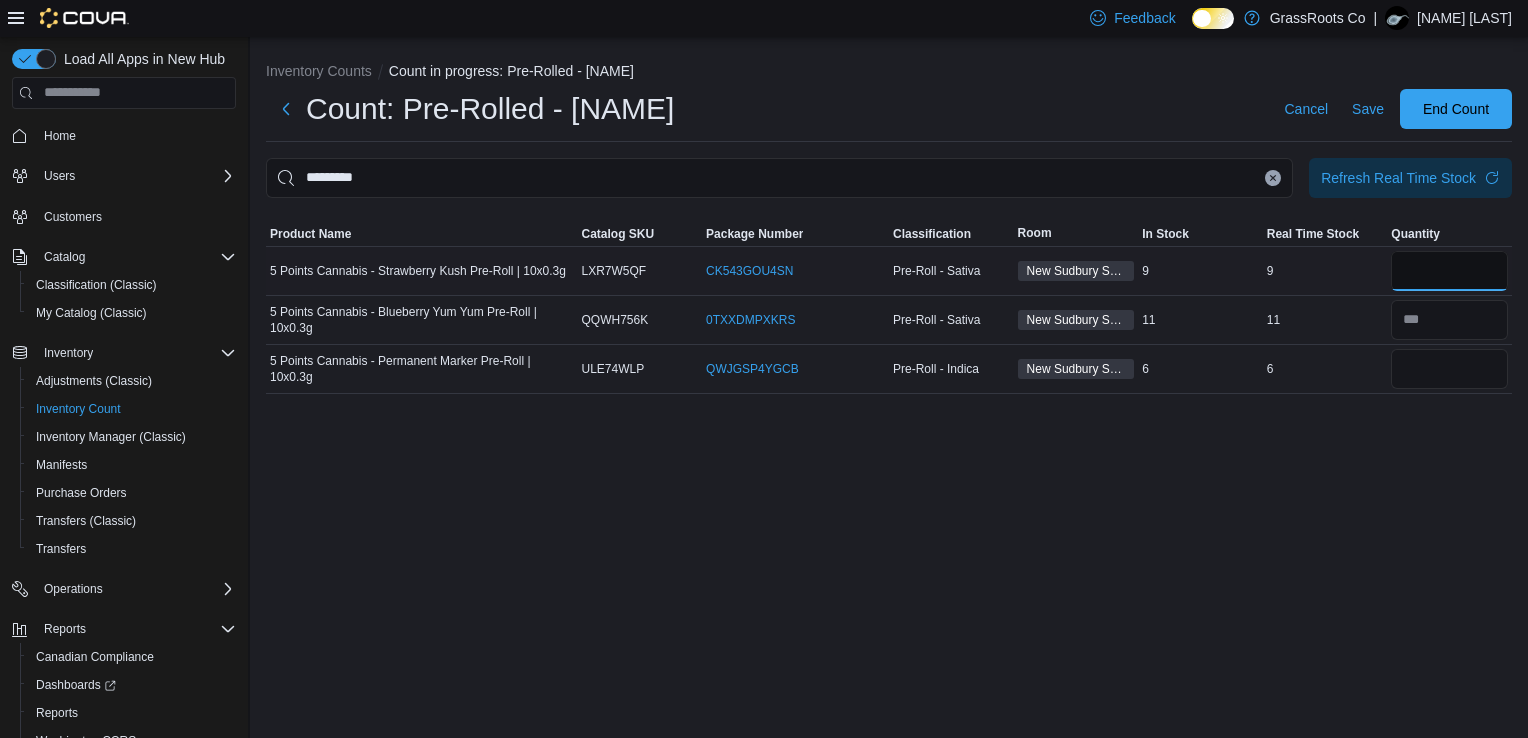 click at bounding box center [1449, 271] 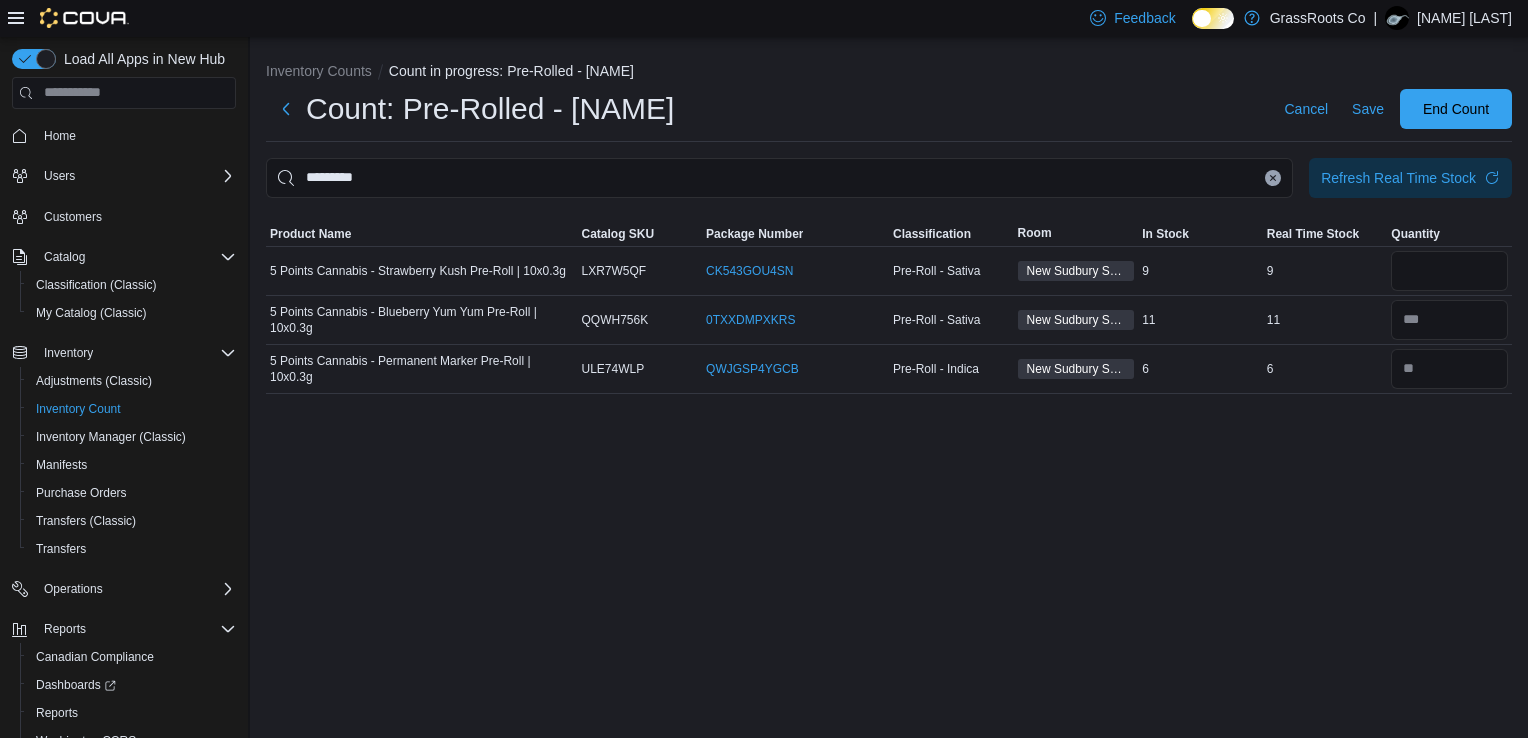 click 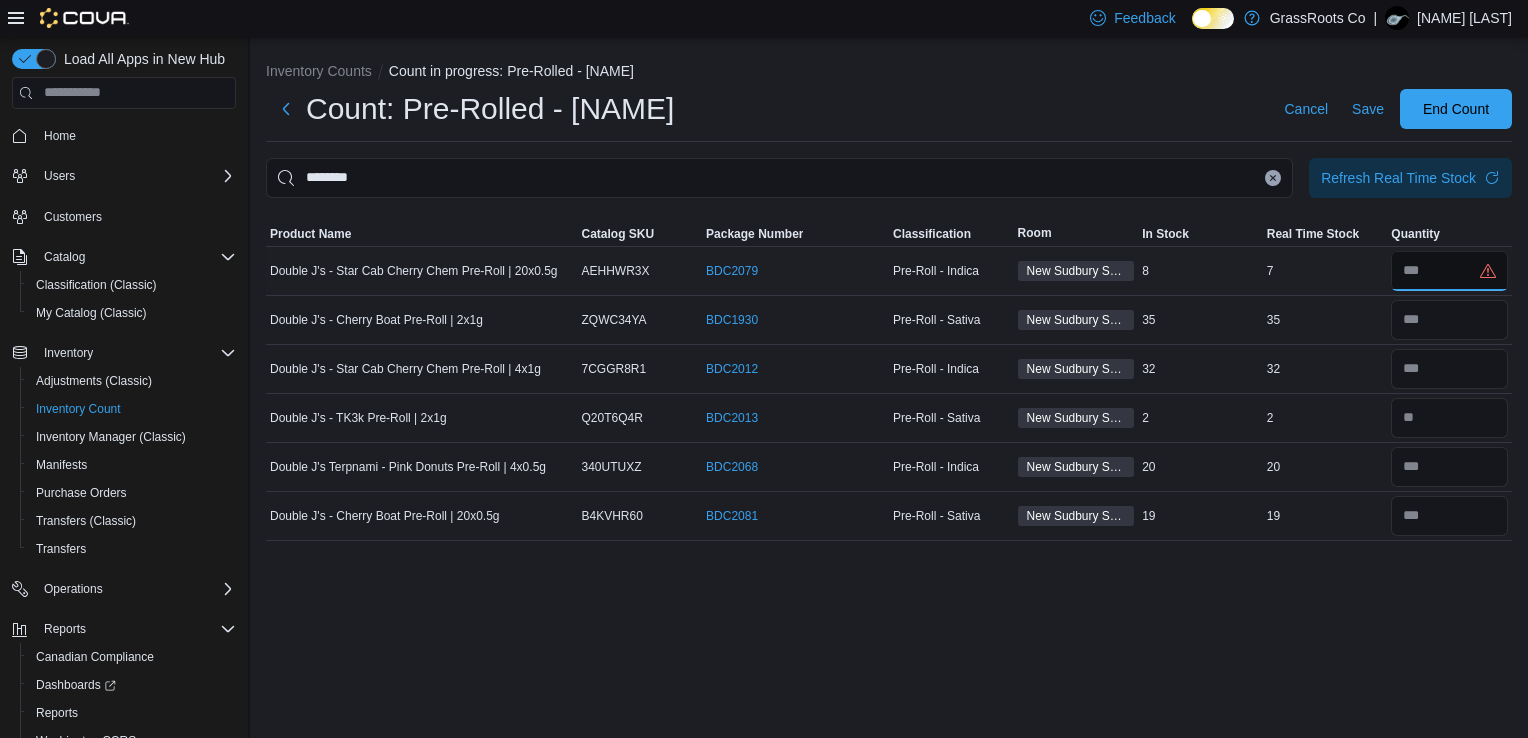 click at bounding box center [1449, 271] 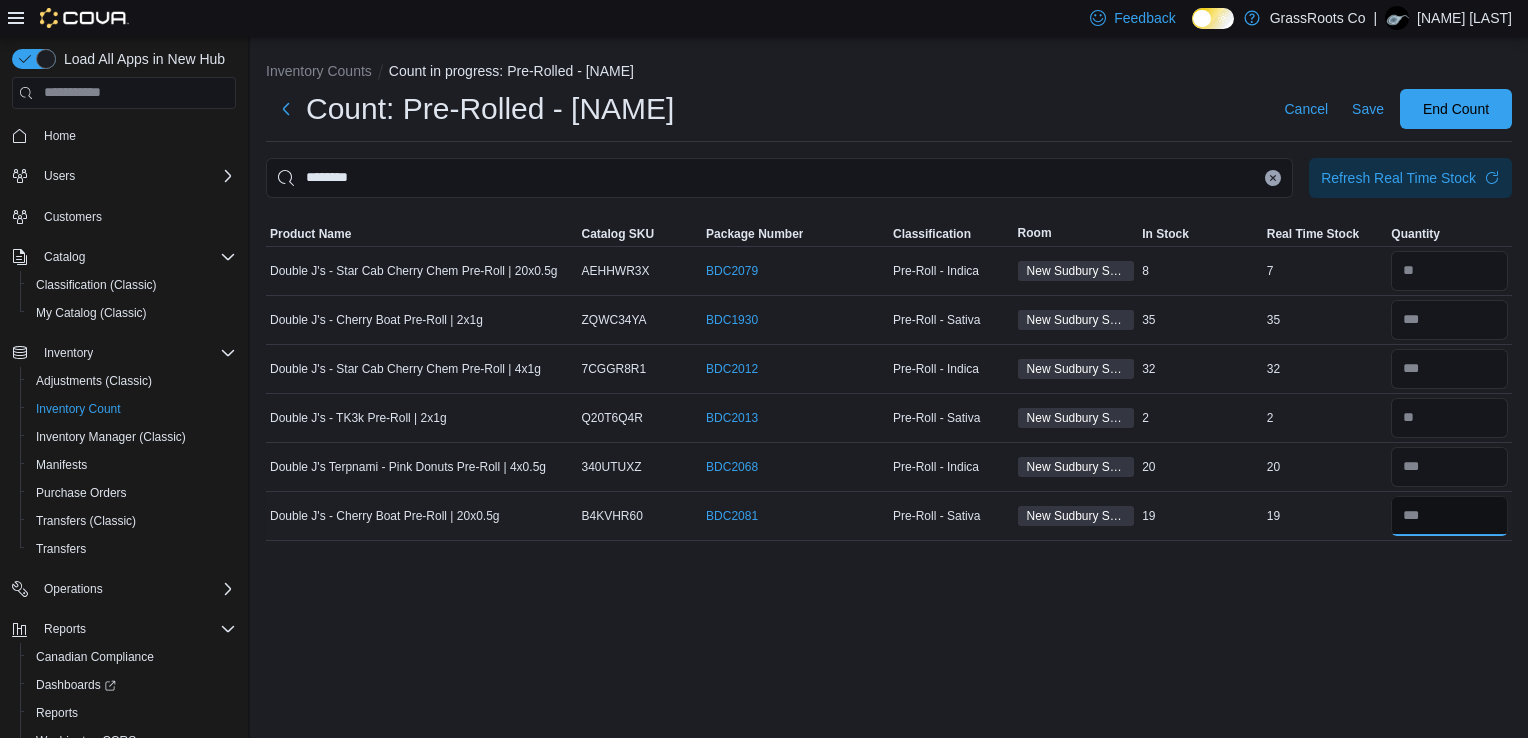 click at bounding box center [1449, 516] 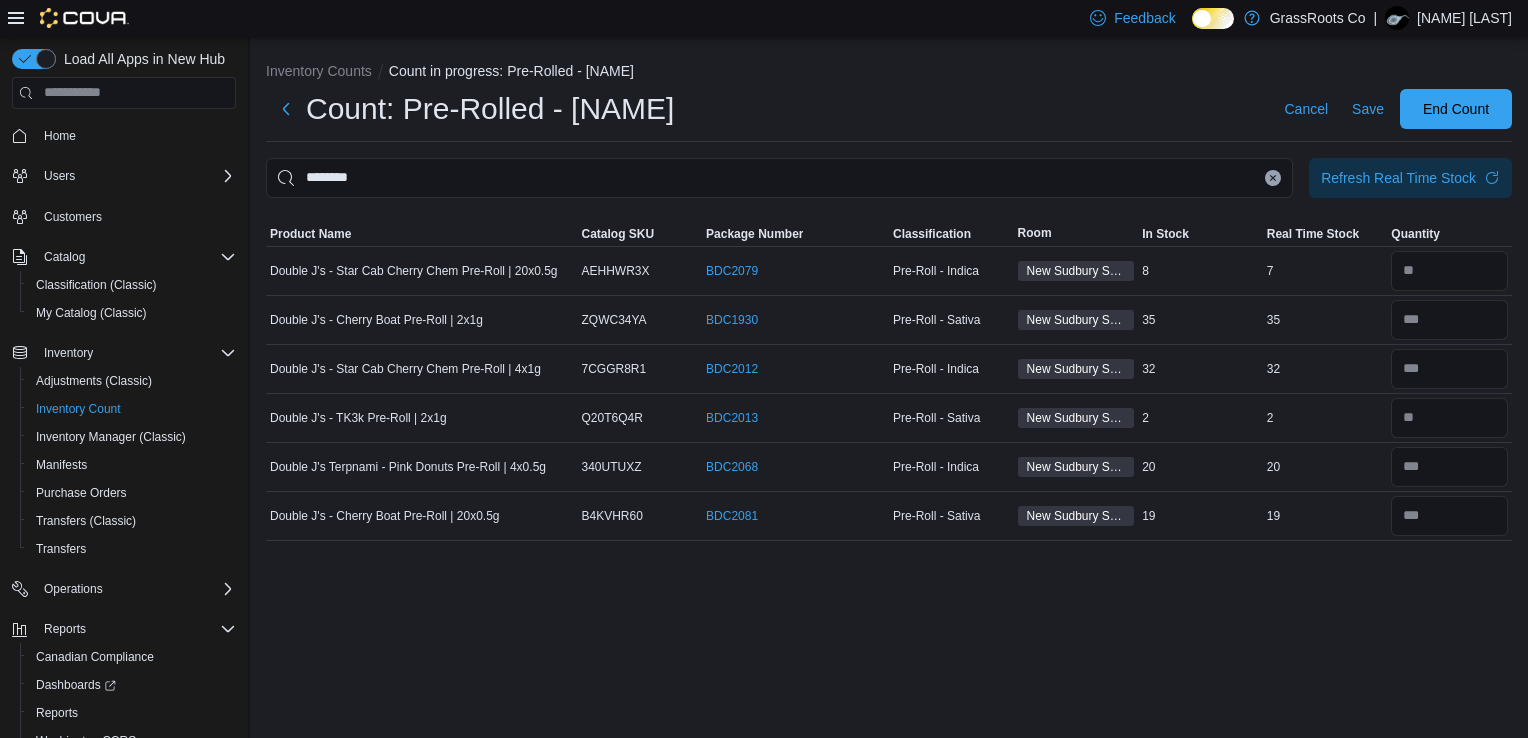 click 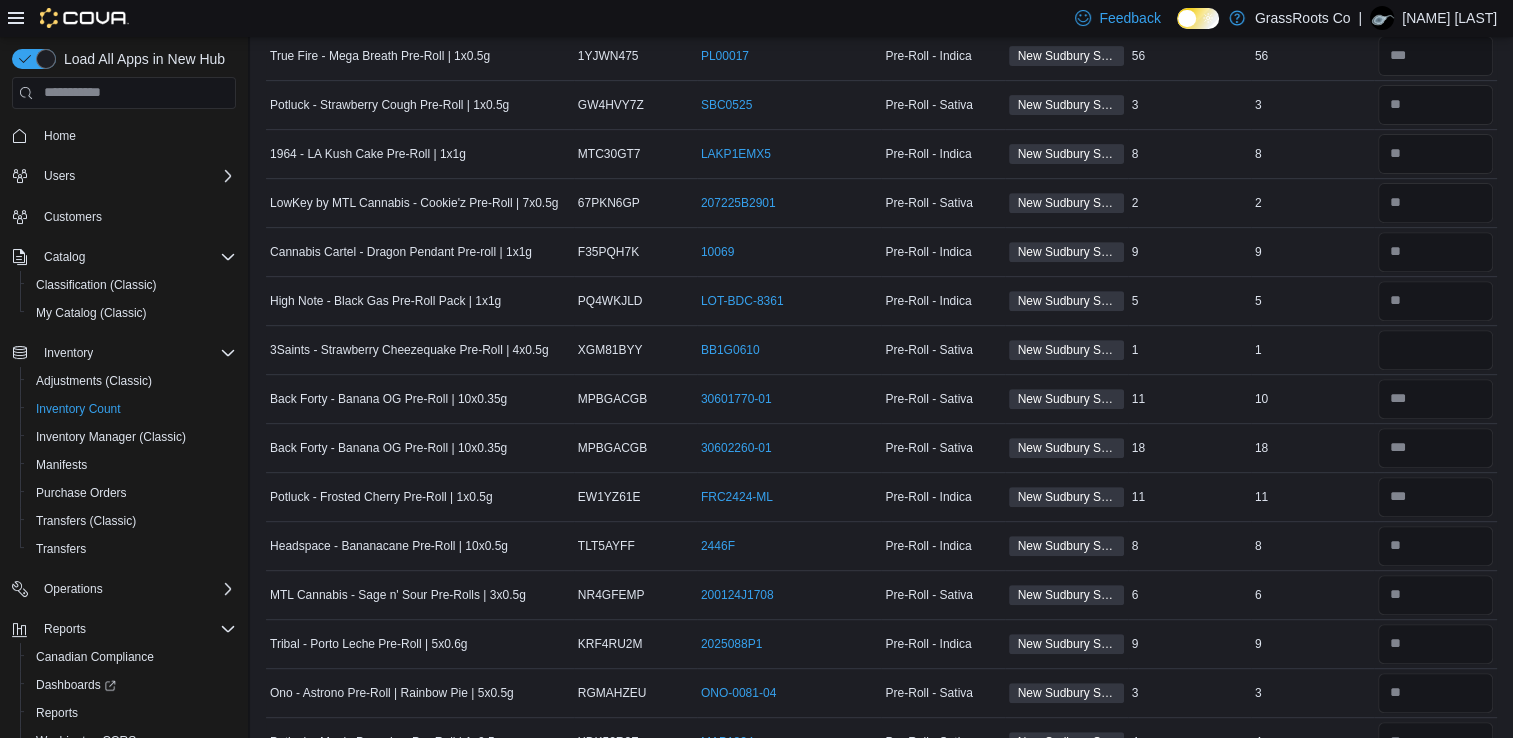 scroll, scrollTop: 755, scrollLeft: 0, axis: vertical 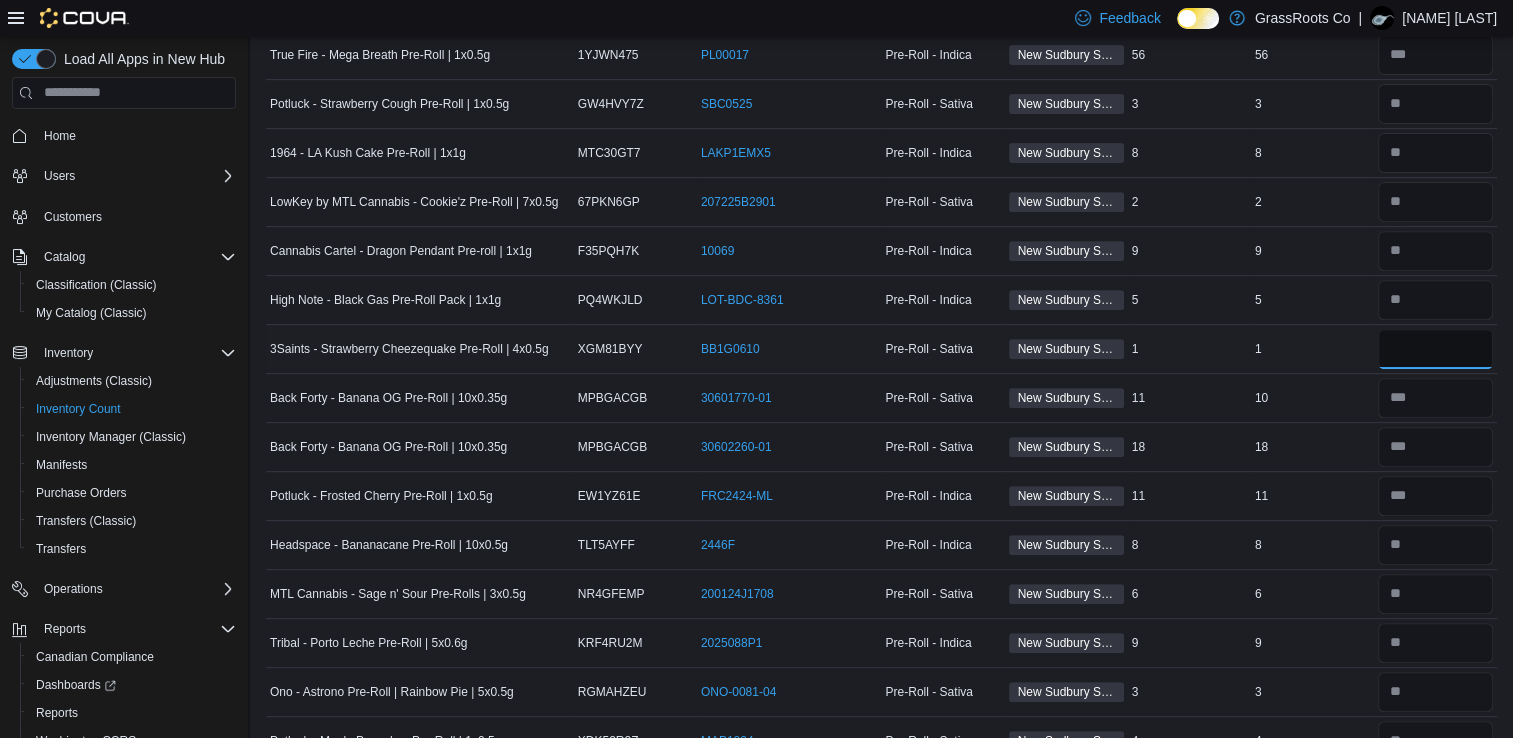 click at bounding box center [1435, 349] 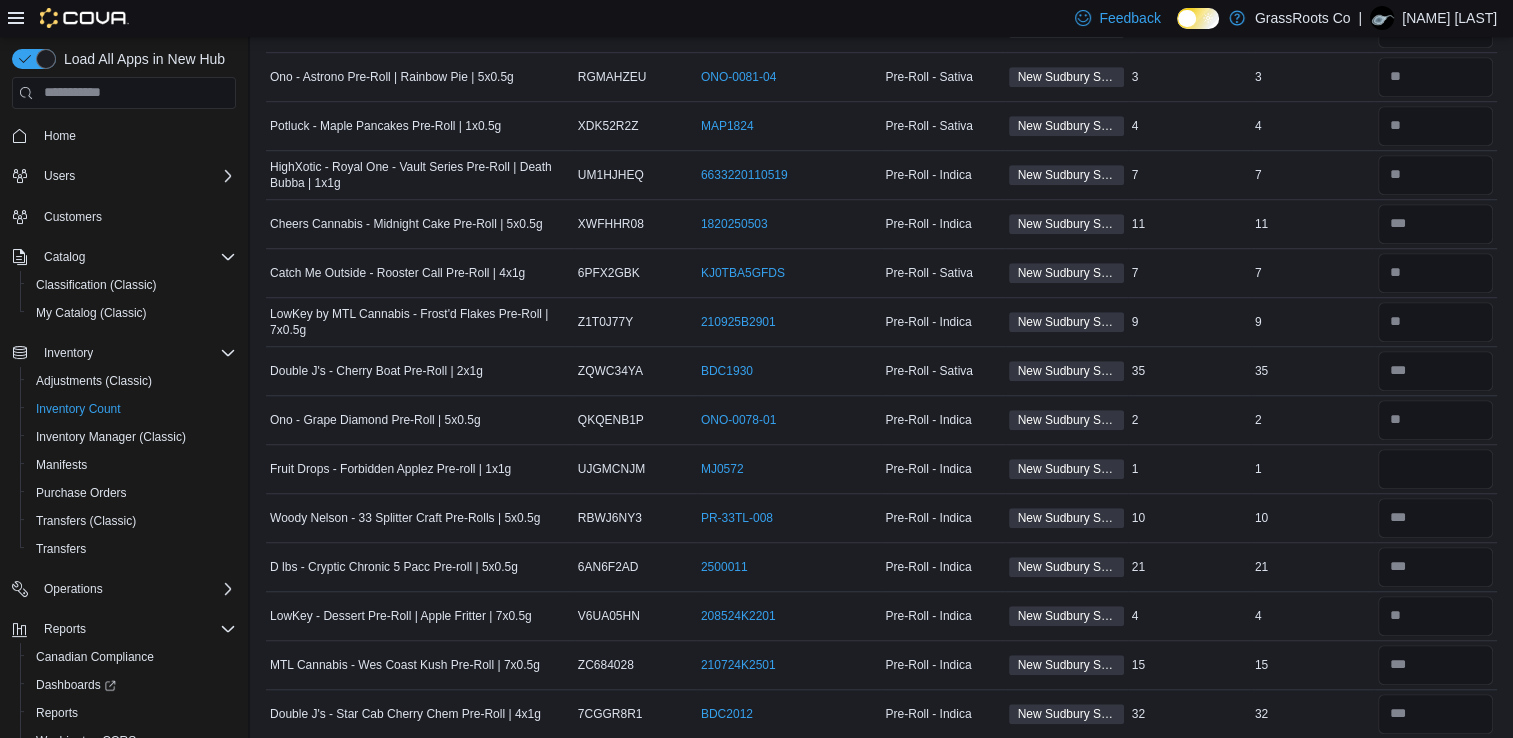 scroll, scrollTop: 1372, scrollLeft: 0, axis: vertical 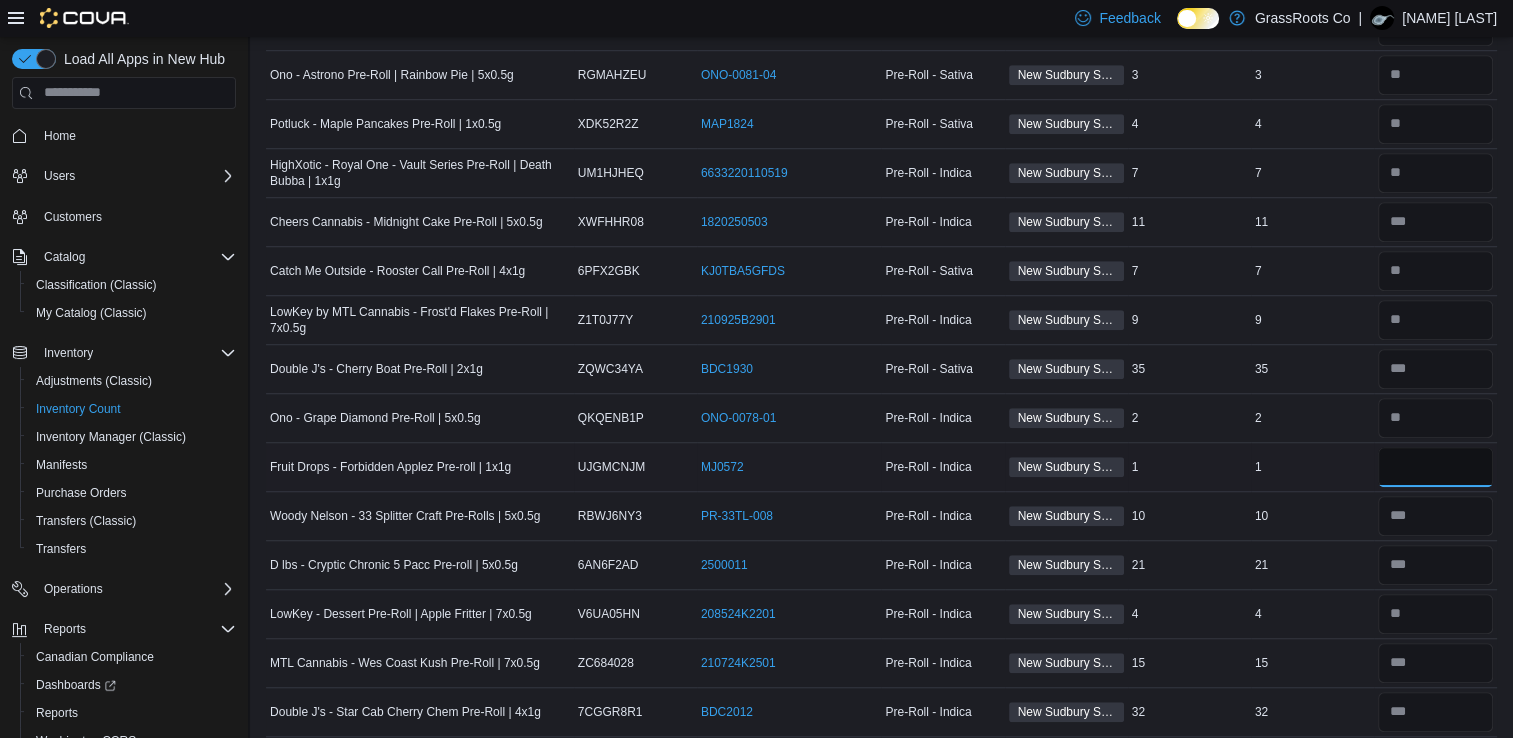 click at bounding box center [1435, 467] 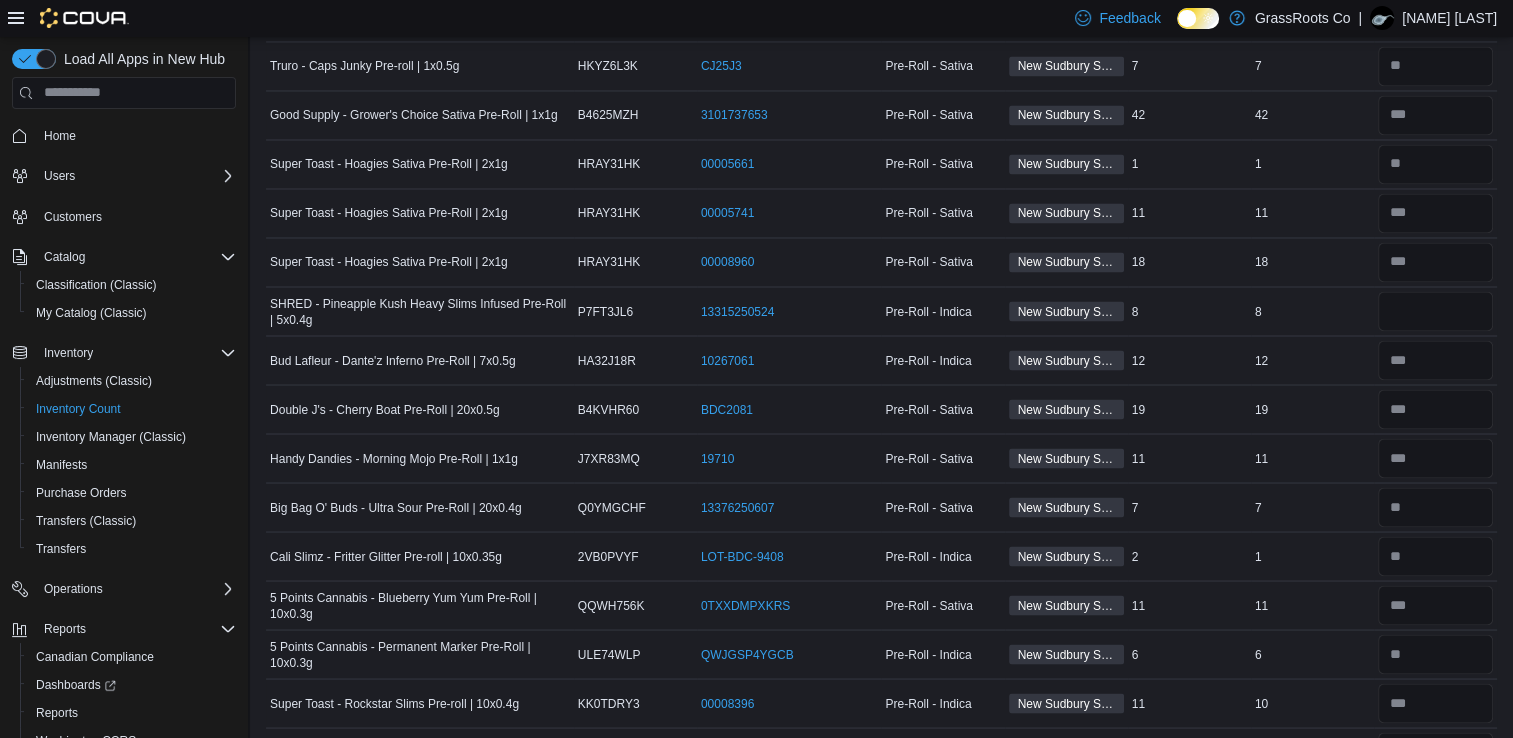 scroll, scrollTop: 3623, scrollLeft: 0, axis: vertical 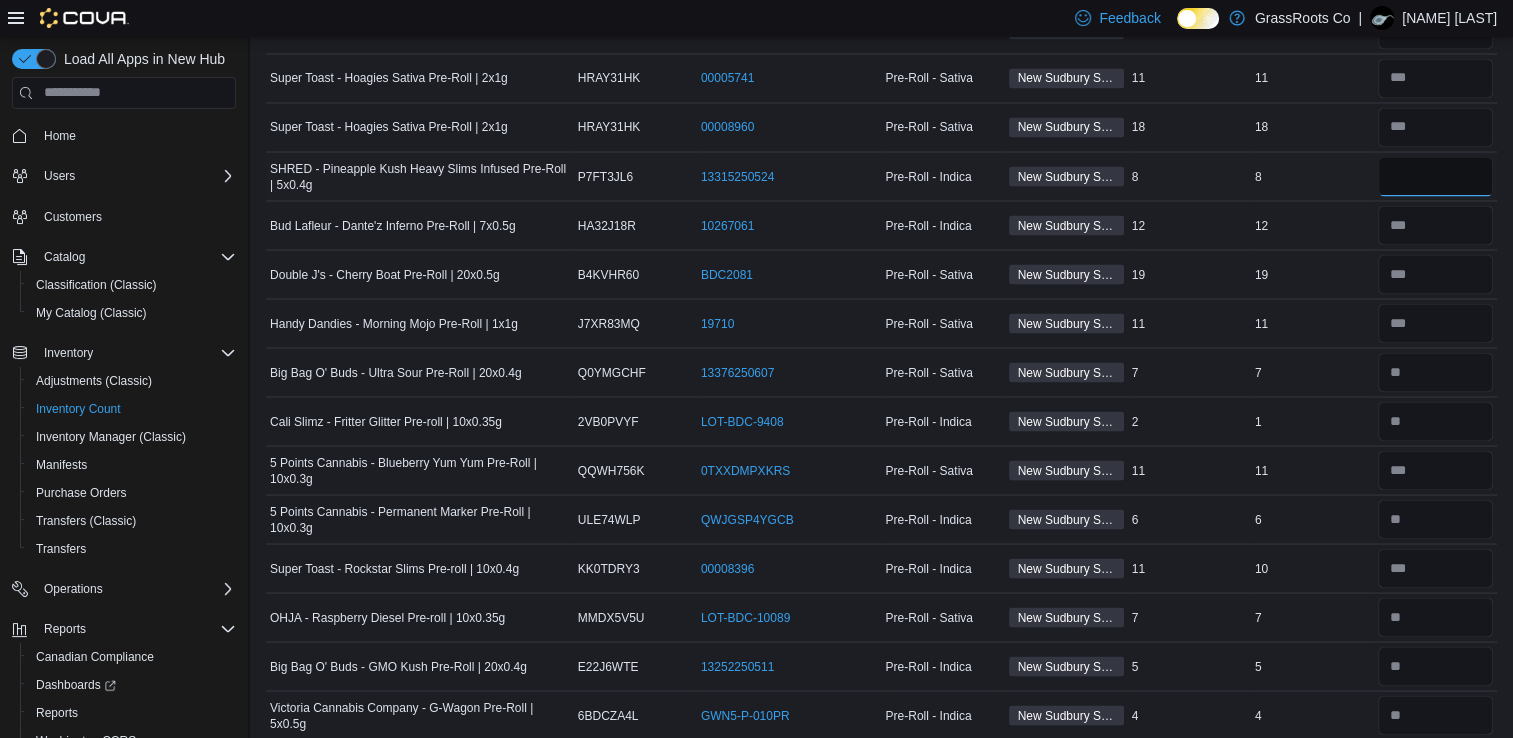 click at bounding box center (1435, 176) 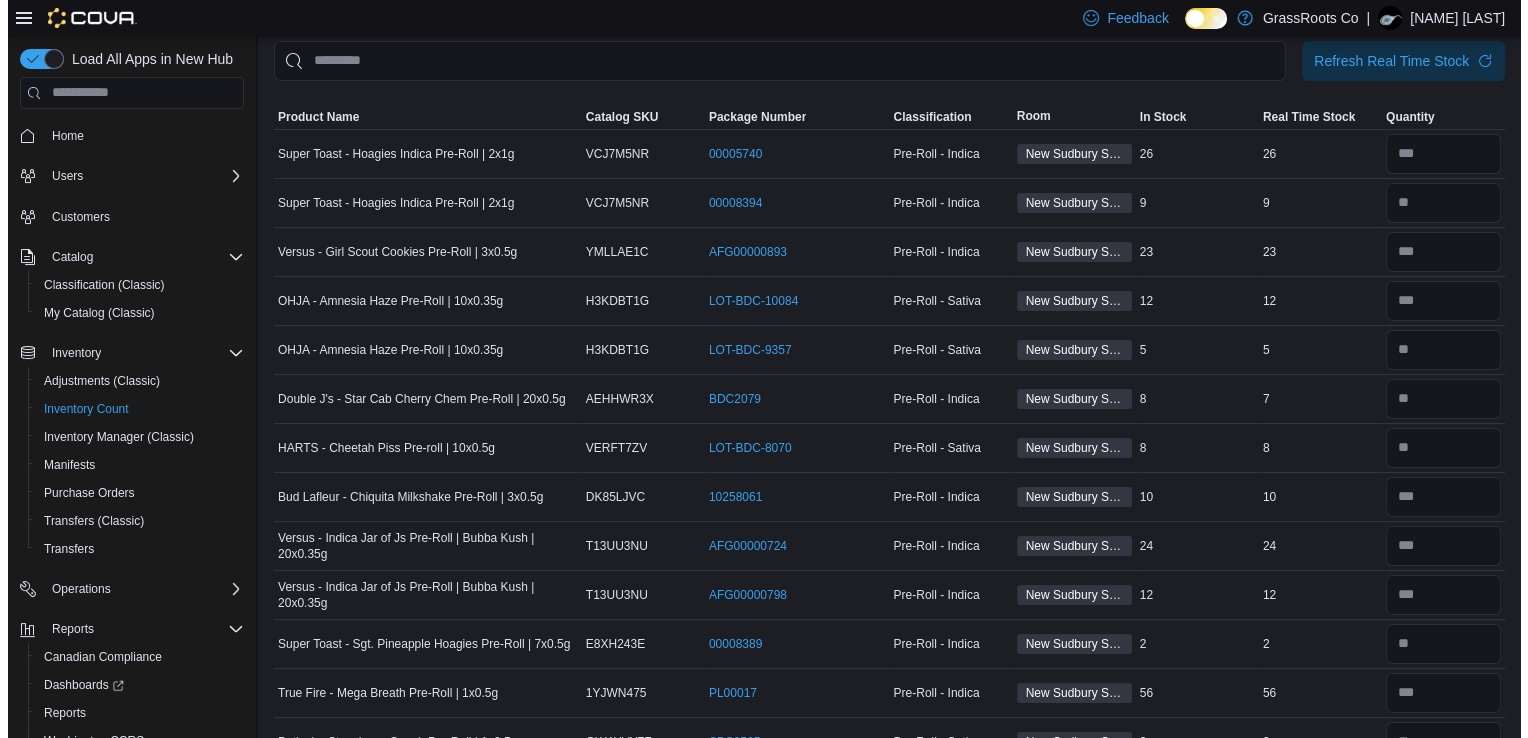 scroll, scrollTop: 0, scrollLeft: 0, axis: both 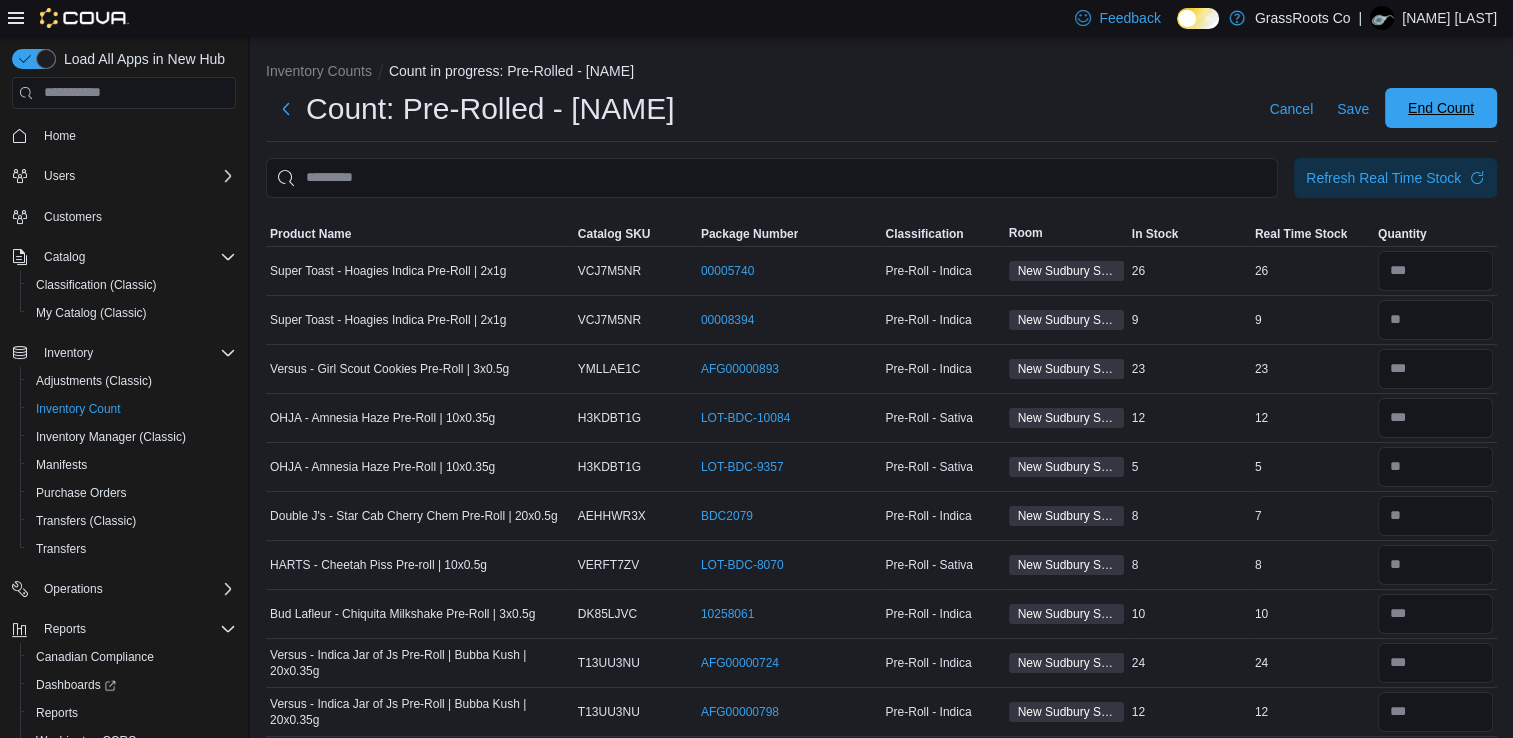click on "End Count" at bounding box center (1441, 108) 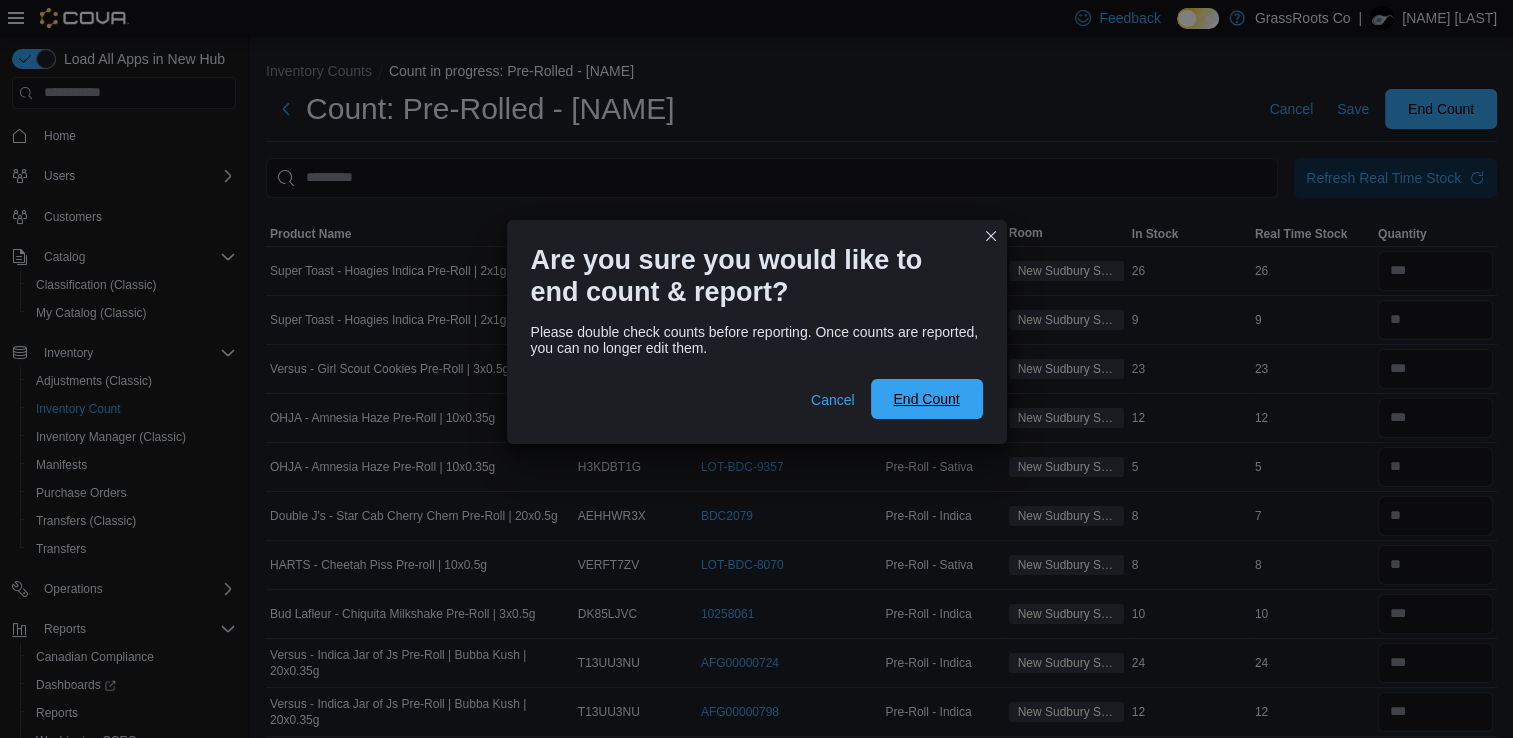 click on "End Count" at bounding box center (926, 399) 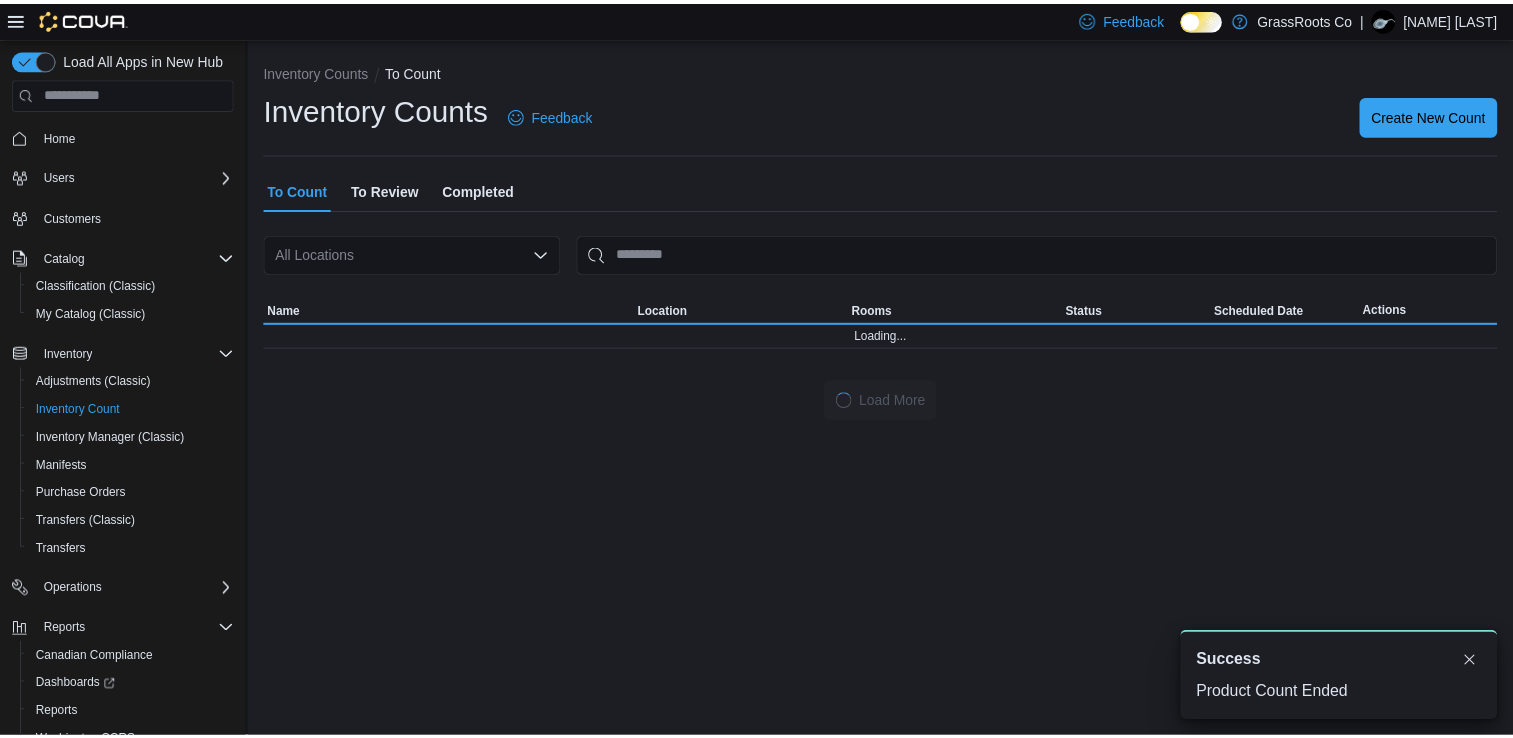 scroll, scrollTop: 0, scrollLeft: 0, axis: both 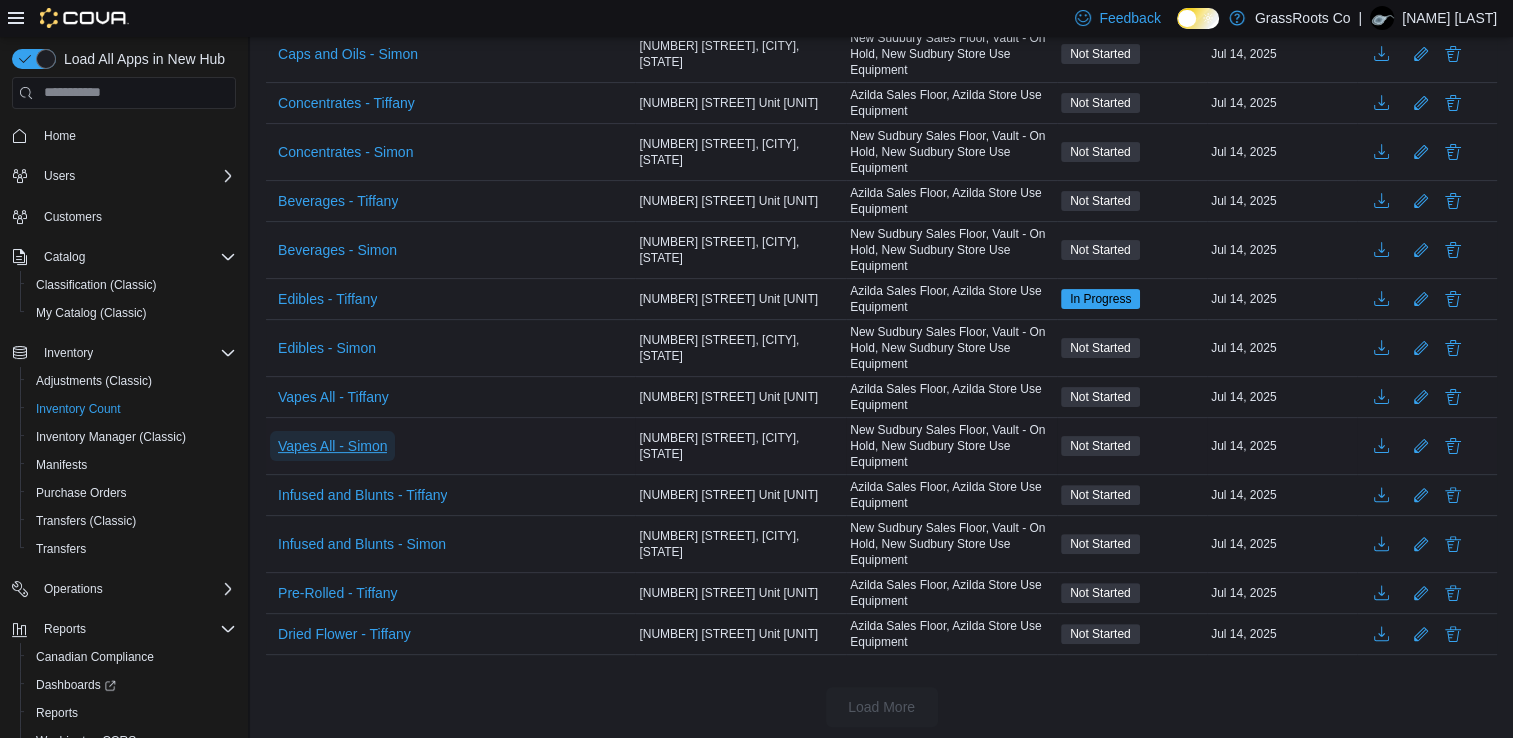 click on "Vapes All - Simon" at bounding box center (332, 446) 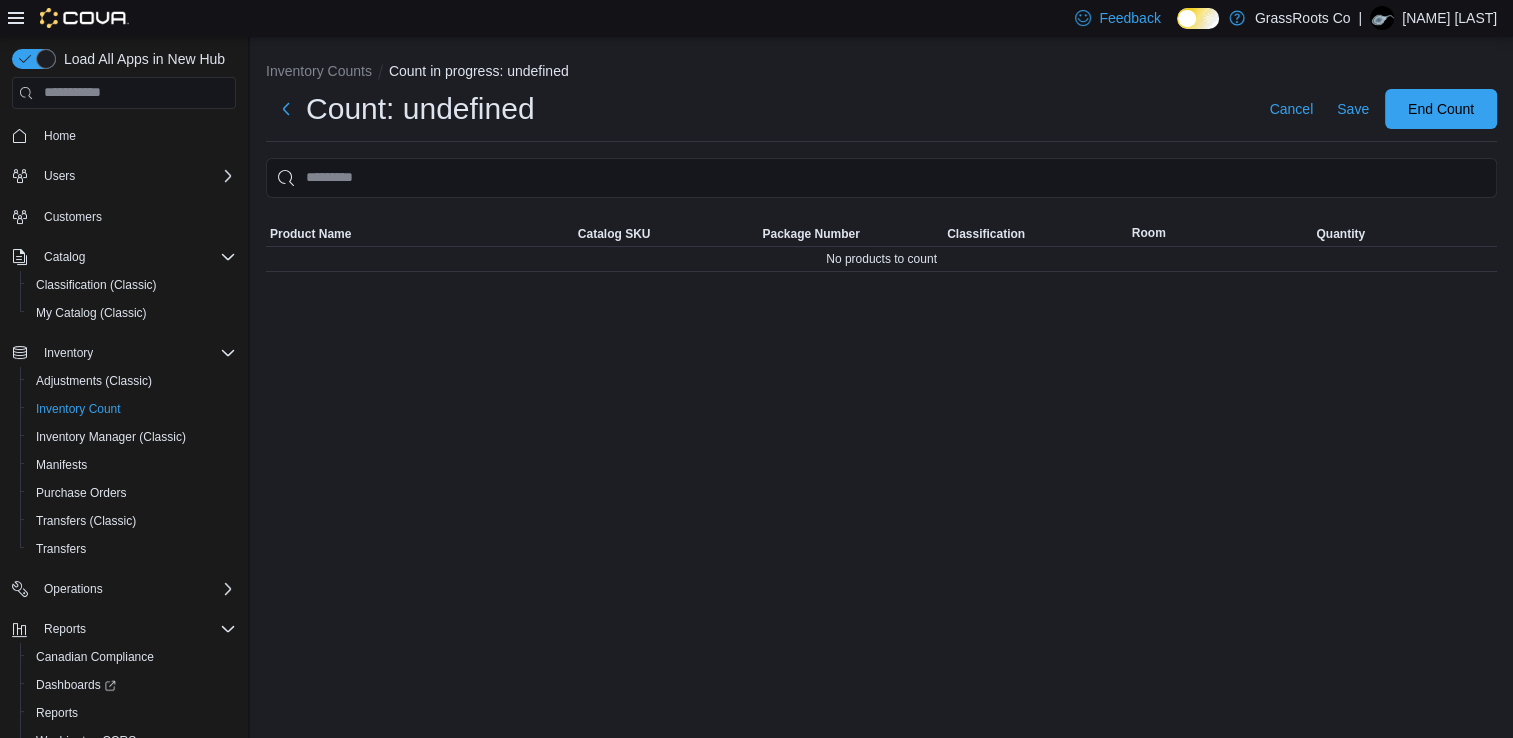 scroll, scrollTop: 0, scrollLeft: 0, axis: both 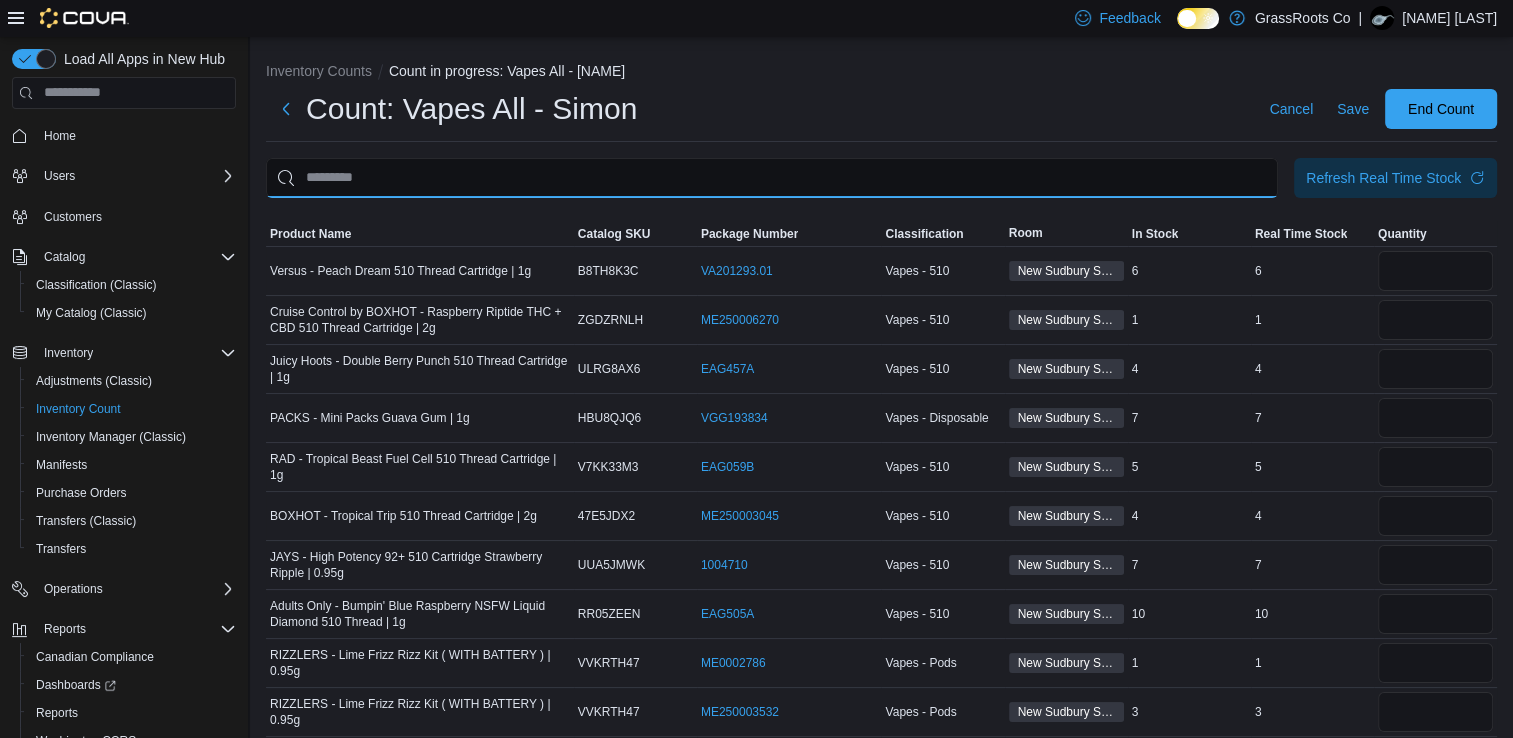 click at bounding box center [772, 178] 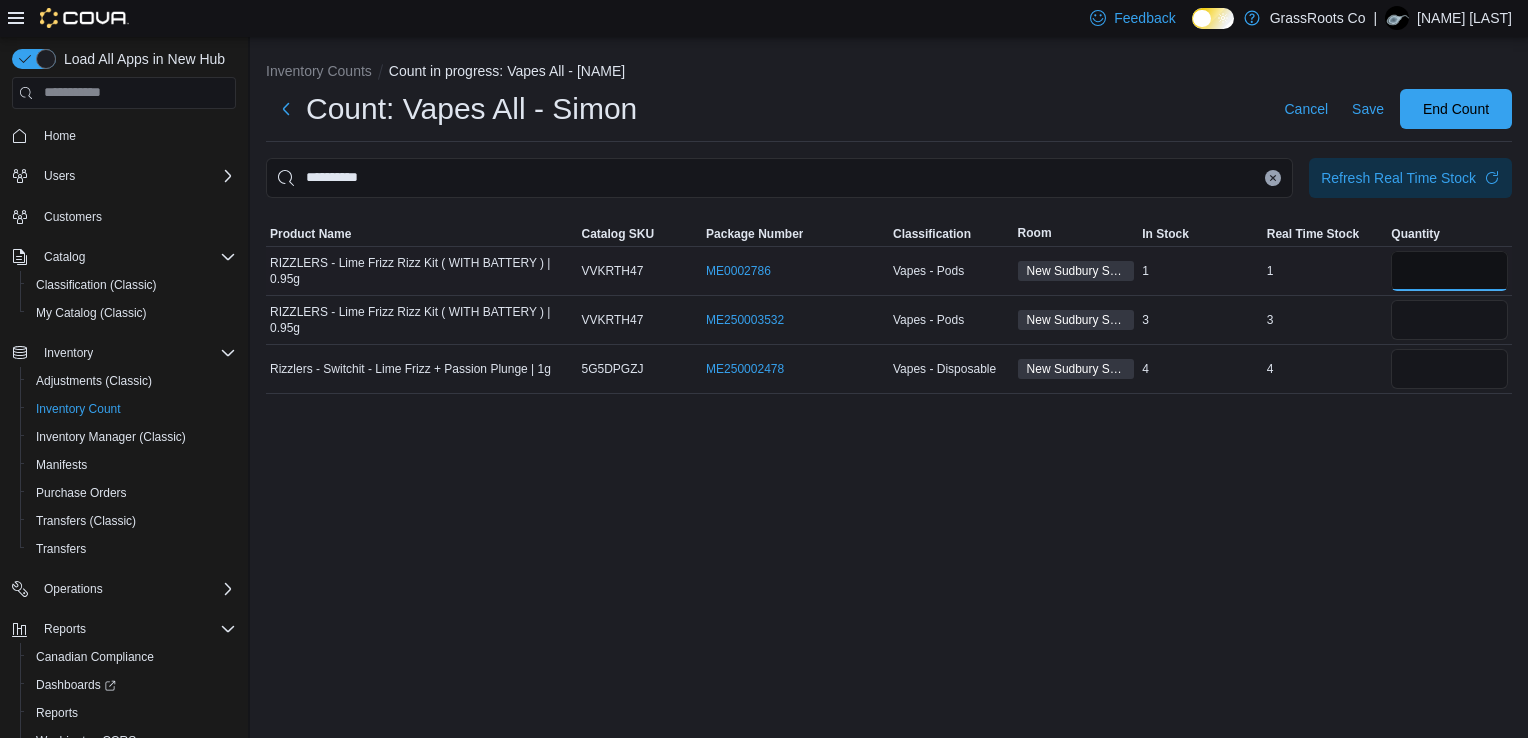 click at bounding box center (1449, 271) 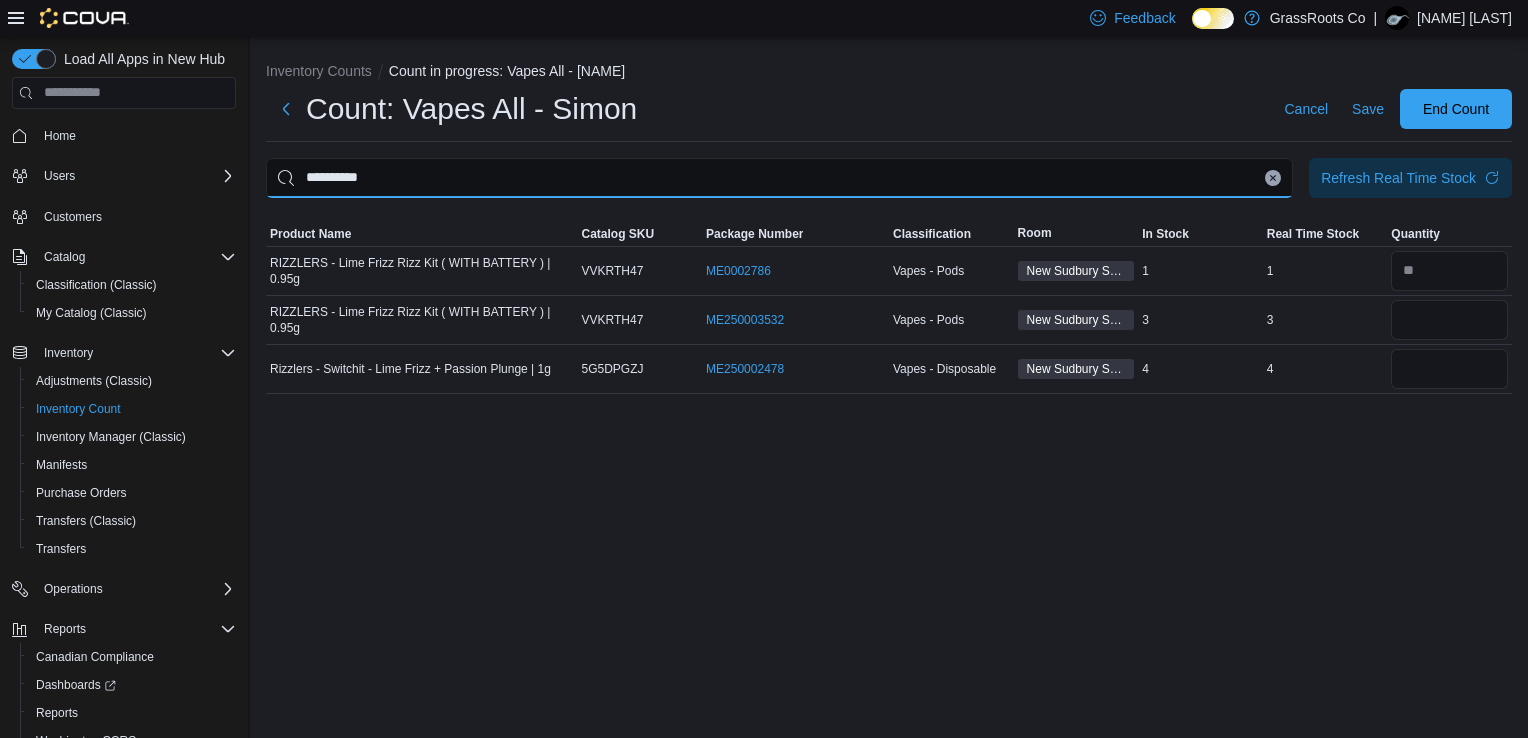 click on "**********" at bounding box center (779, 178) 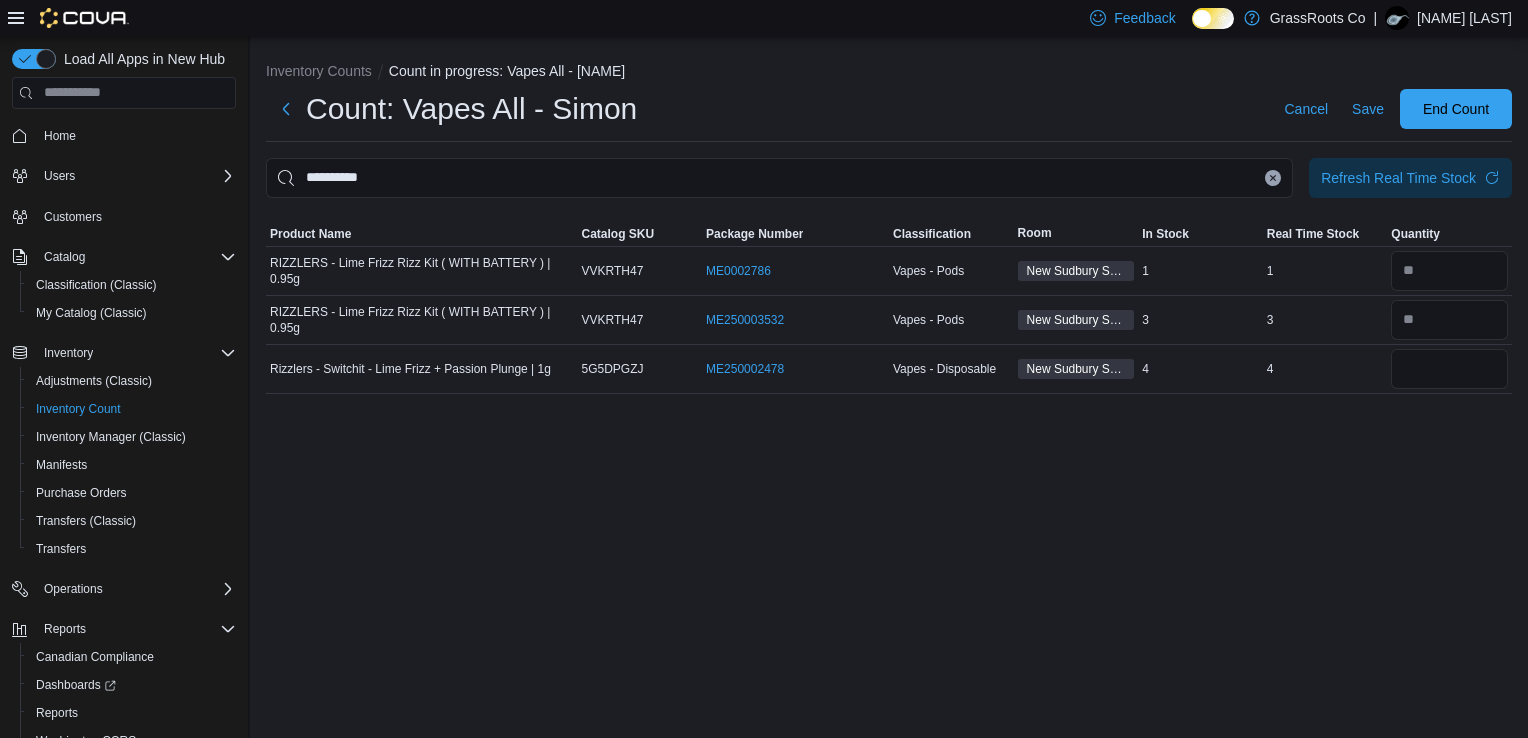 click 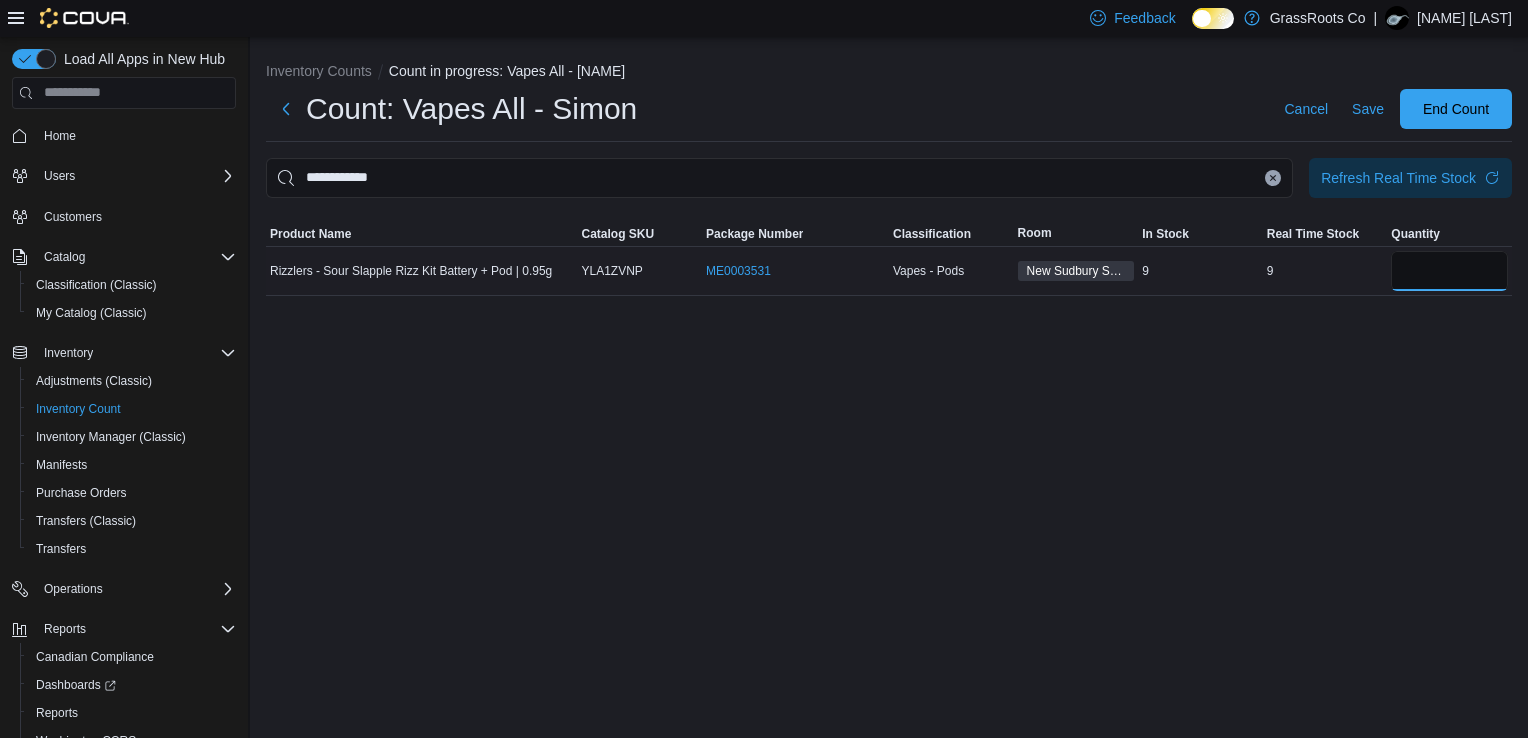 click at bounding box center [1449, 271] 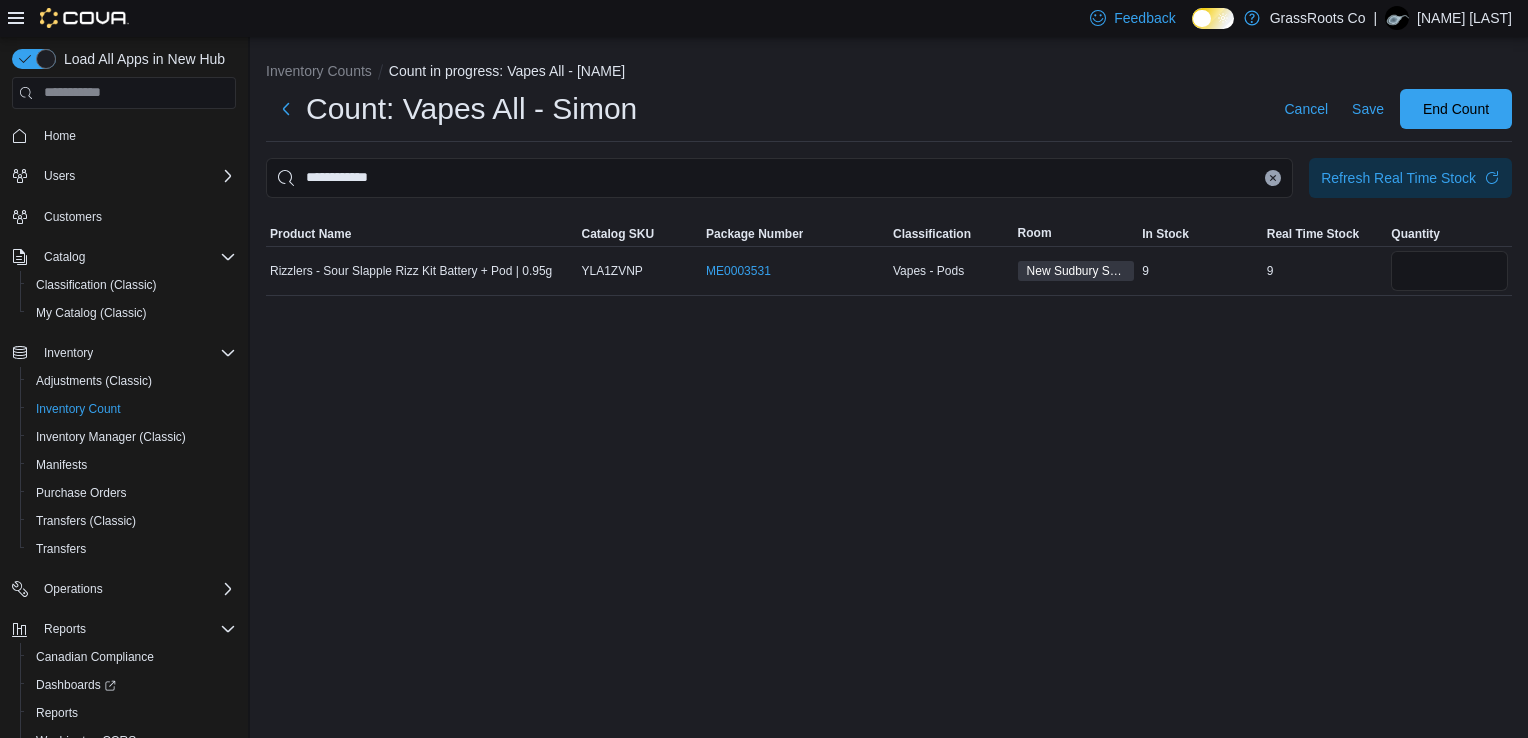 click 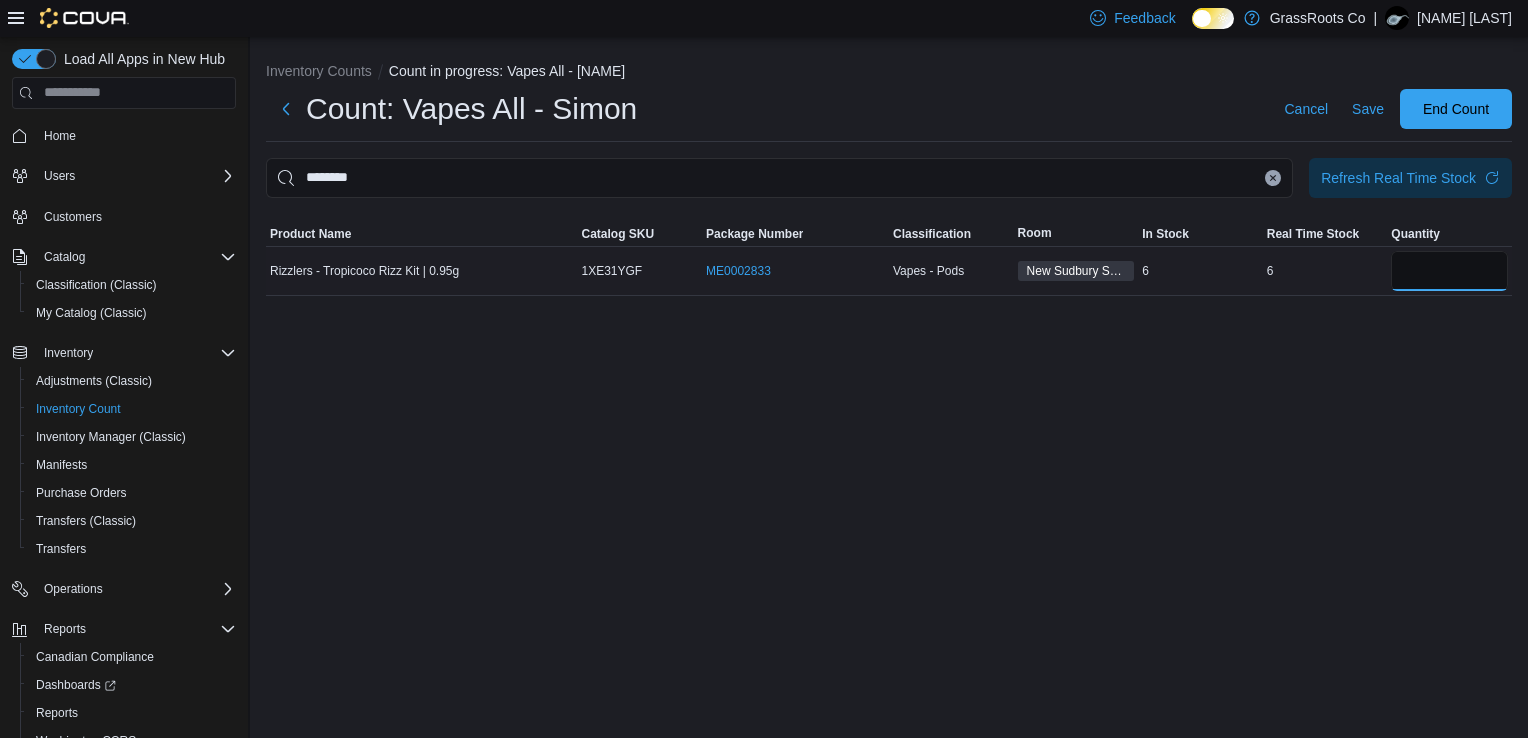 click at bounding box center [1449, 271] 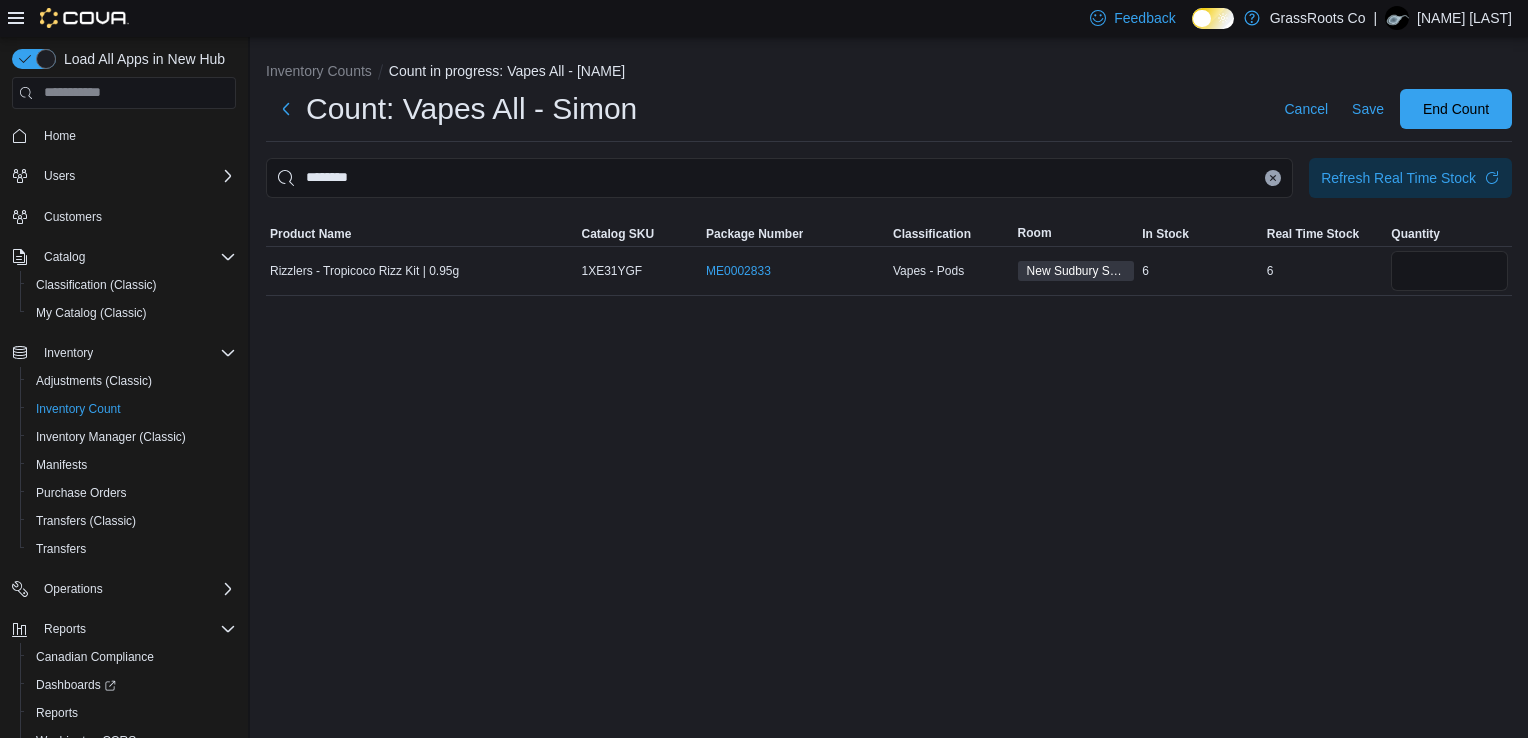 click 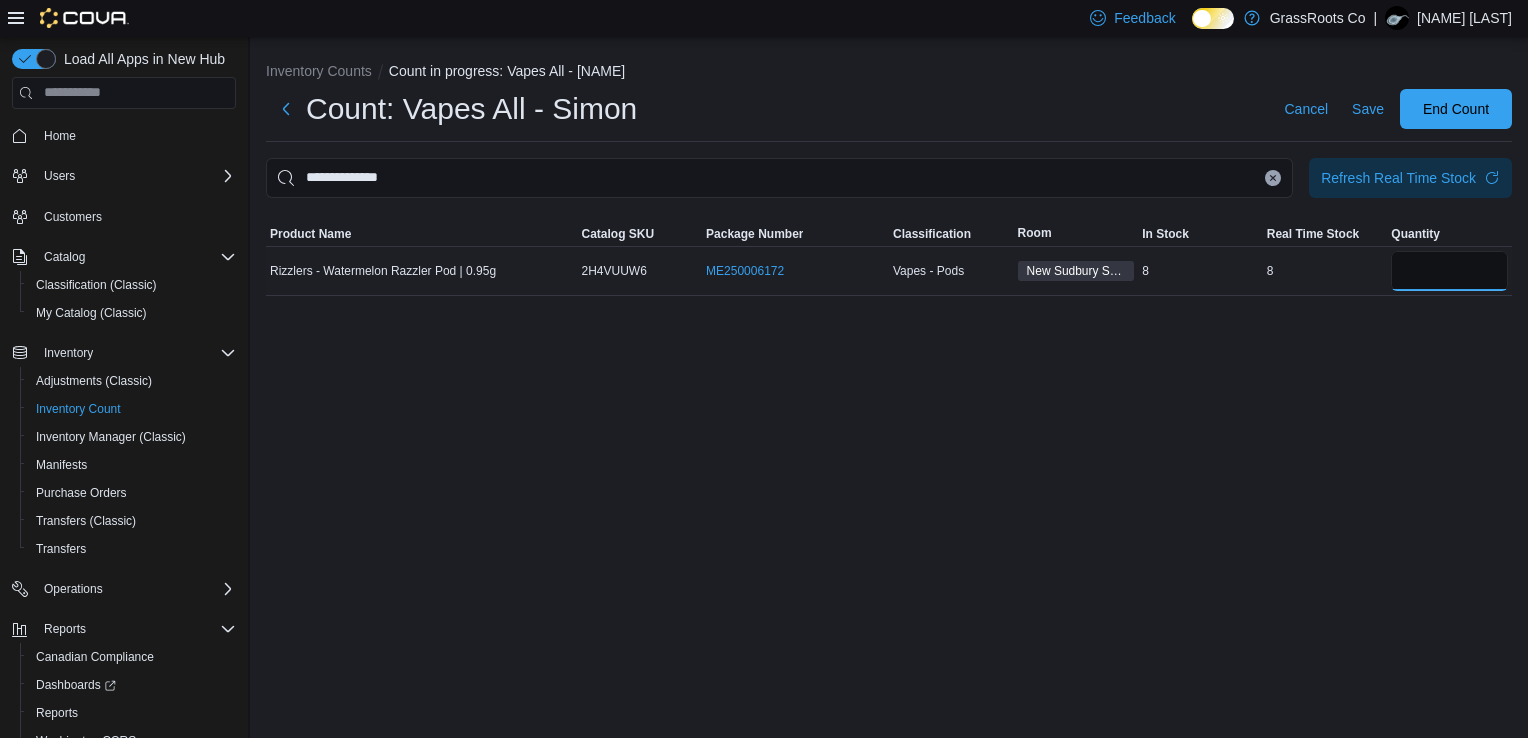 click at bounding box center [1449, 271] 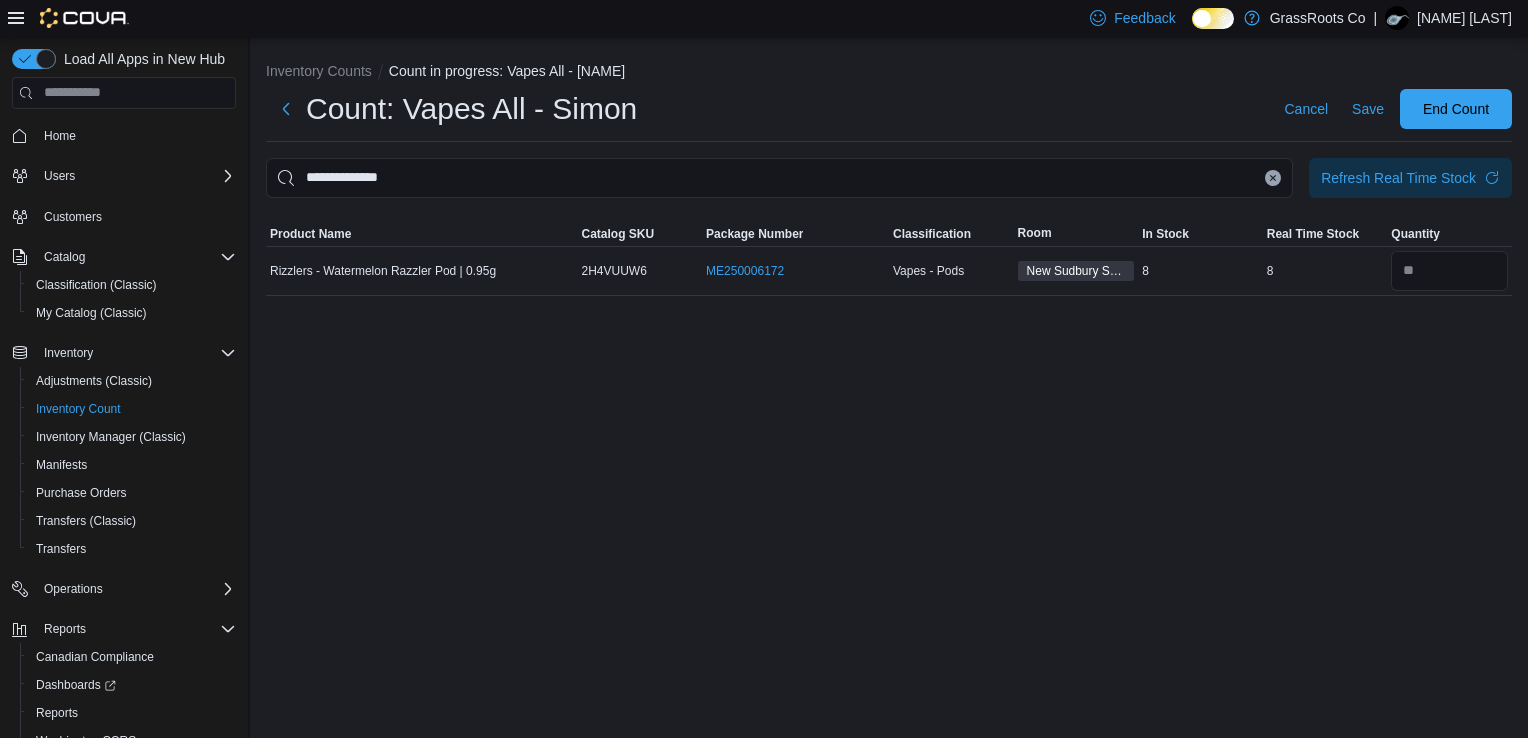 click 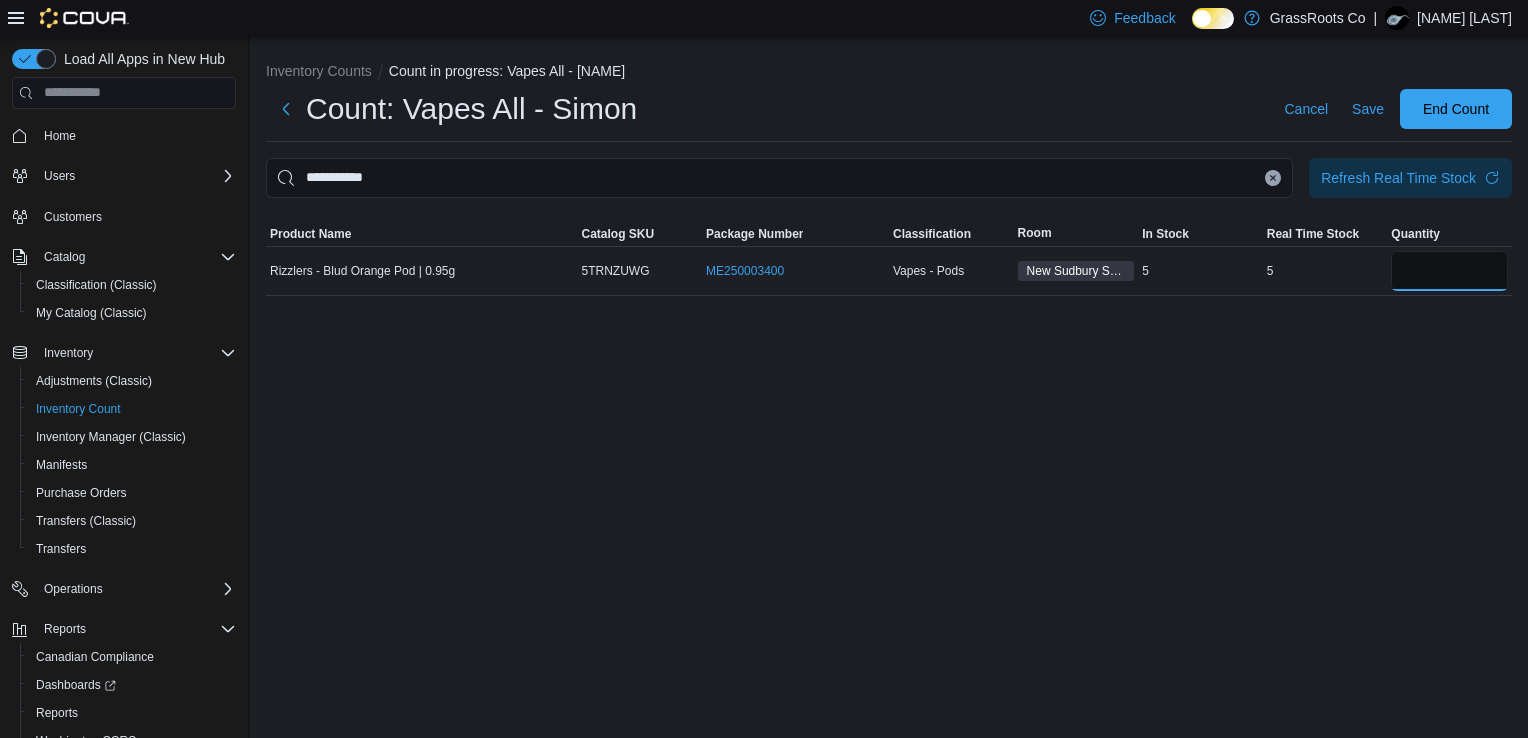 click at bounding box center [1449, 271] 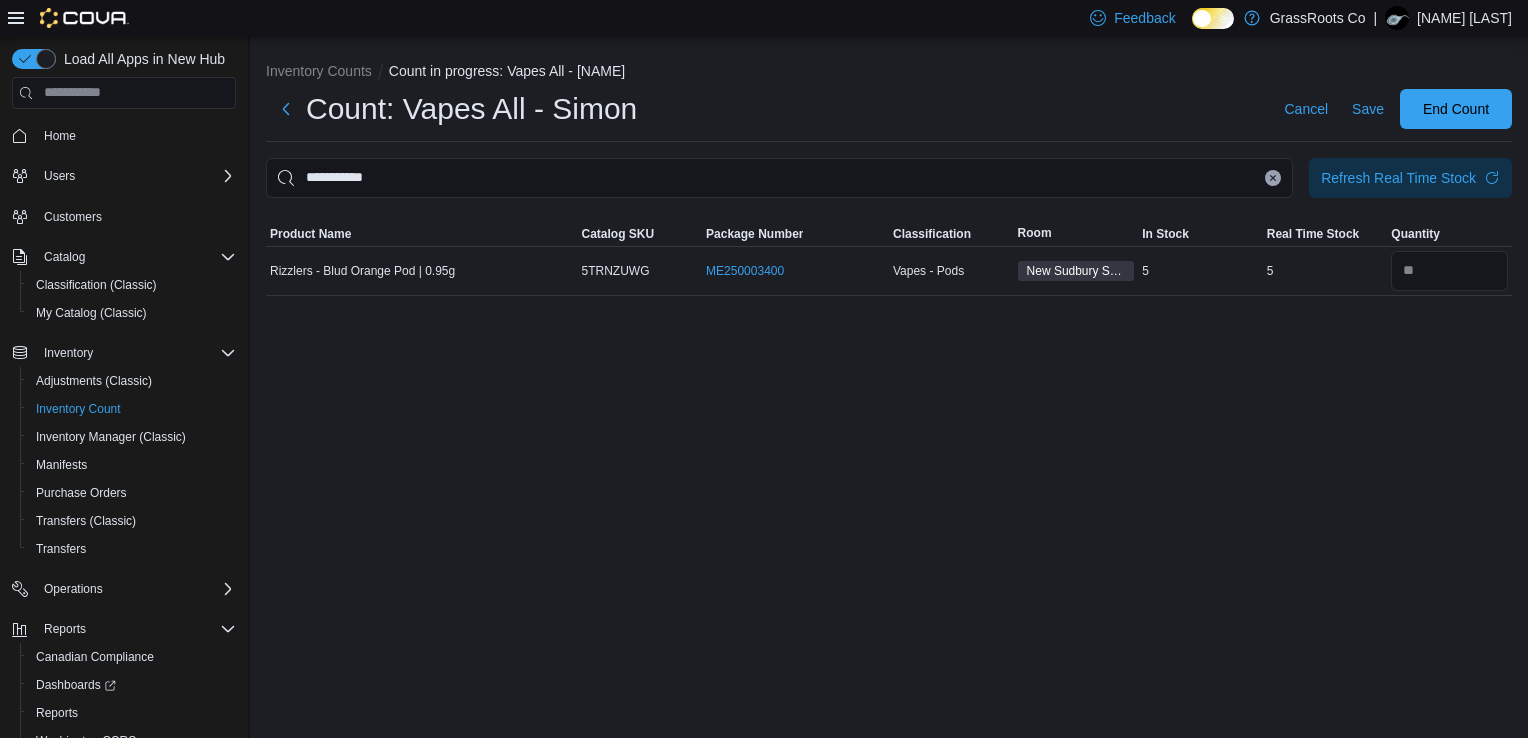 click 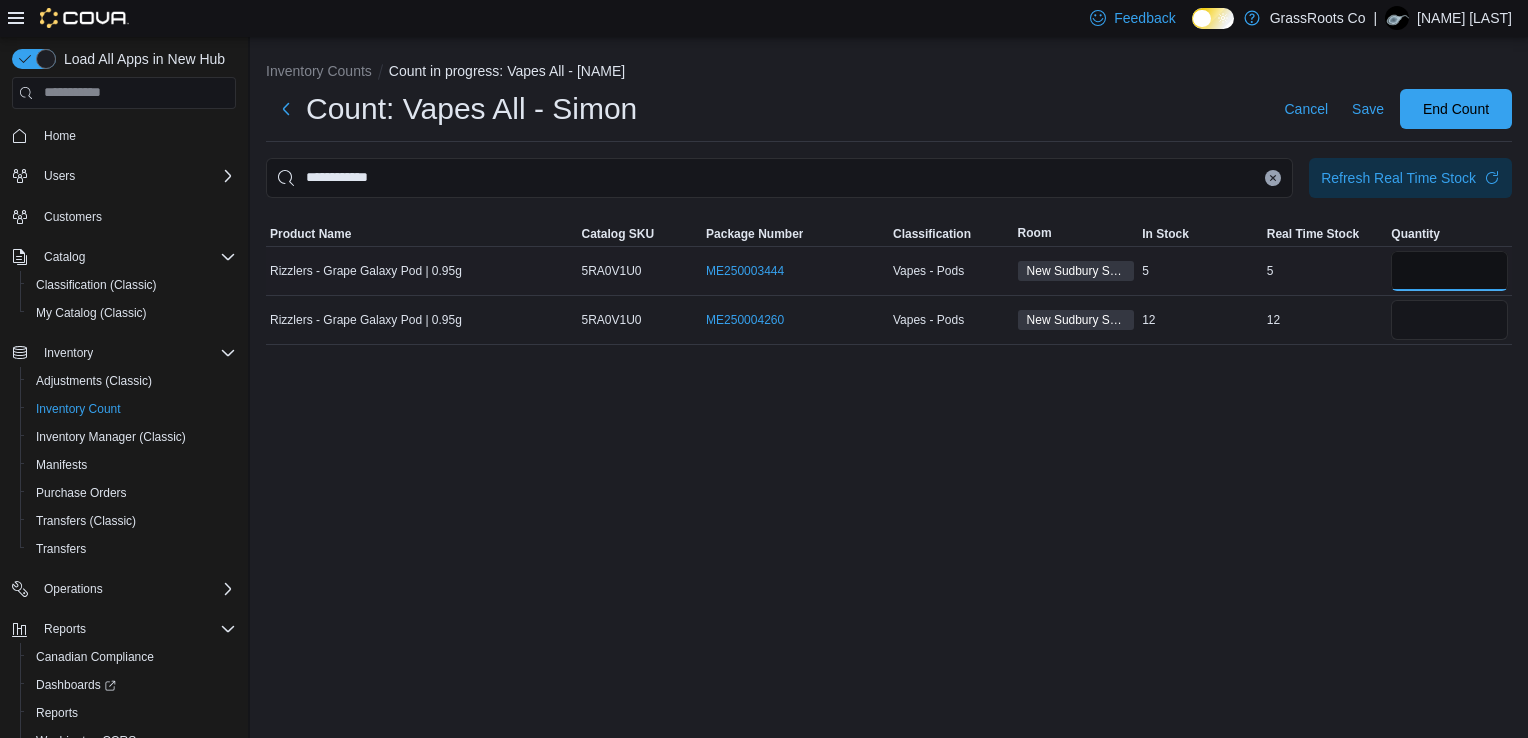 click at bounding box center [1449, 271] 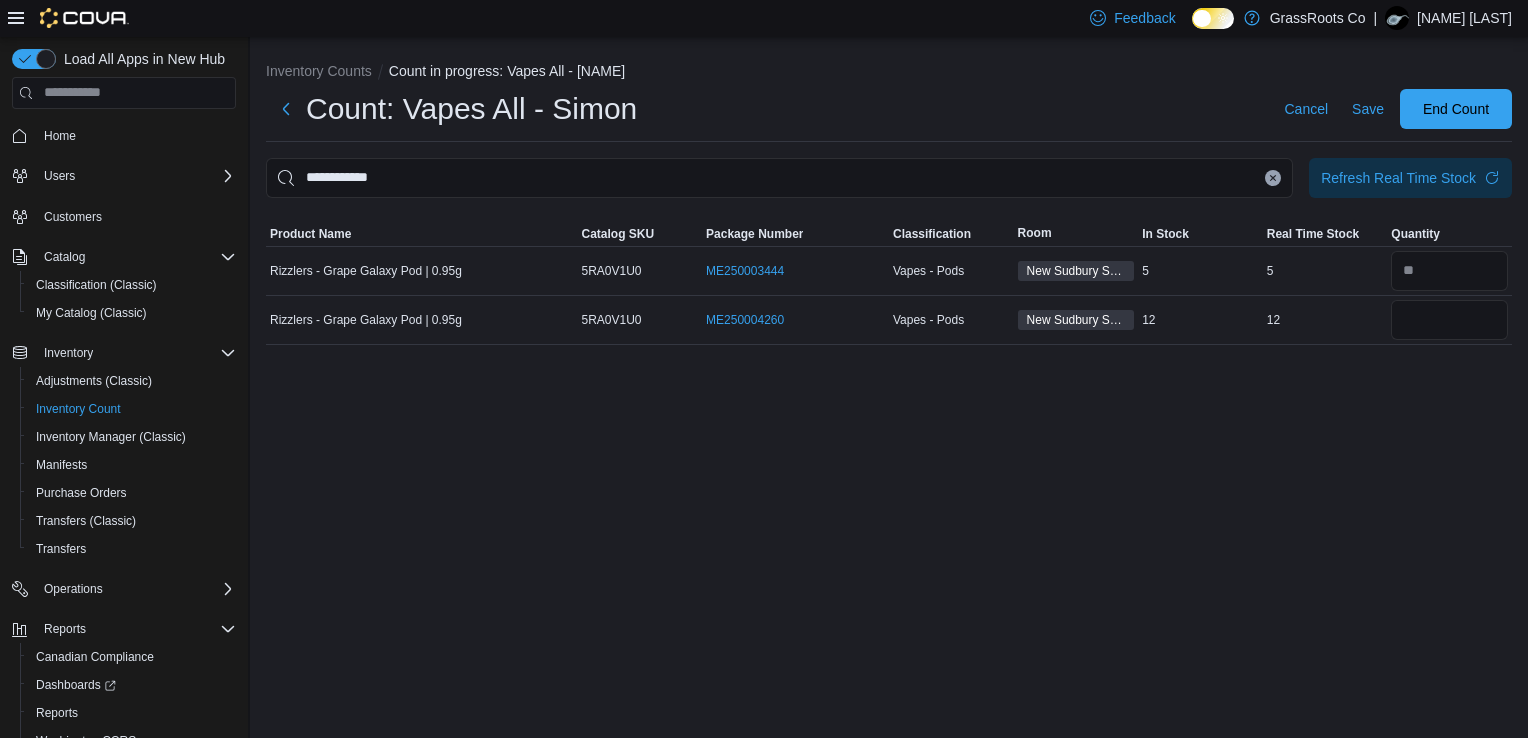 click 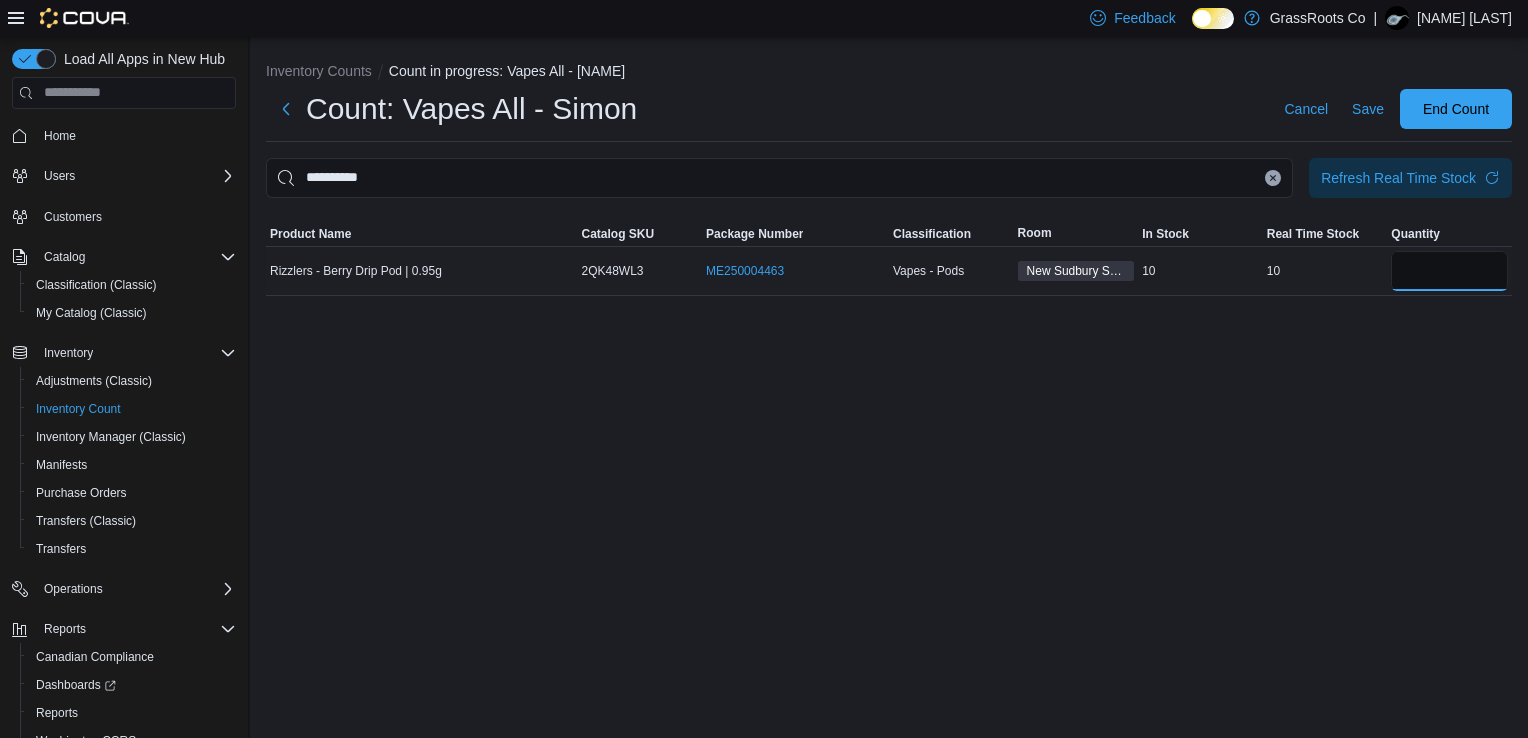 click at bounding box center [1449, 271] 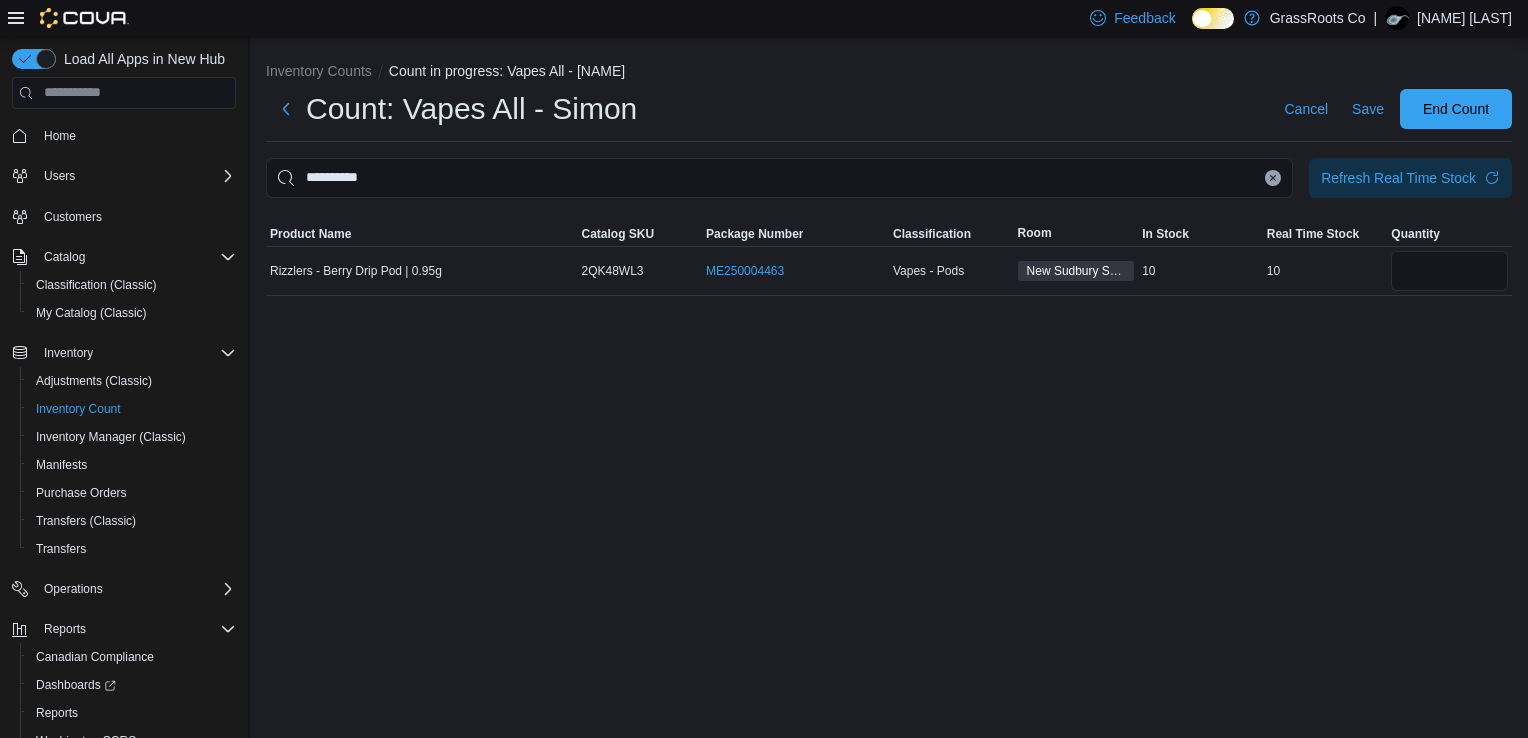 click at bounding box center [1273, 178] 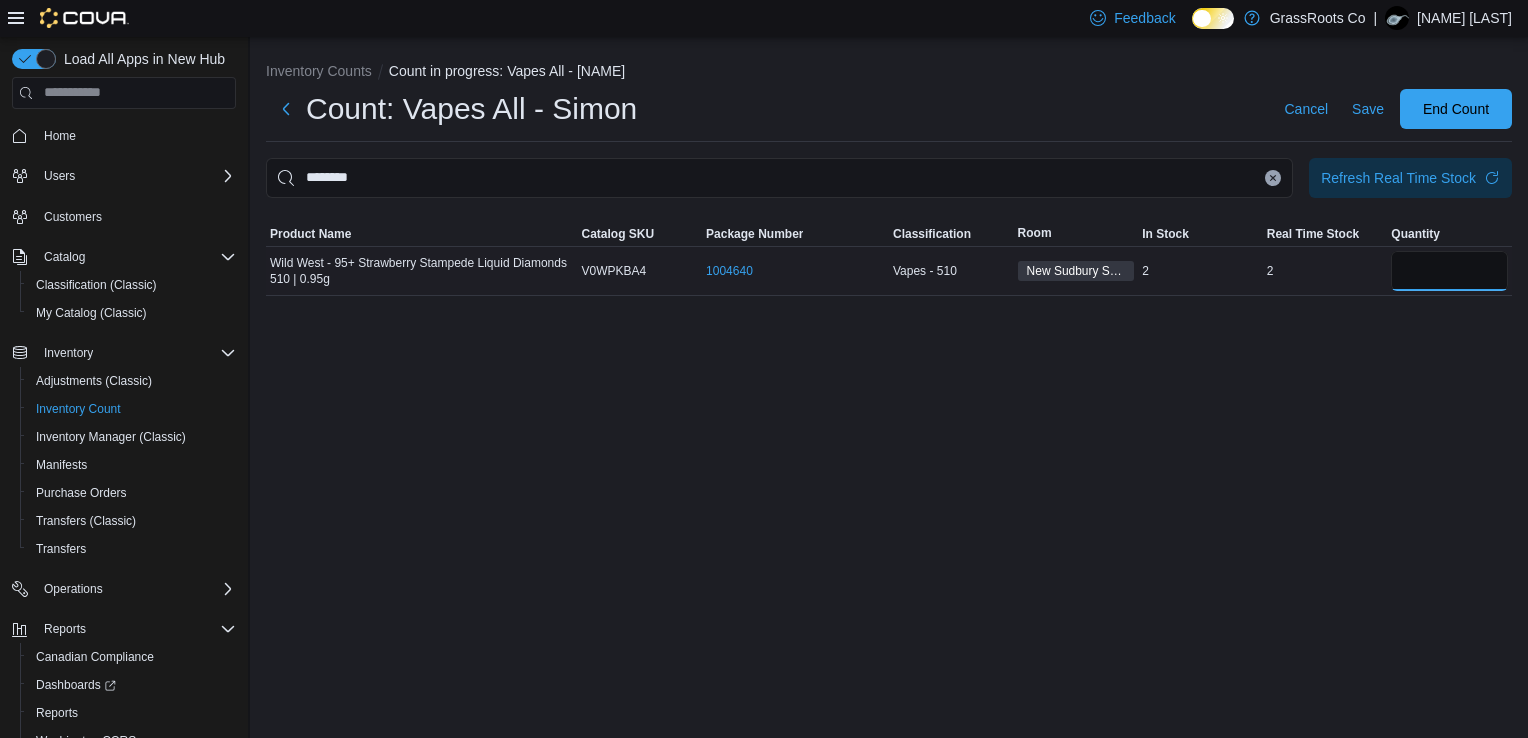 click at bounding box center [1449, 271] 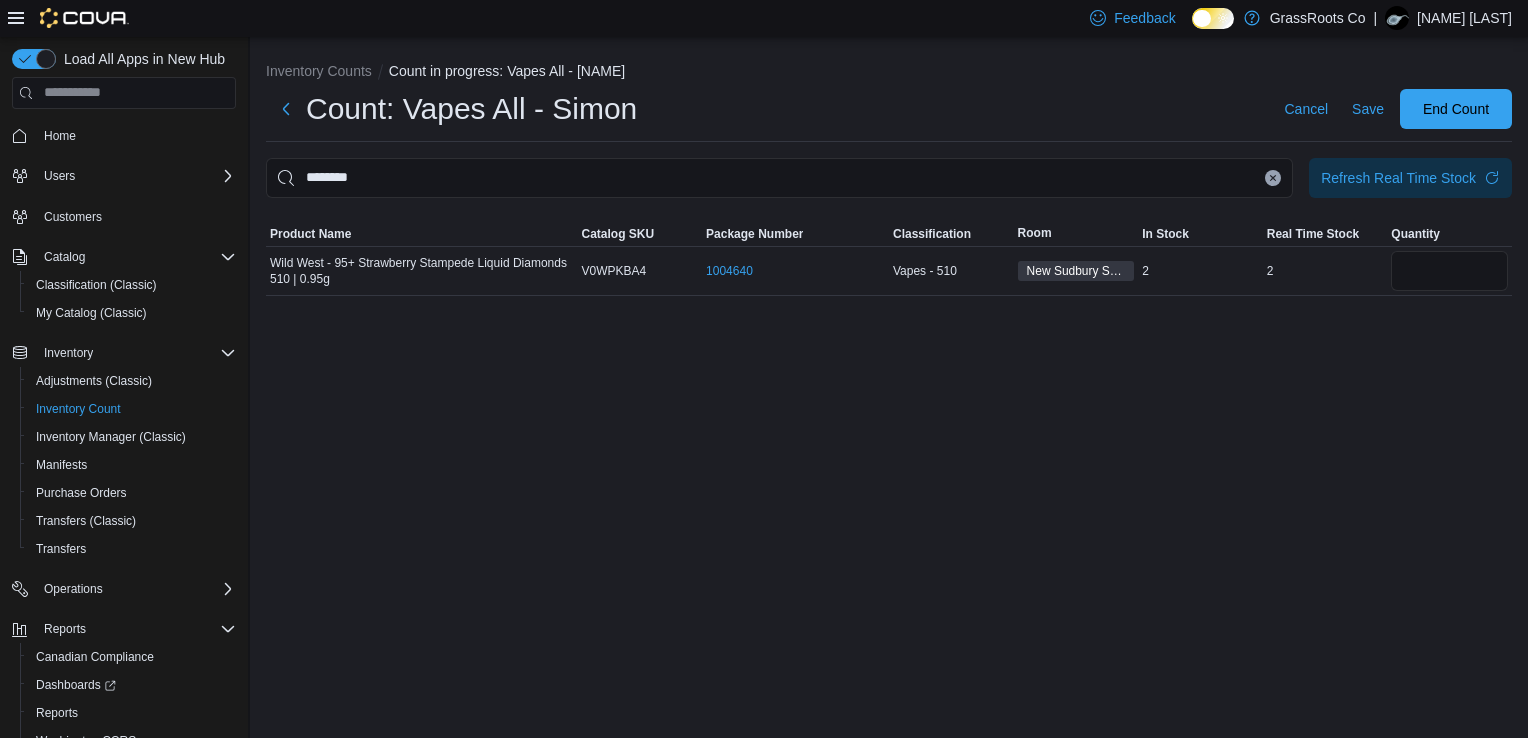 click 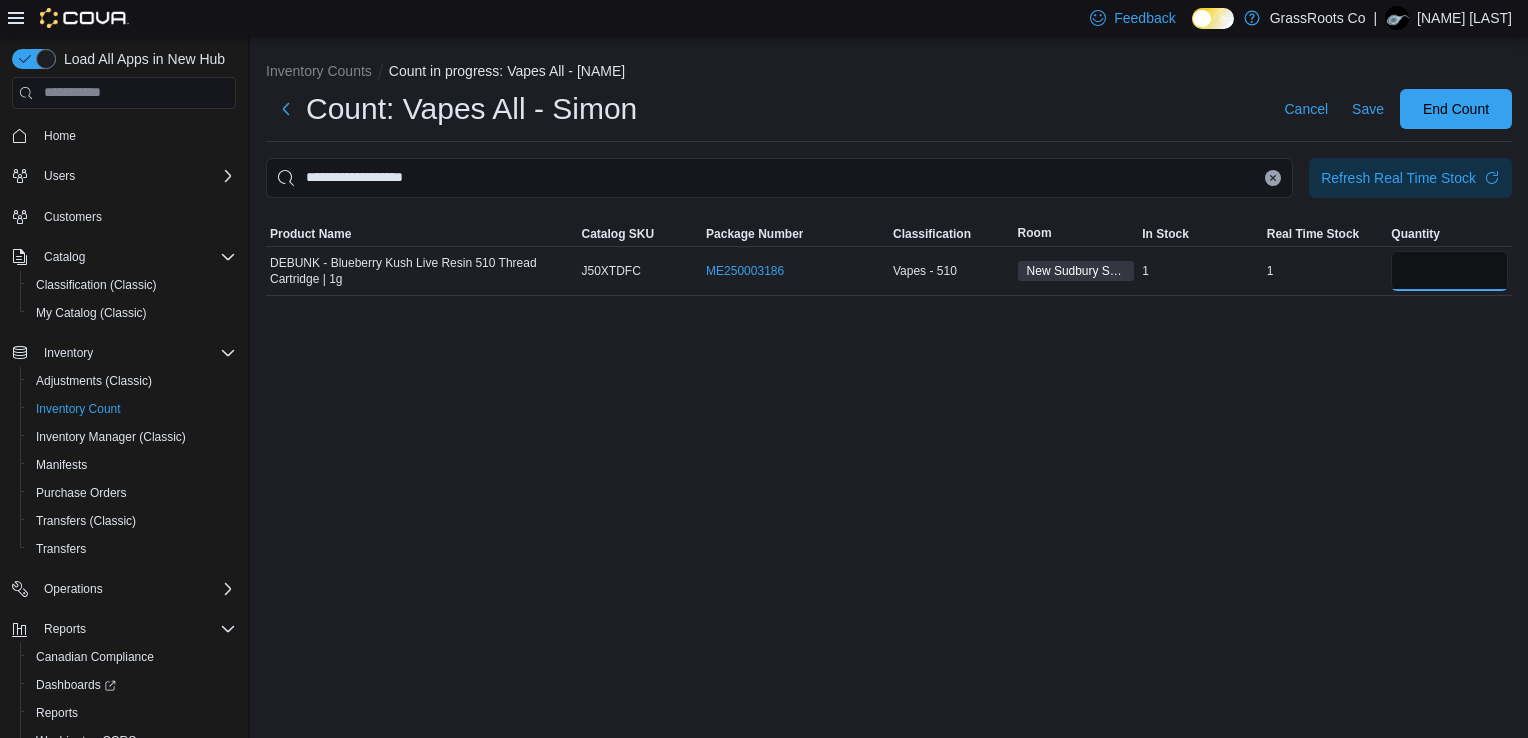 click at bounding box center (1449, 271) 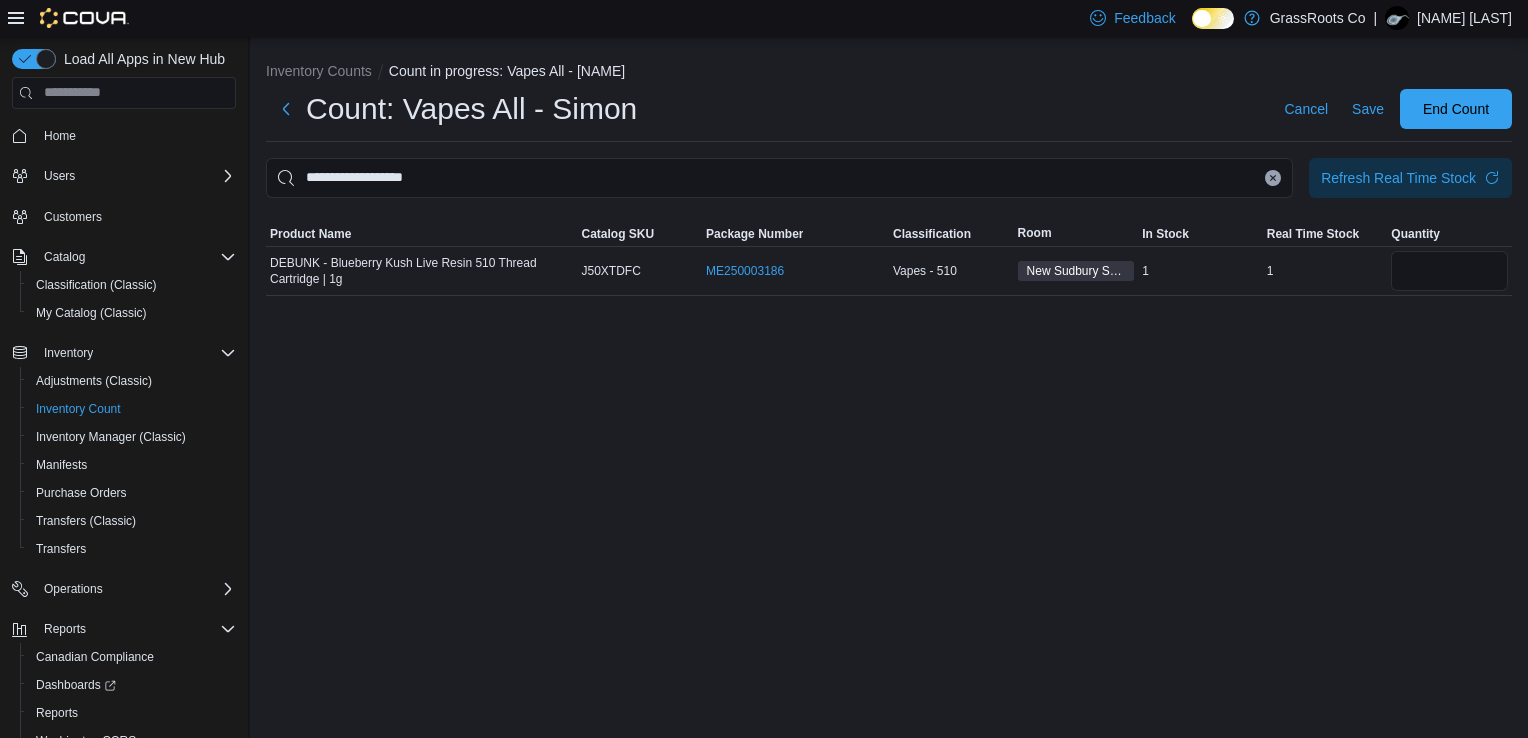 click 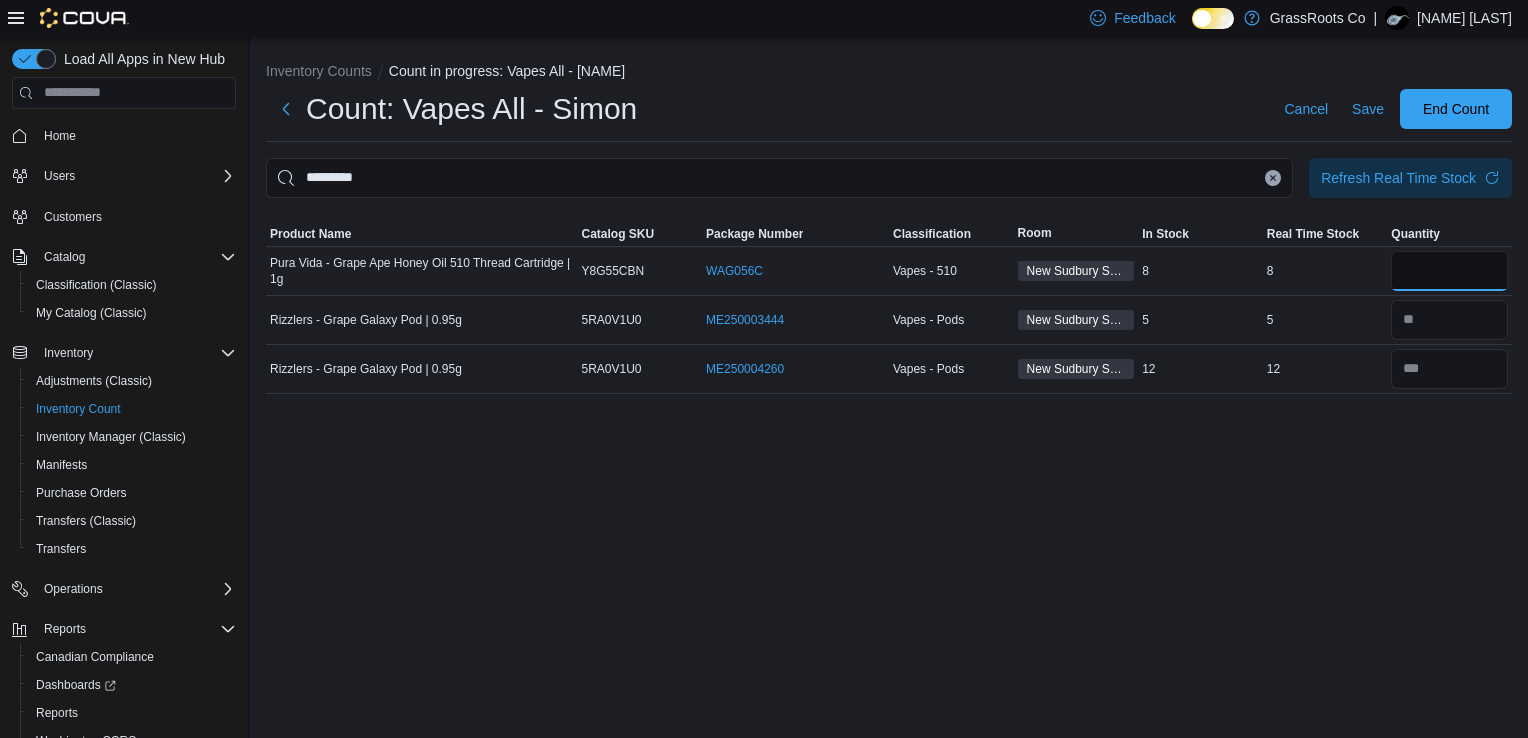 click at bounding box center [1449, 271] 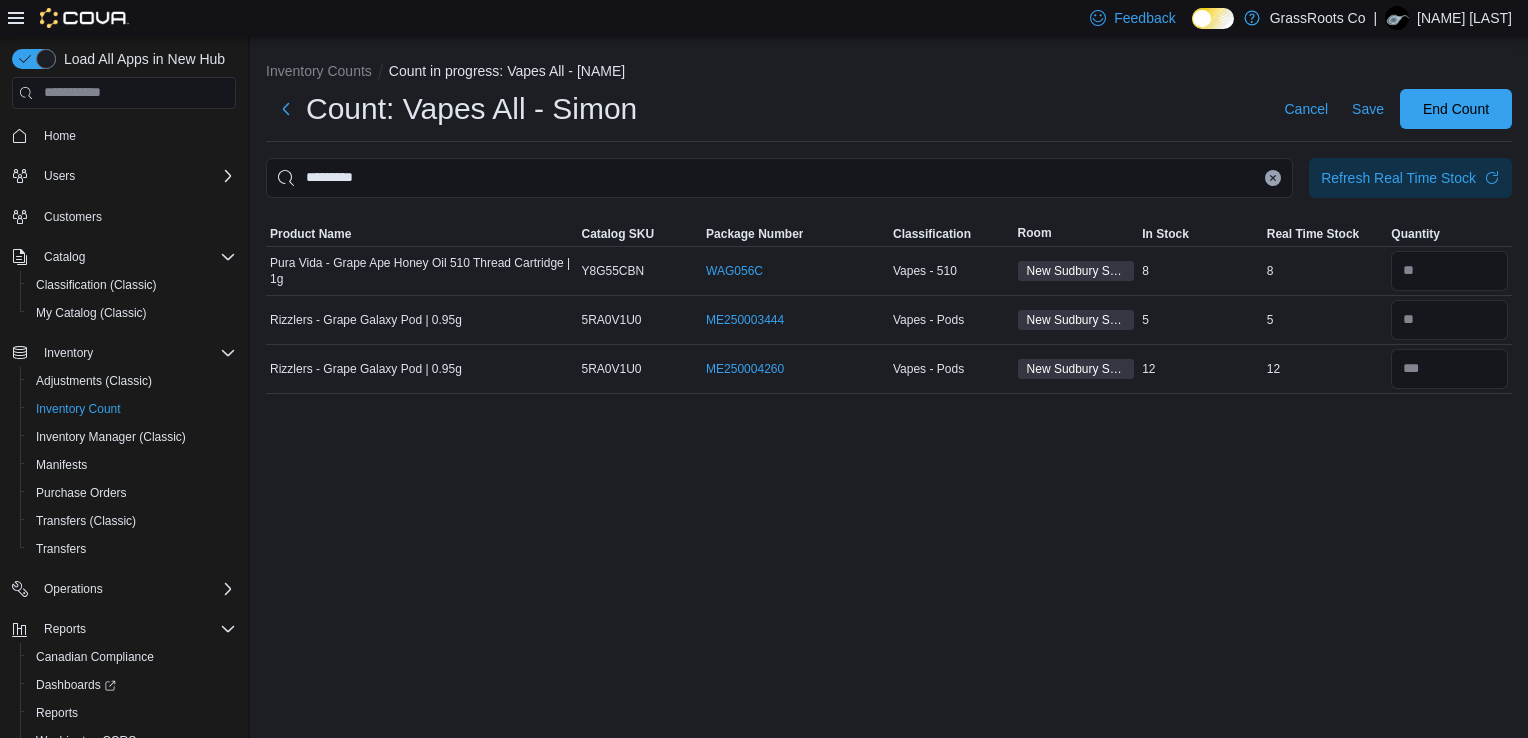 click 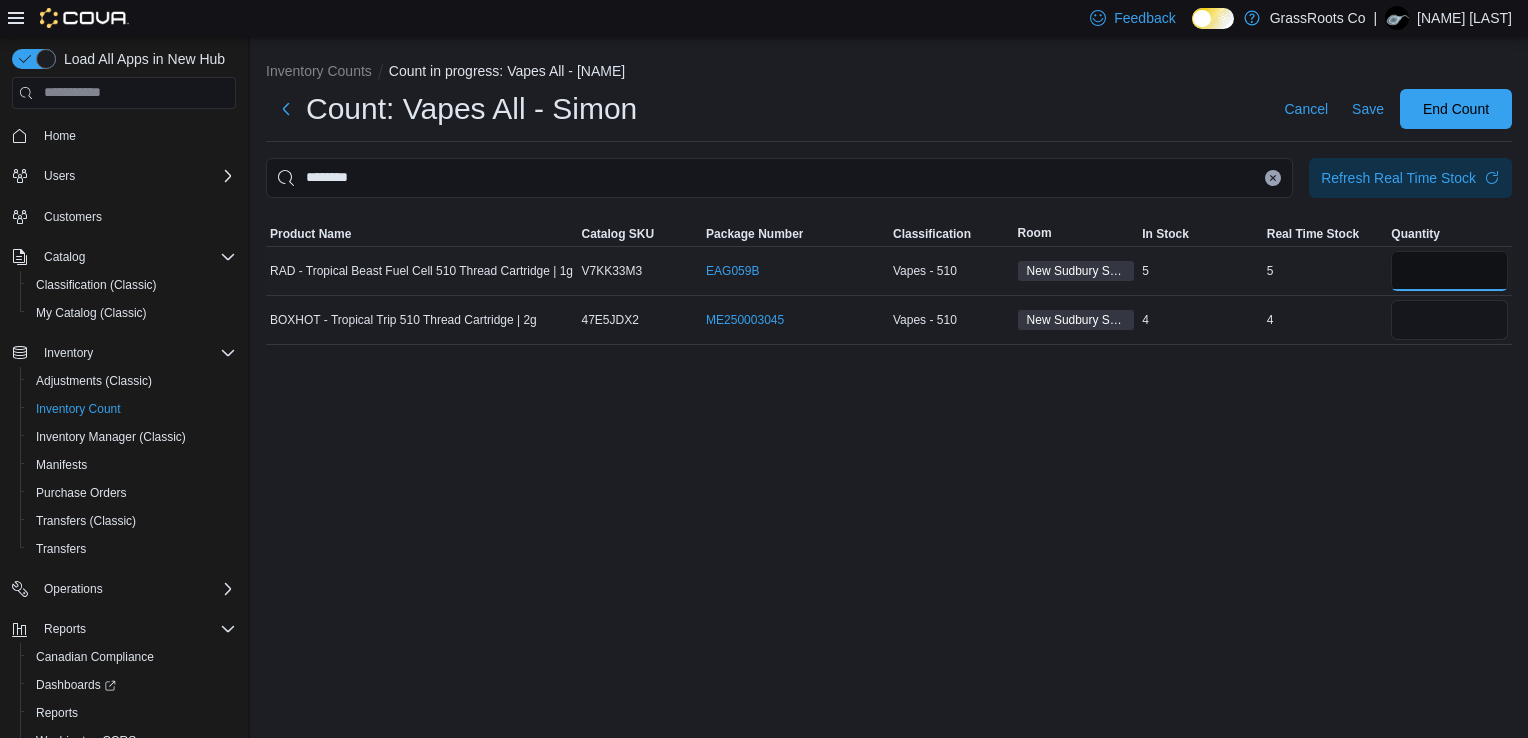 click at bounding box center (1449, 271) 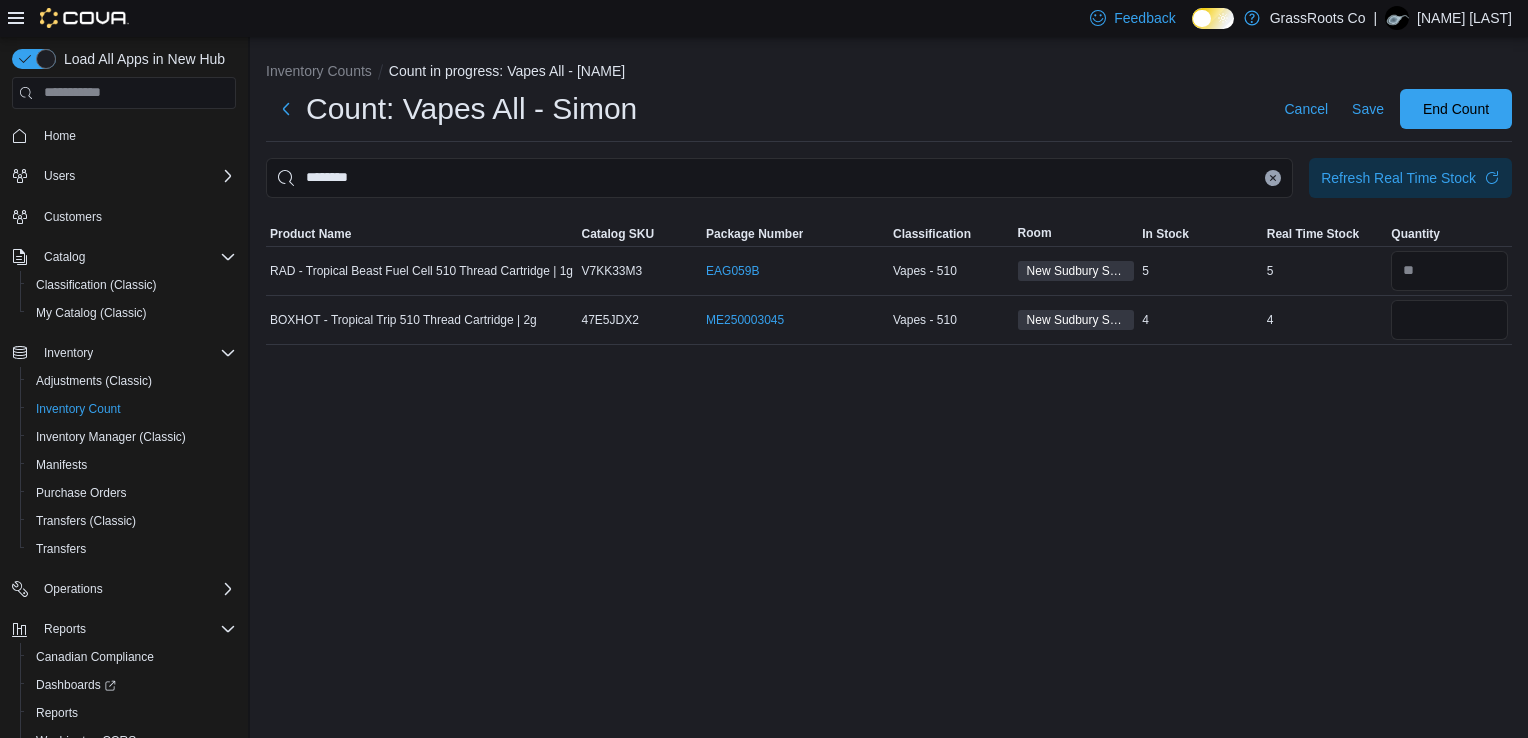 click 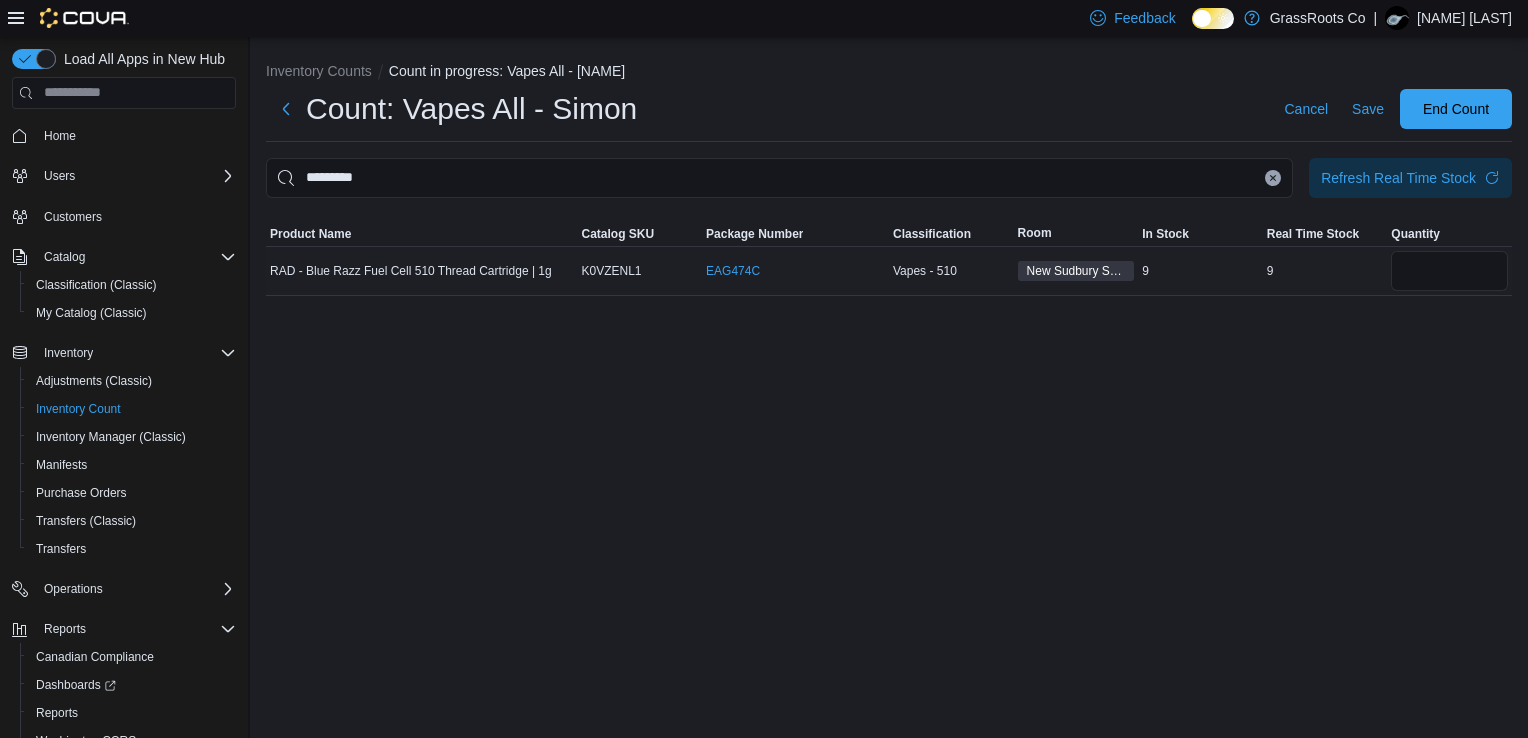 click on "9" at bounding box center [1325, 271] 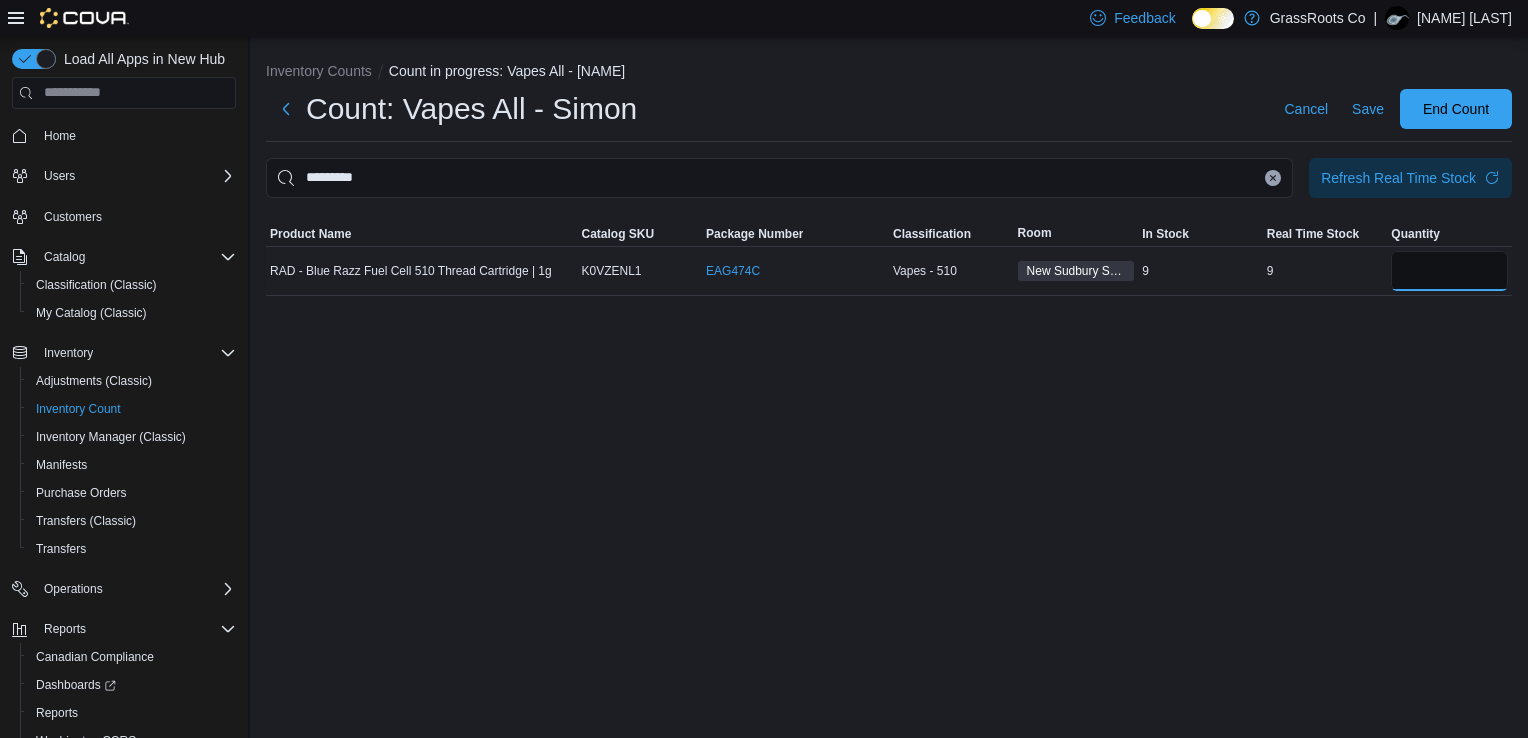 click at bounding box center (1449, 271) 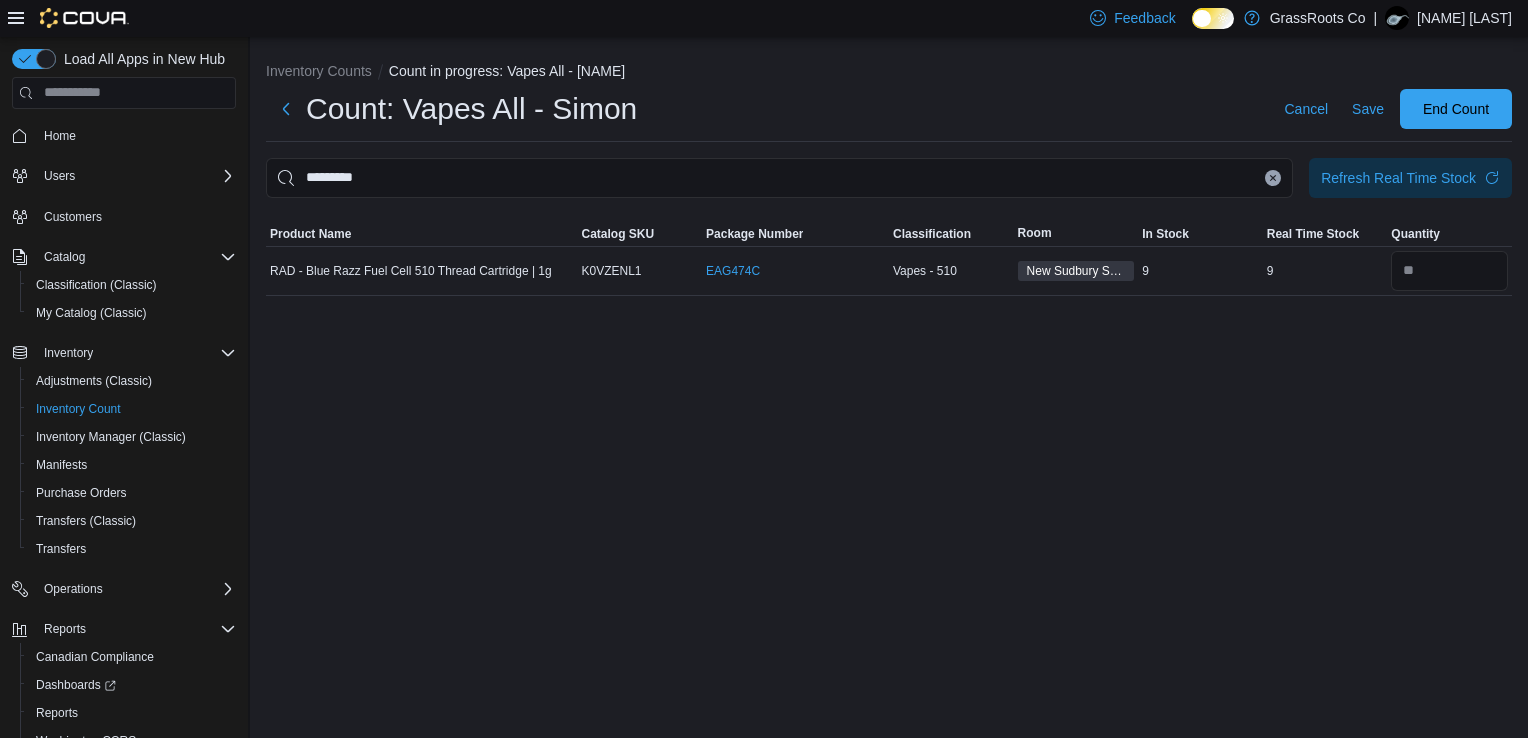 click 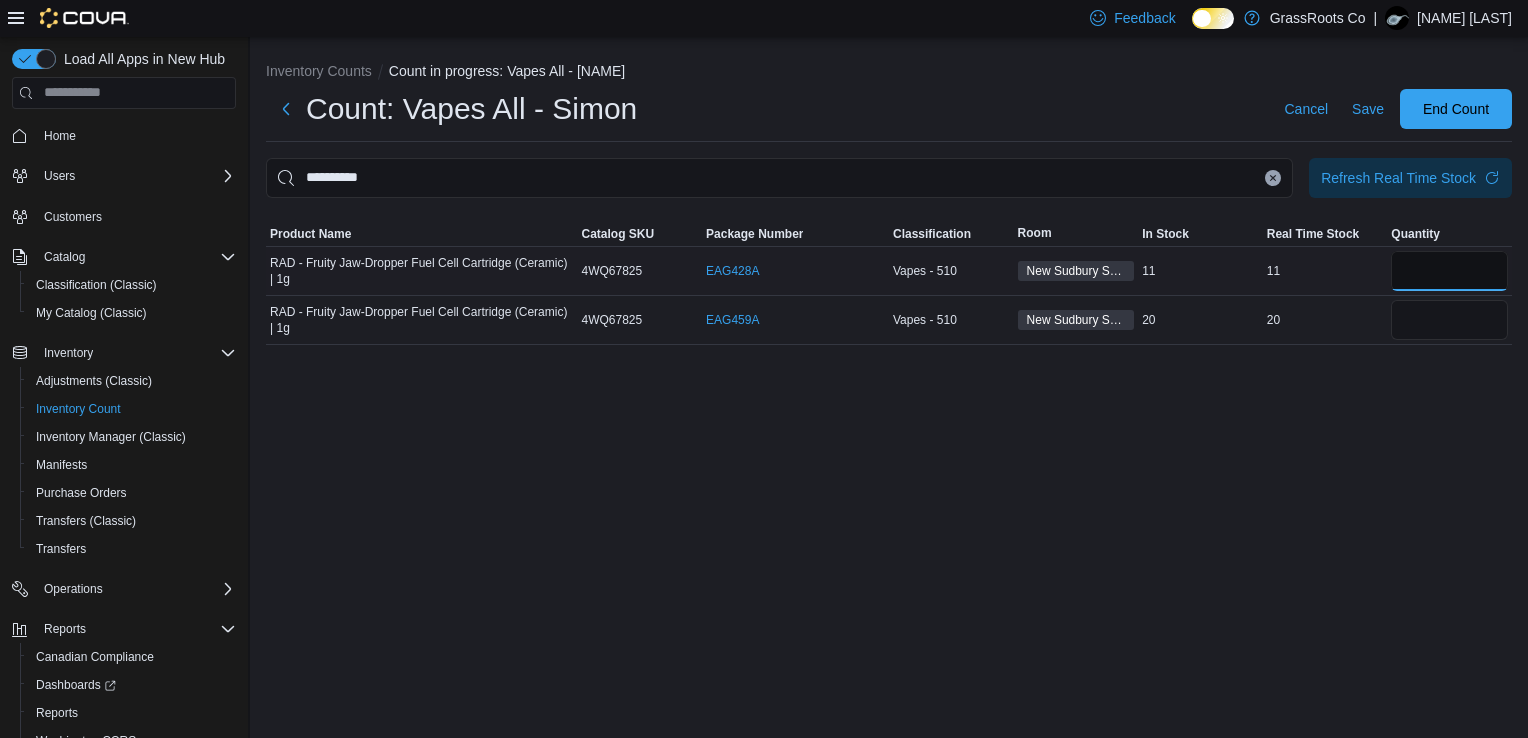 click at bounding box center [1449, 271] 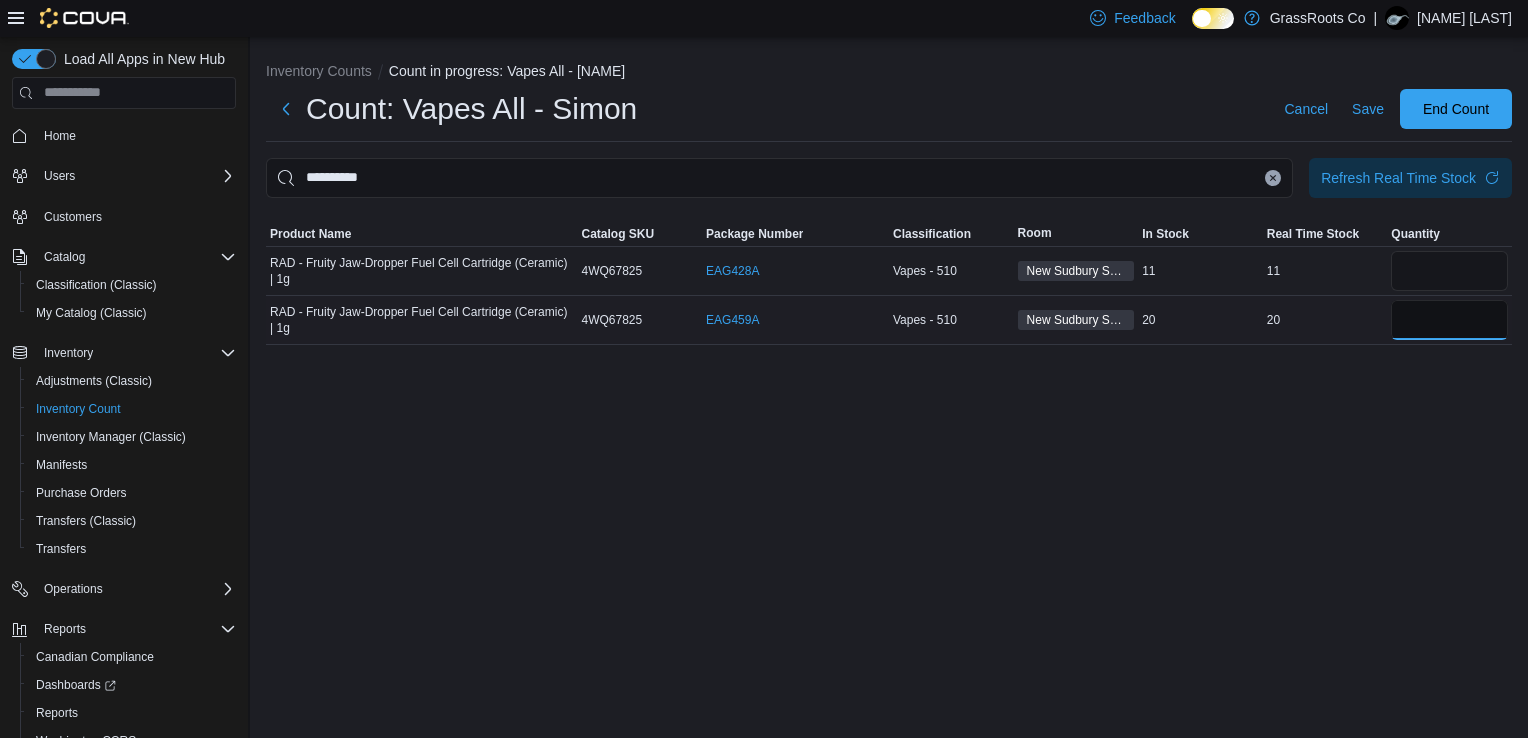 click at bounding box center [1449, 320] 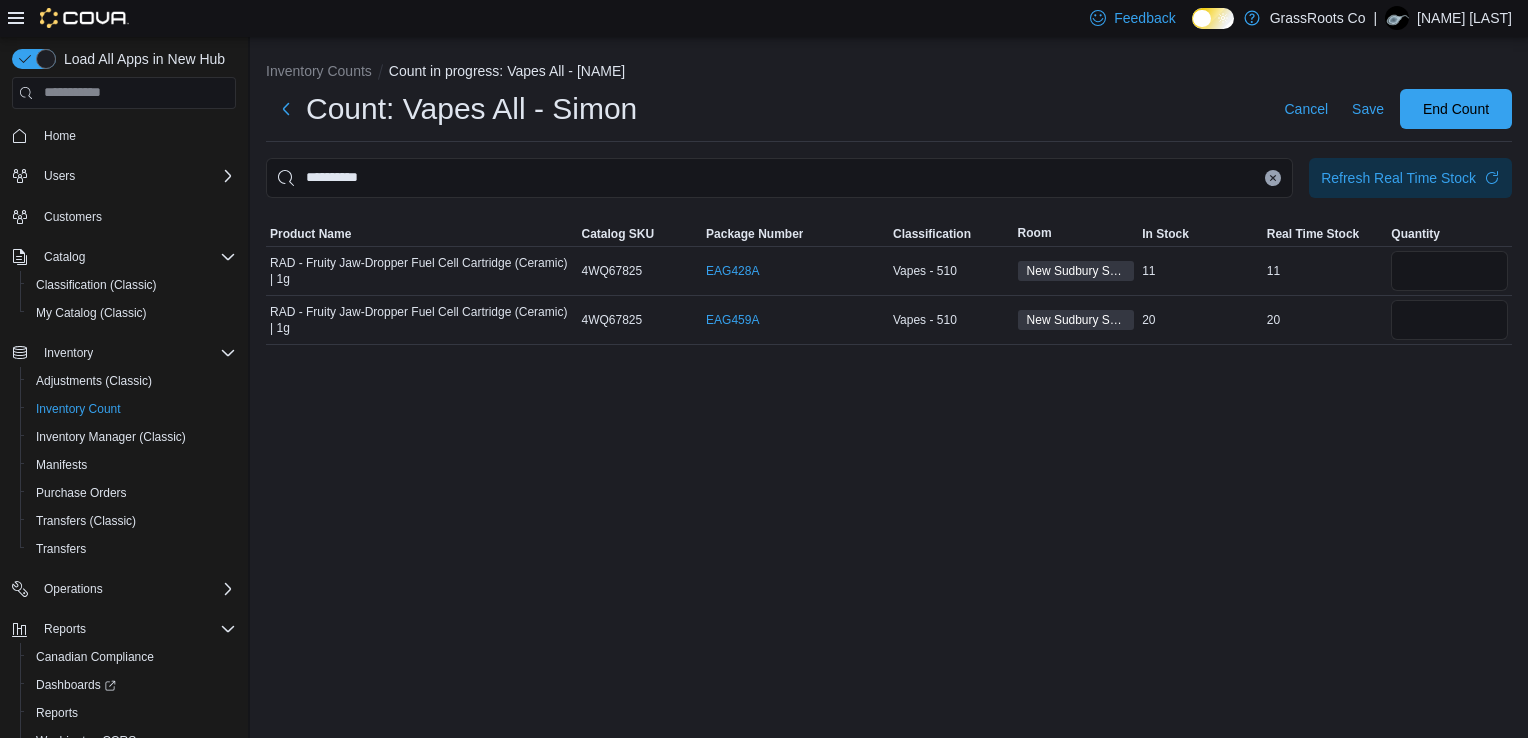 click 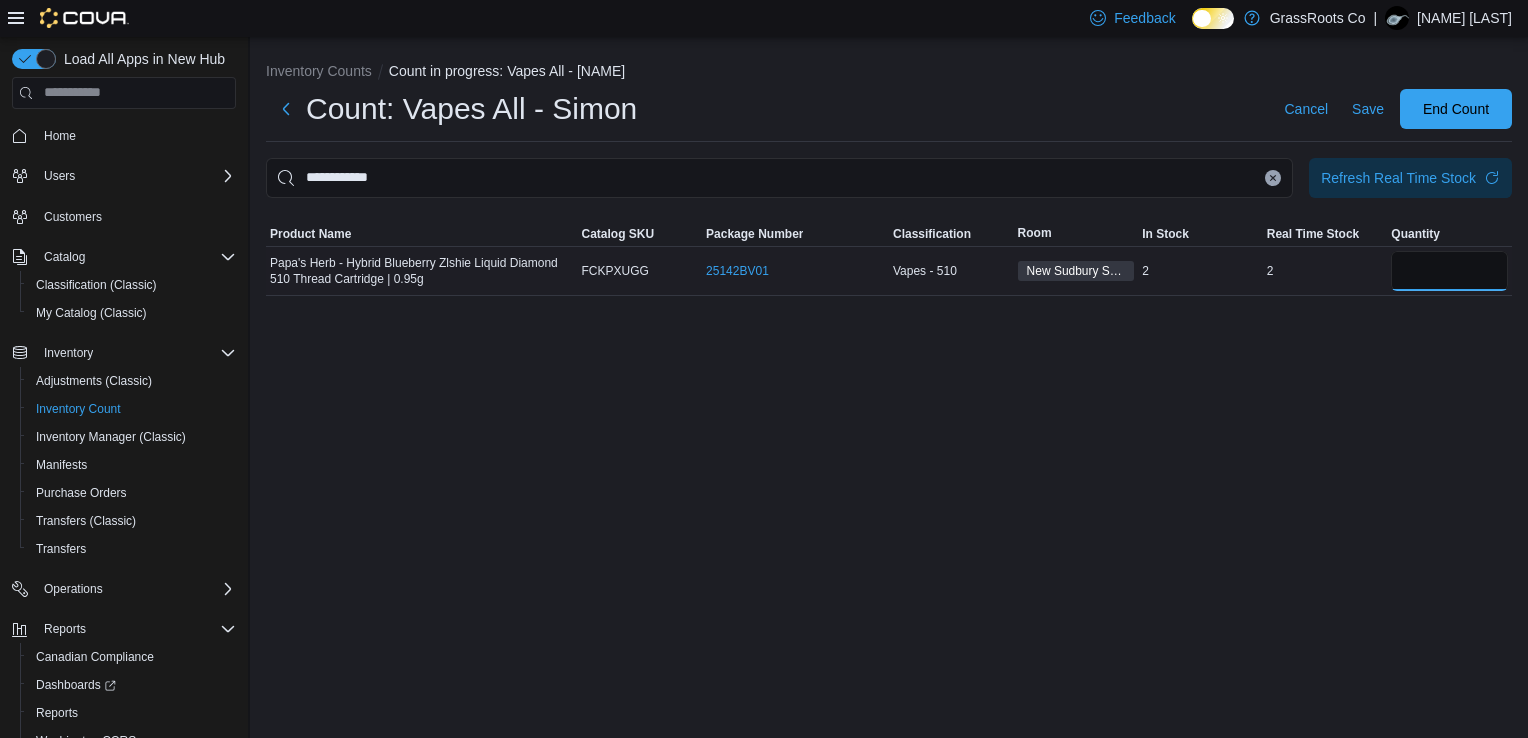 click at bounding box center (1449, 271) 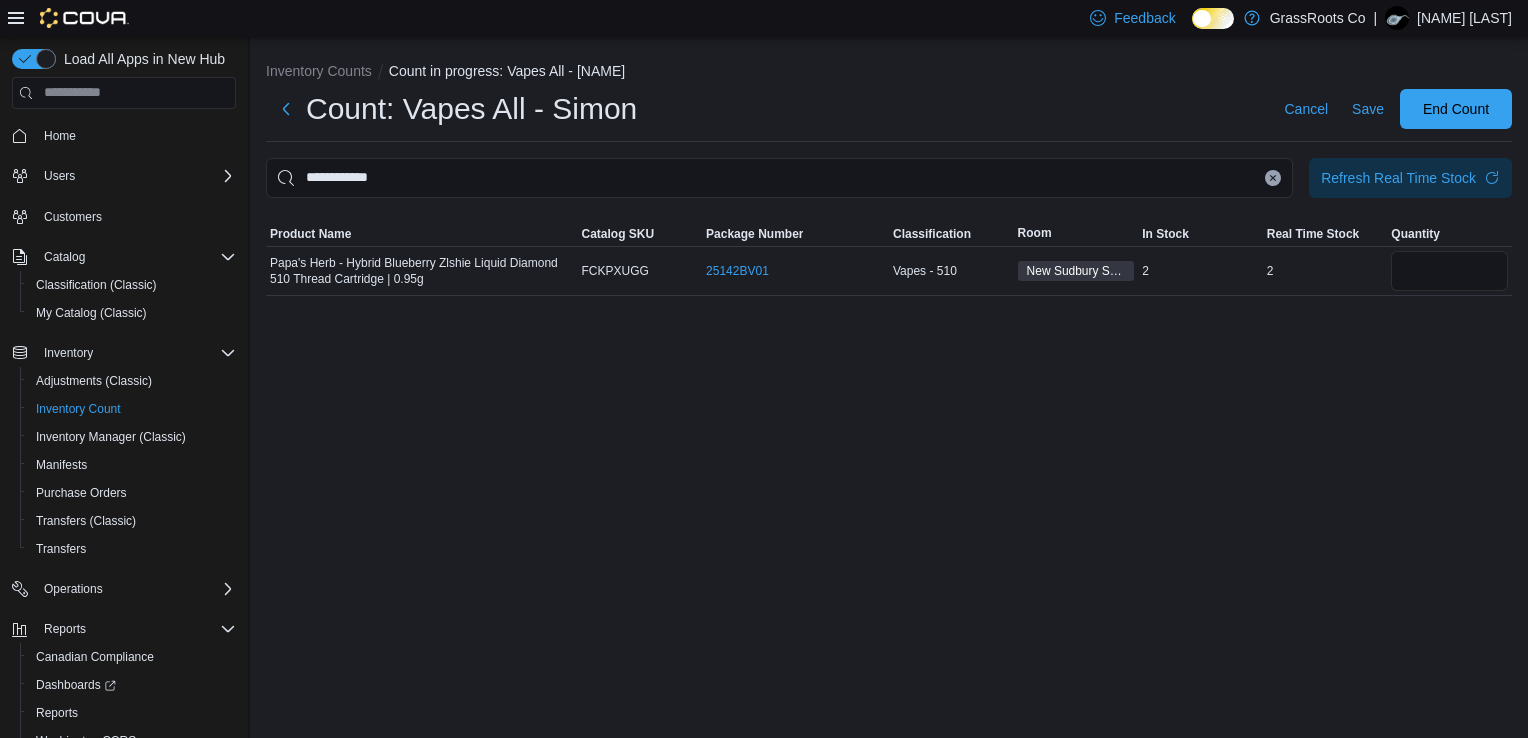 click 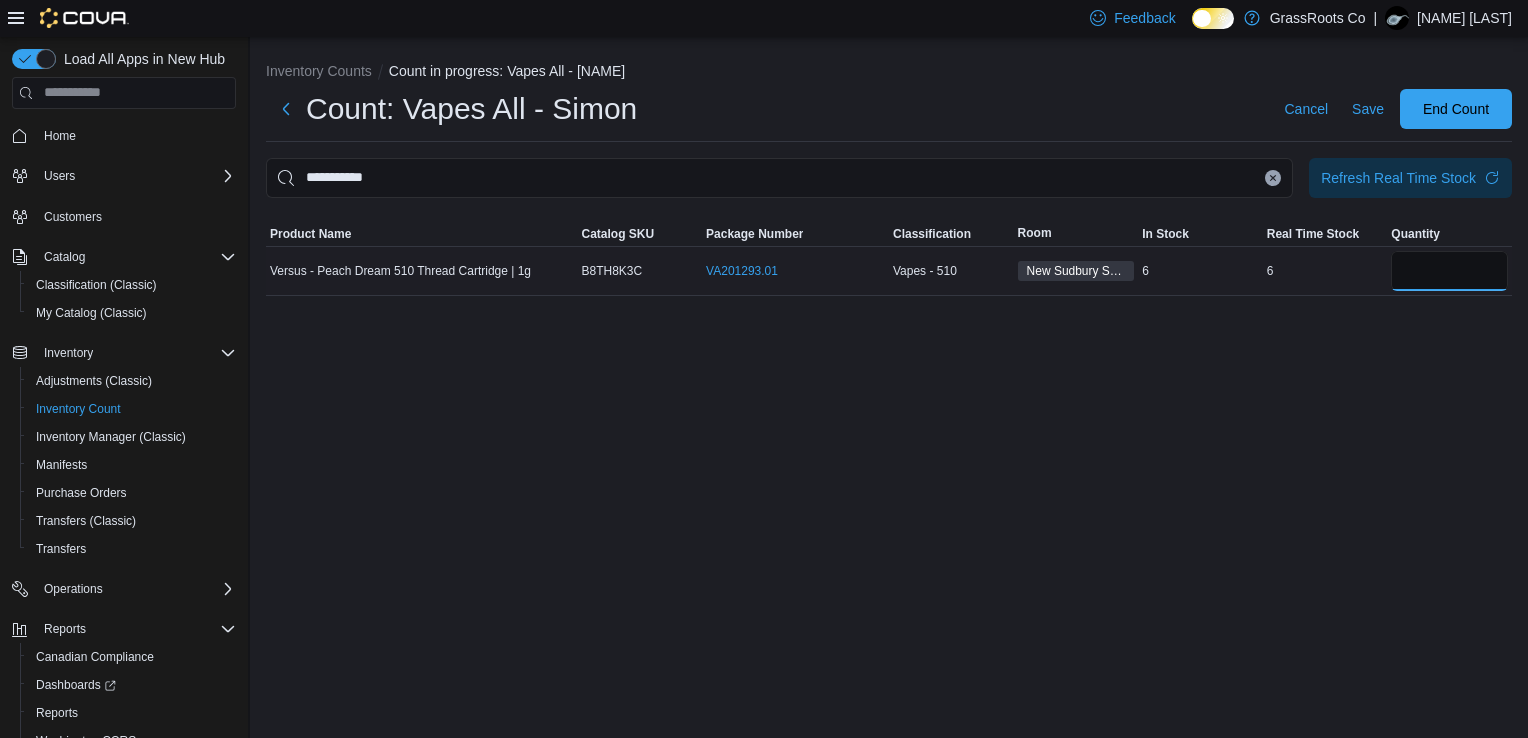 click at bounding box center (1449, 271) 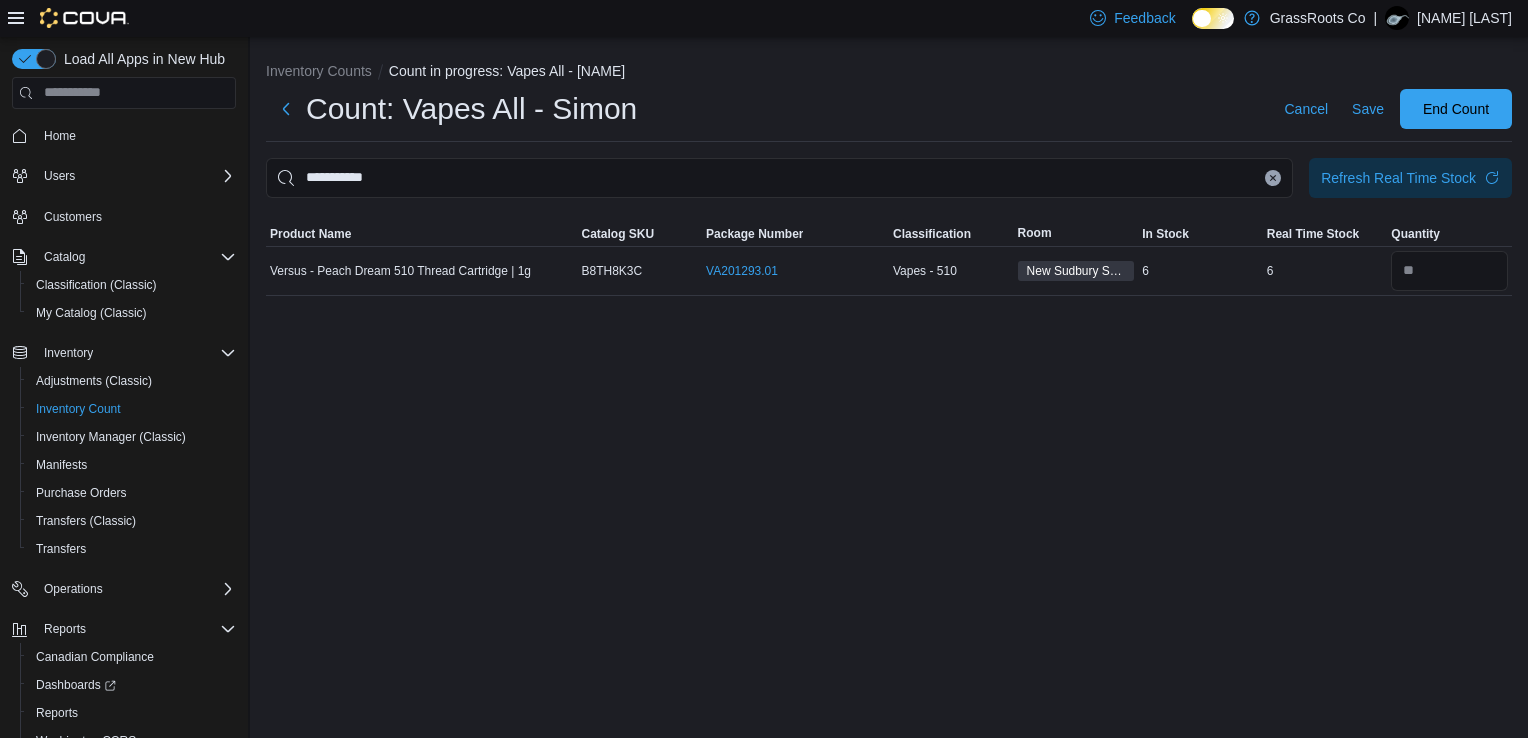 click 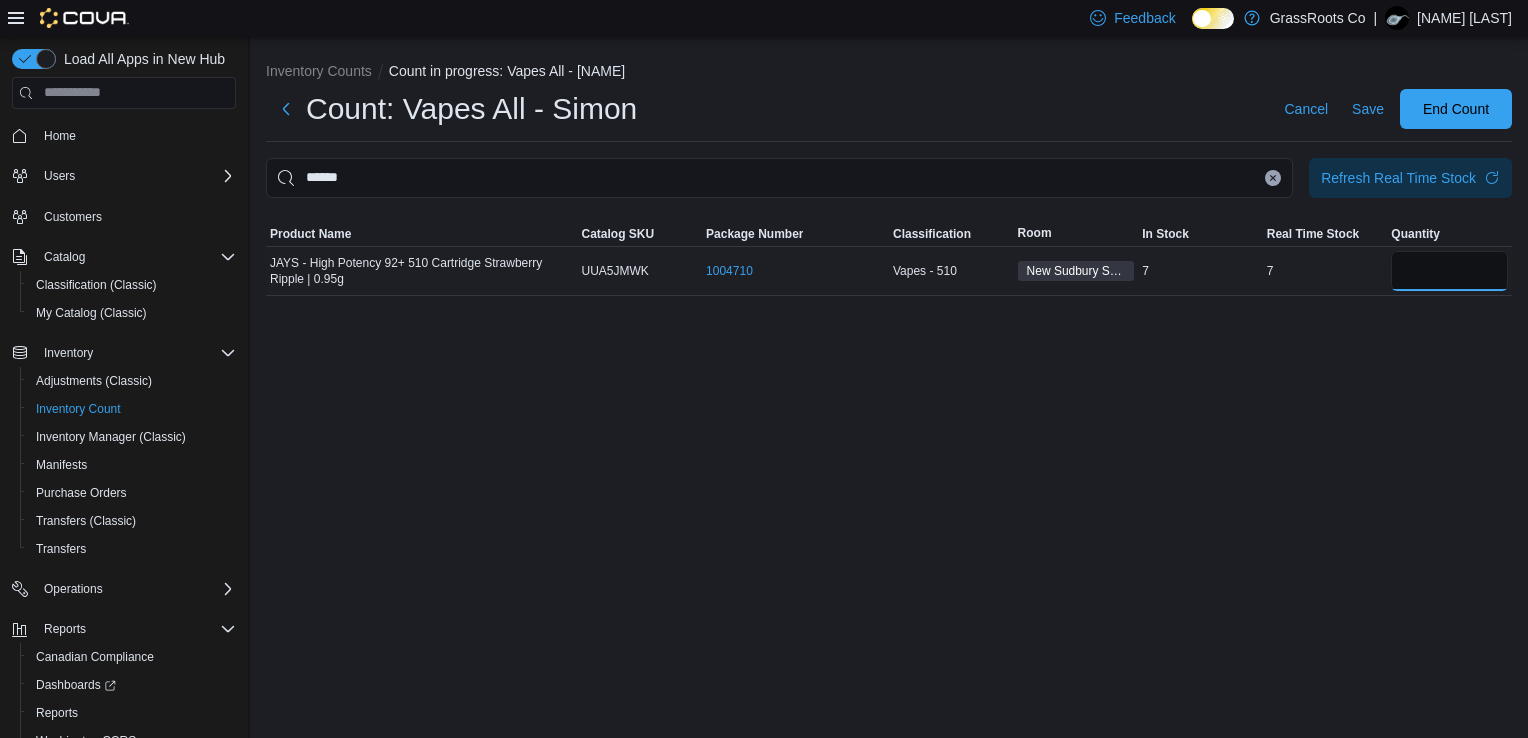 click at bounding box center [1449, 271] 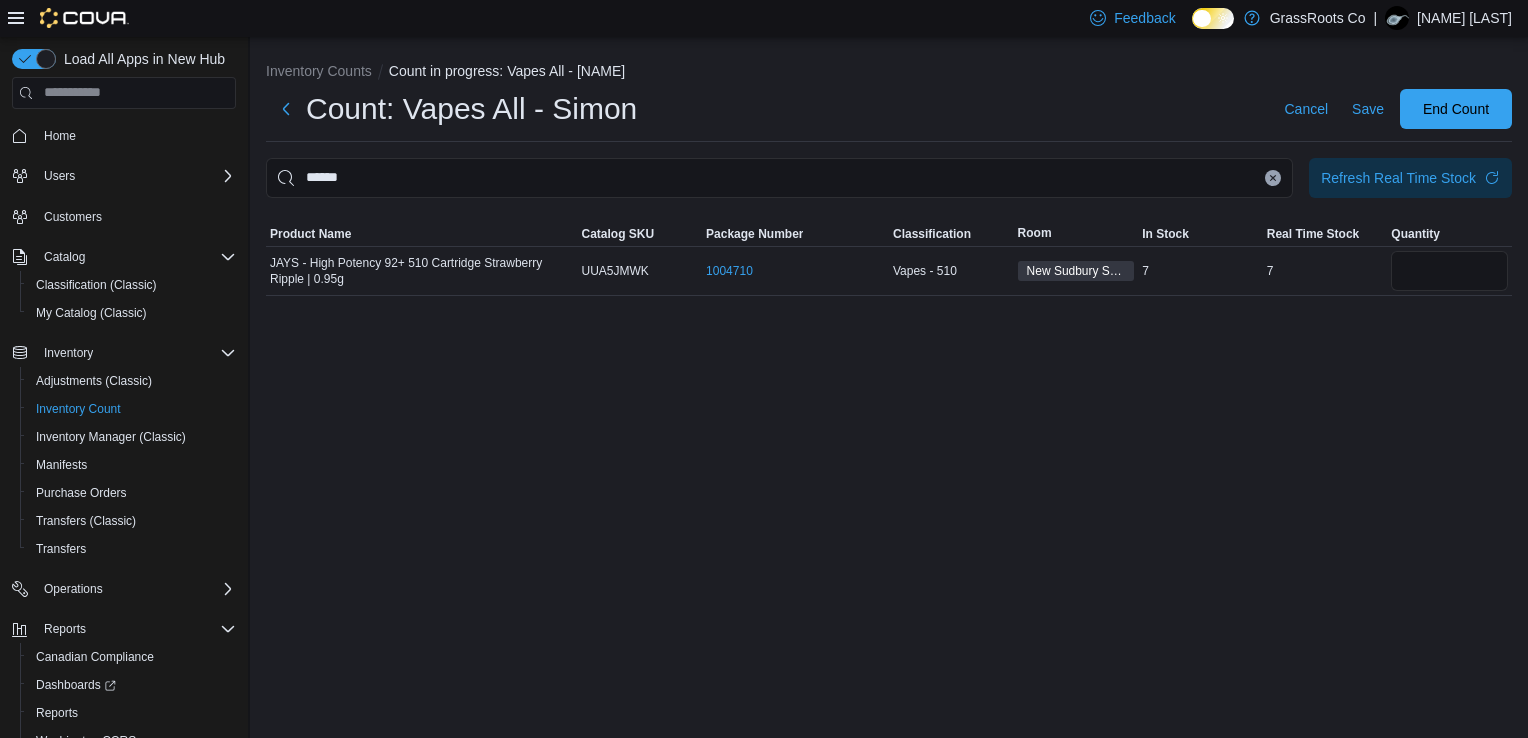click 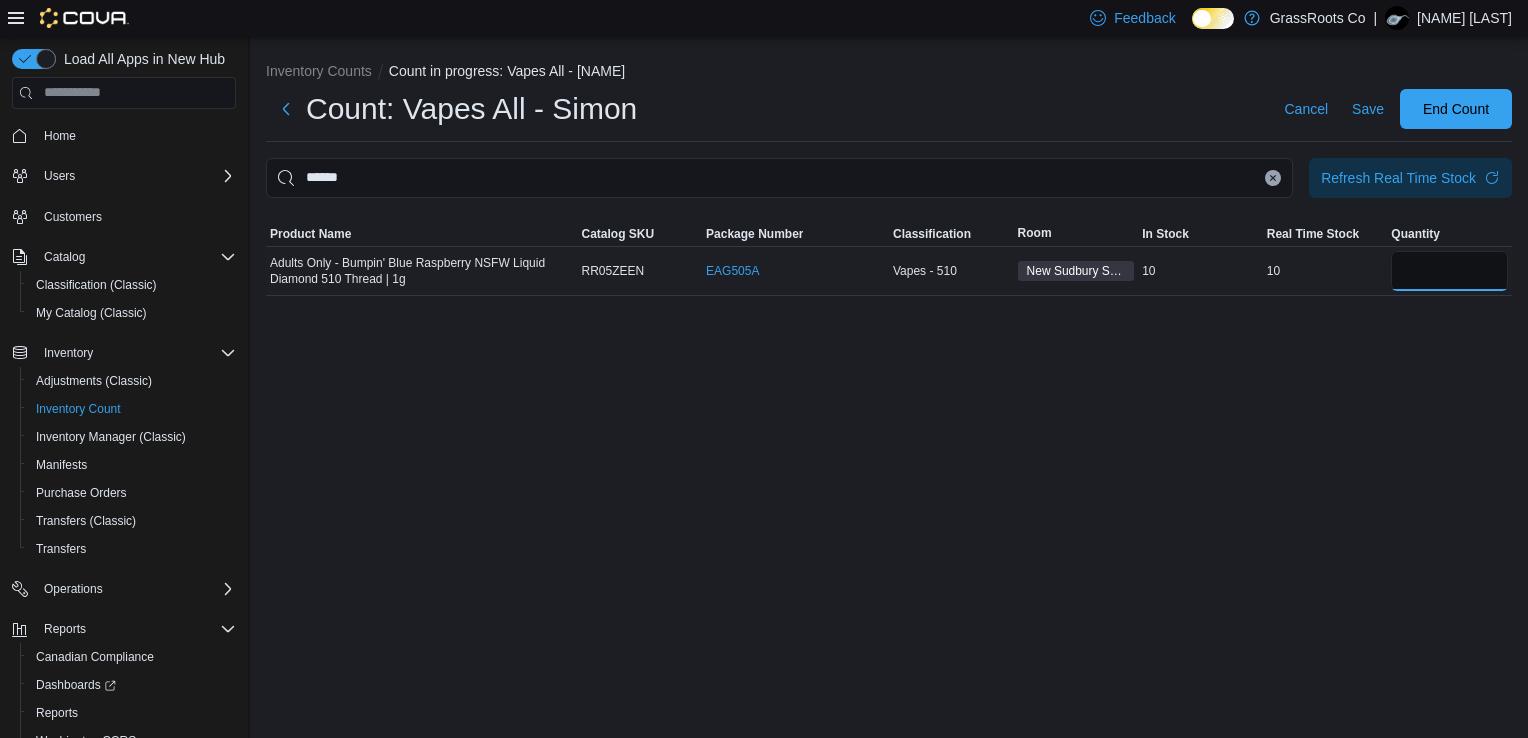 click at bounding box center [1449, 271] 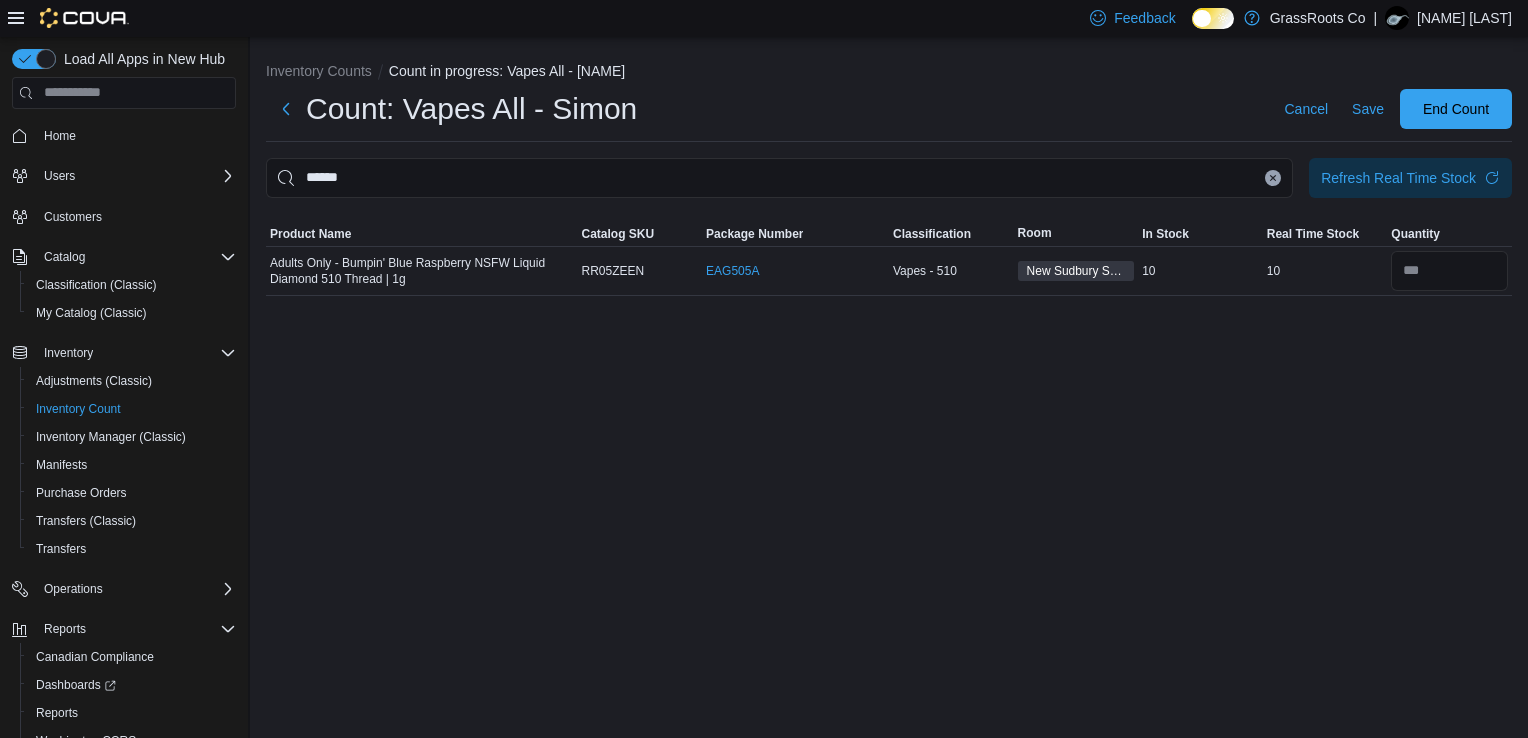click 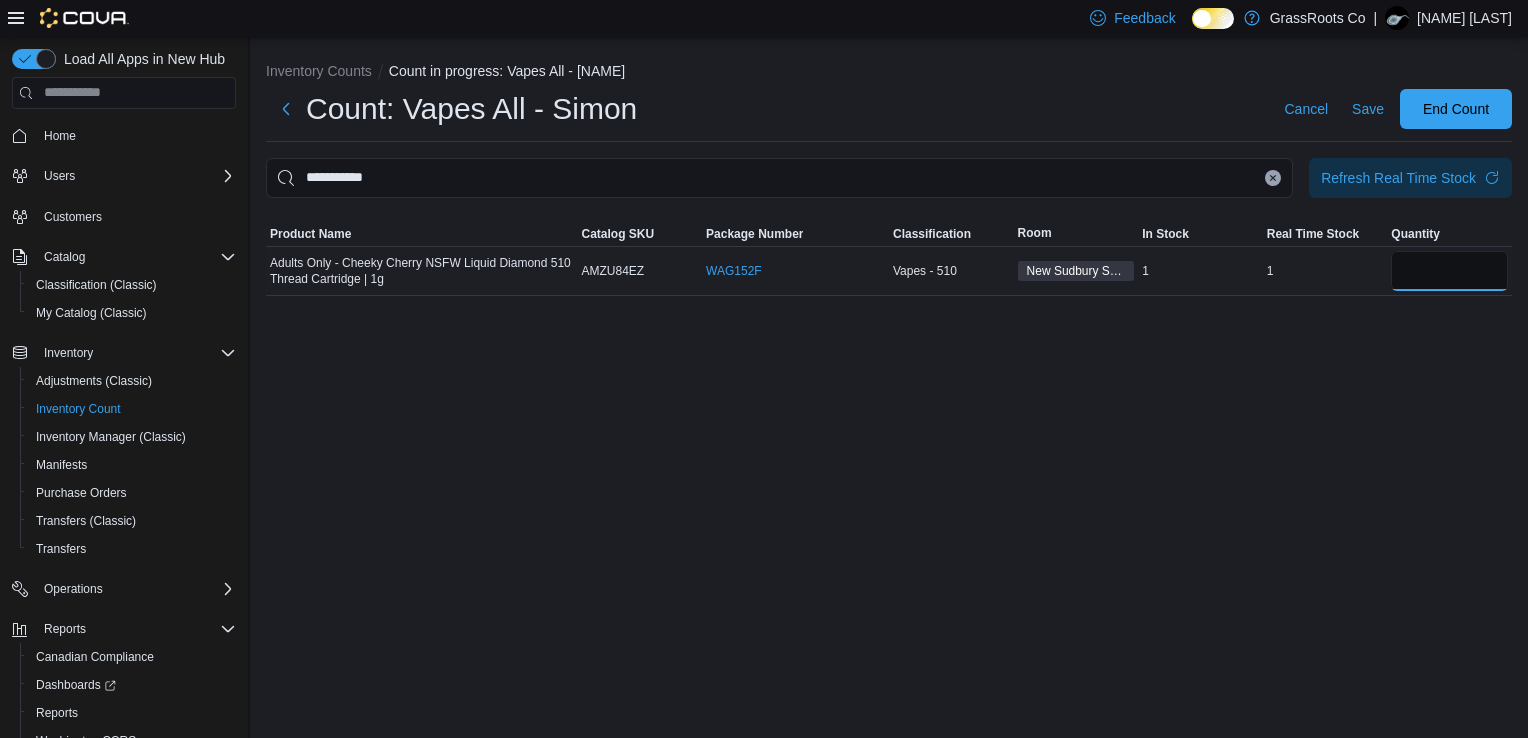 click at bounding box center (1449, 271) 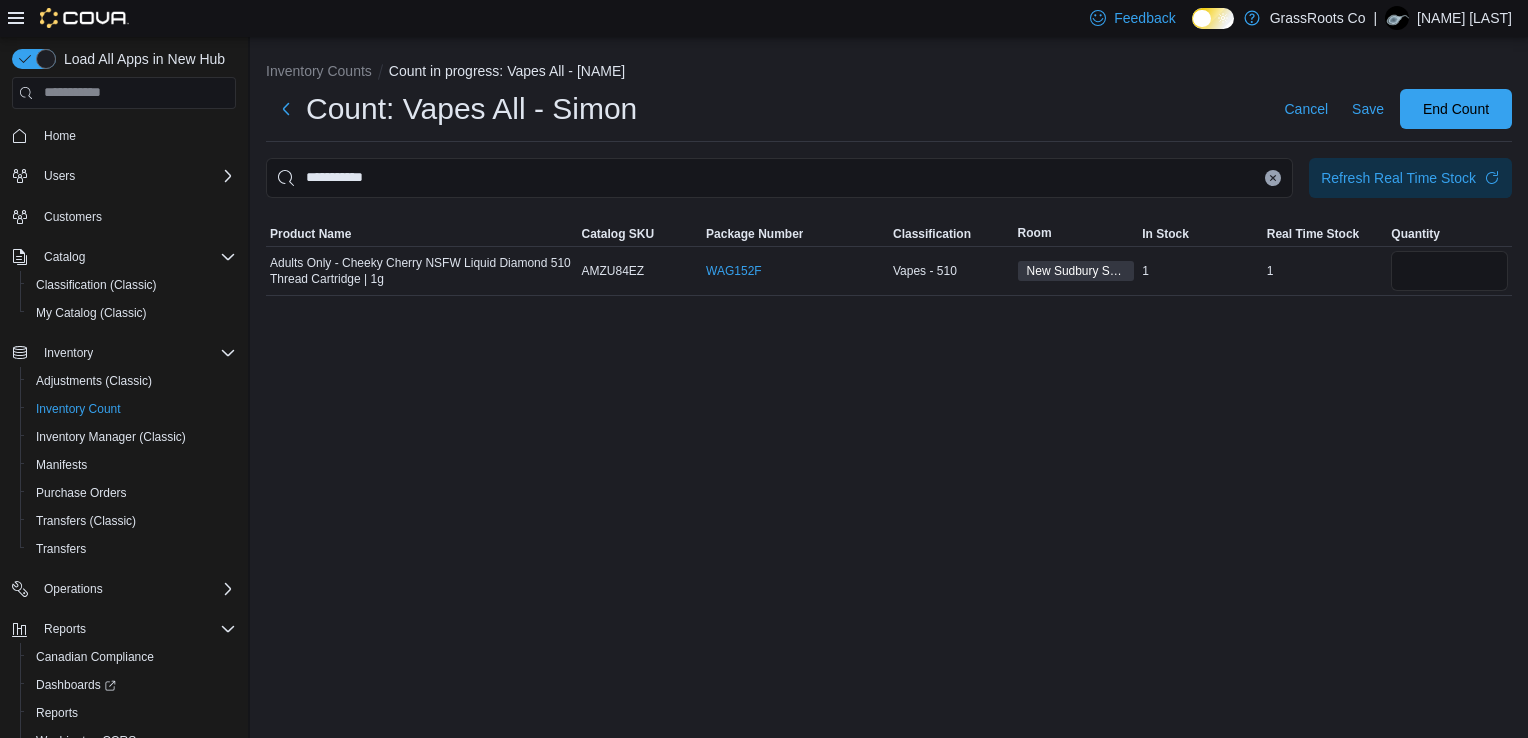 click 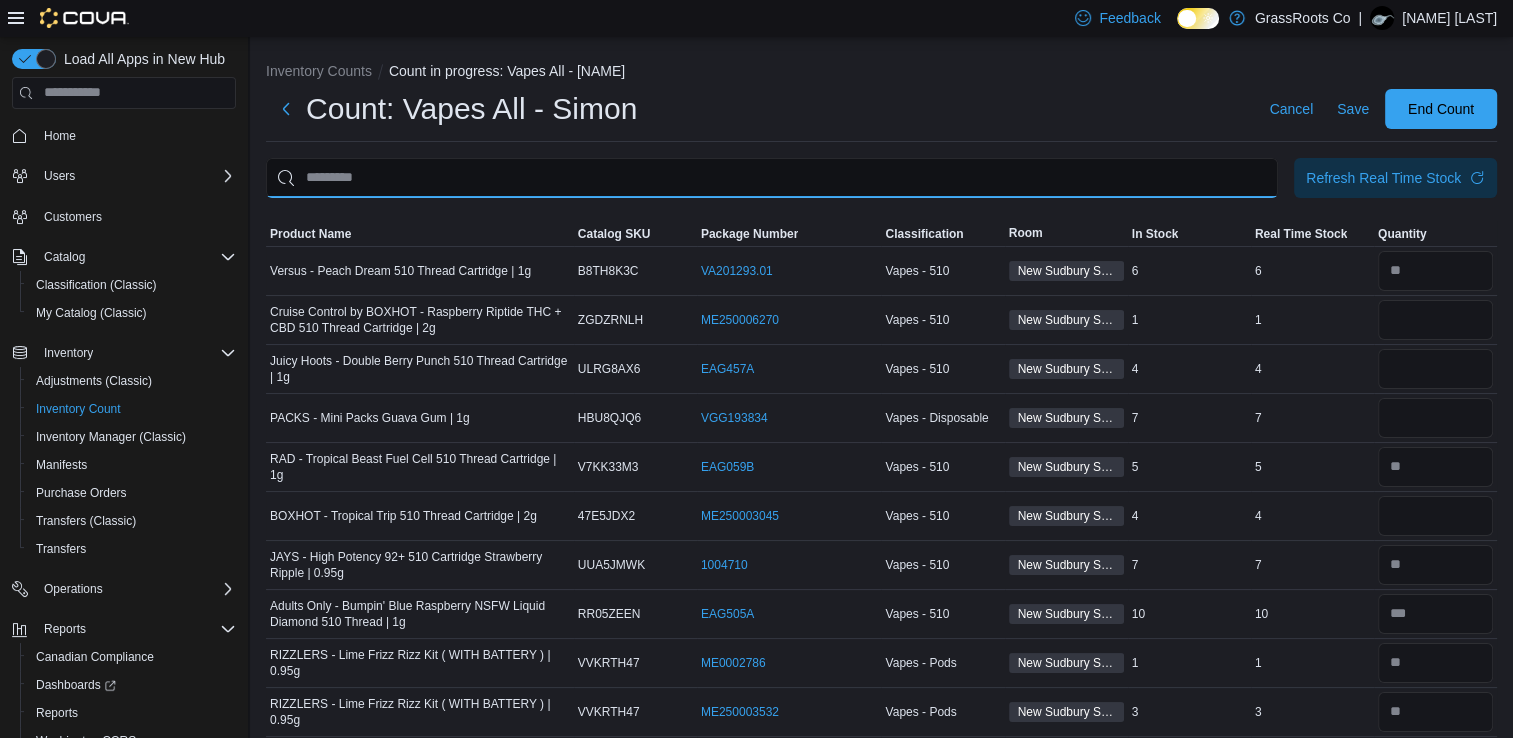 click at bounding box center (772, 178) 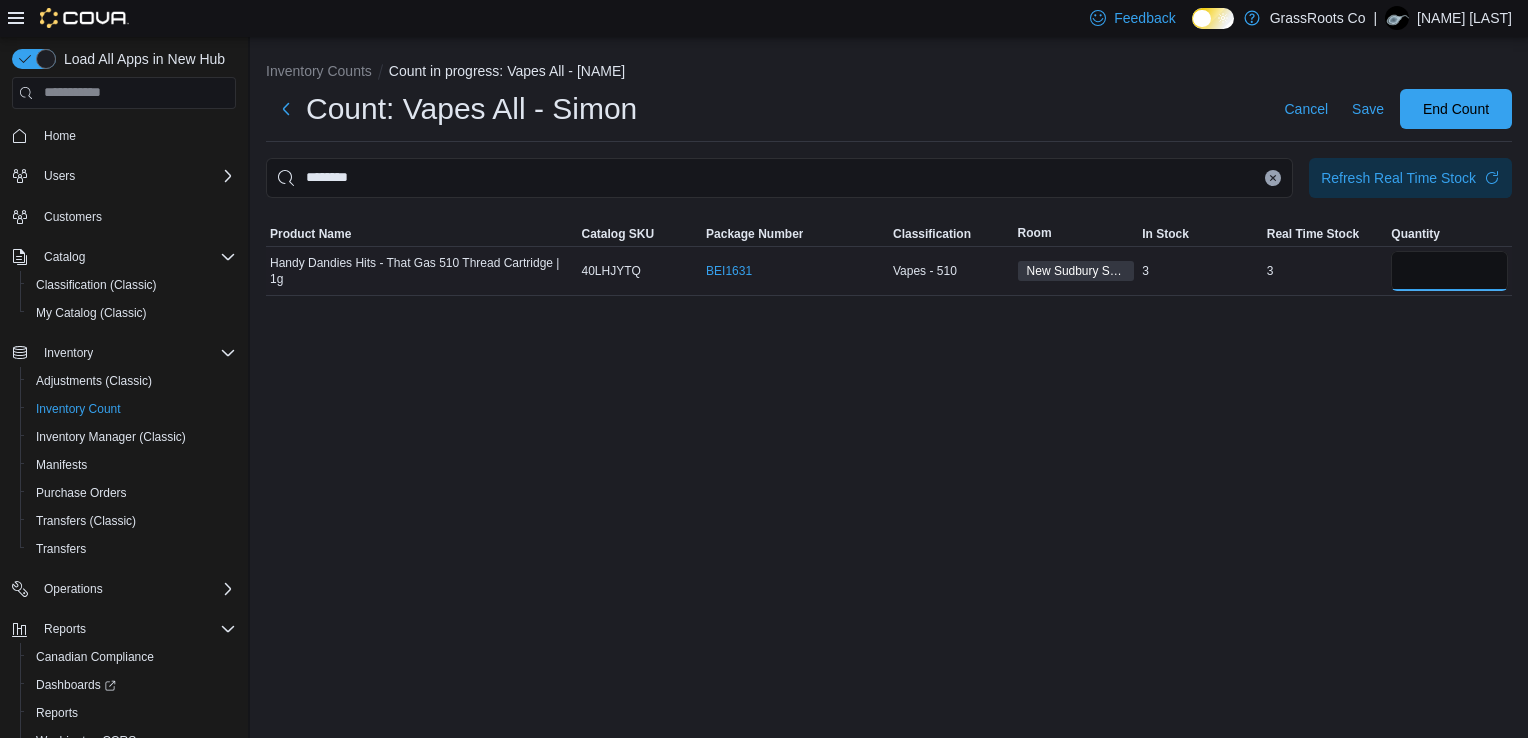 click at bounding box center (1449, 271) 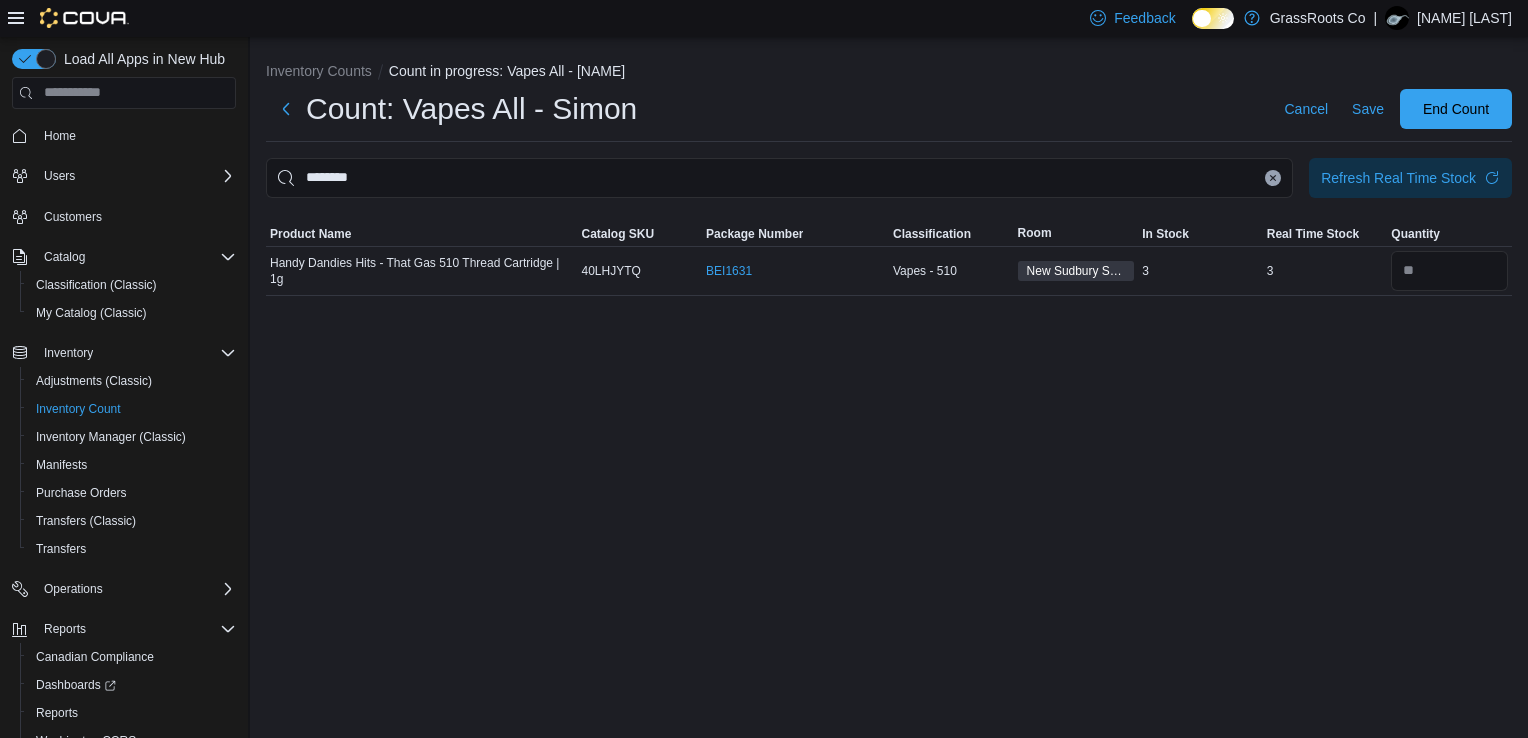 click 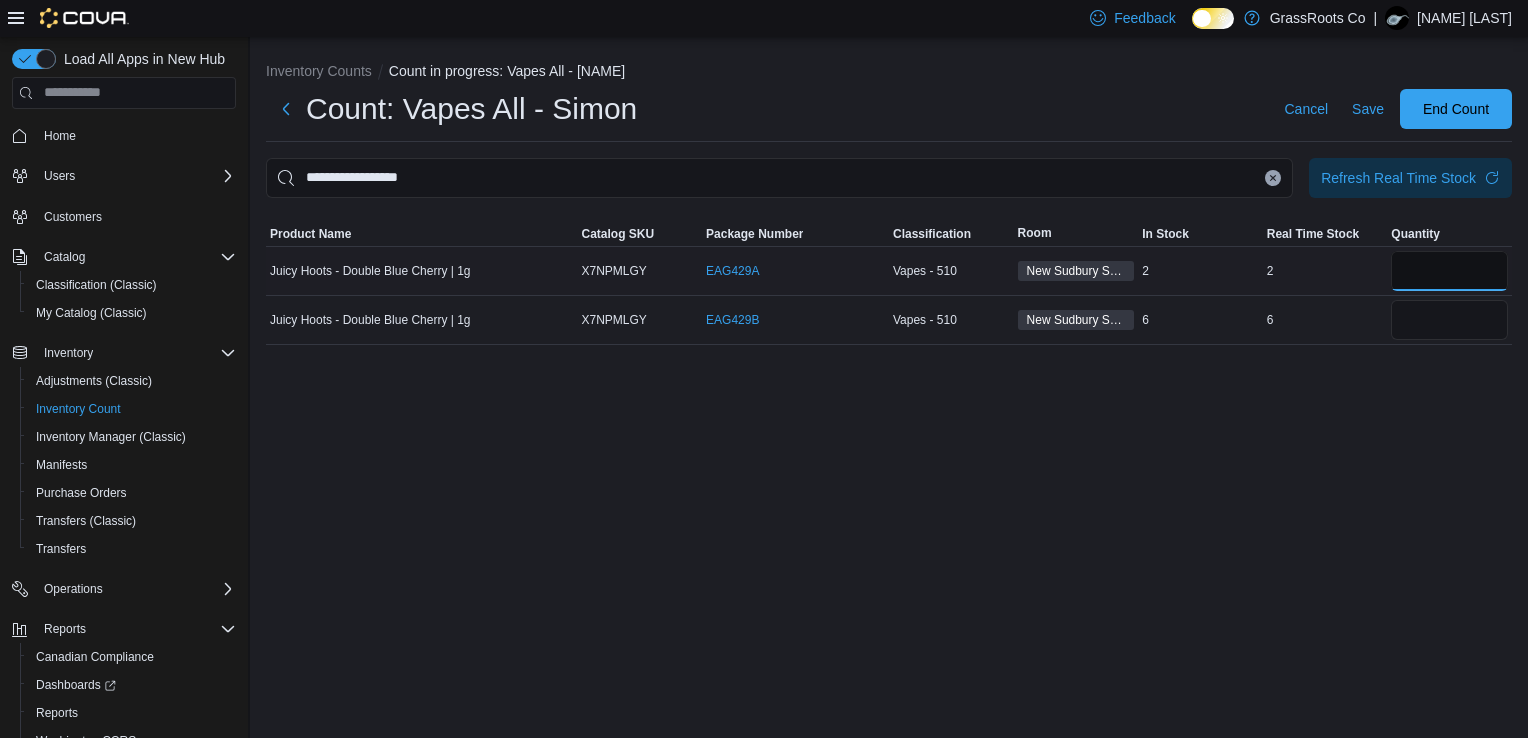 click at bounding box center (1449, 271) 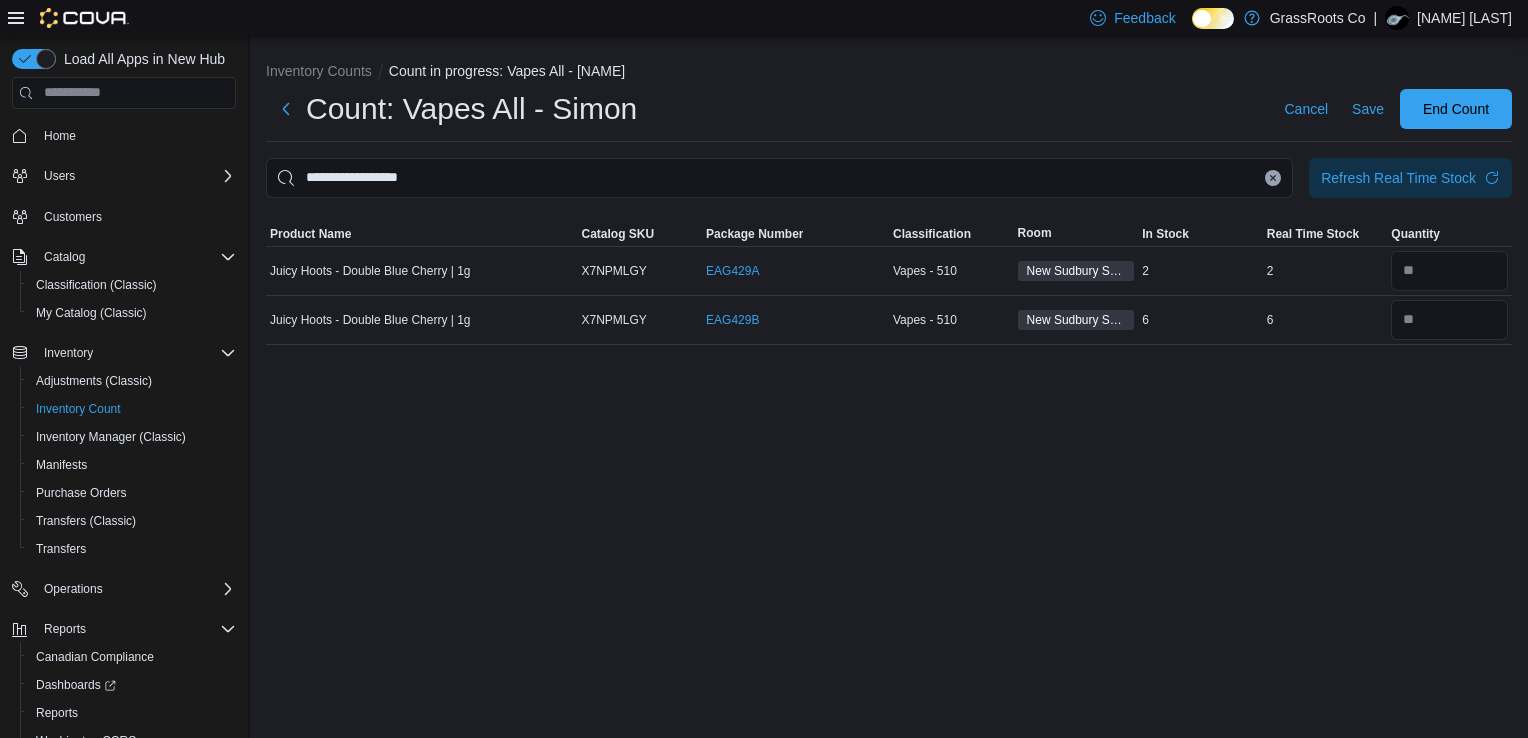 click 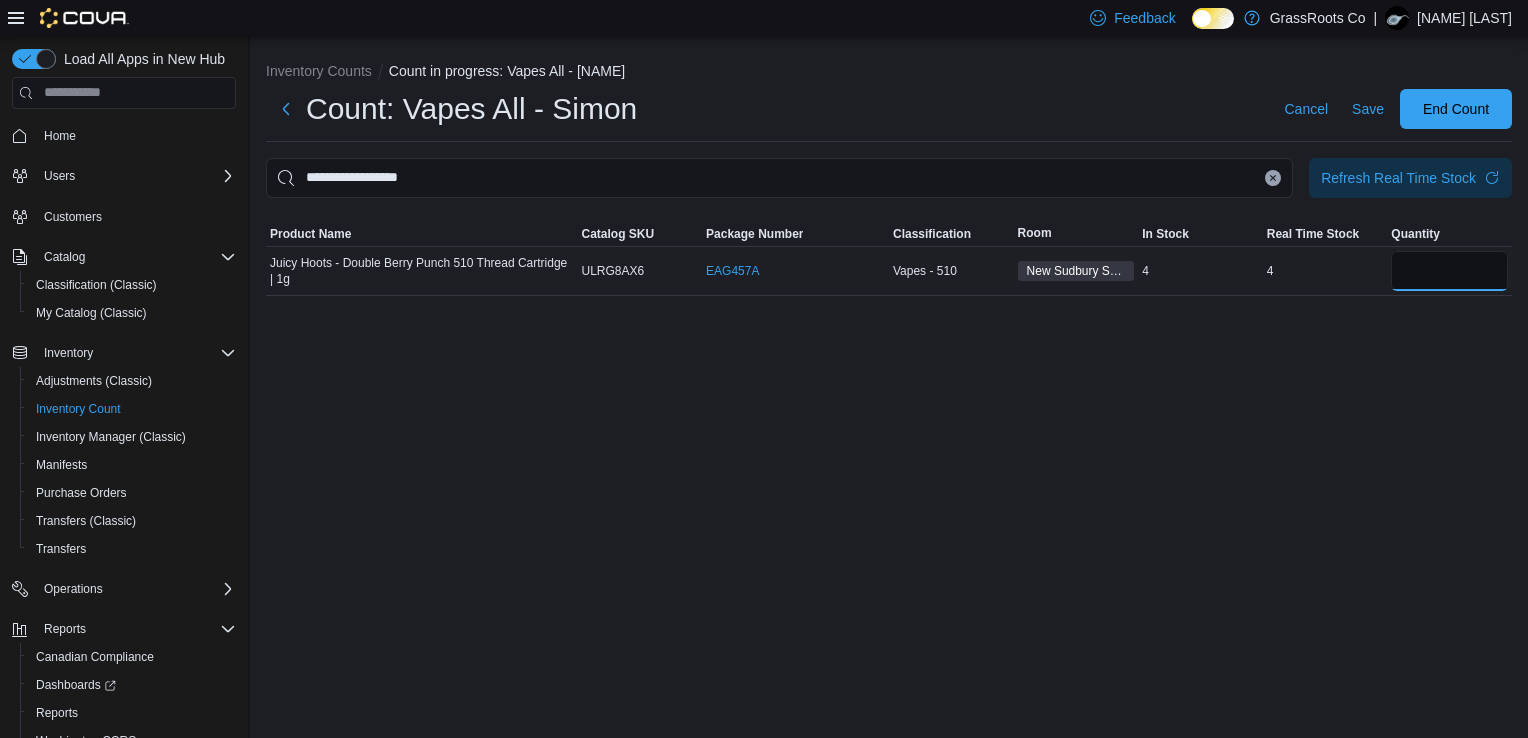 click at bounding box center [1449, 271] 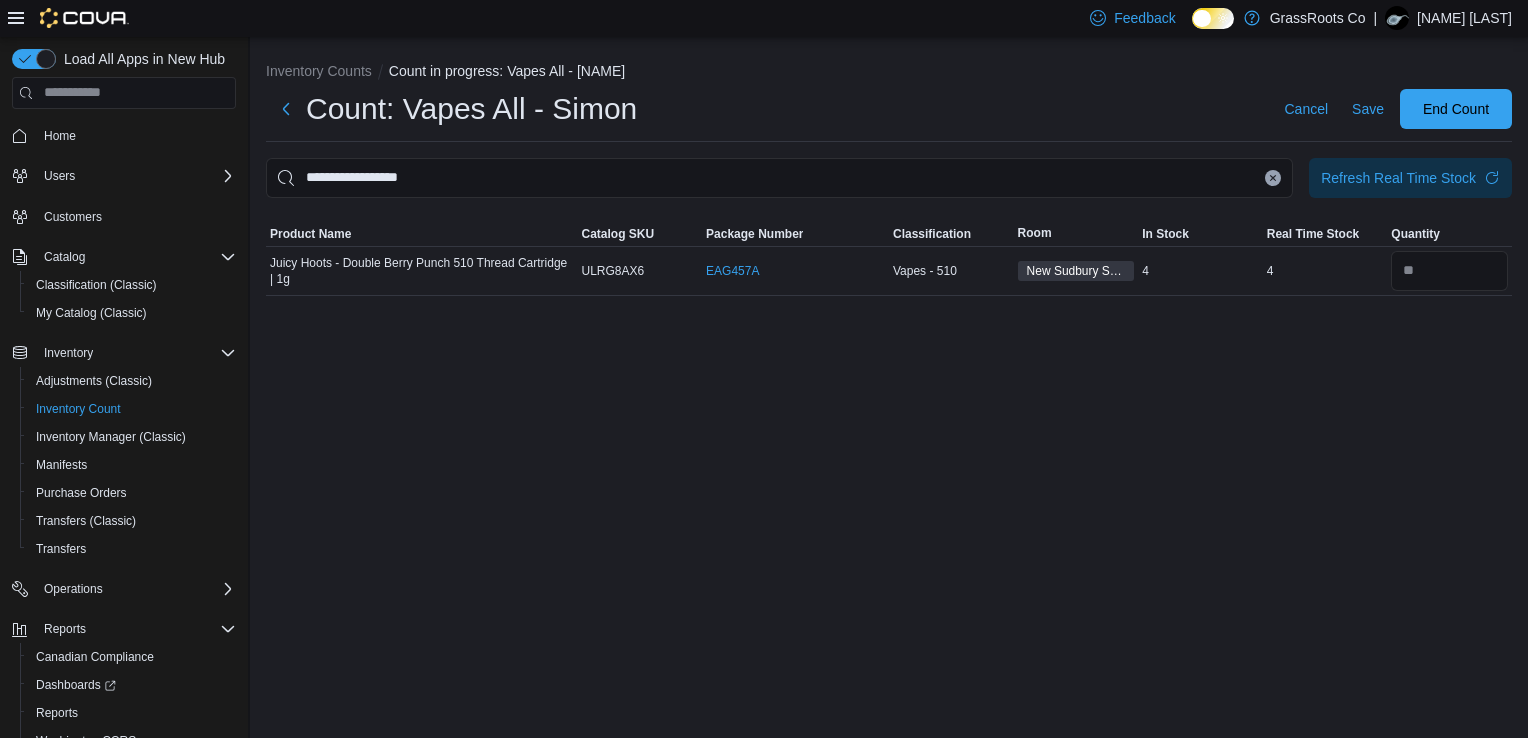 click at bounding box center [1273, 178] 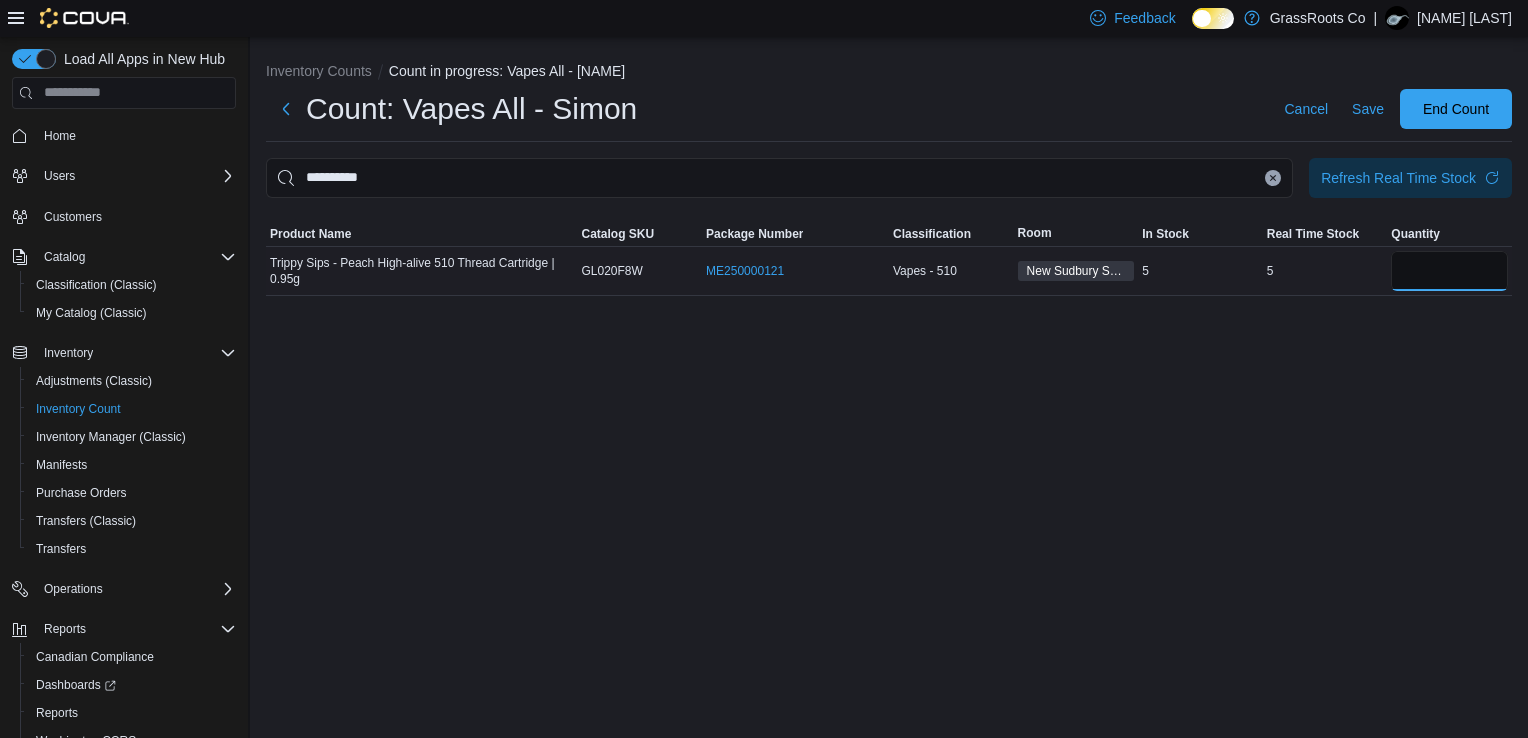 click at bounding box center (1449, 271) 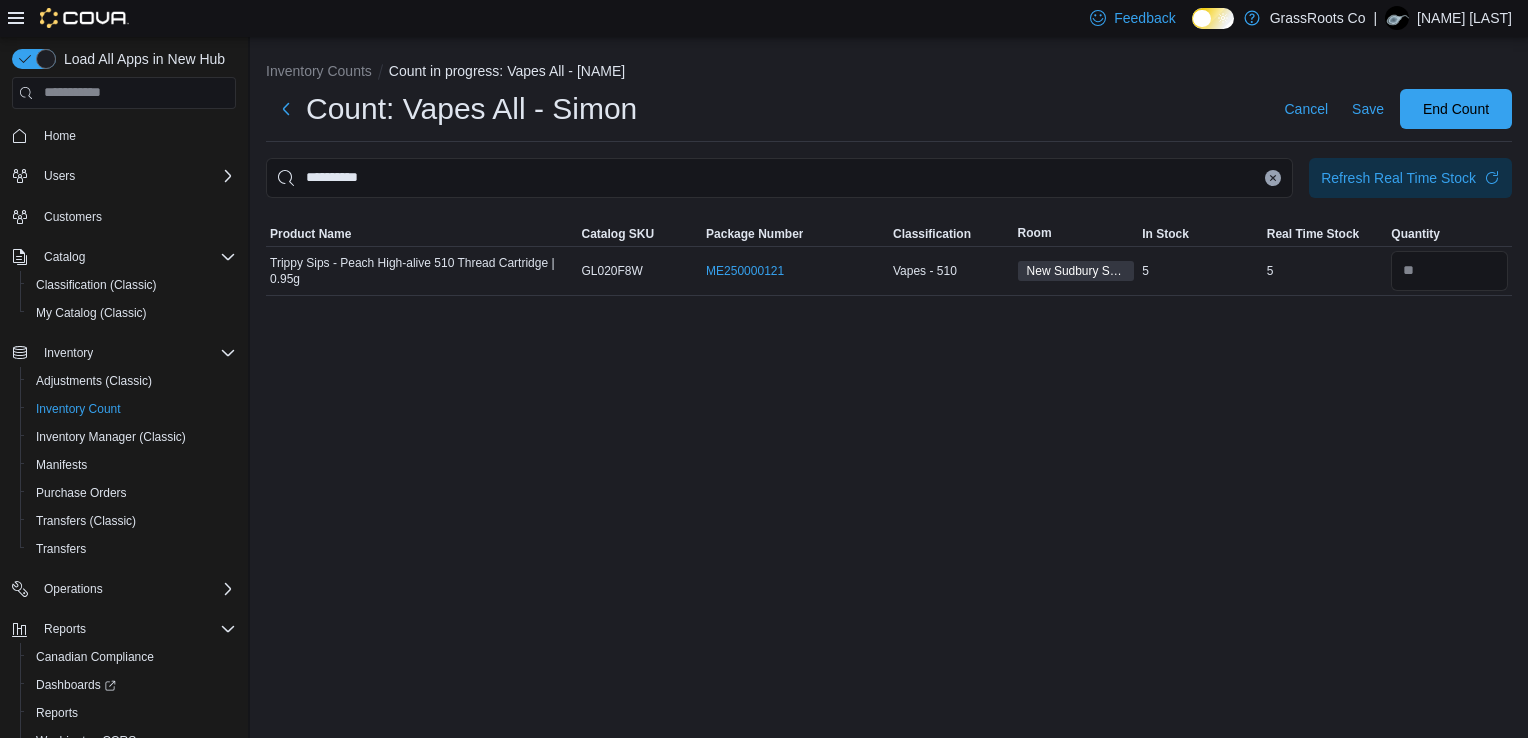 click 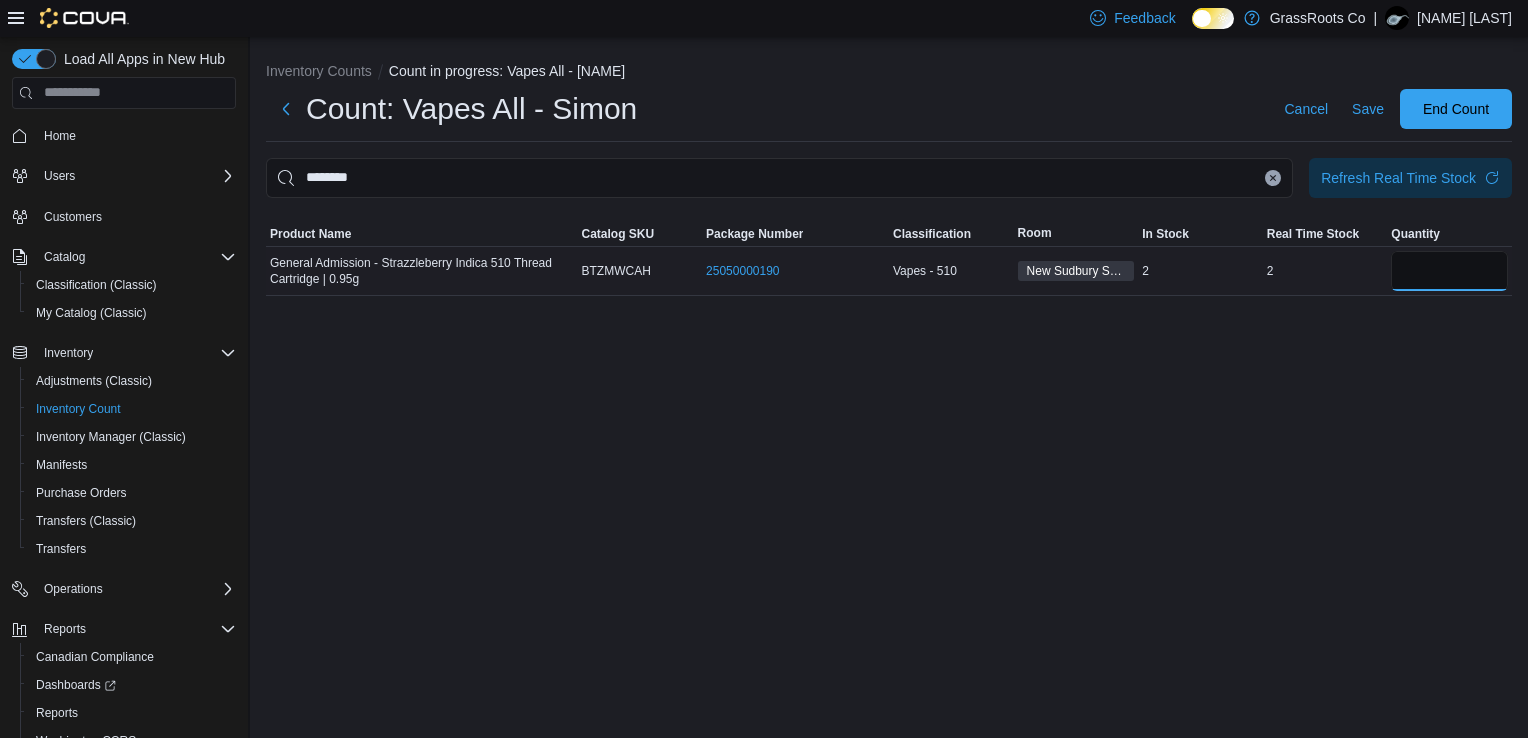 click at bounding box center [1449, 271] 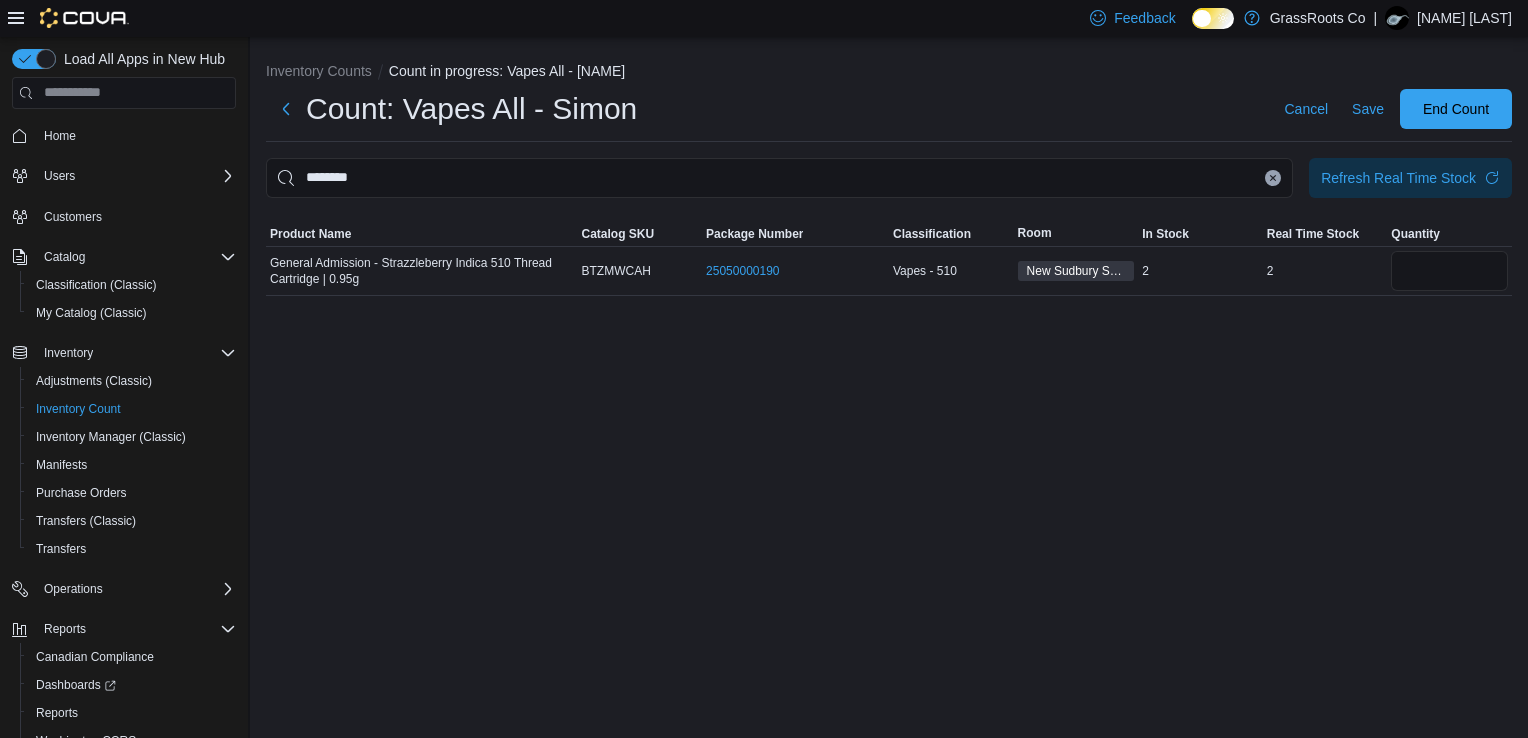 click 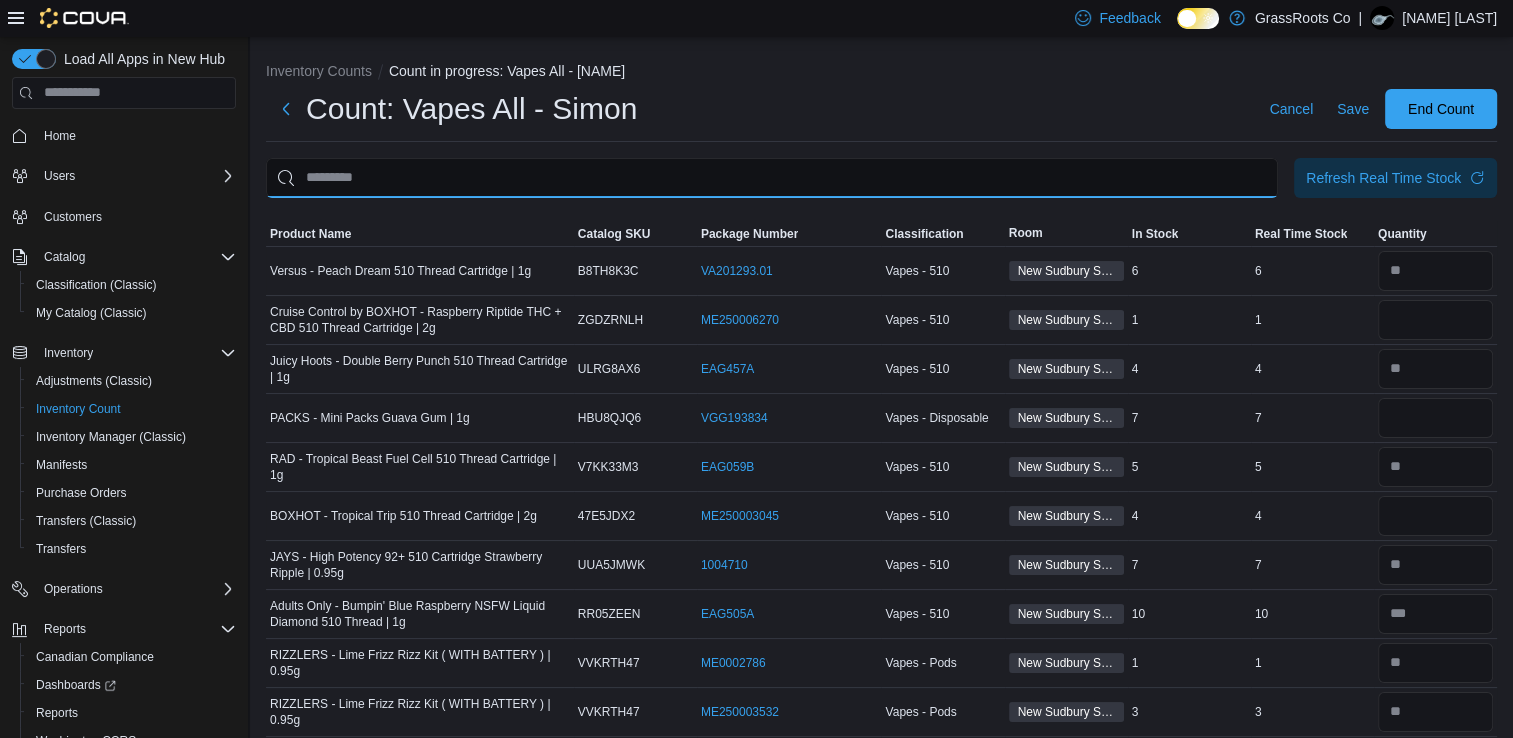 click at bounding box center [772, 178] 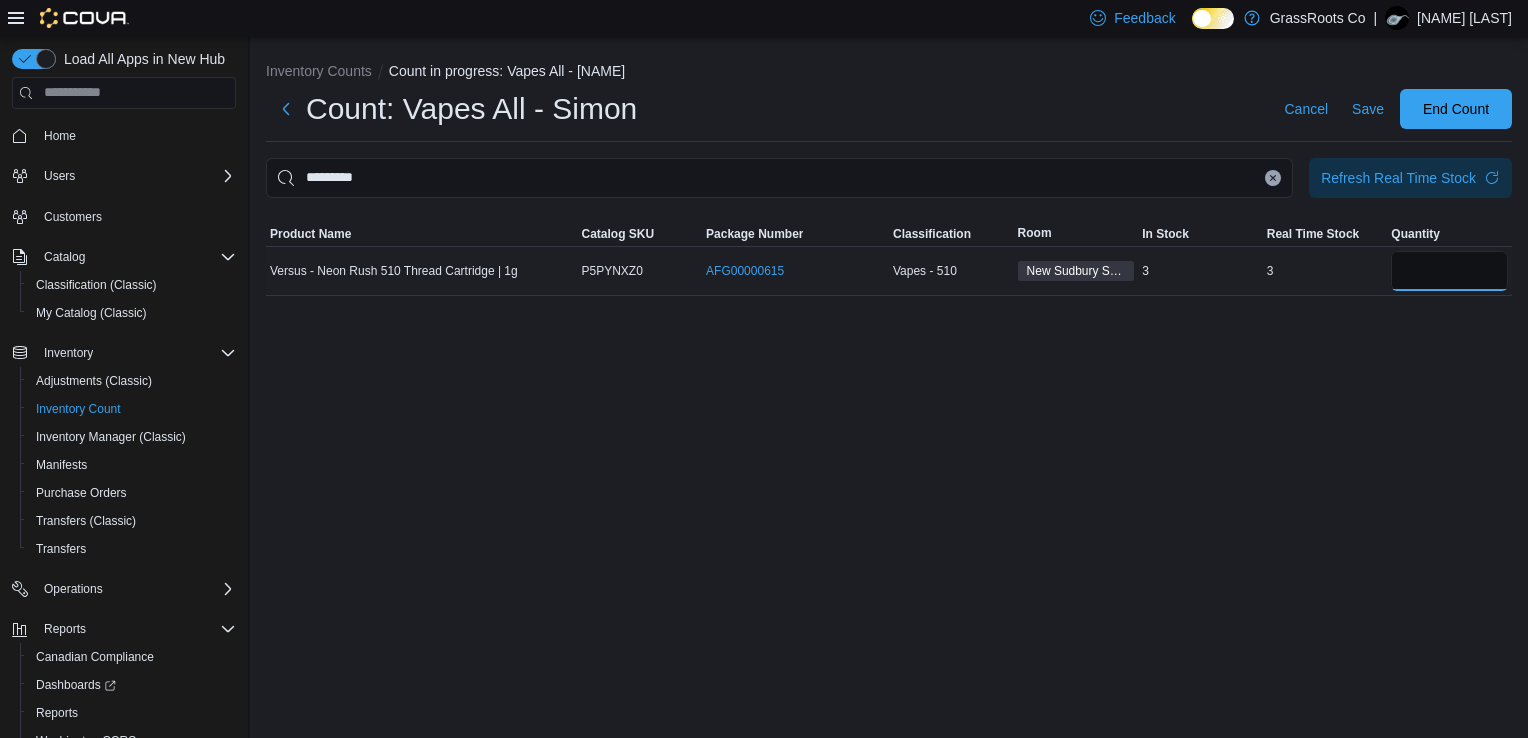 click at bounding box center [1449, 271] 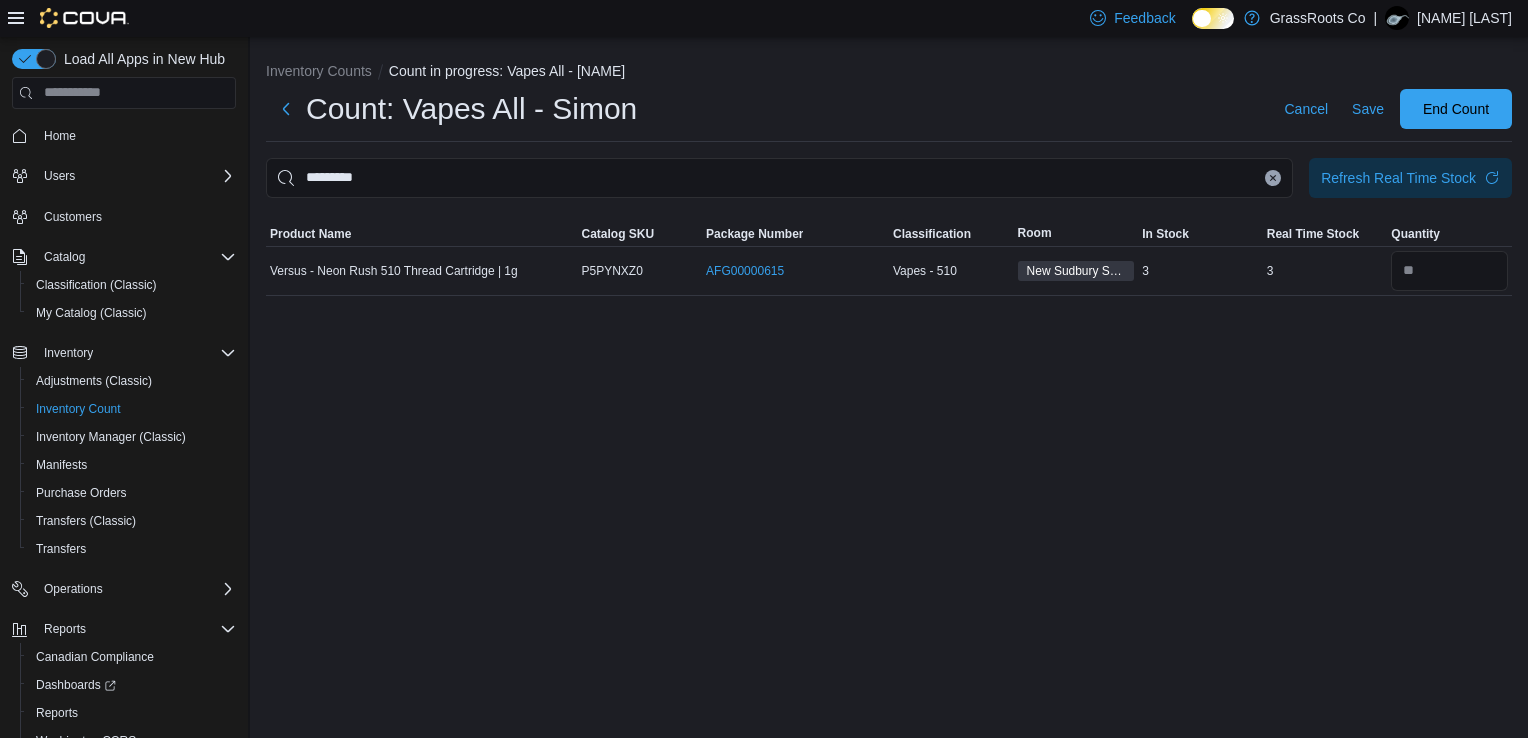 click 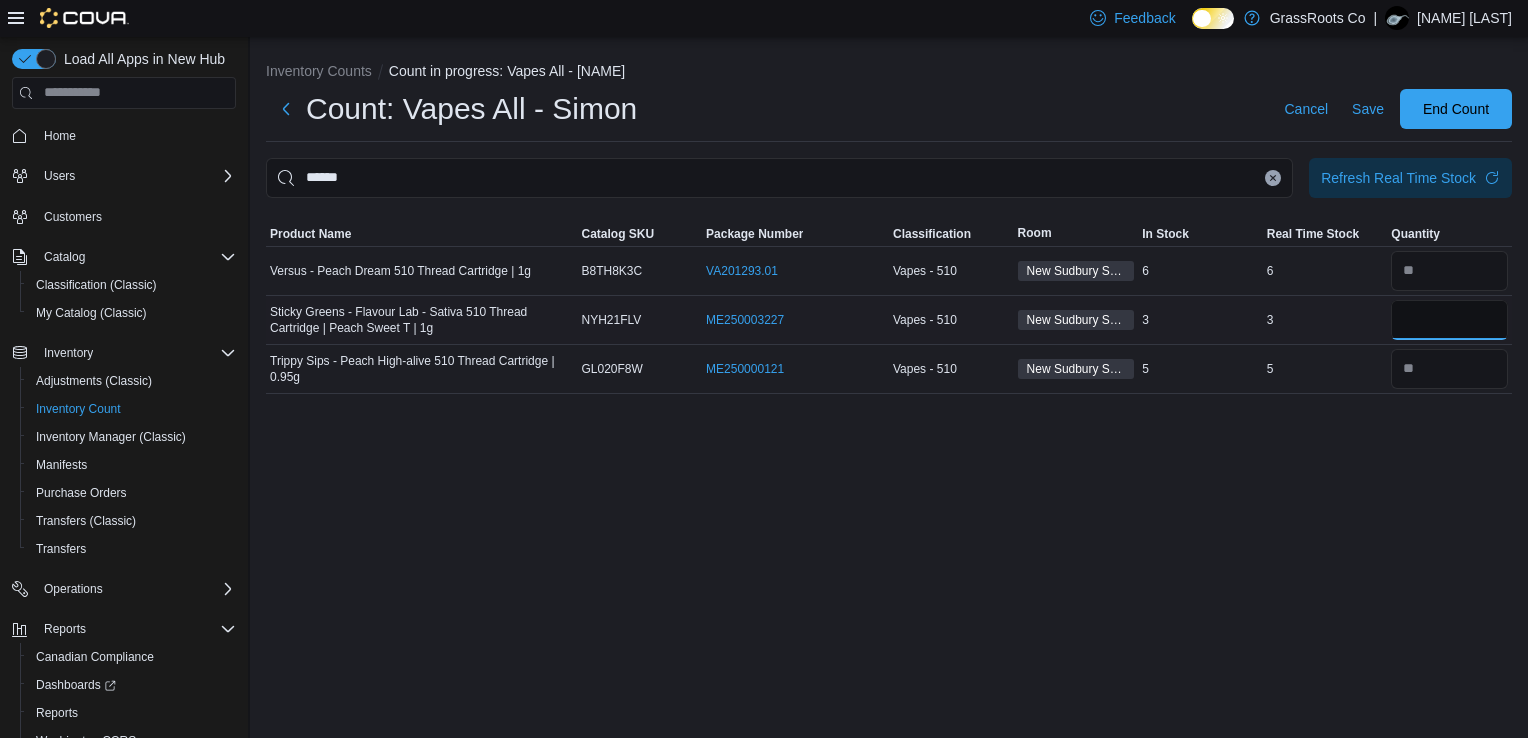 click at bounding box center [1449, 320] 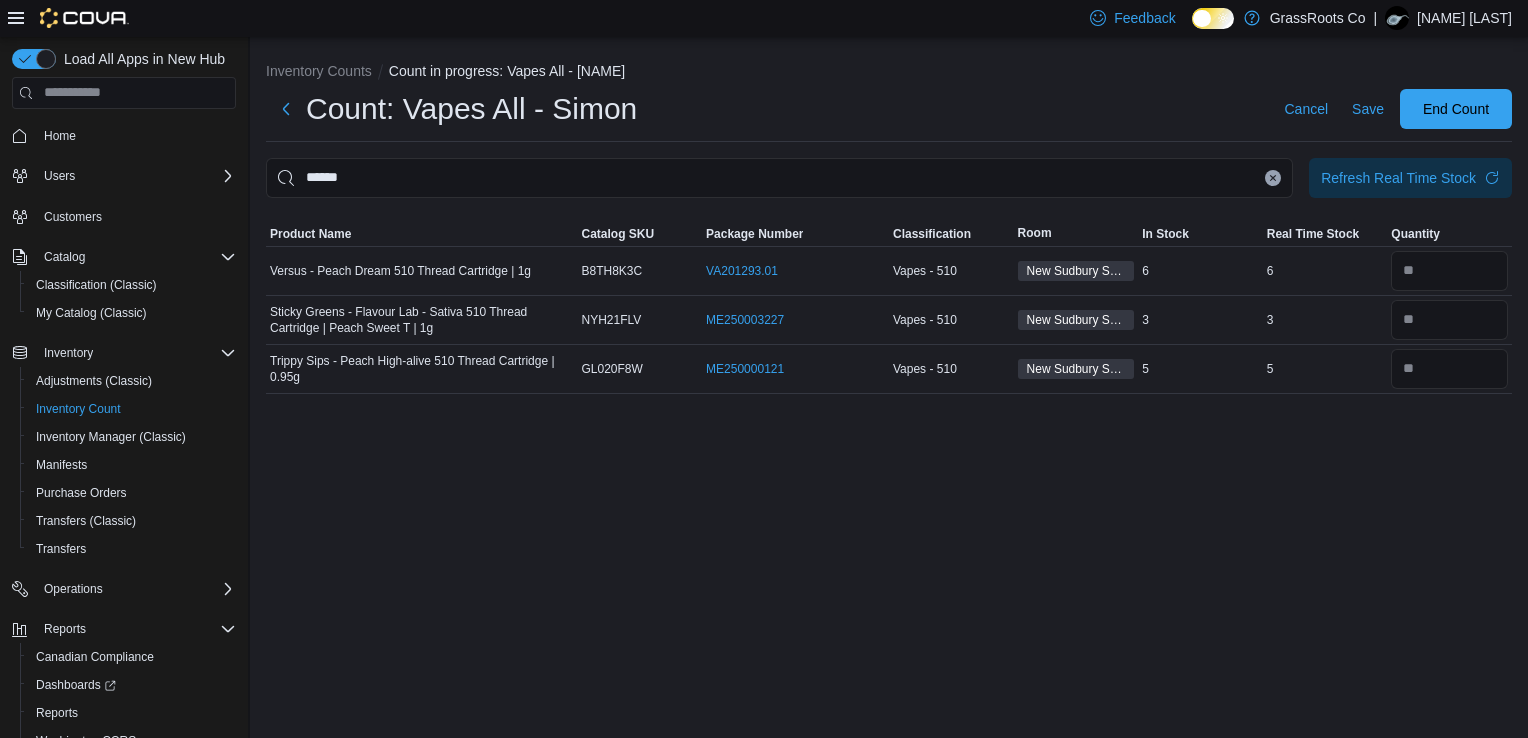 click 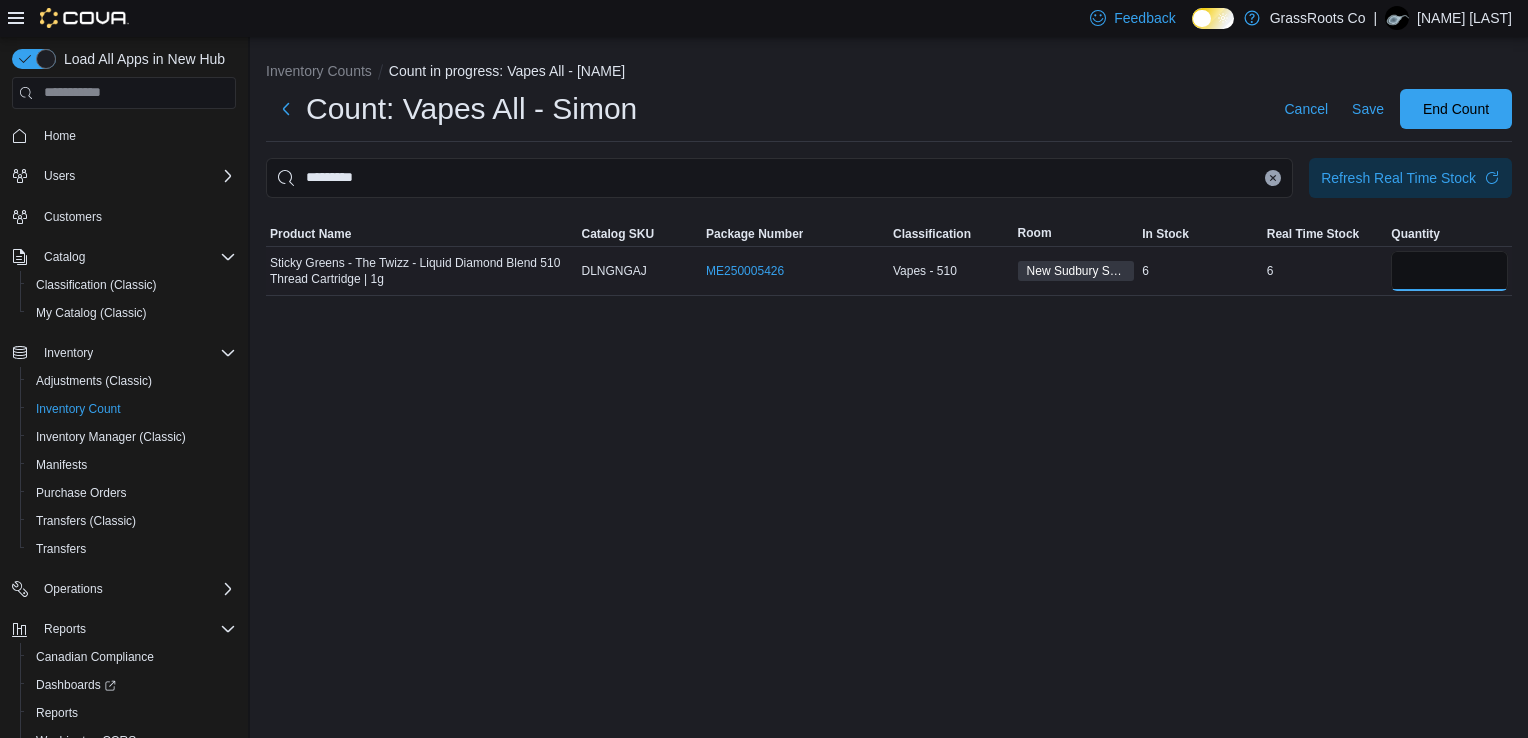 click at bounding box center (1449, 271) 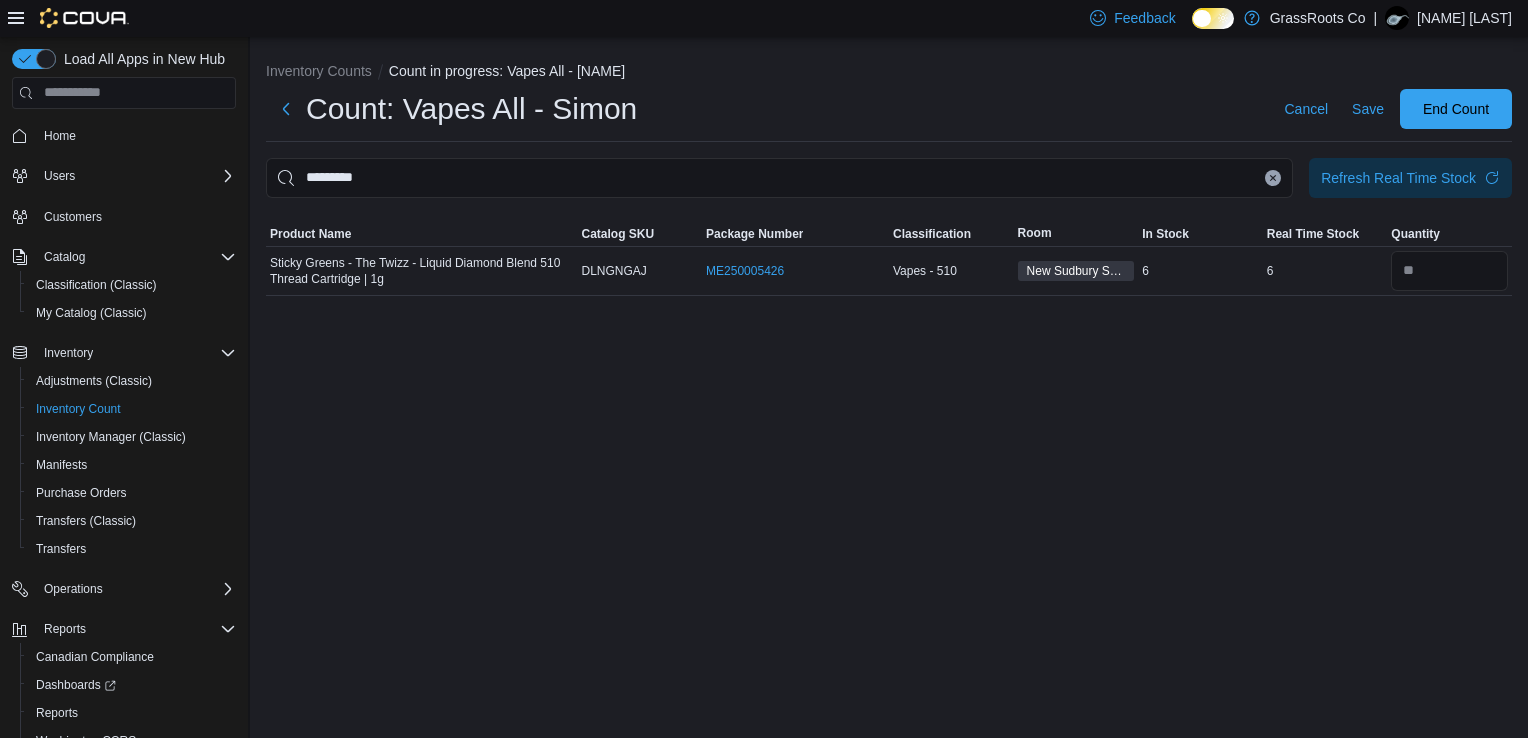 click at bounding box center (1273, 178) 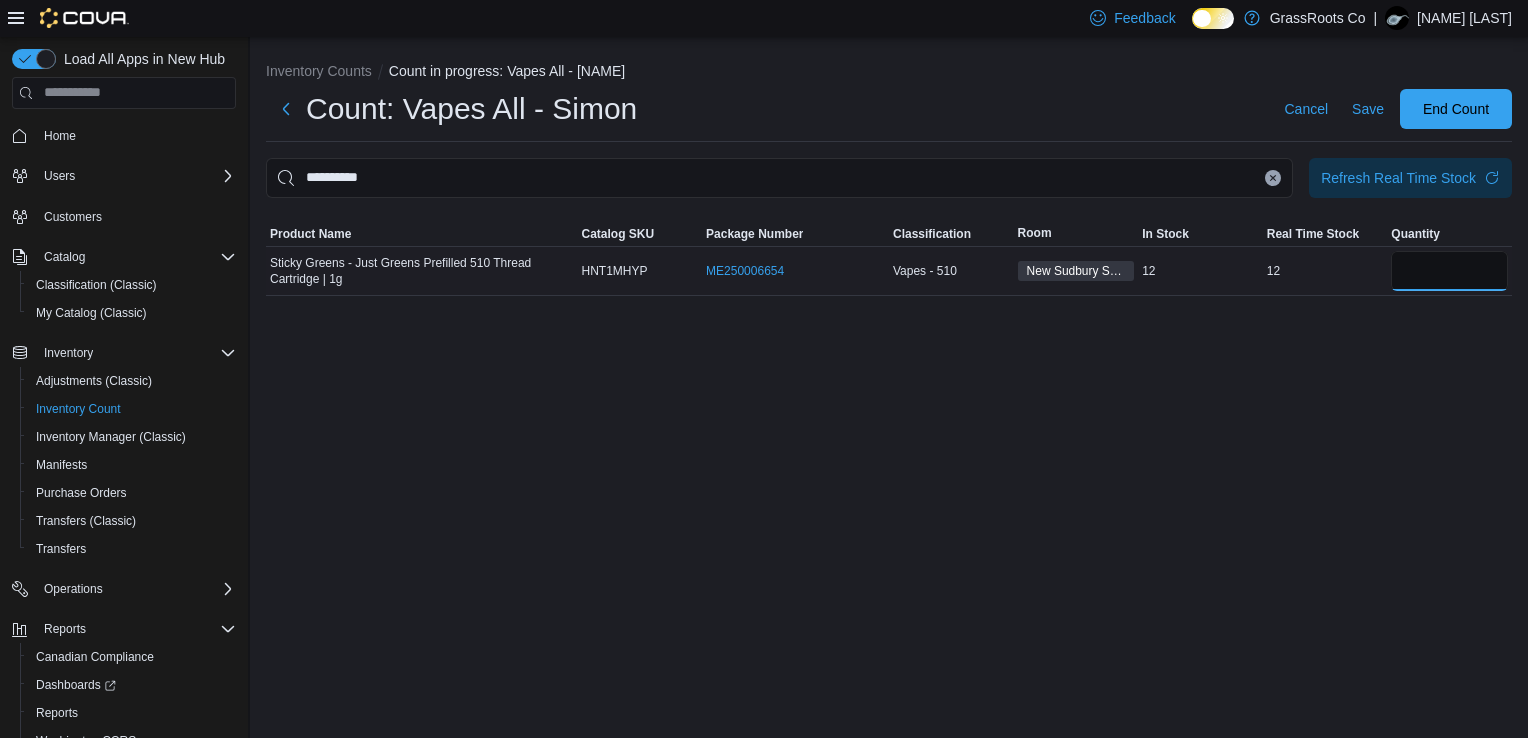 click at bounding box center (1449, 271) 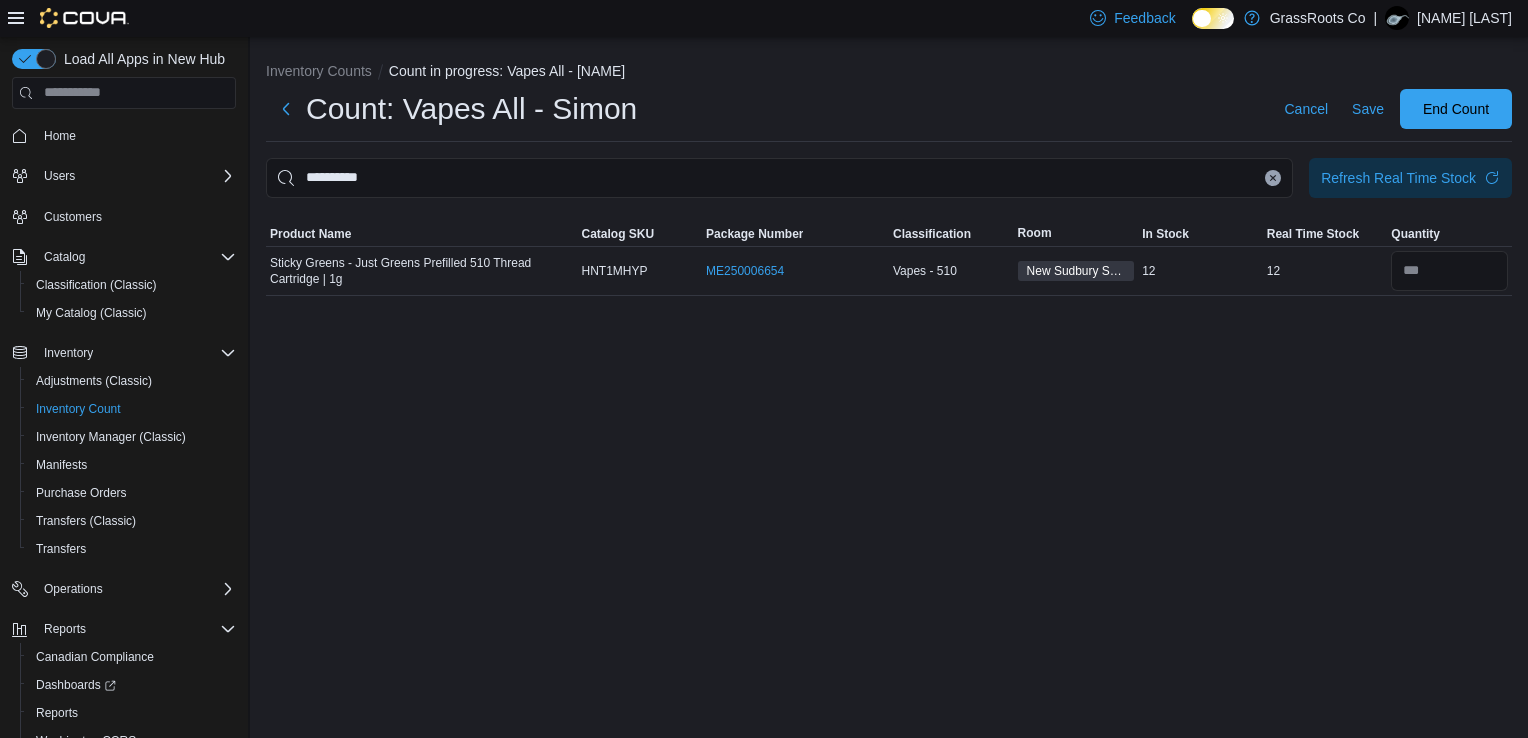 click at bounding box center [1273, 178] 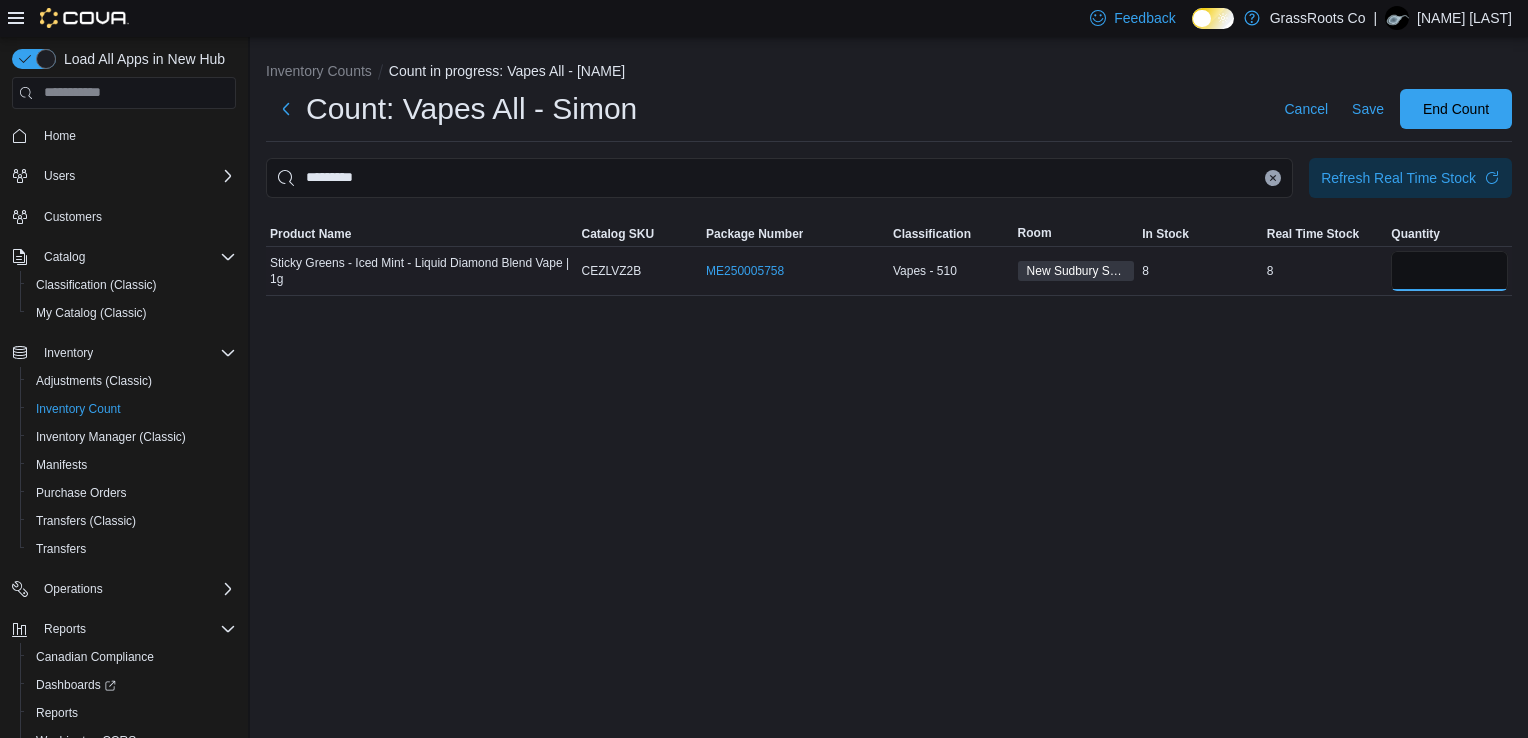 click at bounding box center [1449, 271] 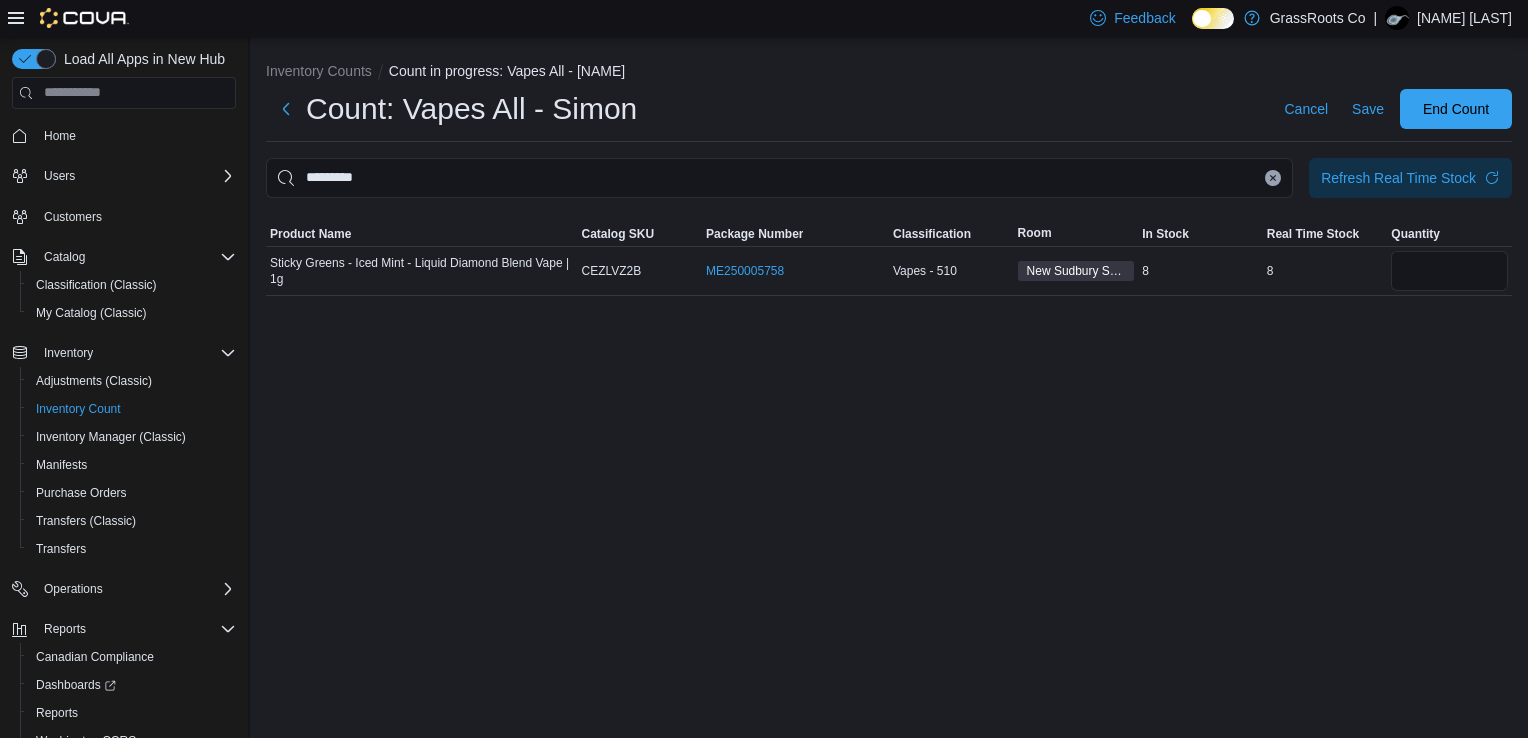 click 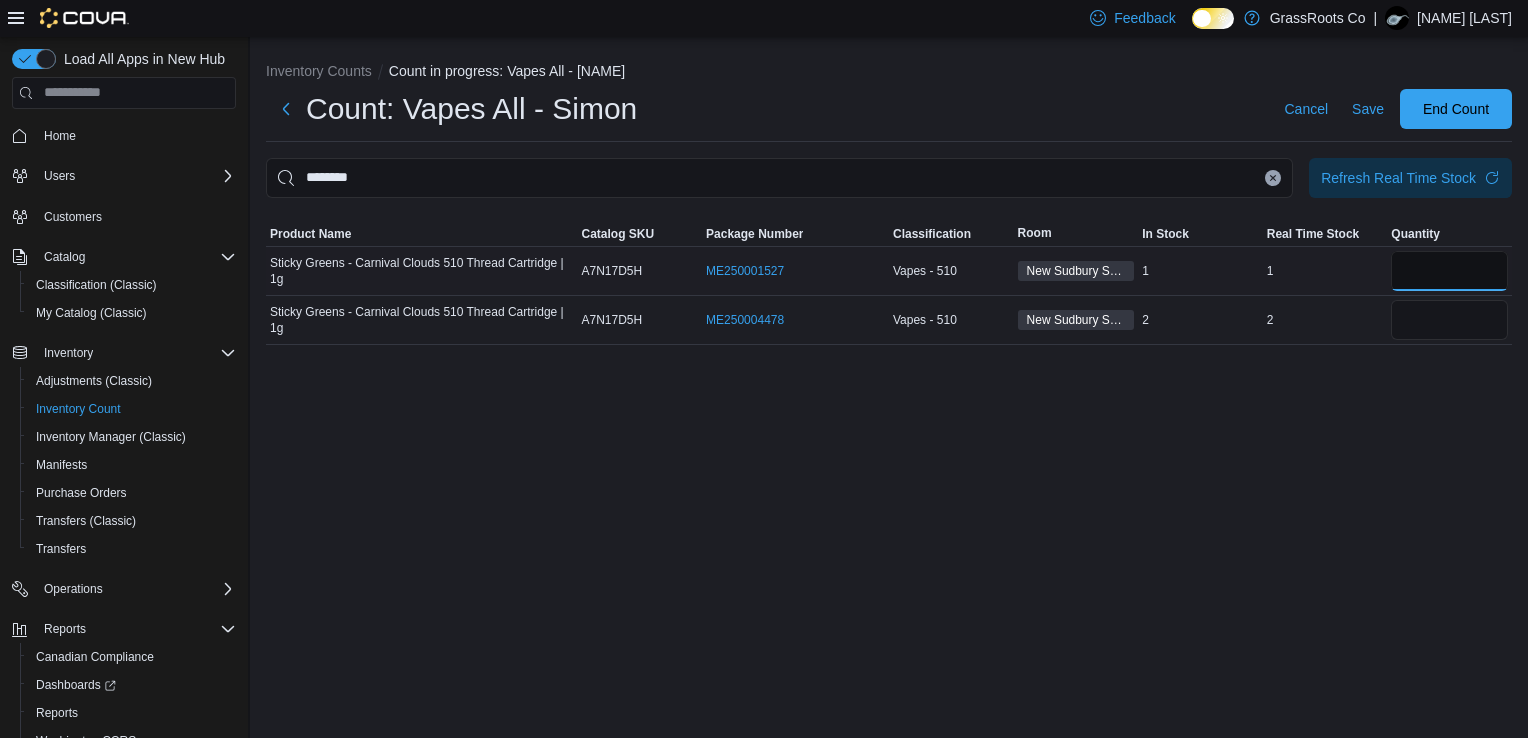 click at bounding box center (1449, 271) 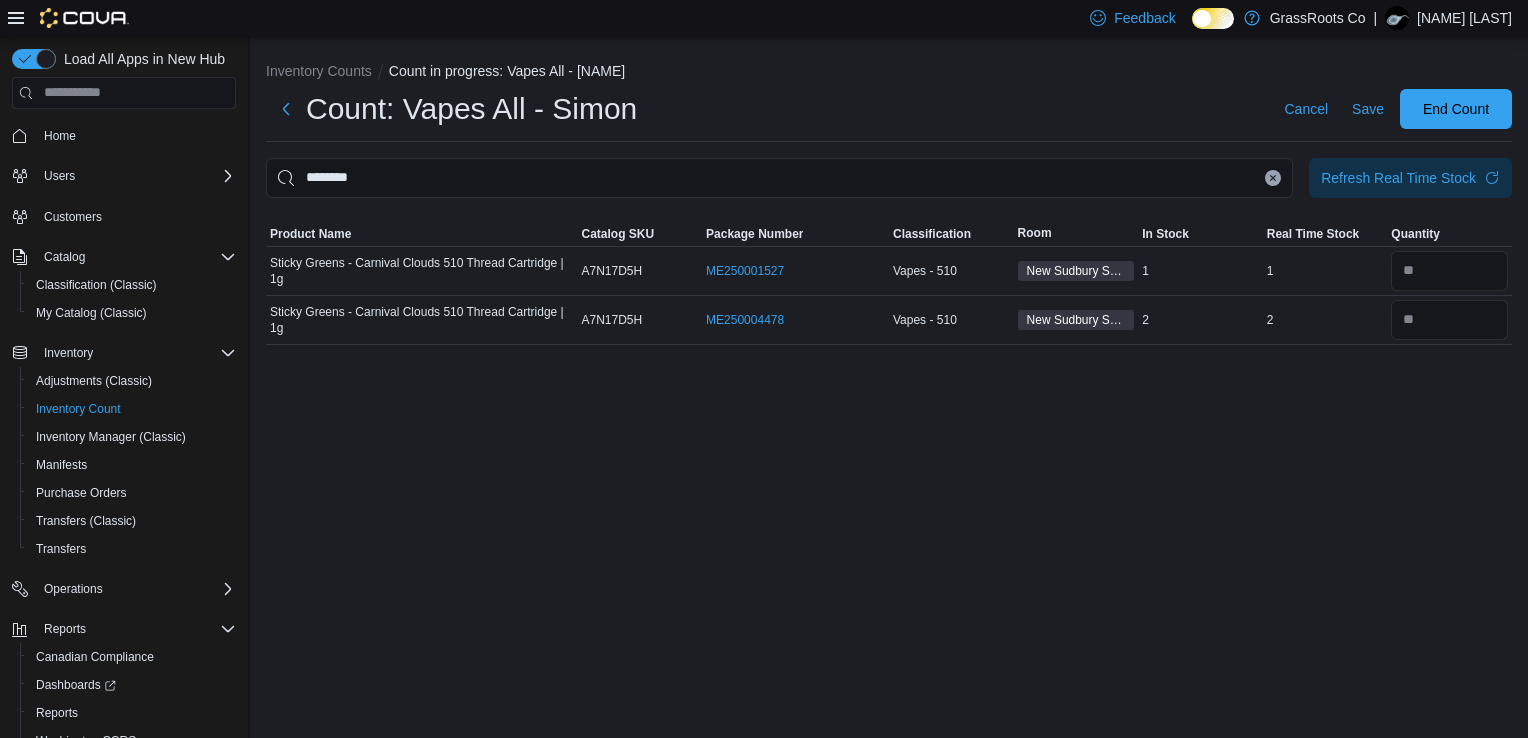 click 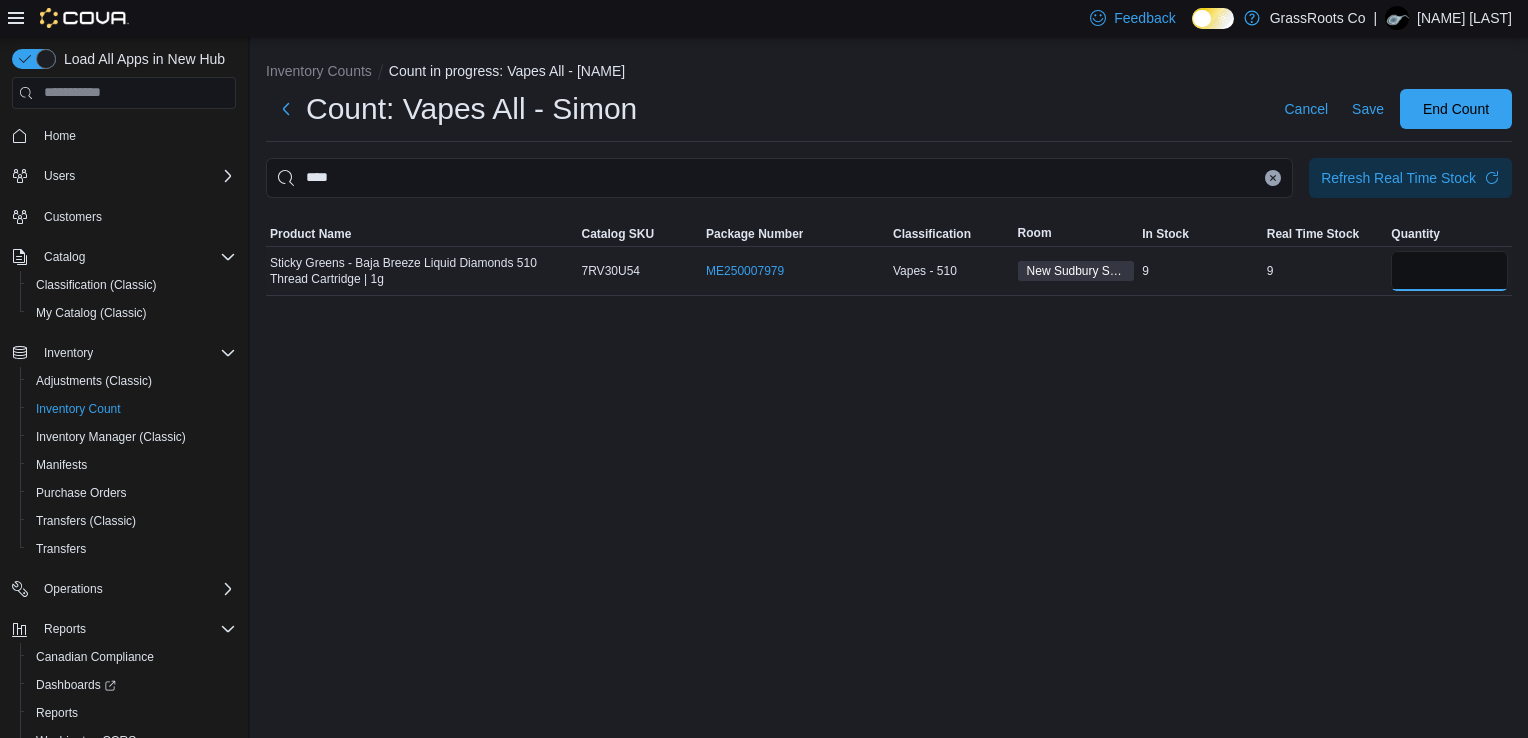 click at bounding box center [1449, 271] 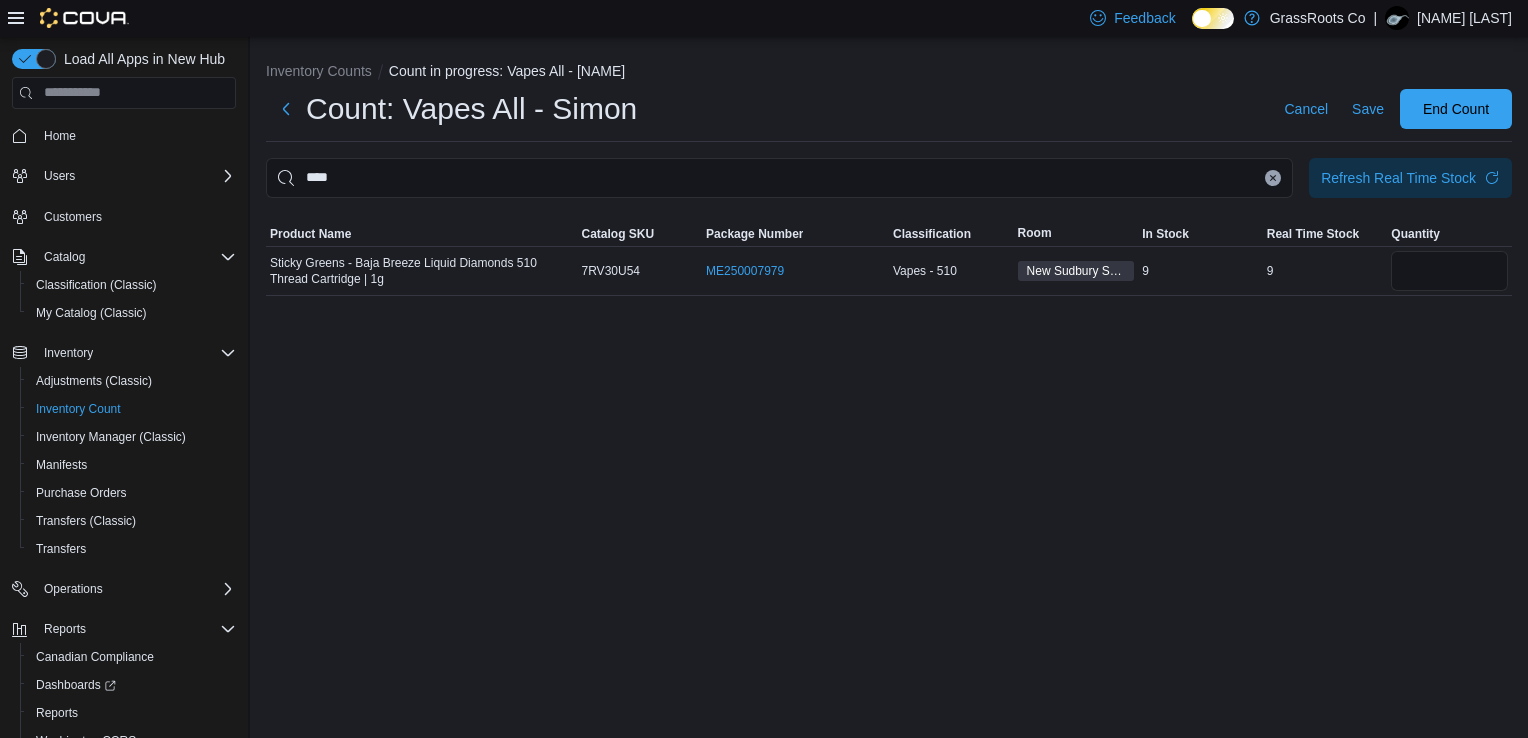 click 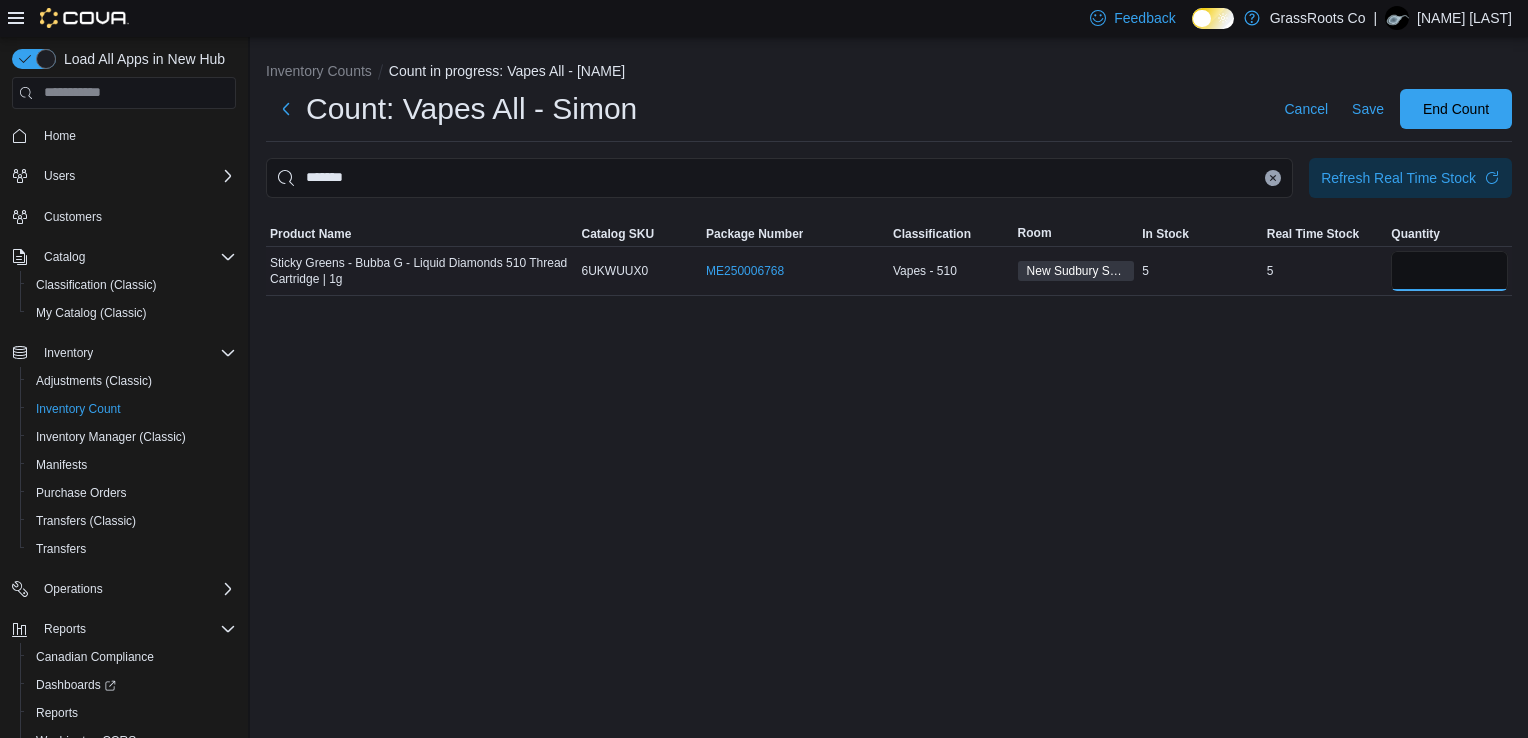 click at bounding box center [1449, 271] 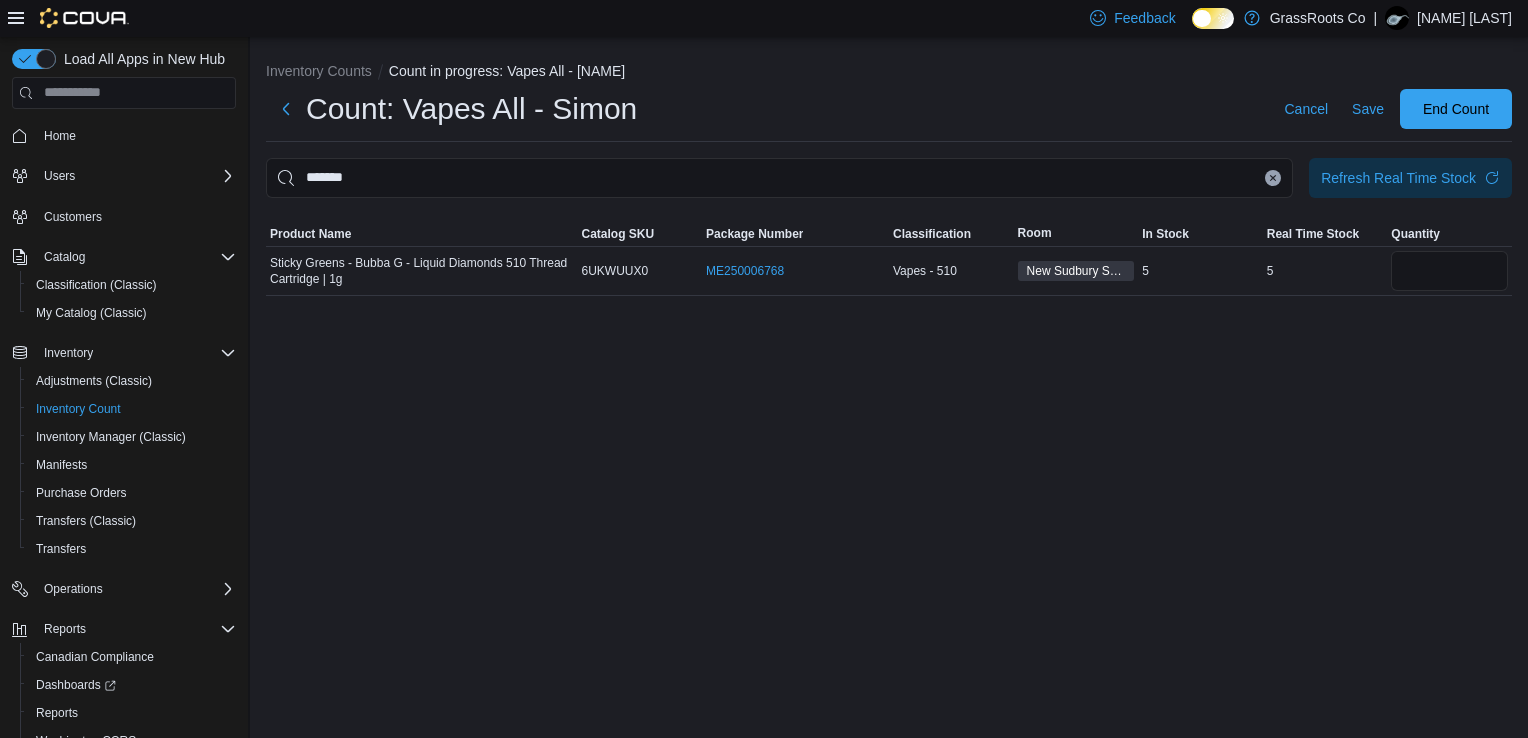 click 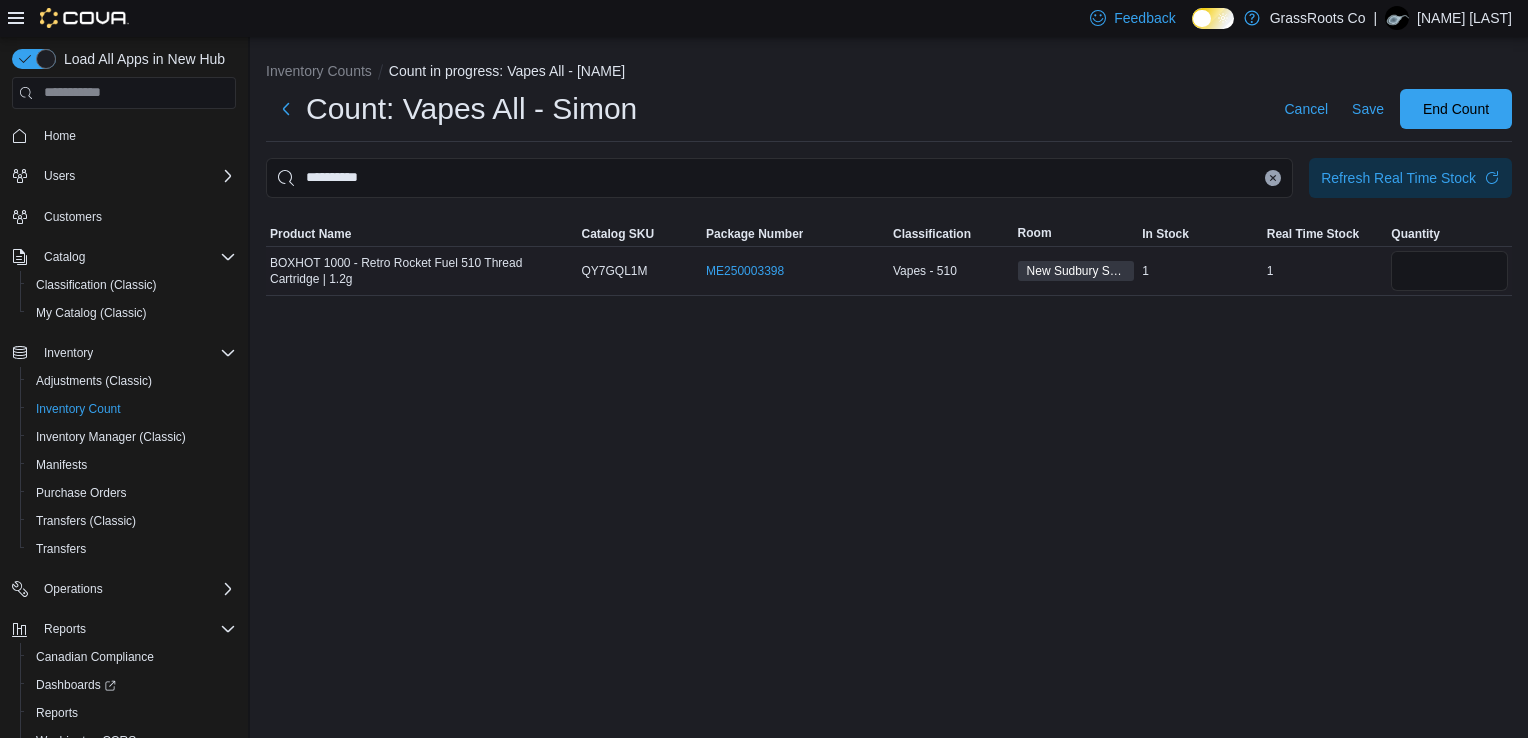 click at bounding box center (1449, 271) 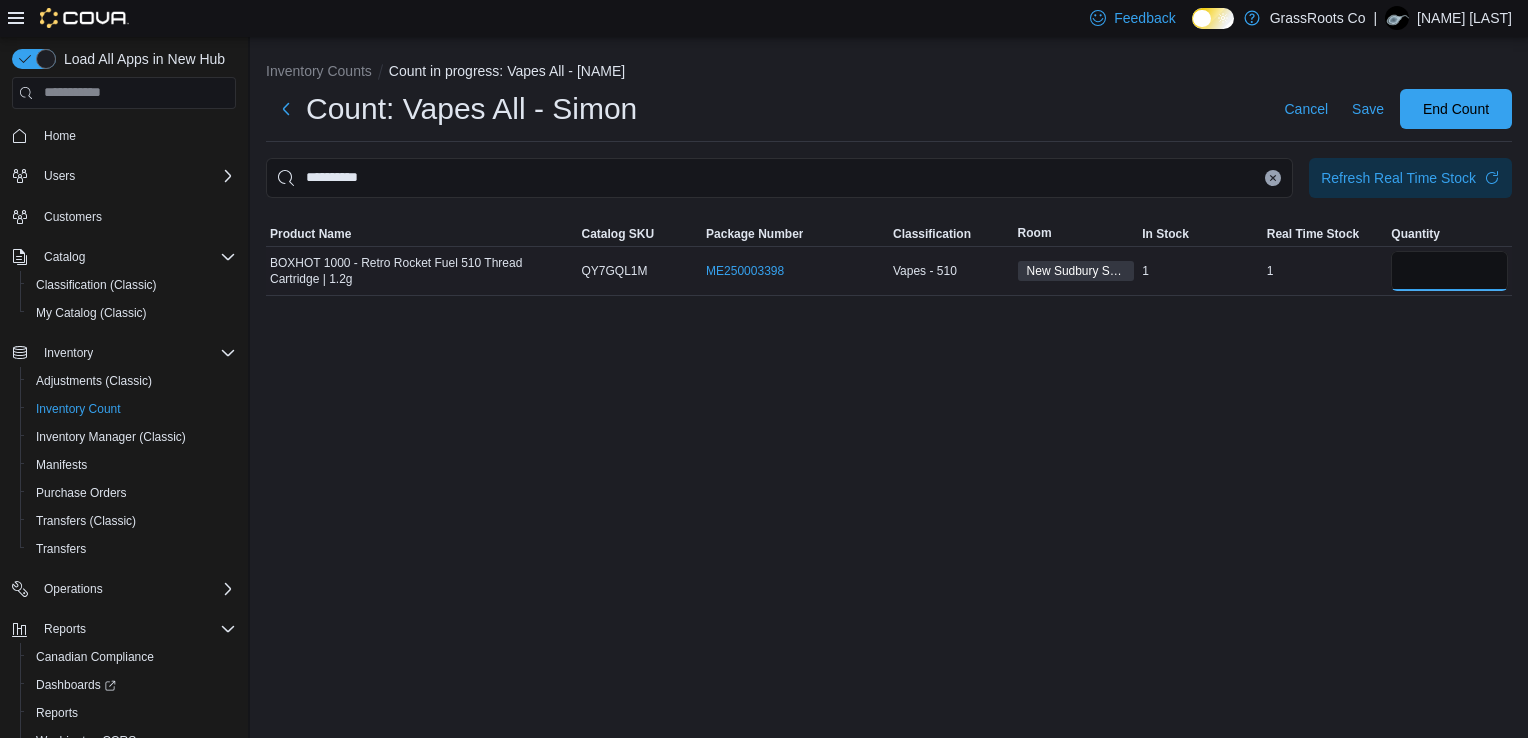 click at bounding box center (1449, 271) 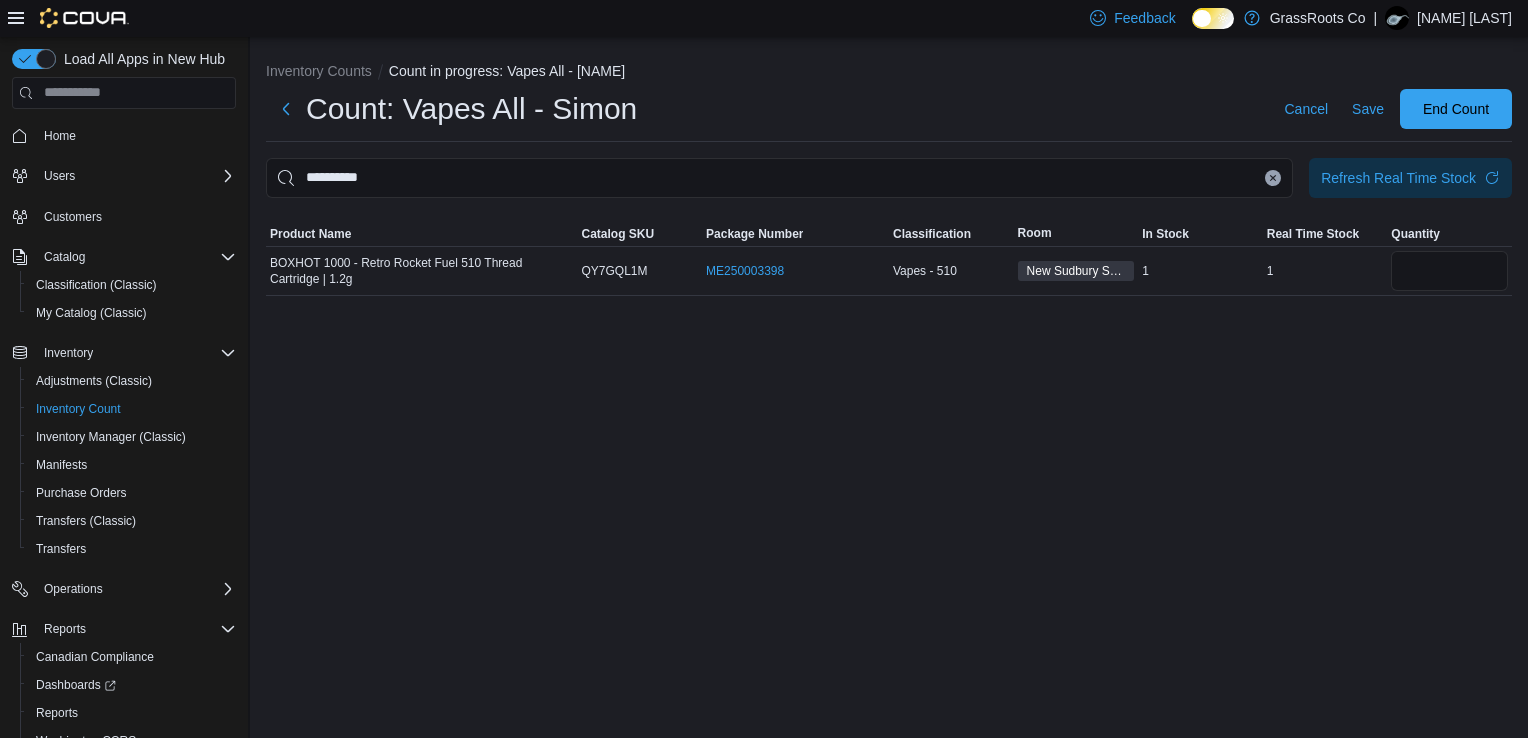 click 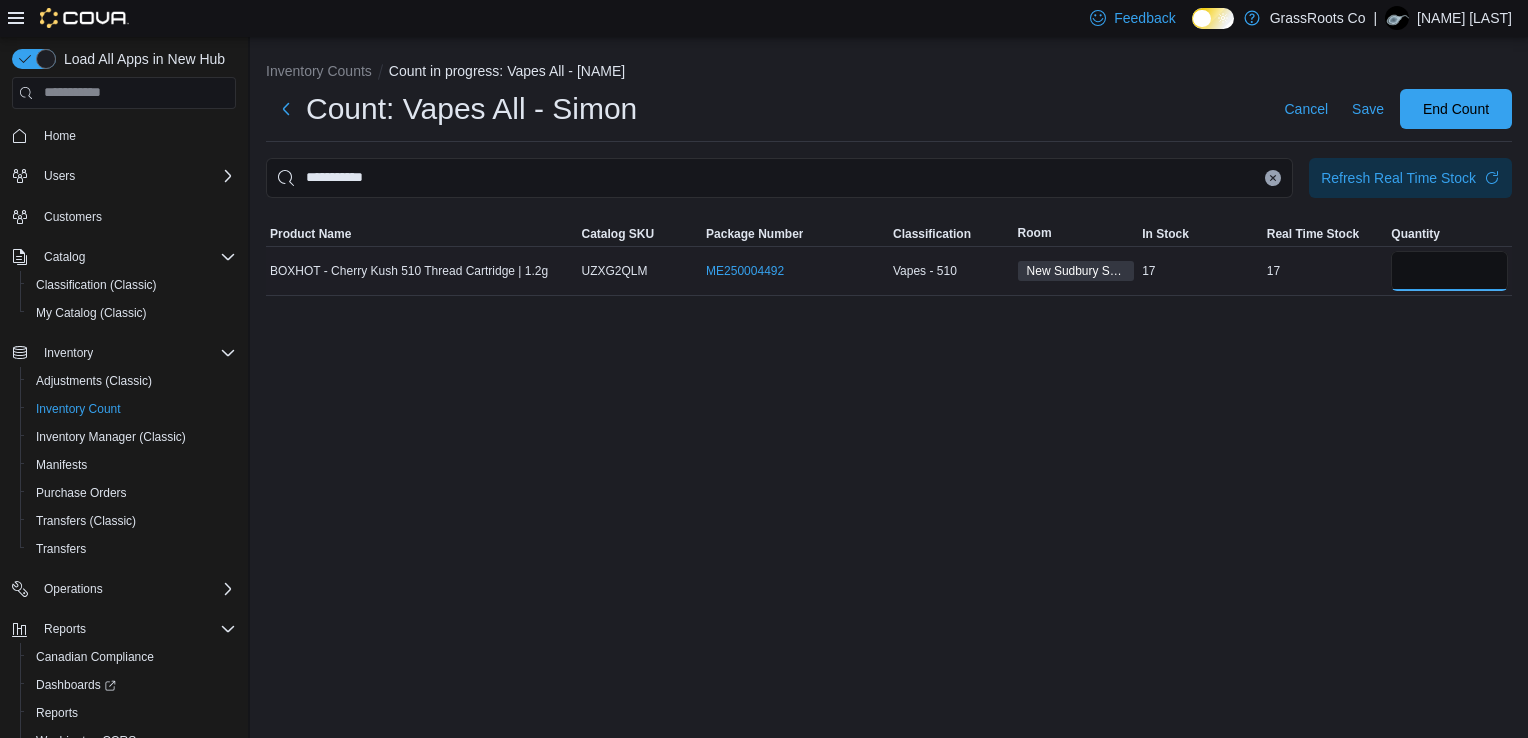 click at bounding box center [1449, 271] 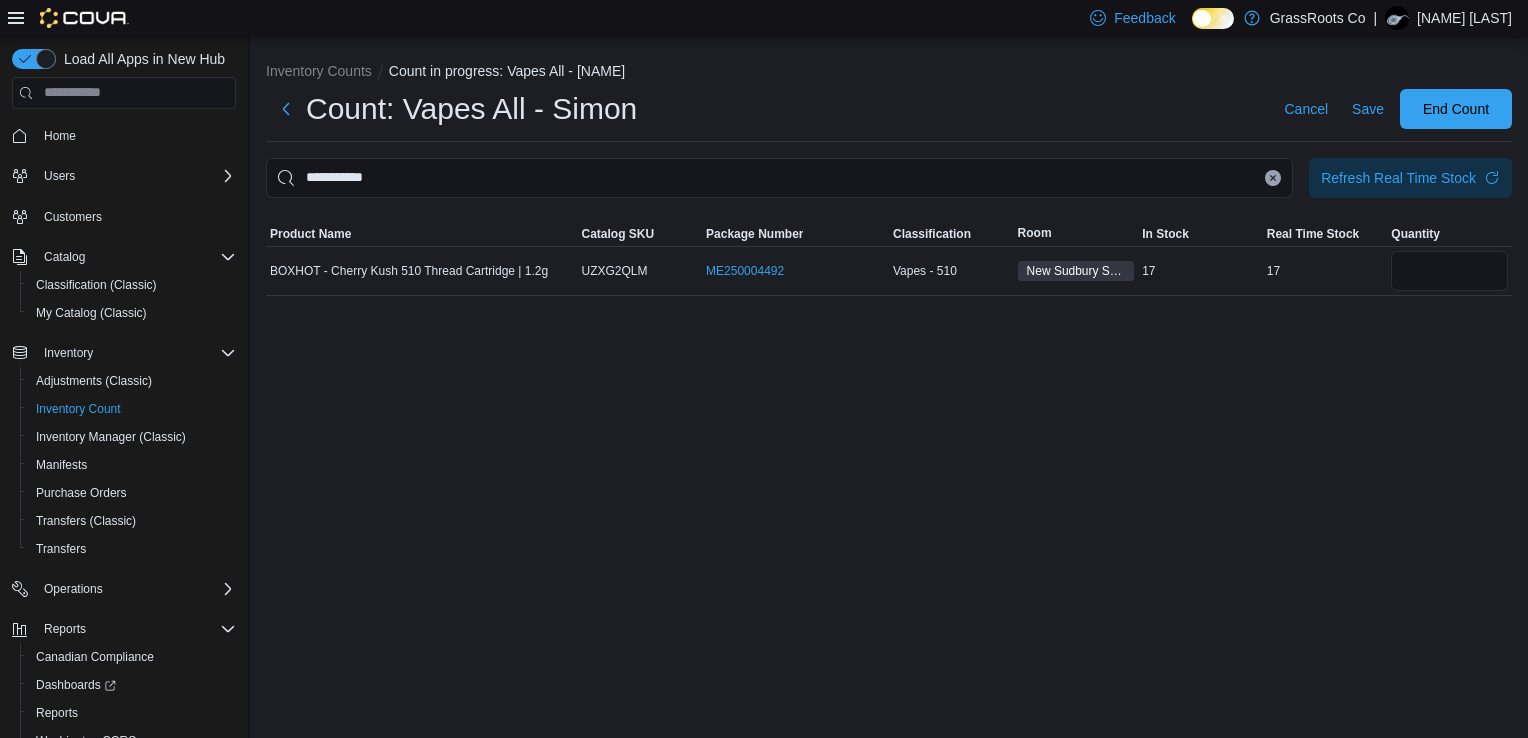 click 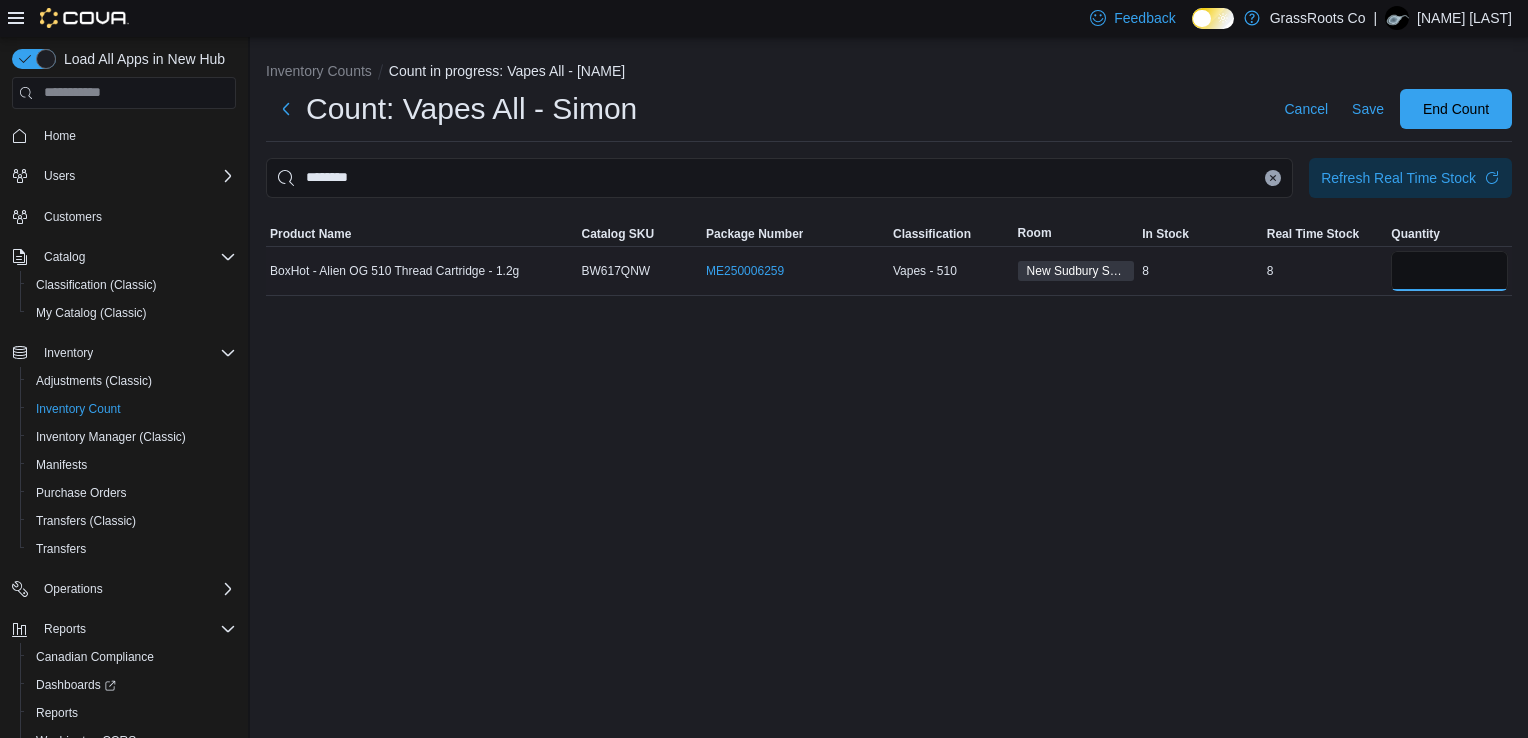 click at bounding box center (1449, 271) 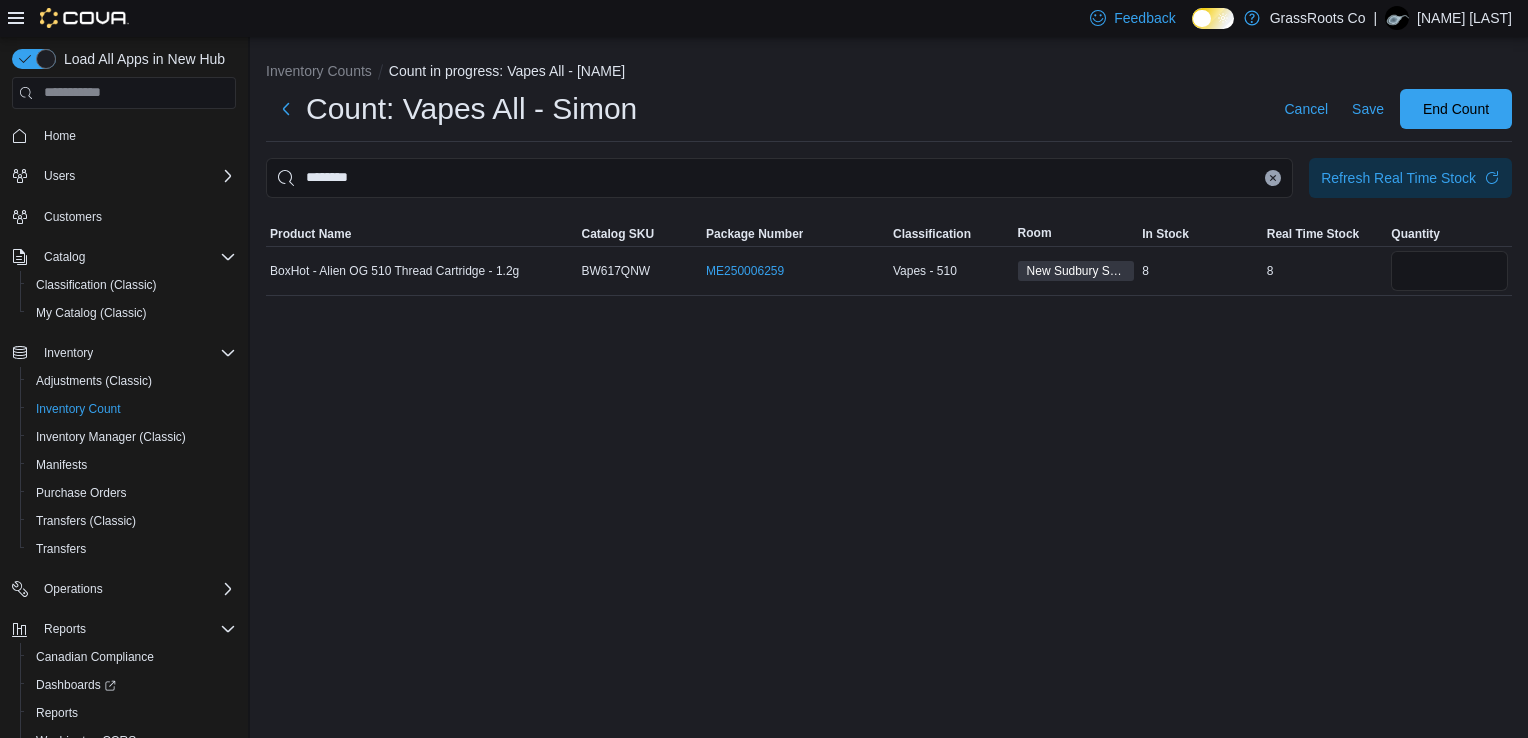 click 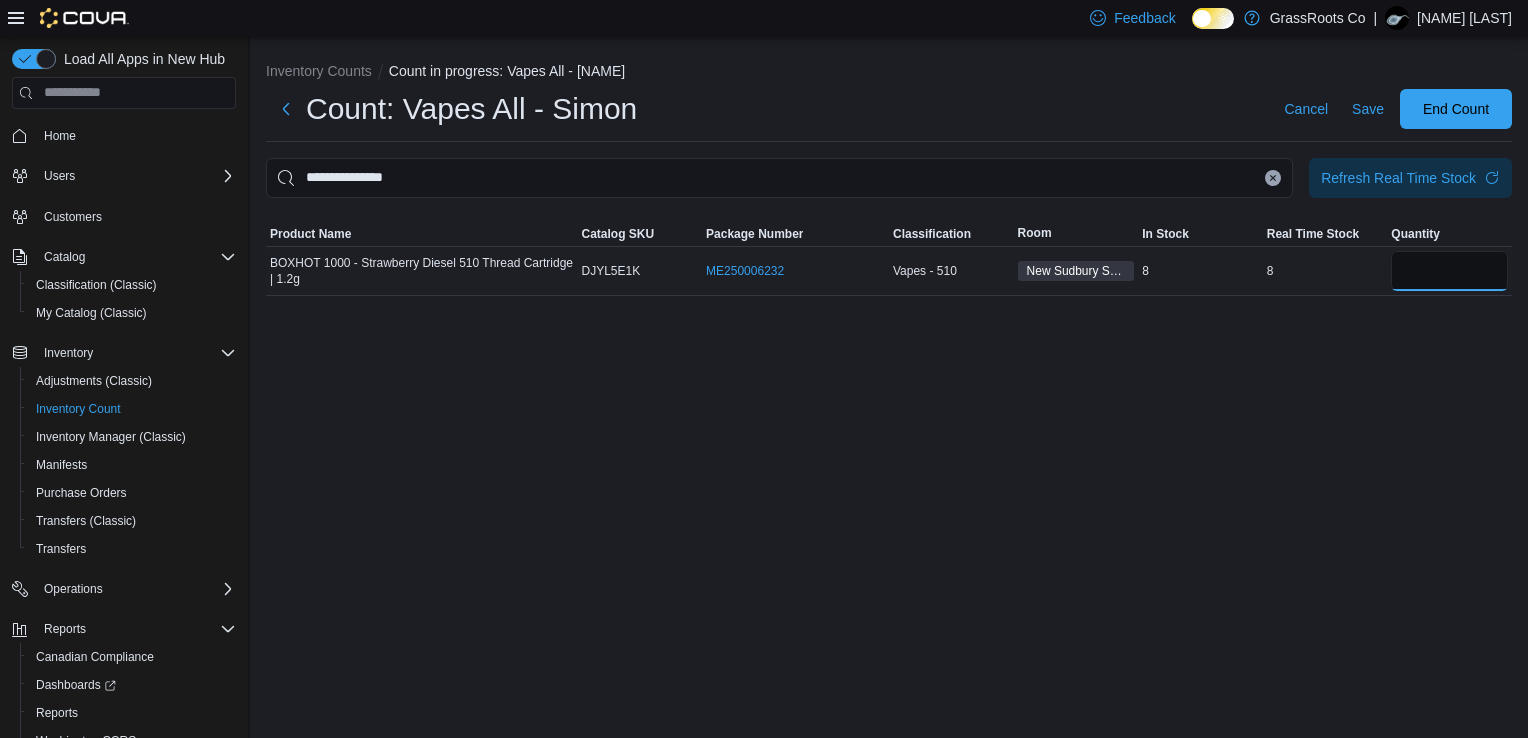 click at bounding box center [1449, 271] 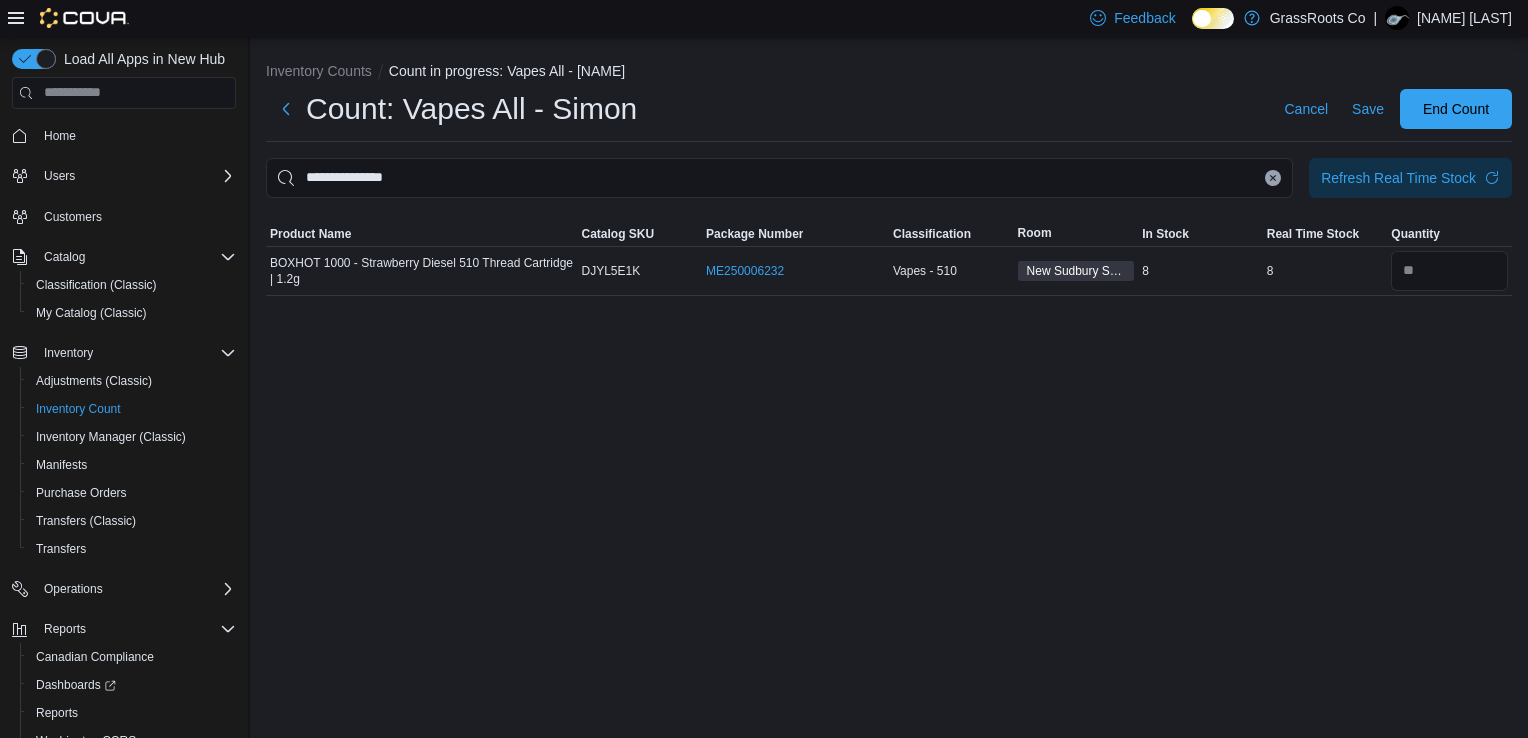 click at bounding box center [1273, 178] 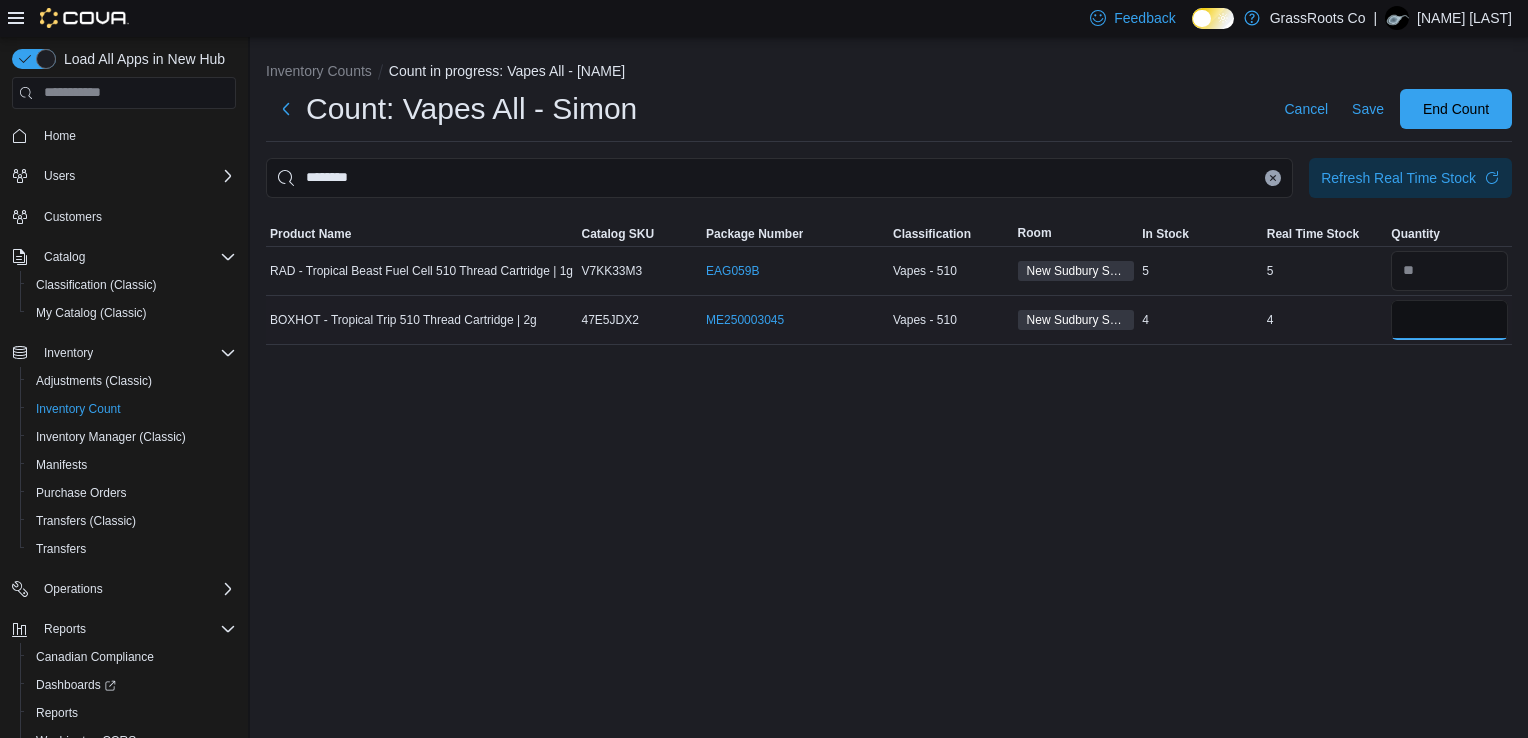 click at bounding box center [1449, 320] 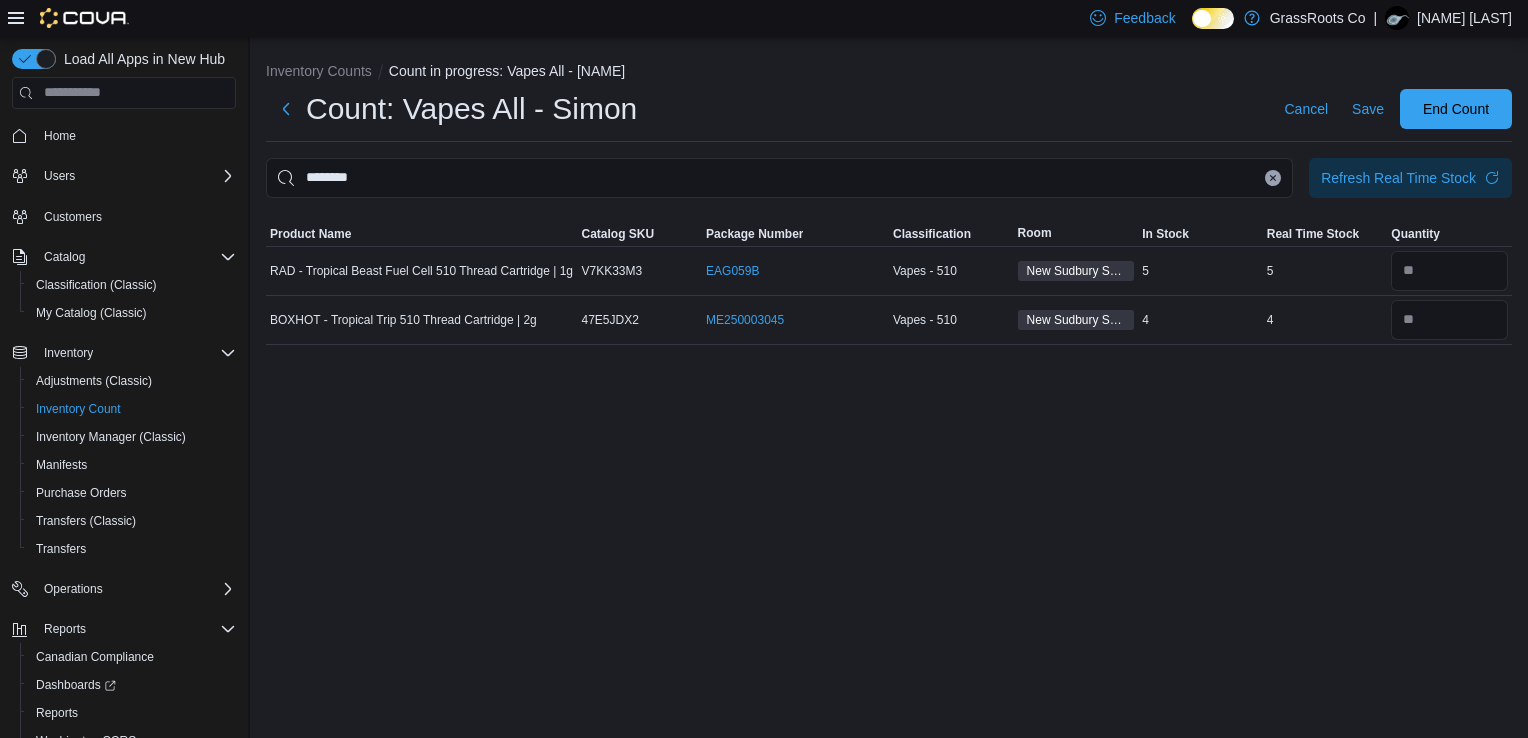 click 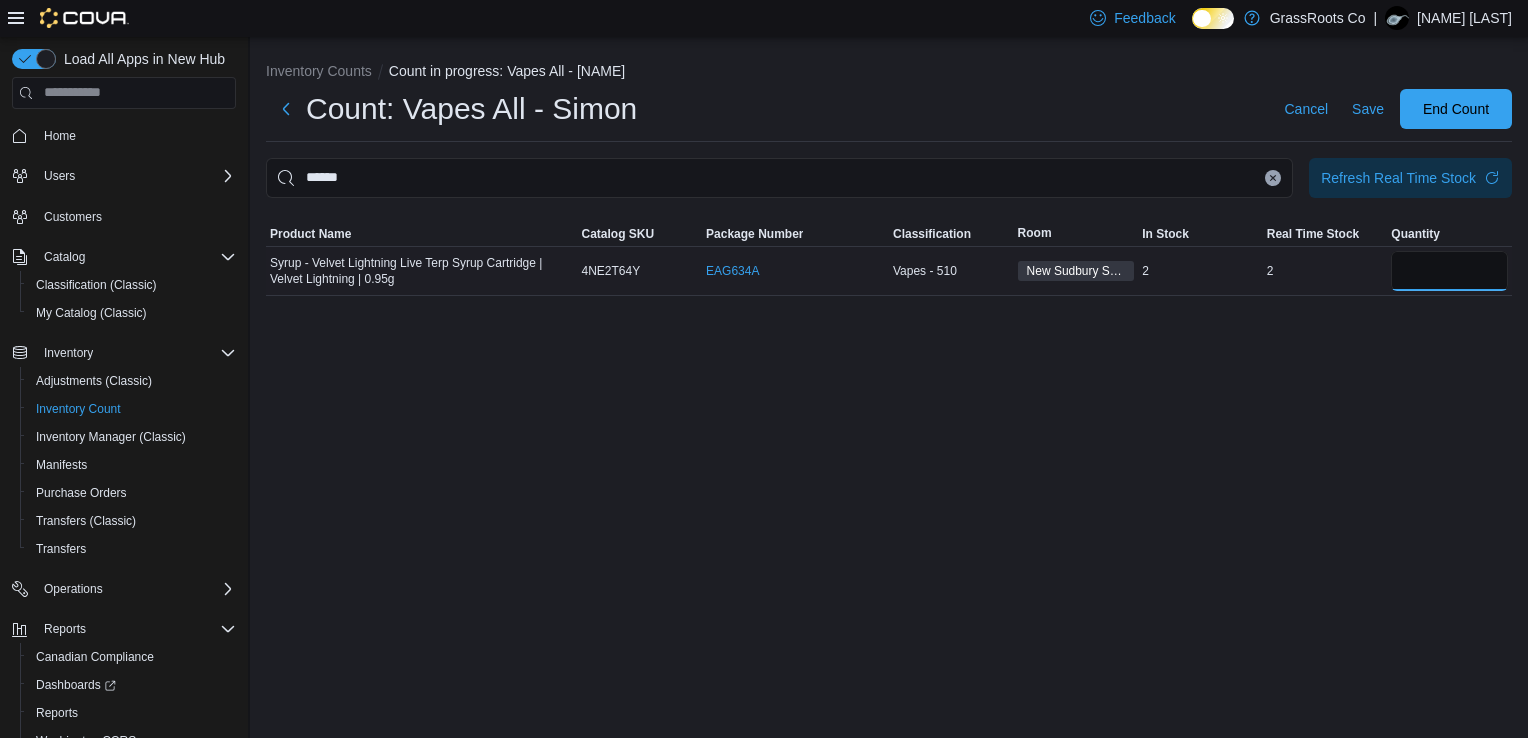 click at bounding box center [1449, 271] 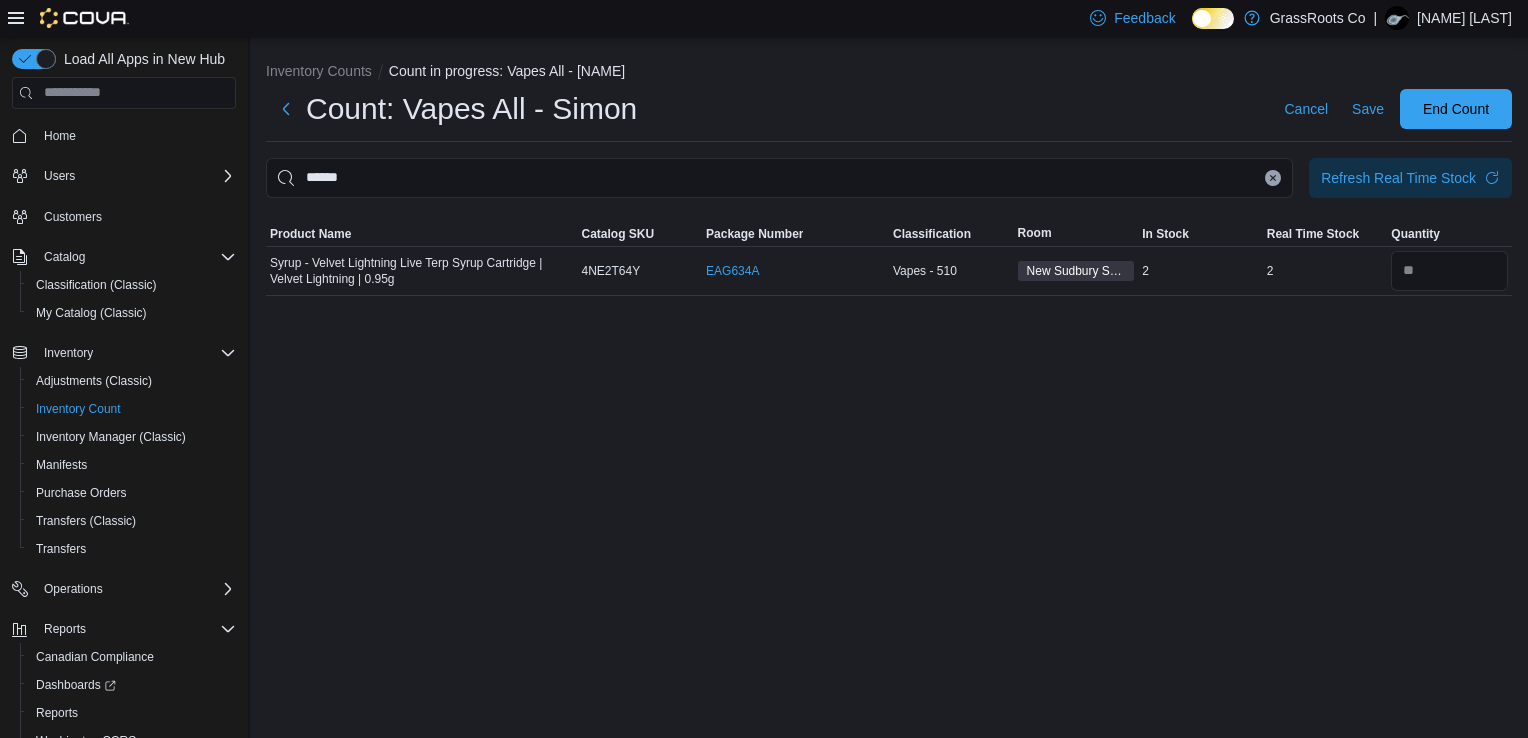 click 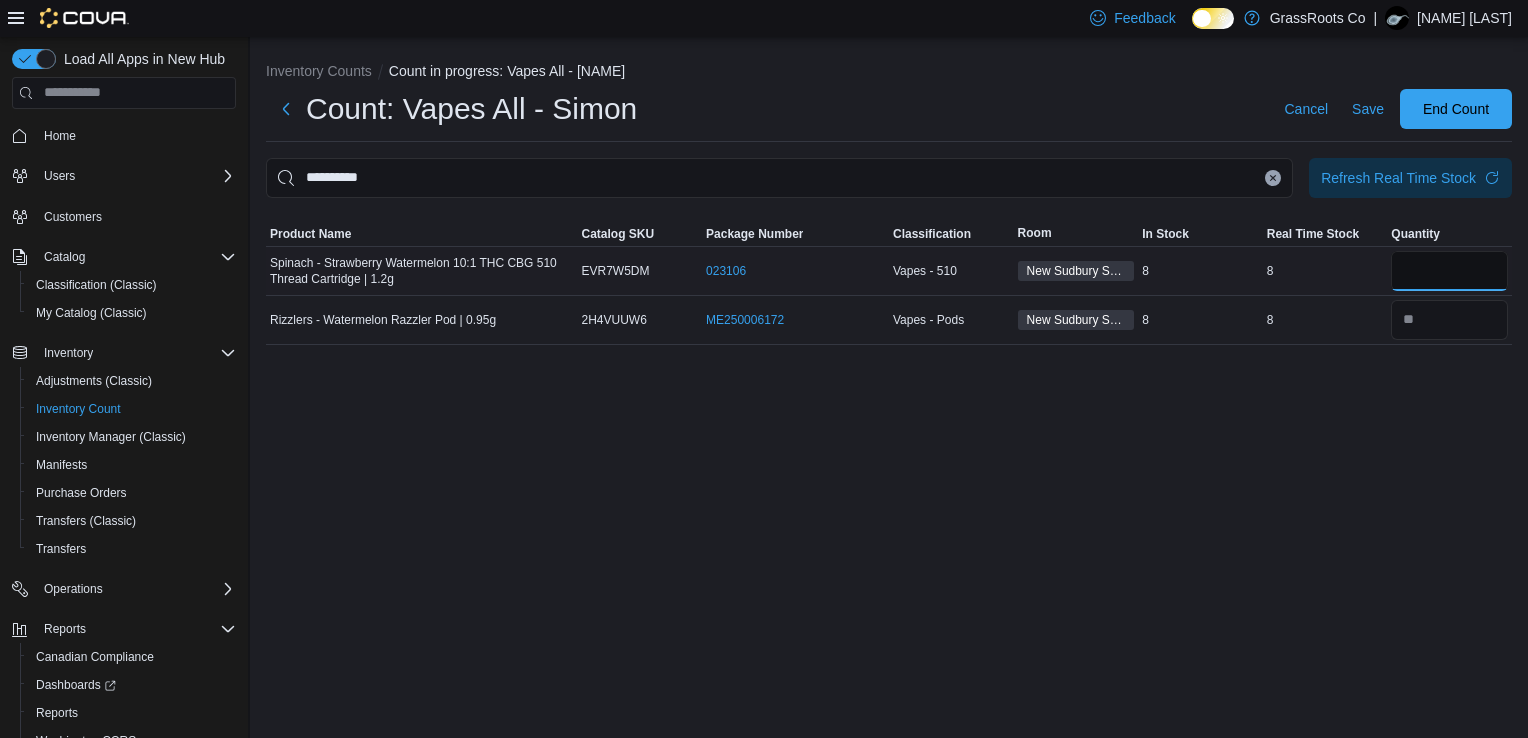click at bounding box center [1449, 271] 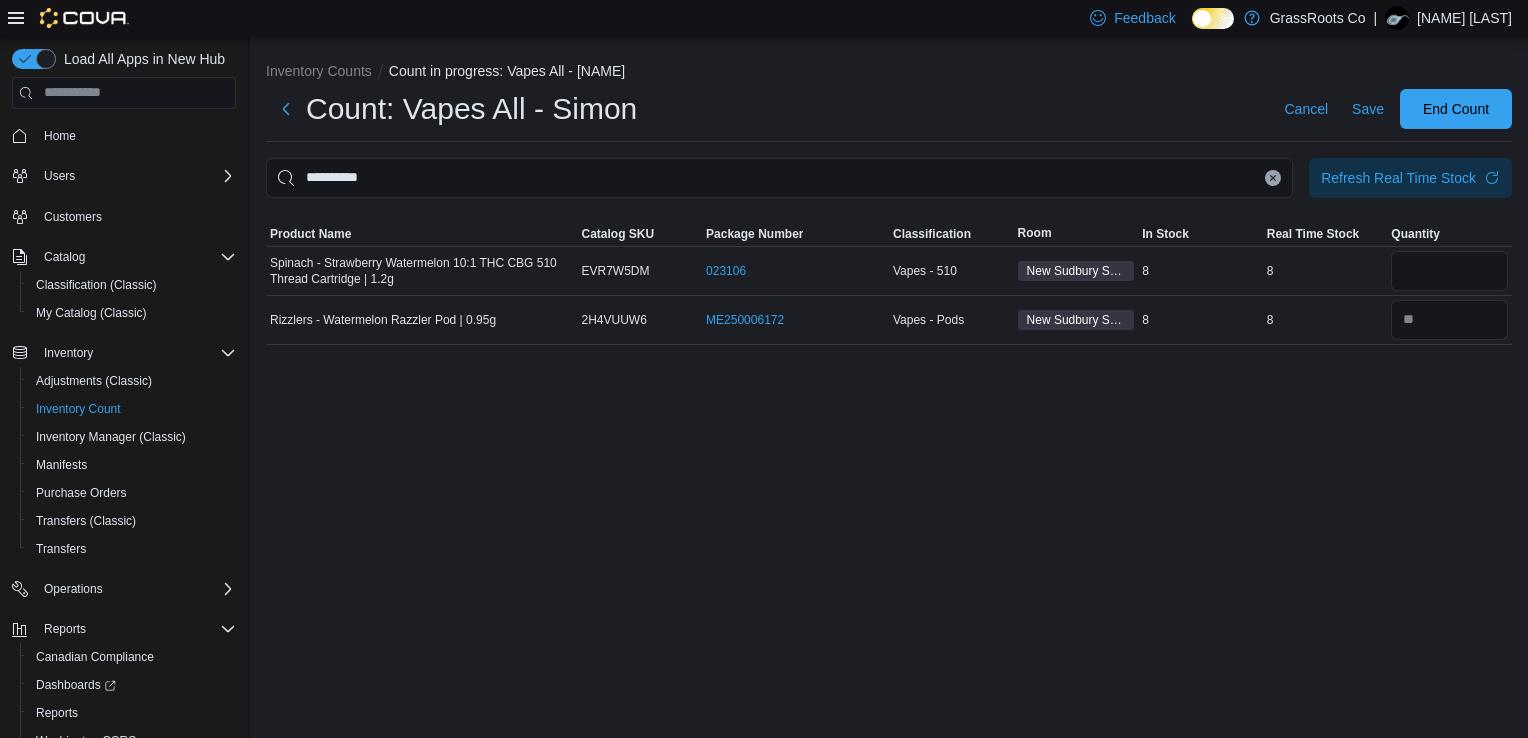 click 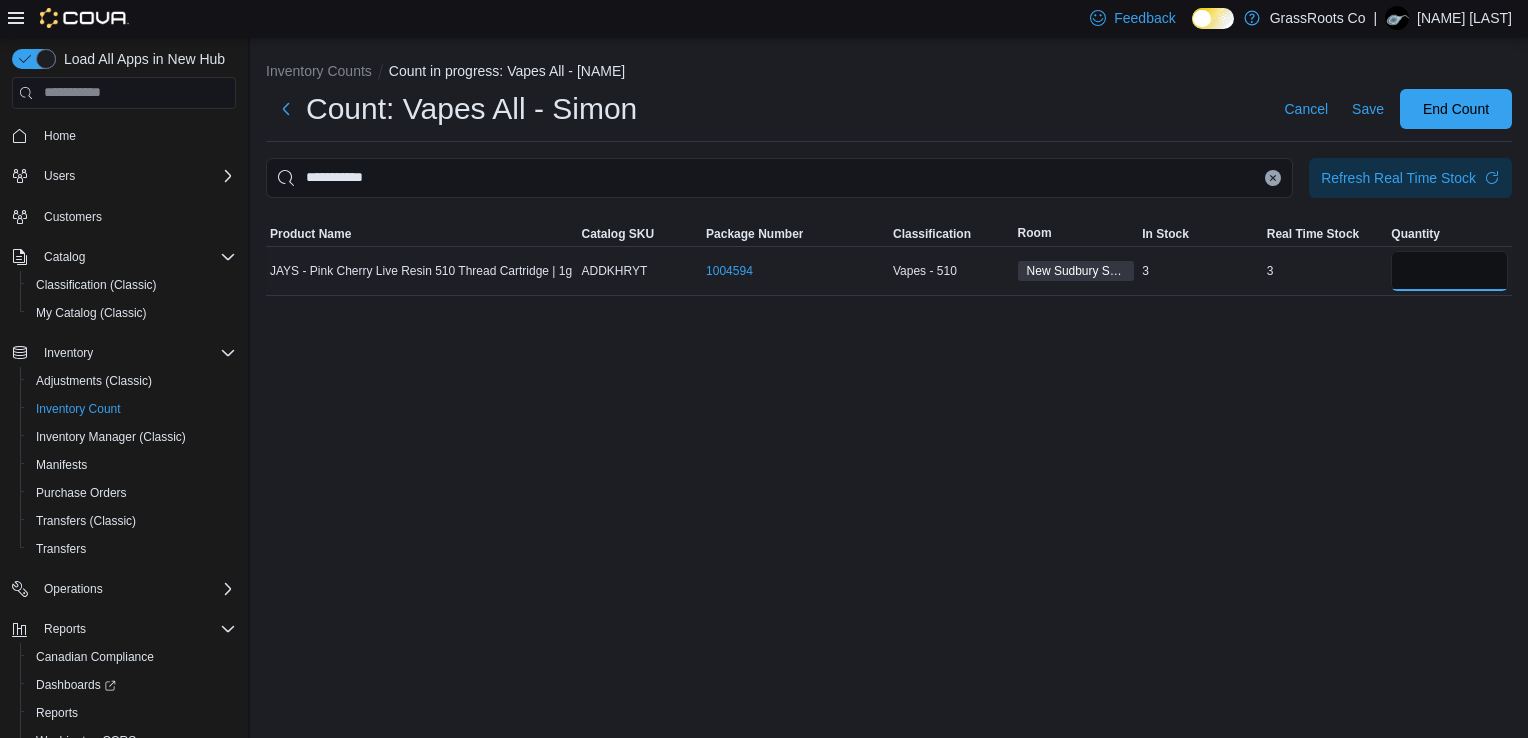 click at bounding box center [1449, 271] 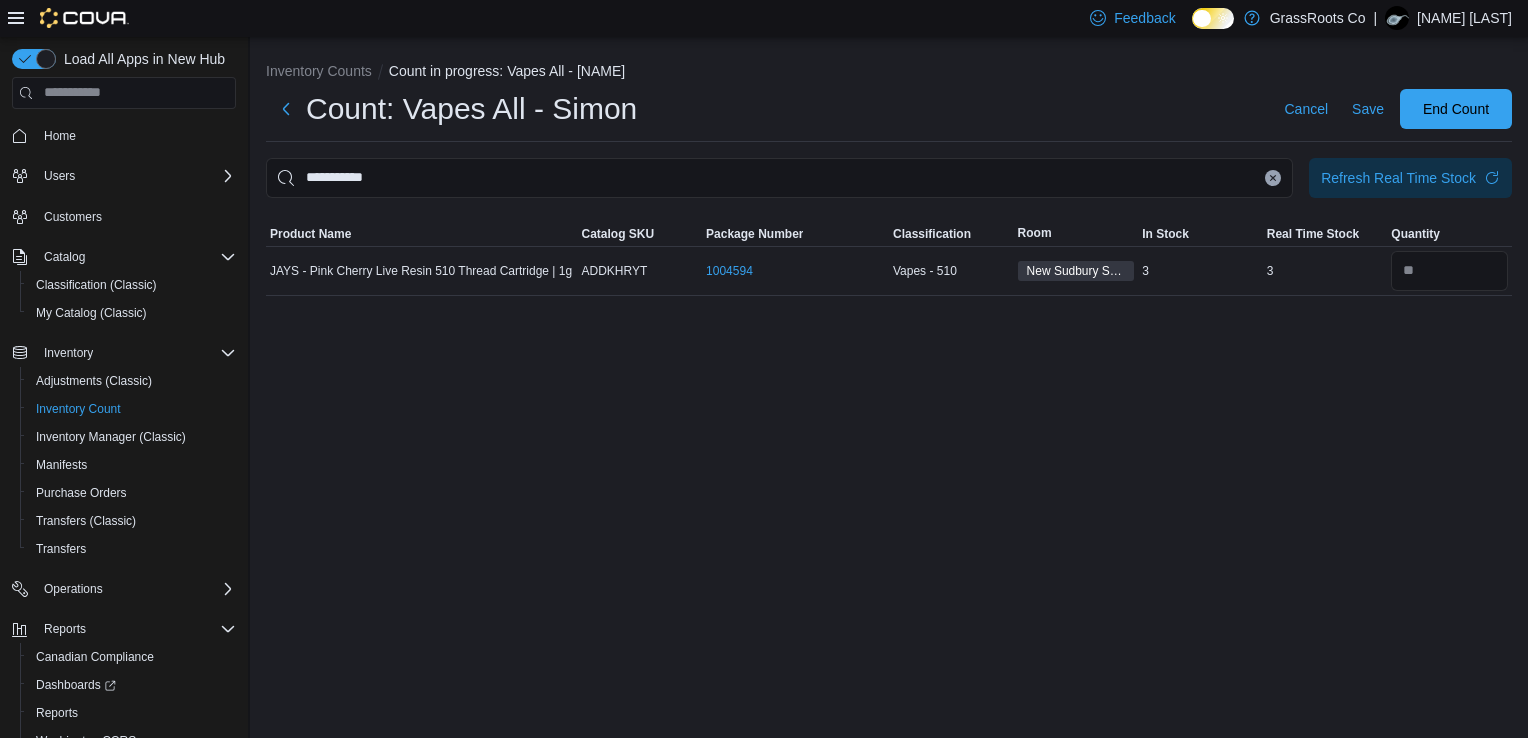 click 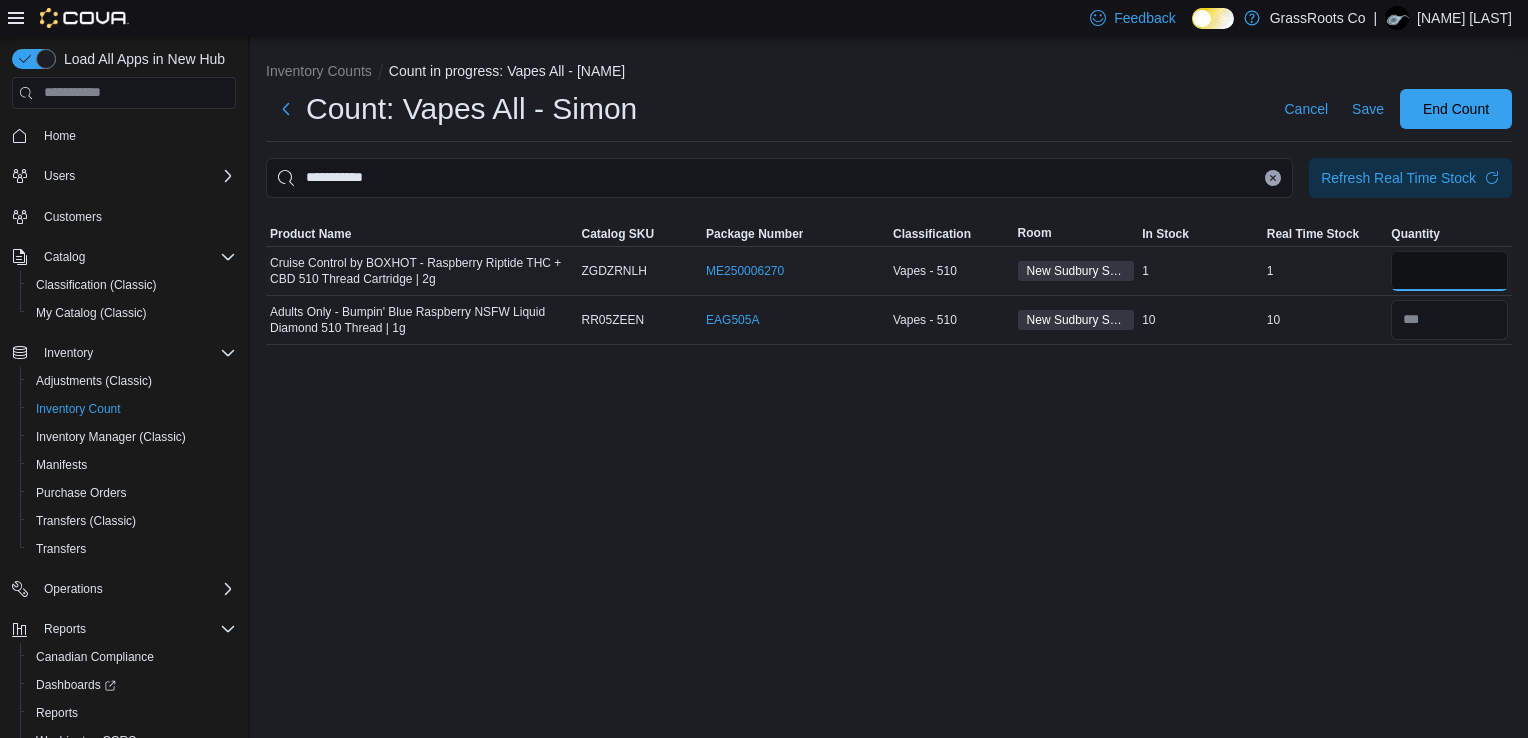 click at bounding box center [1449, 271] 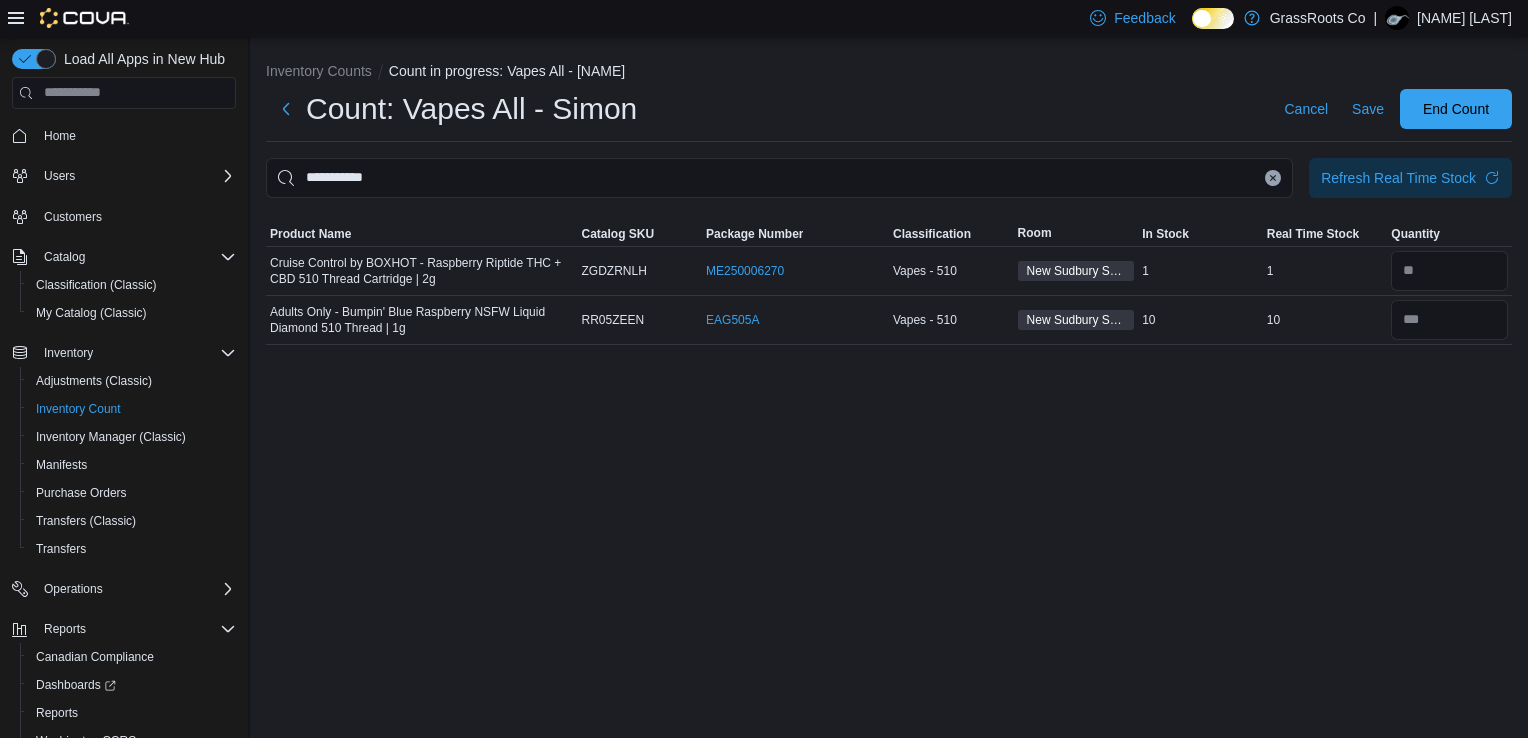 click 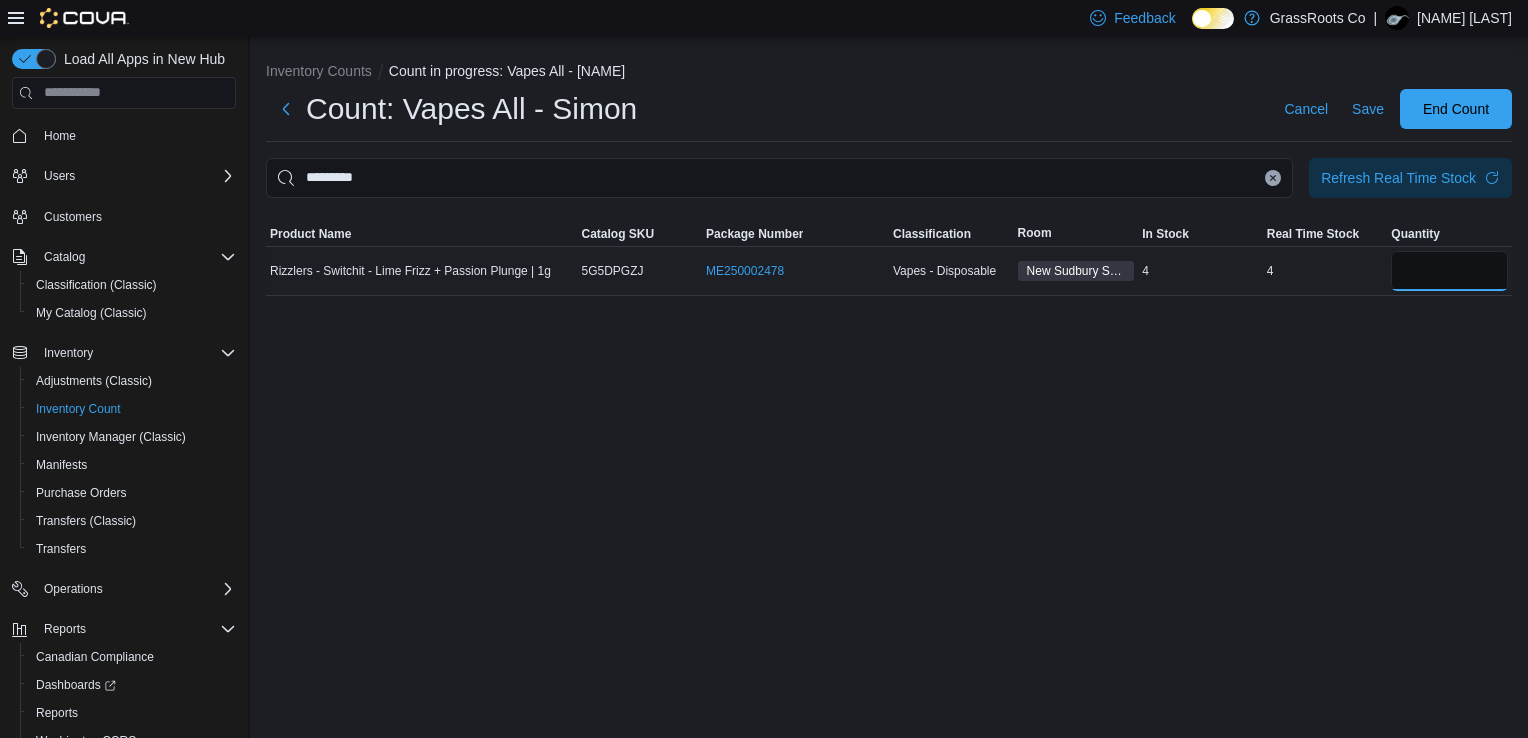 click at bounding box center [1449, 271] 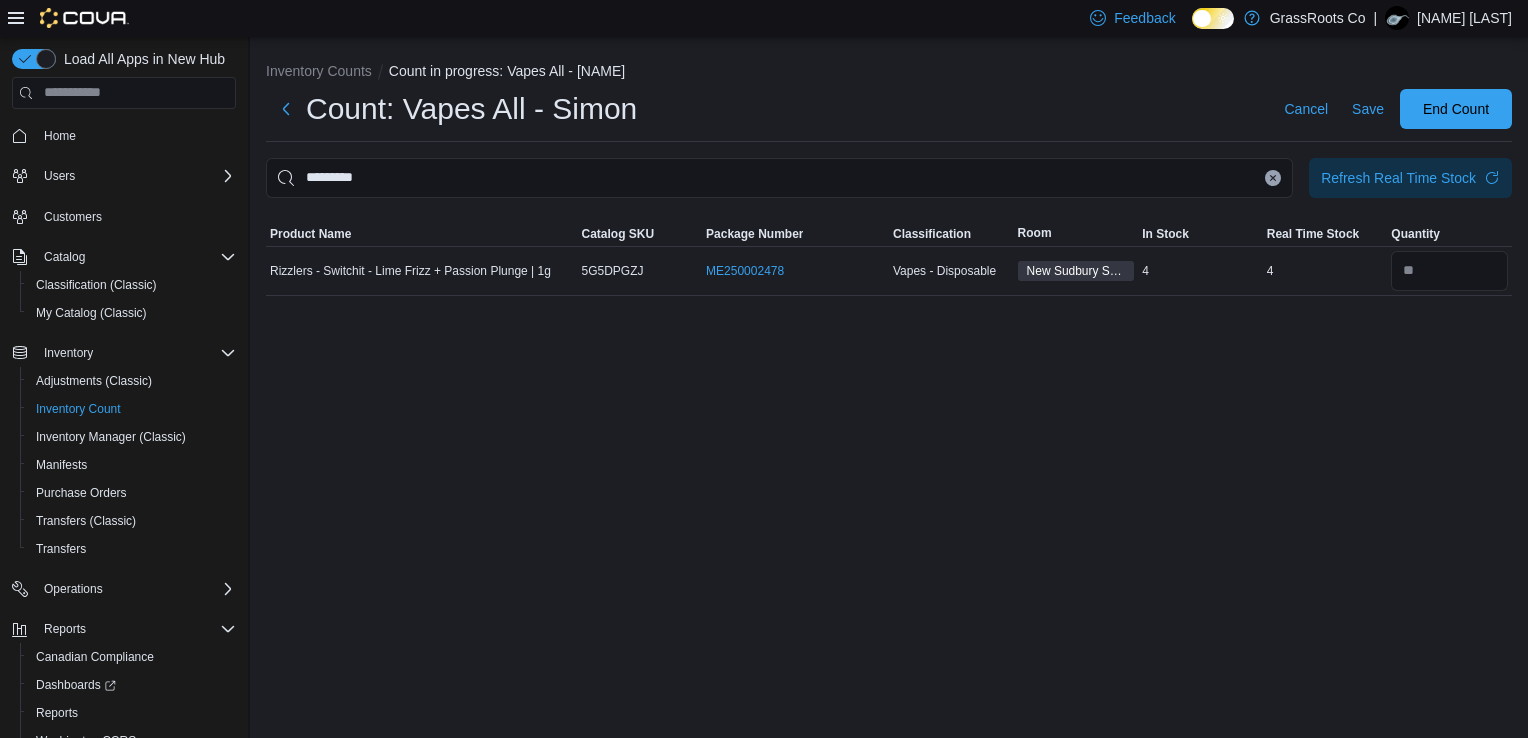 click 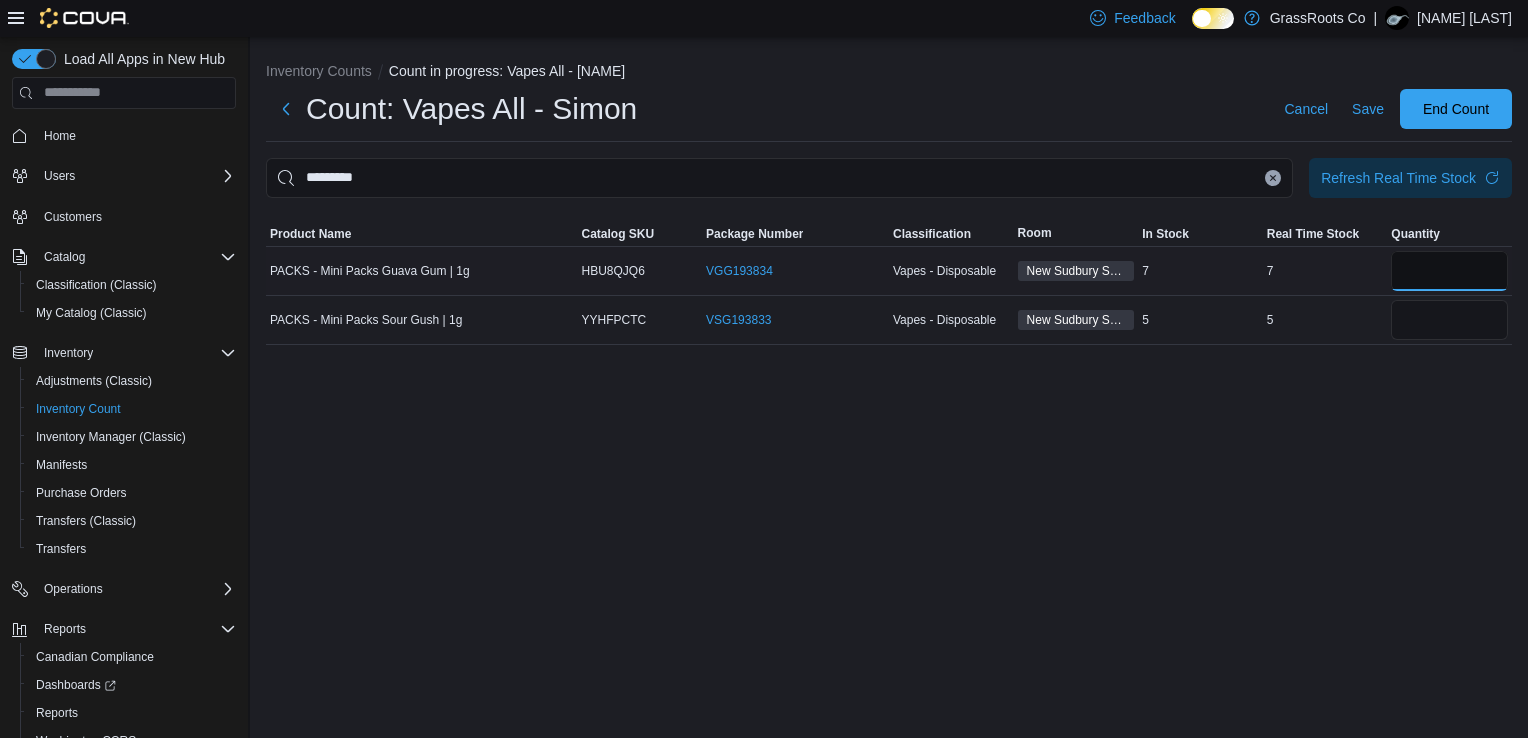 click at bounding box center [1449, 271] 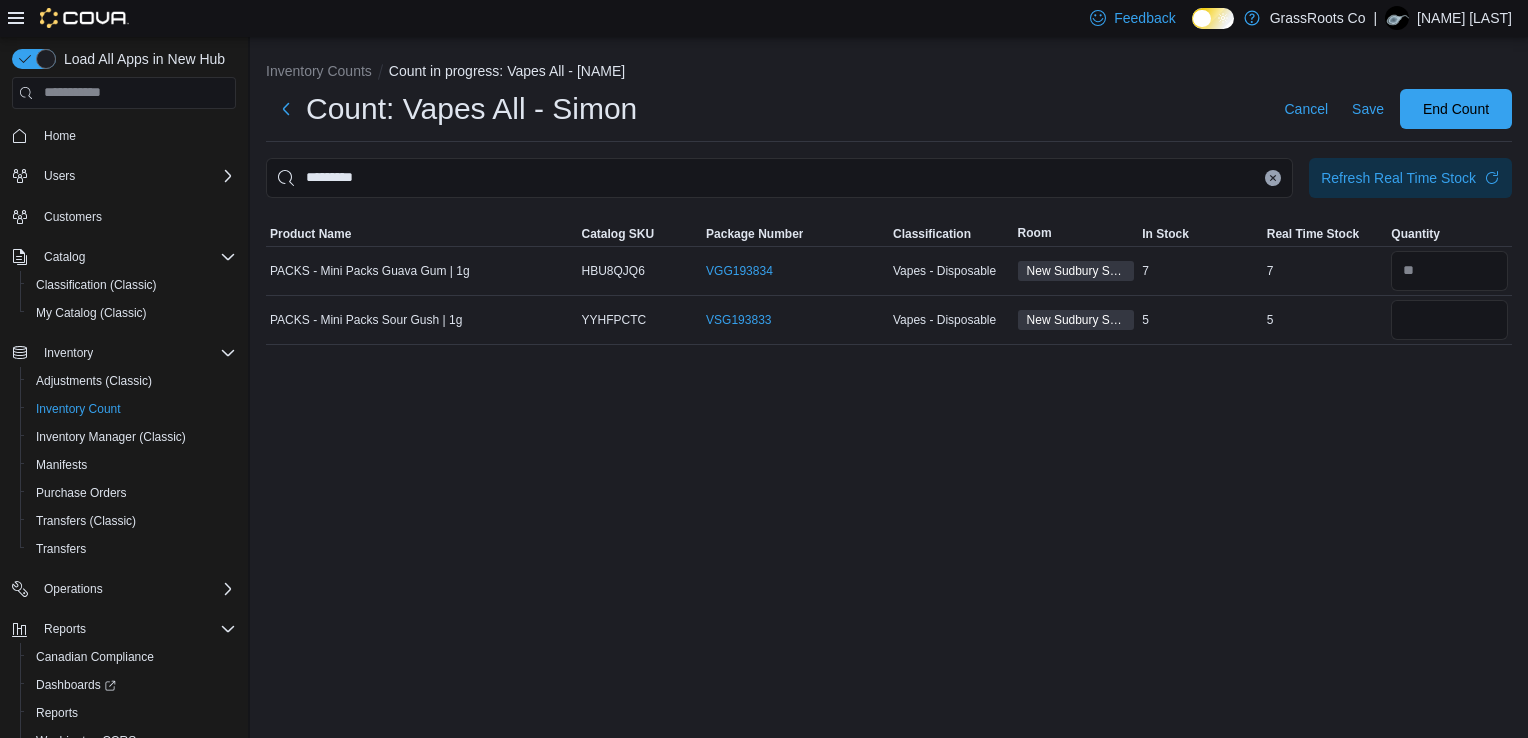 click 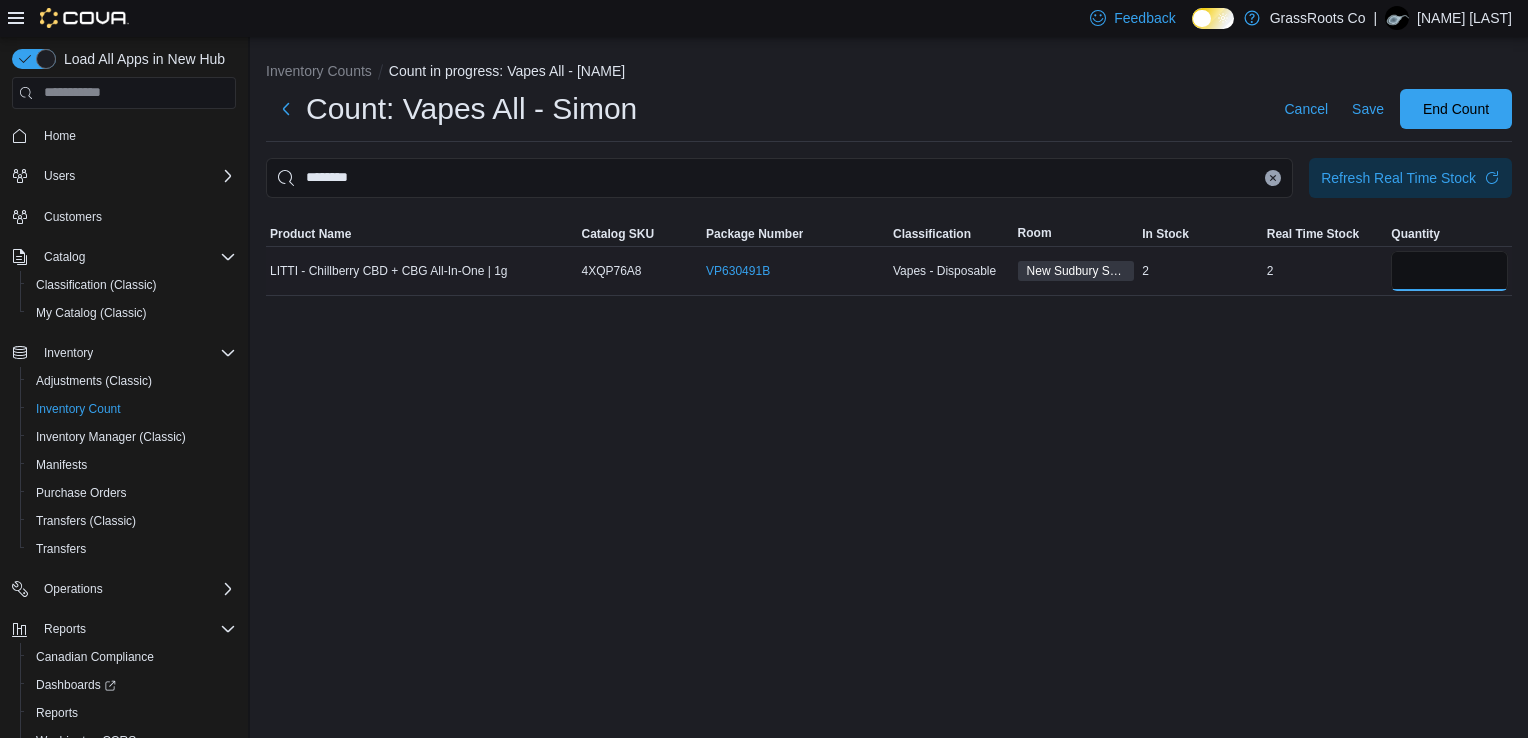 click at bounding box center [1449, 271] 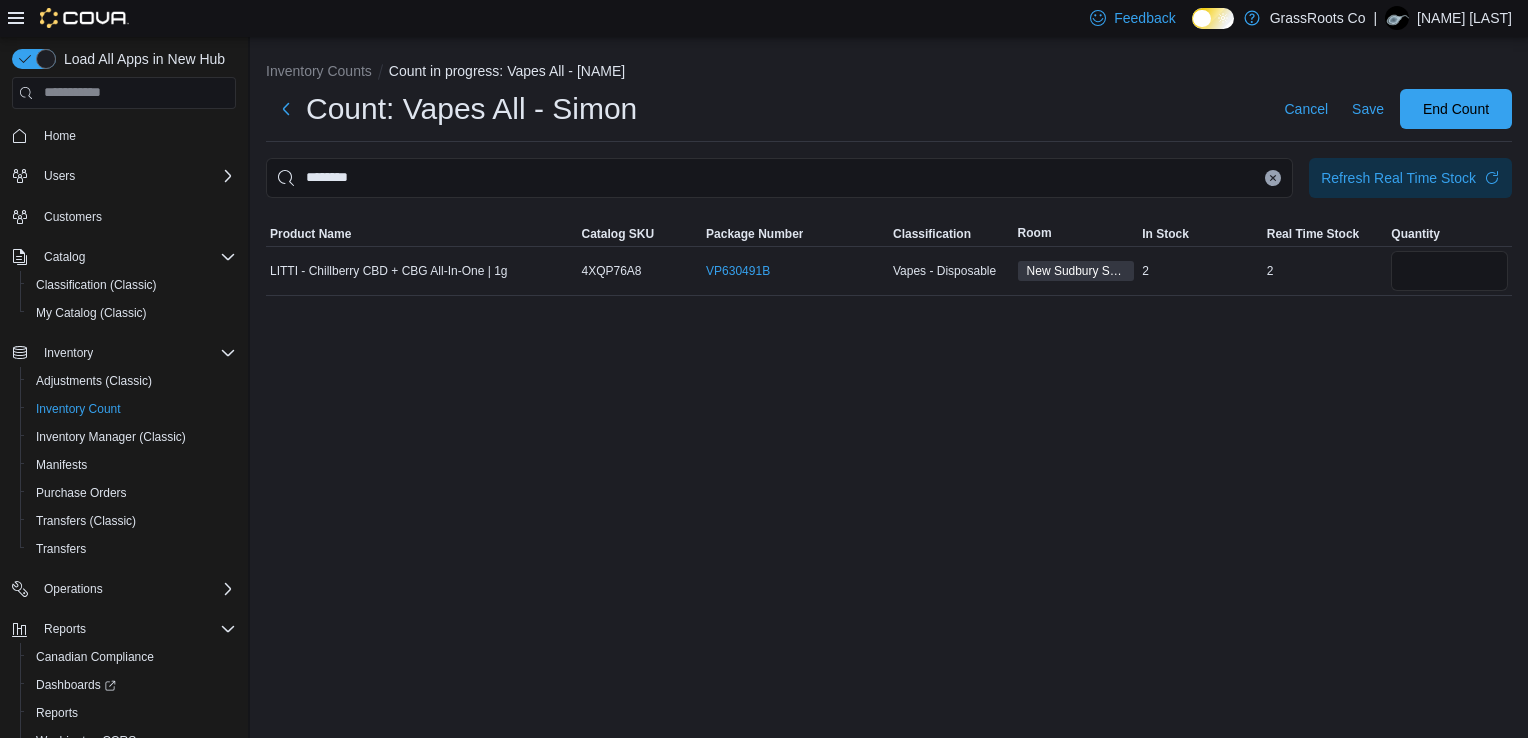 click at bounding box center [1273, 178] 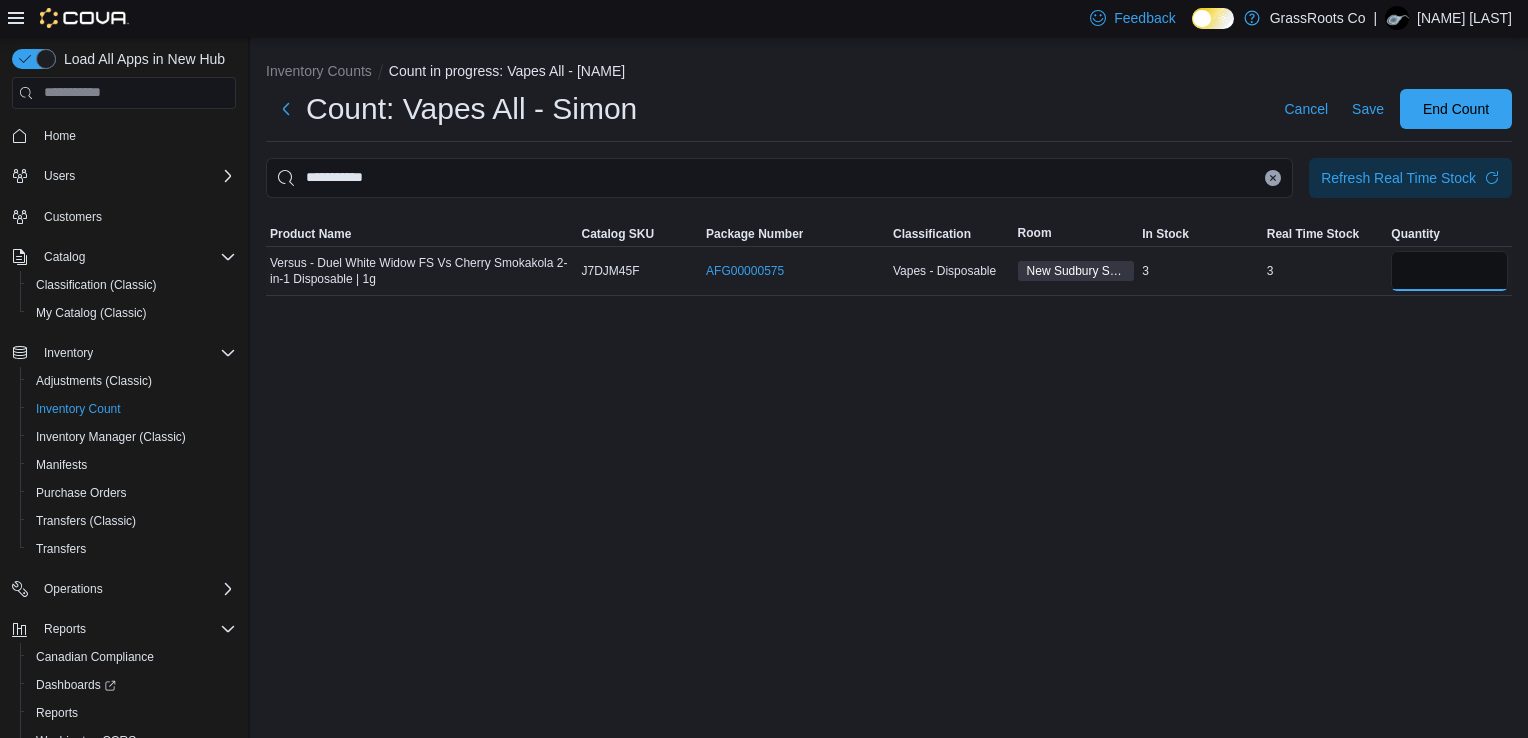 click at bounding box center (1449, 271) 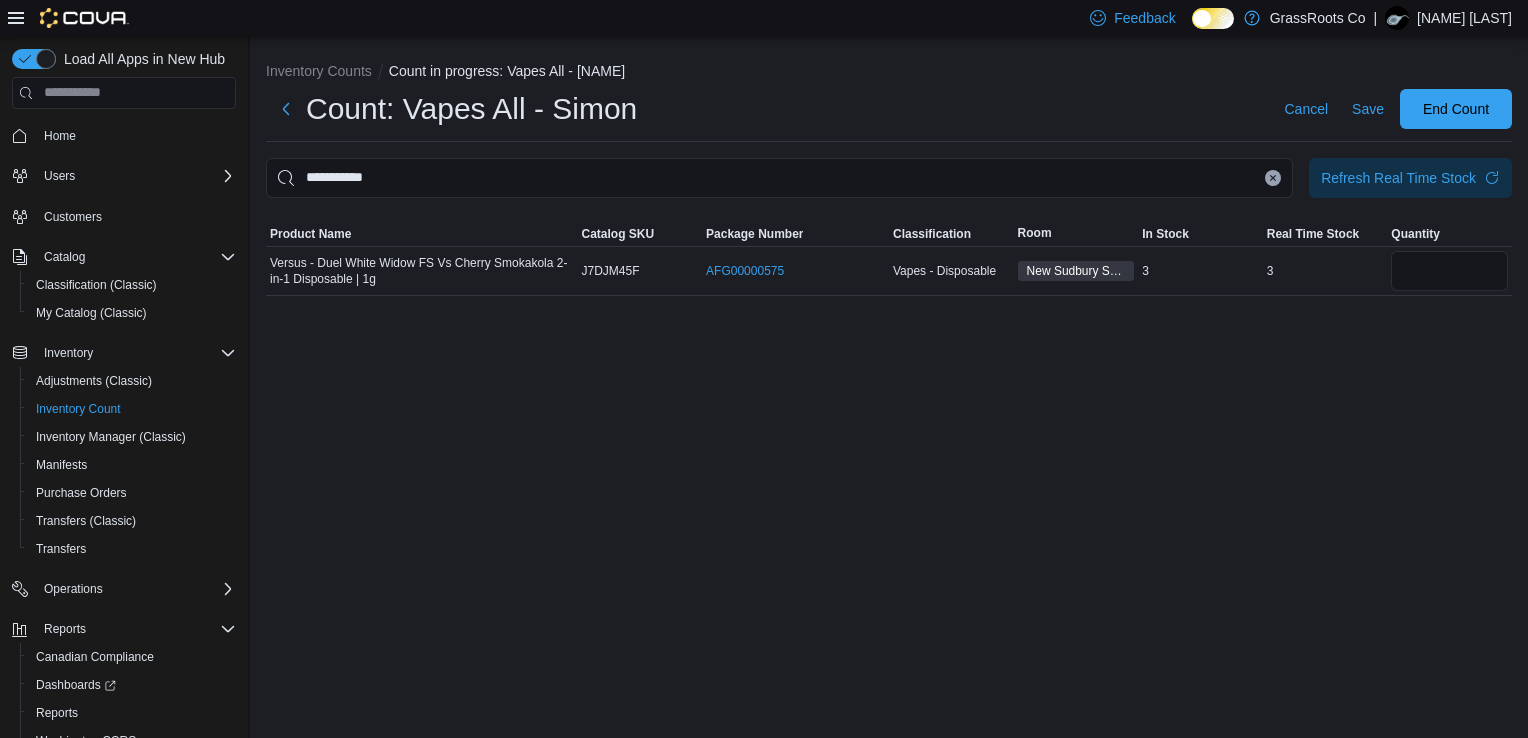 click 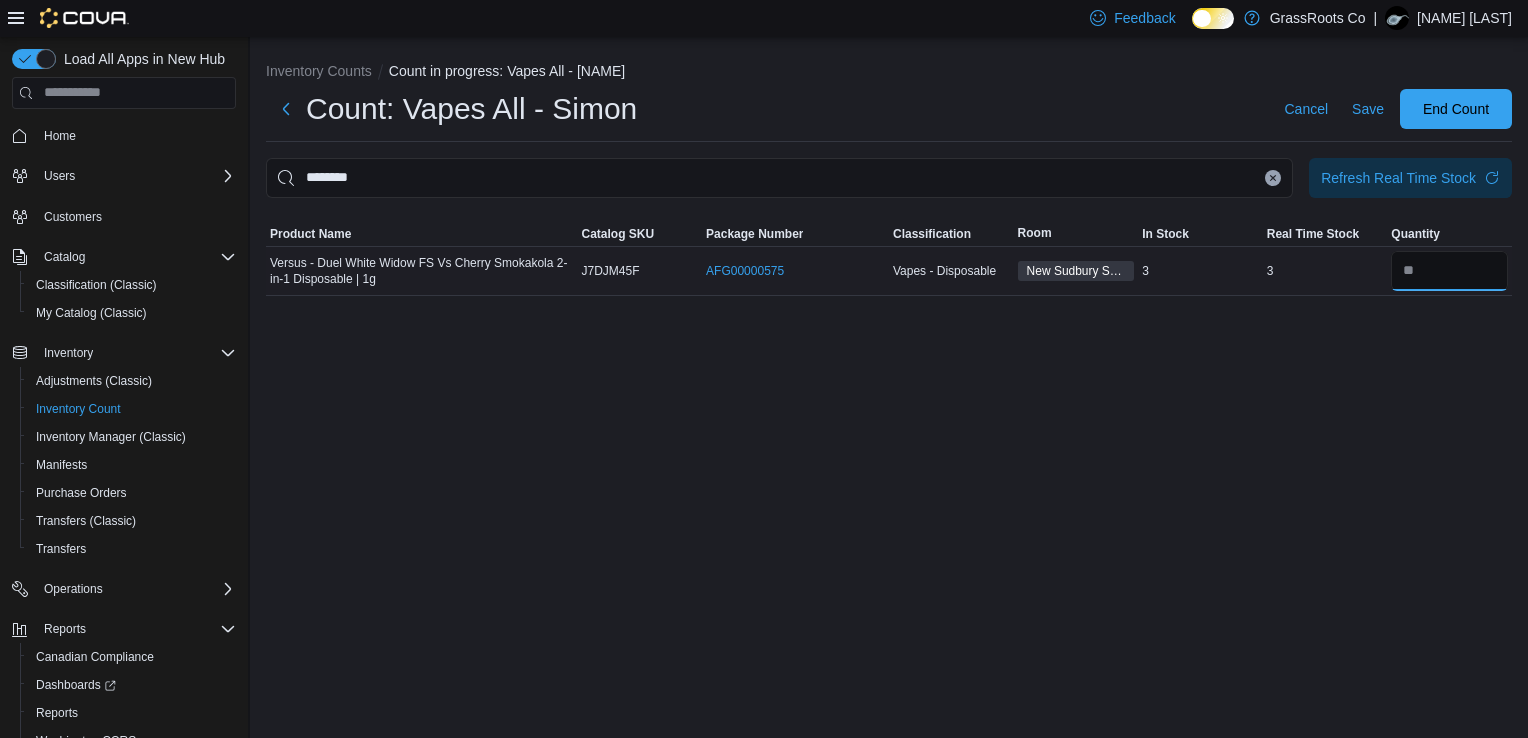 click at bounding box center (1449, 271) 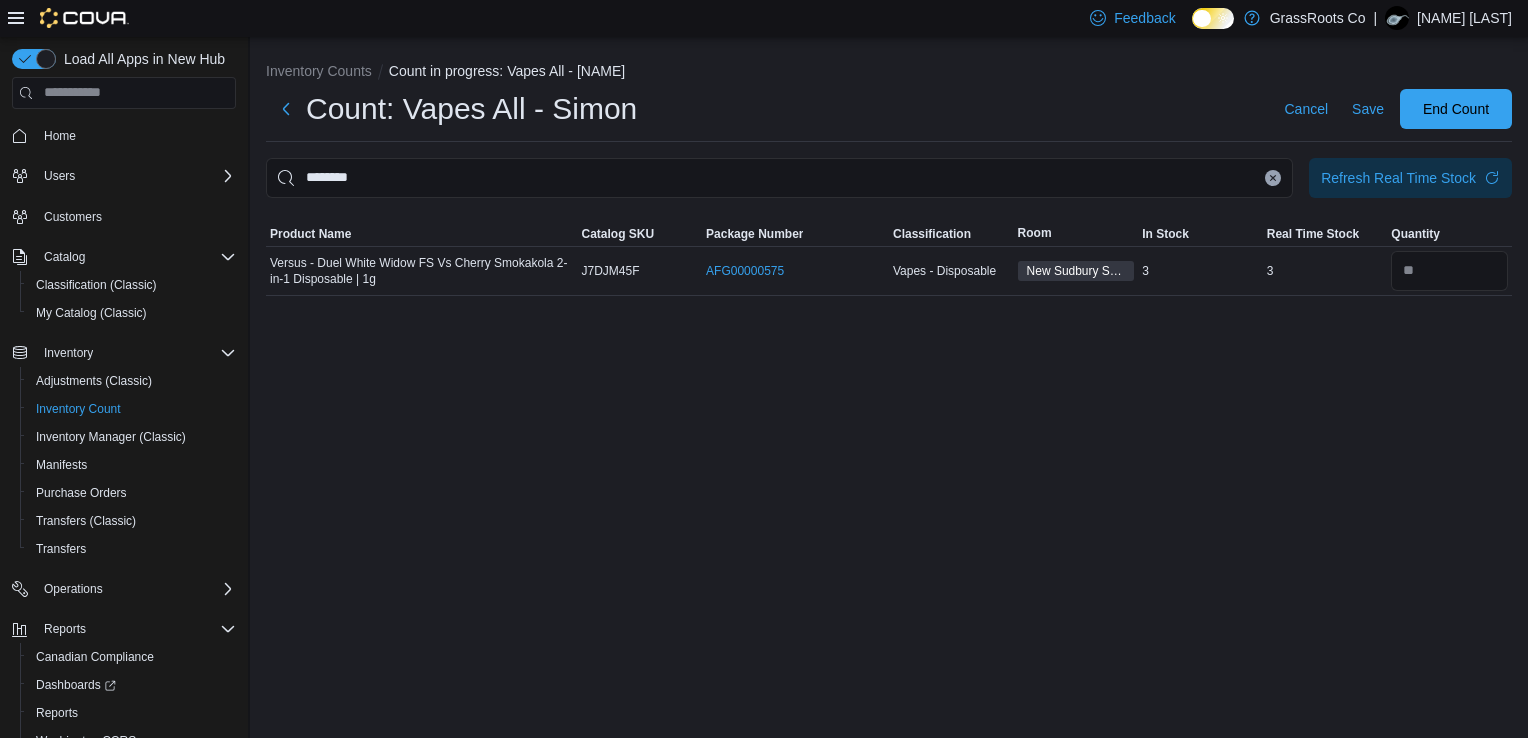 click at bounding box center (1273, 178) 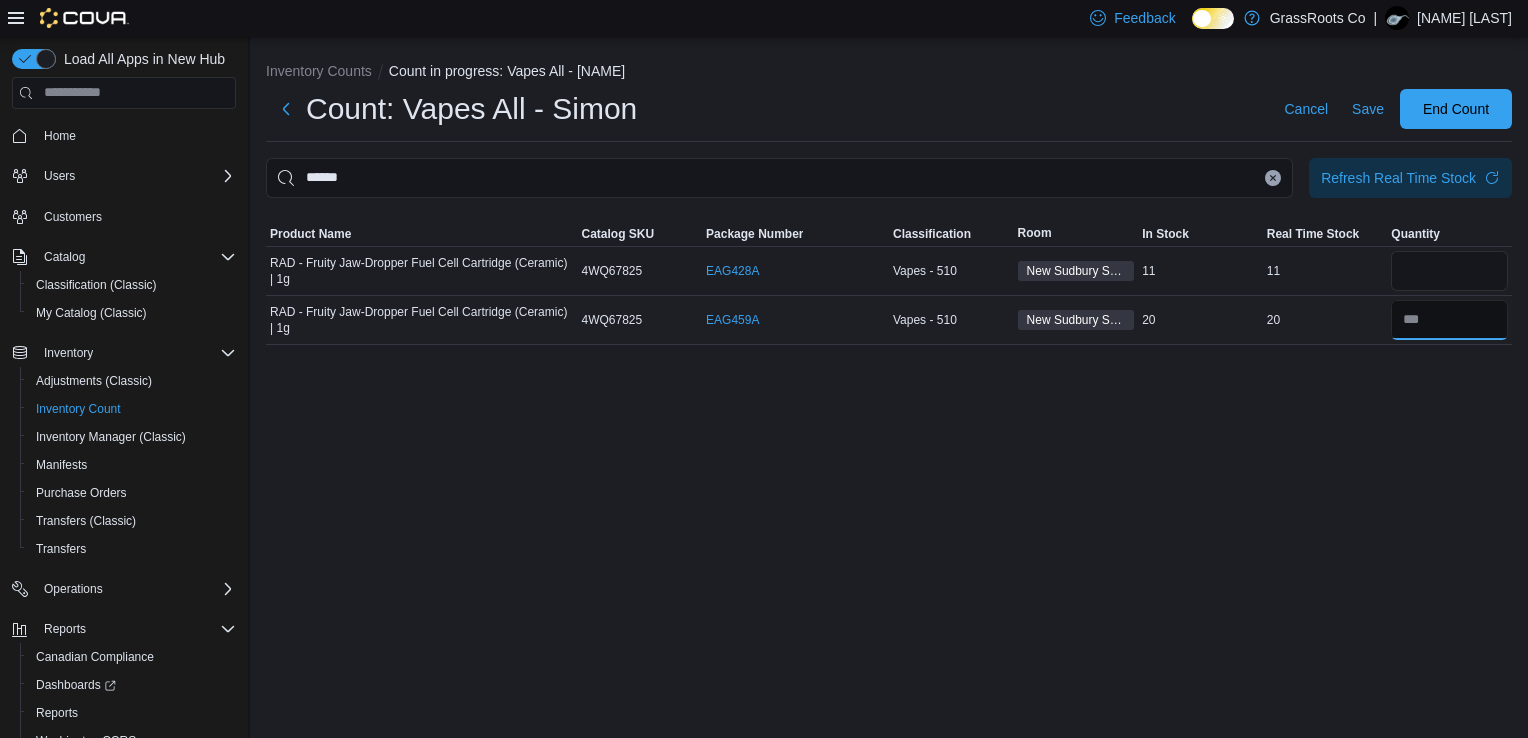 click at bounding box center (1449, 320) 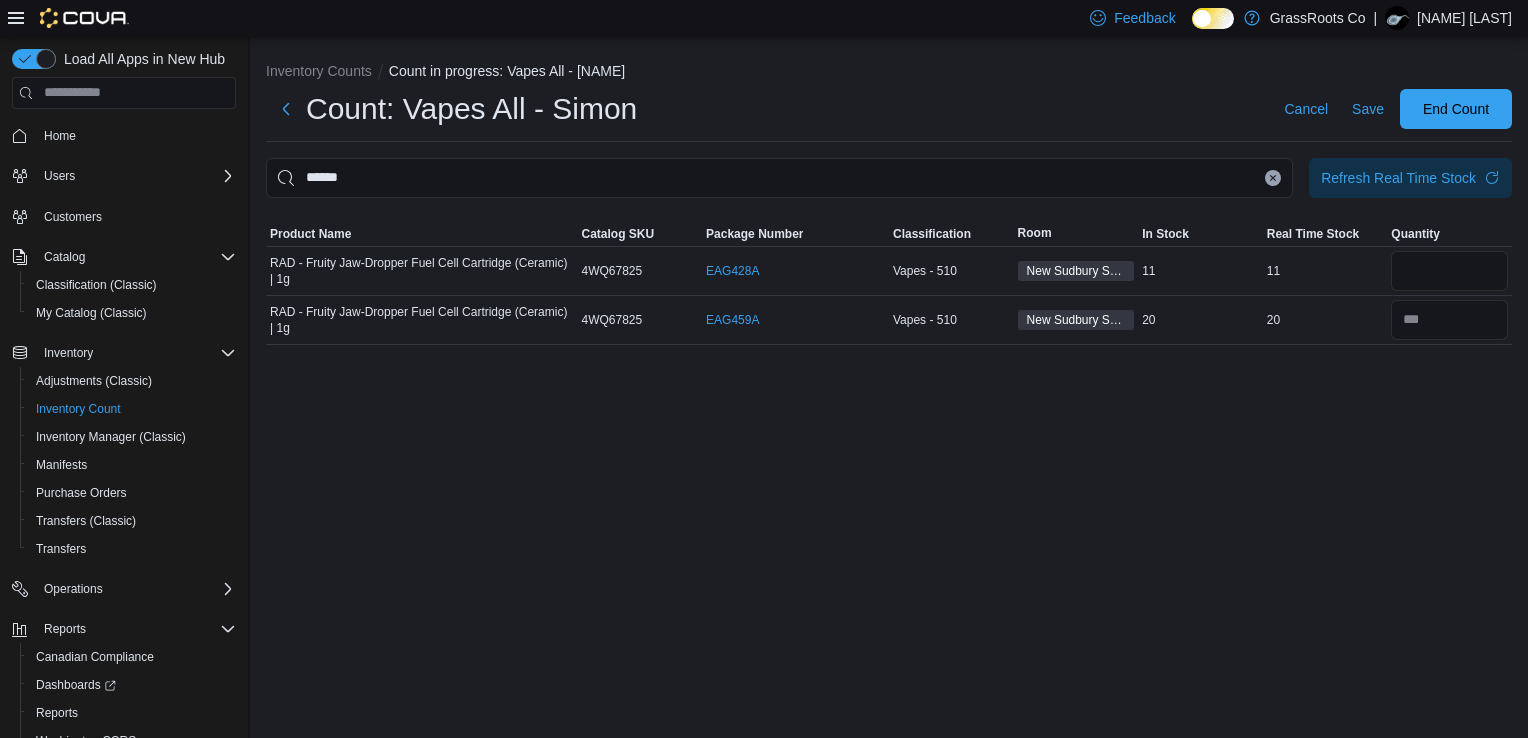 click 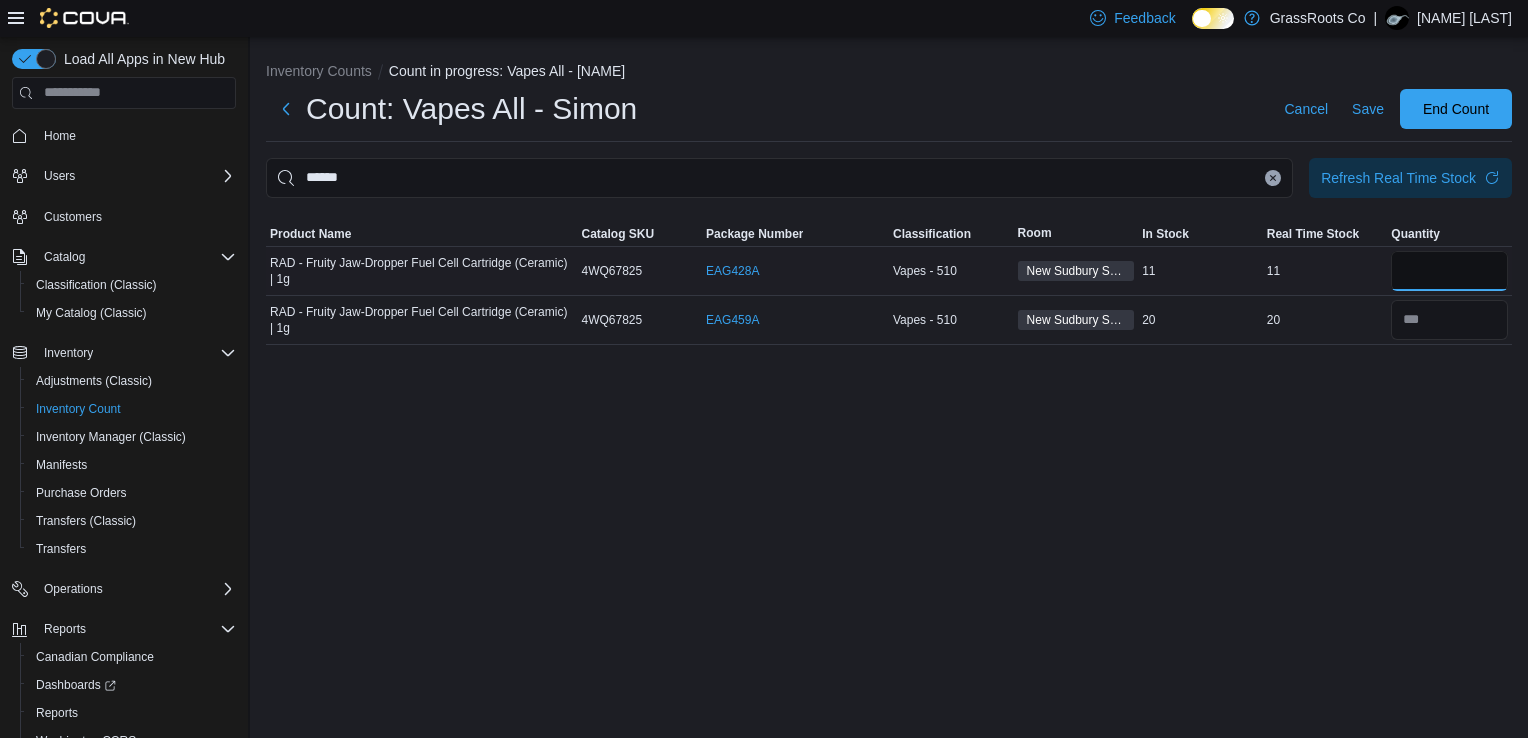 click at bounding box center [1449, 271] 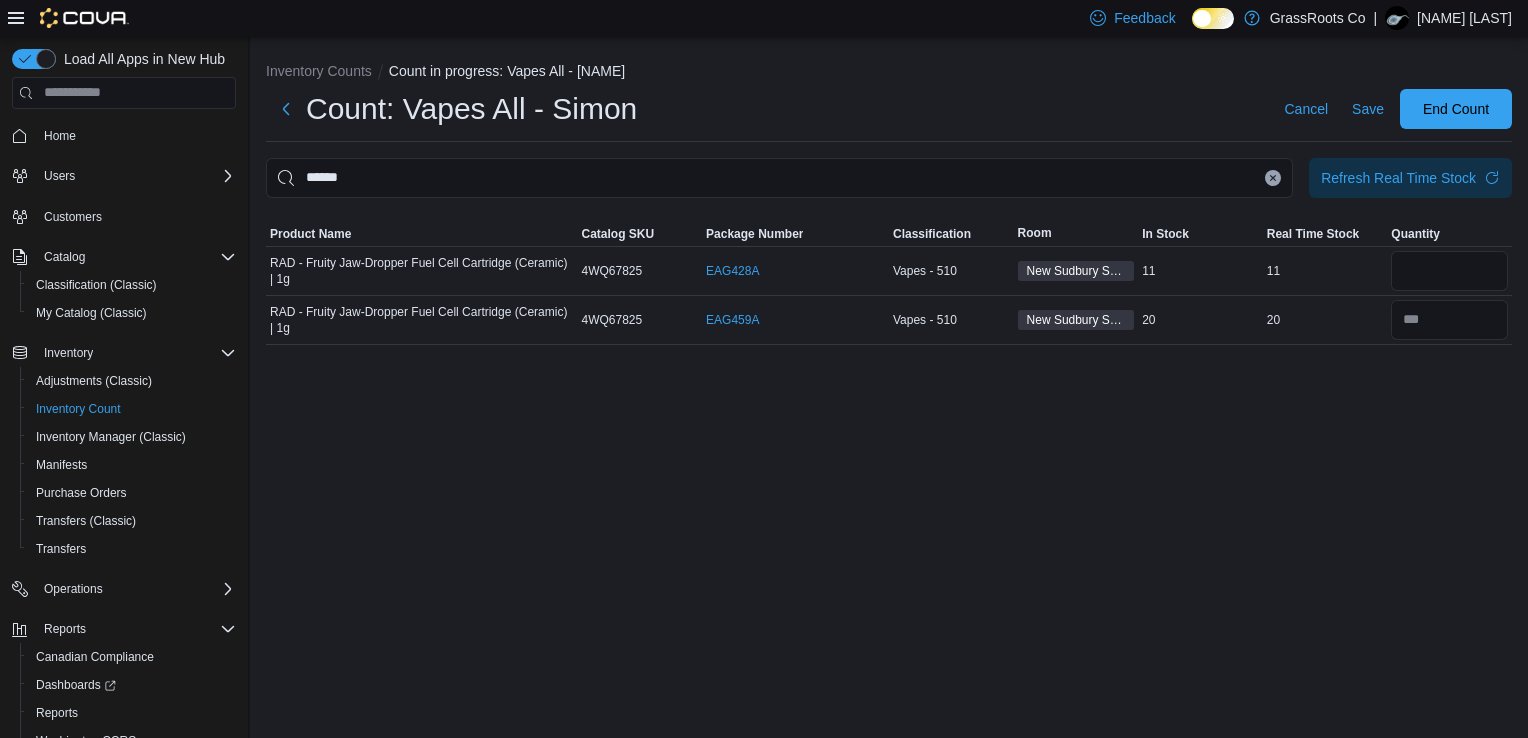 click 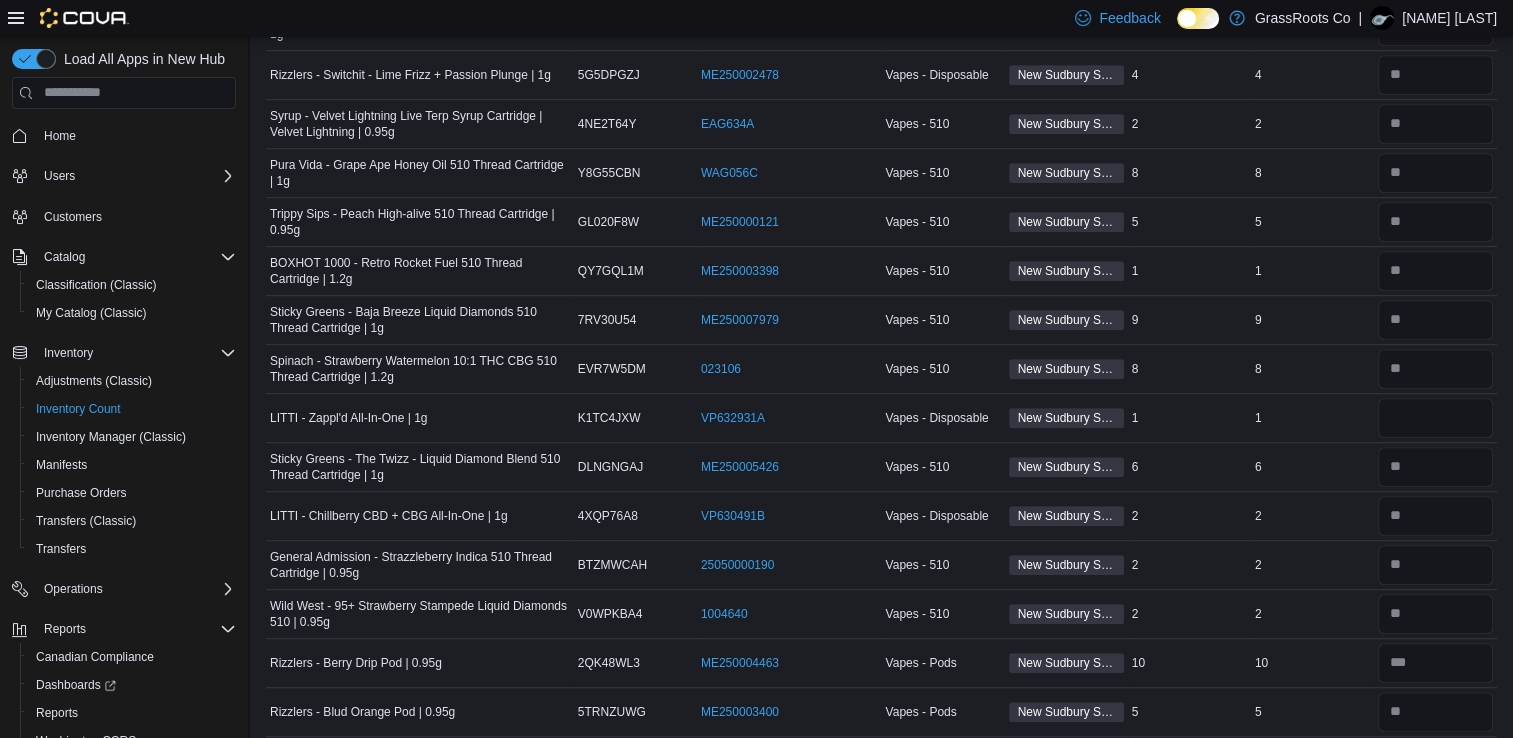 scroll, scrollTop: 932, scrollLeft: 0, axis: vertical 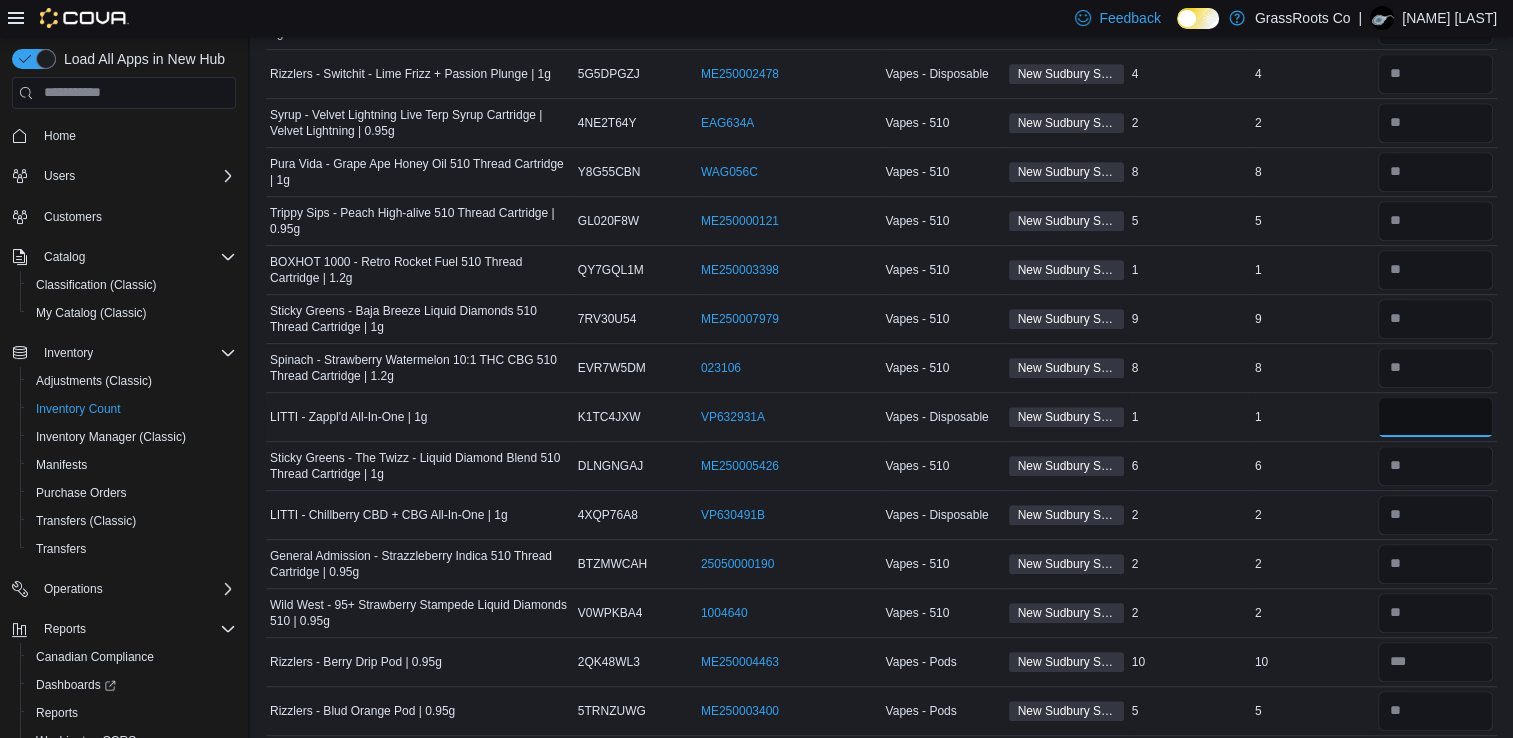 click at bounding box center (1435, 417) 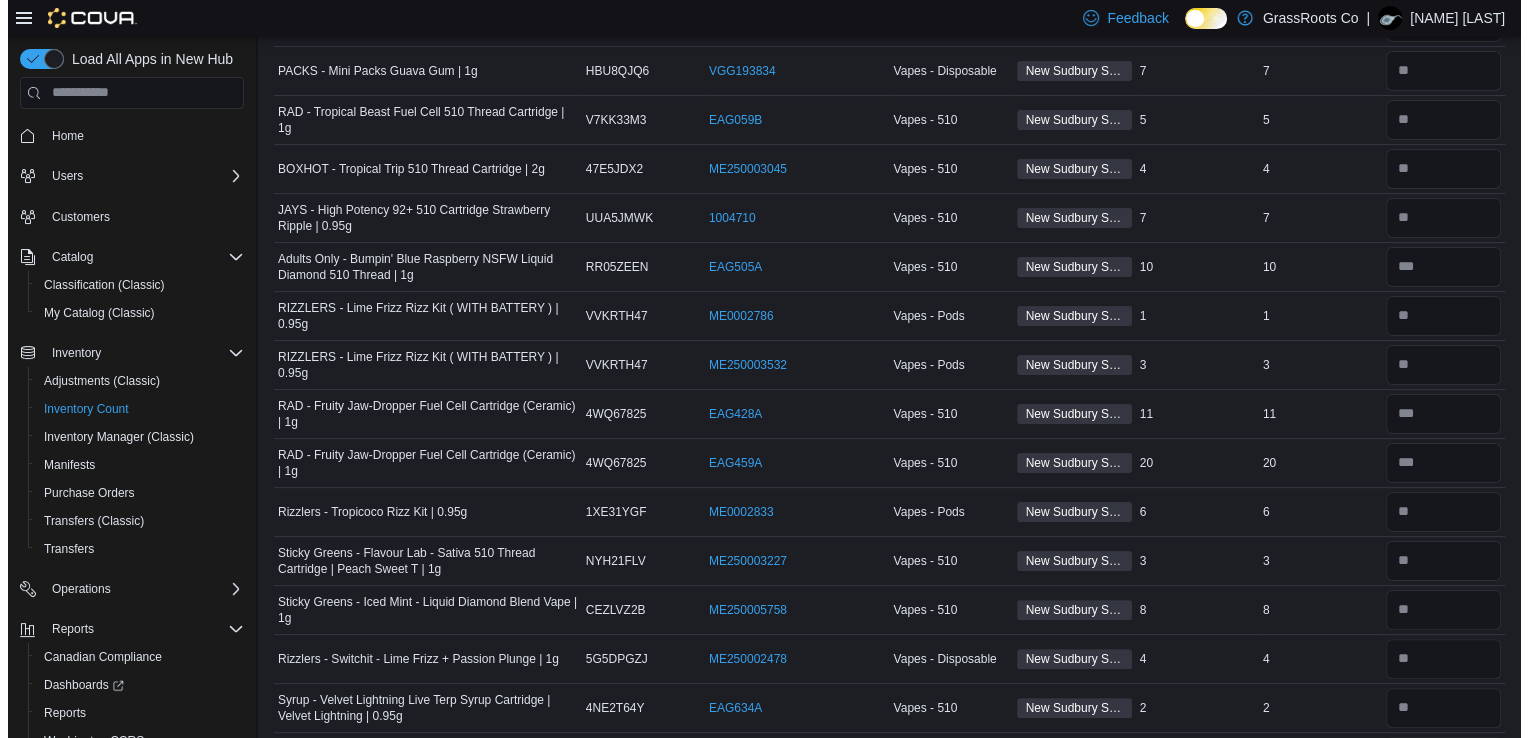 scroll, scrollTop: 0, scrollLeft: 0, axis: both 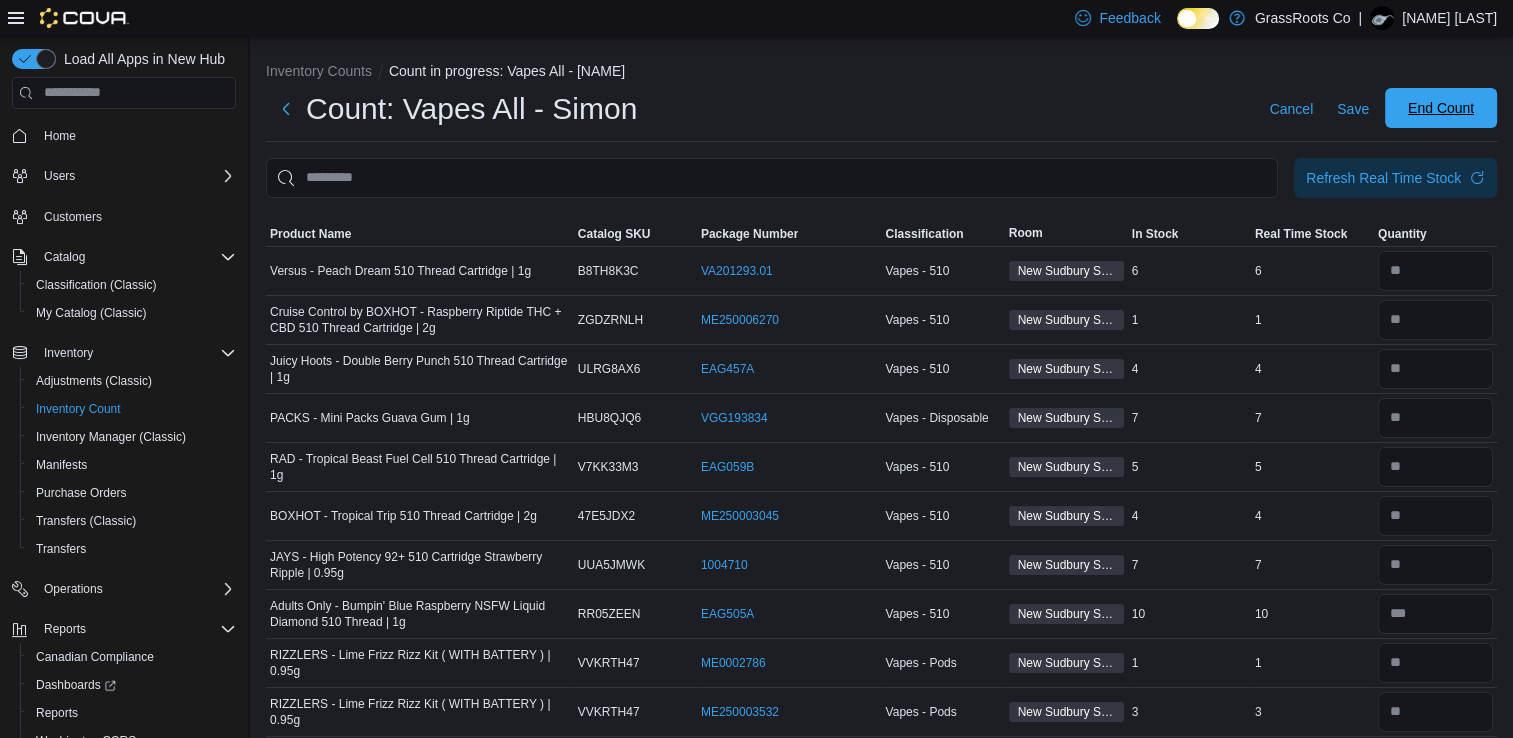 click on "End Count" at bounding box center [1441, 108] 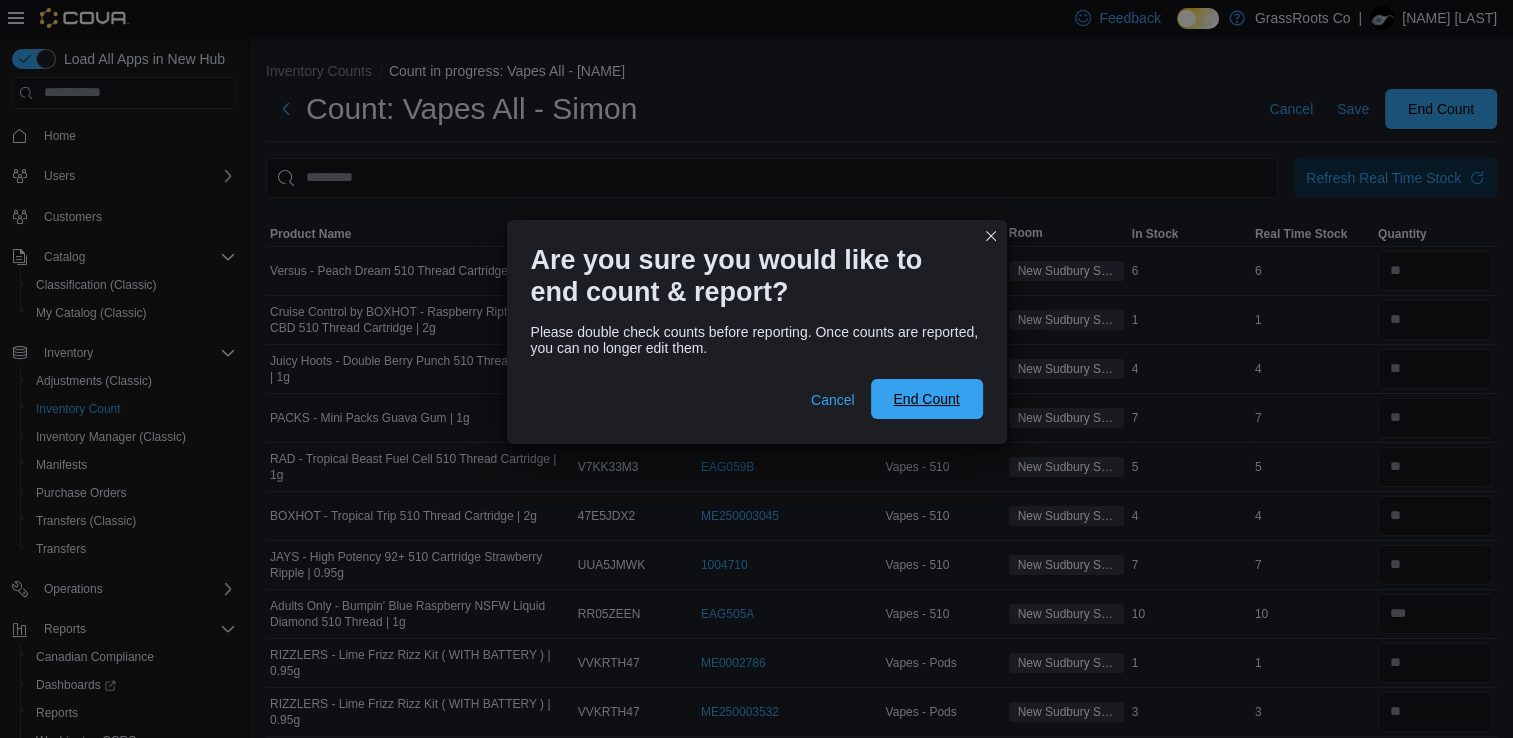 click on "End Count" at bounding box center [926, 399] 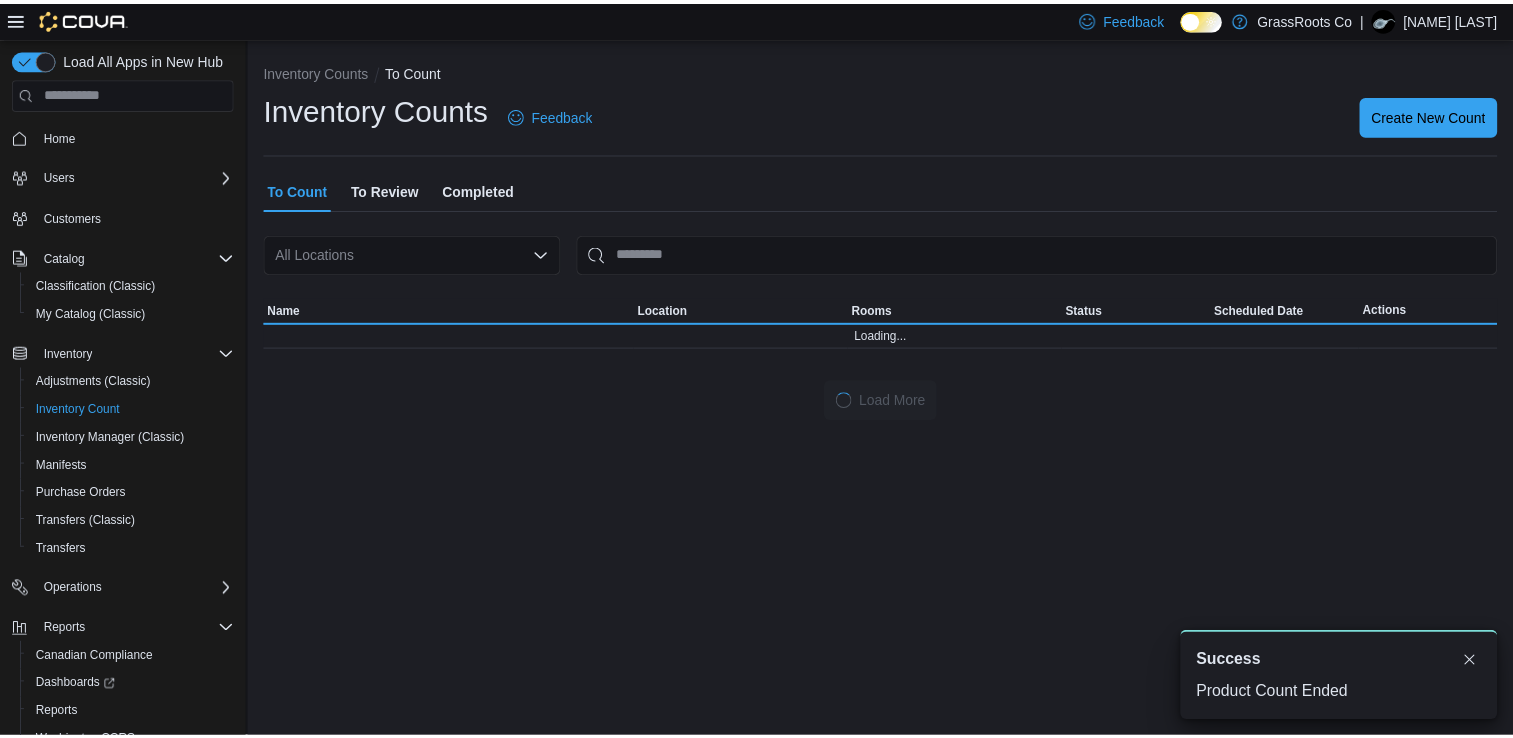 scroll, scrollTop: 0, scrollLeft: 0, axis: both 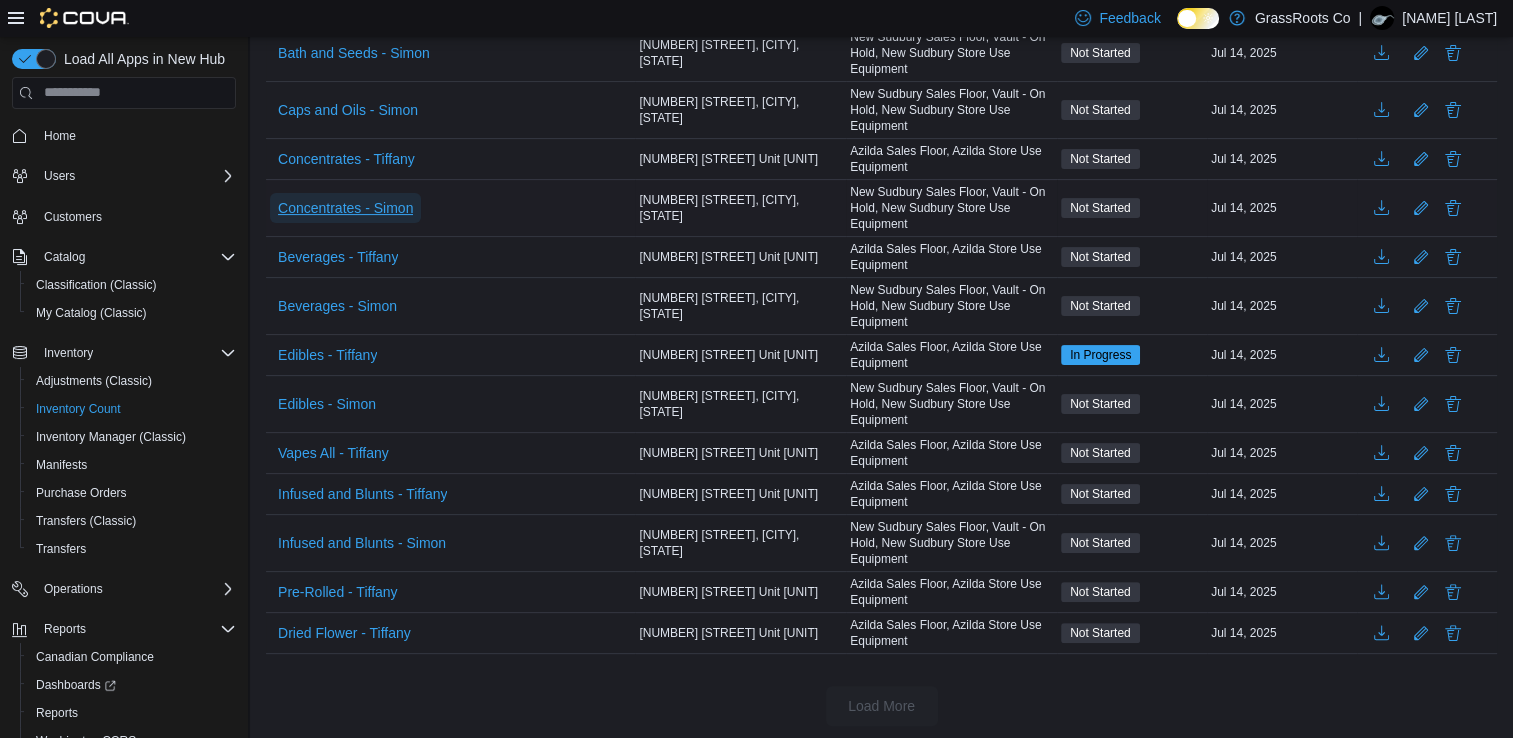 click on "Concentrates - Simon" at bounding box center [345, 208] 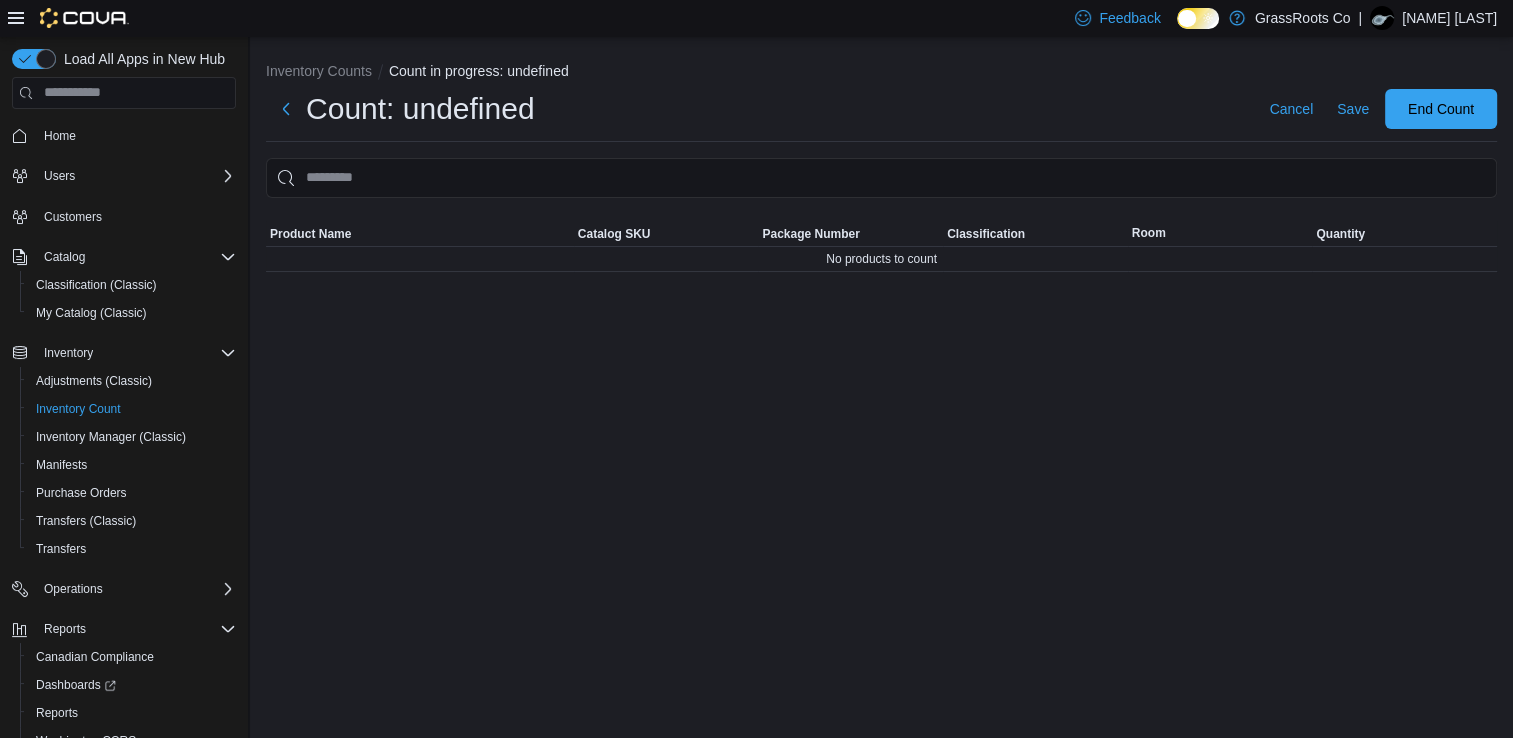scroll, scrollTop: 0, scrollLeft: 0, axis: both 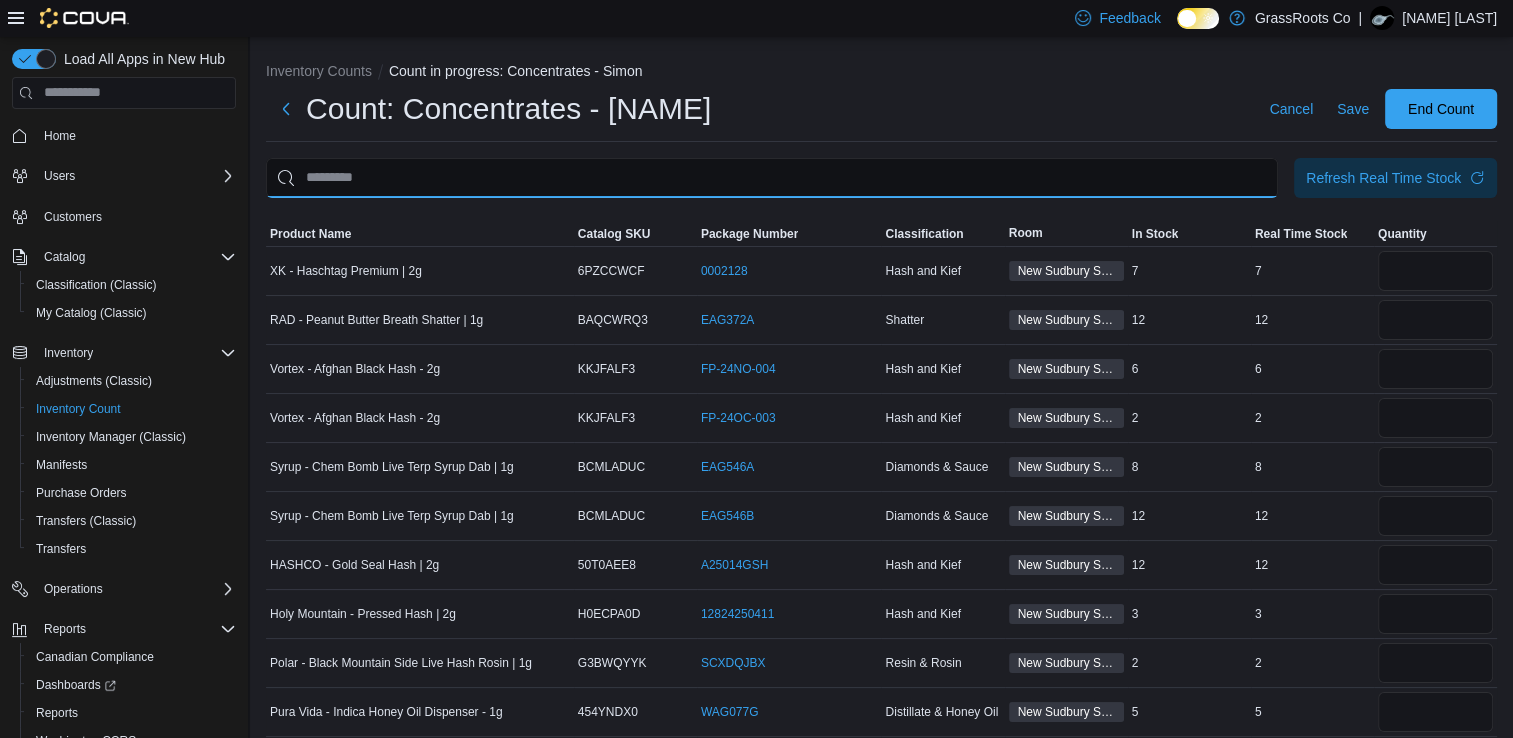 click at bounding box center [772, 178] 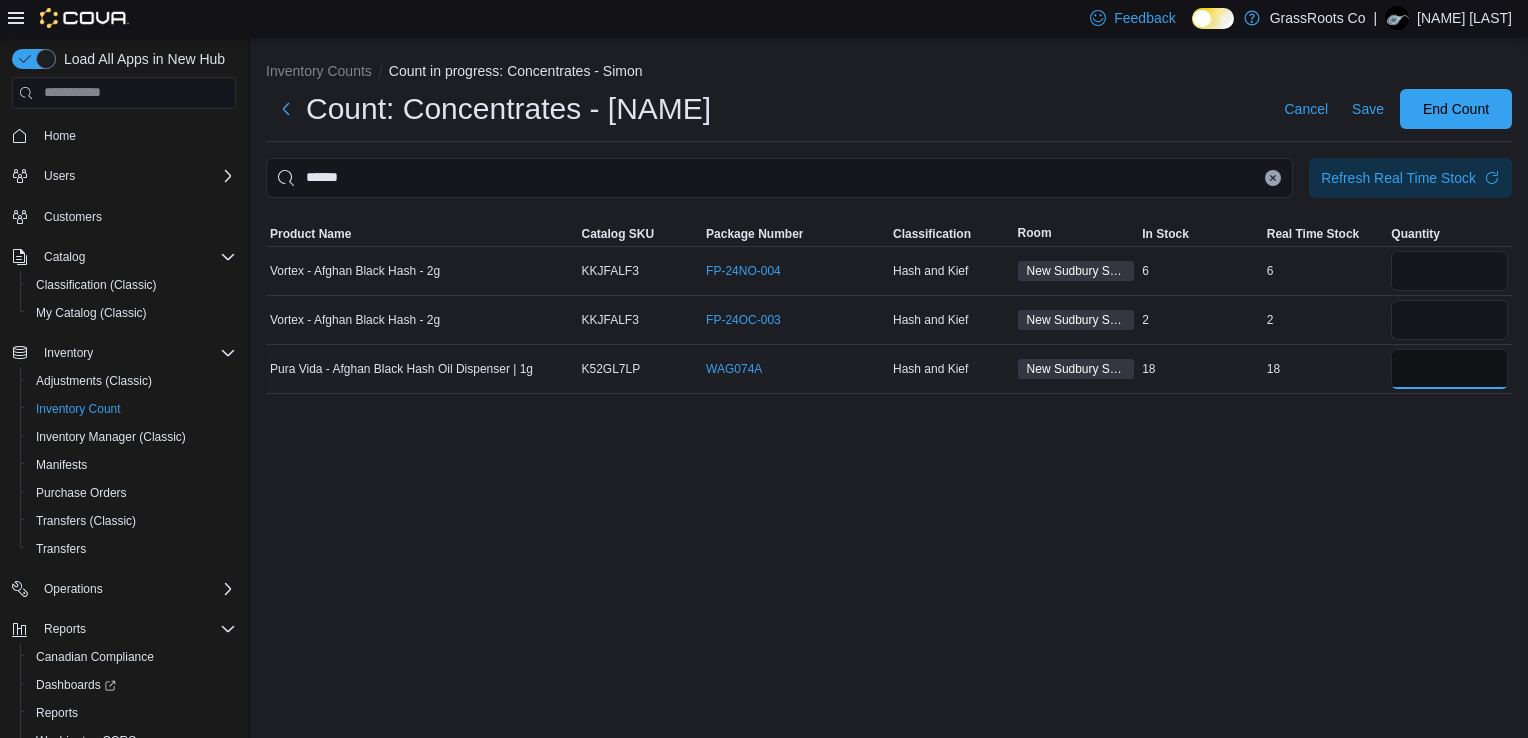 click at bounding box center (1449, 369) 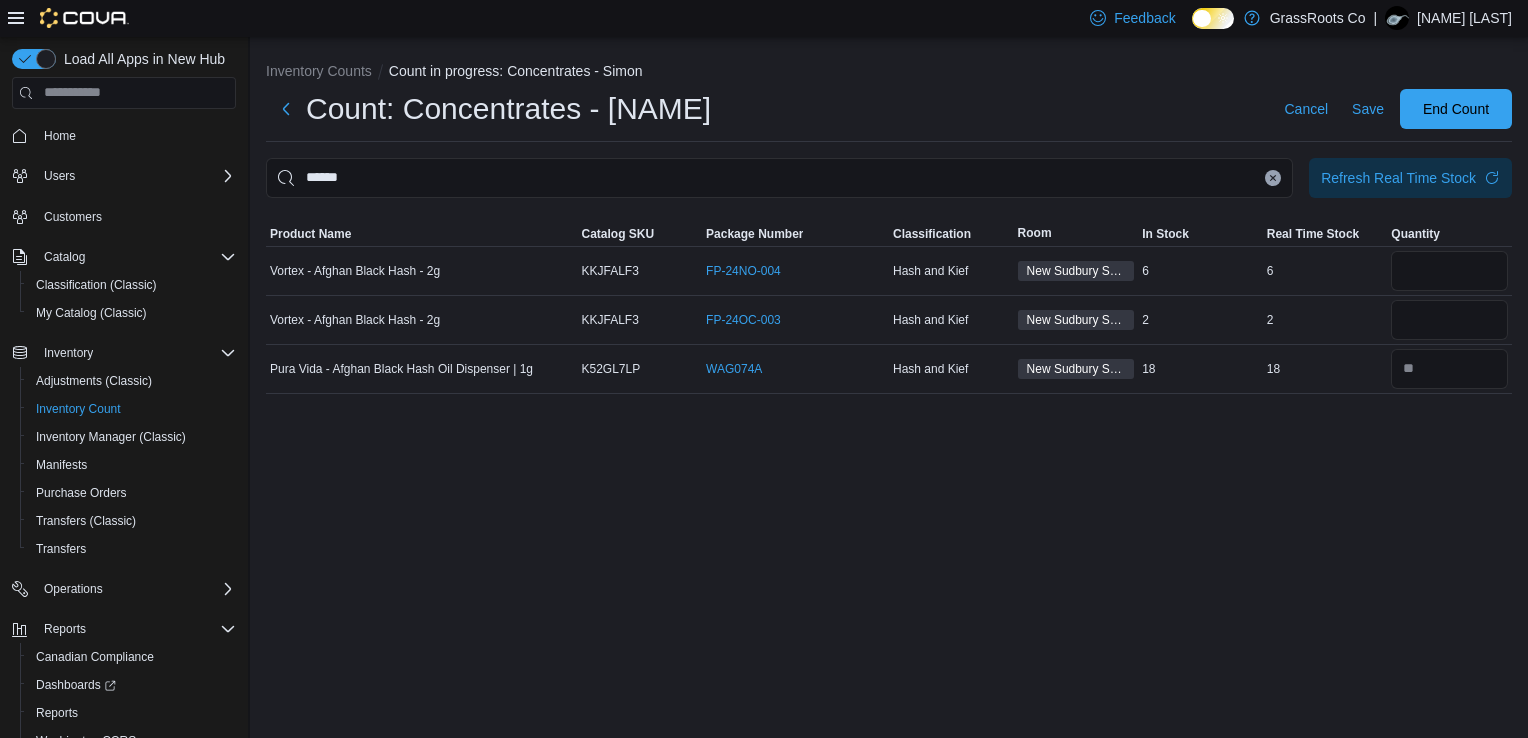 click 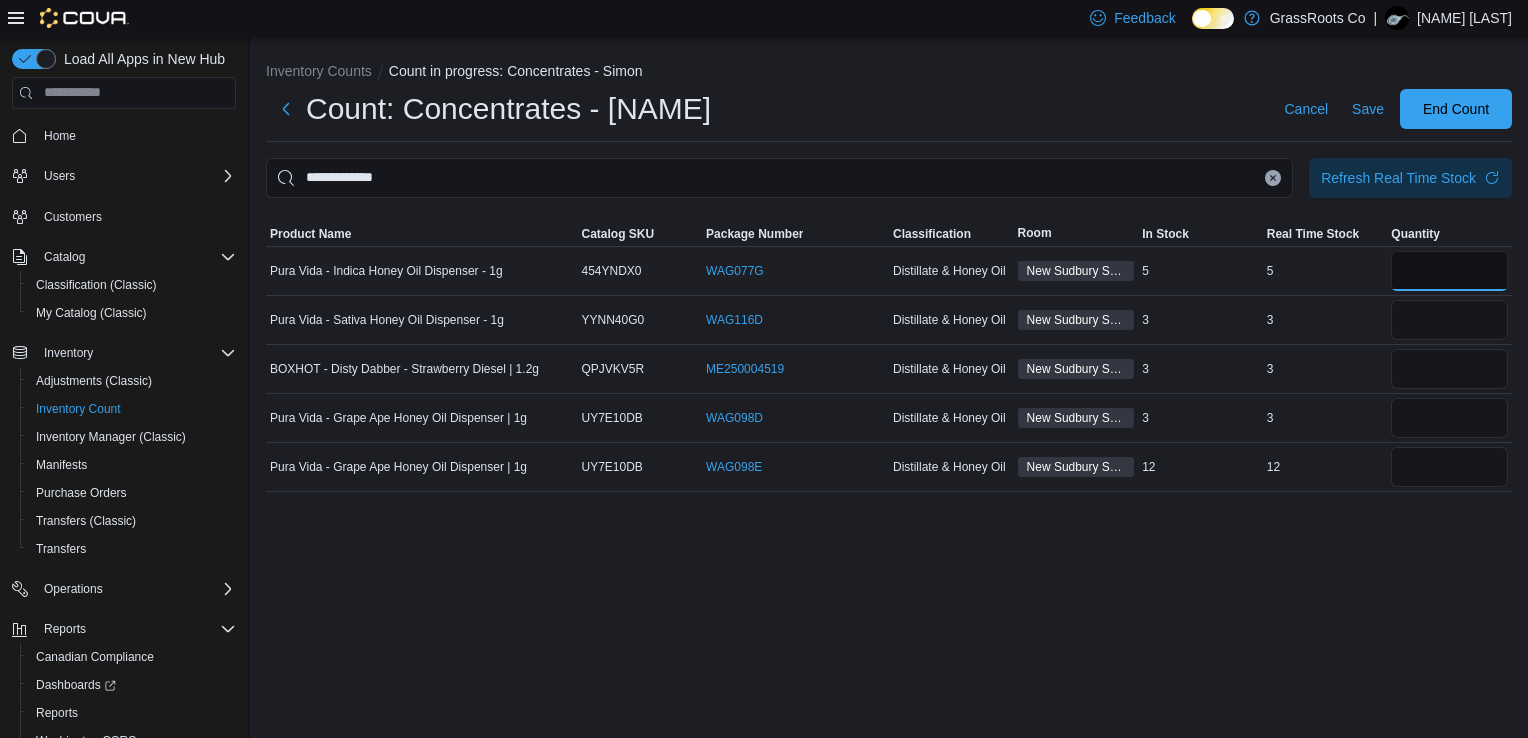 click at bounding box center [1449, 271] 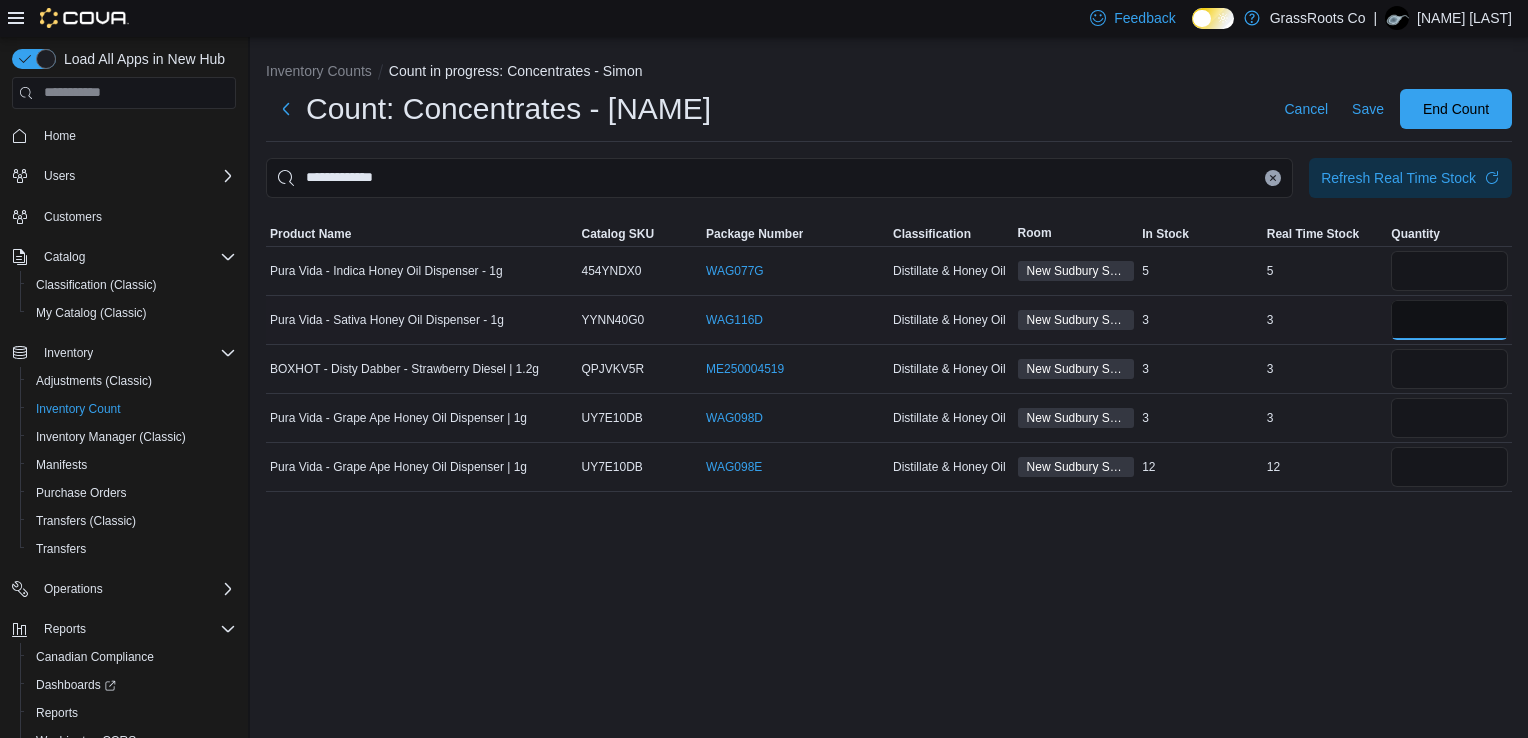 click at bounding box center (1449, 320) 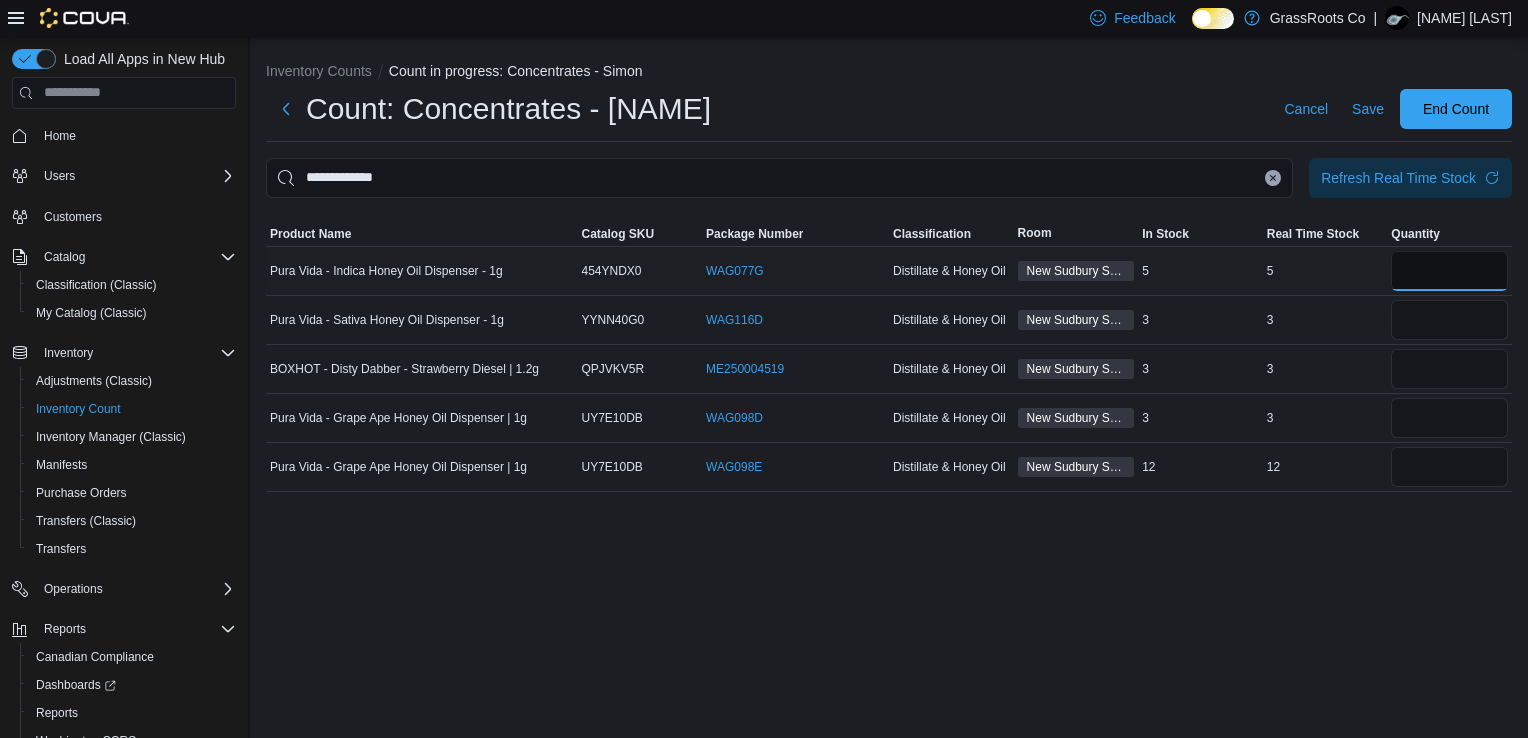 click at bounding box center (1449, 271) 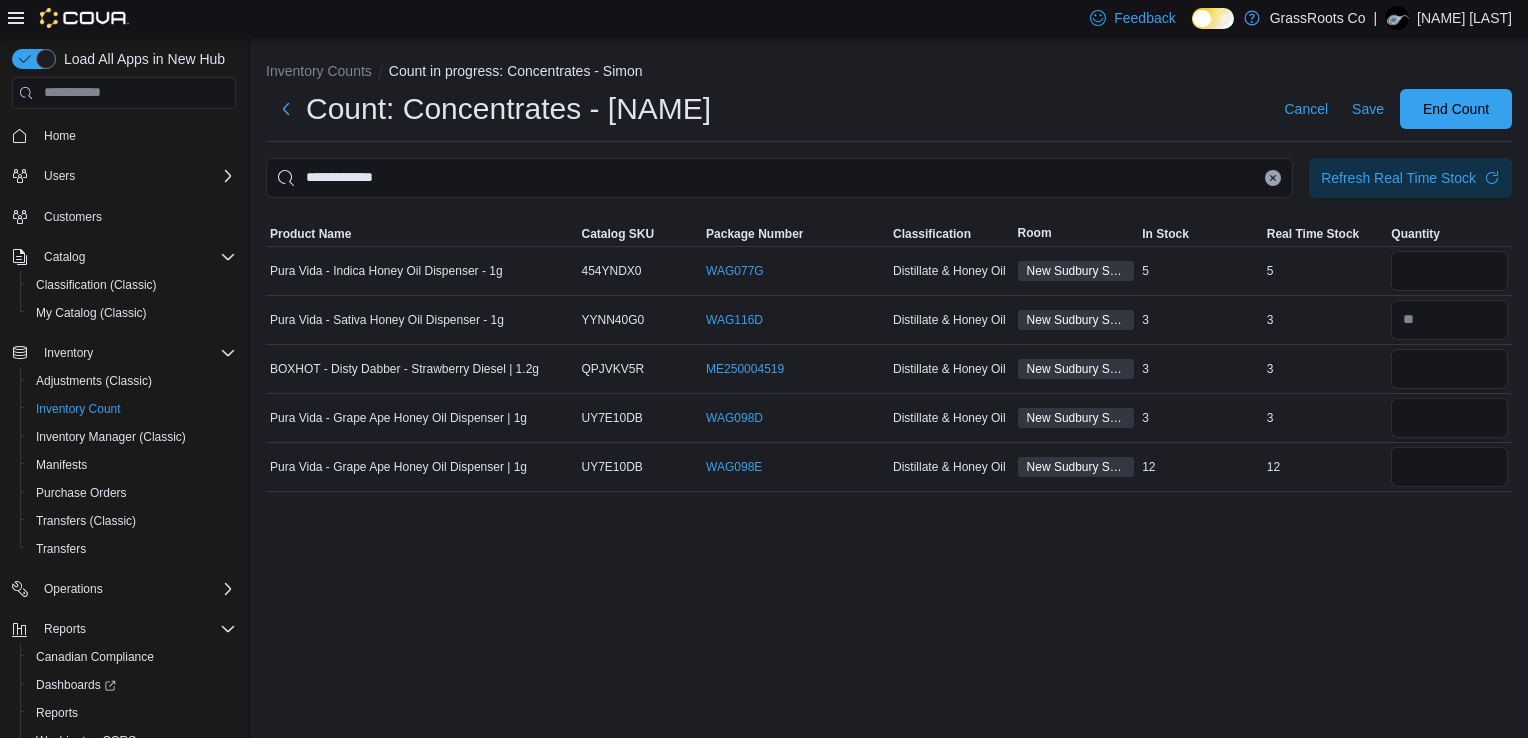 click 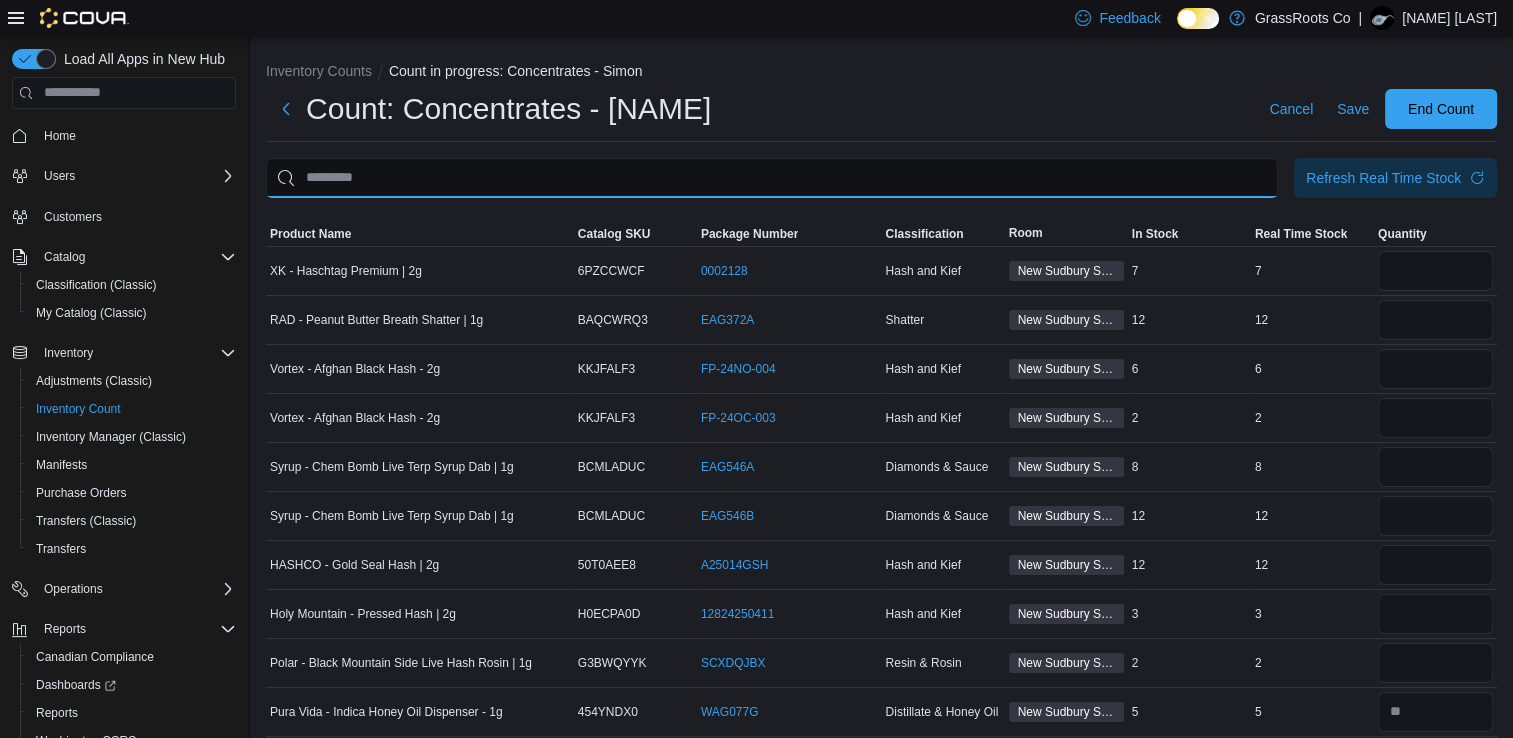 click at bounding box center (772, 178) 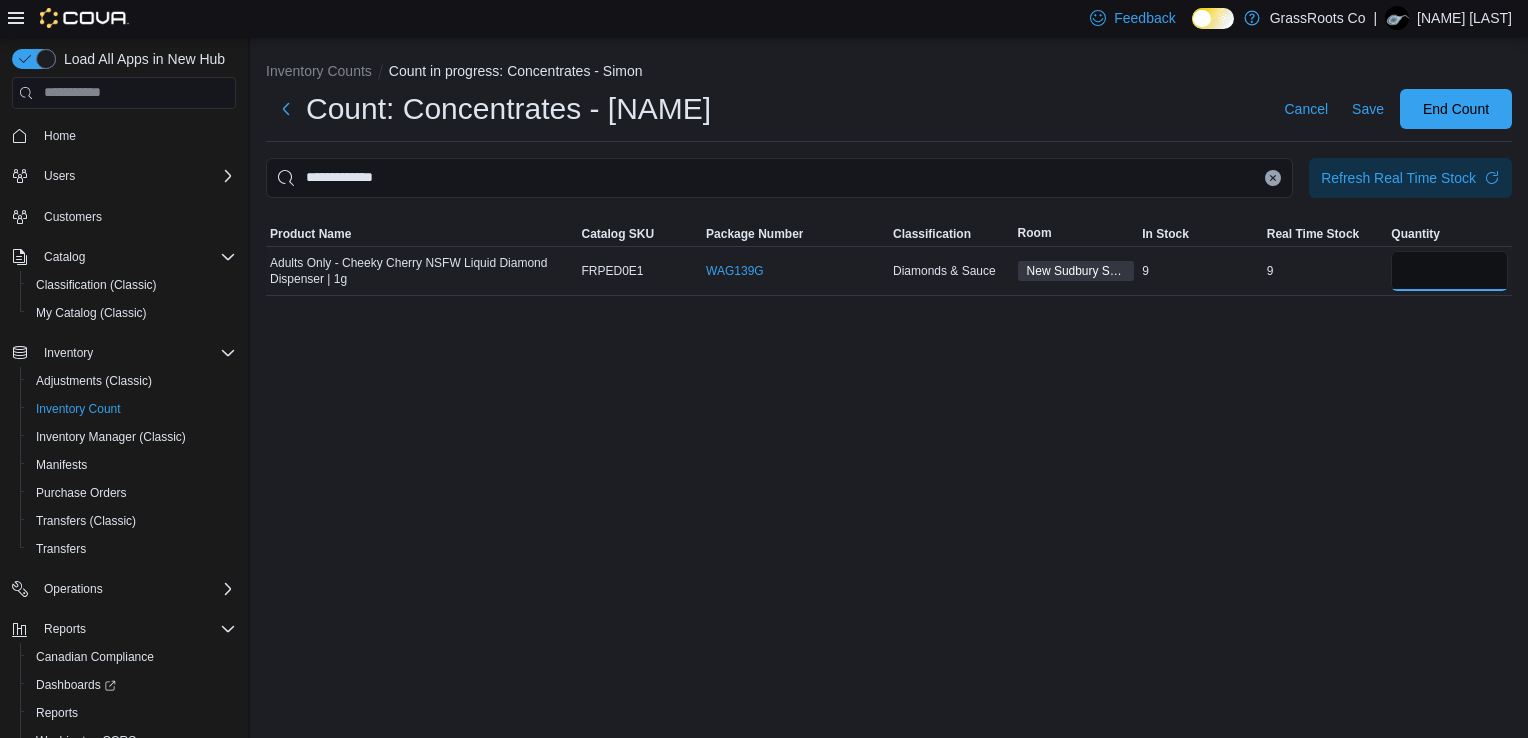 click at bounding box center [1449, 271] 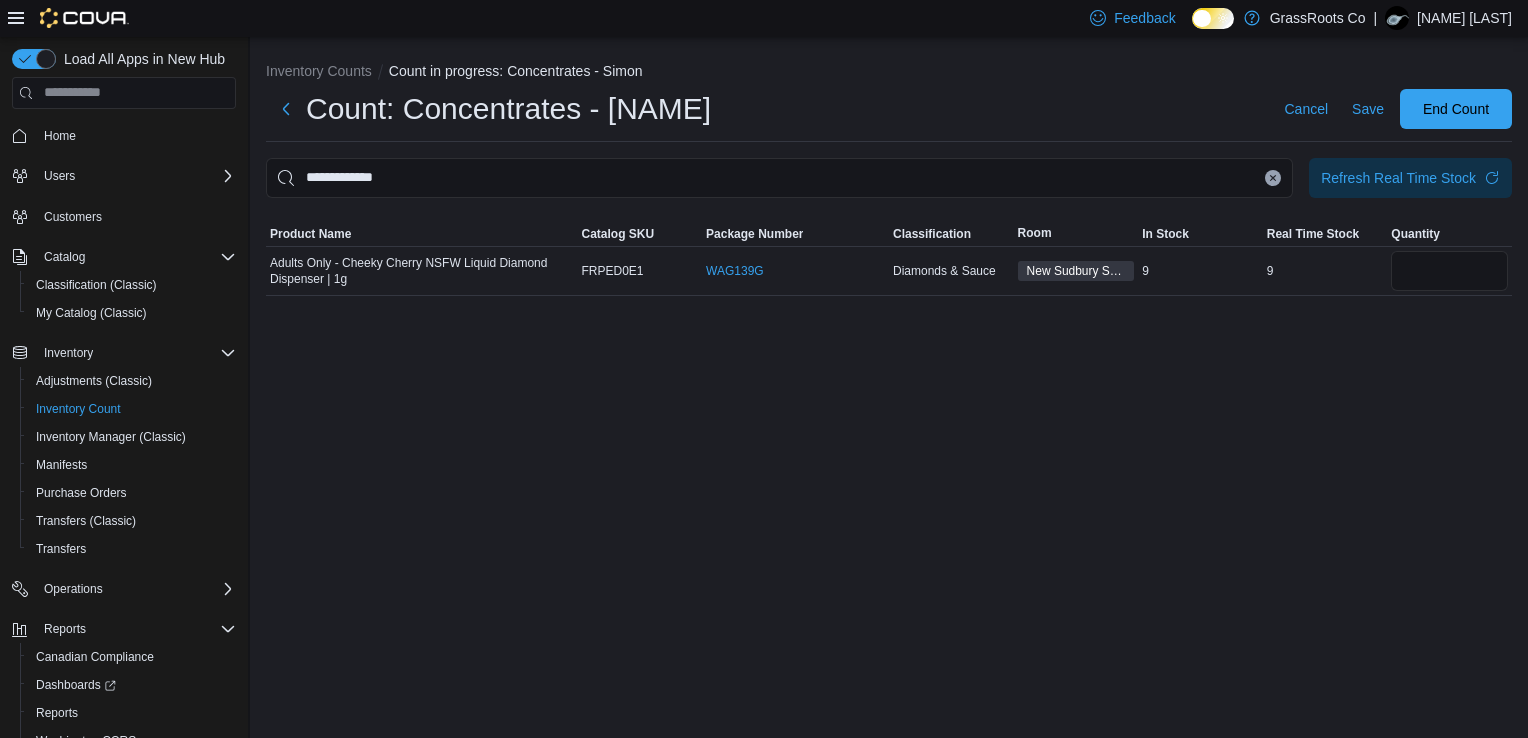 click 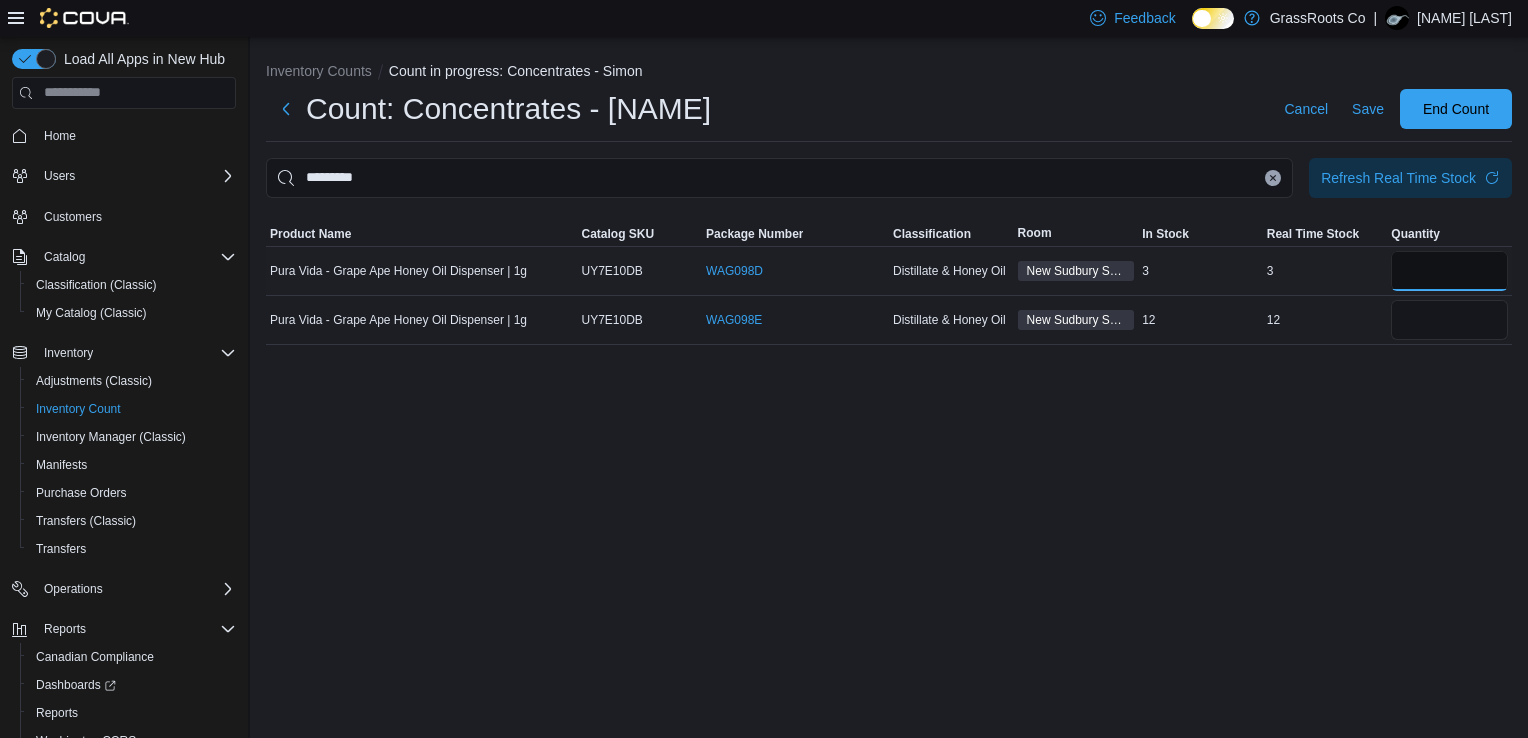 click at bounding box center [1449, 271] 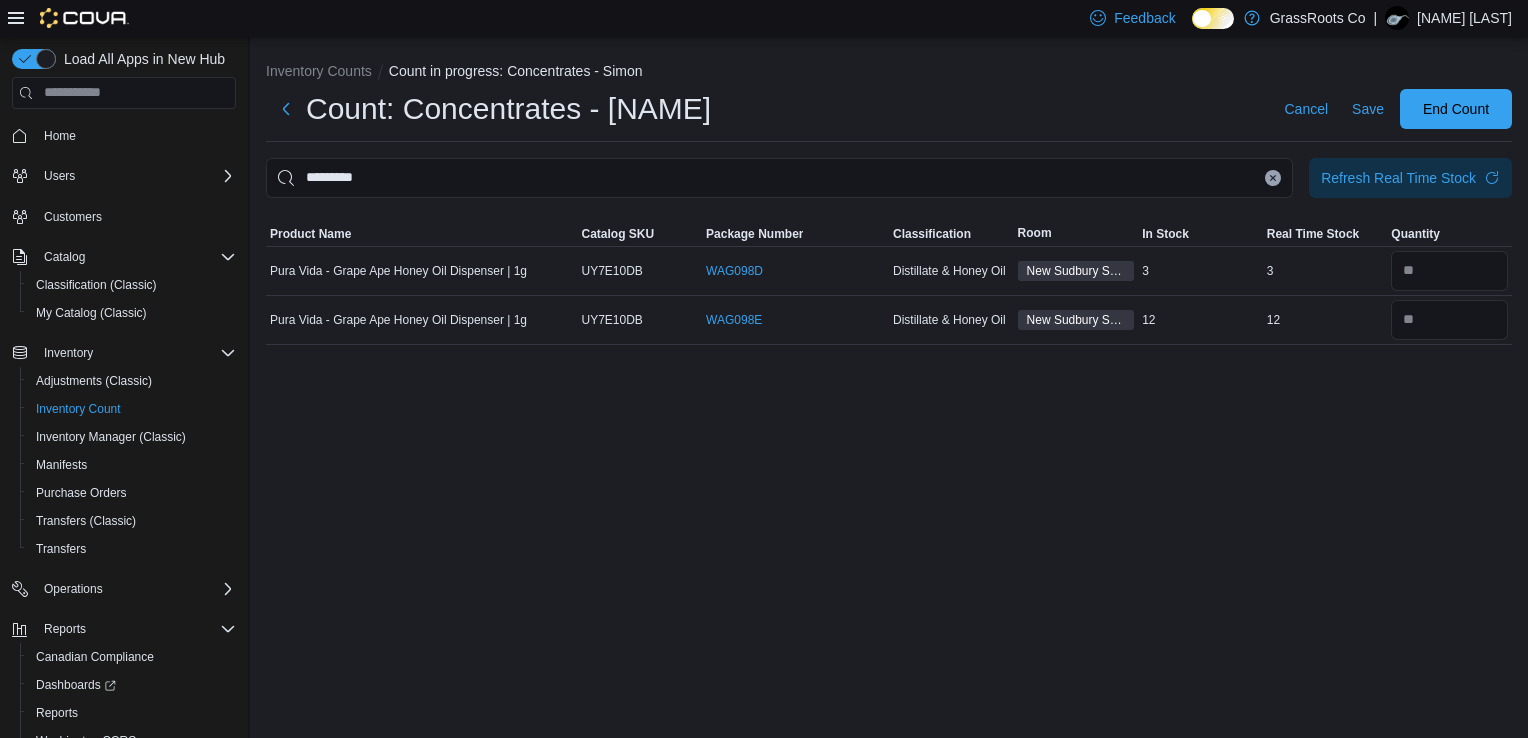 click 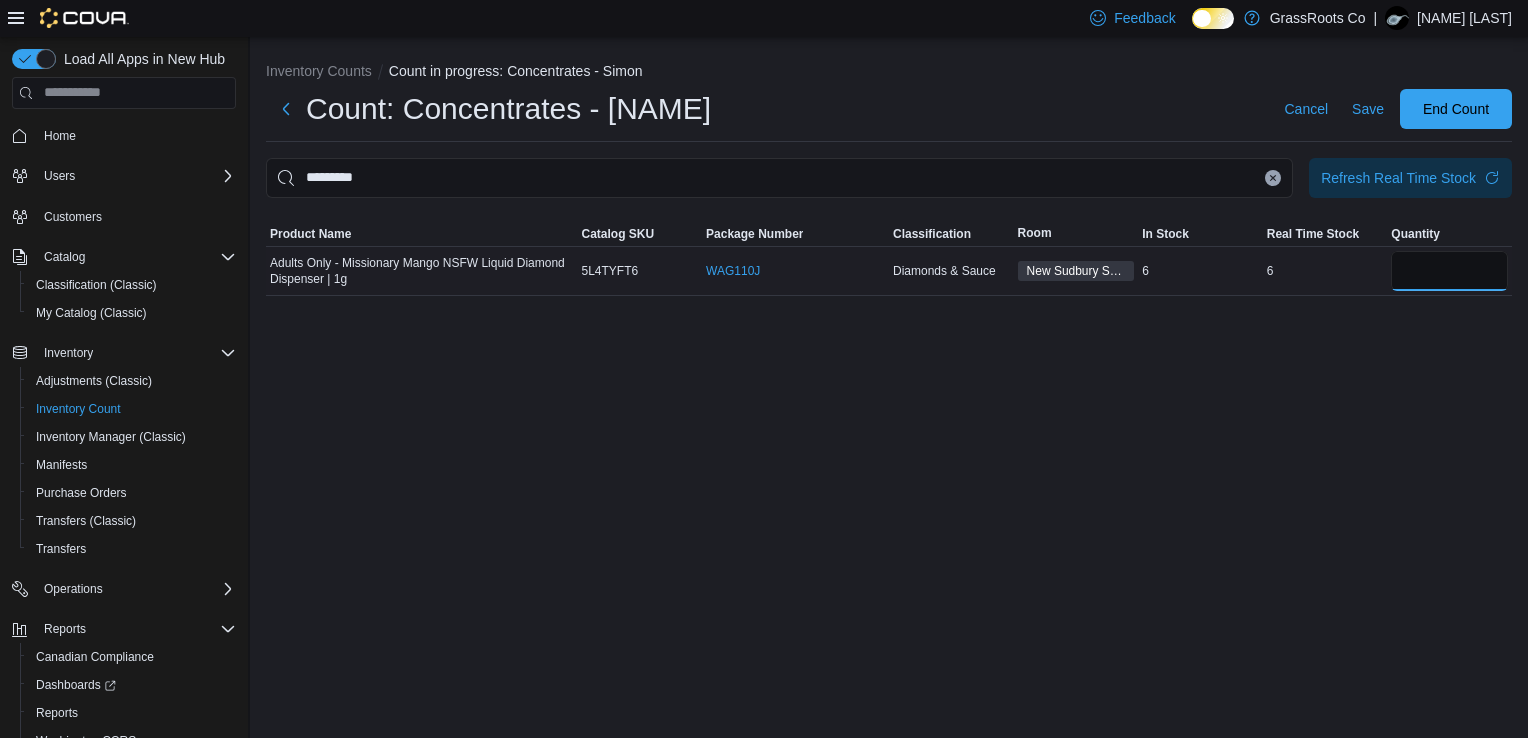 click at bounding box center (1449, 271) 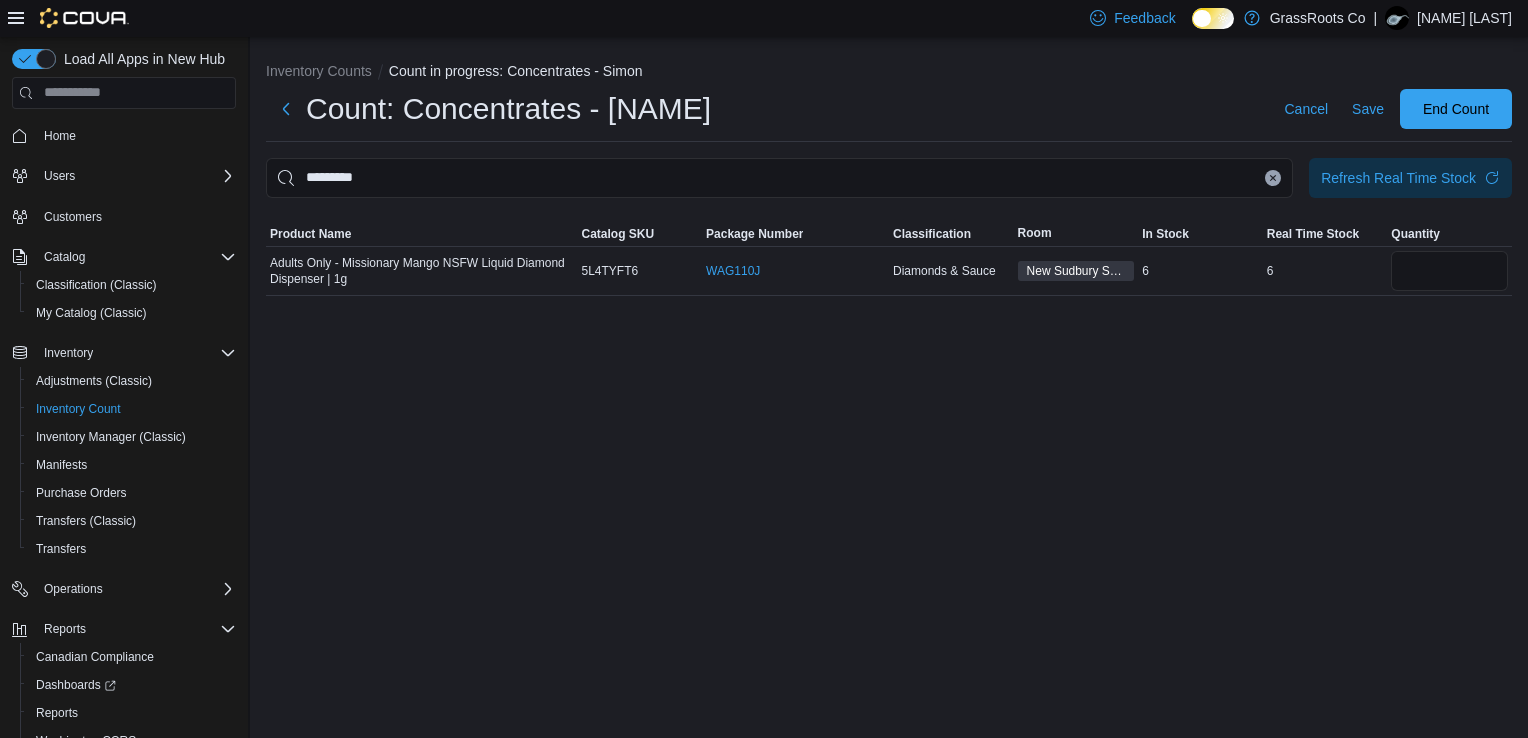 click 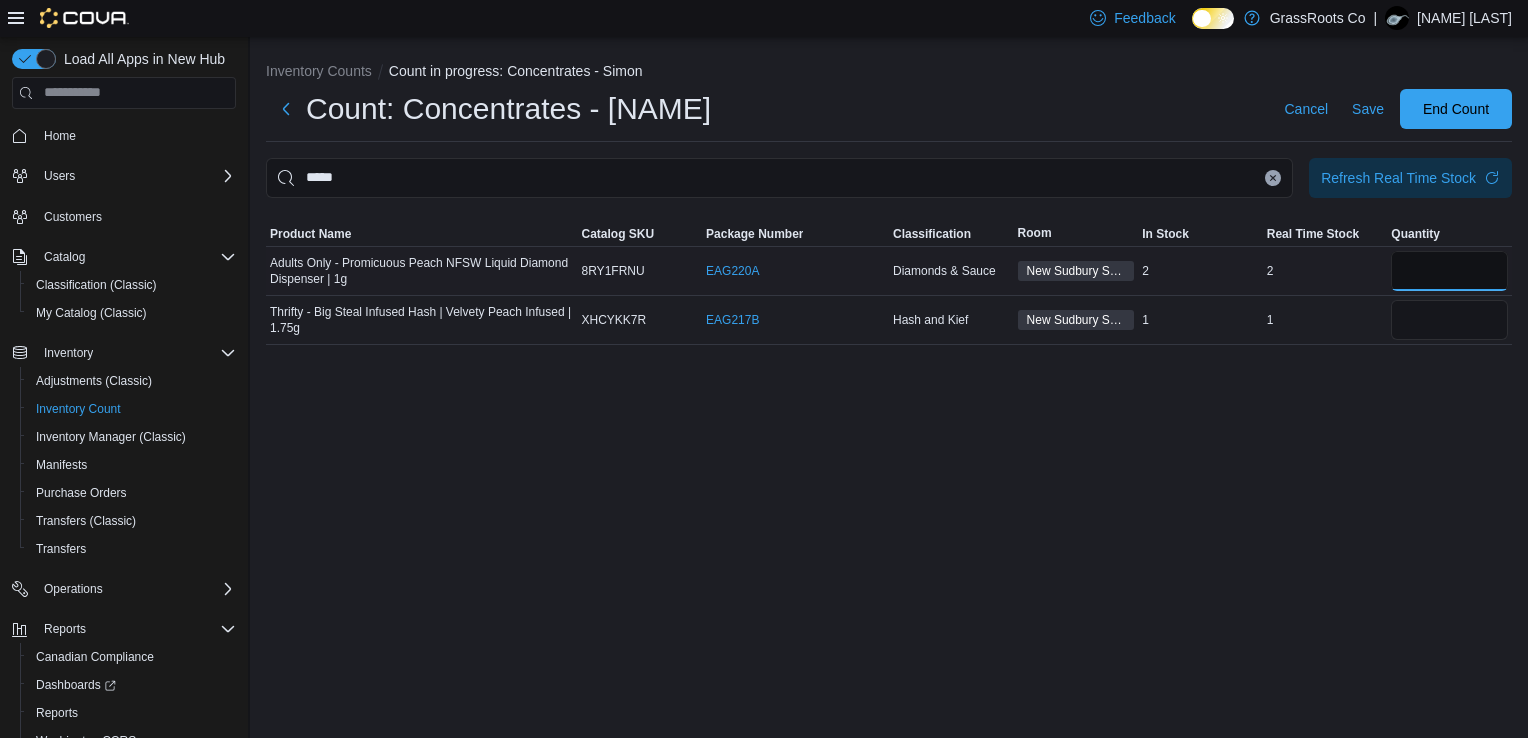 click at bounding box center [1449, 271] 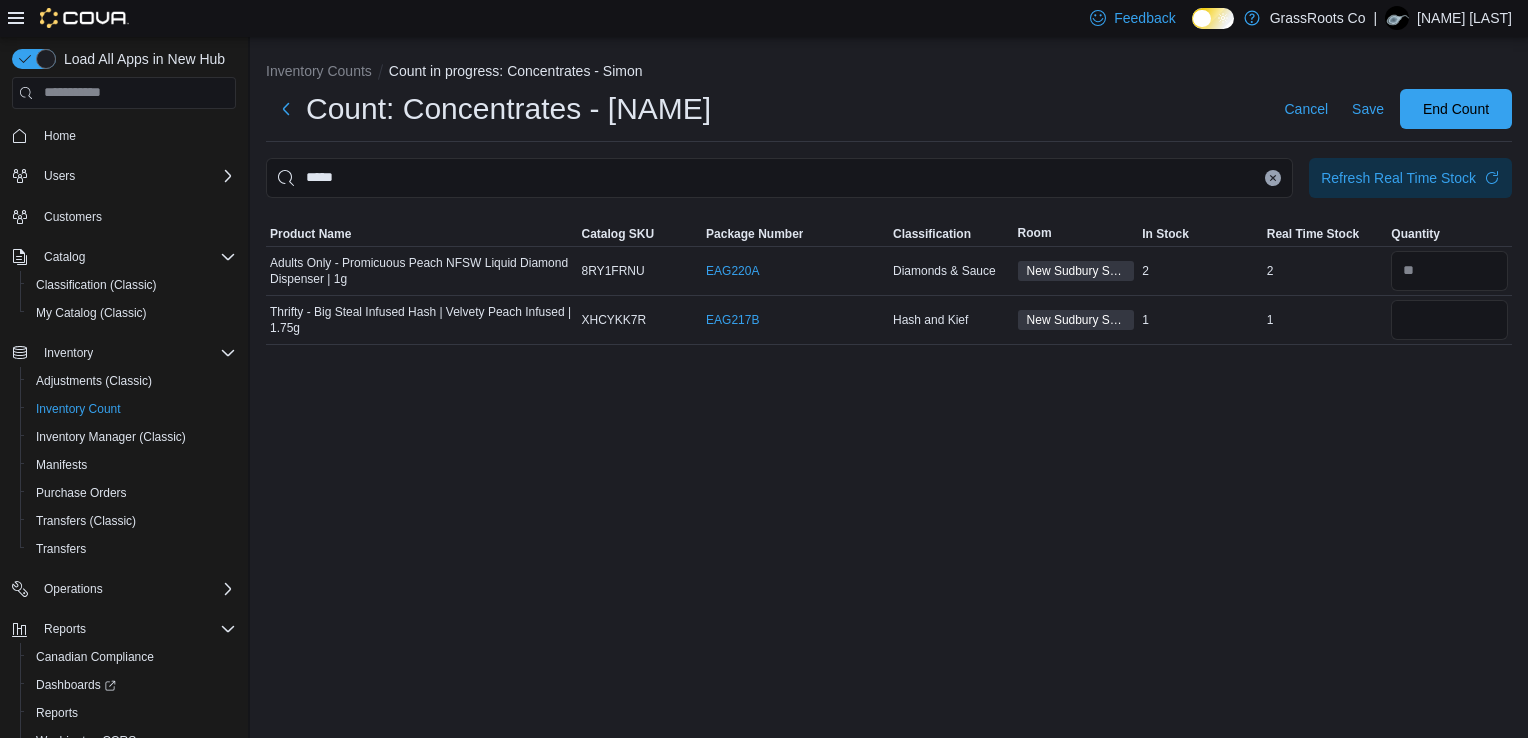 click 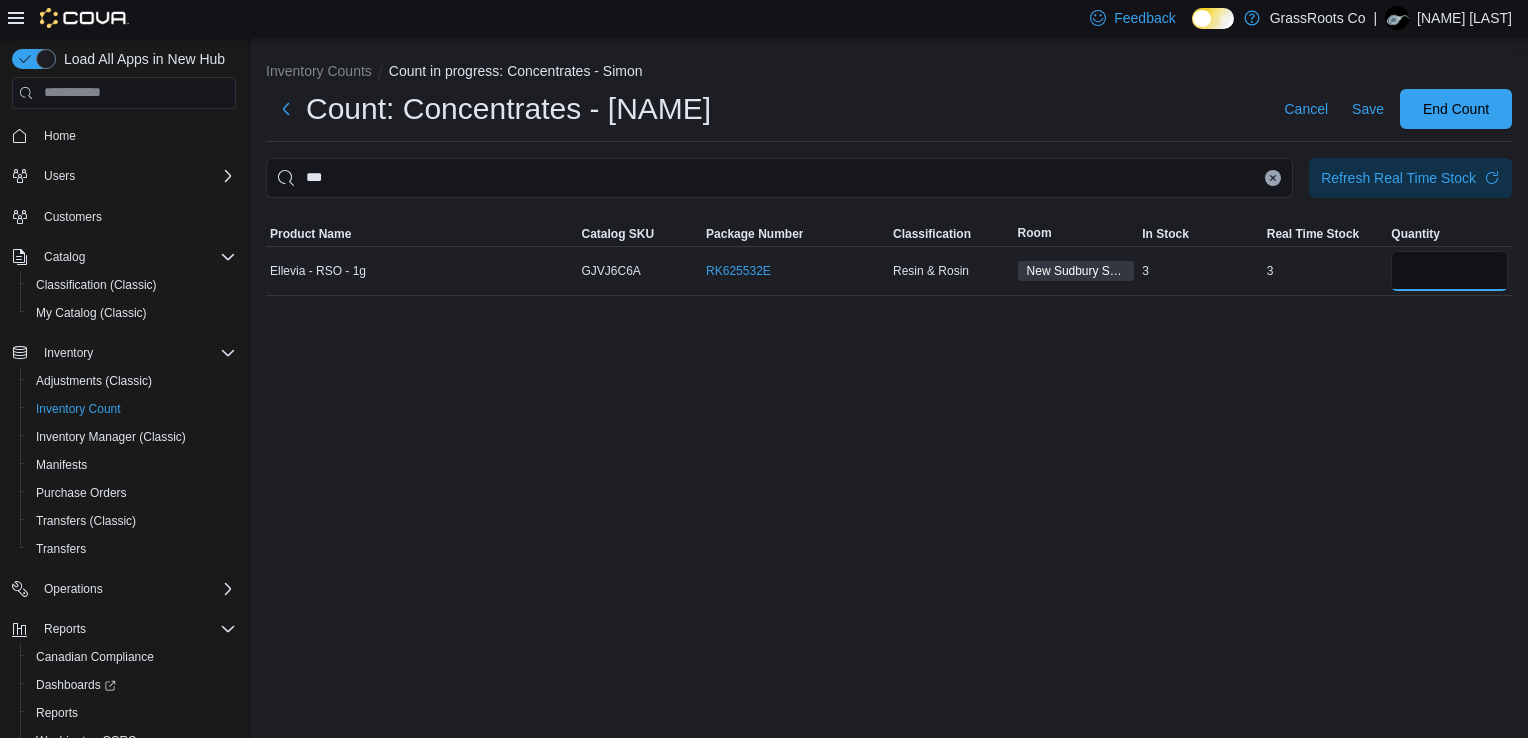click at bounding box center [1449, 271] 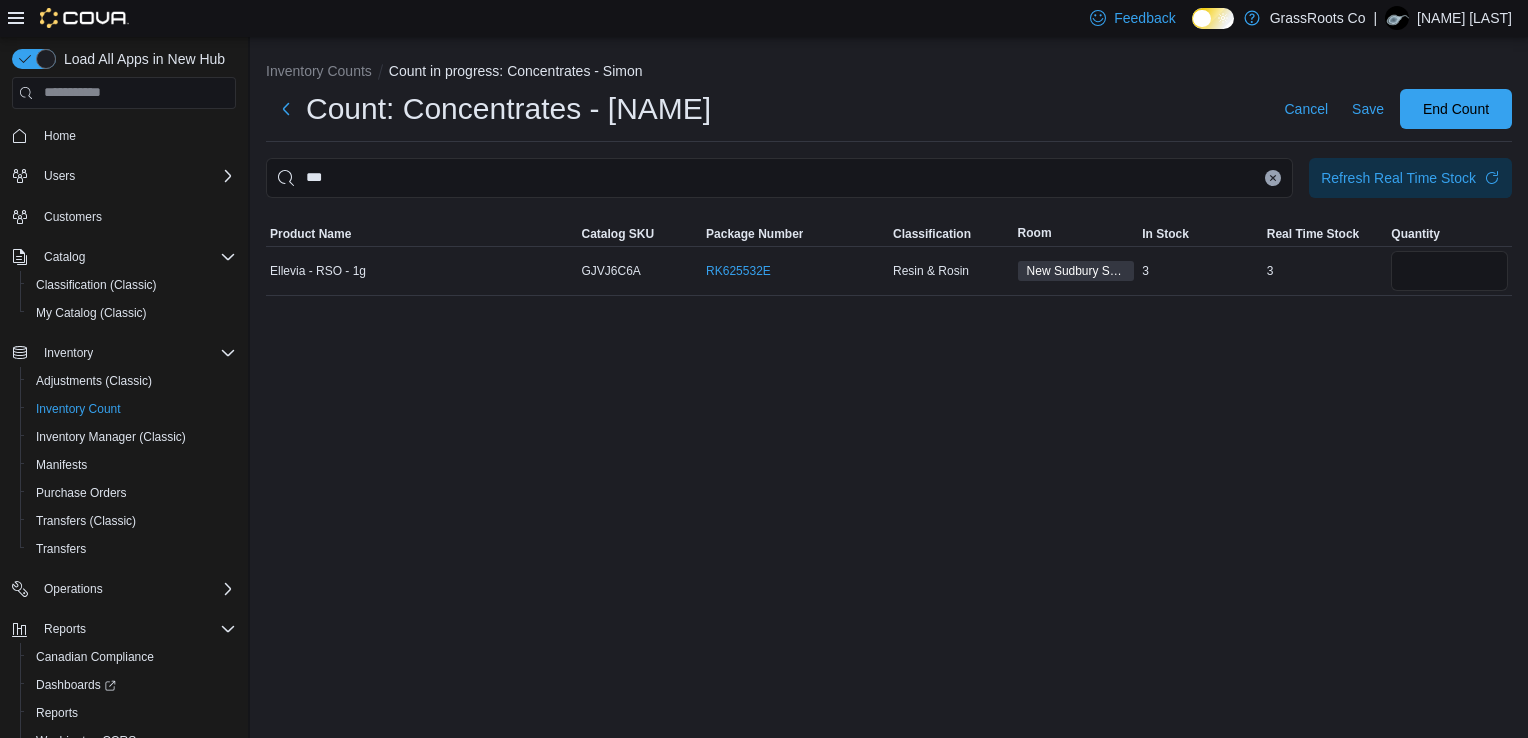 click at bounding box center (1273, 178) 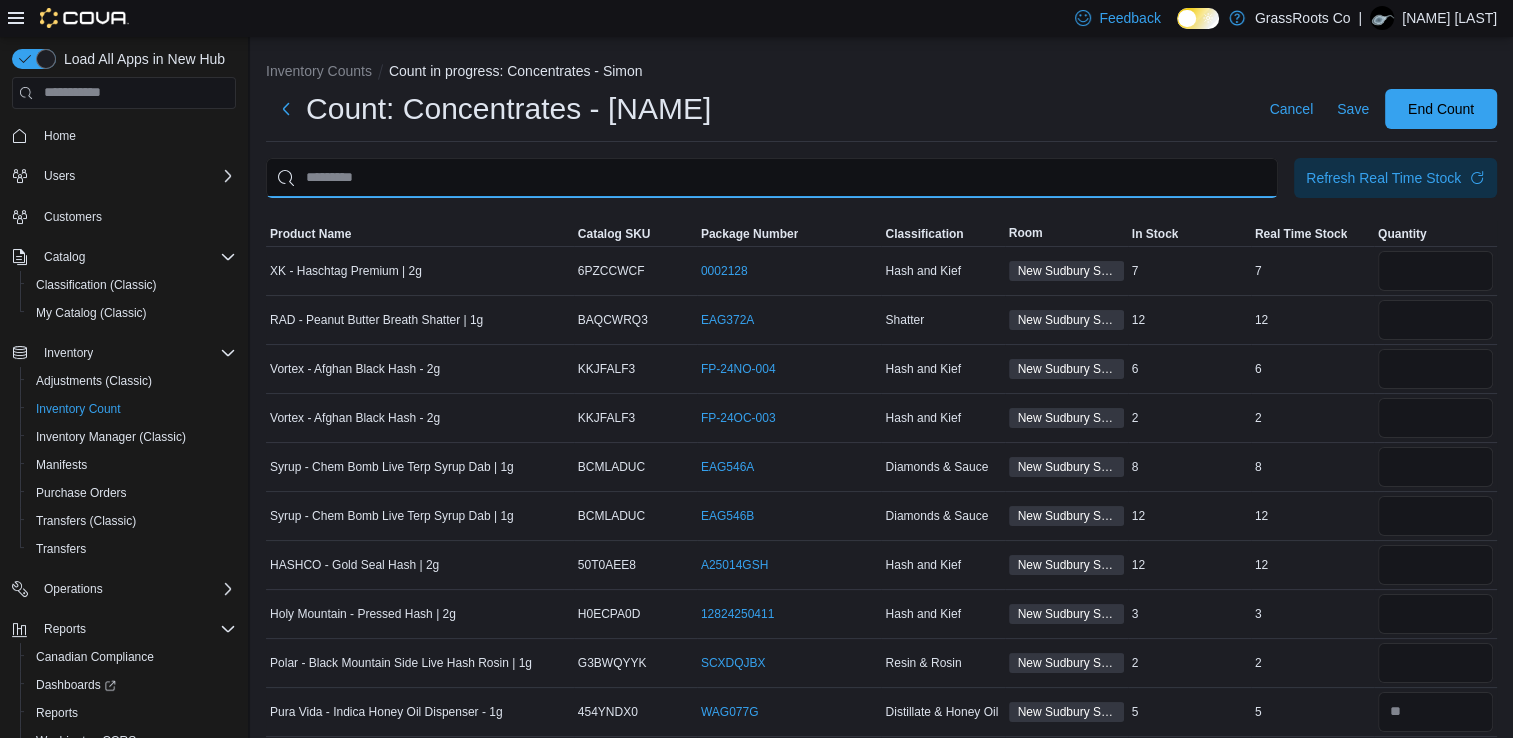 click at bounding box center (772, 178) 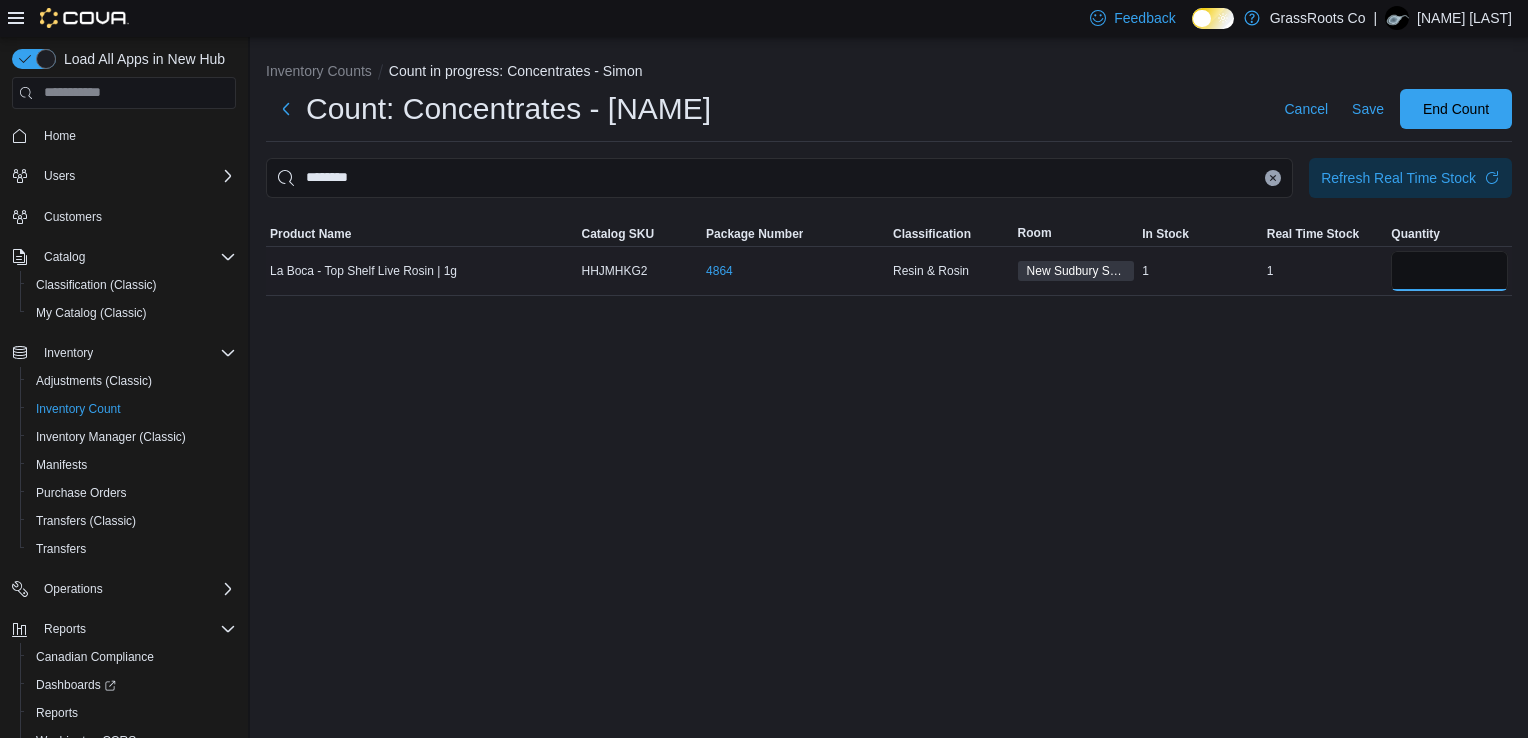 click at bounding box center [1449, 271] 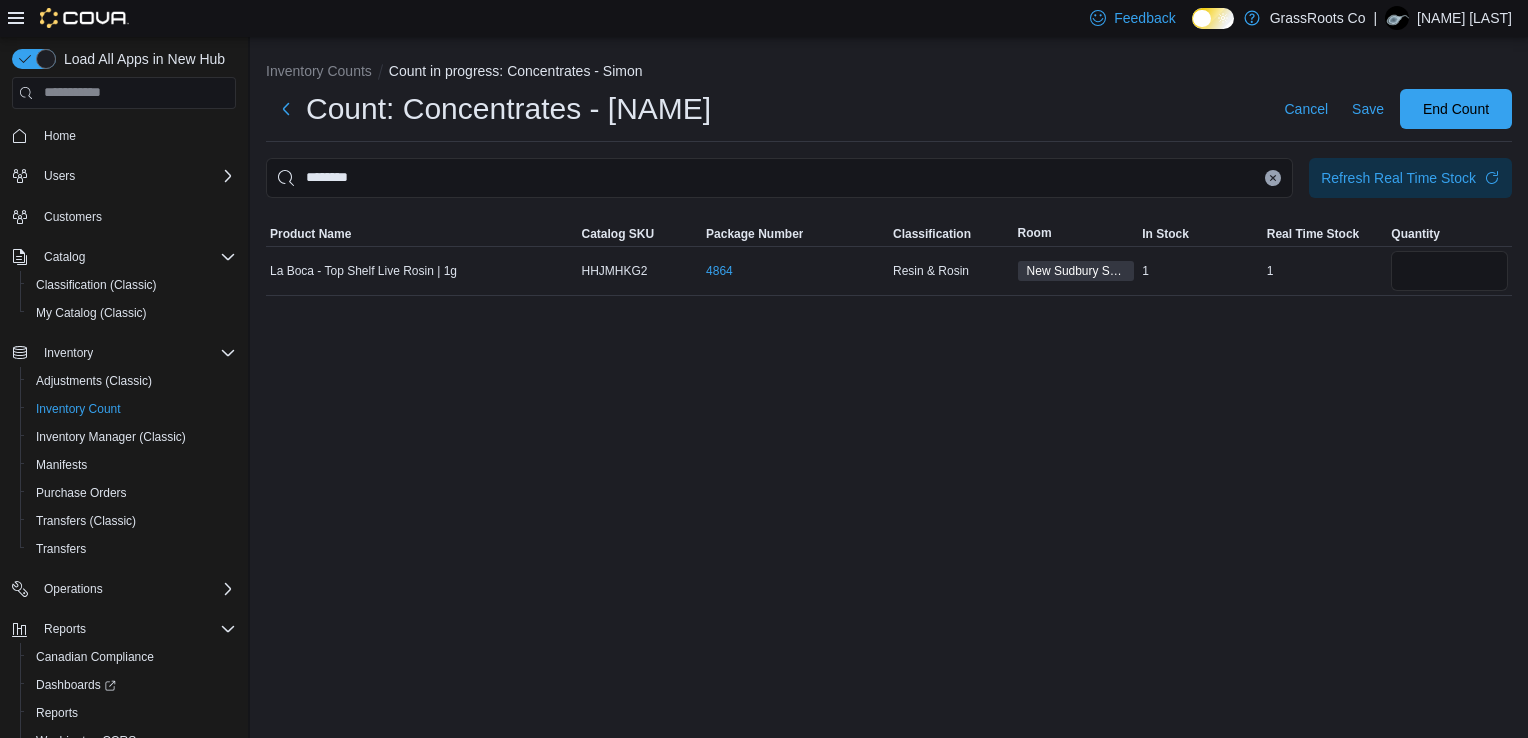 click at bounding box center (1273, 178) 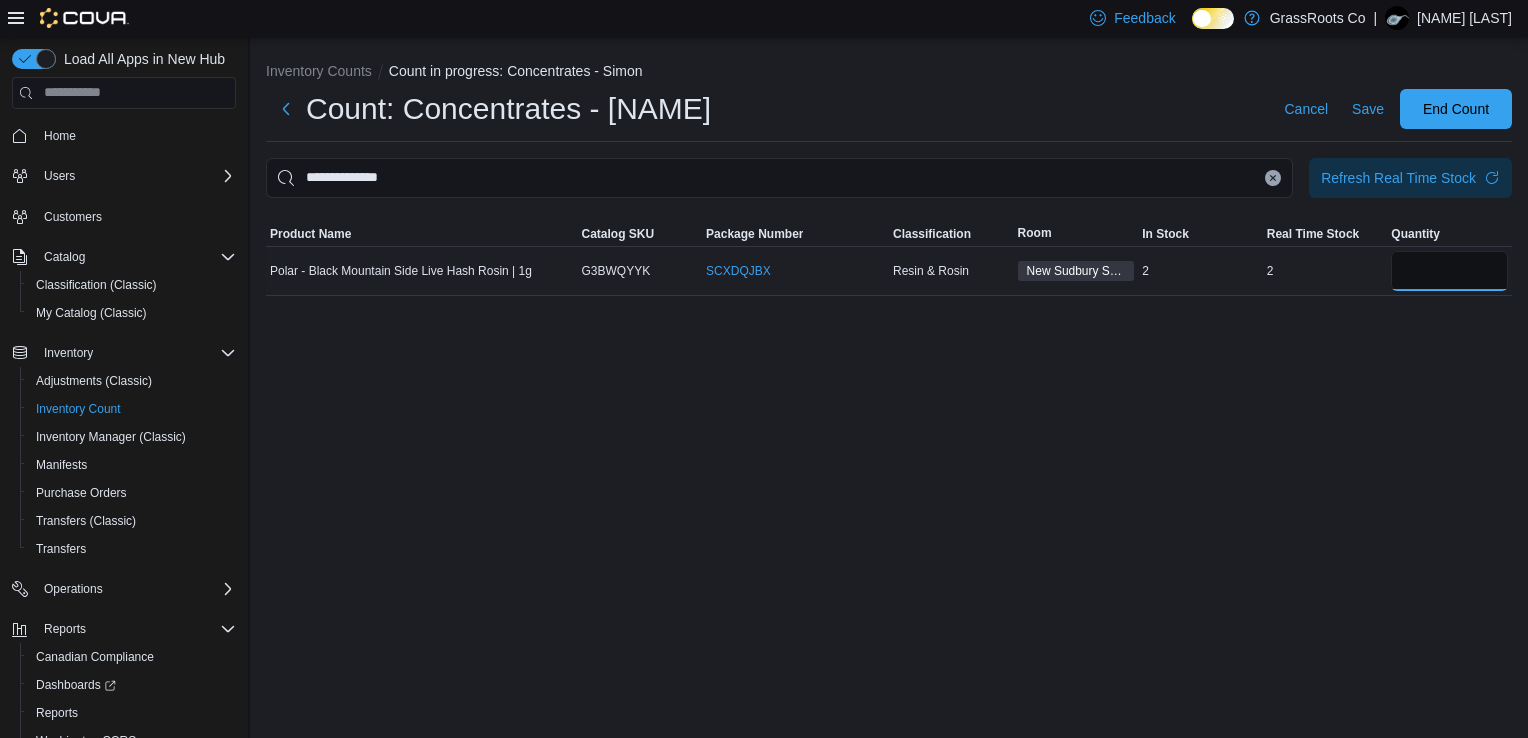 click at bounding box center [1449, 271] 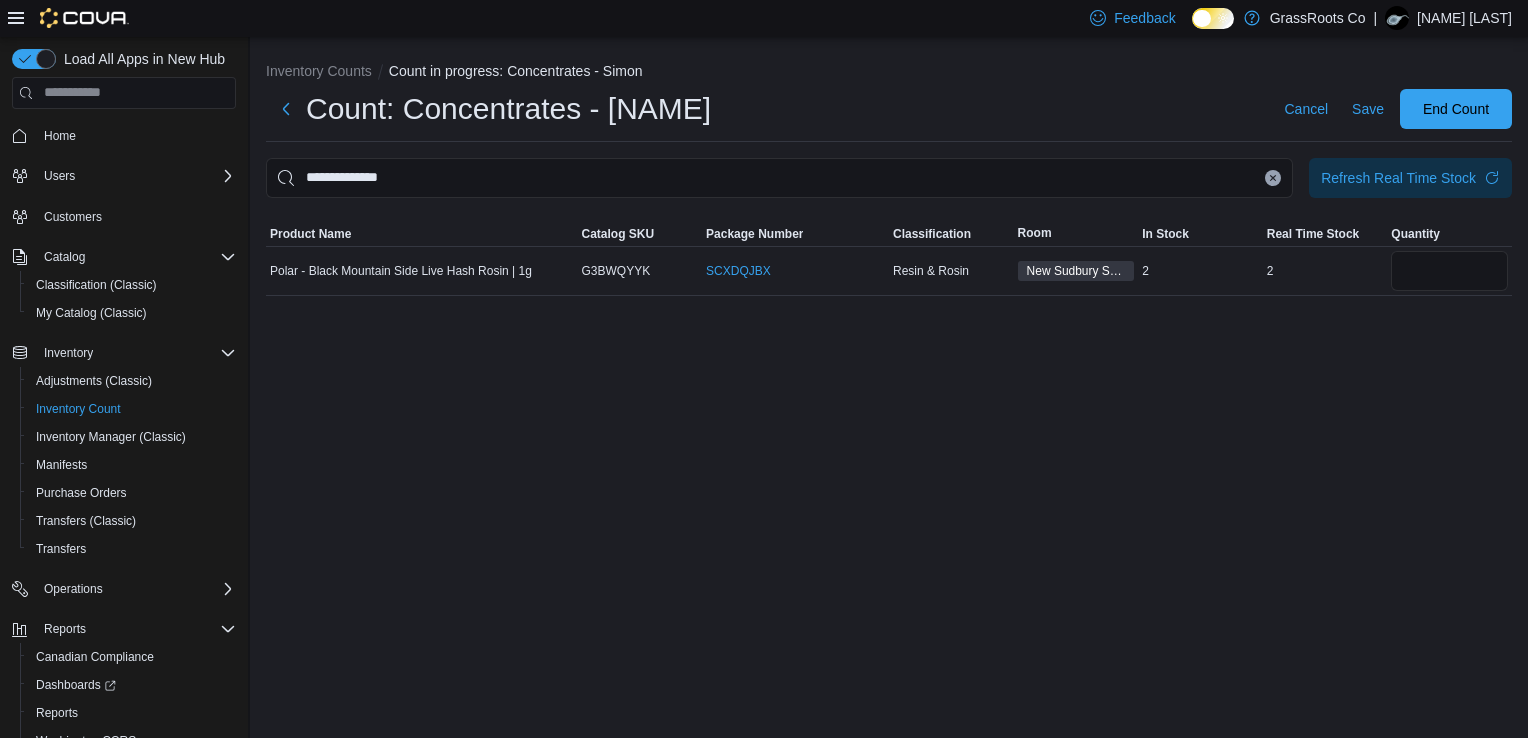 click 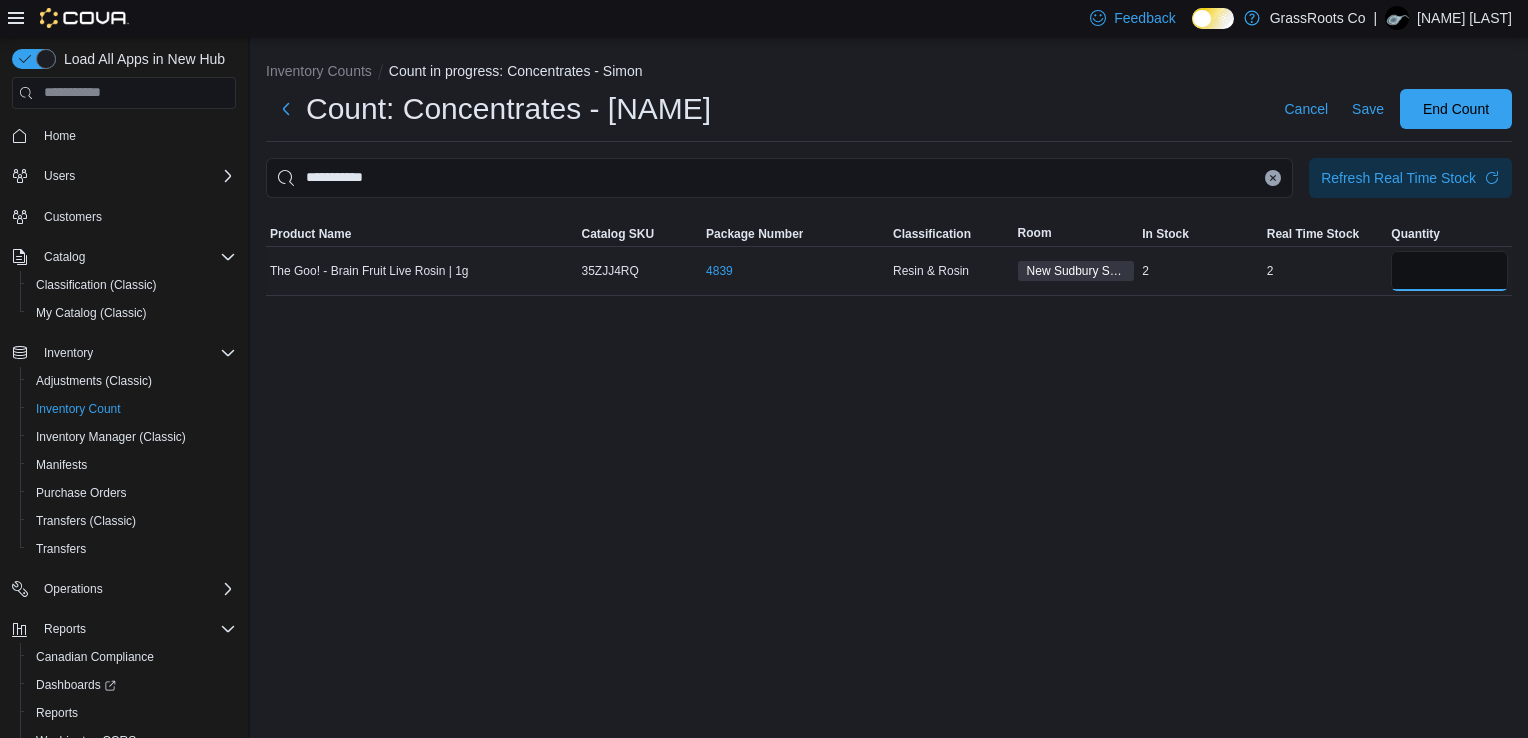 click at bounding box center [1449, 271] 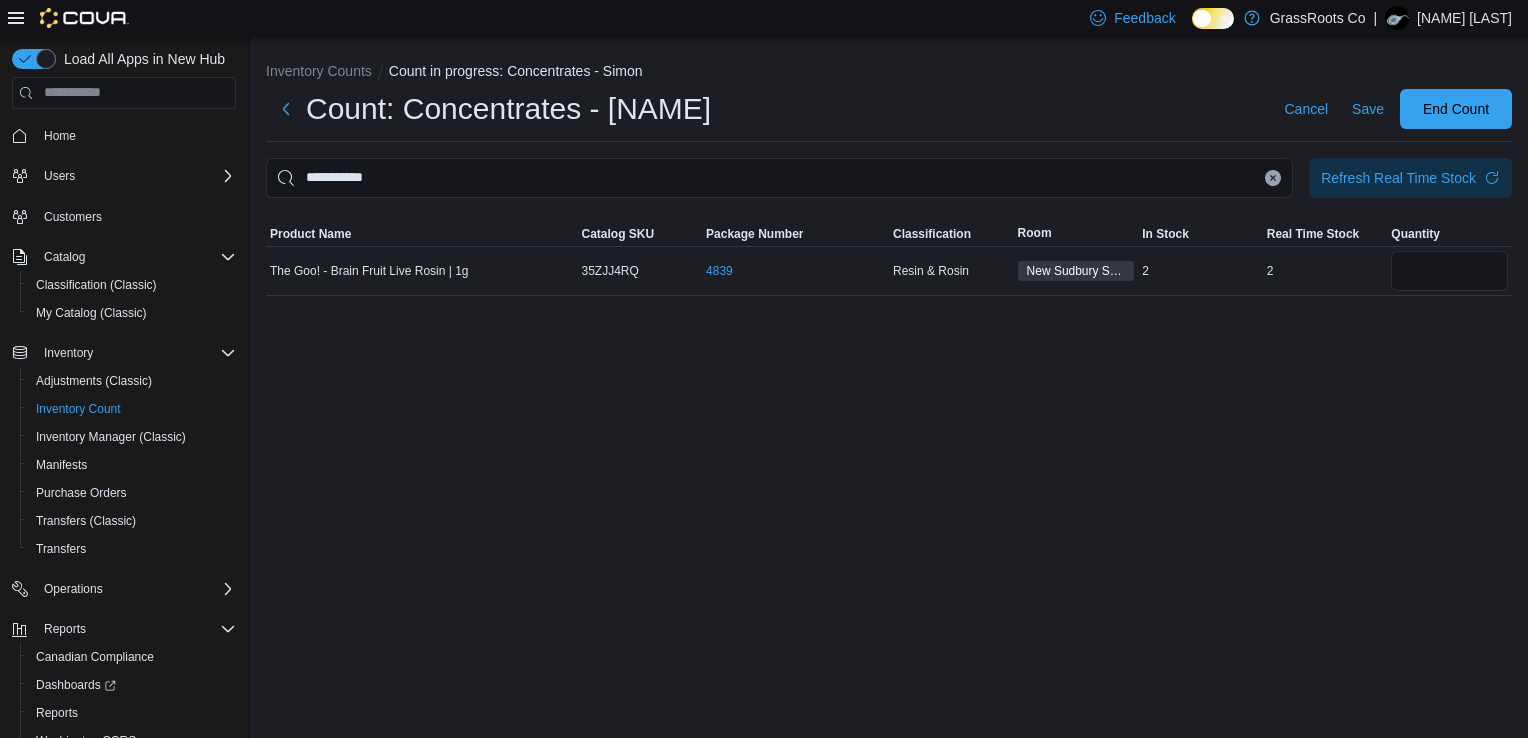 click 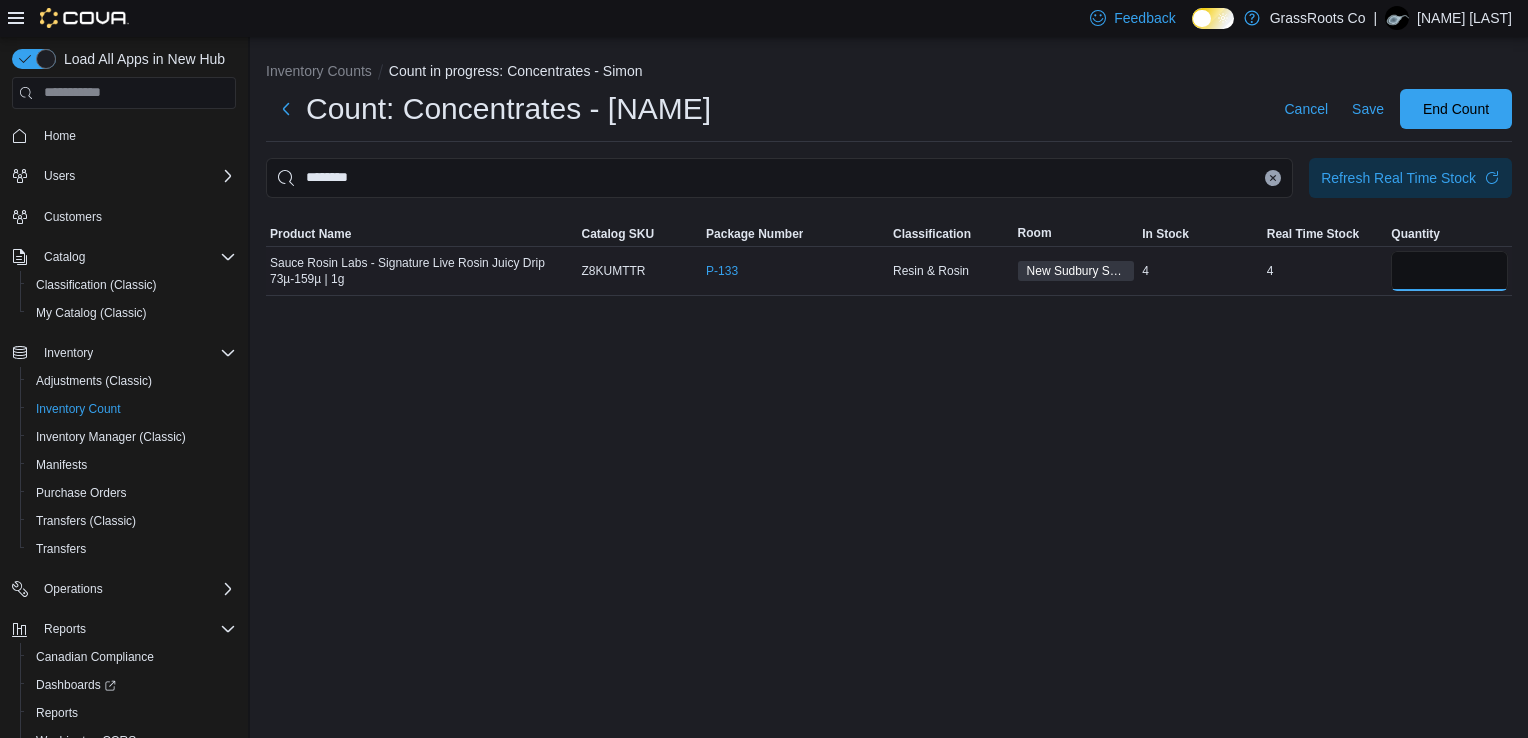 click at bounding box center [1449, 271] 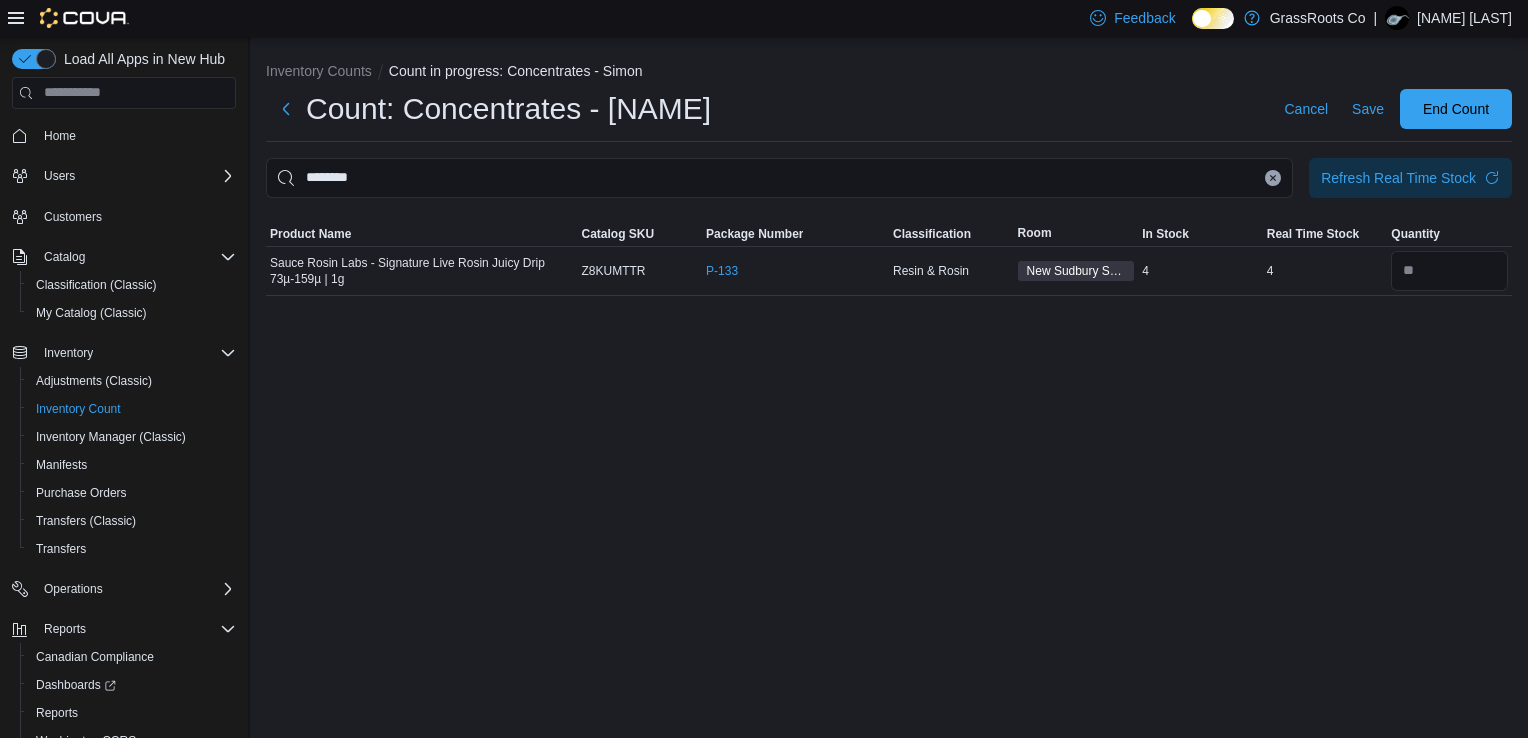 click 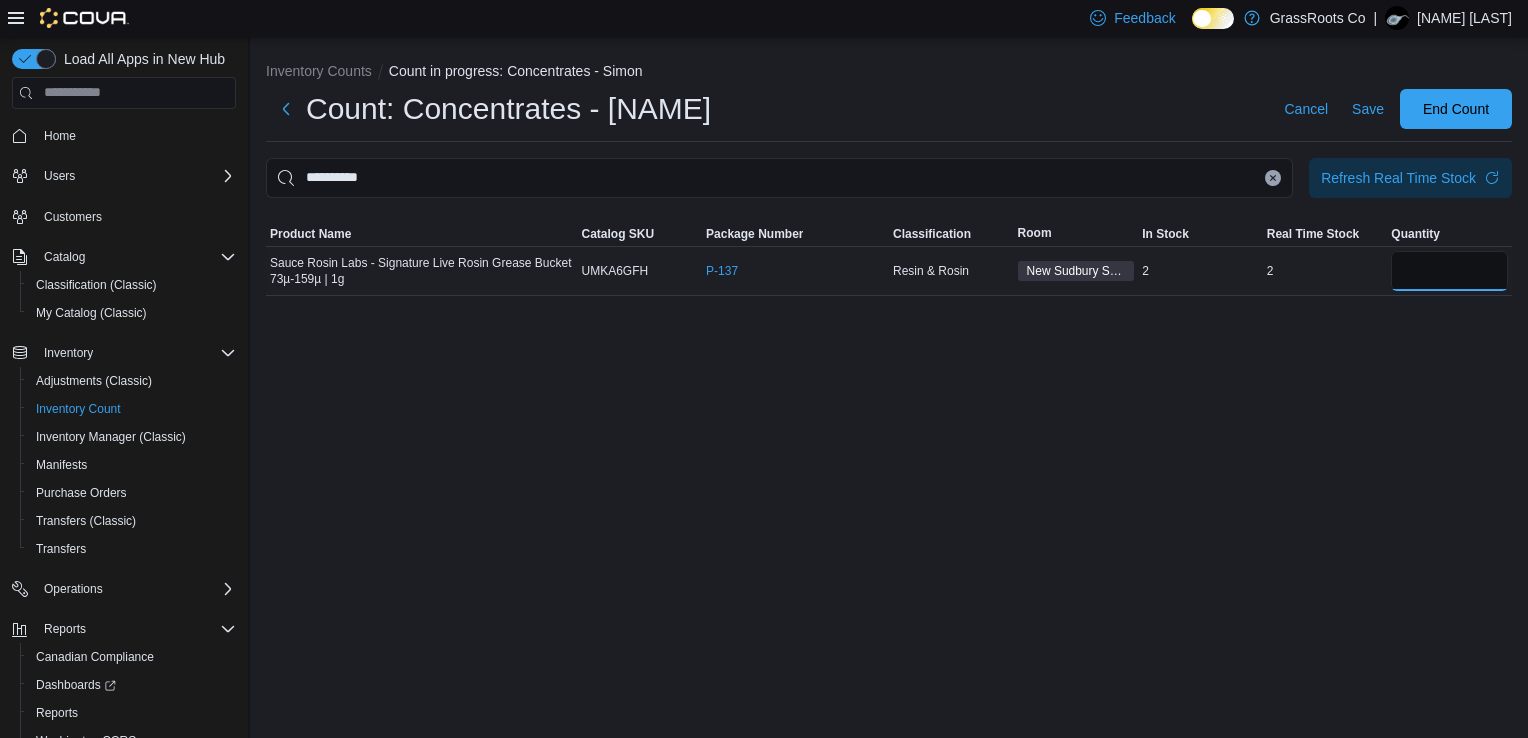 click at bounding box center [1449, 271] 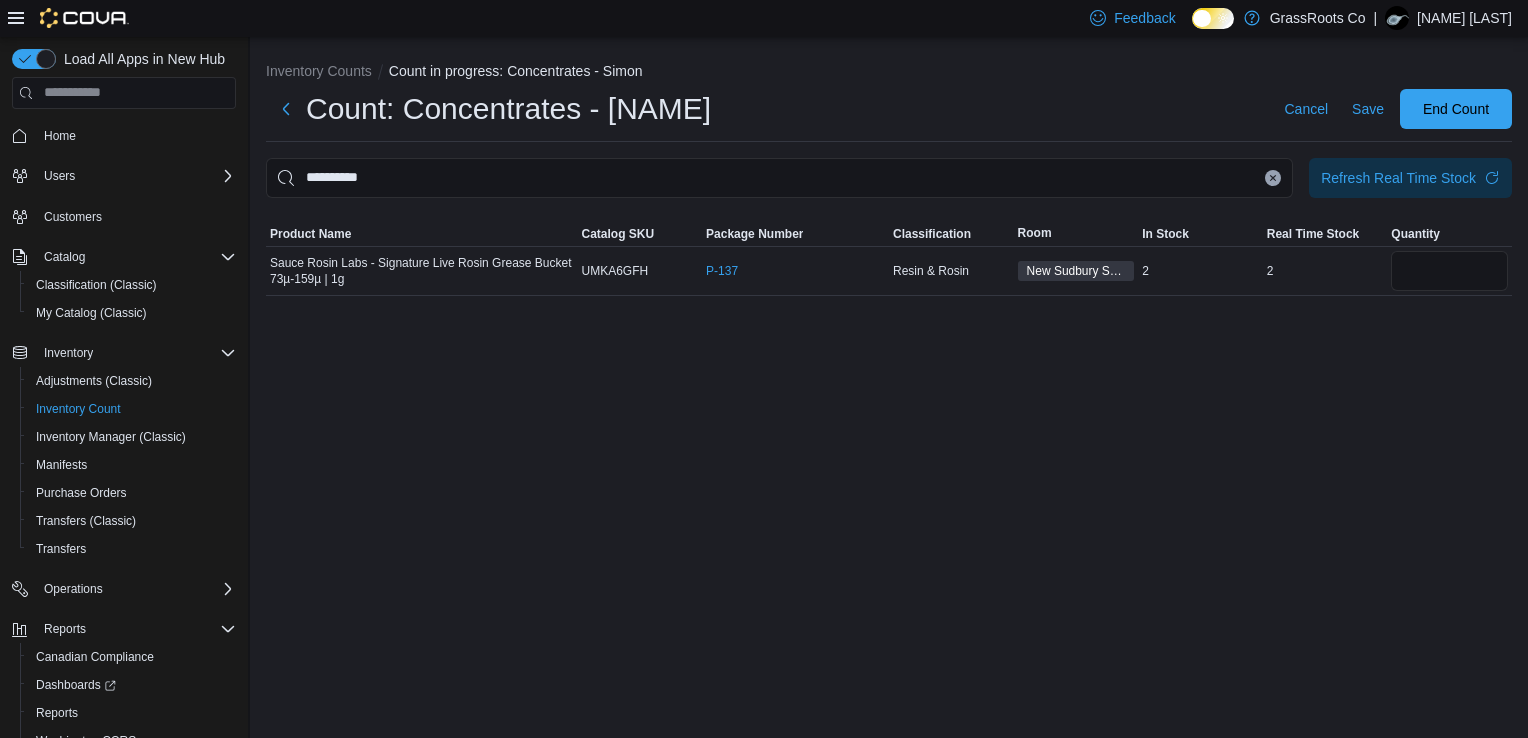 click at bounding box center (1273, 178) 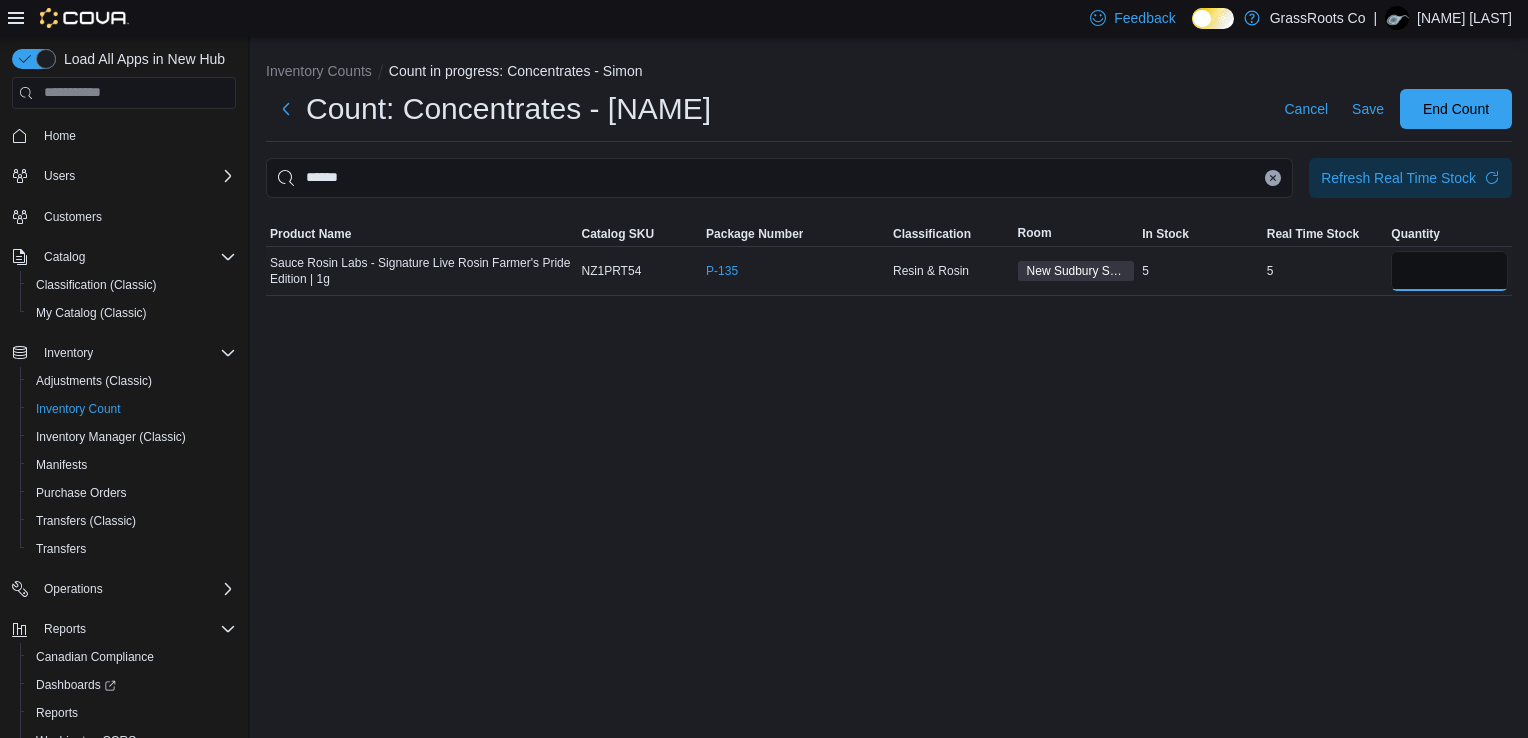 click at bounding box center [1449, 271] 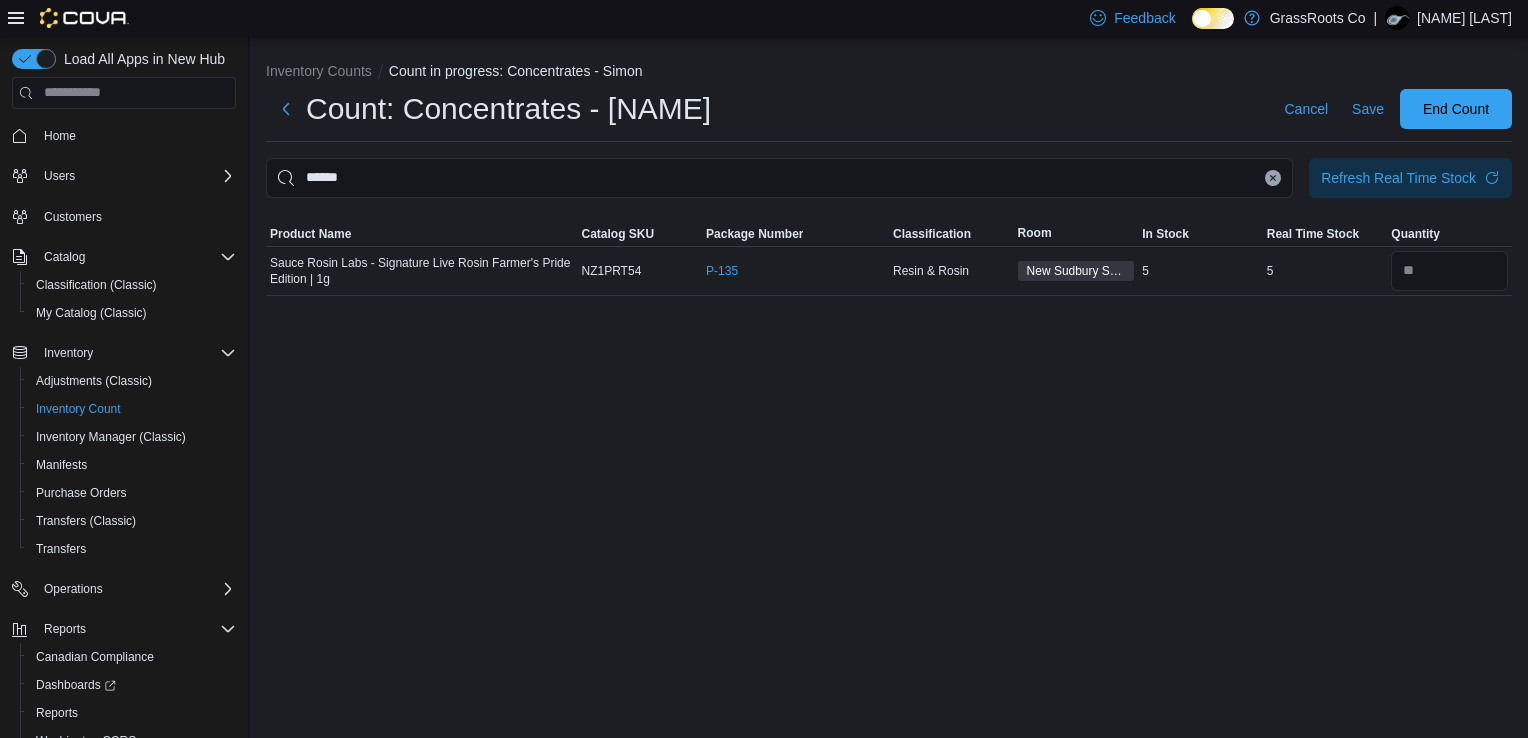 click 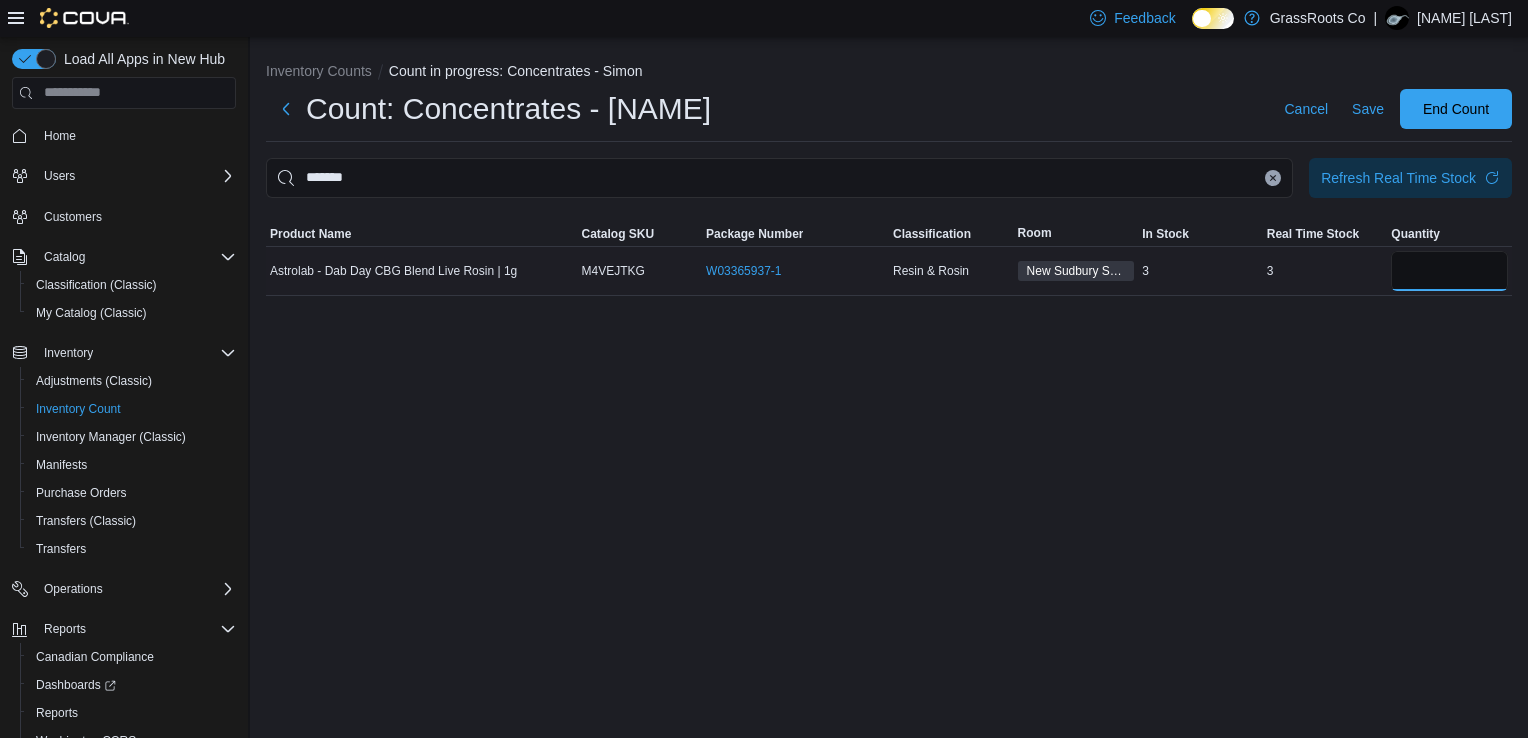 click at bounding box center [1449, 271] 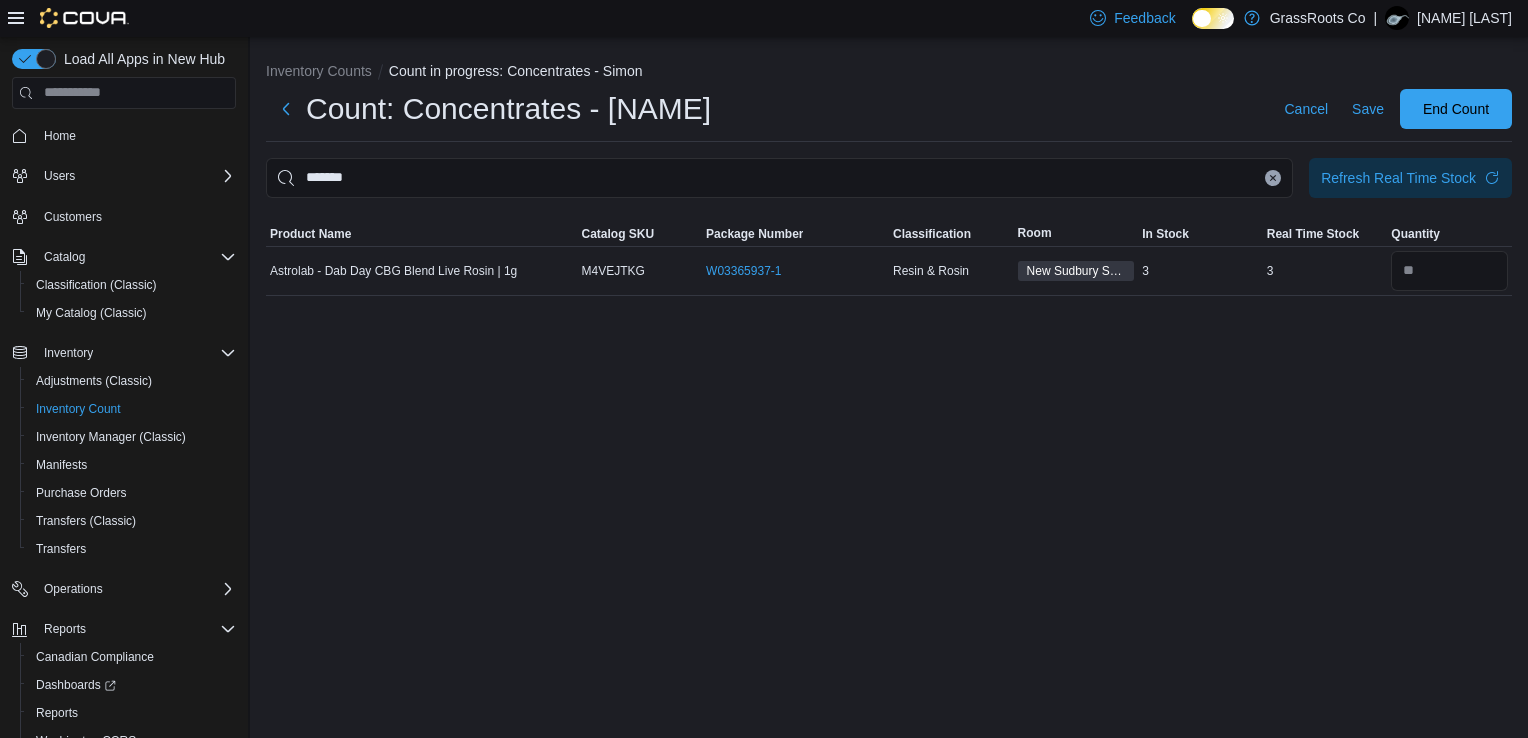 click 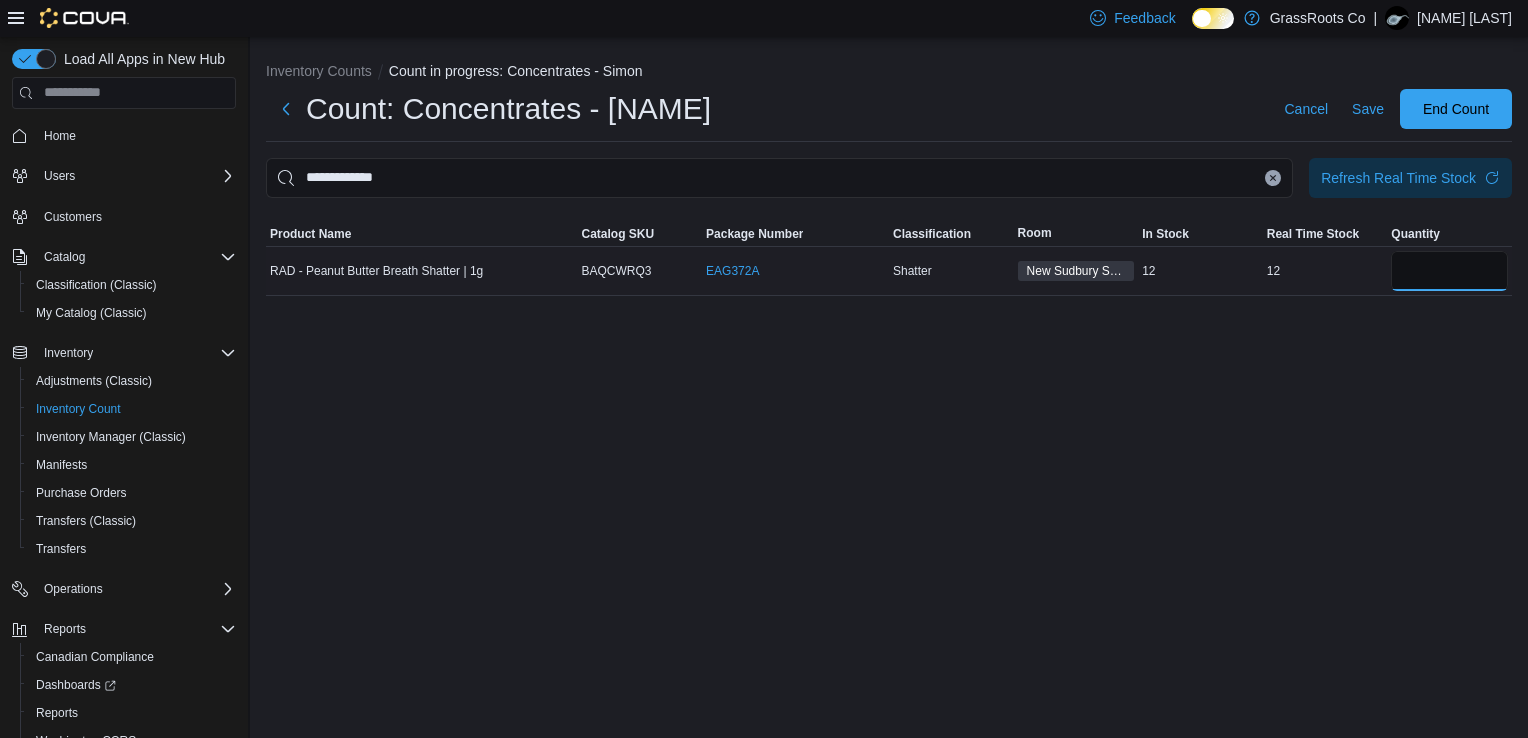 click at bounding box center [1449, 271] 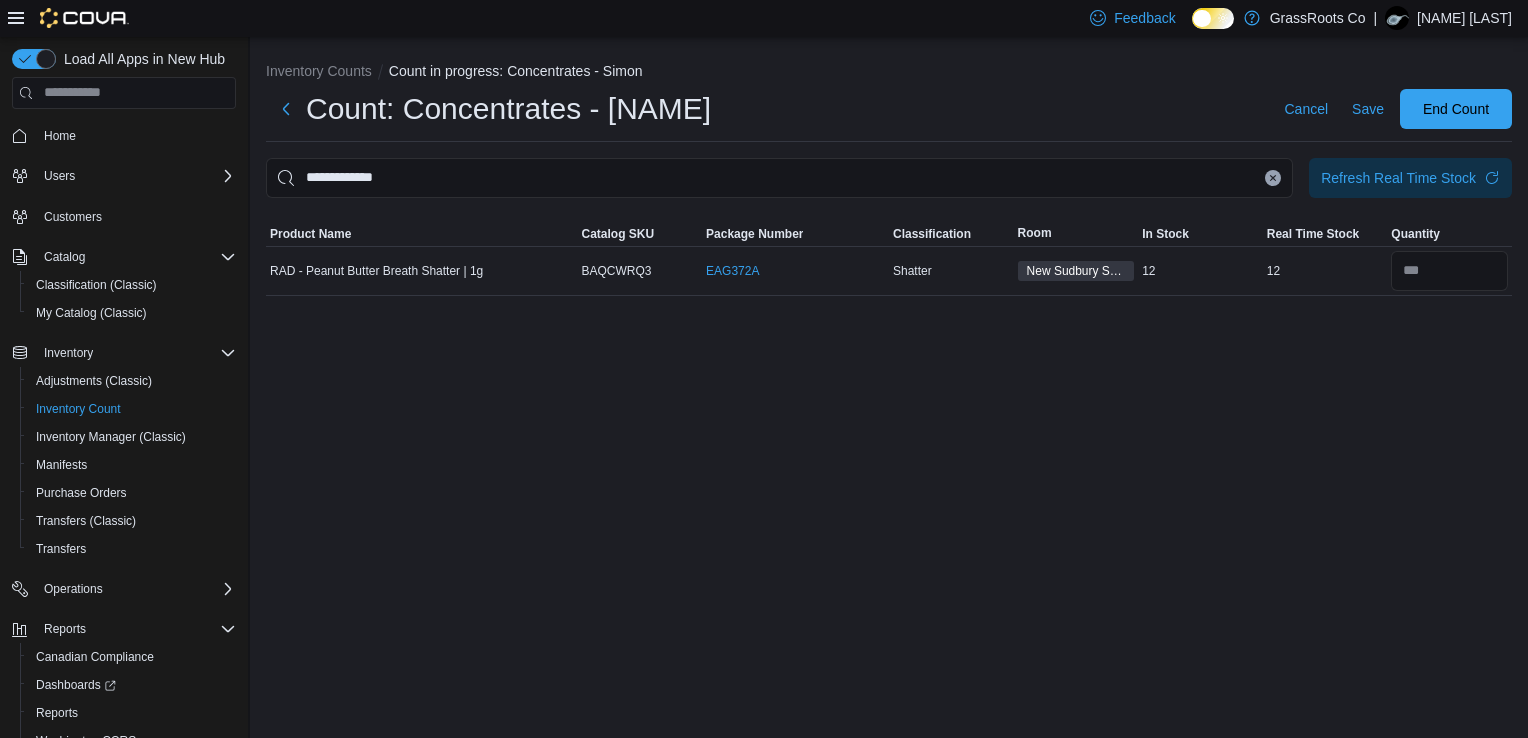 click at bounding box center (1273, 178) 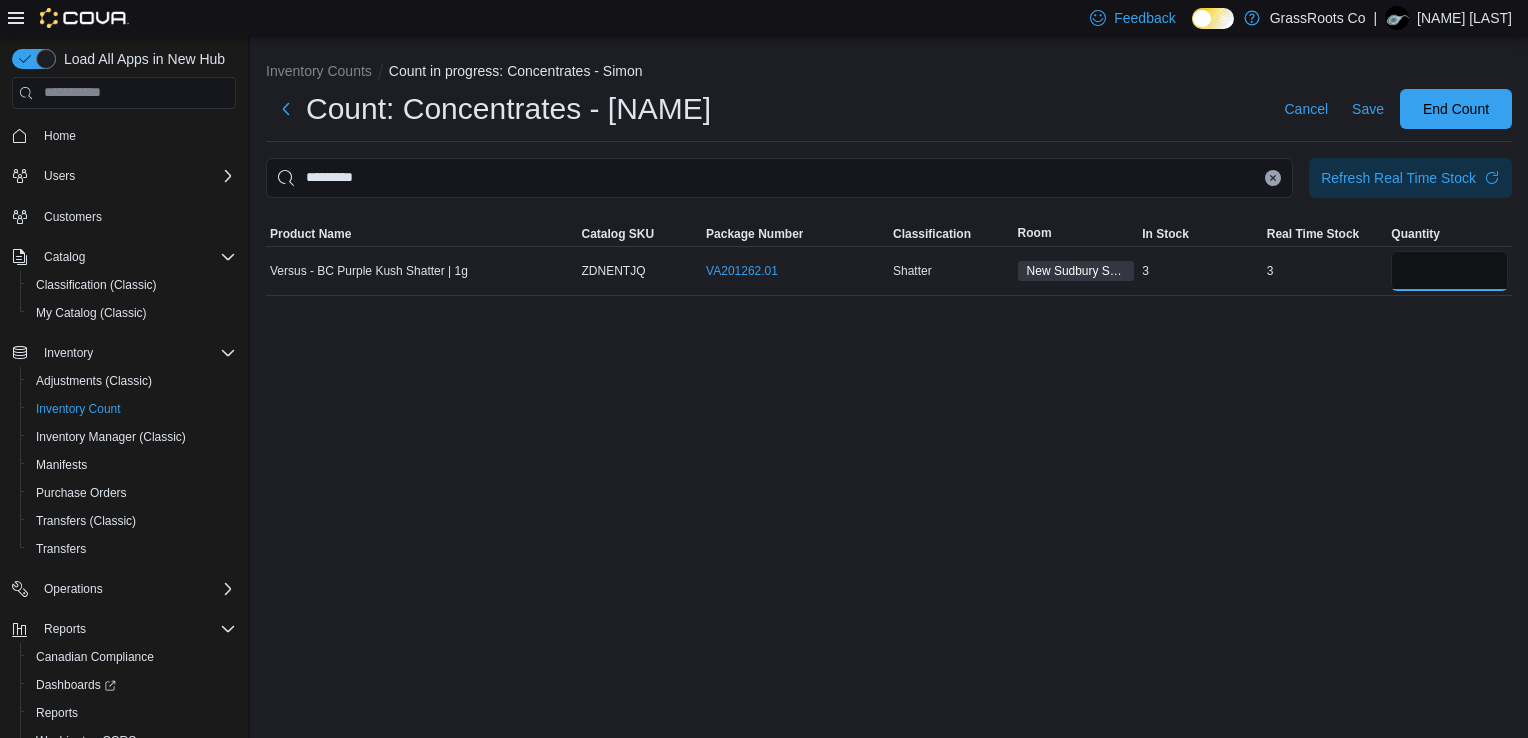 click at bounding box center [1449, 271] 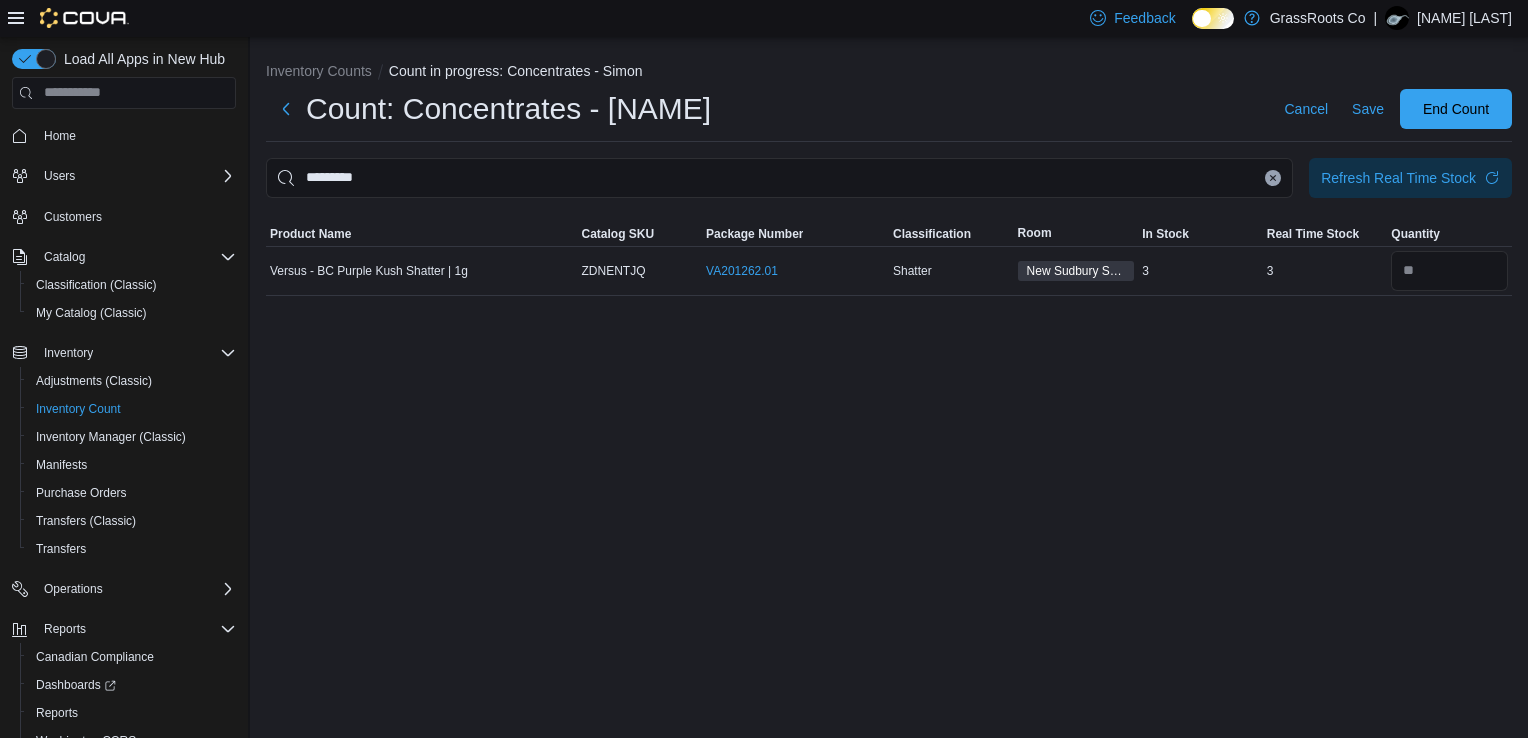 click 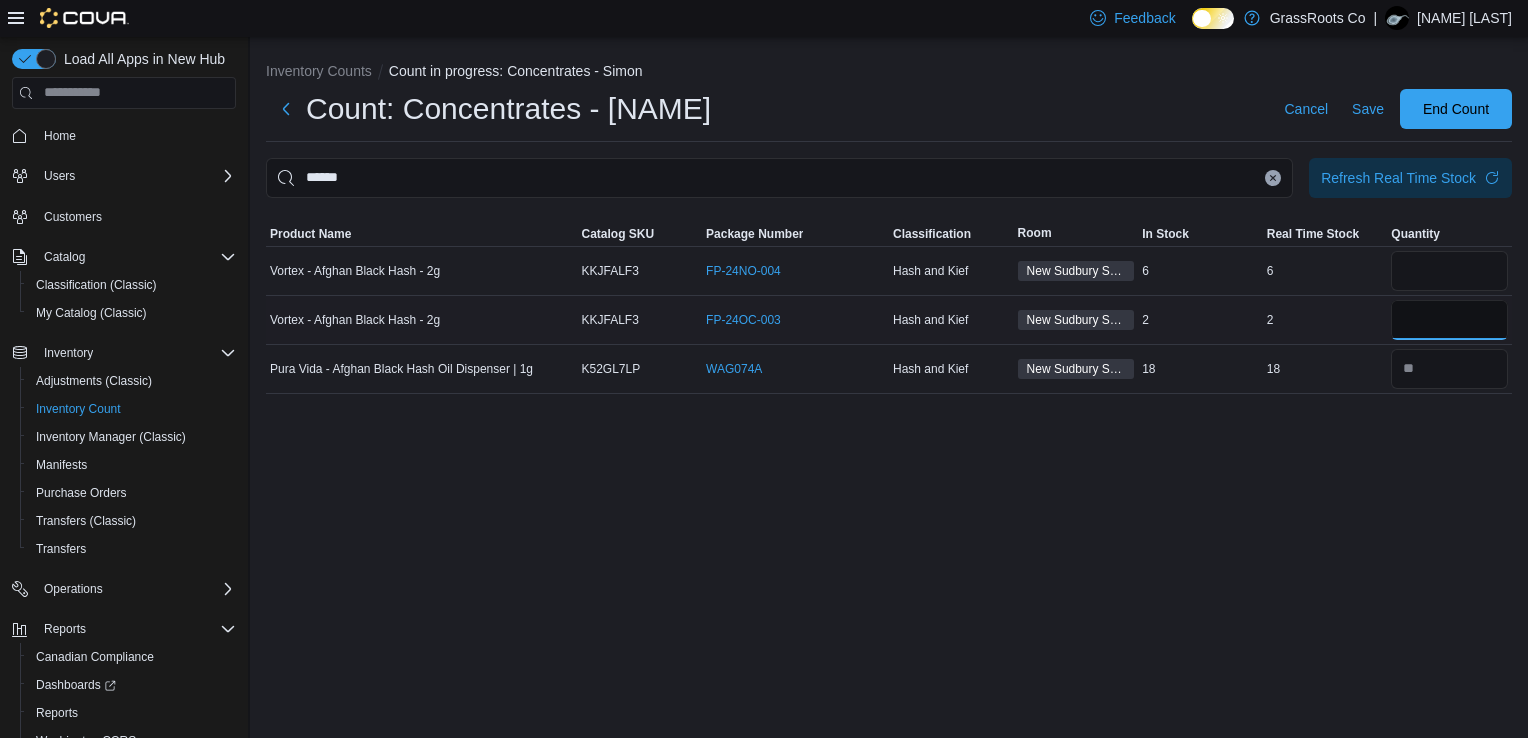click at bounding box center (1449, 320) 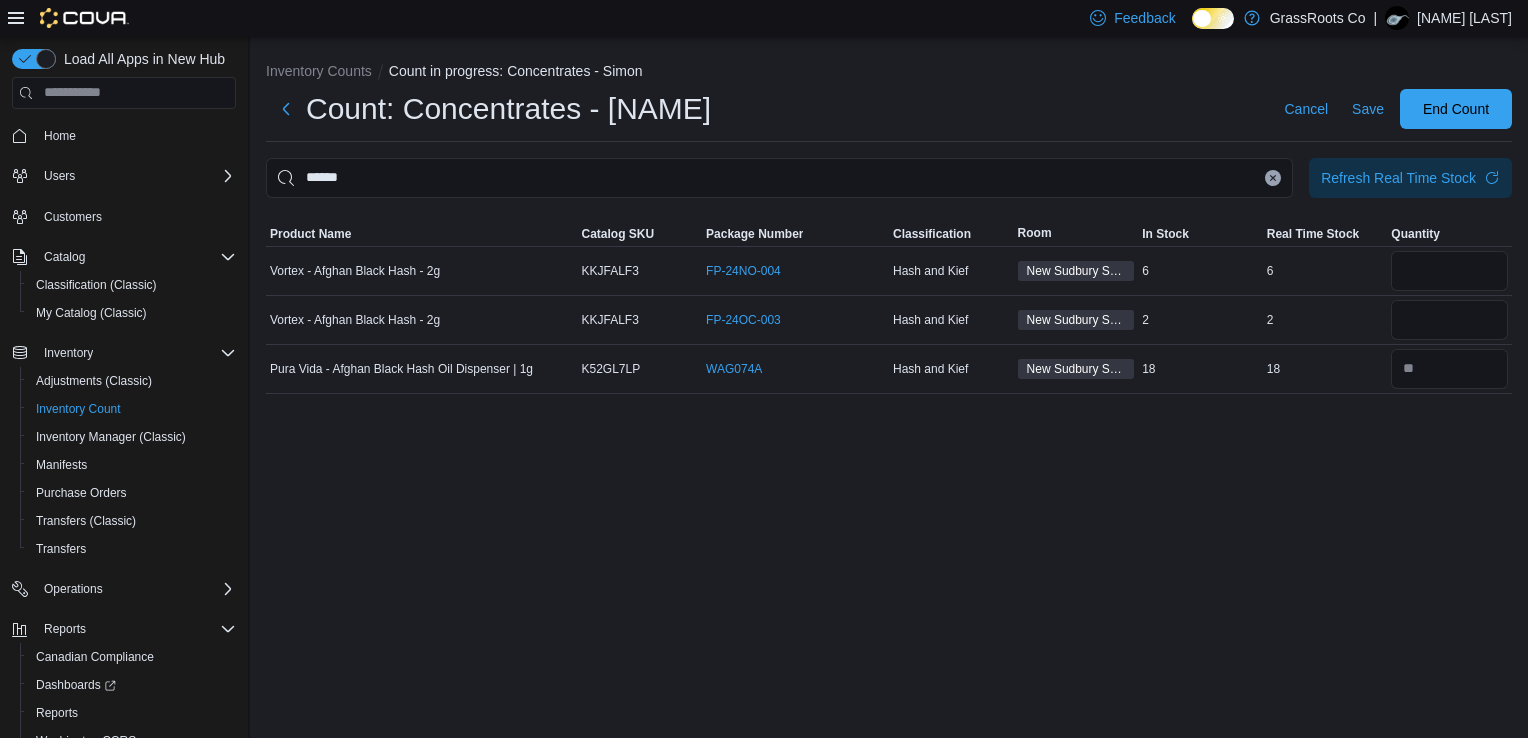 click at bounding box center (1273, 178) 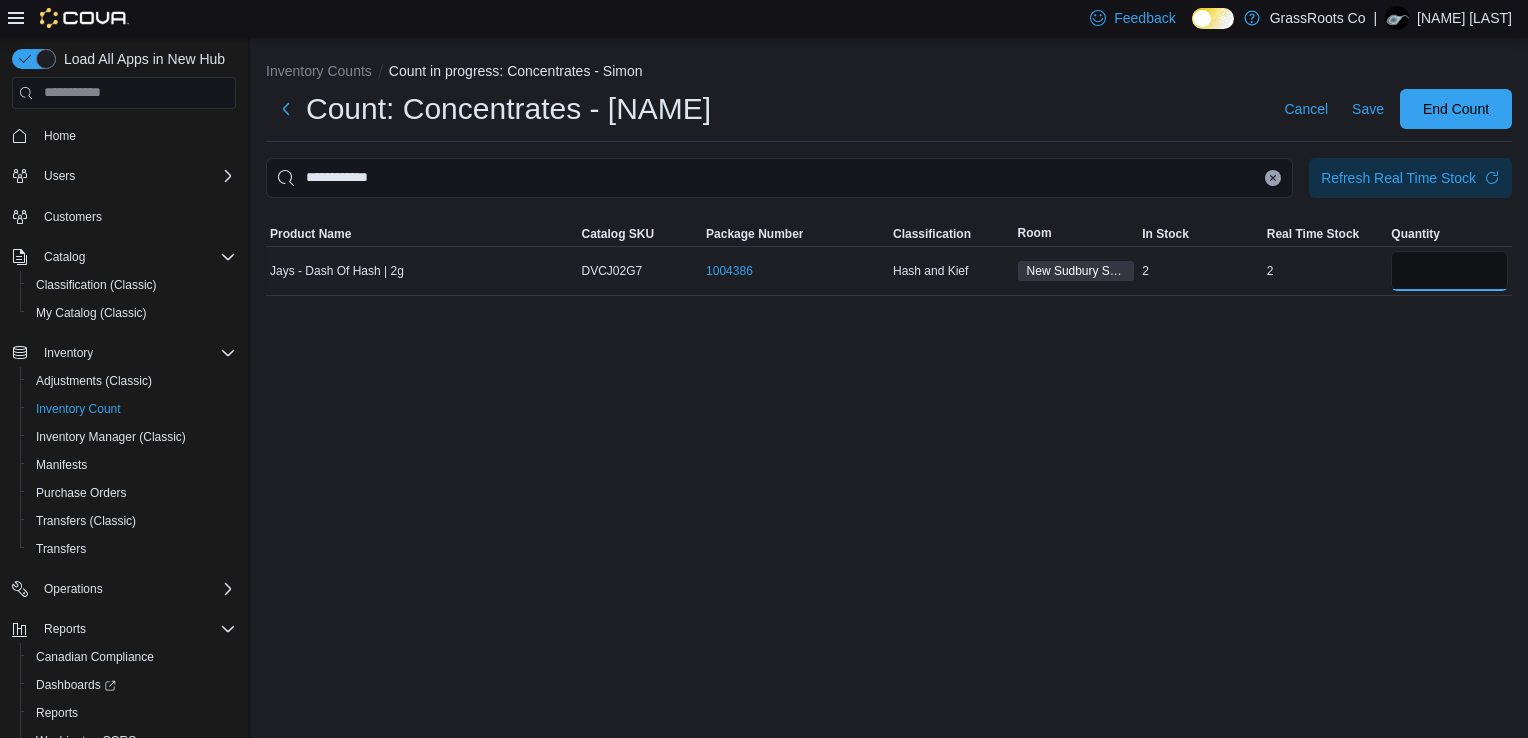 click at bounding box center (1449, 271) 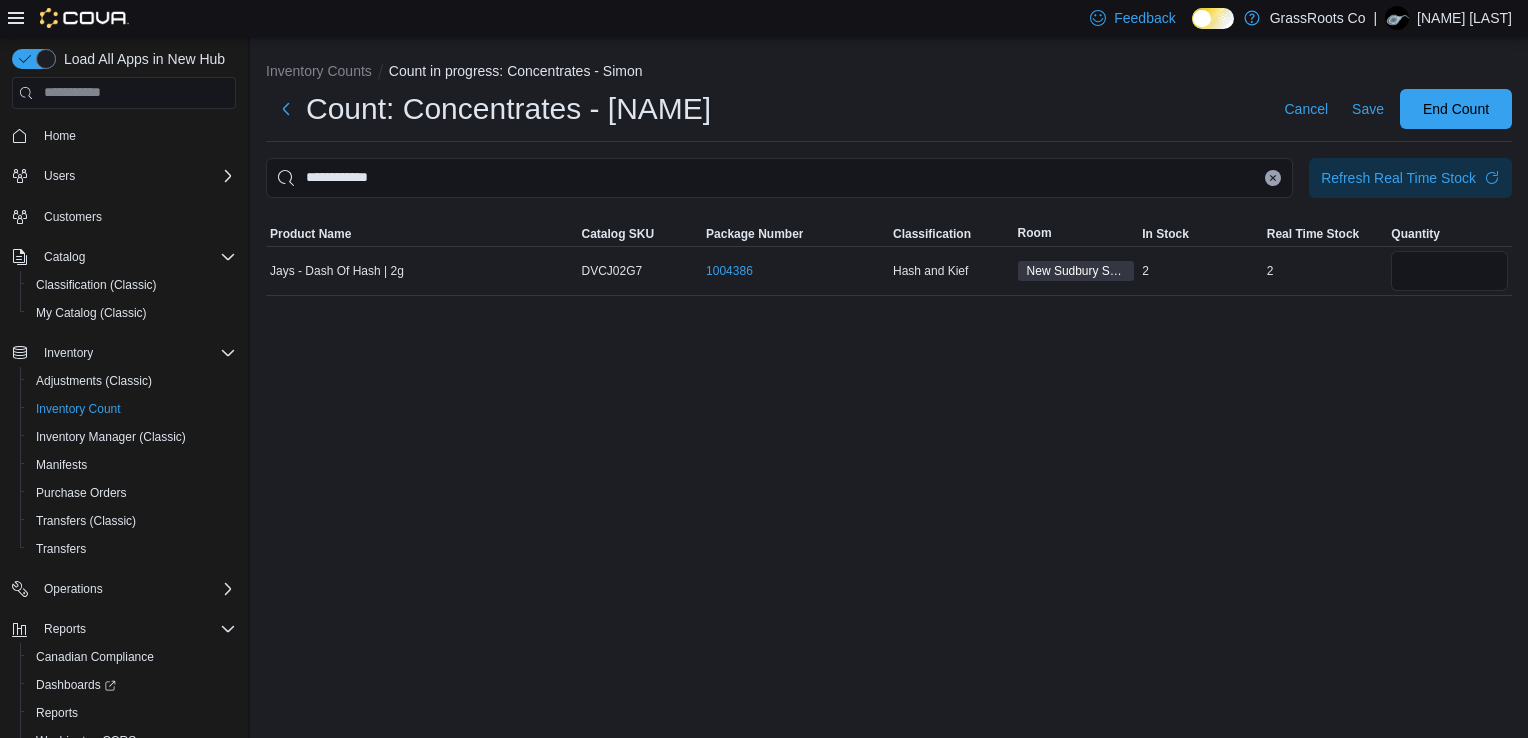 click 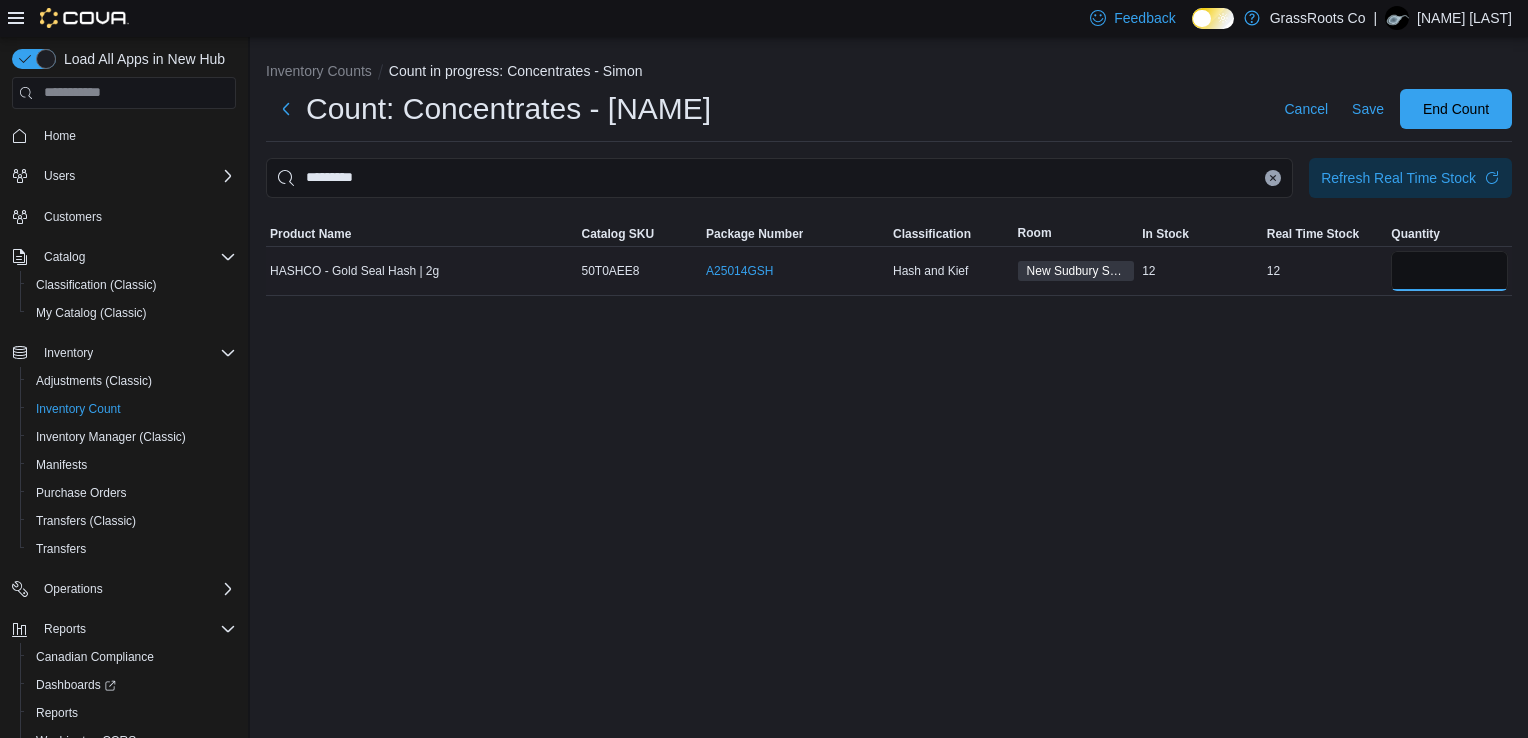 click at bounding box center [1449, 271] 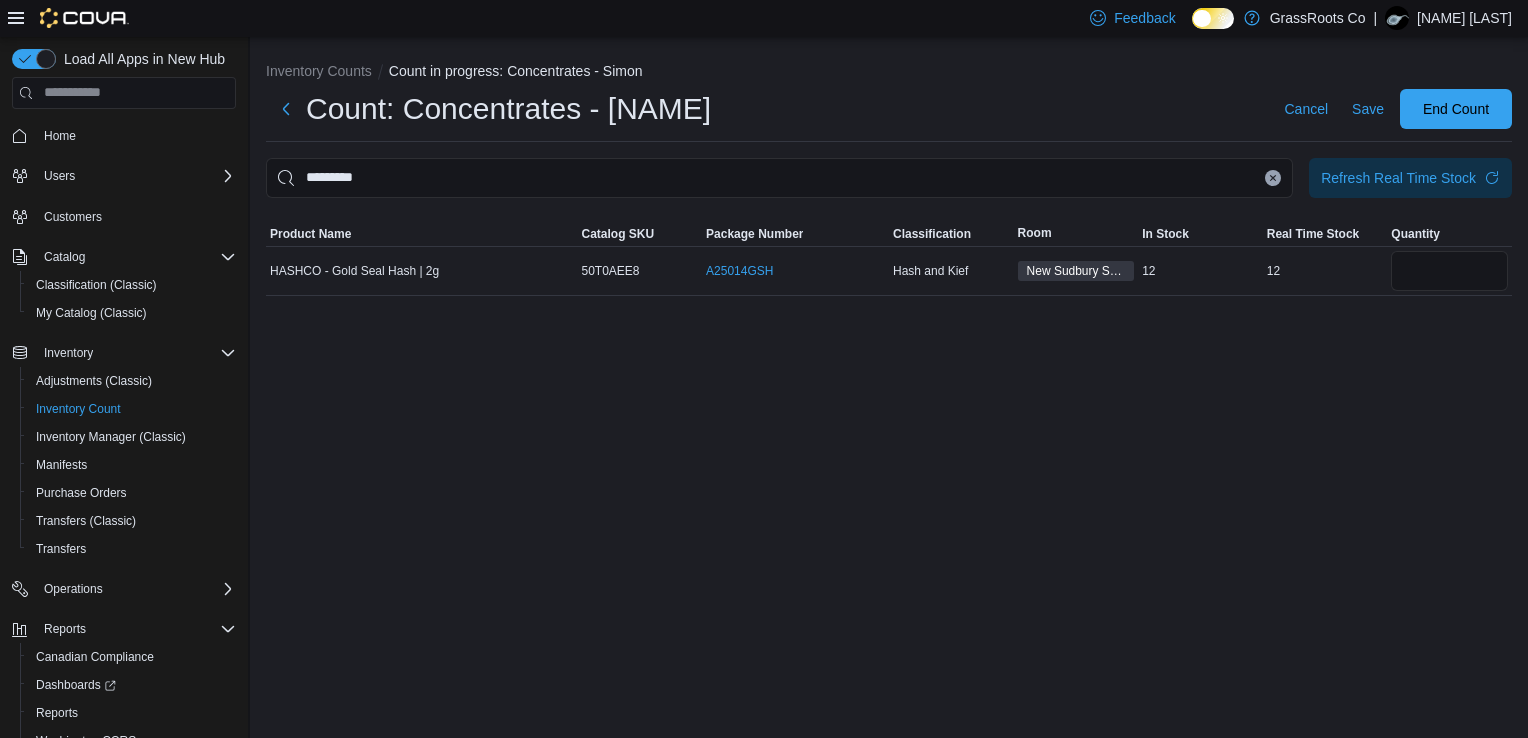 click 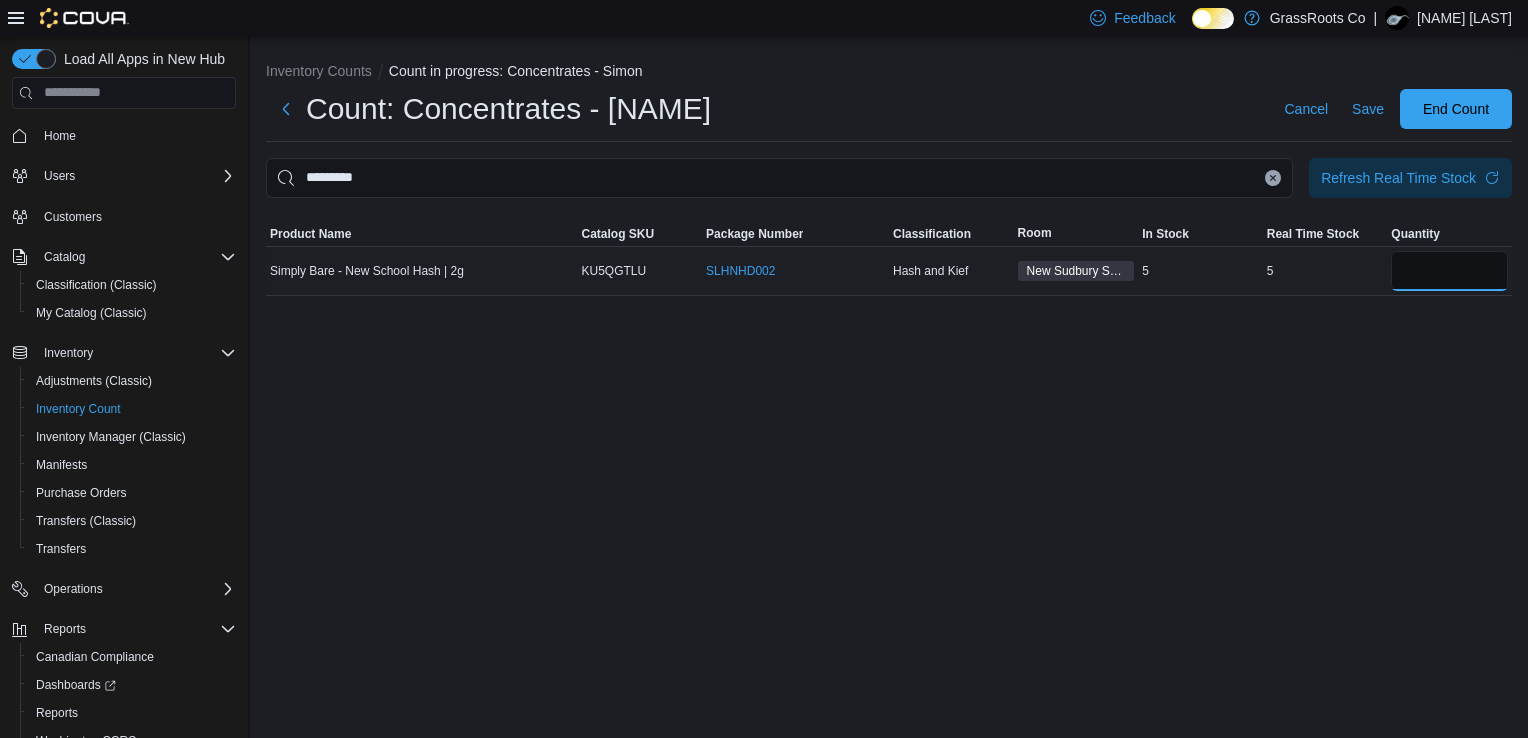 click at bounding box center [1449, 271] 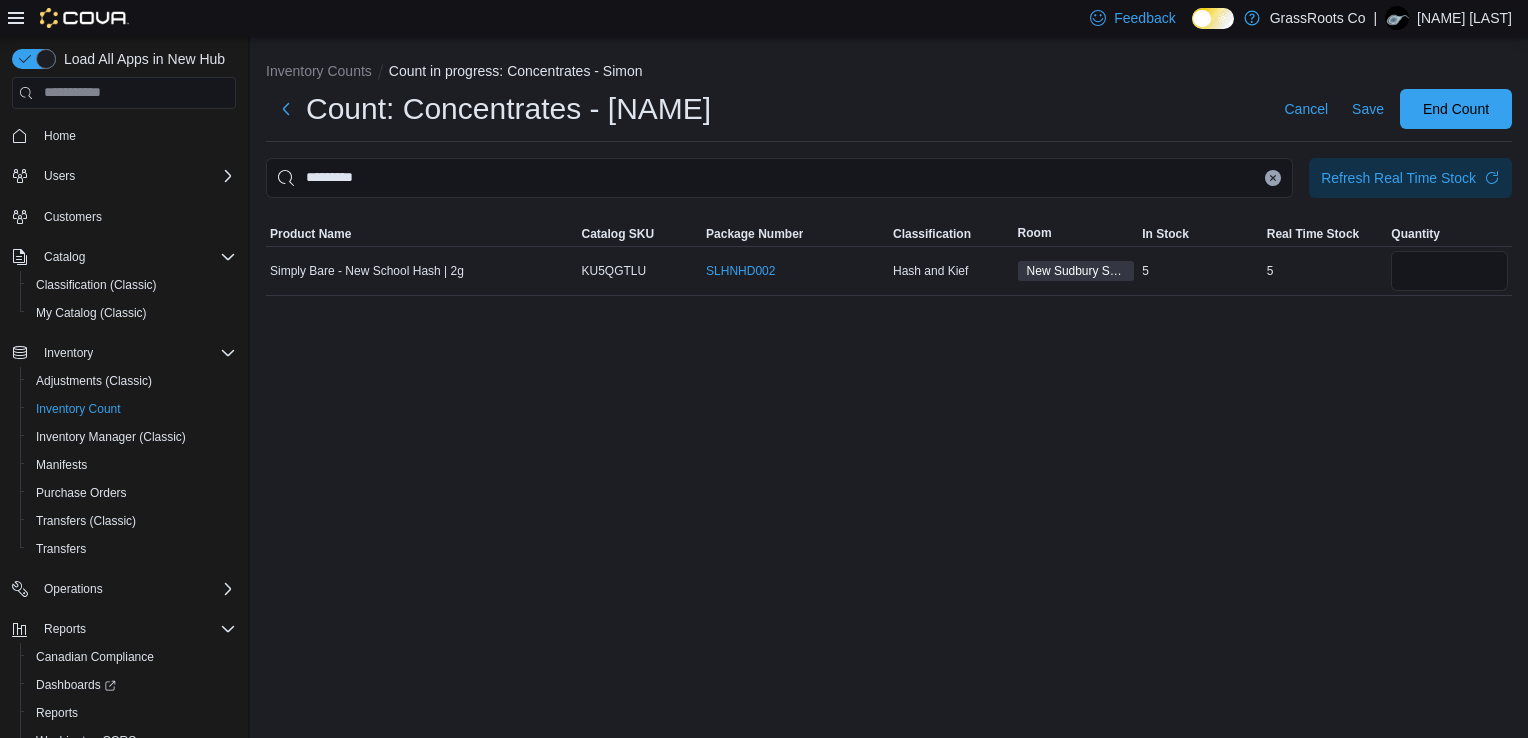 click 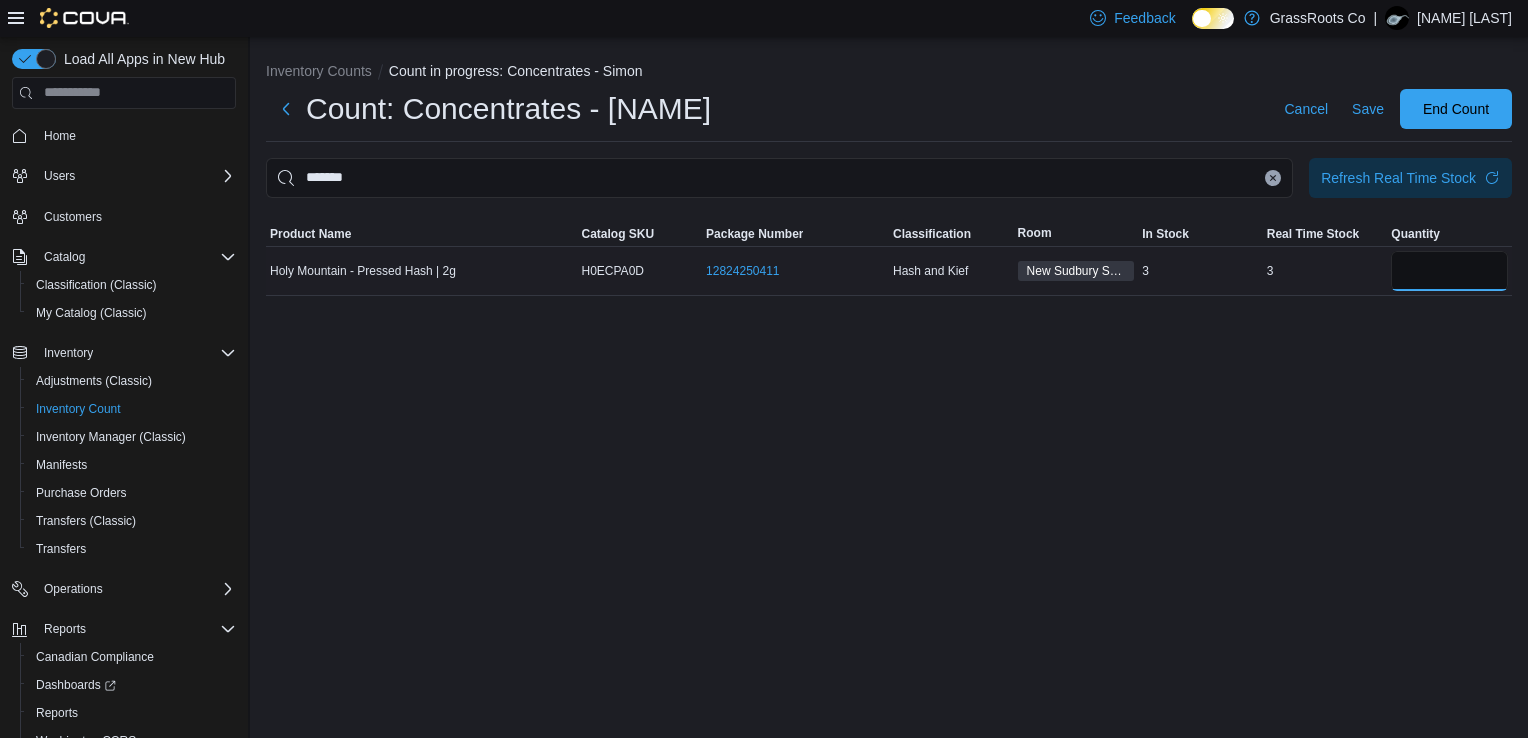click at bounding box center (1449, 271) 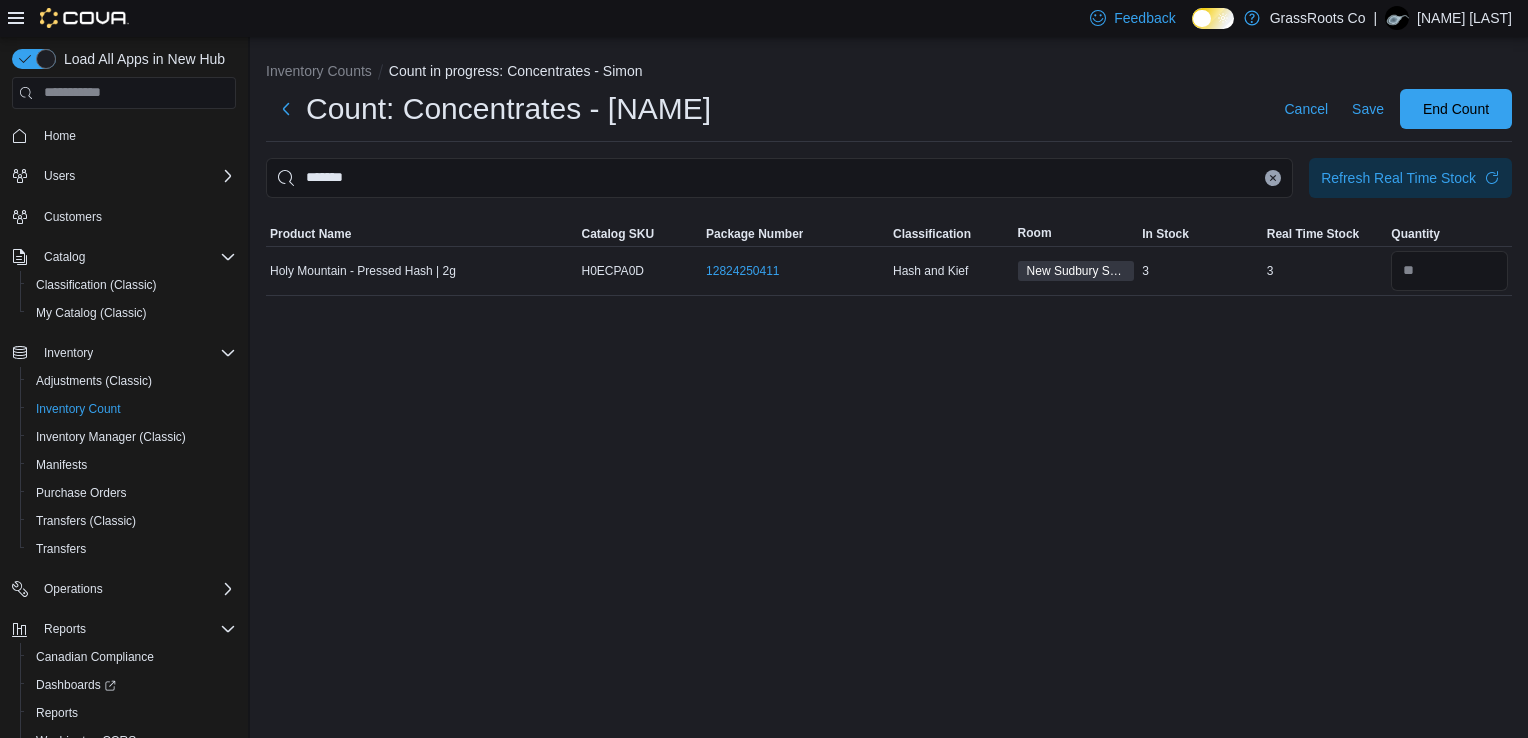 click 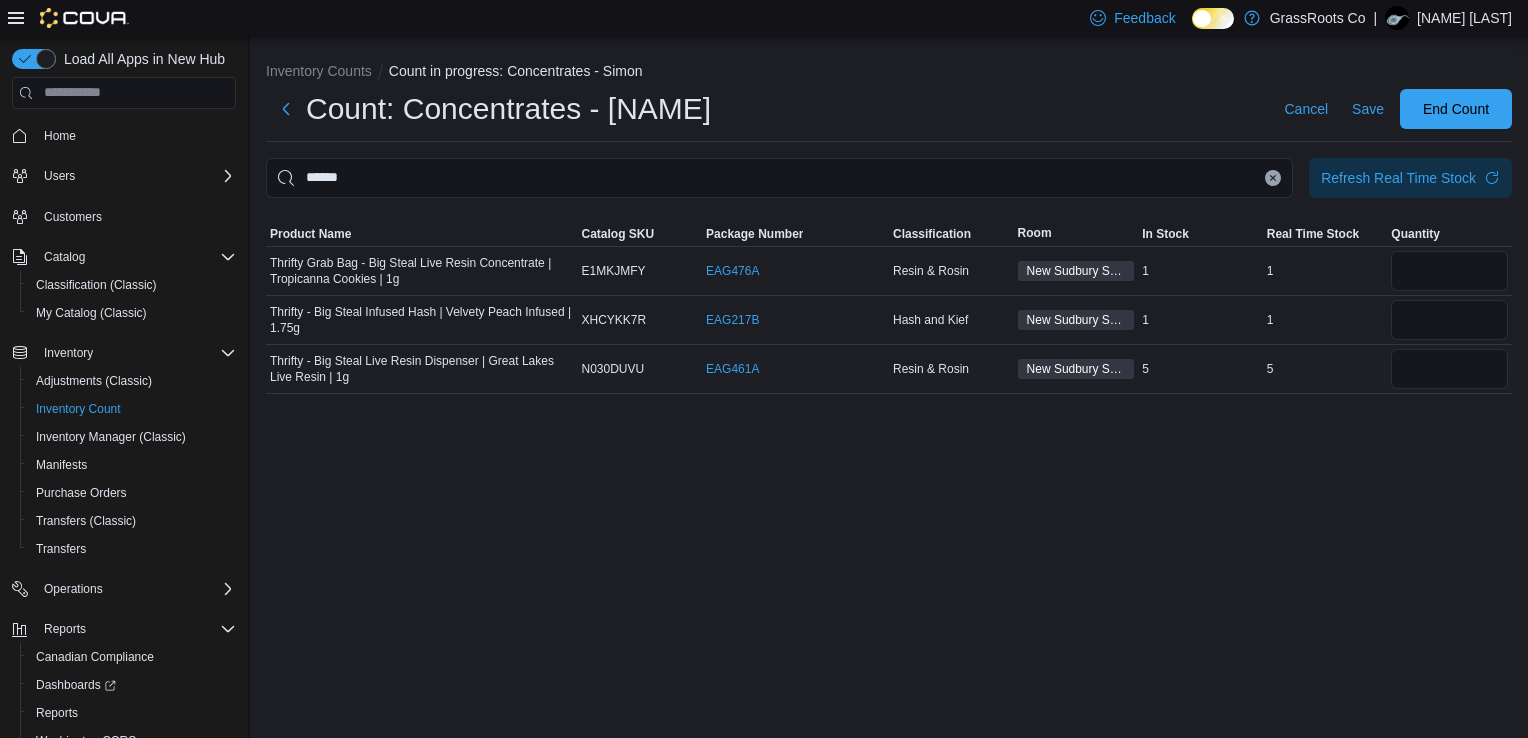 click at bounding box center [1449, 369] 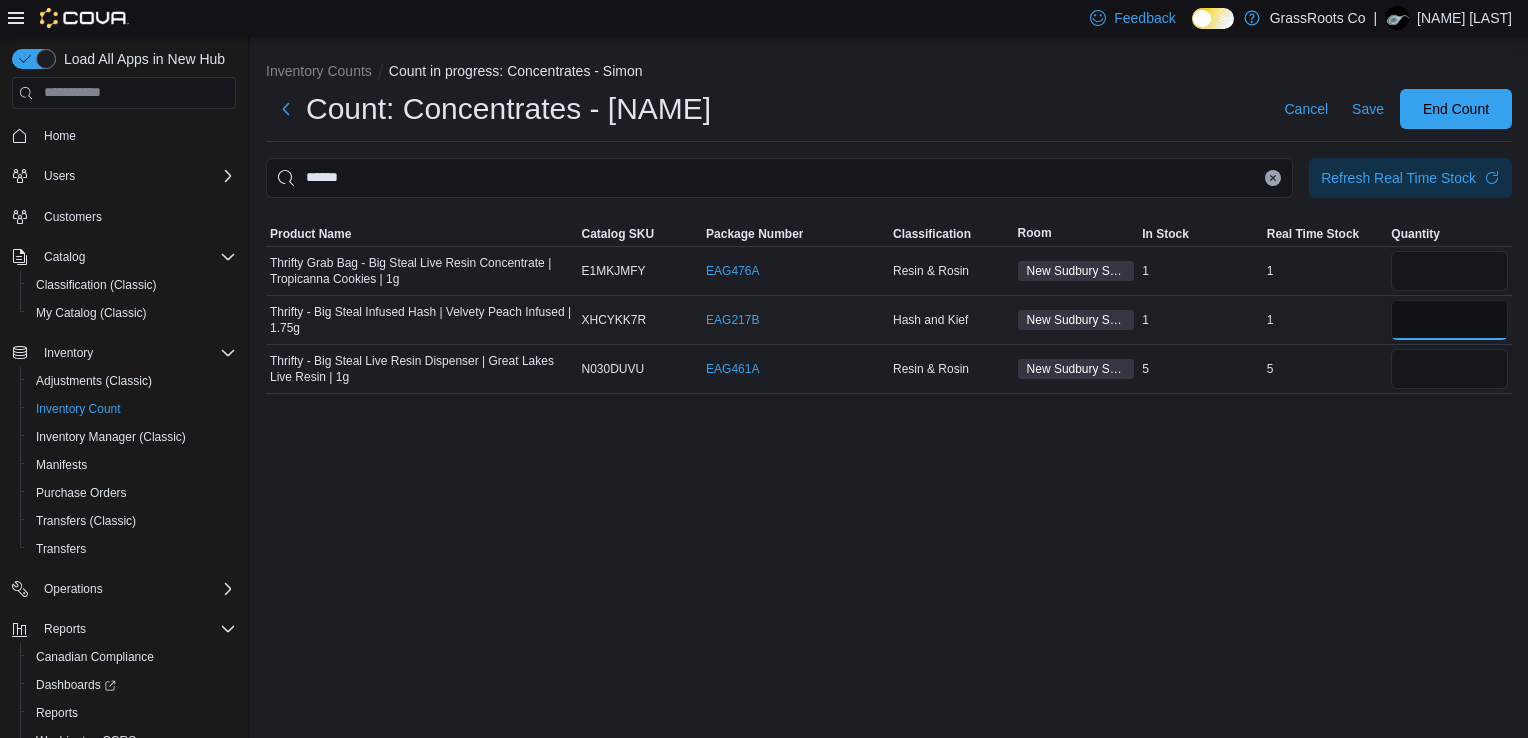 click at bounding box center [1449, 320] 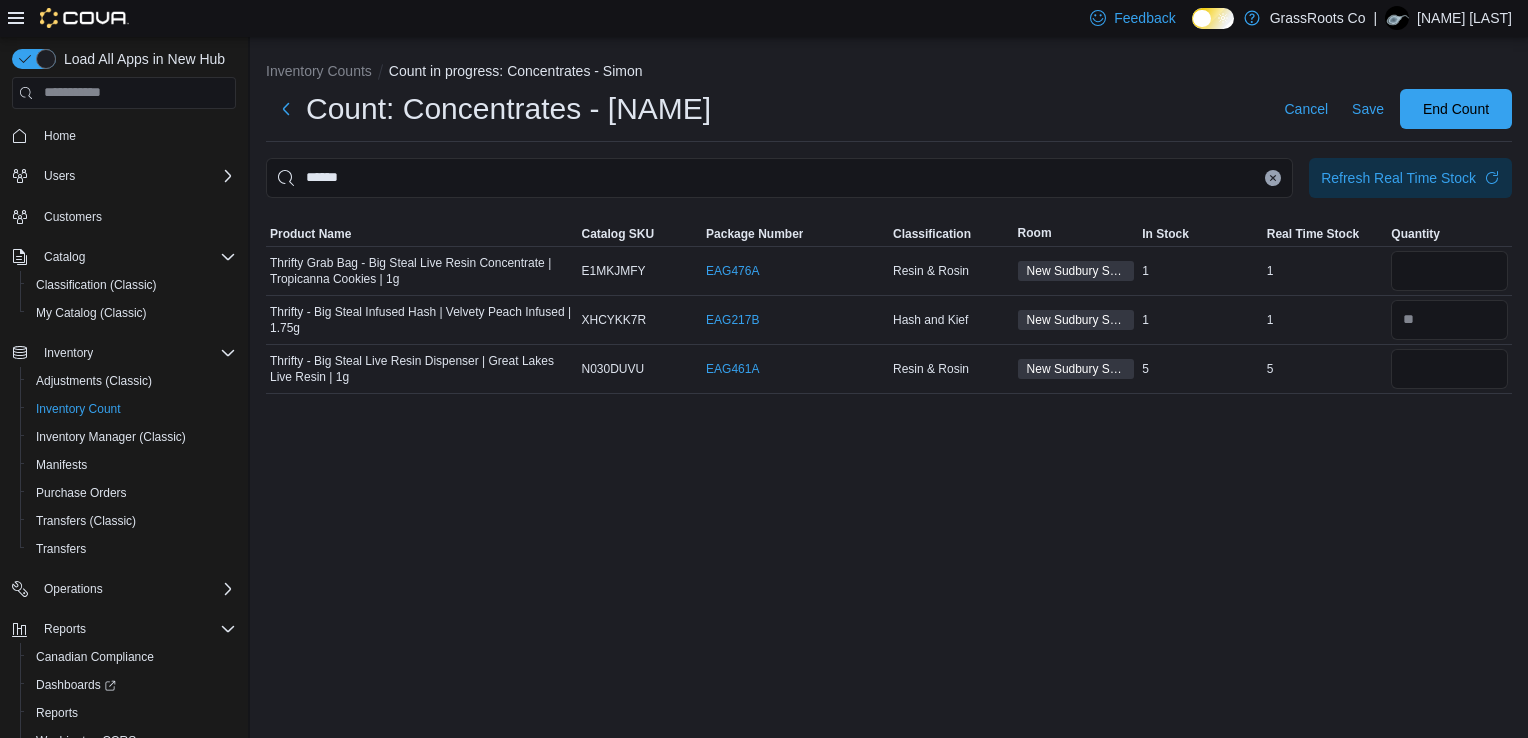 click 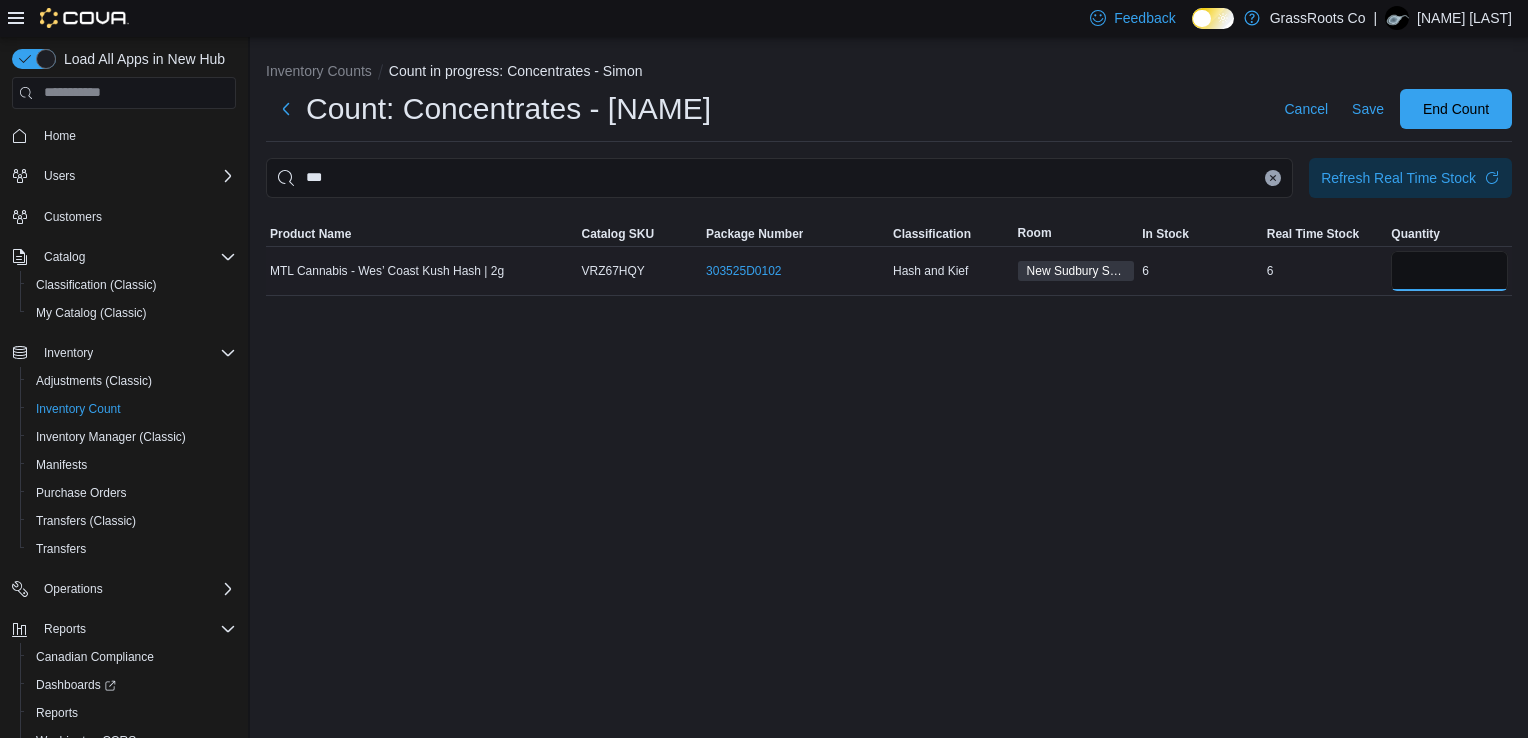 click at bounding box center (1449, 271) 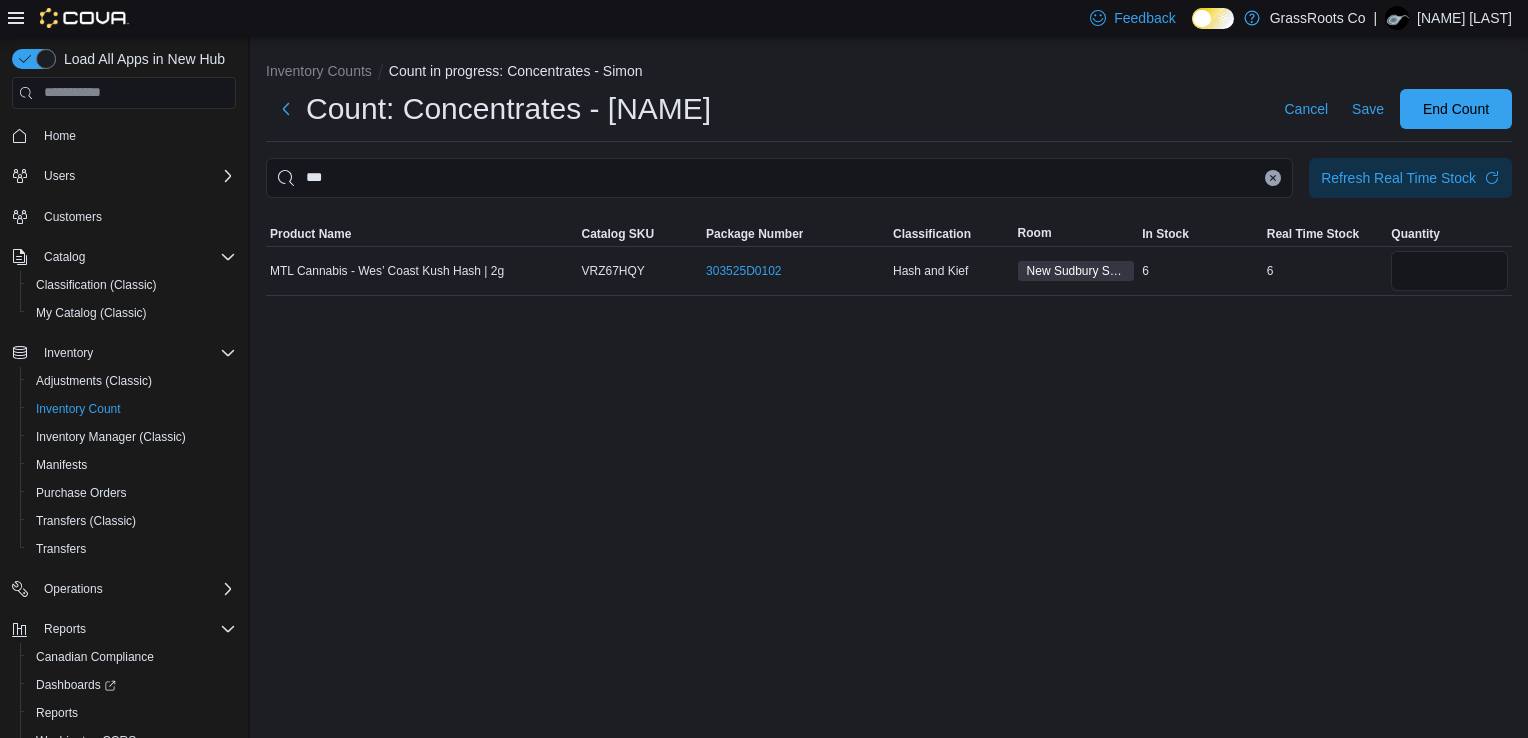 click 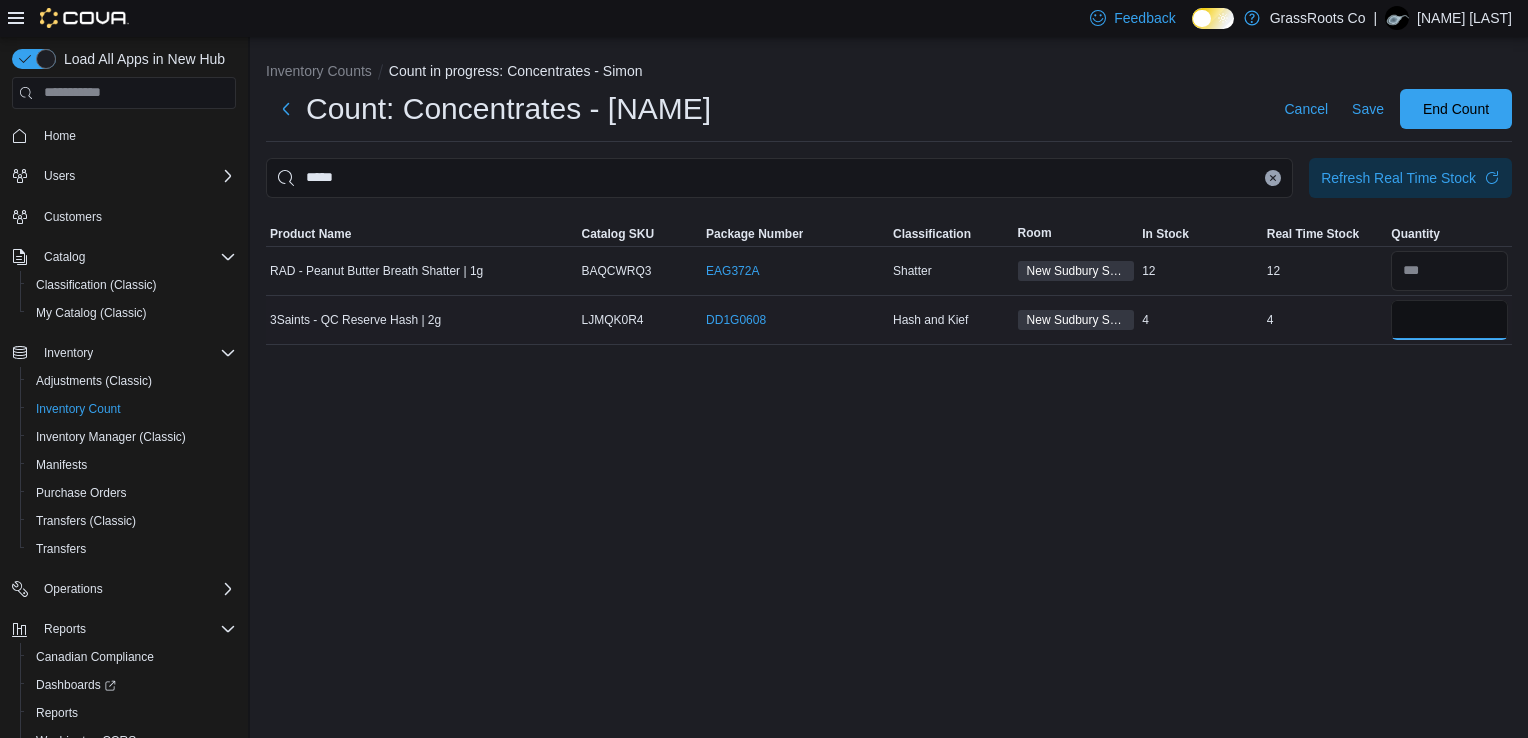 click at bounding box center (1449, 320) 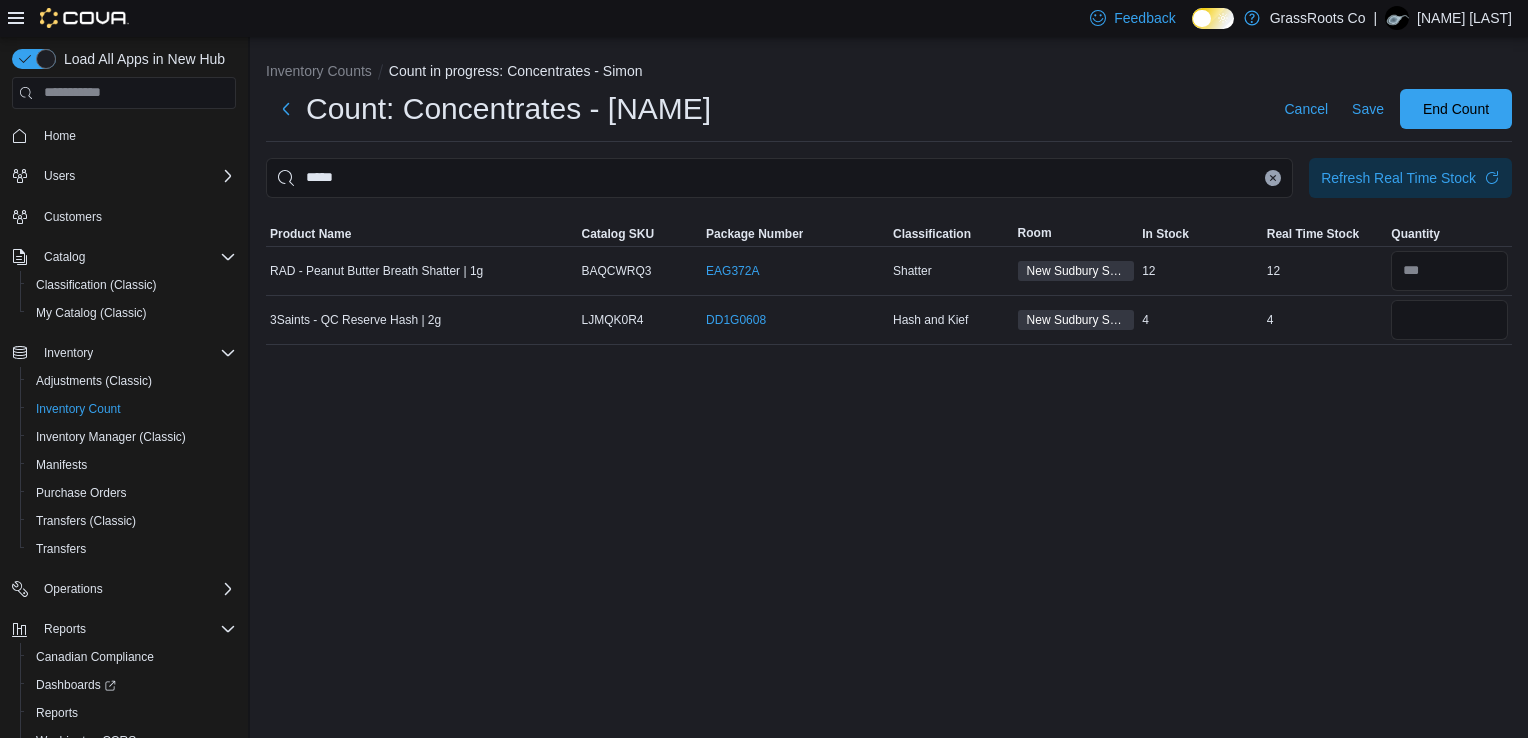 click 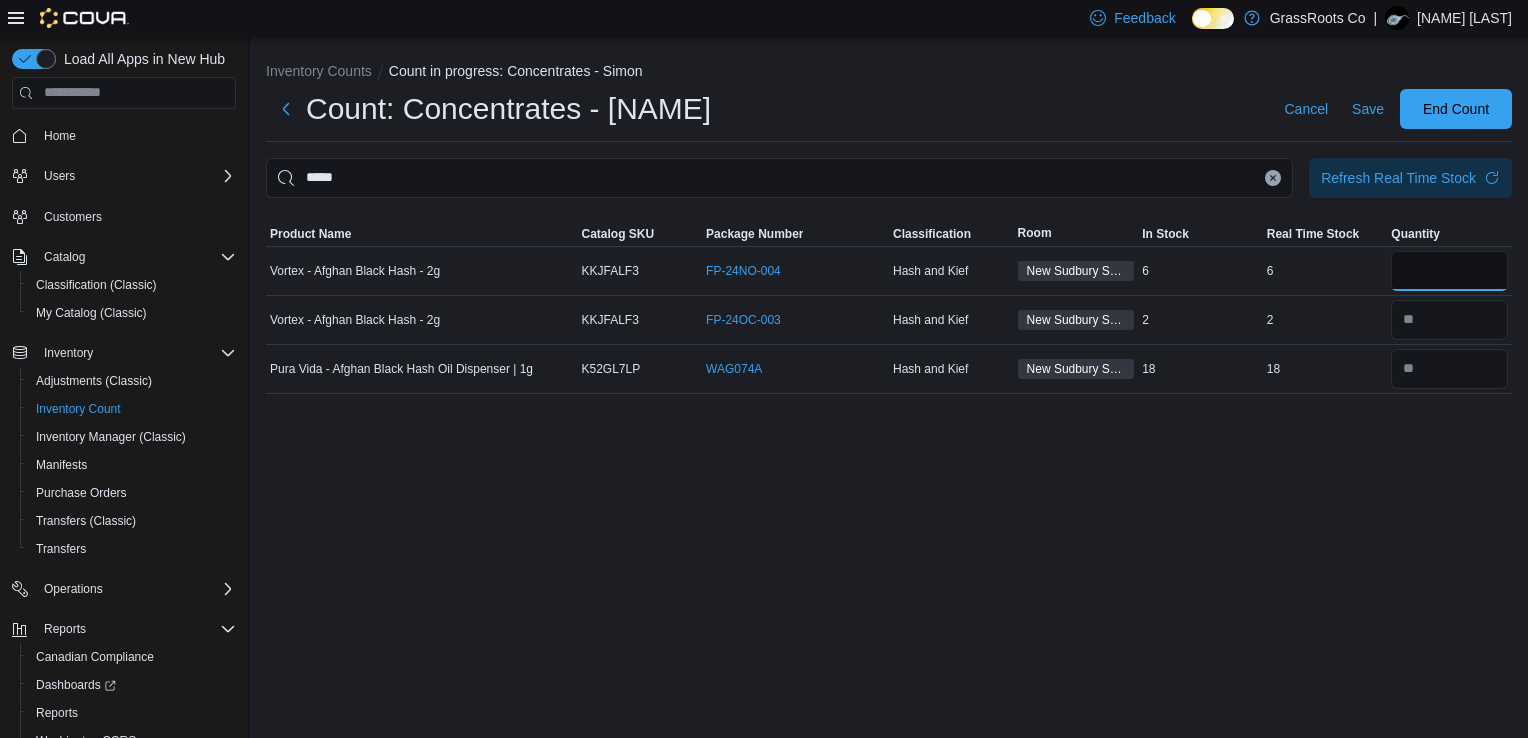 click at bounding box center (1449, 271) 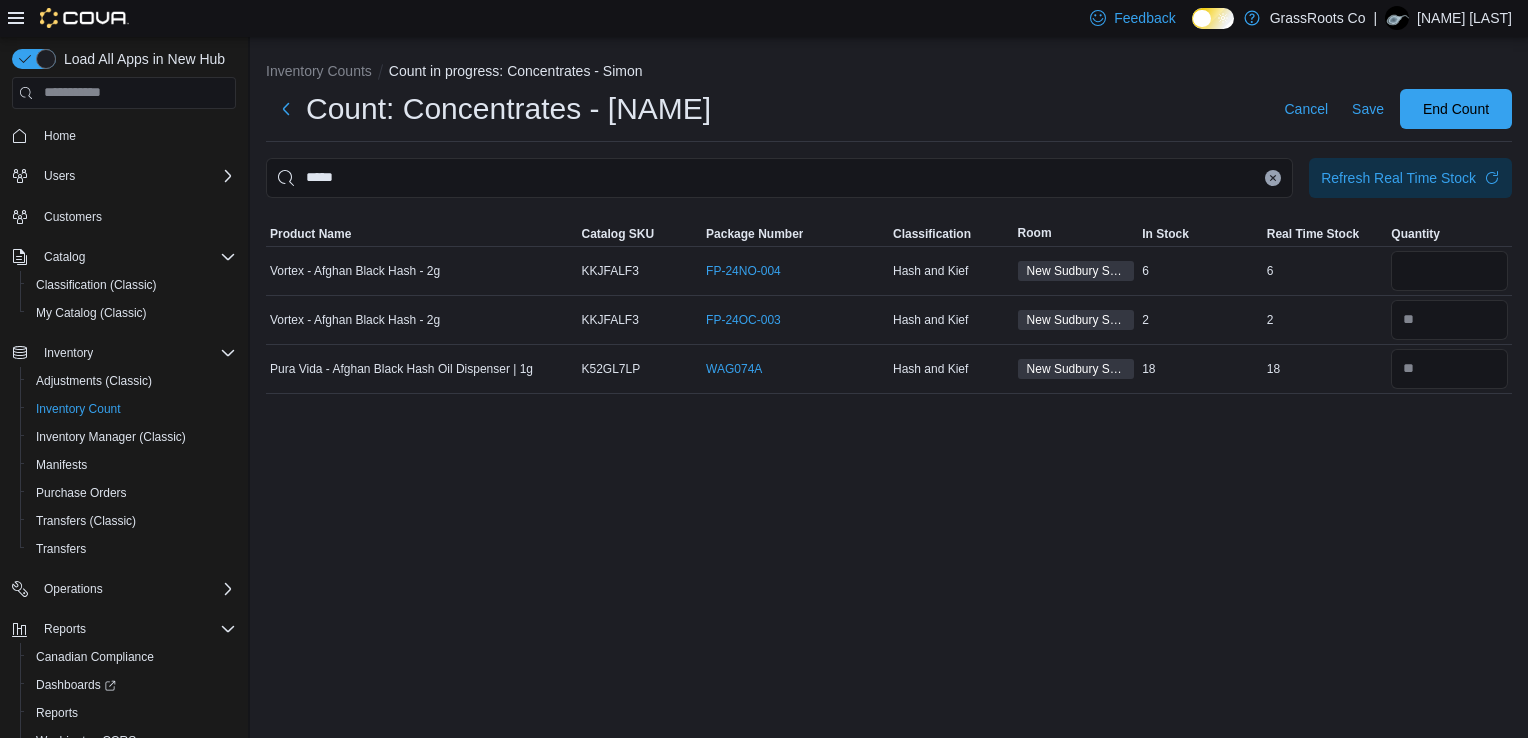 click 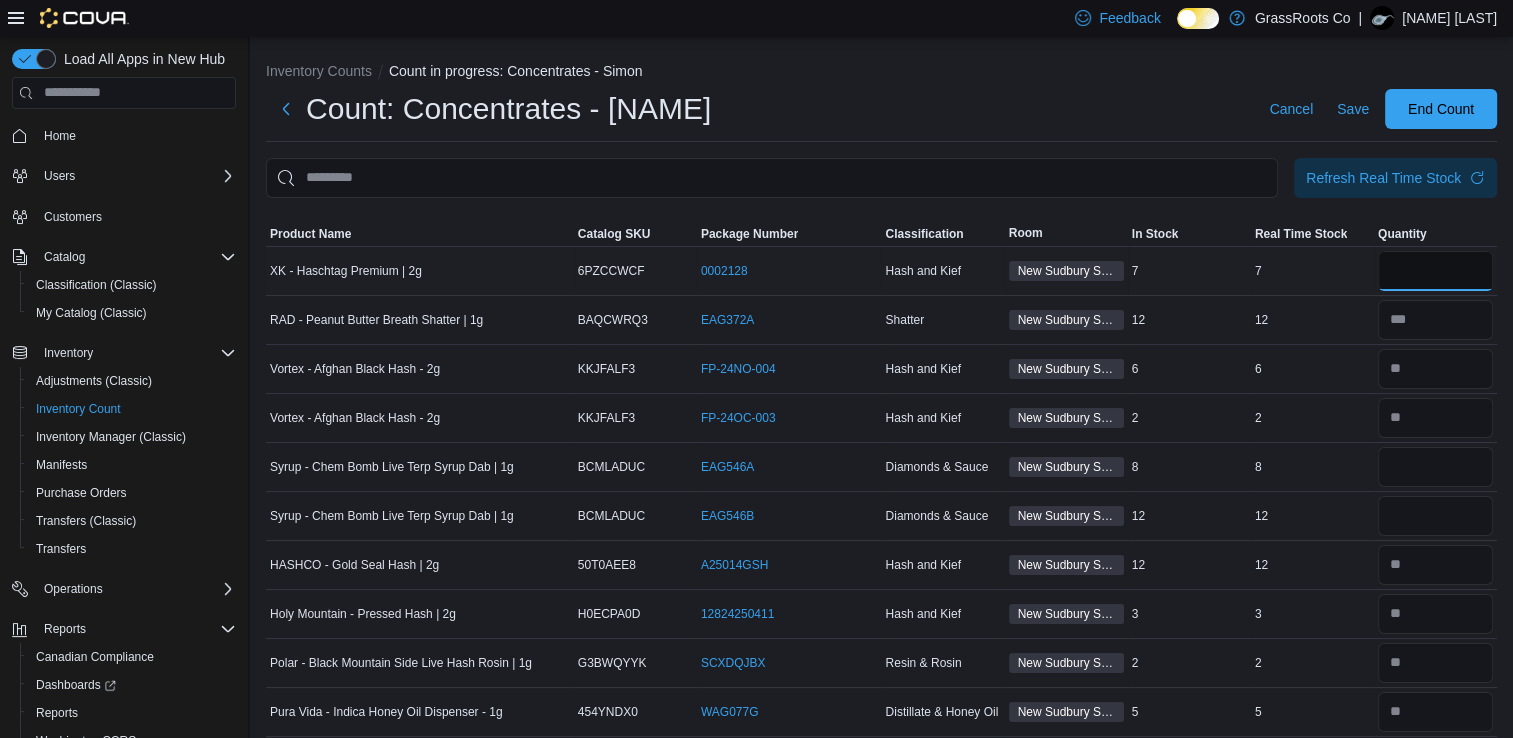 click at bounding box center (1435, 271) 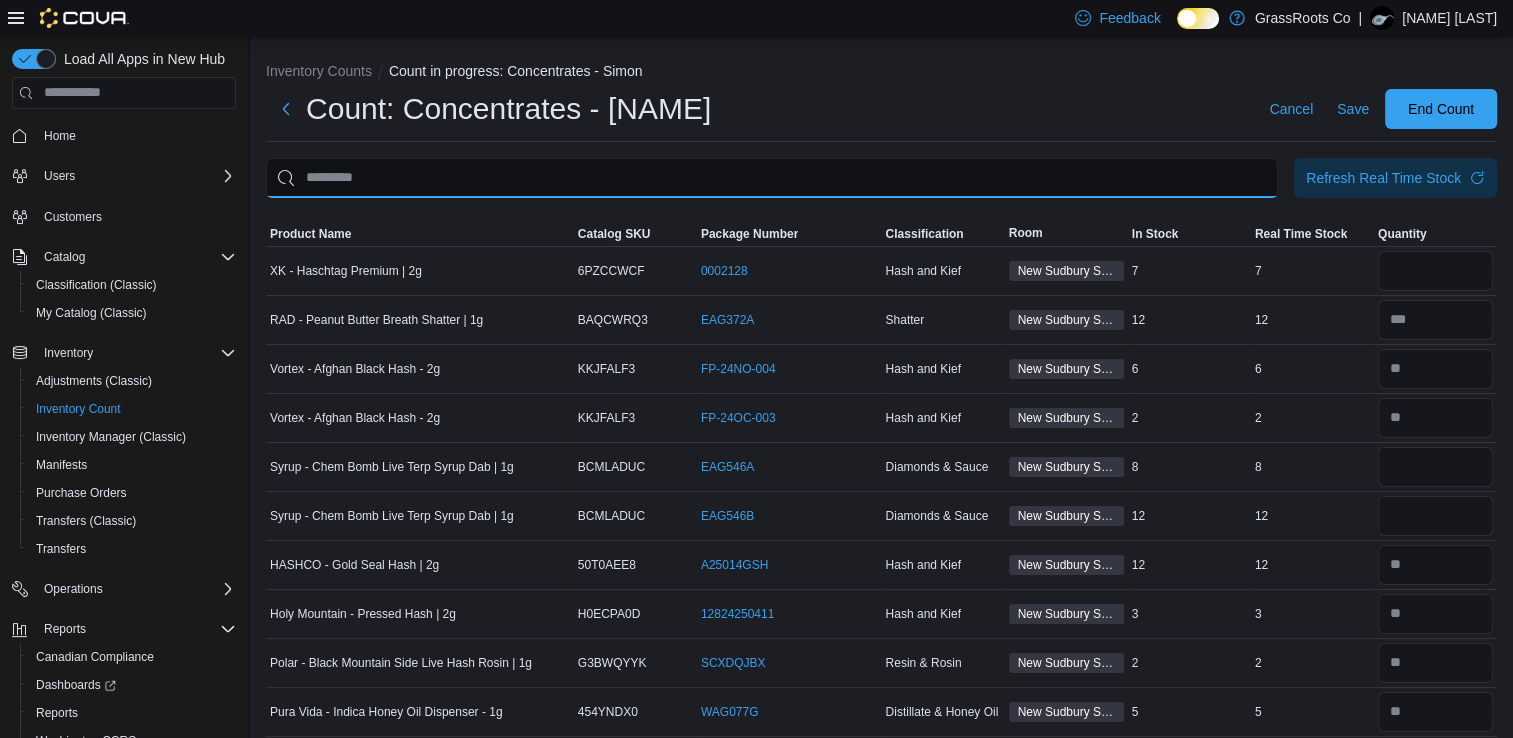 click at bounding box center [772, 178] 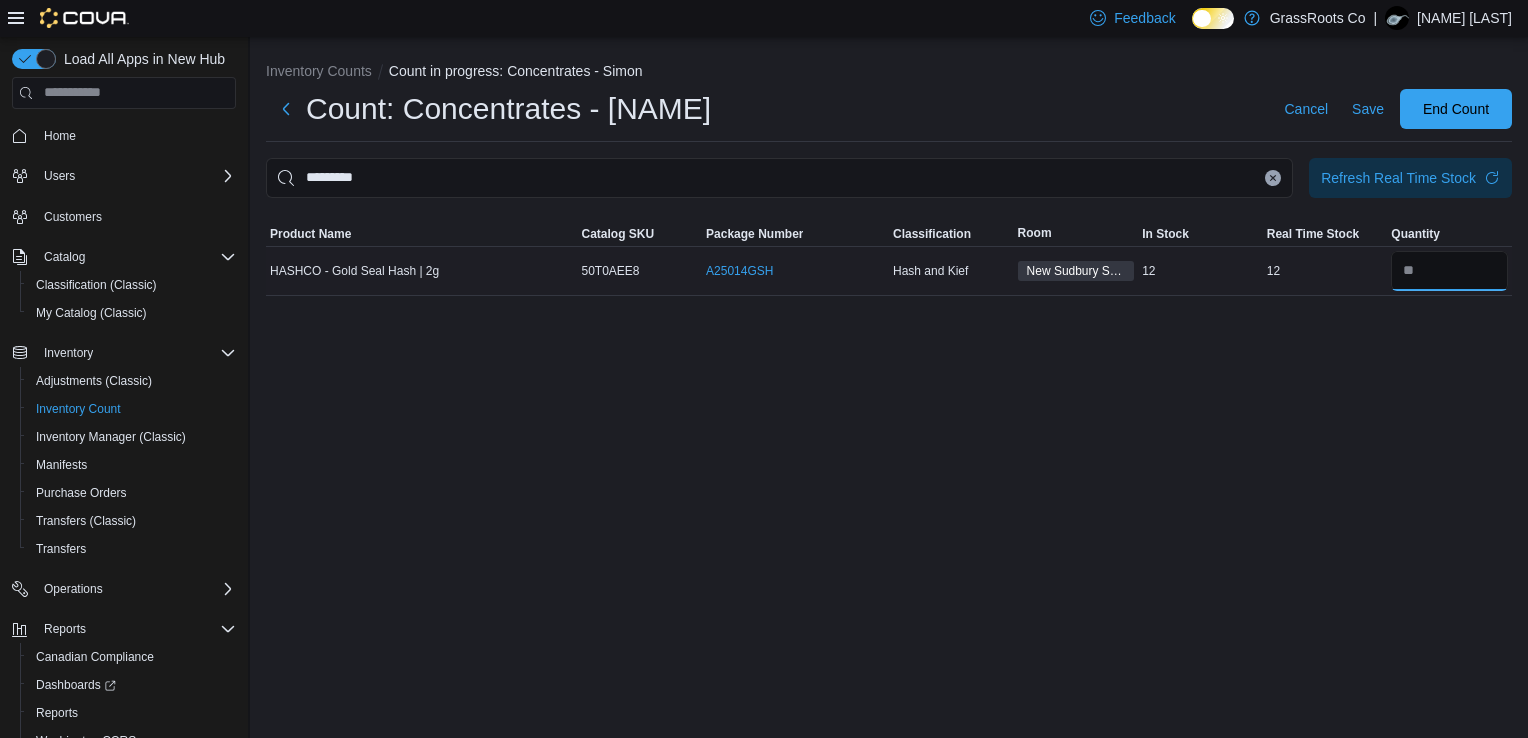 click at bounding box center (1449, 271) 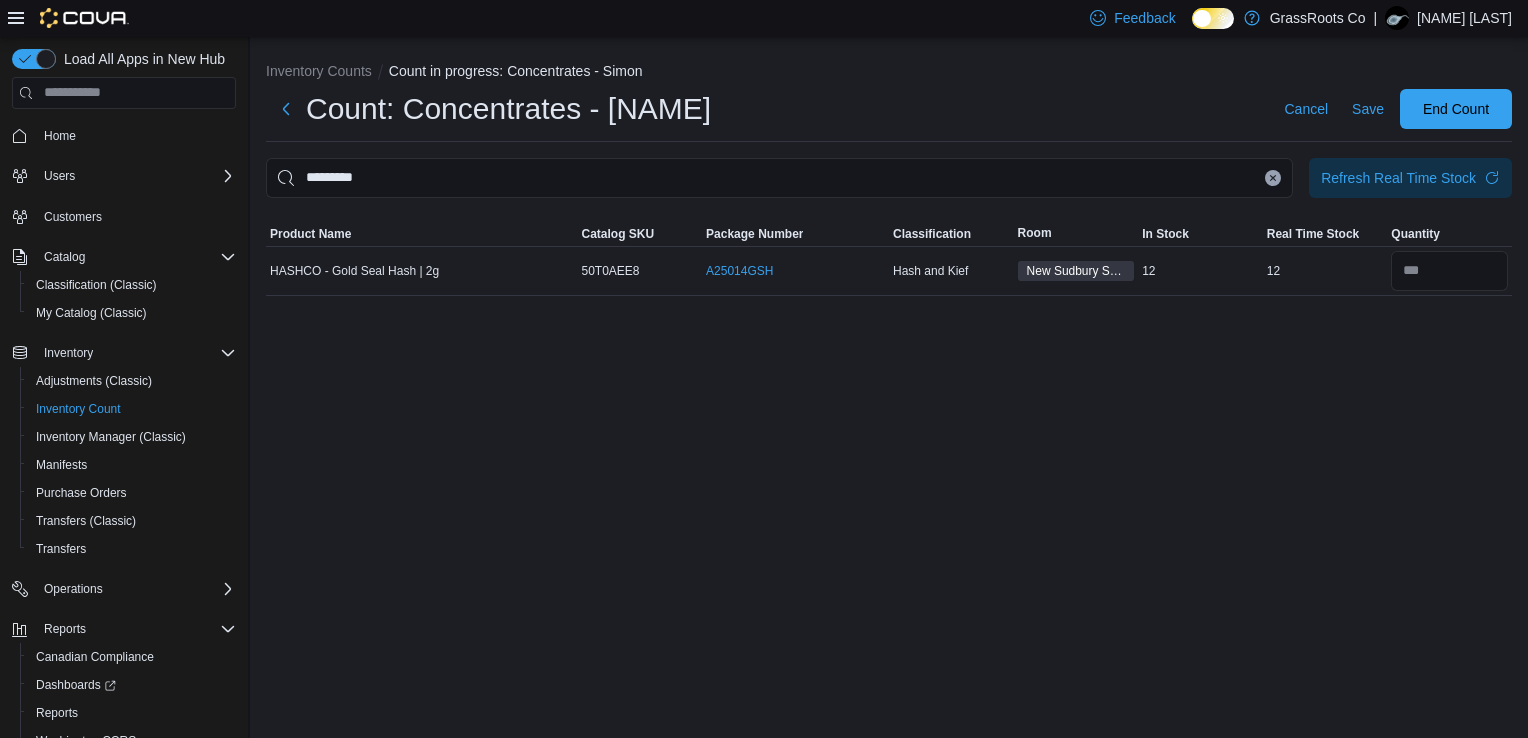 click 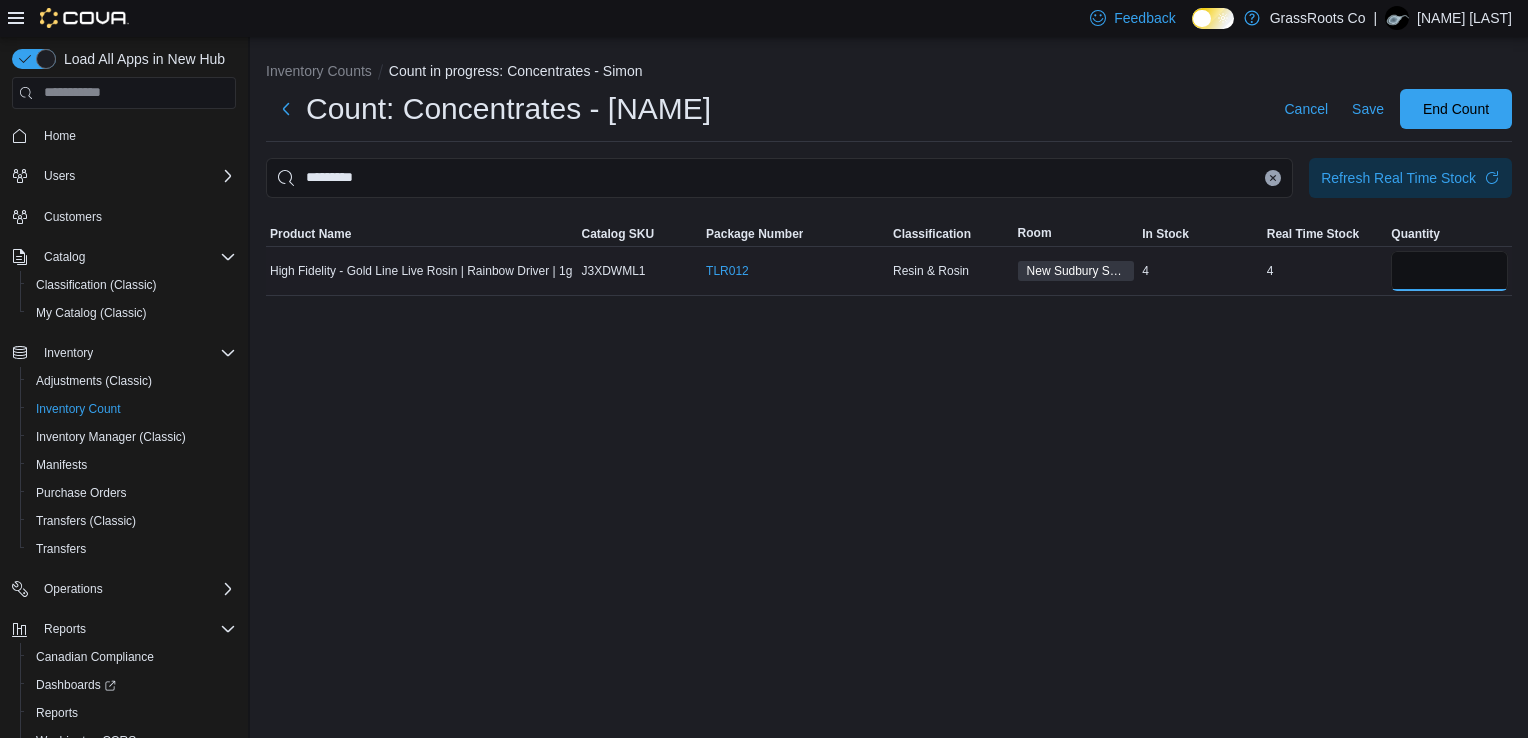 click at bounding box center (1449, 271) 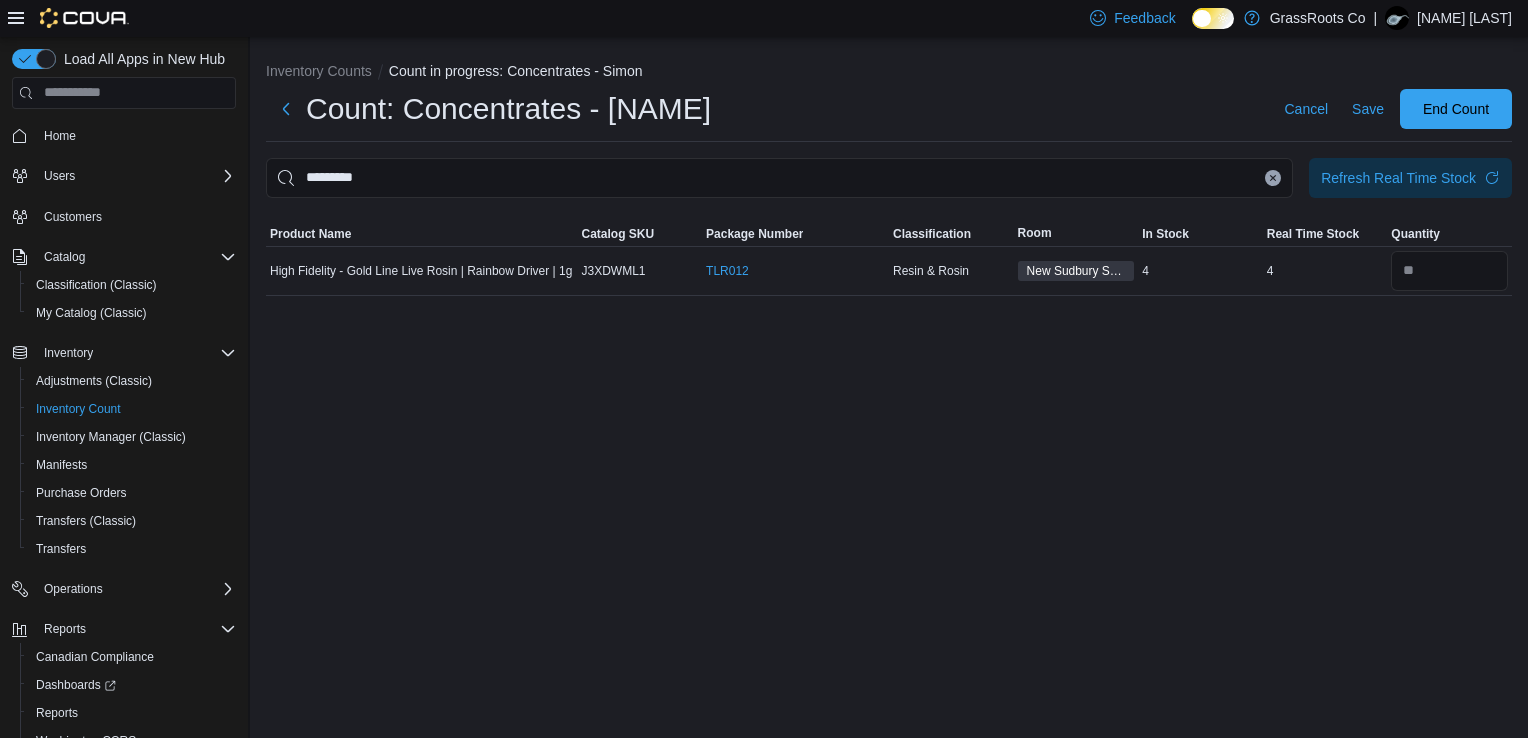 click 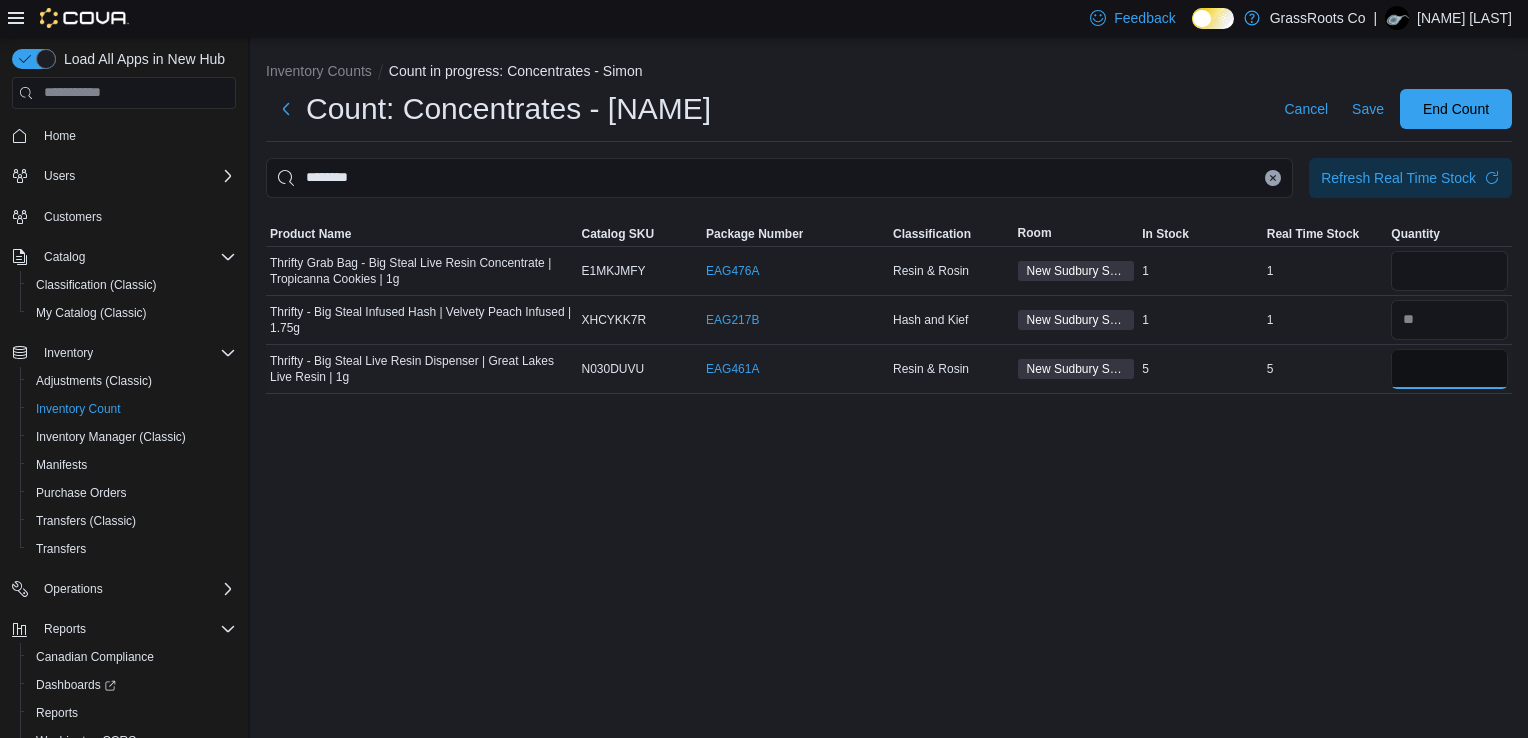 click at bounding box center [1449, 369] 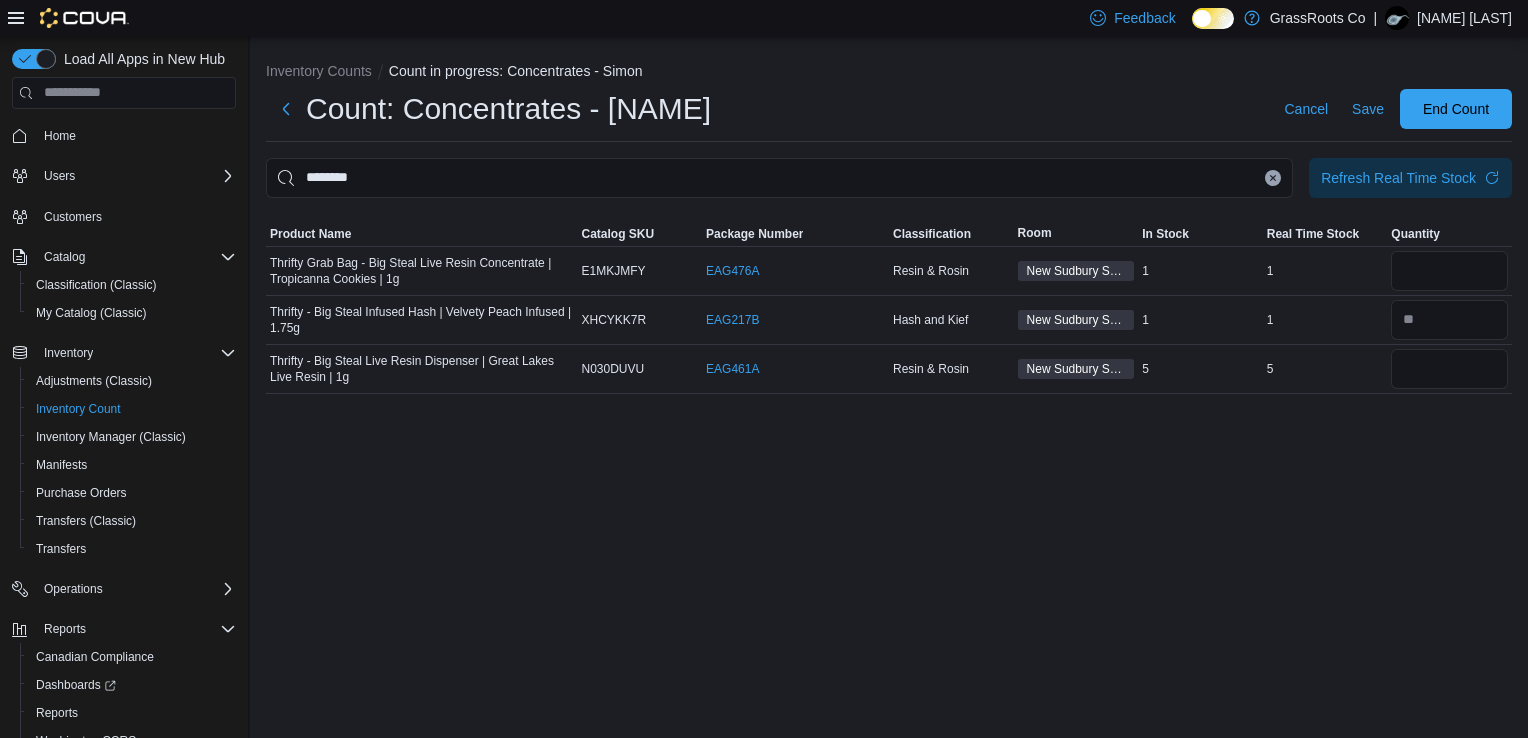 click 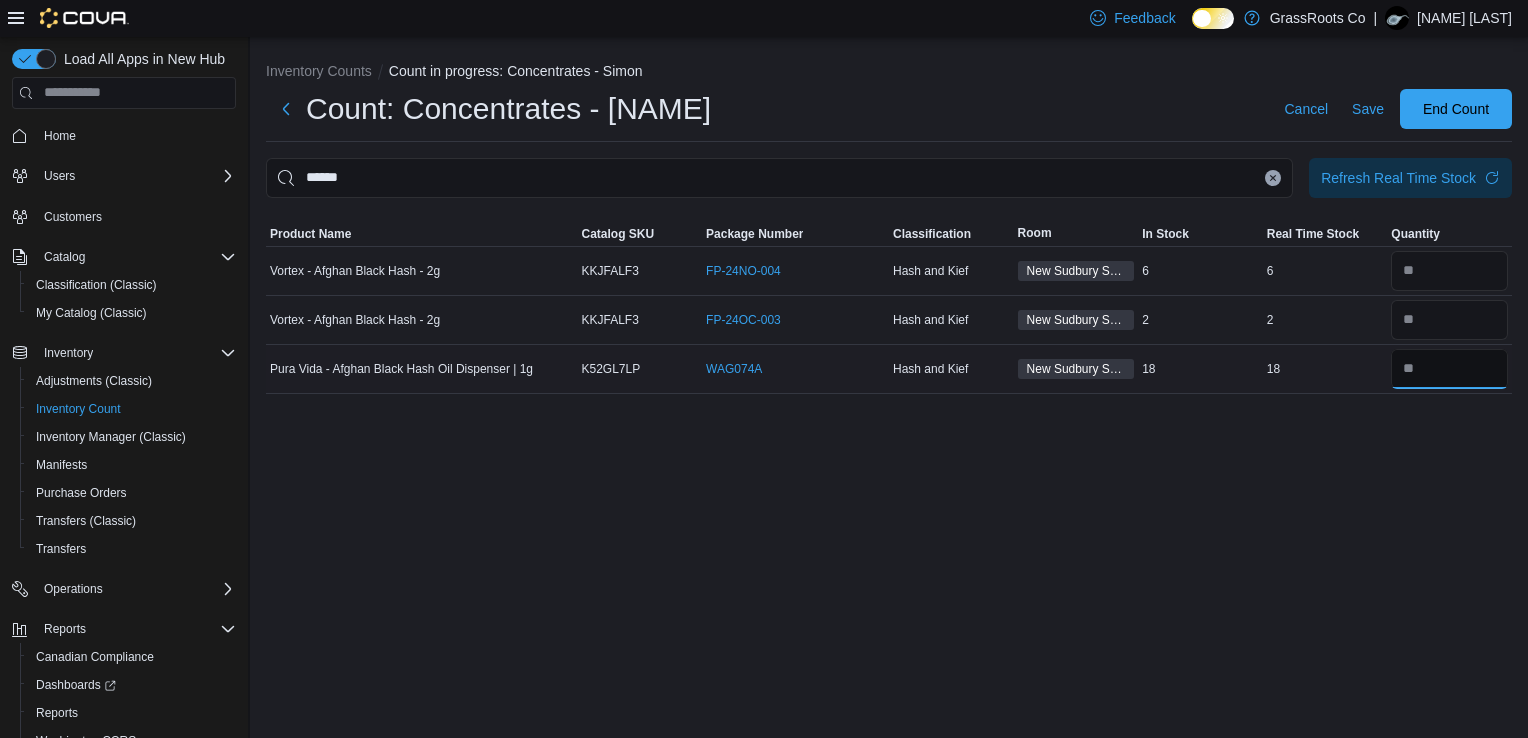 click at bounding box center (1449, 369) 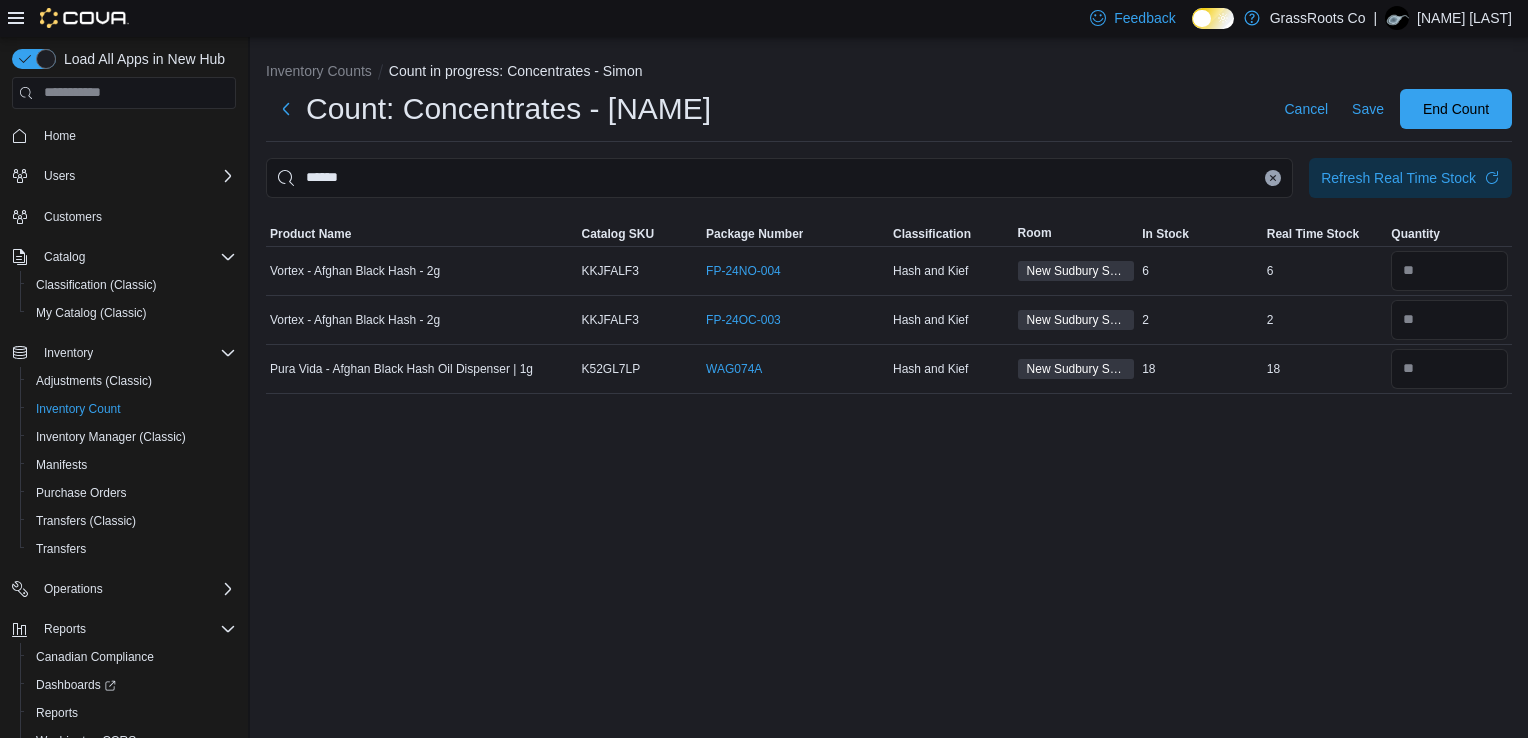click 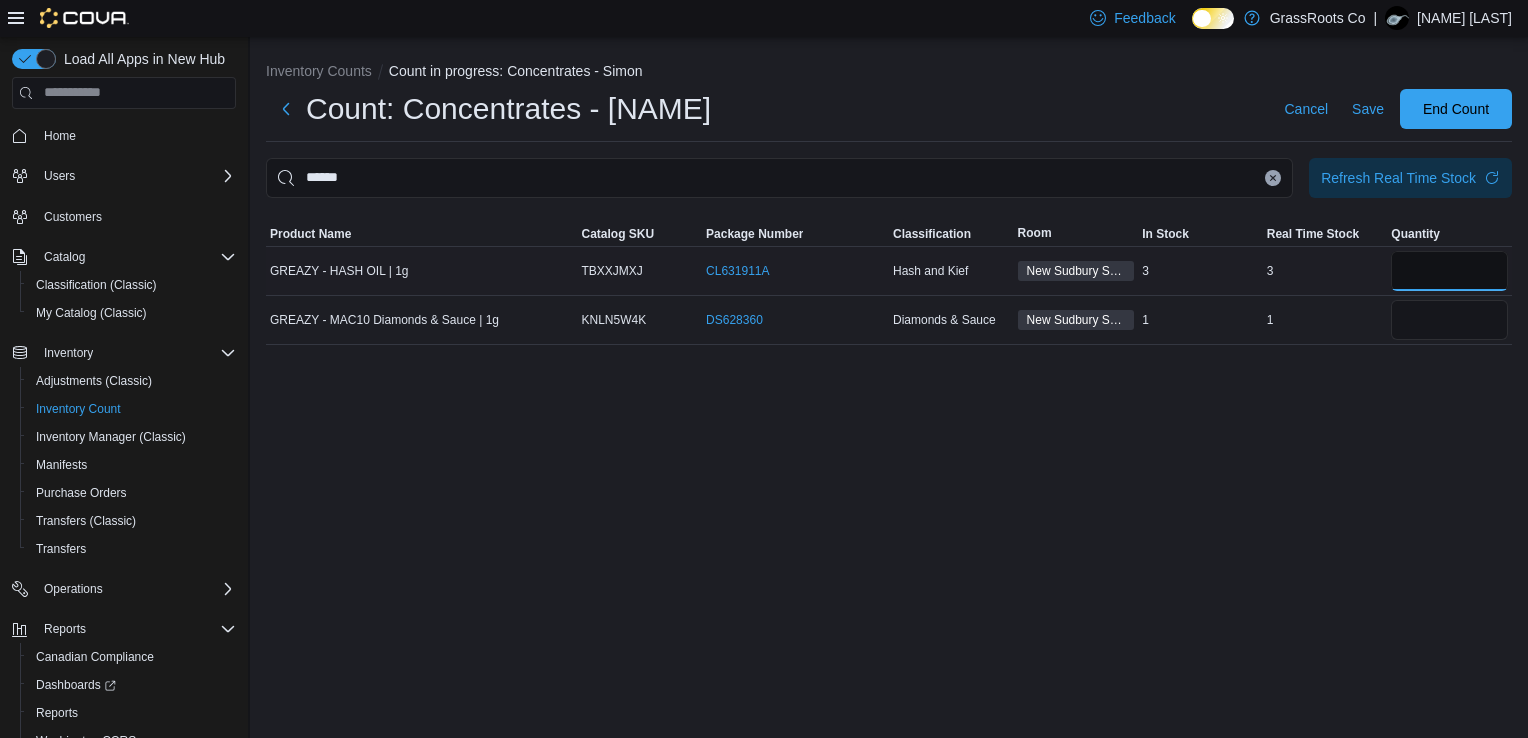 click at bounding box center [1449, 271] 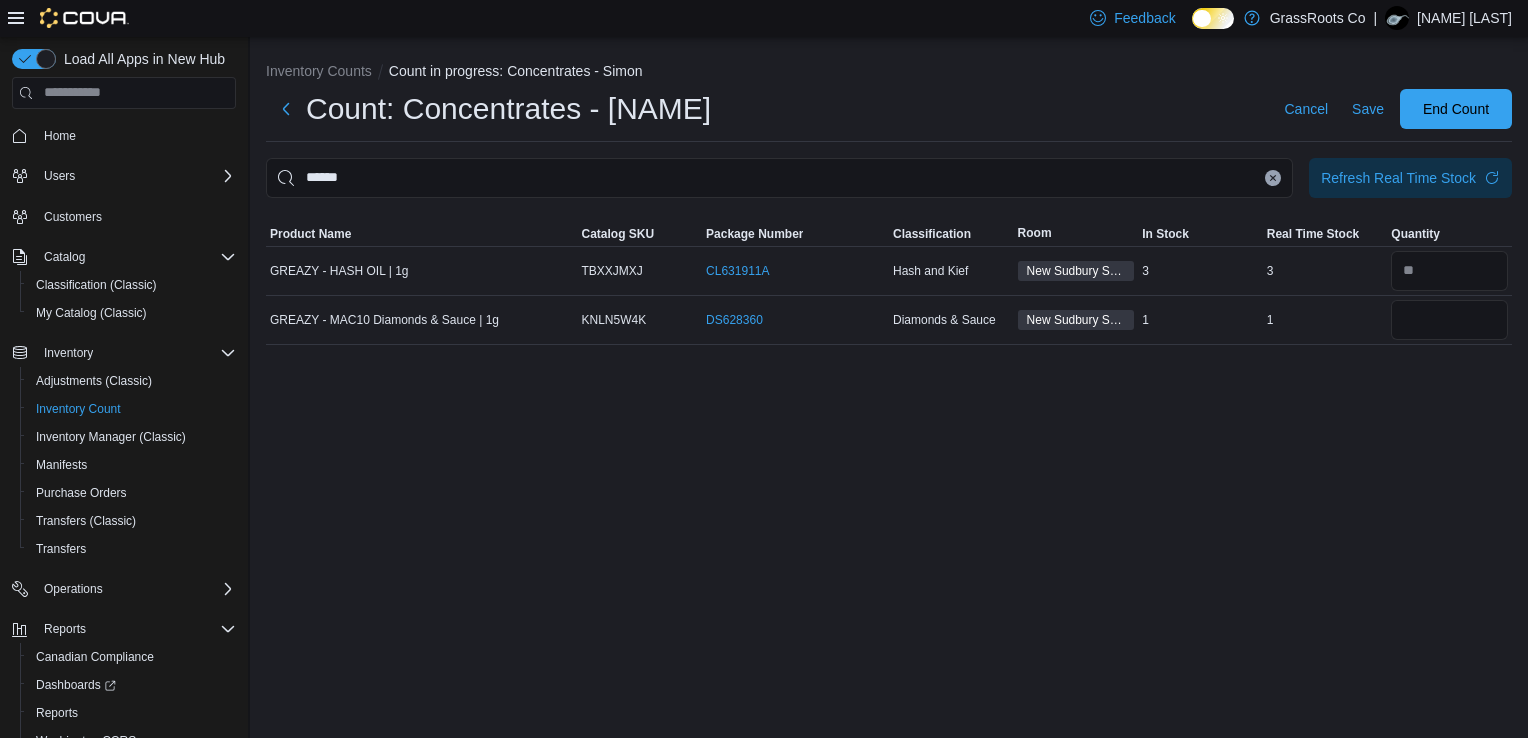 click 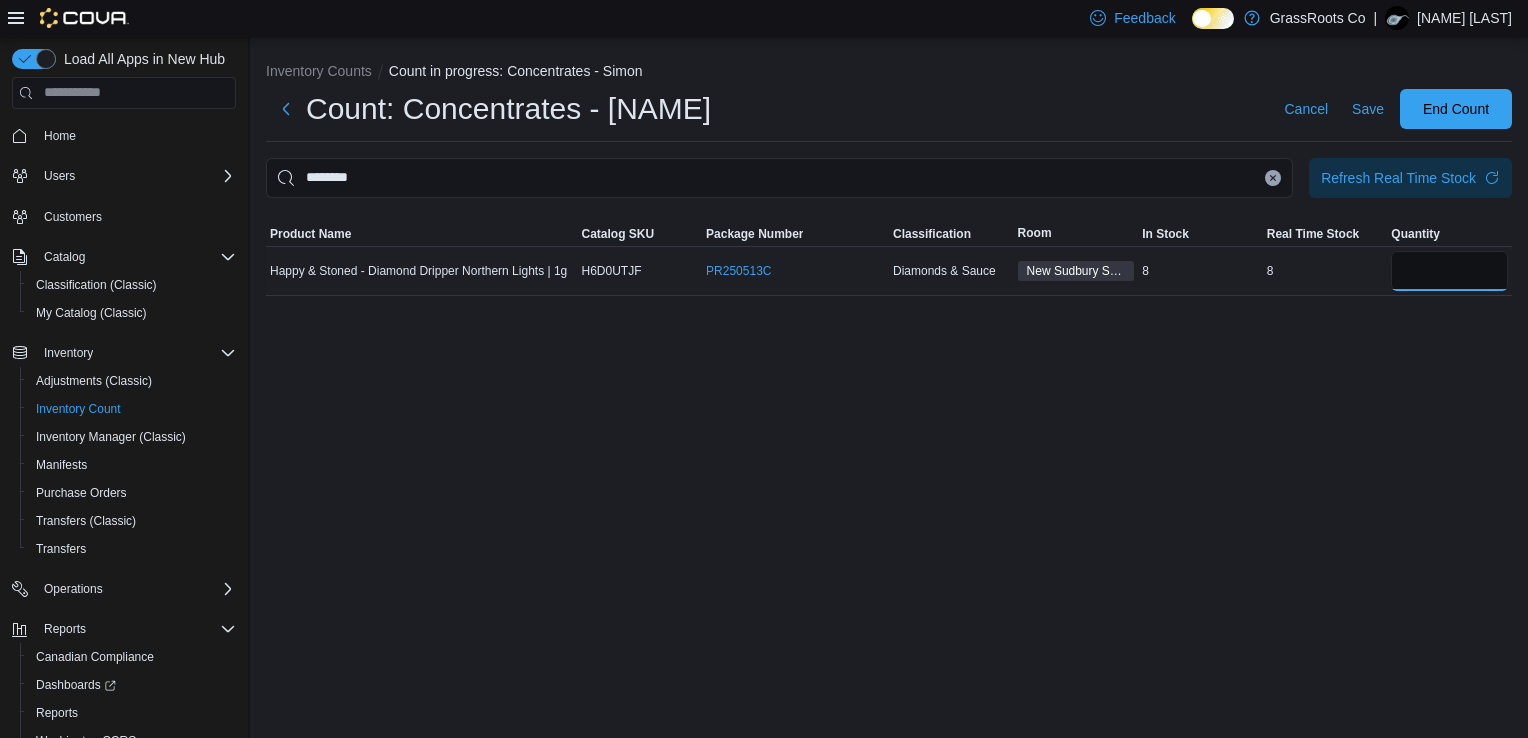 click at bounding box center (1449, 271) 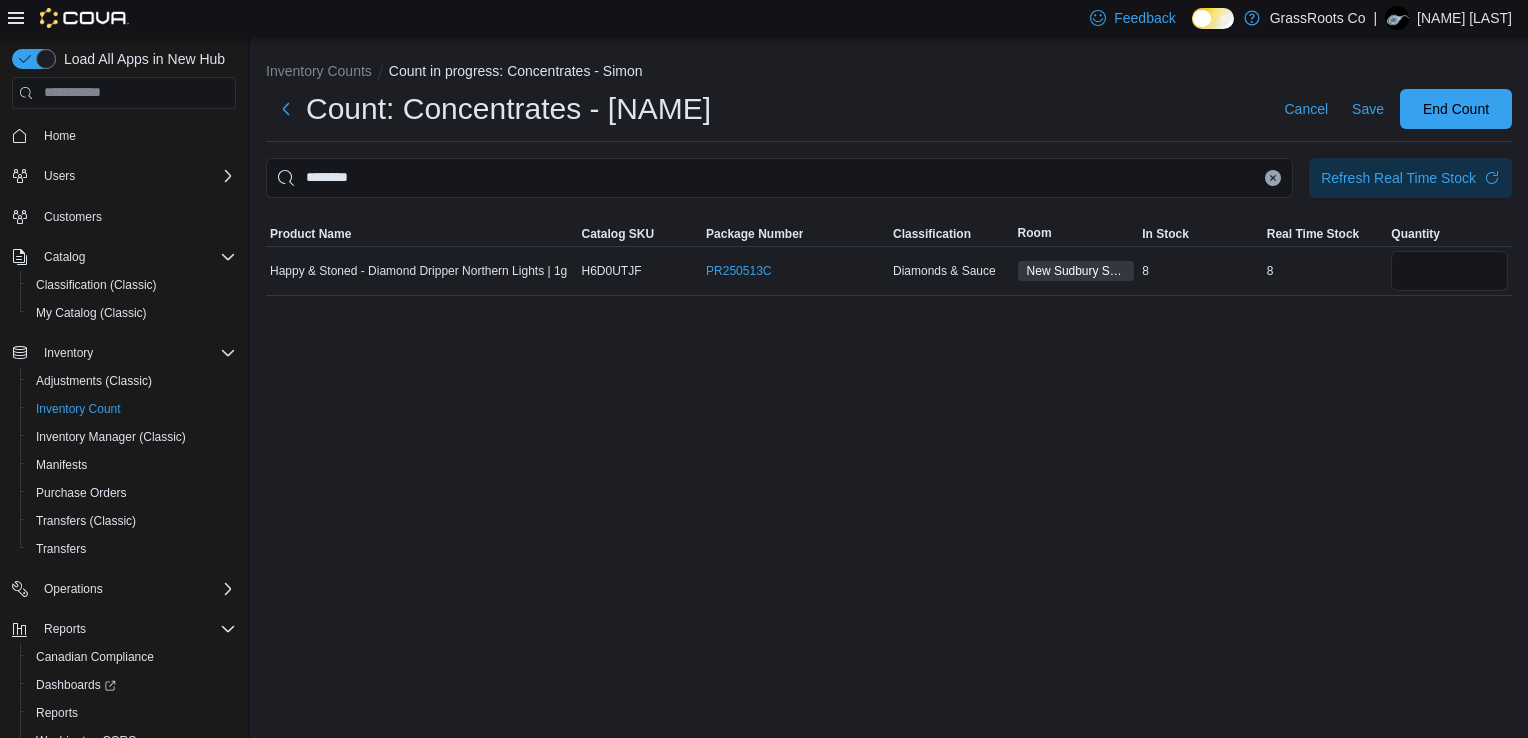 click 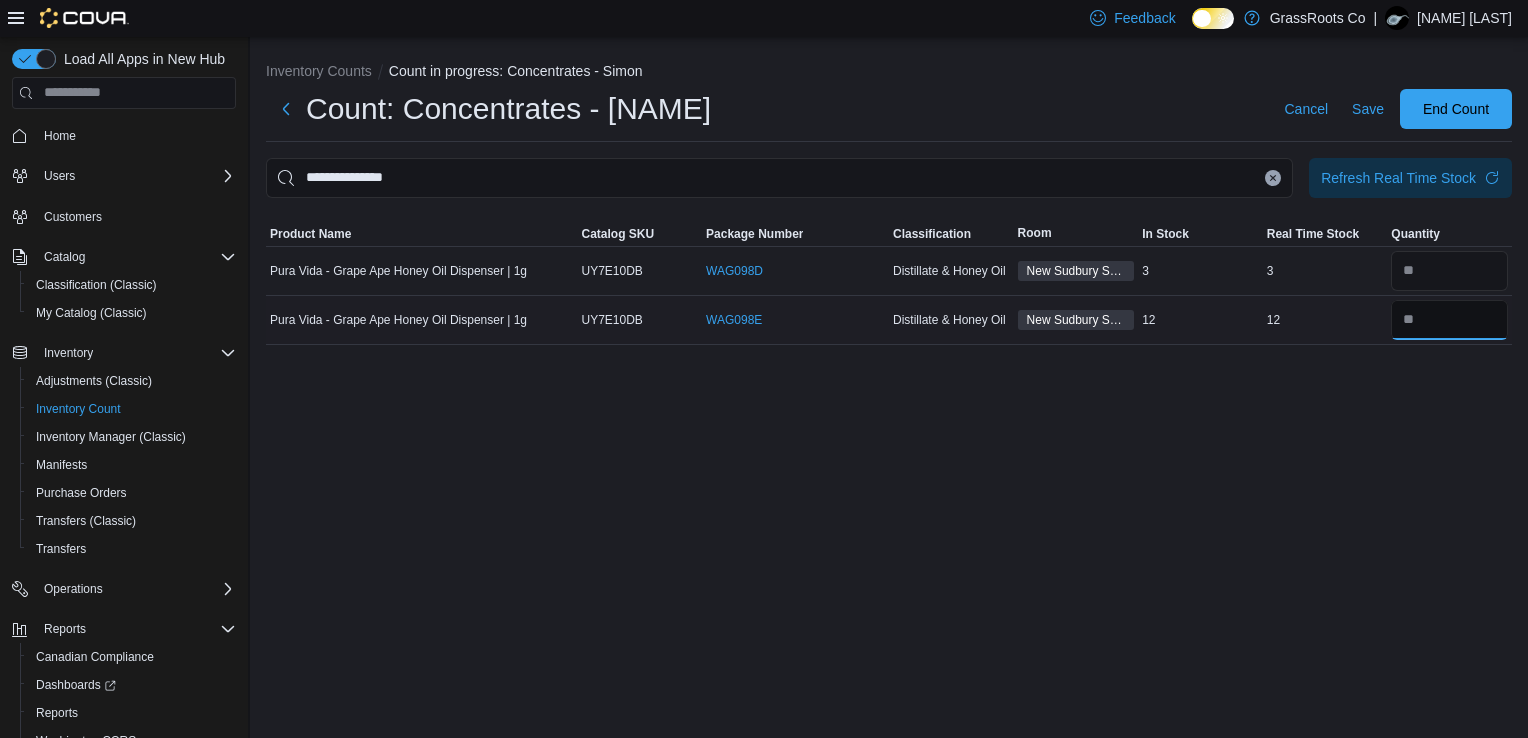 click at bounding box center (1449, 320) 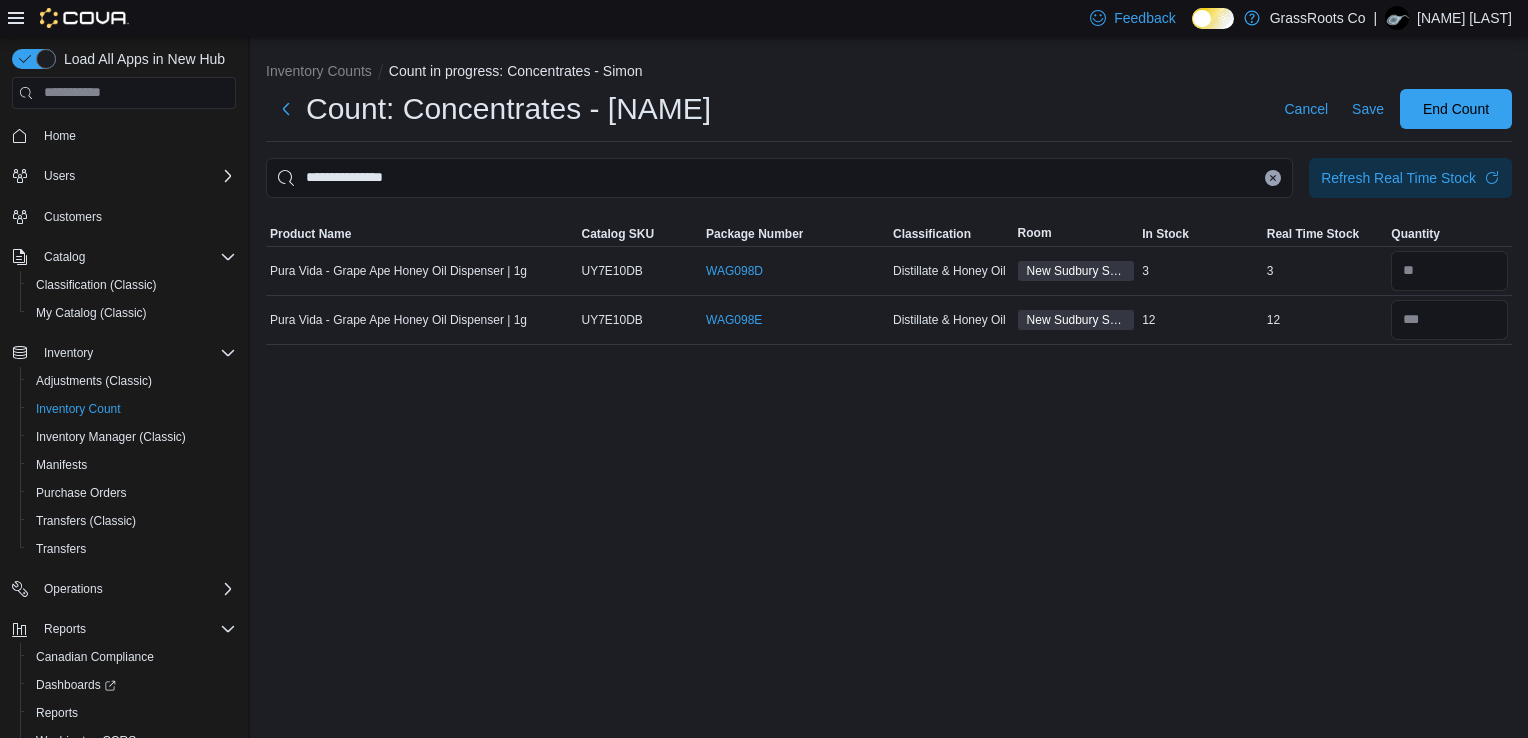 click 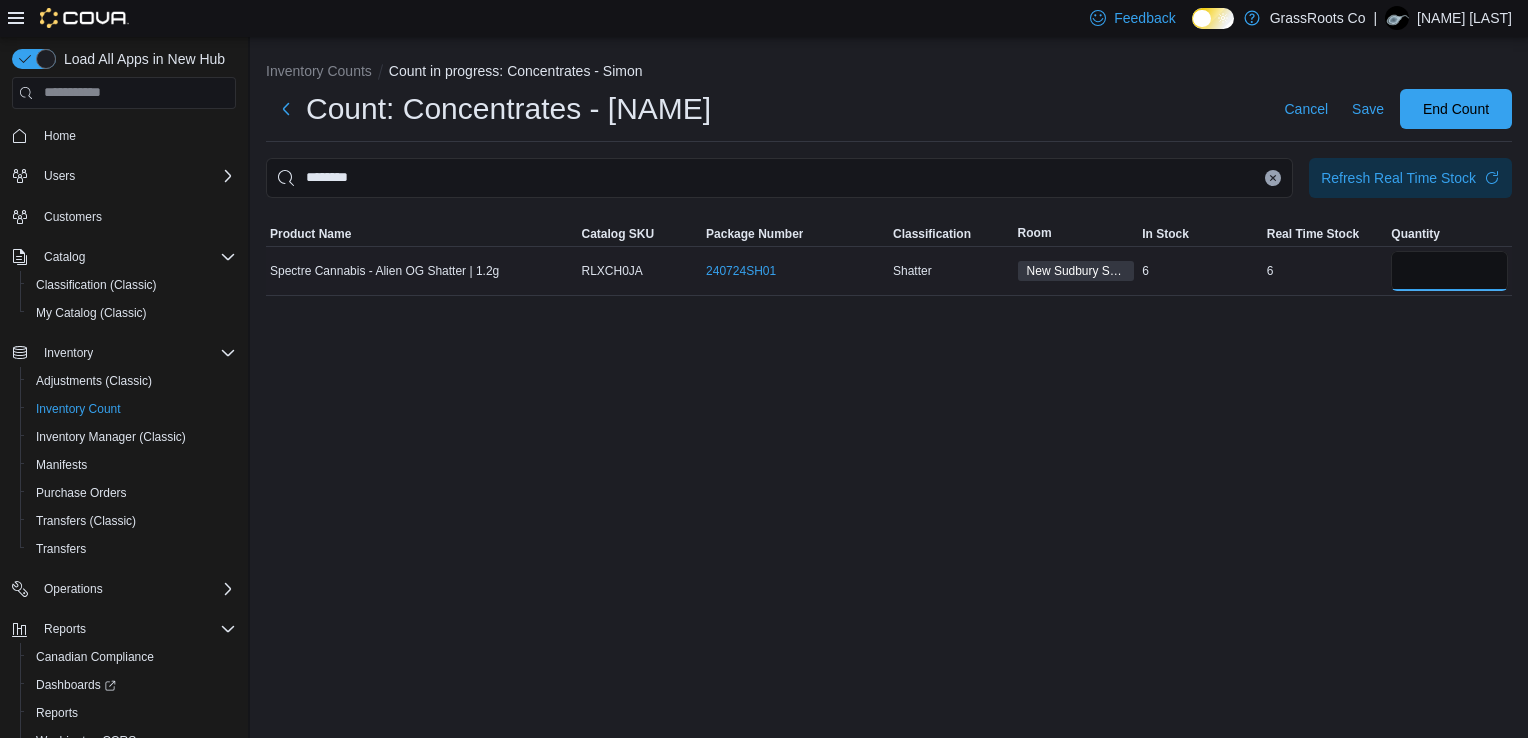 click at bounding box center (1449, 271) 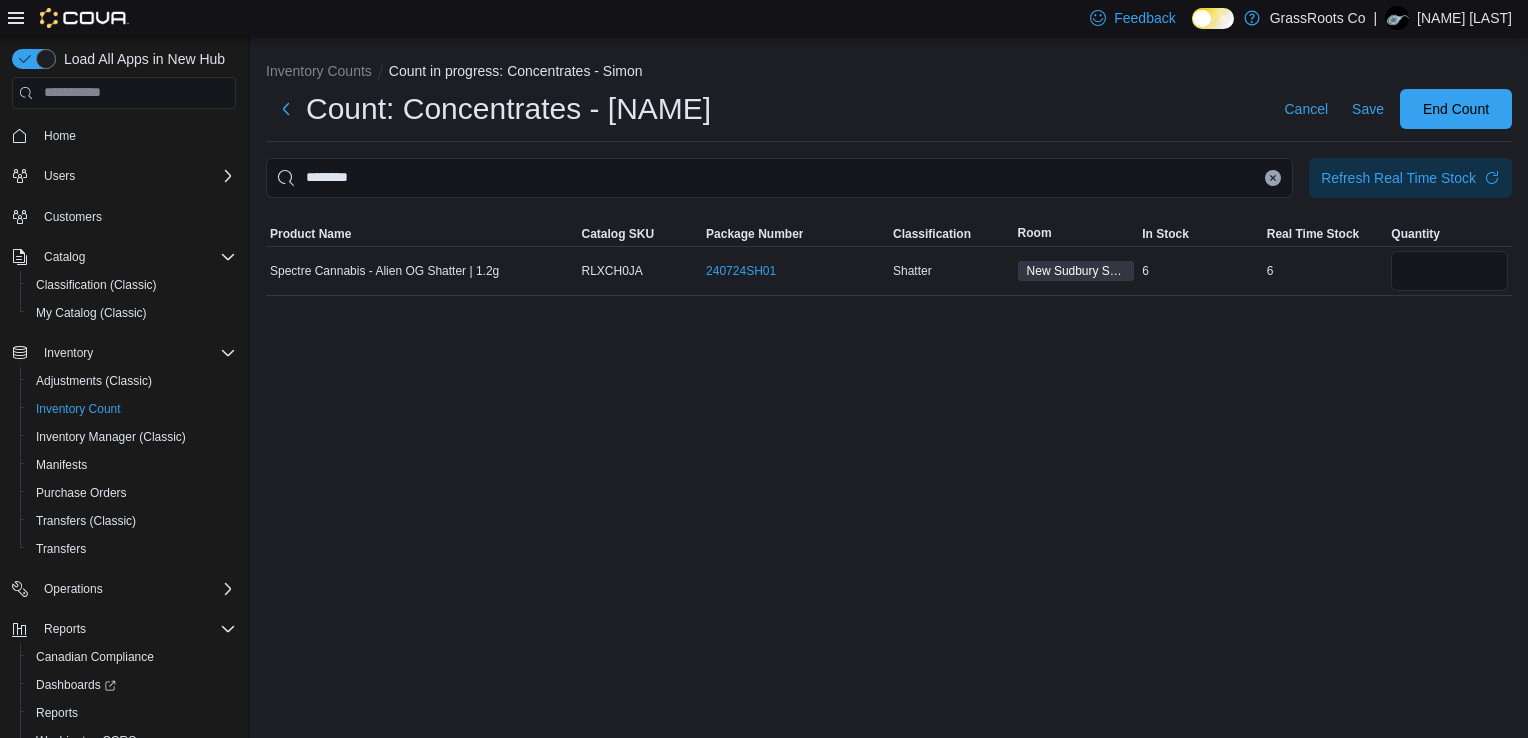 click at bounding box center (1273, 178) 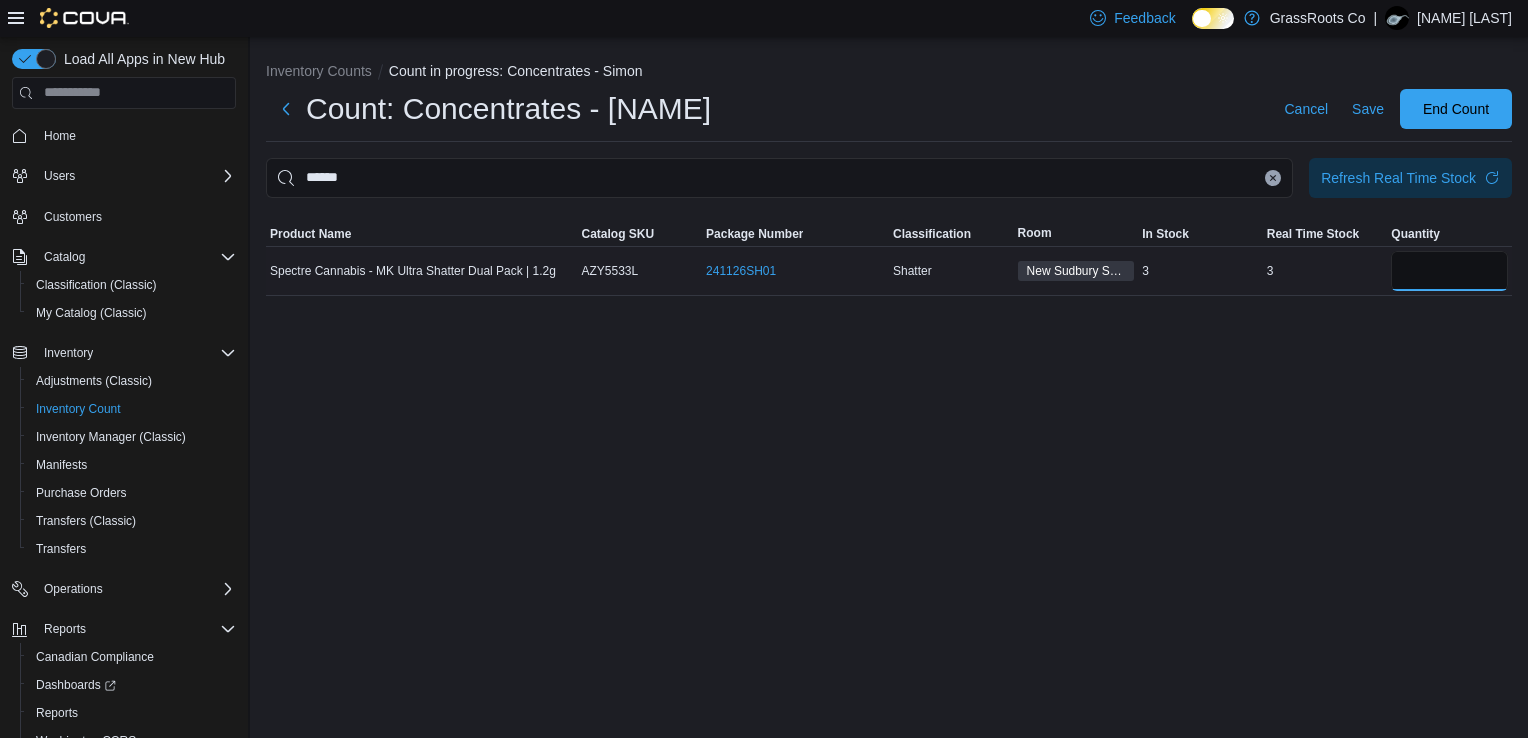 click at bounding box center [1449, 271] 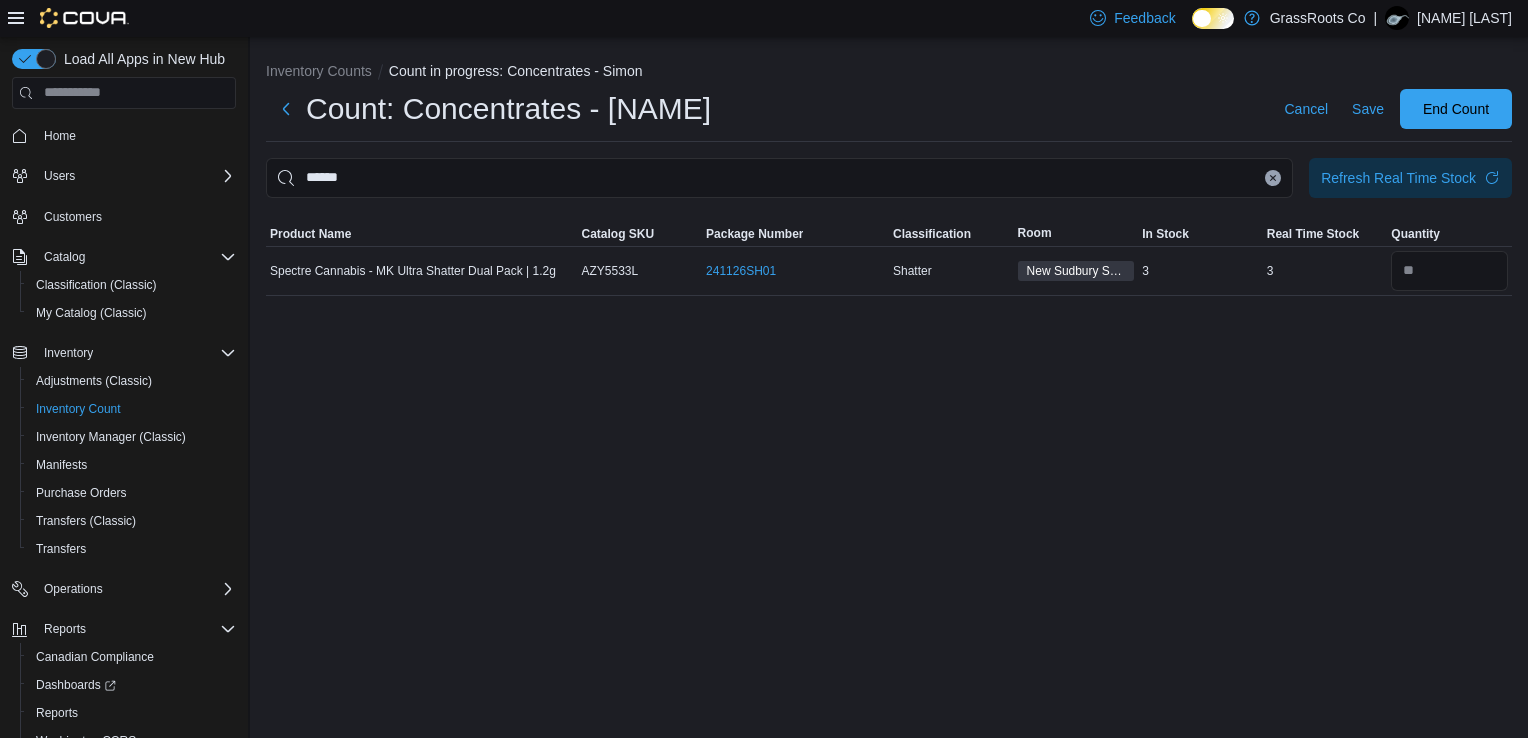 click at bounding box center (1273, 178) 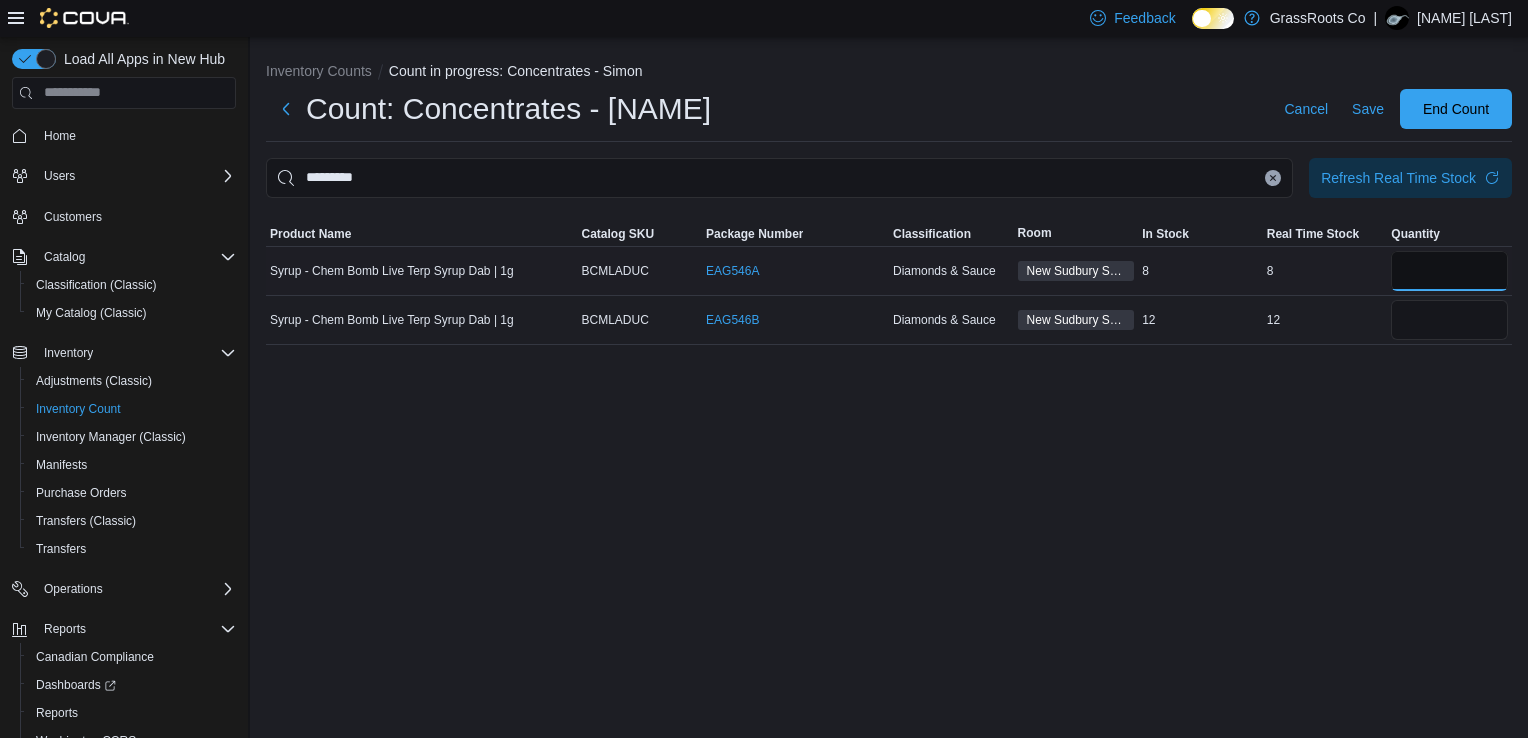 click at bounding box center (1449, 271) 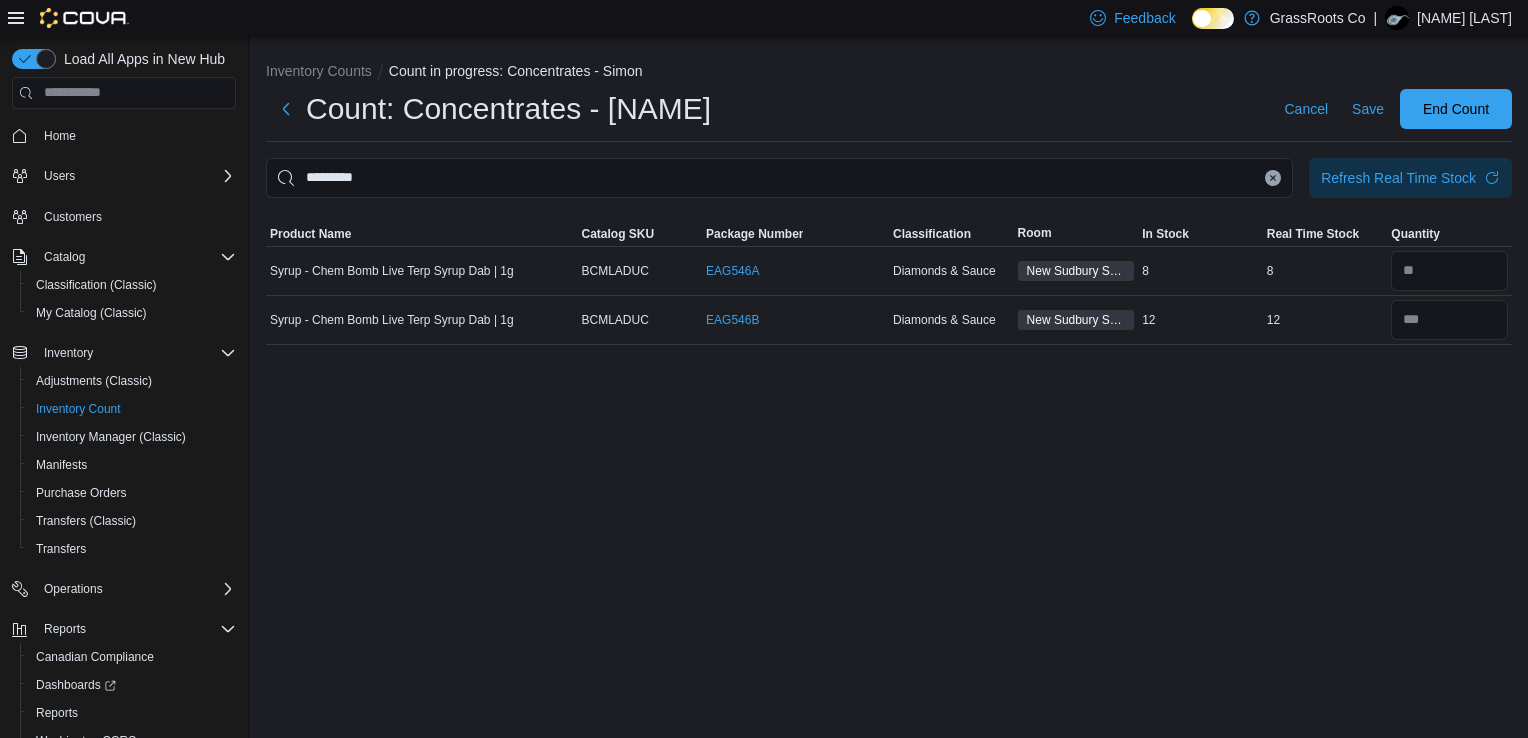 click 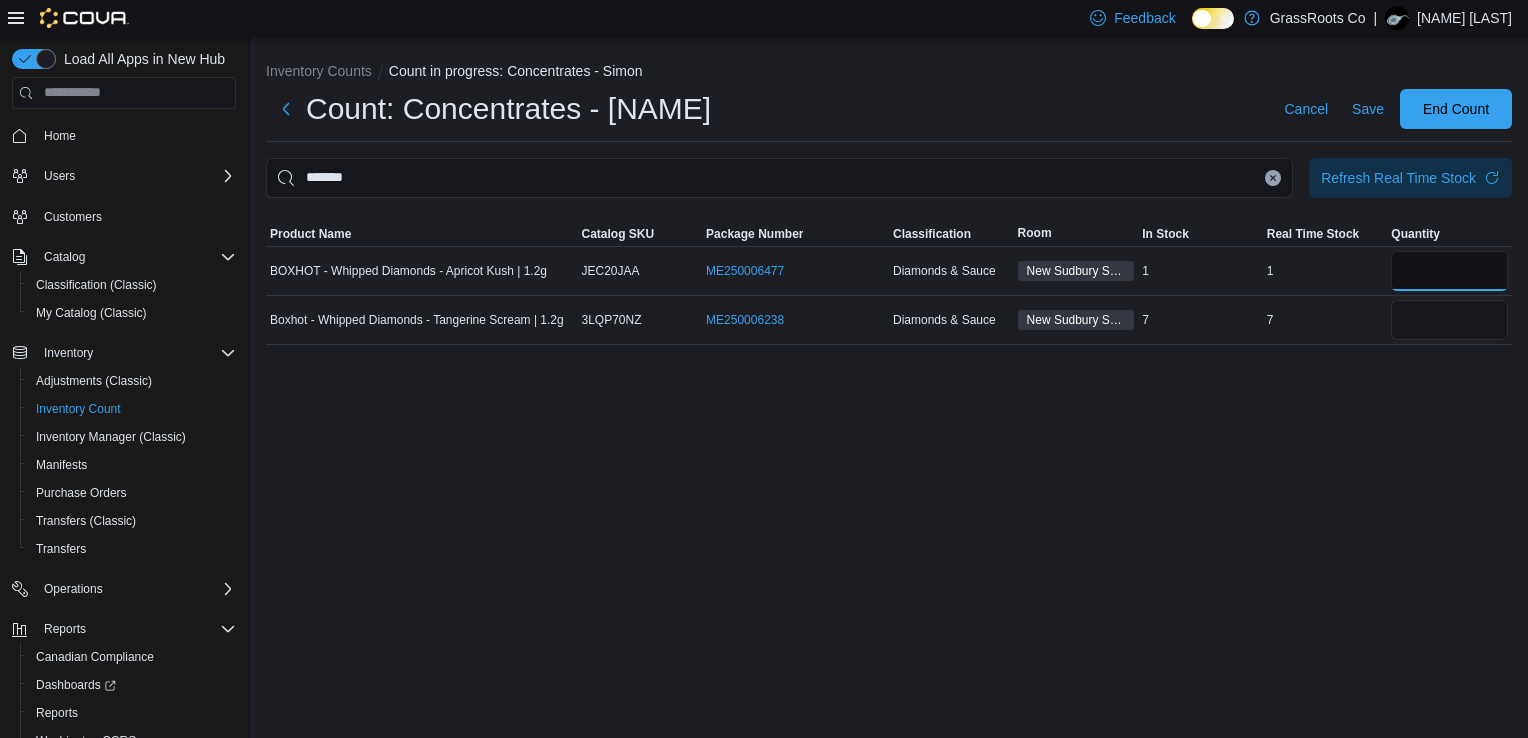 click at bounding box center [1449, 271] 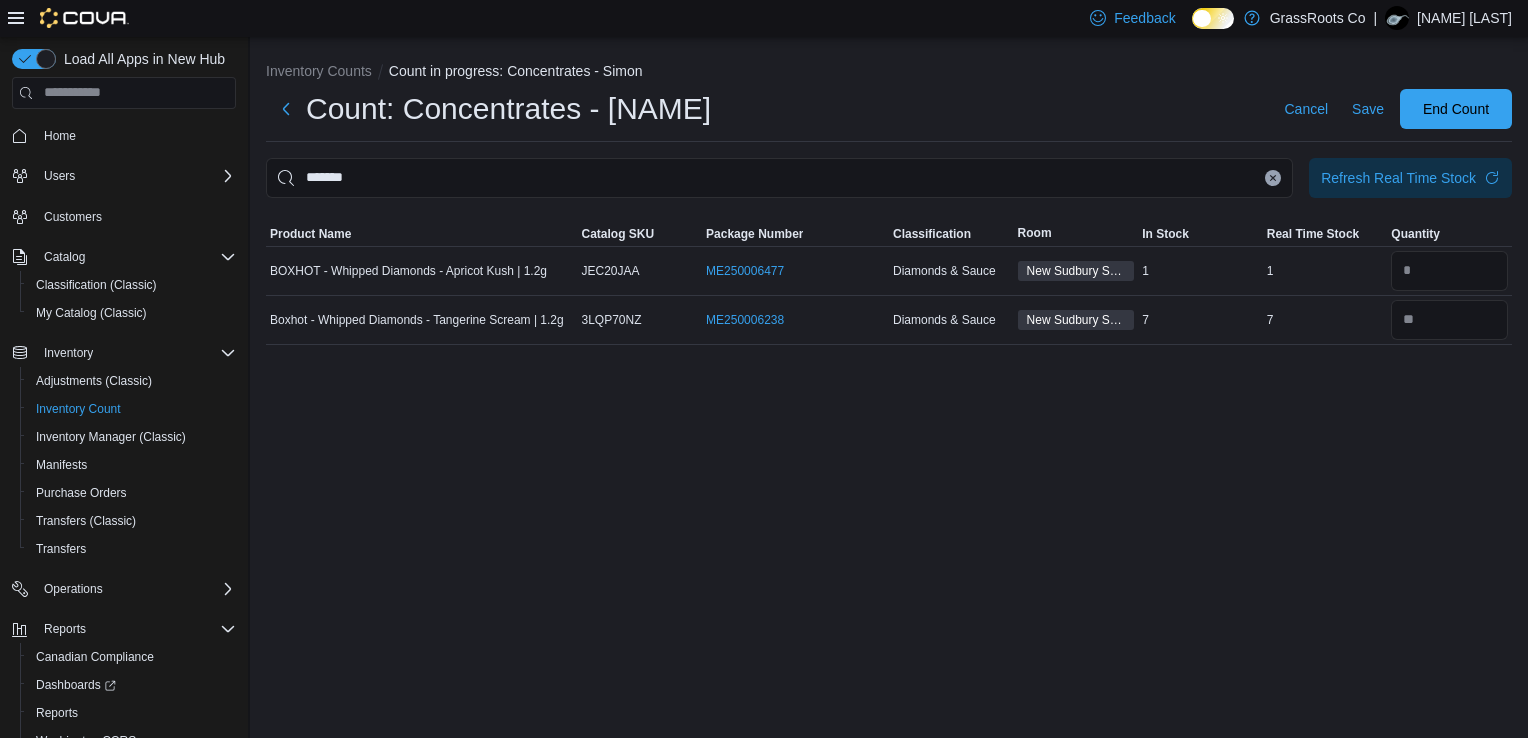 click 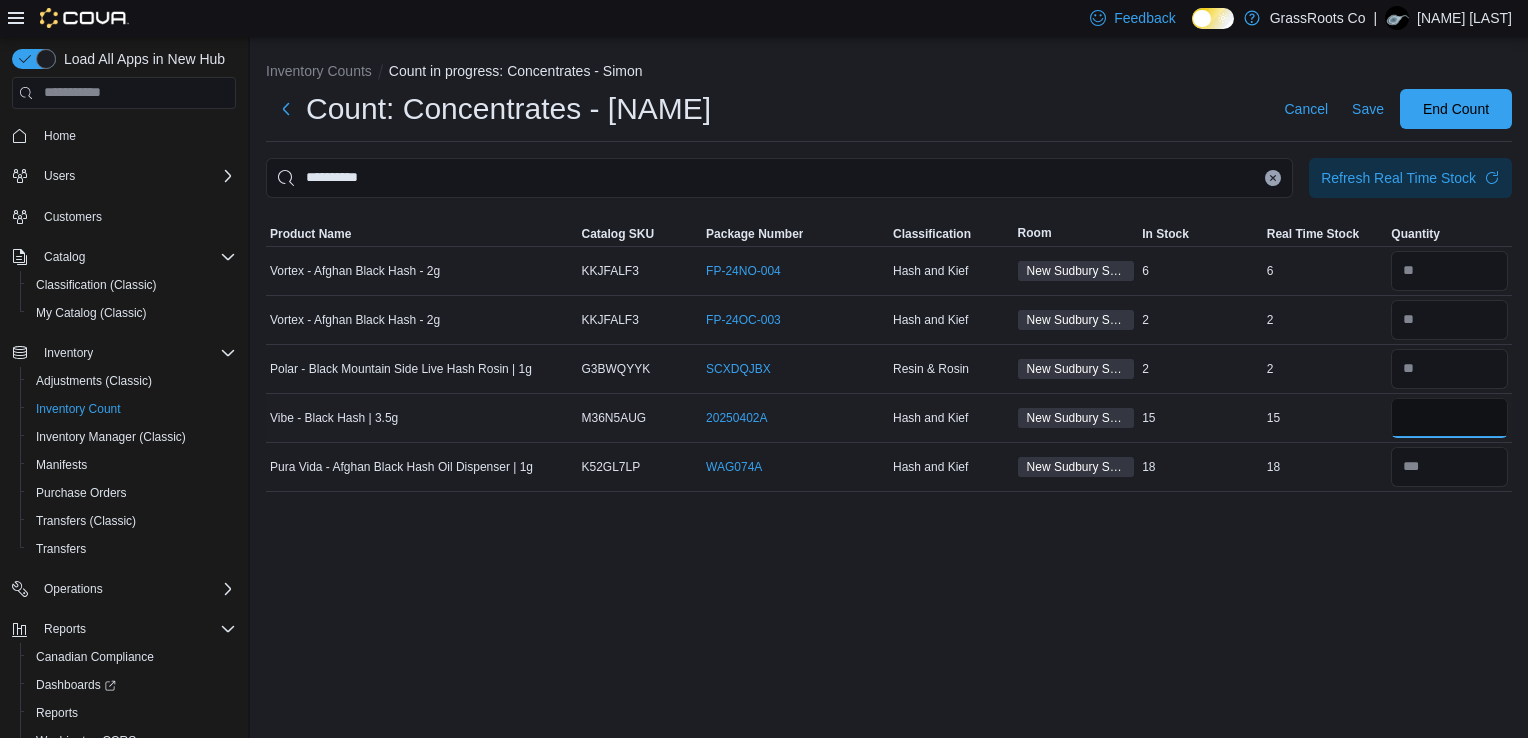 click at bounding box center [1449, 418] 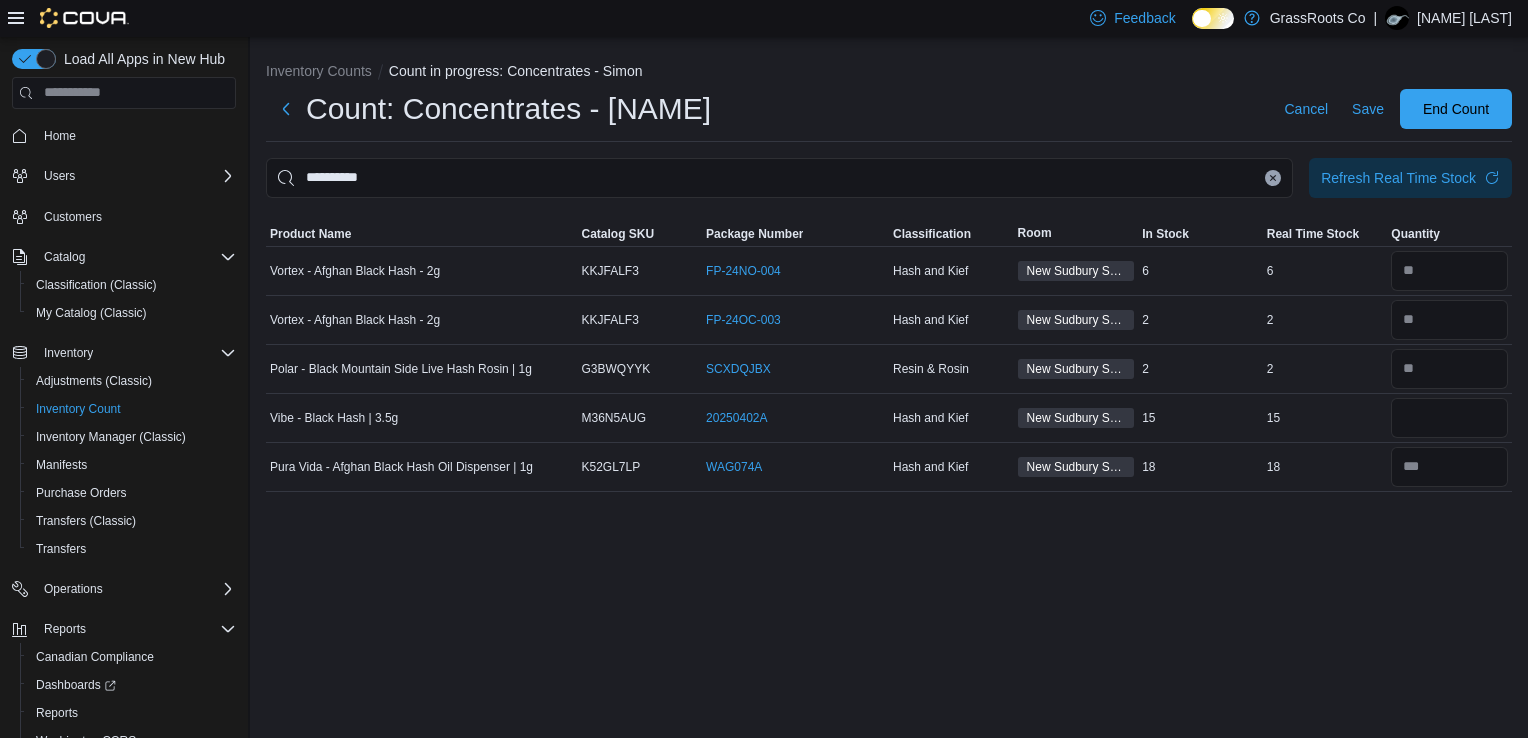 click 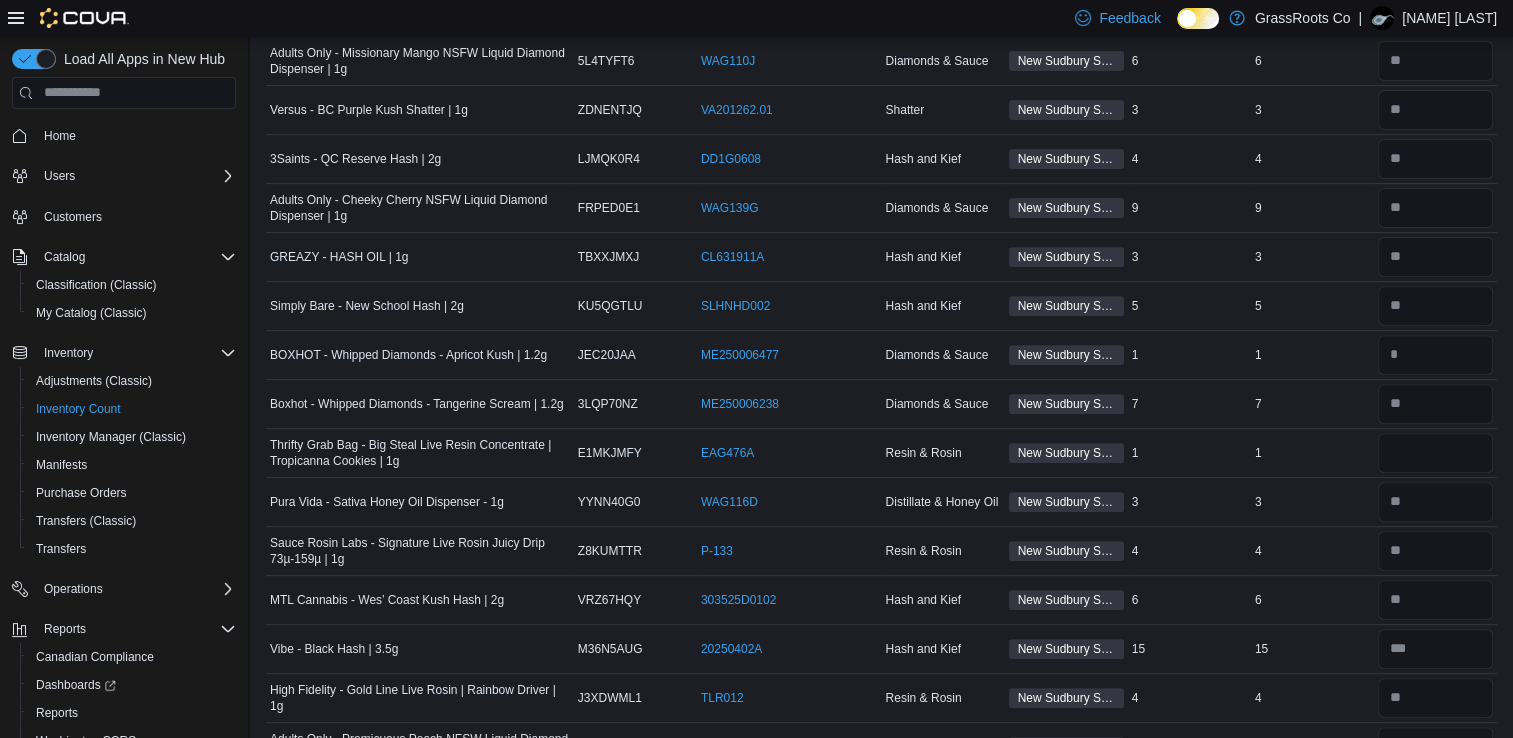 scroll, scrollTop: 714, scrollLeft: 0, axis: vertical 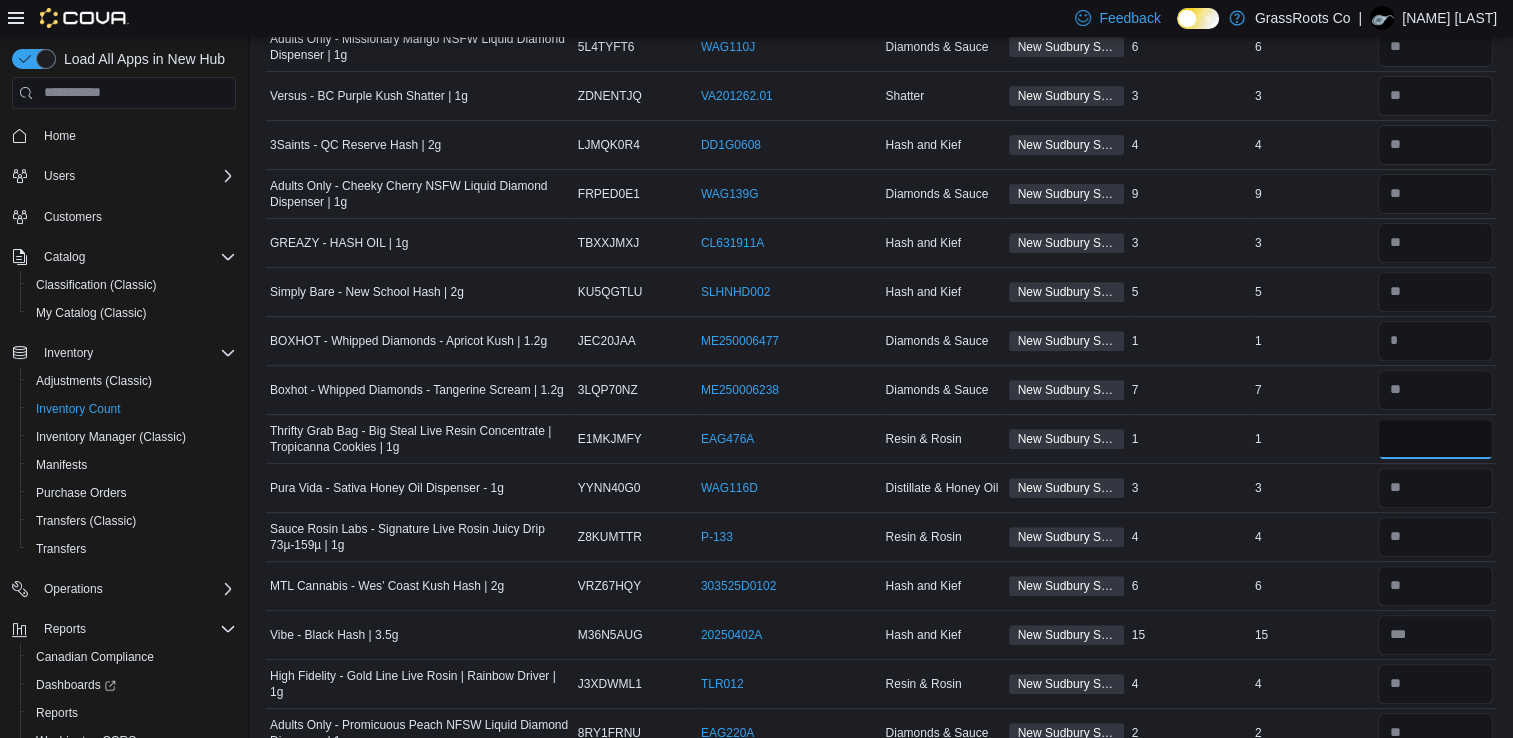 click at bounding box center (1435, 439) 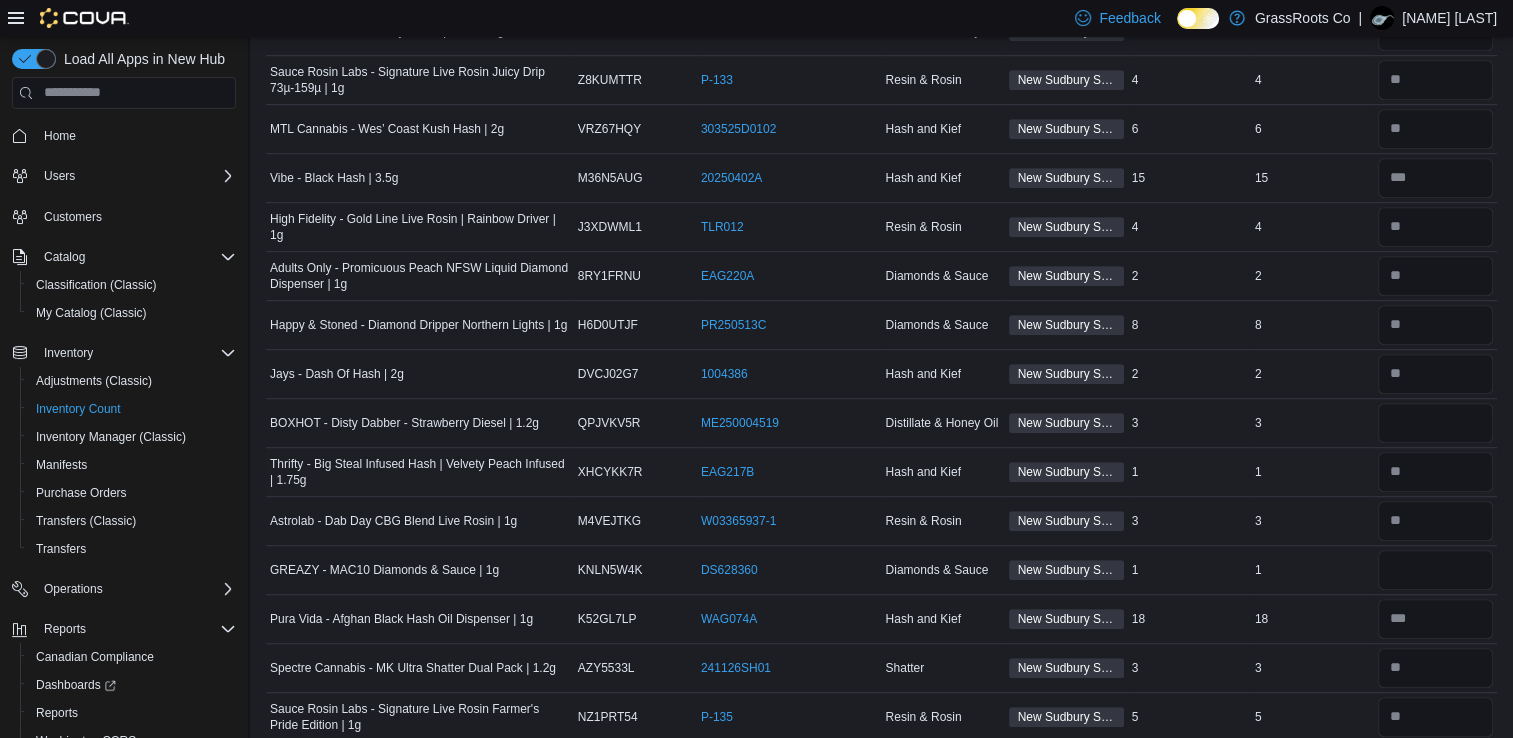 scroll, scrollTop: 1175, scrollLeft: 0, axis: vertical 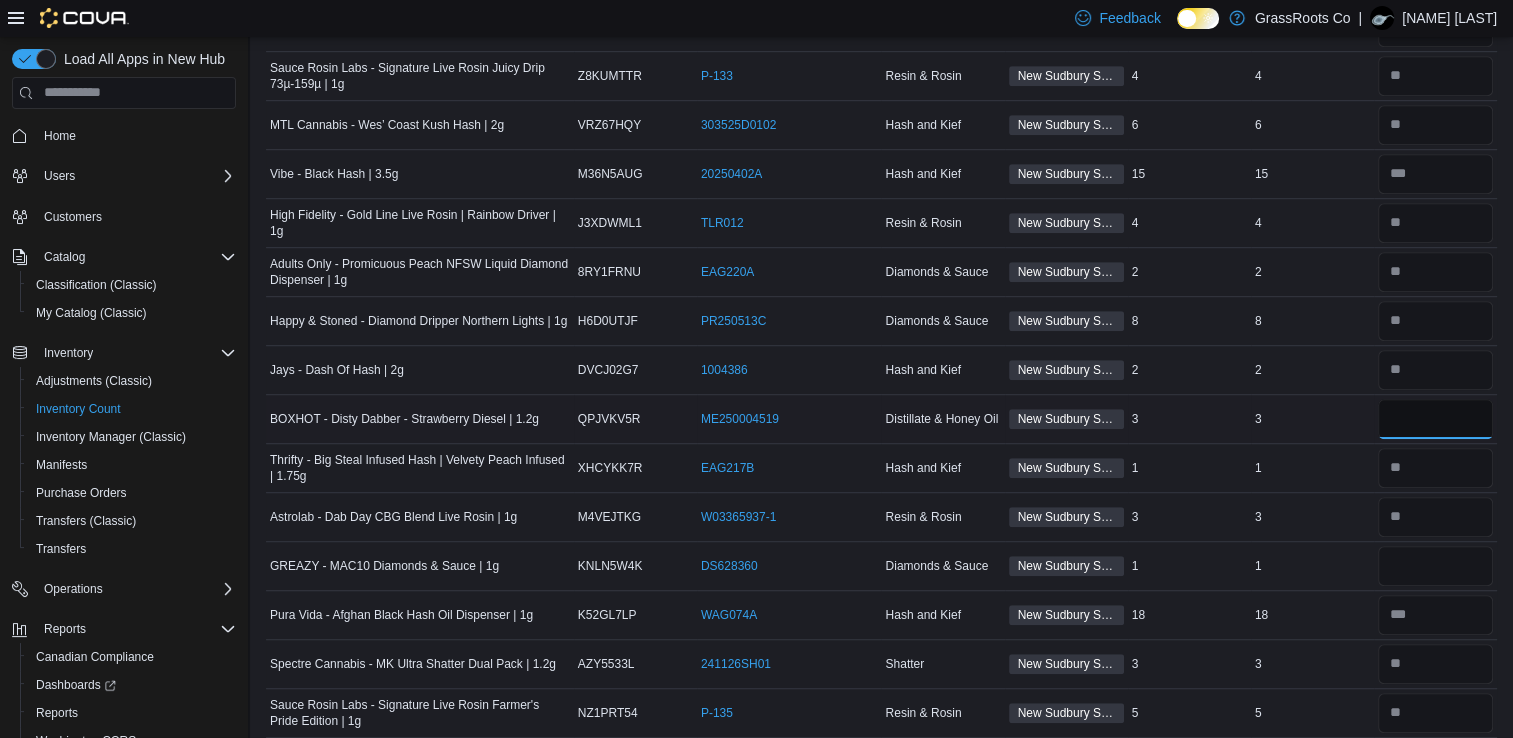 click at bounding box center [1435, 419] 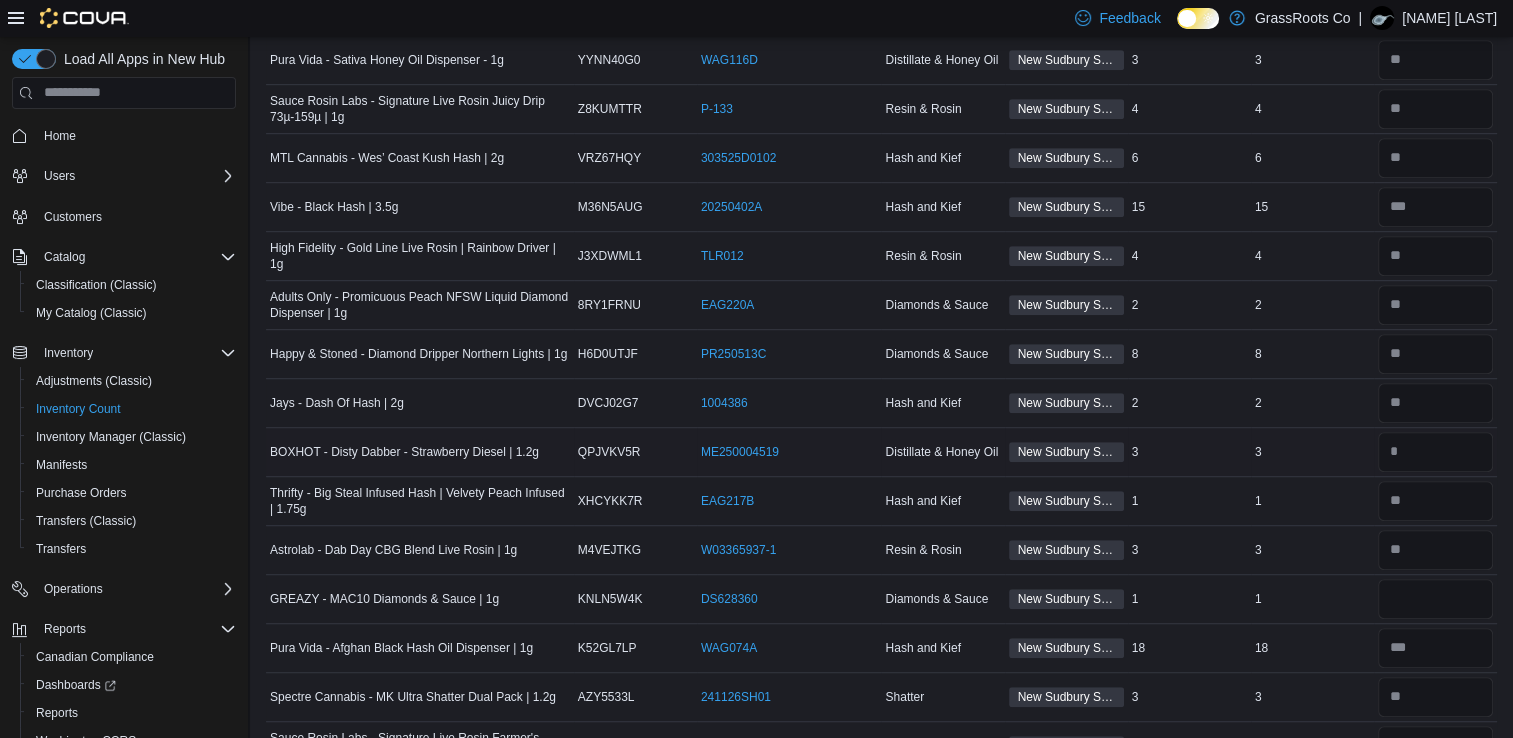 scroll, scrollTop: 1147, scrollLeft: 0, axis: vertical 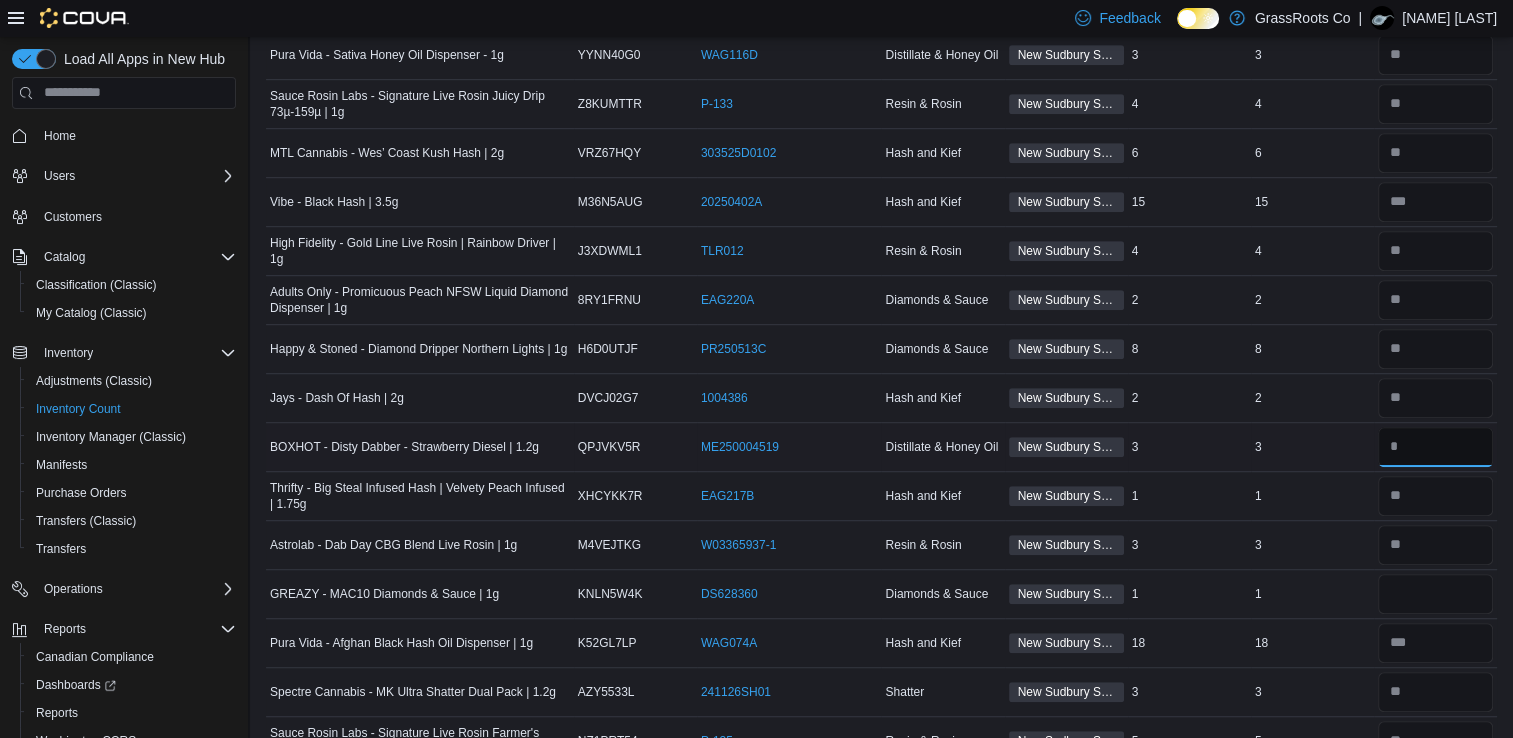 click at bounding box center (1435, 447) 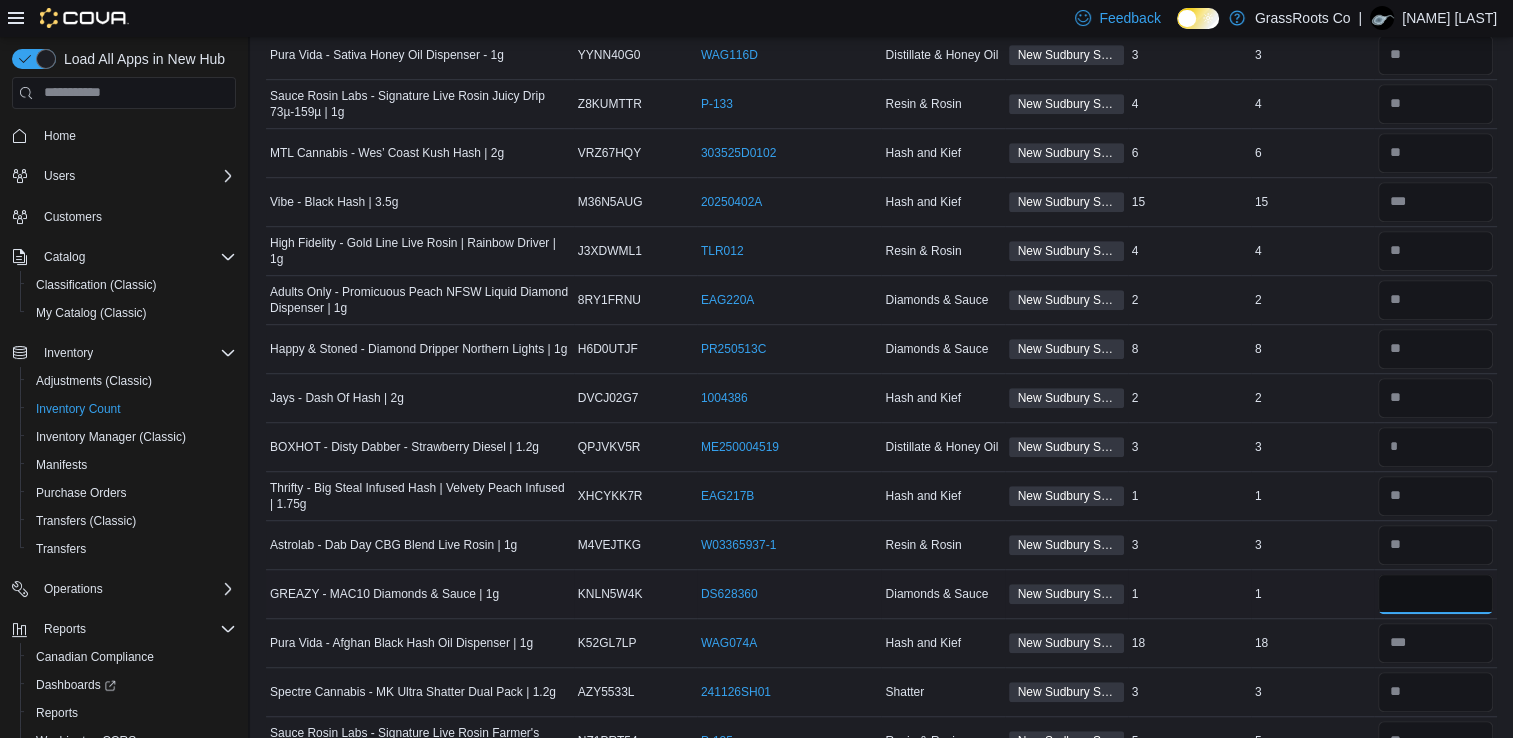 click at bounding box center [1435, 594] 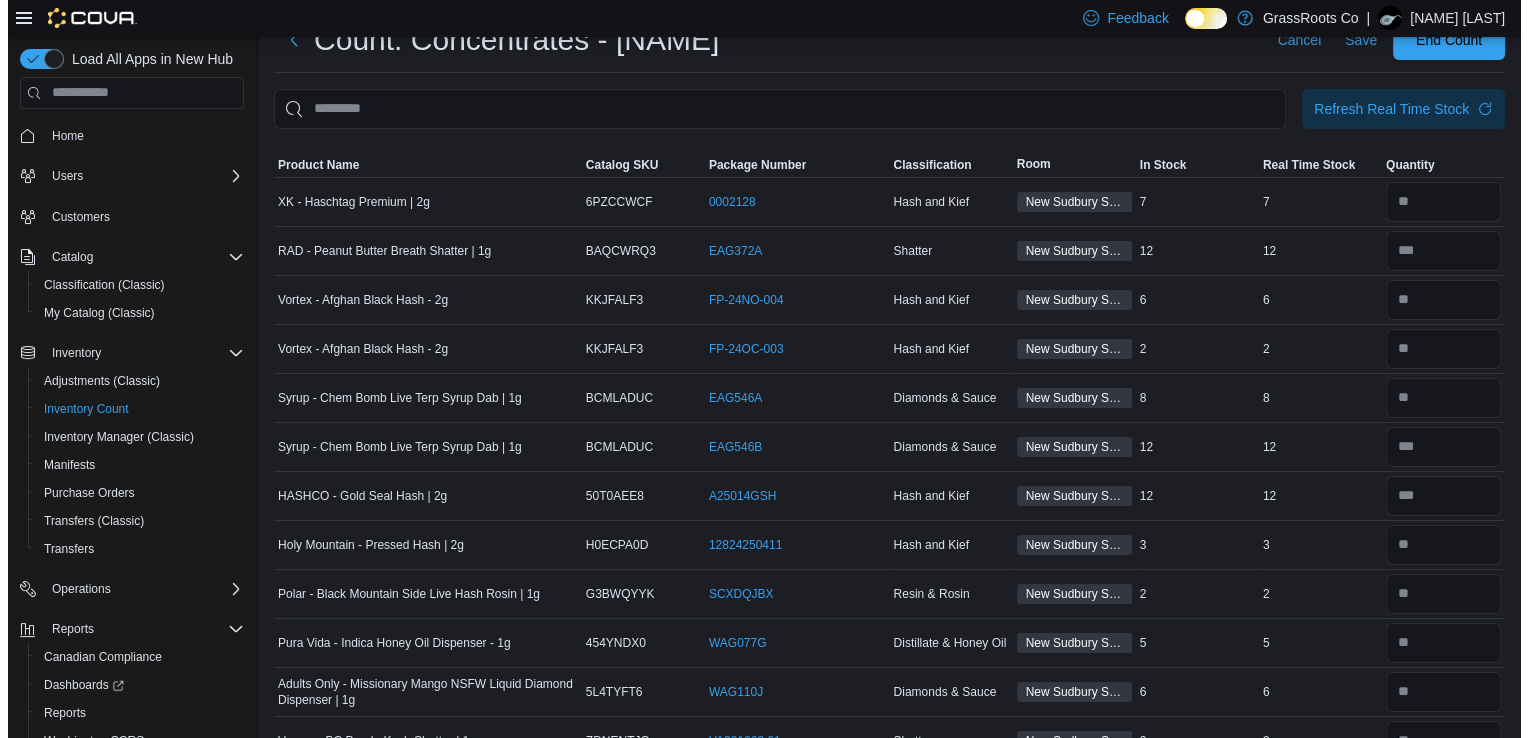 scroll, scrollTop: 0, scrollLeft: 0, axis: both 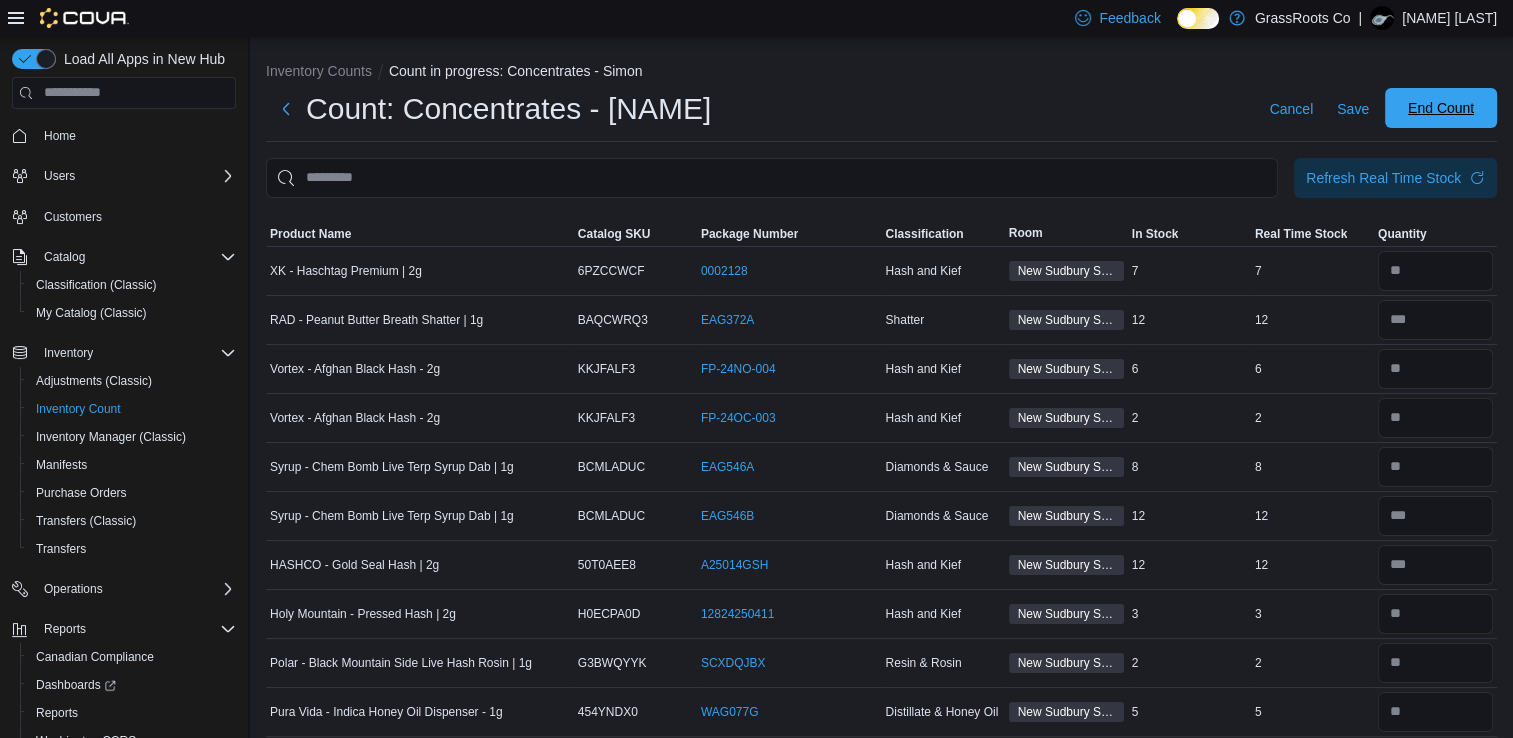 click on "End Count" at bounding box center [1441, 108] 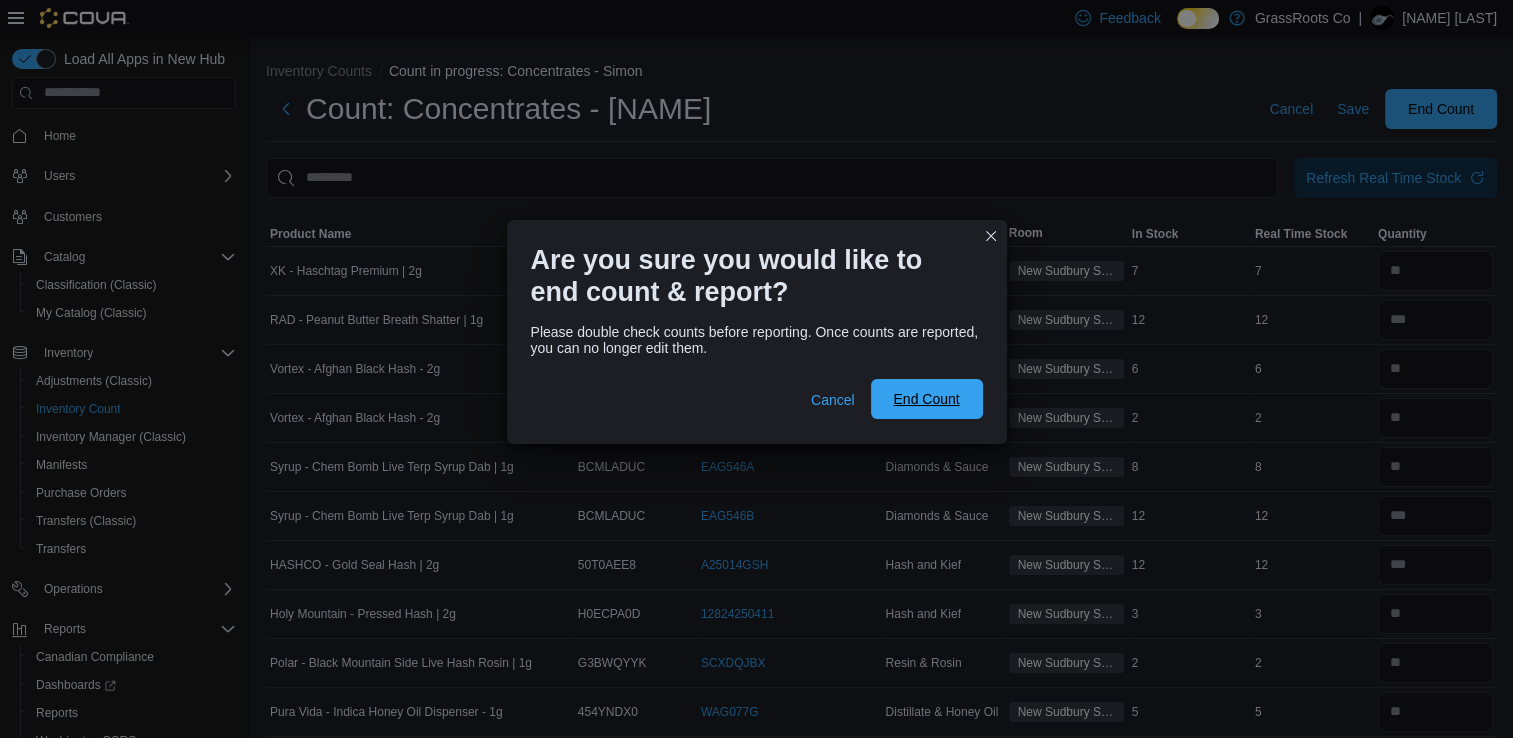 click on "End Count" at bounding box center (926, 399) 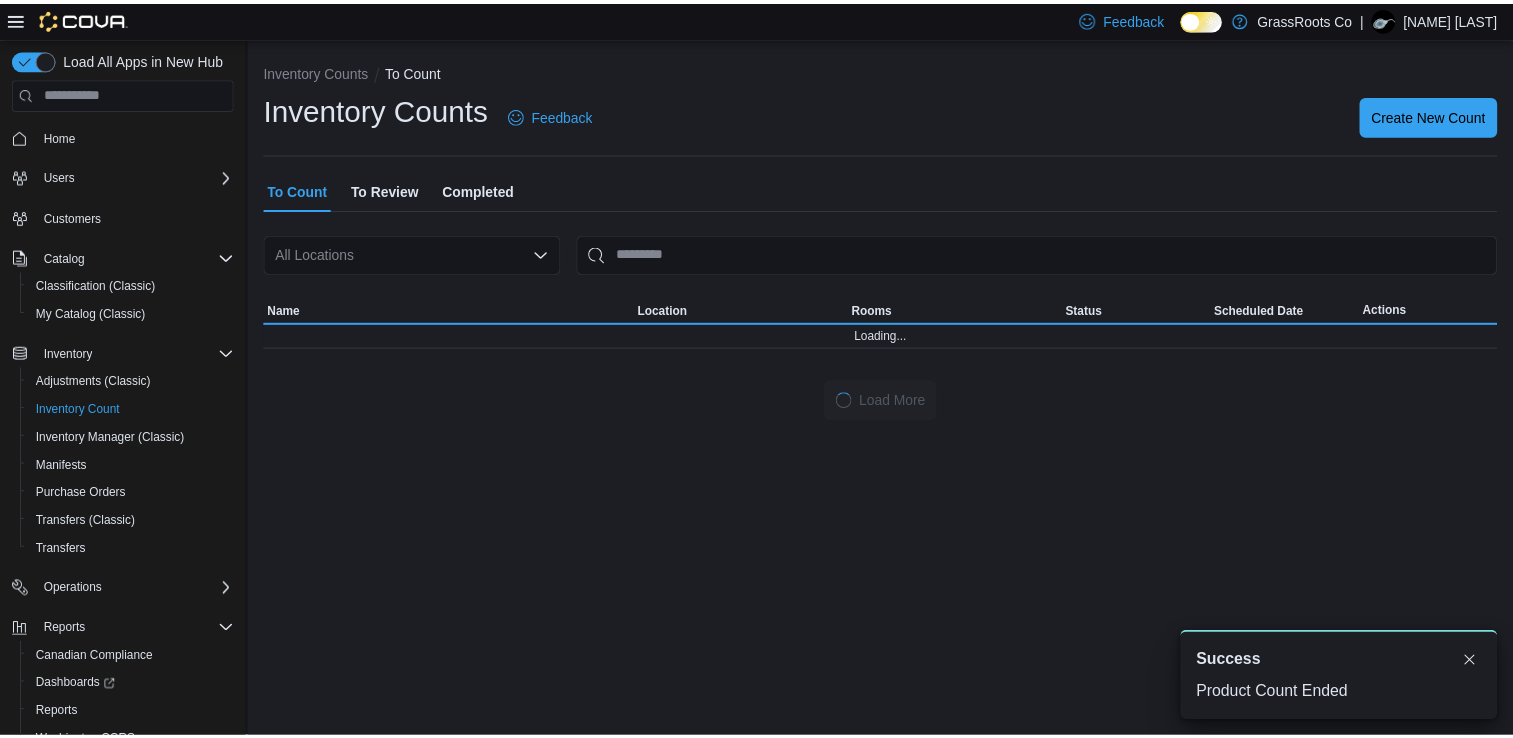 scroll, scrollTop: 0, scrollLeft: 0, axis: both 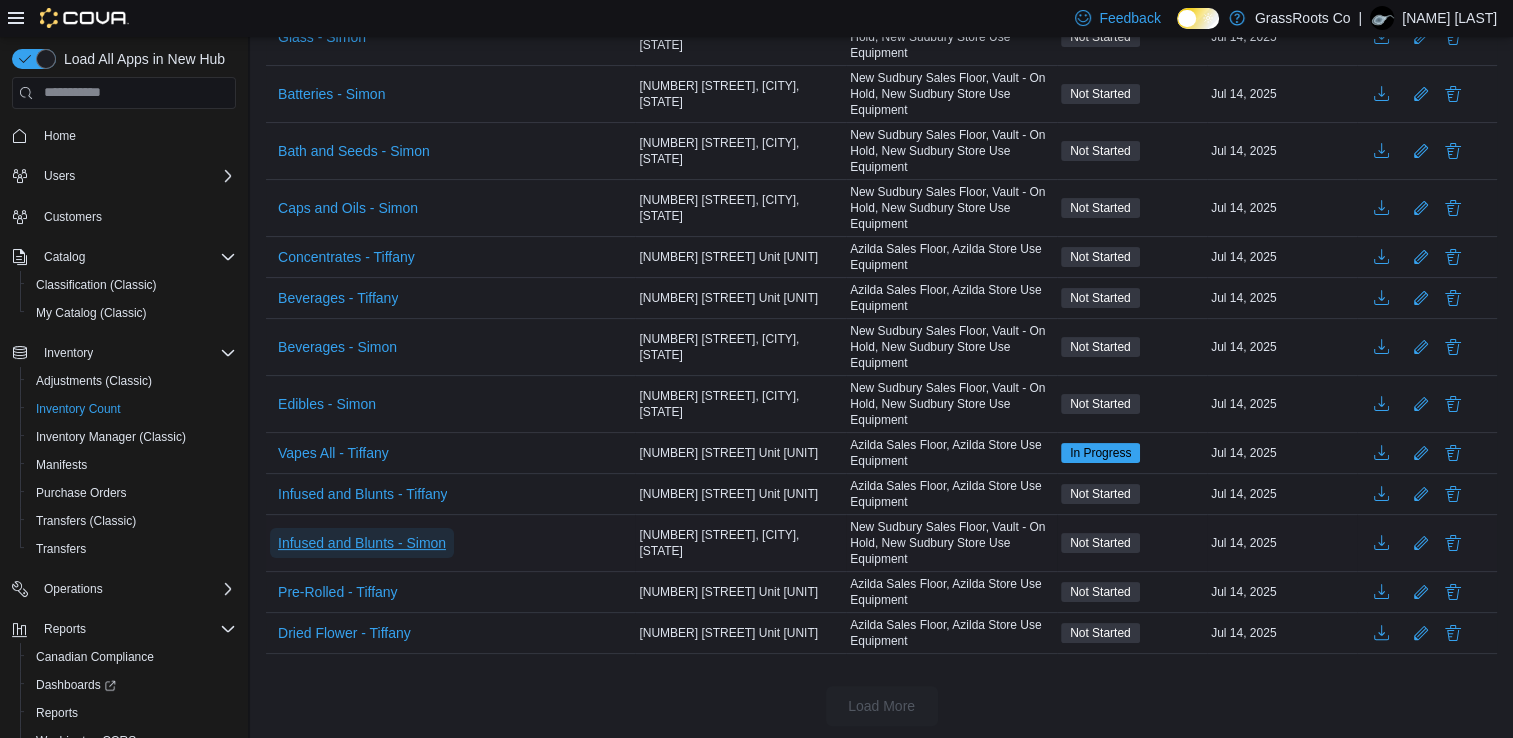 click on "Infused and Blunts - Simon" at bounding box center [362, 543] 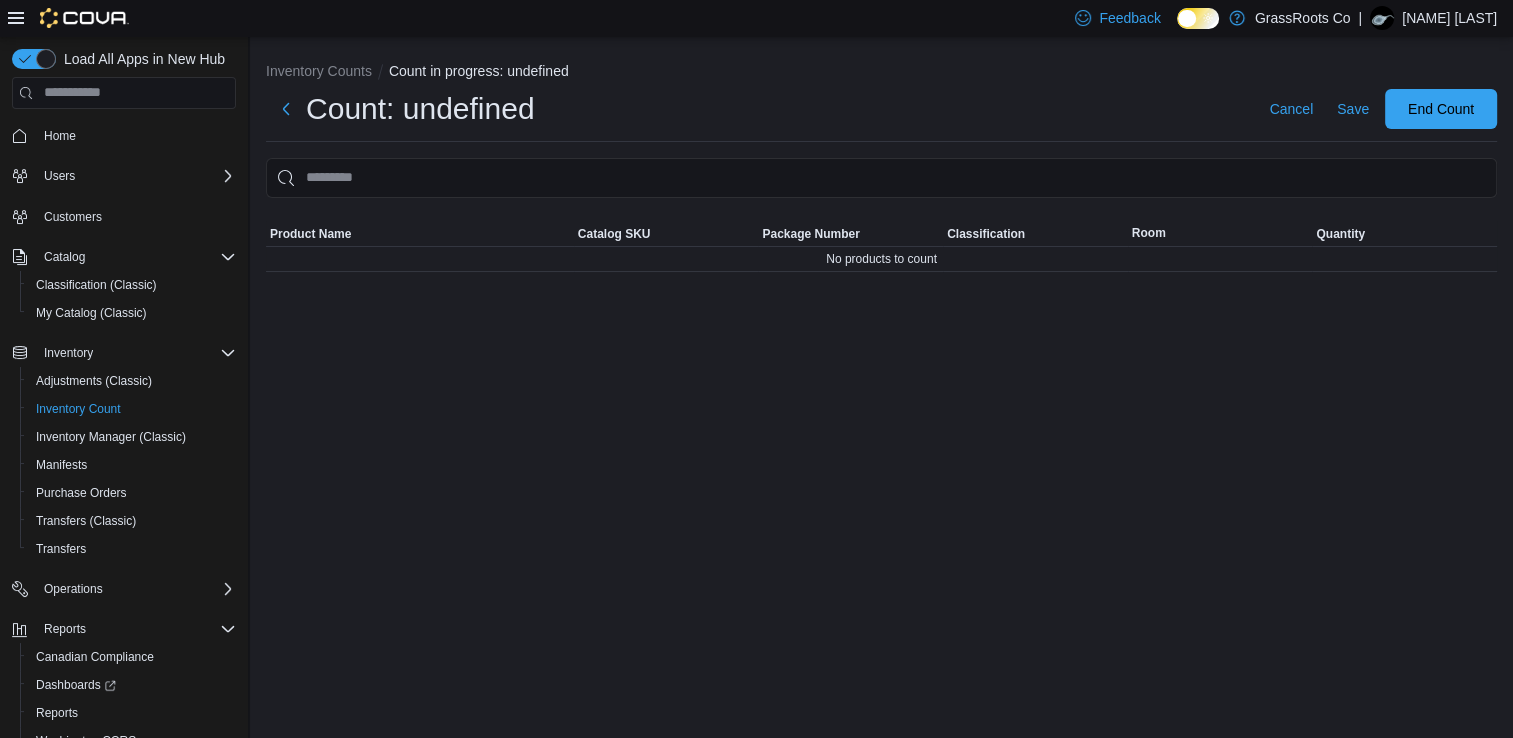 scroll, scrollTop: 0, scrollLeft: 0, axis: both 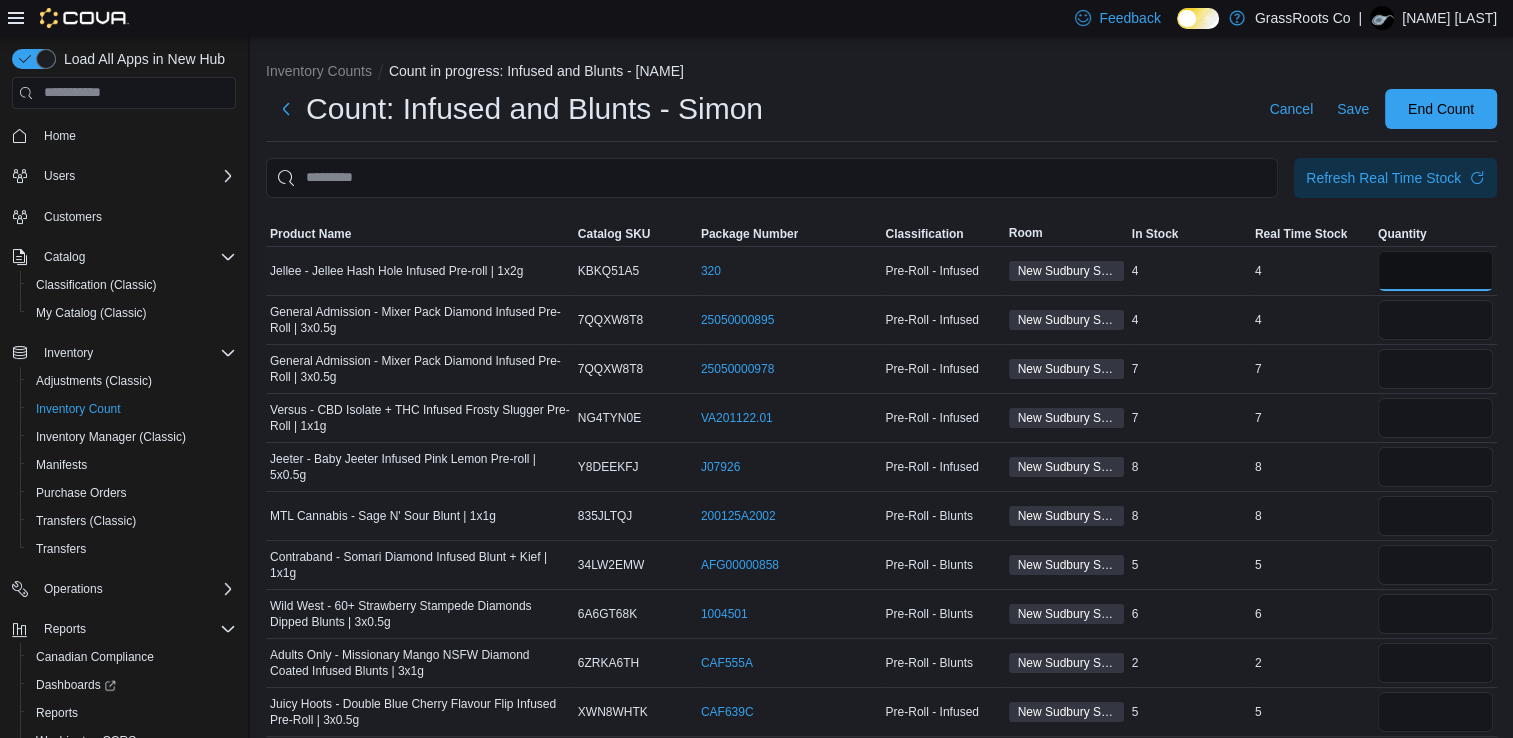 click at bounding box center (1435, 271) 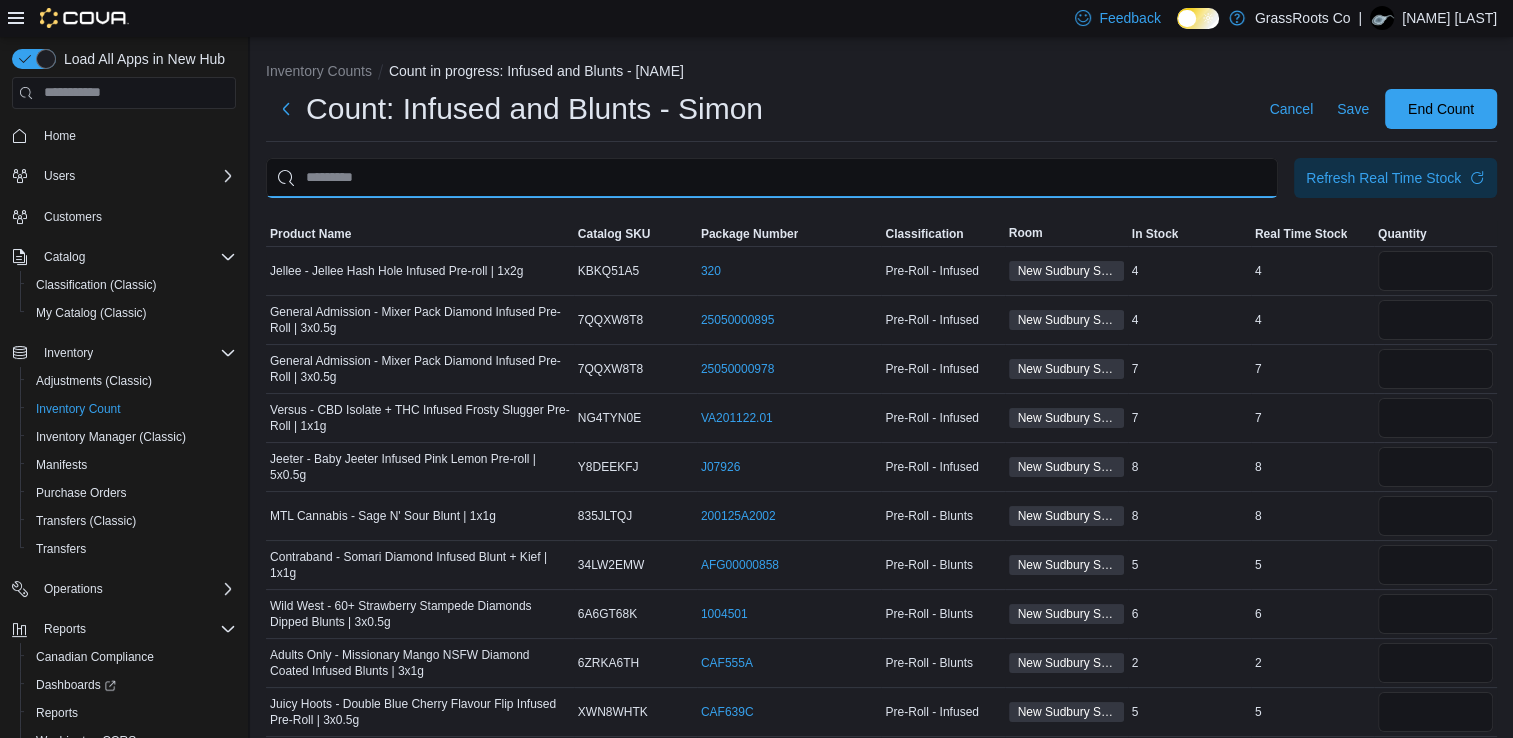 click at bounding box center [772, 178] 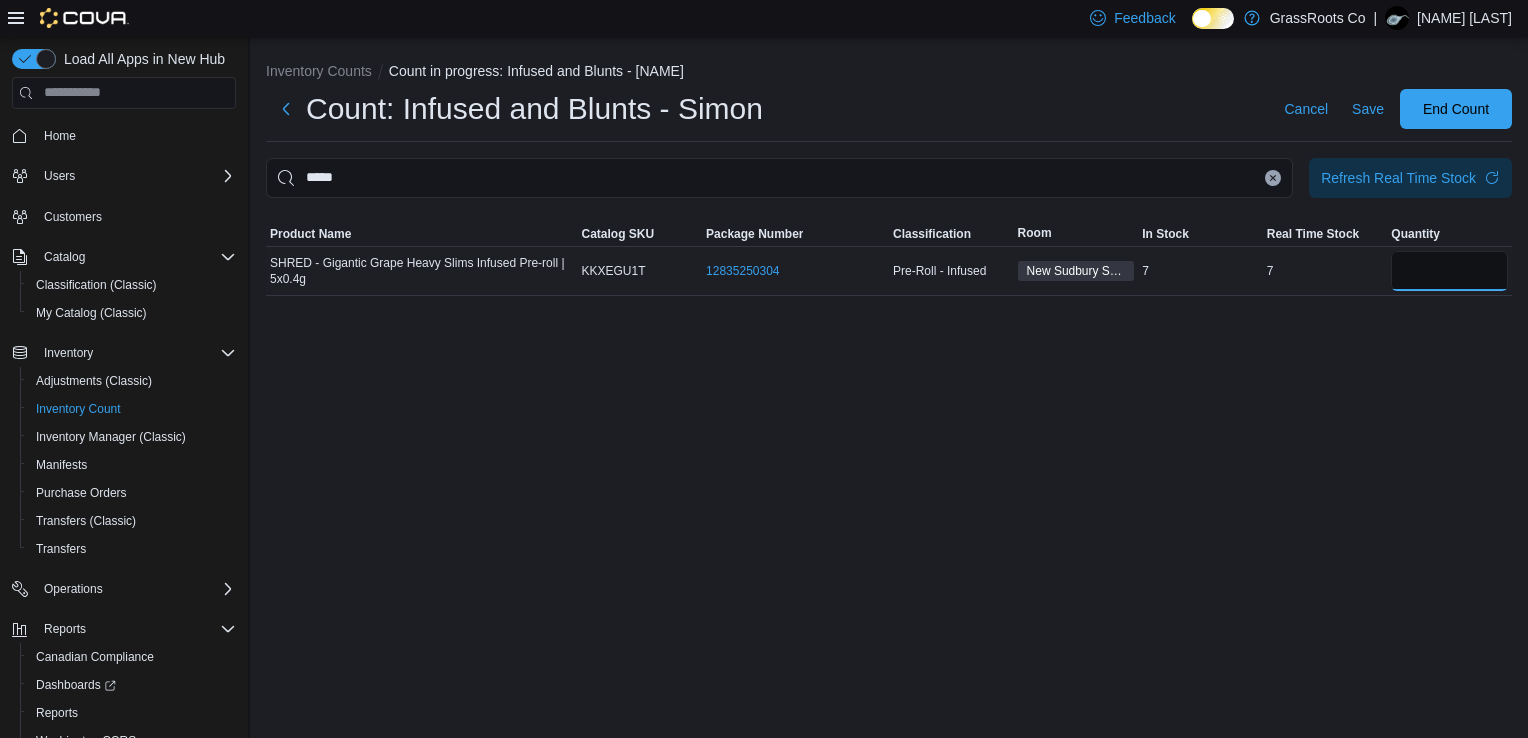 click at bounding box center [1449, 271] 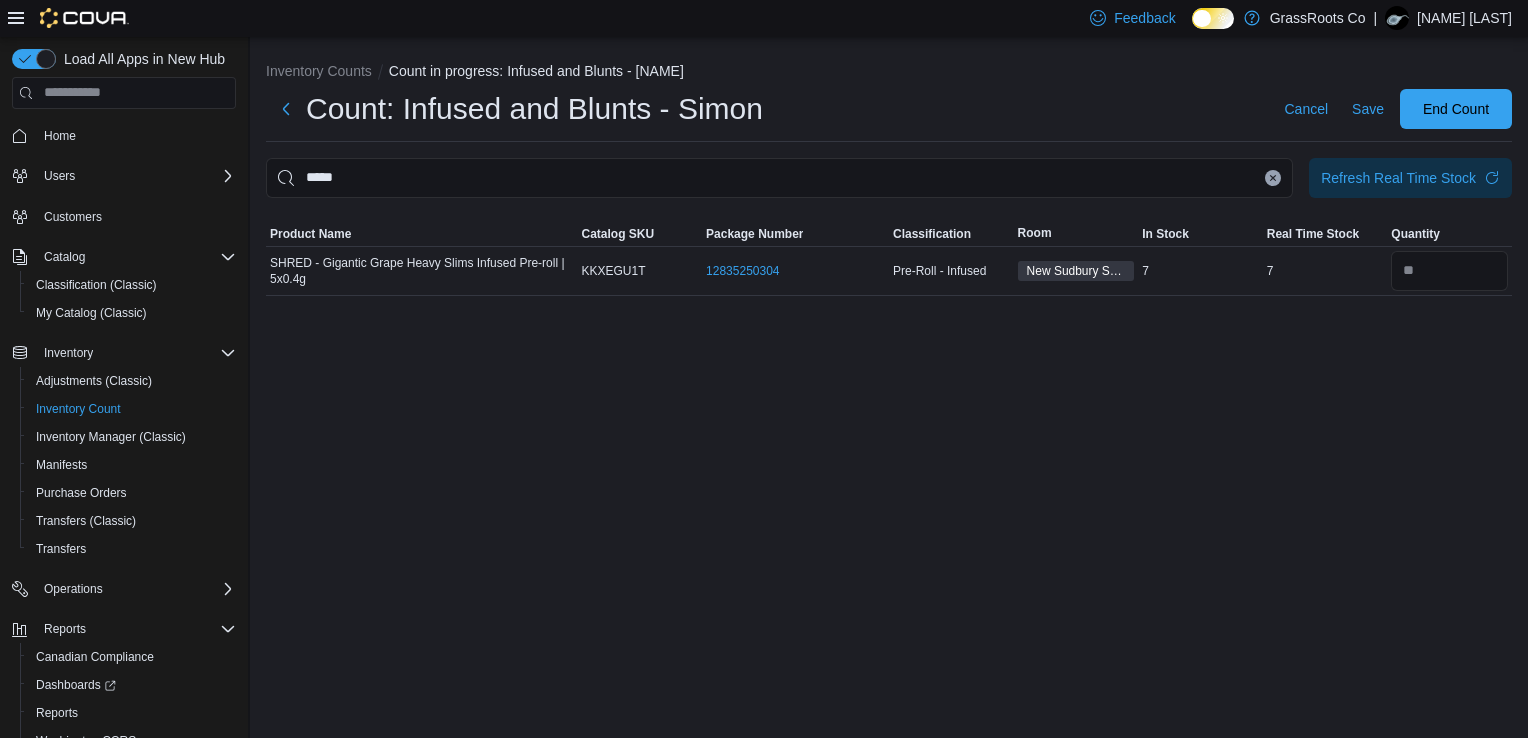 click 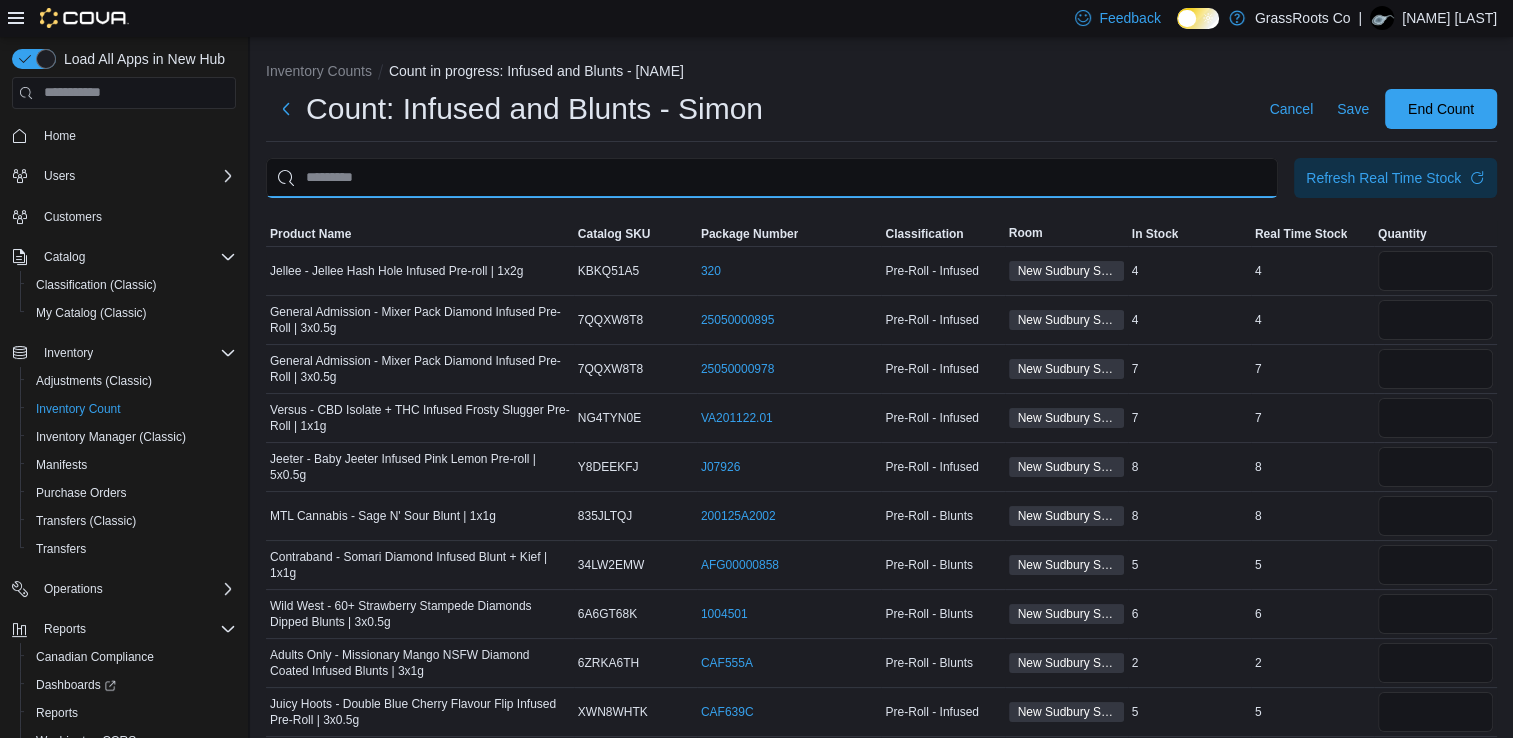 click at bounding box center [772, 178] 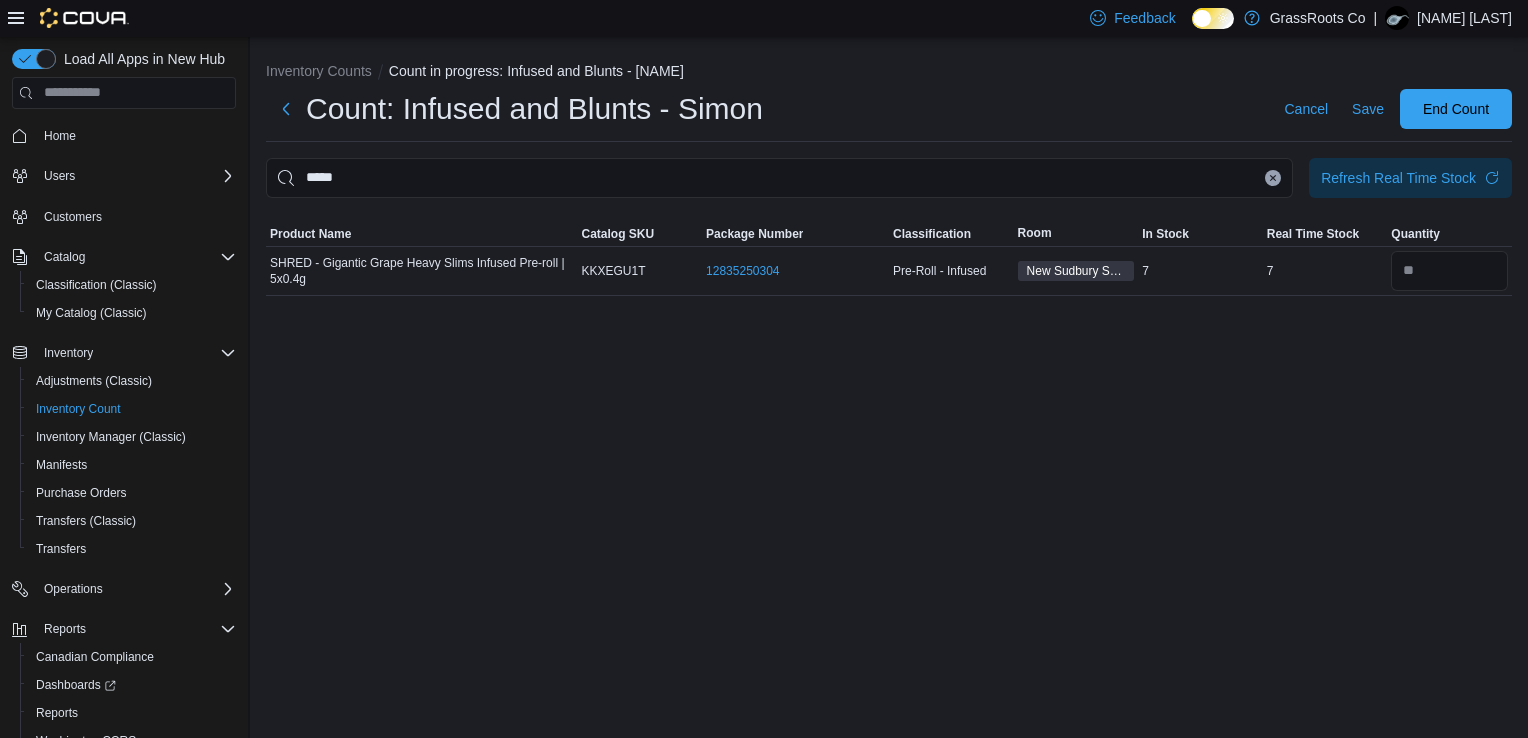 click at bounding box center (1273, 178) 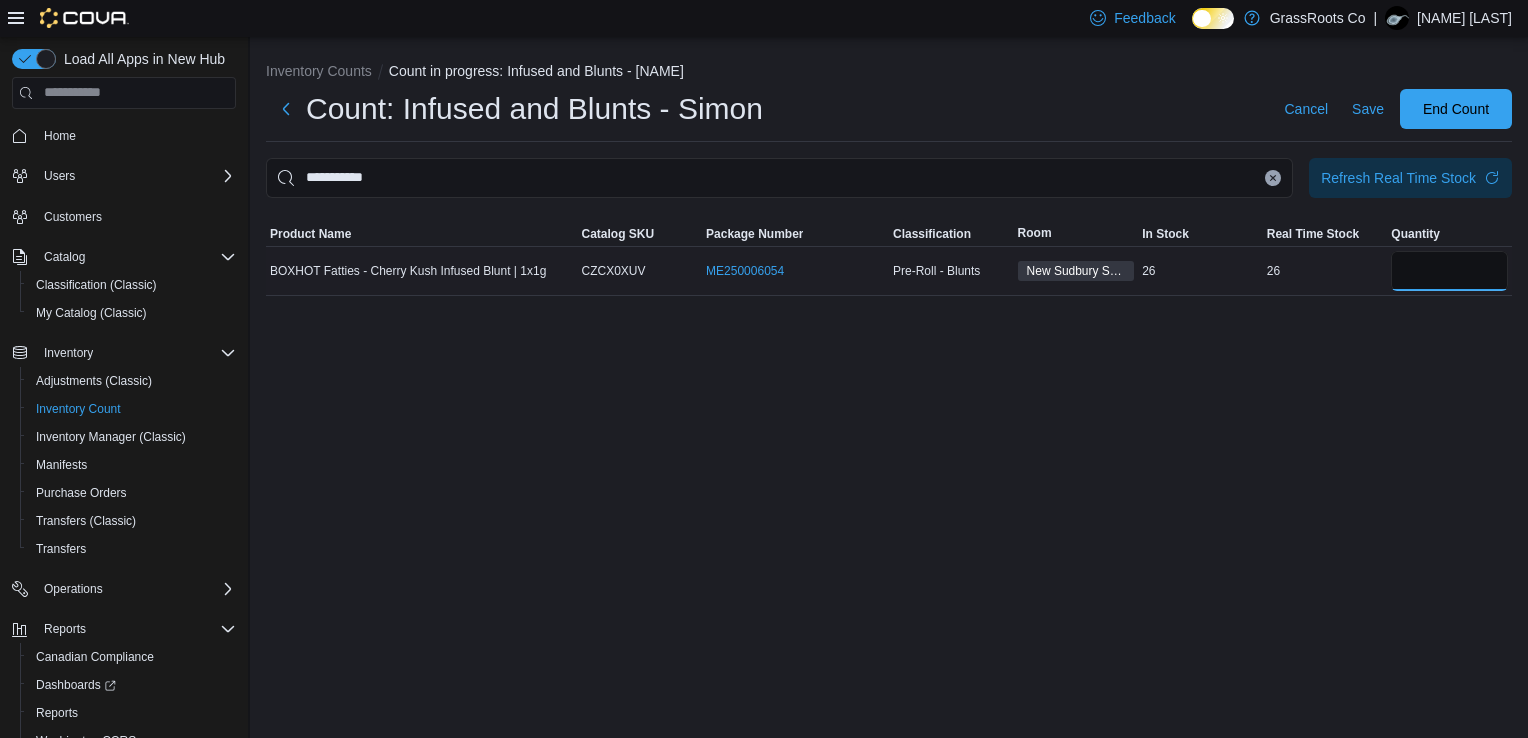click at bounding box center [1449, 271] 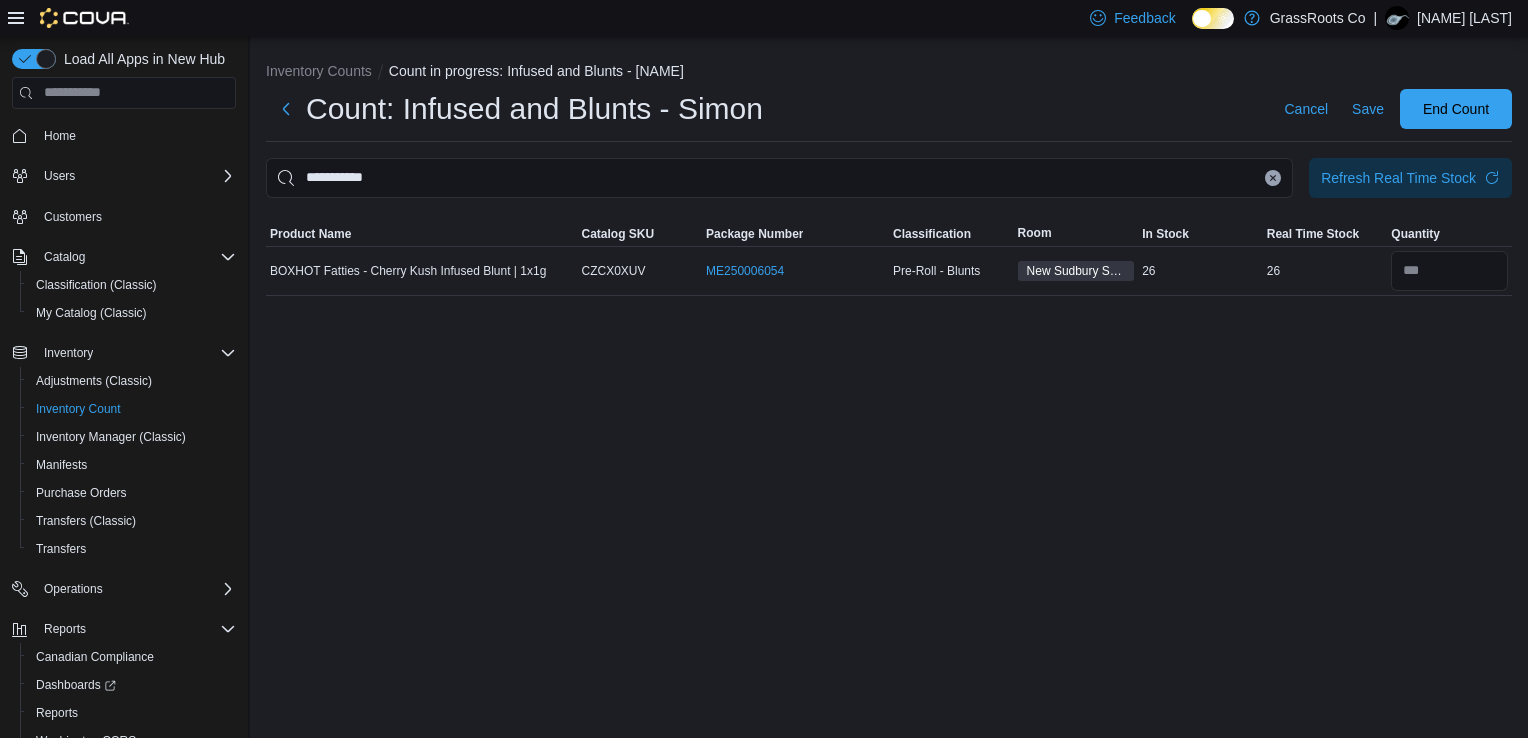 click at bounding box center (1273, 178) 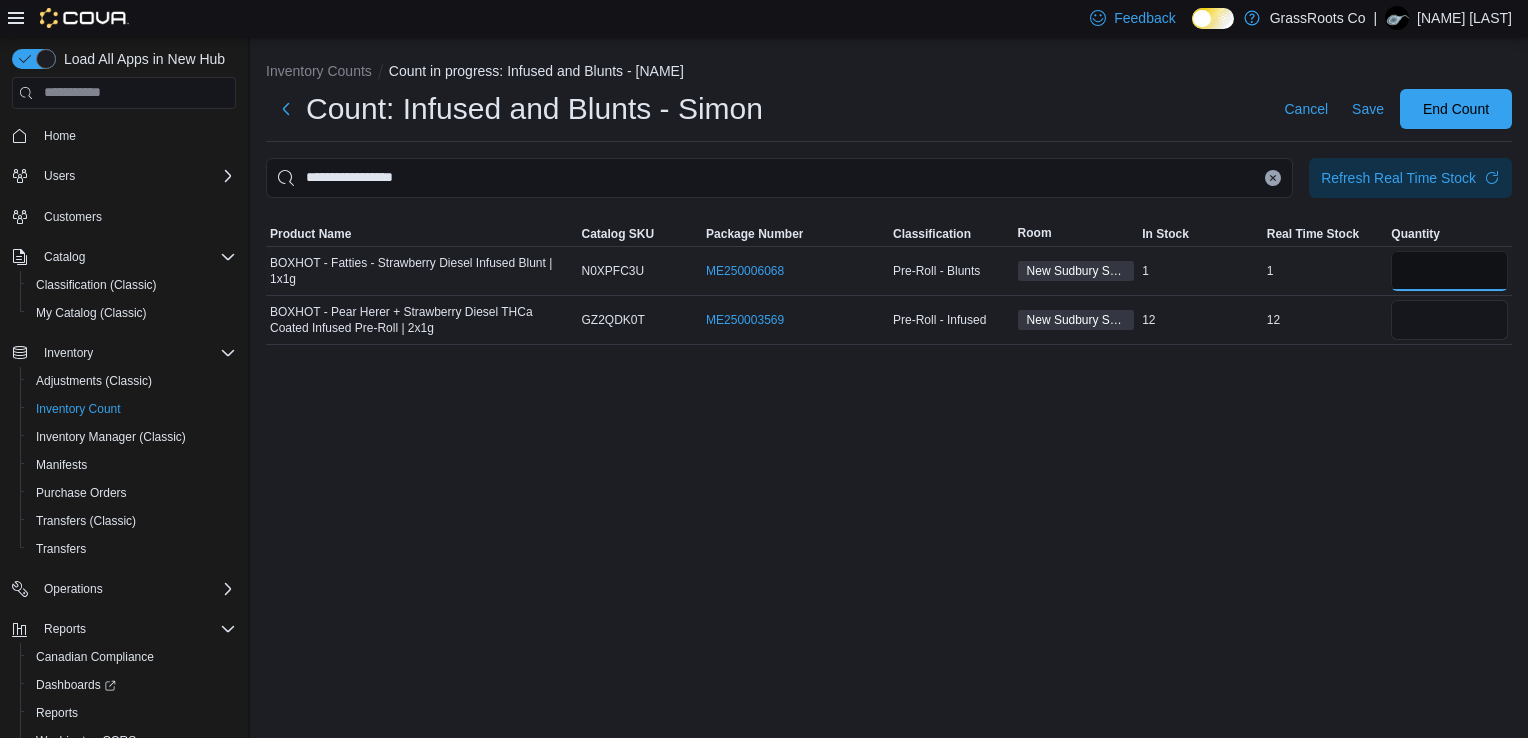 click at bounding box center (1449, 271) 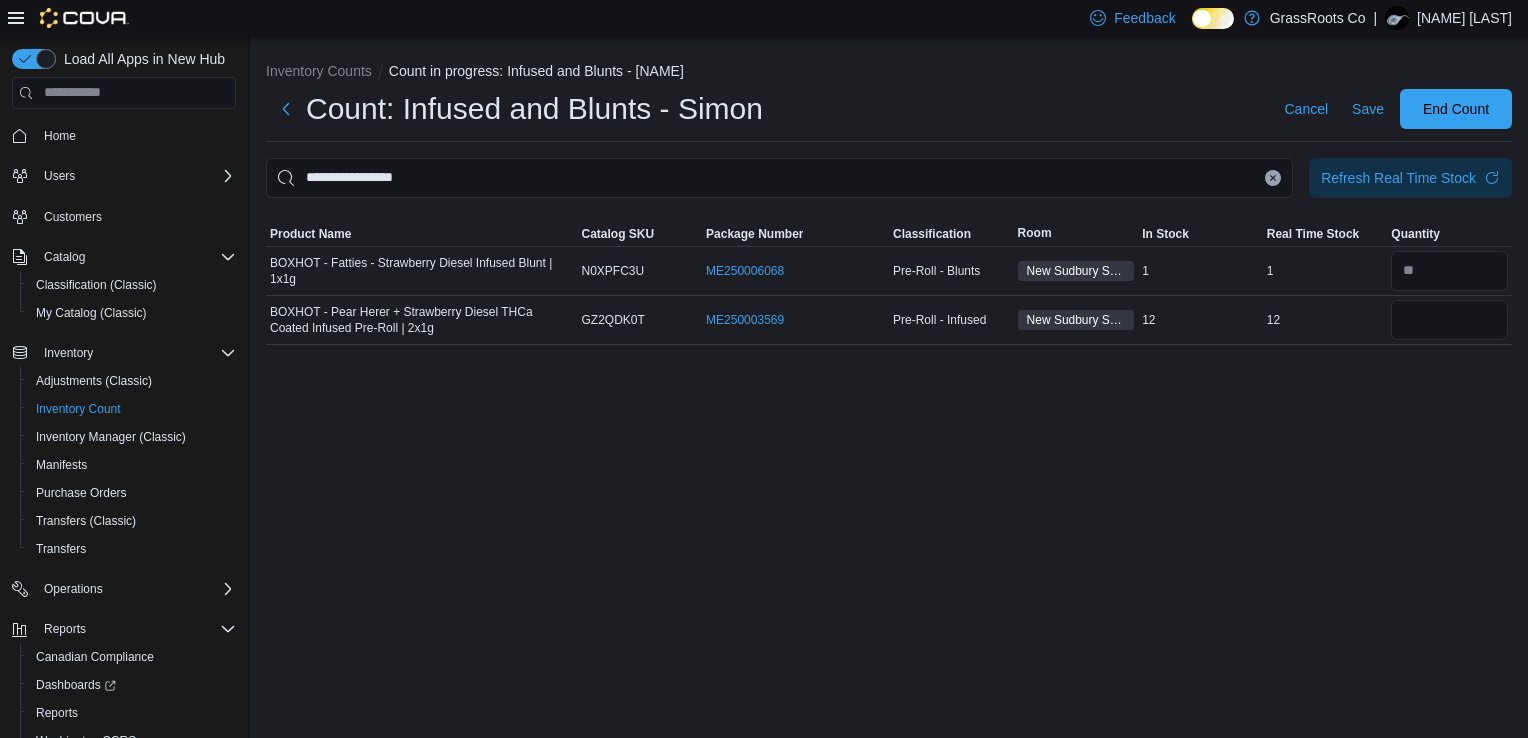 click at bounding box center (1273, 178) 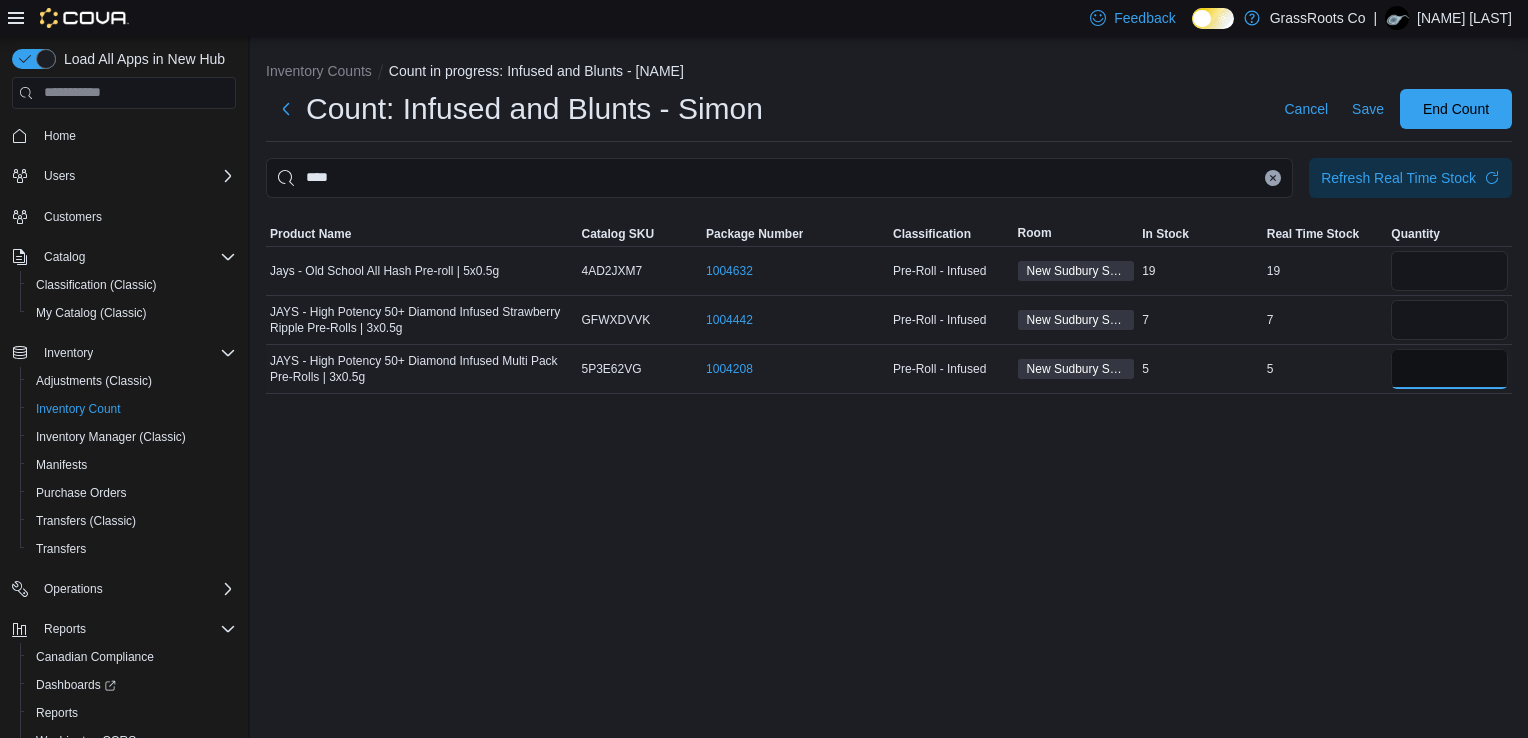 click at bounding box center [1449, 369] 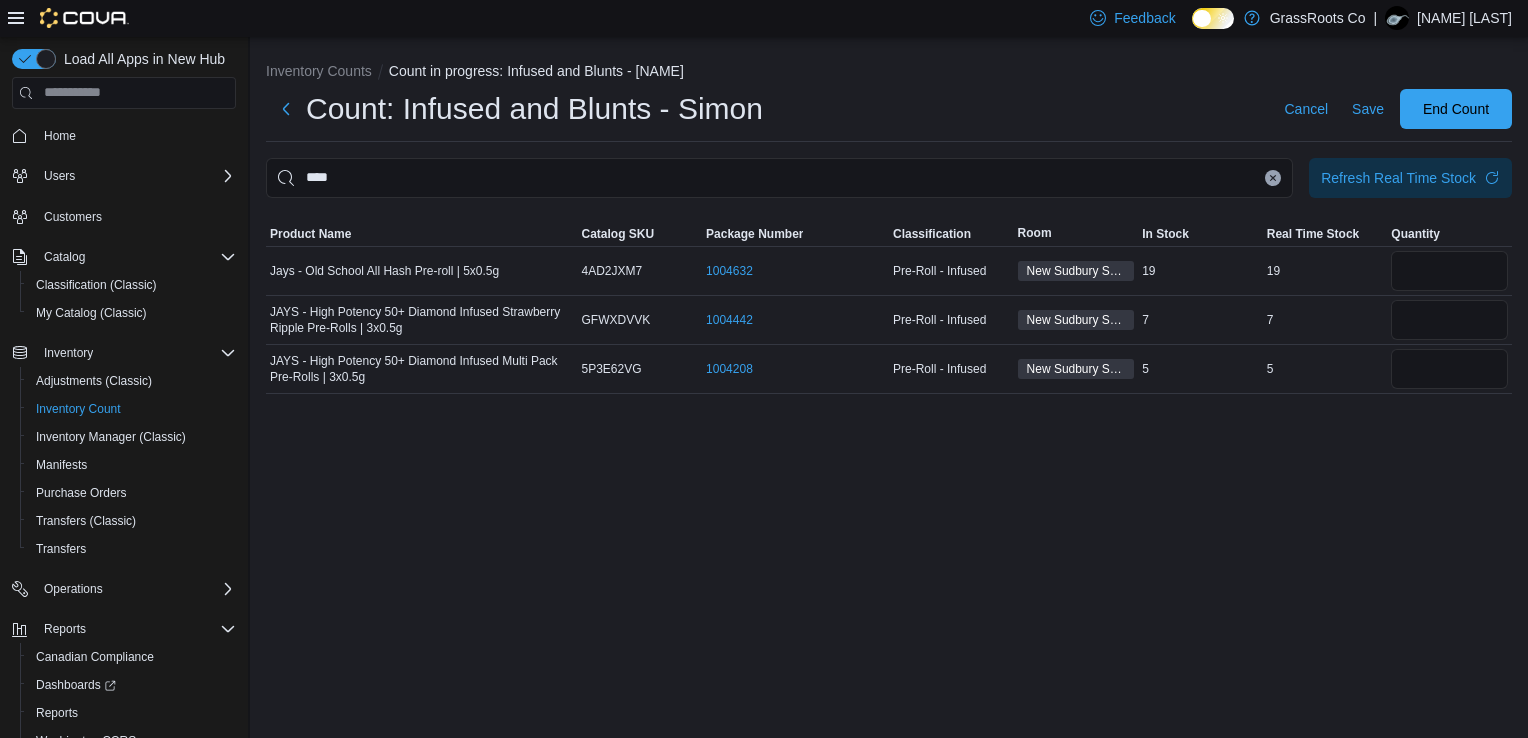 click 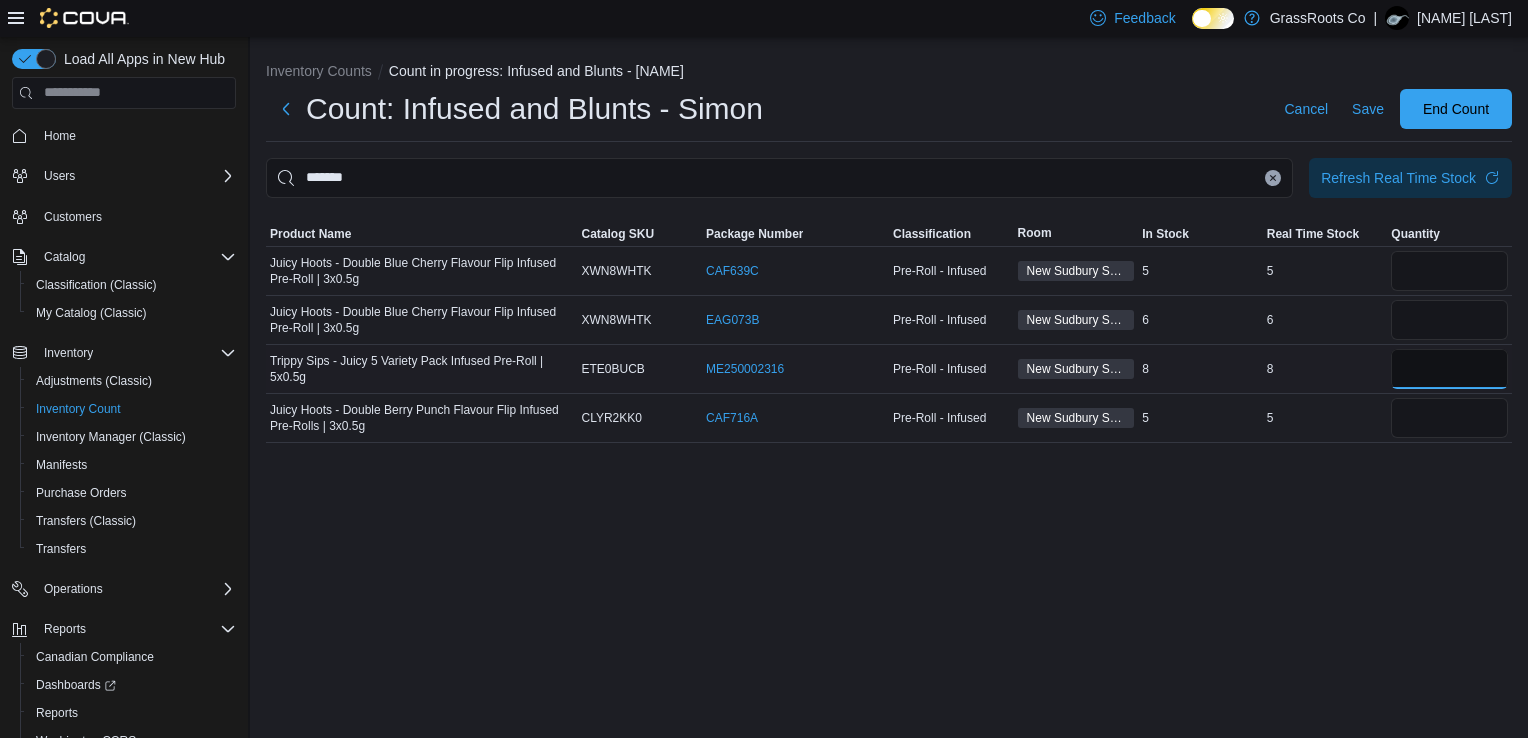 click at bounding box center (1449, 369) 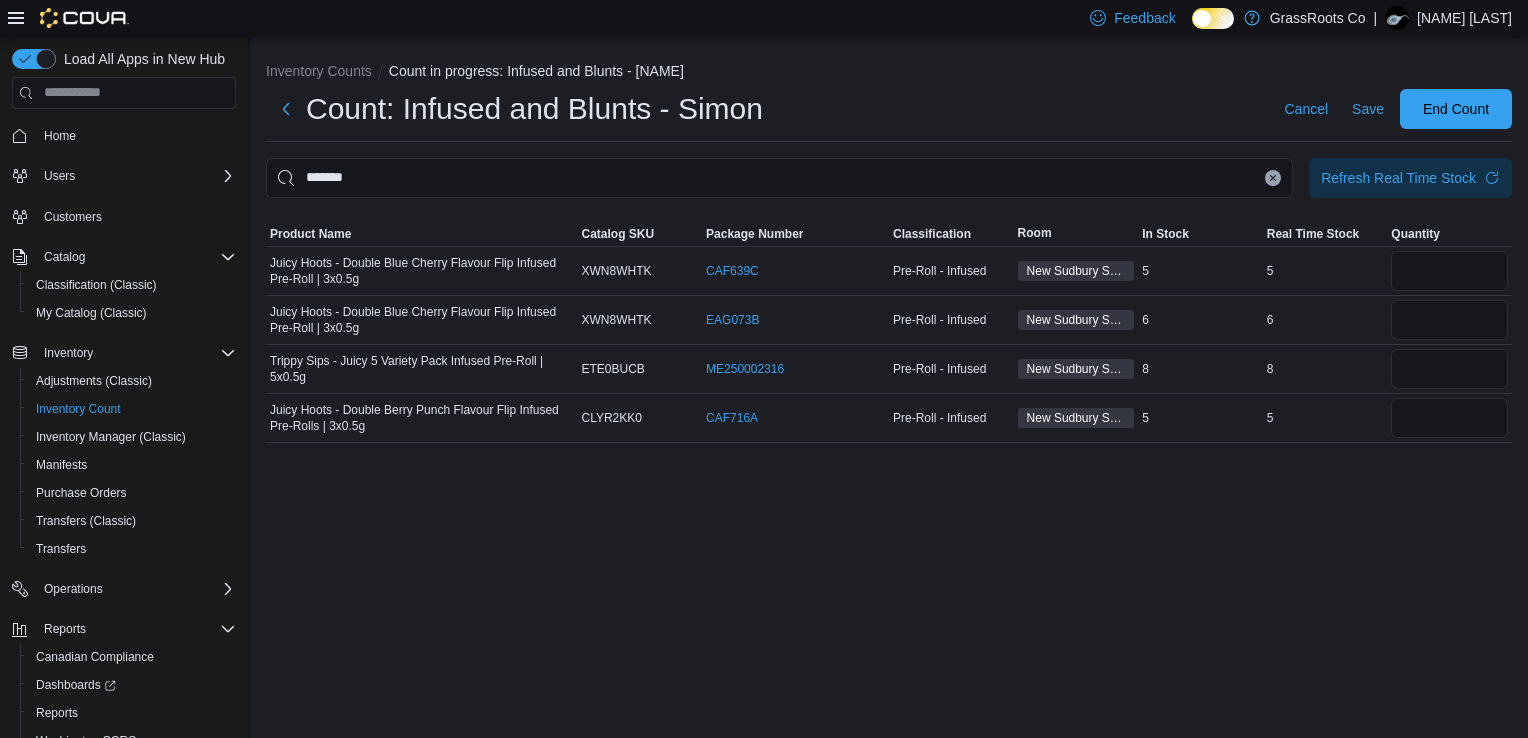 click 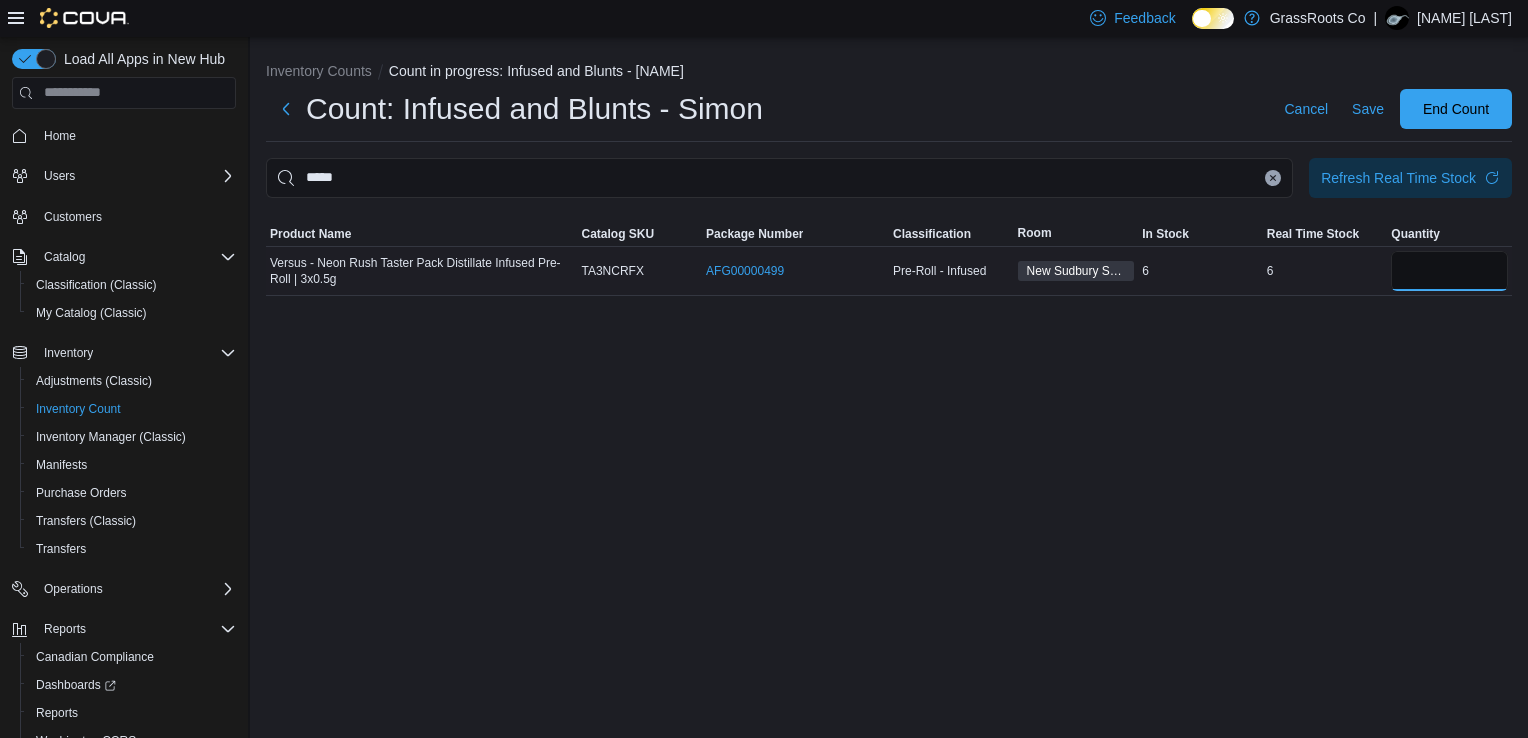 click at bounding box center [1449, 271] 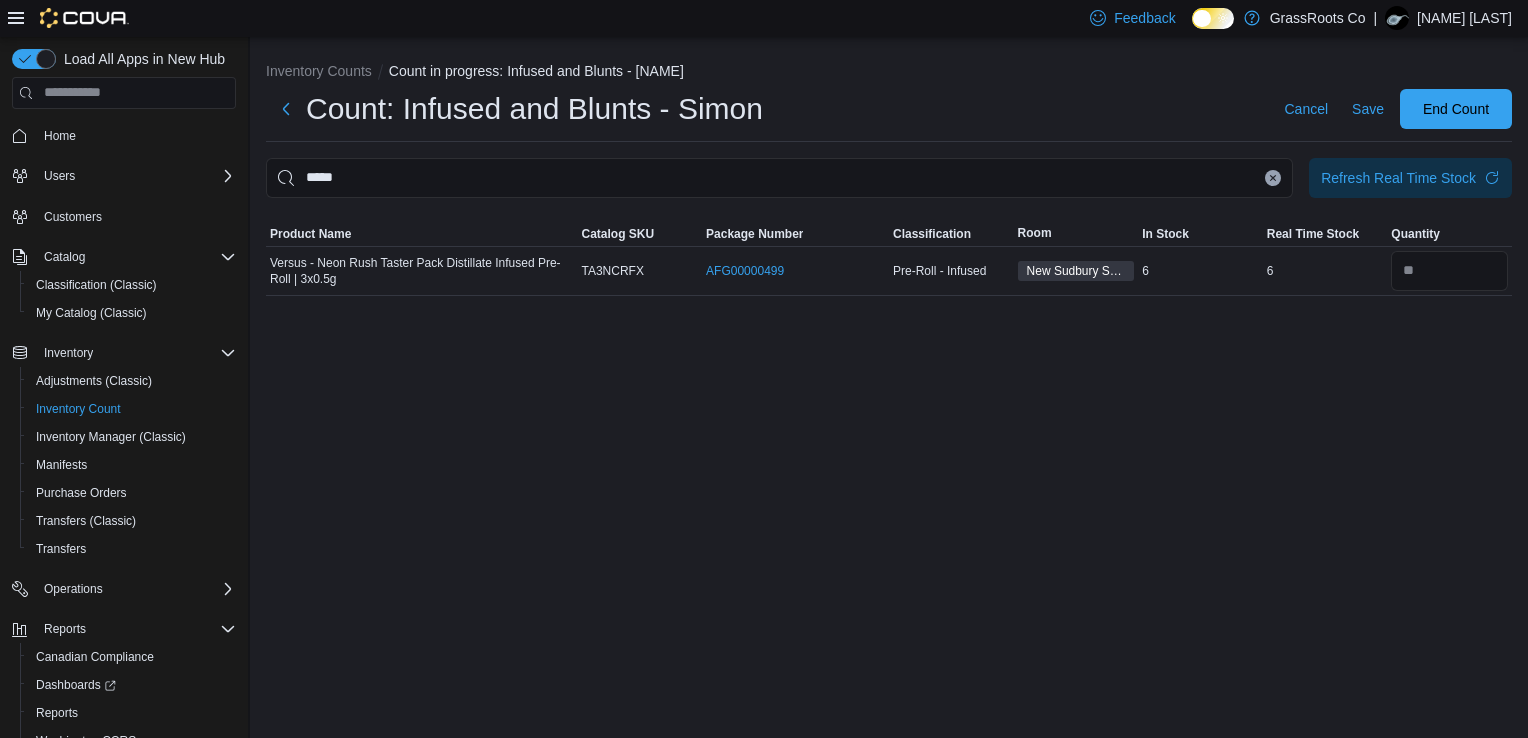 click 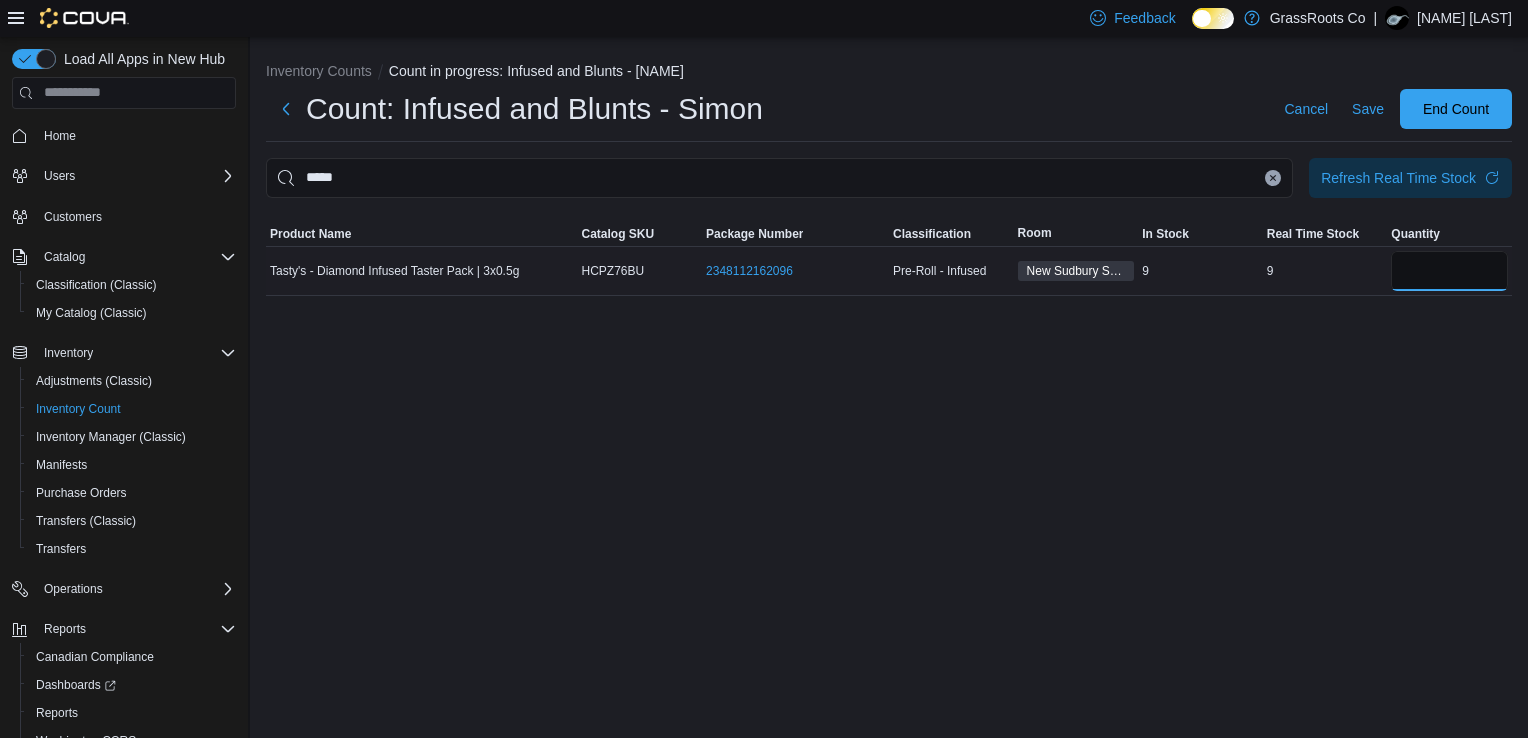 click at bounding box center (1449, 271) 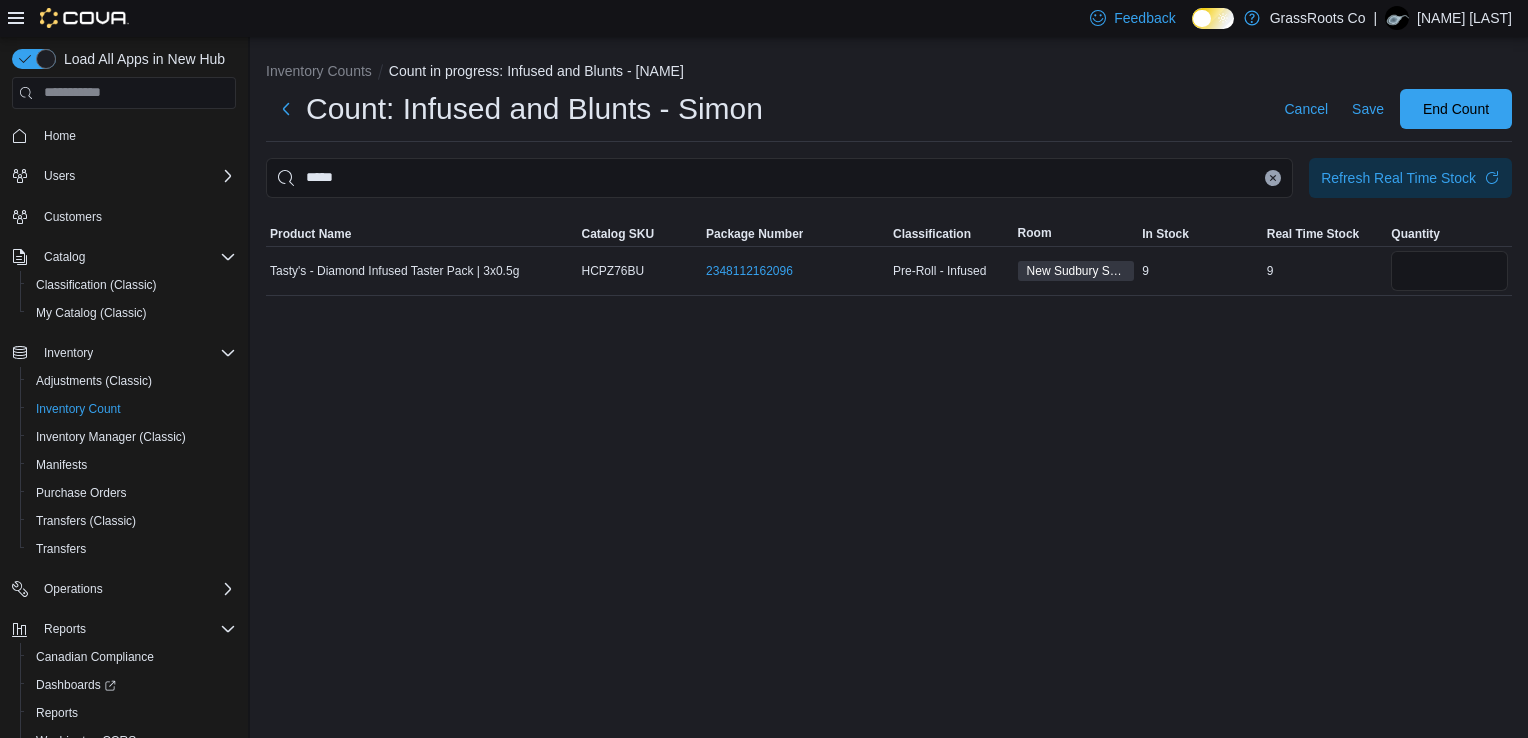click 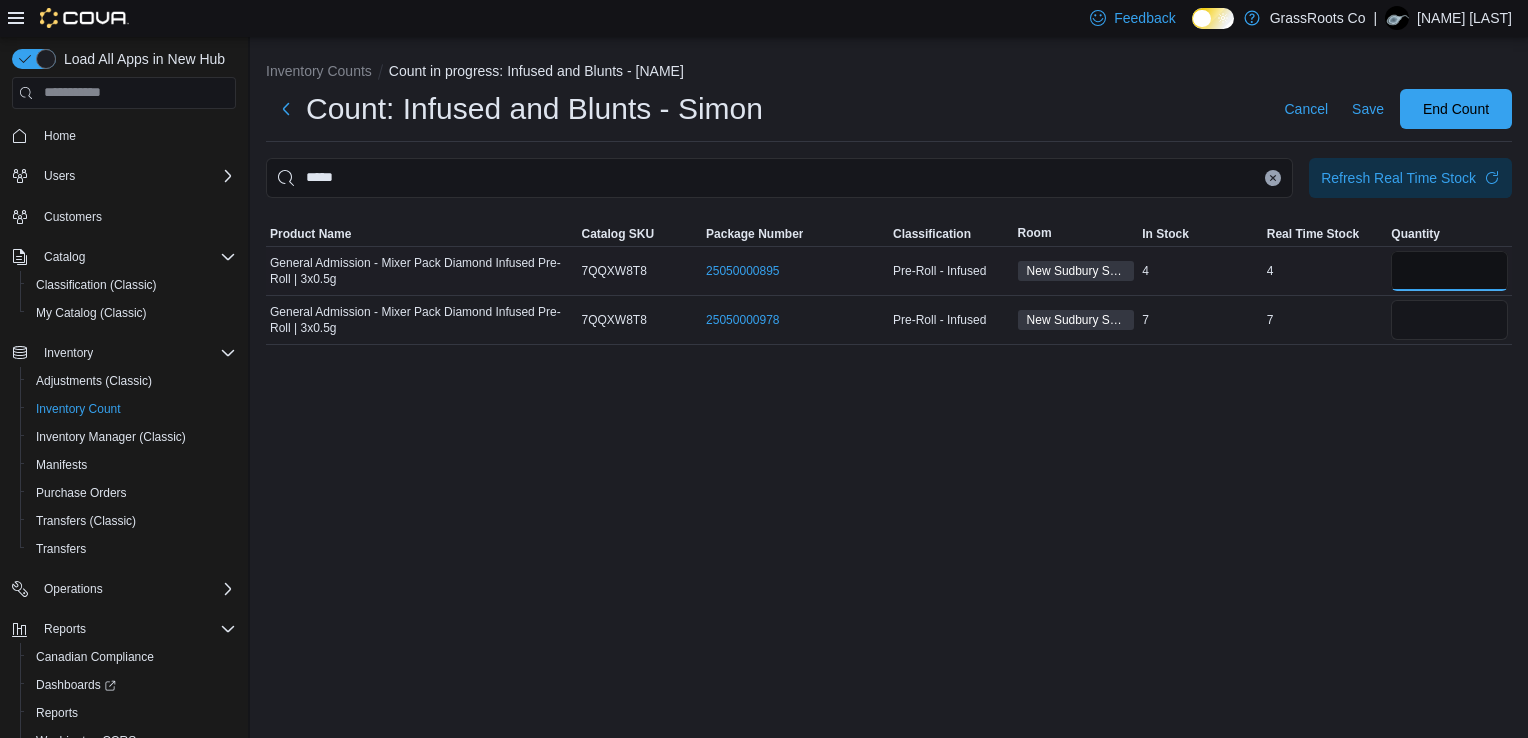 click at bounding box center [1449, 271] 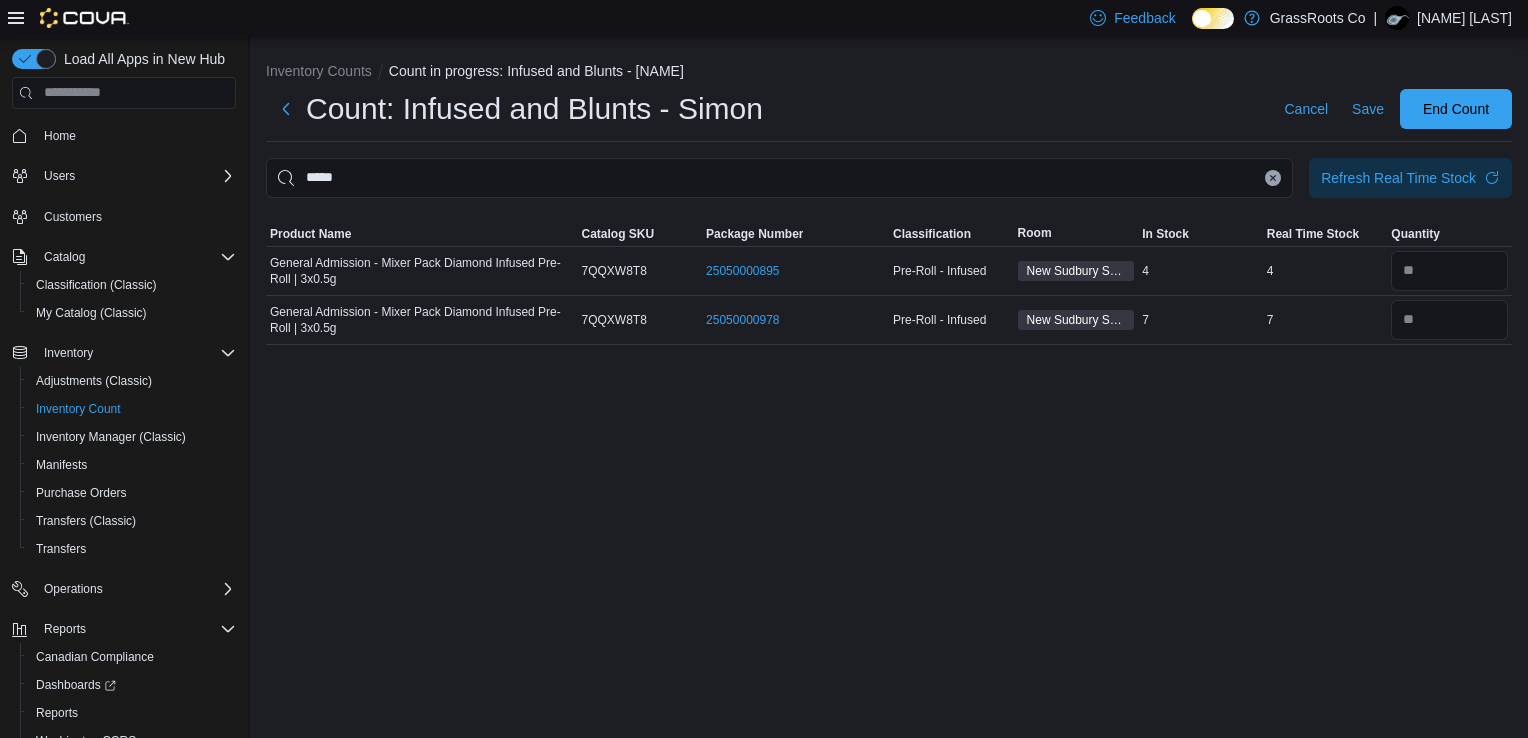 click 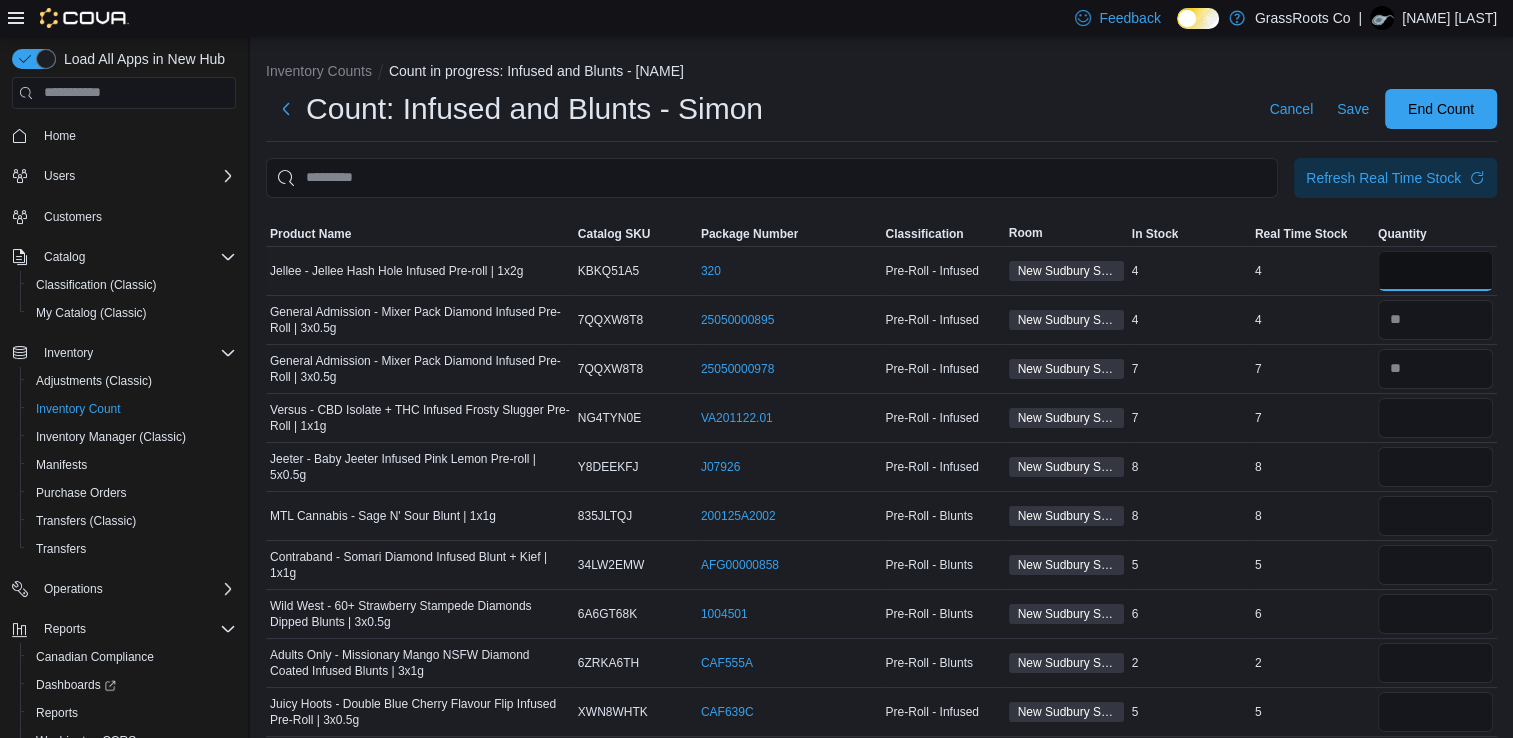 click at bounding box center (1435, 271) 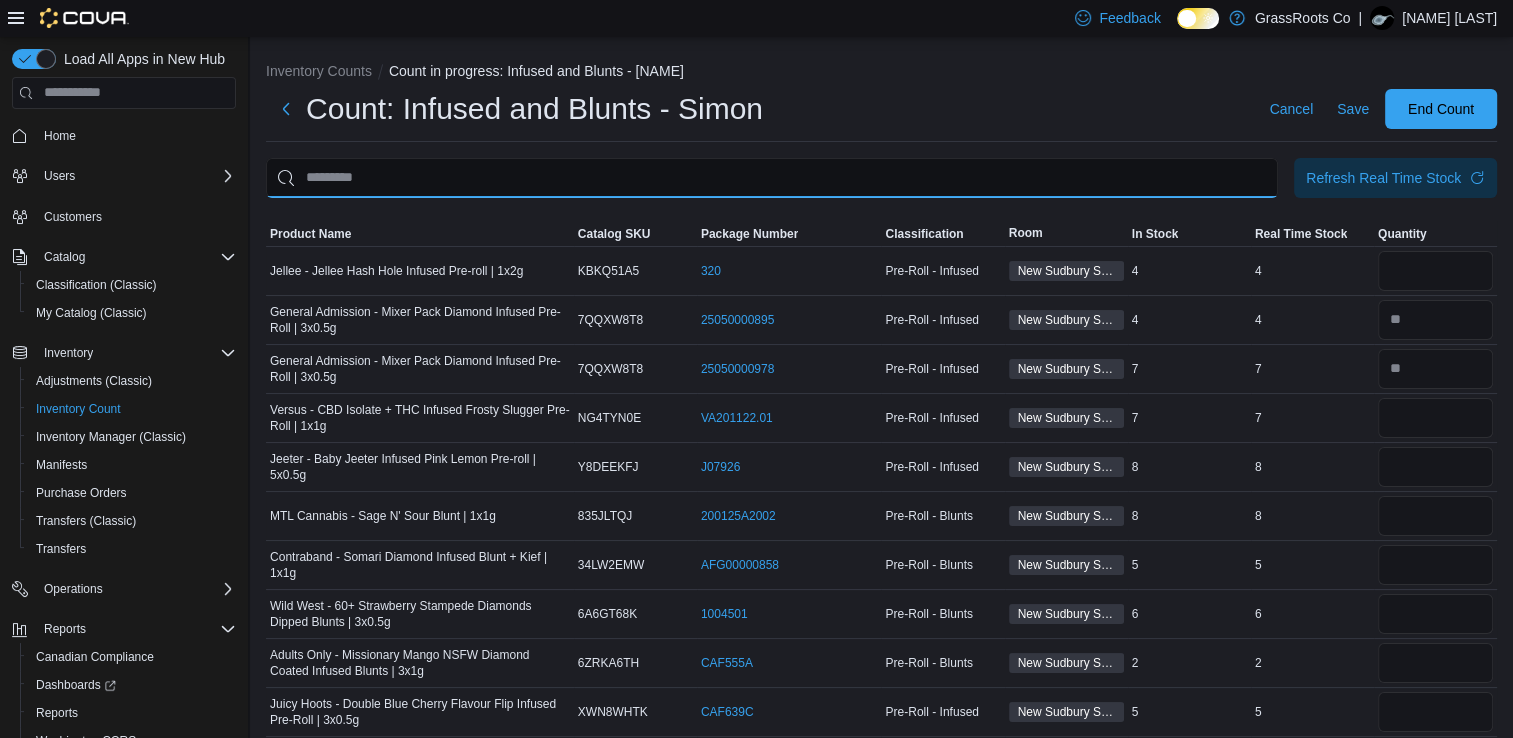 click at bounding box center (772, 178) 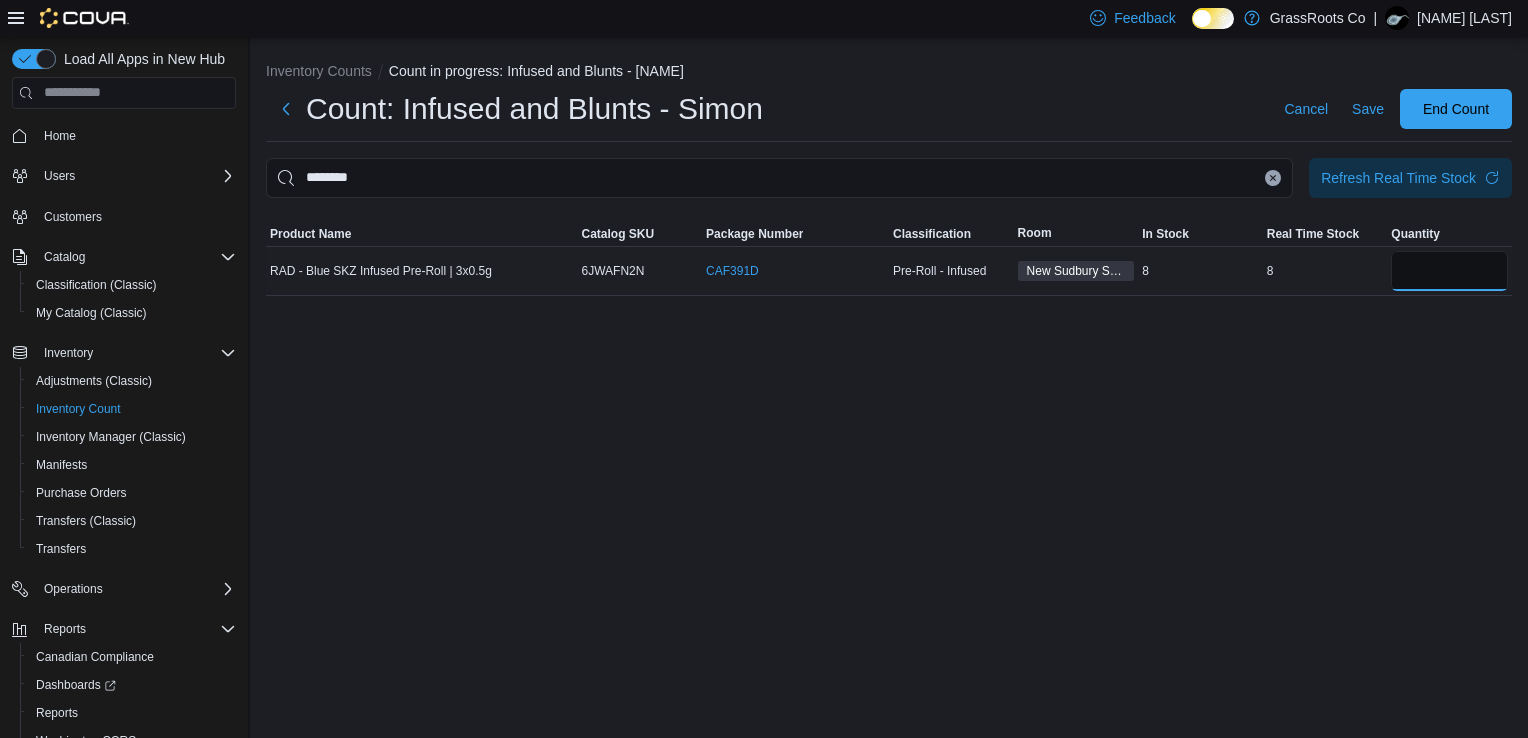 click at bounding box center (1449, 271) 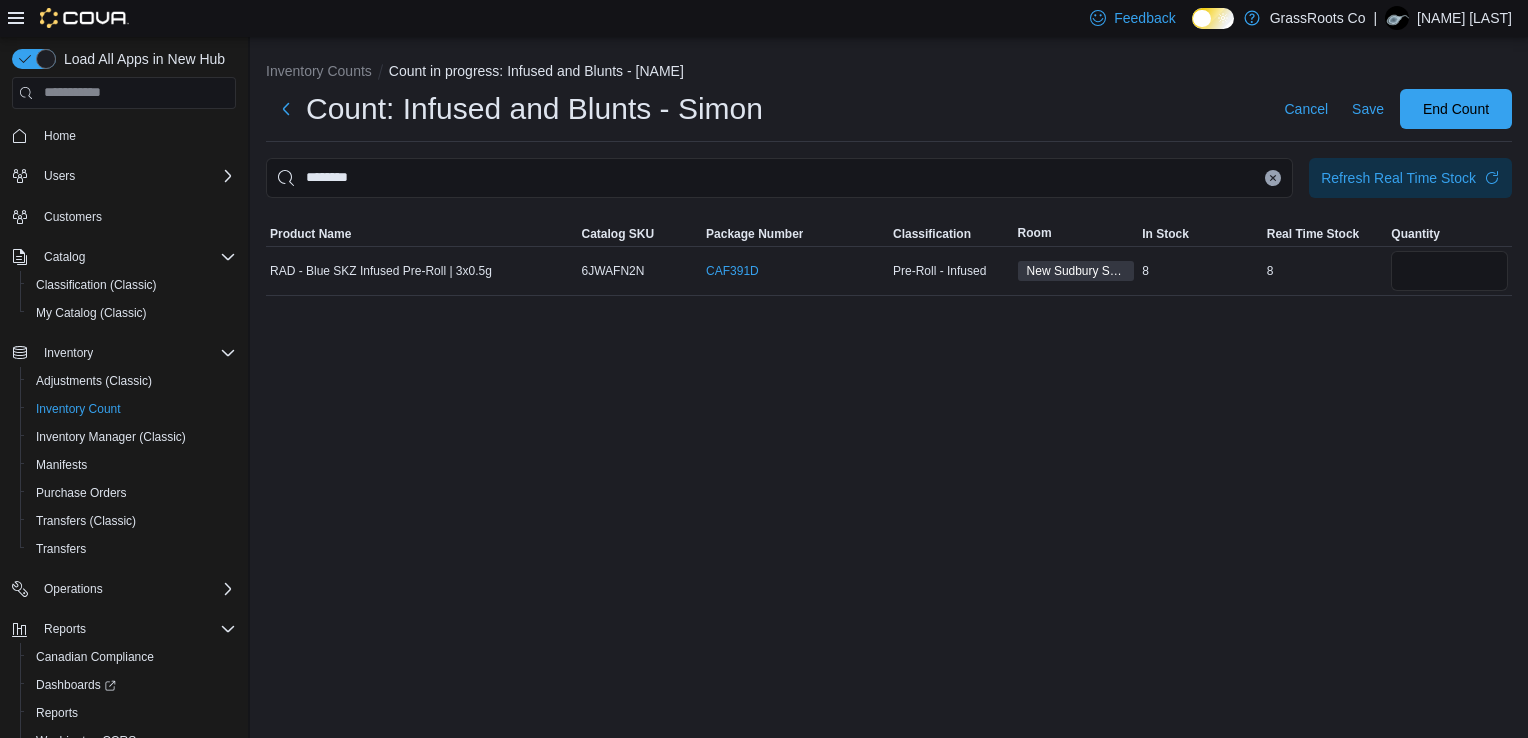 click 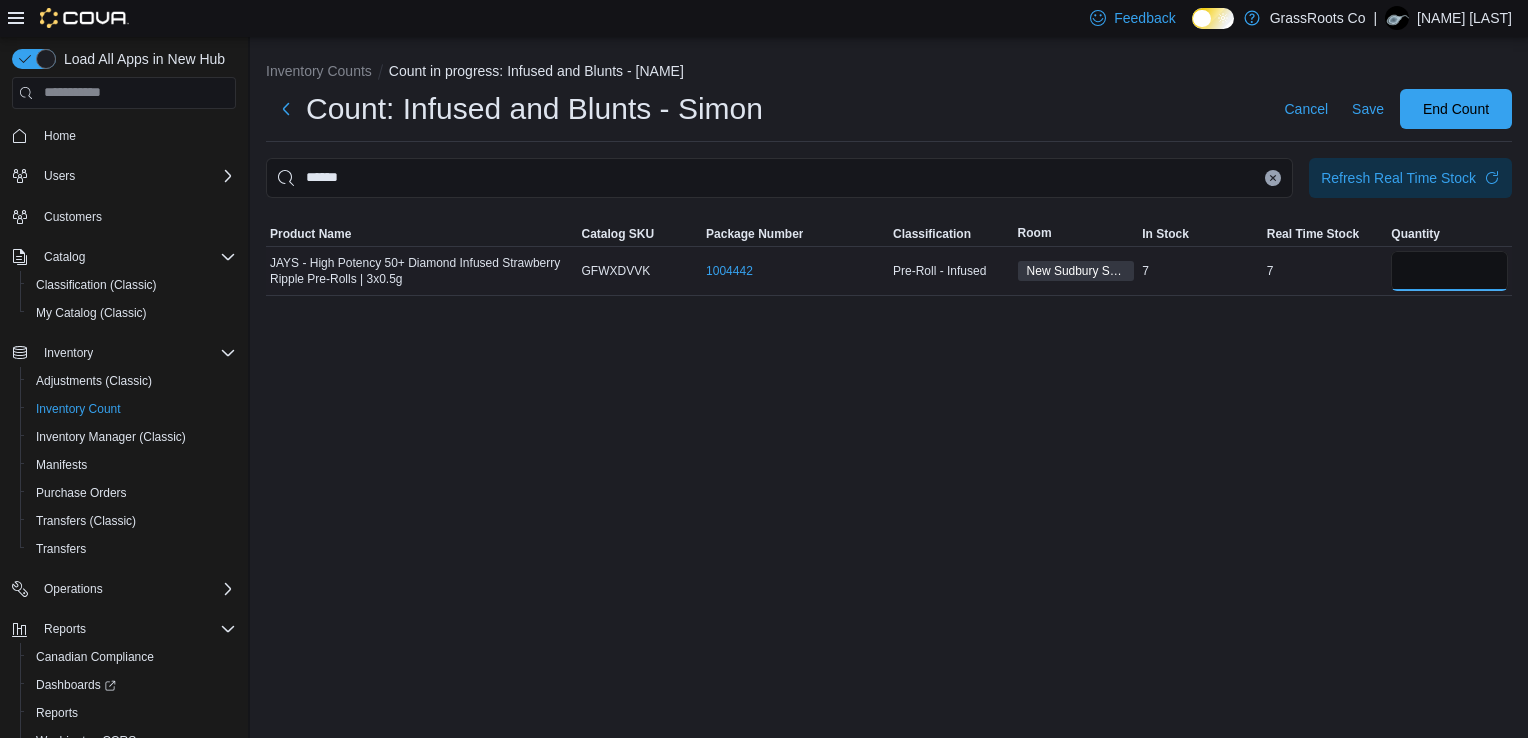 click at bounding box center [1449, 271] 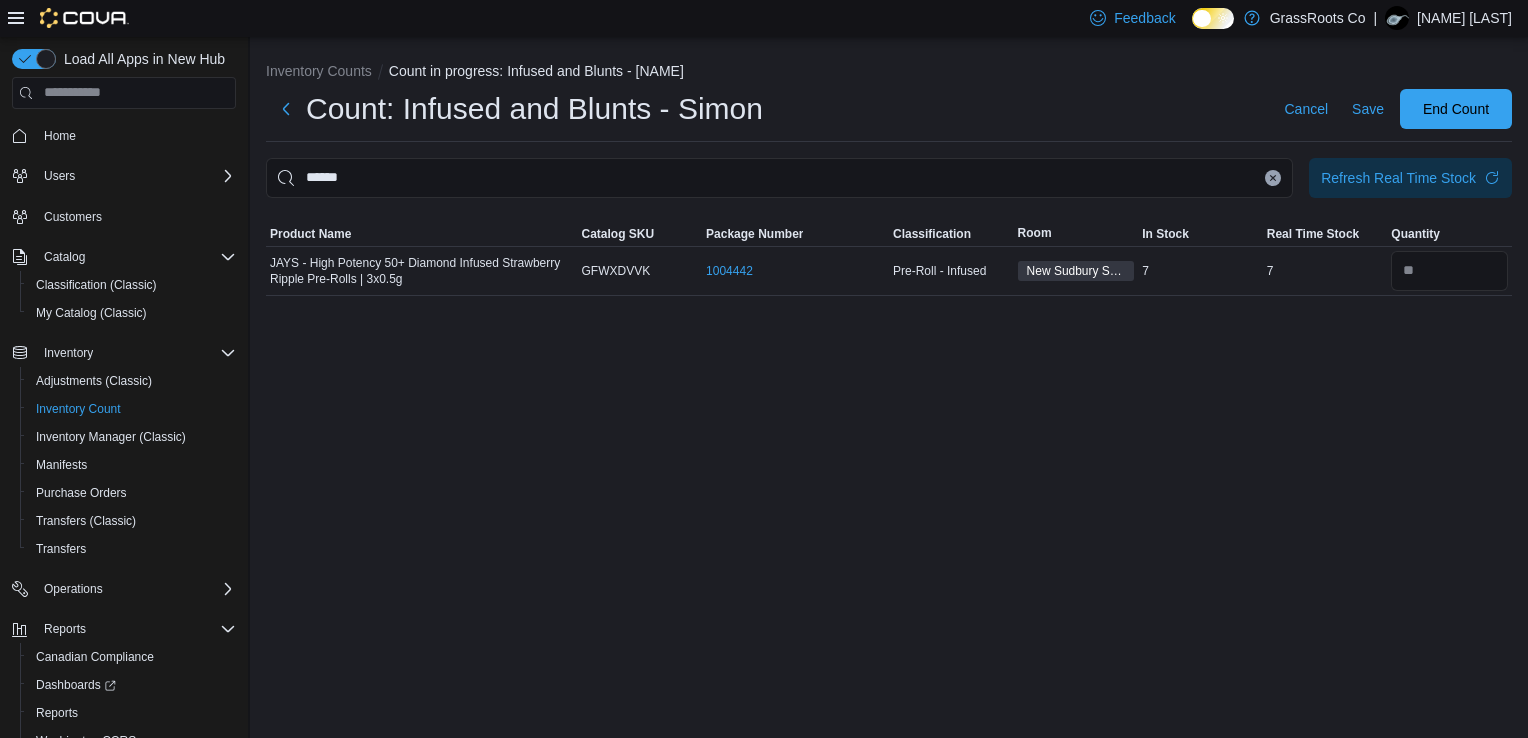 click 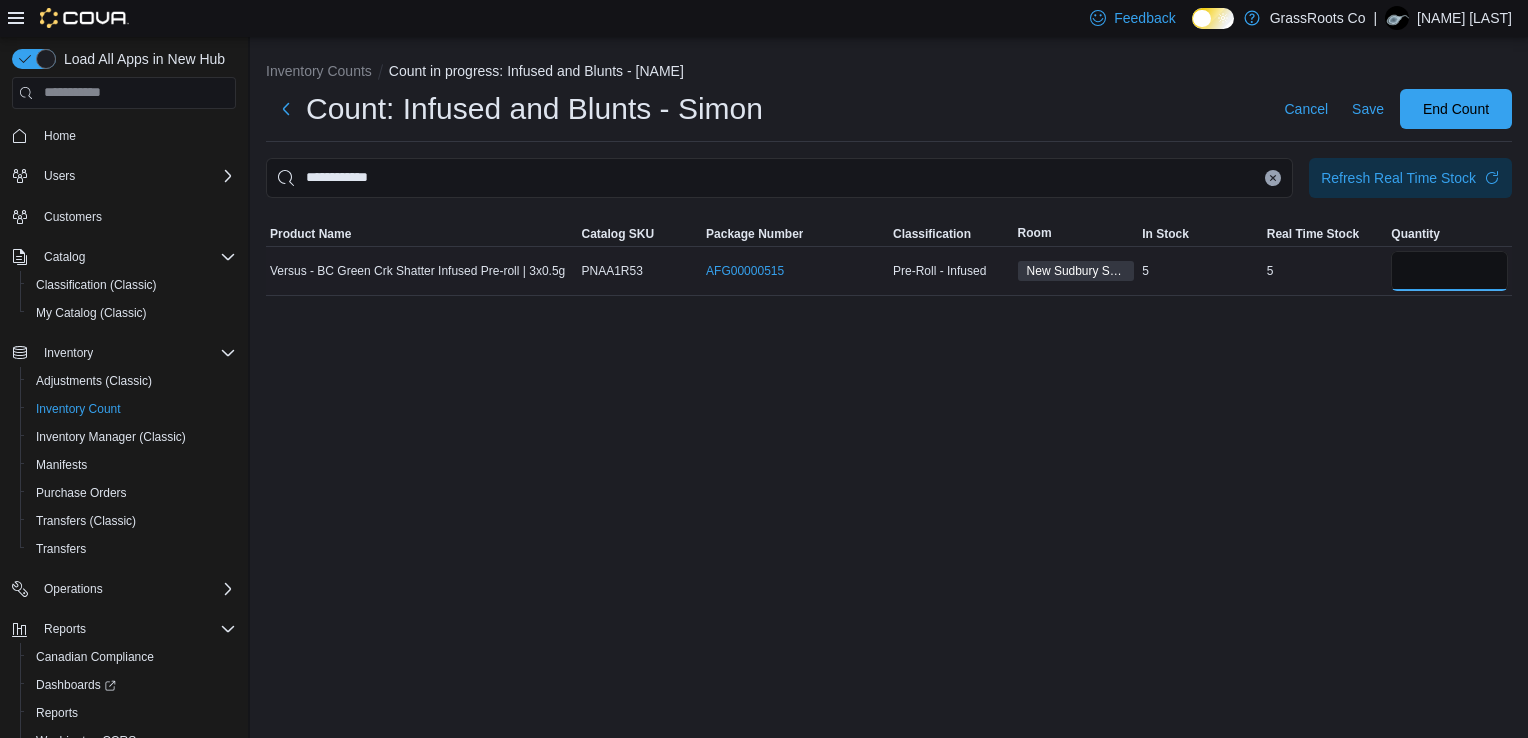 click at bounding box center (1449, 271) 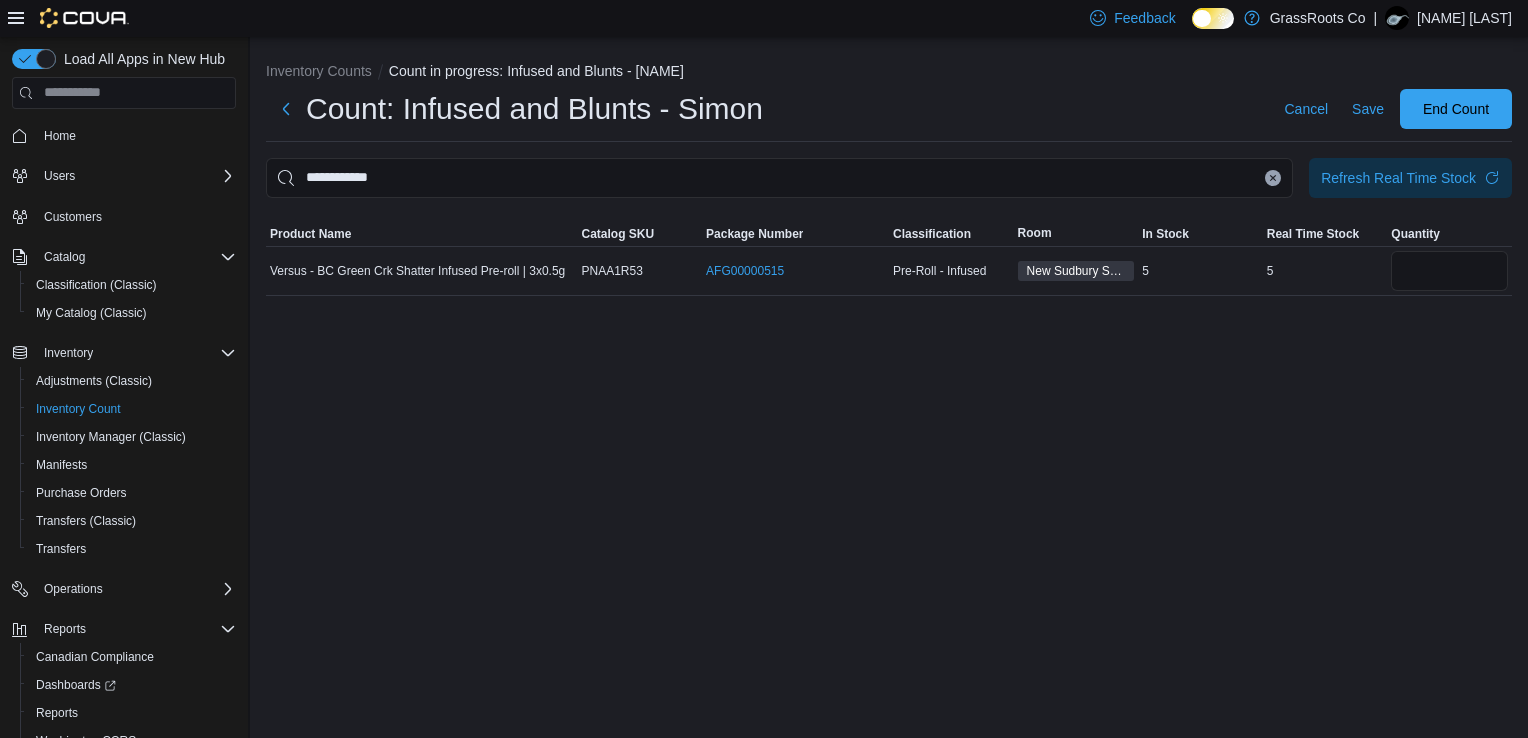 click 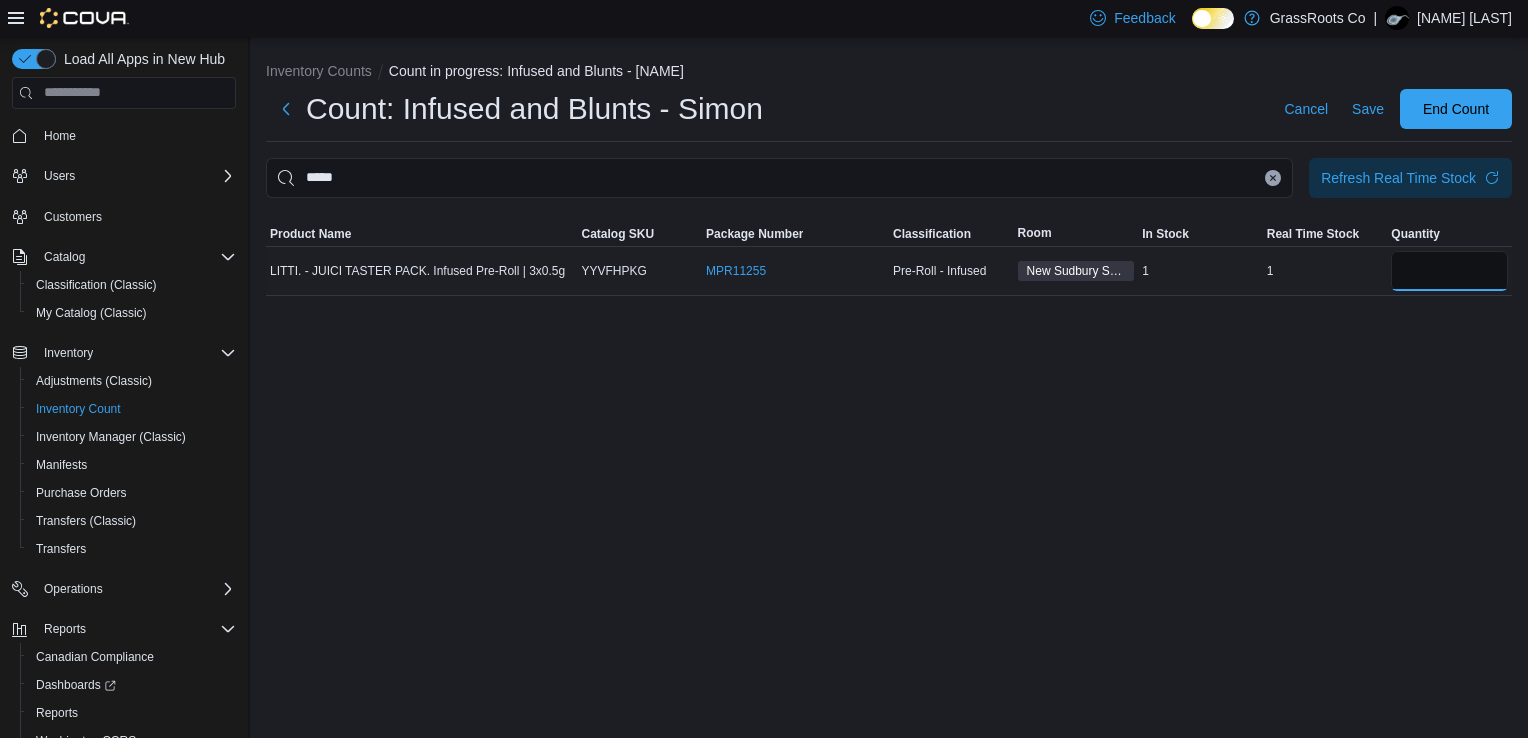 click at bounding box center [1449, 271] 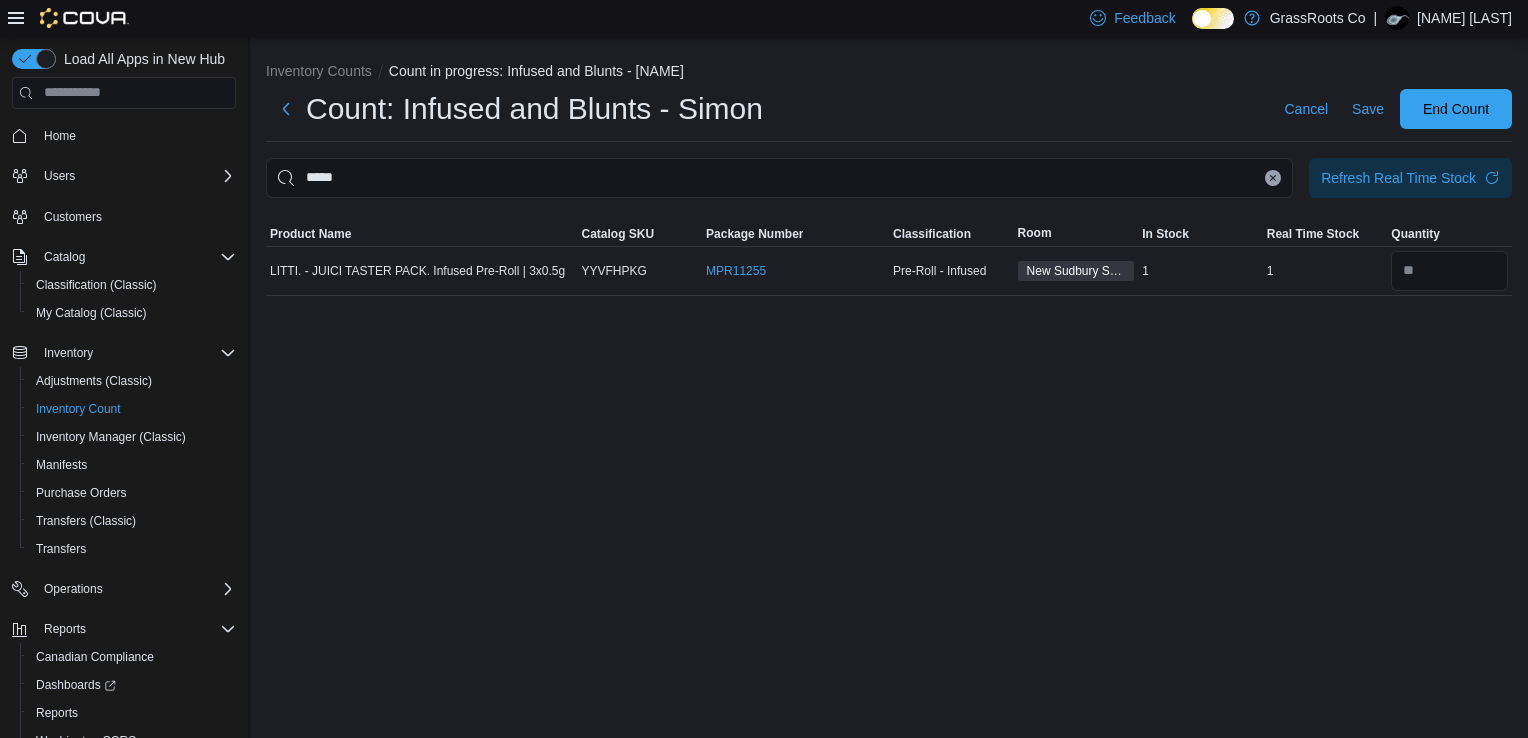 click 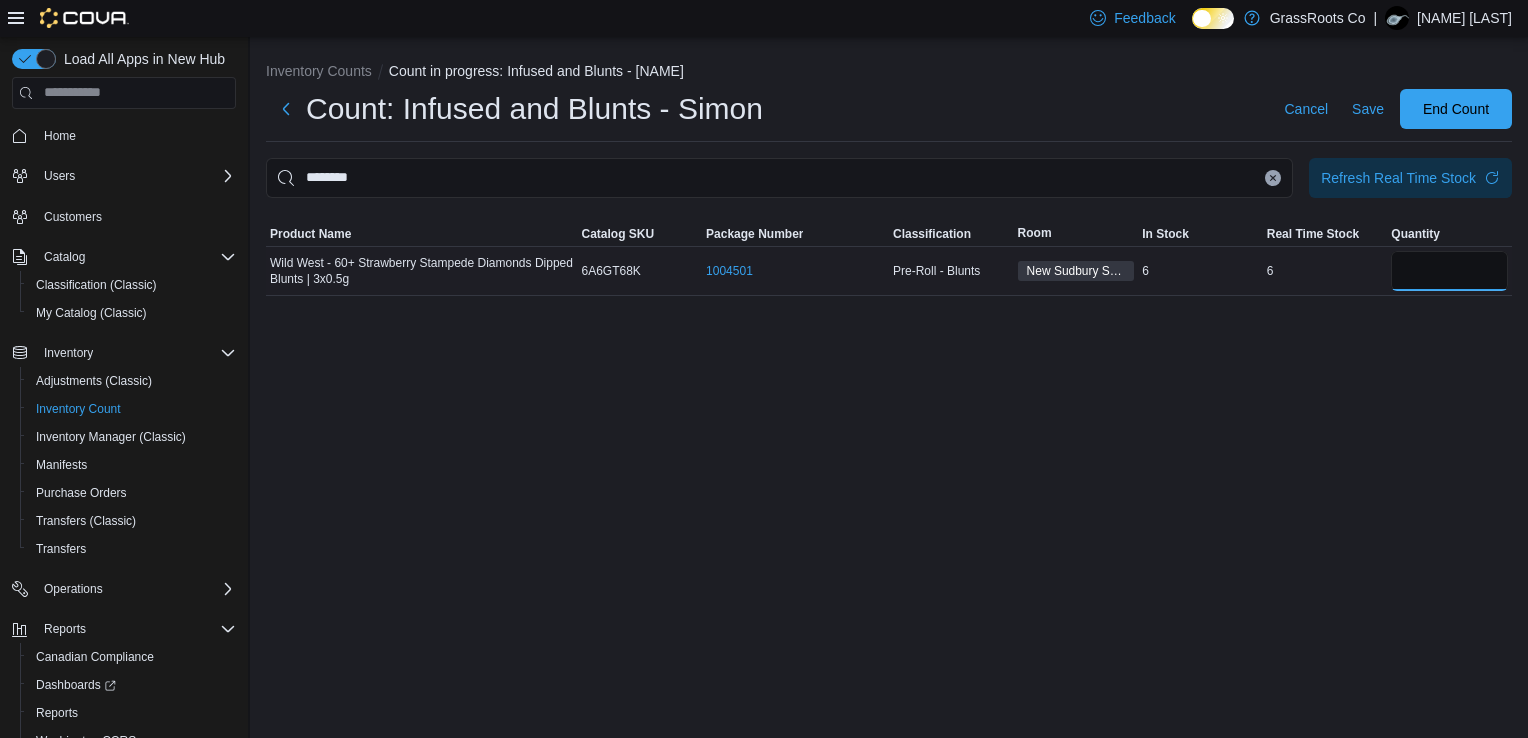 click at bounding box center [1449, 271] 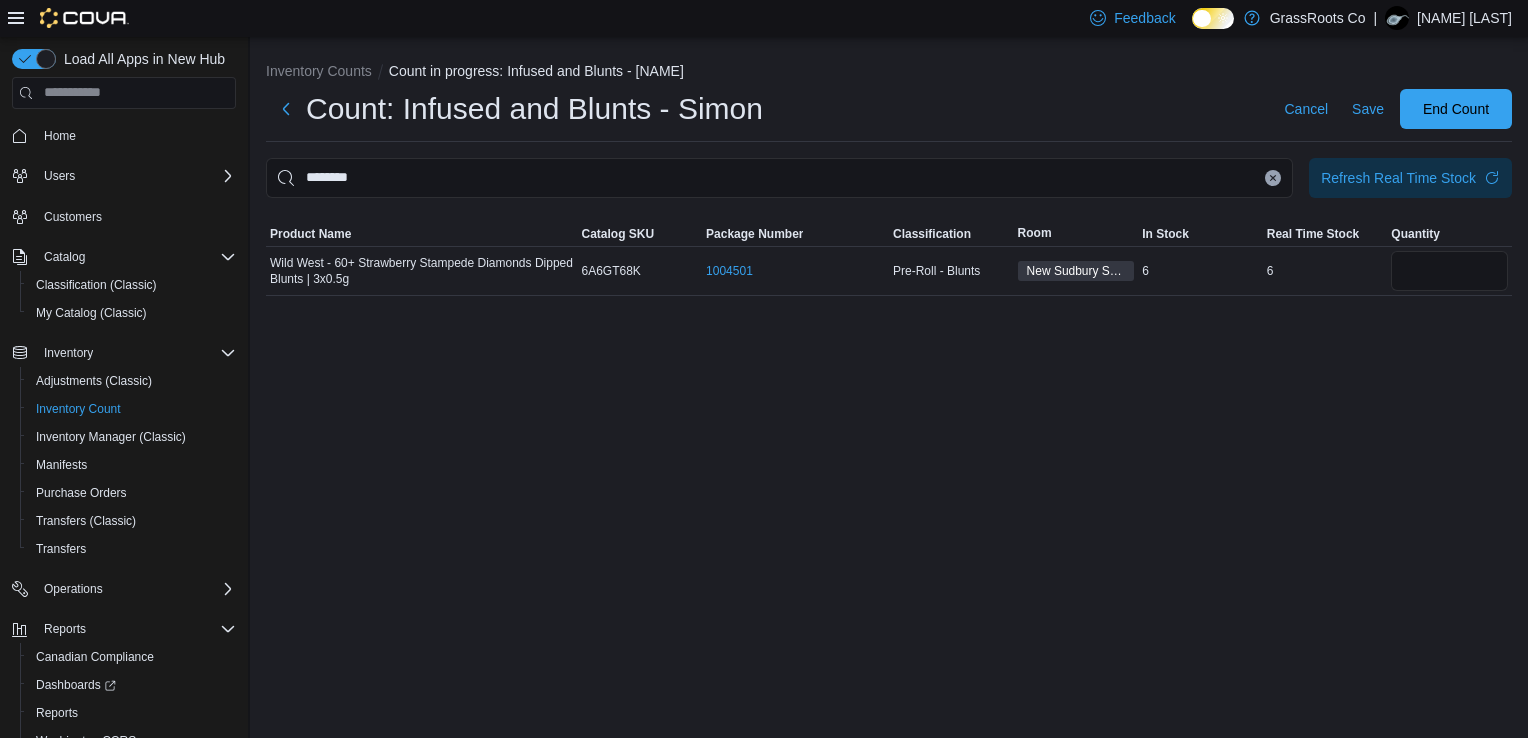click 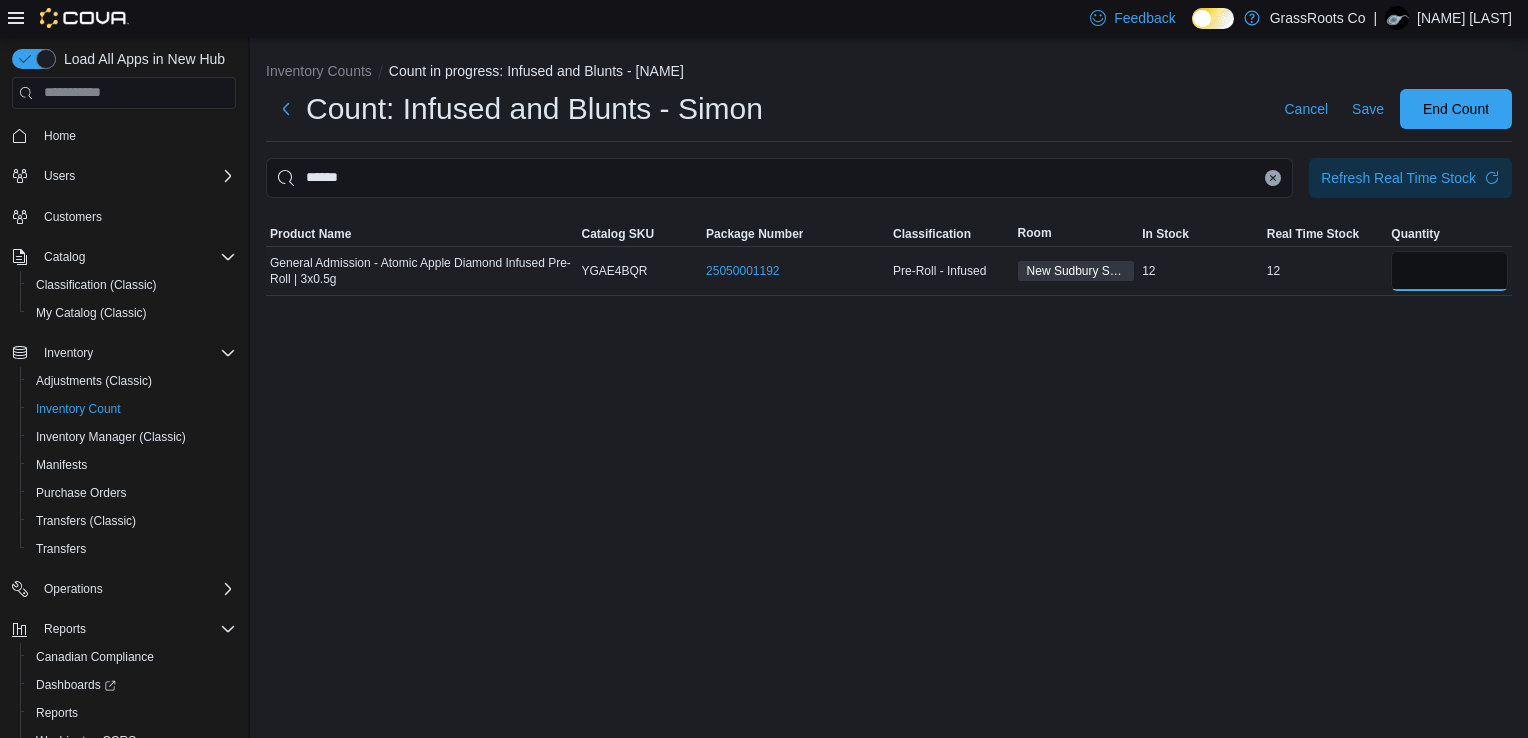 click at bounding box center [1449, 271] 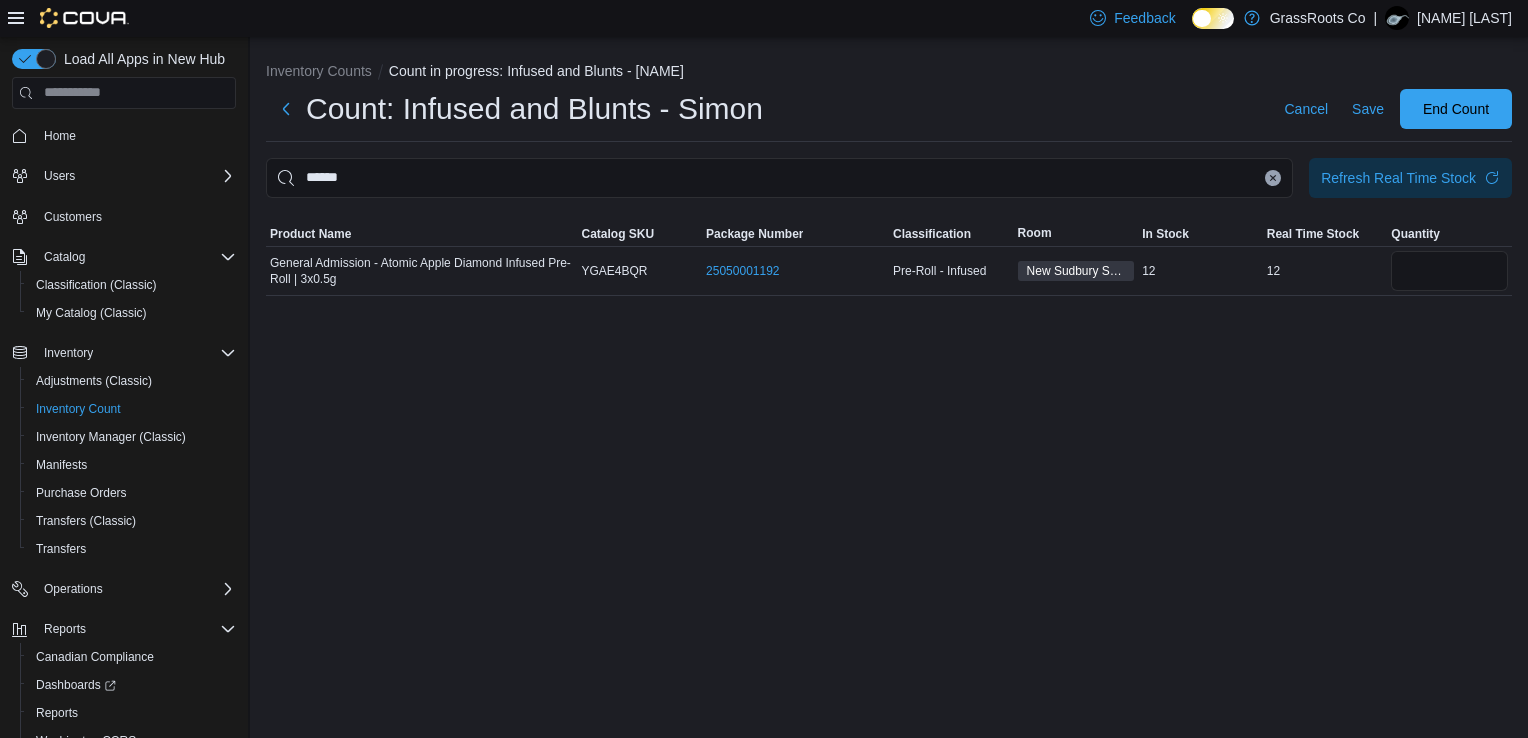 click 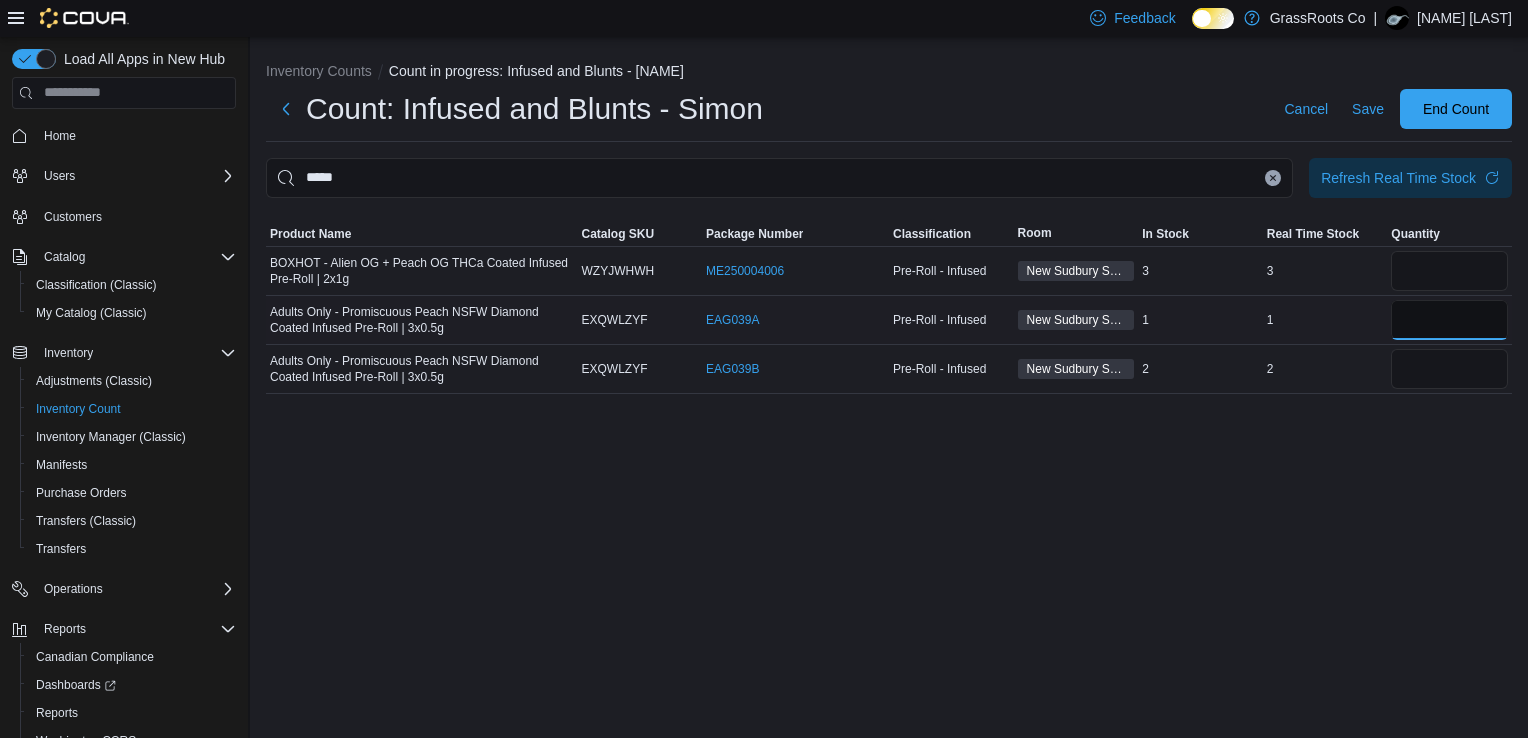 click at bounding box center [1449, 320] 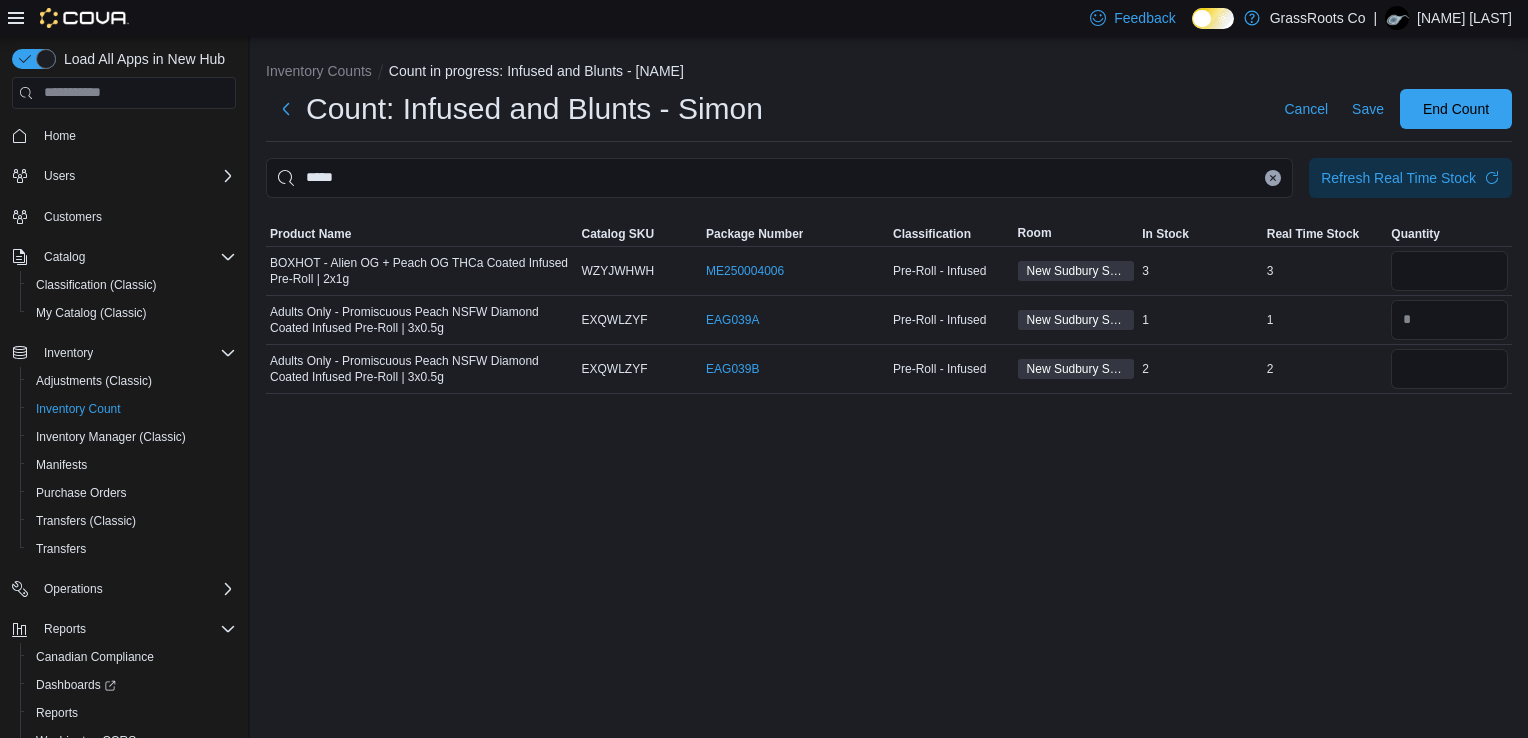 click 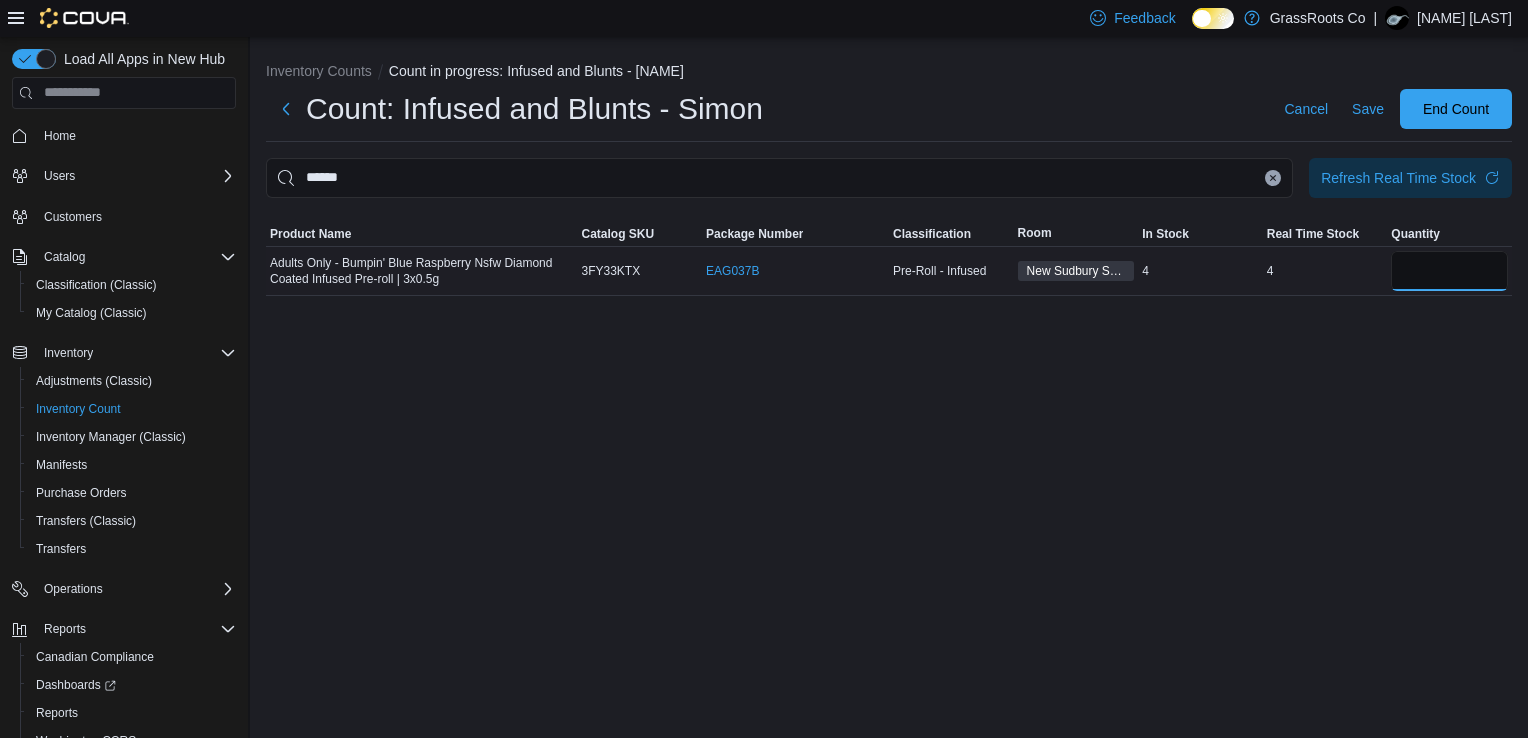 click at bounding box center (1449, 271) 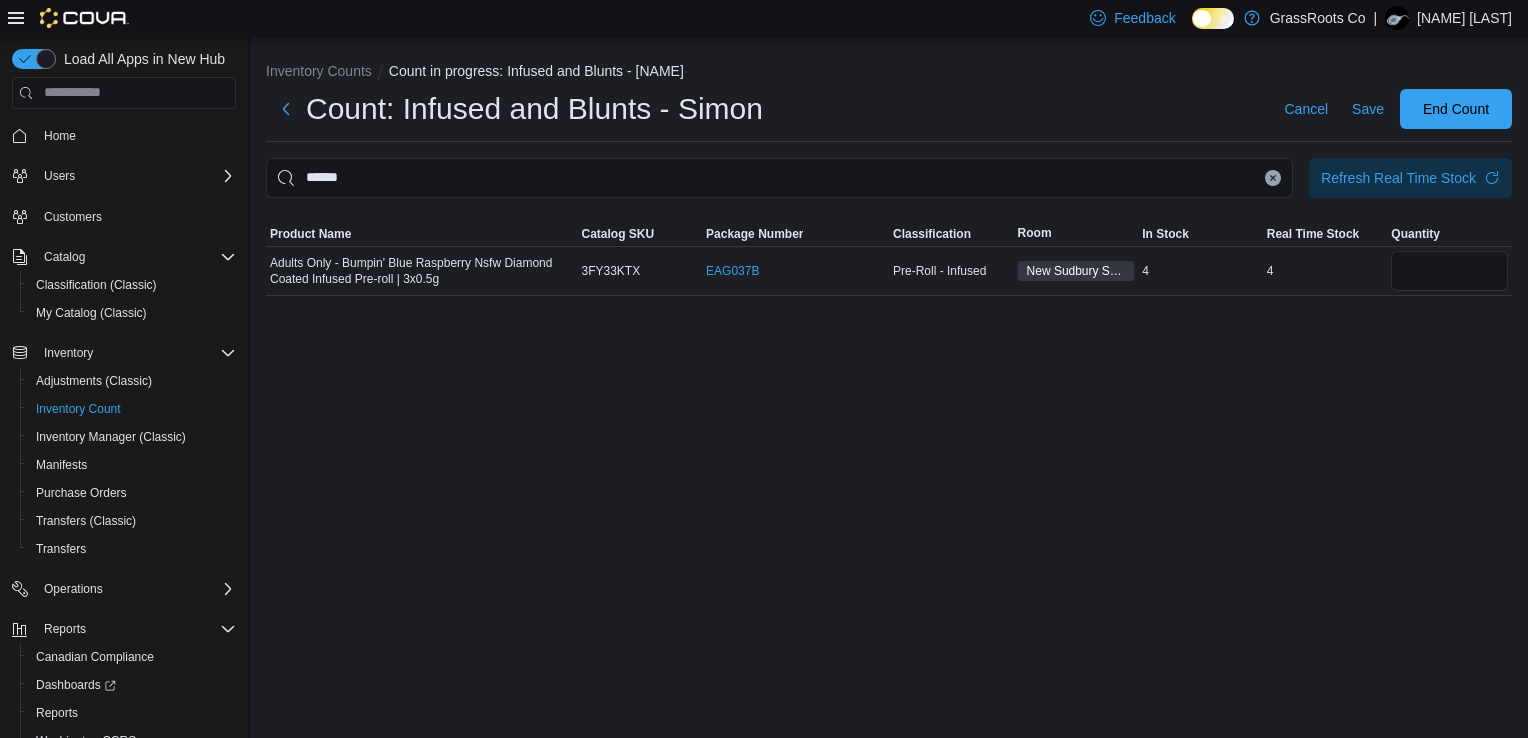 click 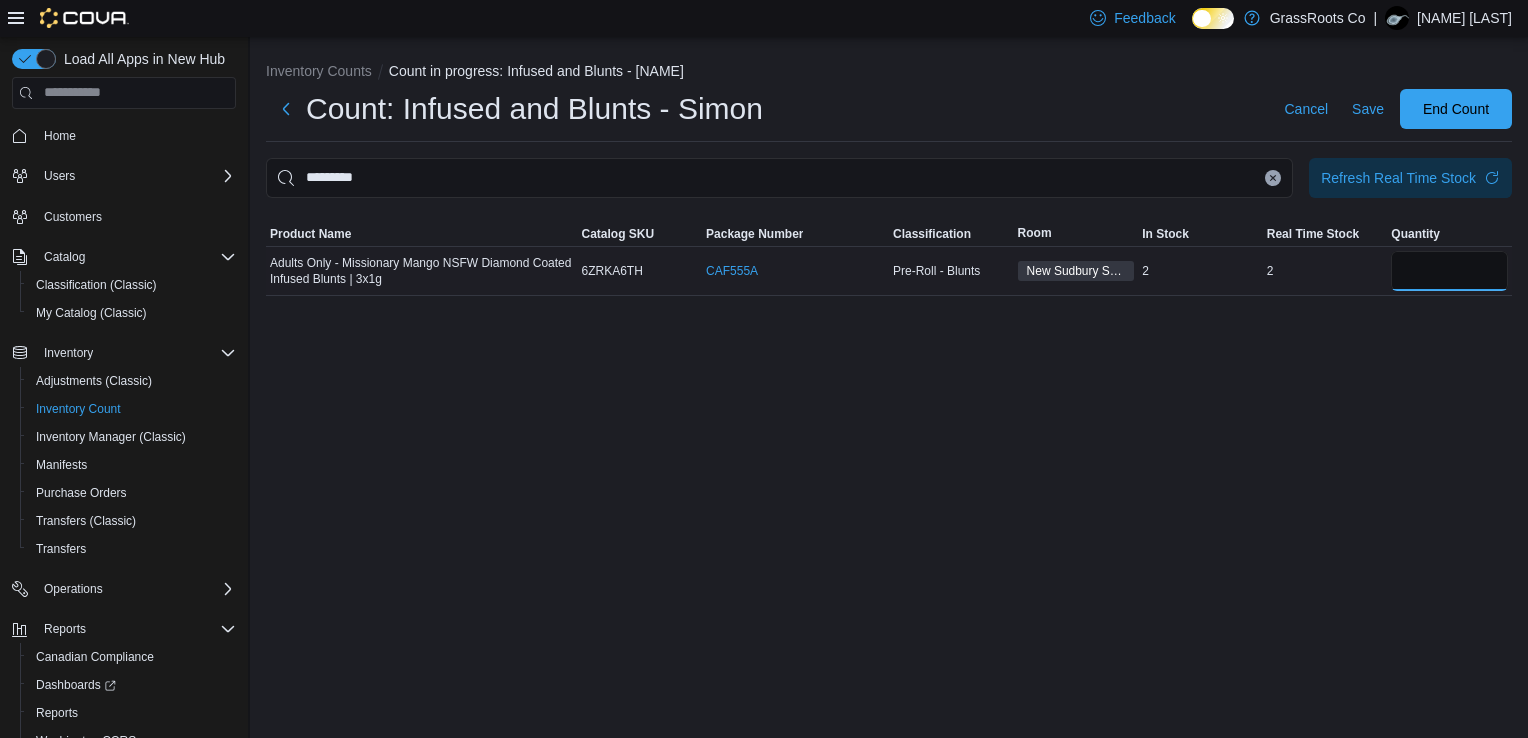 click at bounding box center (1449, 271) 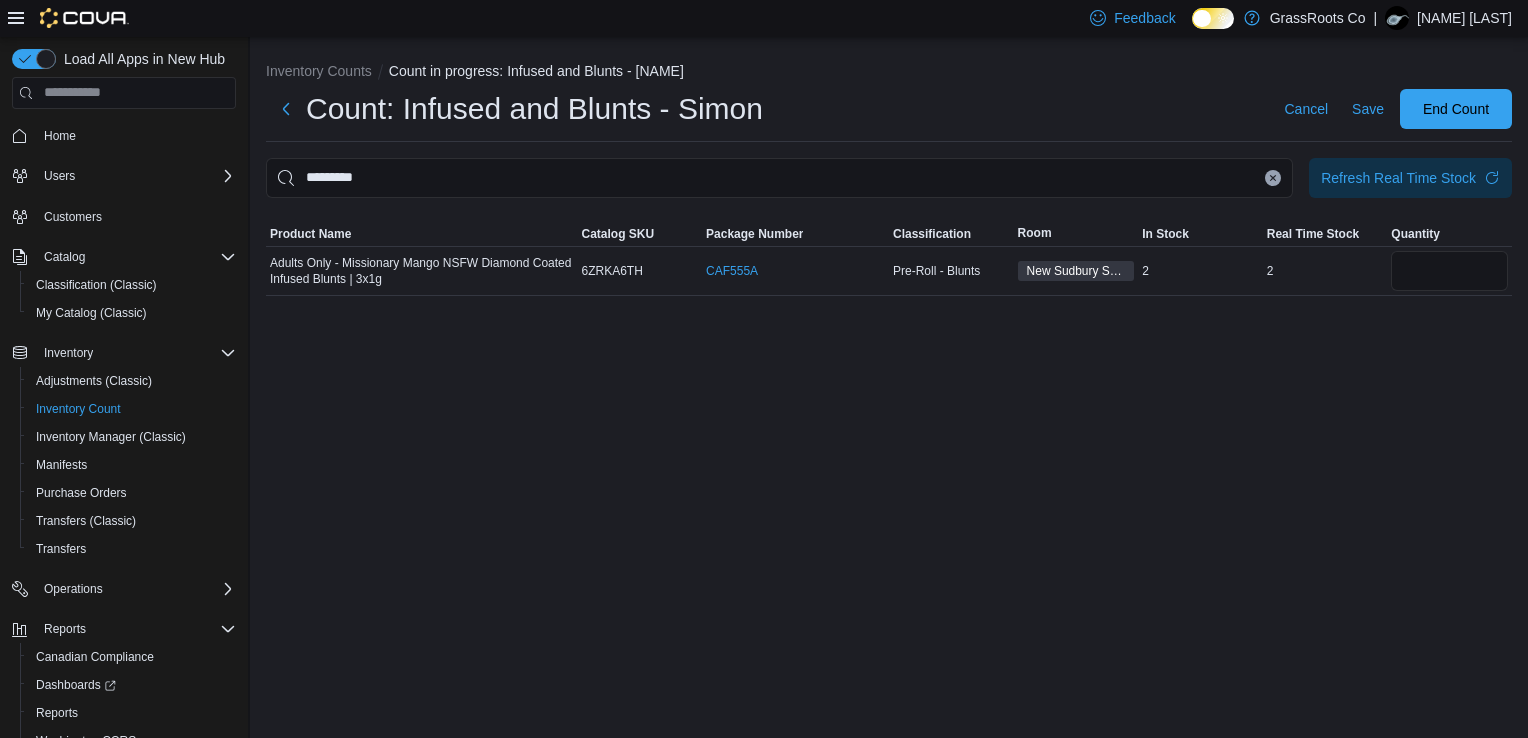 click at bounding box center (1273, 178) 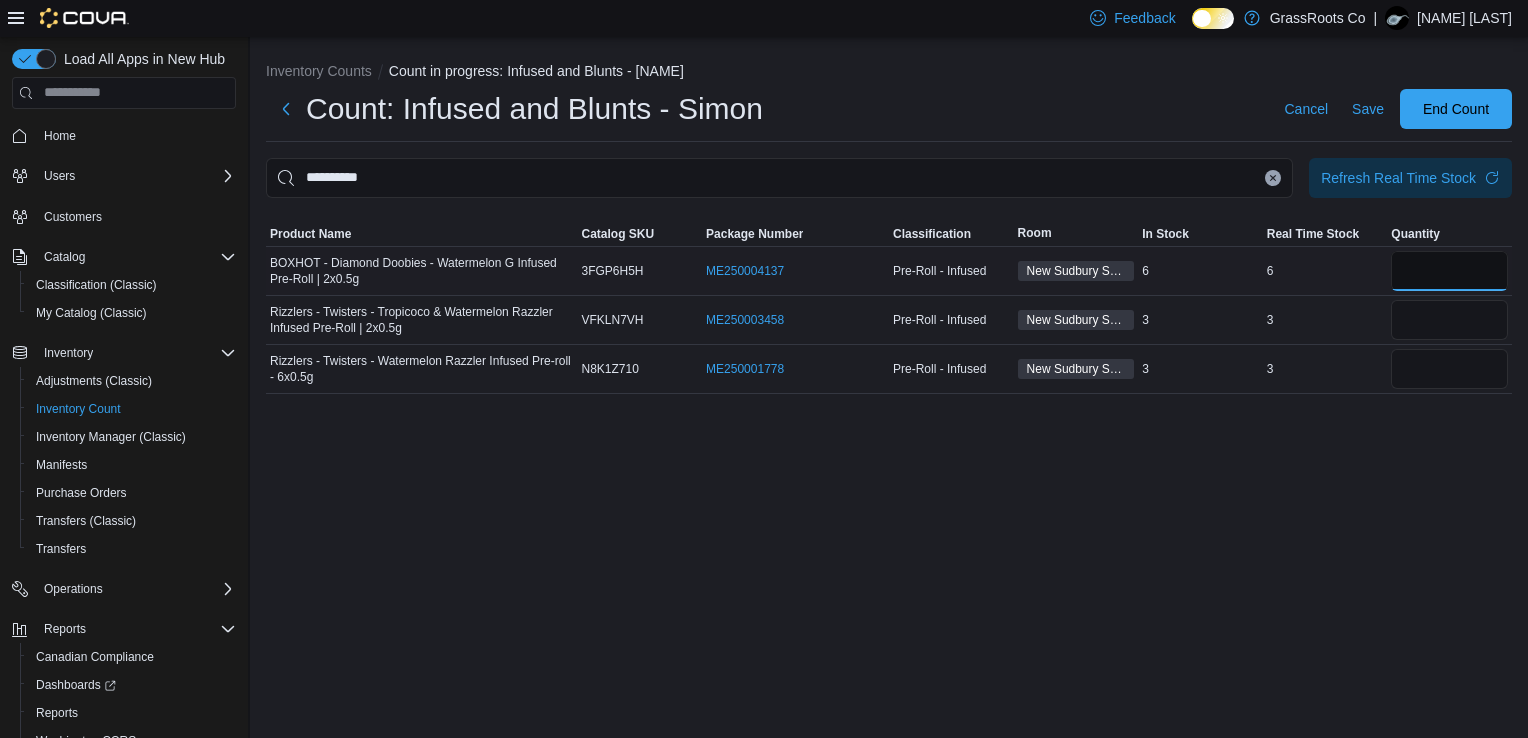 click at bounding box center (1449, 271) 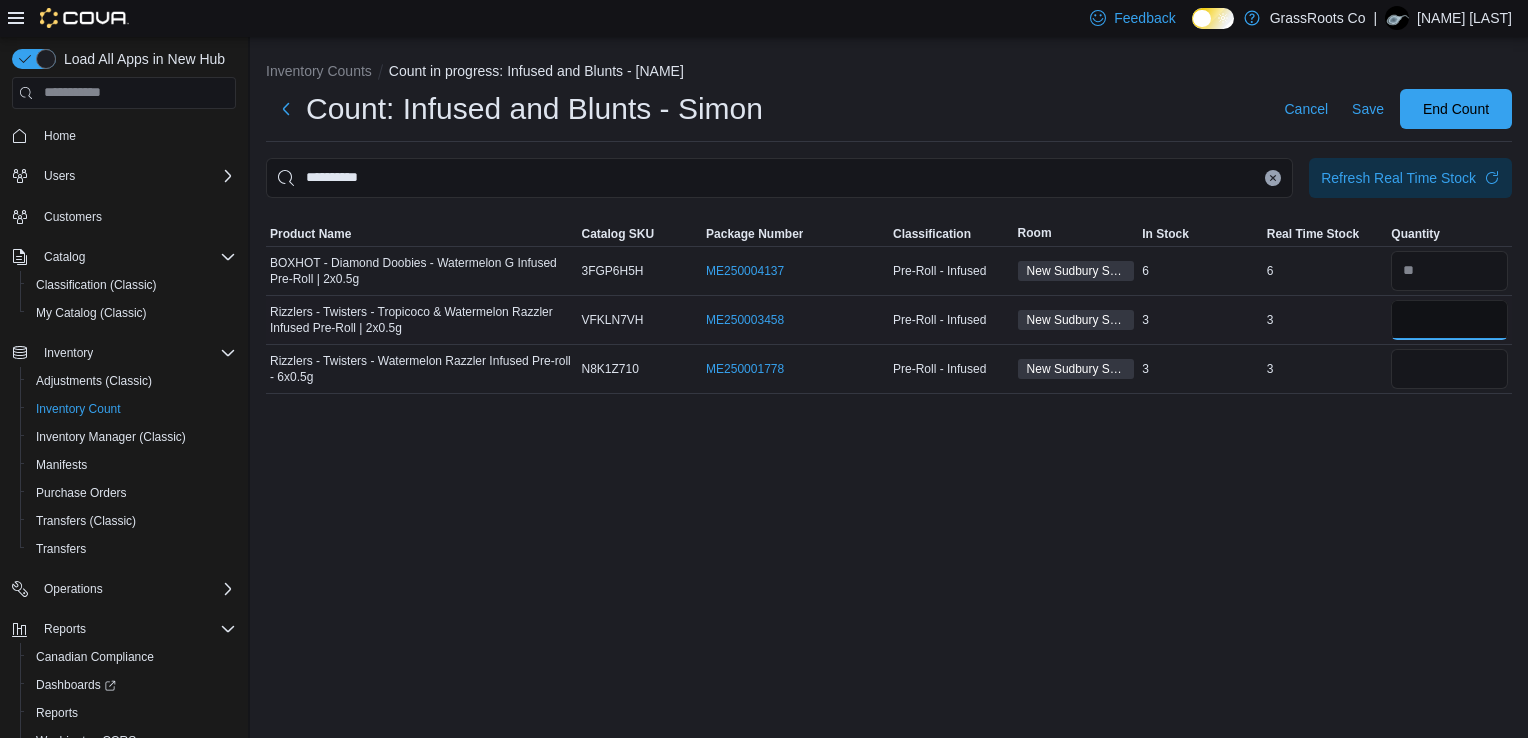 click at bounding box center (1449, 320) 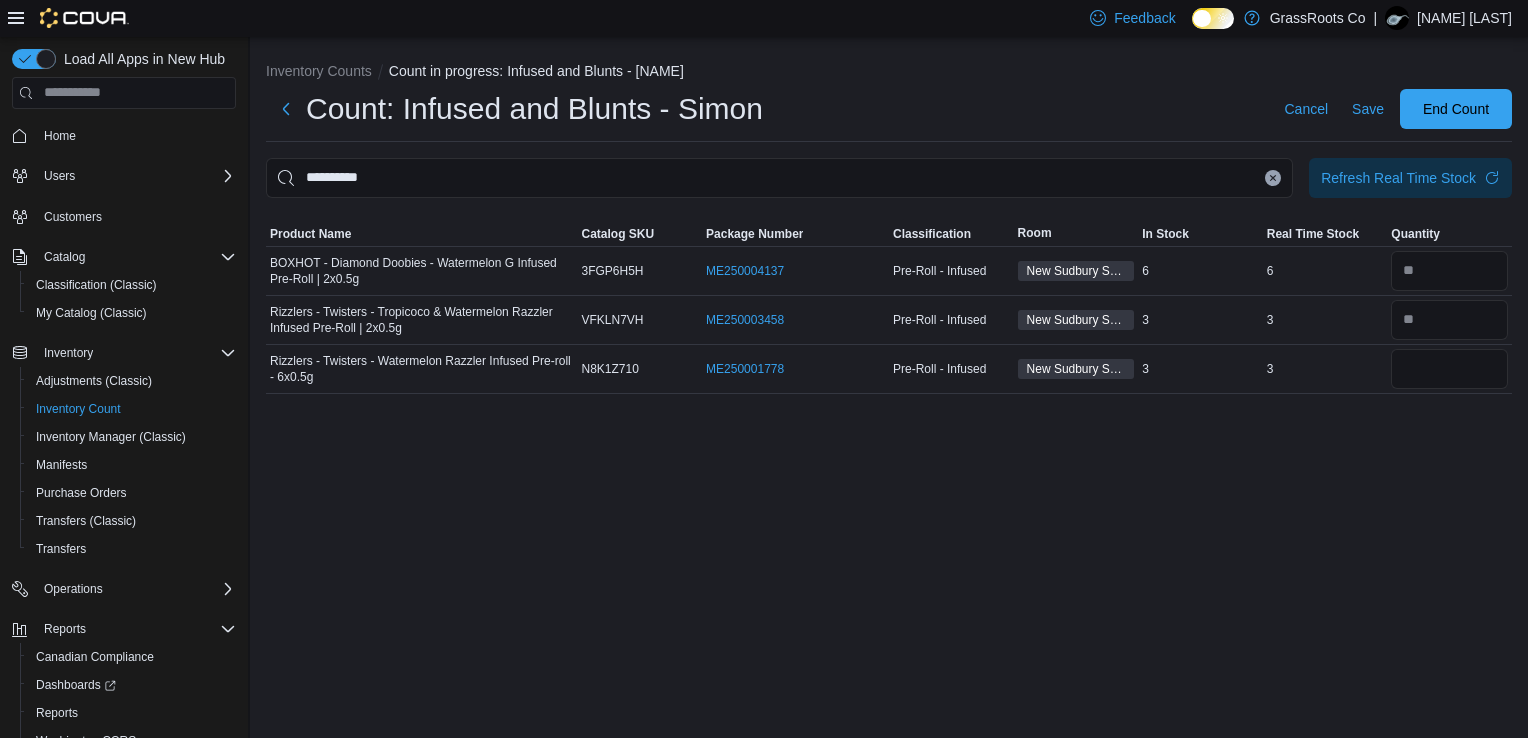 click 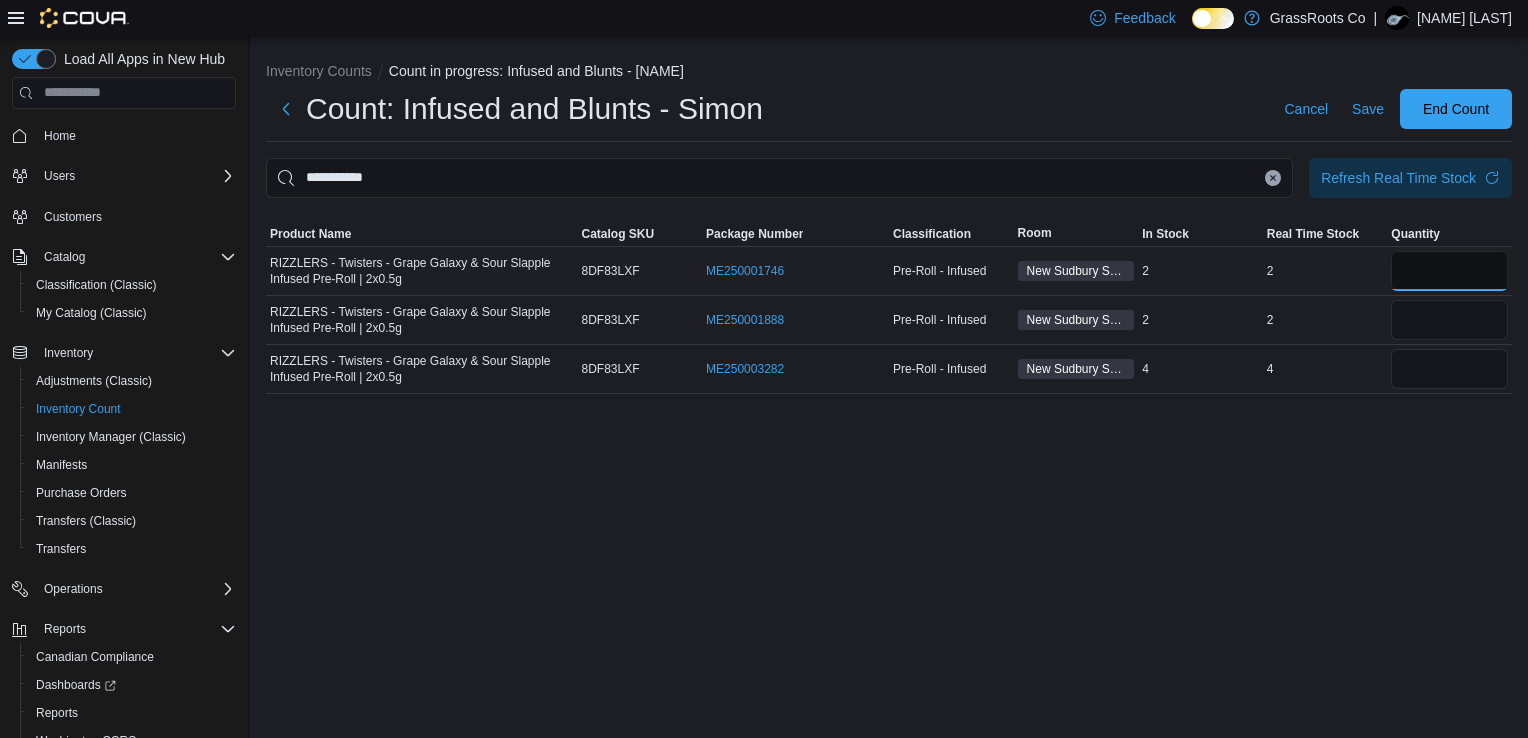 click at bounding box center [1449, 271] 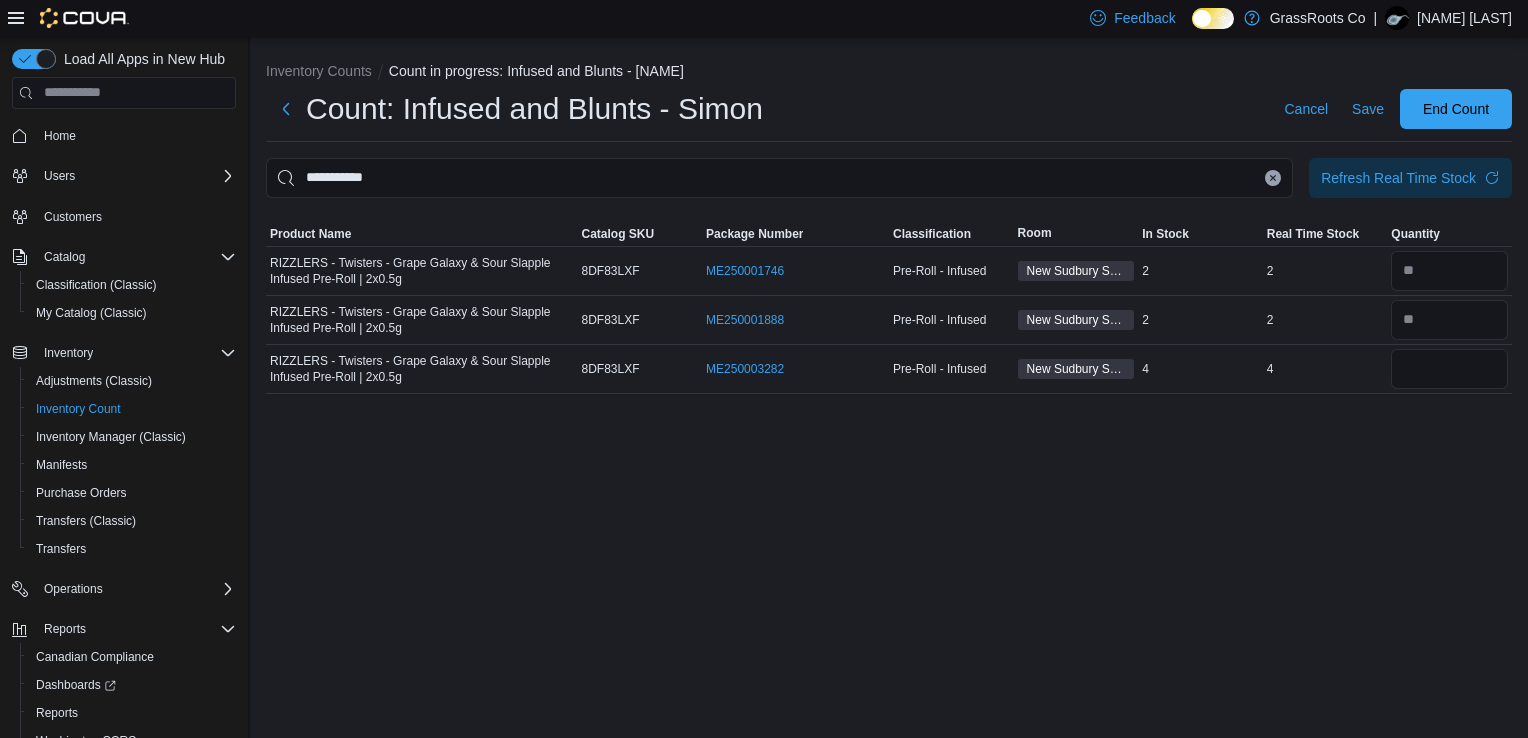 click at bounding box center (1273, 178) 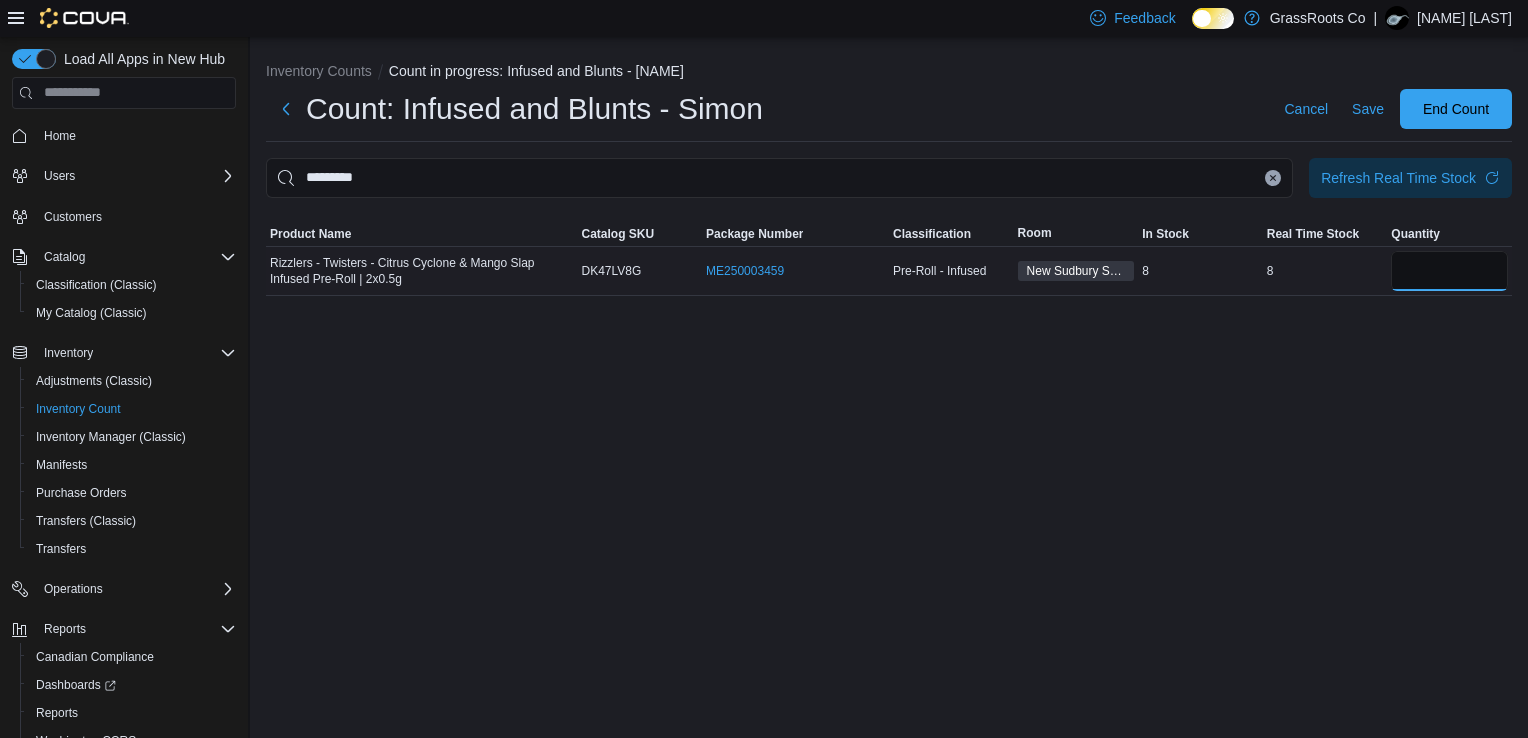 click at bounding box center (1449, 271) 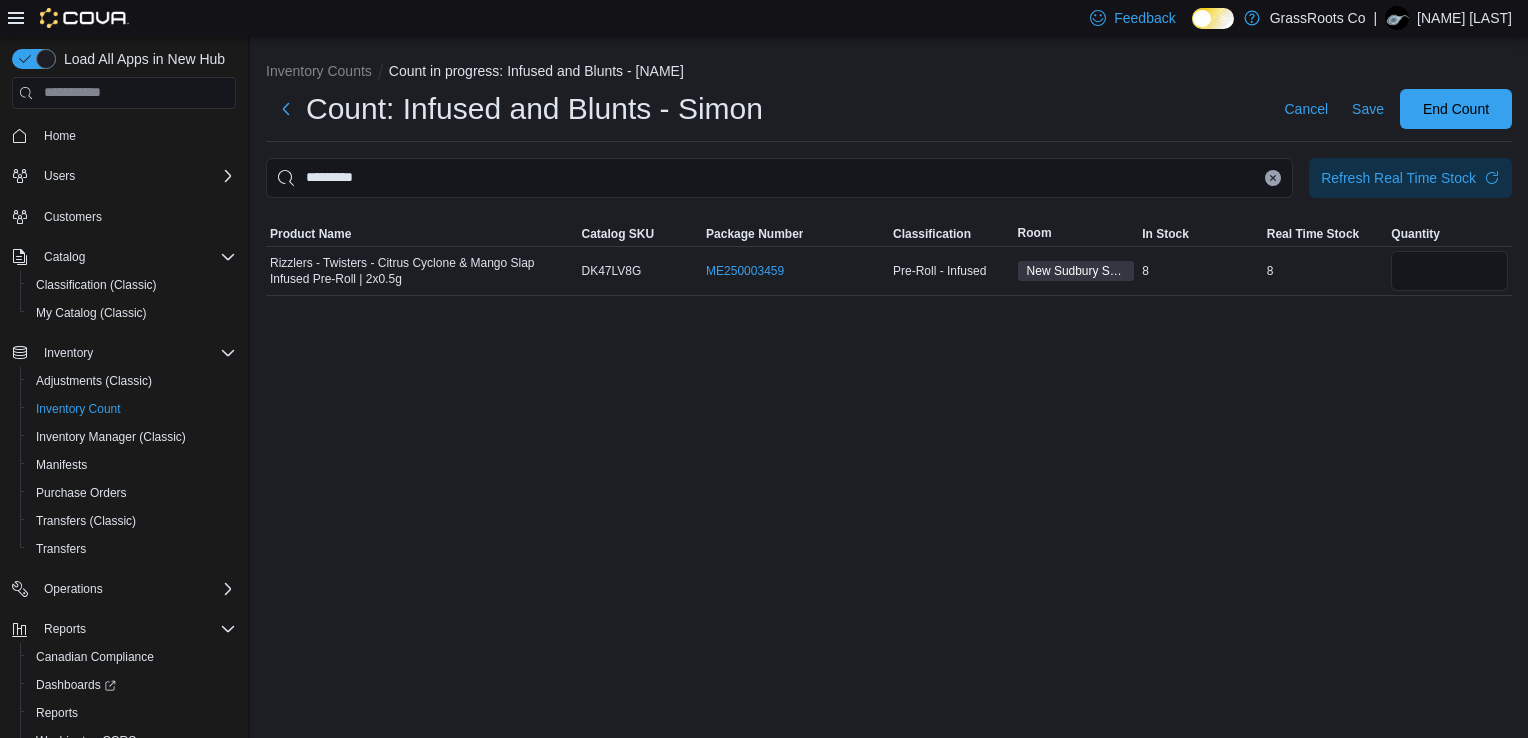 click 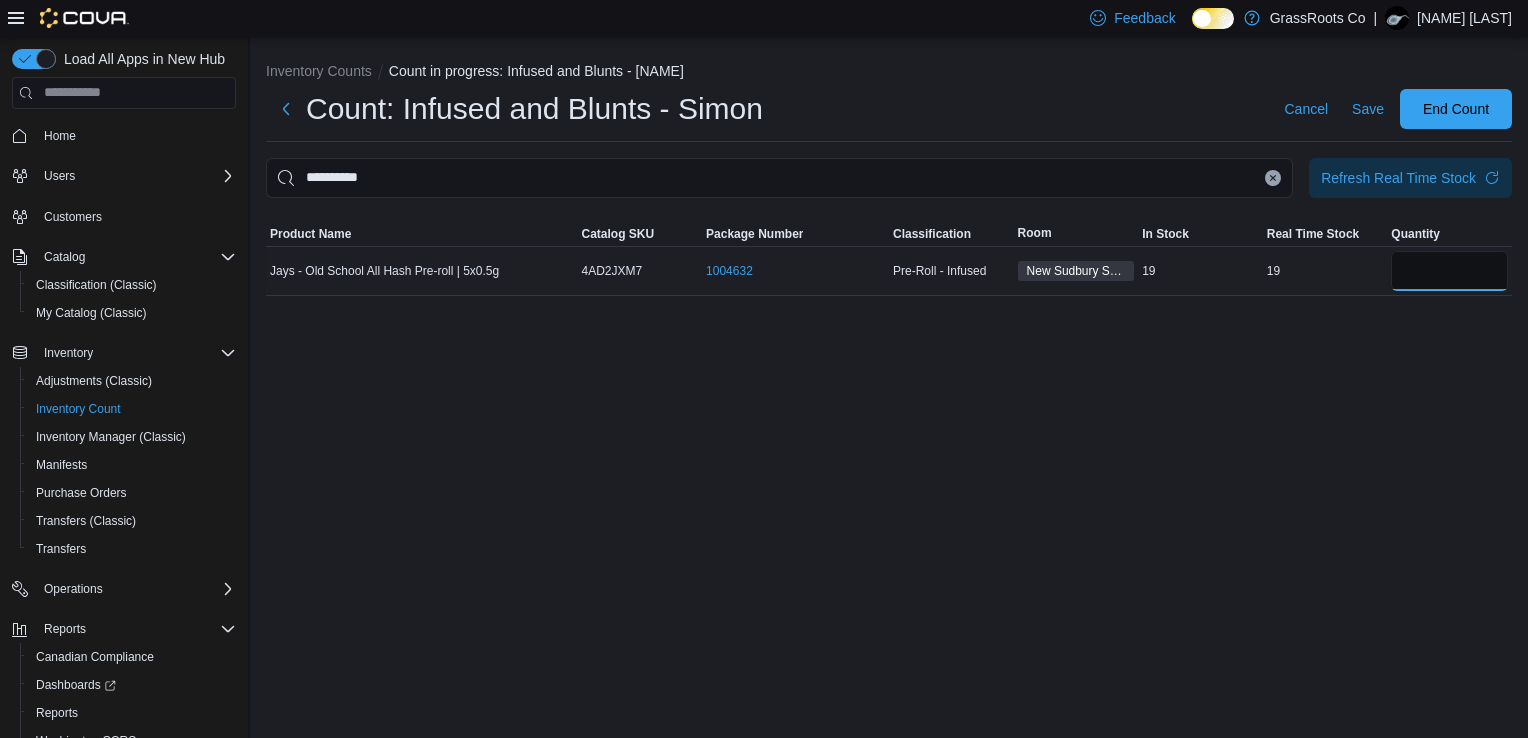 click at bounding box center (1449, 271) 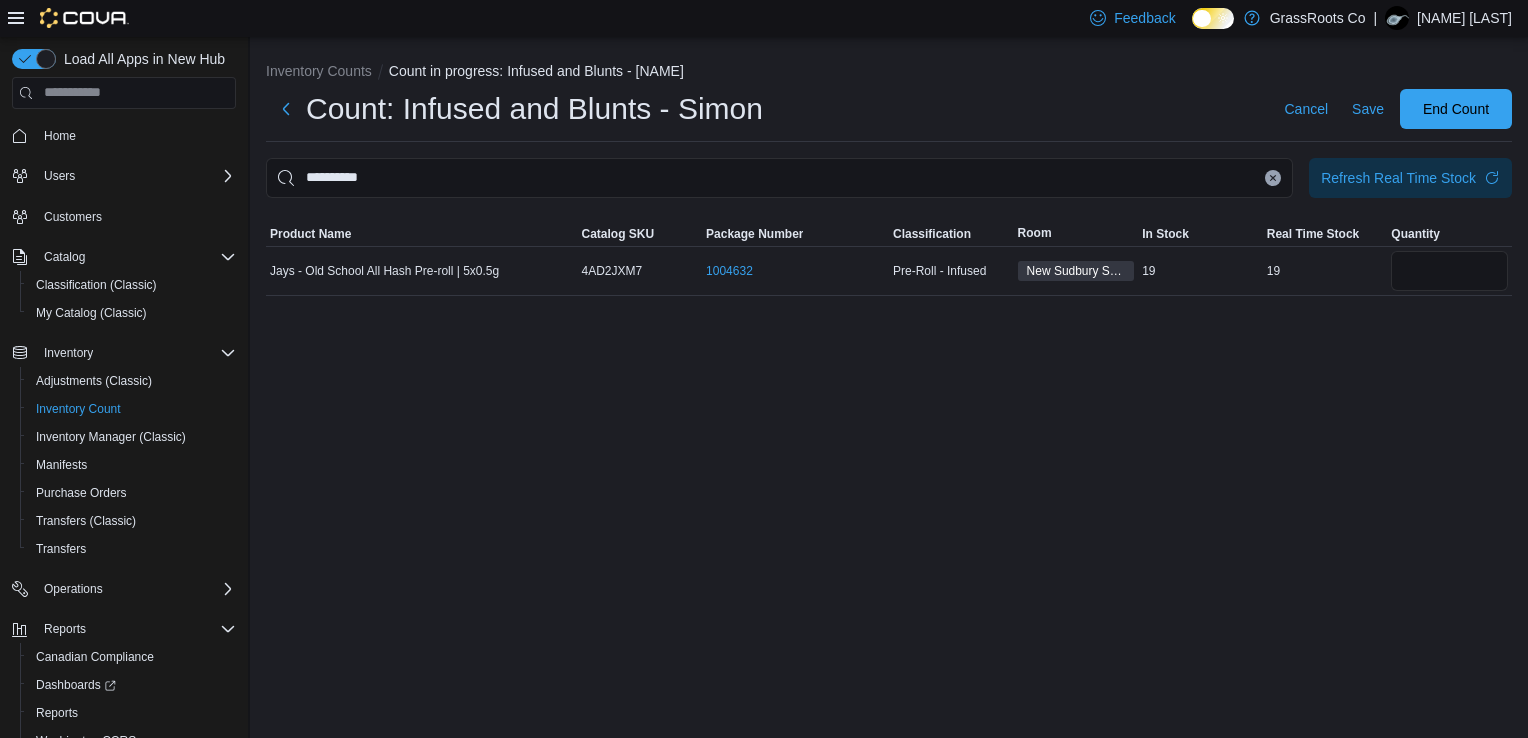 click 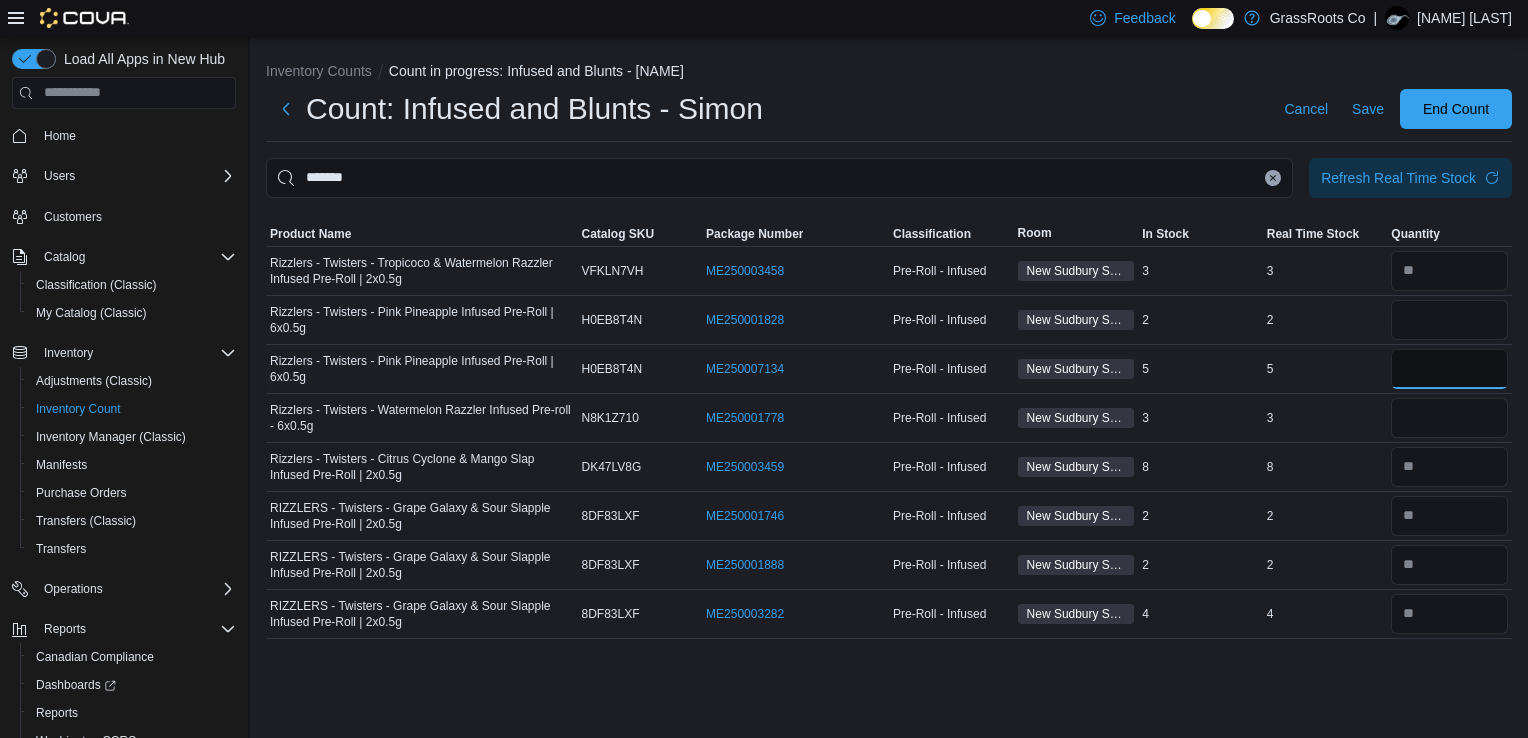 click at bounding box center (1449, 369) 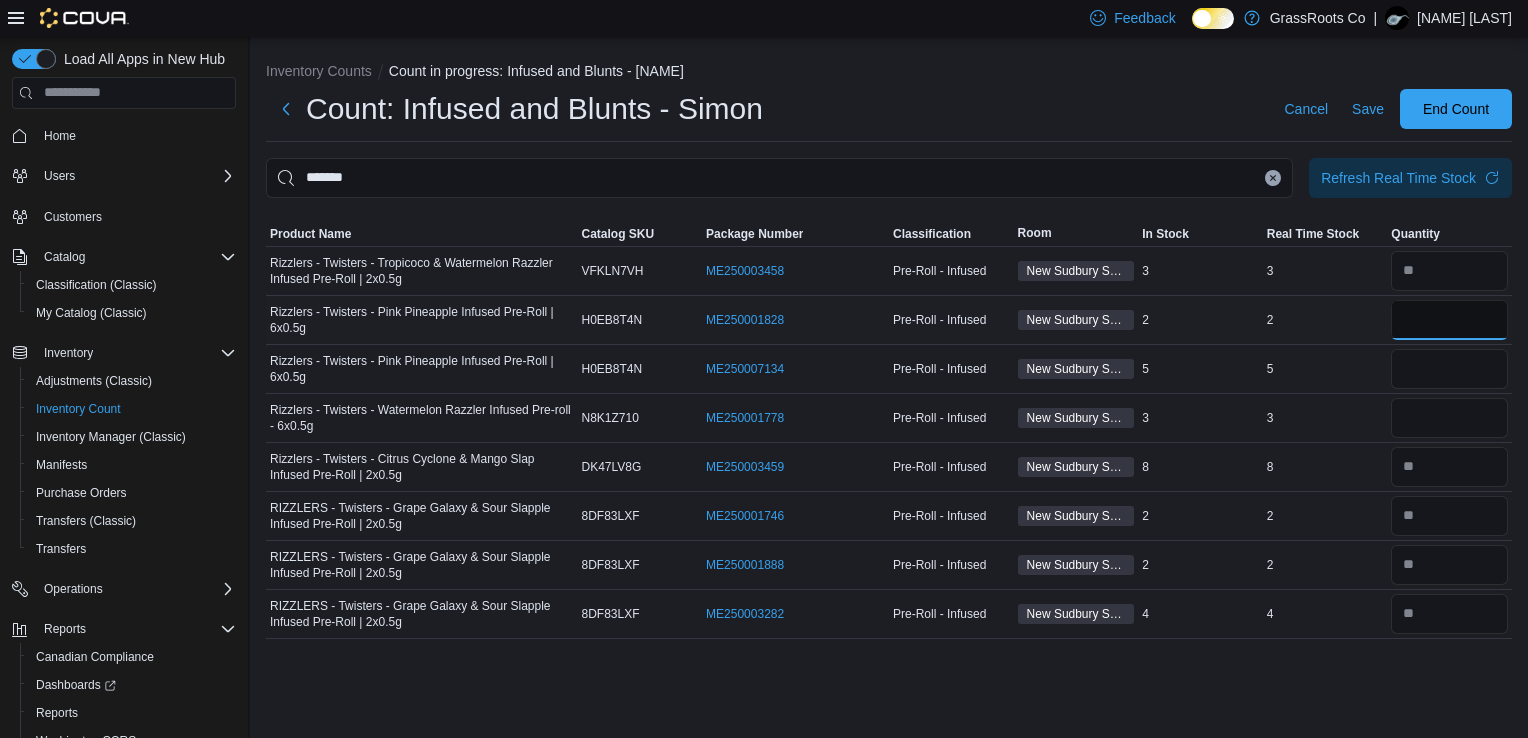 click at bounding box center [1449, 320] 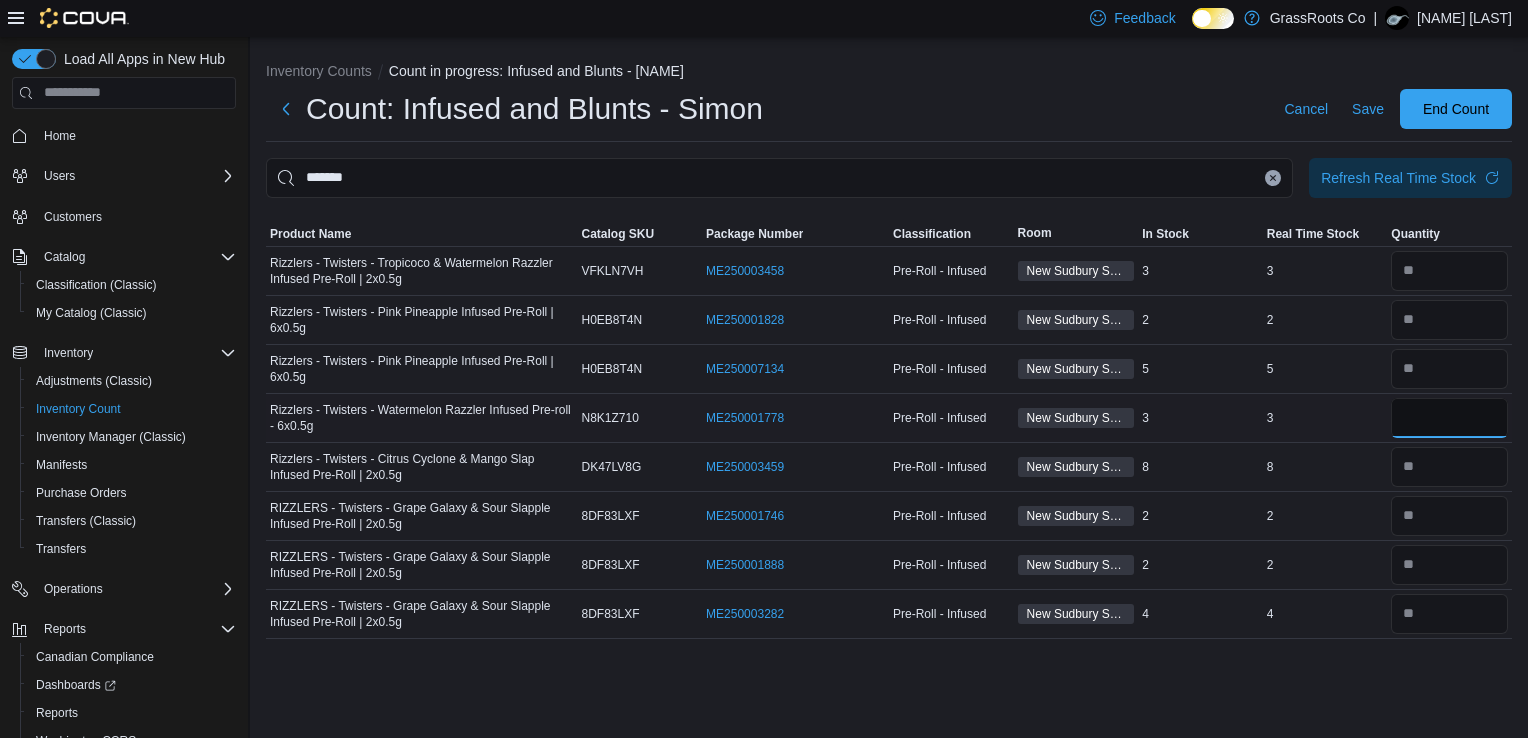 click at bounding box center (1449, 418) 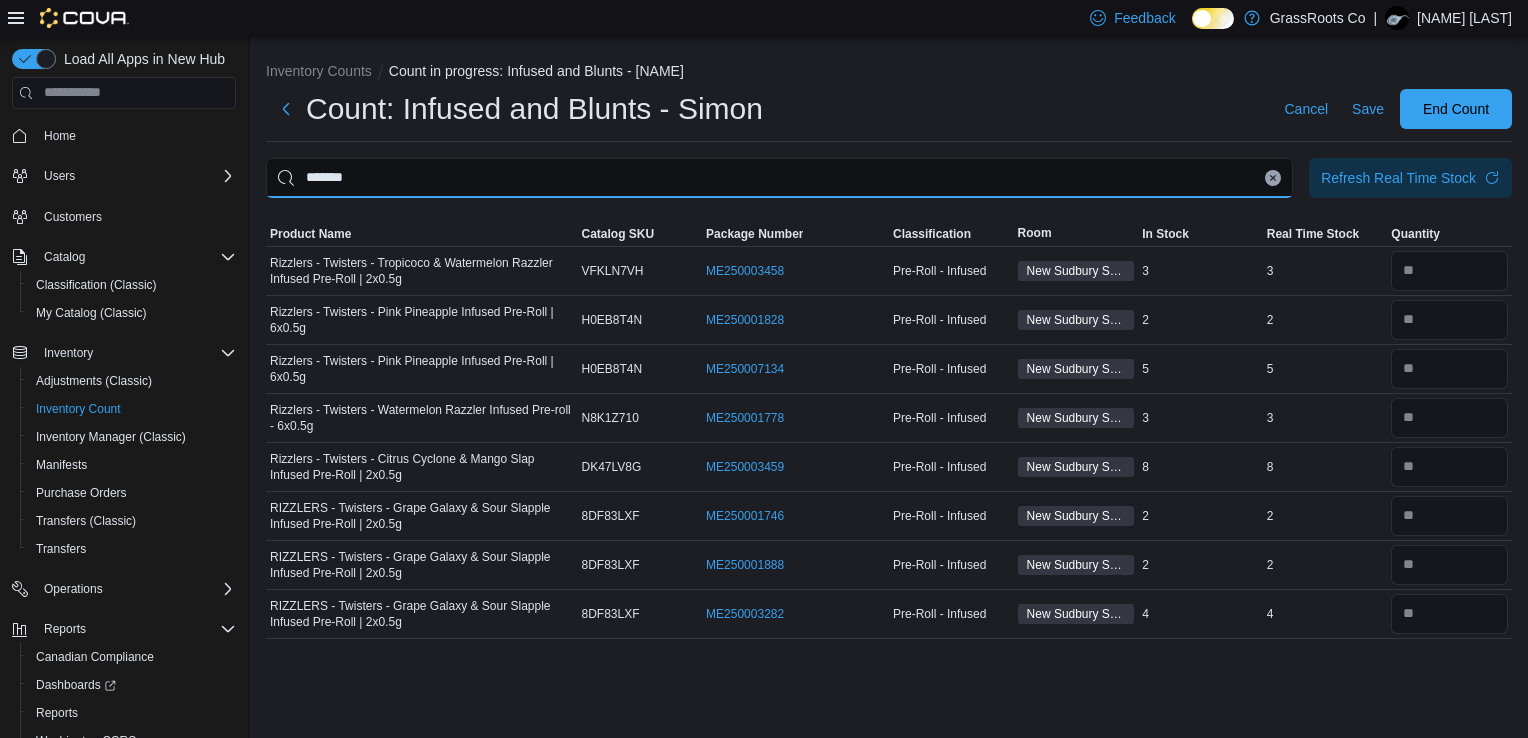 click on "*******" at bounding box center (779, 178) 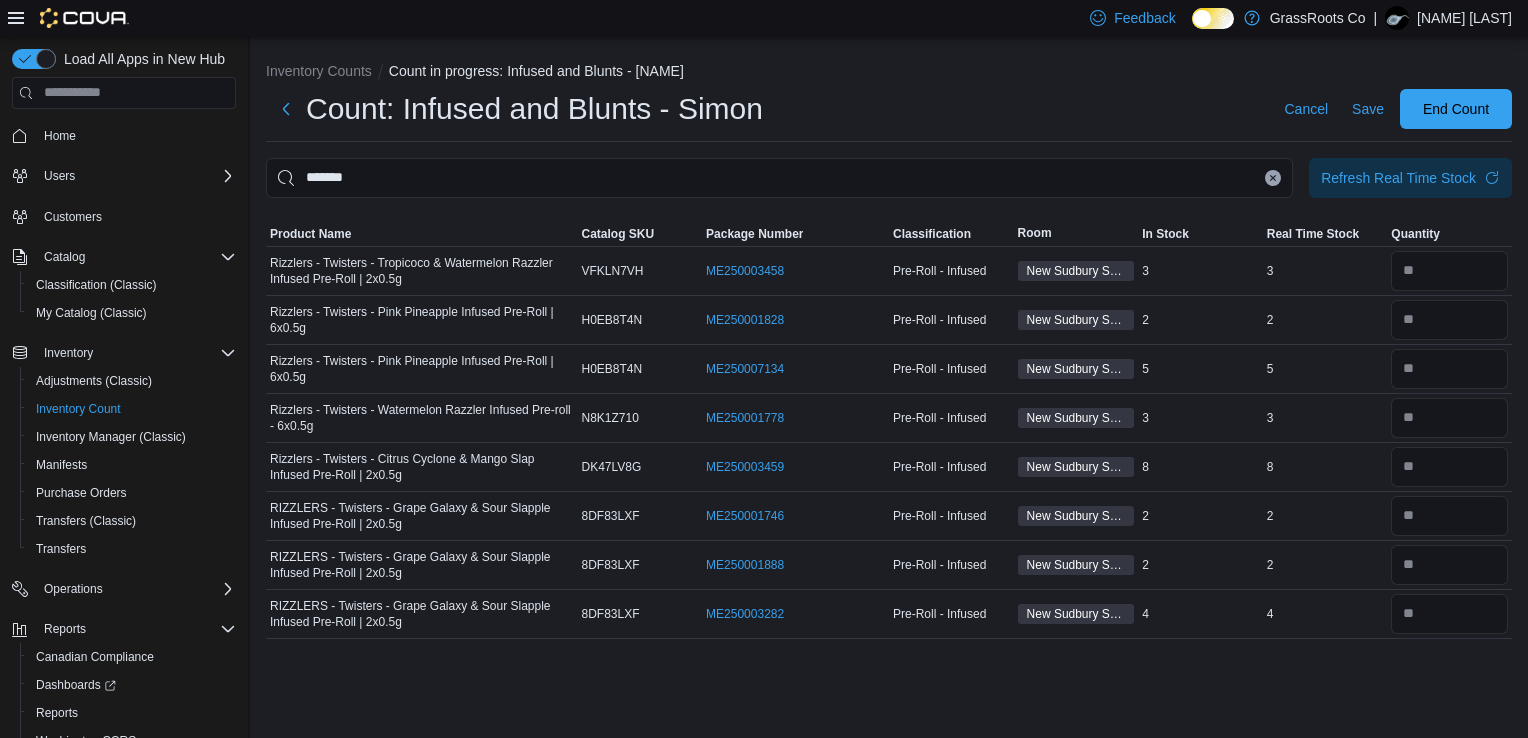 click at bounding box center [1273, 178] 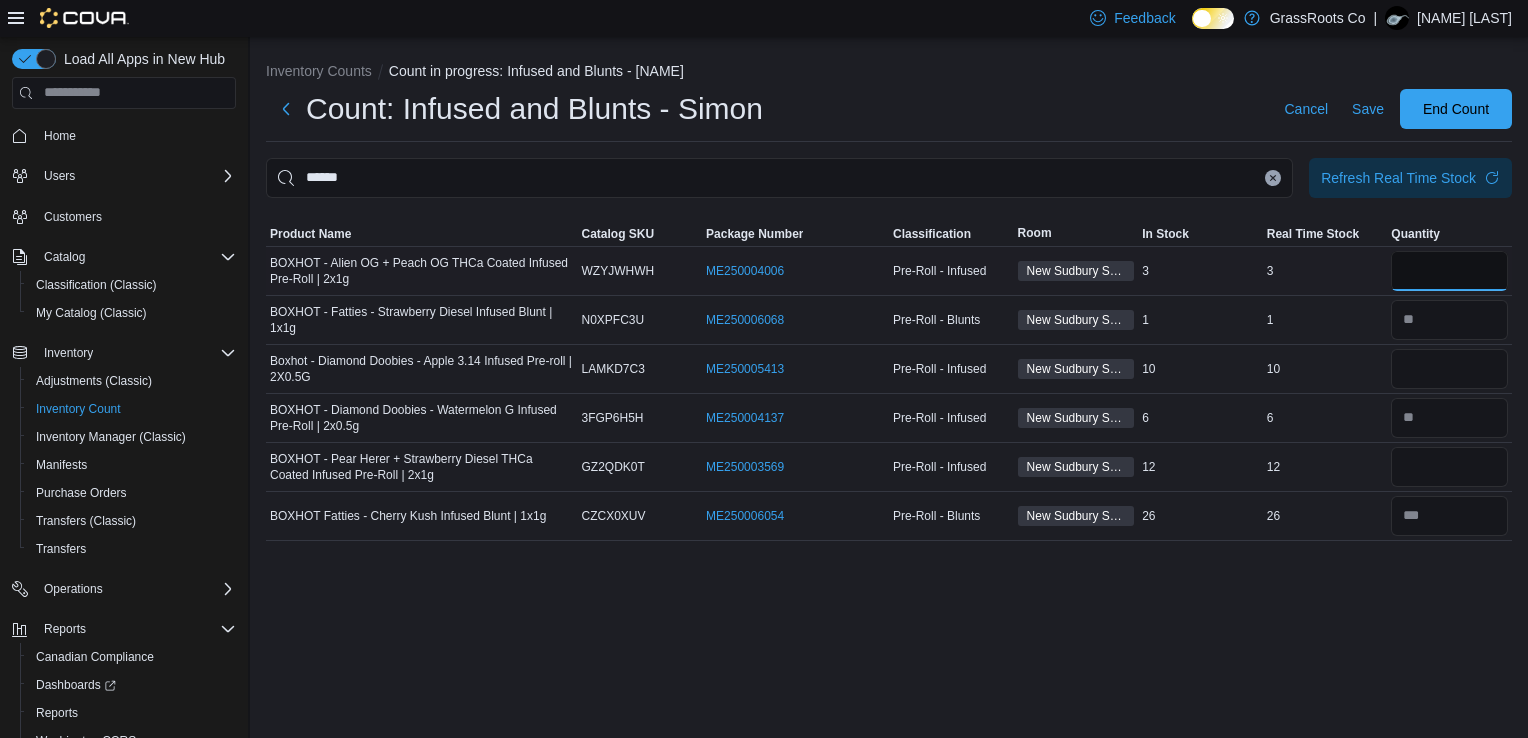 click at bounding box center (1449, 271) 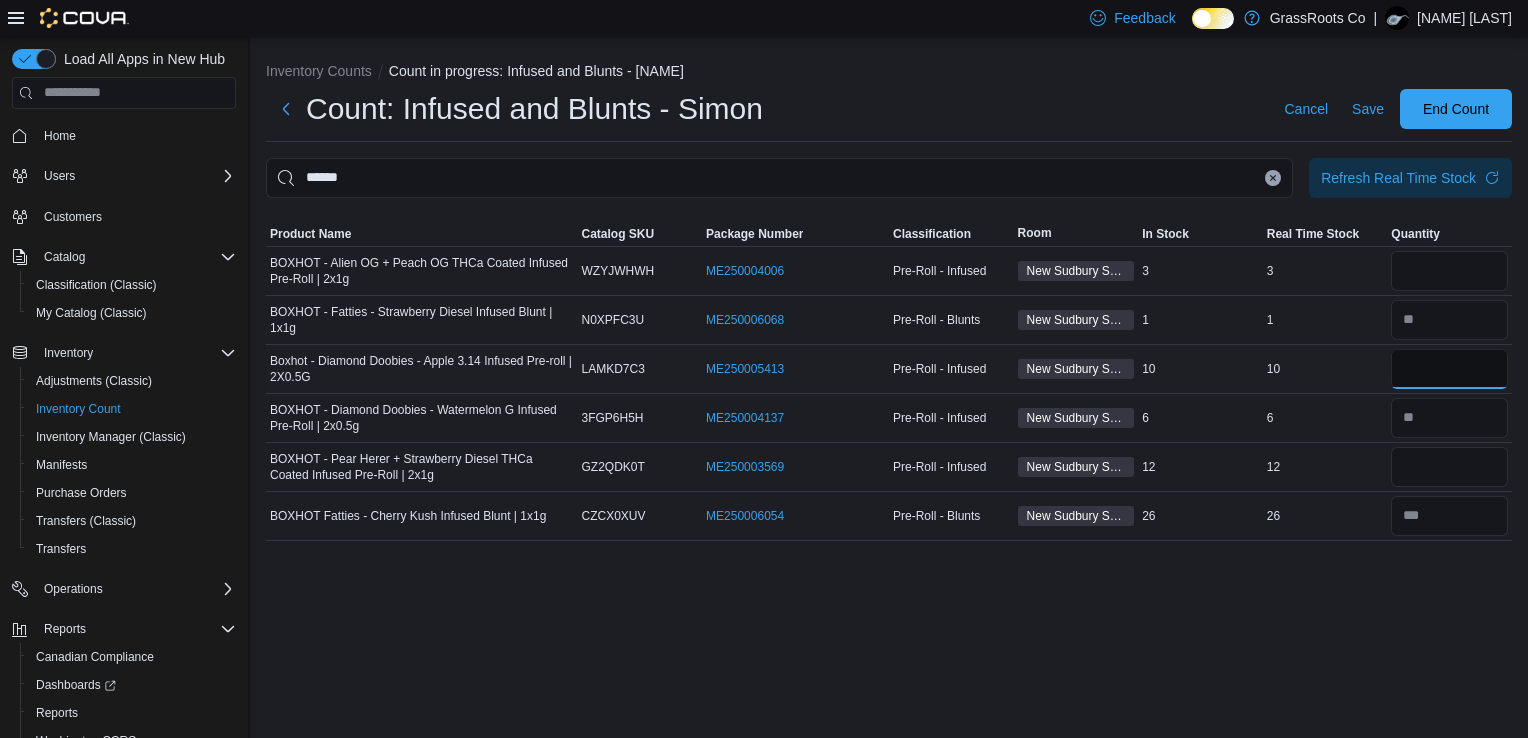 click at bounding box center [1449, 369] 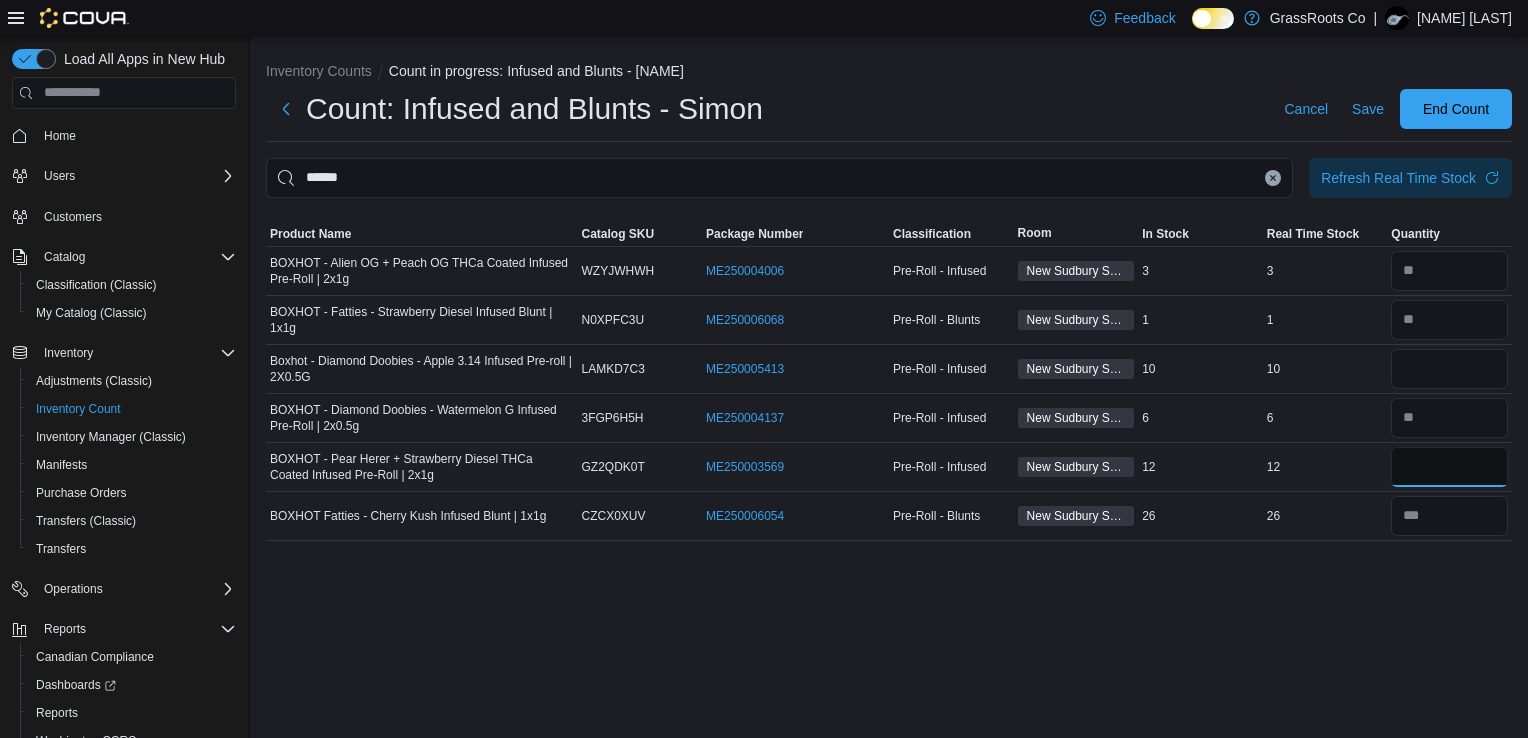 click at bounding box center (1449, 467) 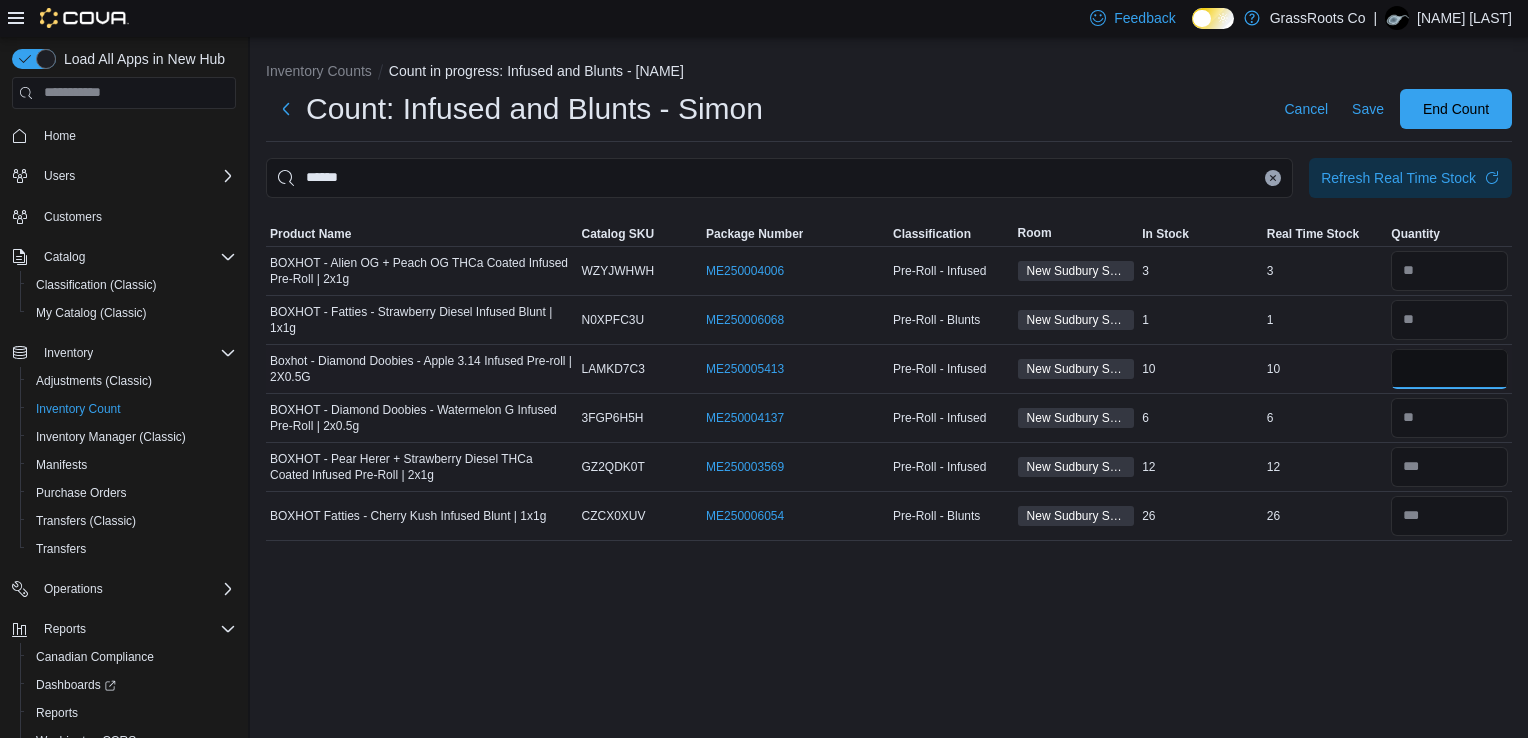 click at bounding box center [1449, 369] 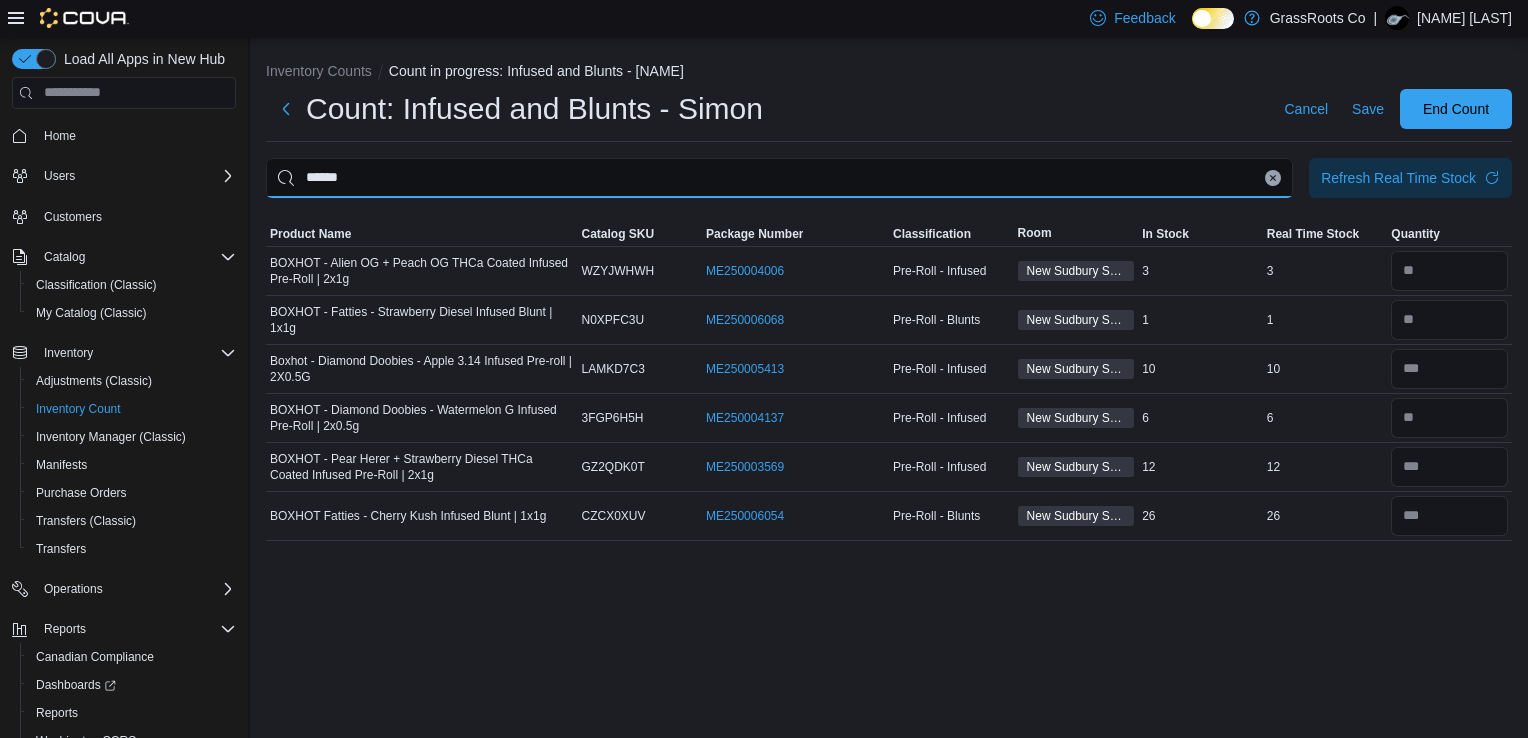drag, startPoint x: 1273, startPoint y: 178, endPoint x: 1267, endPoint y: 169, distance: 10.816654 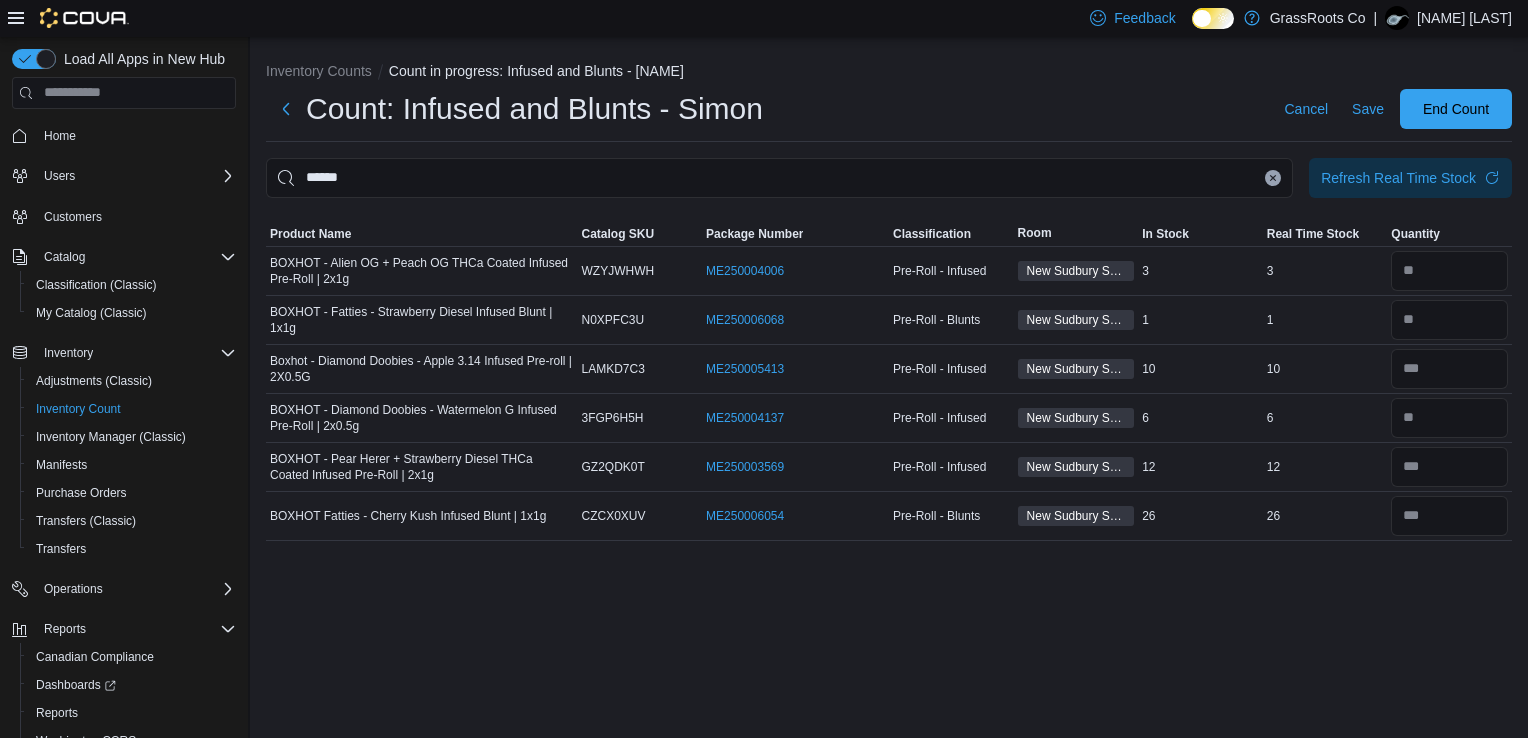 click 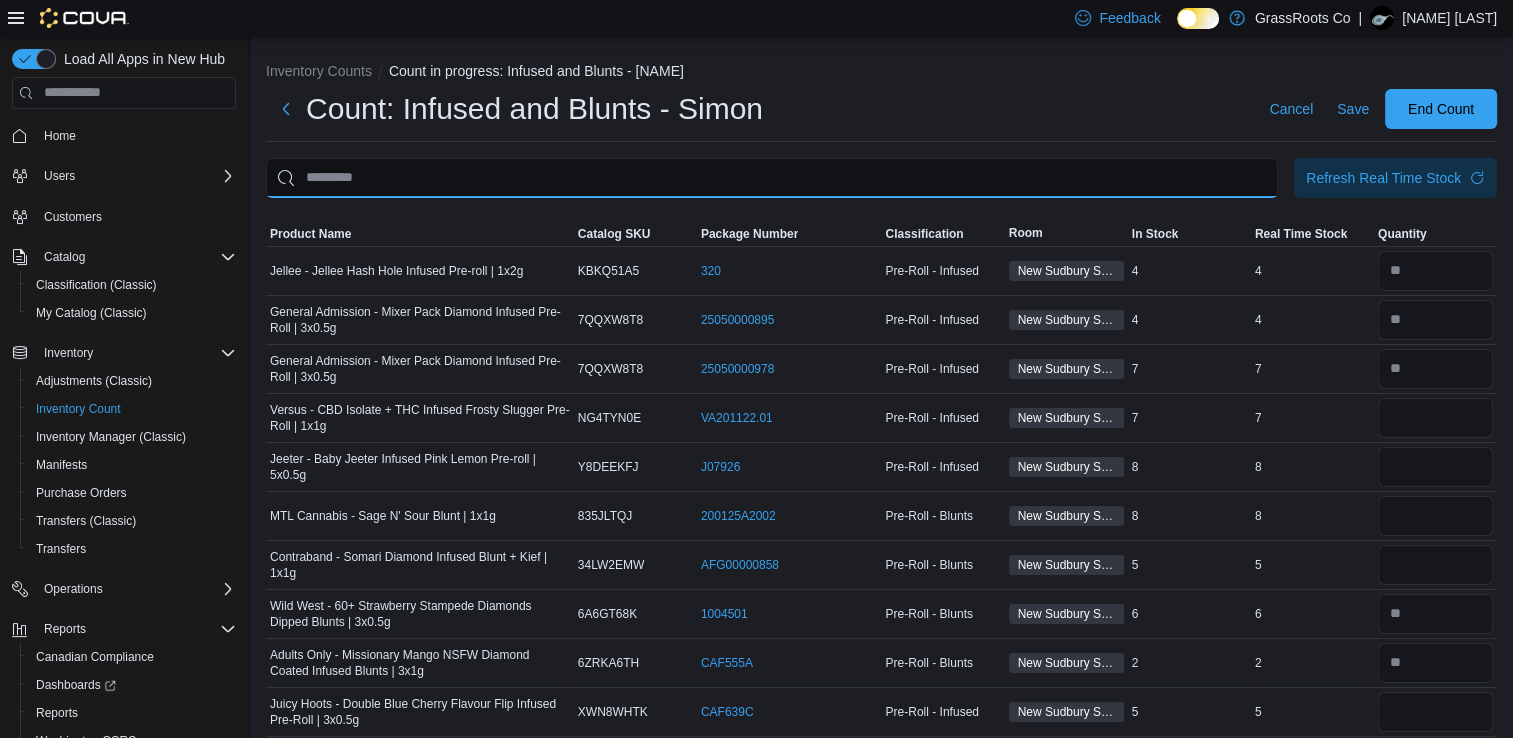 click at bounding box center (772, 178) 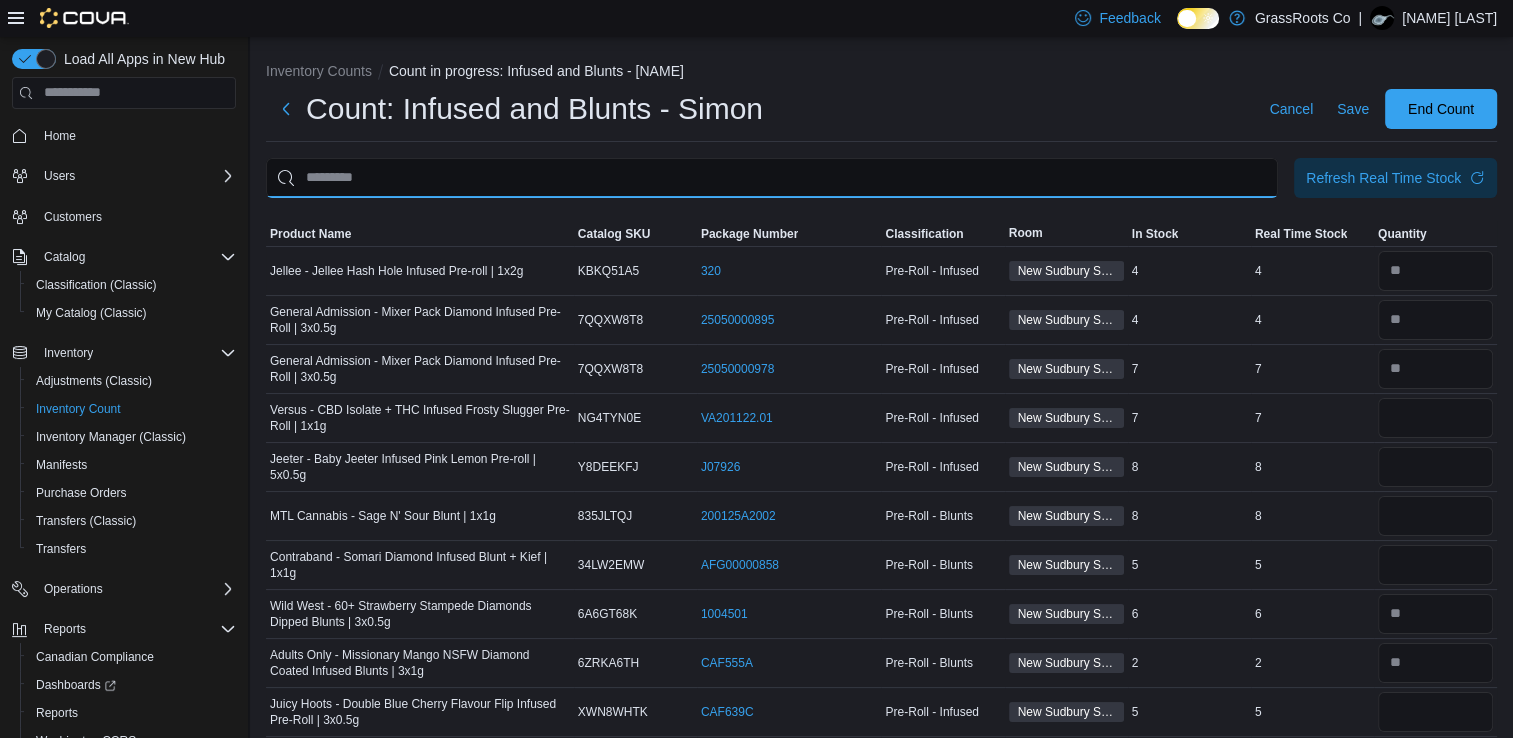 click at bounding box center [772, 178] 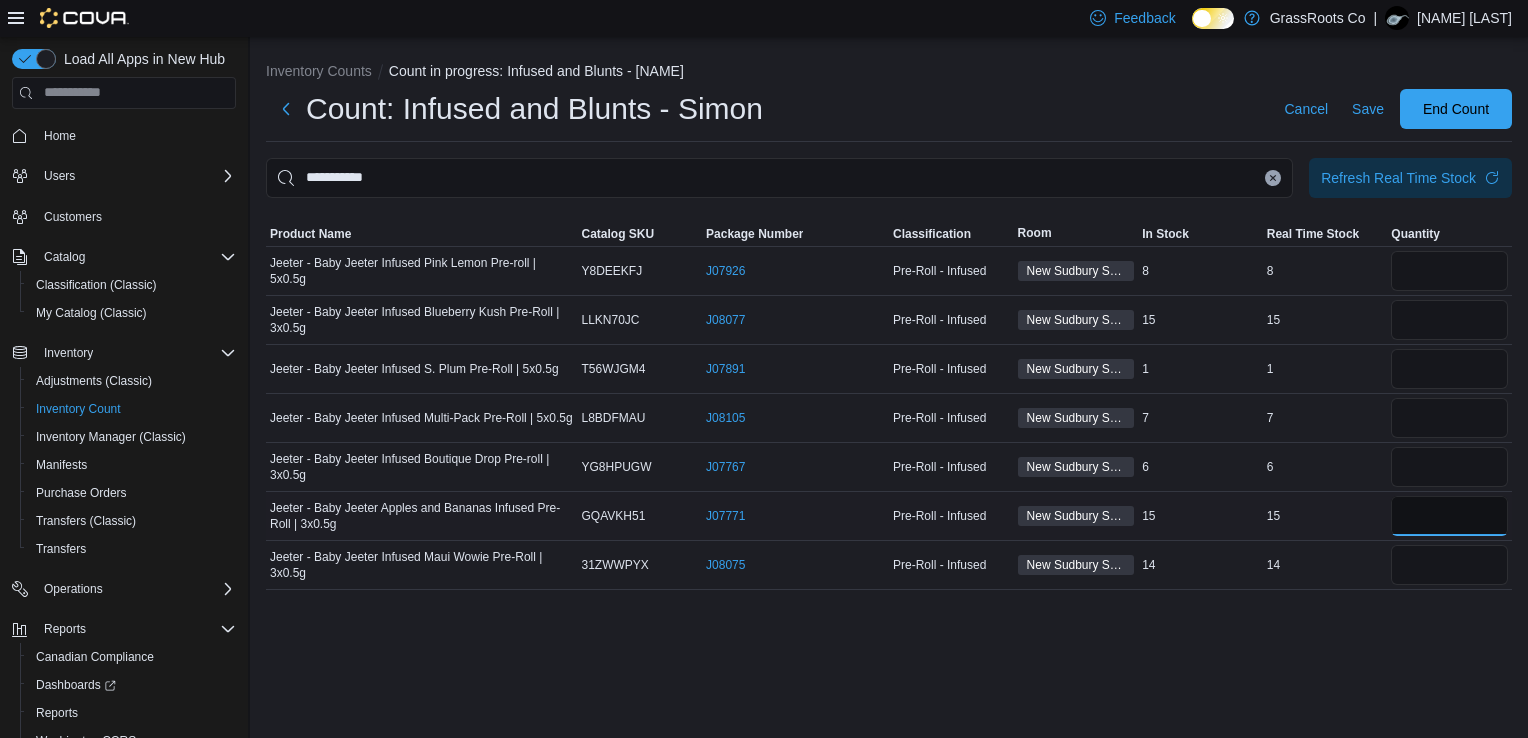 click at bounding box center (1449, 516) 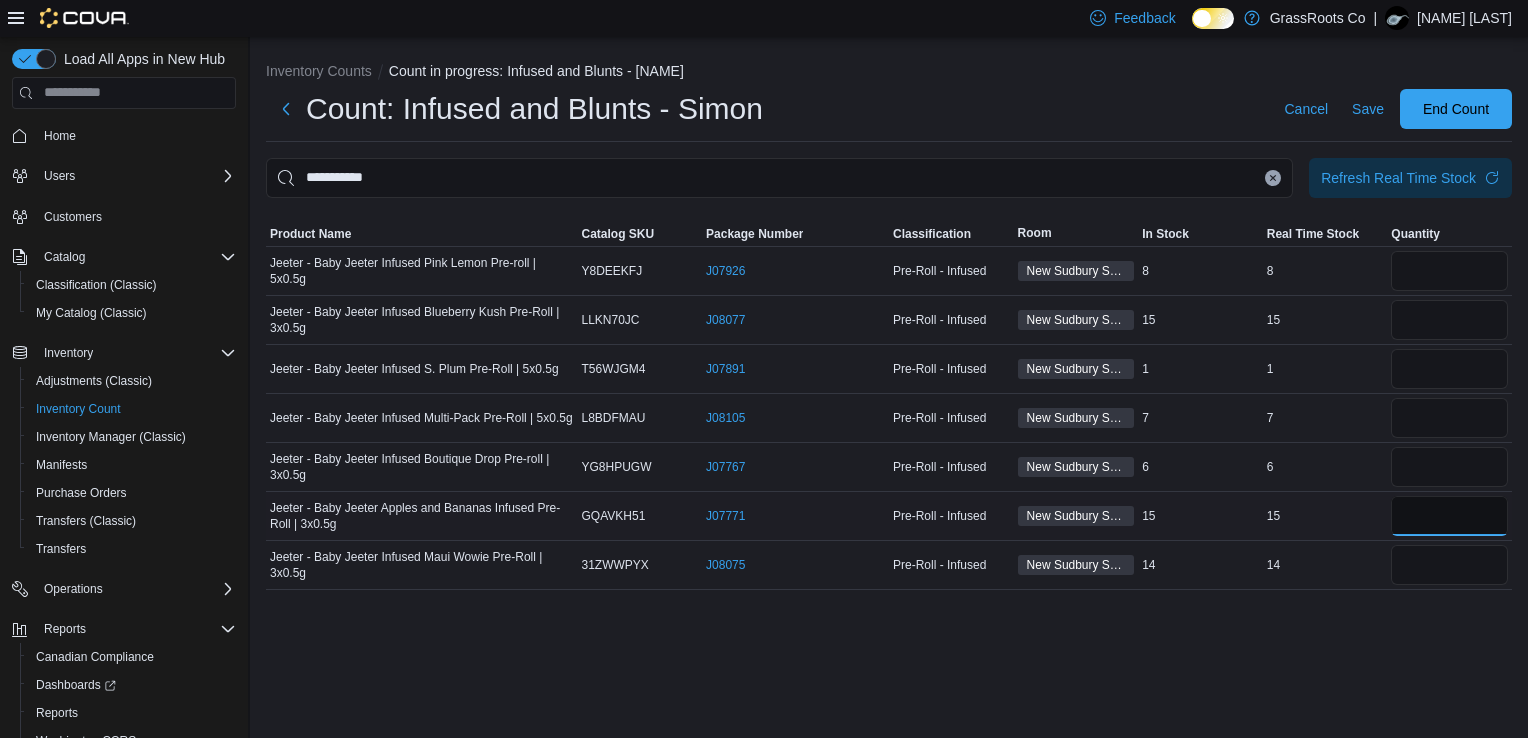 click at bounding box center [1449, 516] 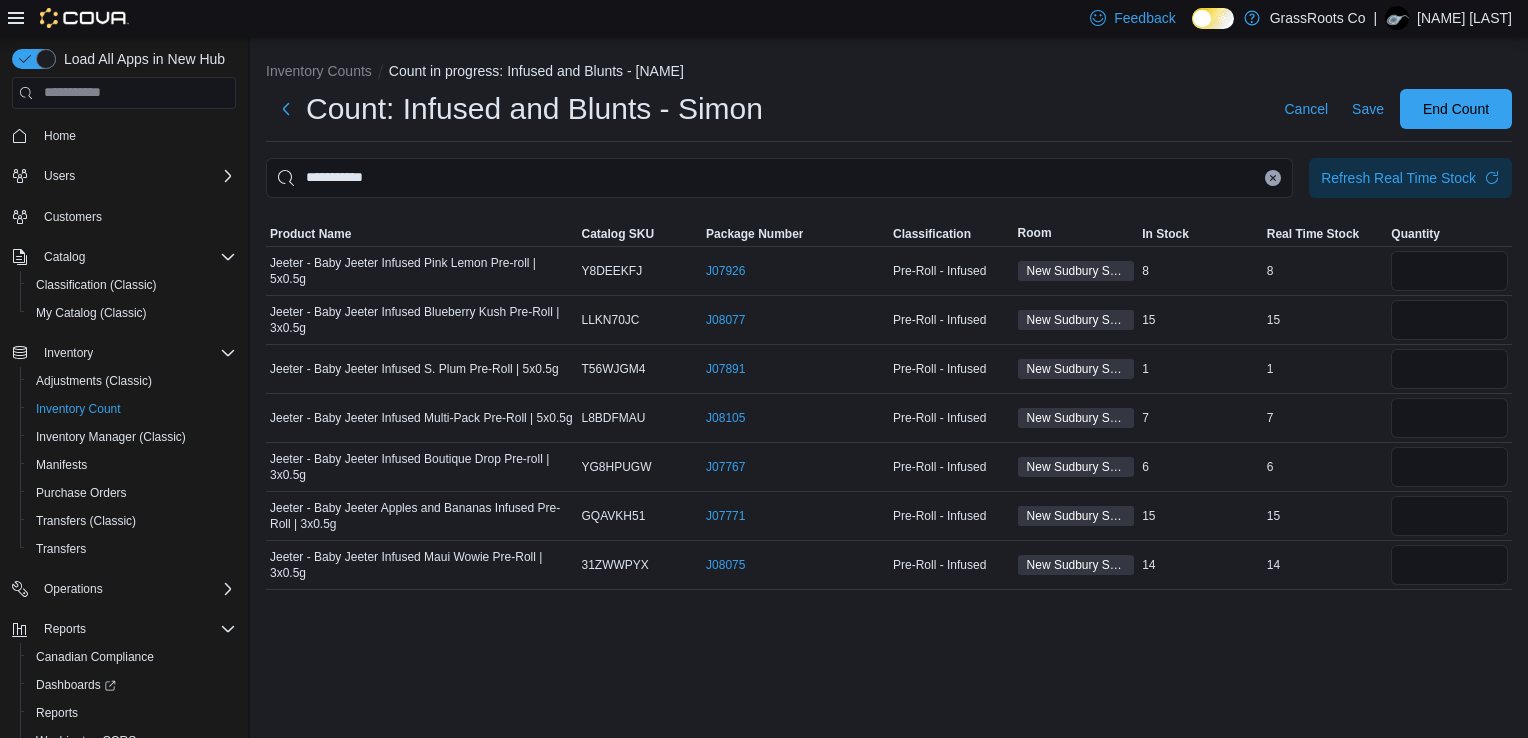 click at bounding box center [1273, 178] 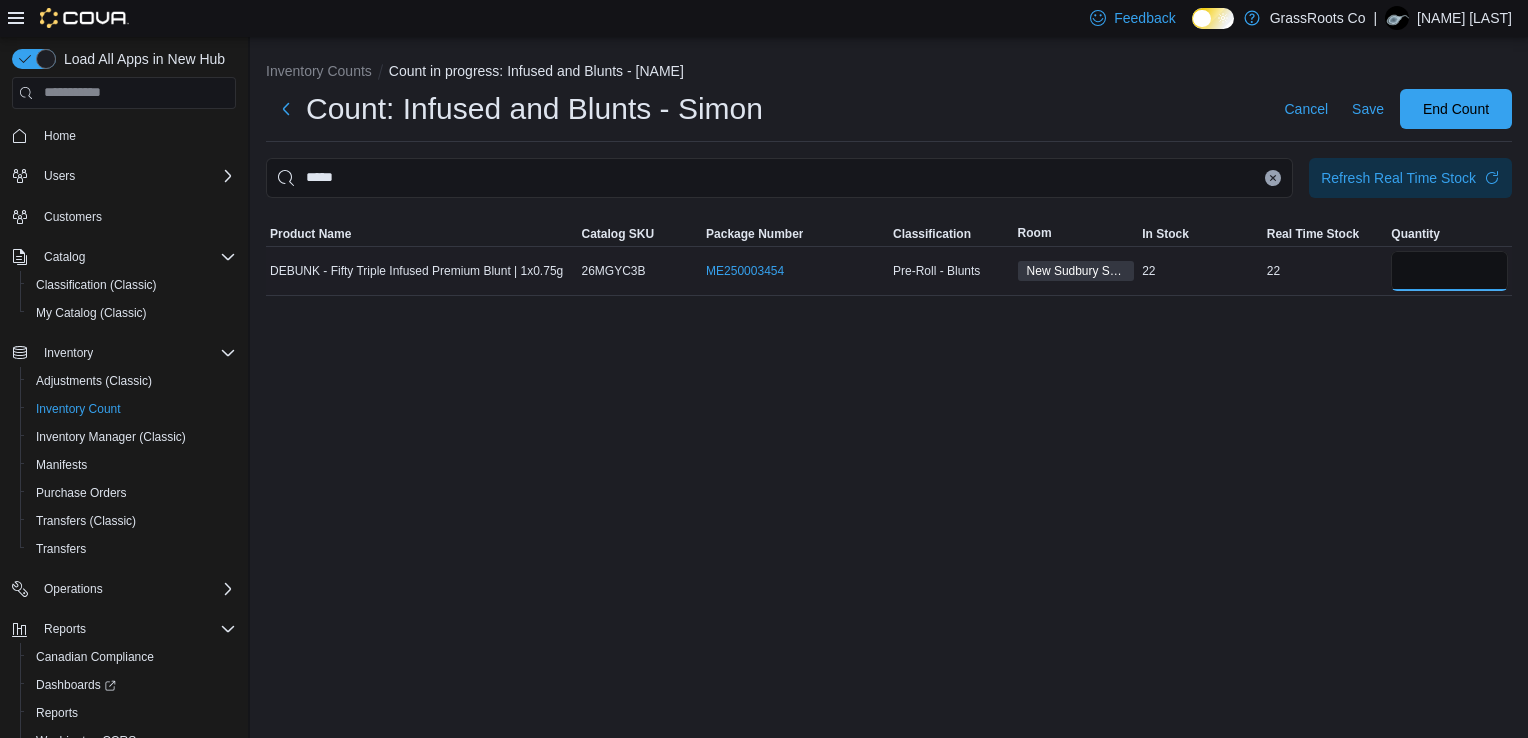 click at bounding box center (1449, 271) 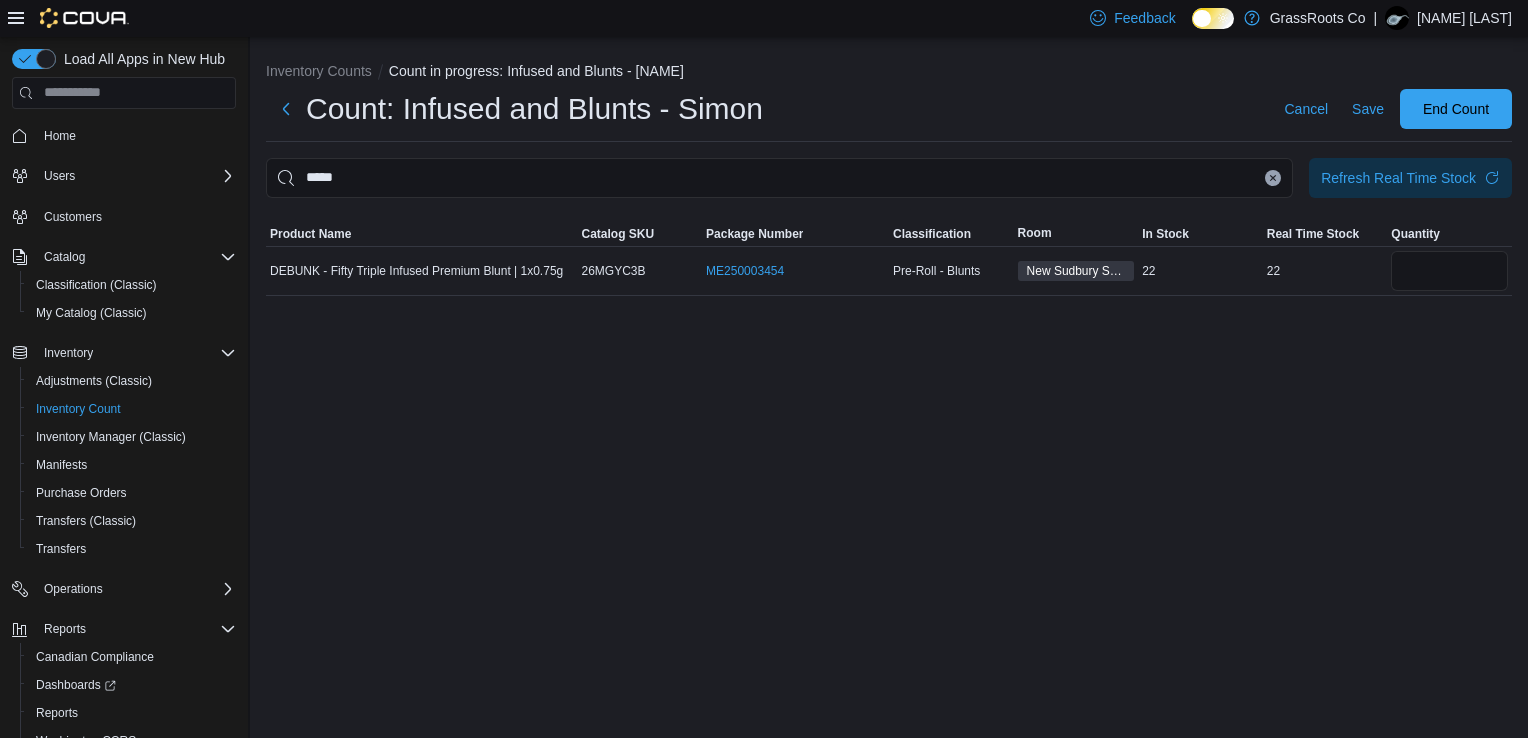 click at bounding box center [1273, 178] 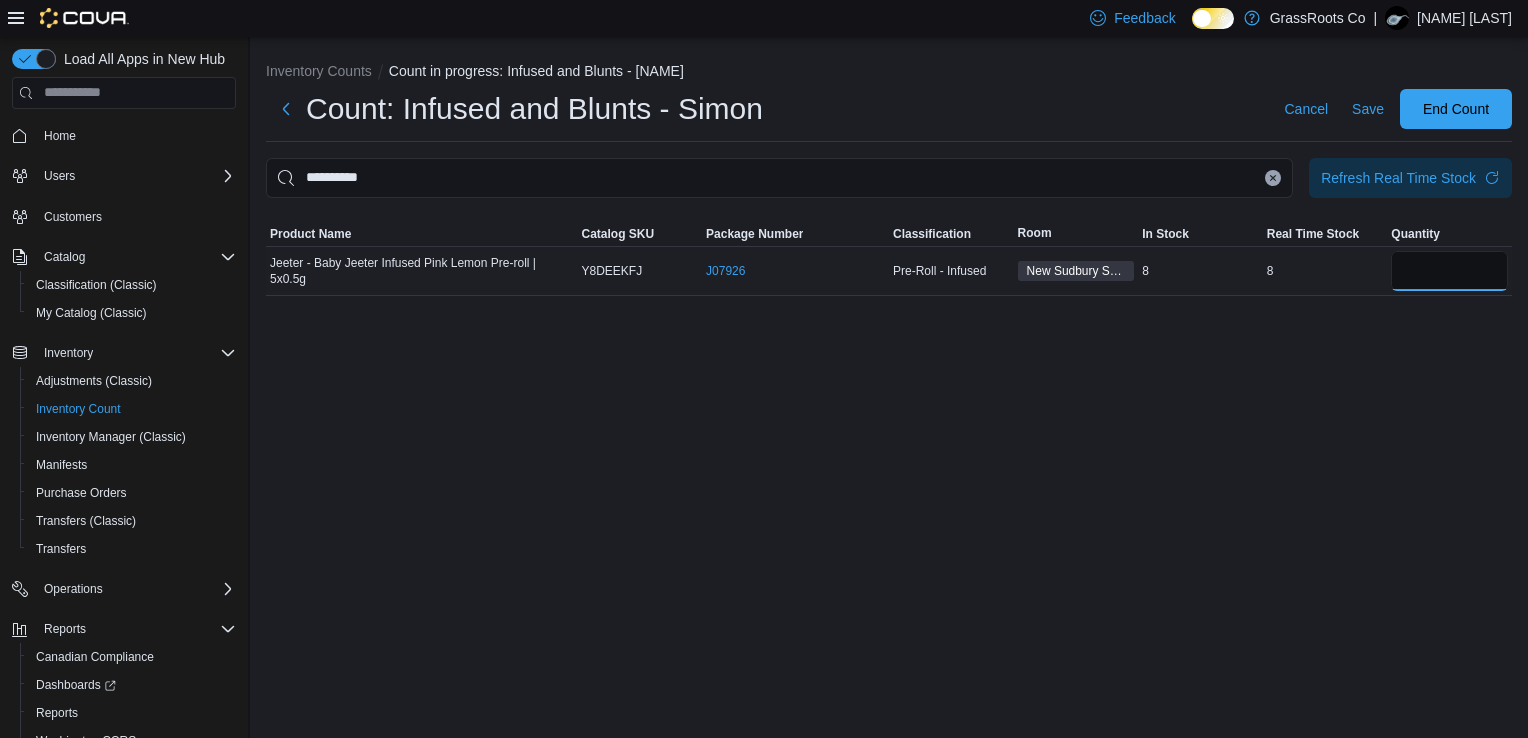 click at bounding box center (1449, 271) 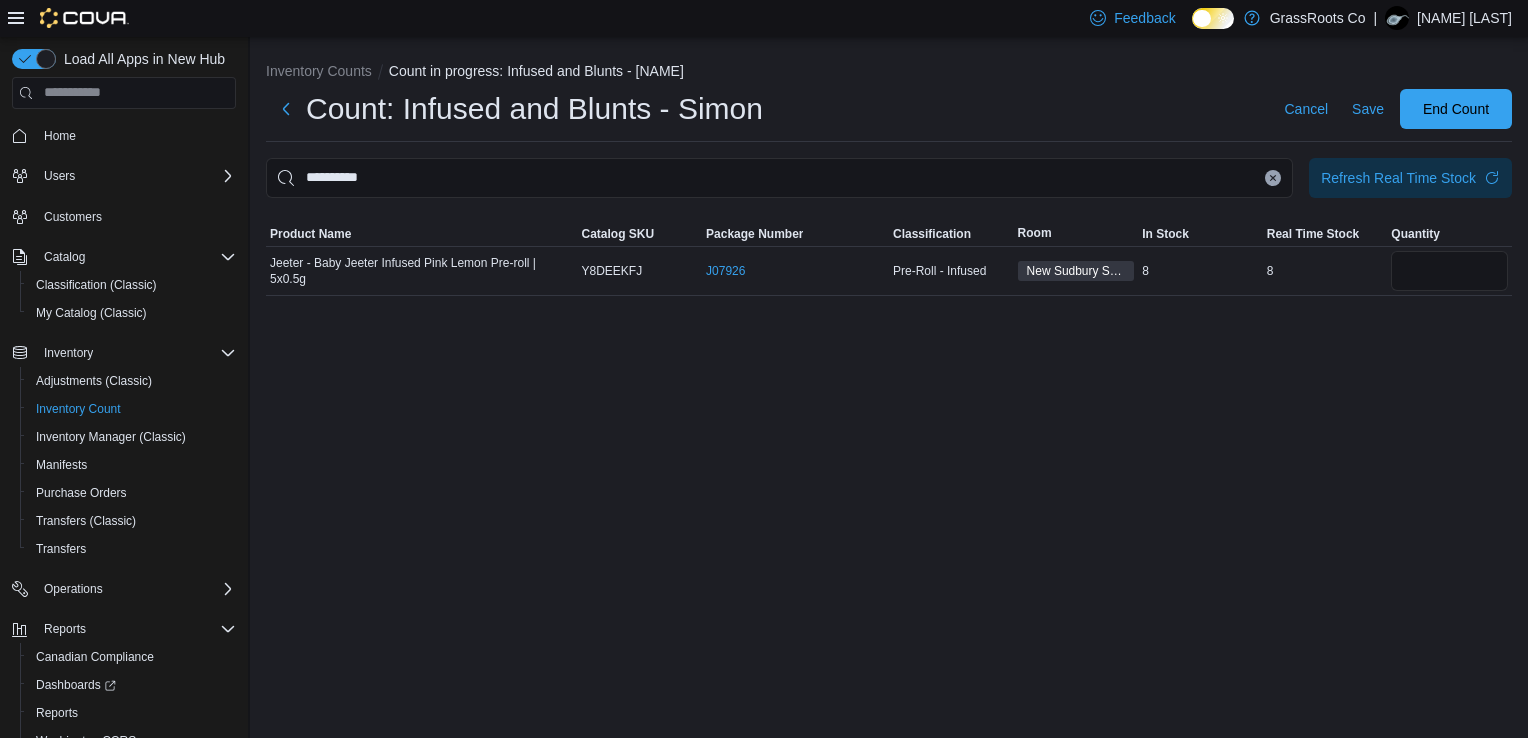click 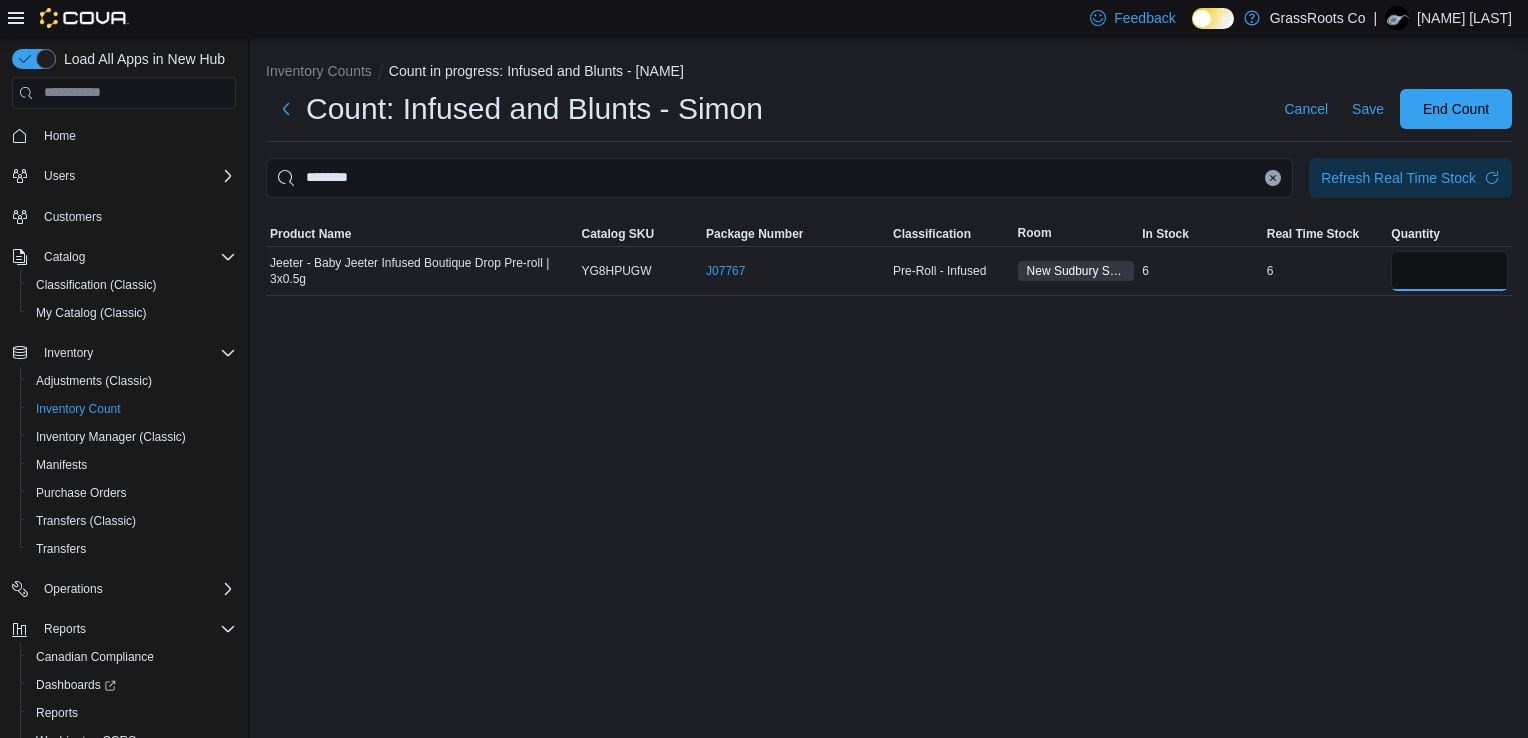 click at bounding box center [1449, 271] 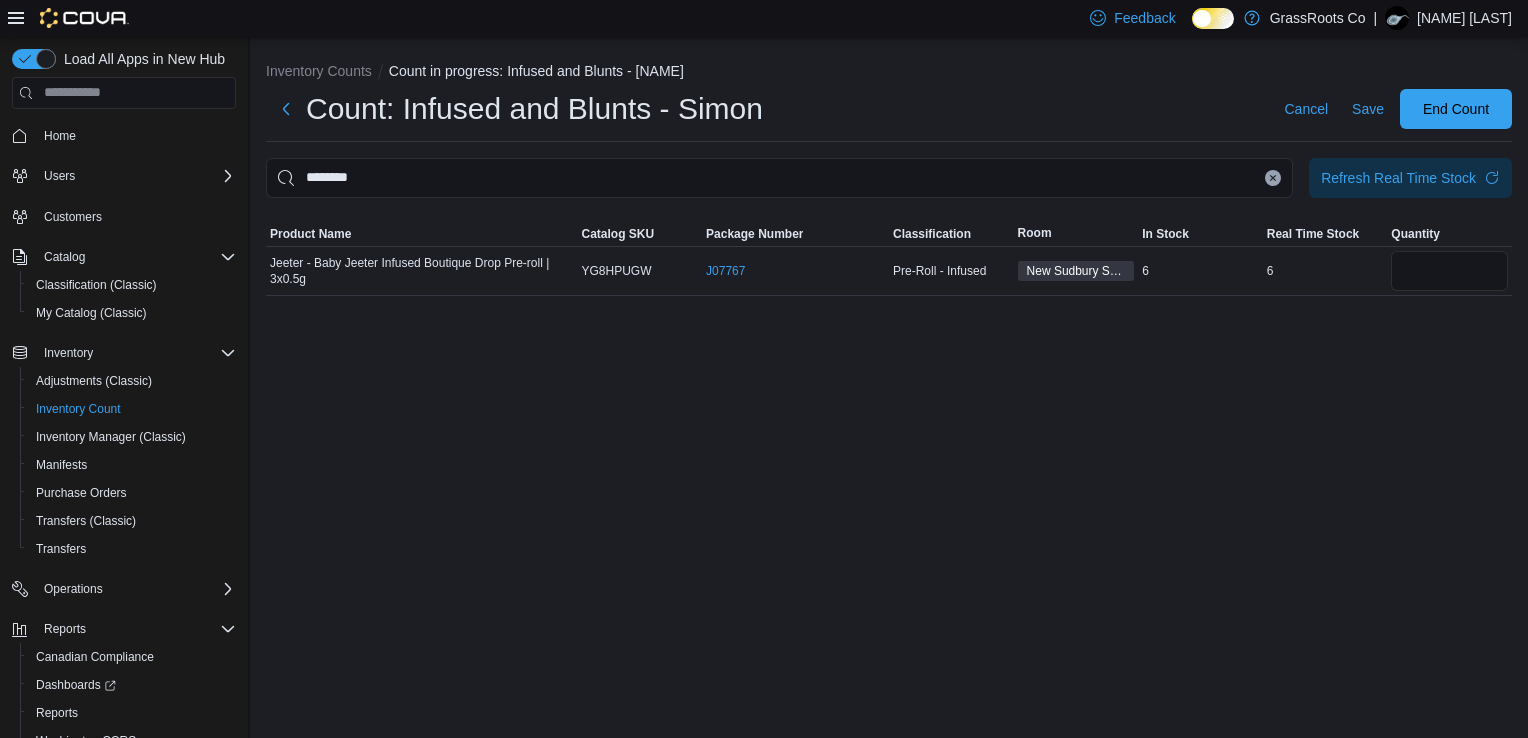 click 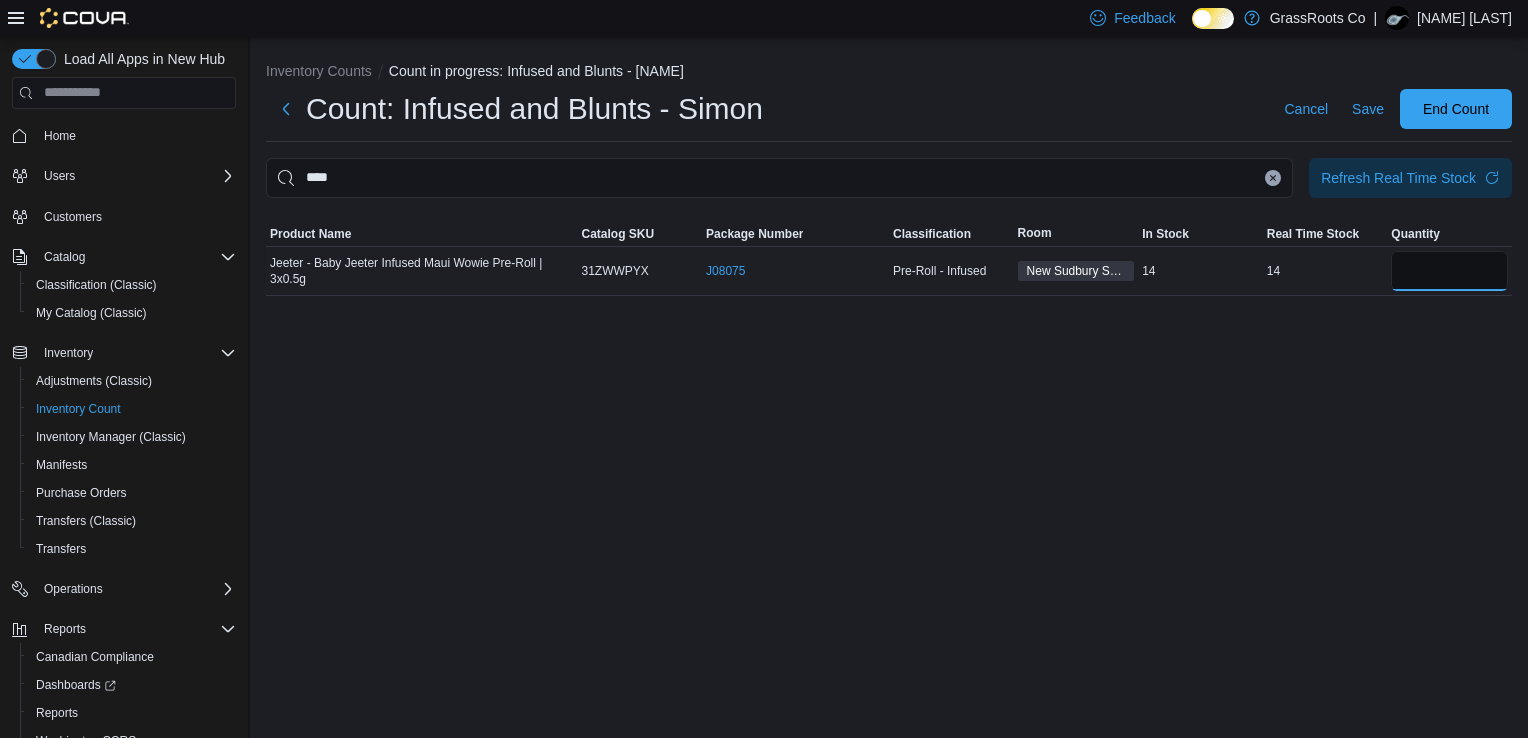 click at bounding box center [1449, 271] 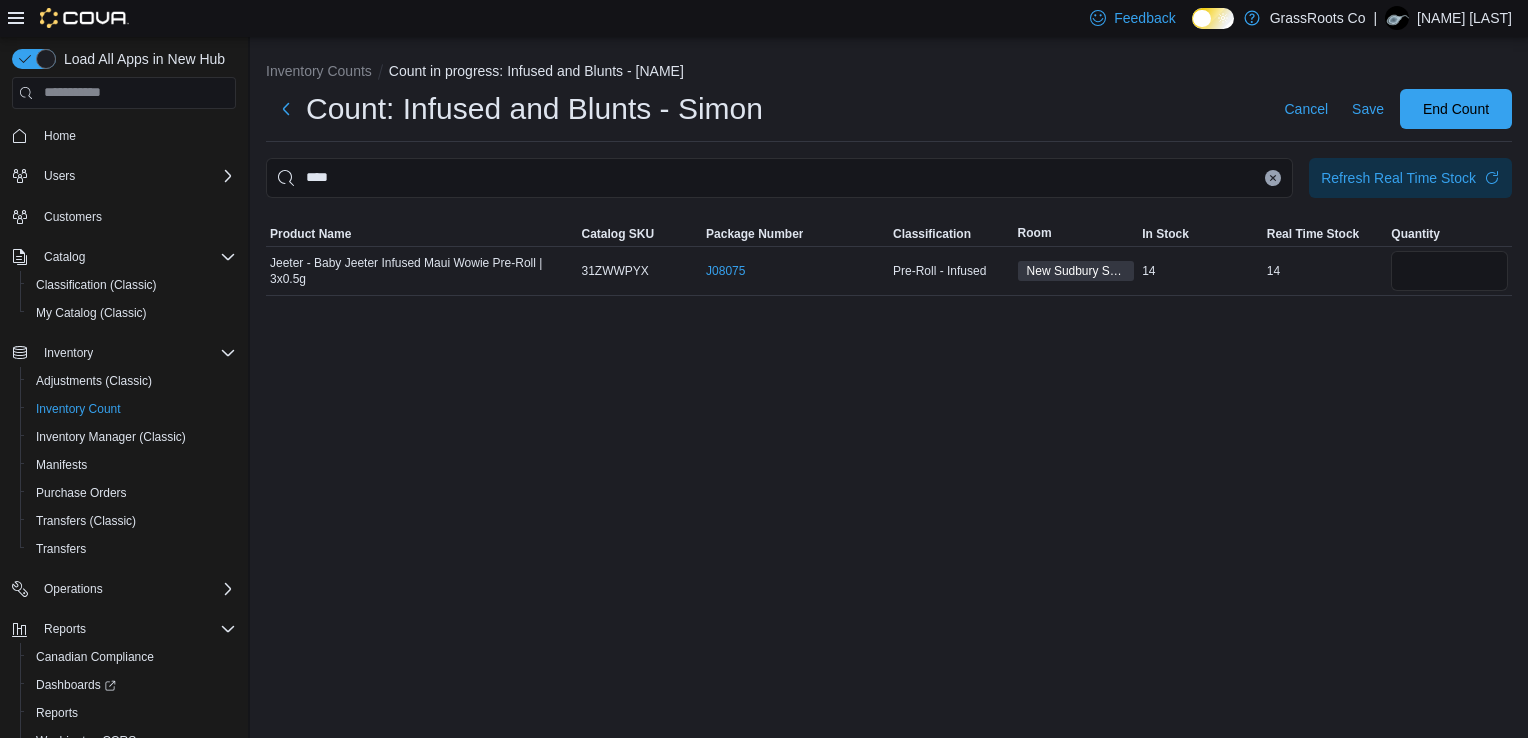 click at bounding box center (1273, 178) 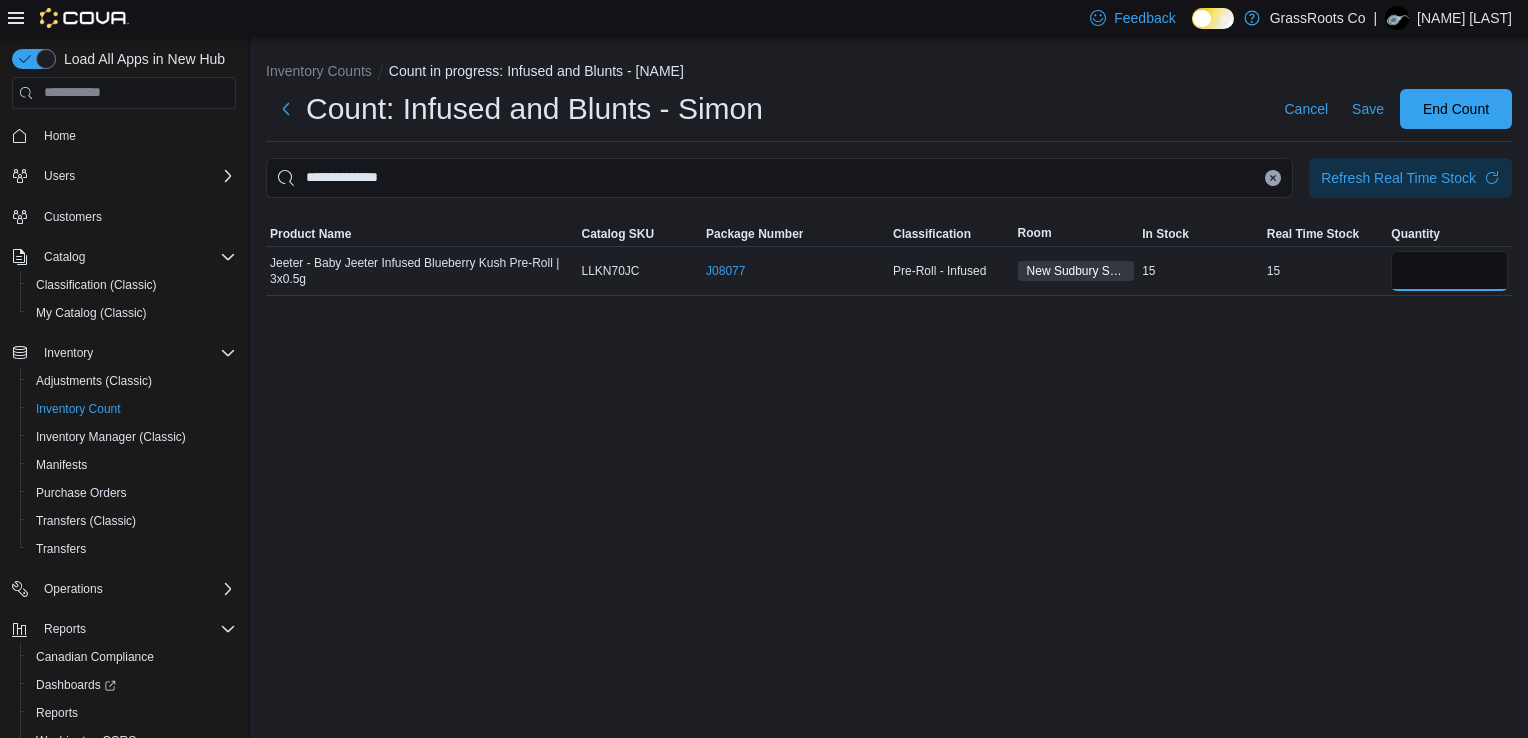 click at bounding box center (1449, 271) 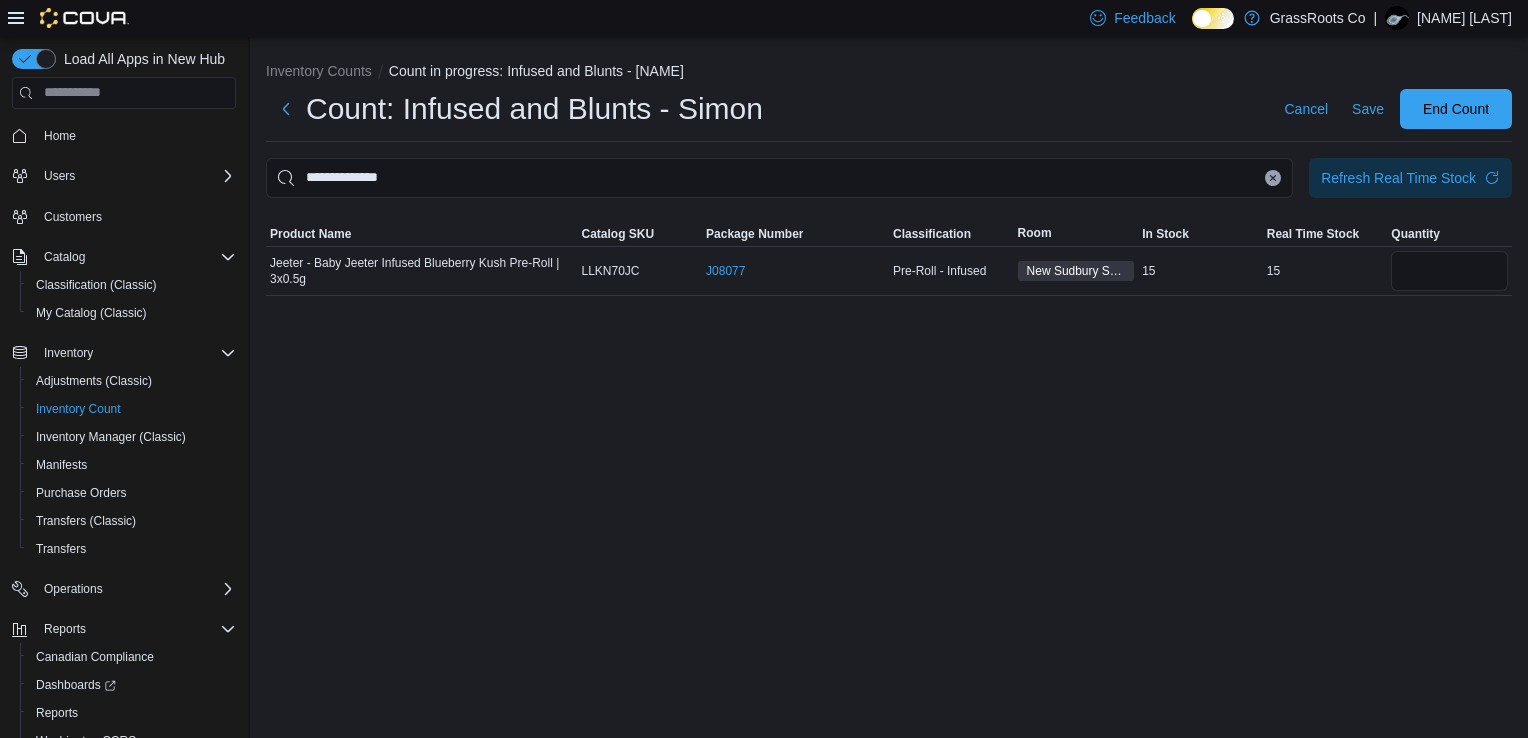 click 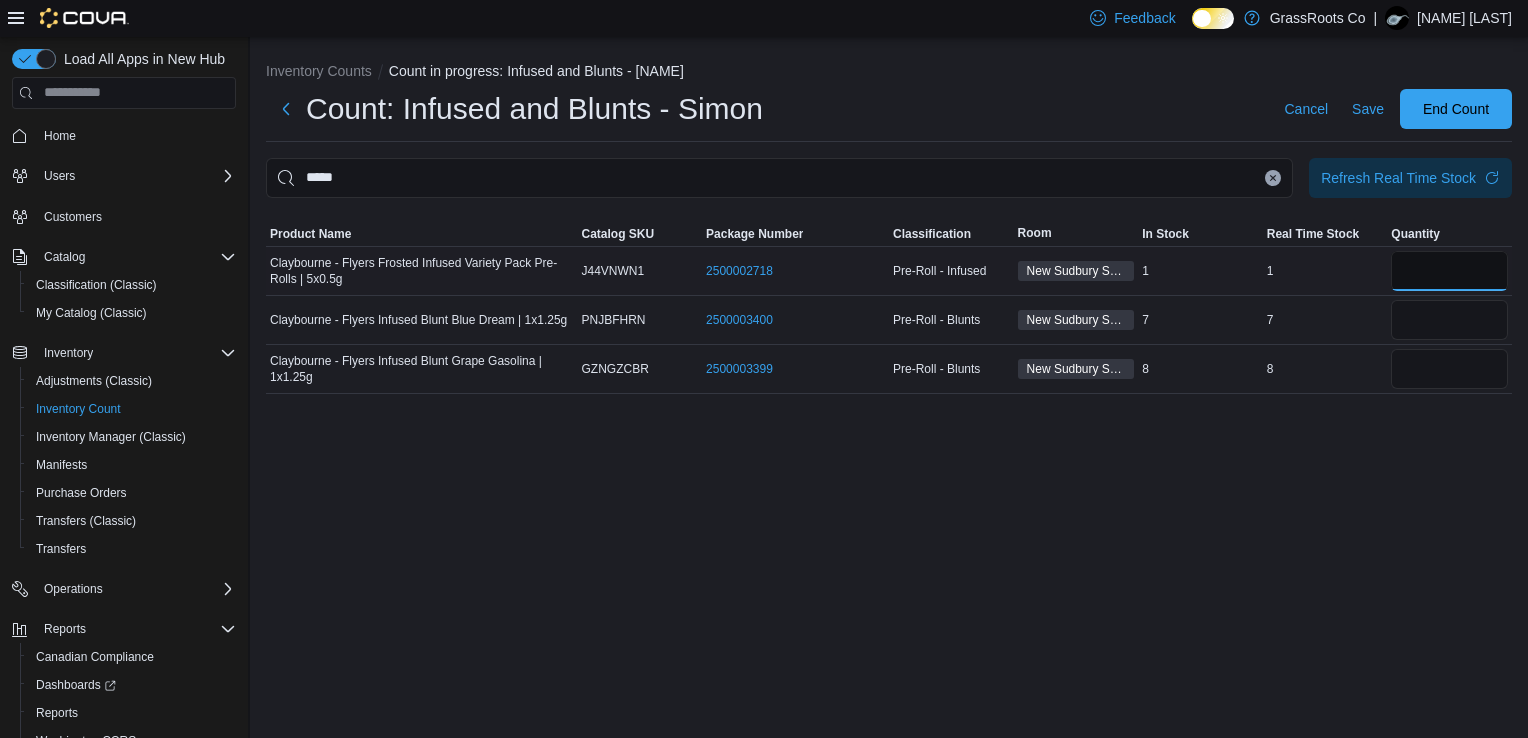click at bounding box center [1449, 271] 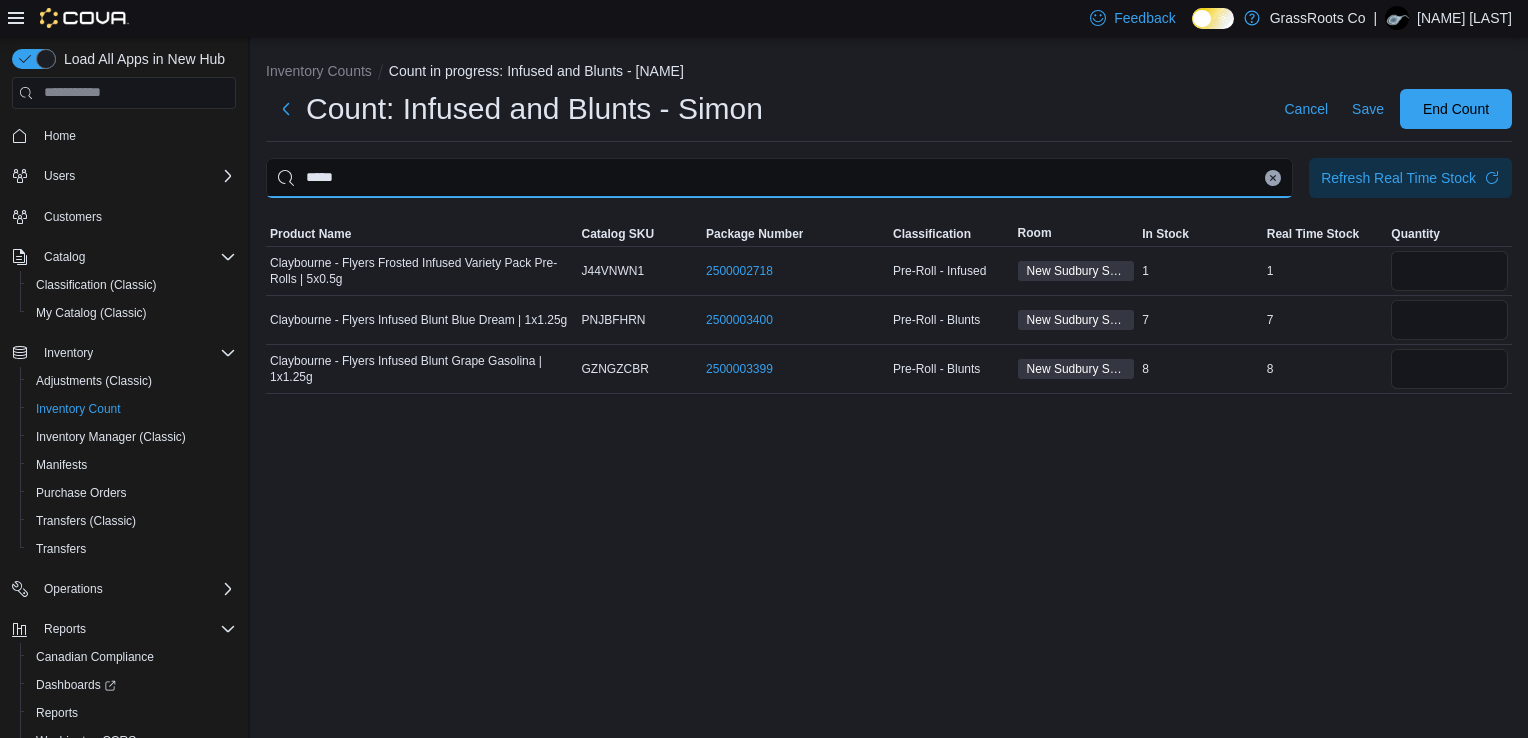 click on "*****" at bounding box center (779, 178) 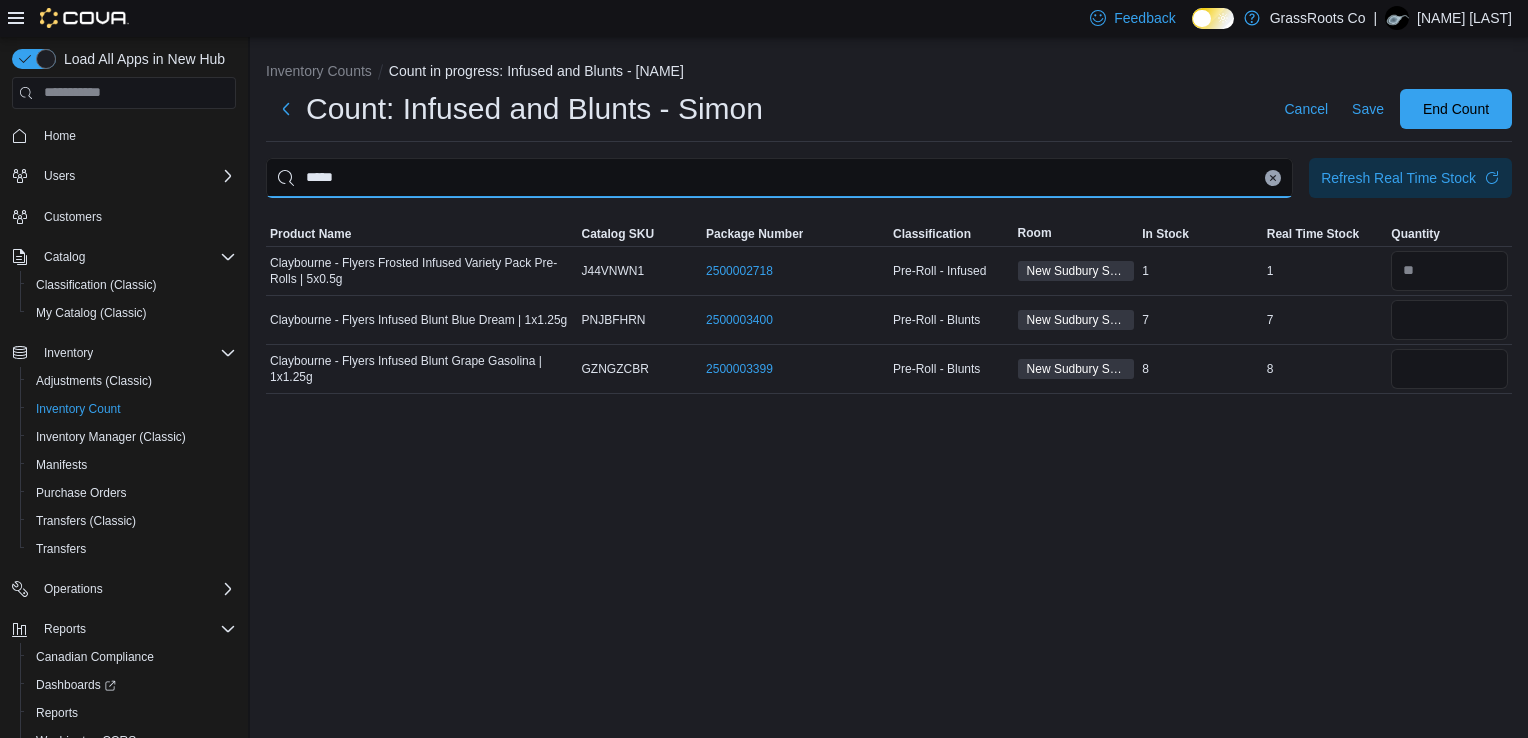 click on "*****" at bounding box center [779, 178] 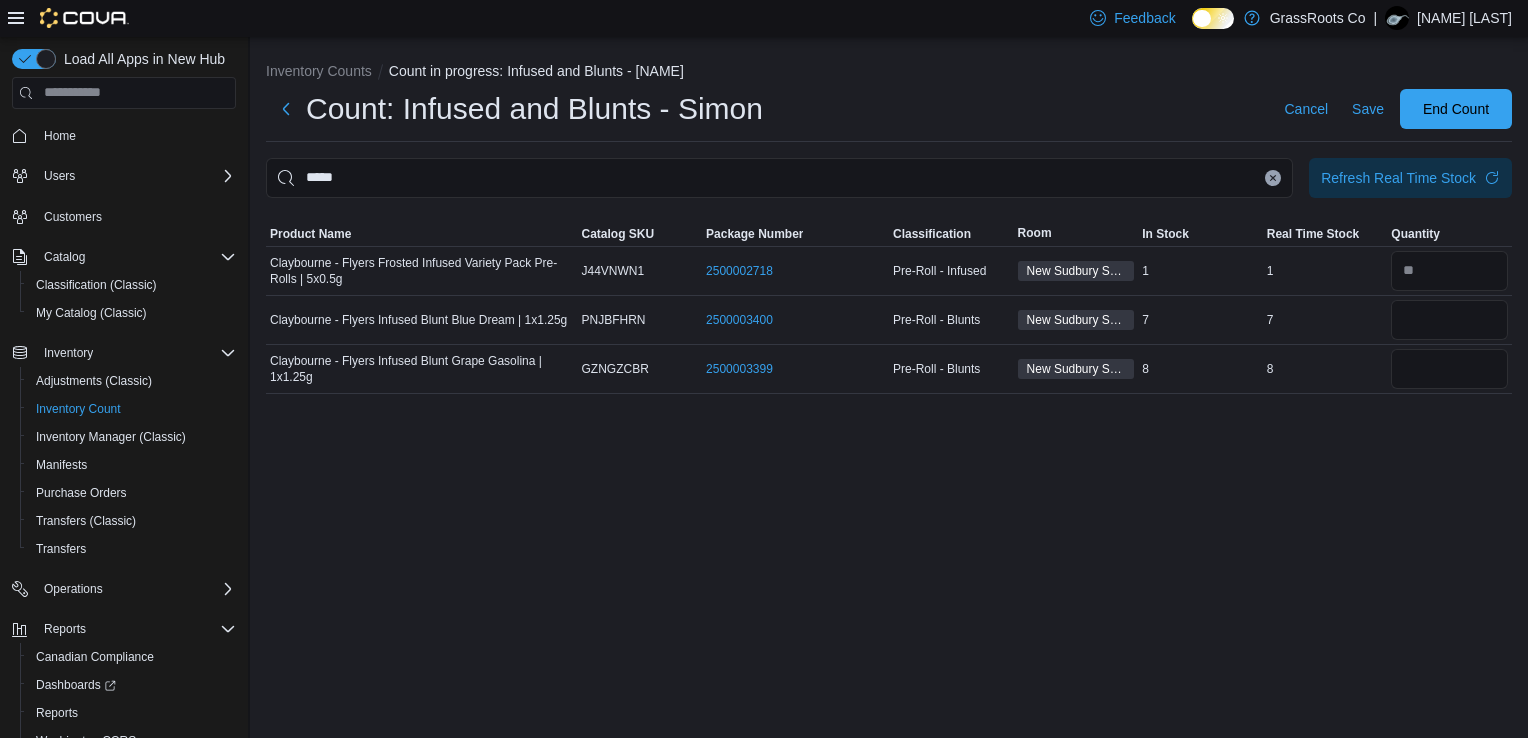 click 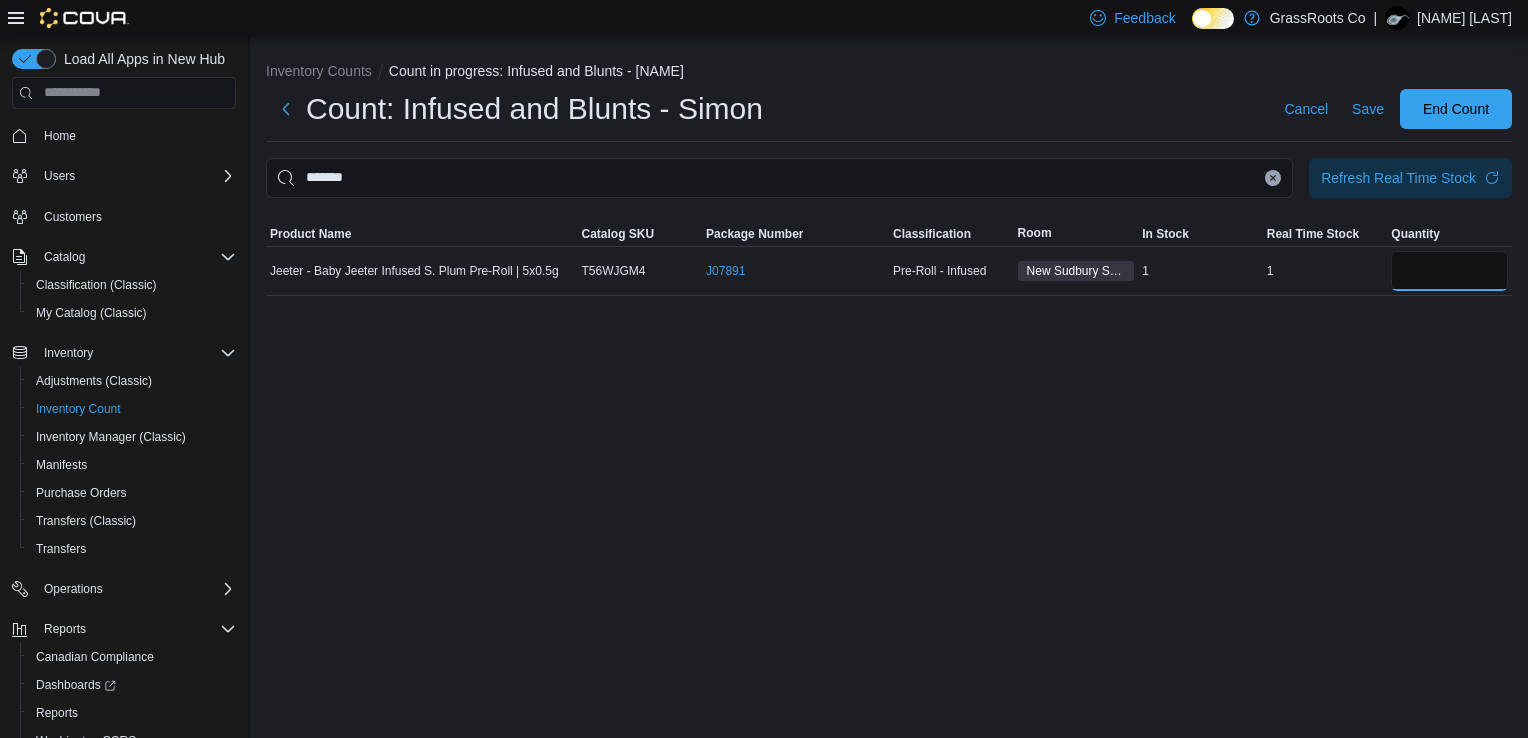 click at bounding box center (1449, 271) 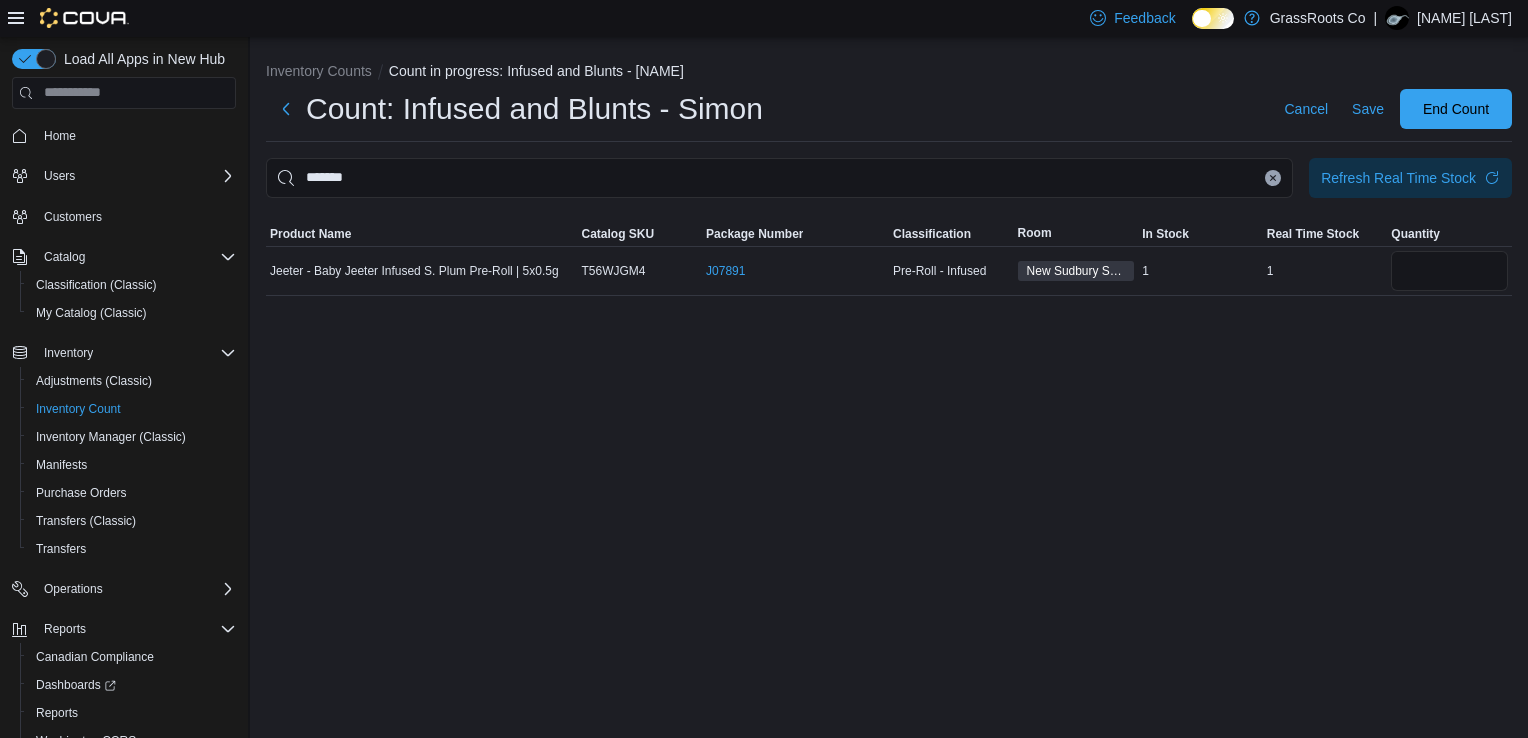 click 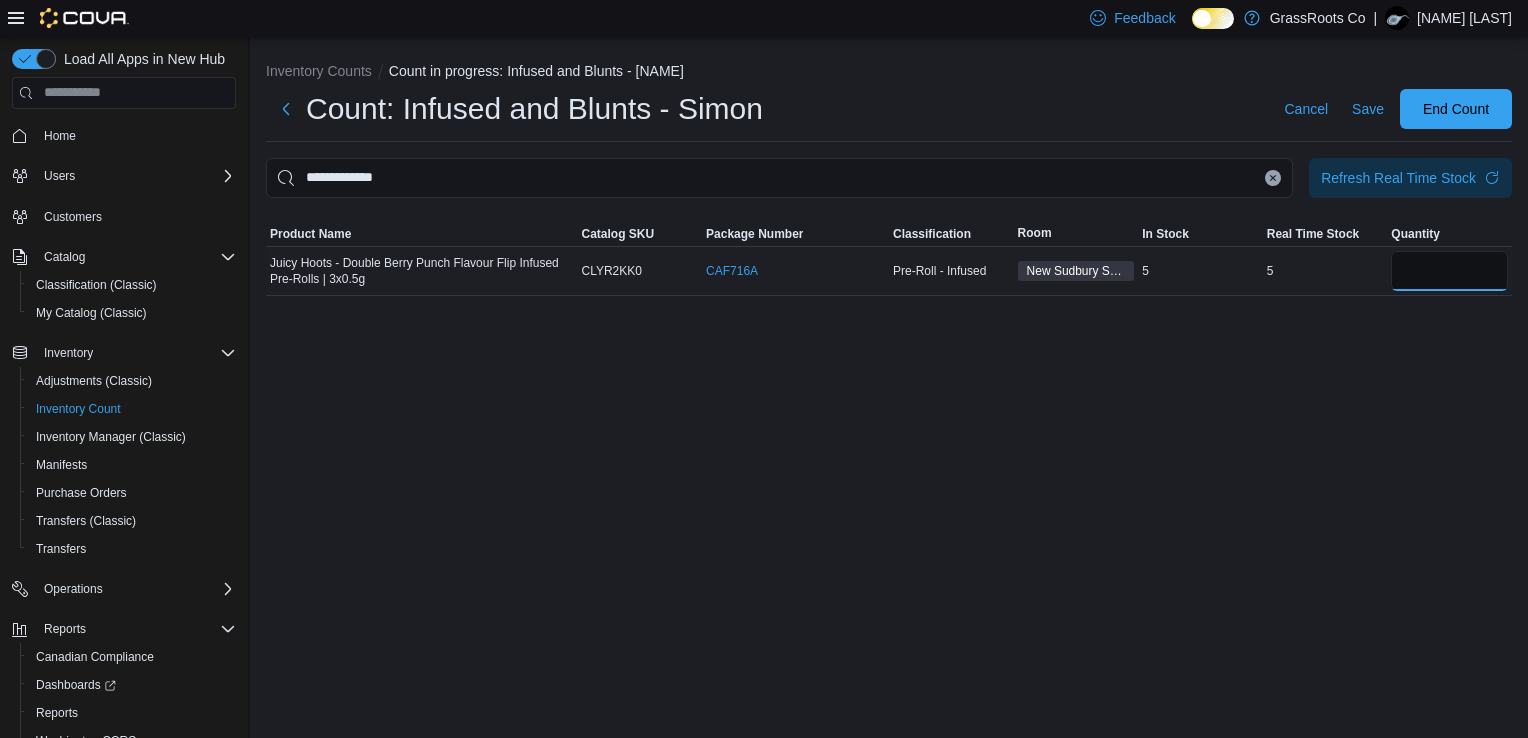 click at bounding box center [1449, 271] 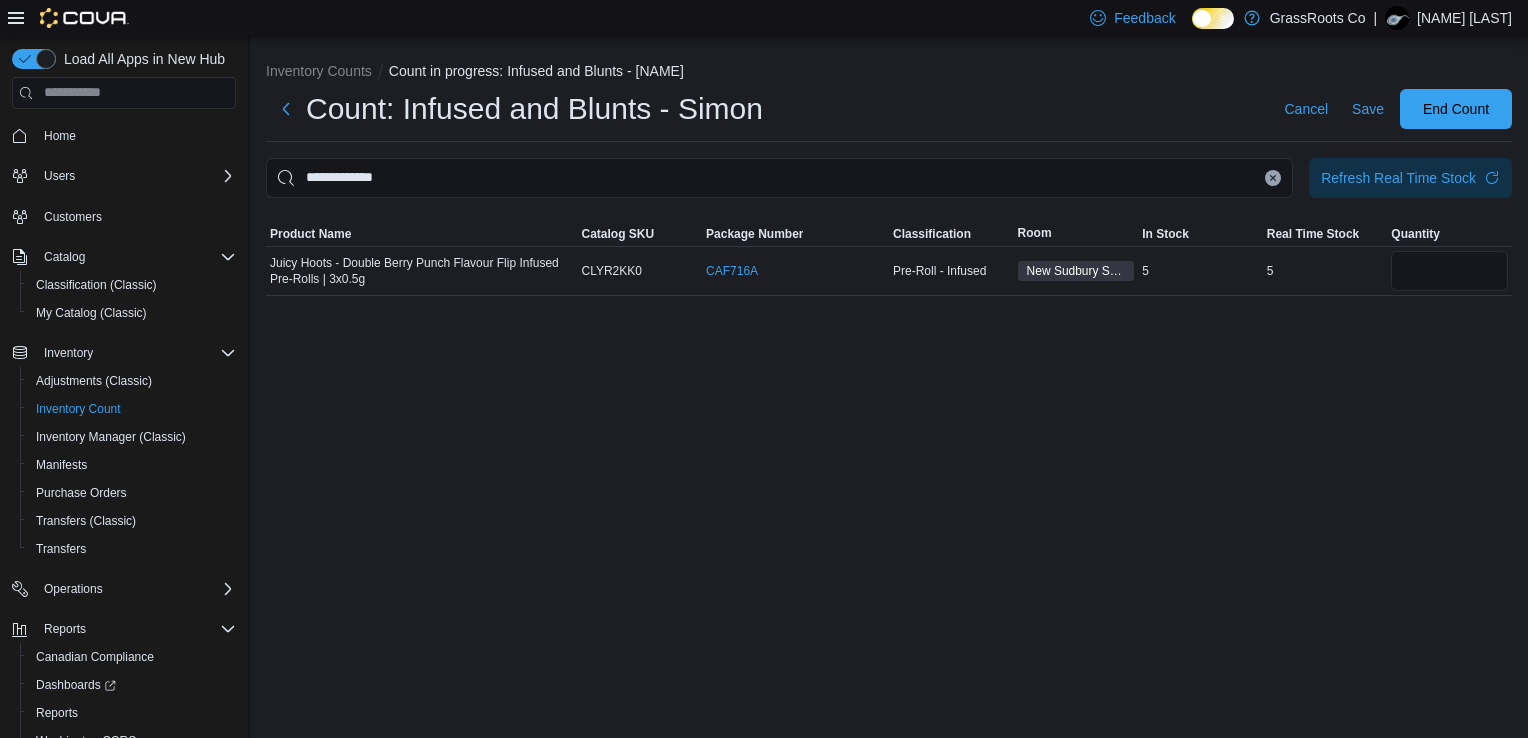 click at bounding box center (1273, 178) 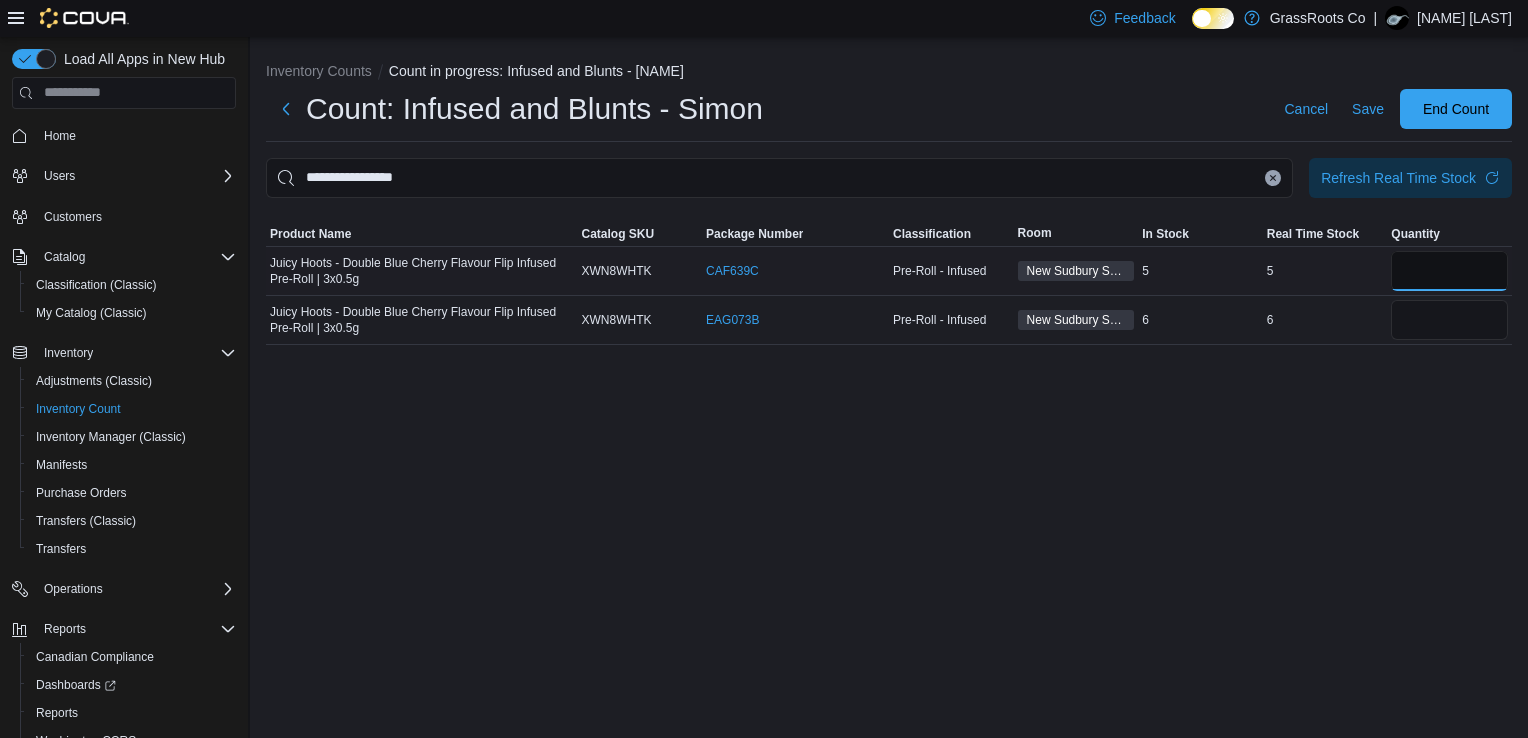 click at bounding box center [1449, 271] 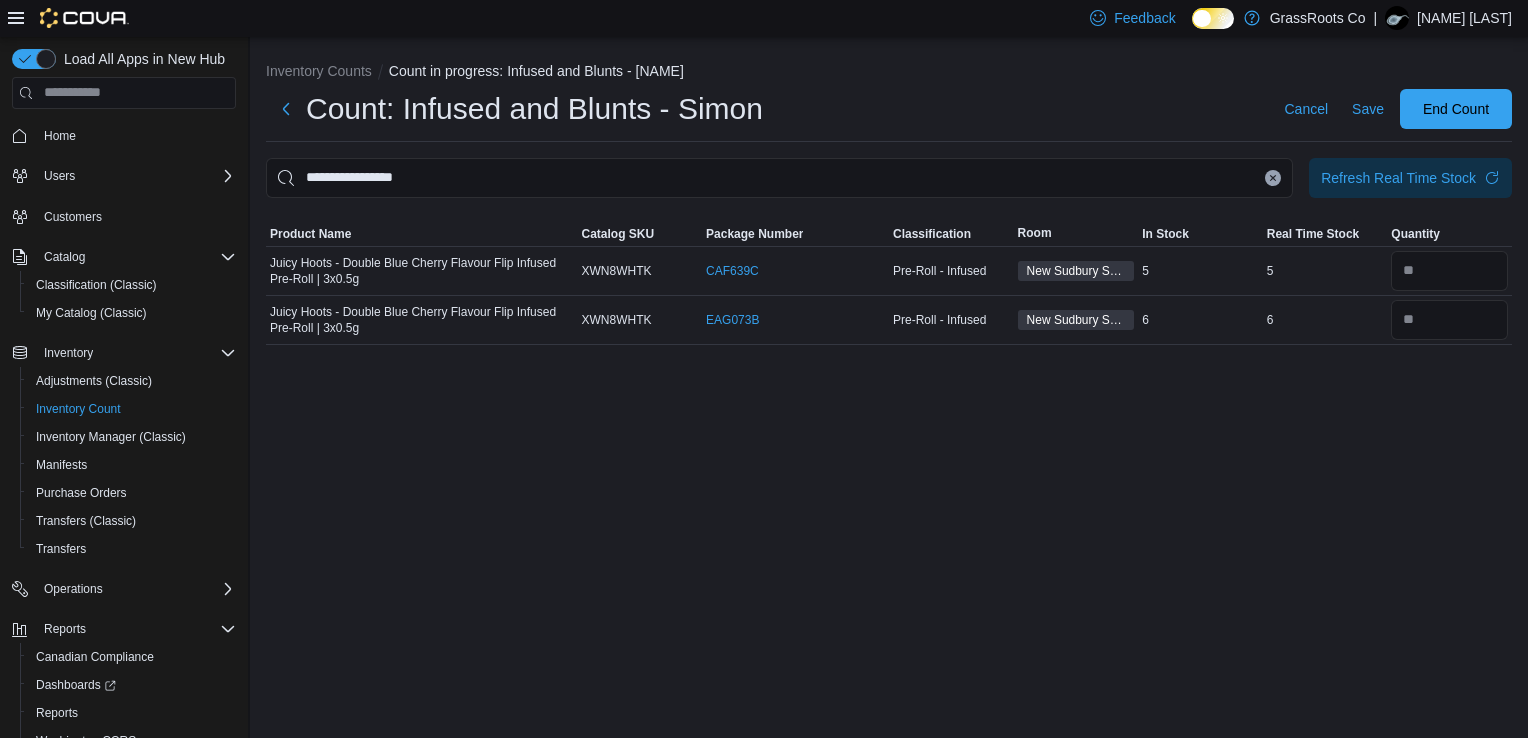 click 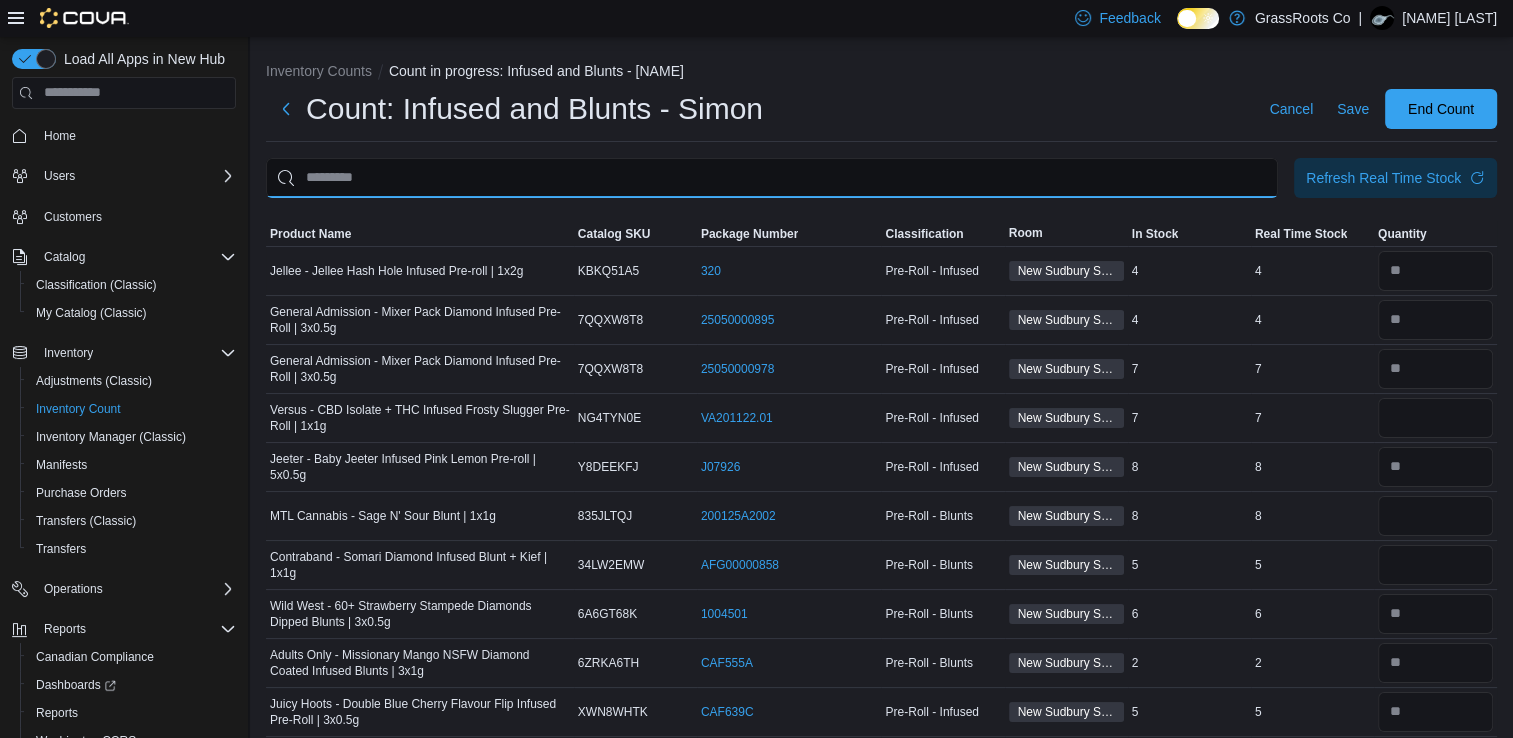 click at bounding box center [772, 178] 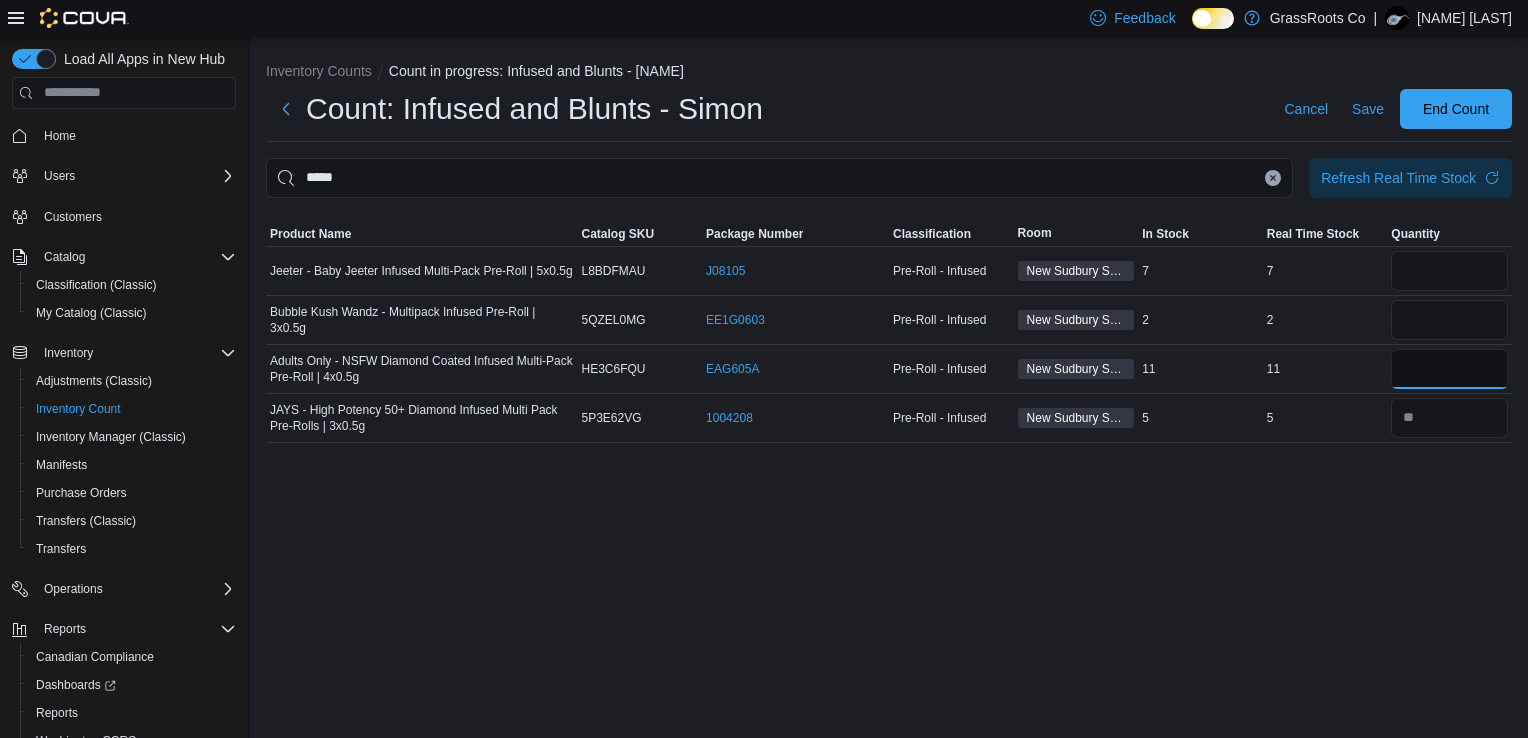 click at bounding box center [1449, 369] 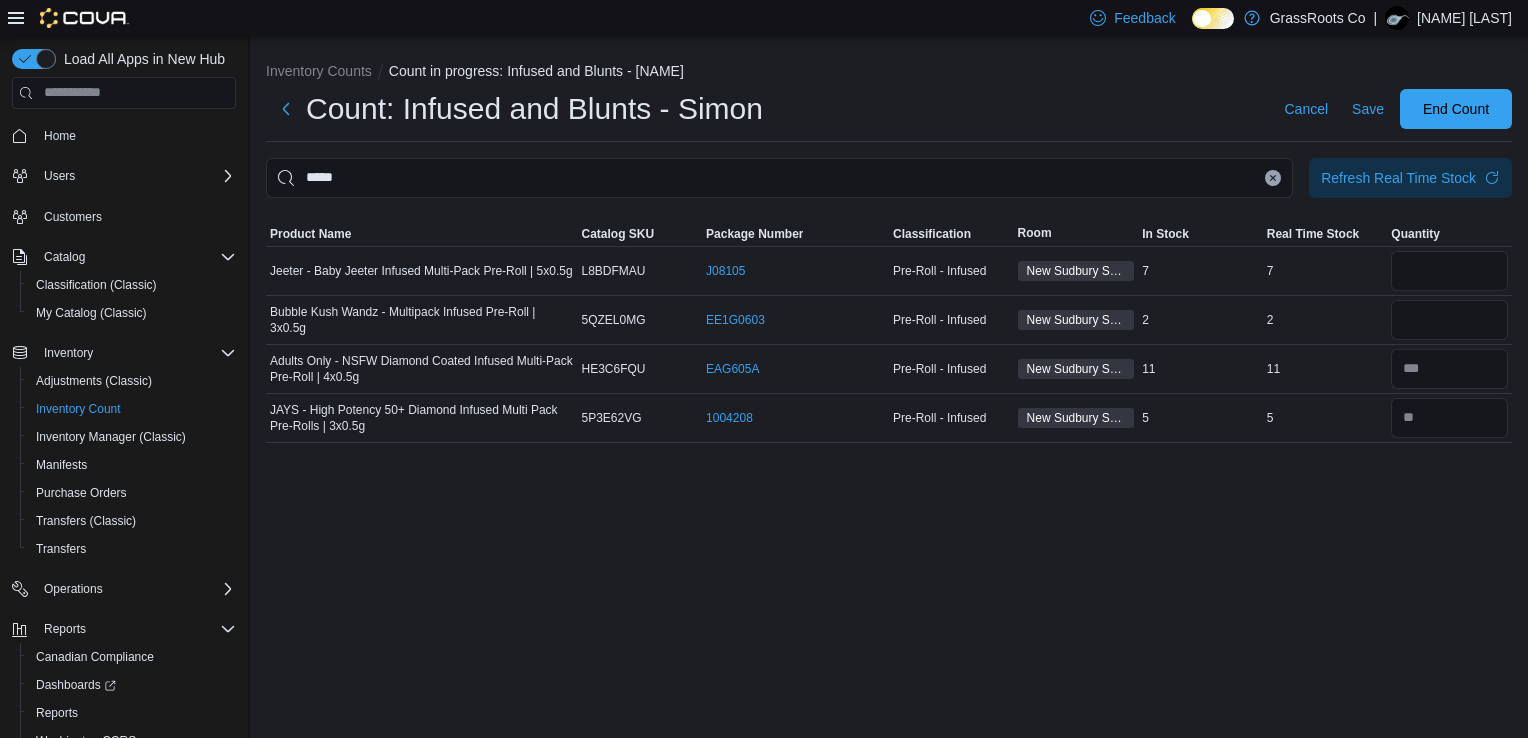 click 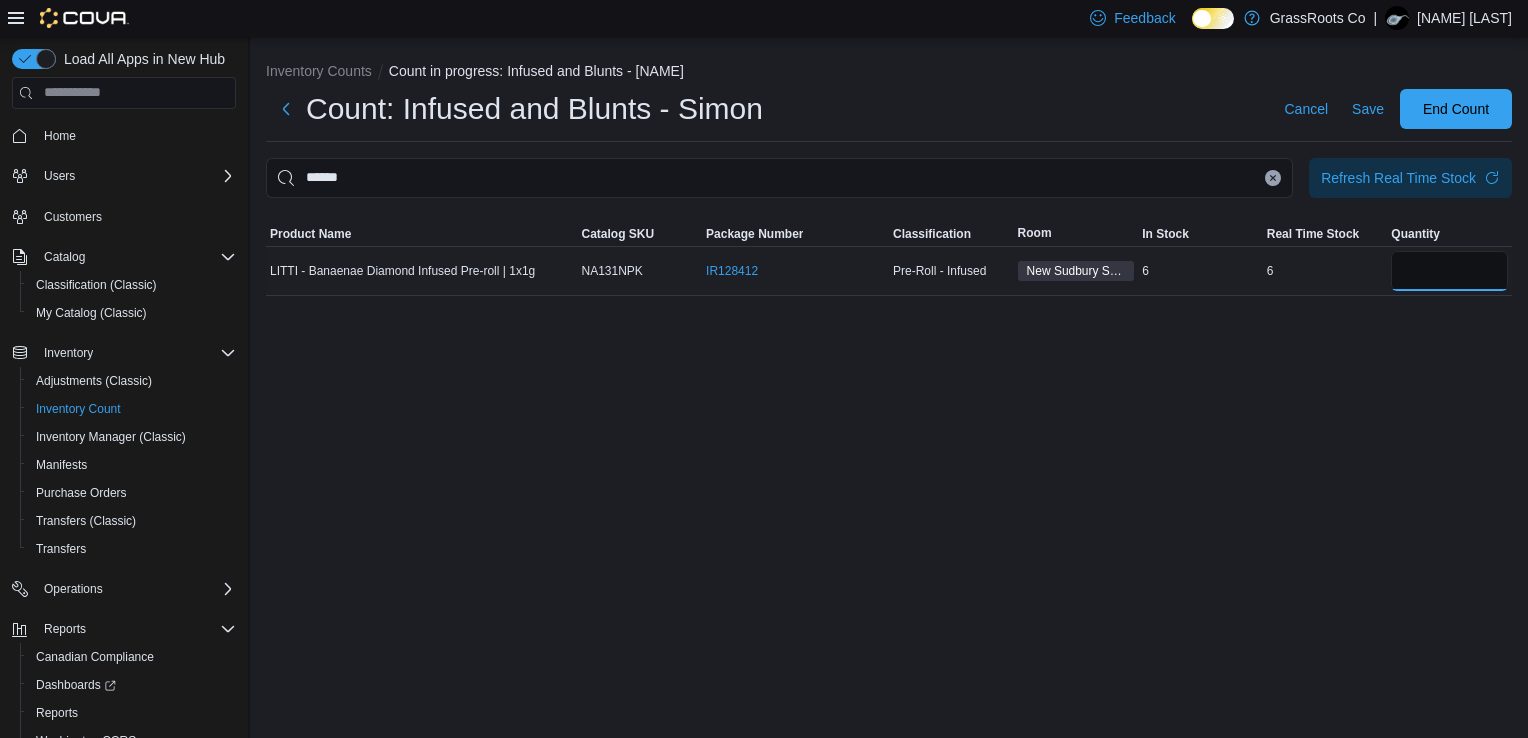 click at bounding box center [1449, 271] 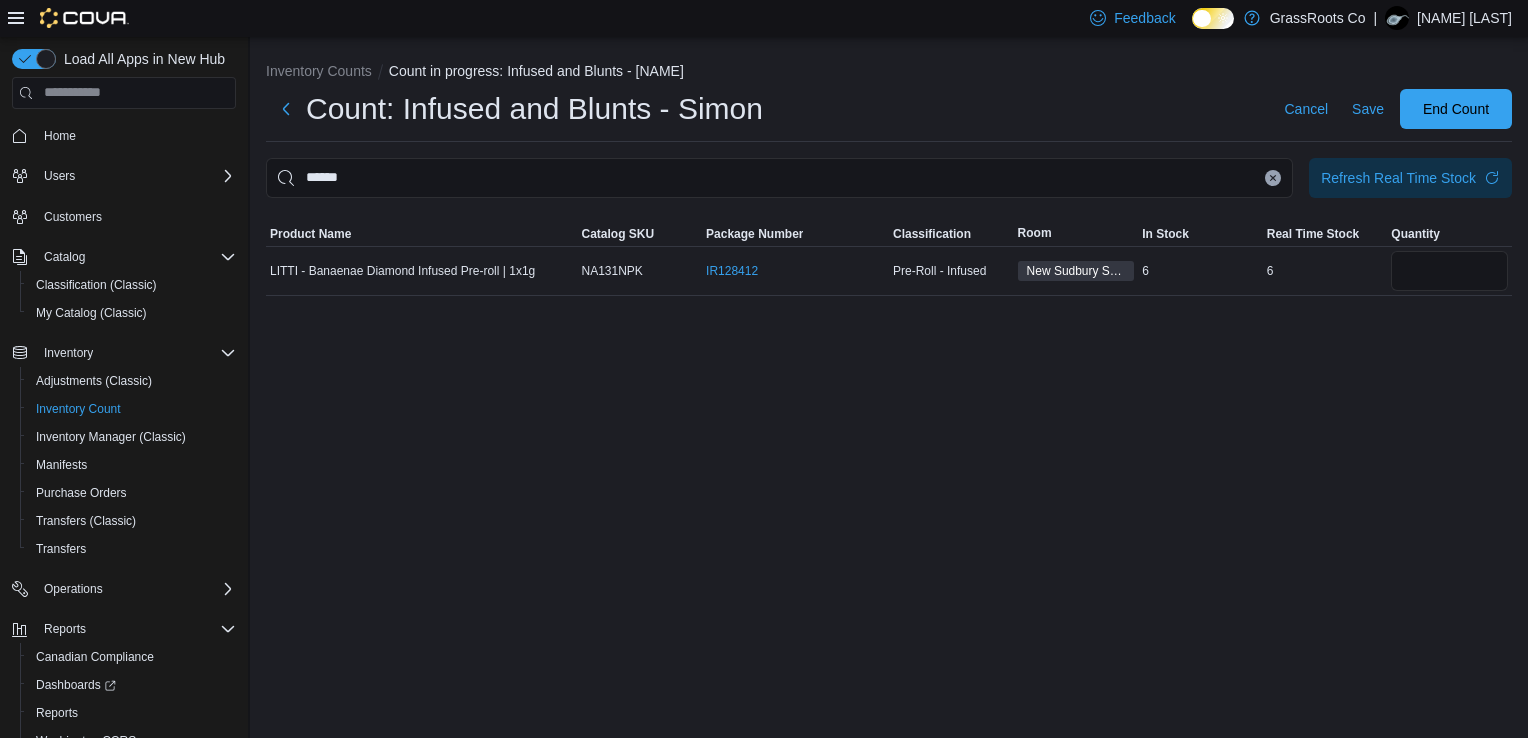 click 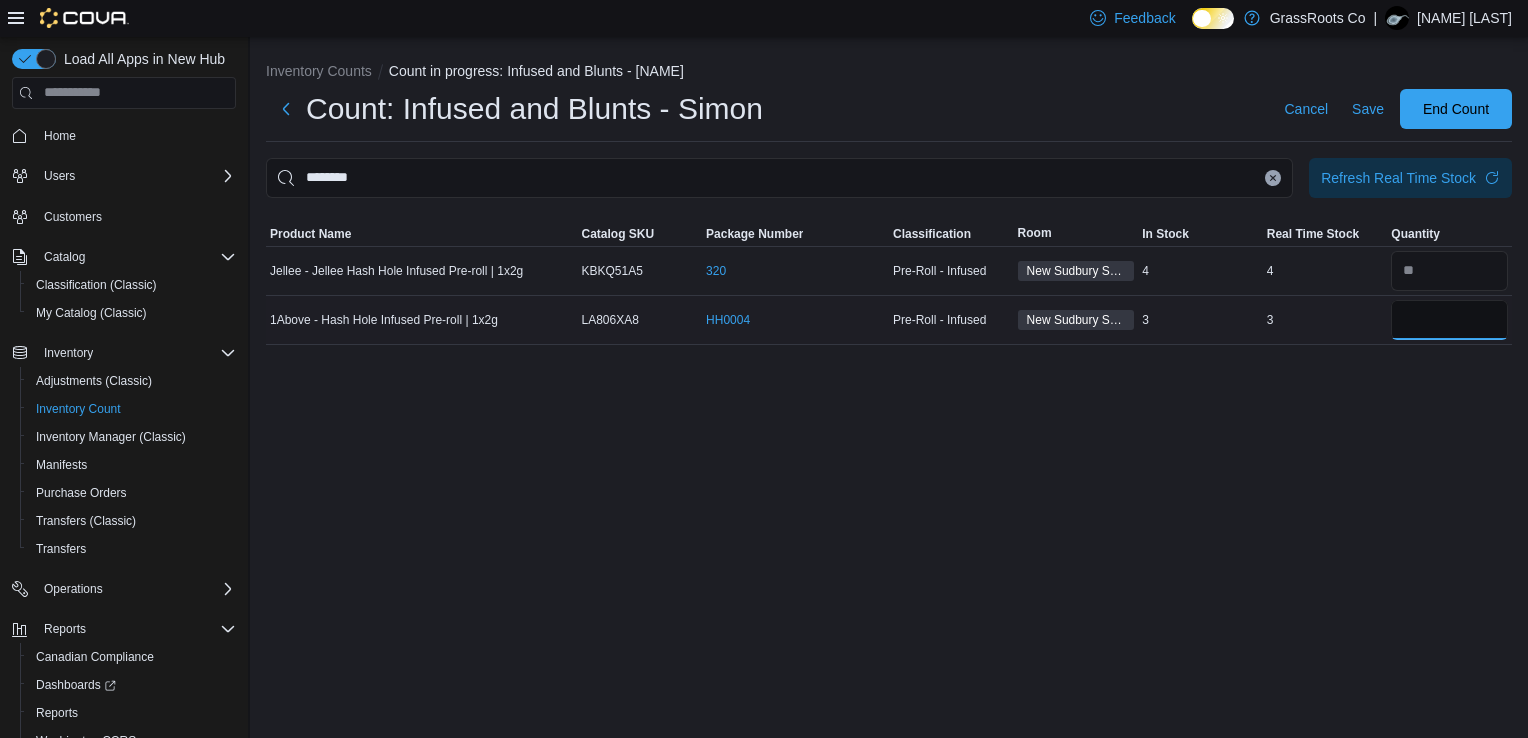 click at bounding box center [1449, 320] 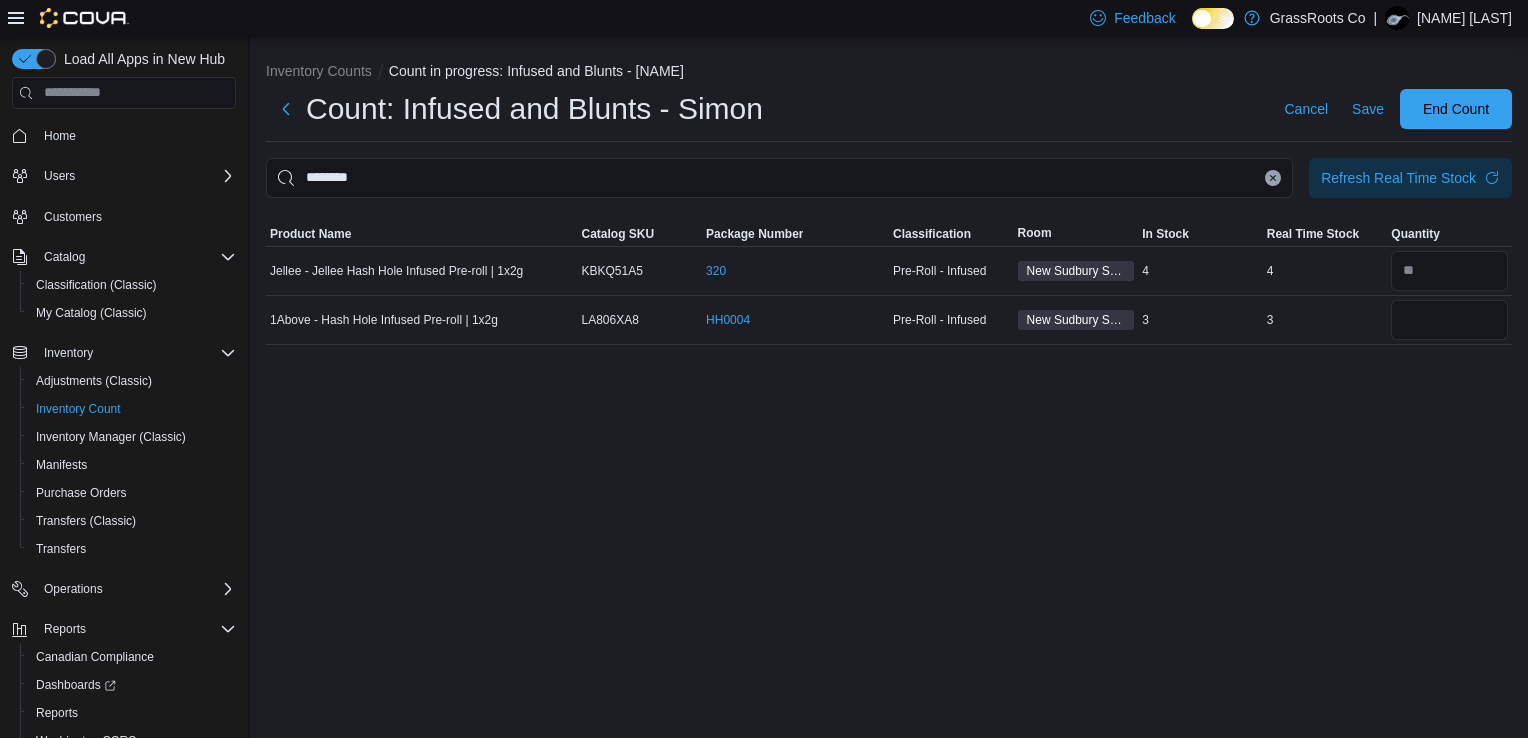 click 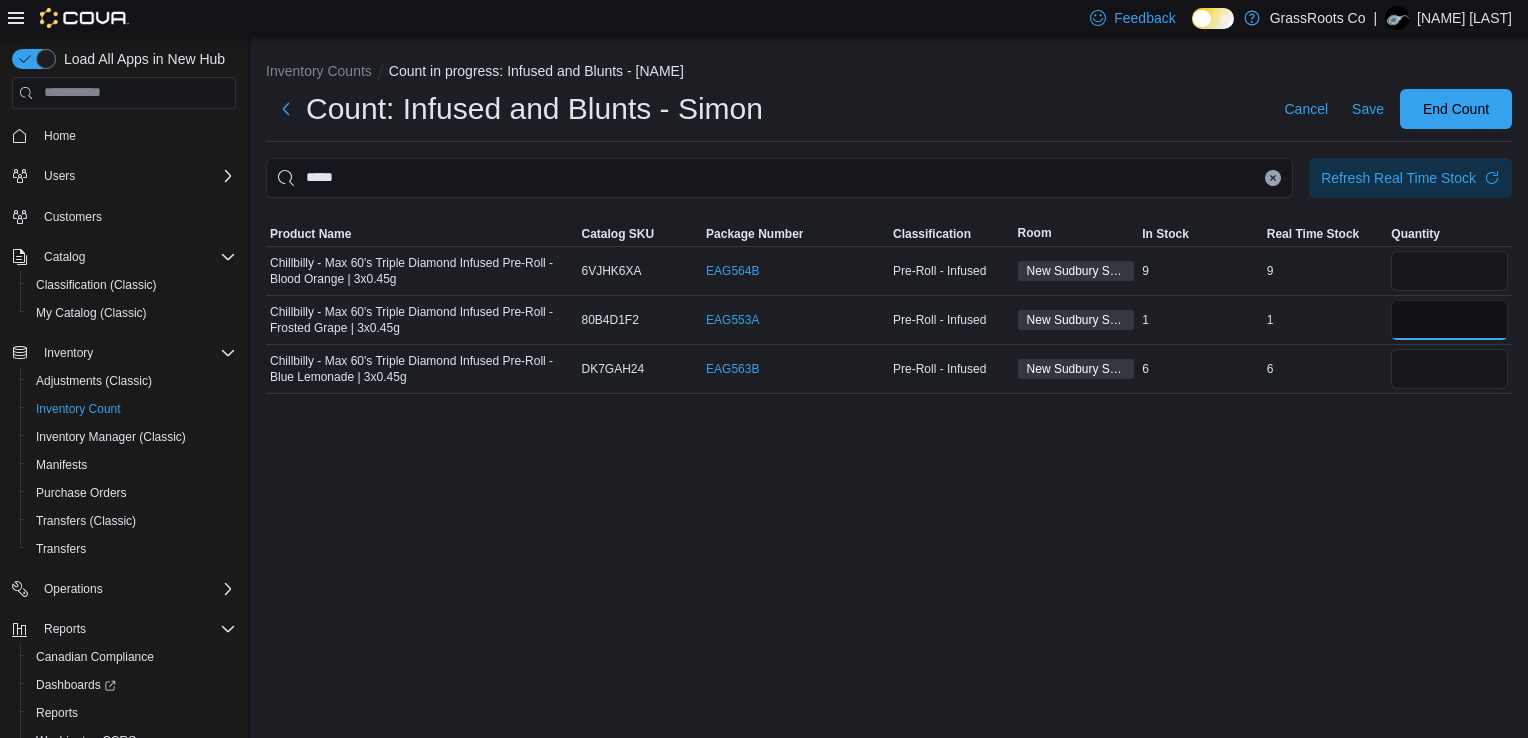 click at bounding box center [1449, 320] 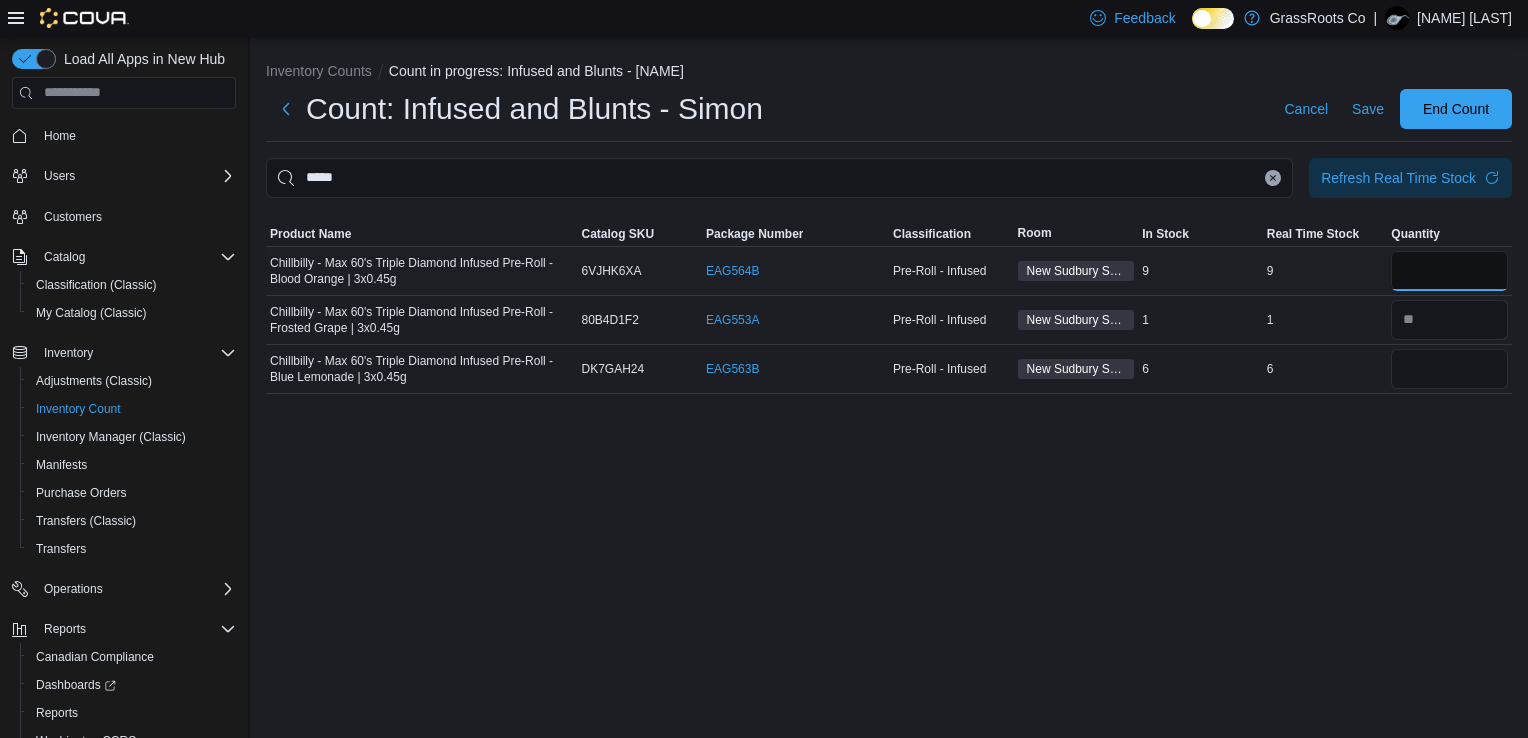 click at bounding box center [1449, 271] 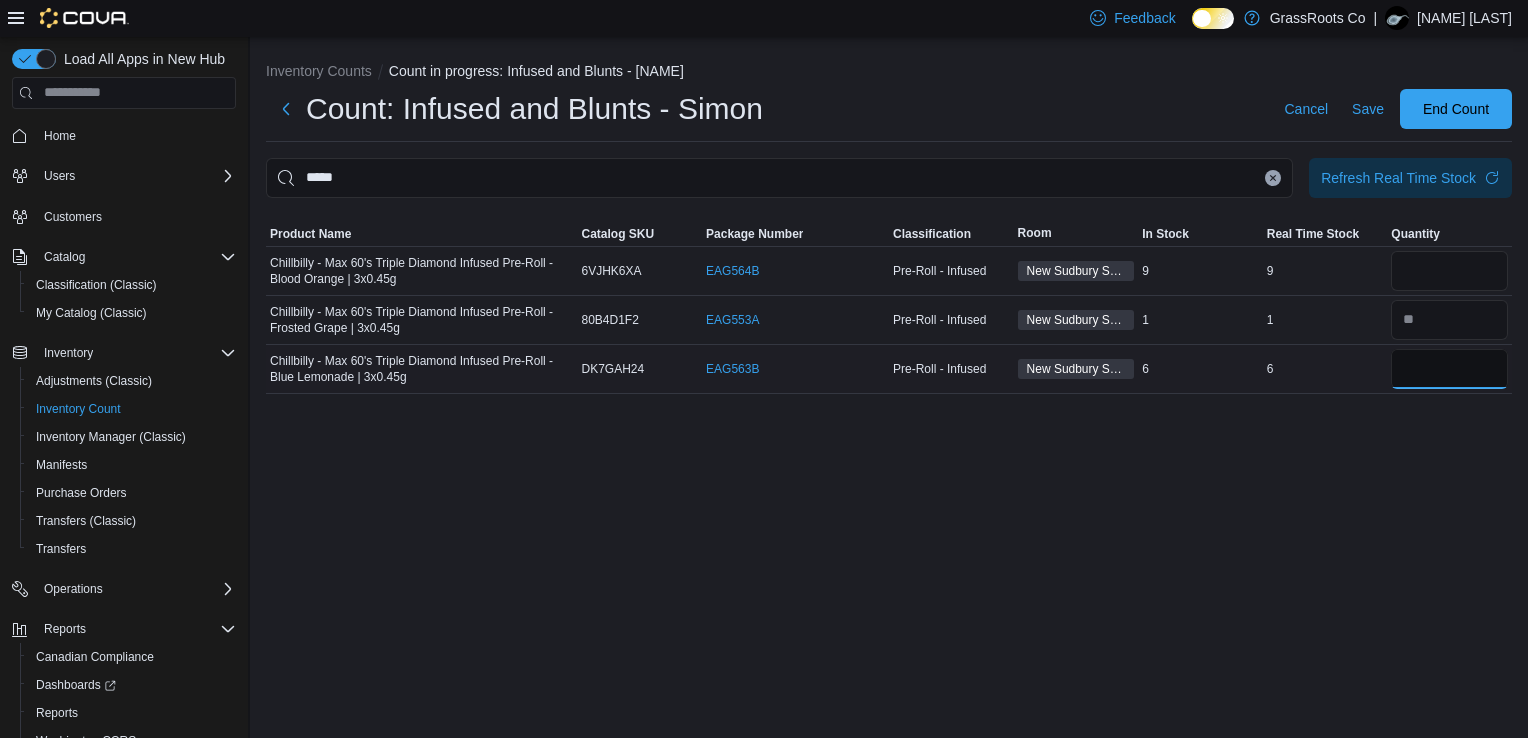 click at bounding box center (1449, 369) 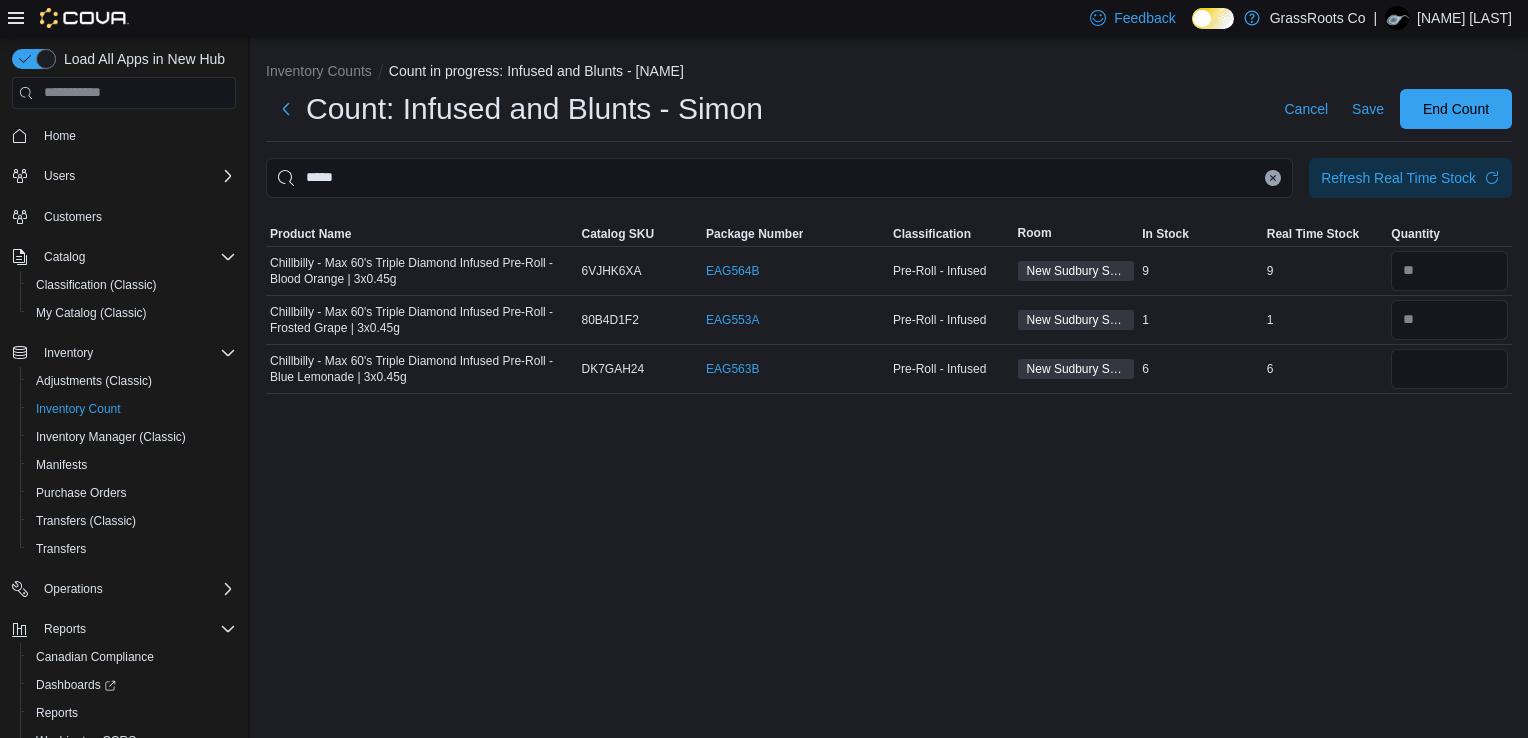 click 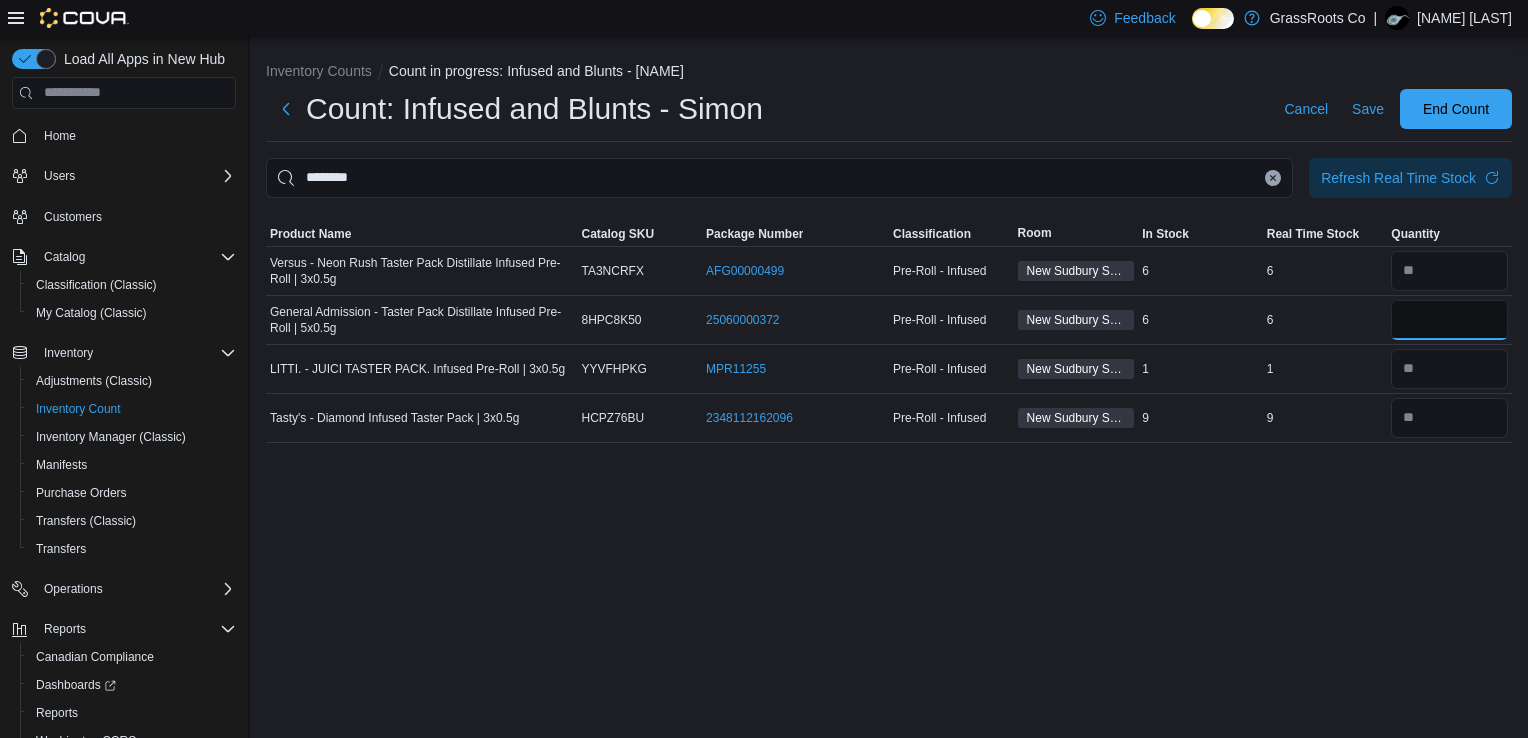 click at bounding box center (1449, 320) 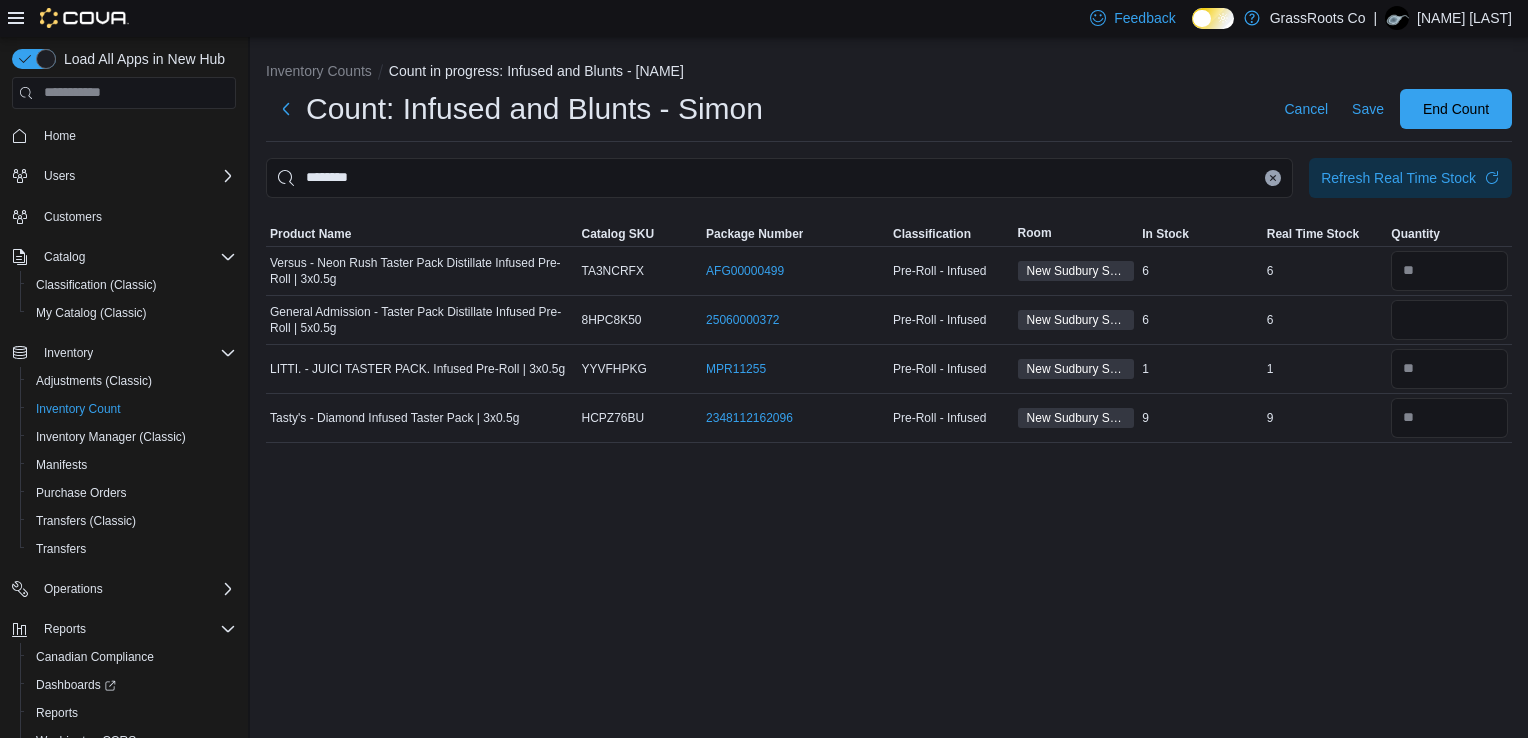 click 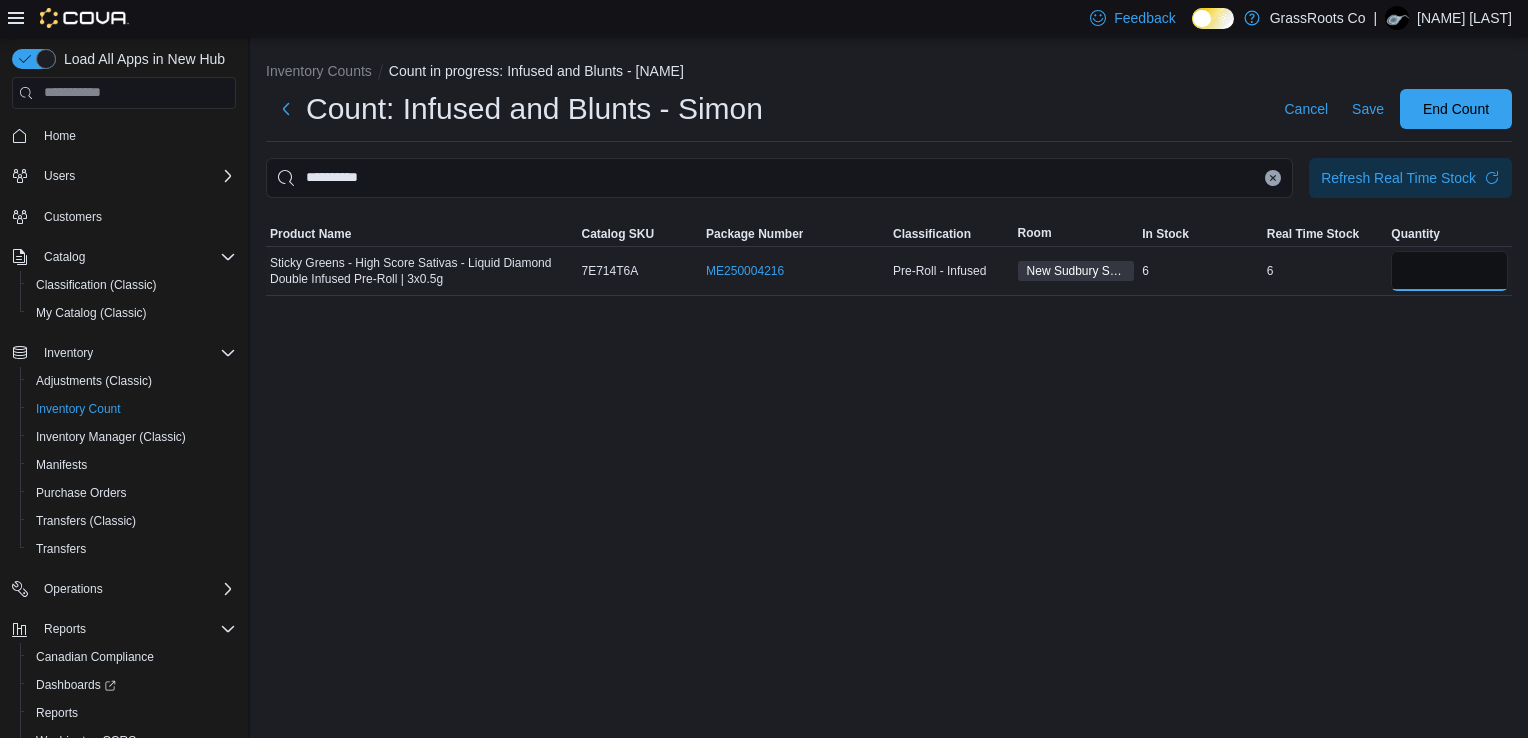 click at bounding box center (1449, 271) 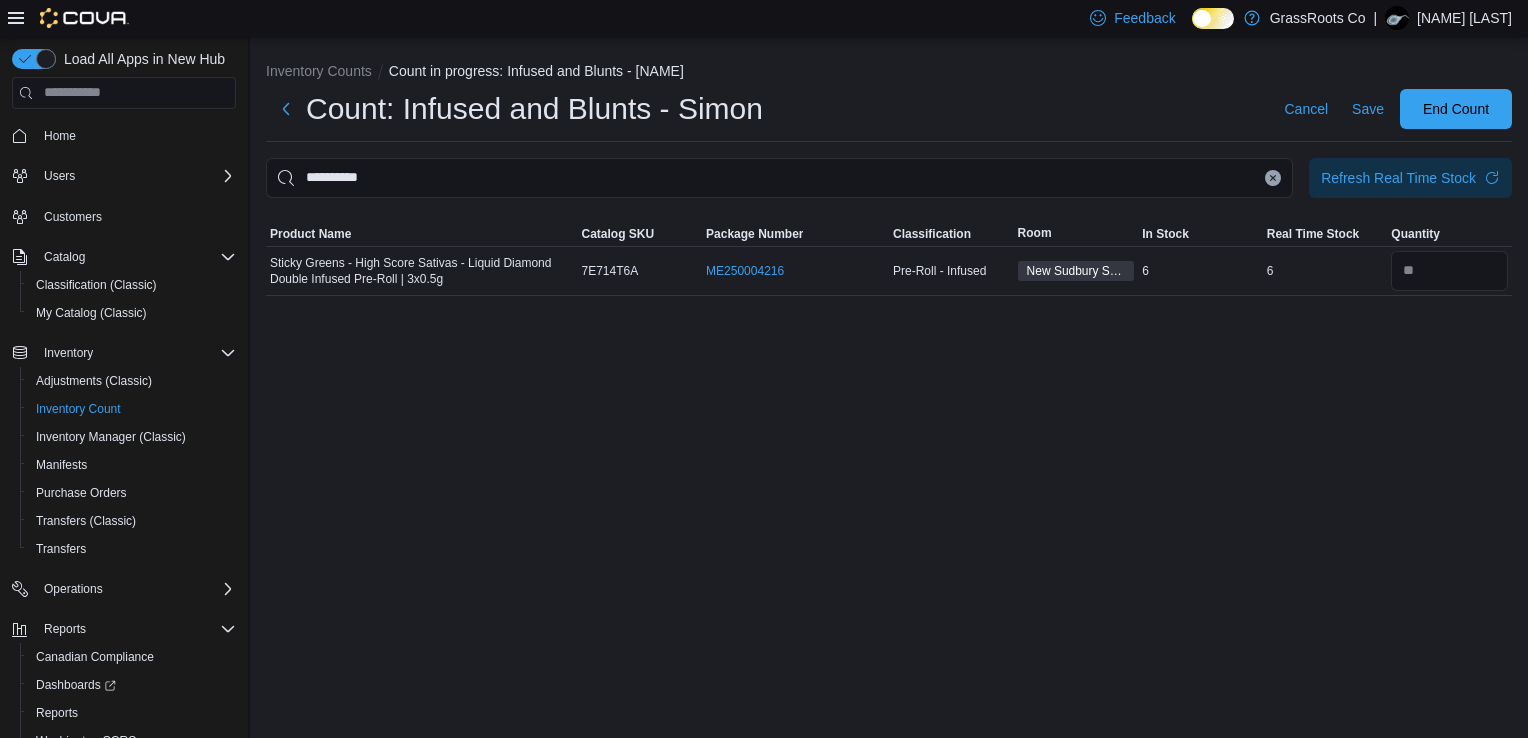click 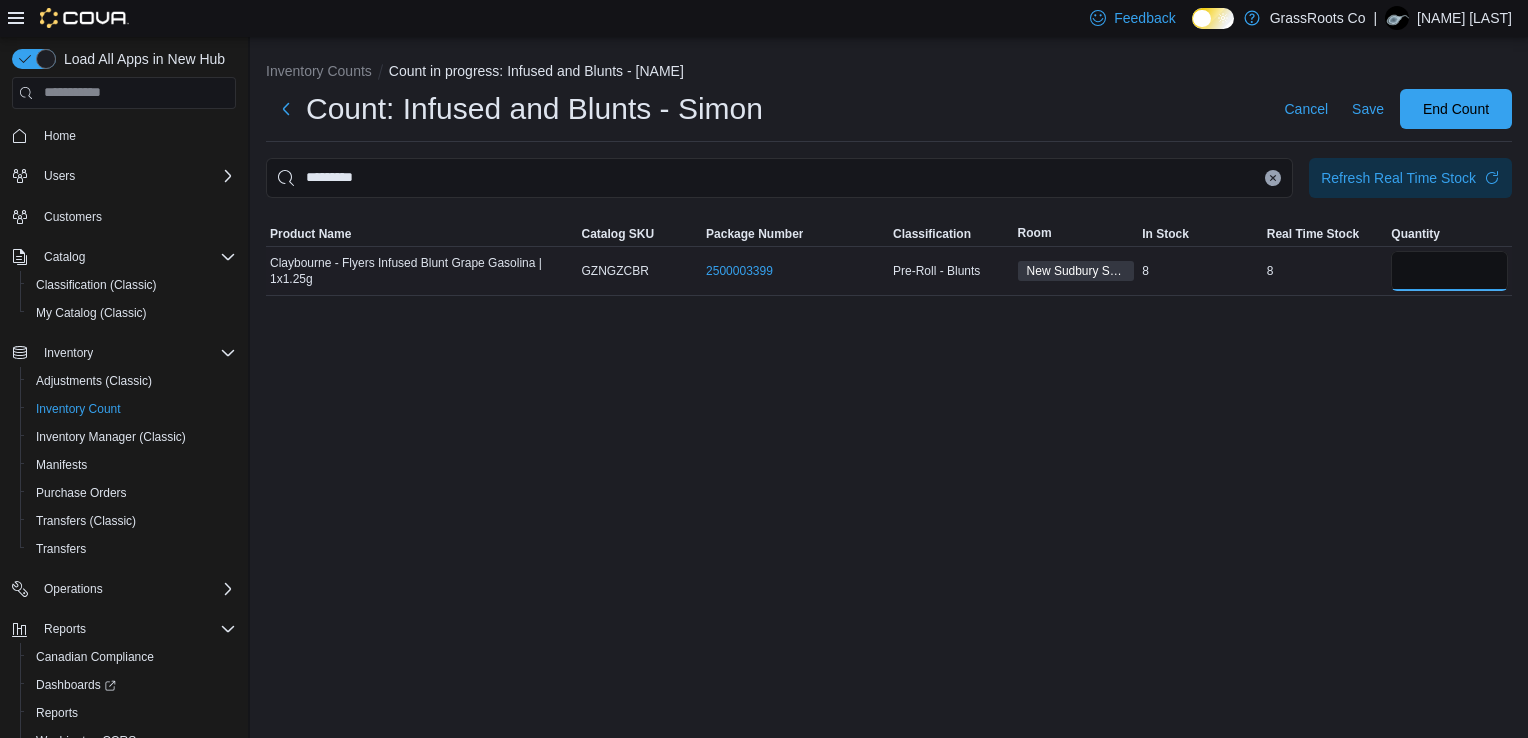 click at bounding box center (1449, 271) 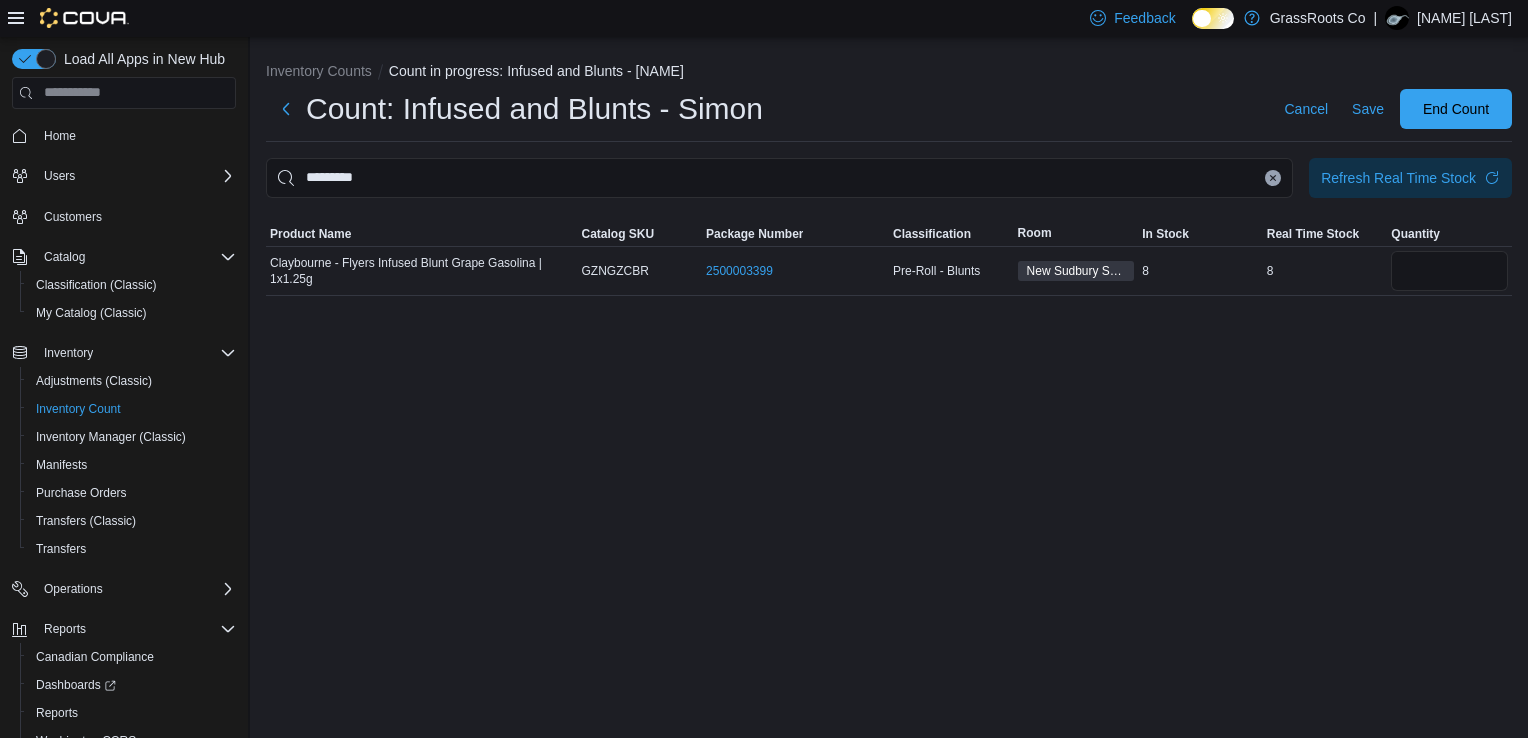 click 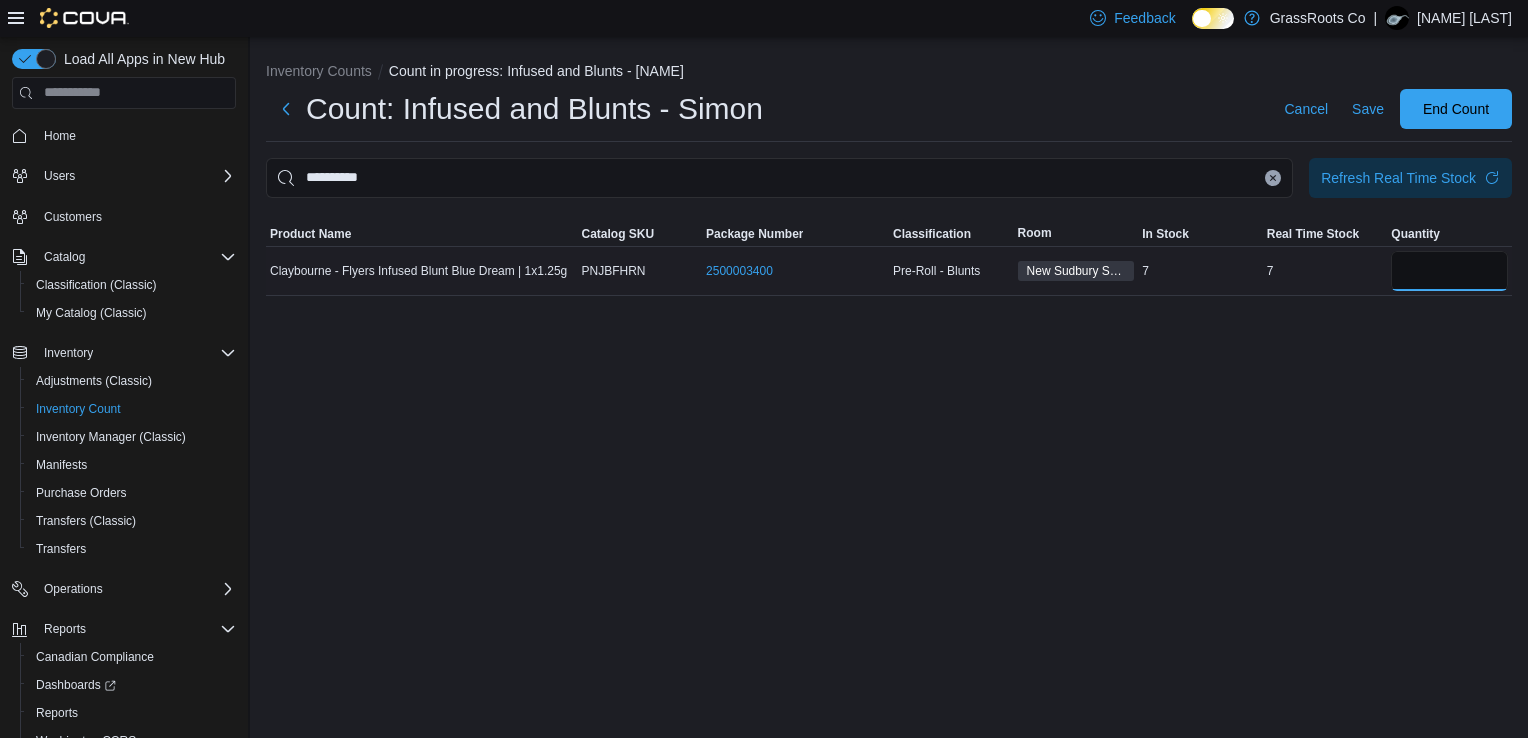 click at bounding box center (1449, 271) 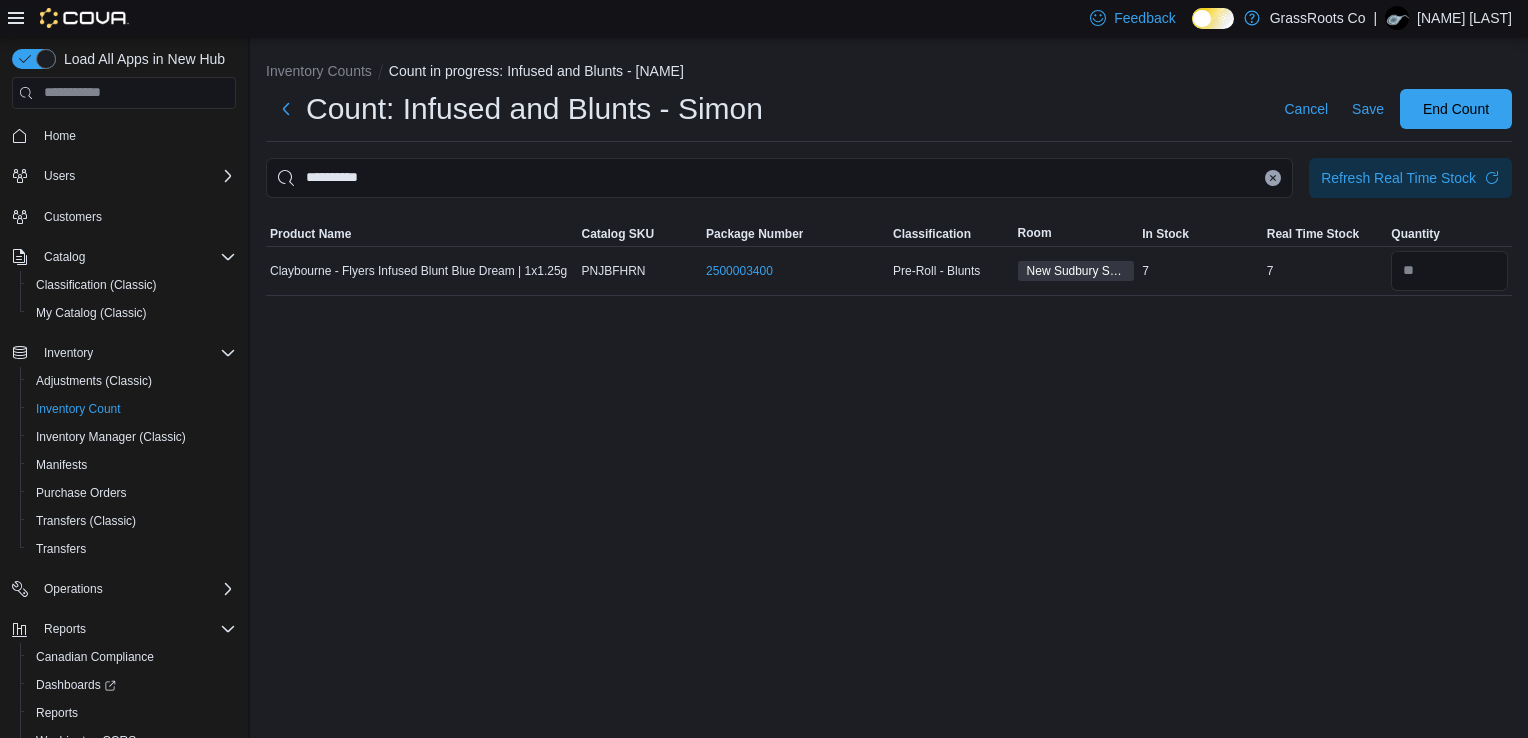 click at bounding box center (1273, 178) 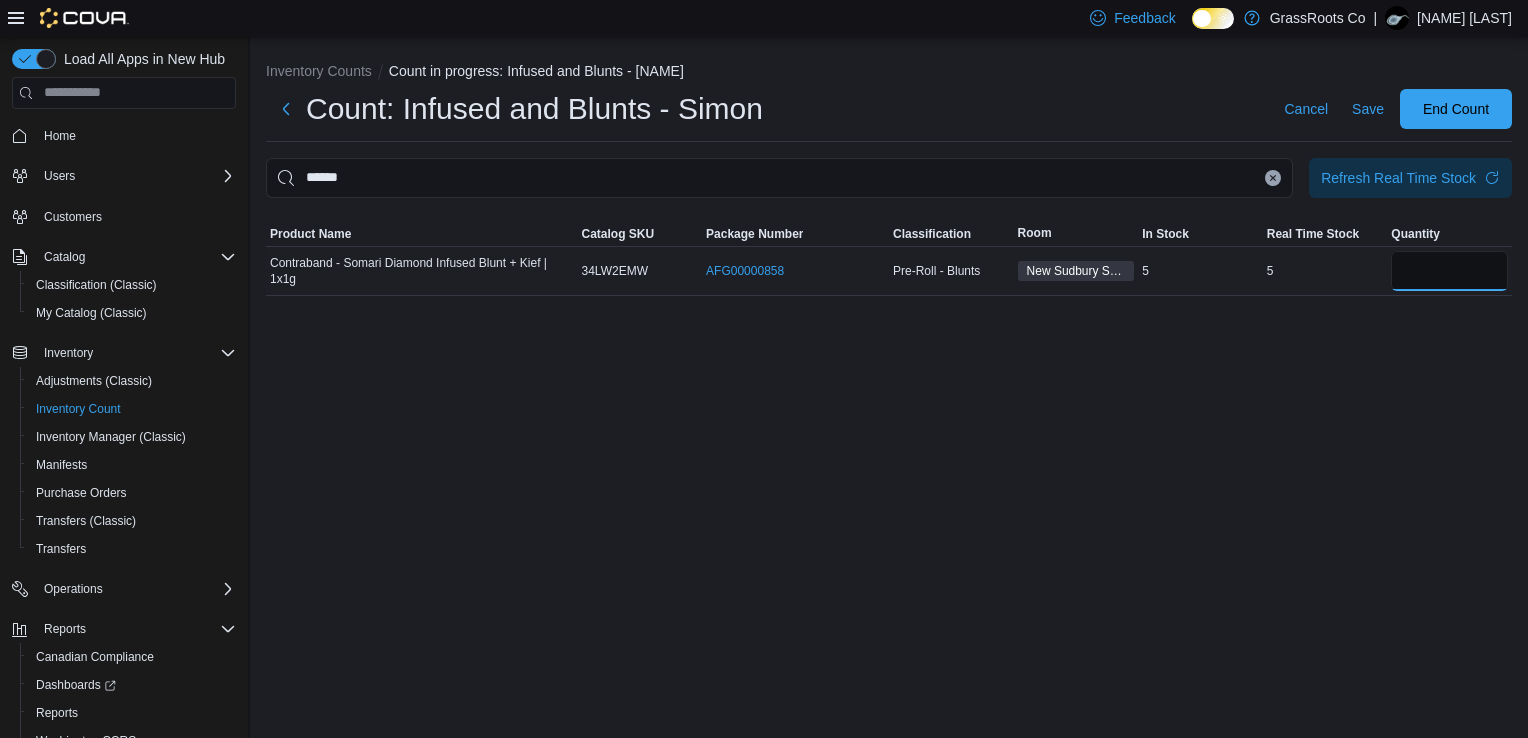 click at bounding box center (1449, 271) 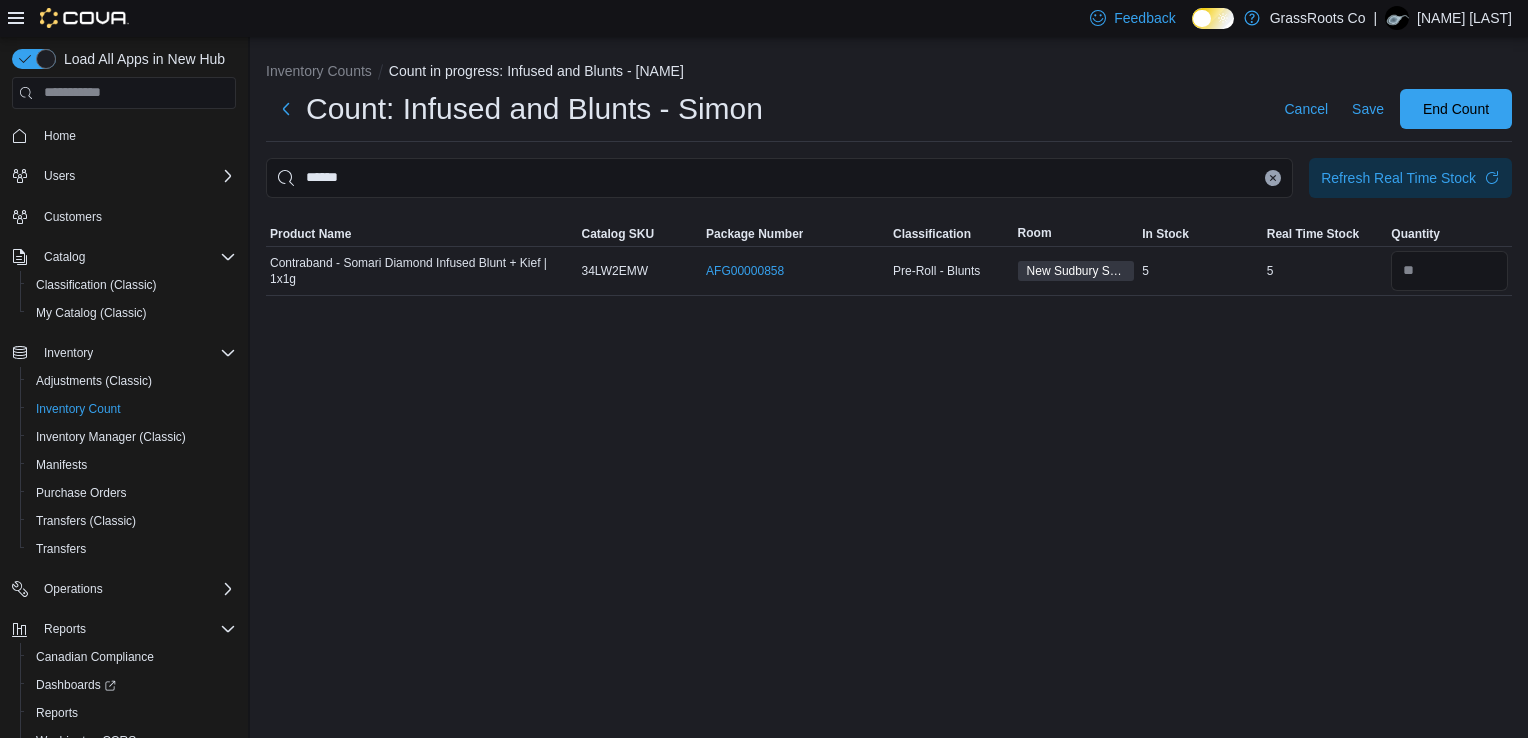 click at bounding box center (1273, 178) 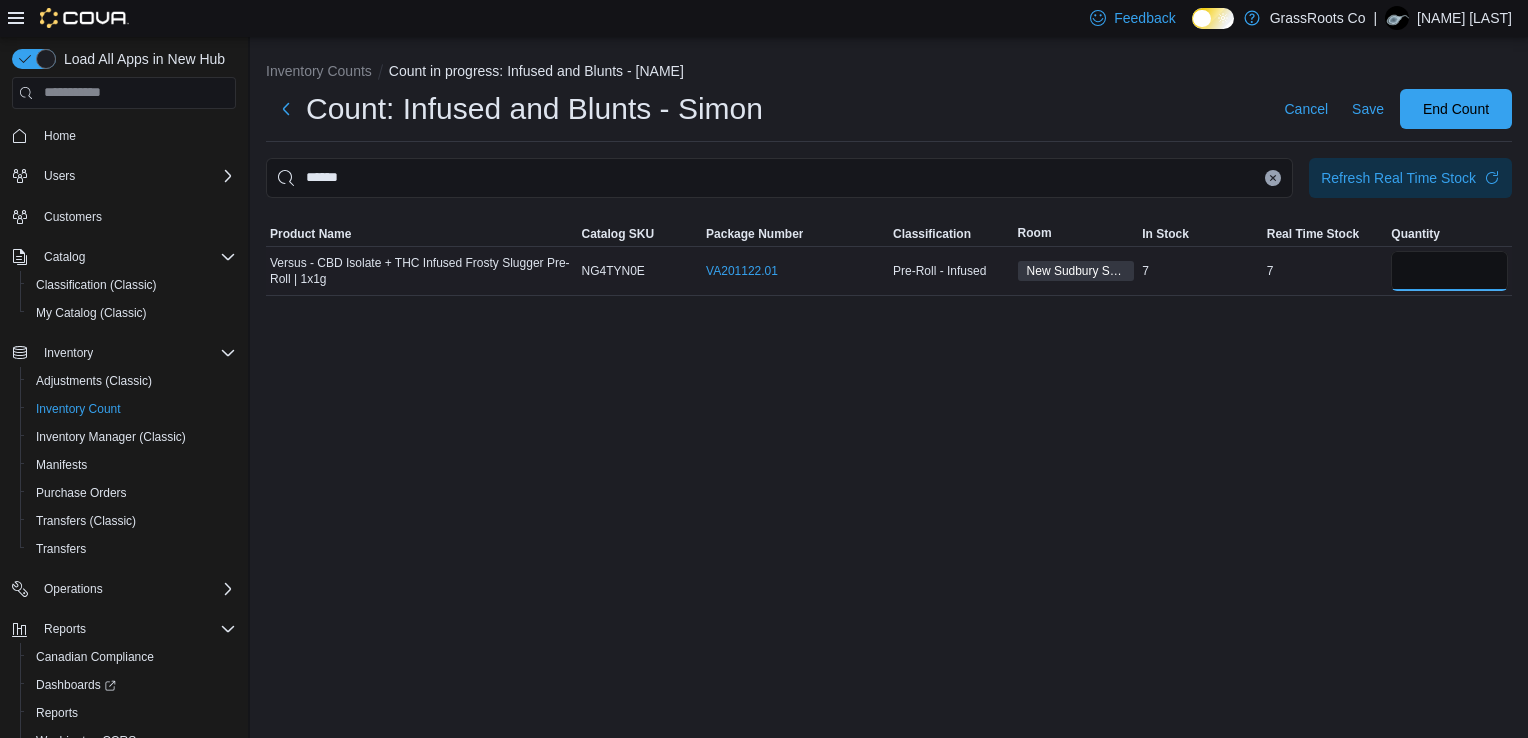 click at bounding box center (1449, 271) 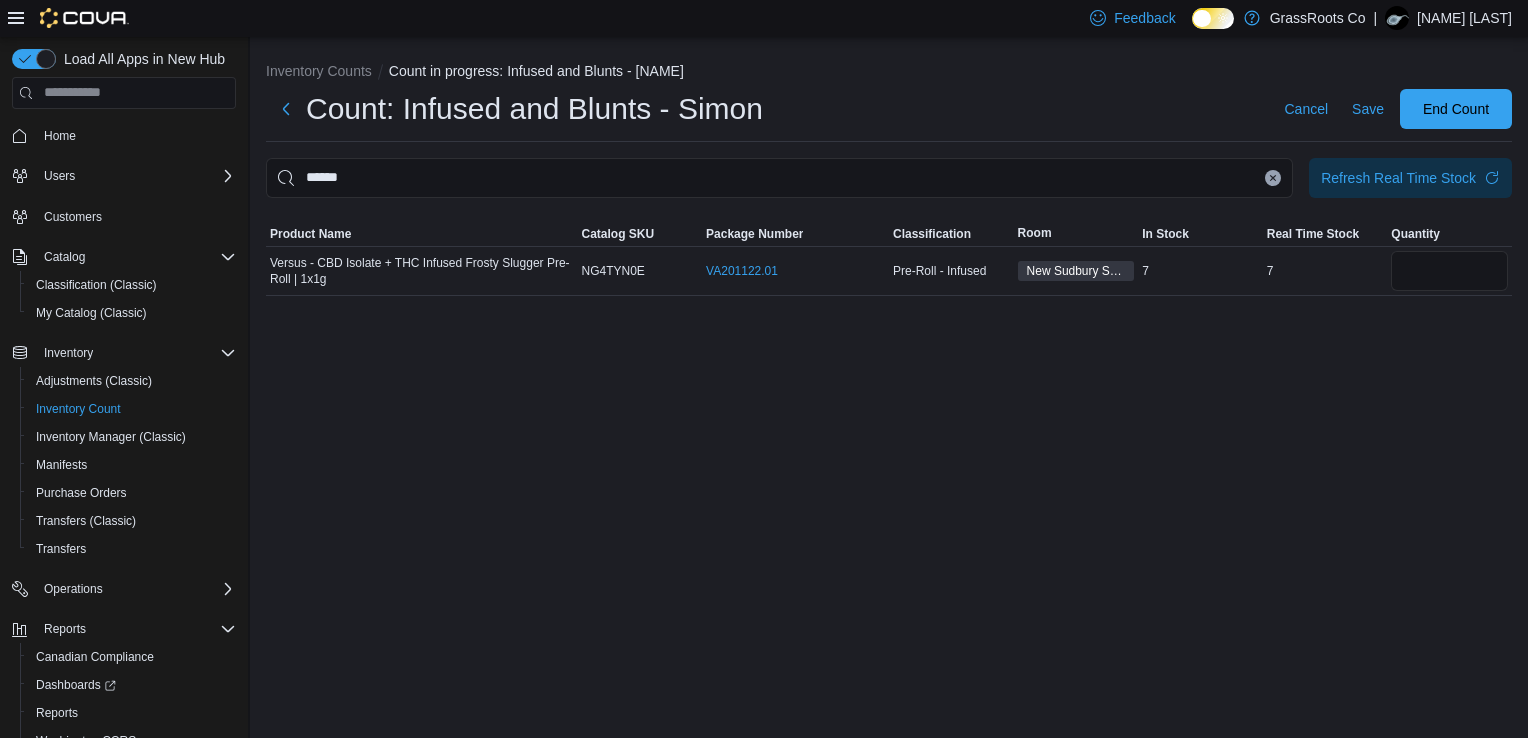 click 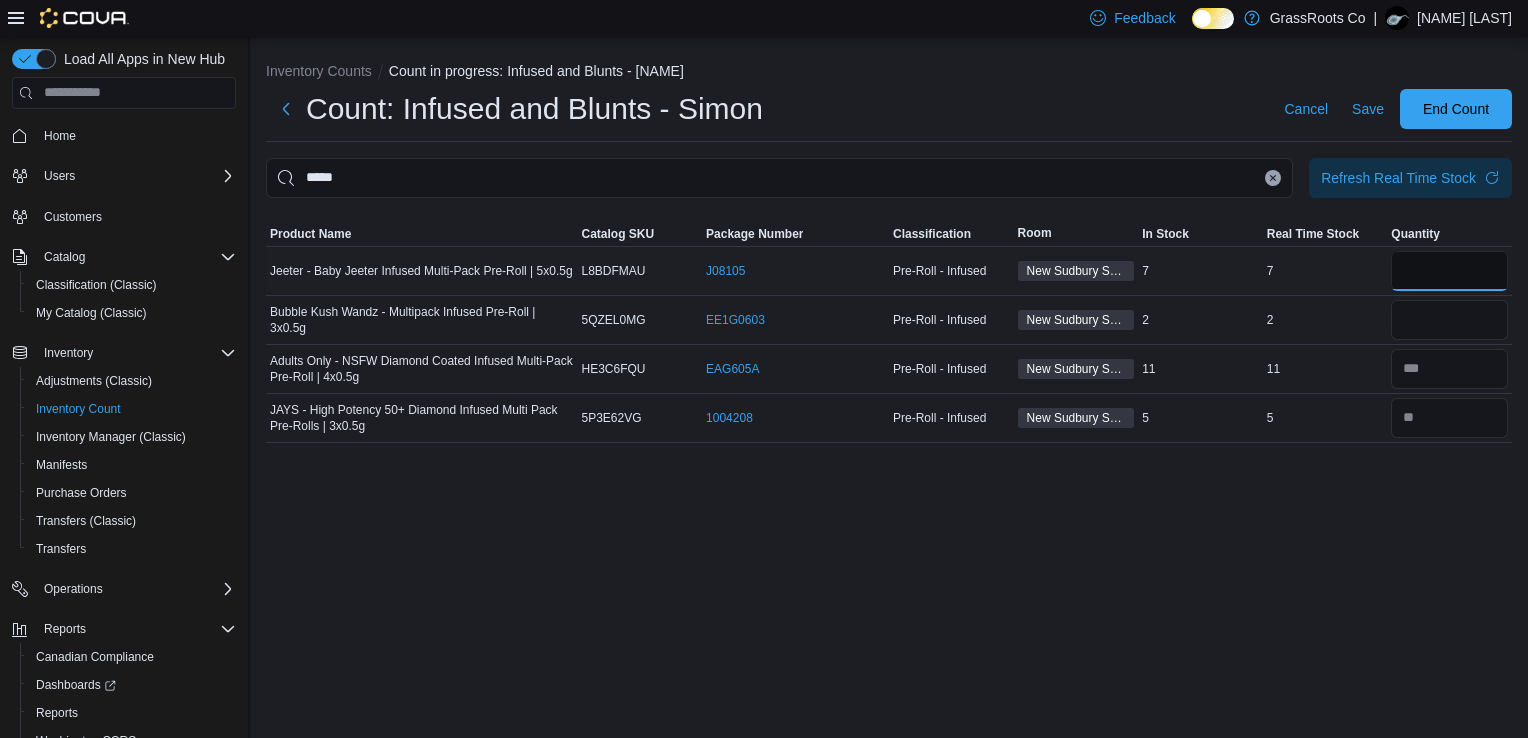 click at bounding box center (1449, 271) 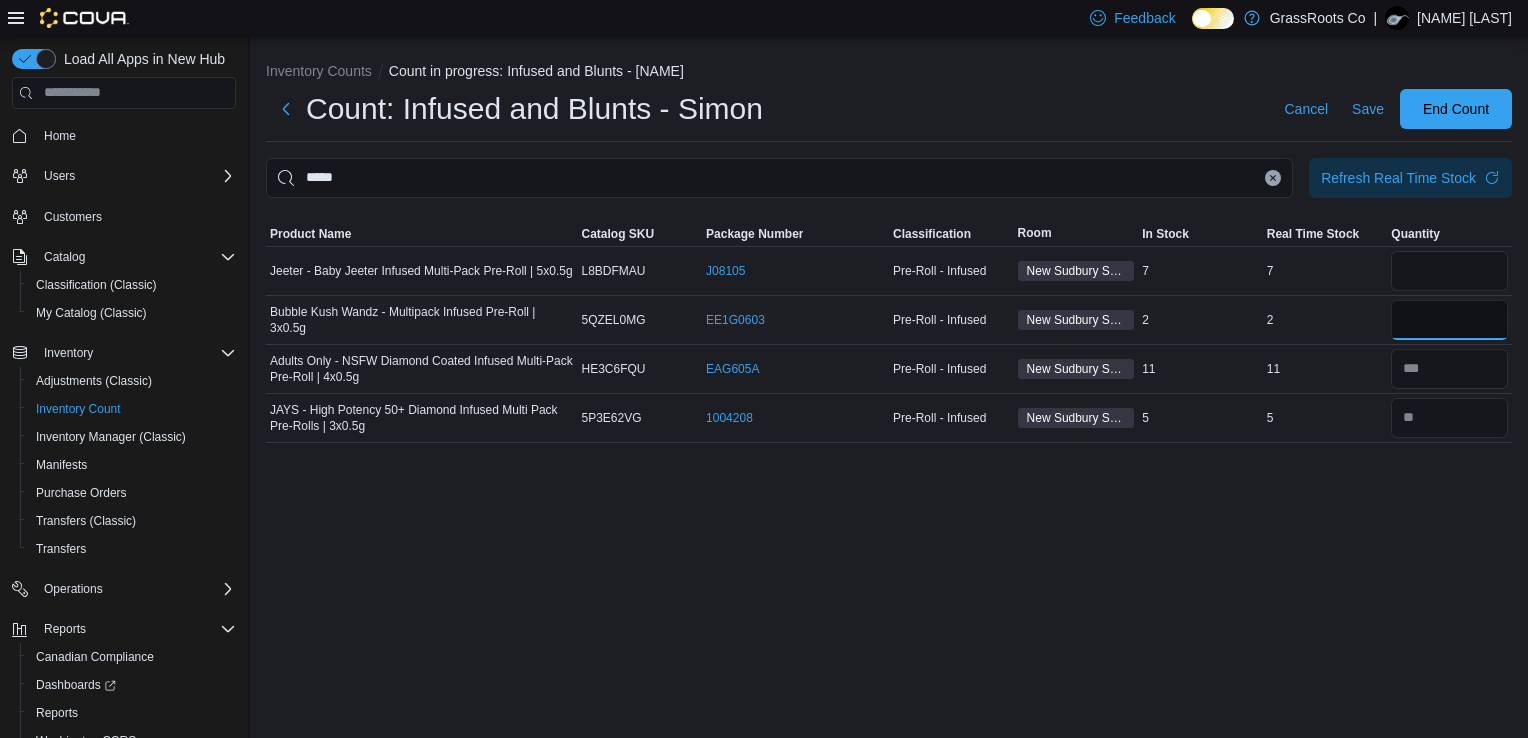click at bounding box center [1449, 320] 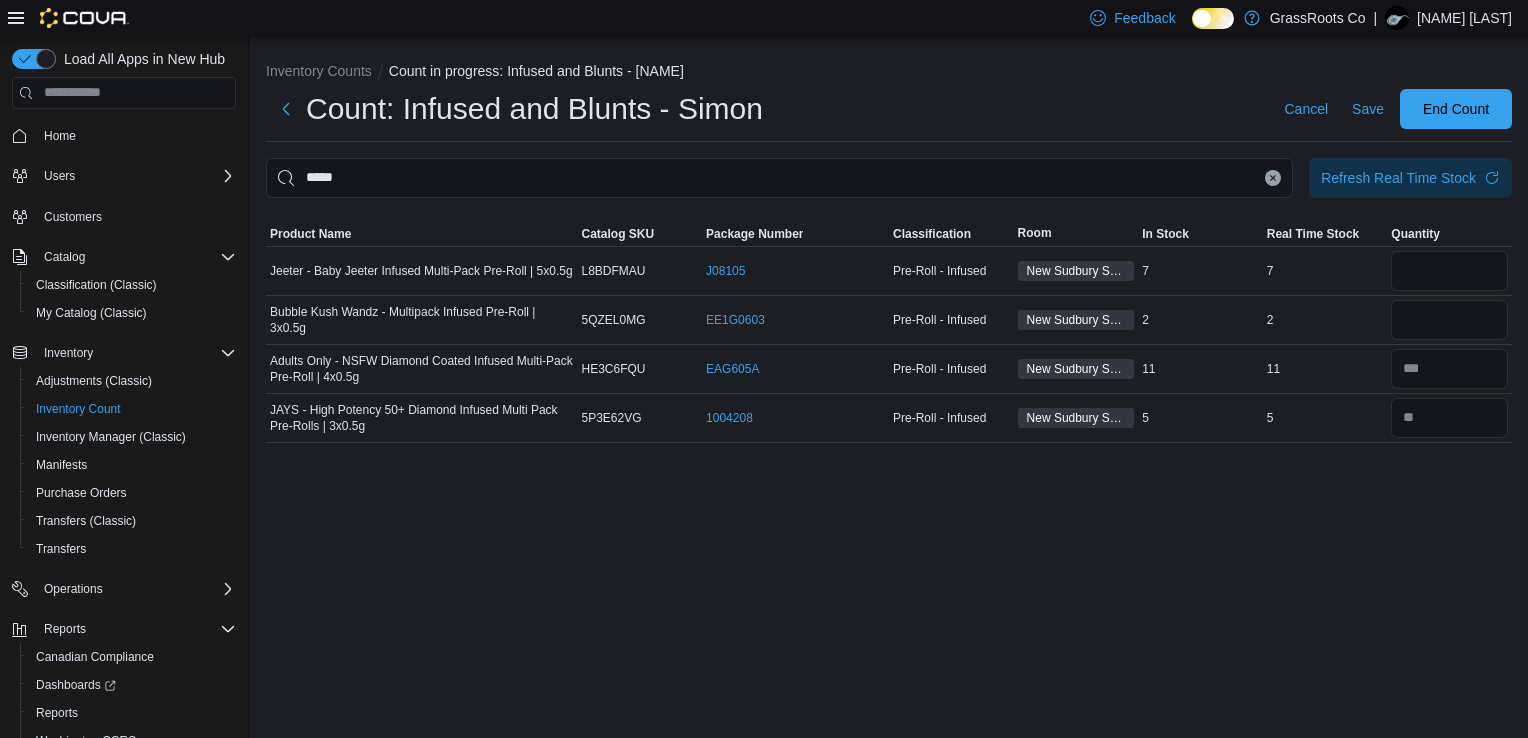 click 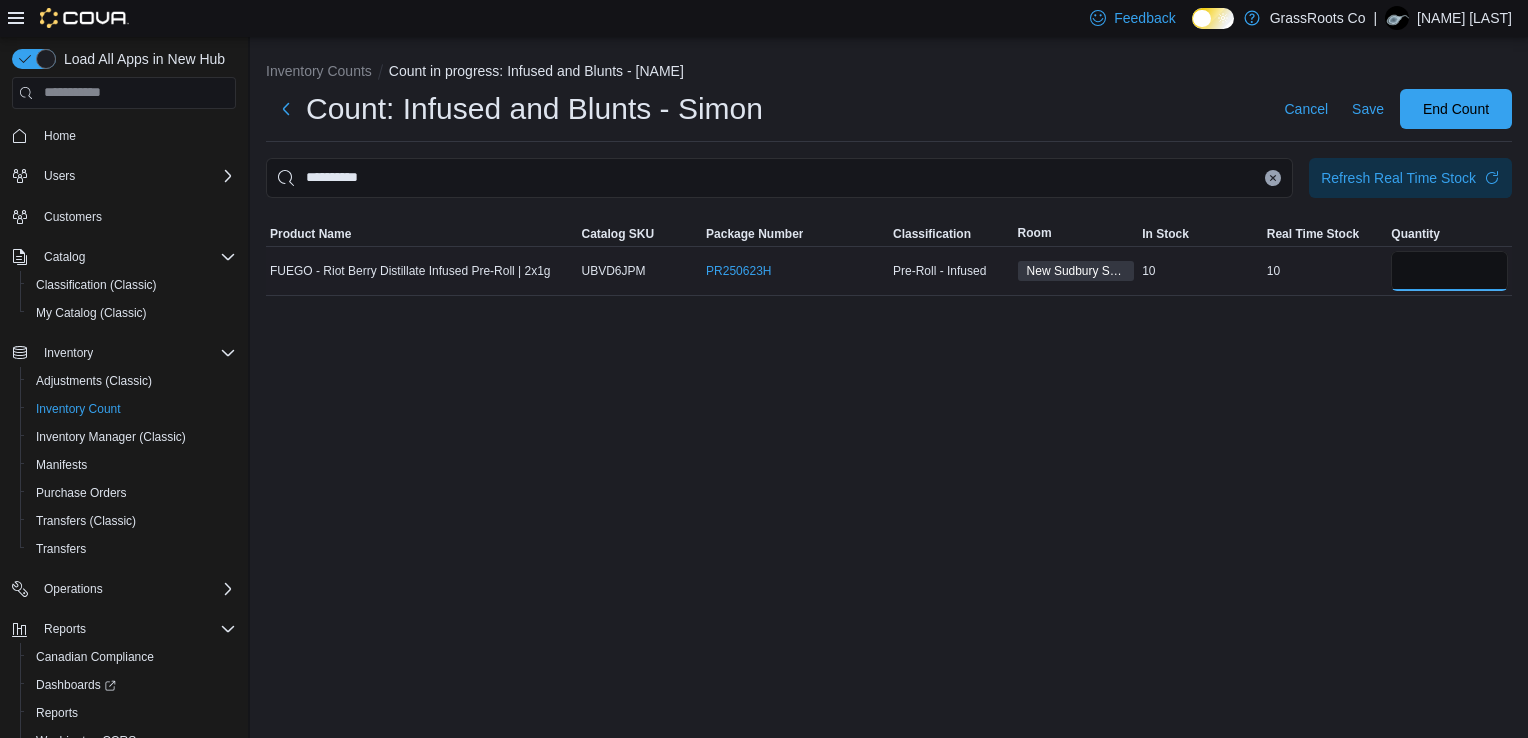click at bounding box center (1449, 271) 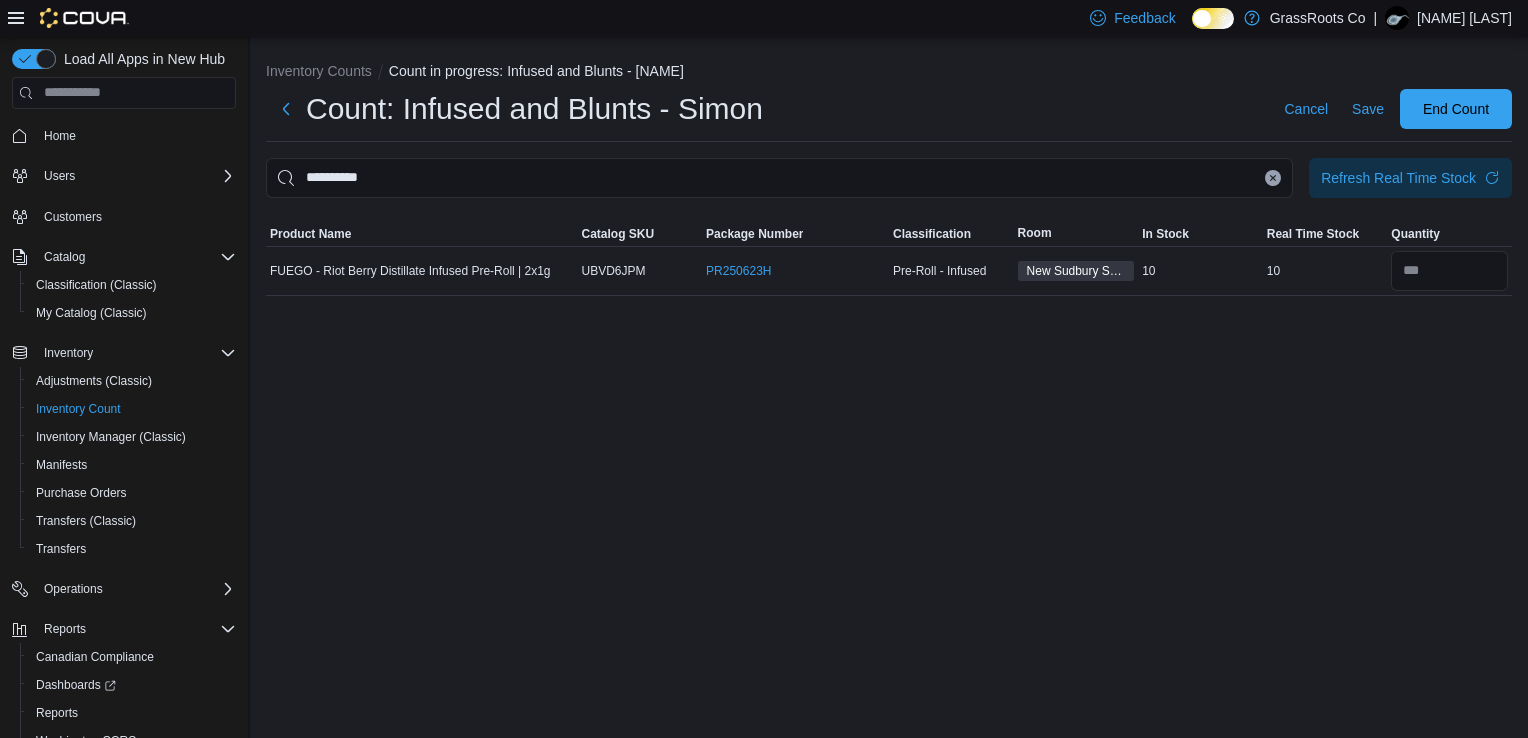 click at bounding box center (1273, 178) 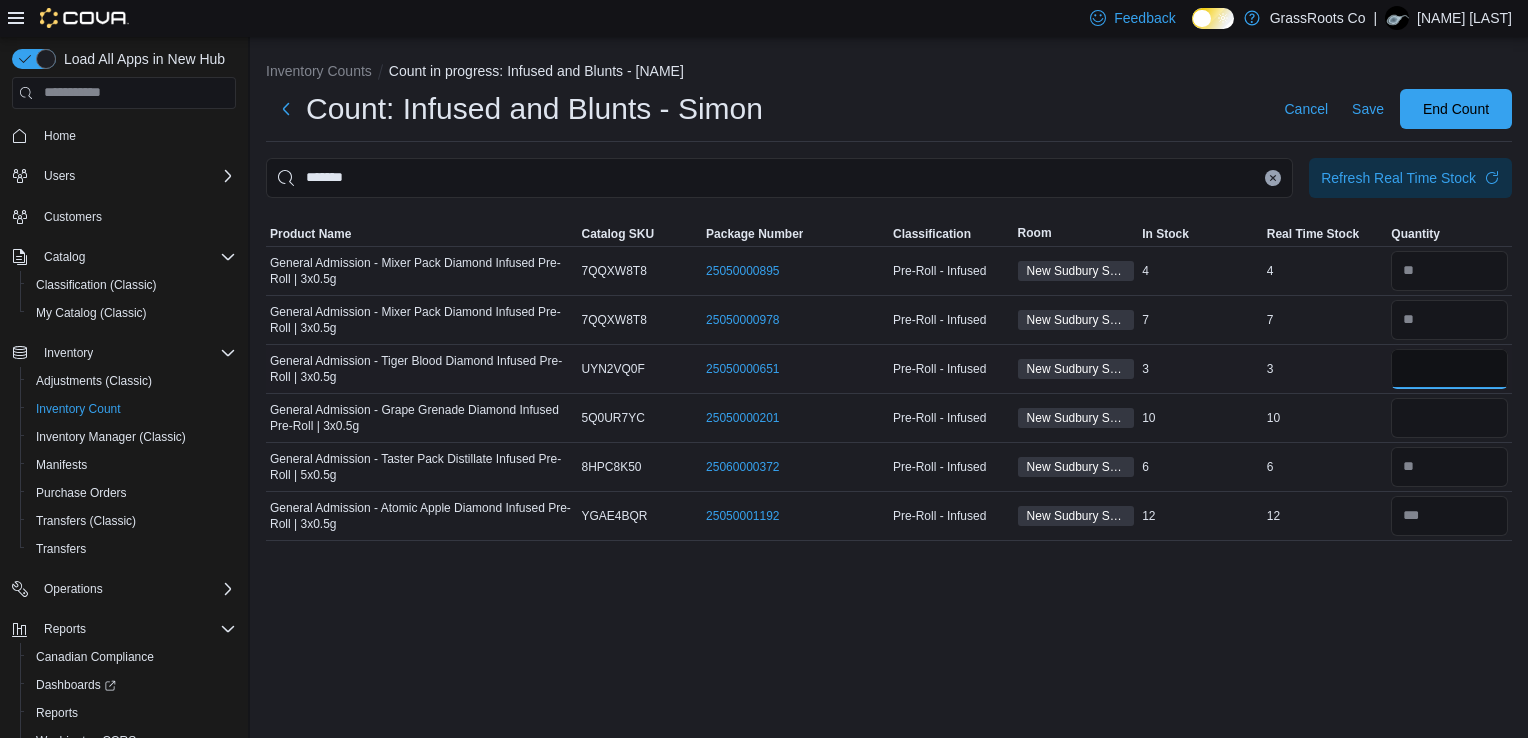 click at bounding box center [1449, 369] 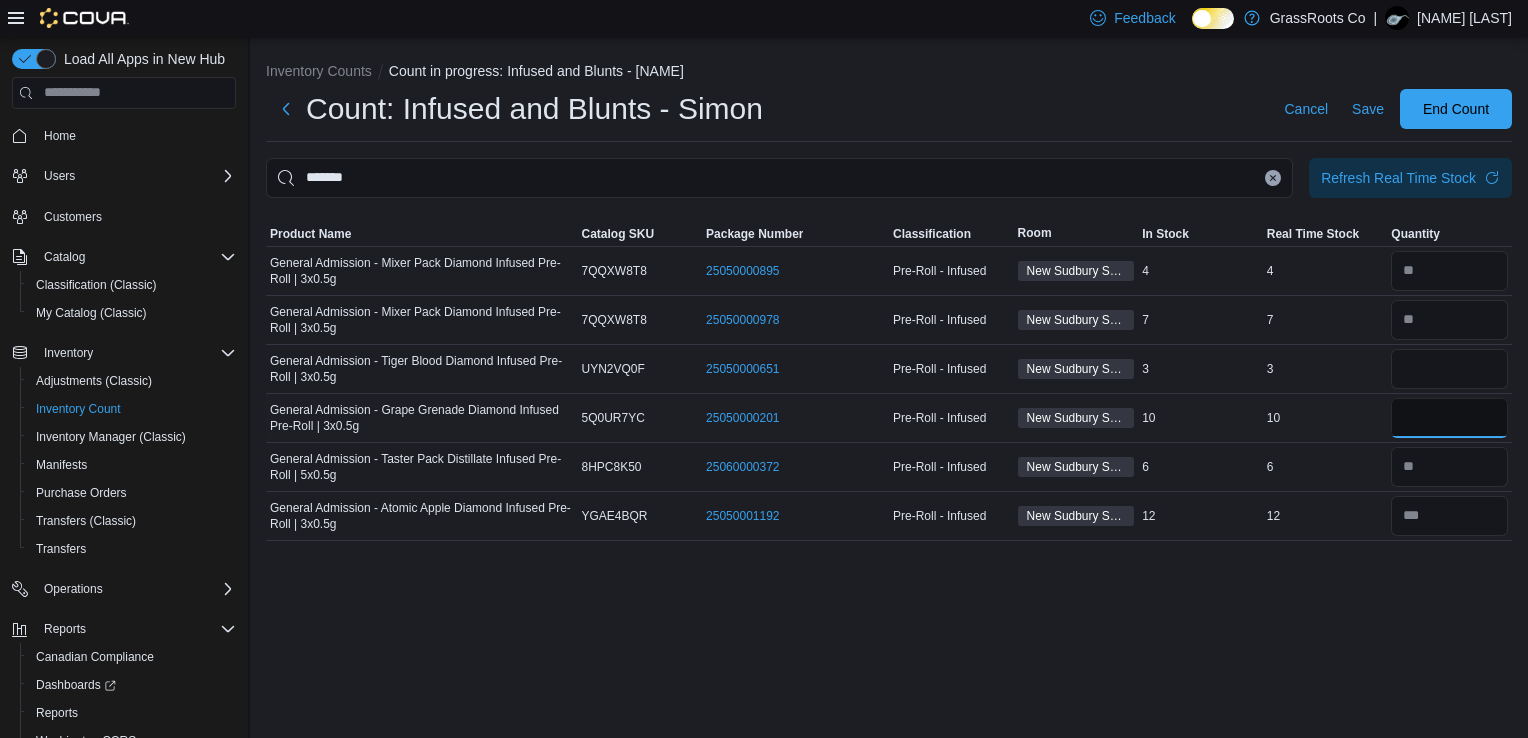 click at bounding box center (1449, 418) 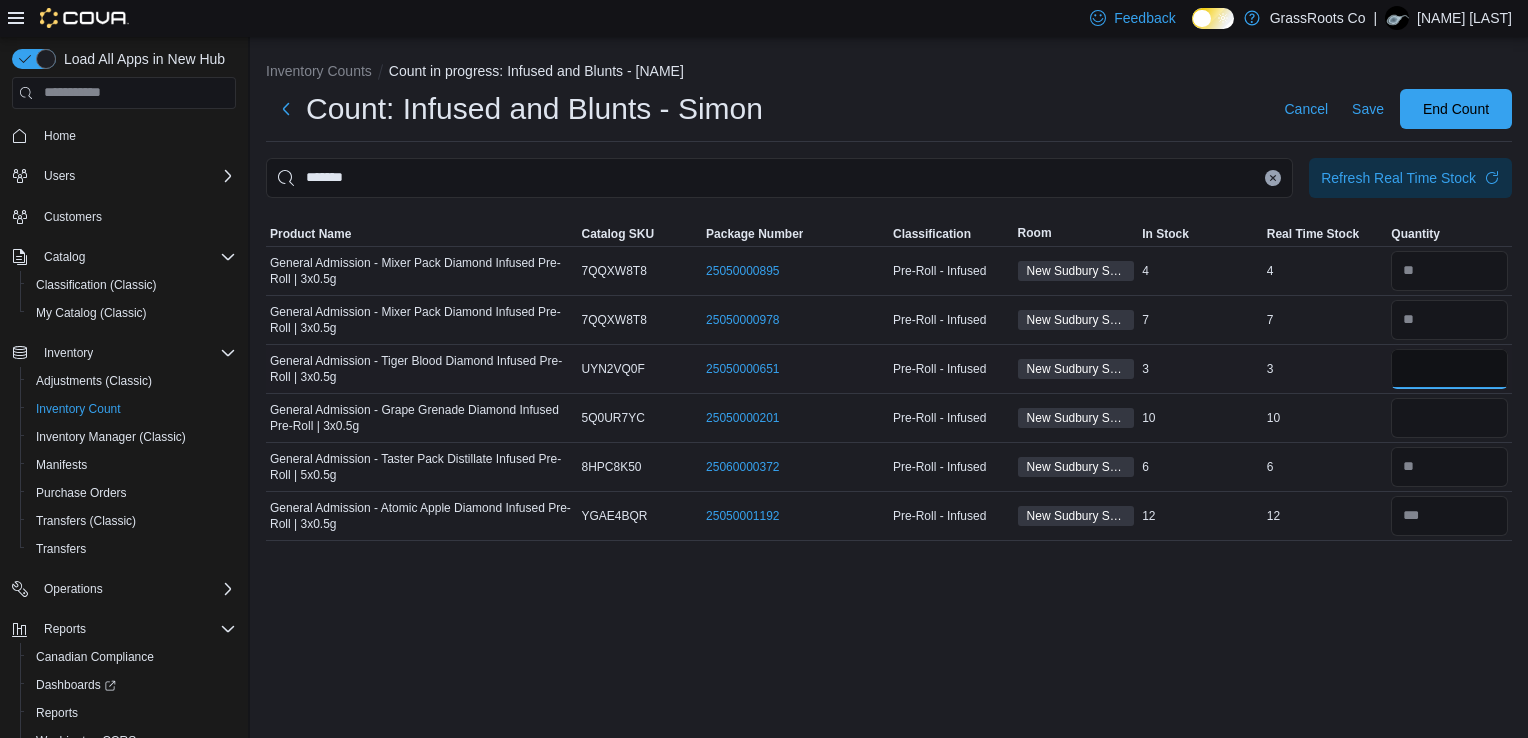 click at bounding box center [1449, 369] 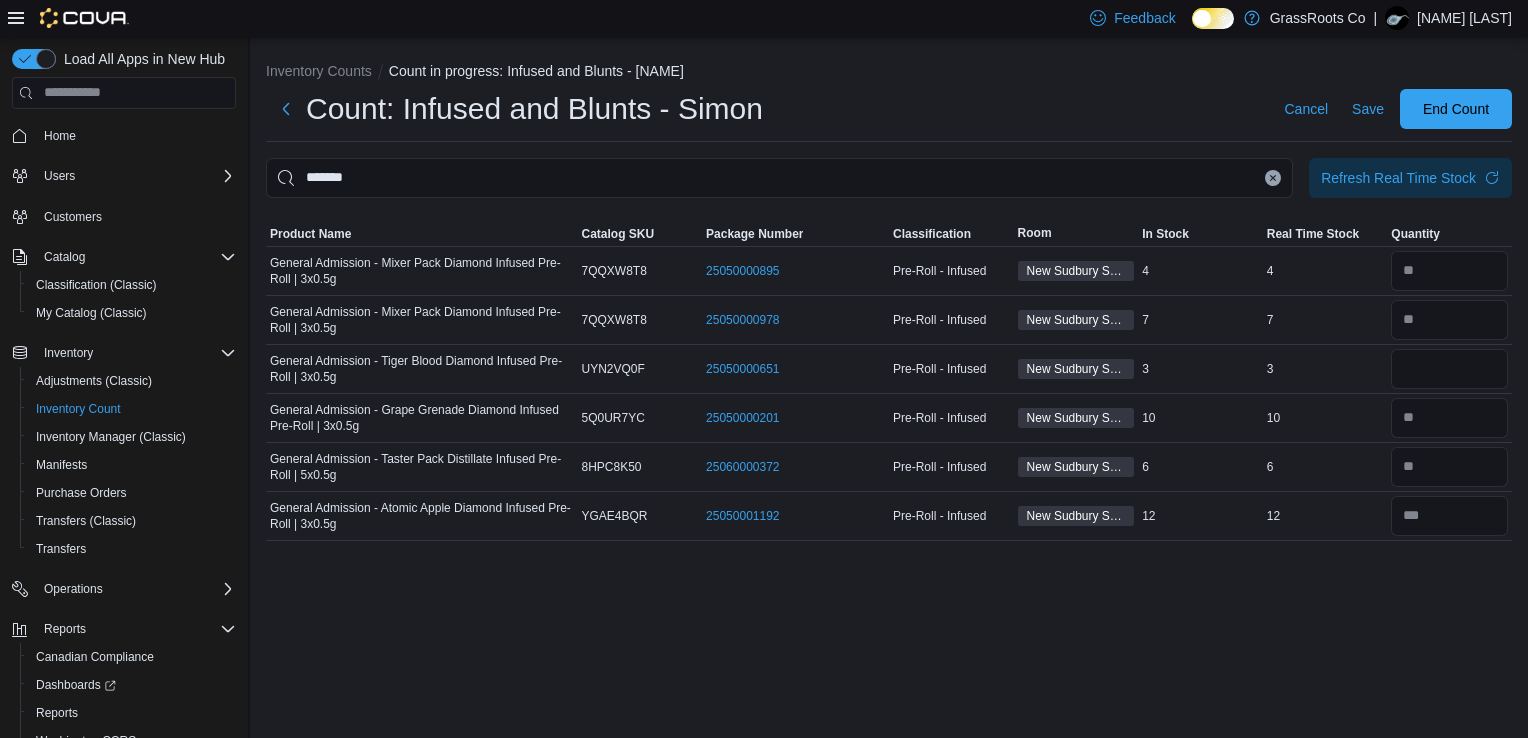 click 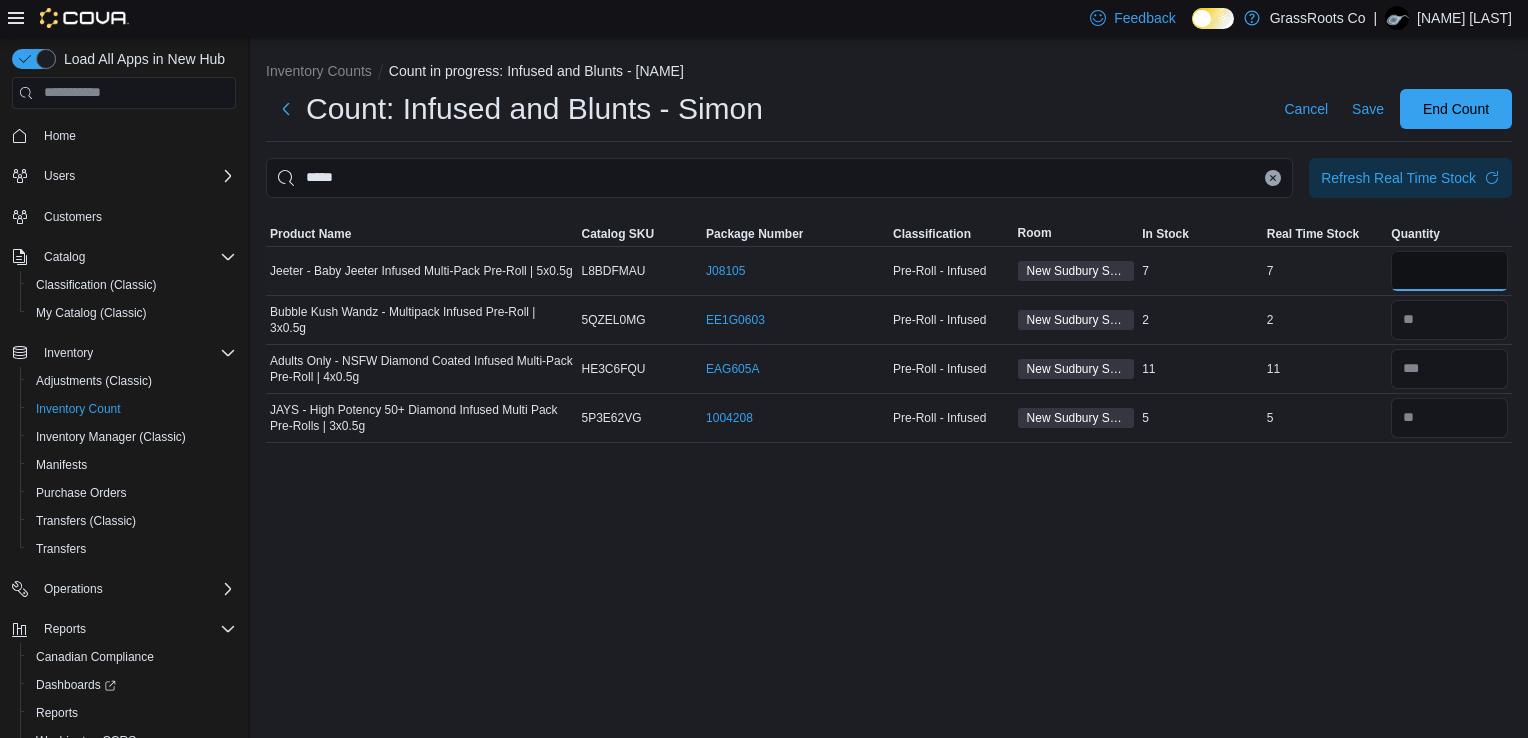 click at bounding box center (1449, 271) 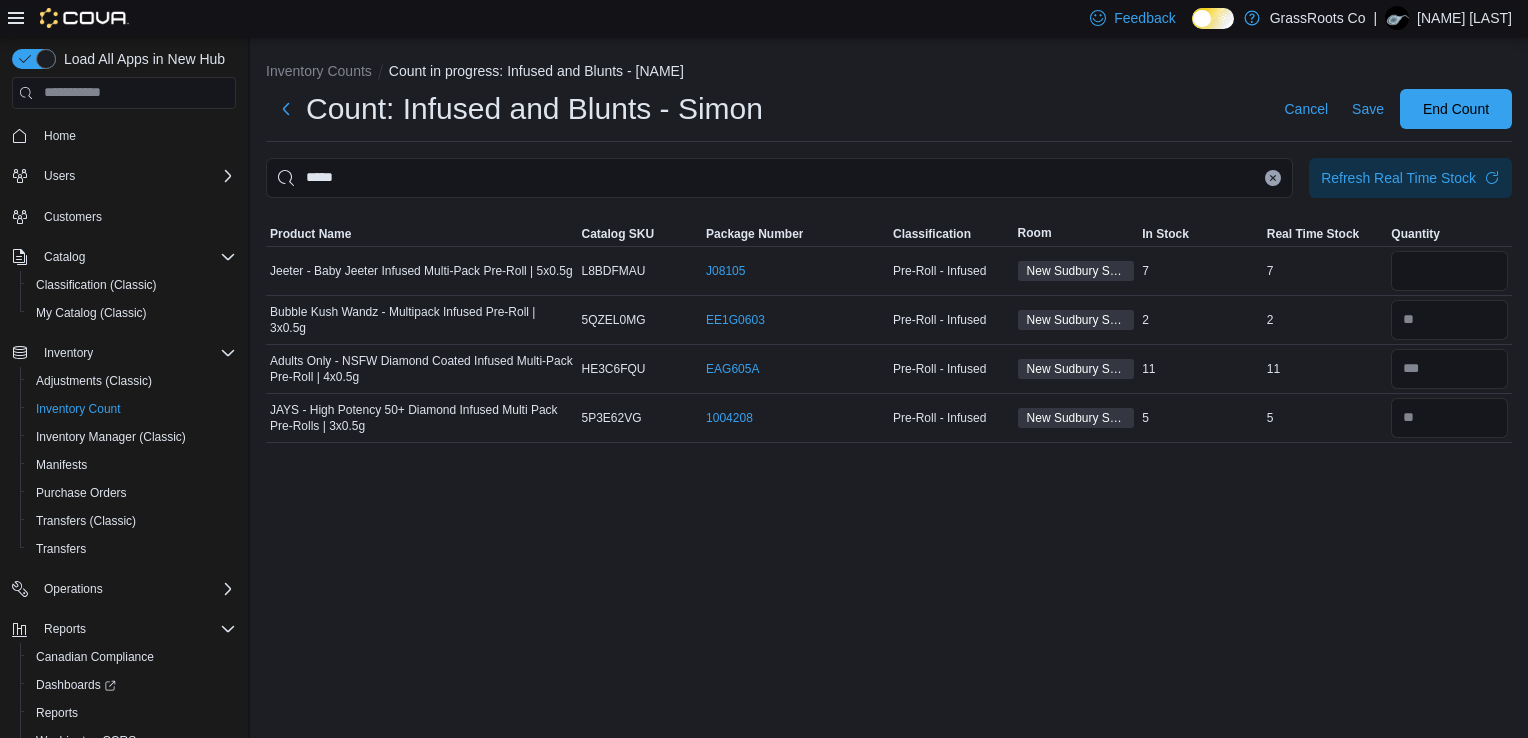 click at bounding box center [1273, 178] 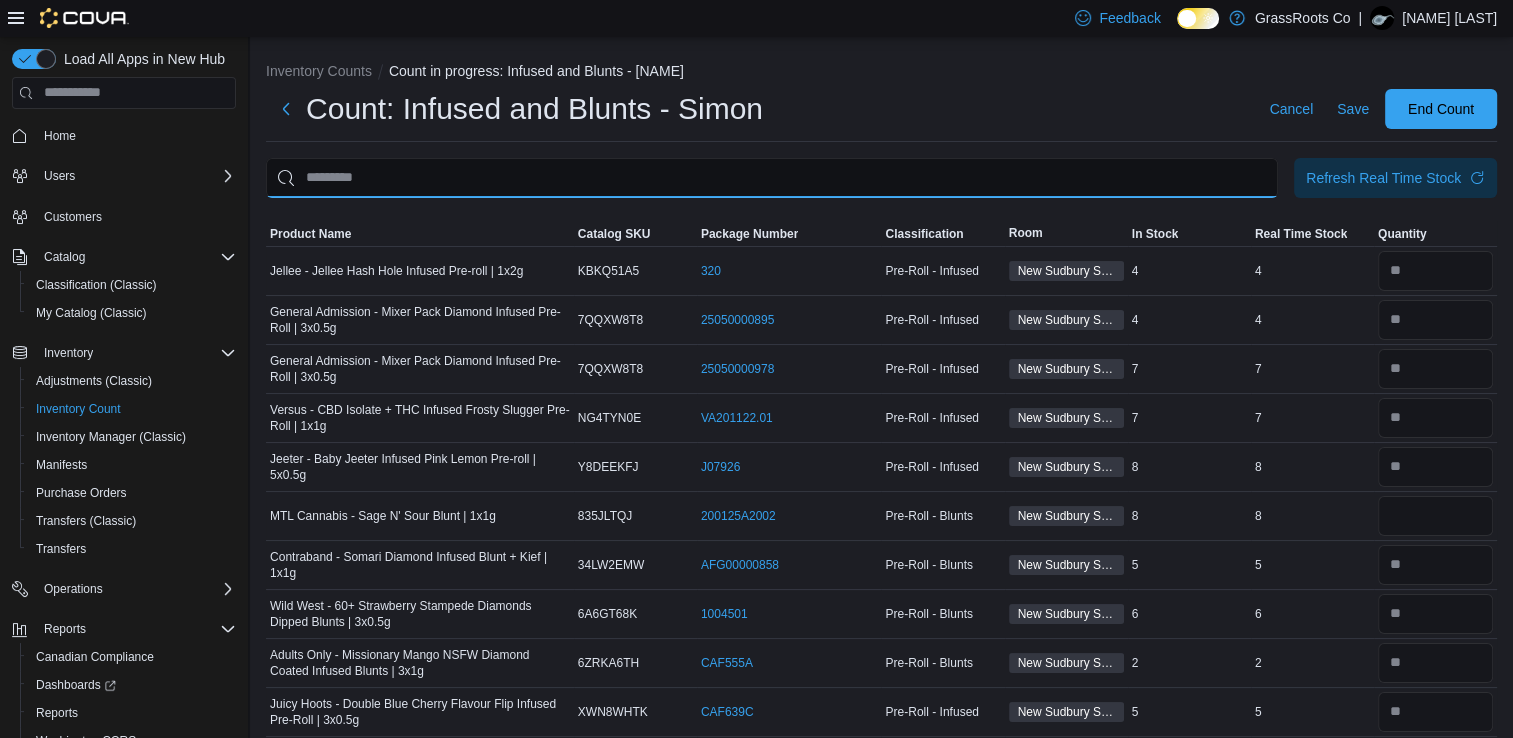 click at bounding box center (772, 178) 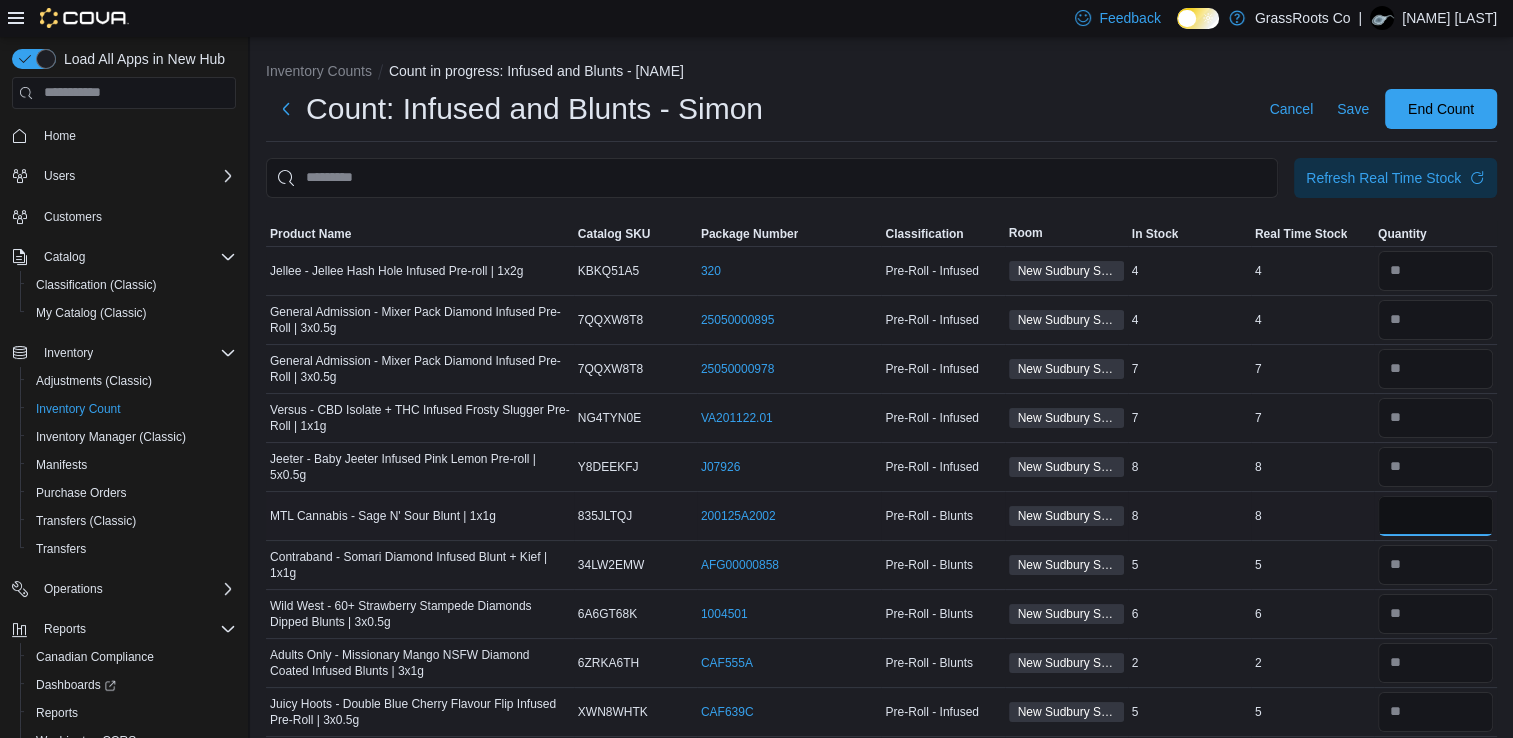 click at bounding box center [1435, 516] 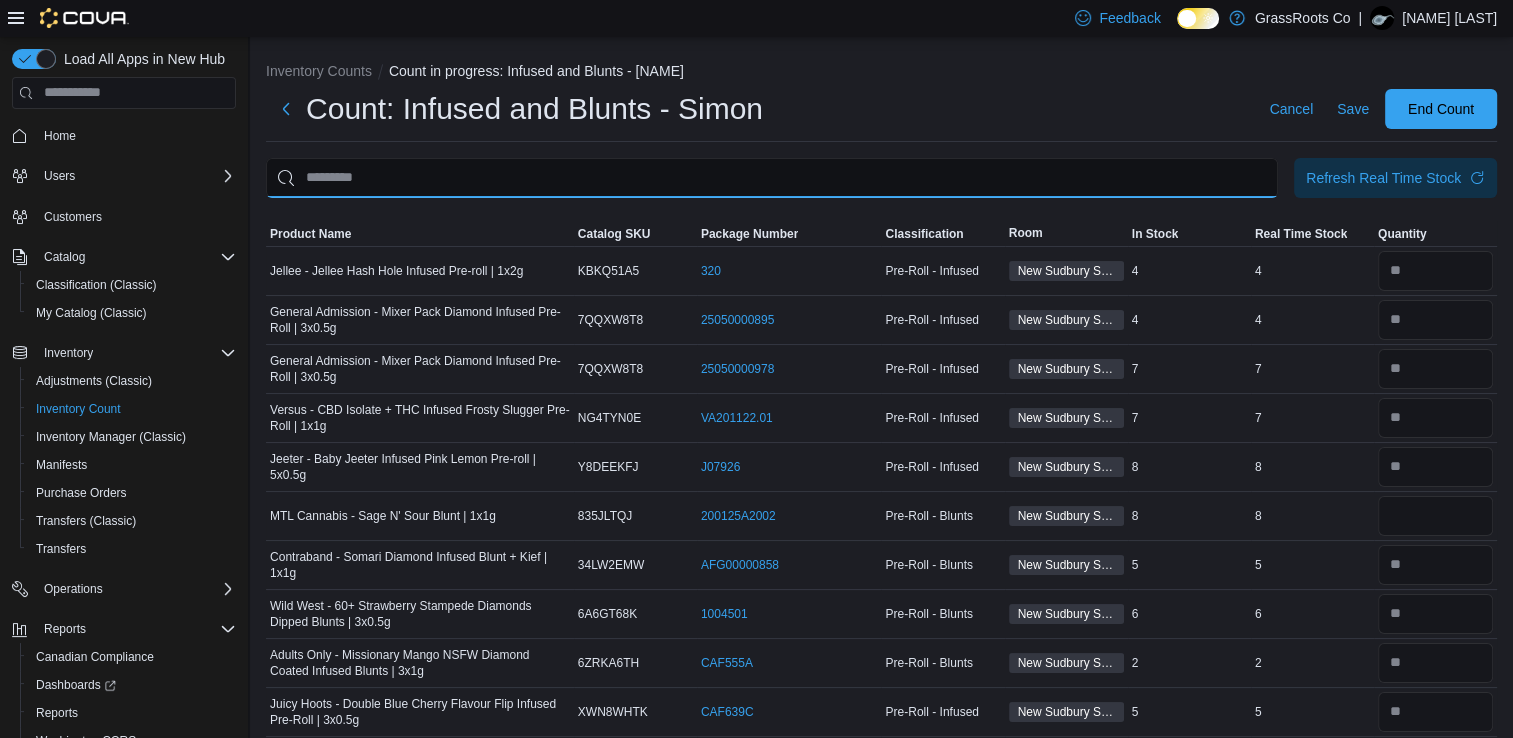 click at bounding box center [772, 178] 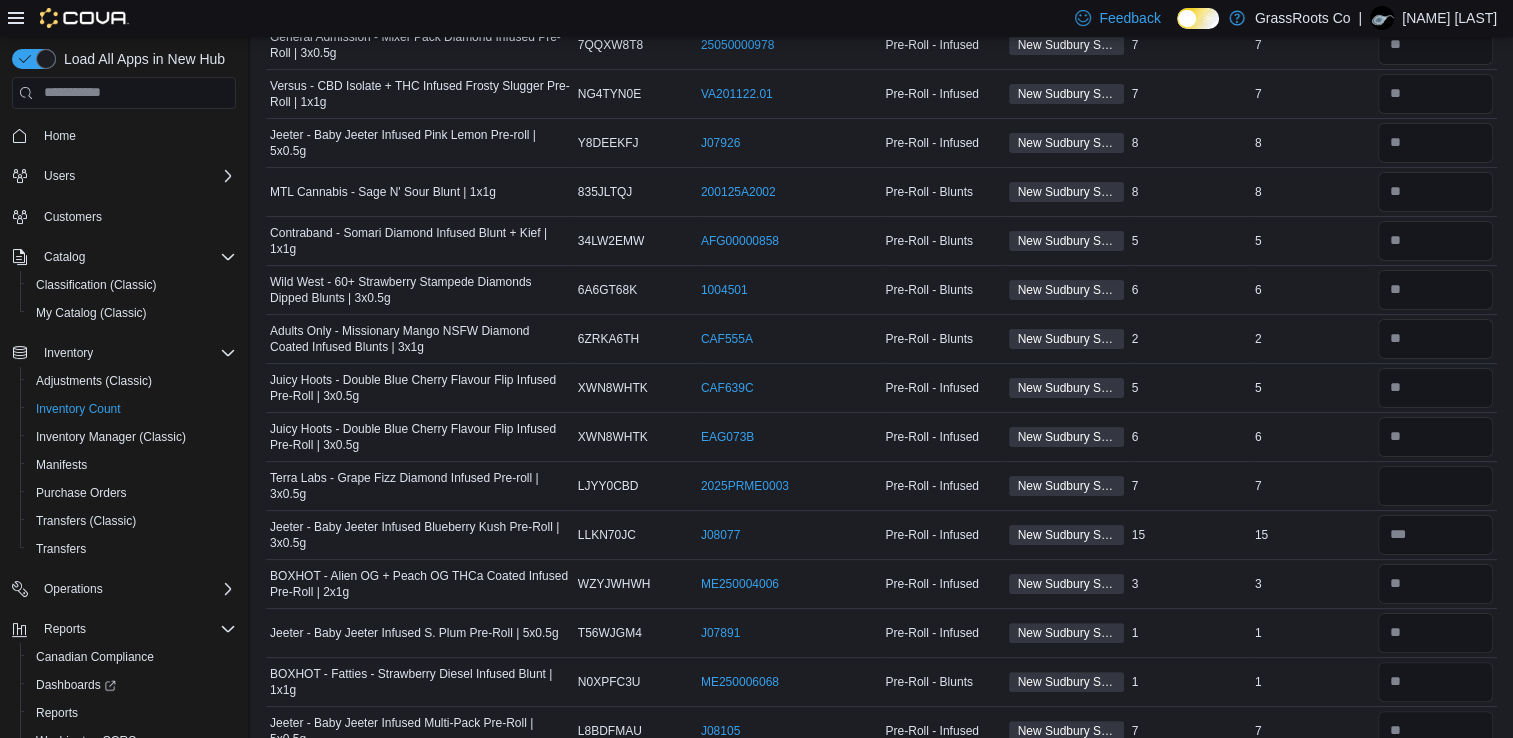 scroll, scrollTop: 324, scrollLeft: 0, axis: vertical 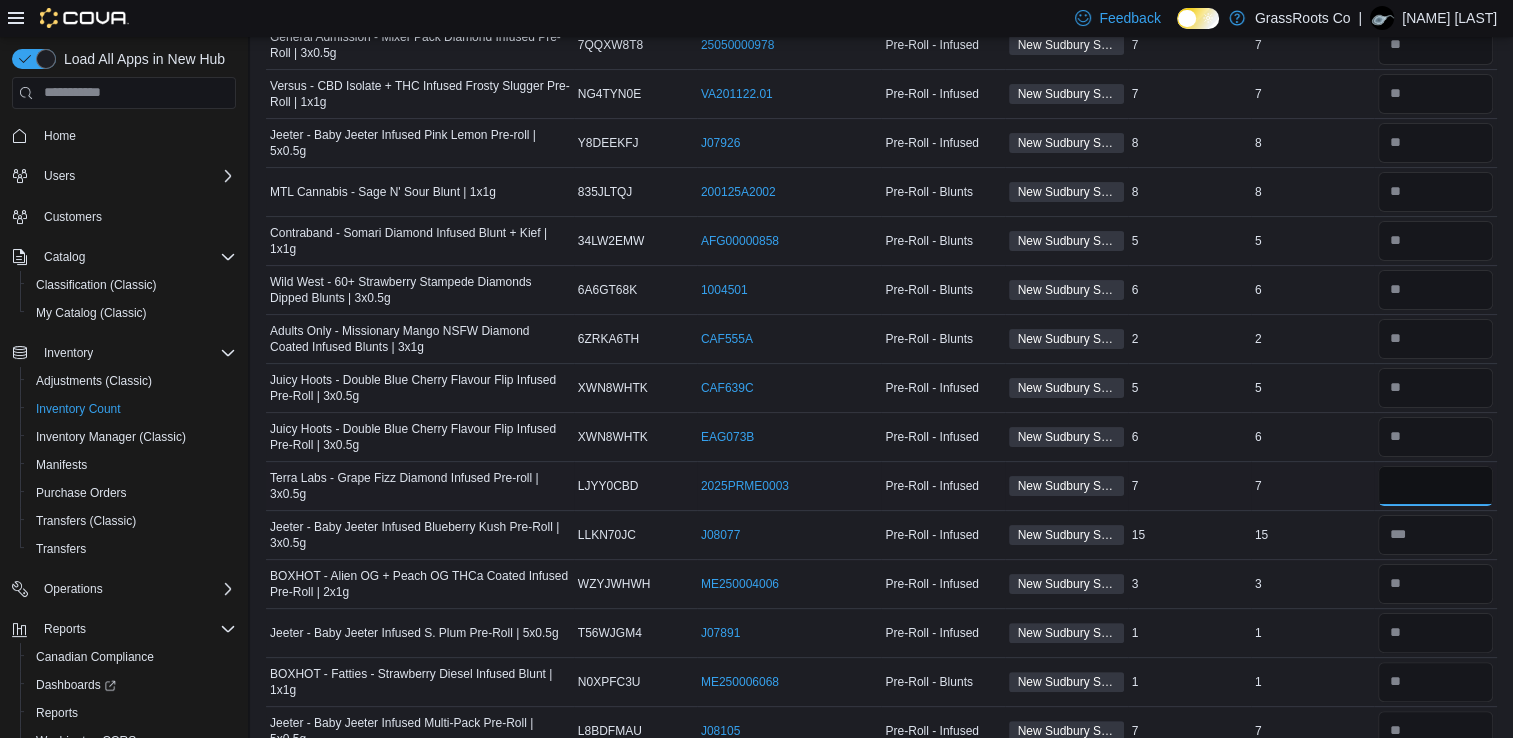 click at bounding box center [1435, 486] 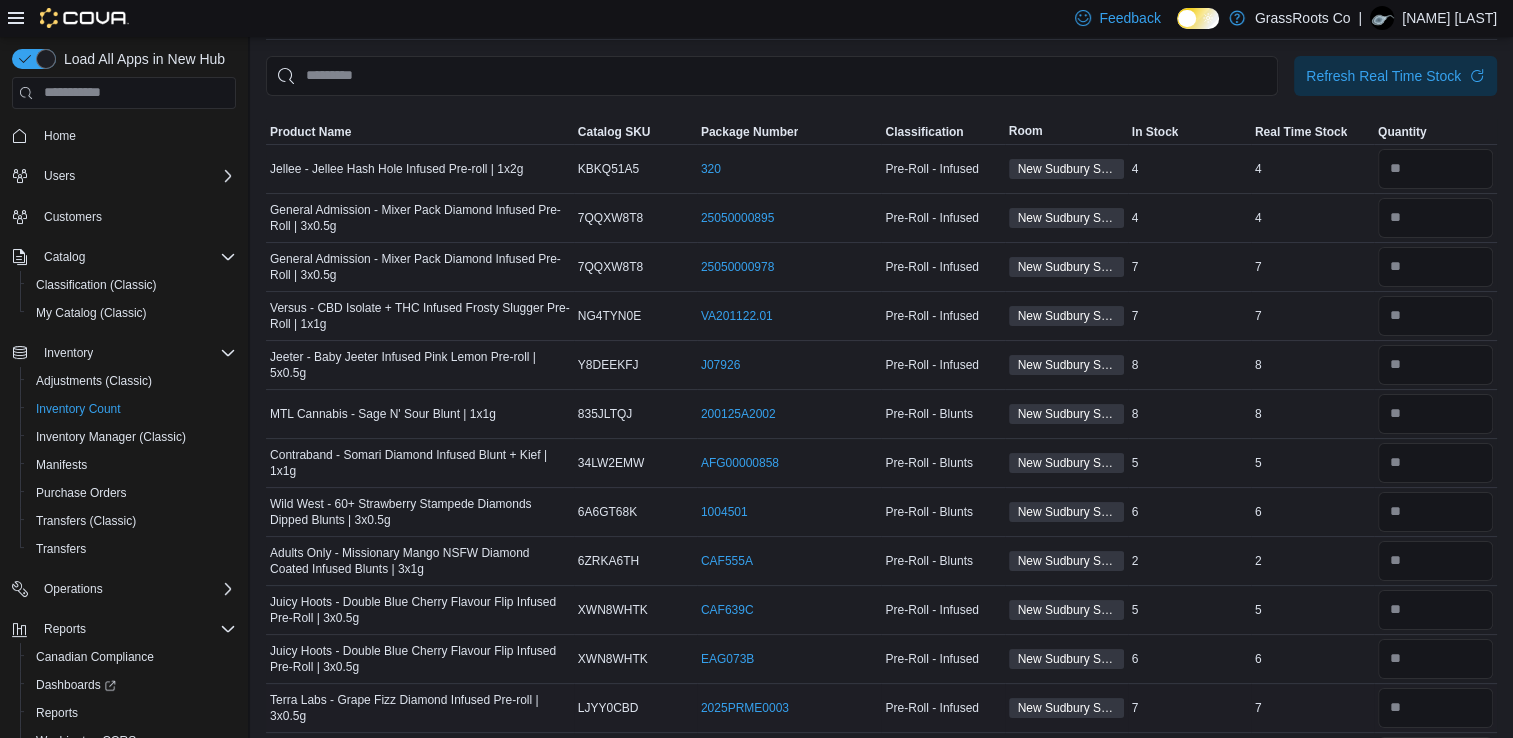 scroll, scrollTop: 0, scrollLeft: 0, axis: both 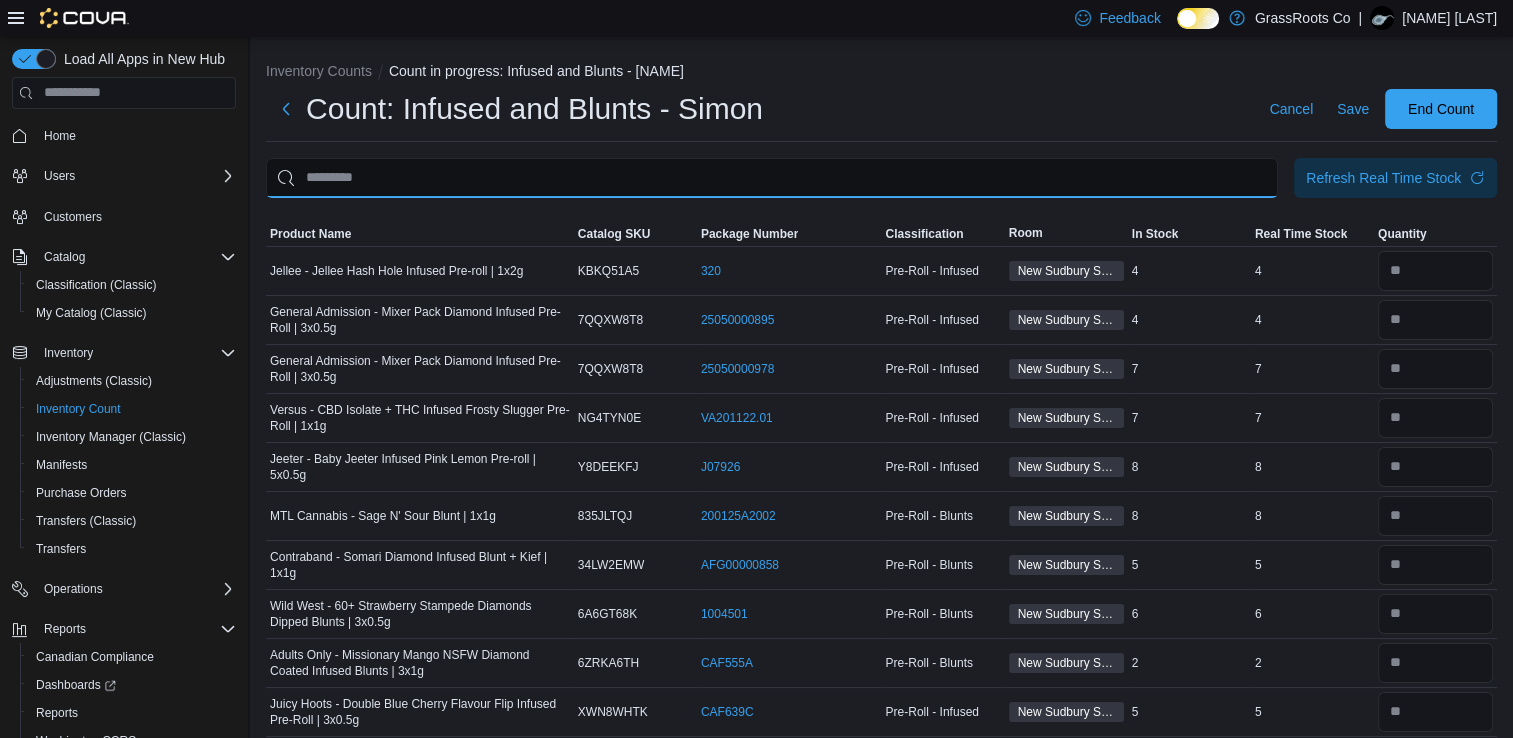 click at bounding box center [772, 178] 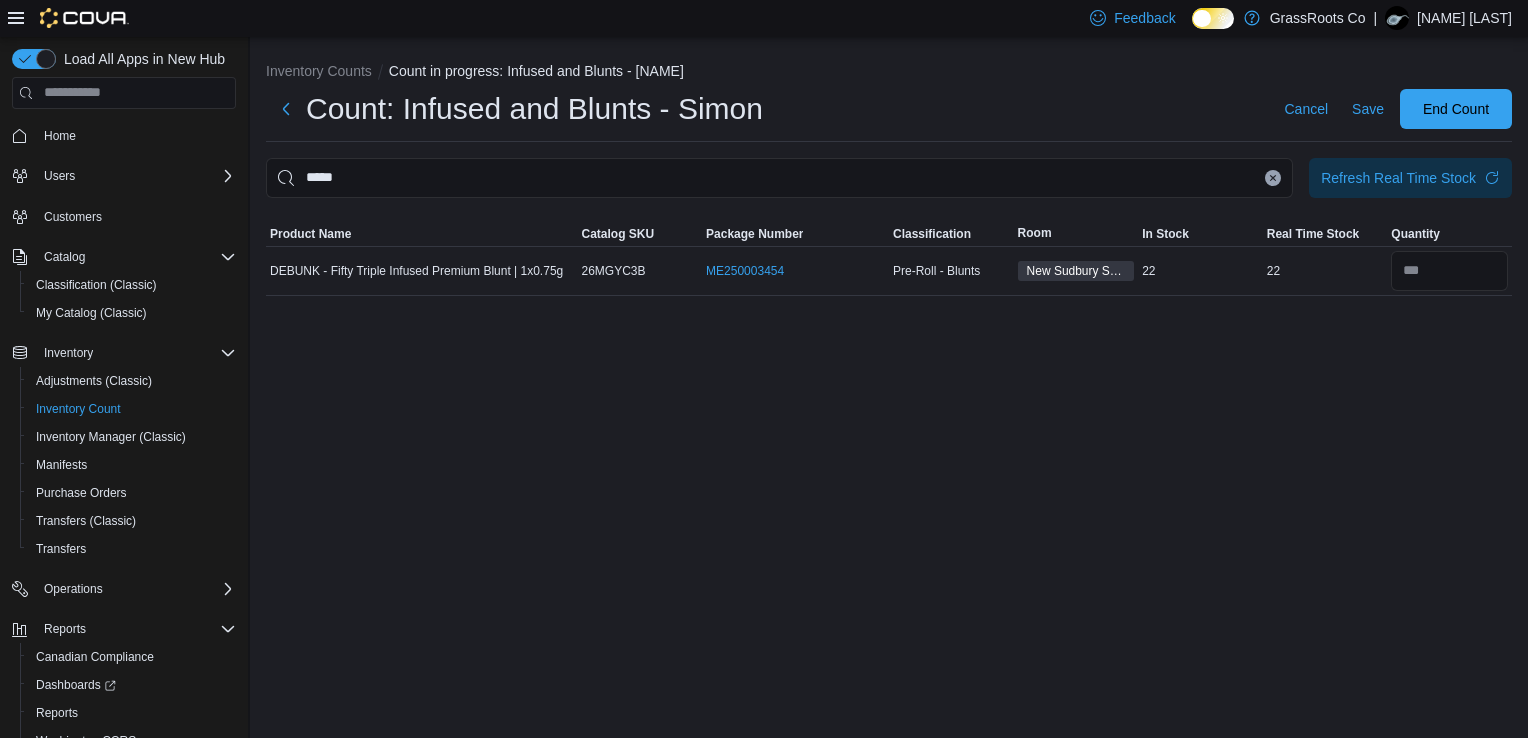 click 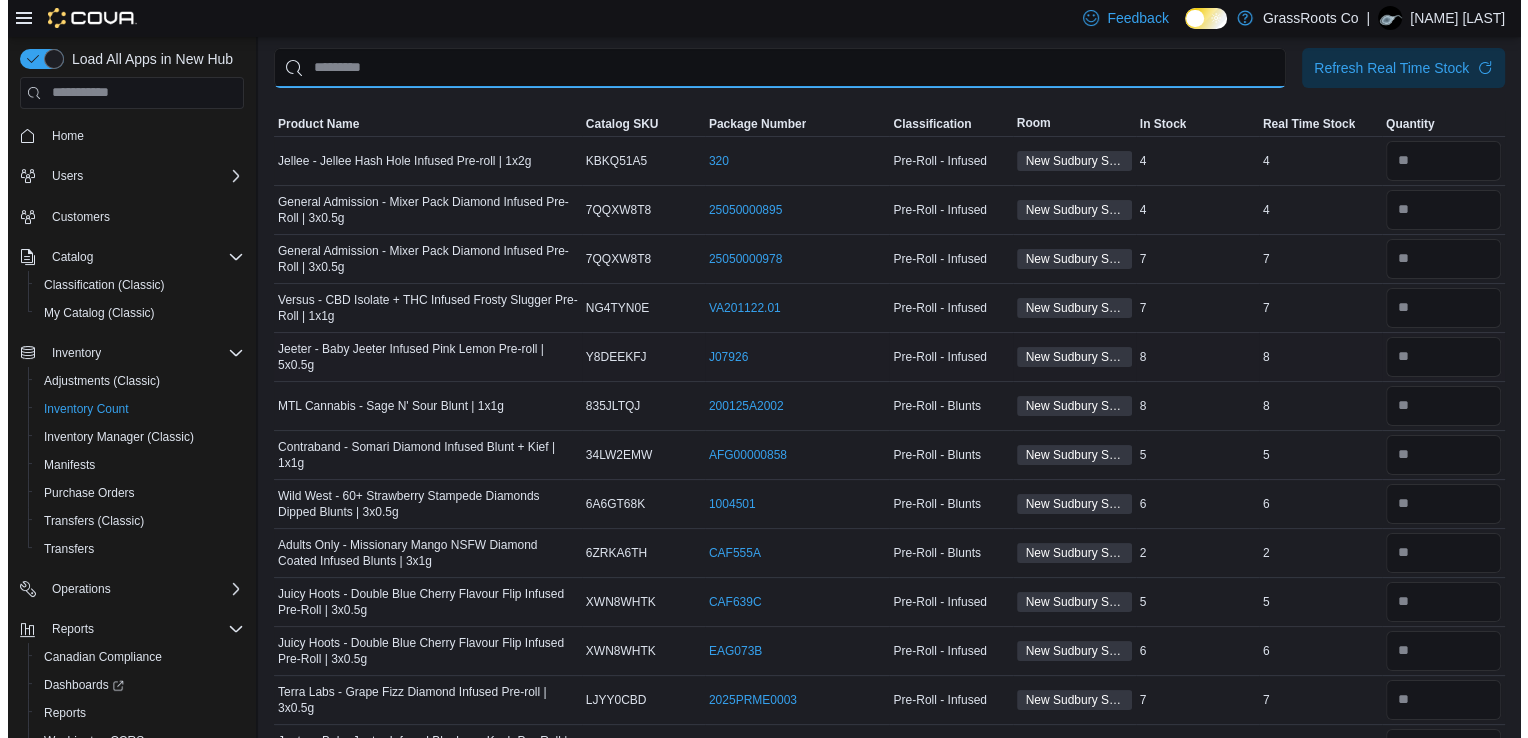 scroll, scrollTop: 0, scrollLeft: 0, axis: both 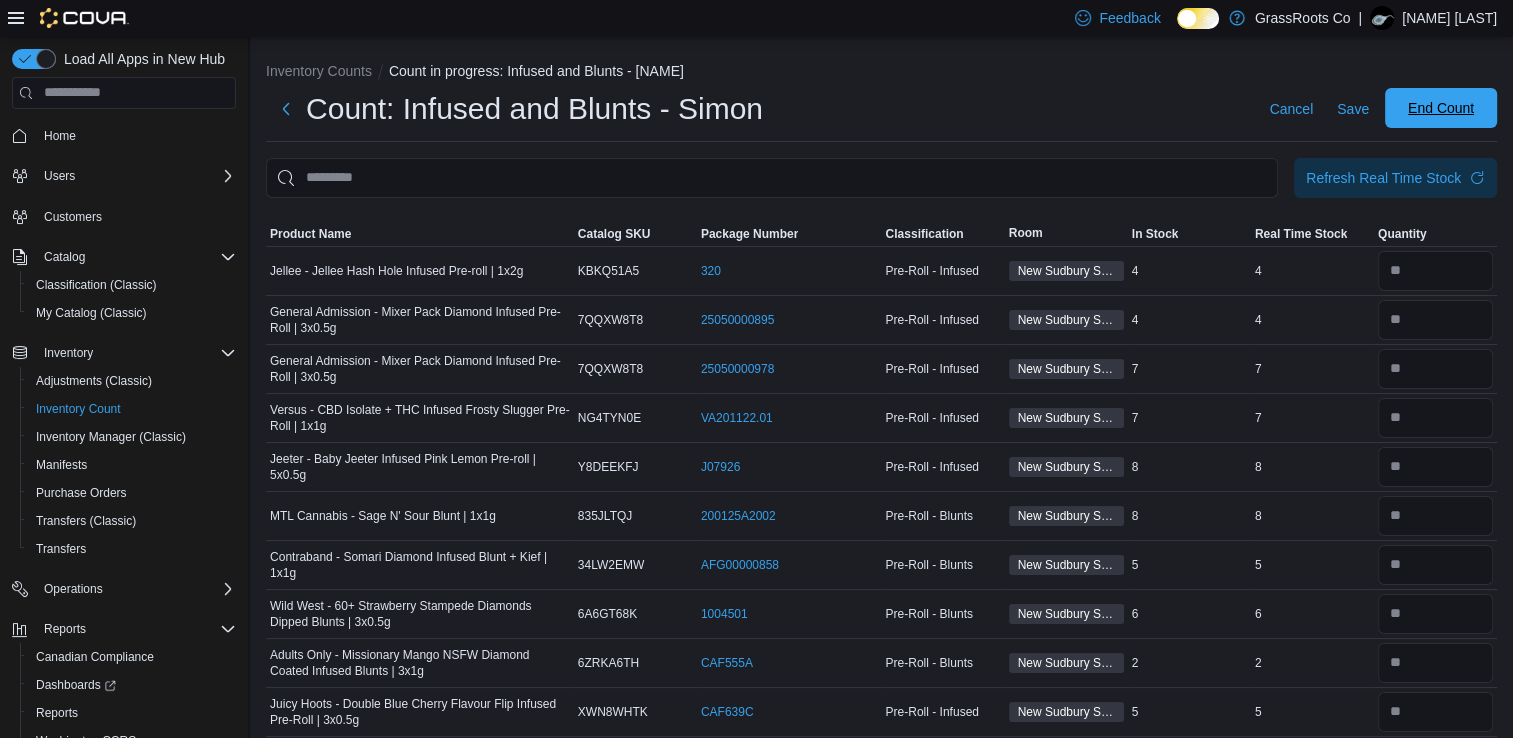 click on "End Count" at bounding box center [1441, 108] 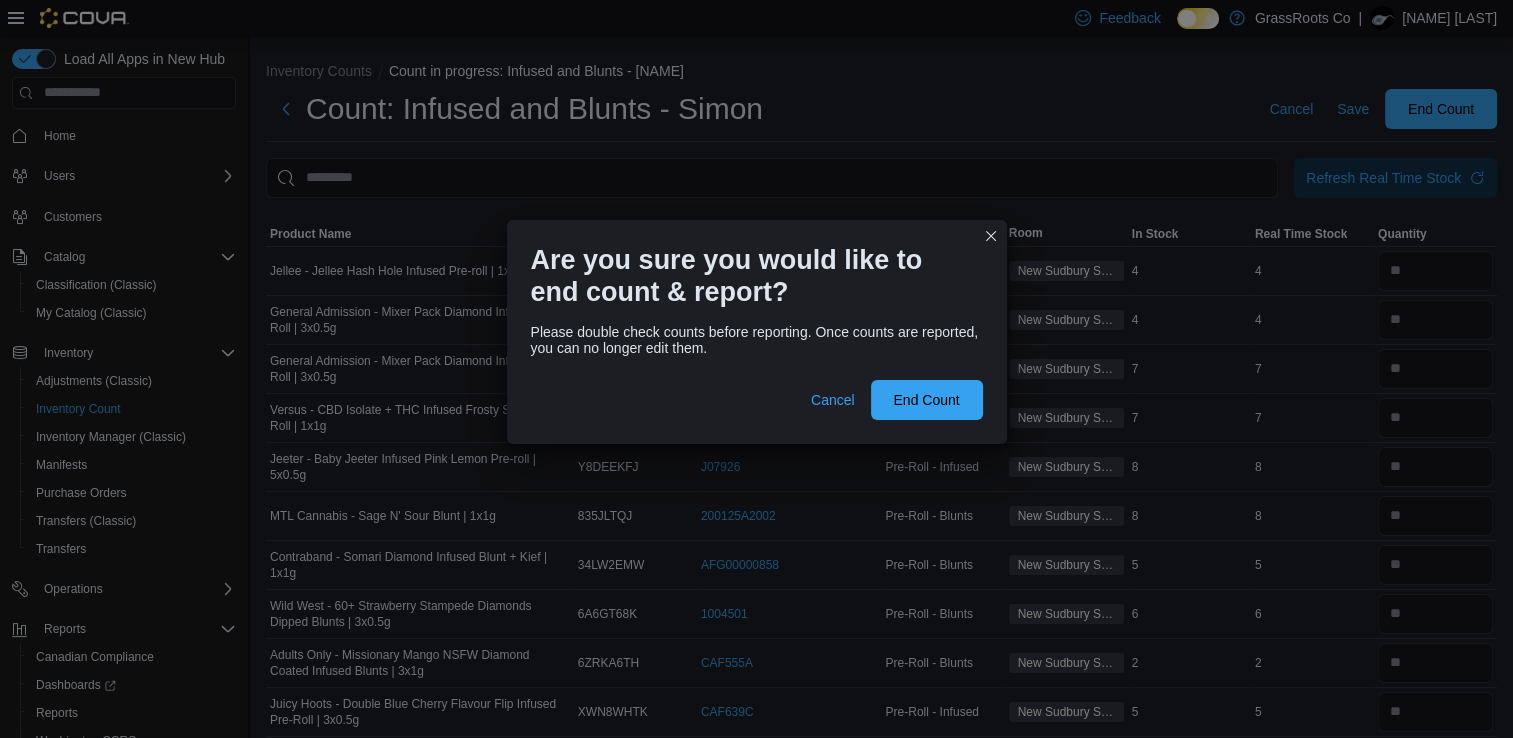 click at bounding box center (757, 368) 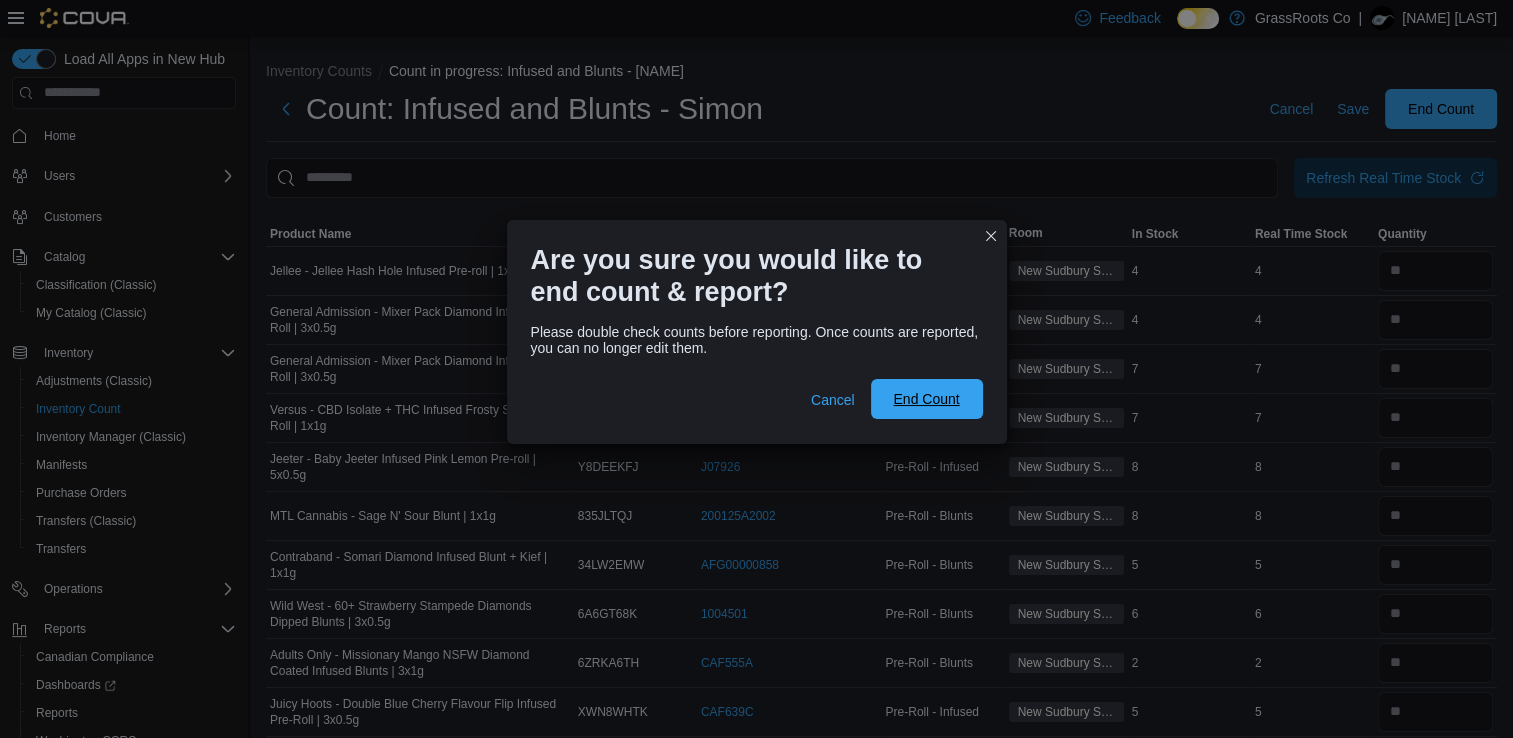click on "End Count" at bounding box center [927, 399] 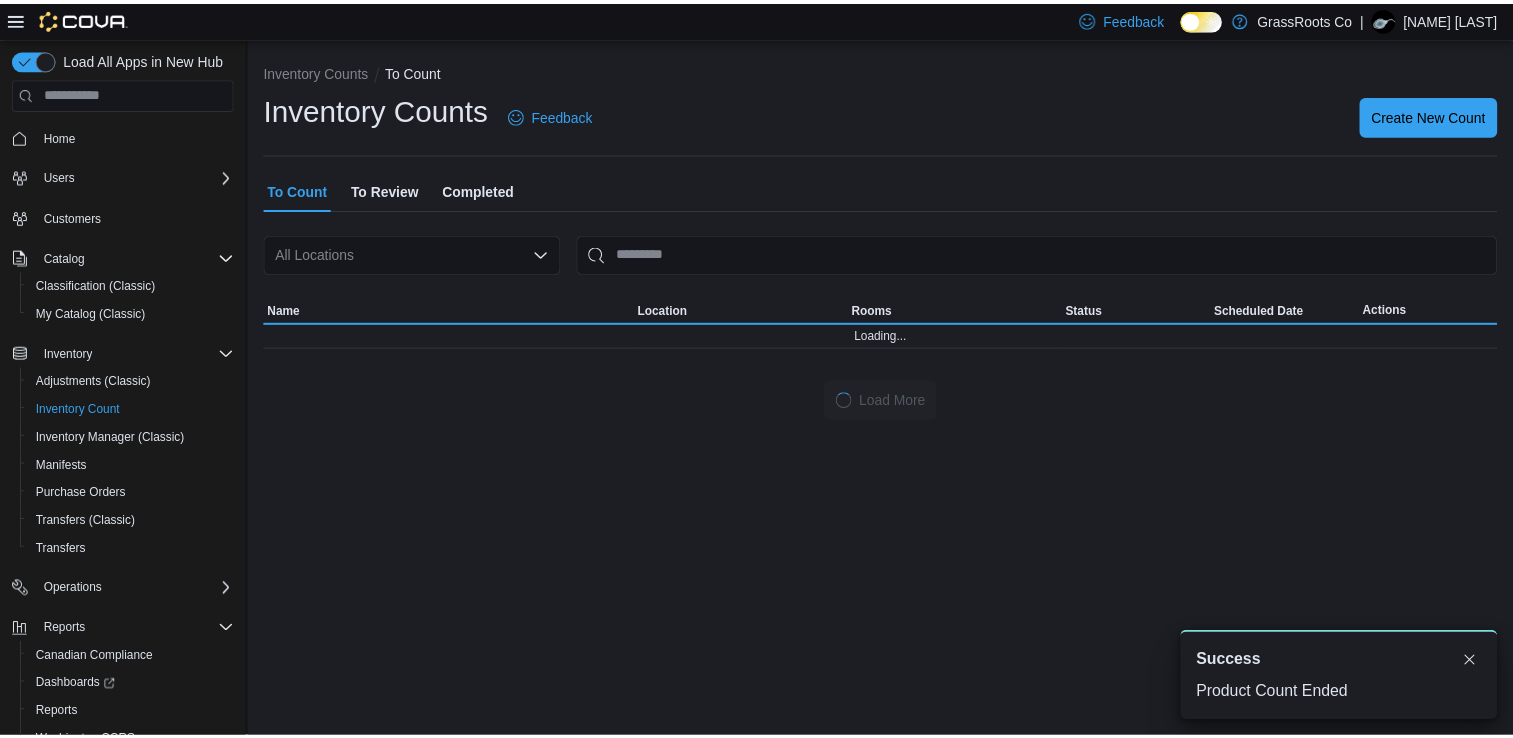 scroll, scrollTop: 0, scrollLeft: 0, axis: both 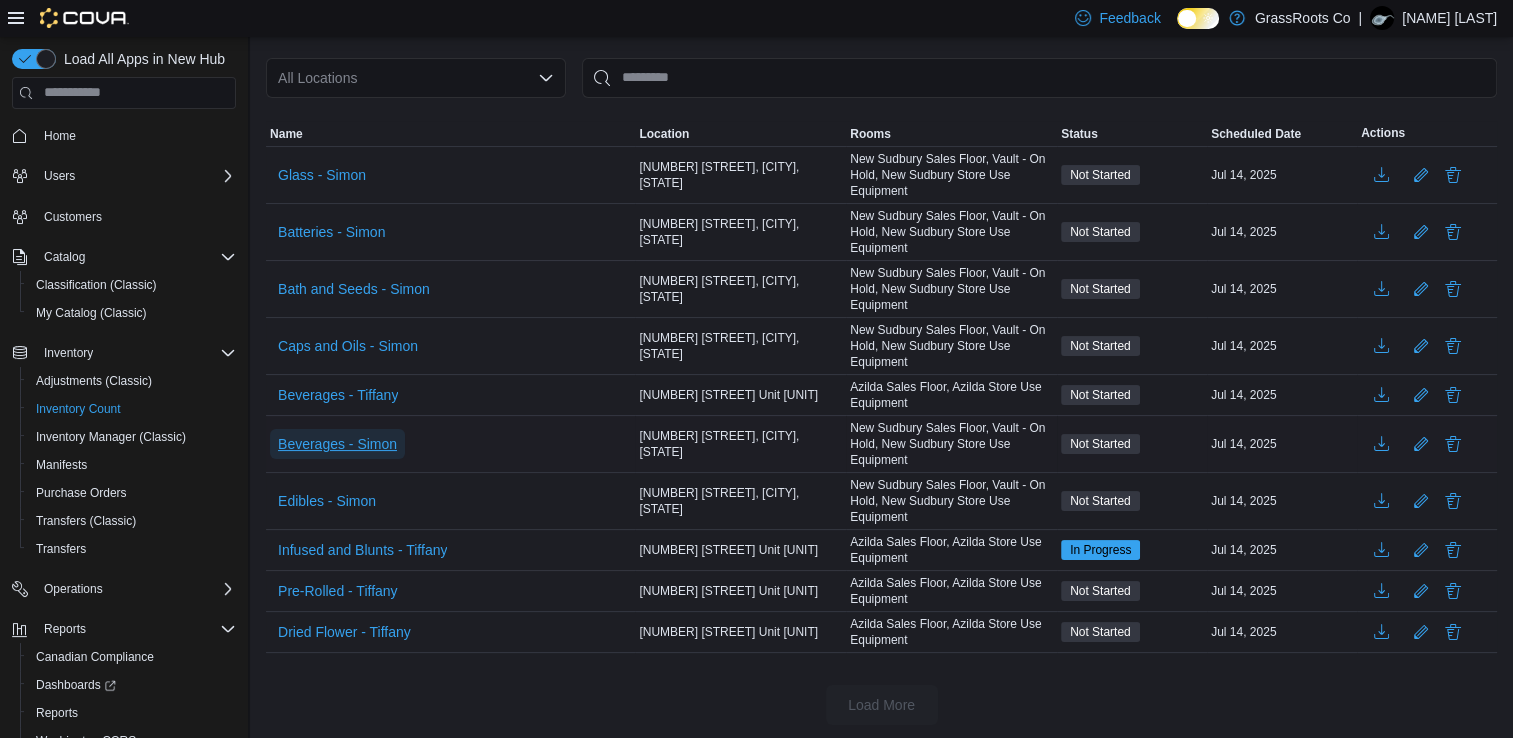 click on "Beverages - Simon" at bounding box center (337, 444) 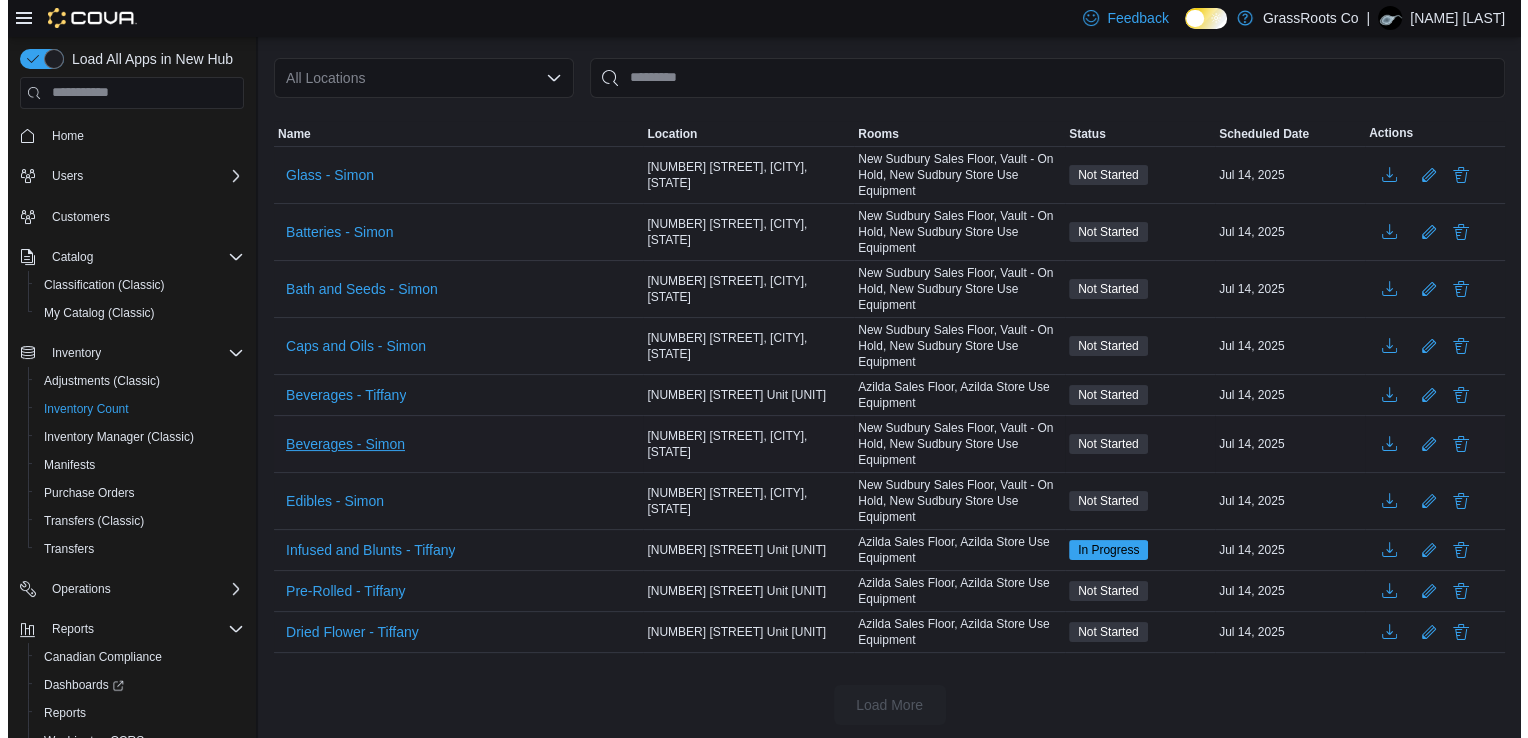 scroll, scrollTop: 0, scrollLeft: 0, axis: both 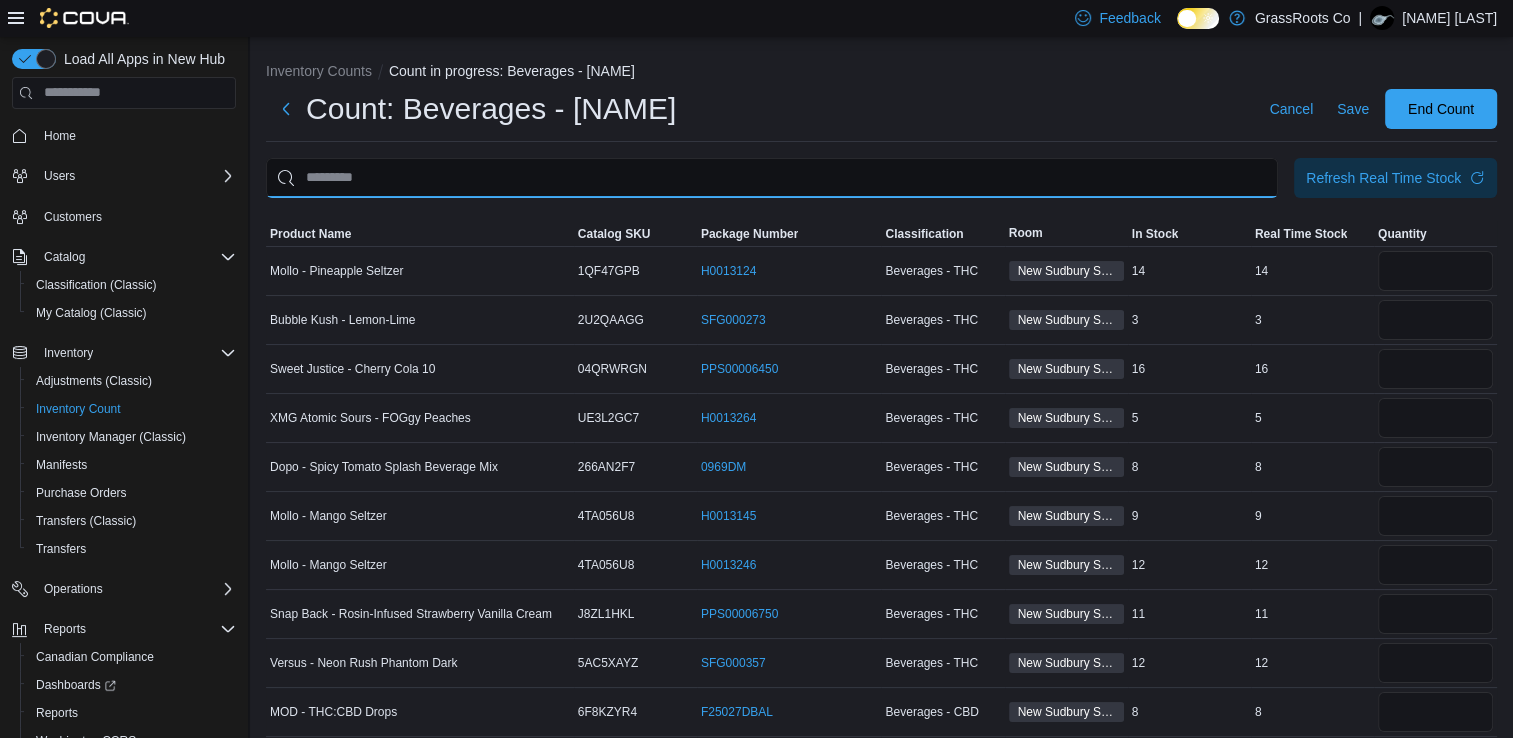 click at bounding box center [772, 178] 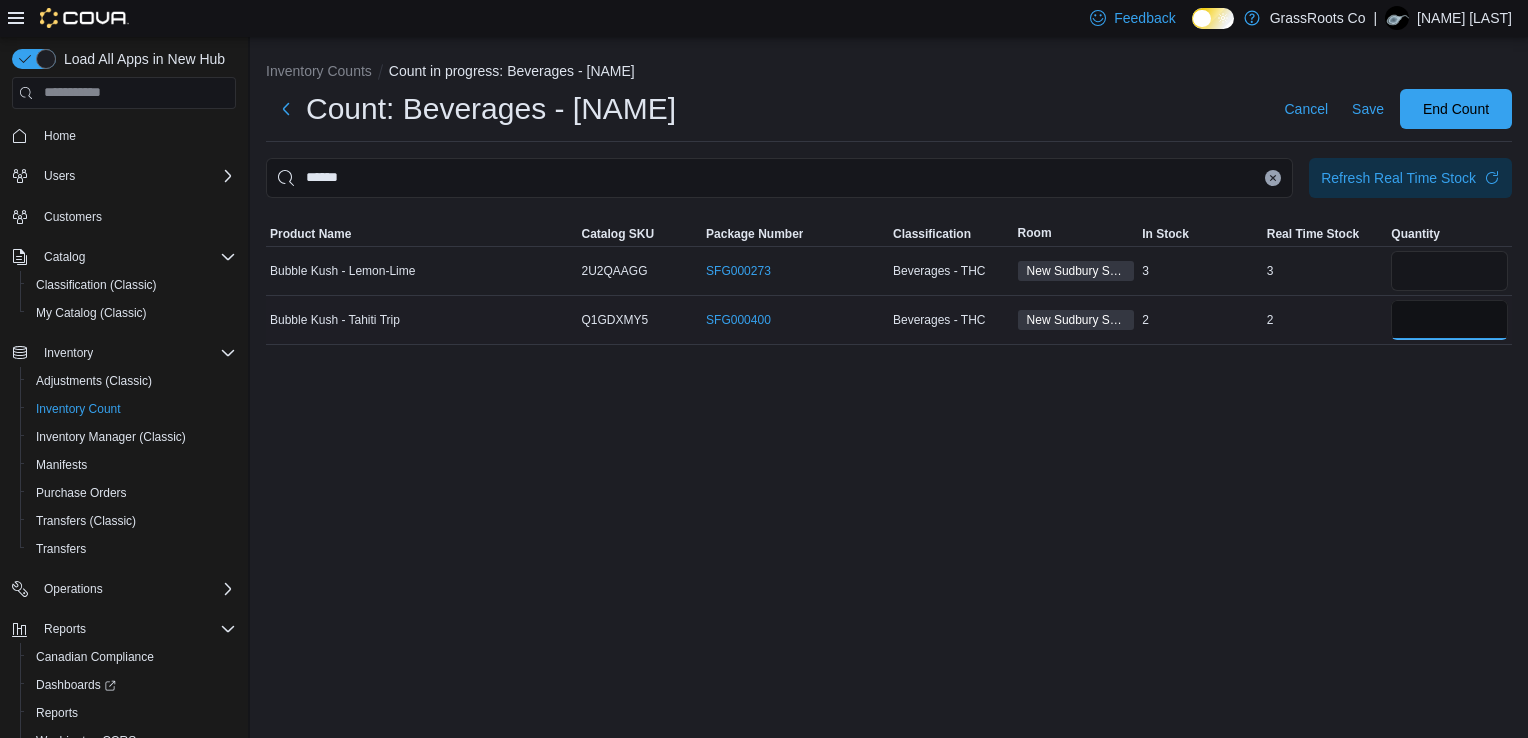 click at bounding box center (1449, 320) 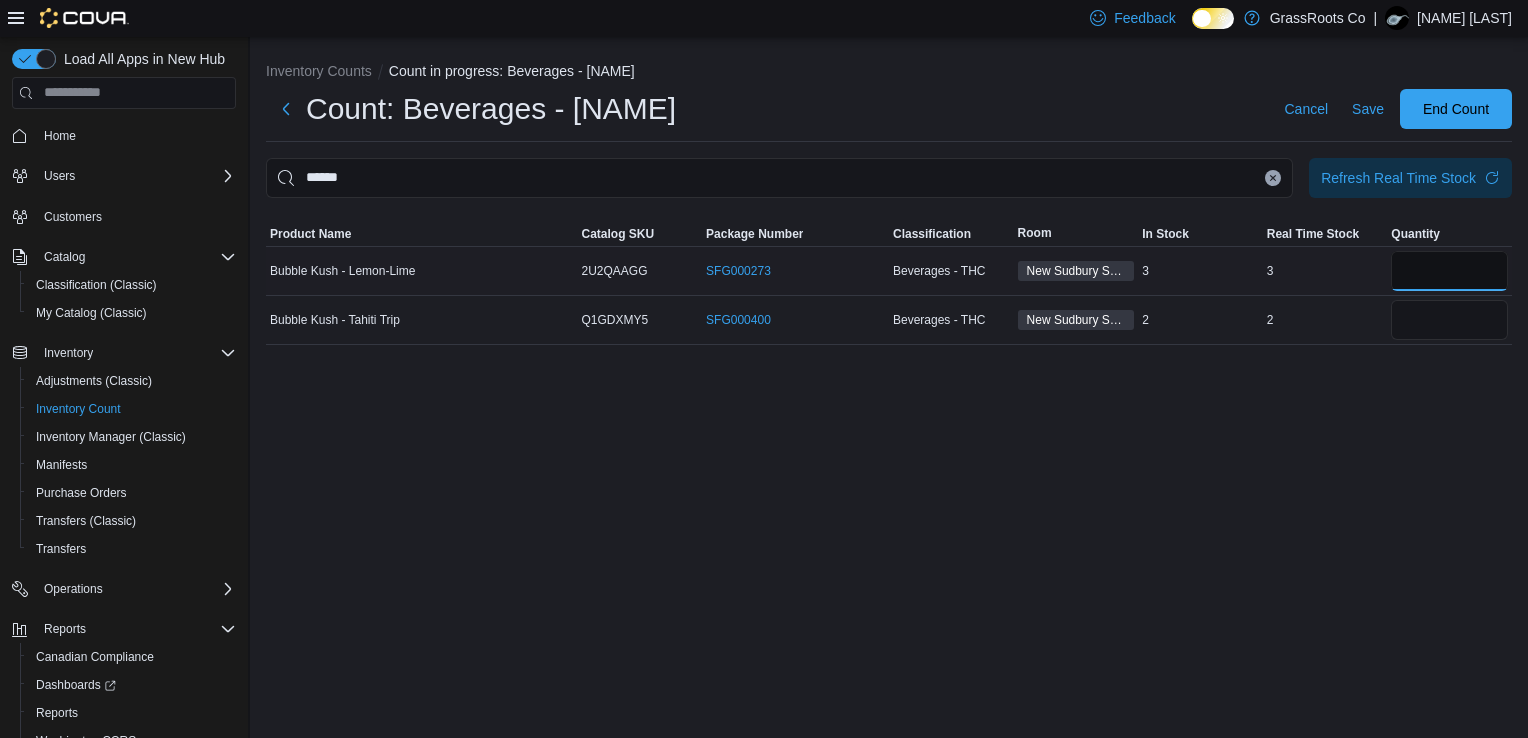 click at bounding box center [1449, 271] 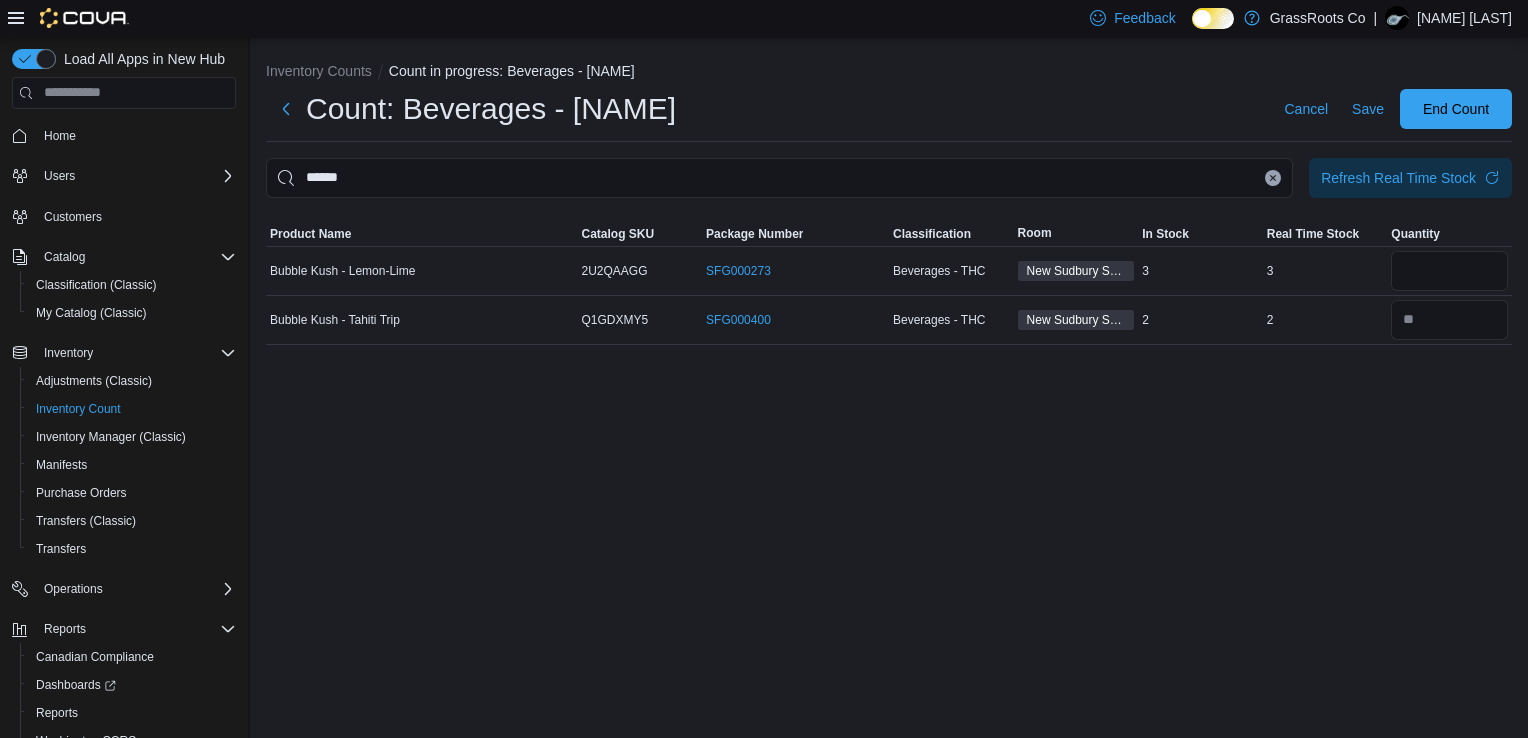 click 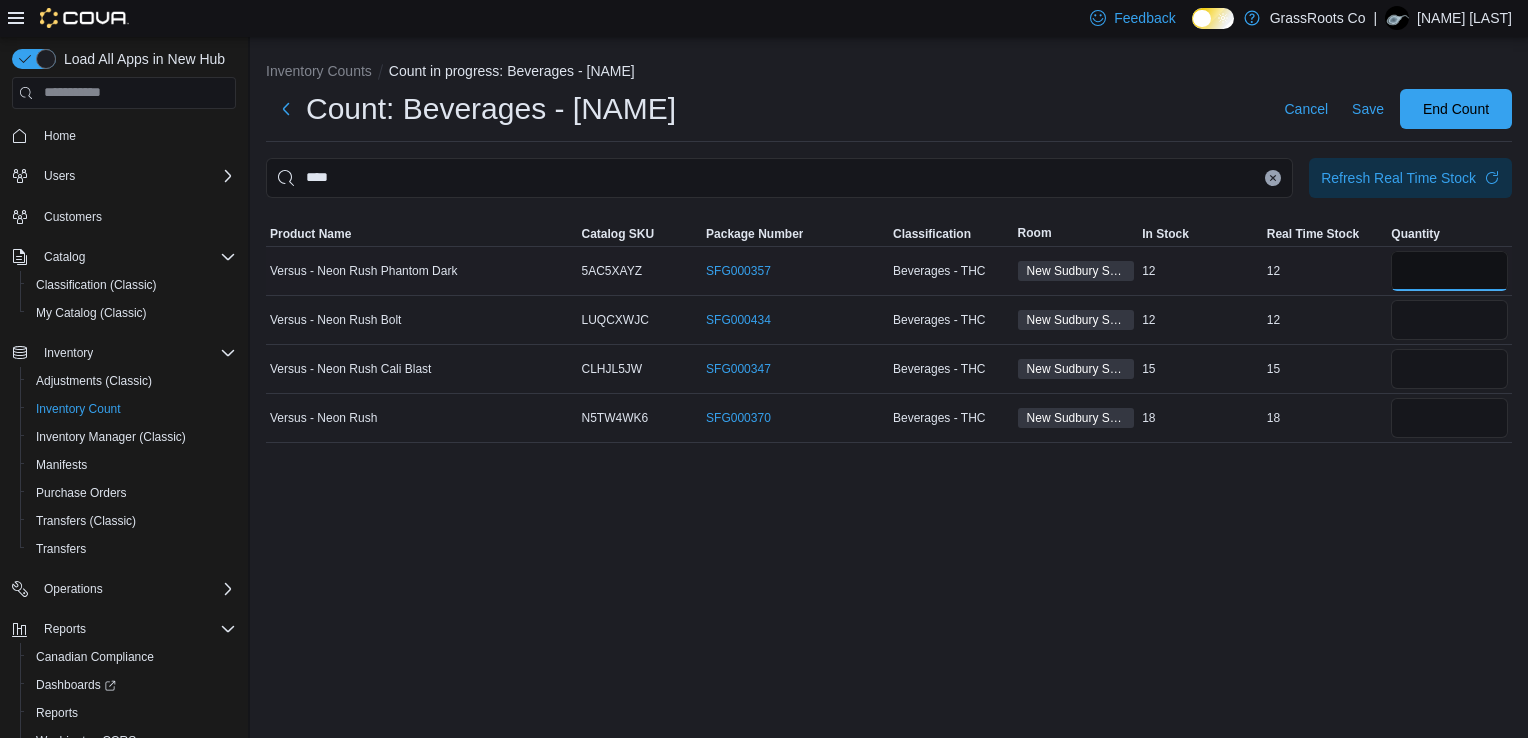 click at bounding box center [1449, 271] 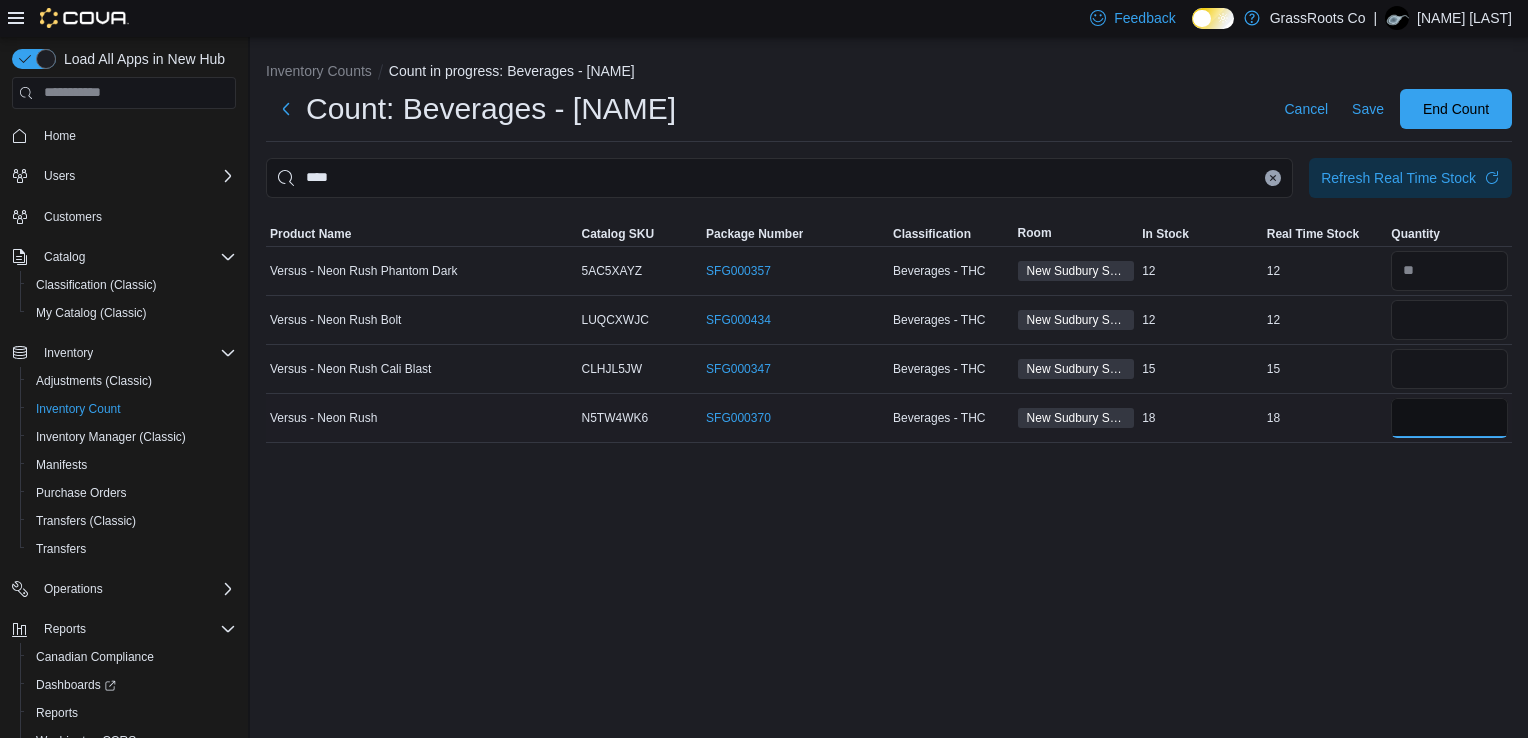 click at bounding box center [1449, 418] 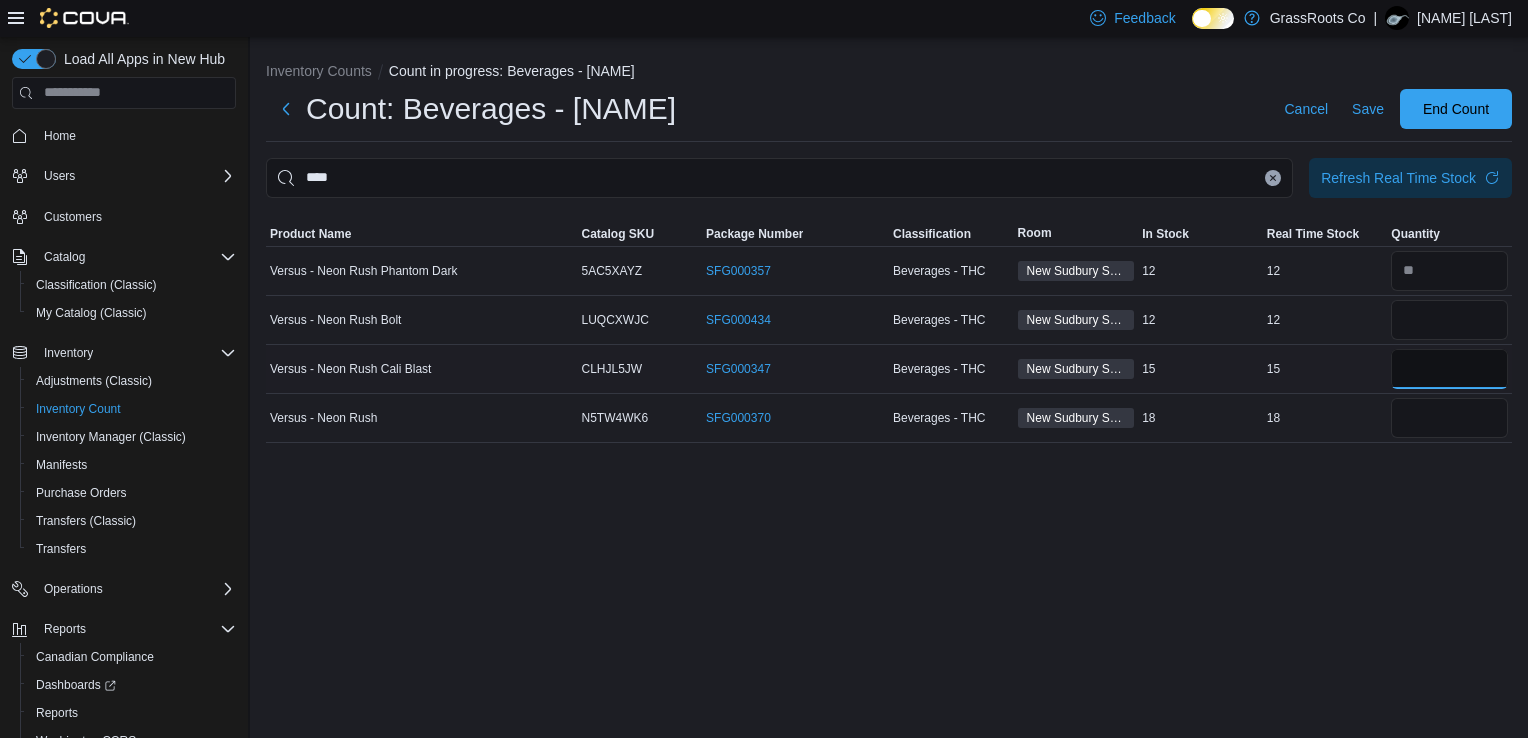 click at bounding box center [1449, 369] 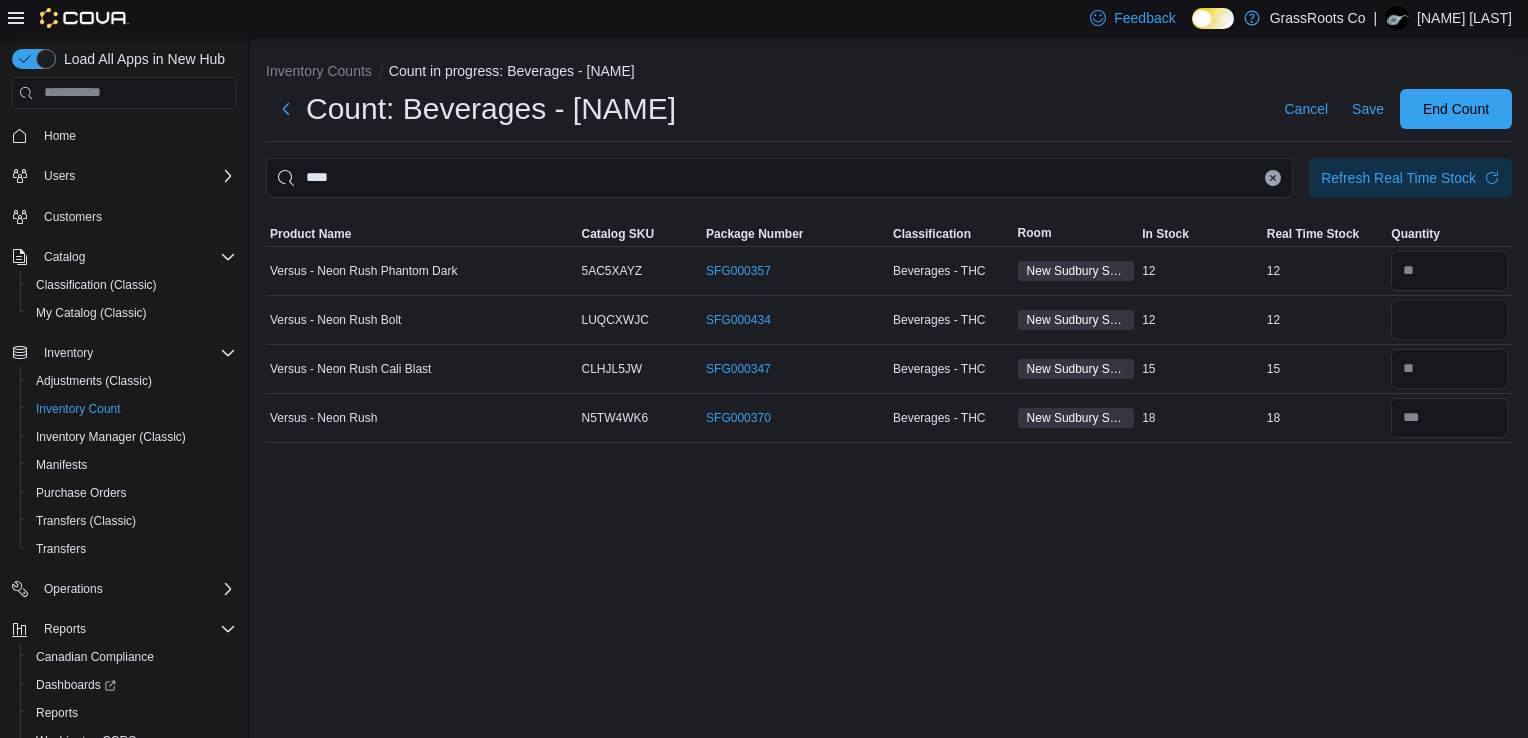 click 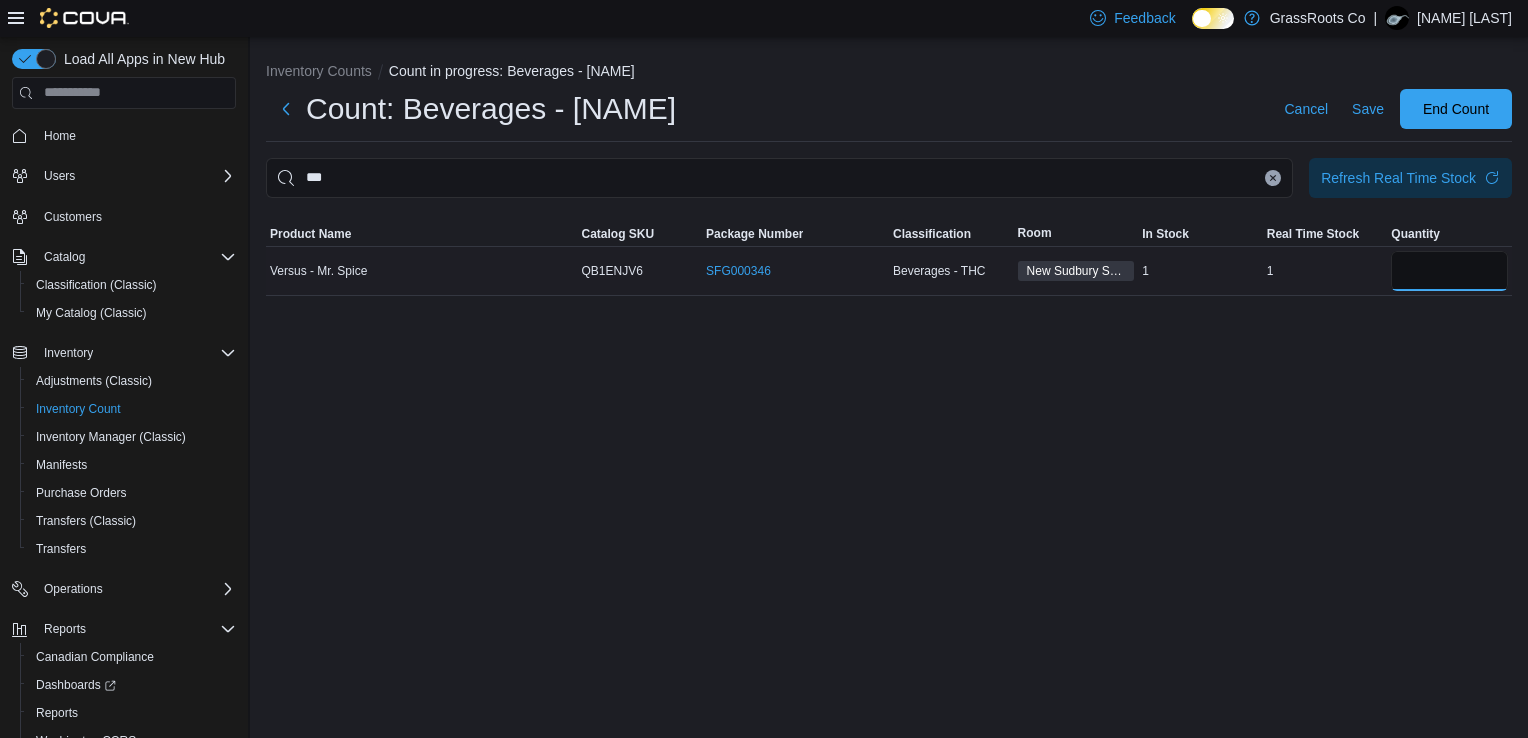 click at bounding box center (1449, 271) 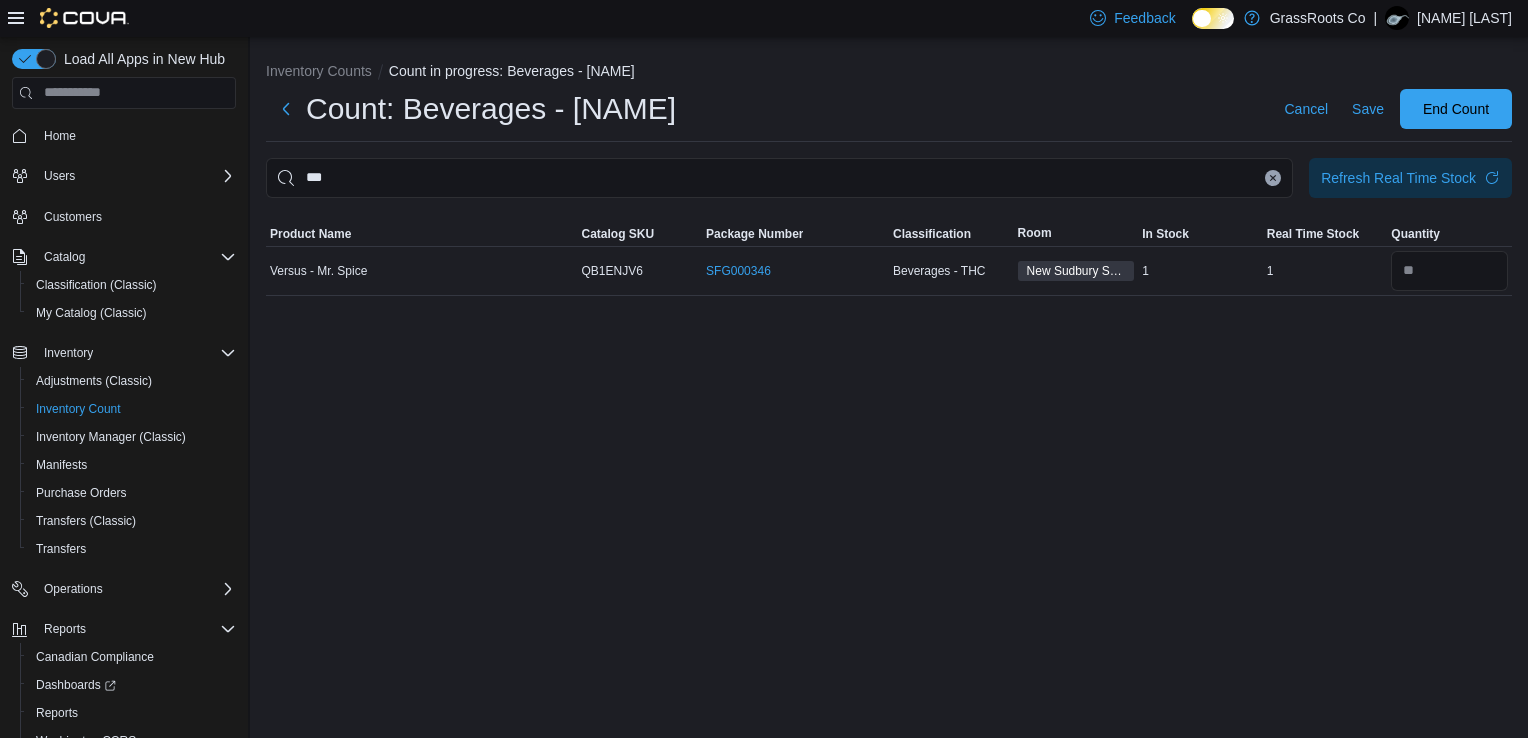 click 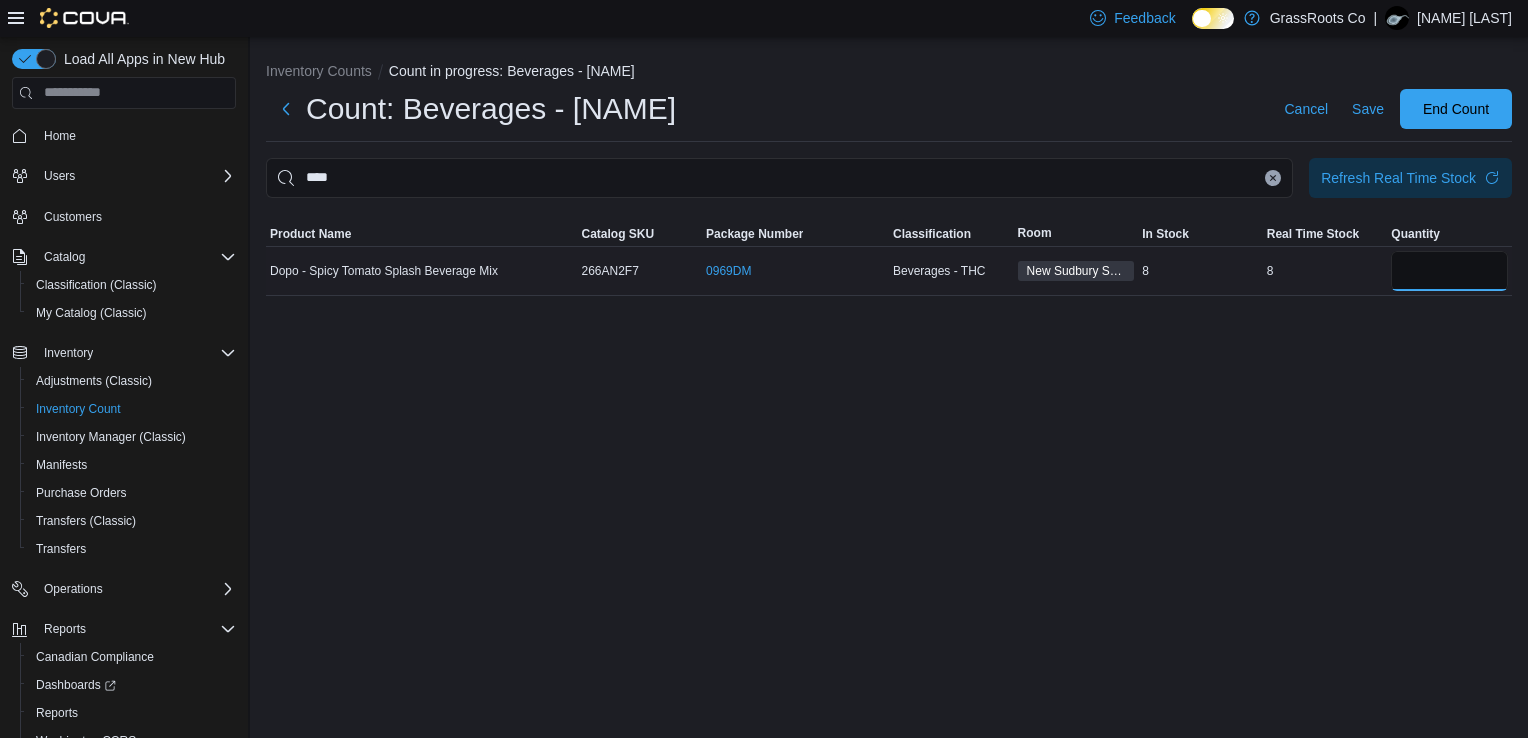 click at bounding box center [1449, 271] 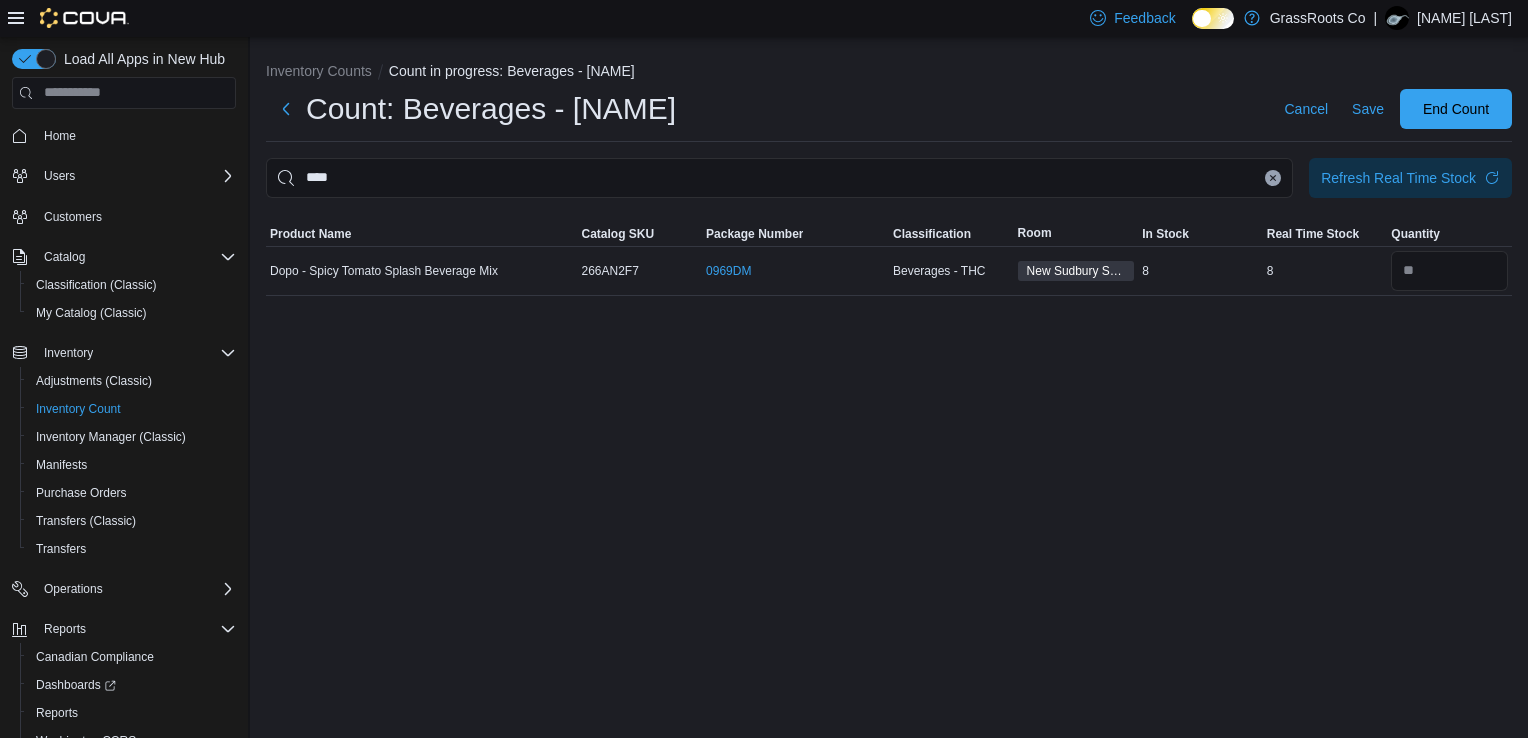 click 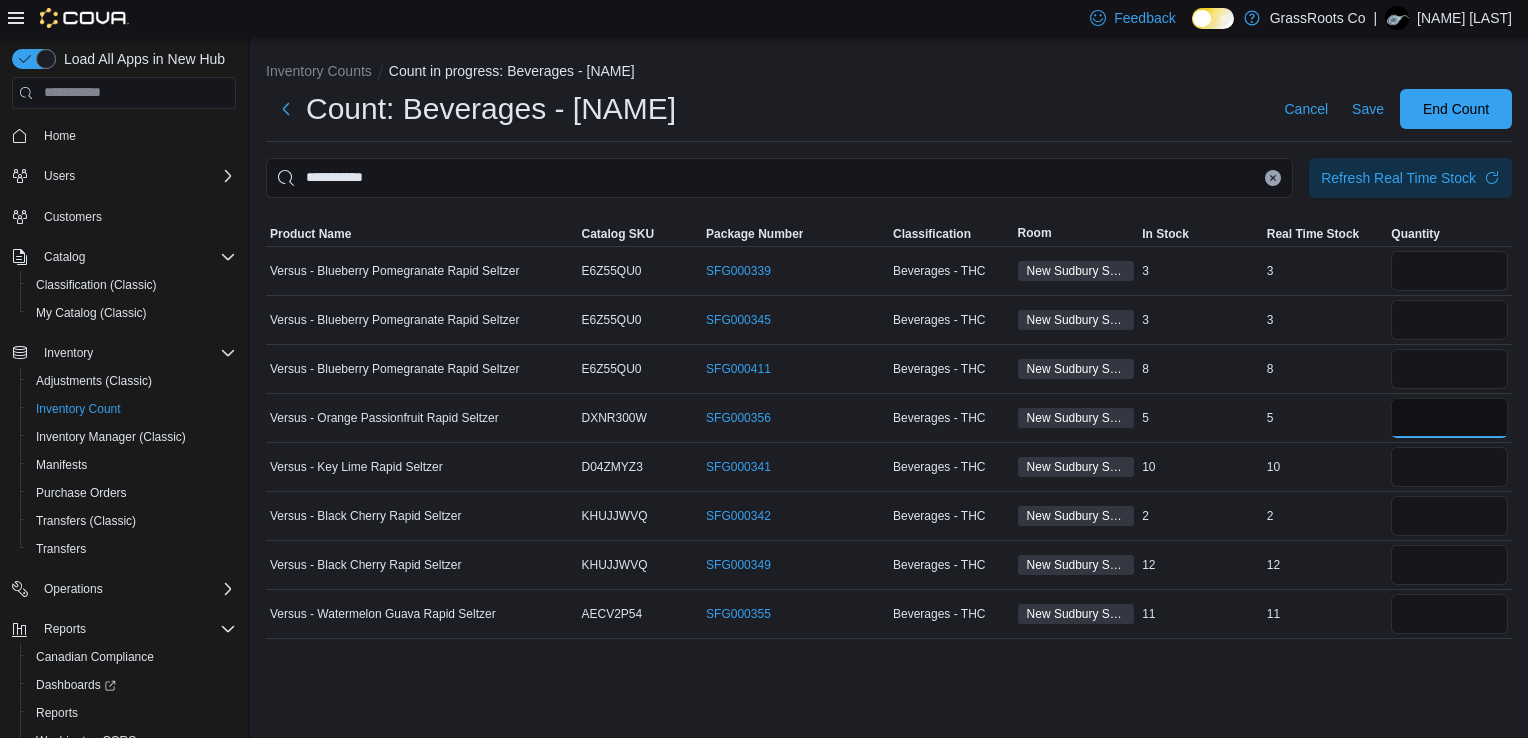 click at bounding box center [1449, 418] 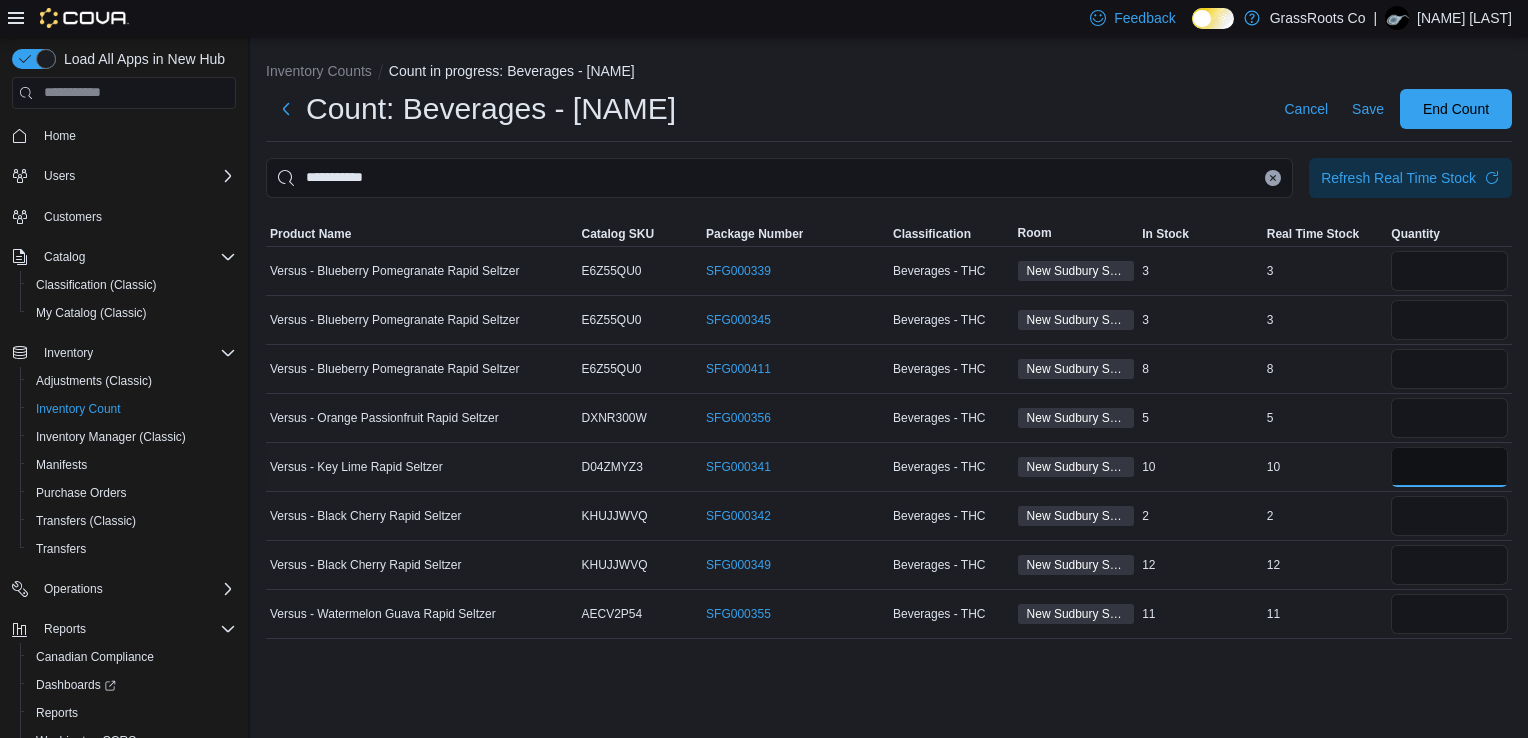 click at bounding box center [1449, 467] 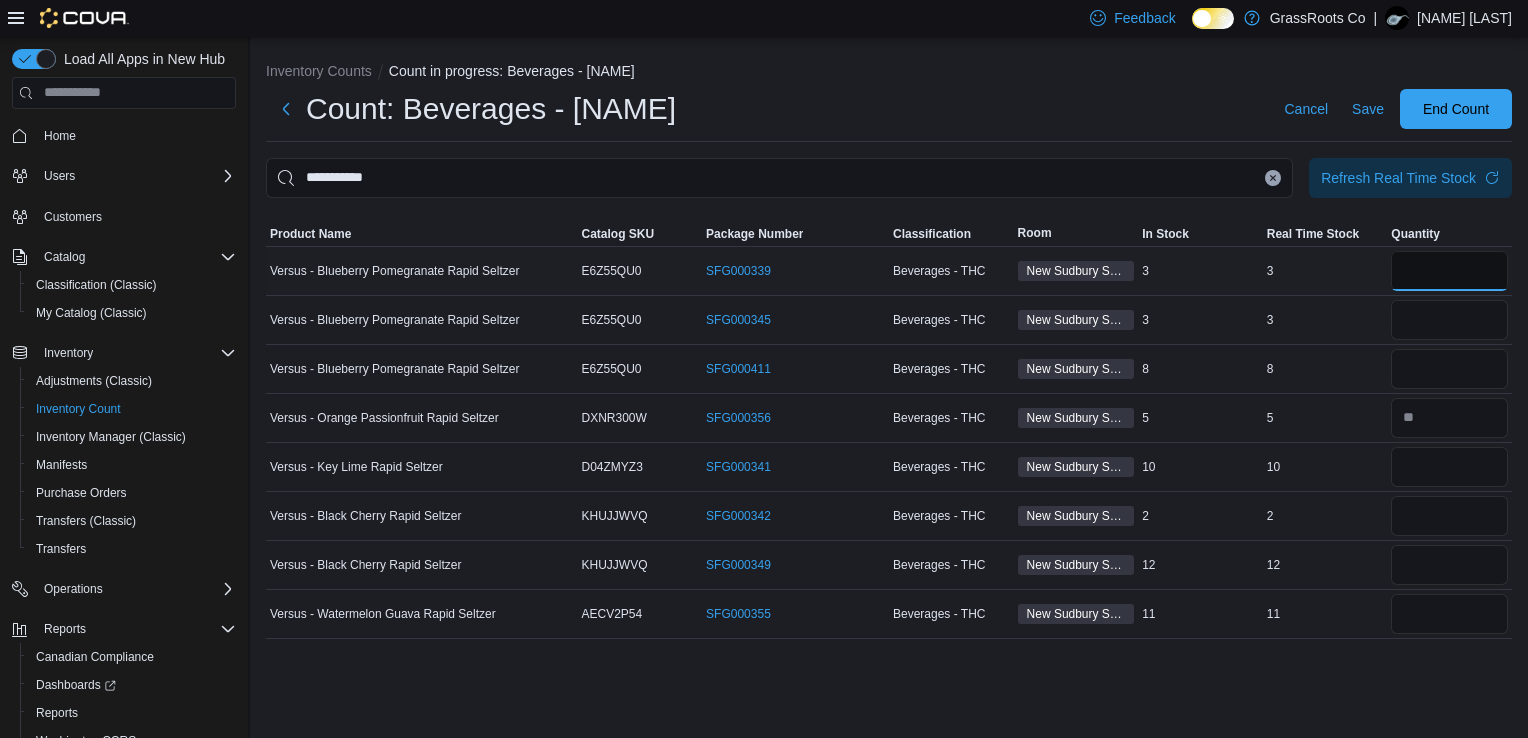 click at bounding box center (1449, 271) 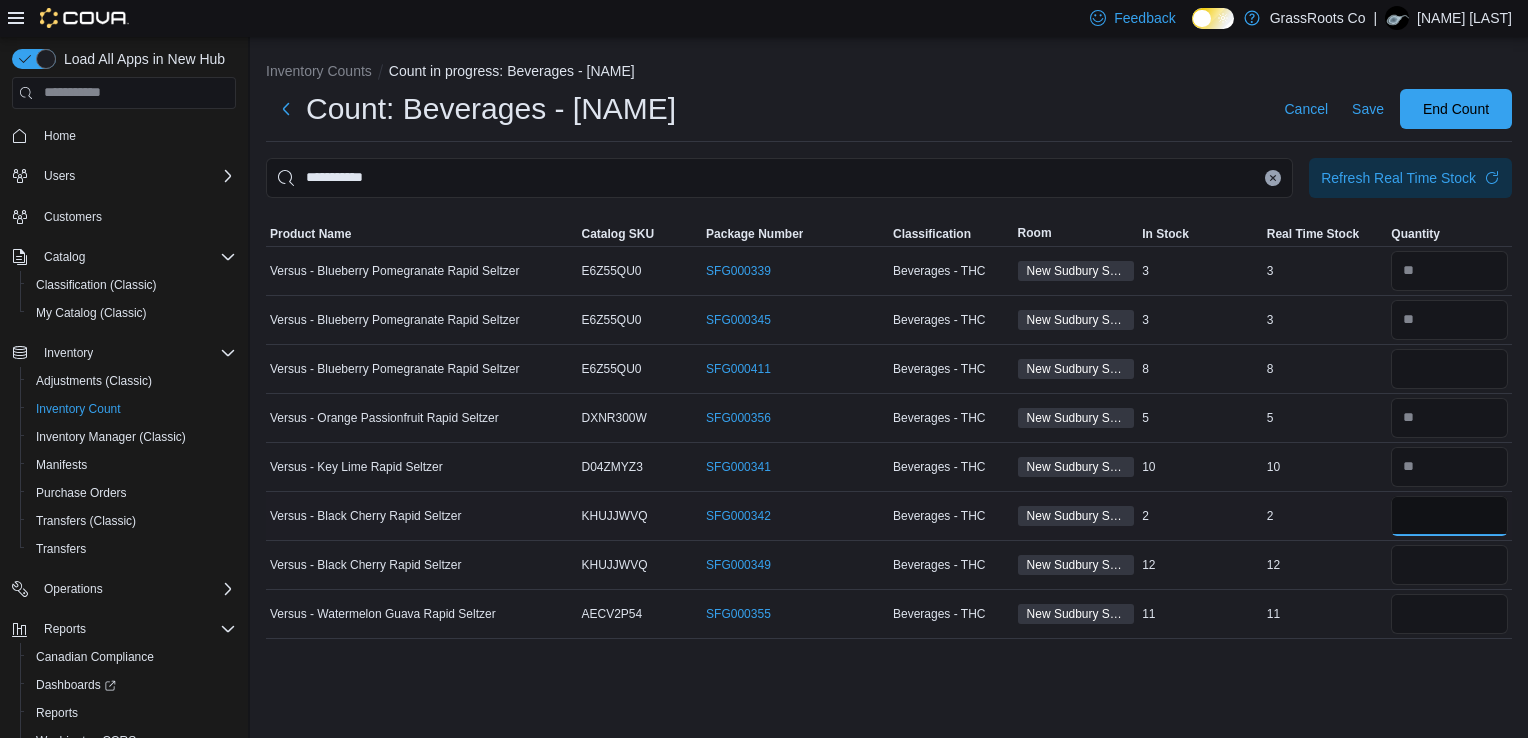click at bounding box center (1449, 516) 